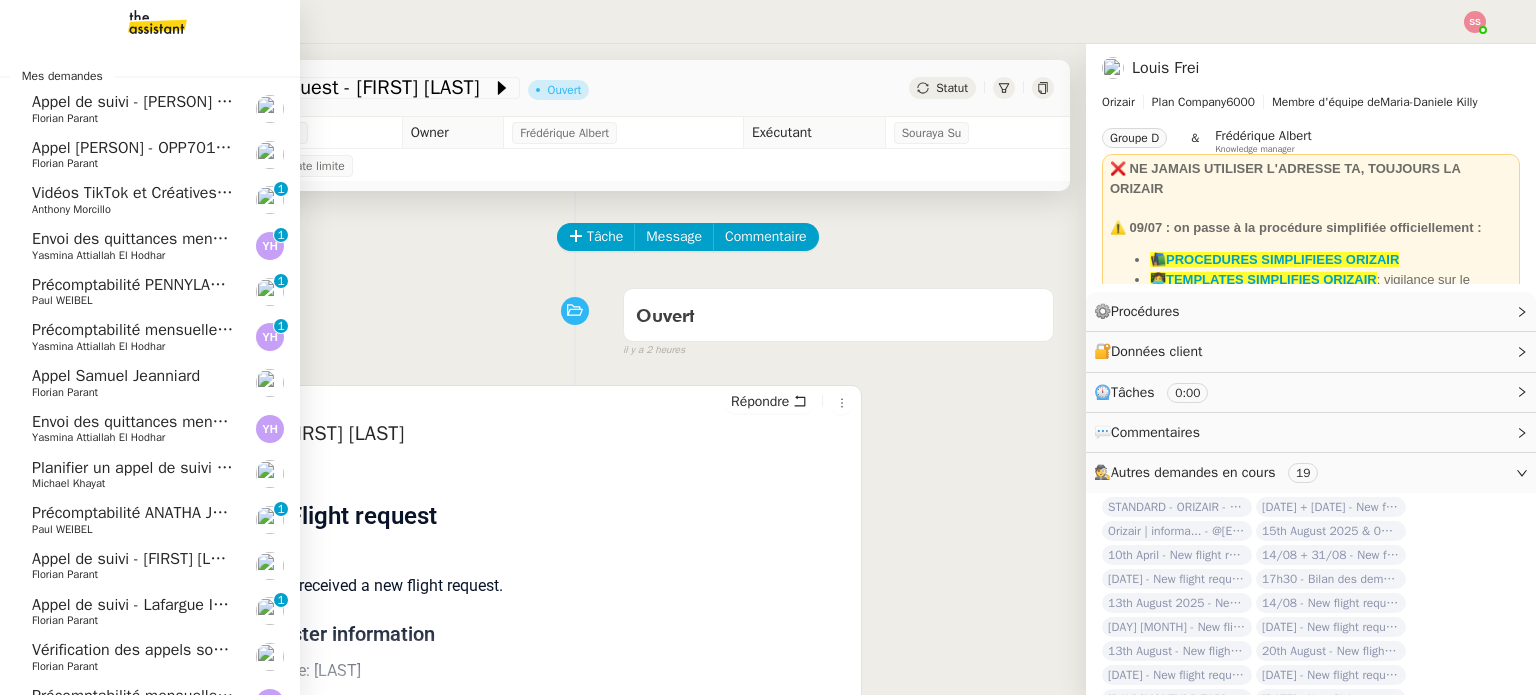 scroll, scrollTop: 0, scrollLeft: 0, axis: both 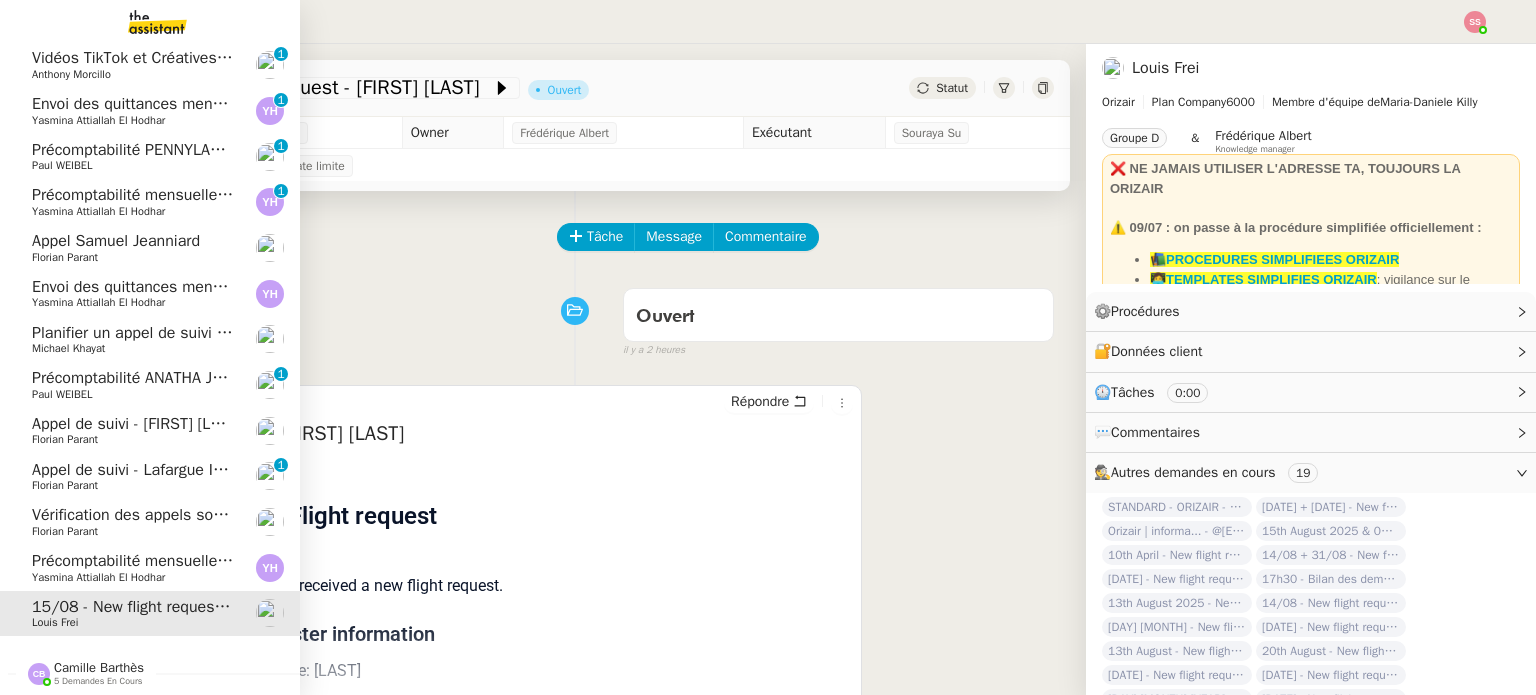 click on "Michael Khayat" 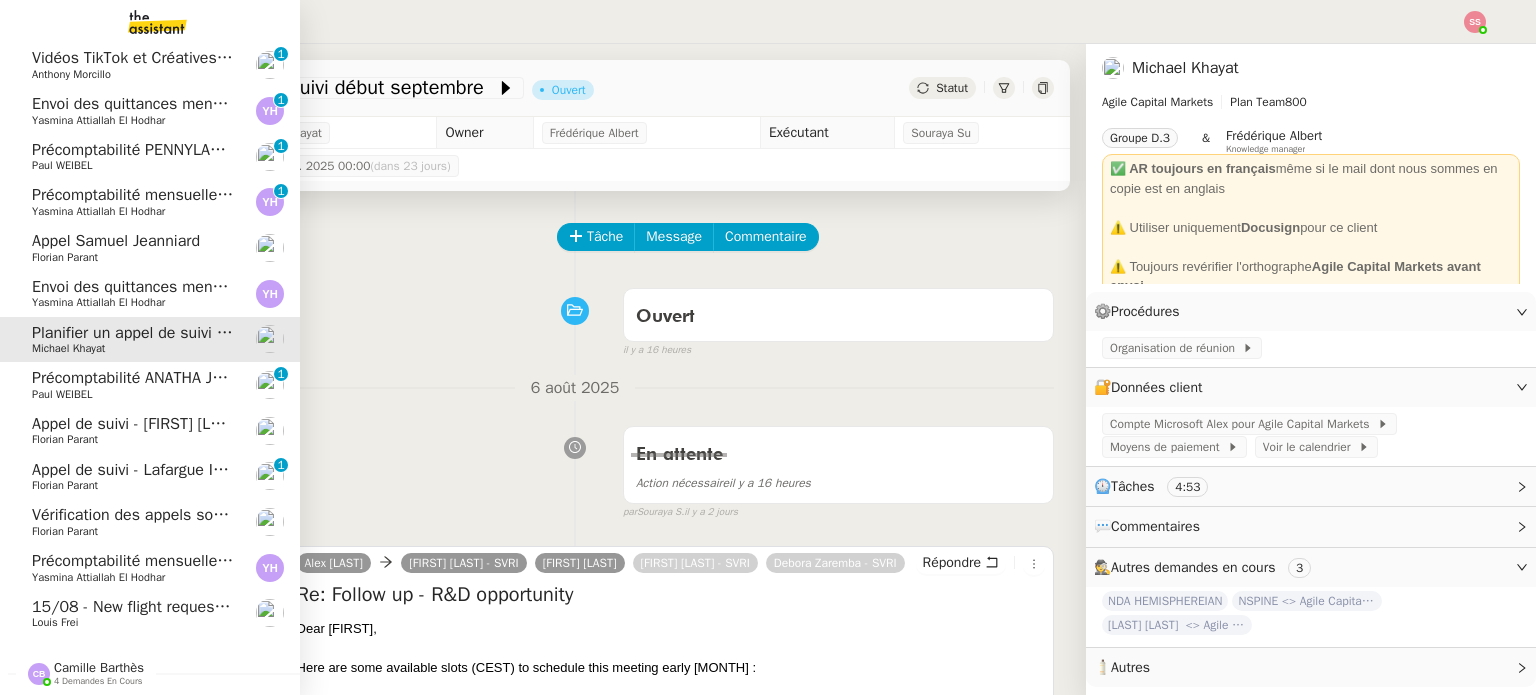 click on "[DATE] - New flight request - [FIRST] [LAST]" 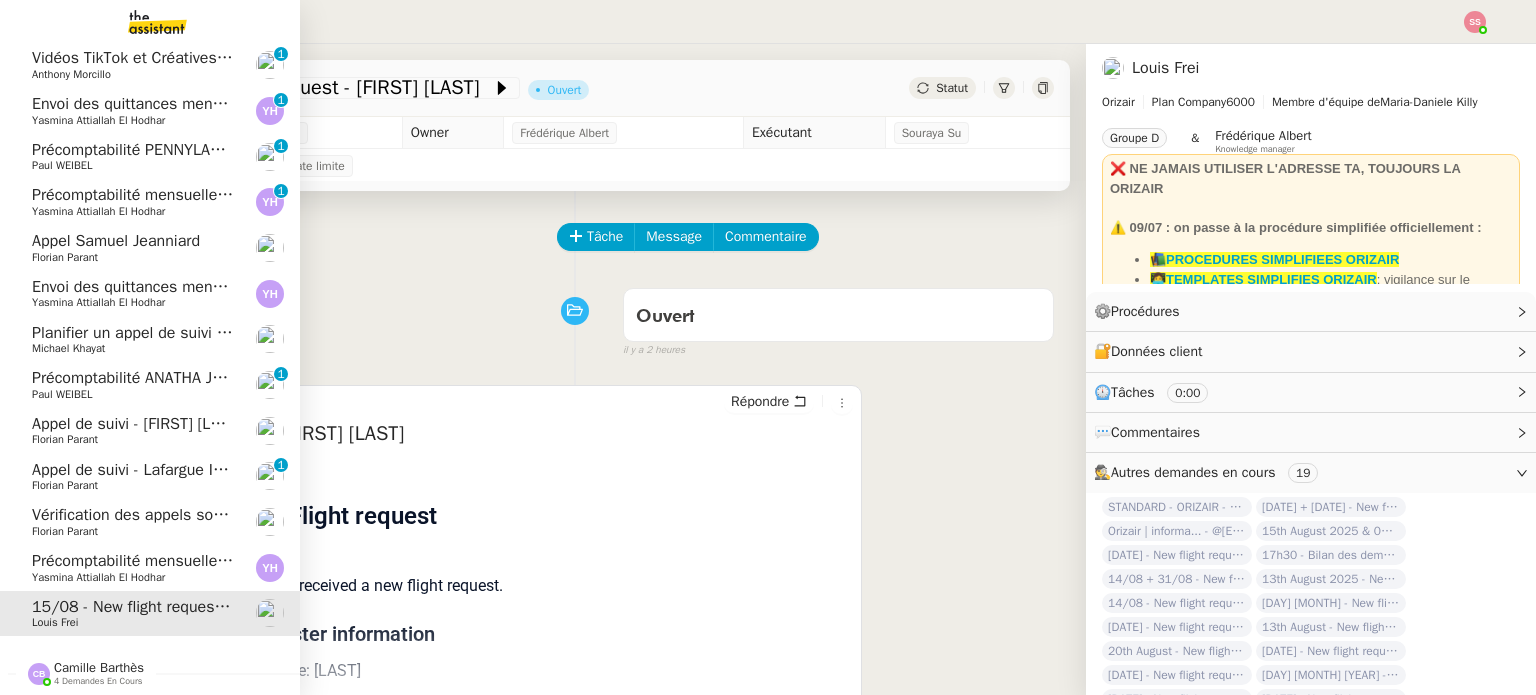 click on "Précomptabilité mensuelle - 4 août 2025" 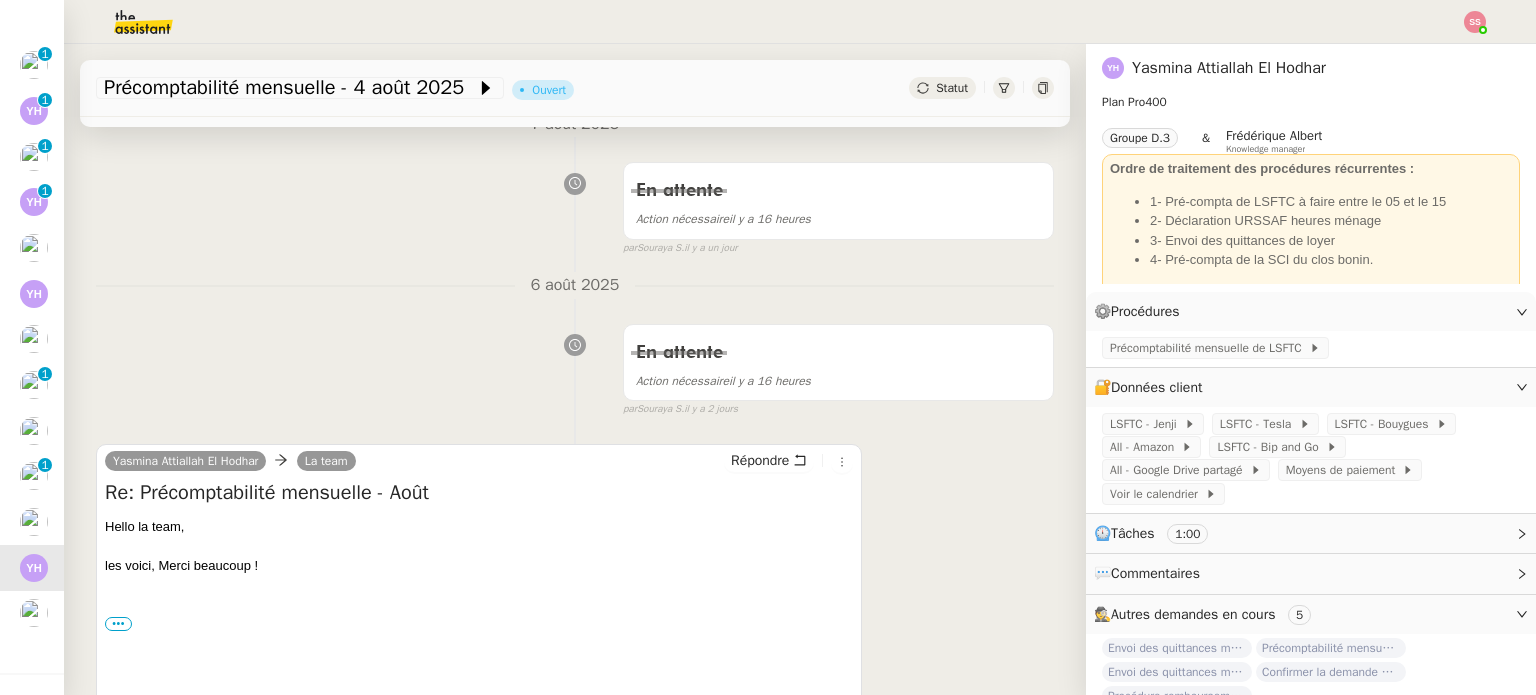 scroll, scrollTop: 300, scrollLeft: 0, axis: vertical 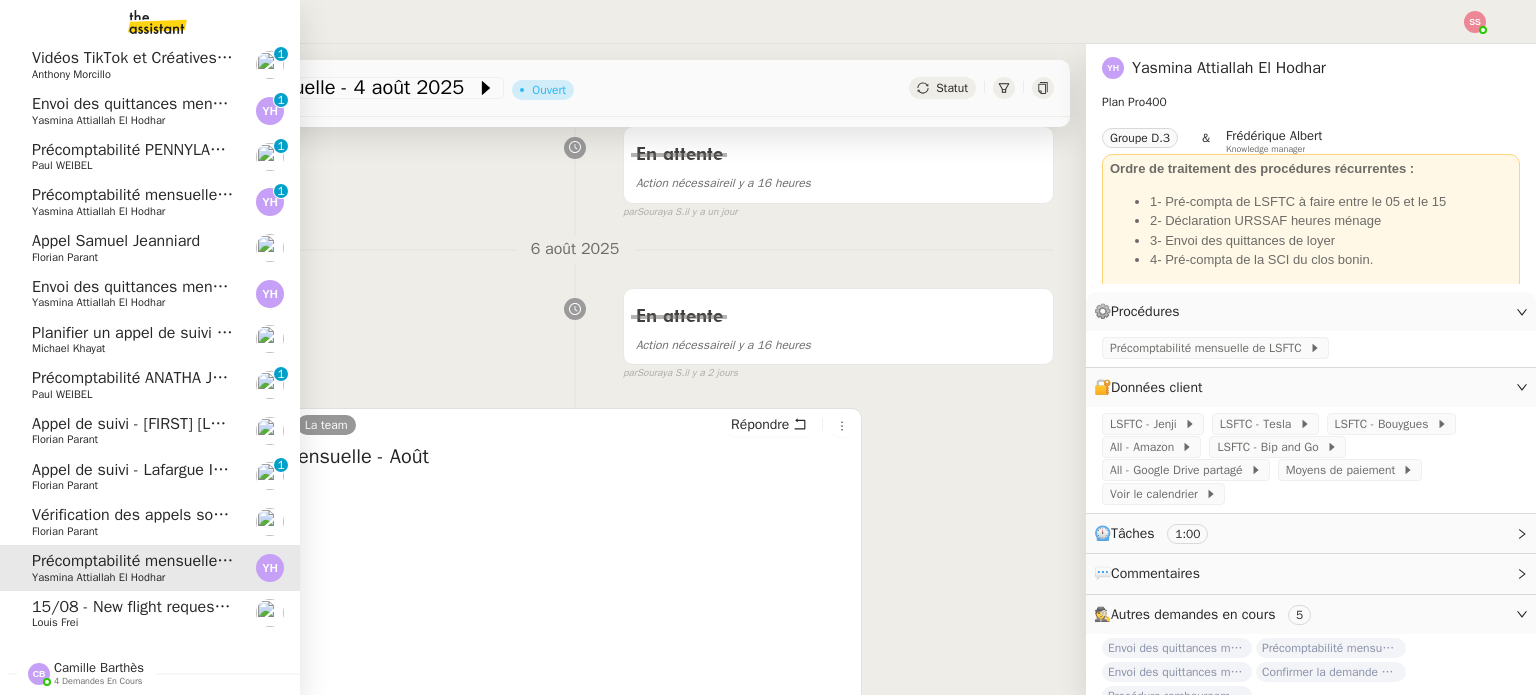 click on "Envoi des quittances mensuelles - [DATE]" 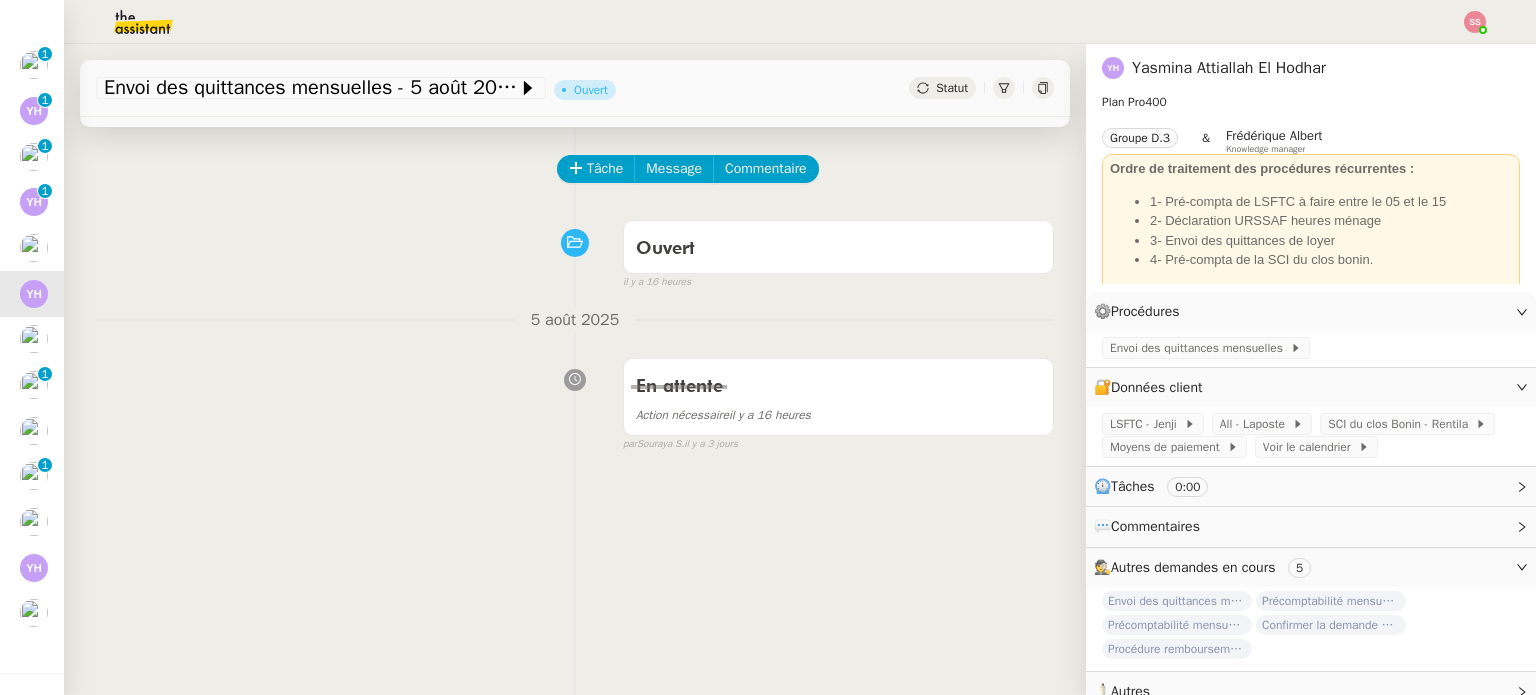 scroll, scrollTop: 0, scrollLeft: 0, axis: both 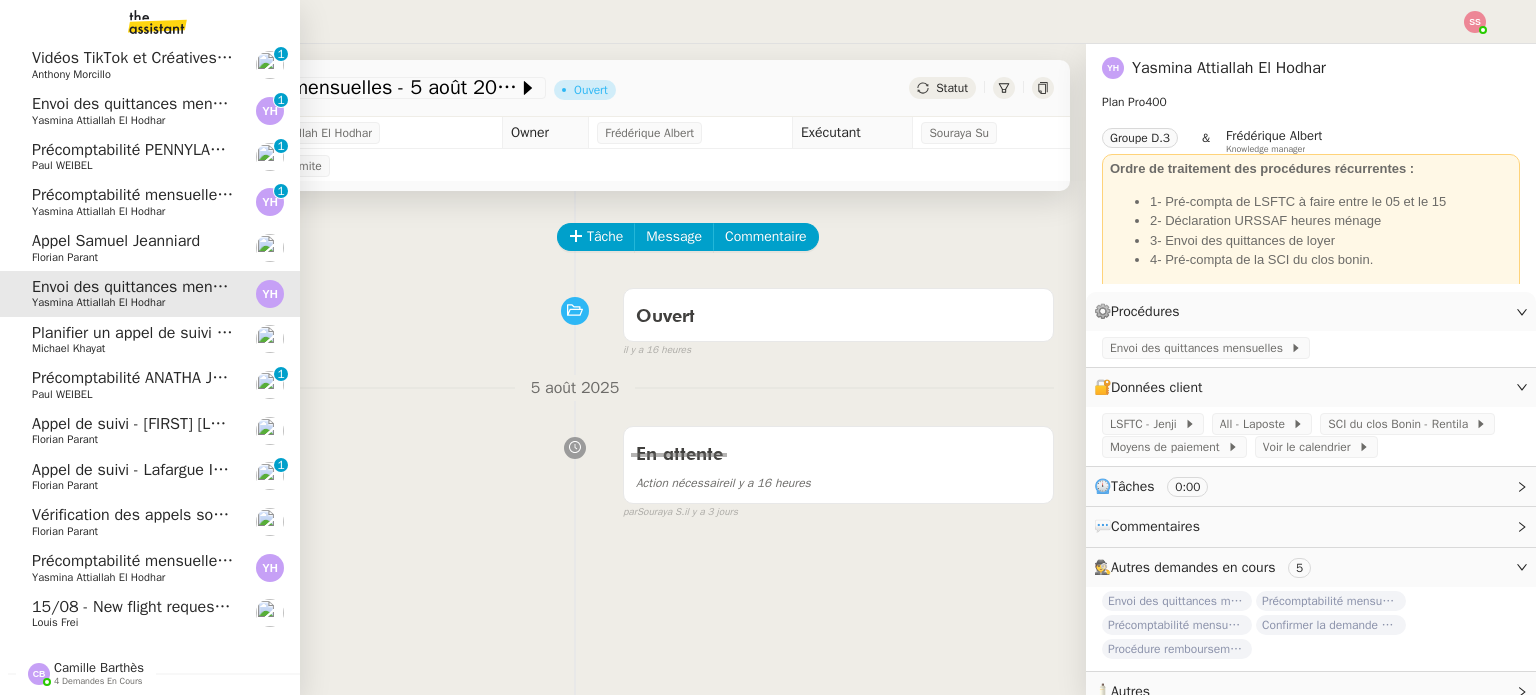 click on "Précomptabilité mensuelle de la SCI du Clos Bonin - juillet 2025" 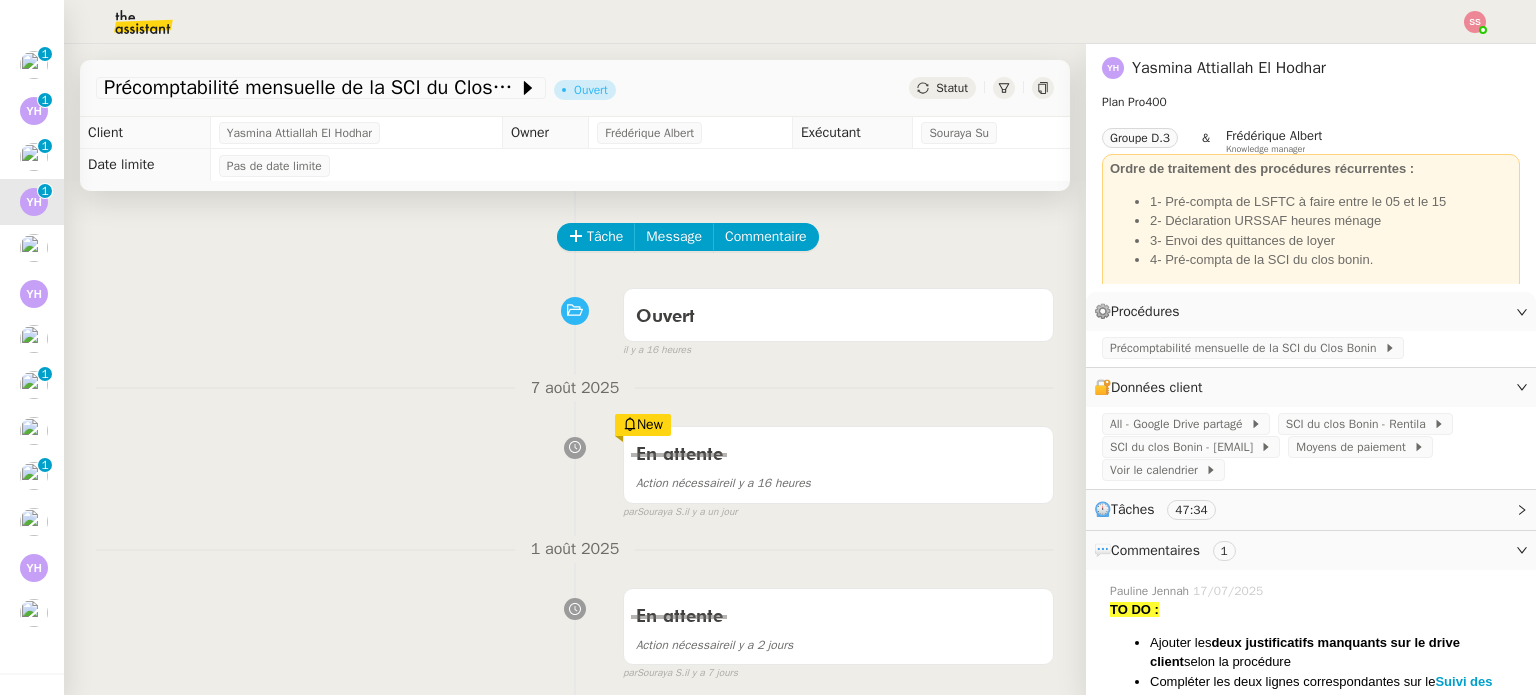 scroll, scrollTop: 500, scrollLeft: 0, axis: vertical 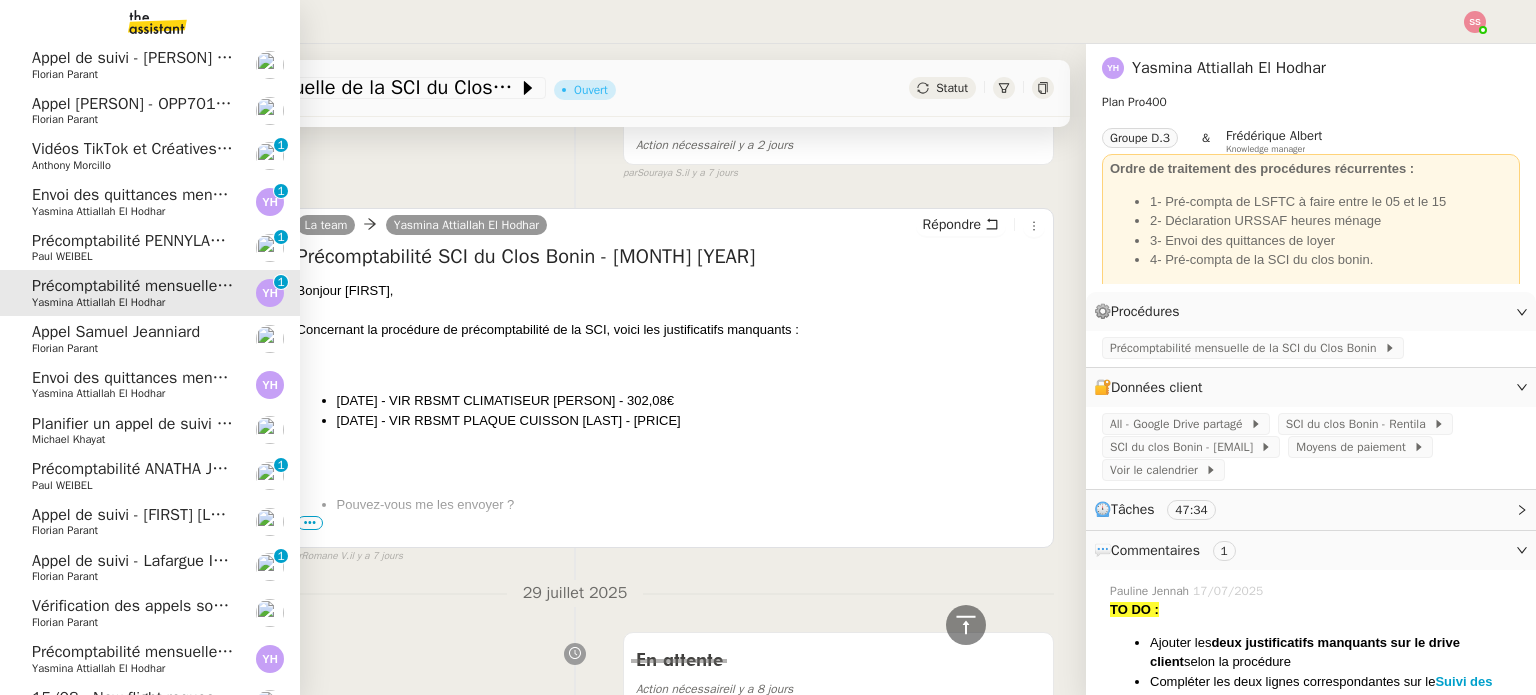 click on "Envoi des quittances mensuelles - 5 juillet 2025" 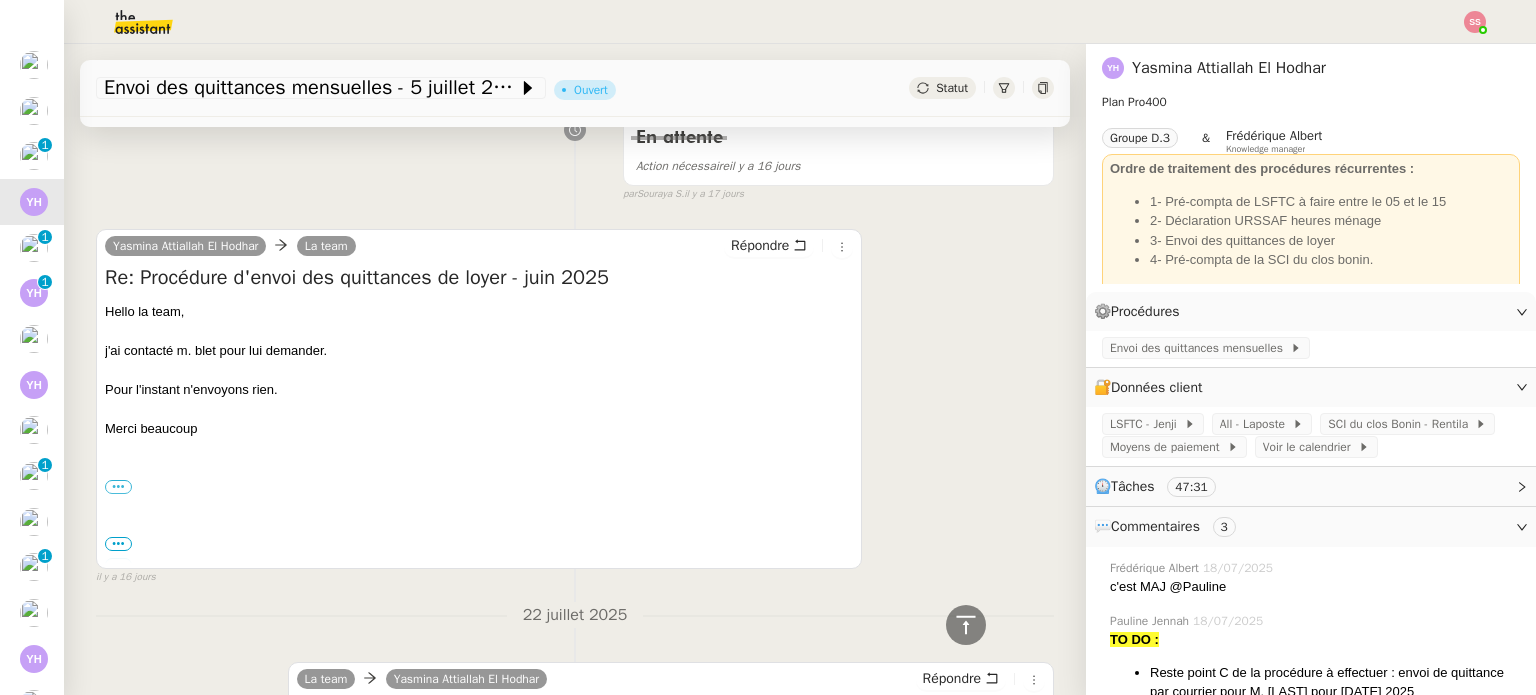 scroll, scrollTop: 1200, scrollLeft: 0, axis: vertical 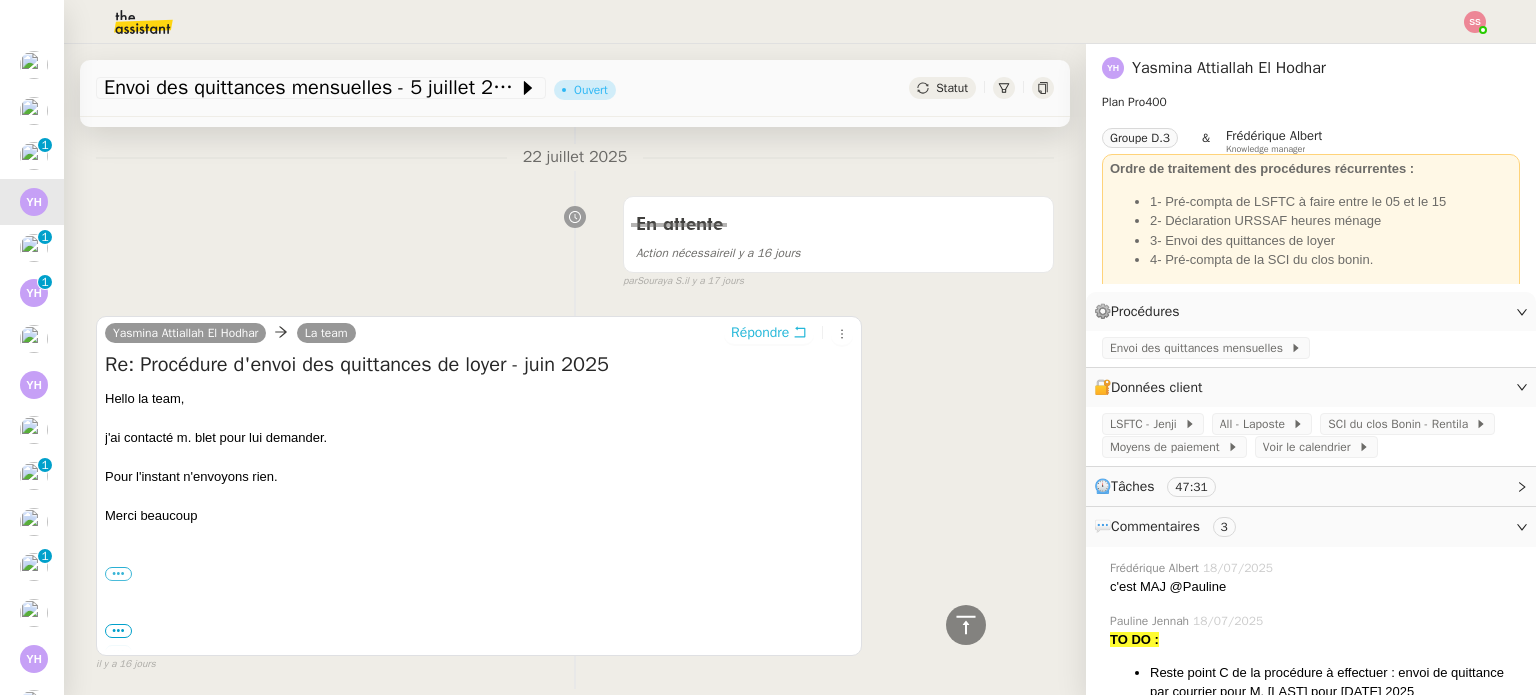 click on "Répondre" at bounding box center [760, 333] 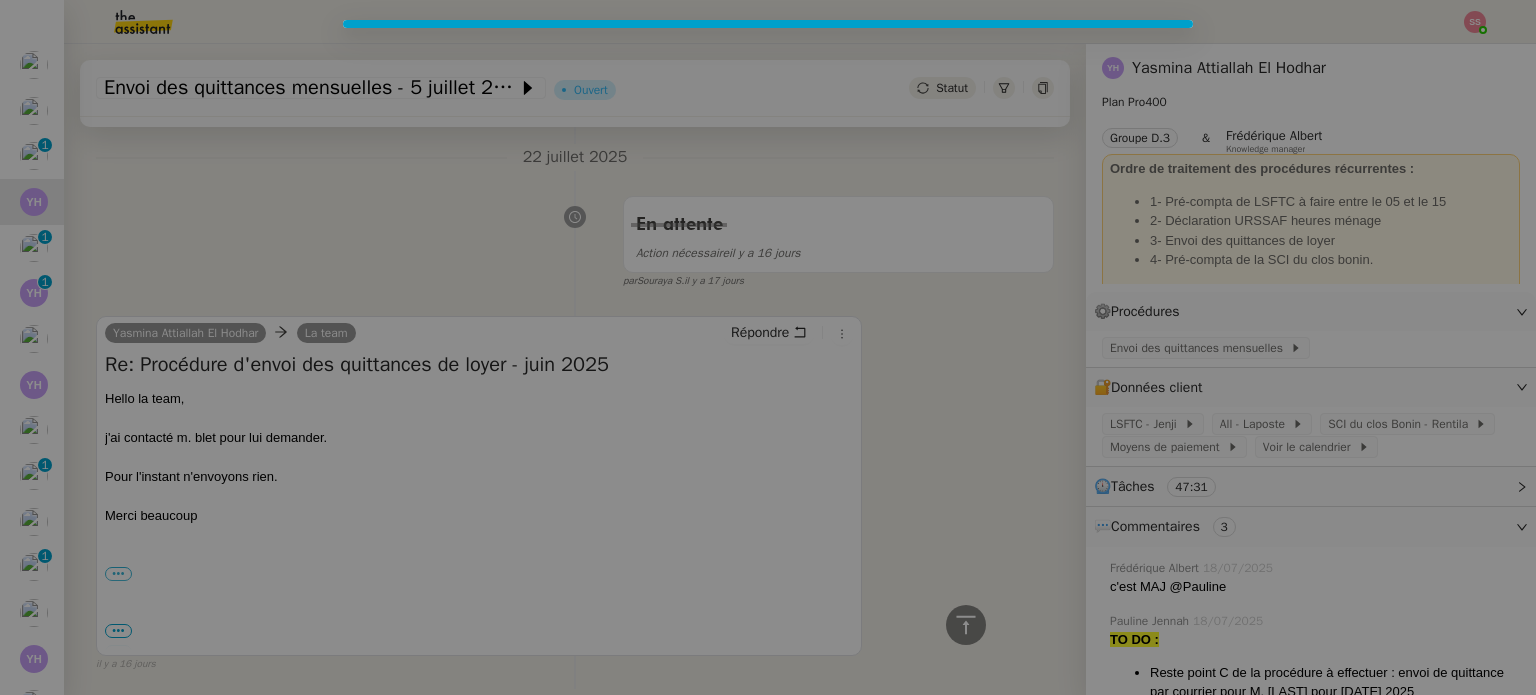 scroll, scrollTop: 1354, scrollLeft: 0, axis: vertical 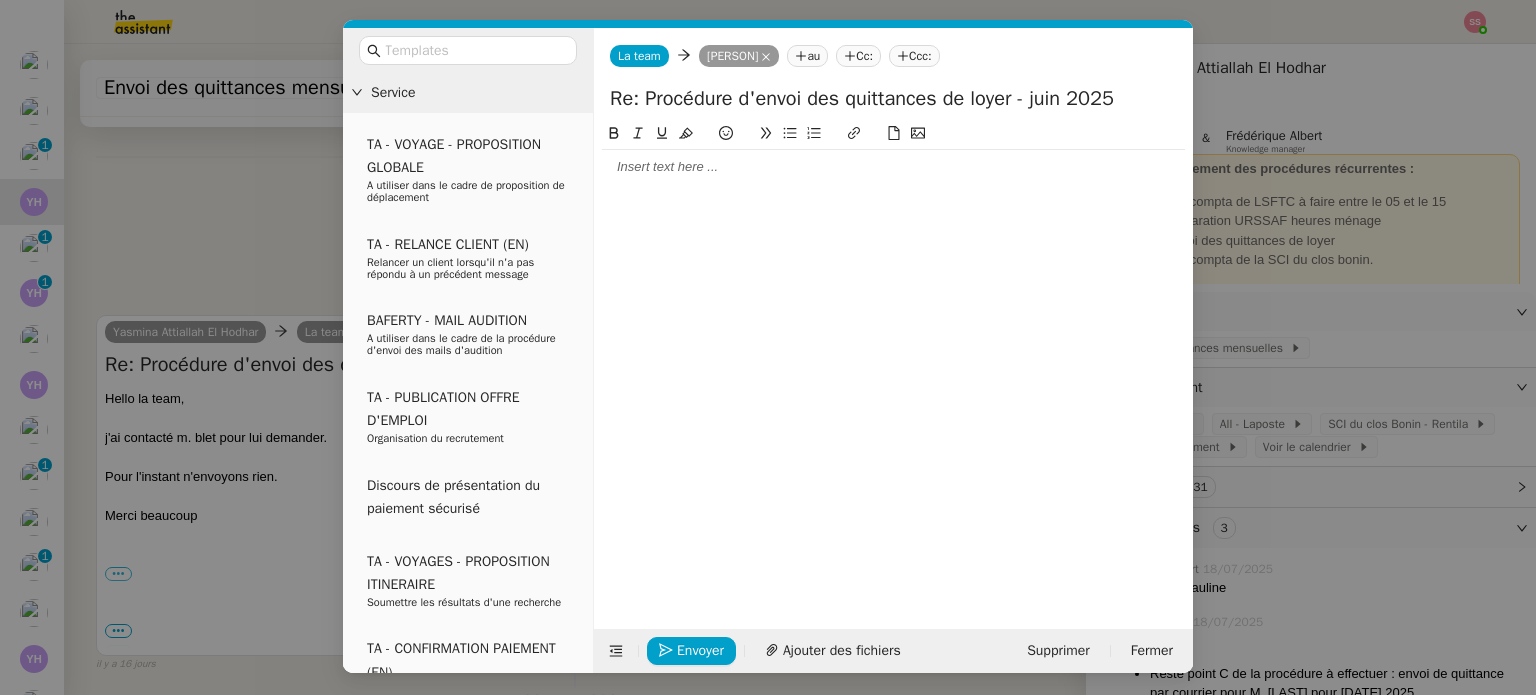 click 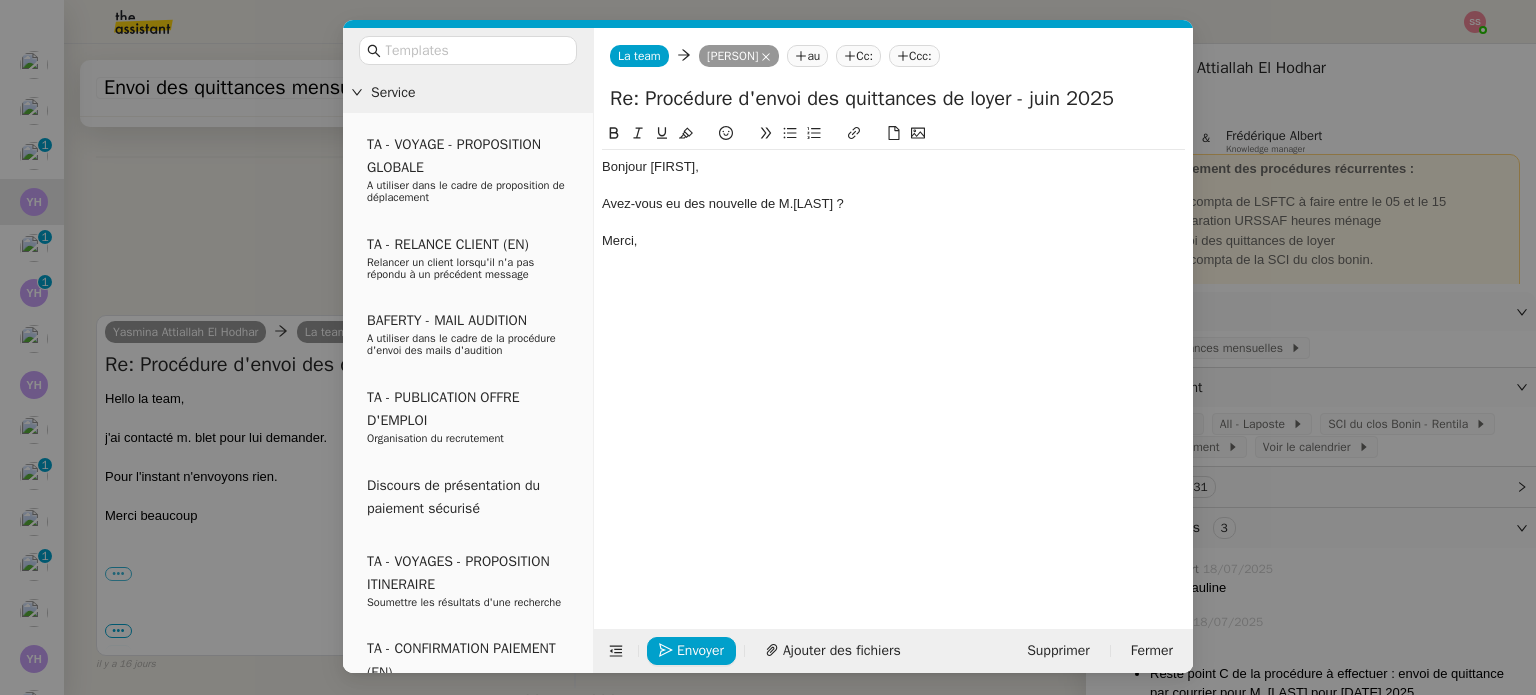 scroll, scrollTop: 1452, scrollLeft: 0, axis: vertical 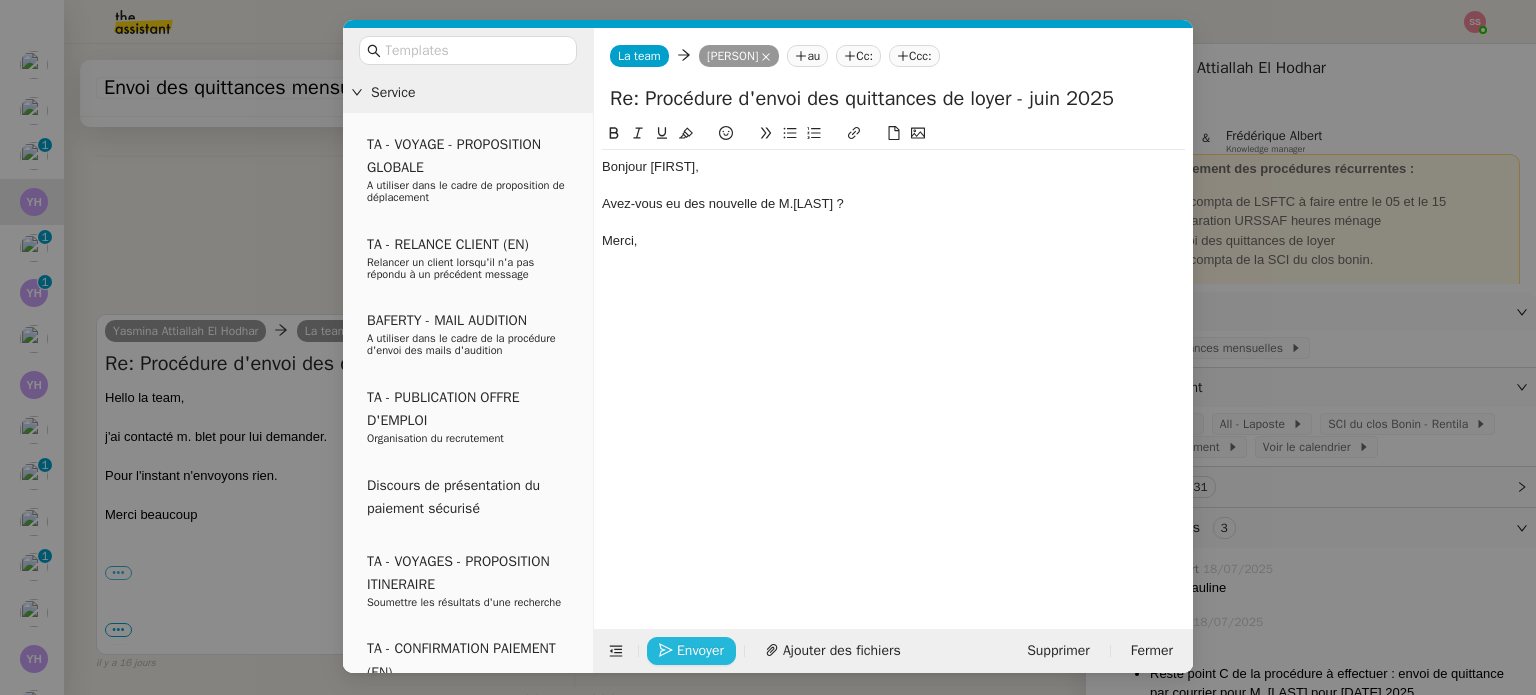 click on "Envoyer" 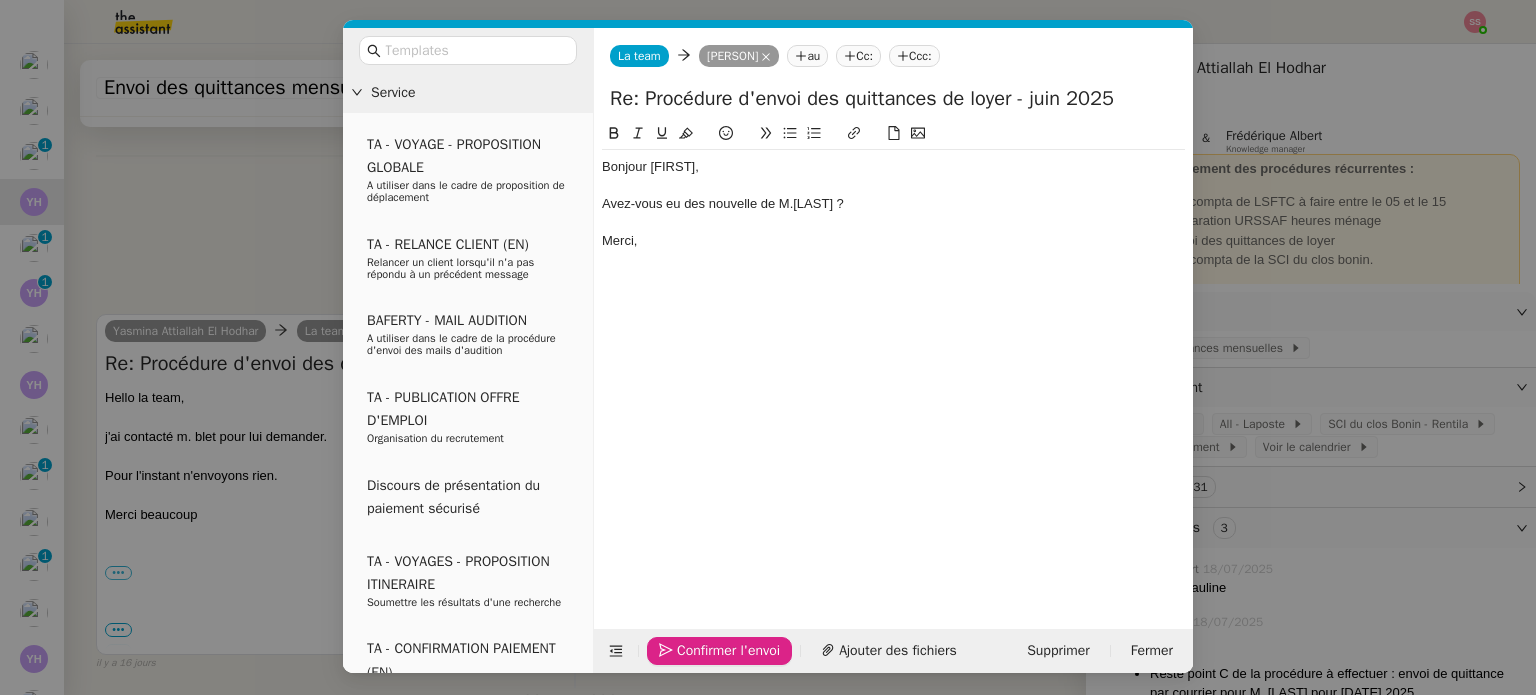 click on "Confirmer l'envoi" 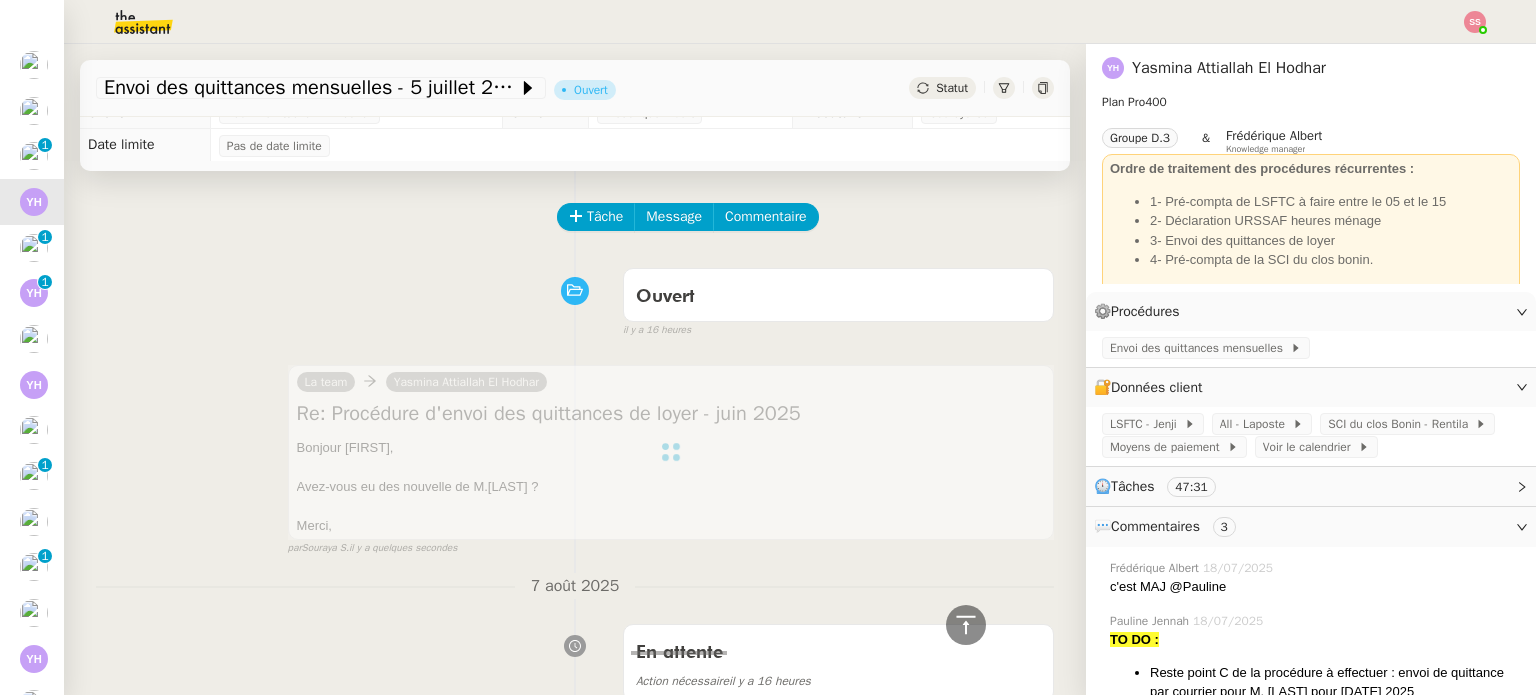 scroll, scrollTop: 0, scrollLeft: 0, axis: both 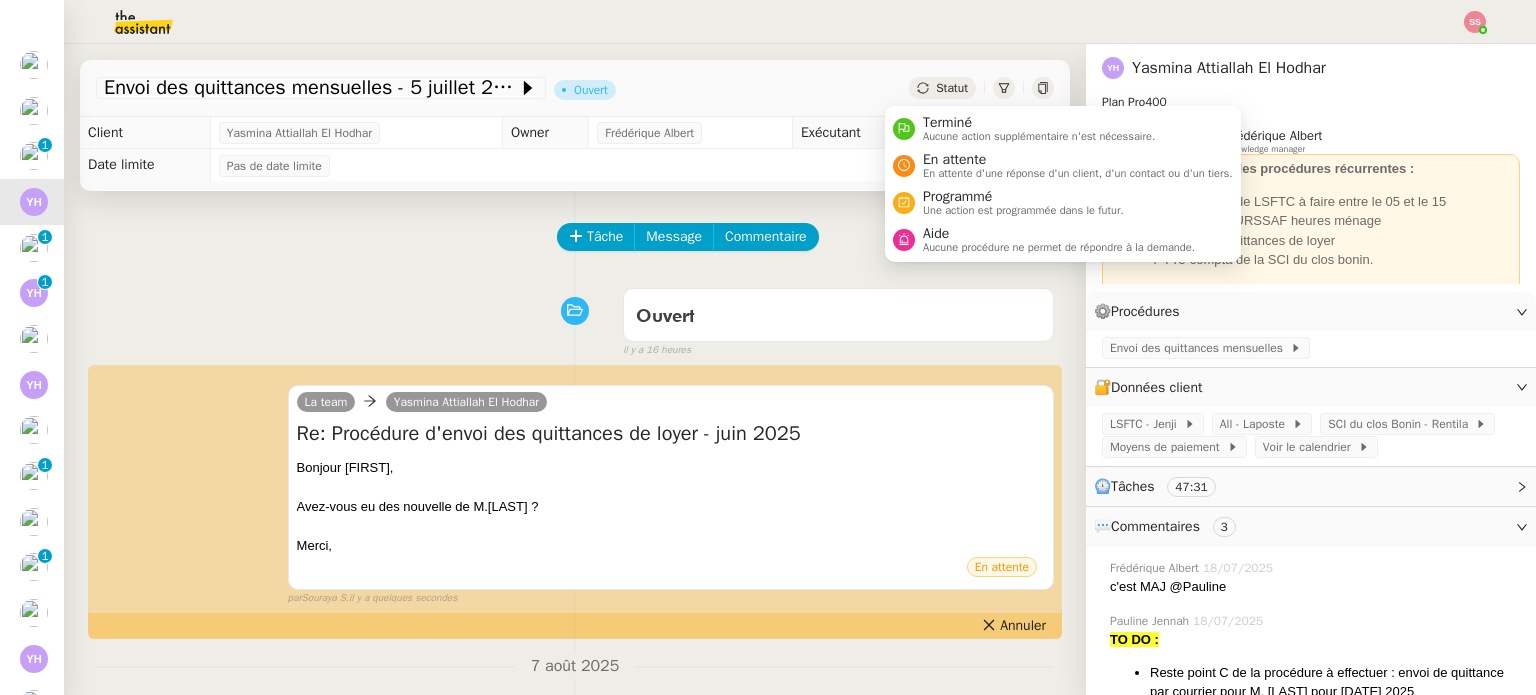 click on "Statut" 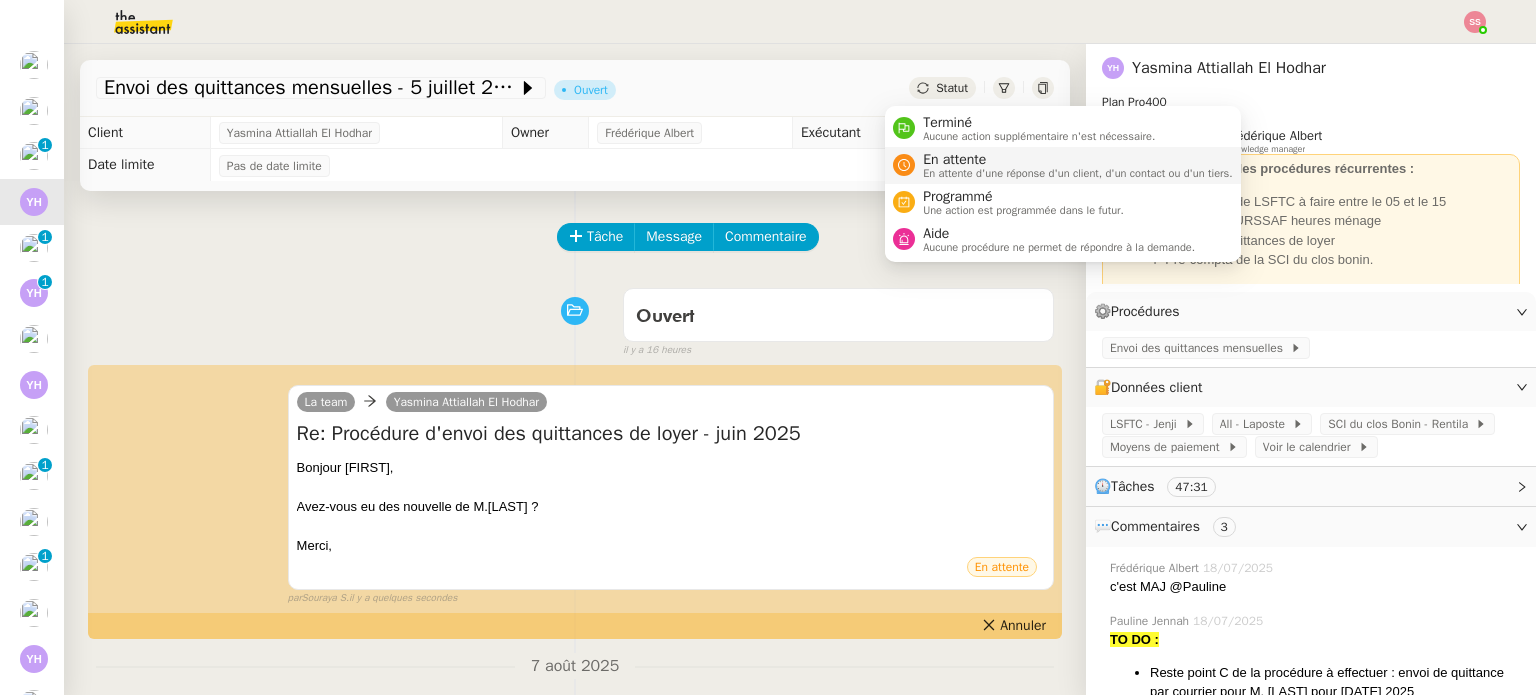 click at bounding box center [904, 165] 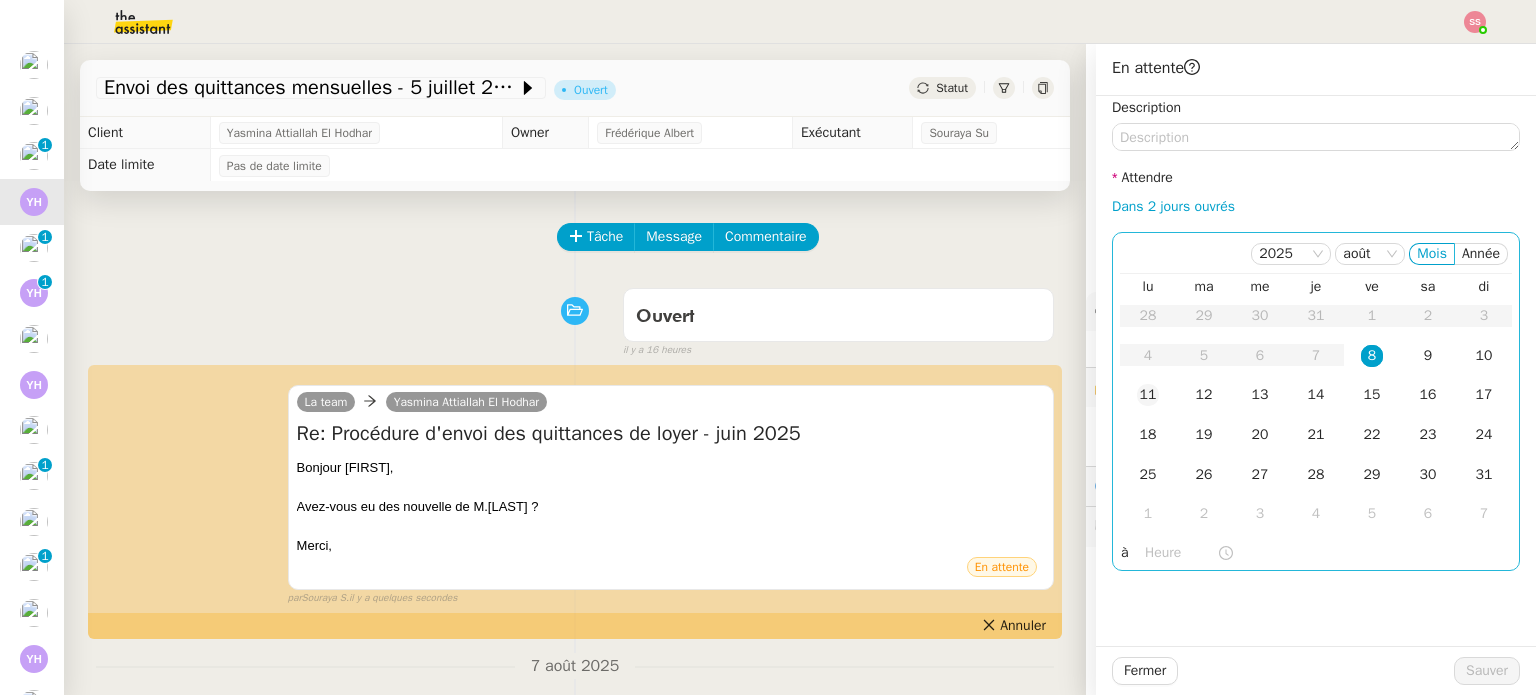 click on "11" 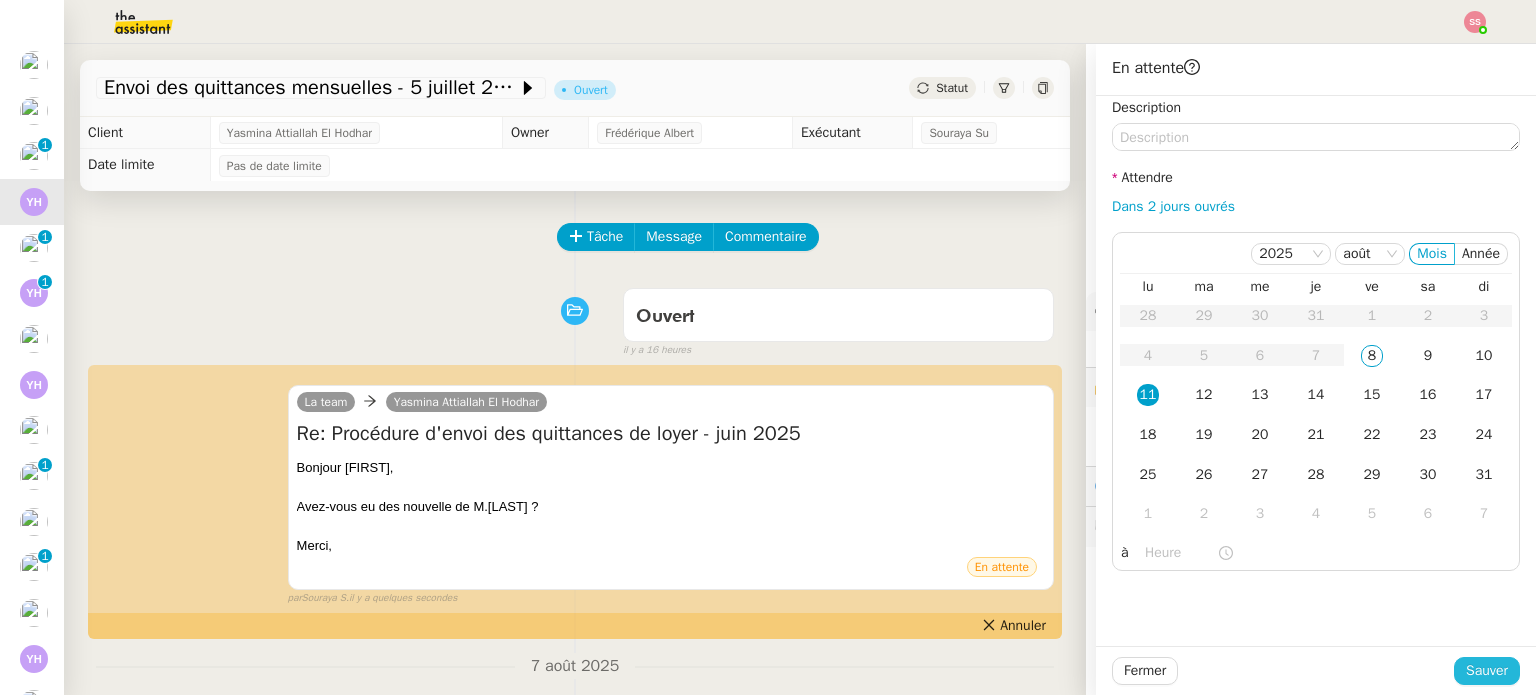 click on "Sauver" 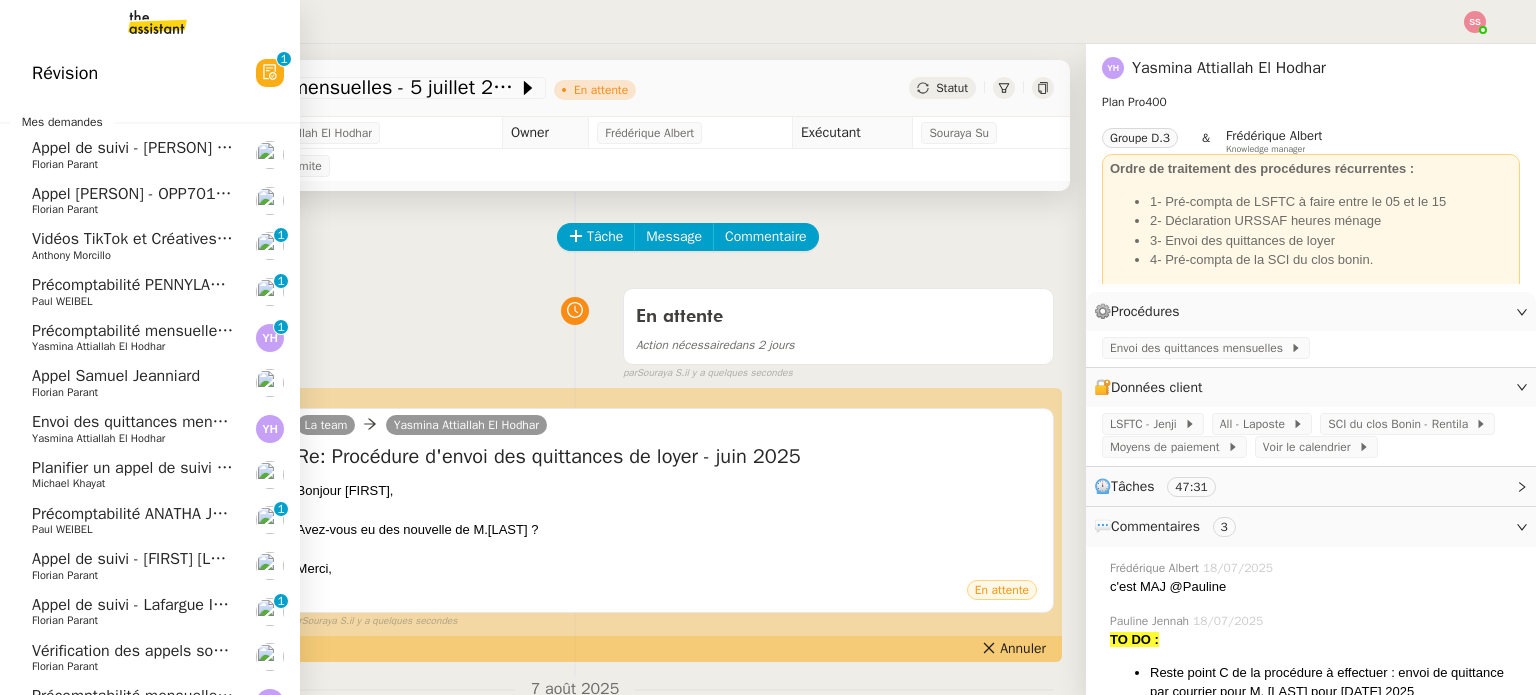 scroll, scrollTop: 0, scrollLeft: 0, axis: both 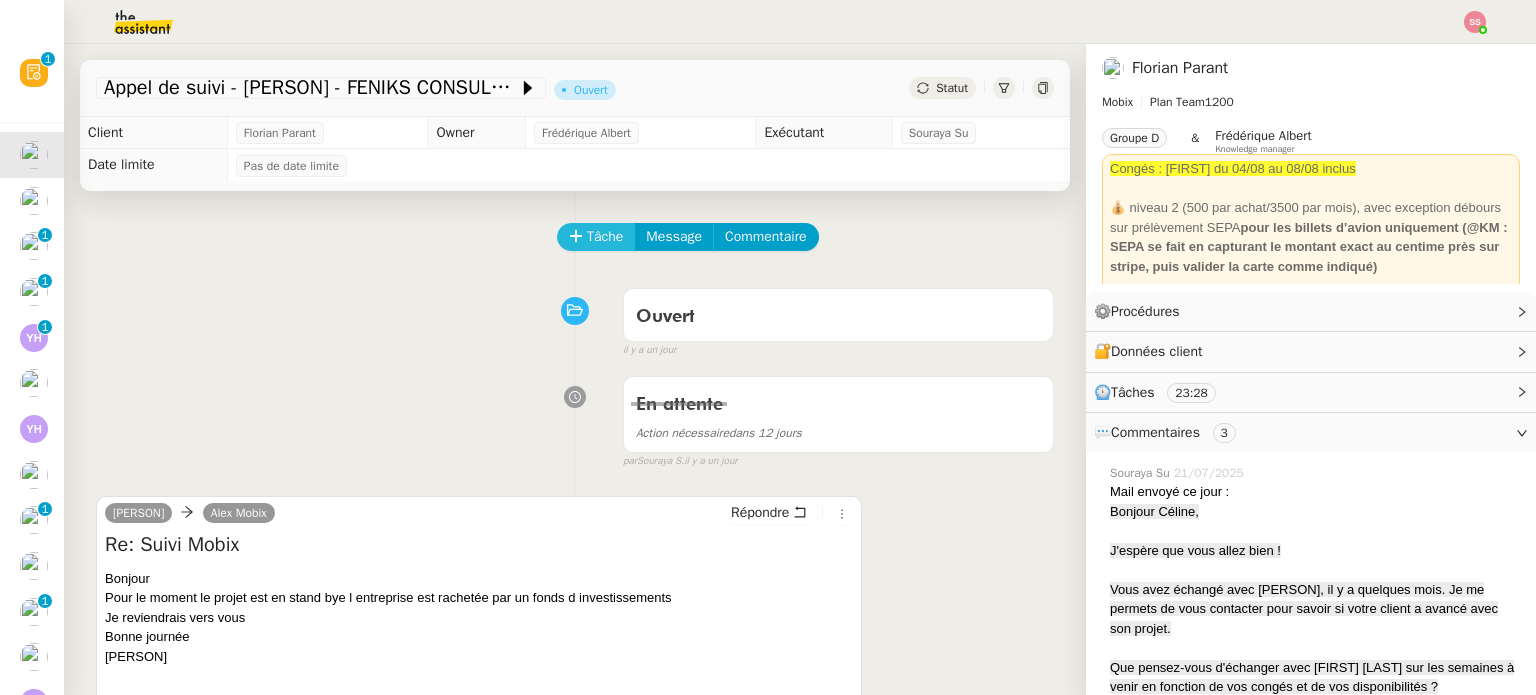 click on "Tâche" 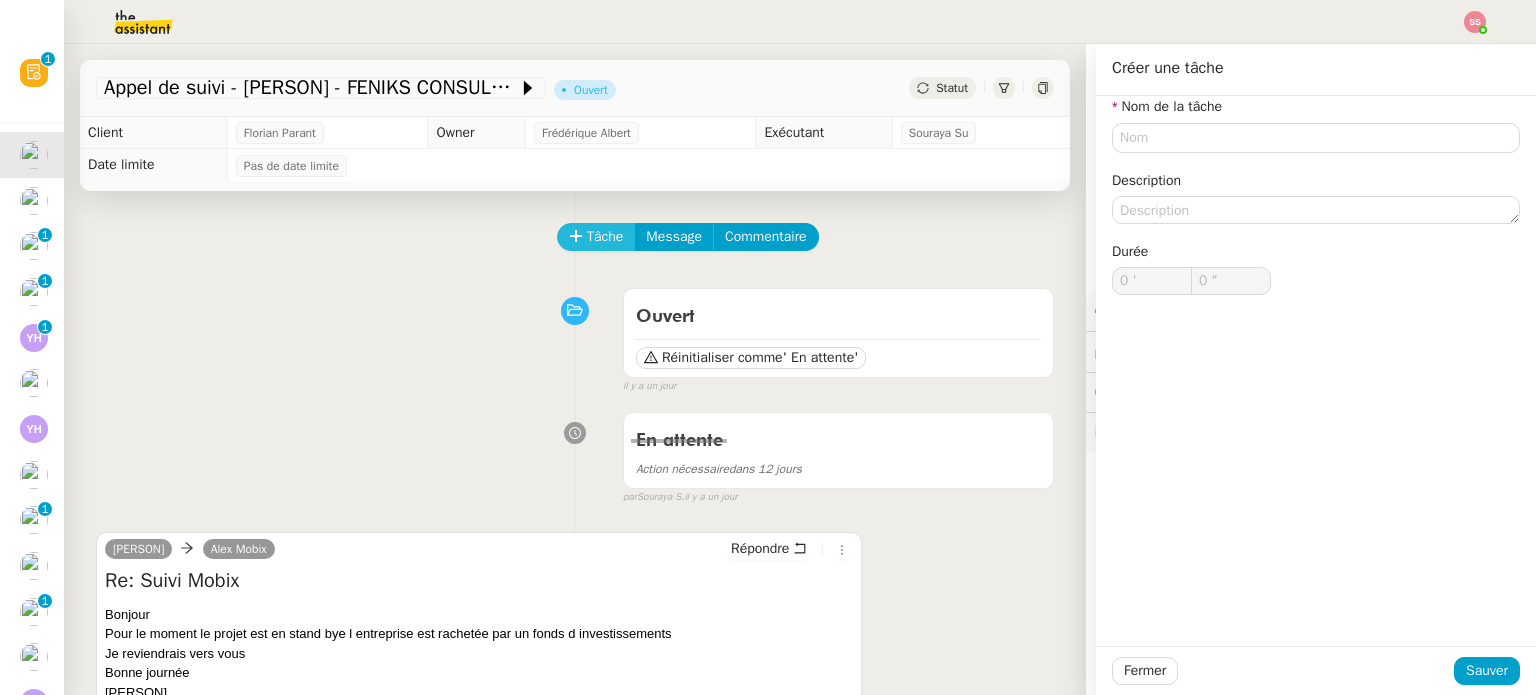 type 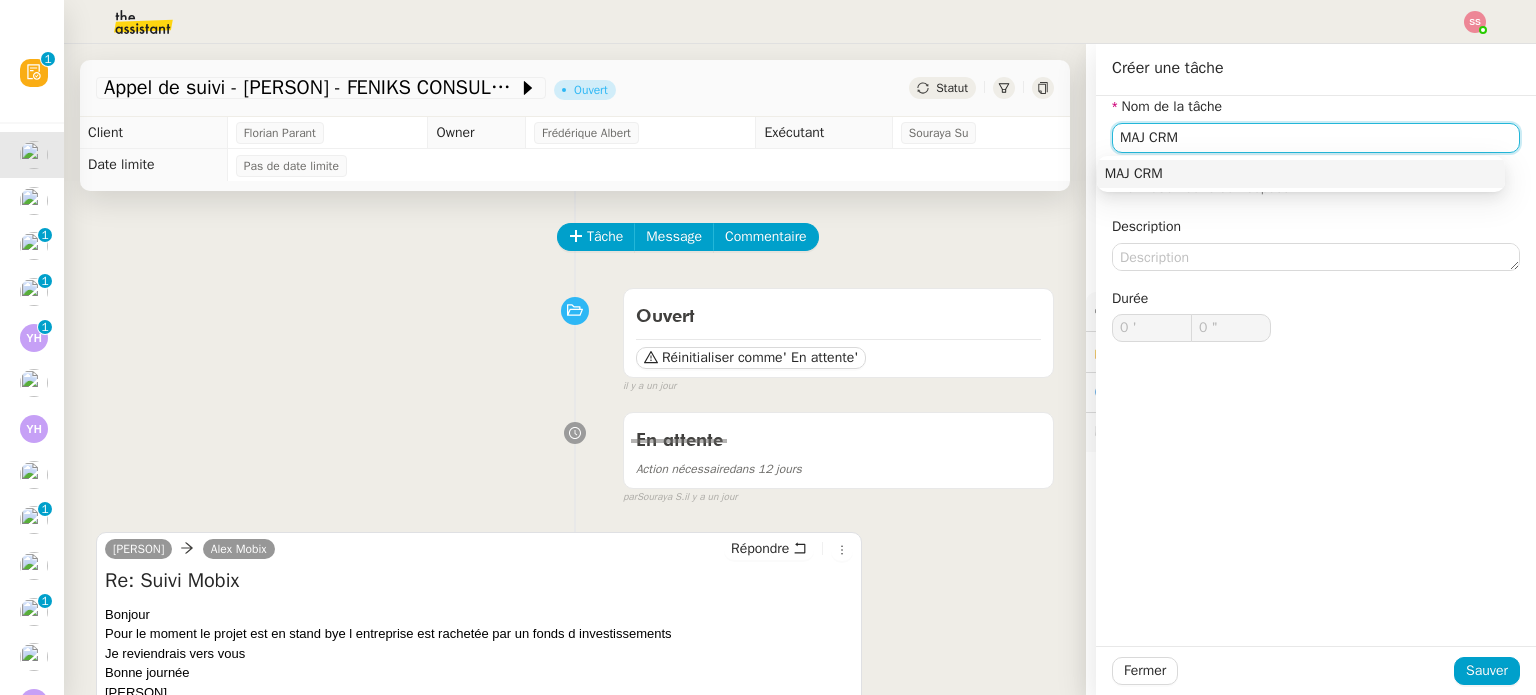click on "MAJ CRM" at bounding box center [1301, 174] 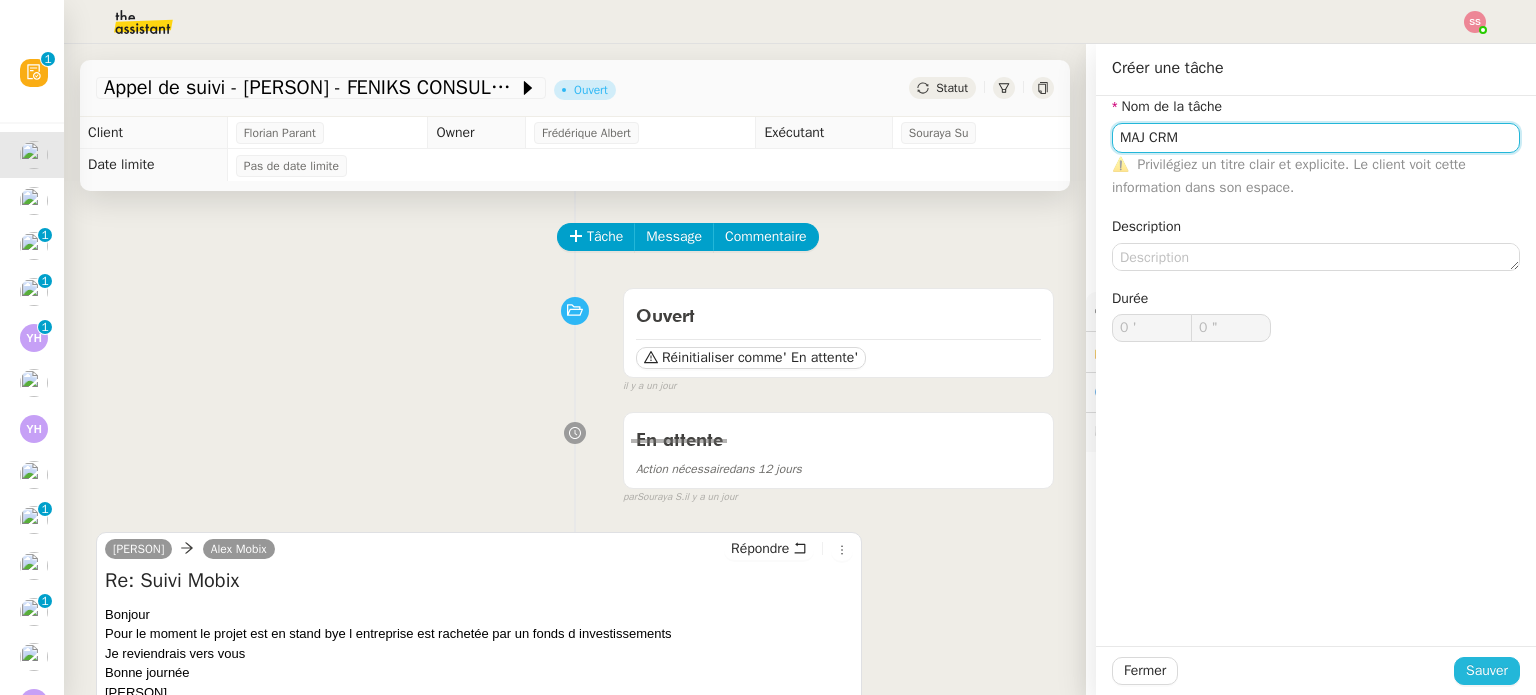 type on "MAJ CRM" 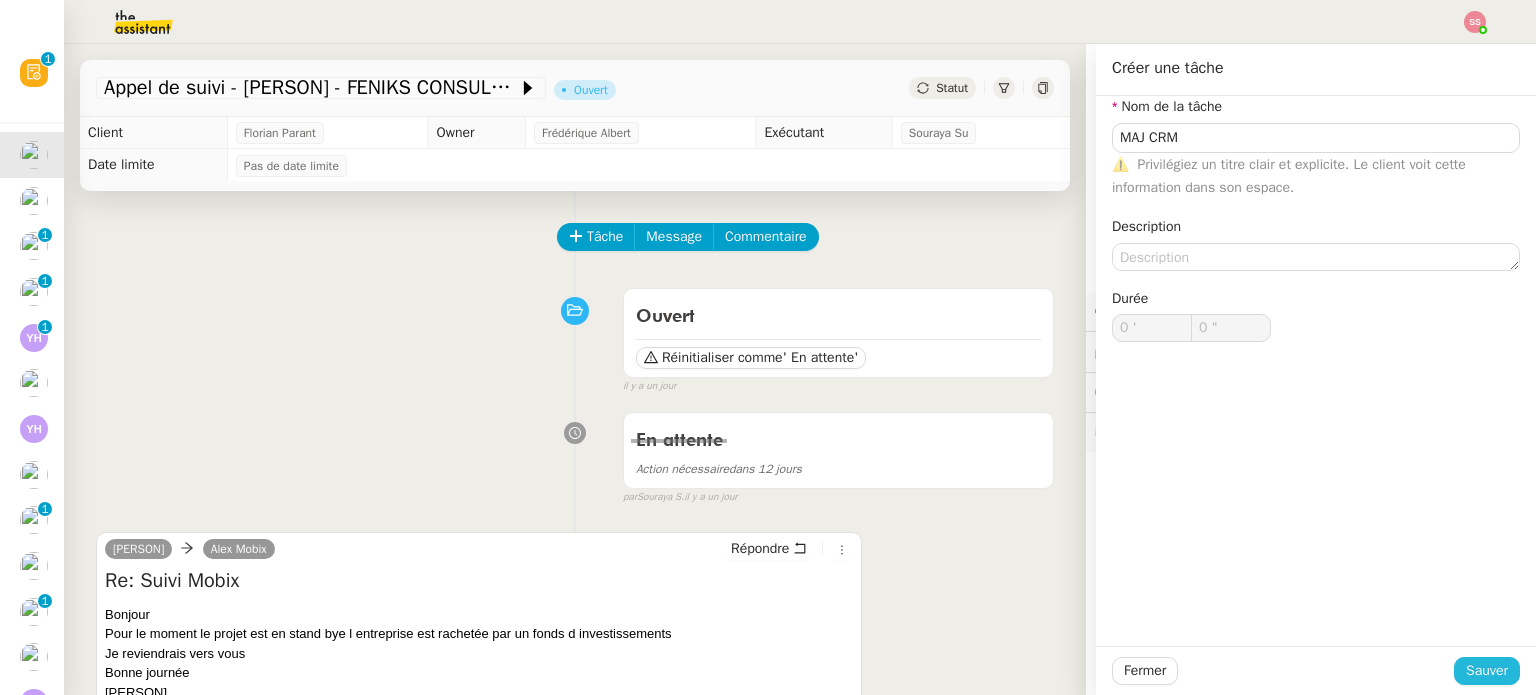 click on "Sauver" 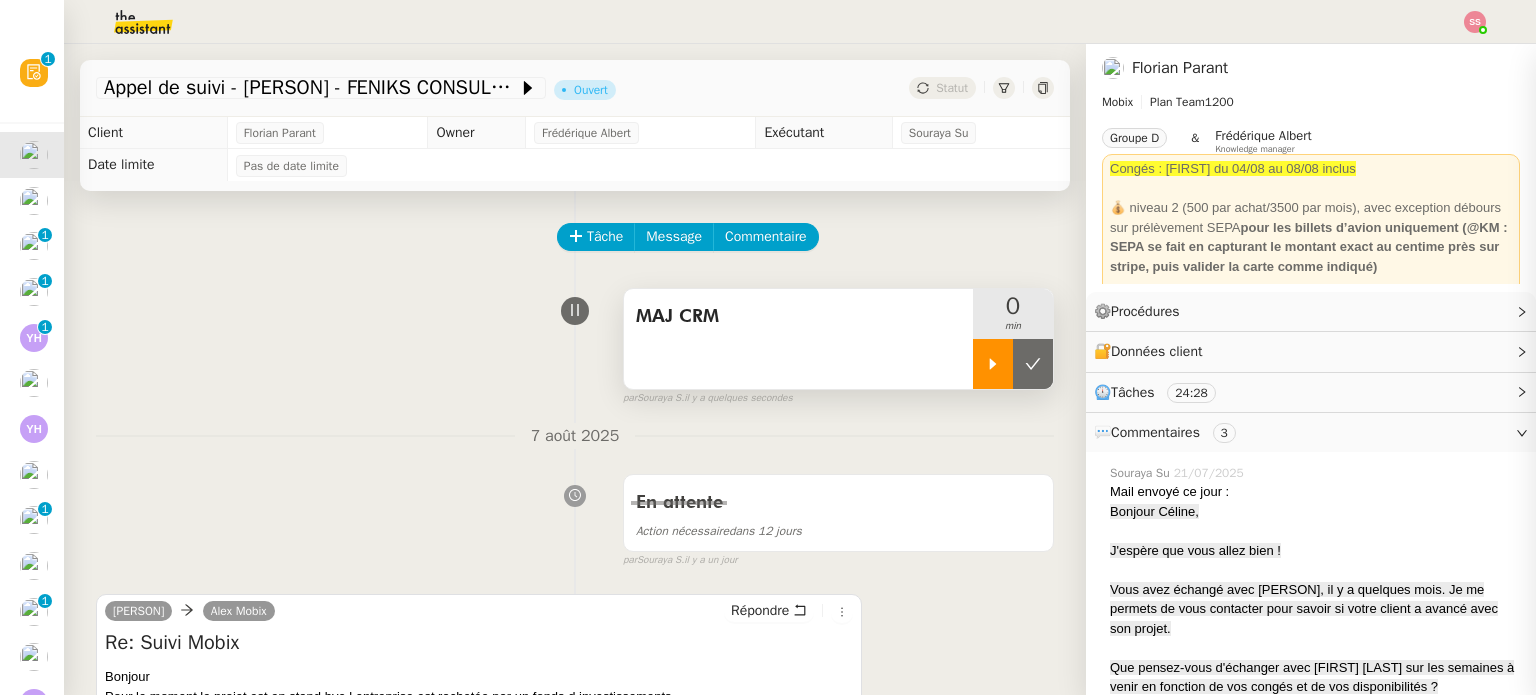click 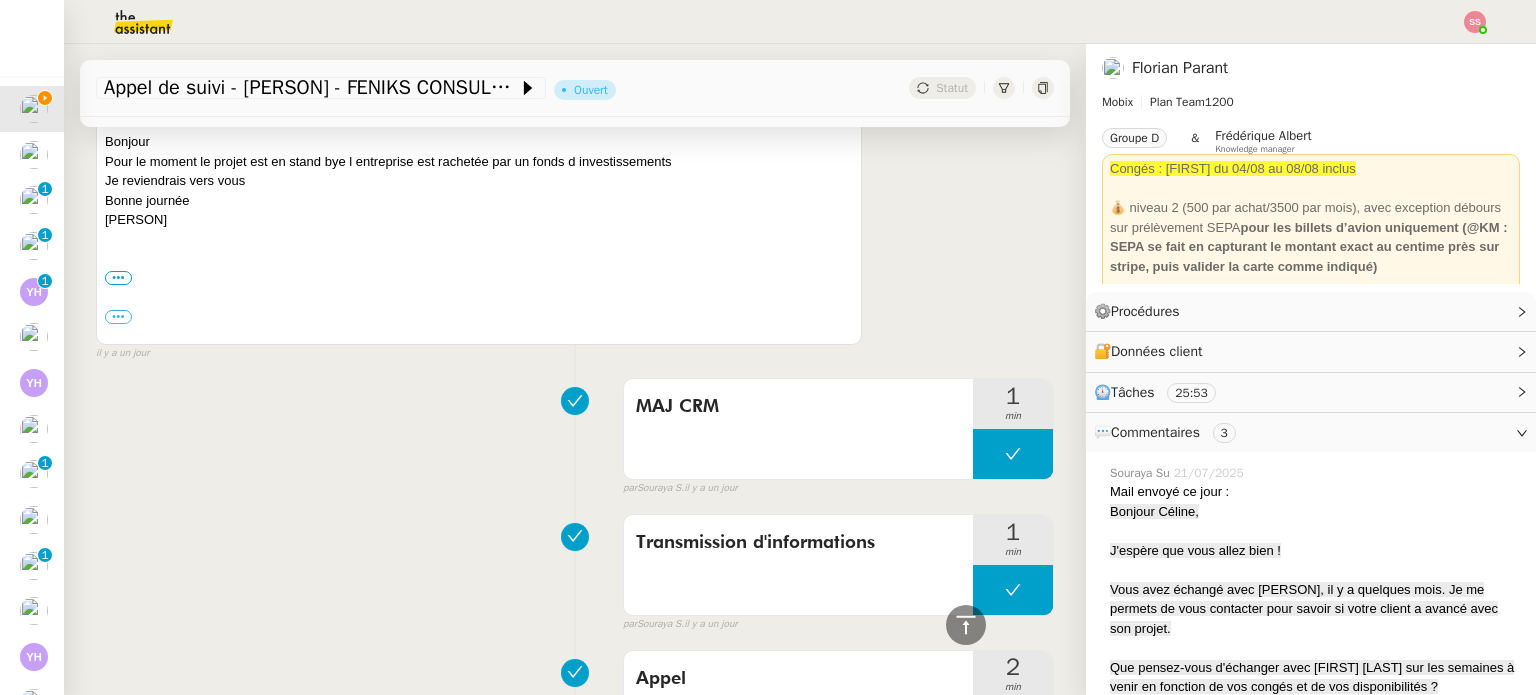 scroll, scrollTop: 500, scrollLeft: 0, axis: vertical 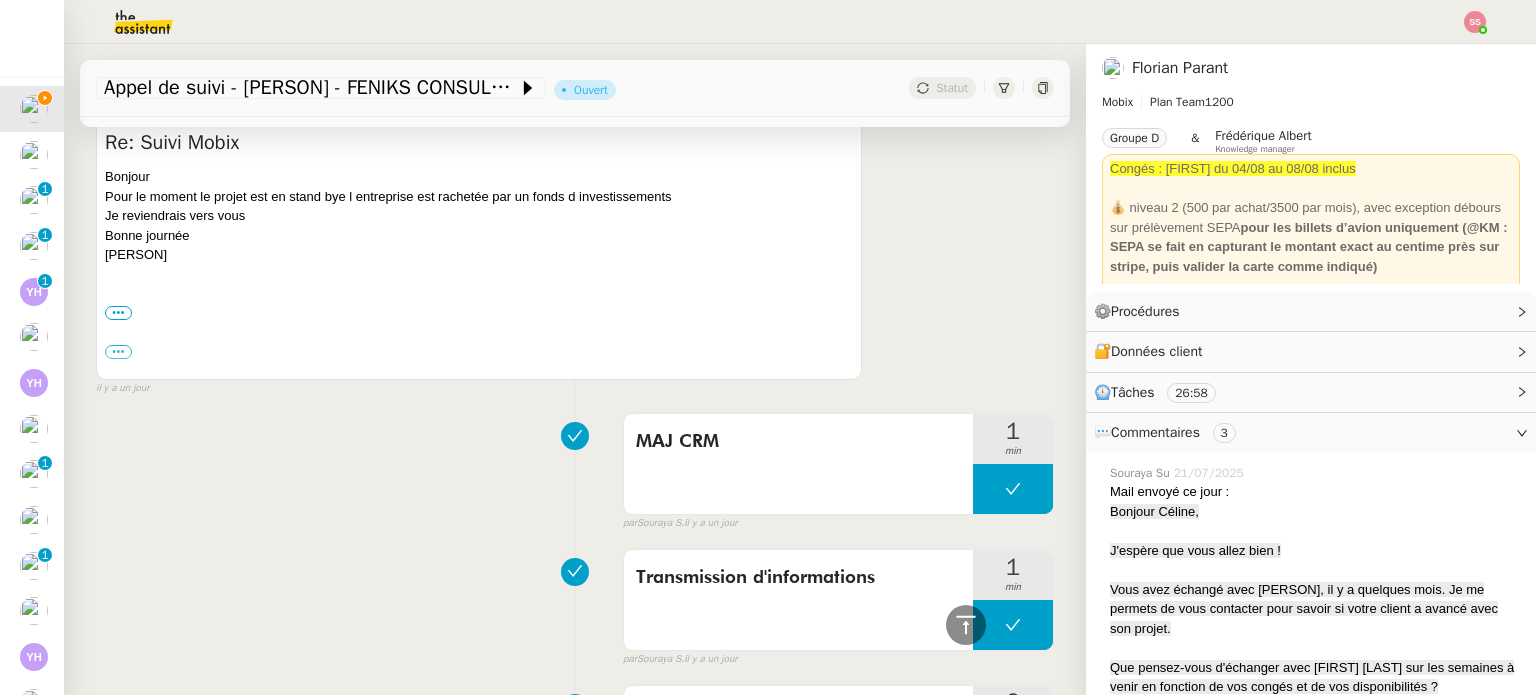 drag, startPoint x: 200, startPoint y: 191, endPoint x: 679, endPoint y: 201, distance: 479.10437 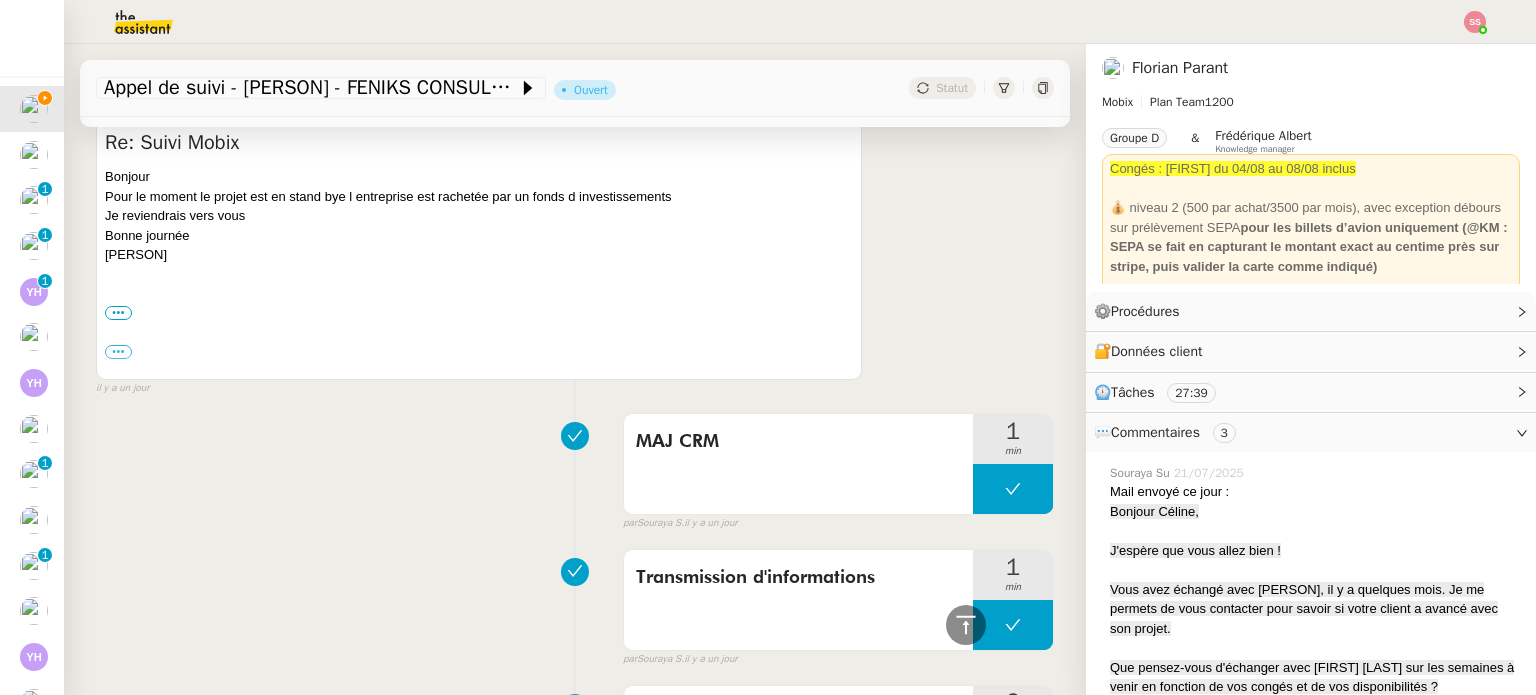 scroll, scrollTop: 0, scrollLeft: 0, axis: both 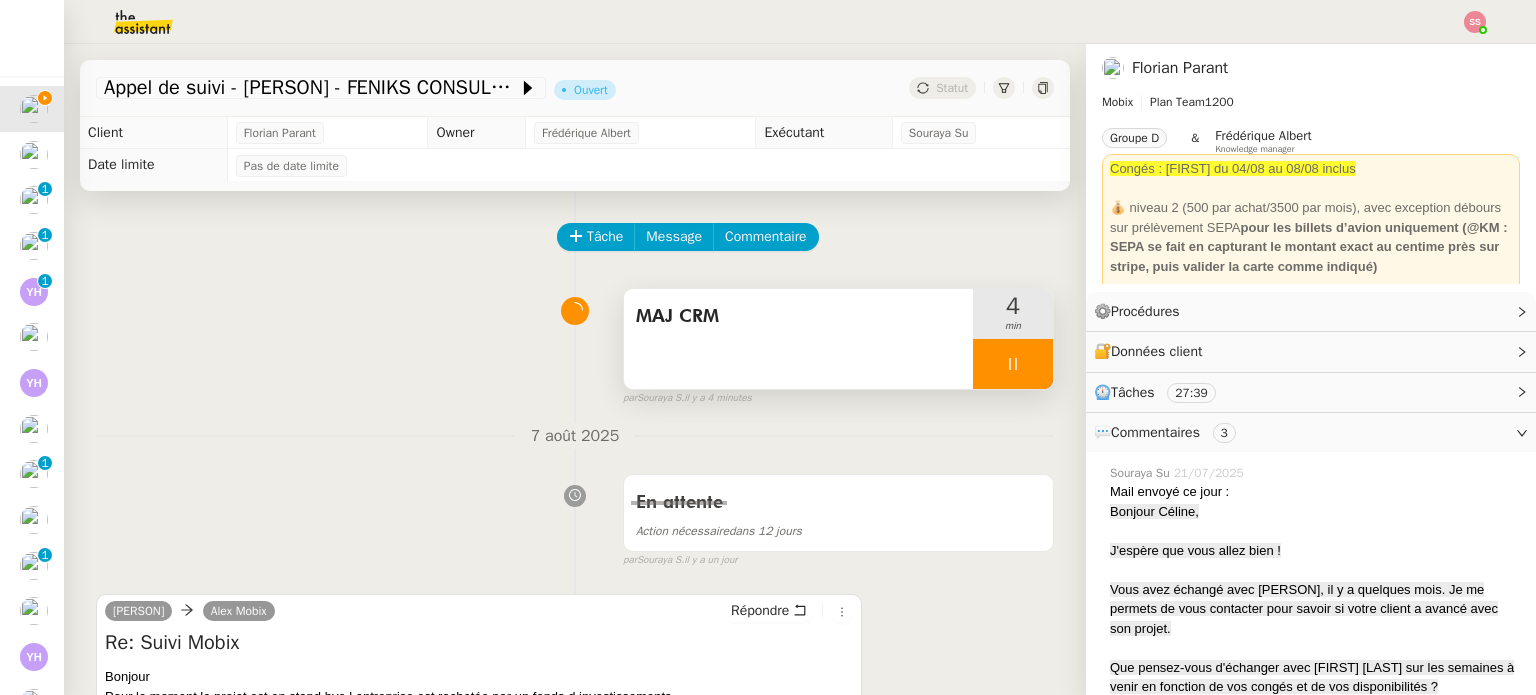 click at bounding box center (1013, 364) 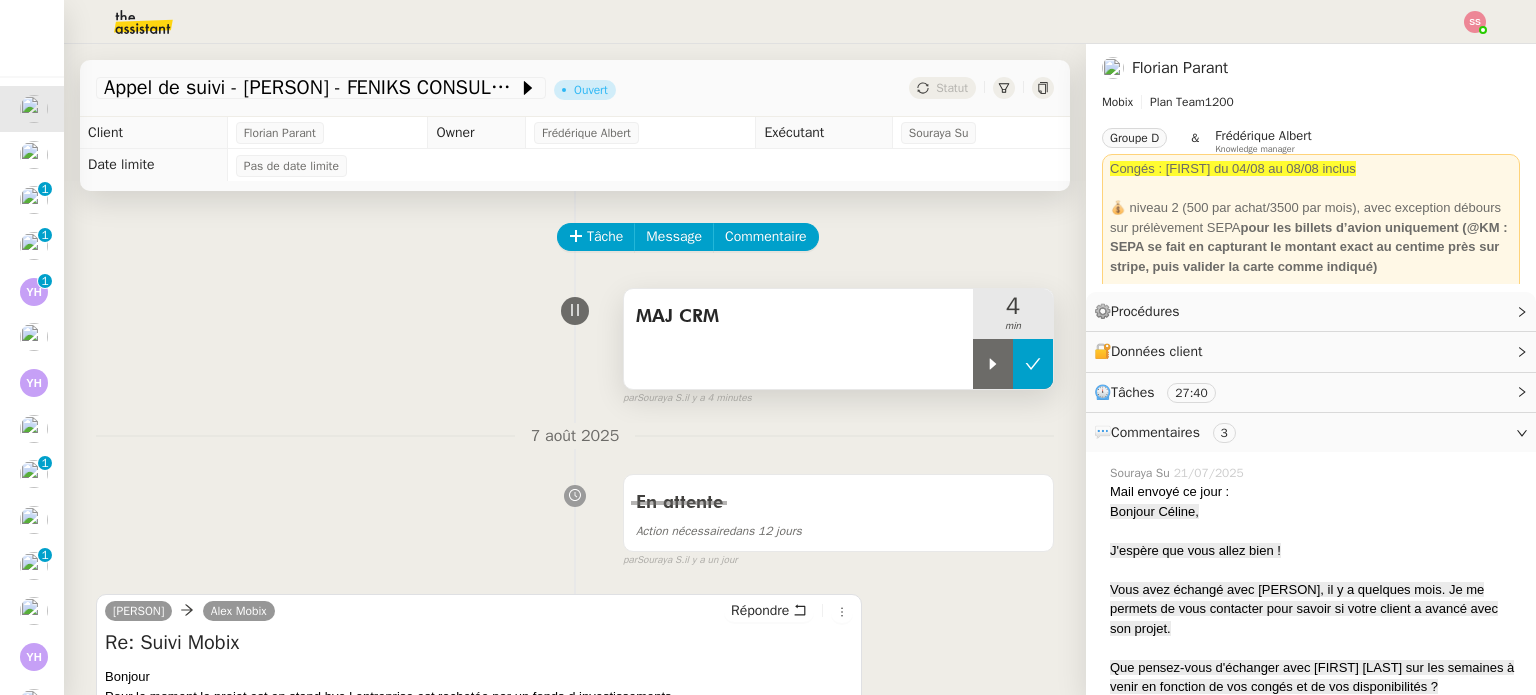 click 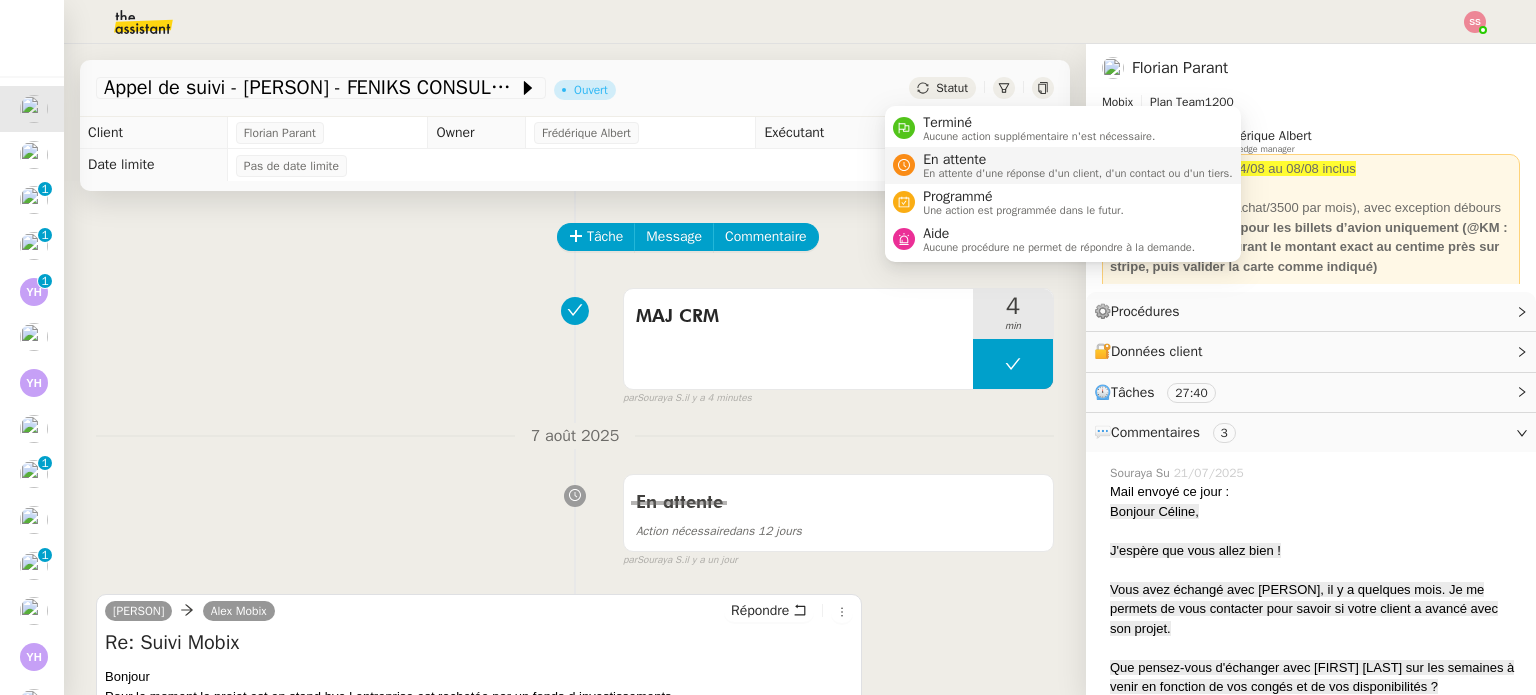 click on "En attente" at bounding box center [1078, 160] 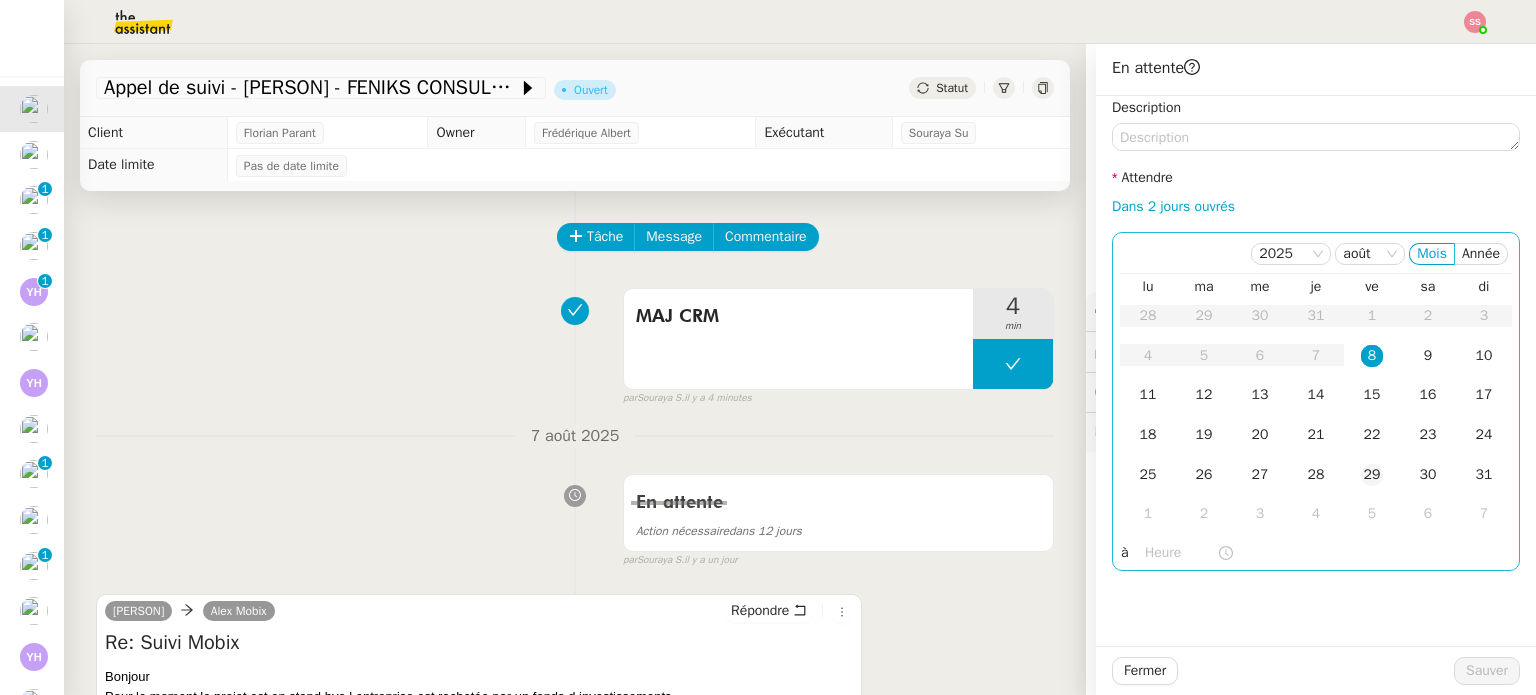 click on "29" 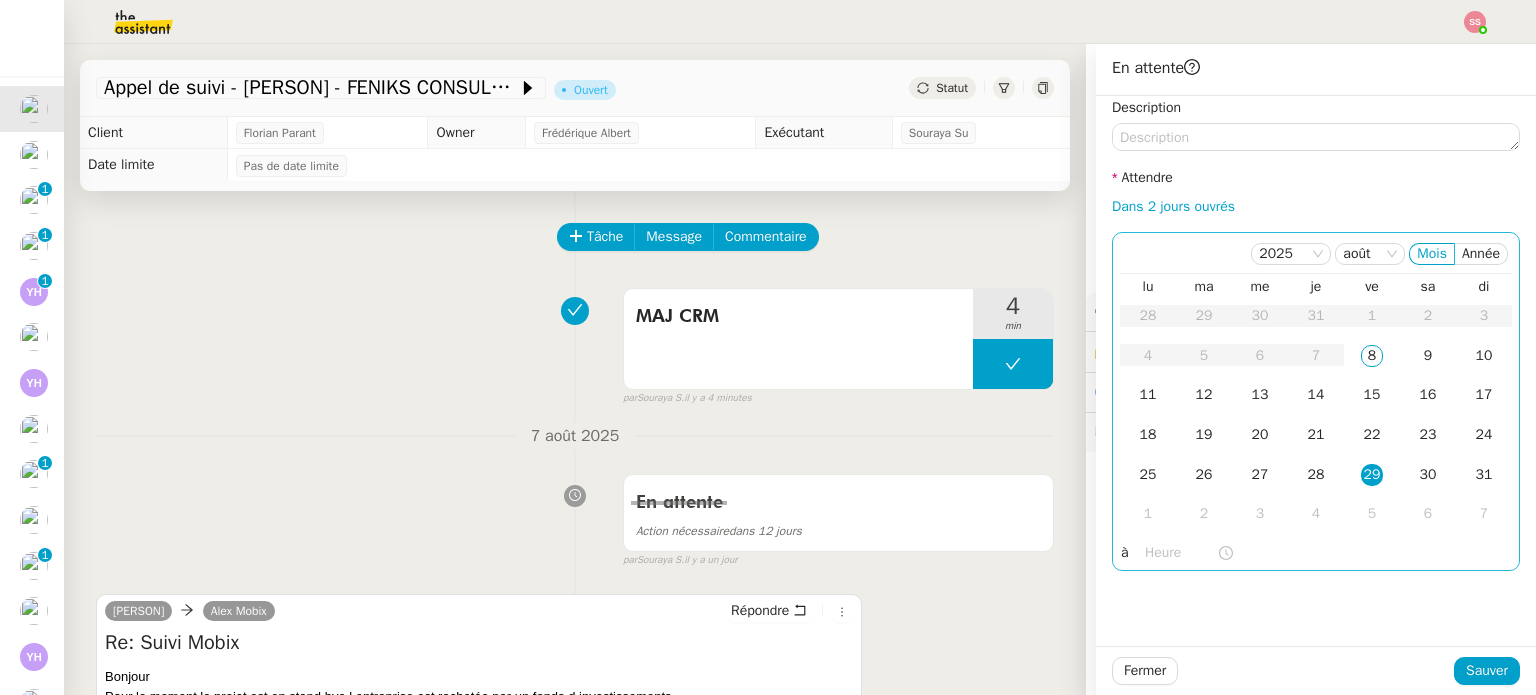 click on "29" 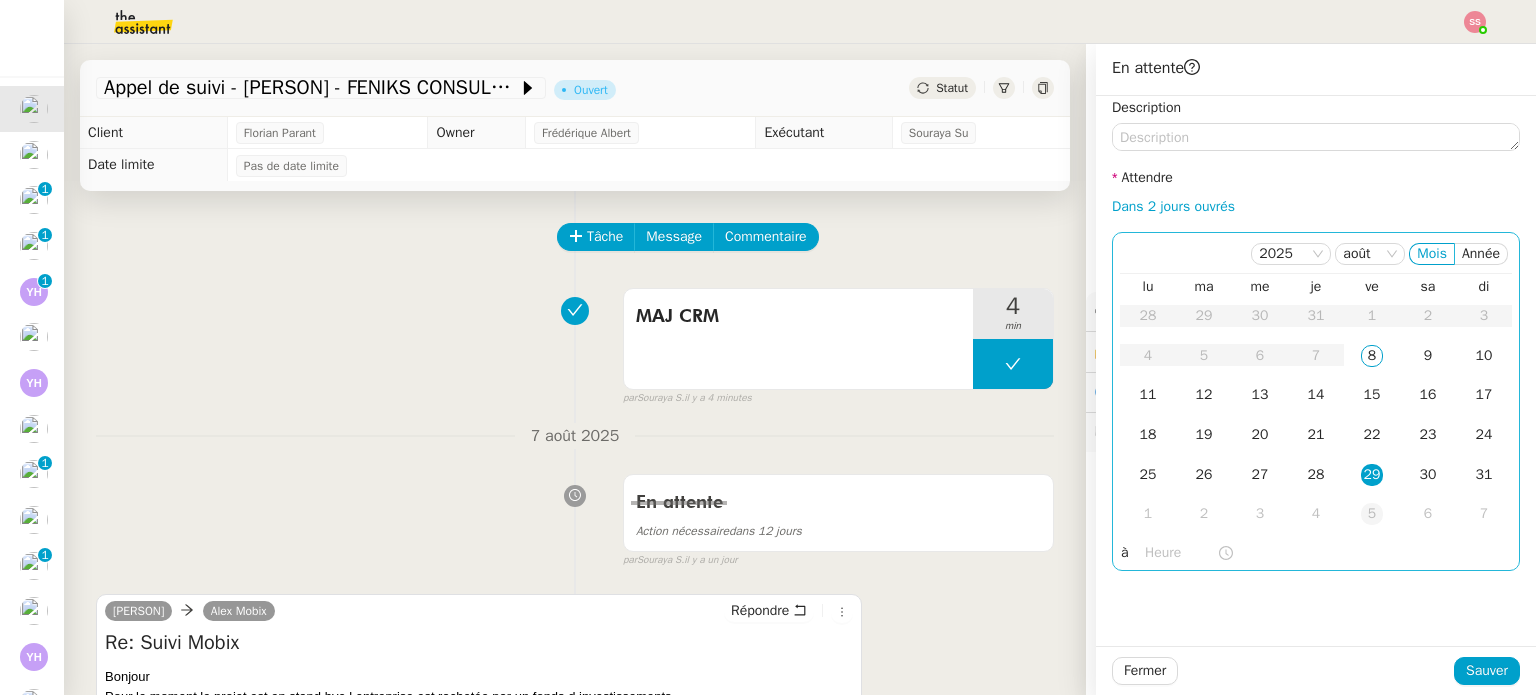 click on "5" 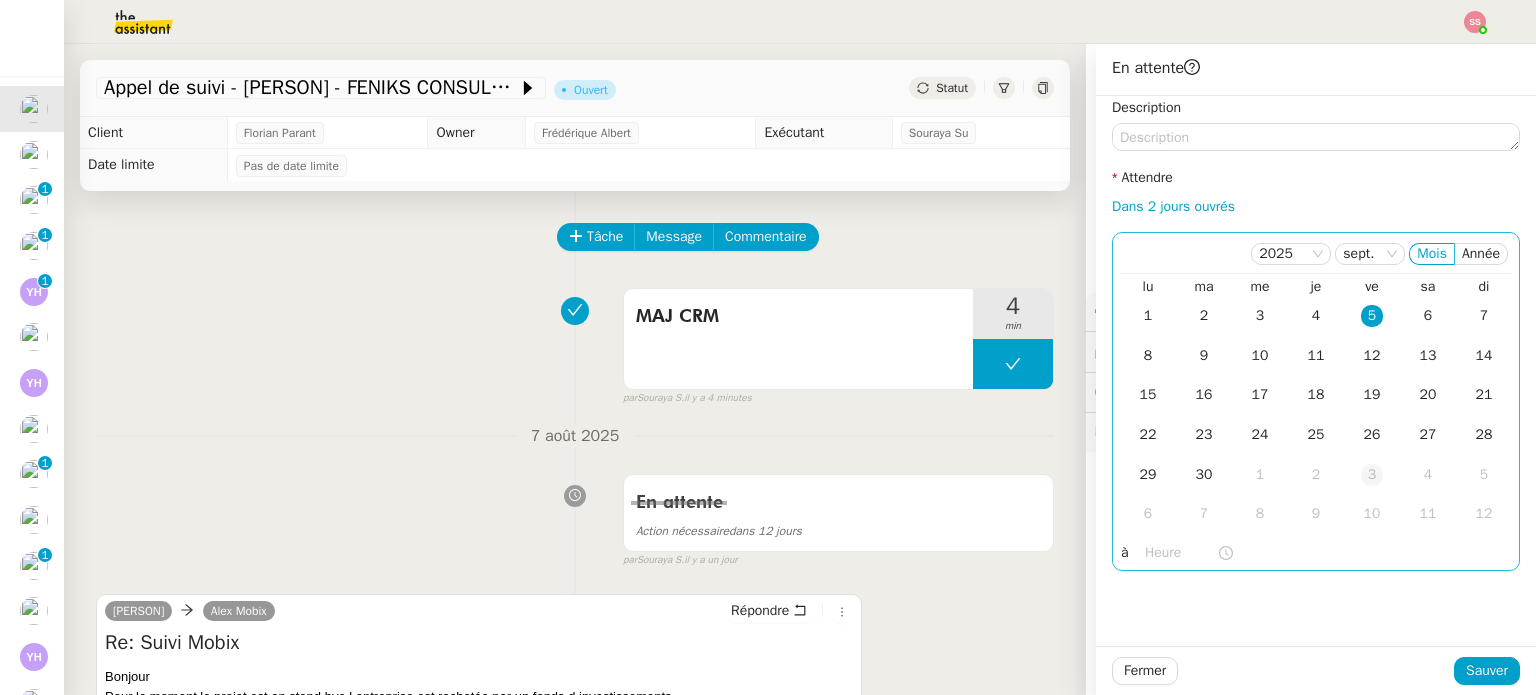 click on "3" 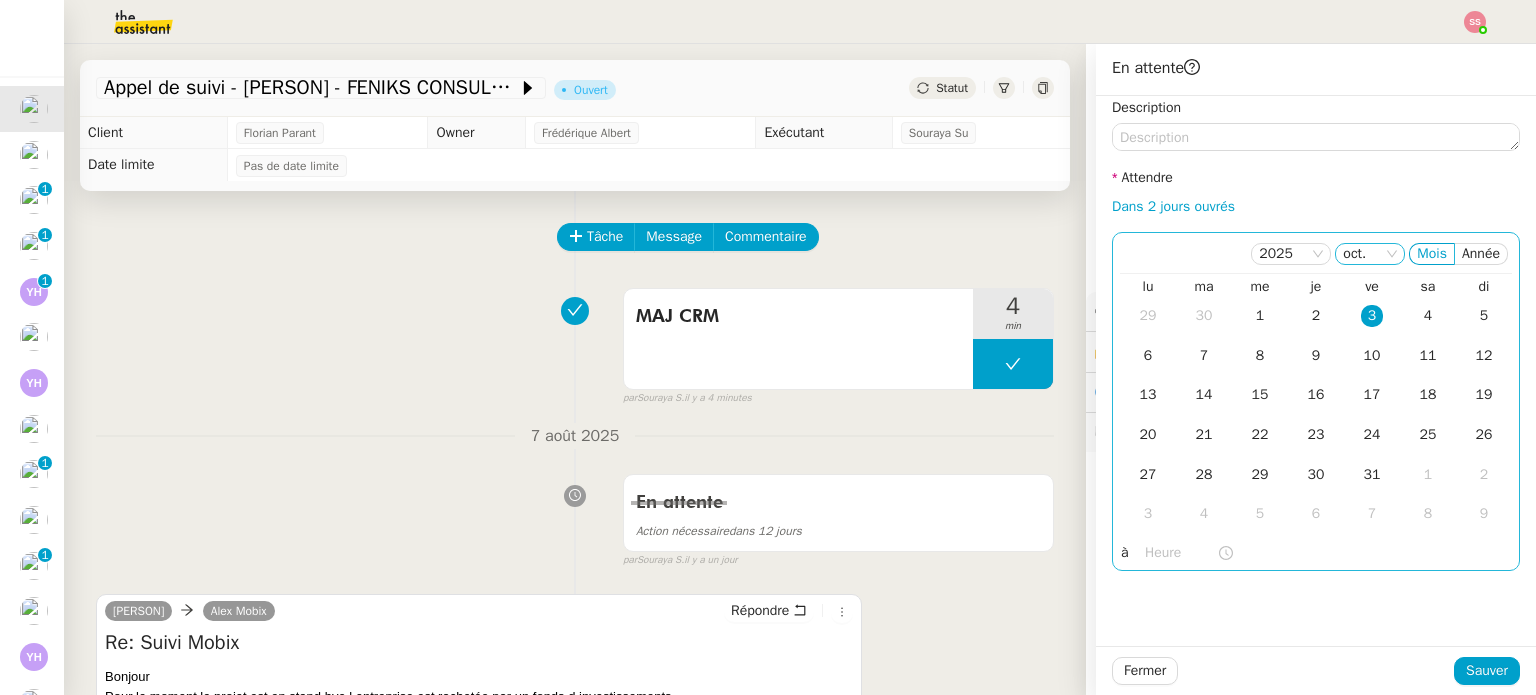 click on "oct." 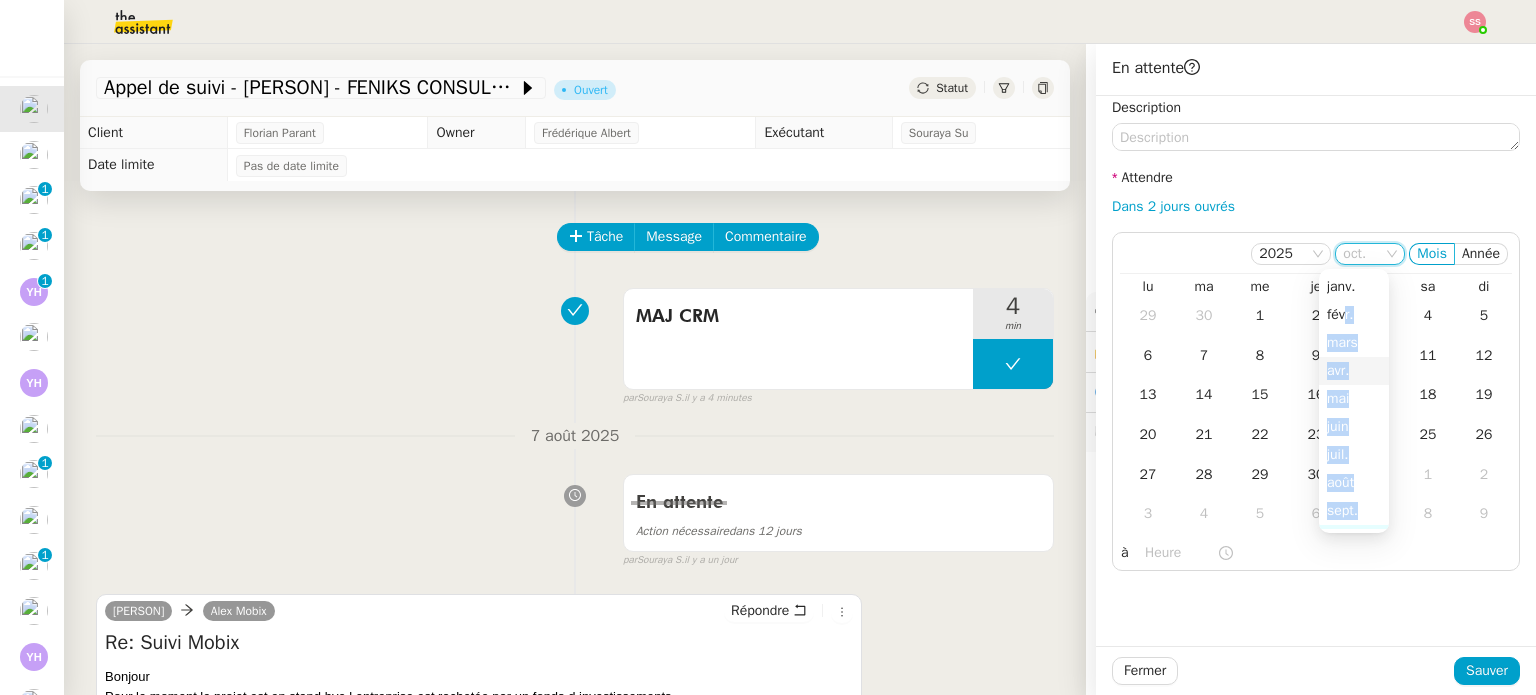 drag, startPoint x: 1356, startPoint y: 507, endPoint x: 1346, endPoint y: 315, distance: 192.26024 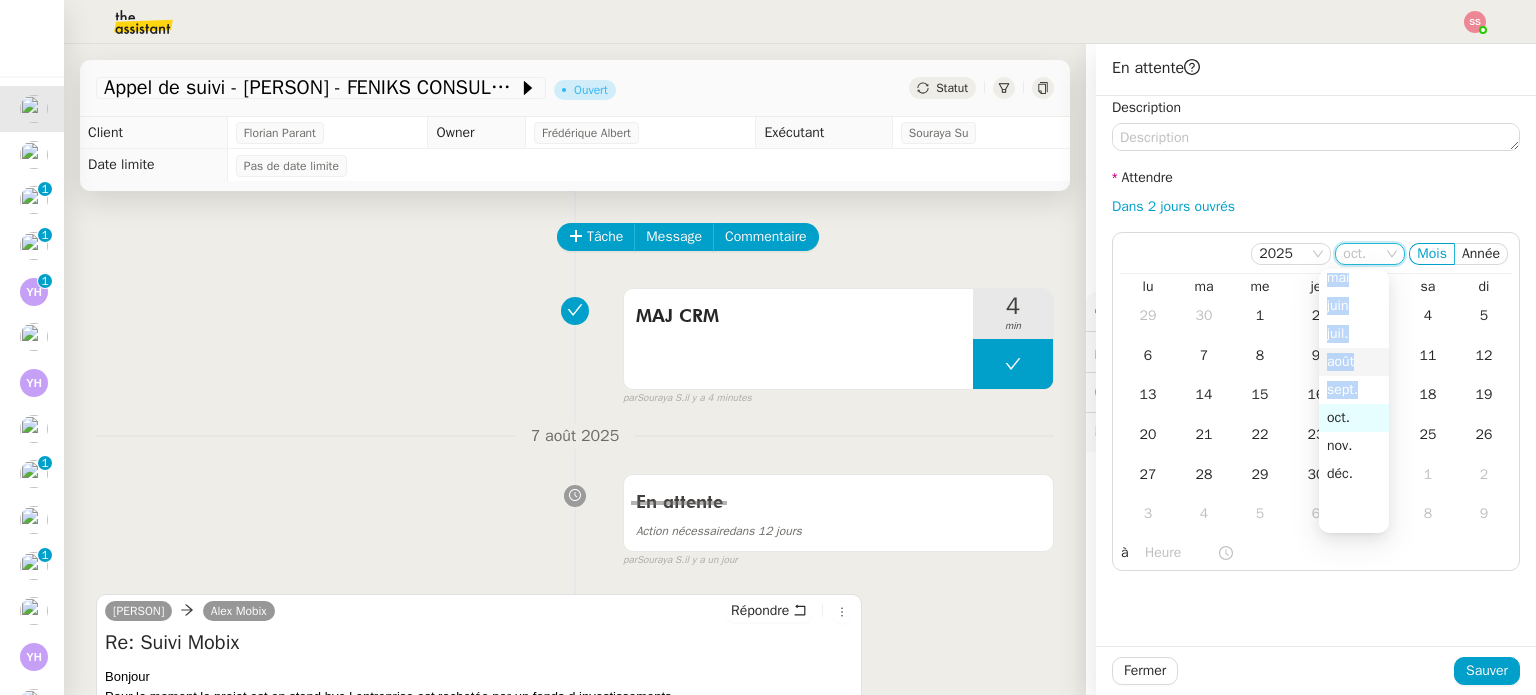 scroll, scrollTop: 128, scrollLeft: 0, axis: vertical 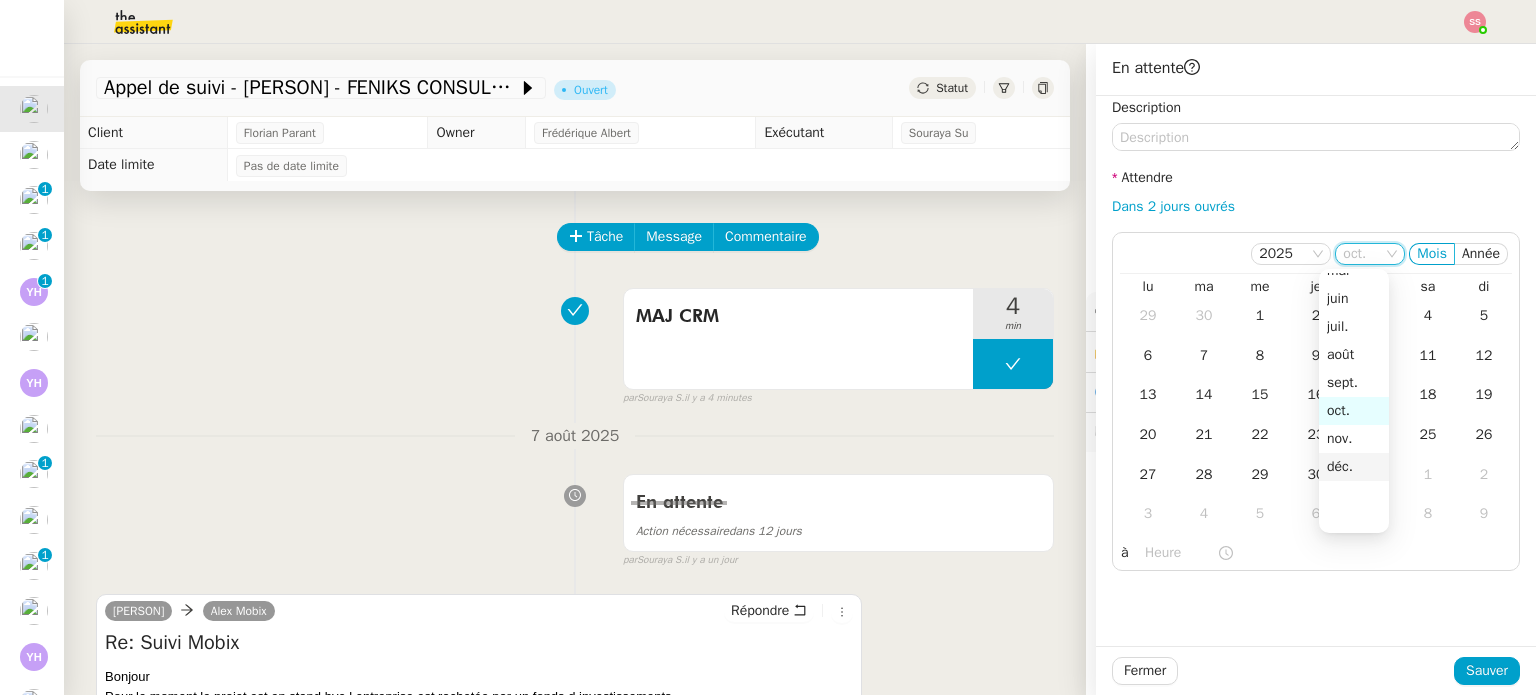 click on "déc." at bounding box center (1354, 467) 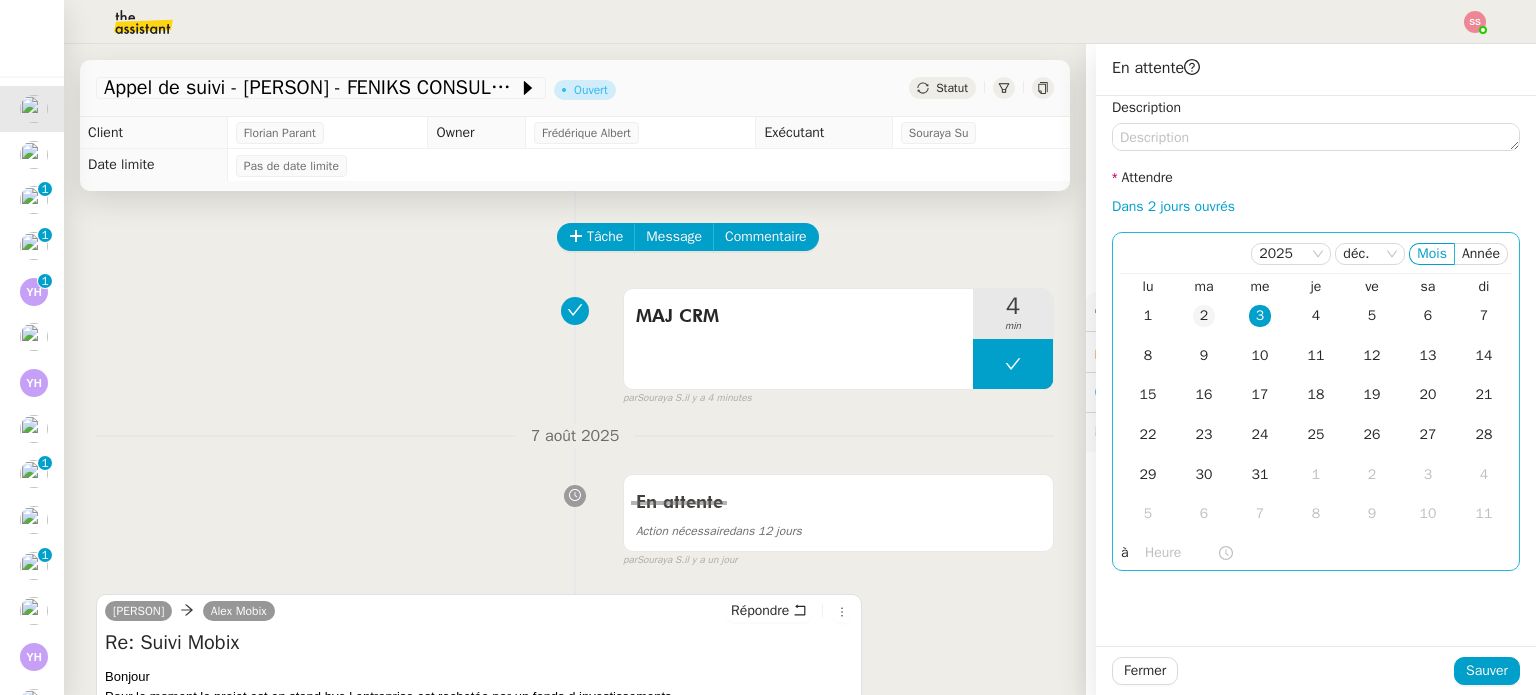 click on "2" 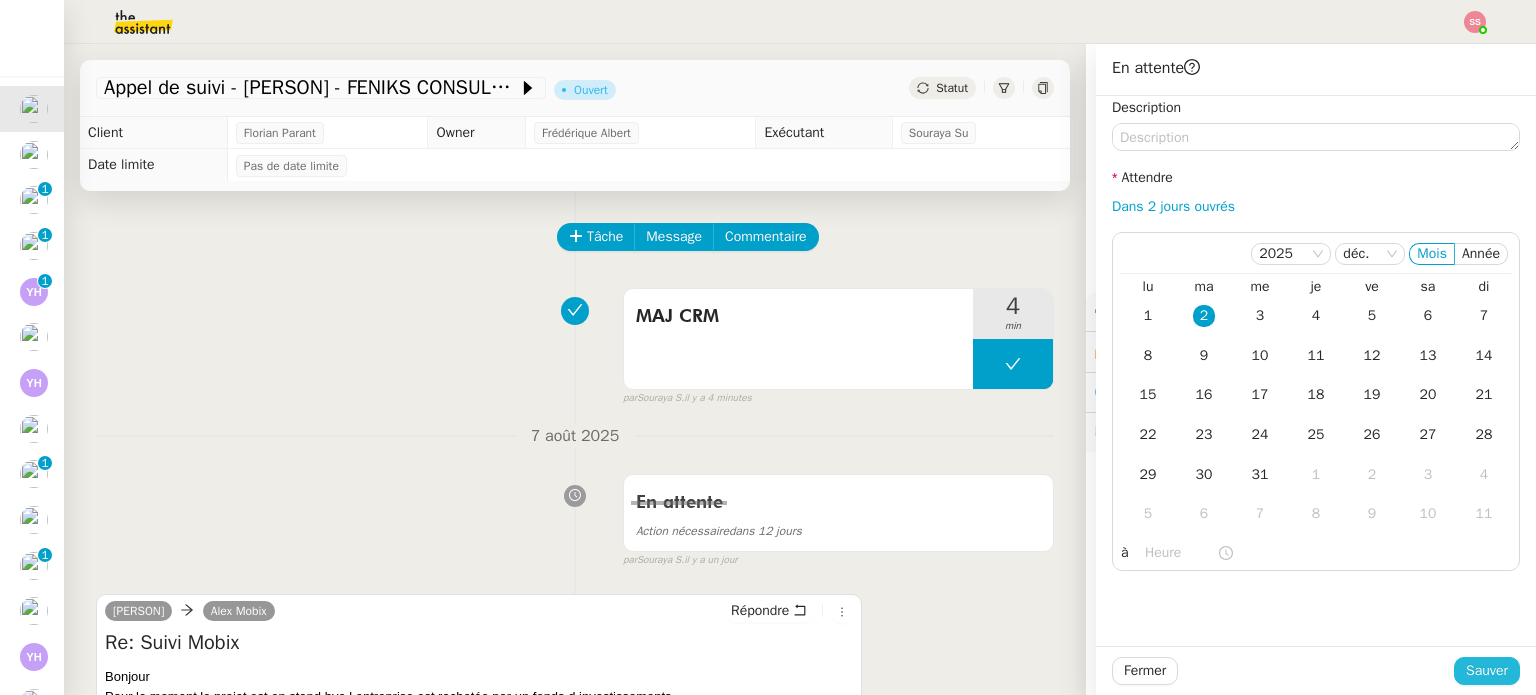 click on "Sauver" 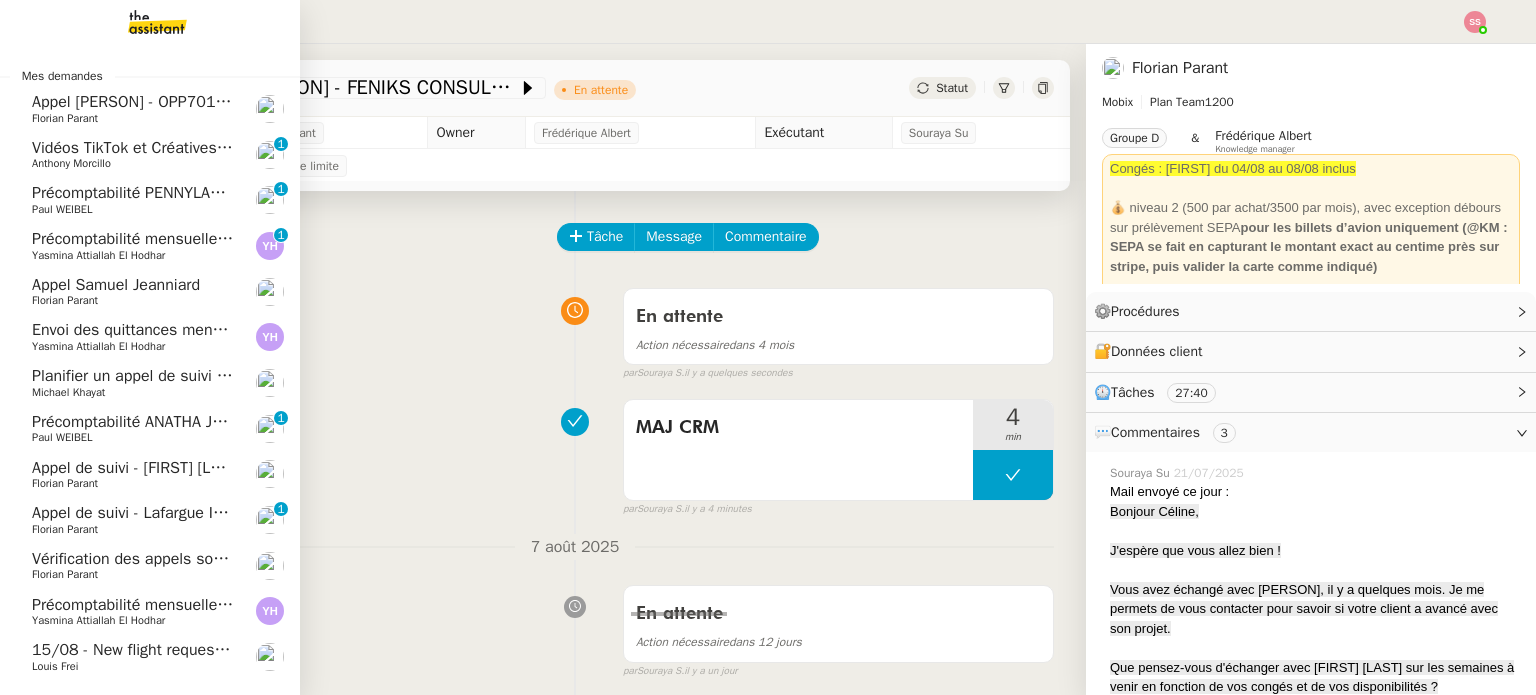 click on "Appel [FIRST] [LAST] - OPP7010 - NEOP - FORMATION OPCO" 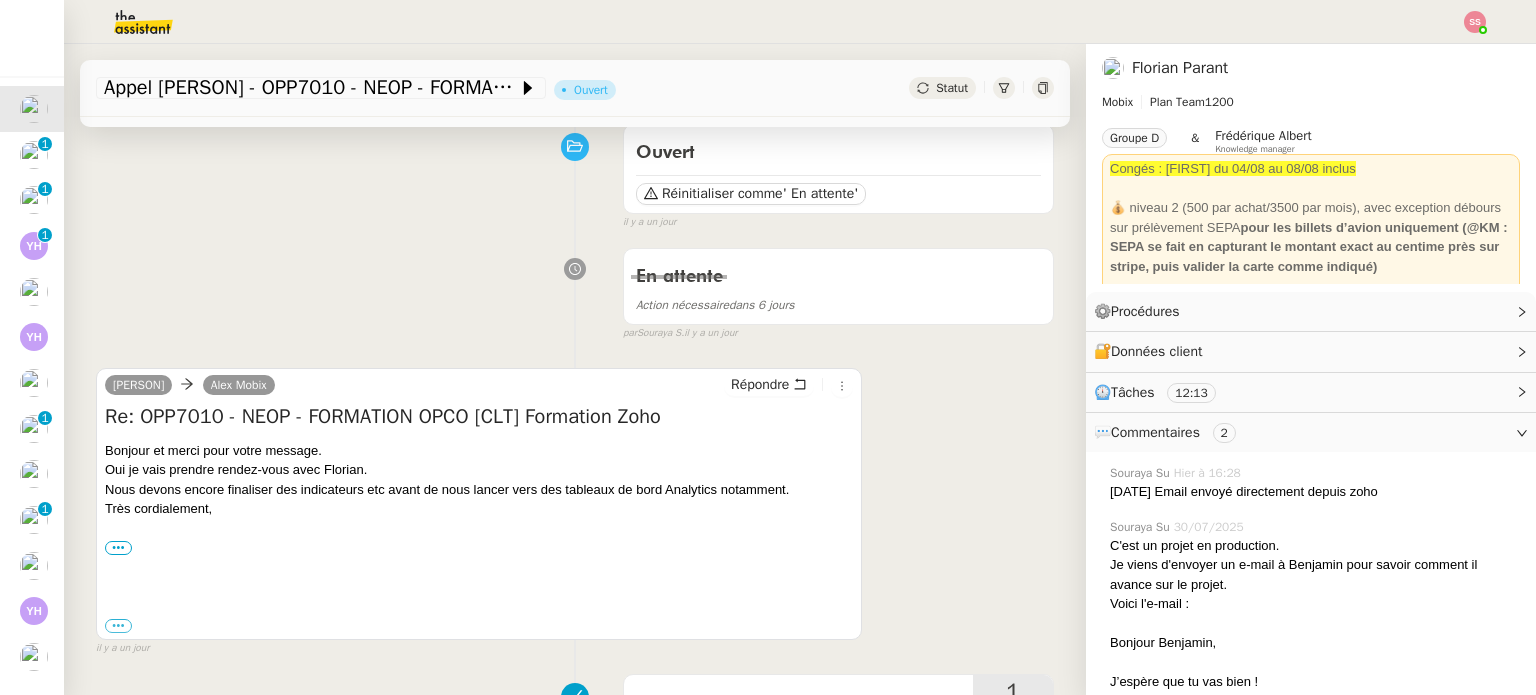 scroll, scrollTop: 200, scrollLeft: 0, axis: vertical 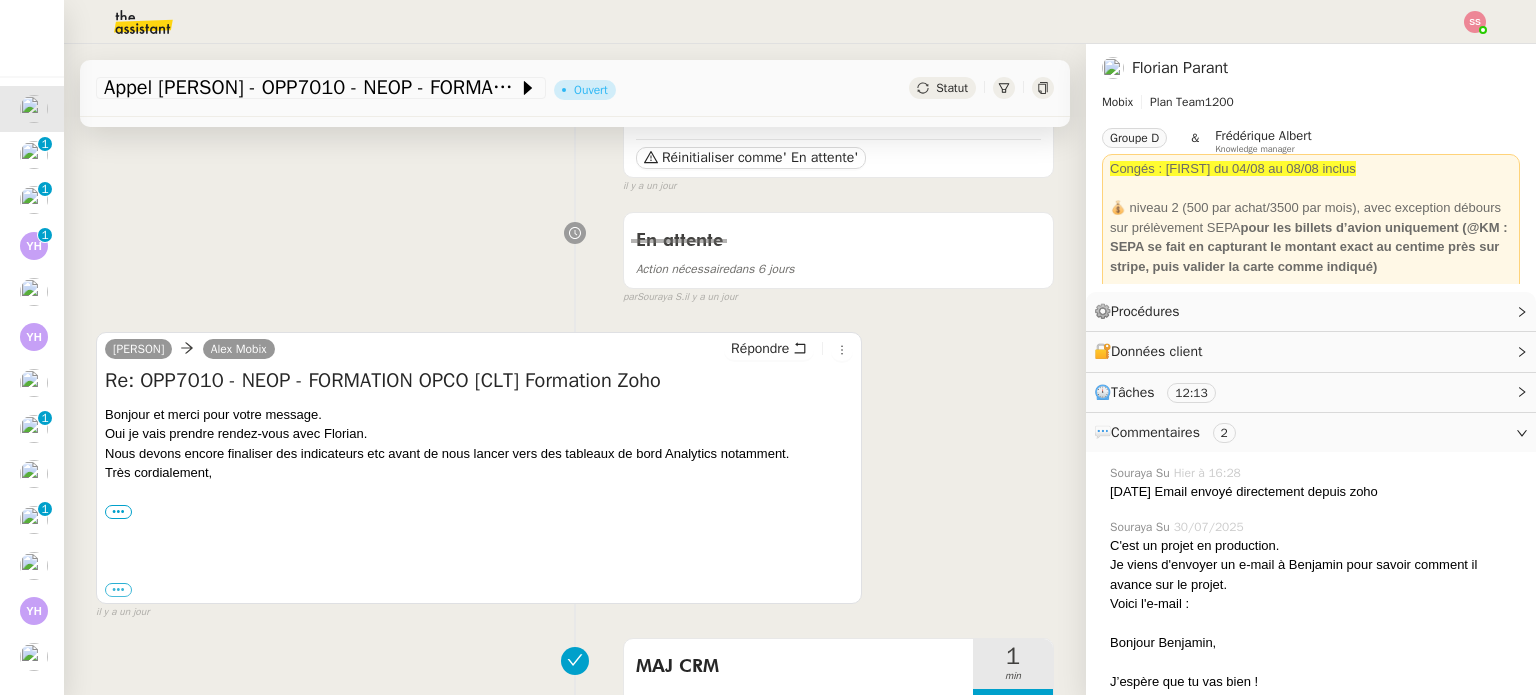 click on "Nous devons encore finaliser des indicateurs etc avant de nous lancer vers des tableaux de bord Analytics notamment." at bounding box center (479, 454) 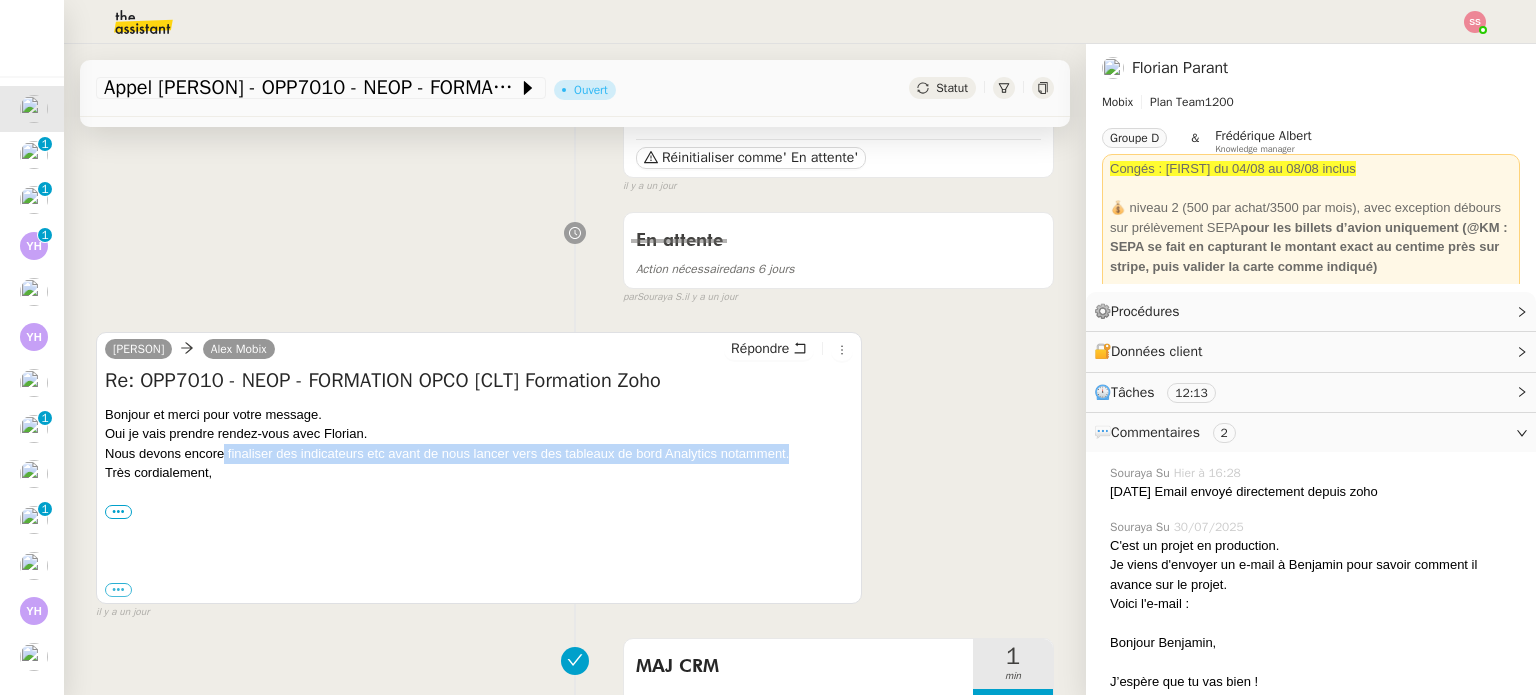drag, startPoint x: 224, startPoint y: 452, endPoint x: 792, endPoint y: 458, distance: 568.0317 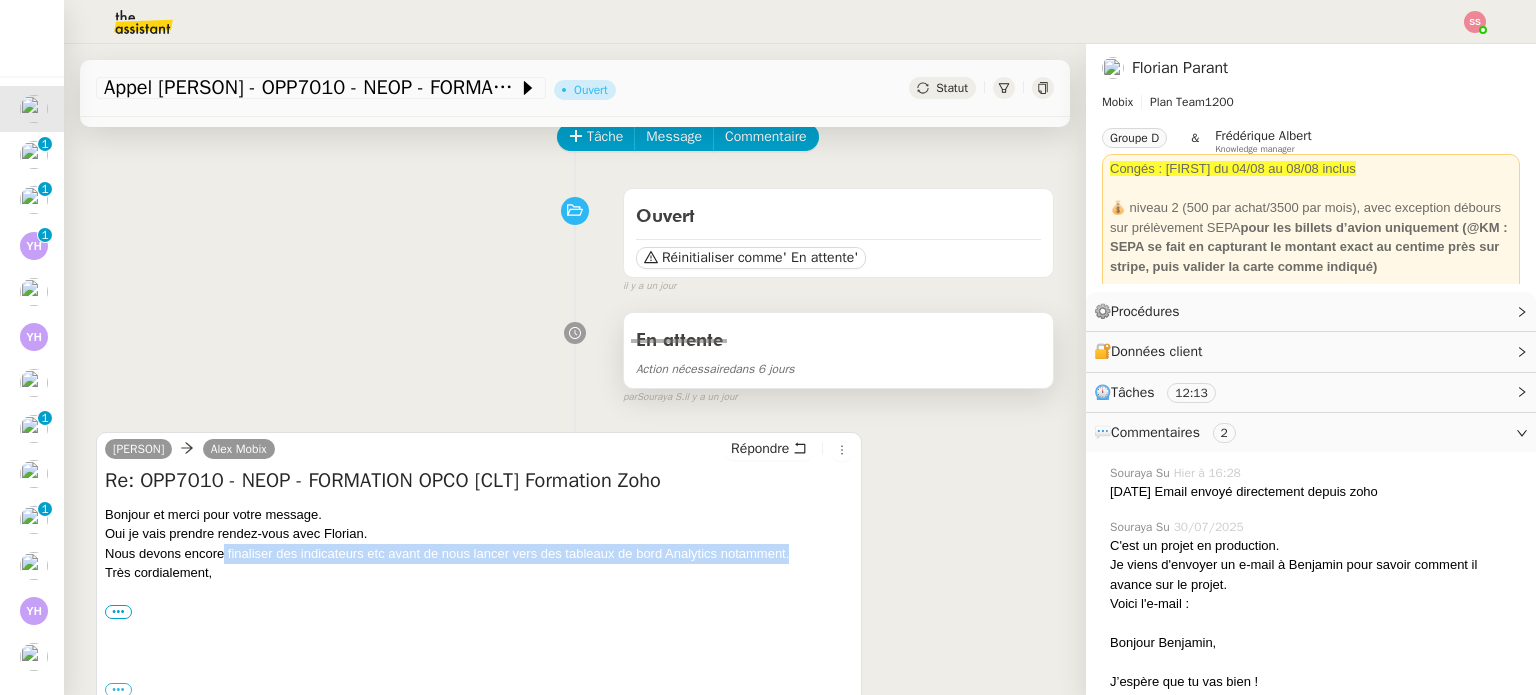 scroll, scrollTop: 100, scrollLeft: 0, axis: vertical 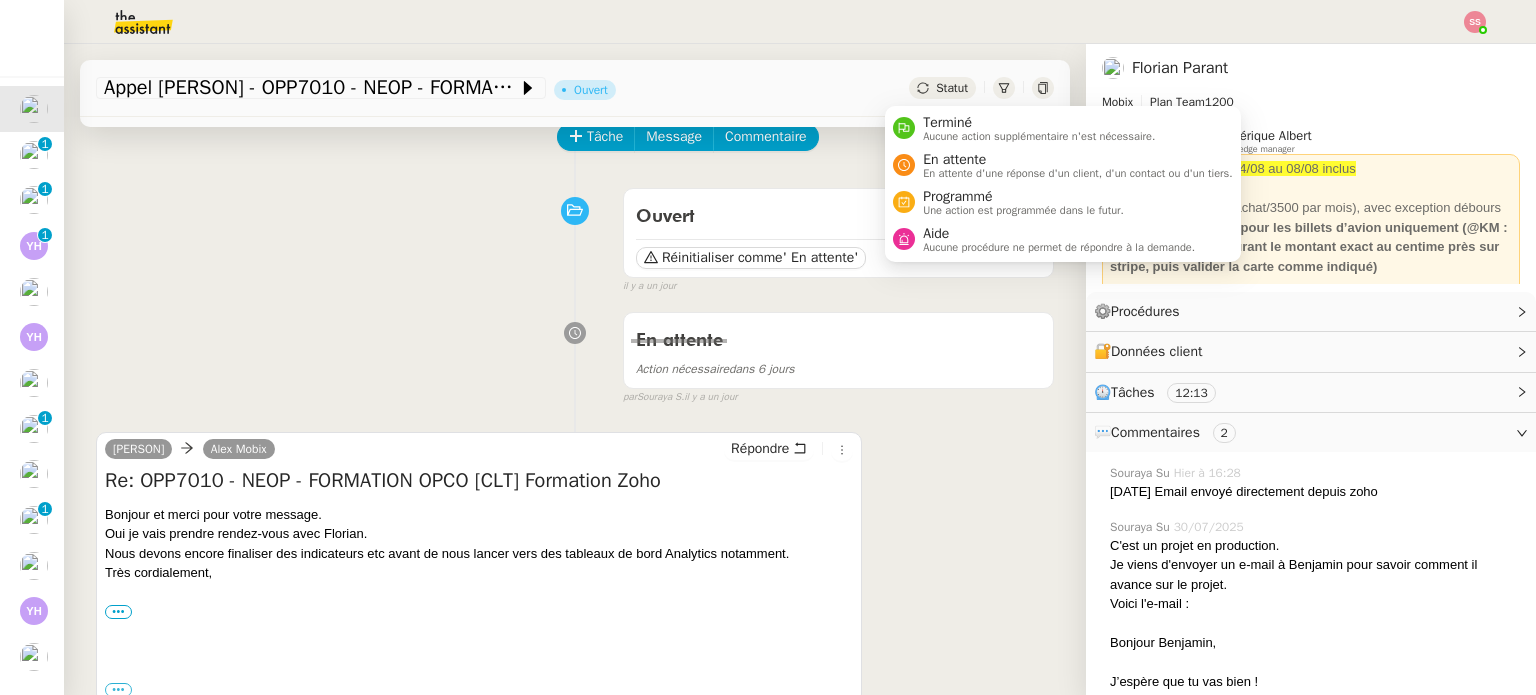 click on "Statut" 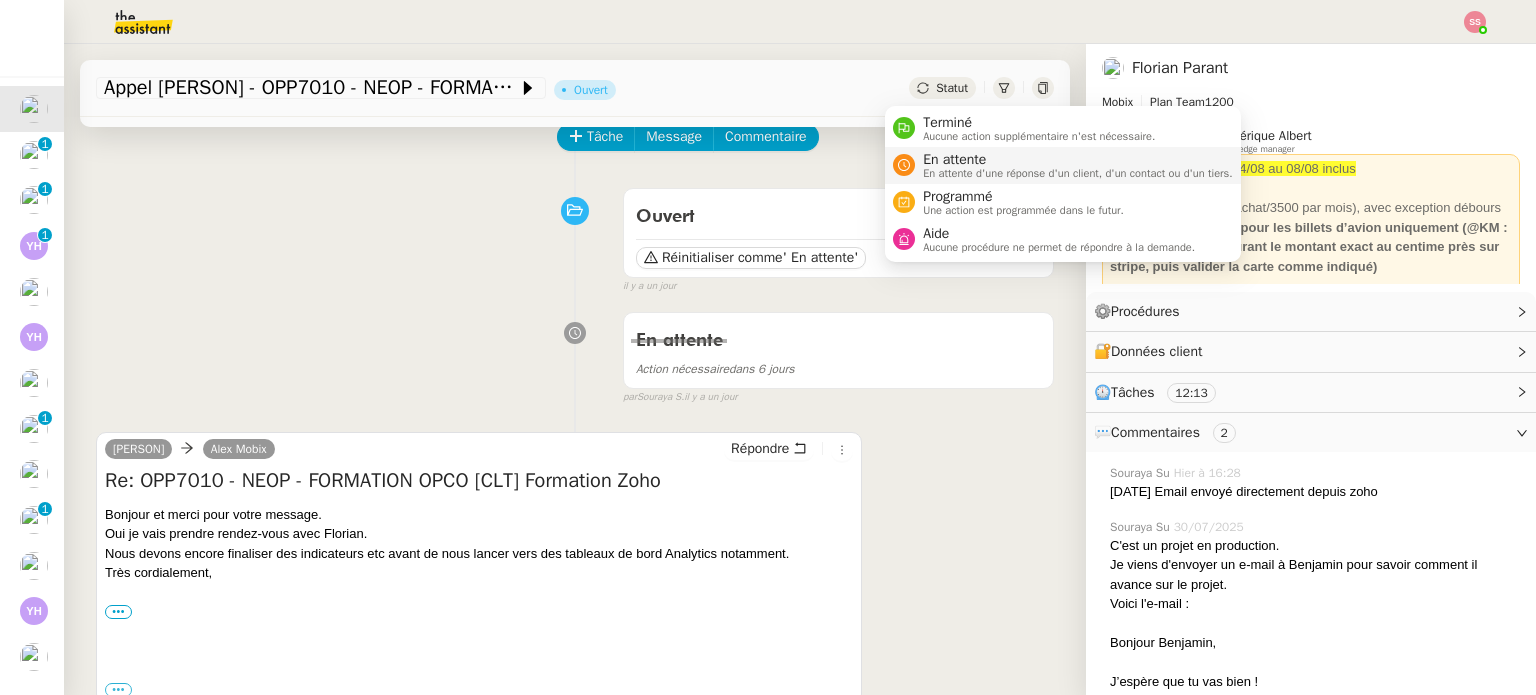 click on "En attente d'une réponse d'un client, d'un contact ou d'un tiers." at bounding box center [1078, 173] 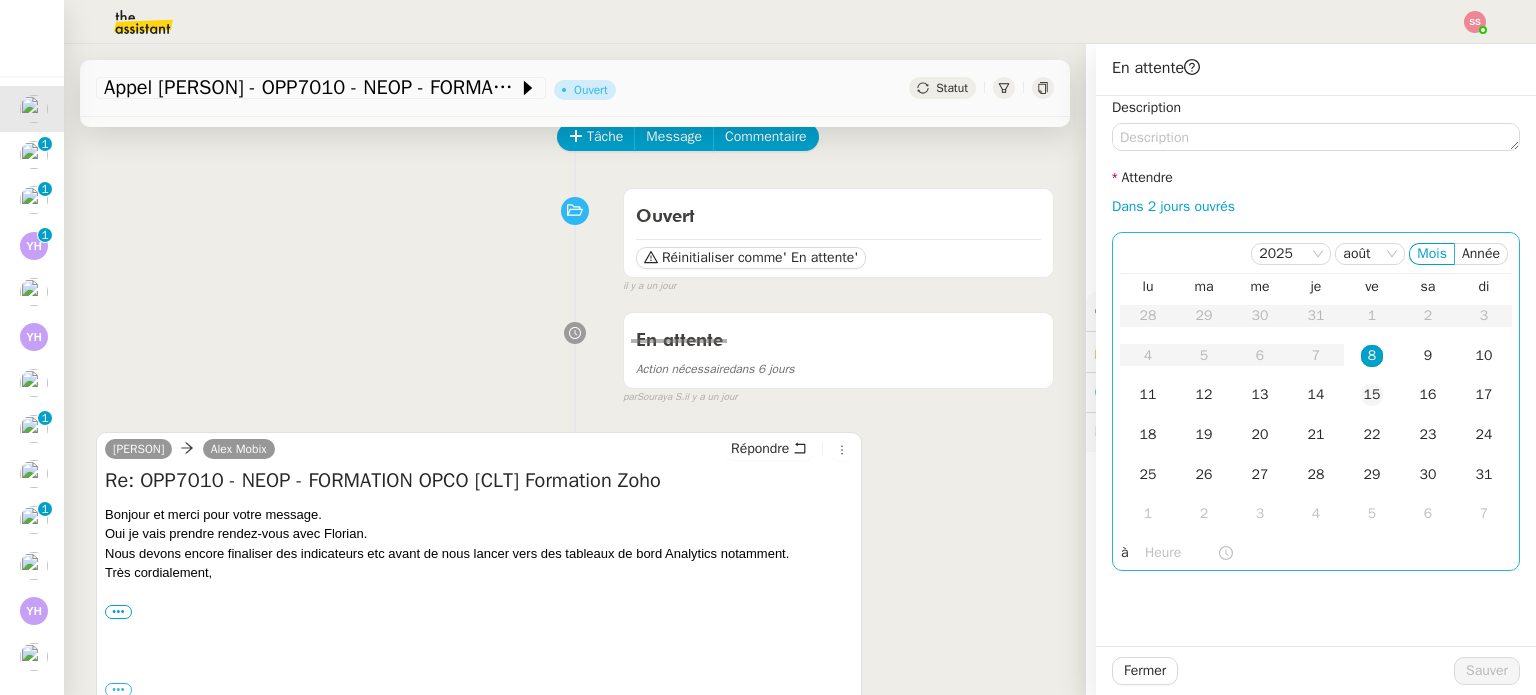 click on "15" 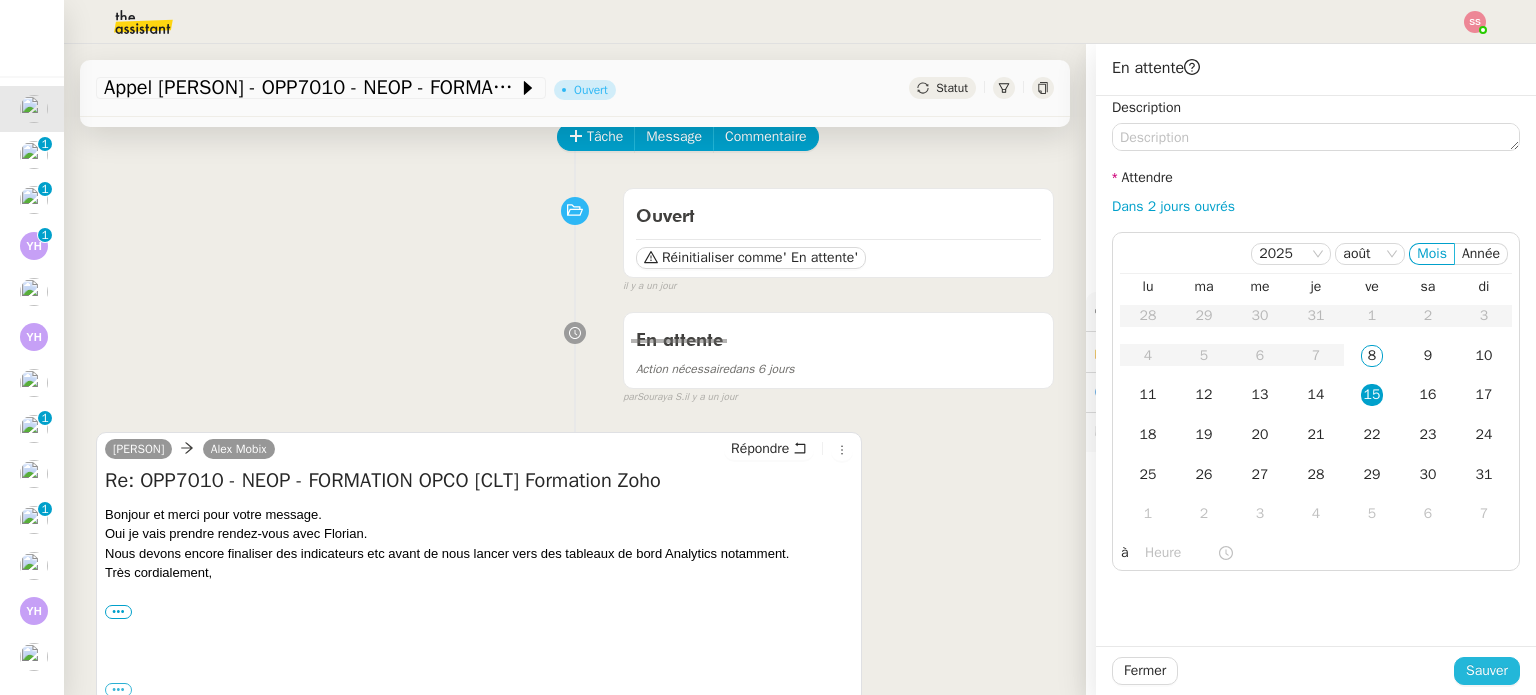 click on "Sauver" 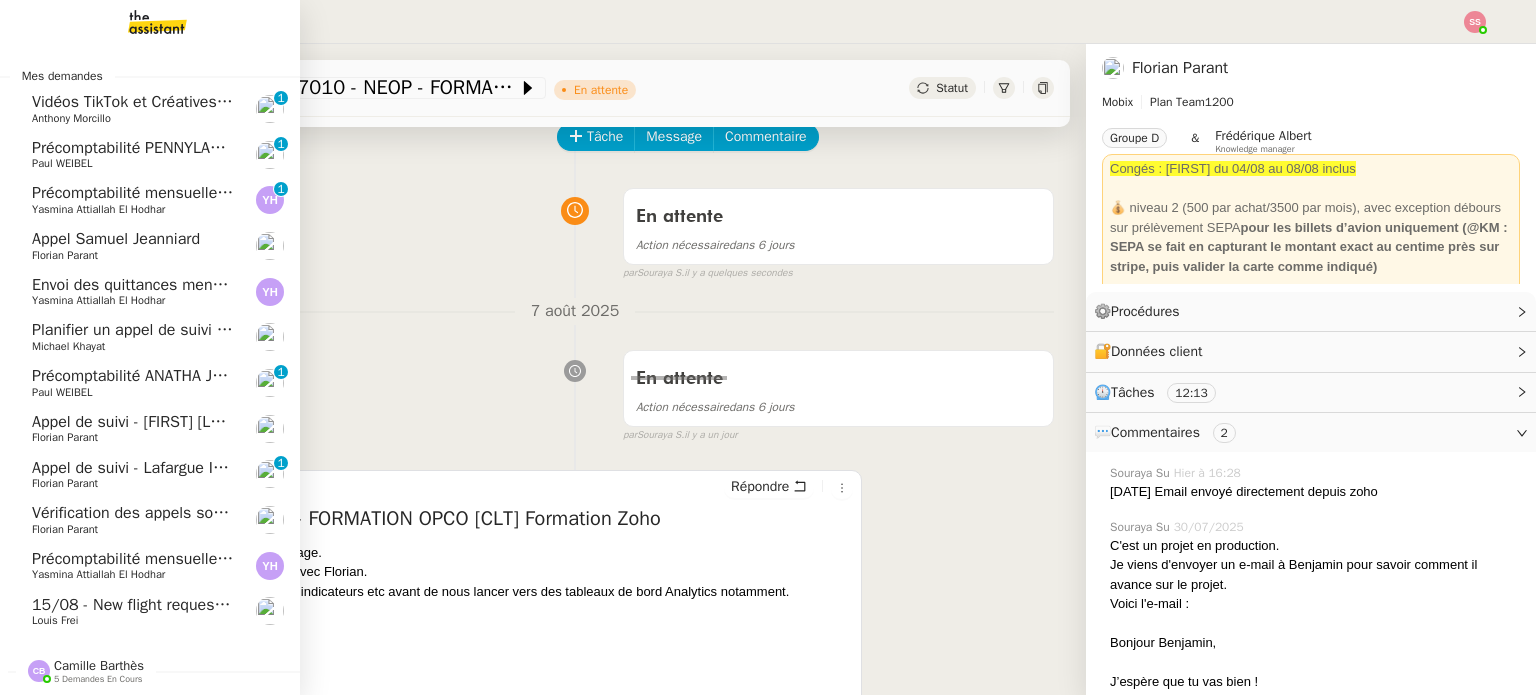 scroll, scrollTop: 8, scrollLeft: 0, axis: vertical 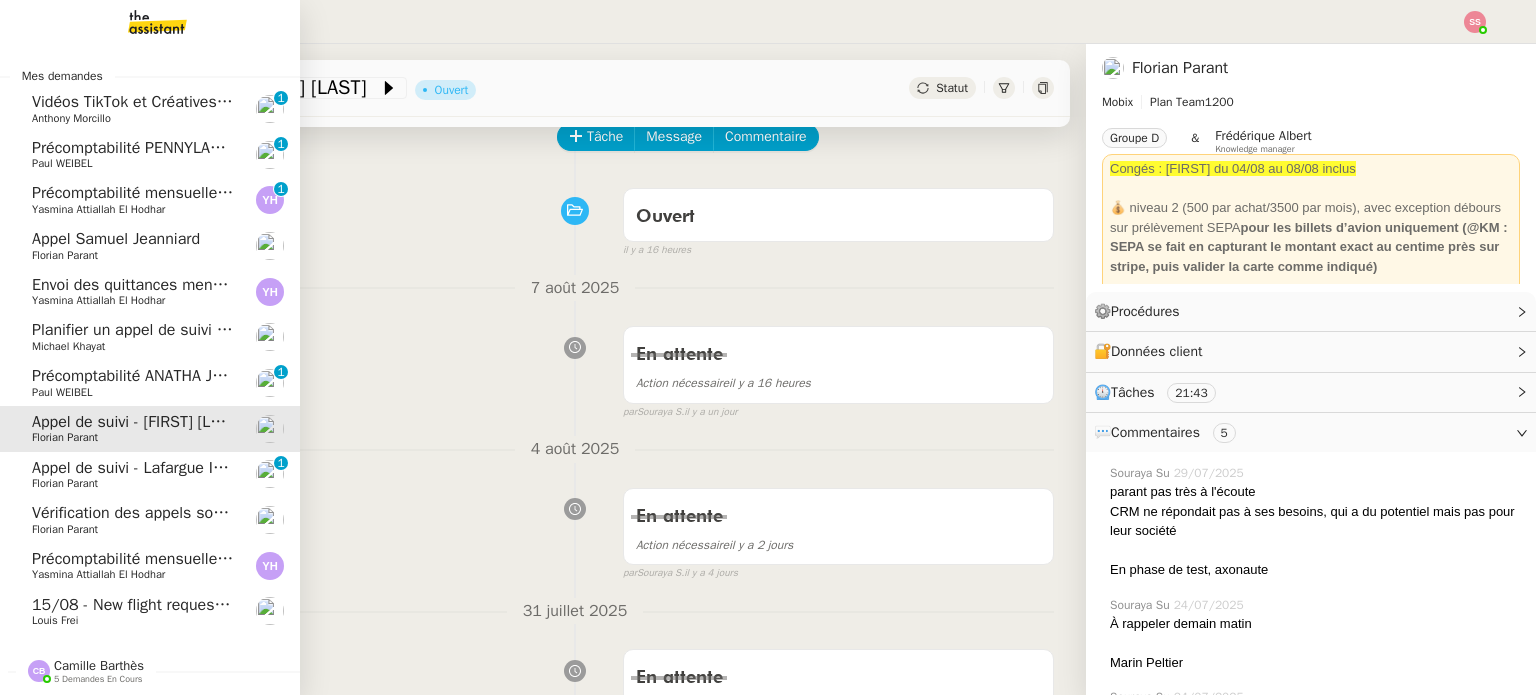 click on "Florian Parant" 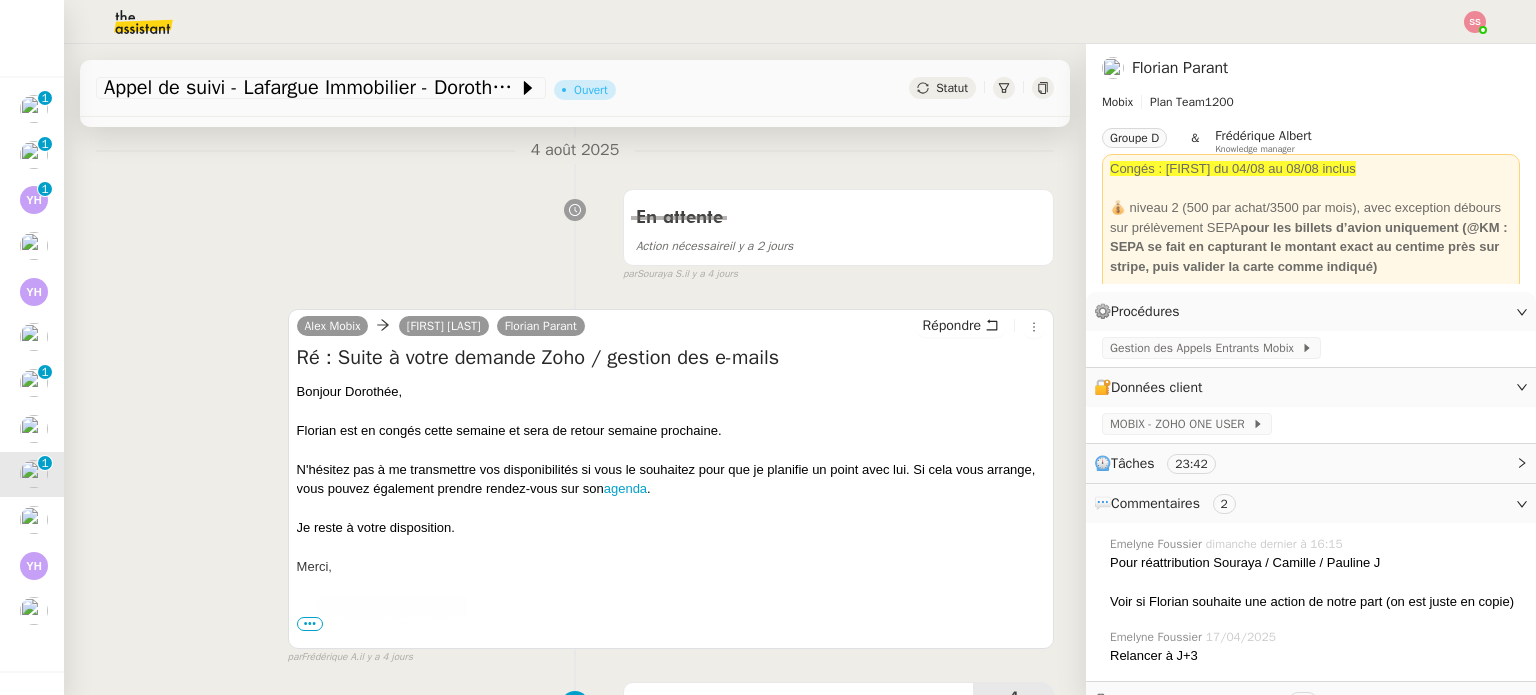 scroll, scrollTop: 400, scrollLeft: 0, axis: vertical 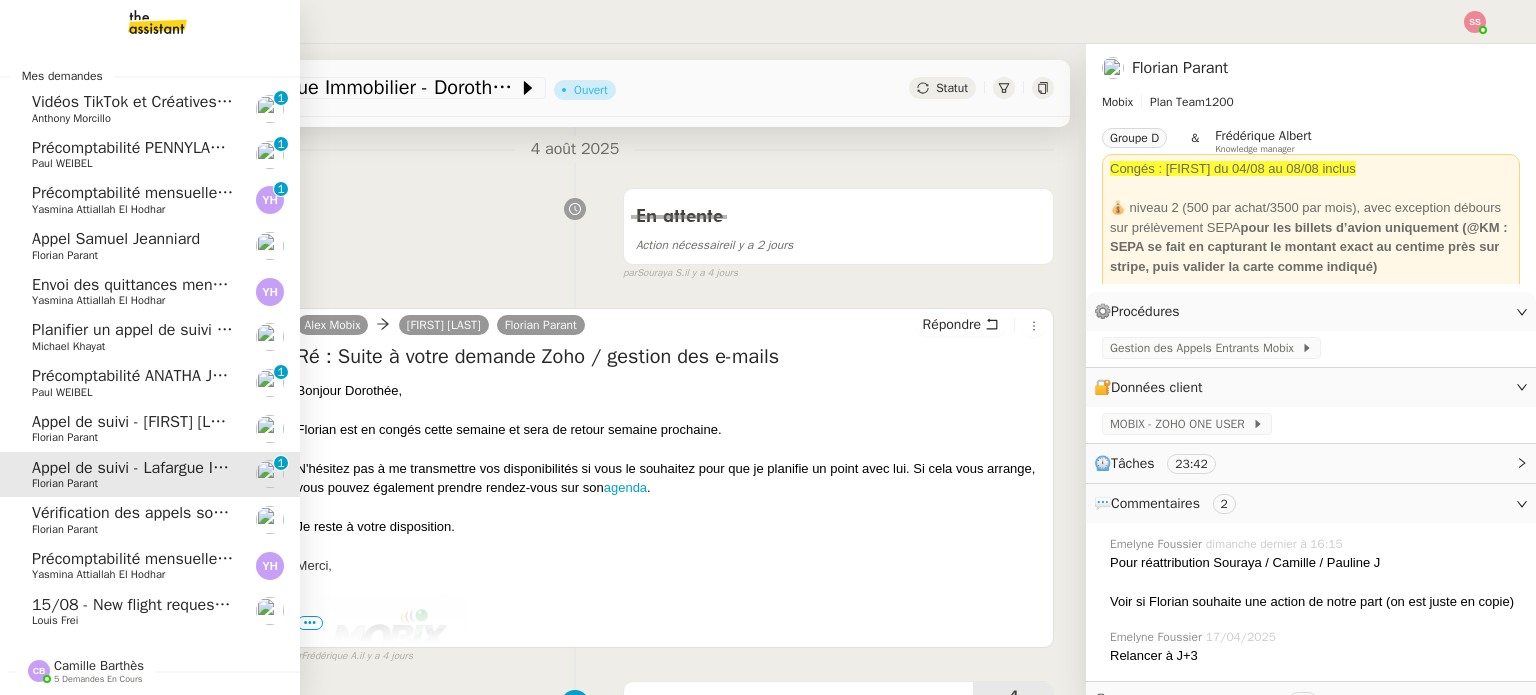 click on "Florian Parant" 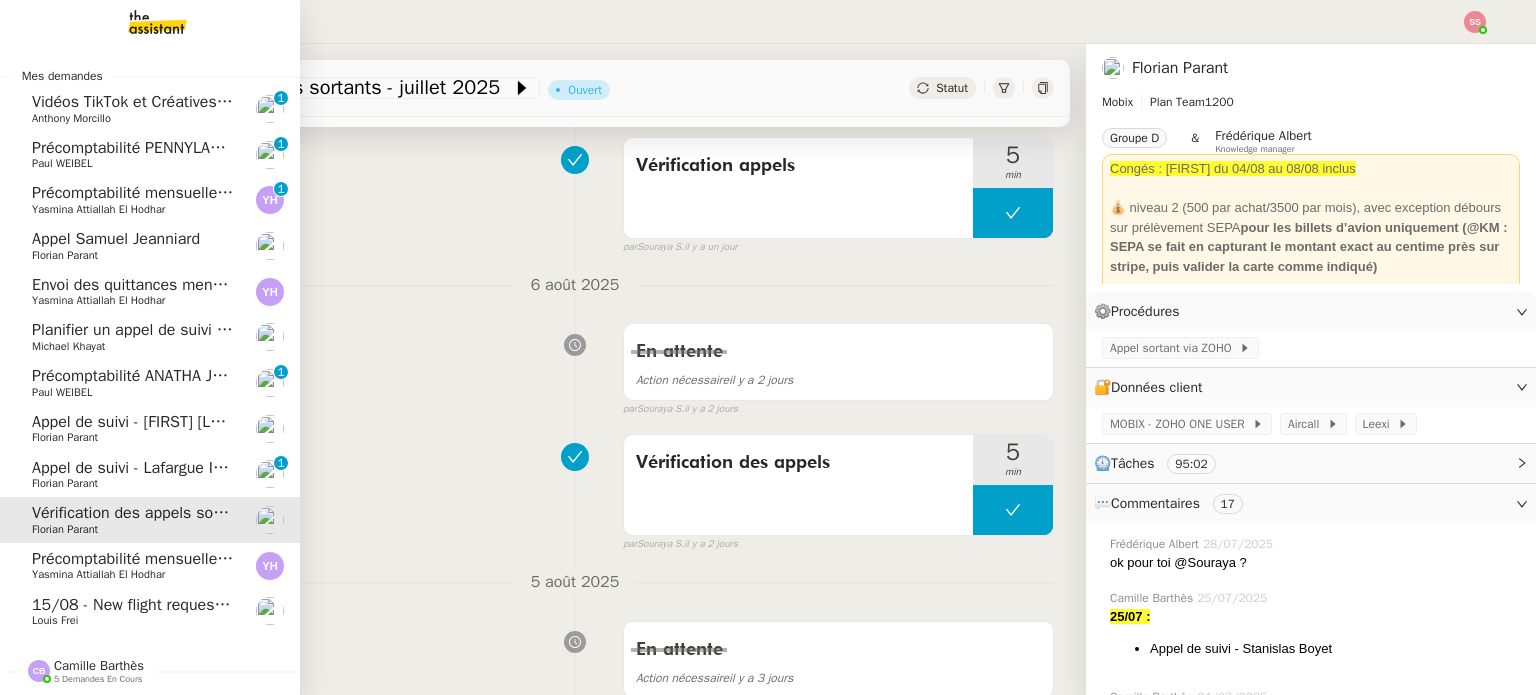 click on "Florian Parant" 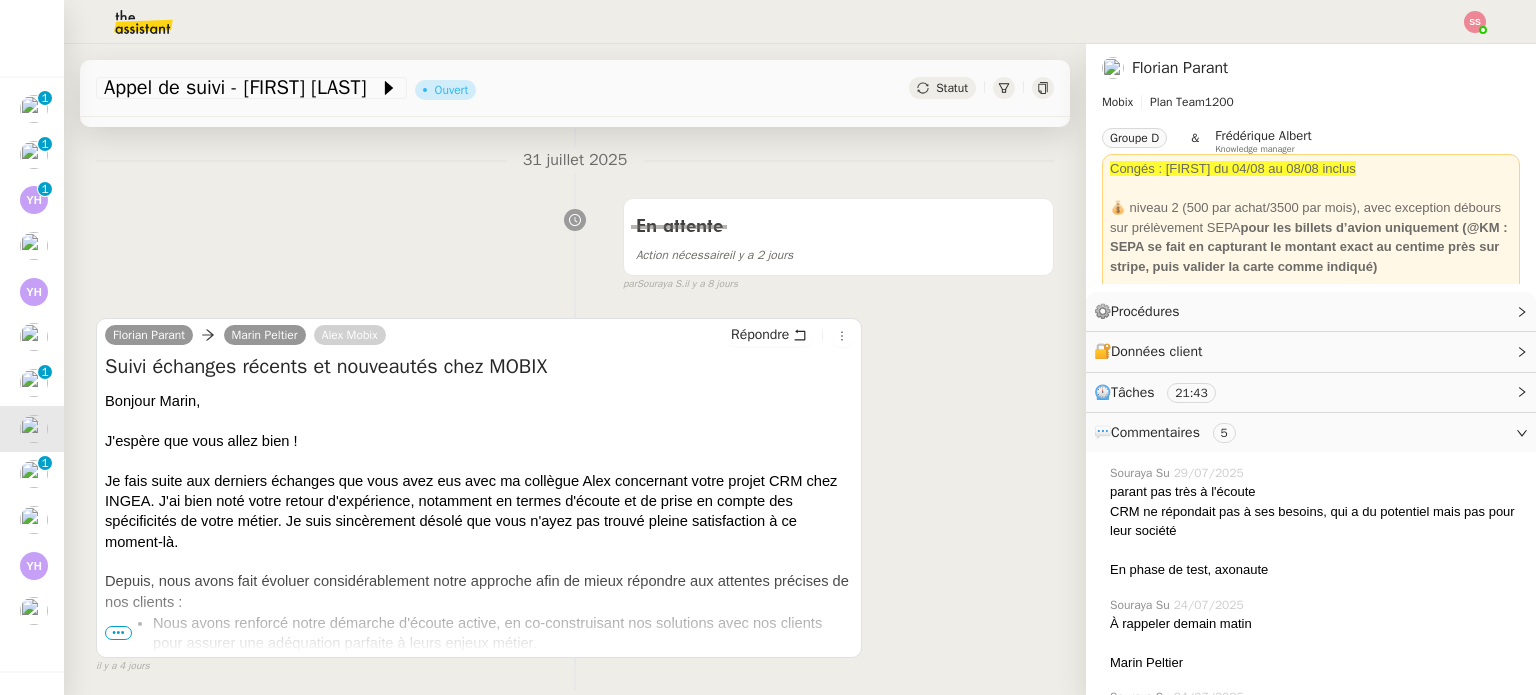 scroll, scrollTop: 700, scrollLeft: 0, axis: vertical 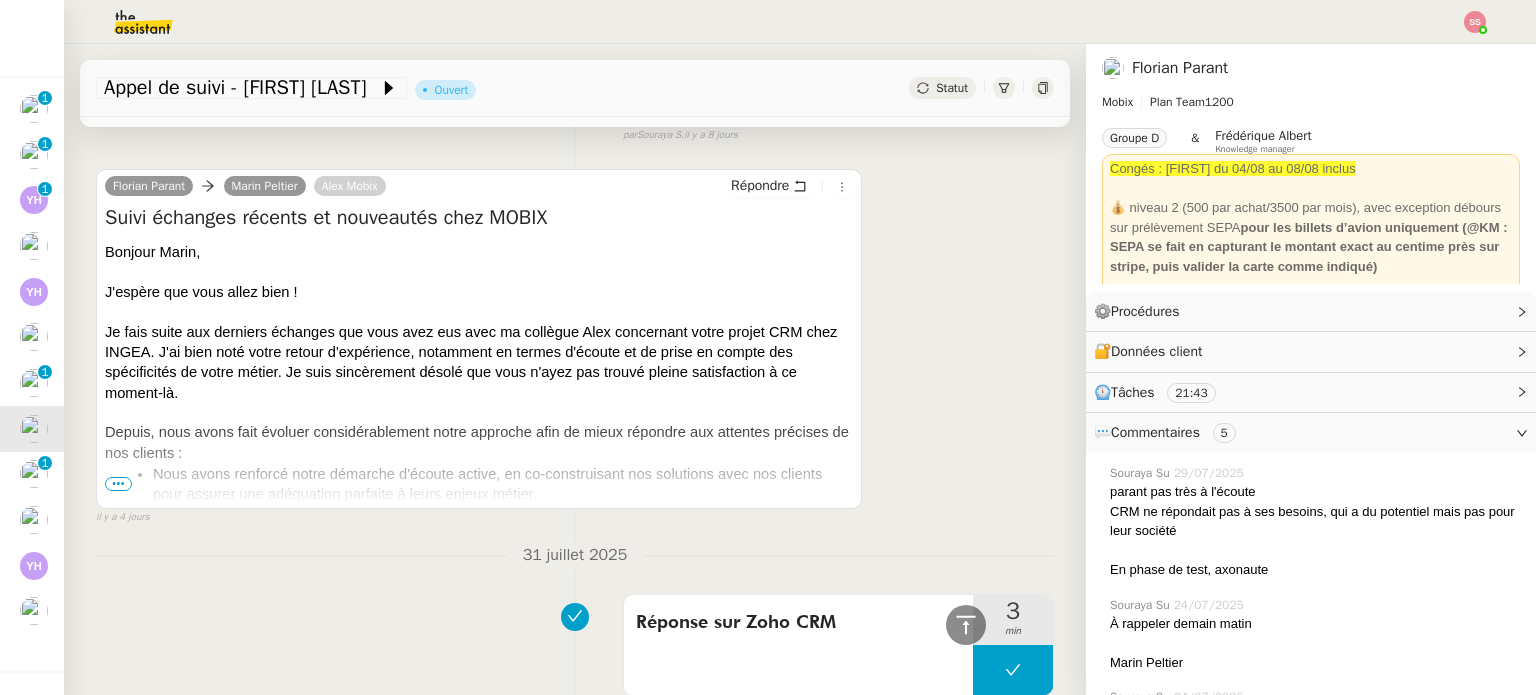 click on "•••" at bounding box center (118, 484) 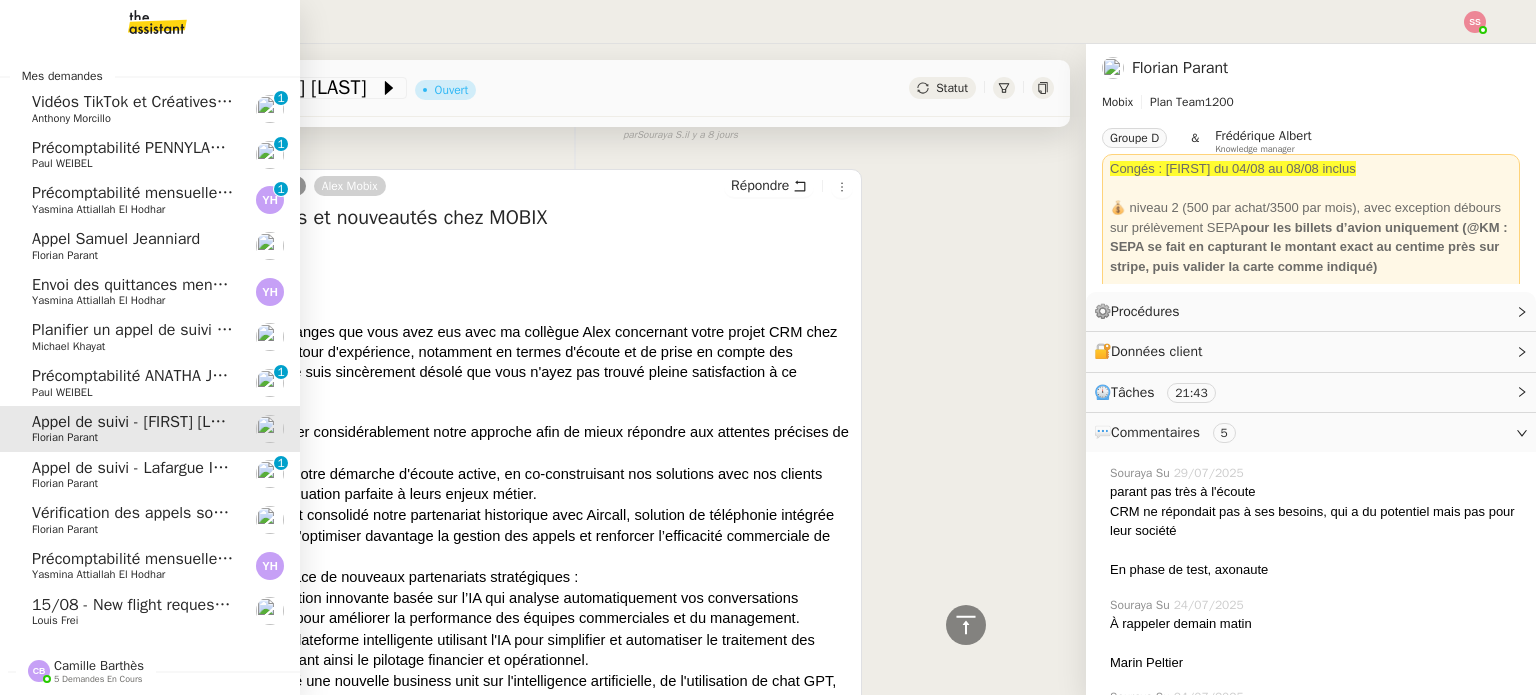 scroll, scrollTop: 0, scrollLeft: 0, axis: both 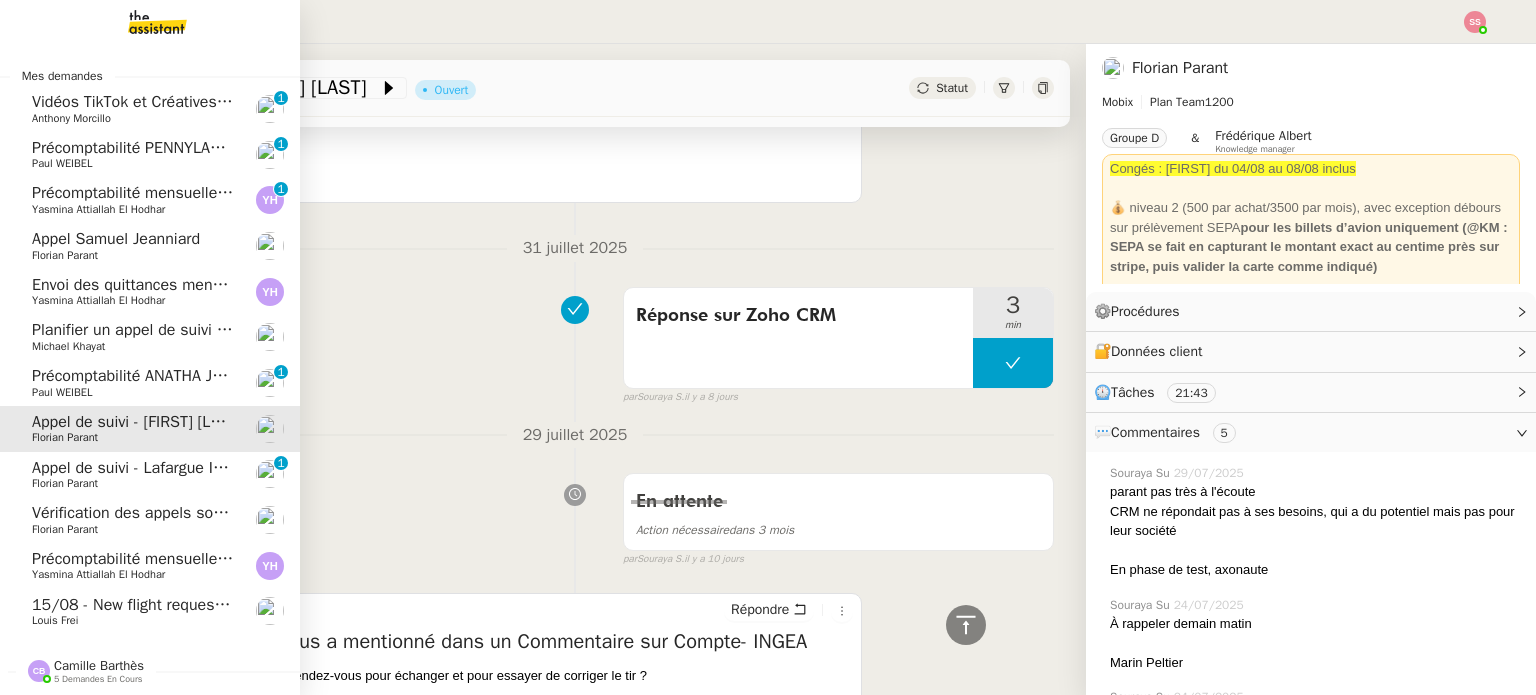 click on "Florian Parant" 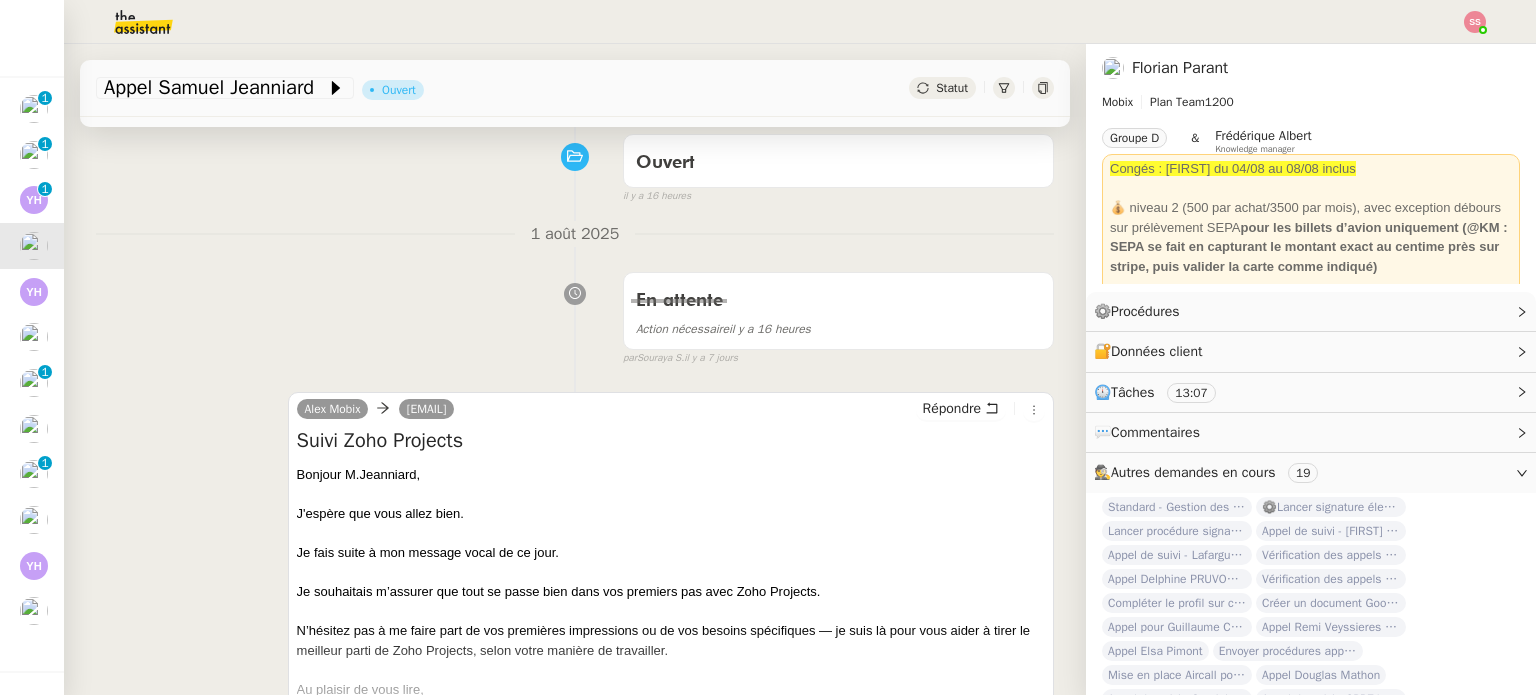 scroll, scrollTop: 200, scrollLeft: 0, axis: vertical 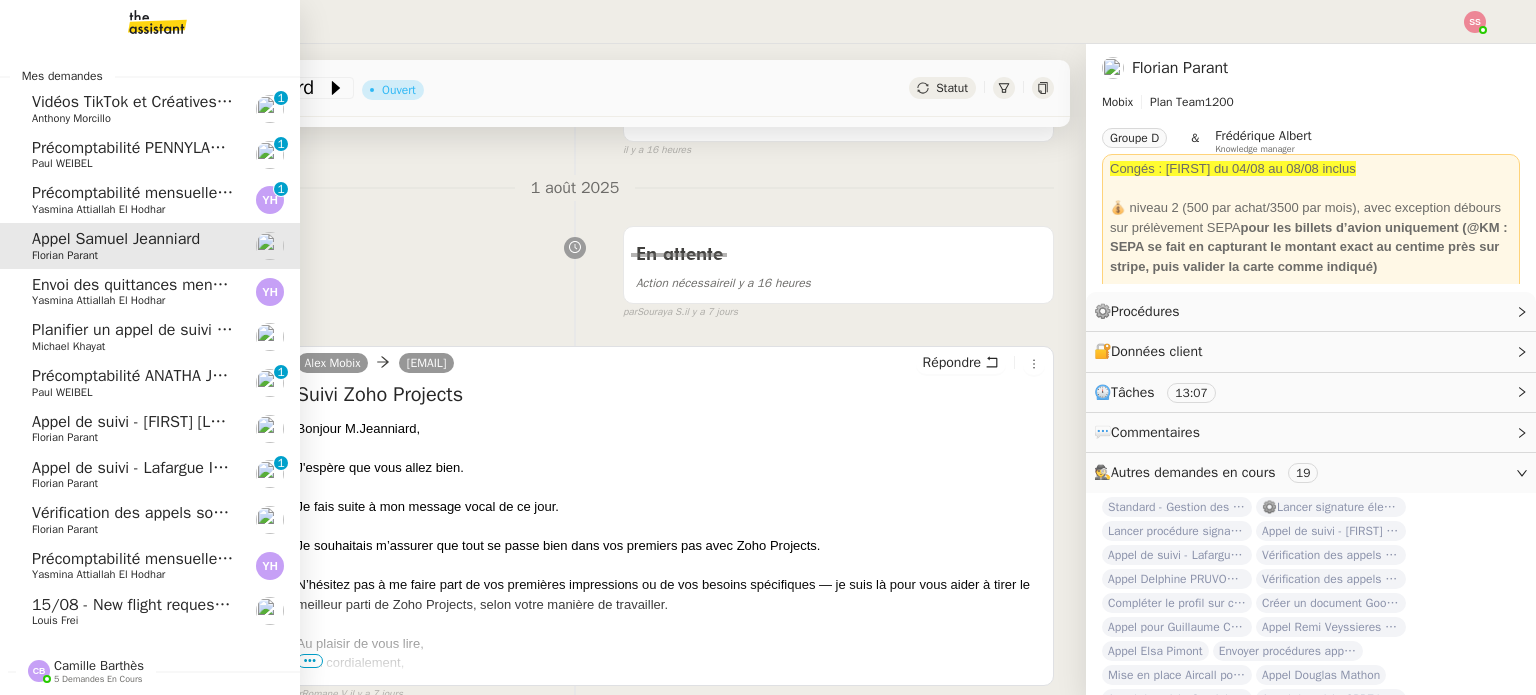click on "[DATE] - New flight request - [FIRST] [LAST]" 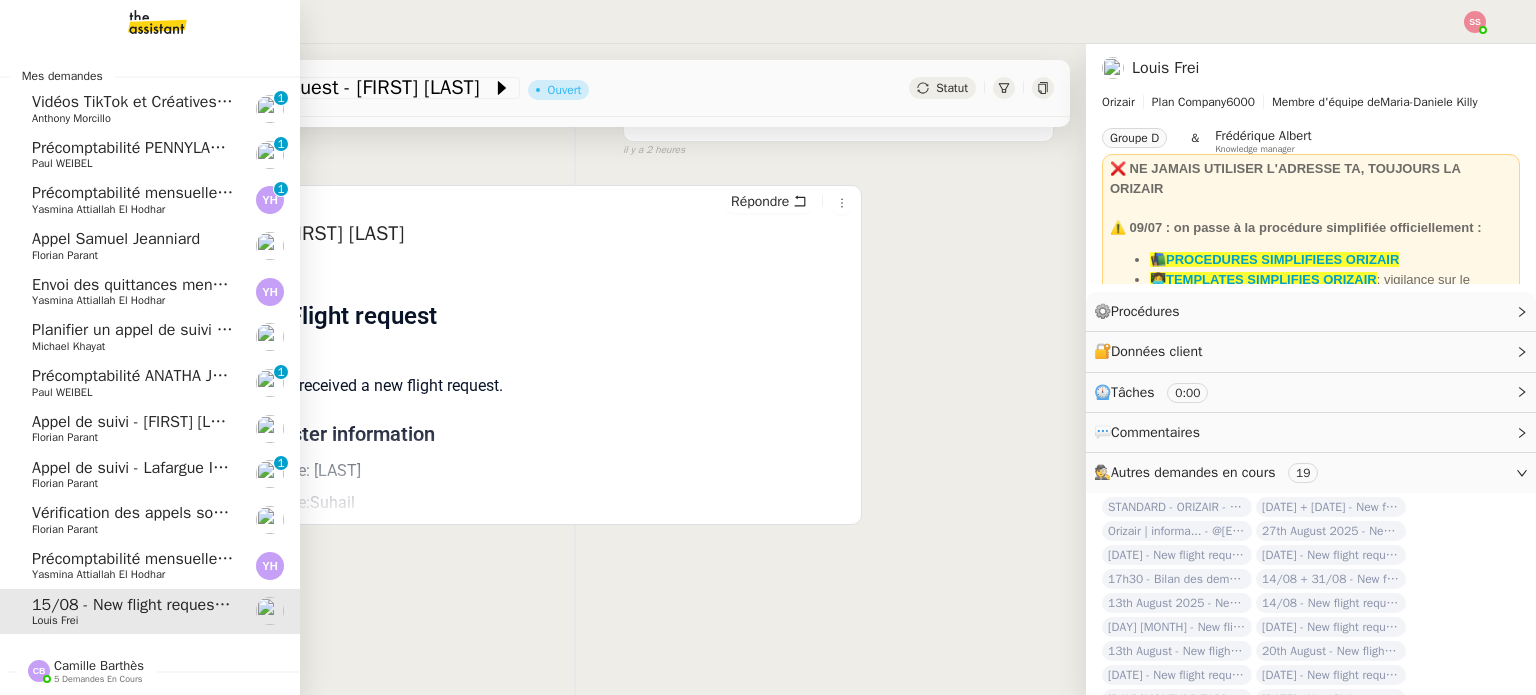 click on "Planifier un appel de suivi début septembre" 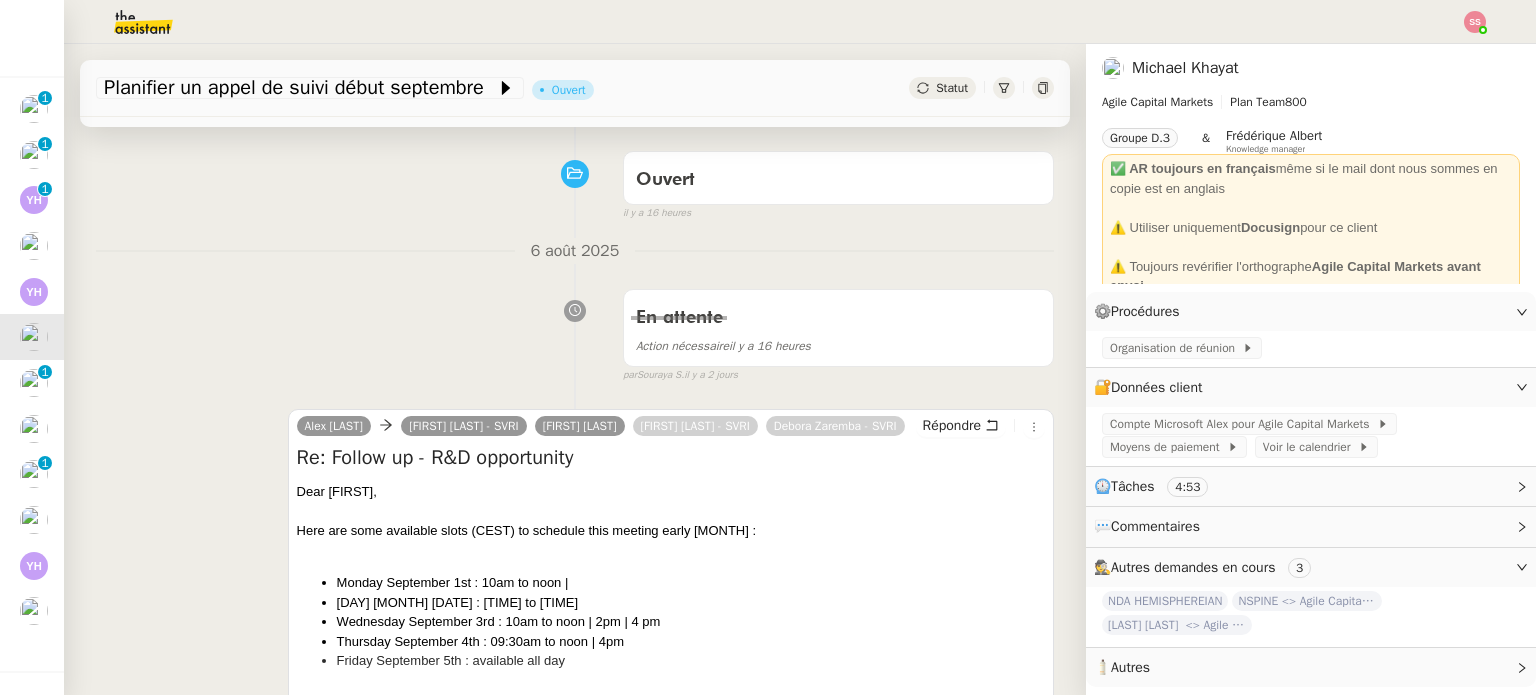 scroll, scrollTop: 0, scrollLeft: 0, axis: both 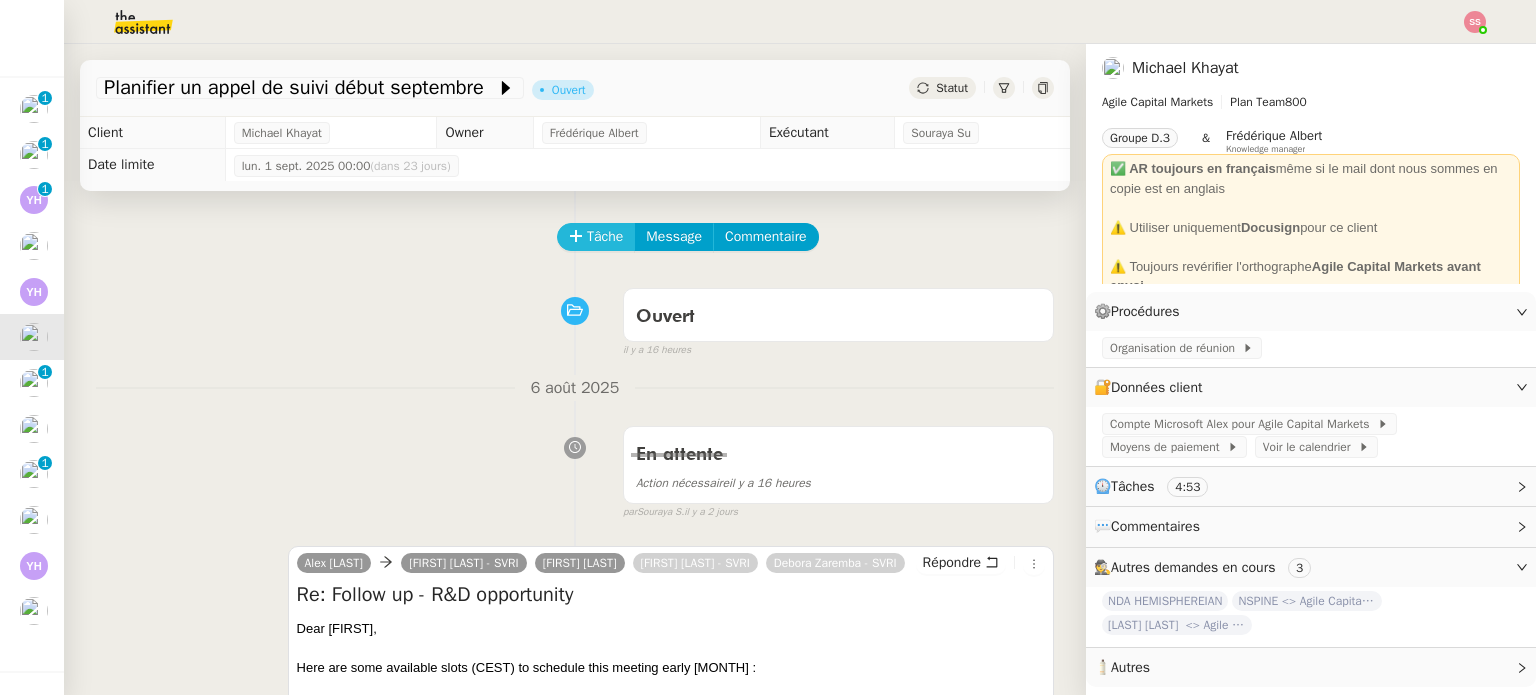 click 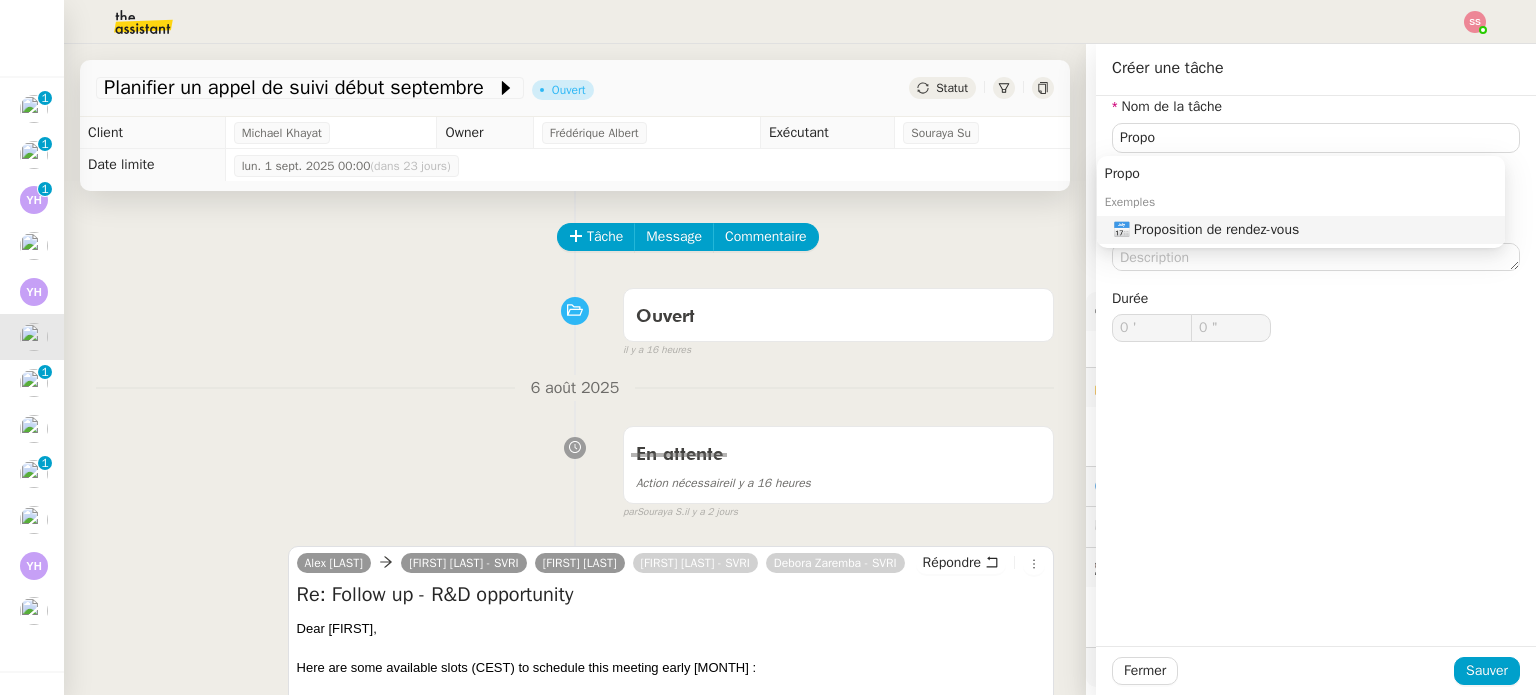 click on "Propo  Exemples  📅 Proposition de rendez-vous" at bounding box center [1301, 202] 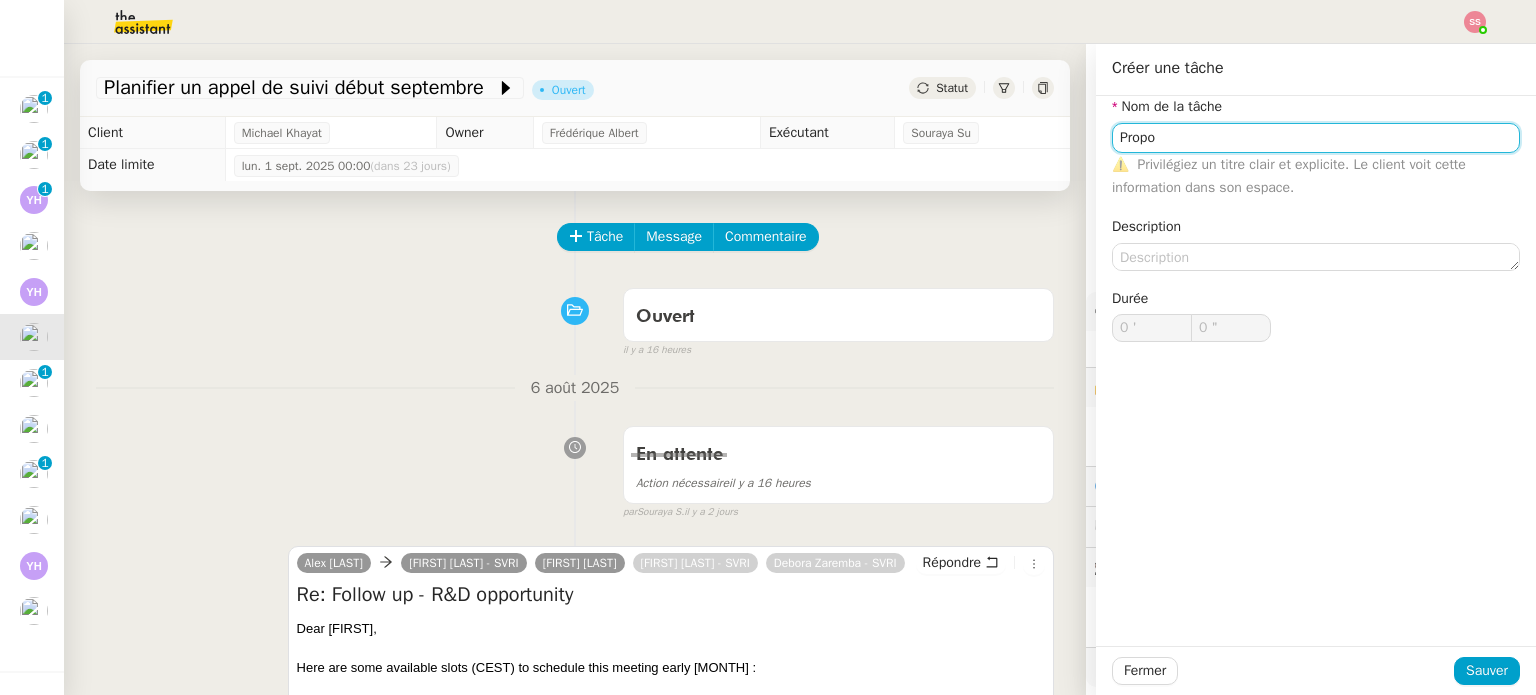type on "Proposition de rendez-vous" 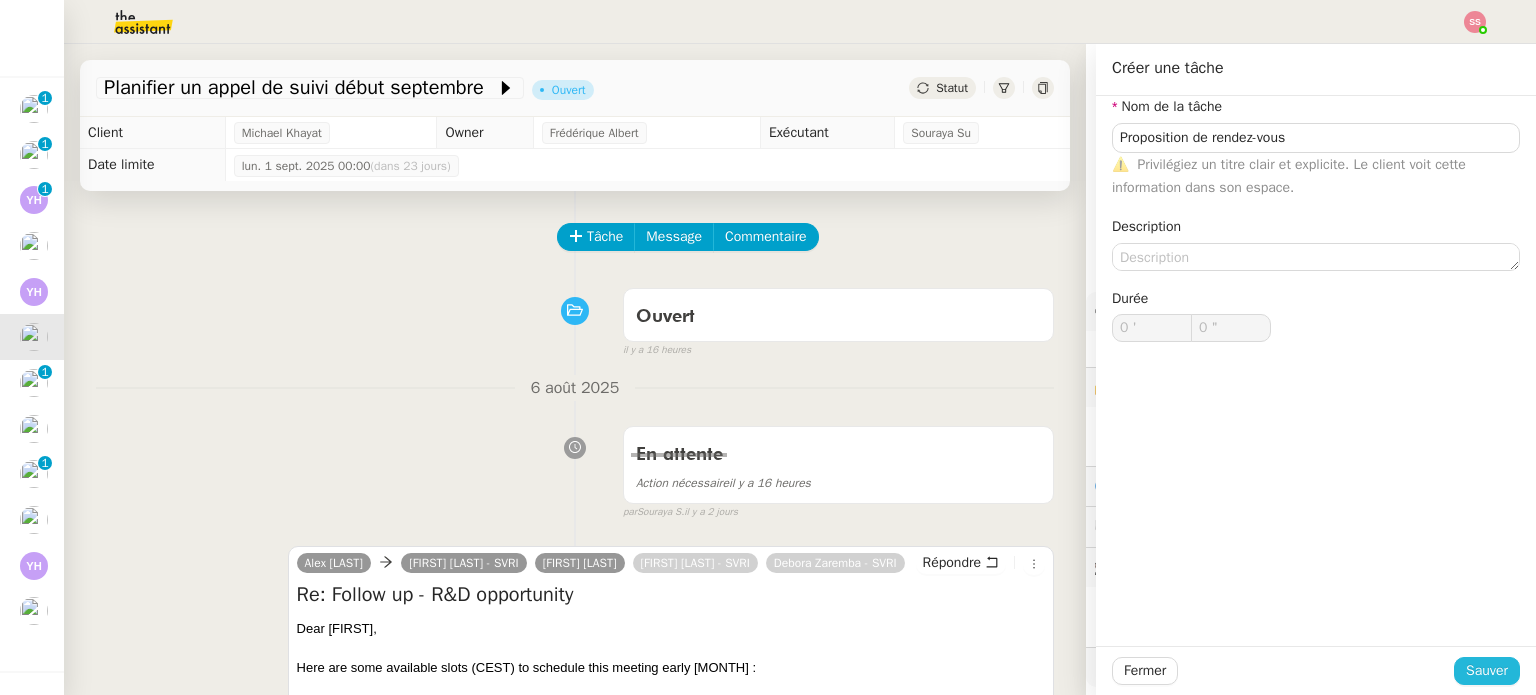 click on "Sauver" 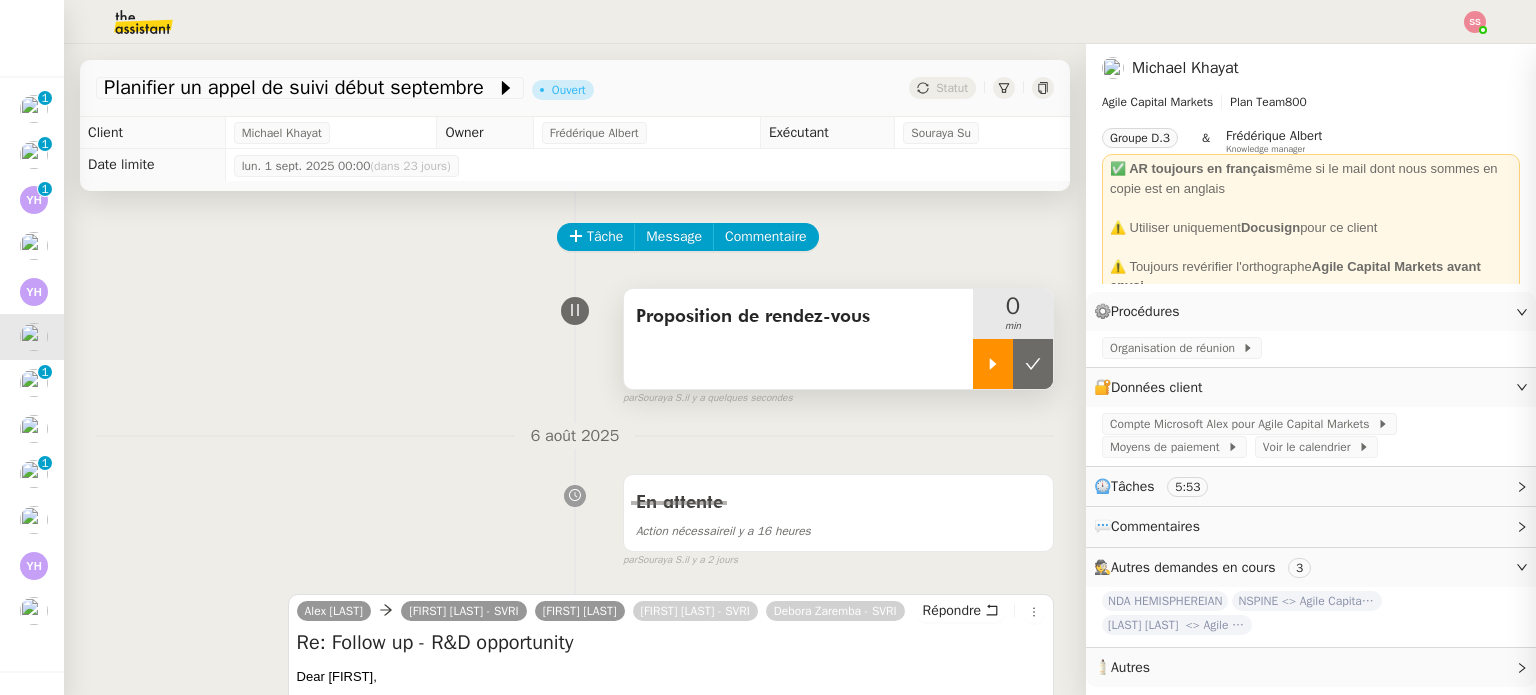 click 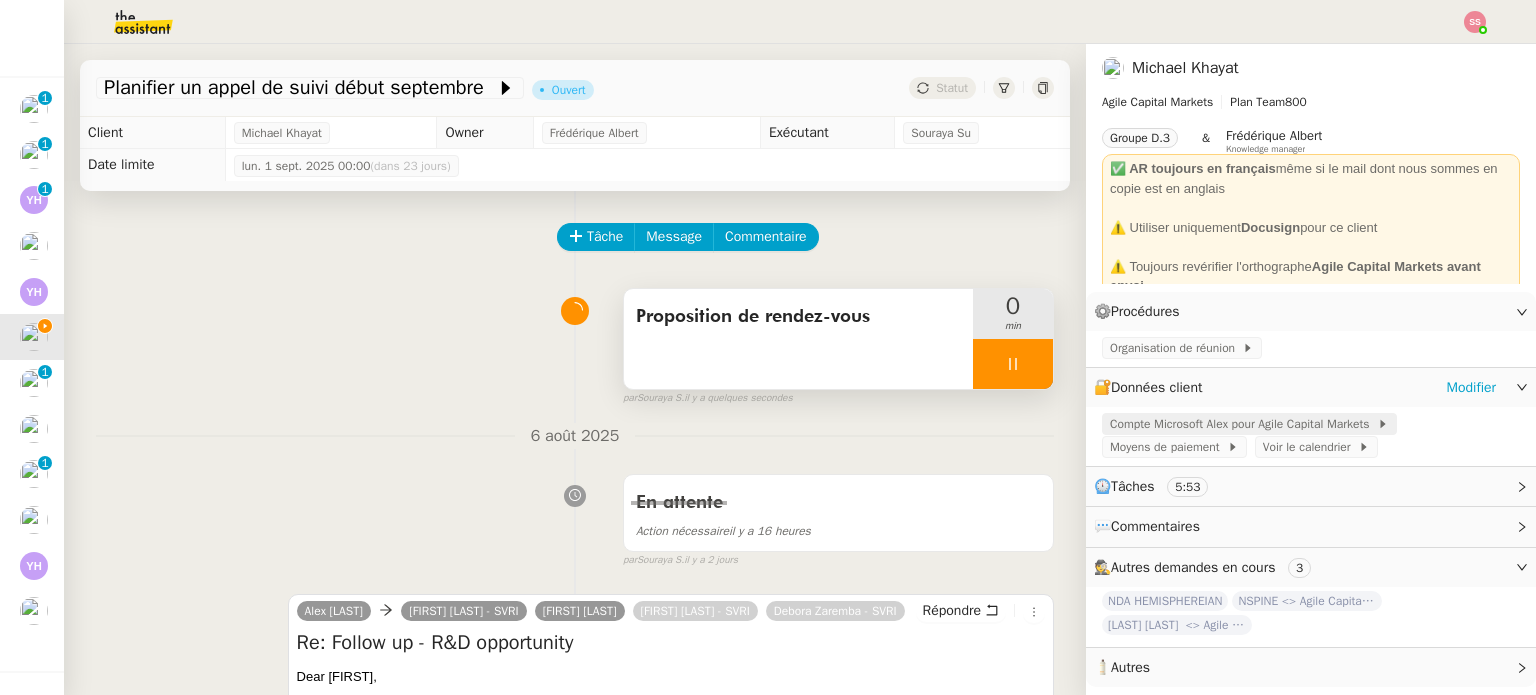 click on "Compte Microsoft Alex pour Agile Capital Markets" 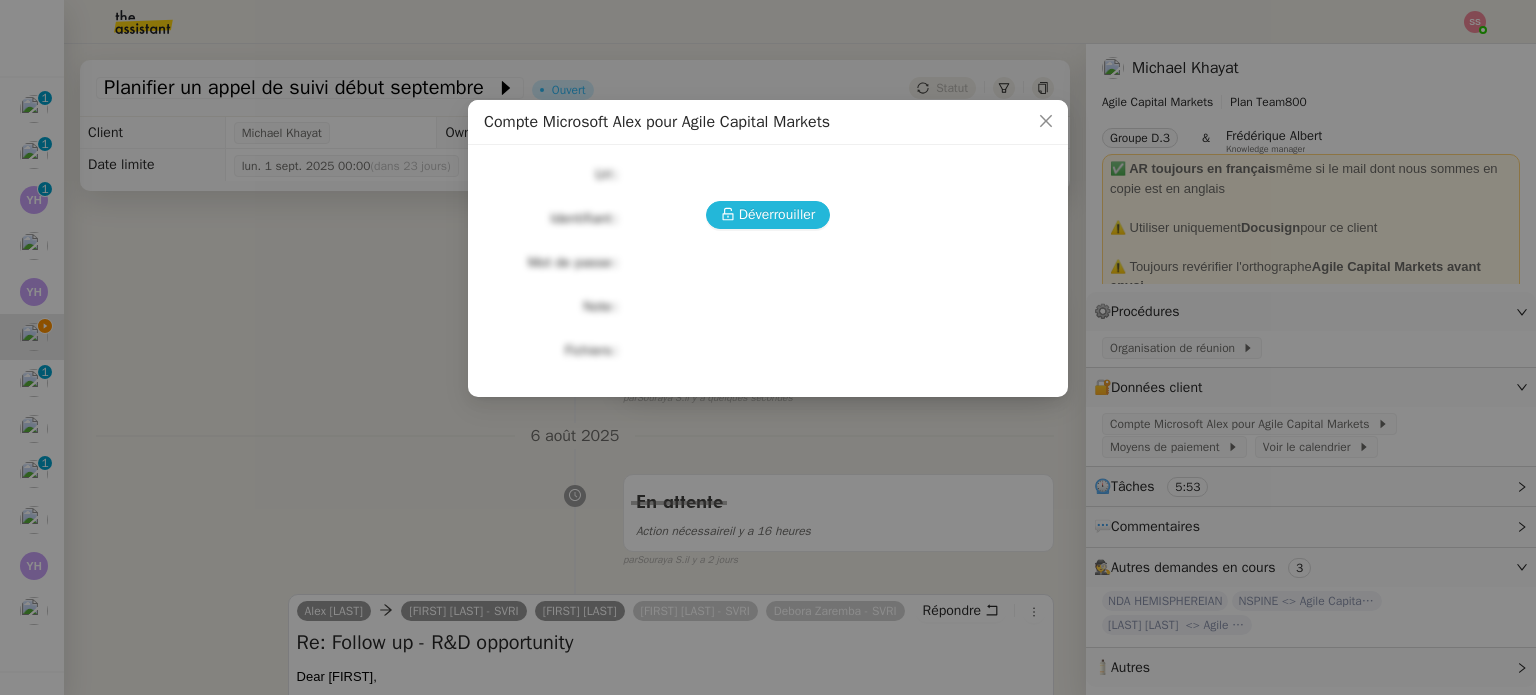 click on "Déverrouiller" at bounding box center [777, 214] 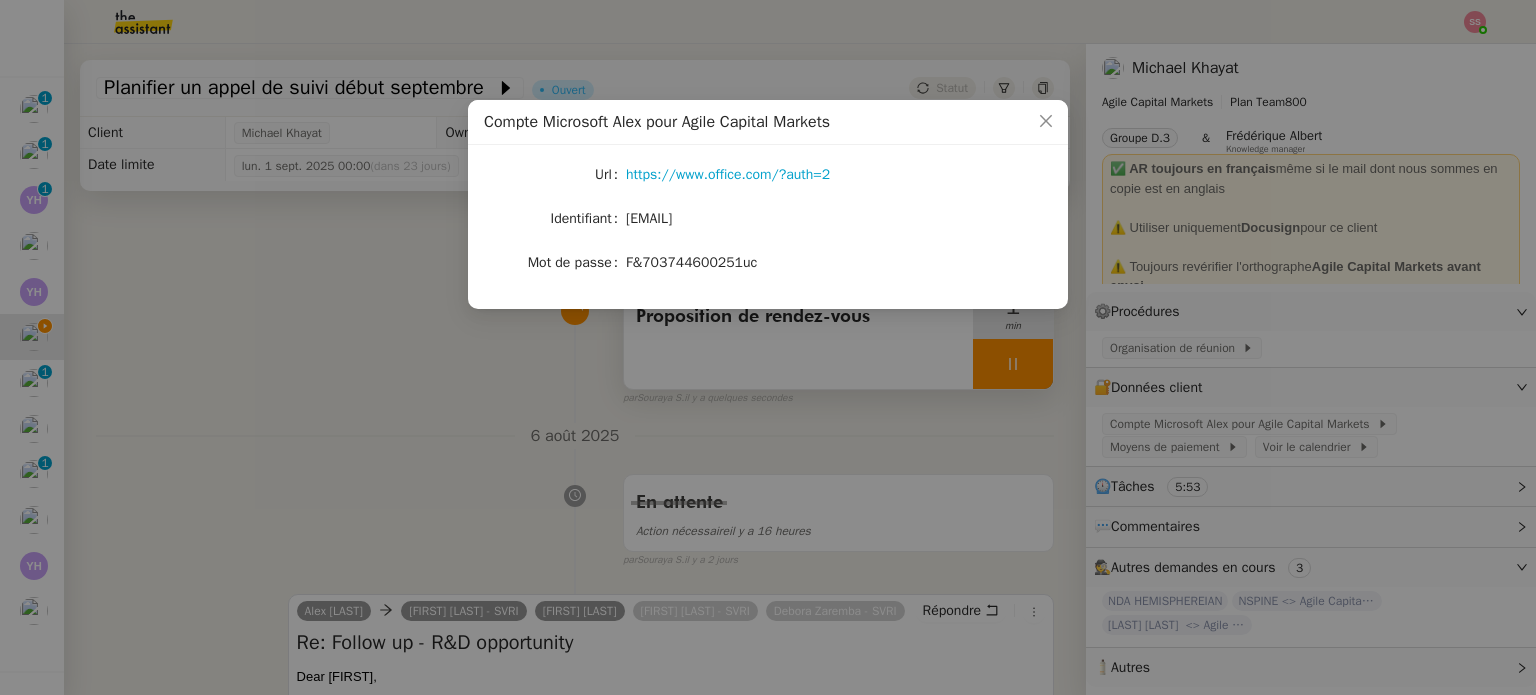 click on "https://www.office.com/?auth=2" 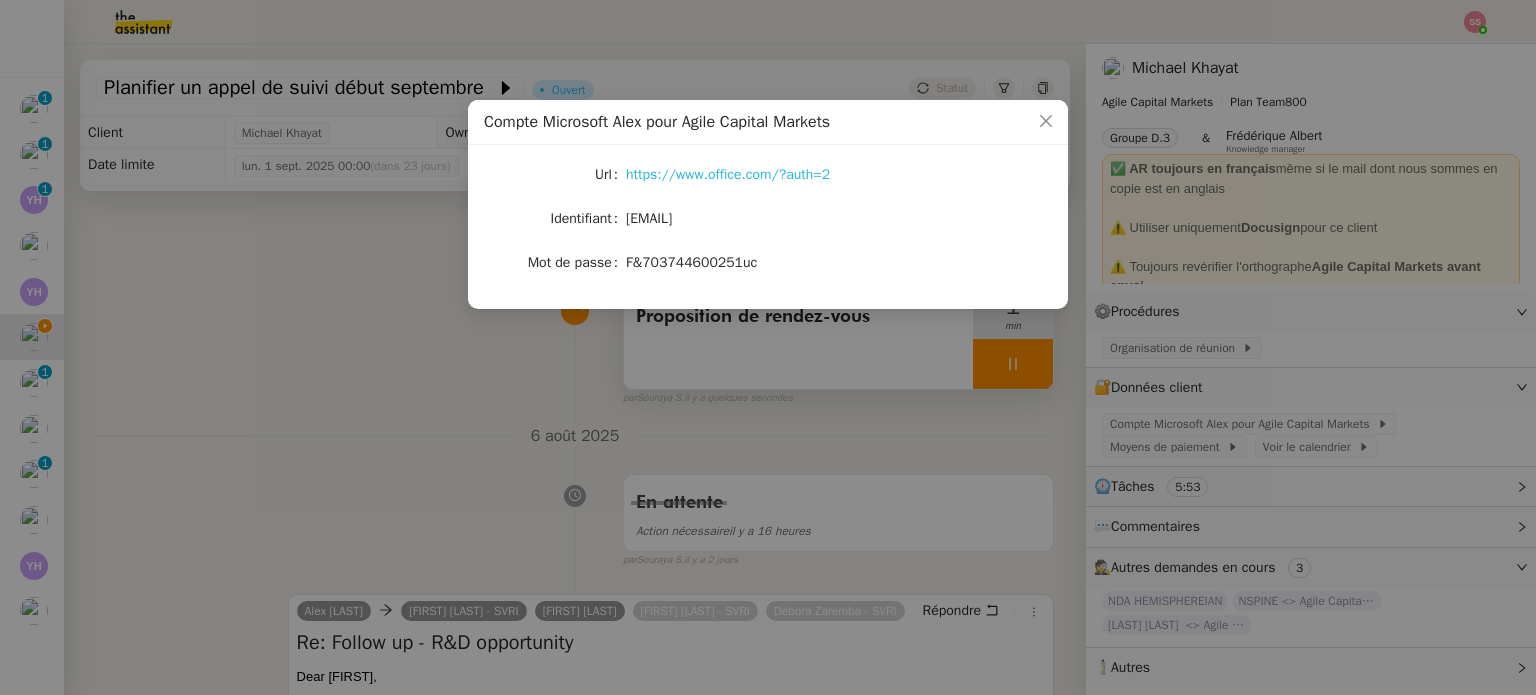 click on "https://www.office.com/?auth=2" 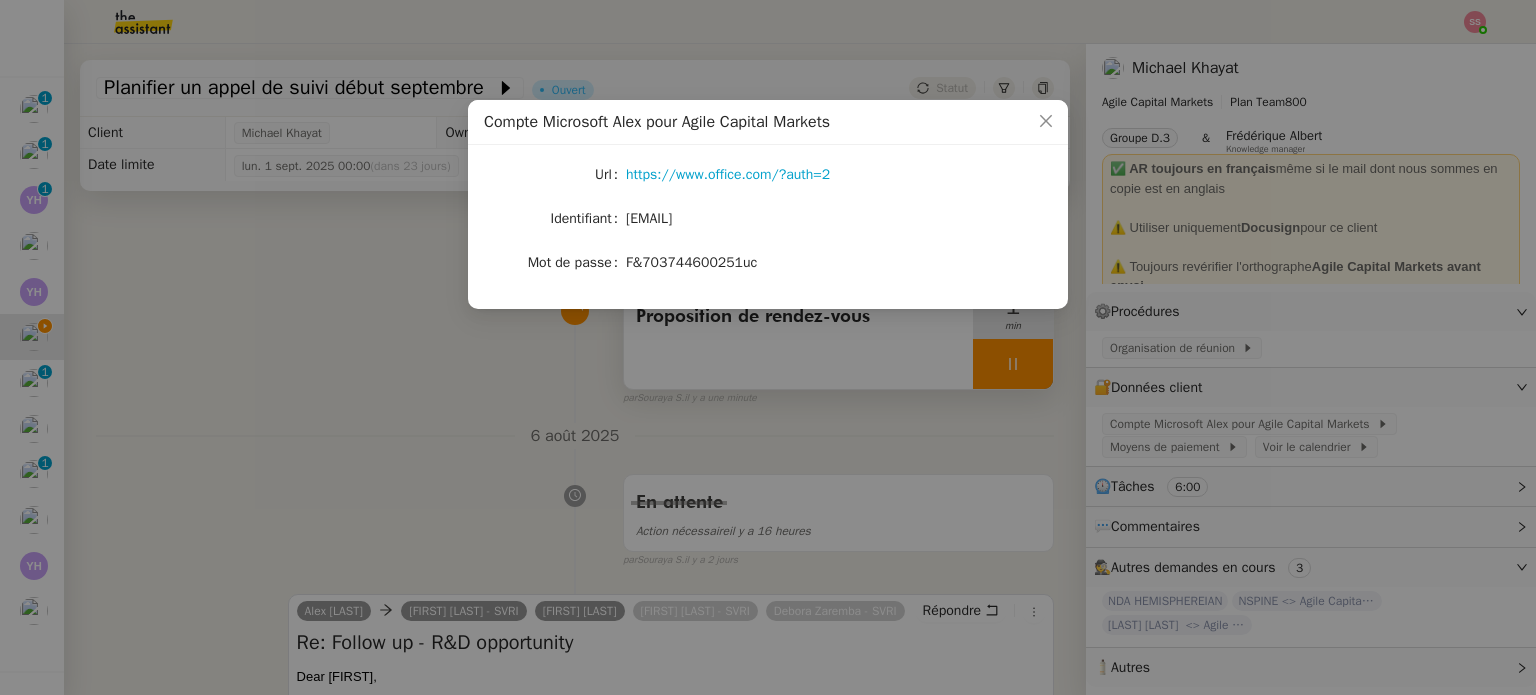 click on "Compte Microsoft Alex pour Agile Capital Markets Url https://www.office.com/?auth=2    Identifiant alex.caron@agilecapitalmarkets.com Mot de passe F&703744600251uc" at bounding box center [768, 347] 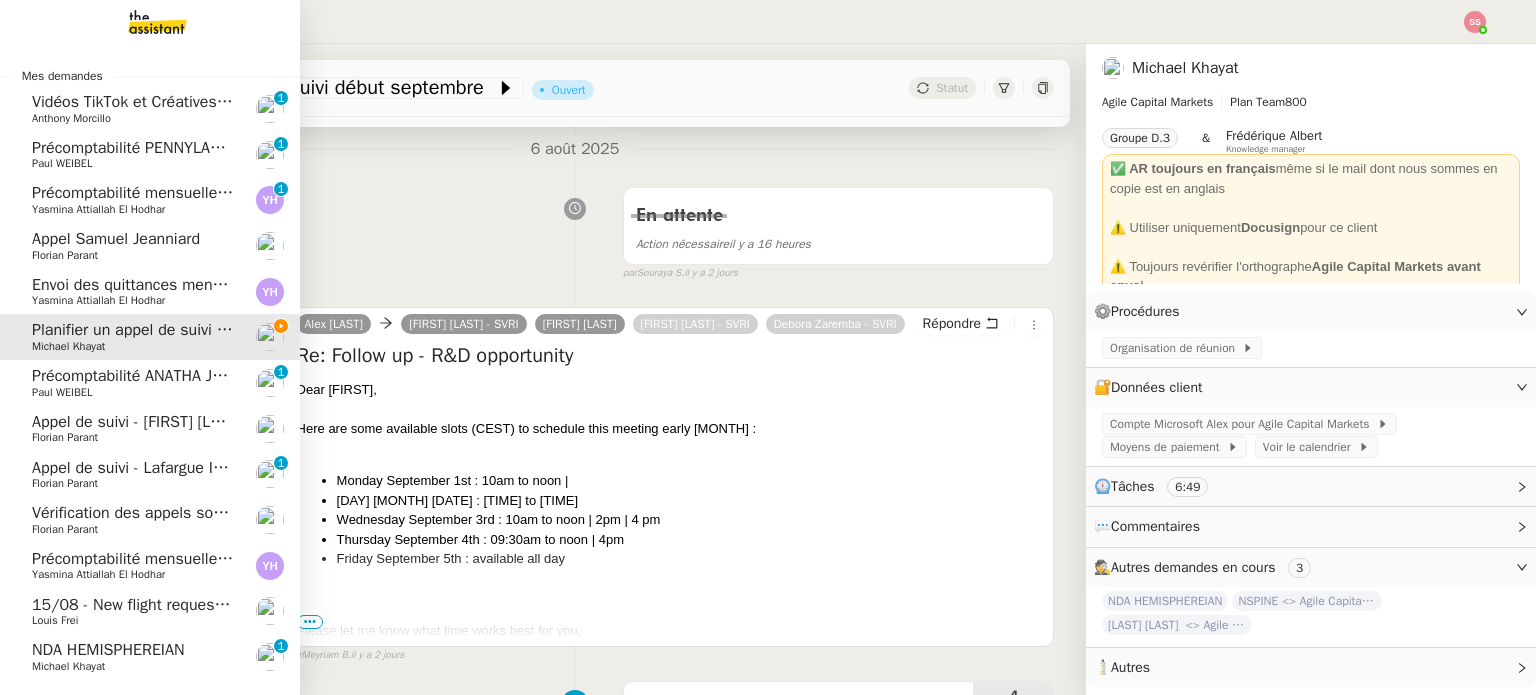 scroll, scrollTop: 300, scrollLeft: 0, axis: vertical 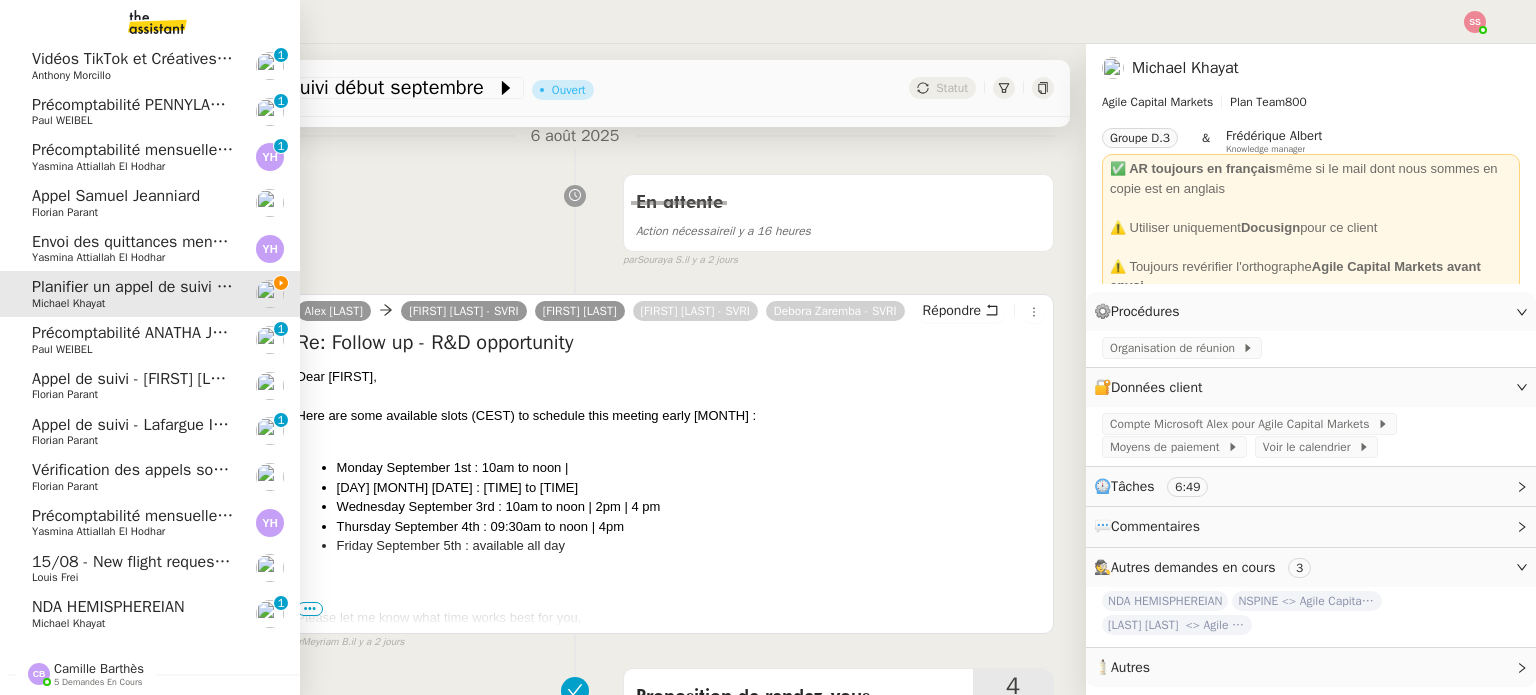 click on "NDA [BRAND]" 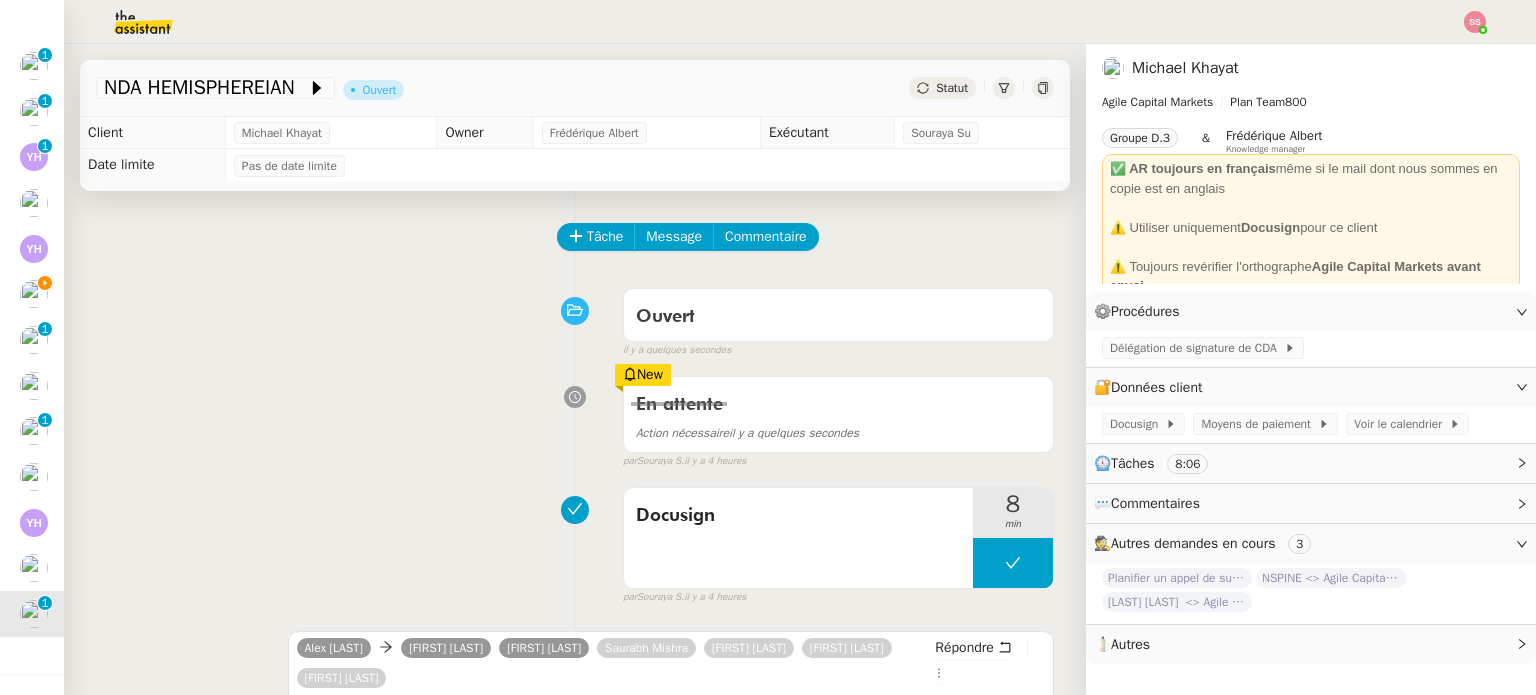 scroll, scrollTop: 400, scrollLeft: 0, axis: vertical 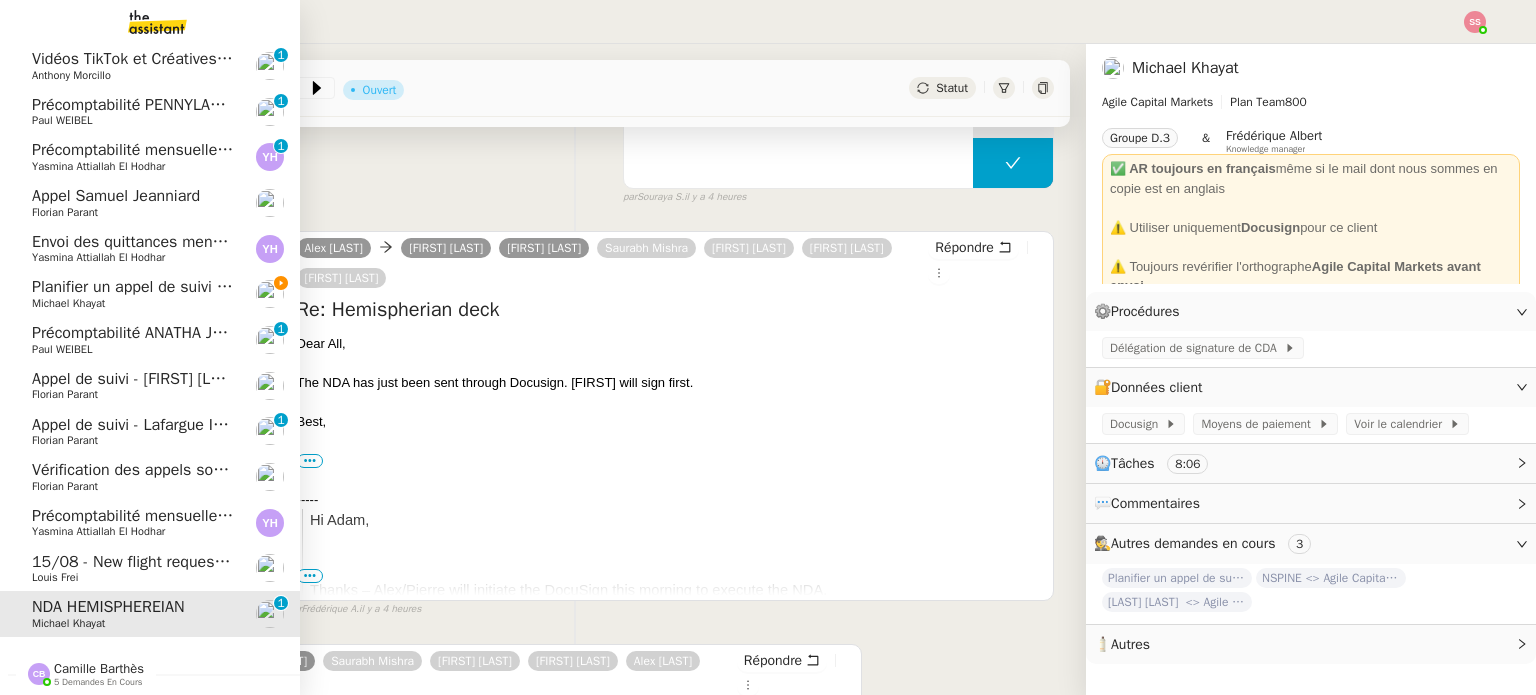 click on "Planifier un appel de suivi début septembre" 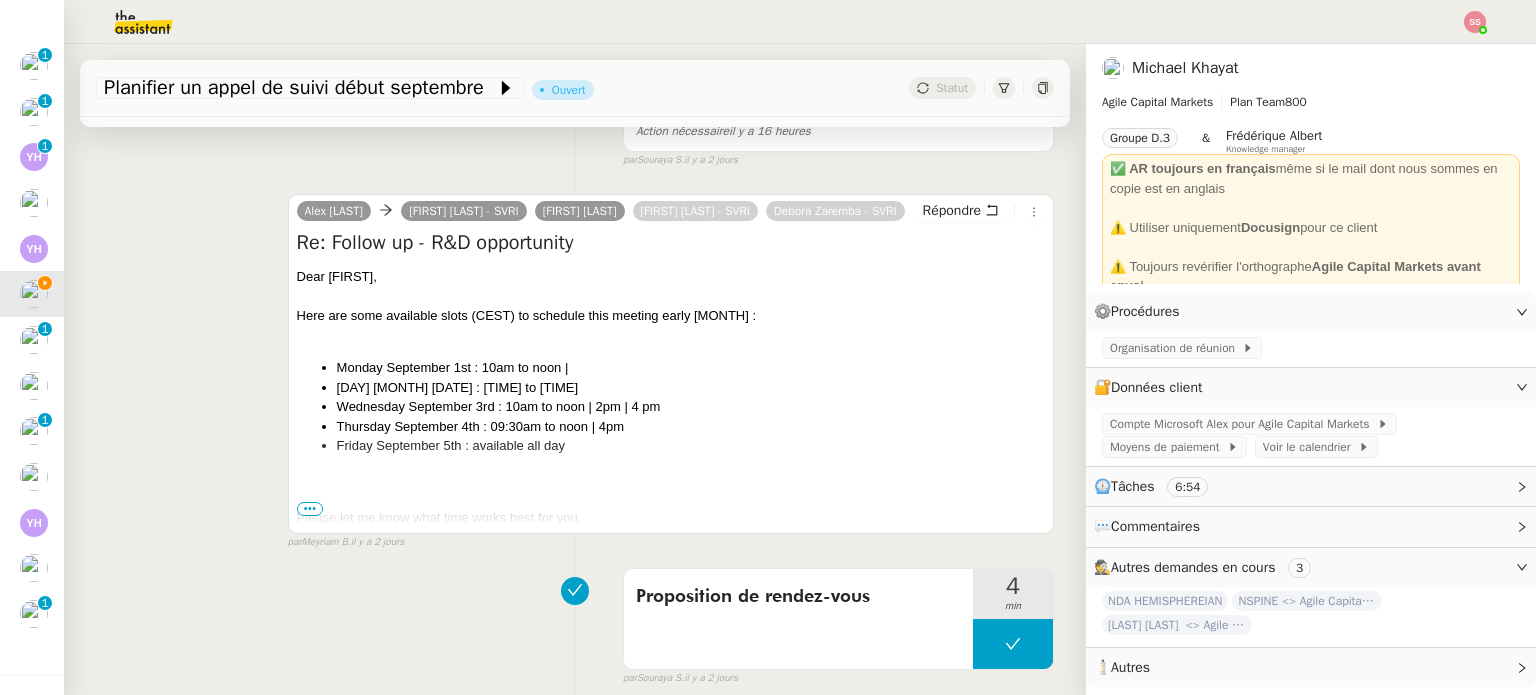 click at bounding box center (671, 498) 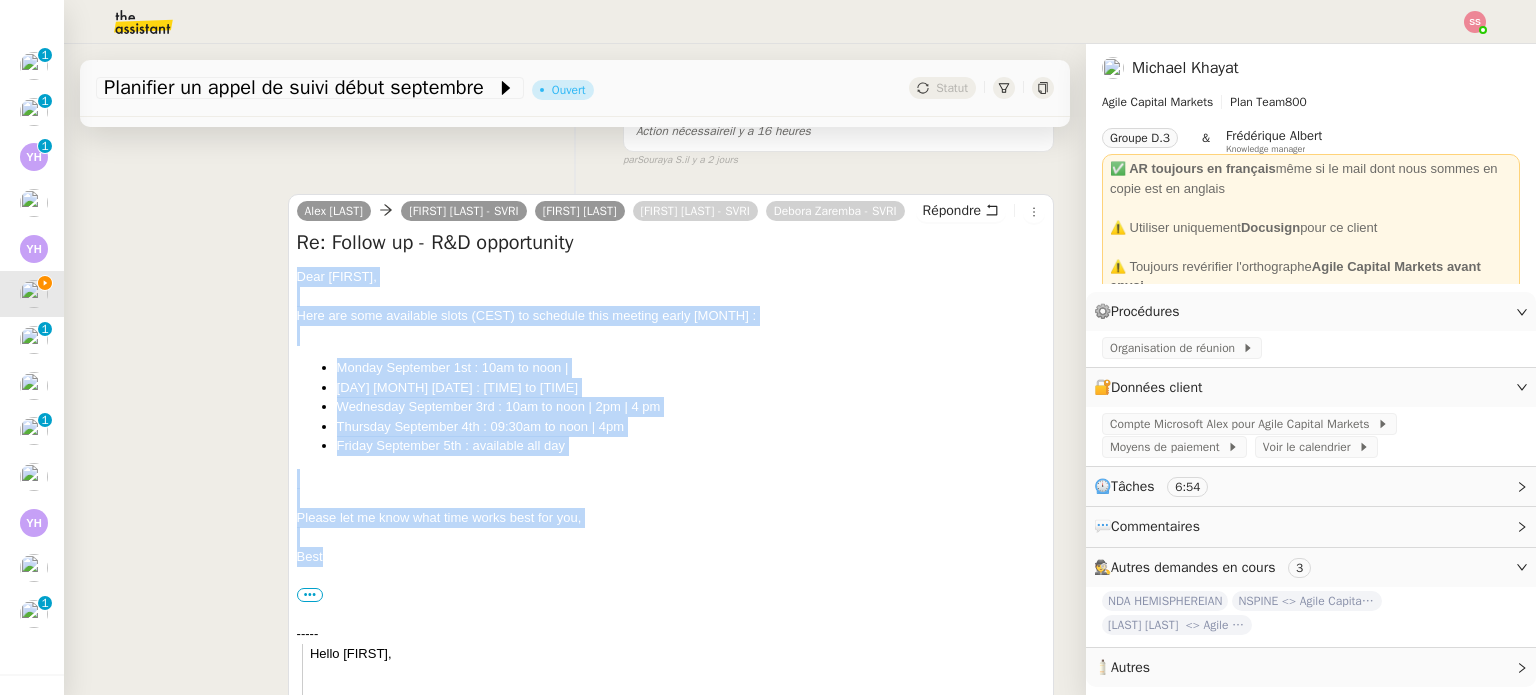 drag, startPoint x: 356, startPoint y: 571, endPoint x: 292, endPoint y: 306, distance: 272.61877 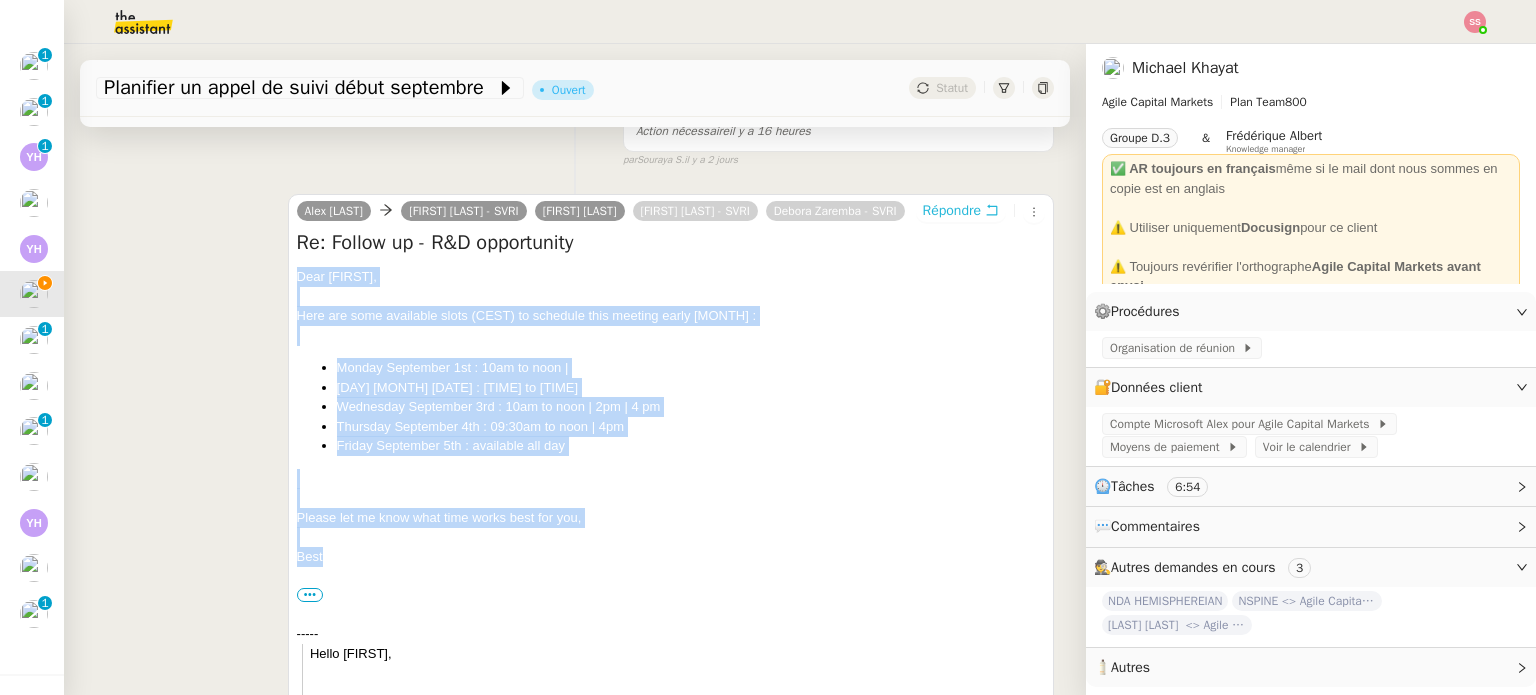 click on "Répondre" at bounding box center [952, 211] 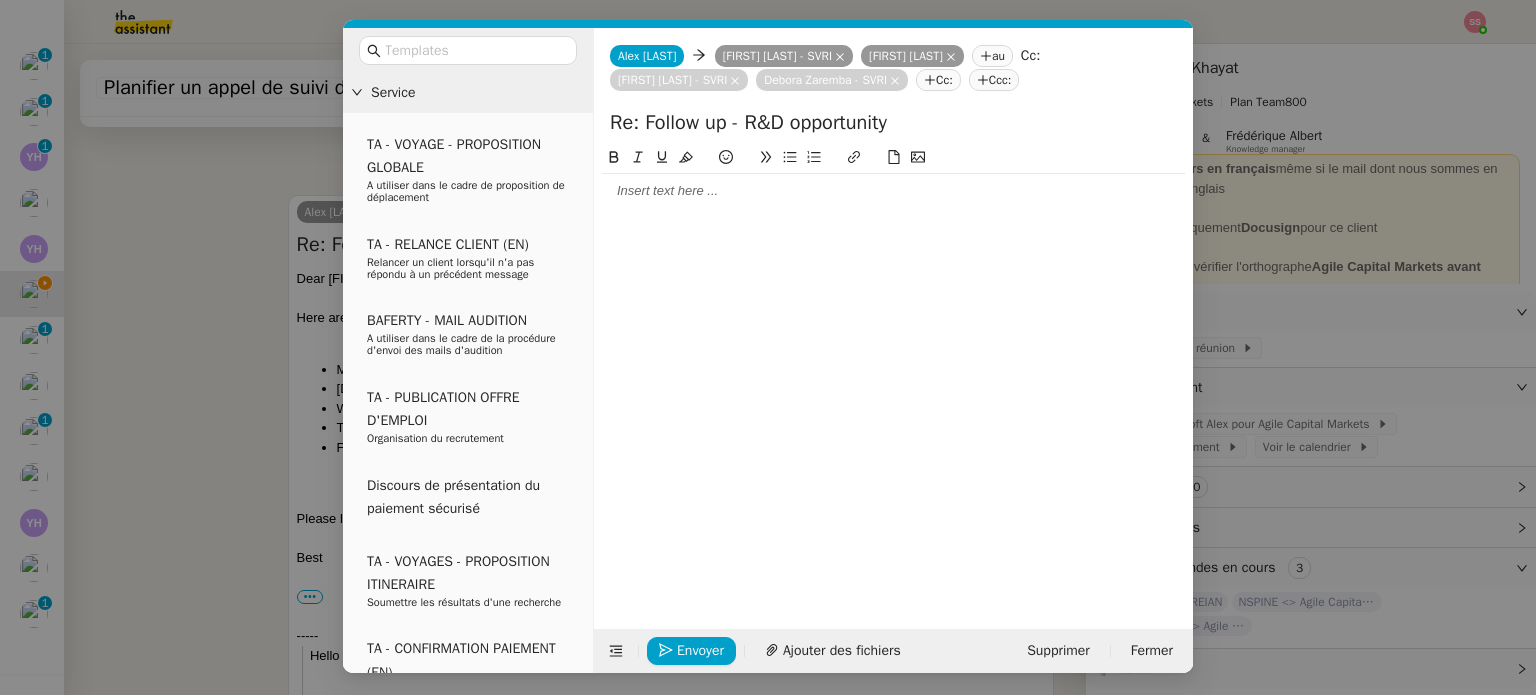 scroll, scrollTop: 553, scrollLeft: 0, axis: vertical 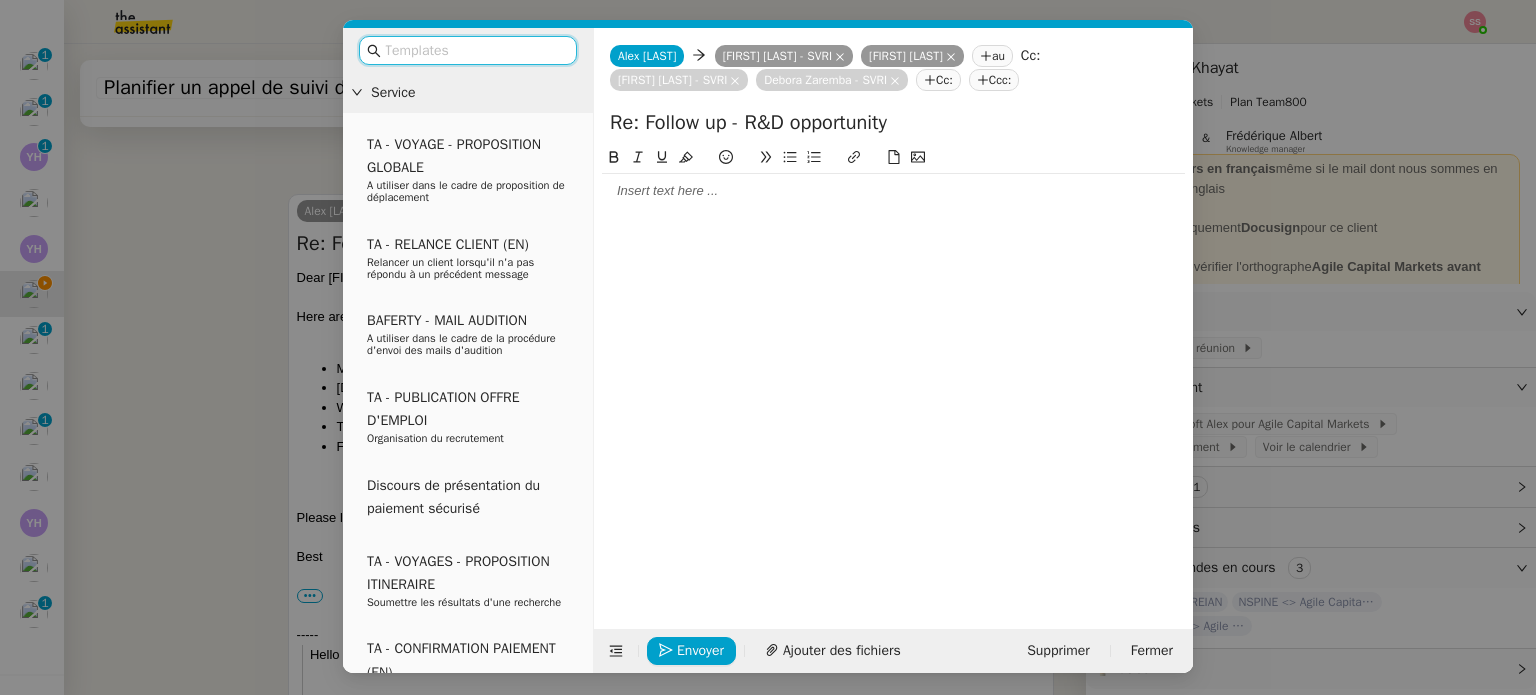 click 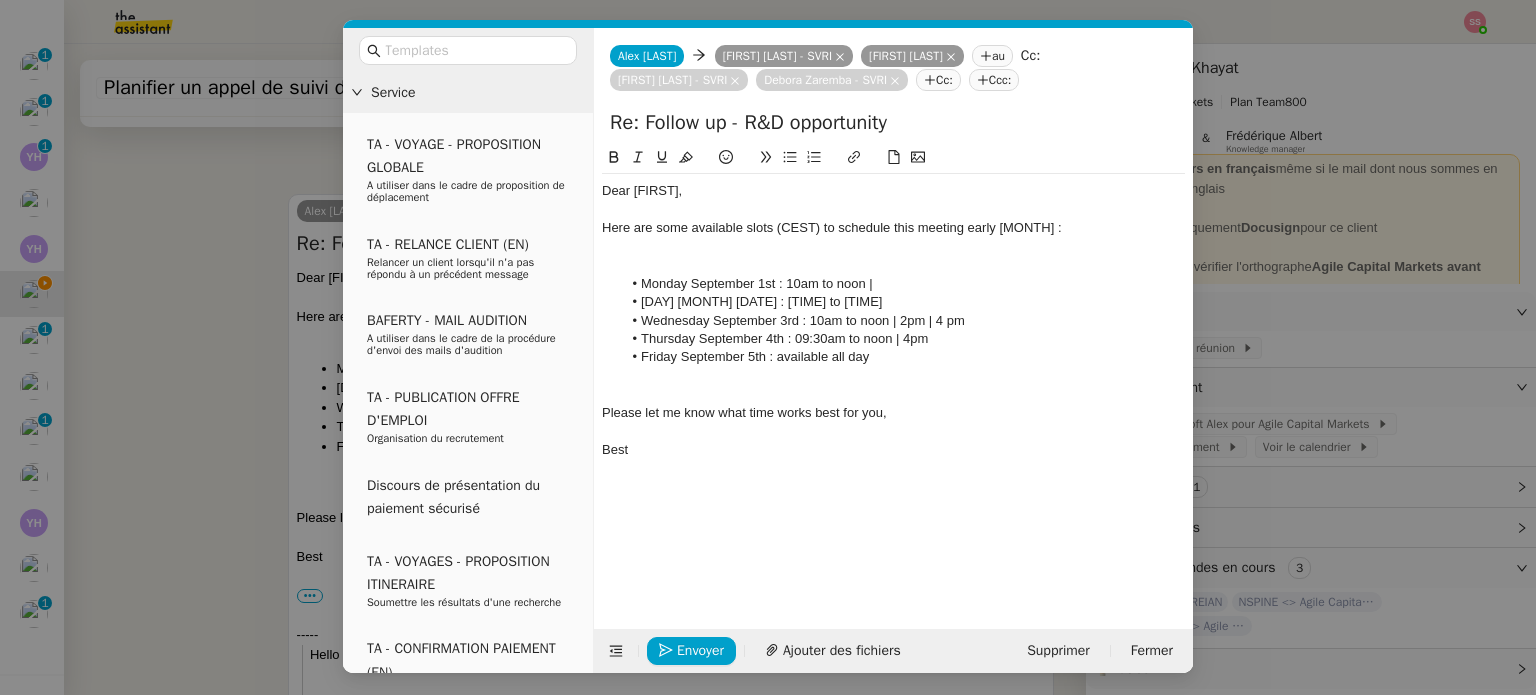scroll, scrollTop: 0, scrollLeft: 0, axis: both 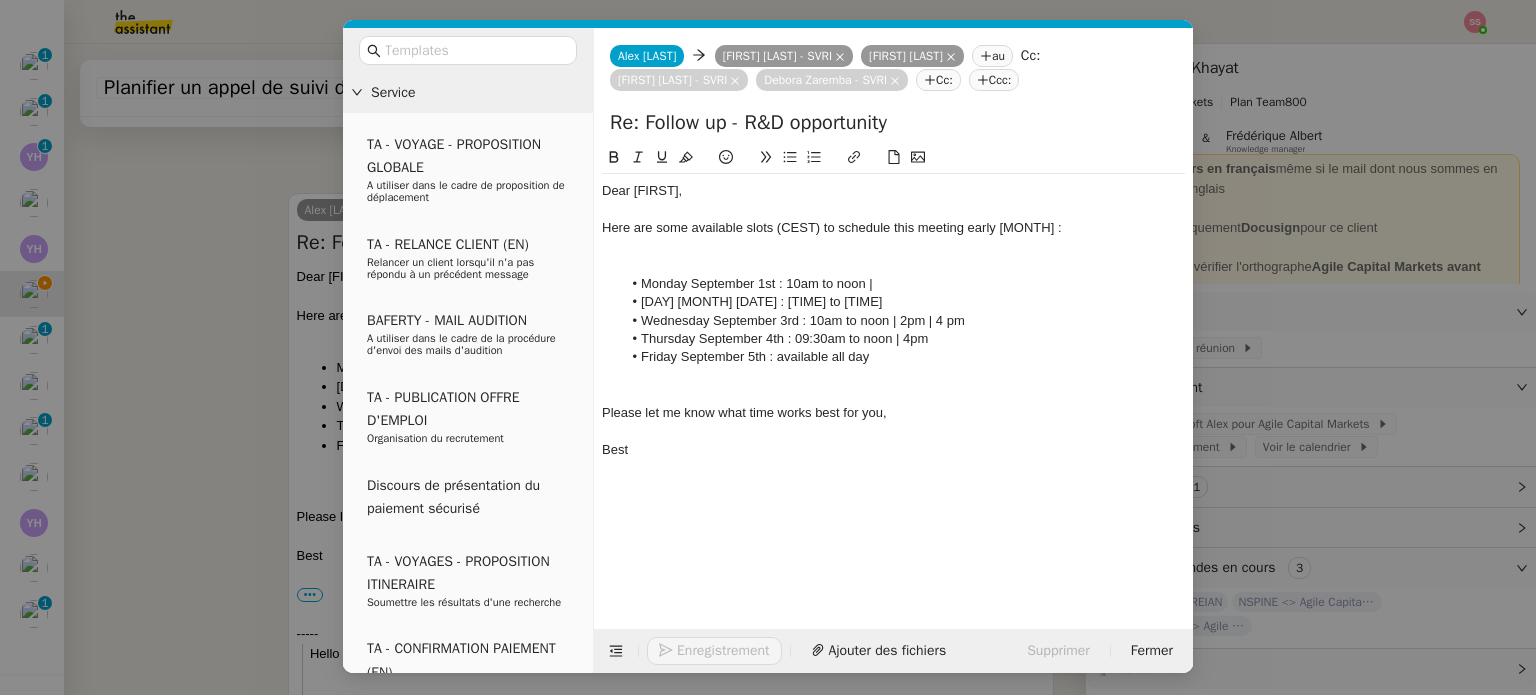 click on "Here are some available slots (CEST) to schedule this meeting early September :" 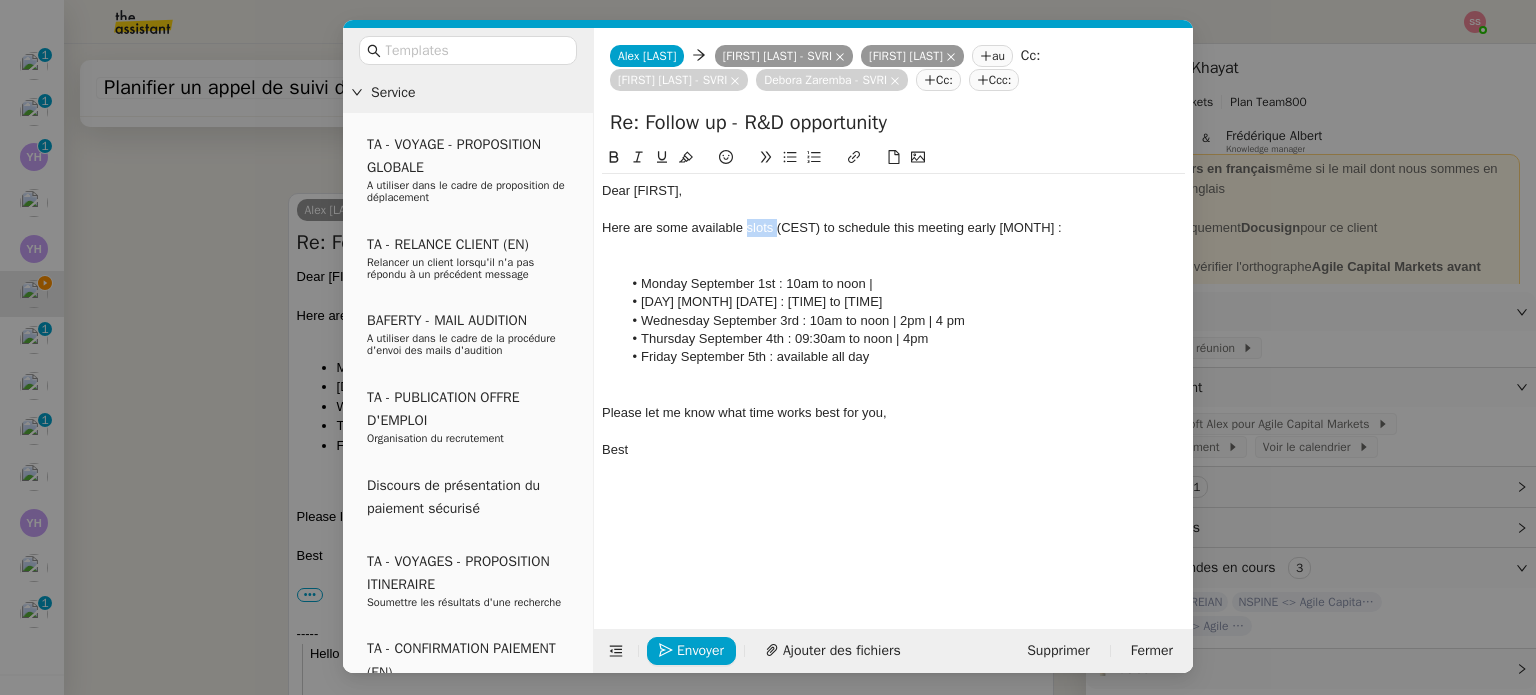 click on "Here are some available slots (CEST) to schedule this meeting early September :" 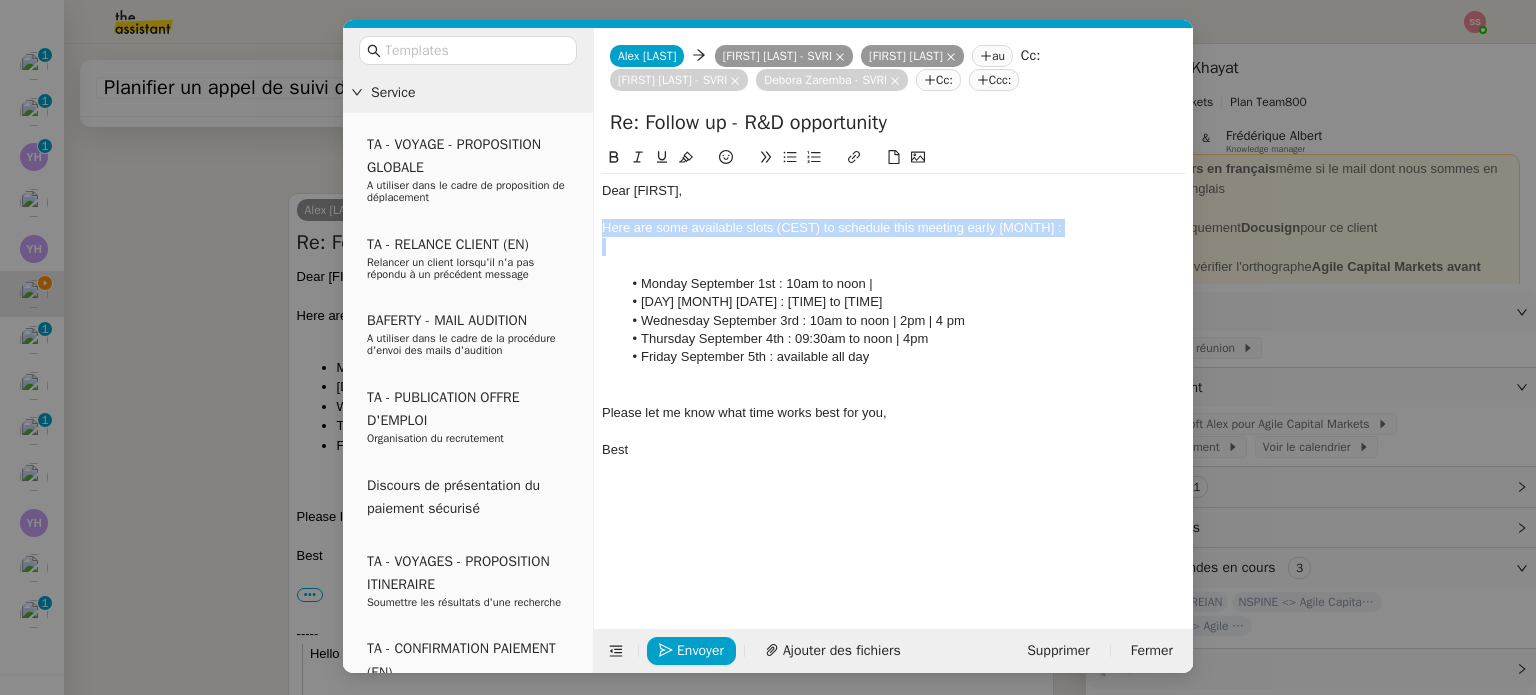 click on "Here are some available slots (CEST) to schedule this meeting early September :" 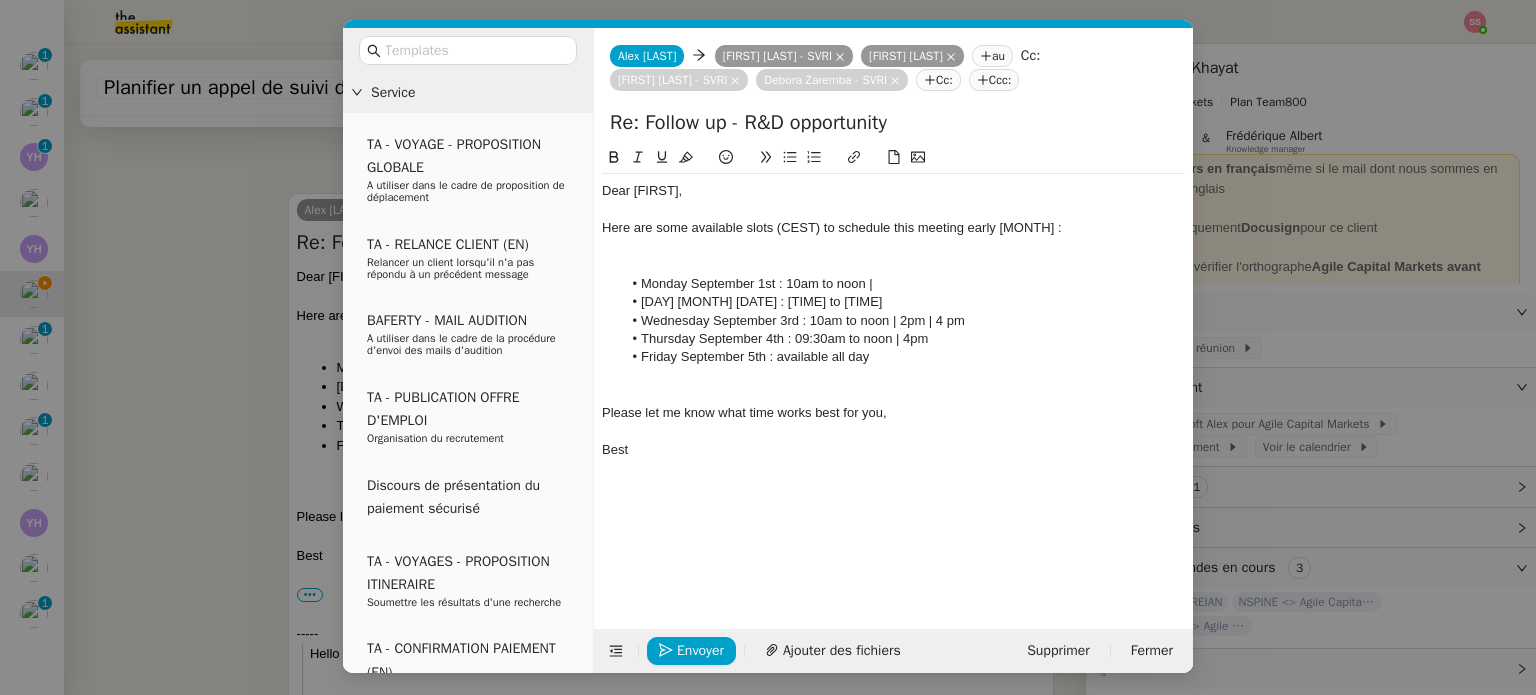 click on "Dear Leandro," 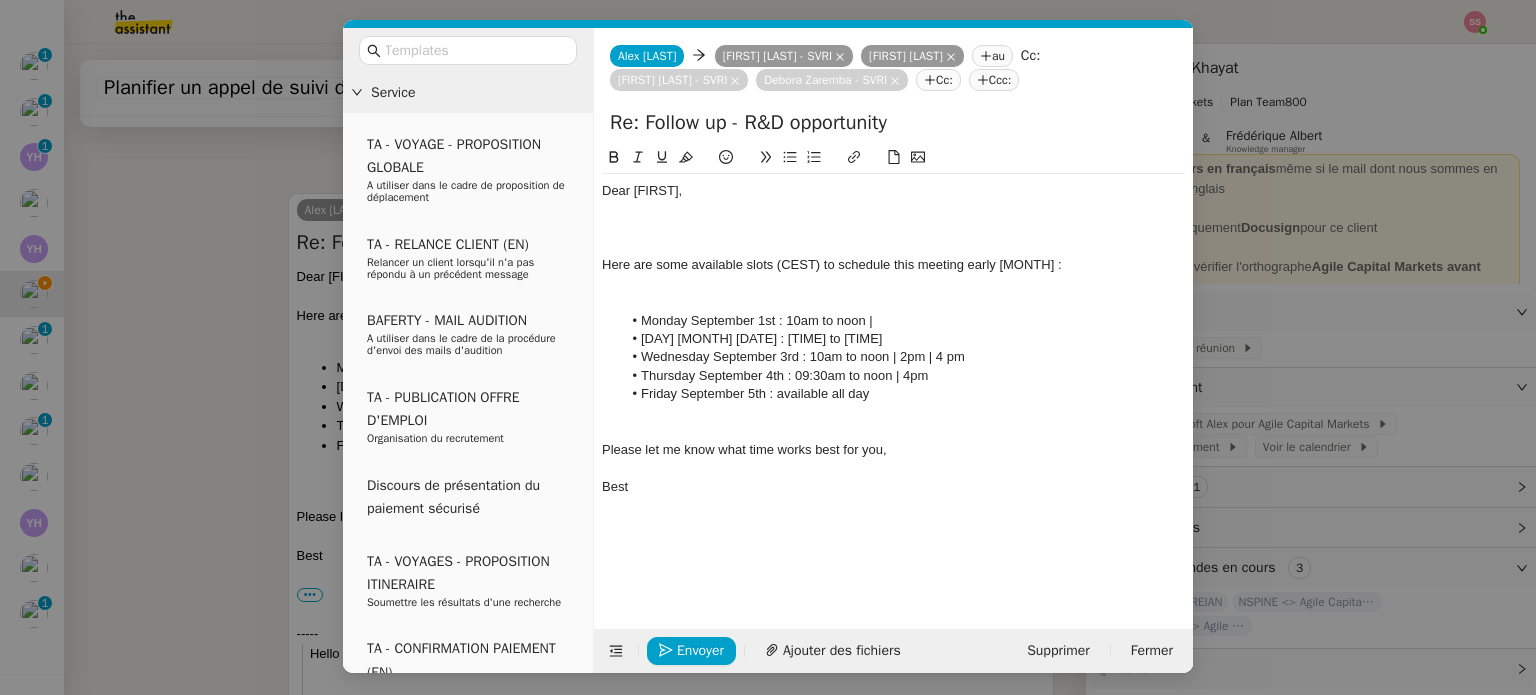 type 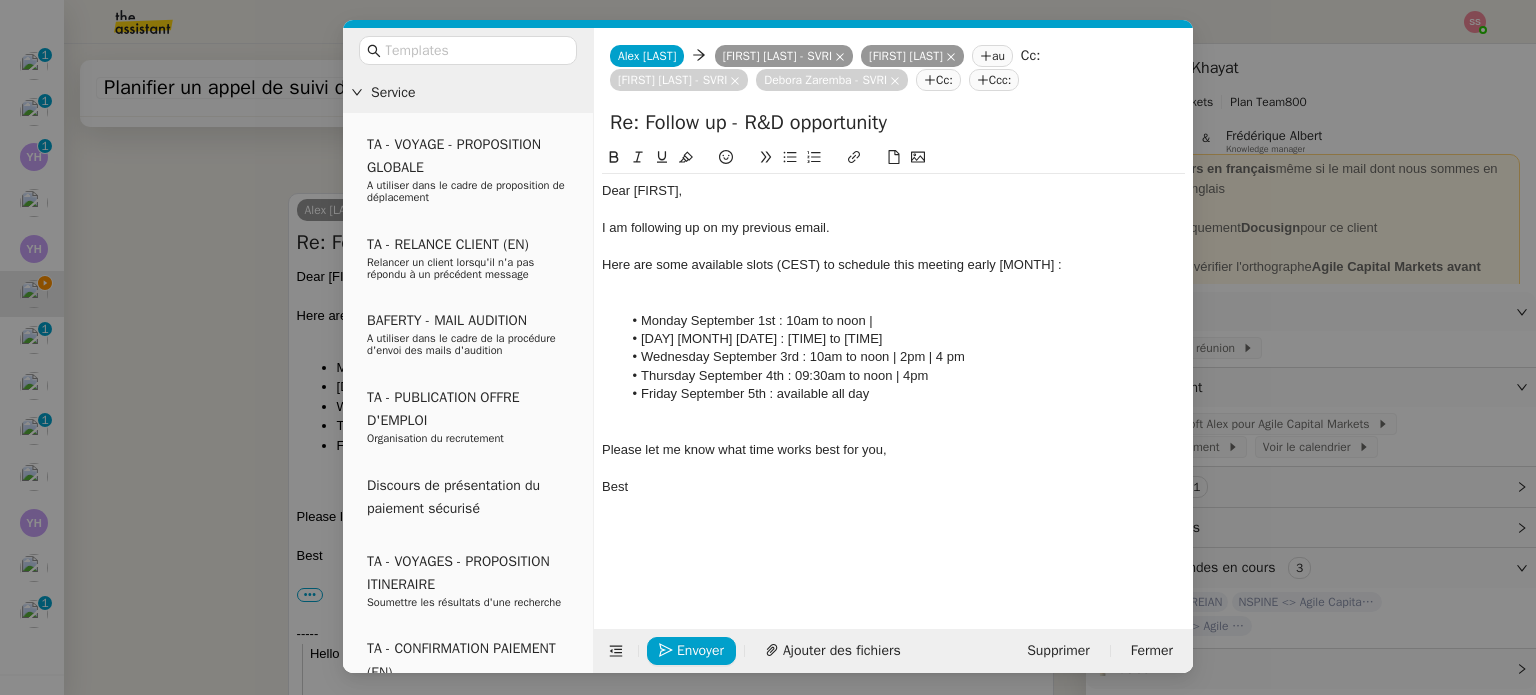click on "Tuesday September 2nd : 2pm to 4pm" 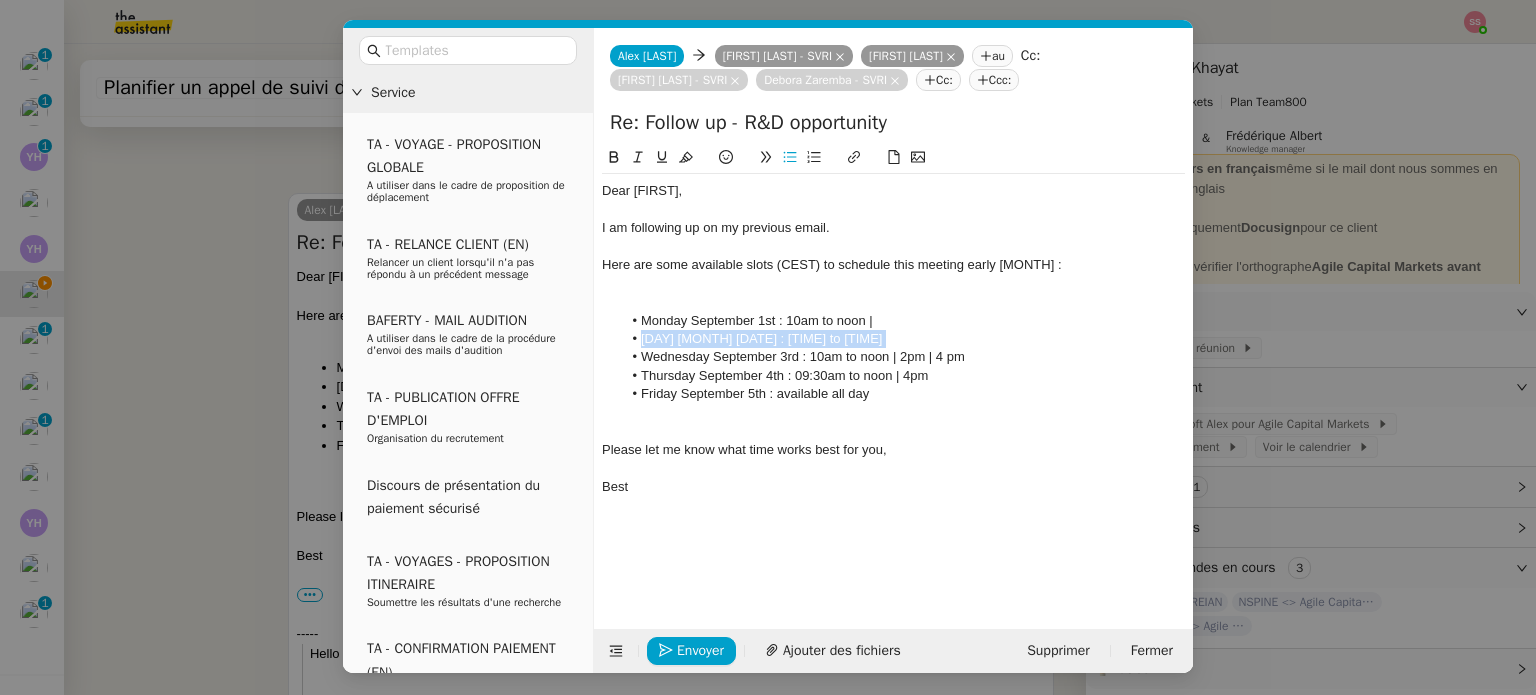click on "Tuesday September 2nd : 2pm to 4pm" 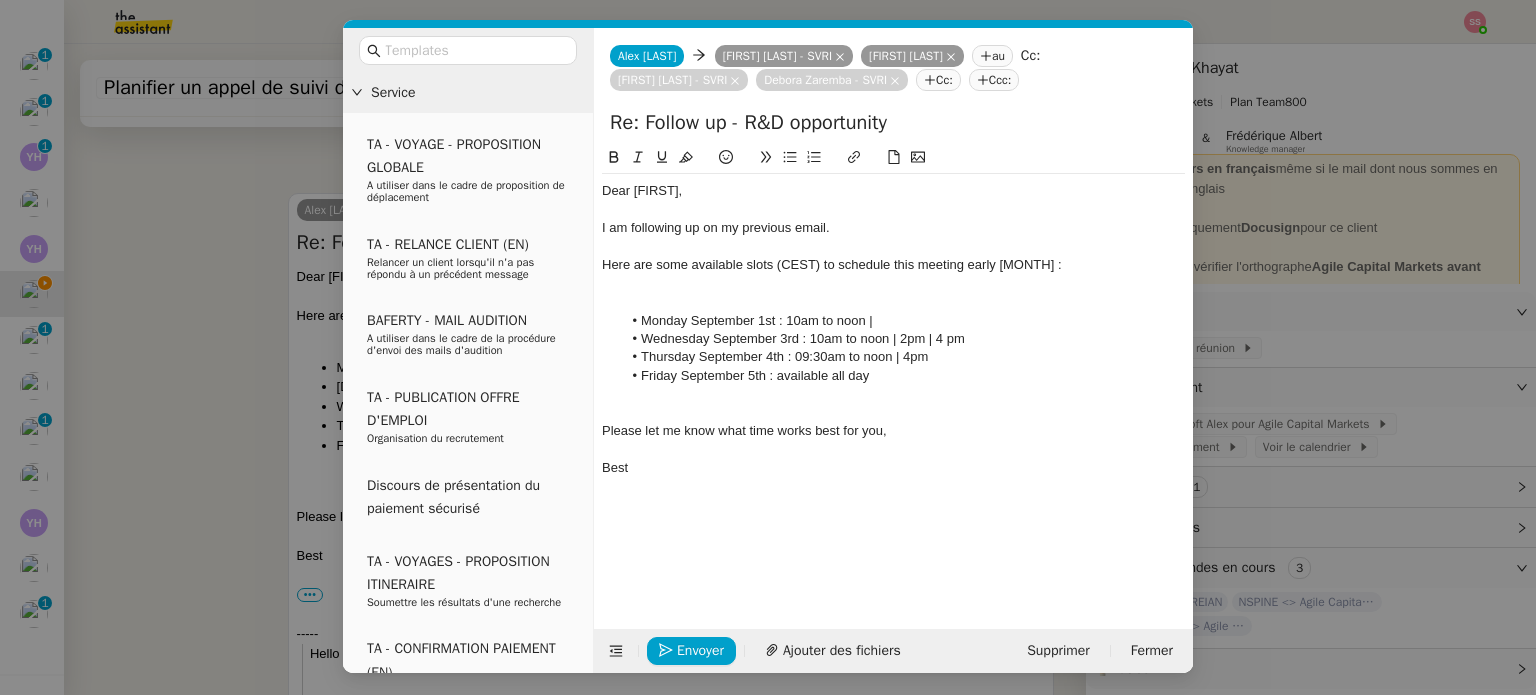 click on "Thursday September 4th : 09:30am to noon | 4pm" 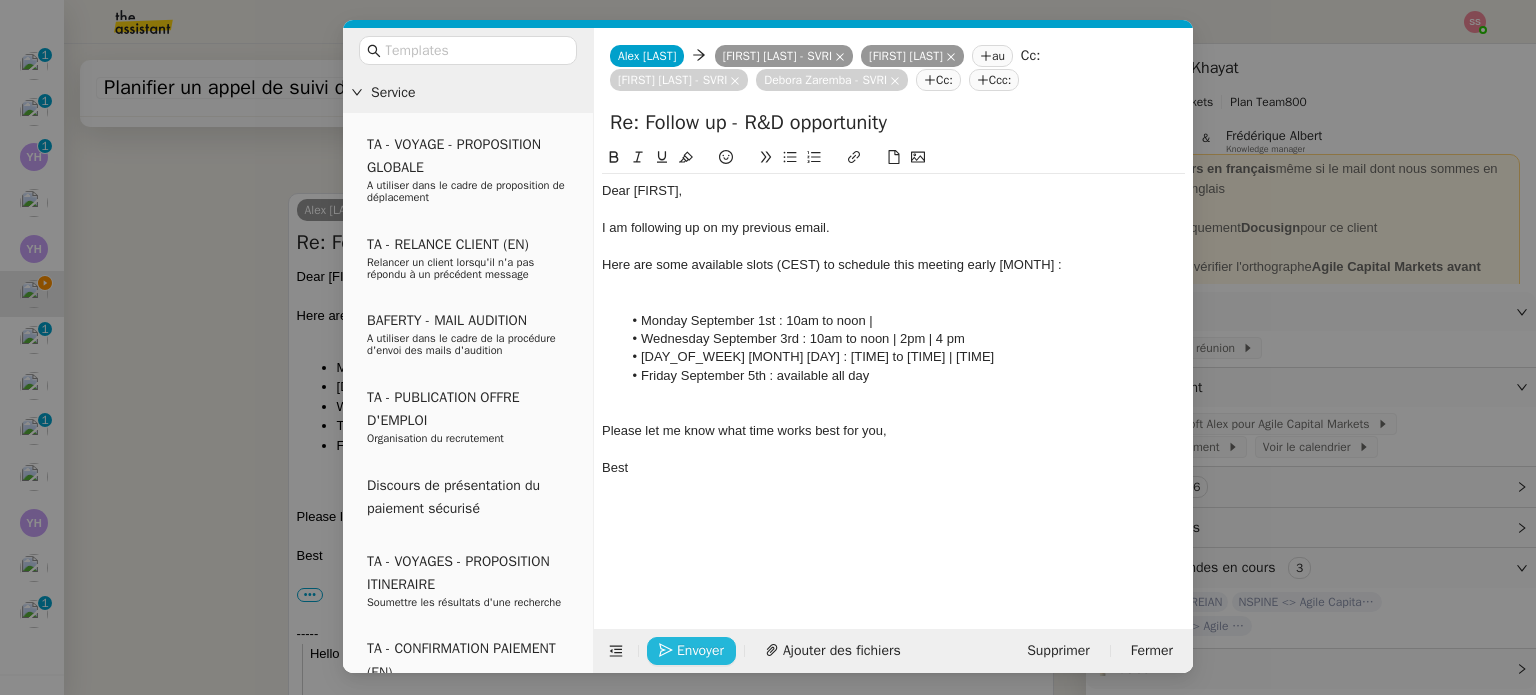 click on "Envoyer" 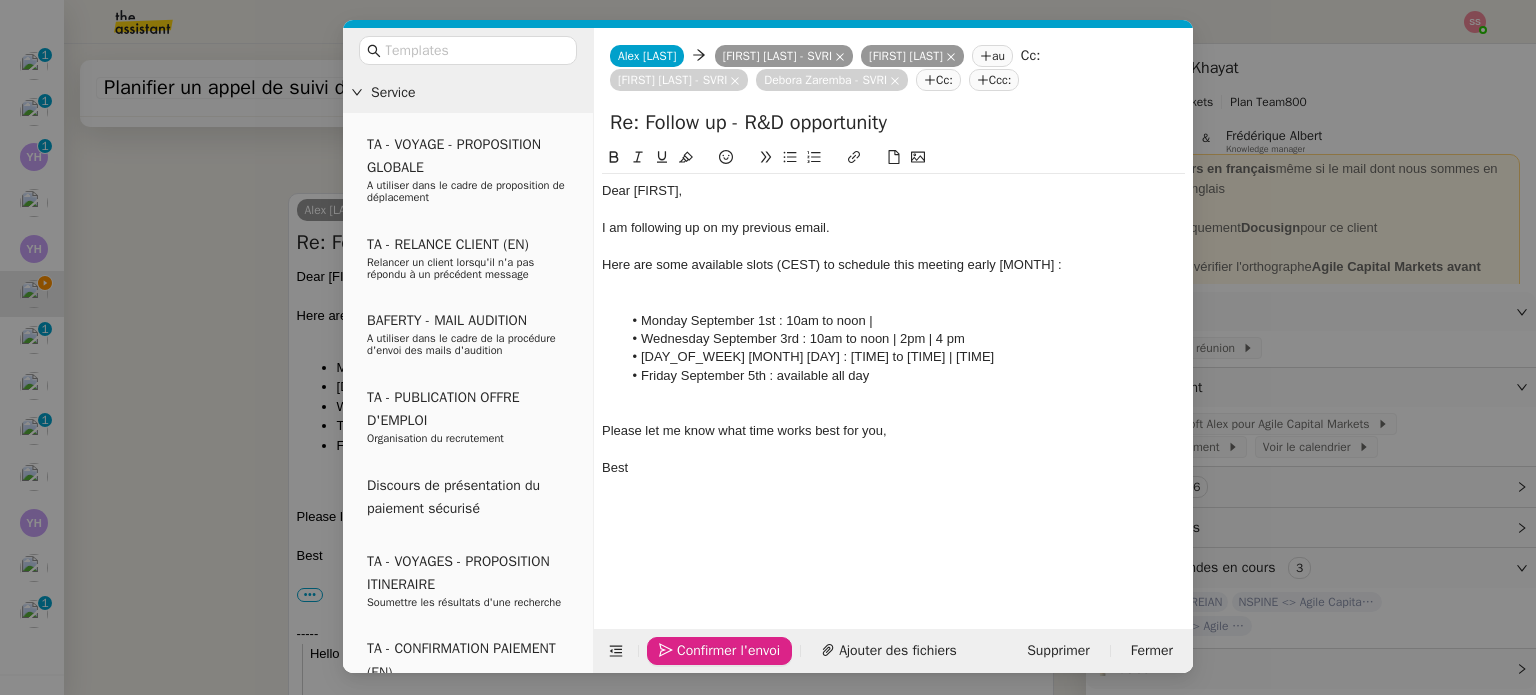 click on "Confirmer l'envoi" 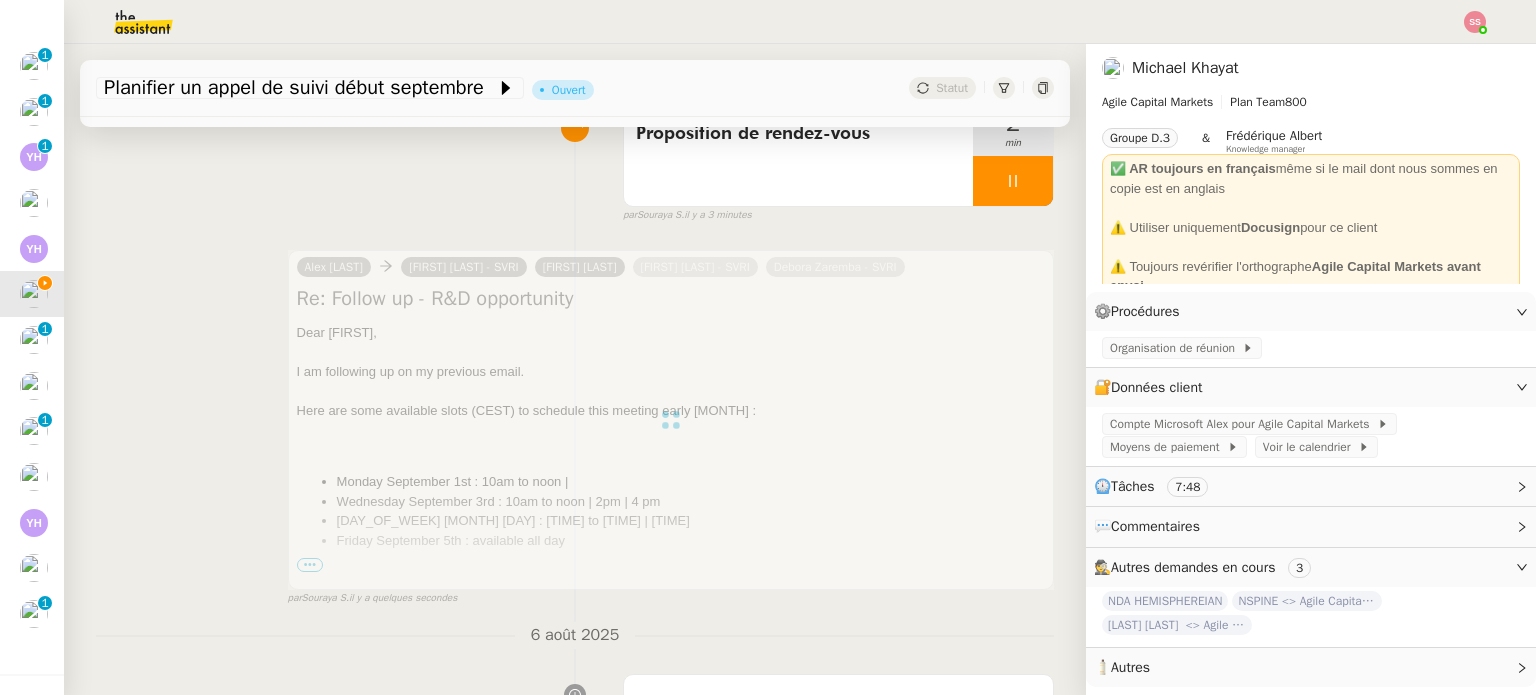 scroll, scrollTop: 0, scrollLeft: 0, axis: both 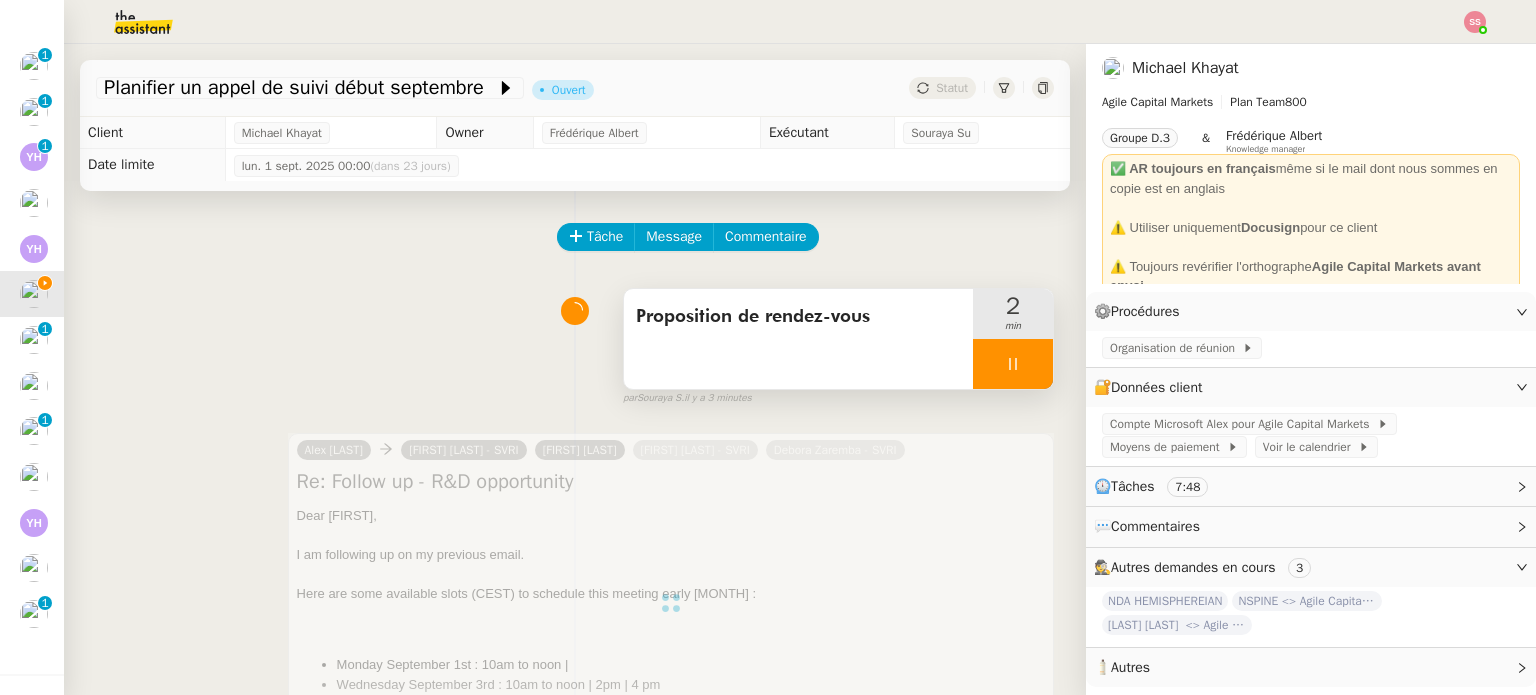 click at bounding box center [1013, 364] 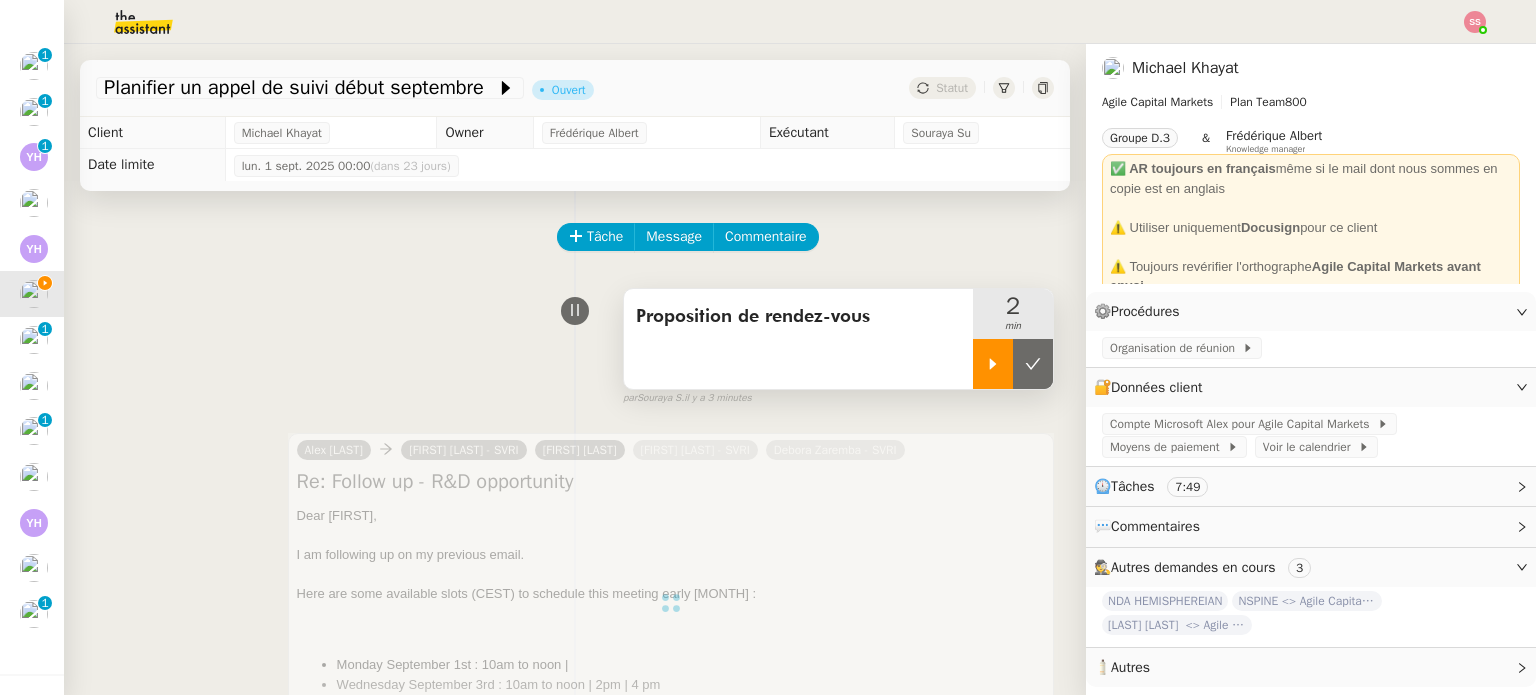 click 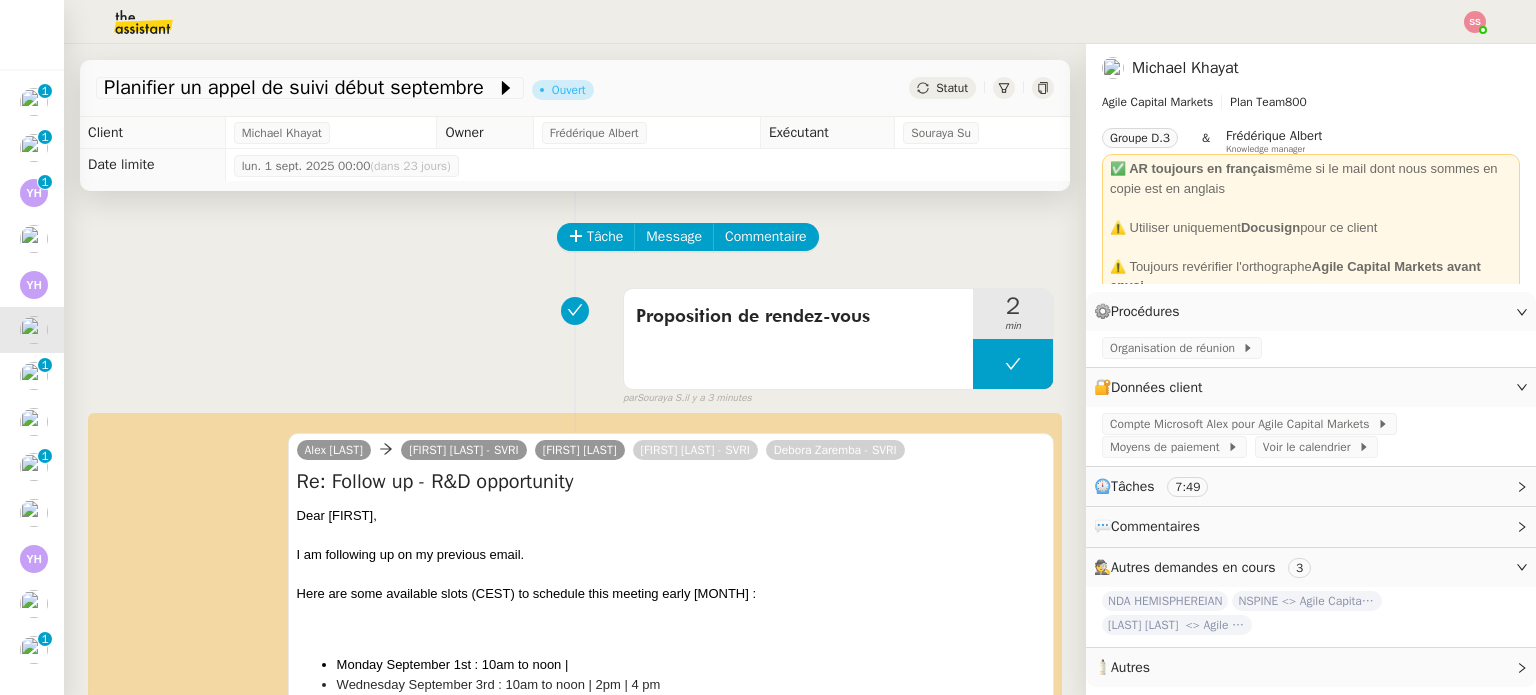 scroll, scrollTop: 99, scrollLeft: 0, axis: vertical 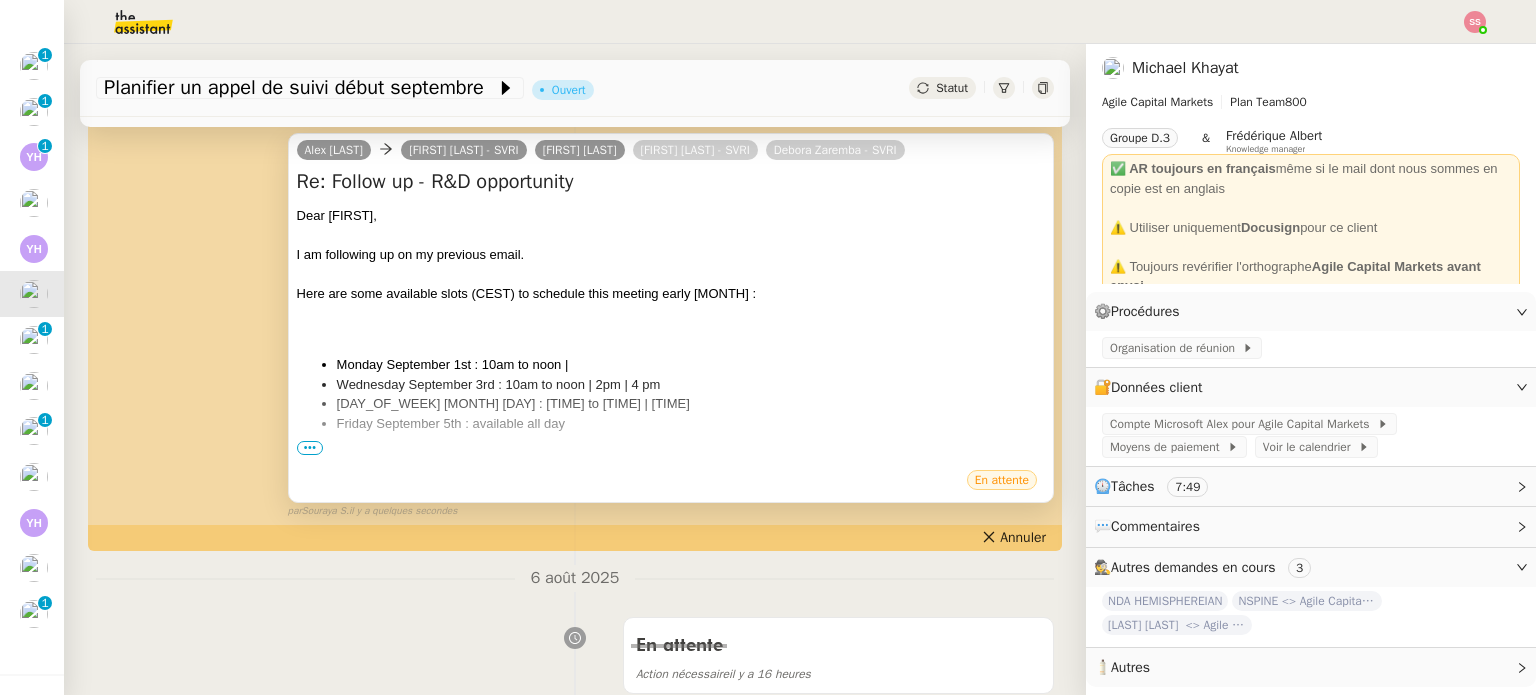 click on "•••" at bounding box center (310, 448) 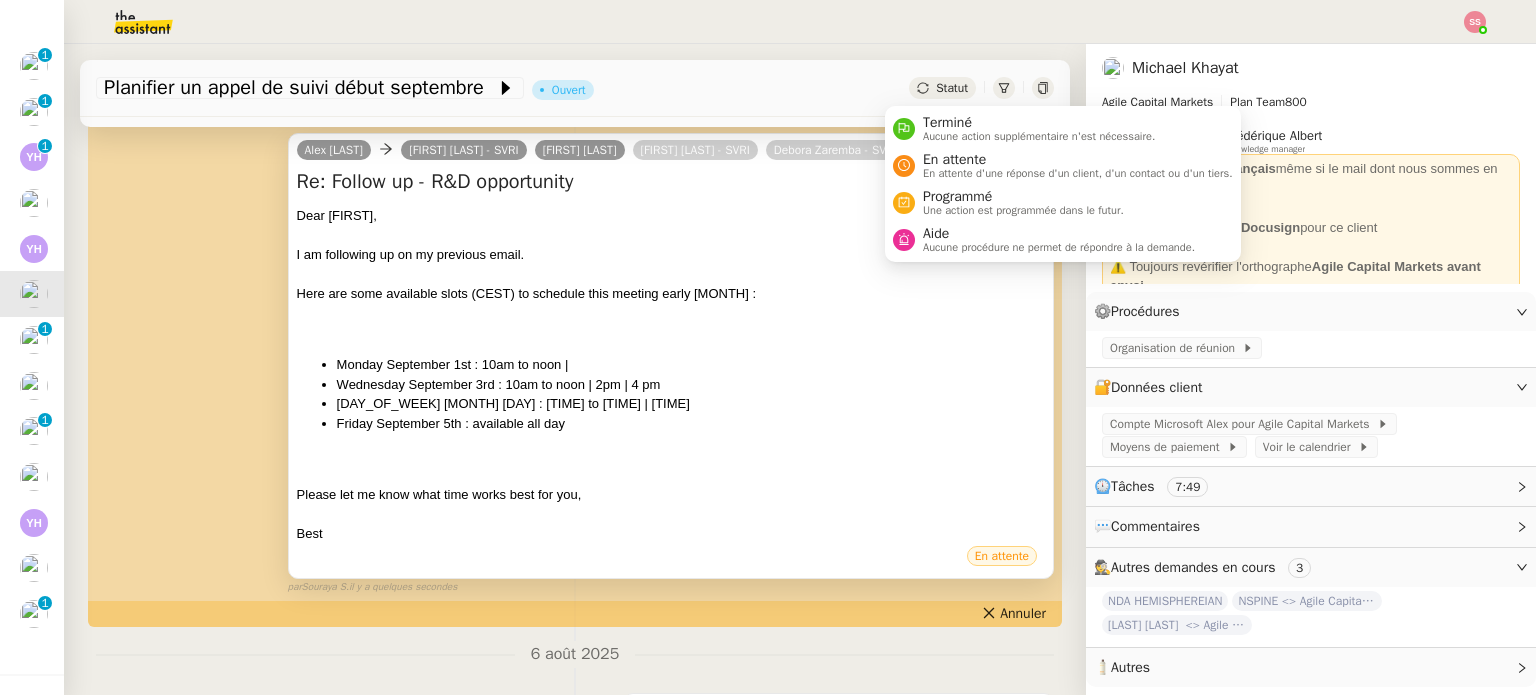 click on "Statut" 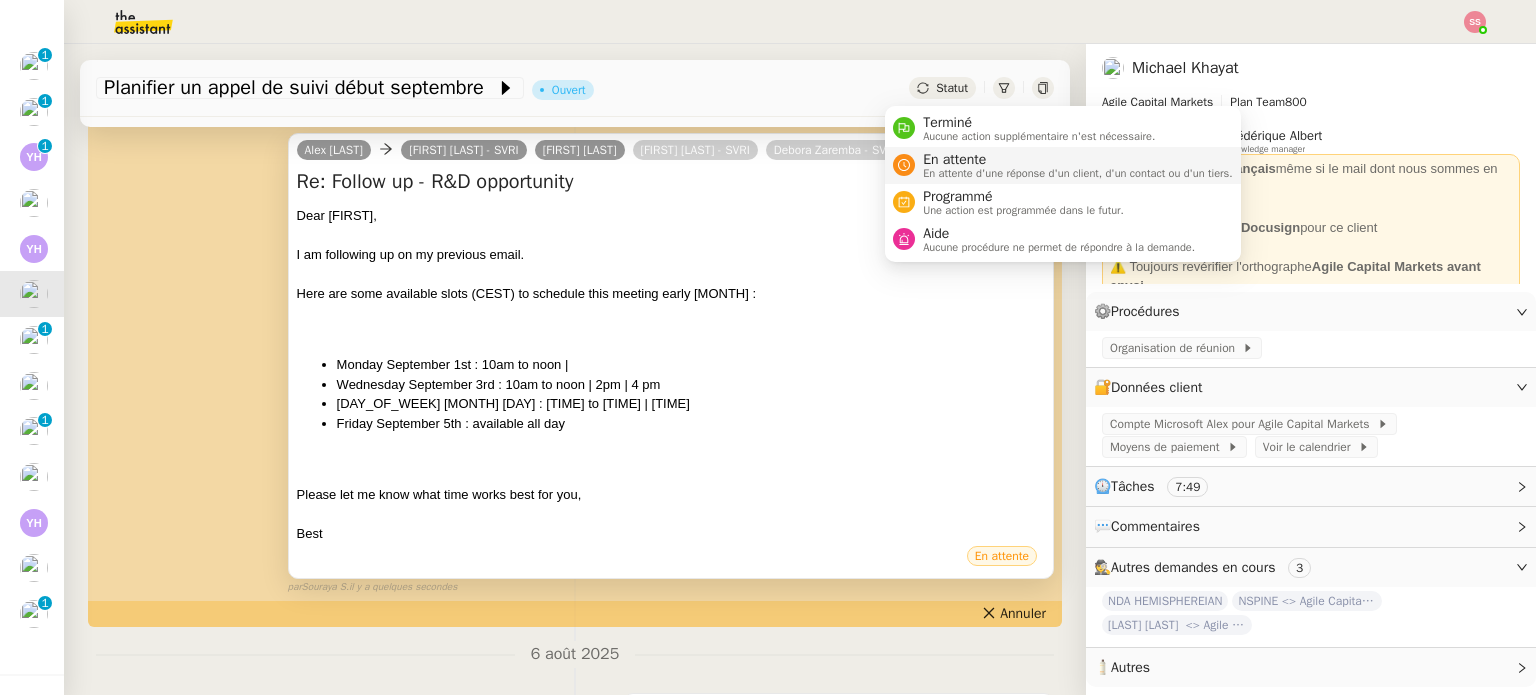 click on "En attente" at bounding box center [1078, 160] 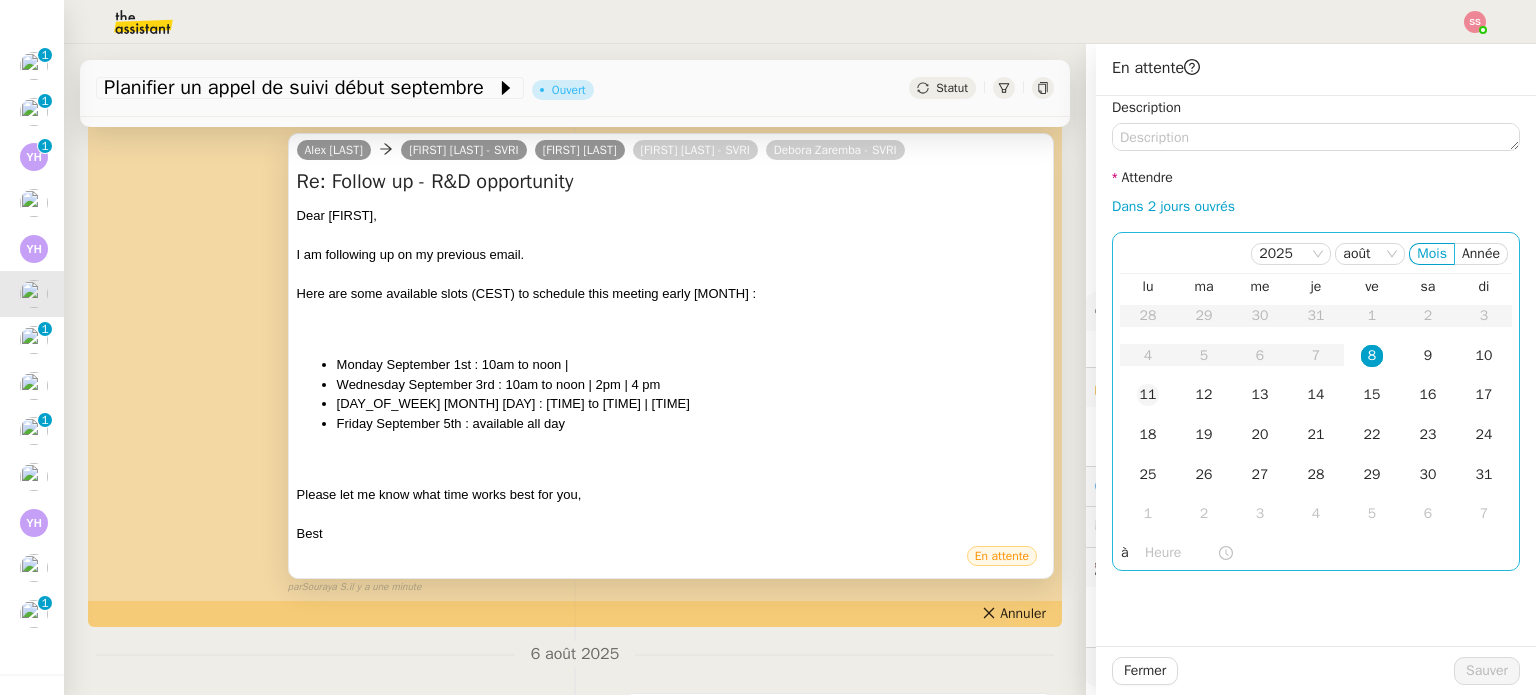 click on "11" 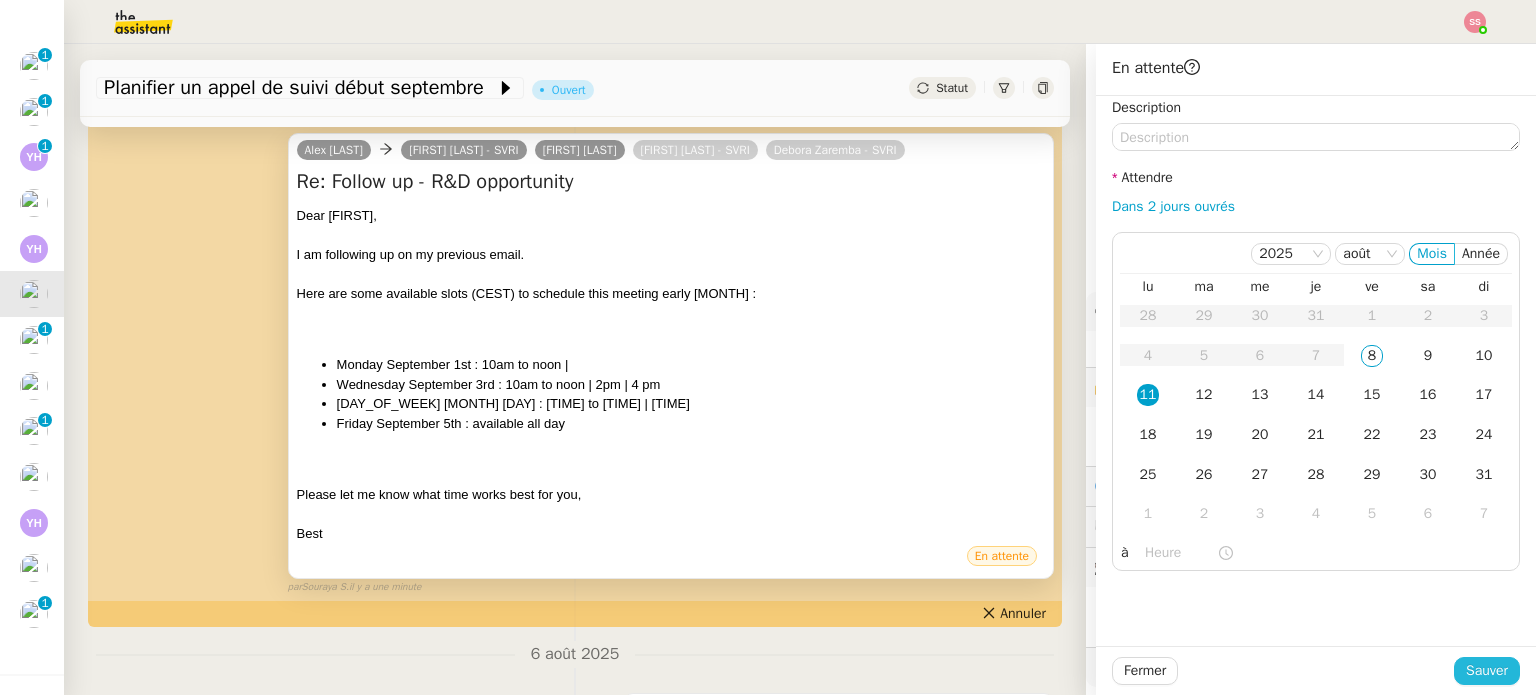 click on "Sauver" 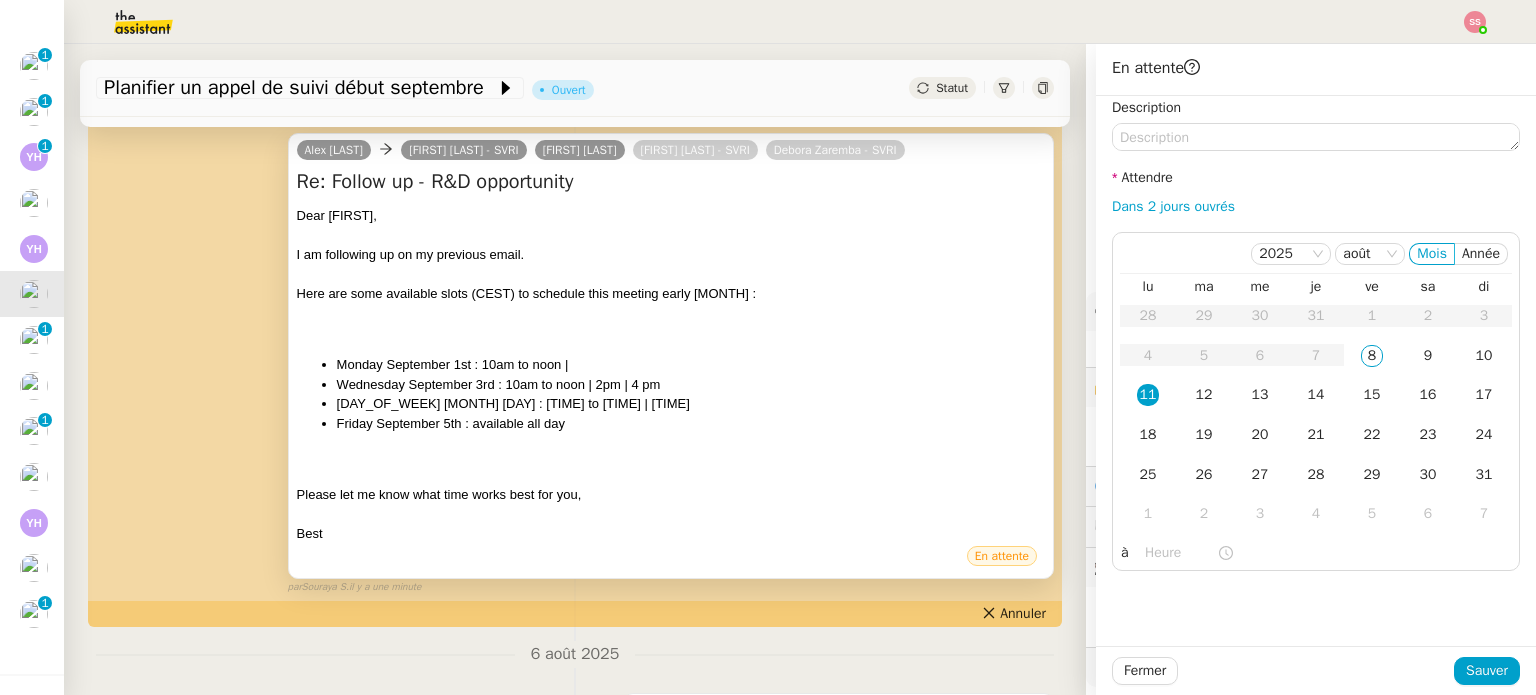 scroll, scrollTop: 410, scrollLeft: 0, axis: vertical 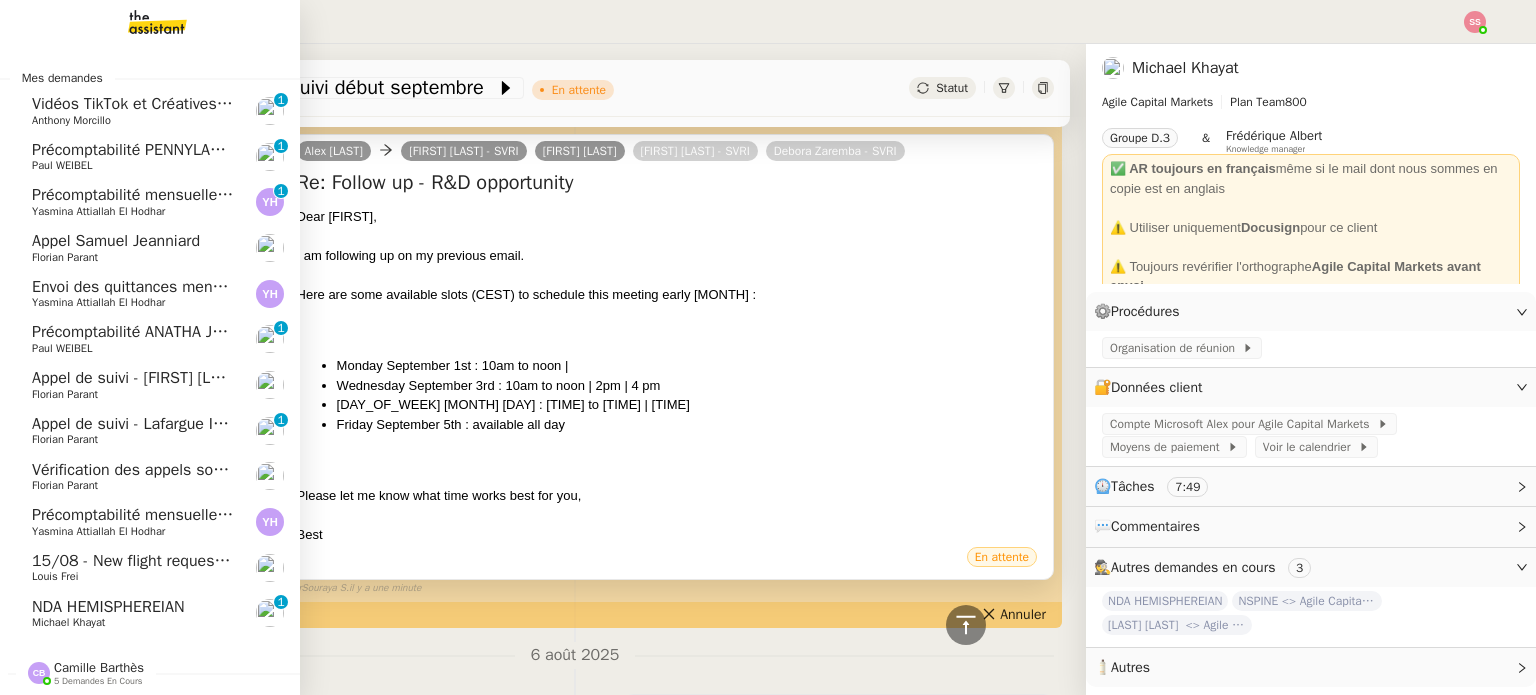 click on "NDA [BRAND]" 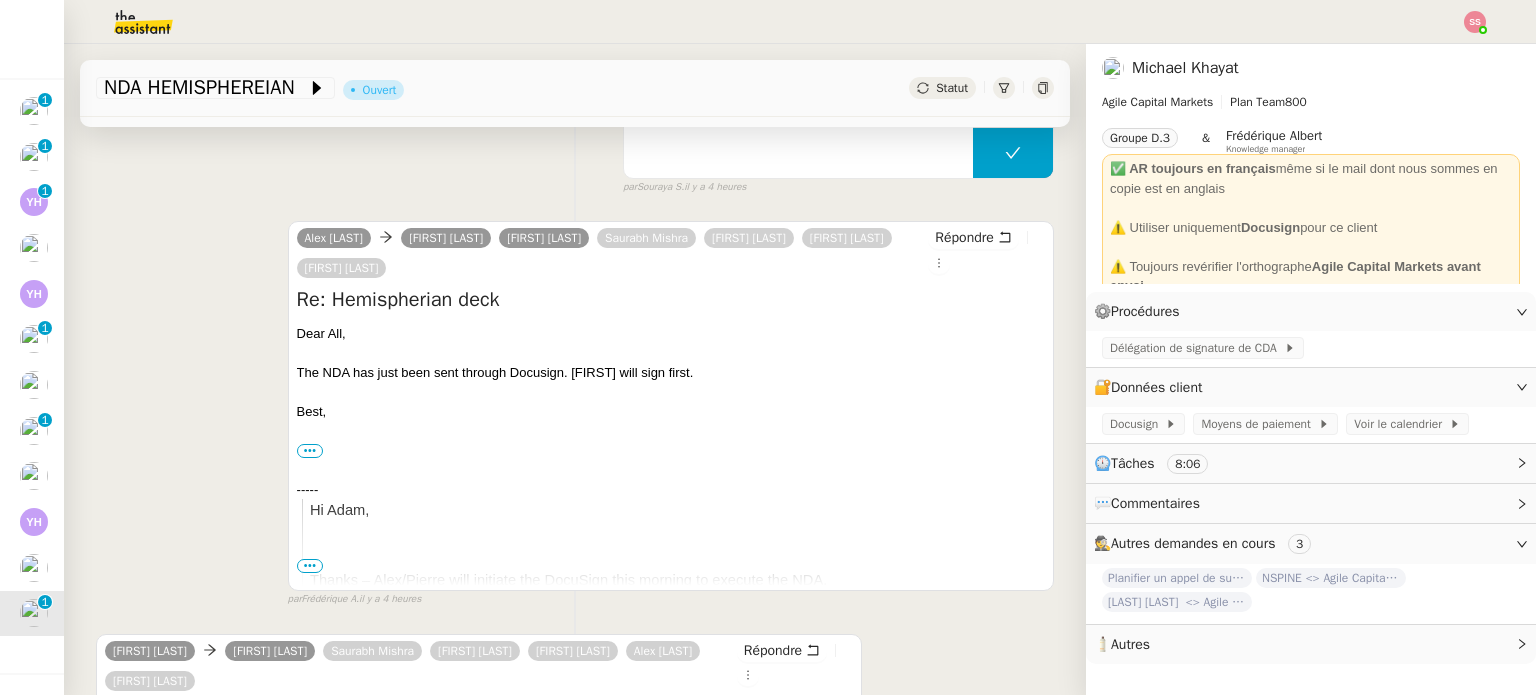 scroll, scrollTop: 304, scrollLeft: 0, axis: vertical 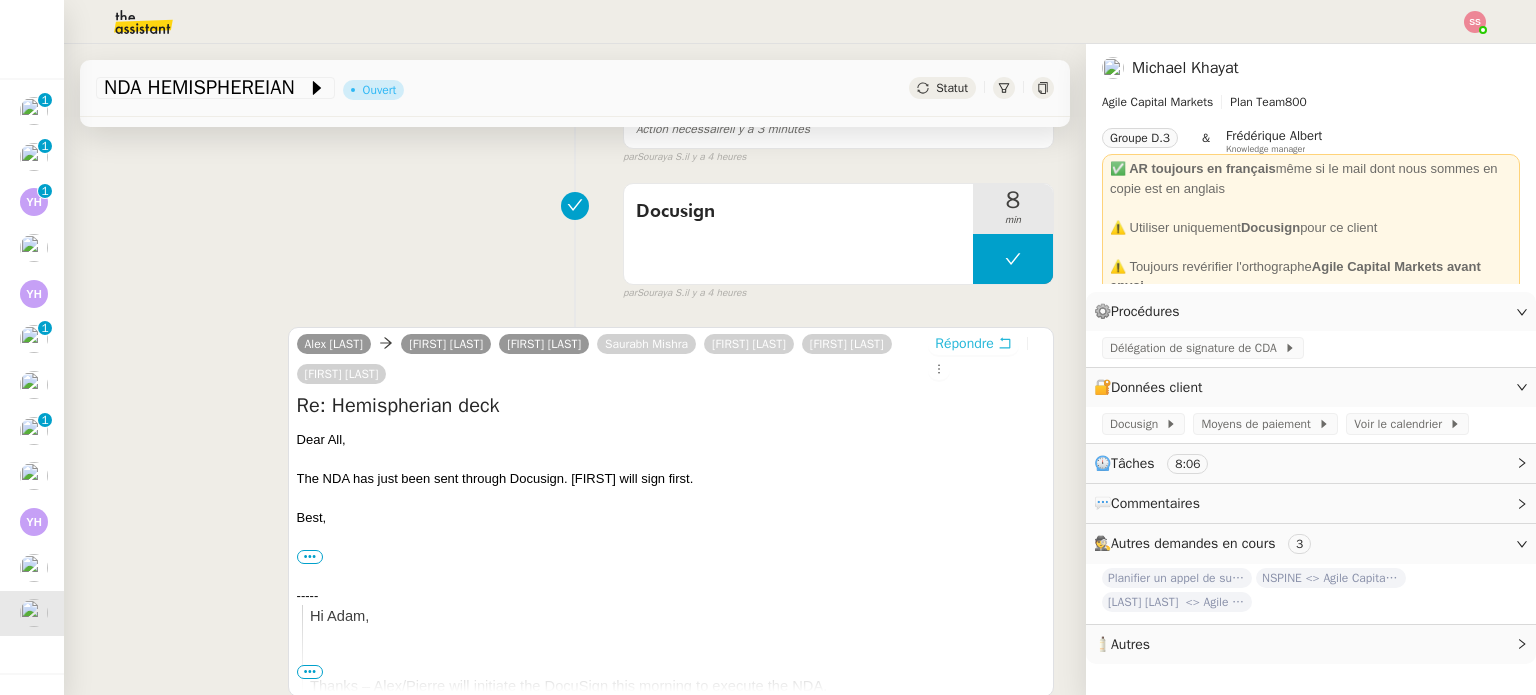 click on "Répondre" at bounding box center [964, 344] 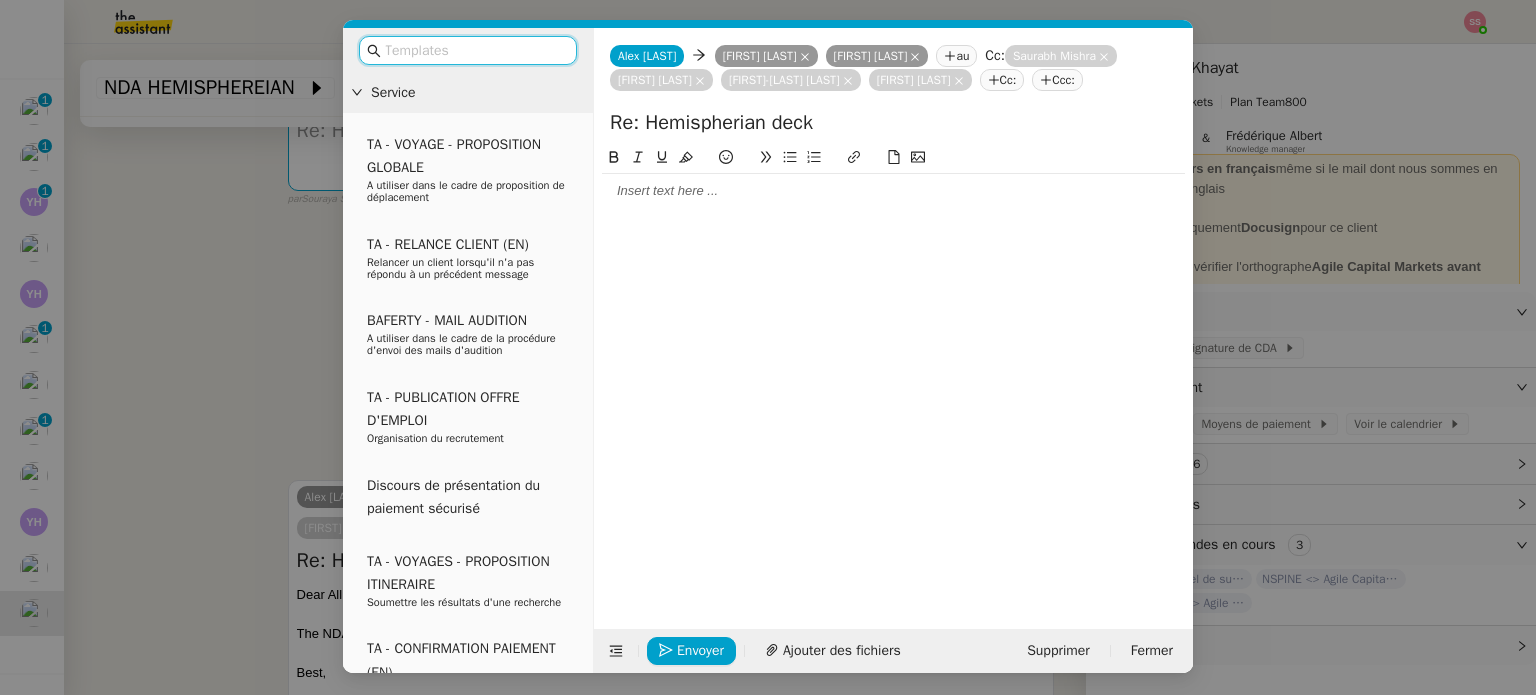 click 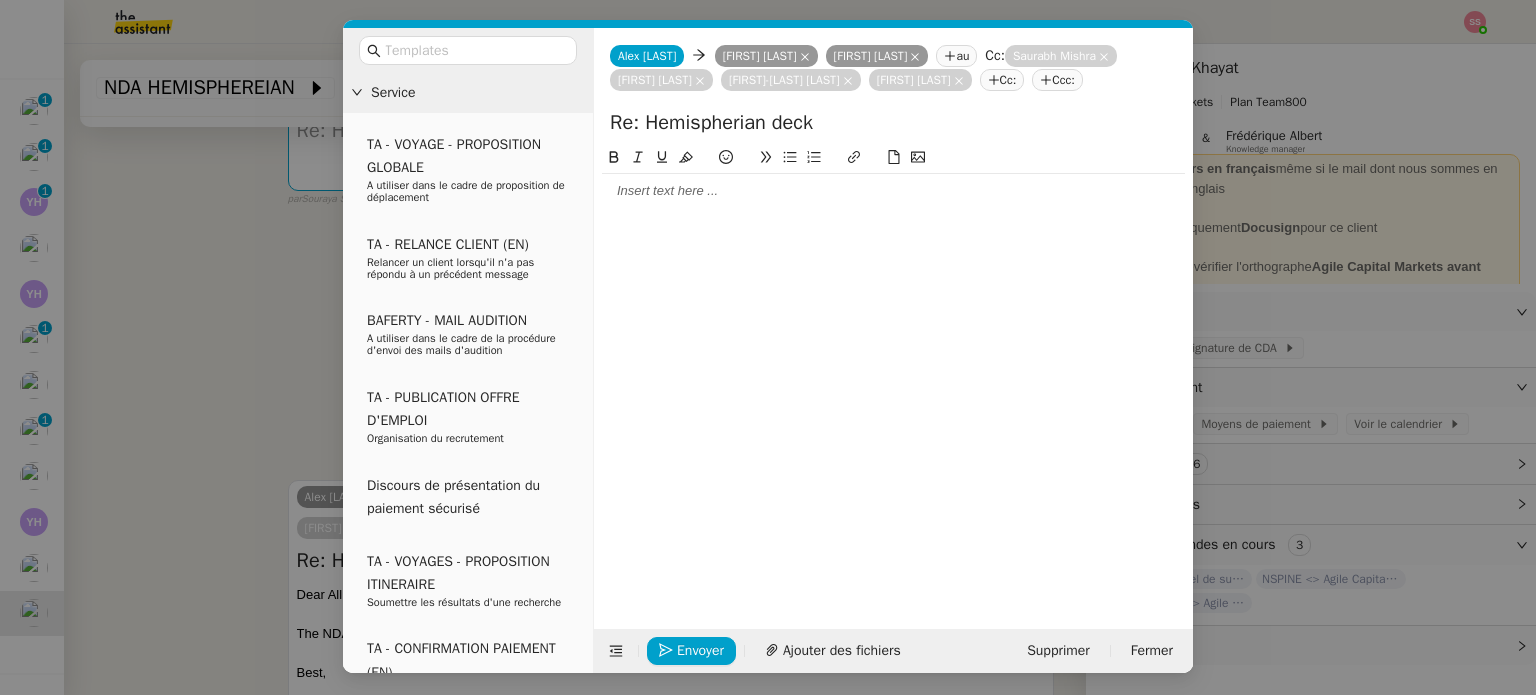 type 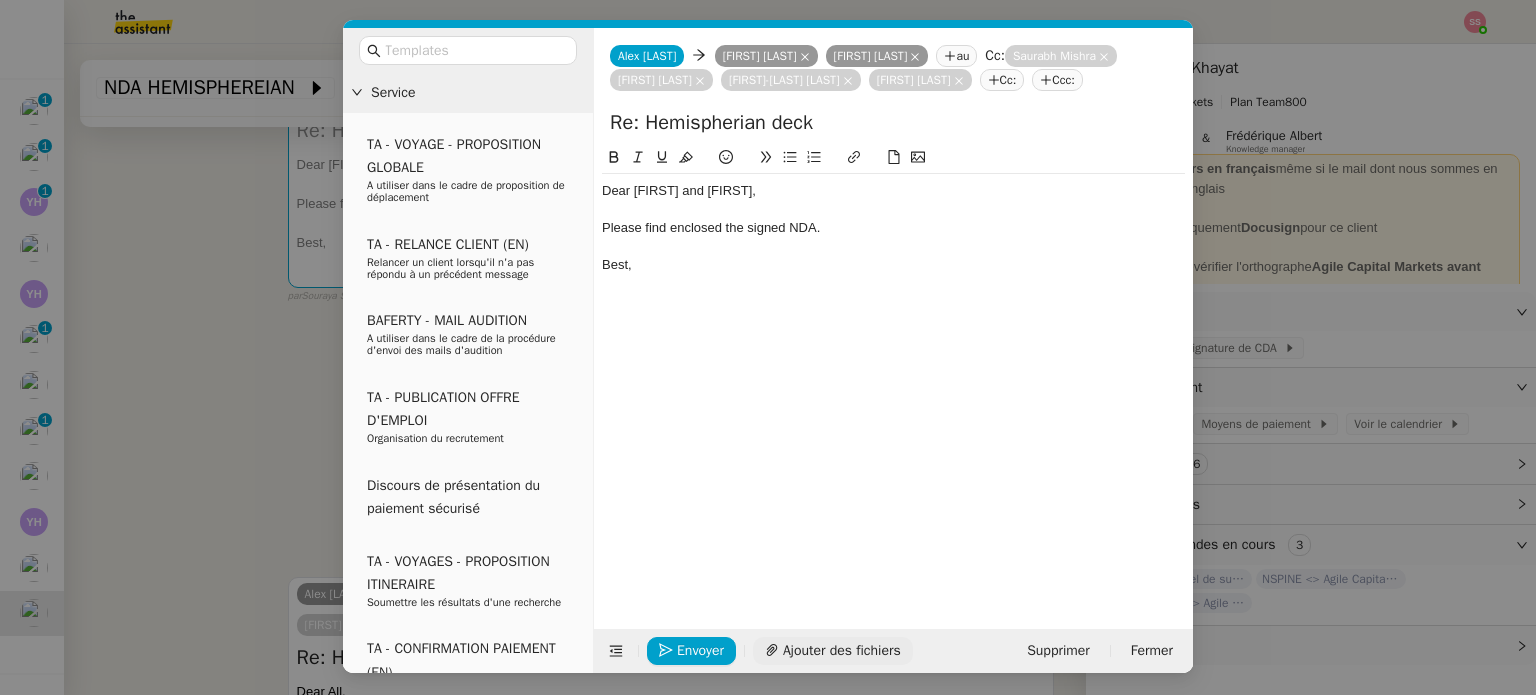 click on "Ajouter des fichiers" 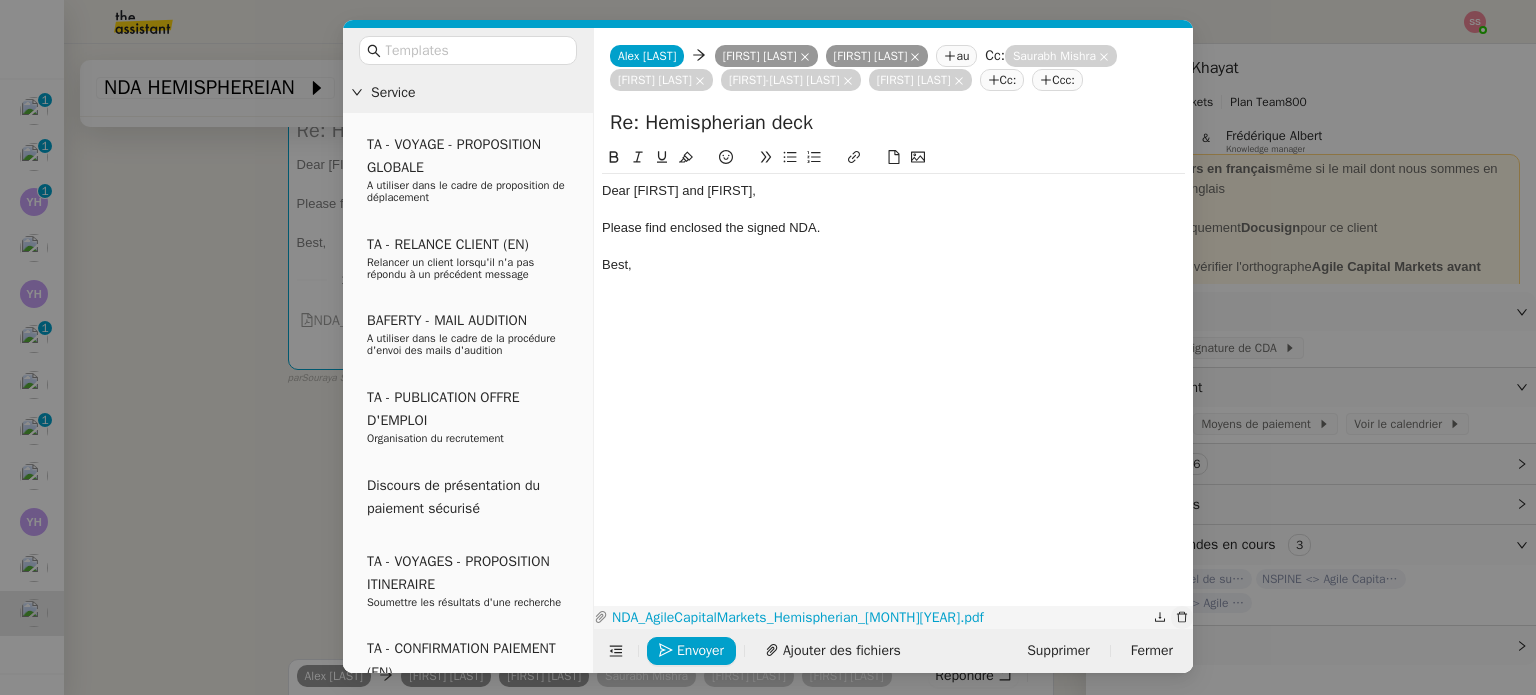 click 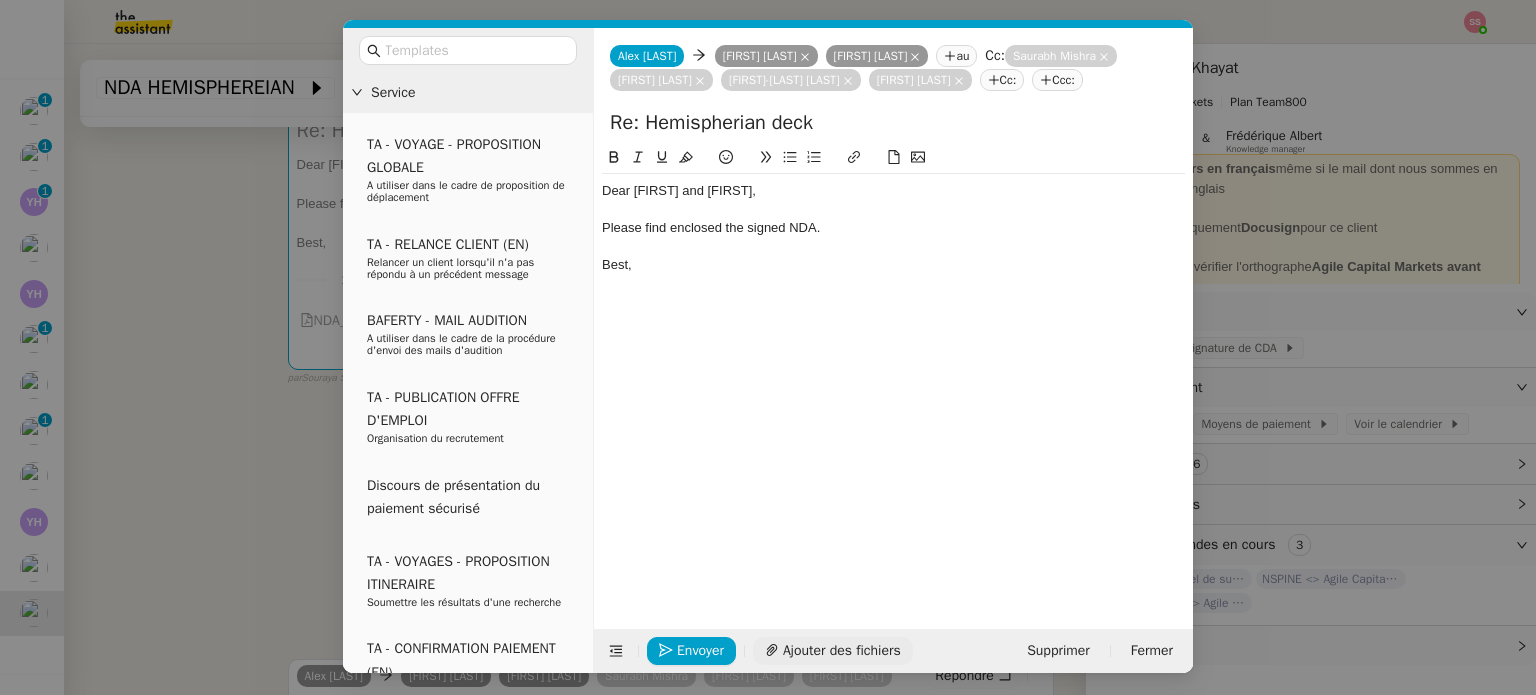 click on "Ajouter des fichiers" 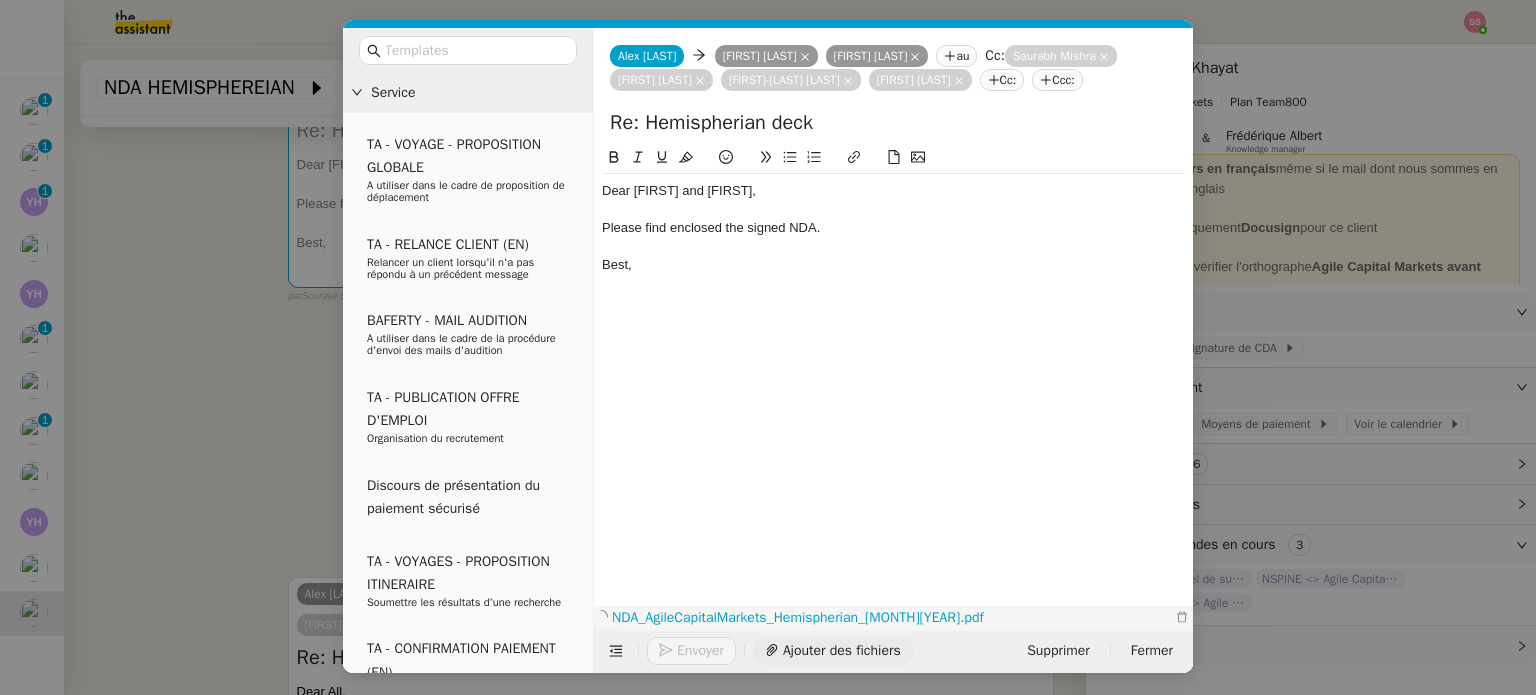 scroll, scrollTop: 8, scrollLeft: 0, axis: vertical 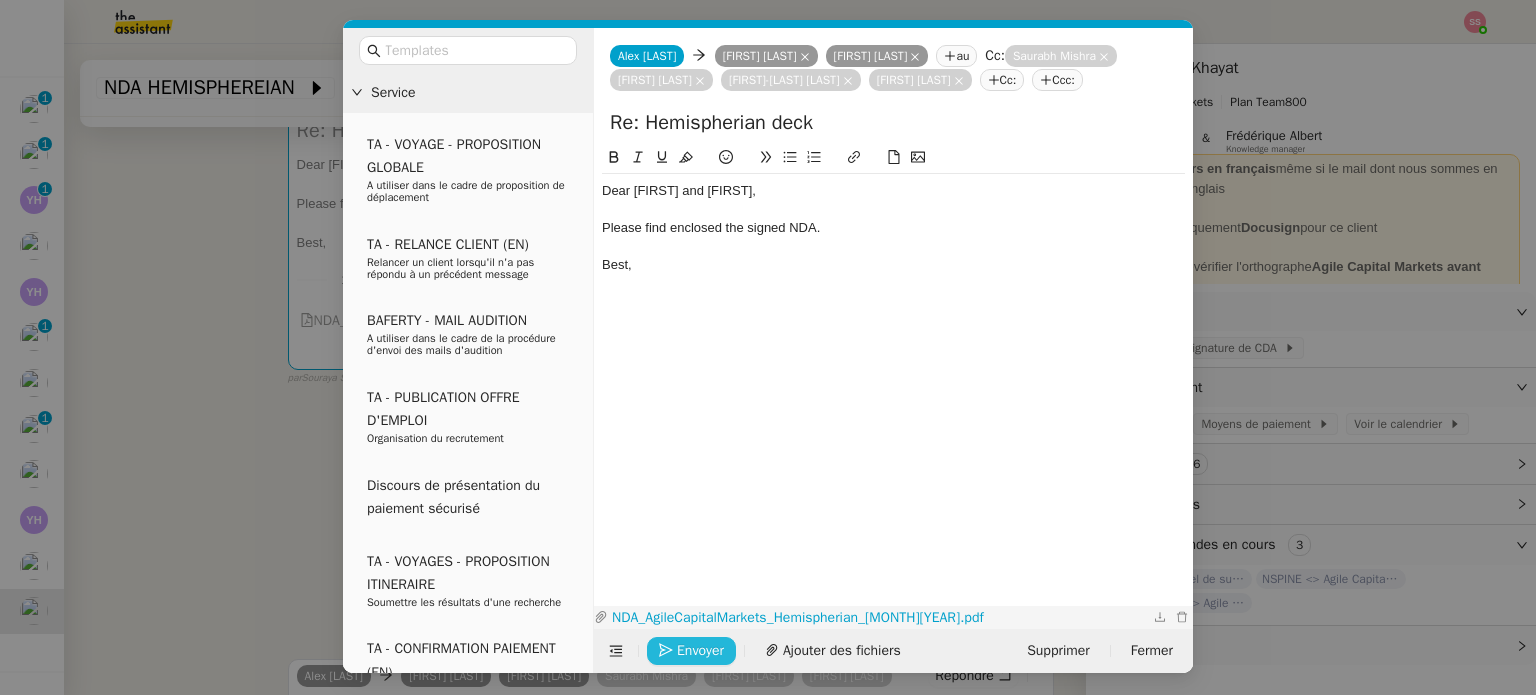 click on "Envoyer" 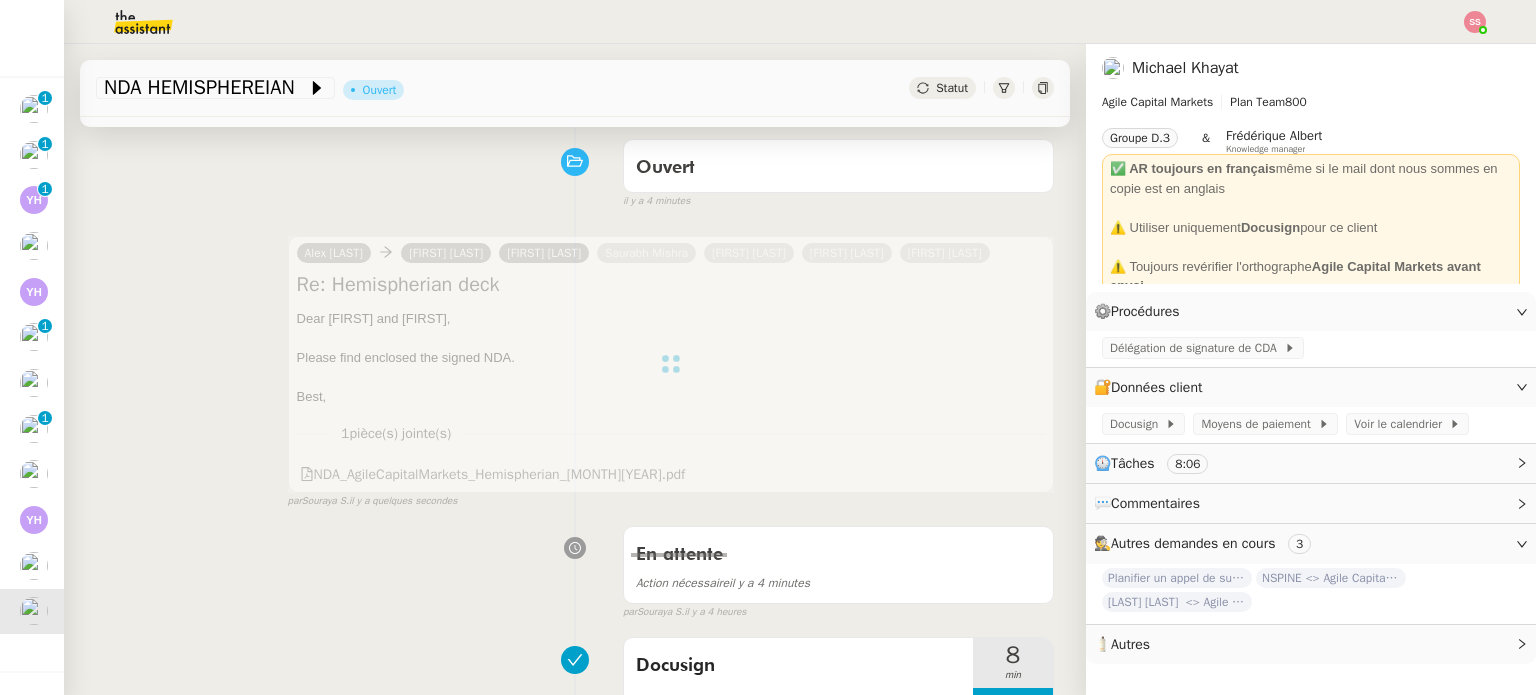 scroll, scrollTop: 0, scrollLeft: 0, axis: both 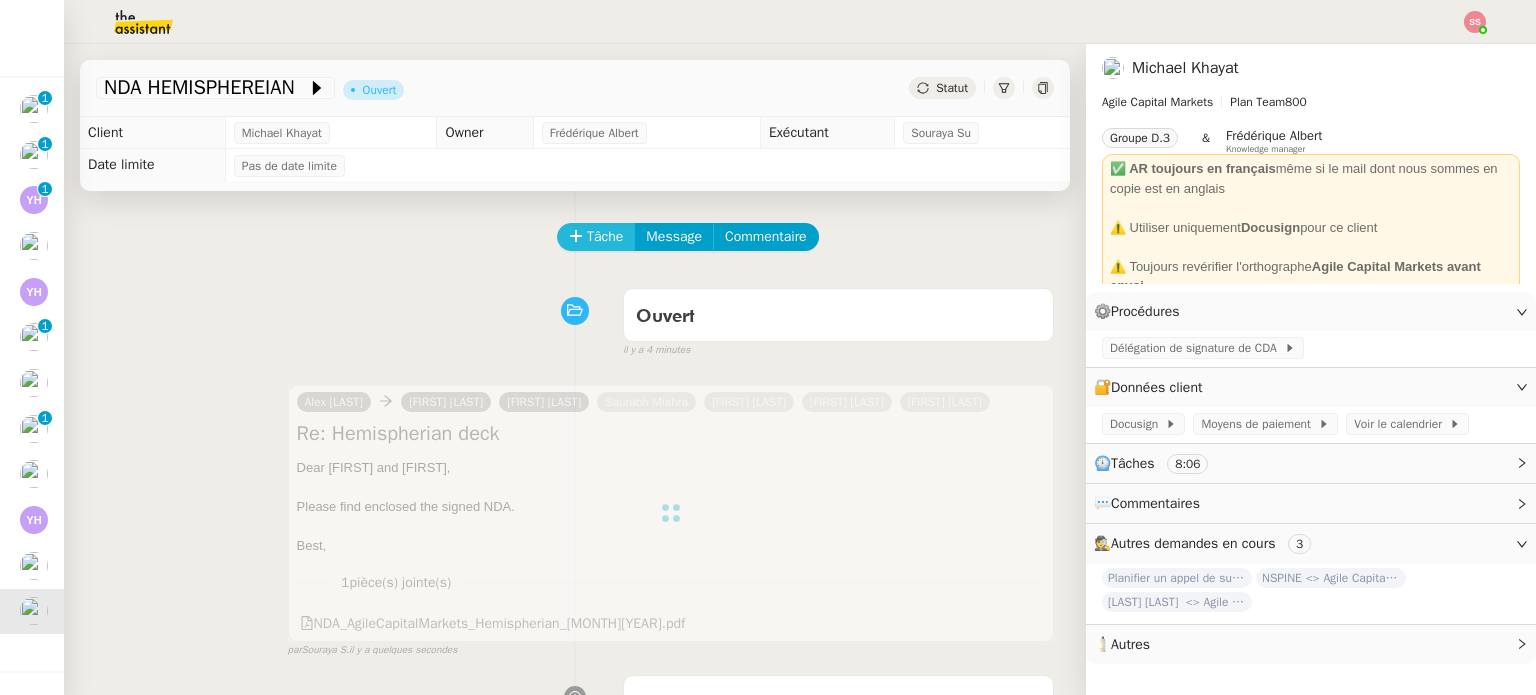 click on "Tâche" 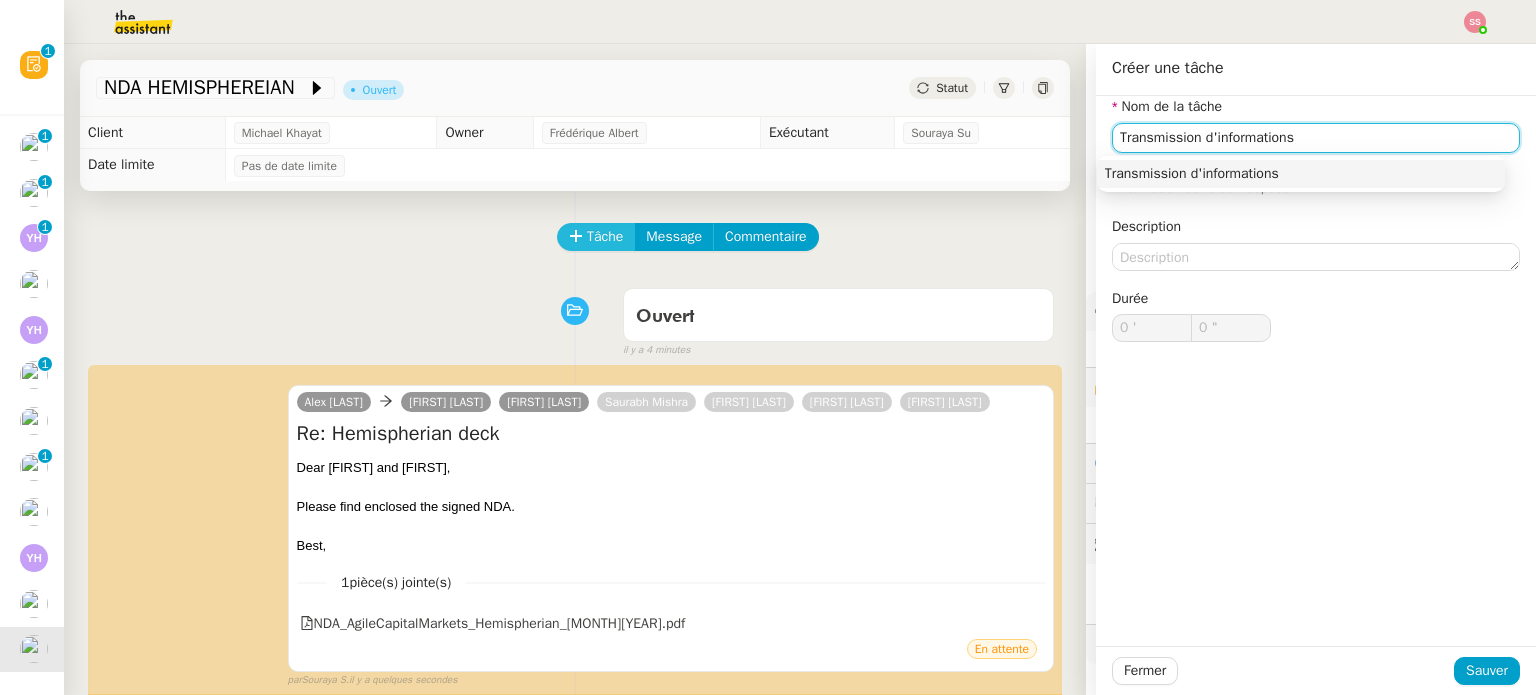 scroll, scrollTop: 54, scrollLeft: 0, axis: vertical 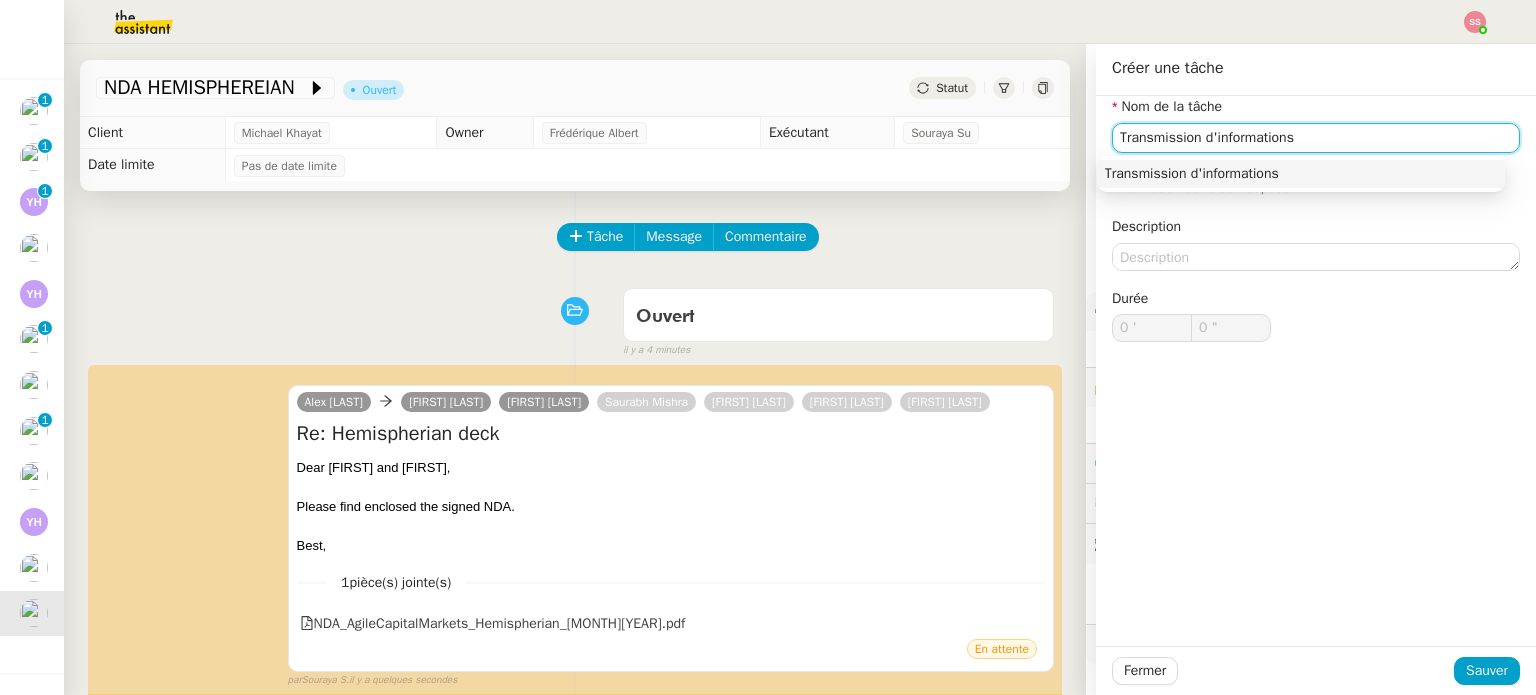click on "Transmission d'informations" at bounding box center (1301, 174) 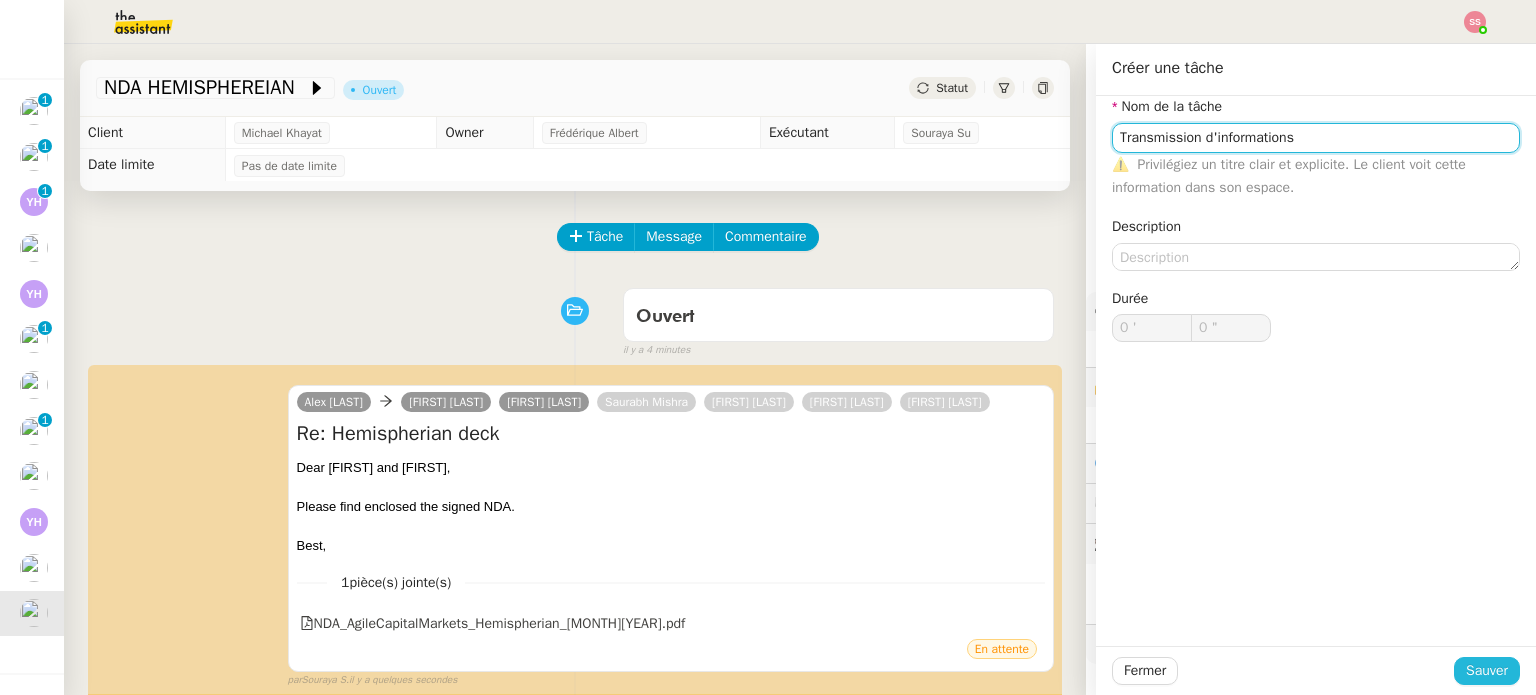 type on "Transmission d'informations" 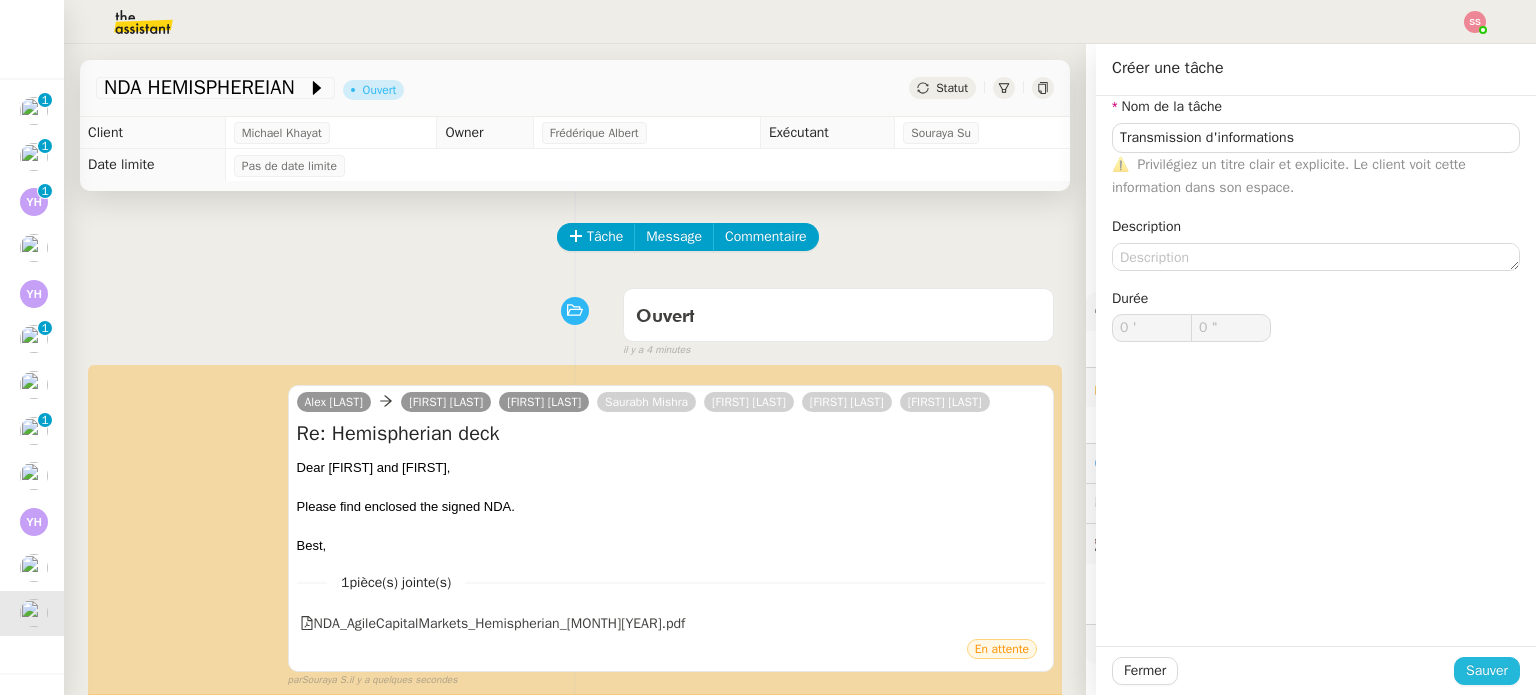 click on "Sauver" 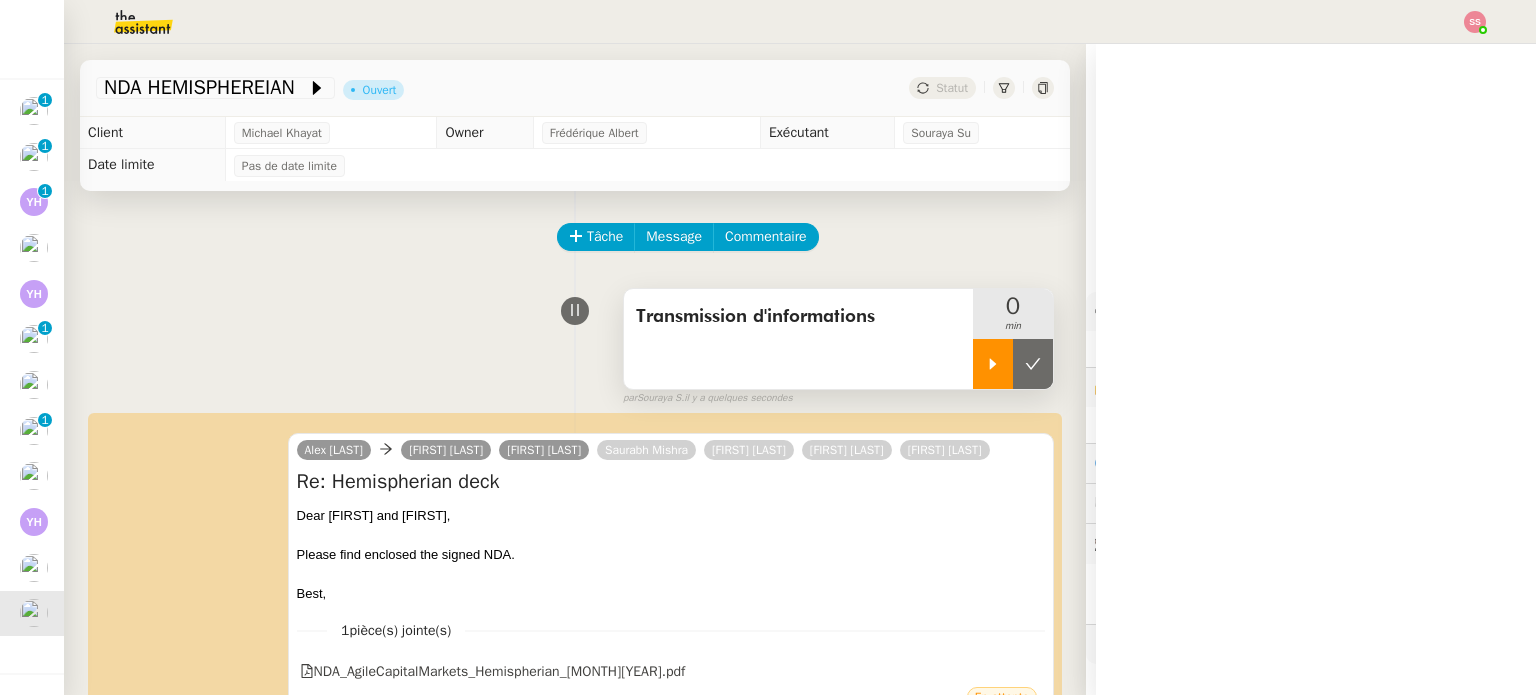 click at bounding box center (993, 364) 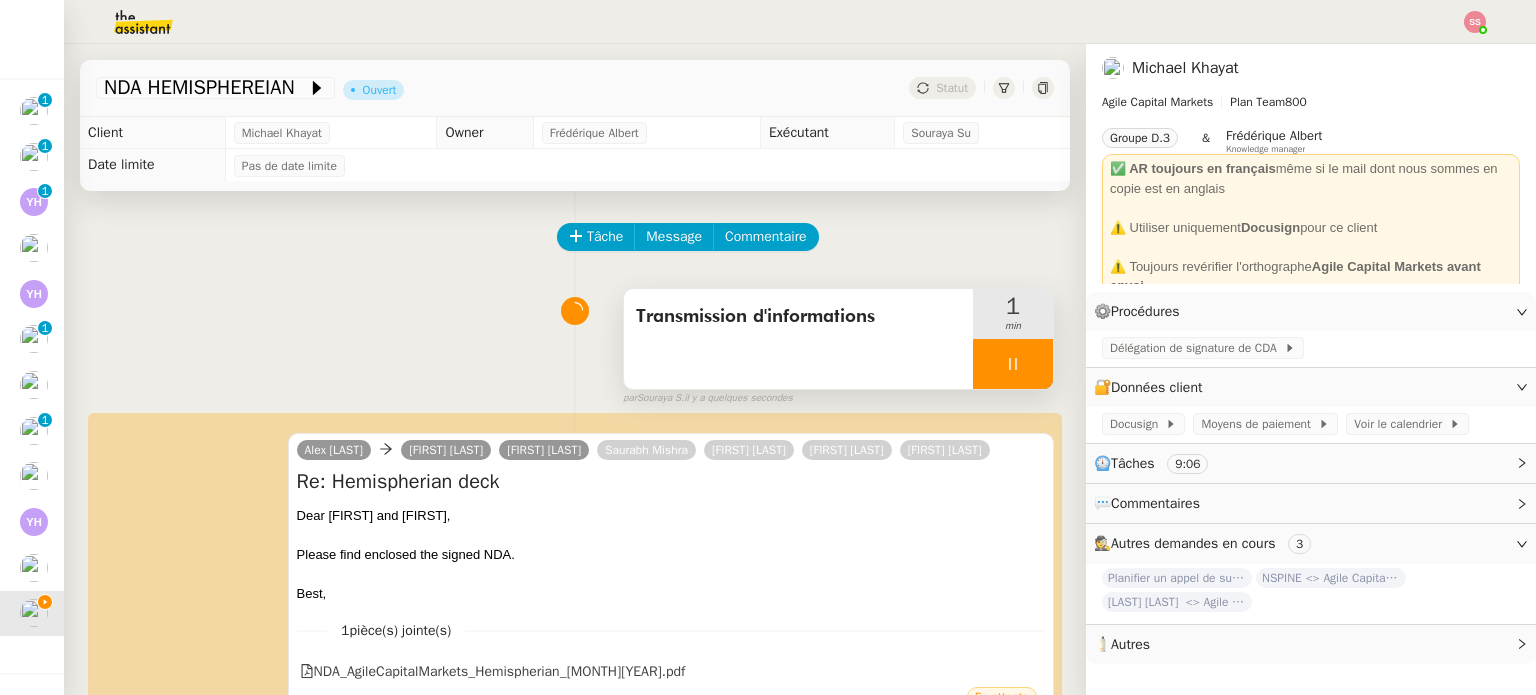 click at bounding box center (1013, 364) 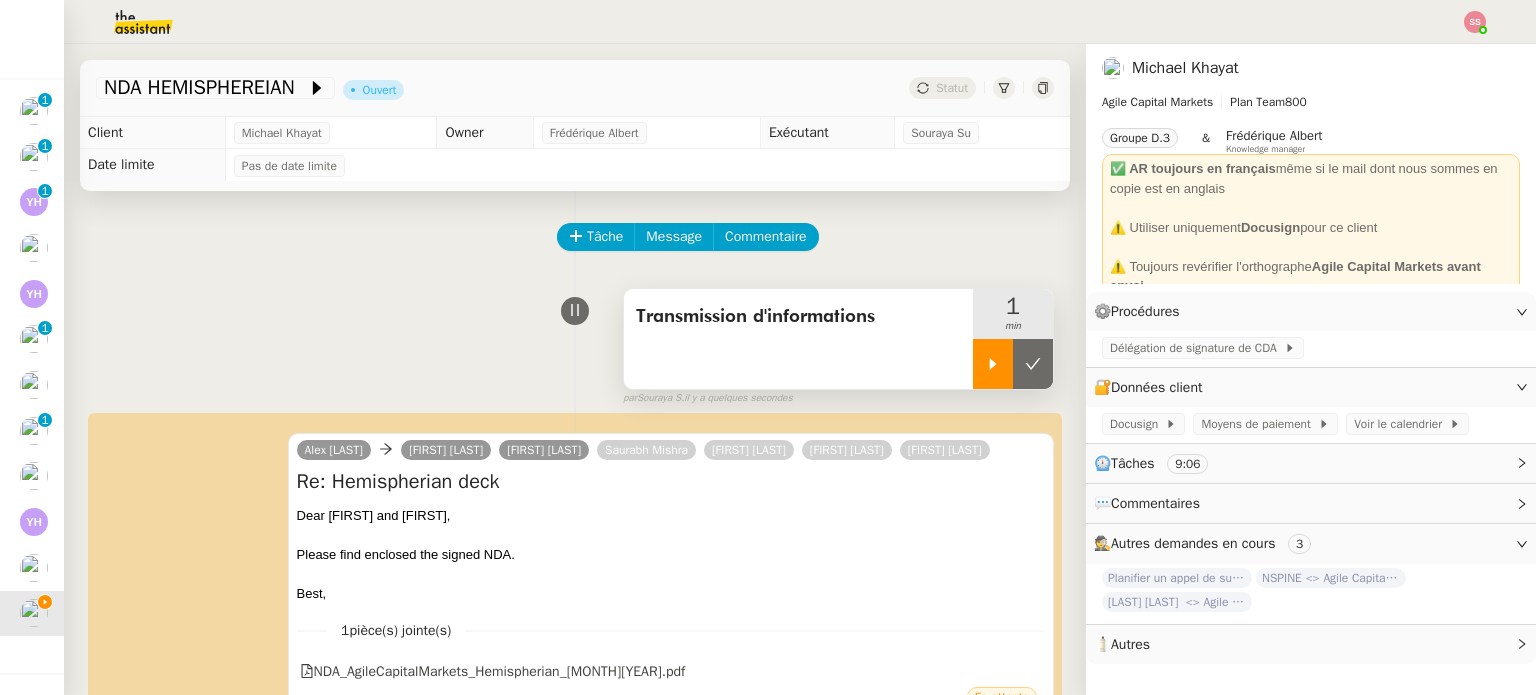 click at bounding box center (1033, 364) 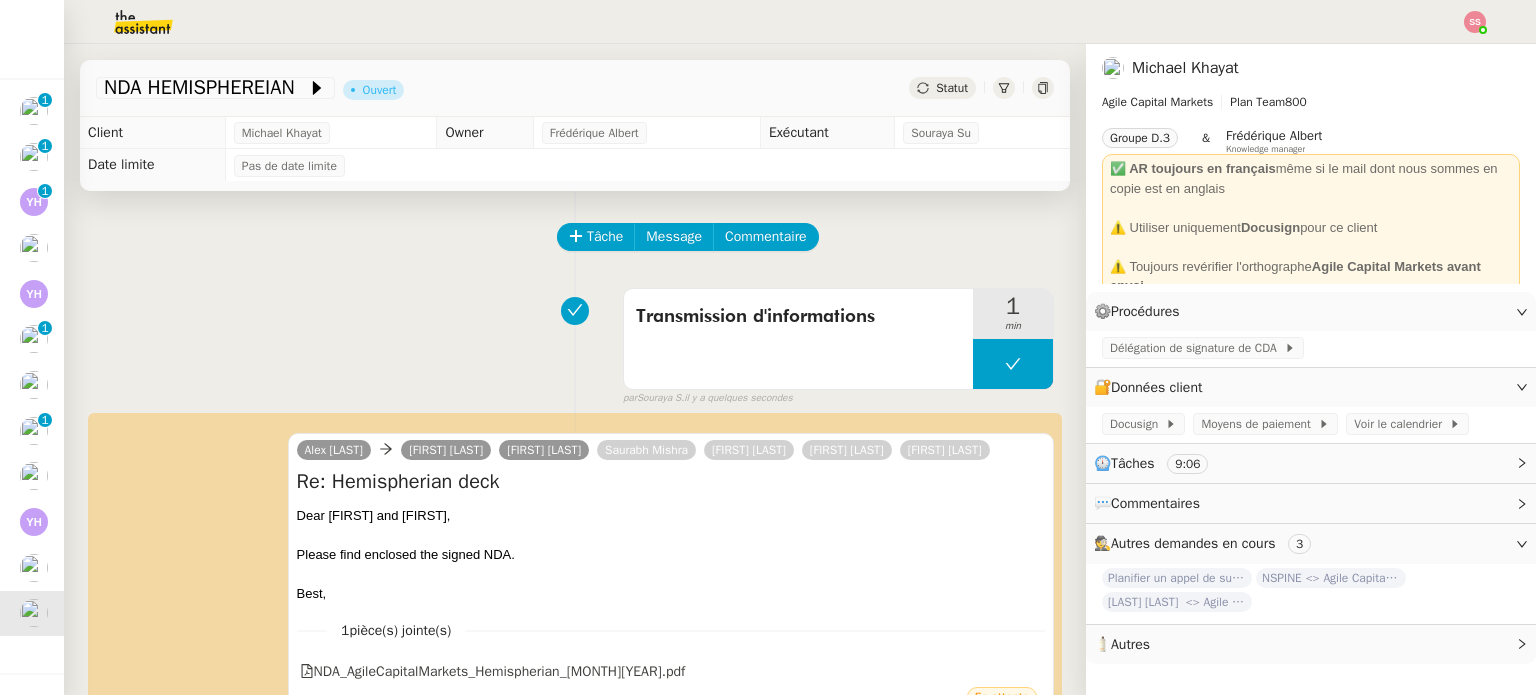 click on "NDA HEMISPHEREIAN         Ouvert     Statut" 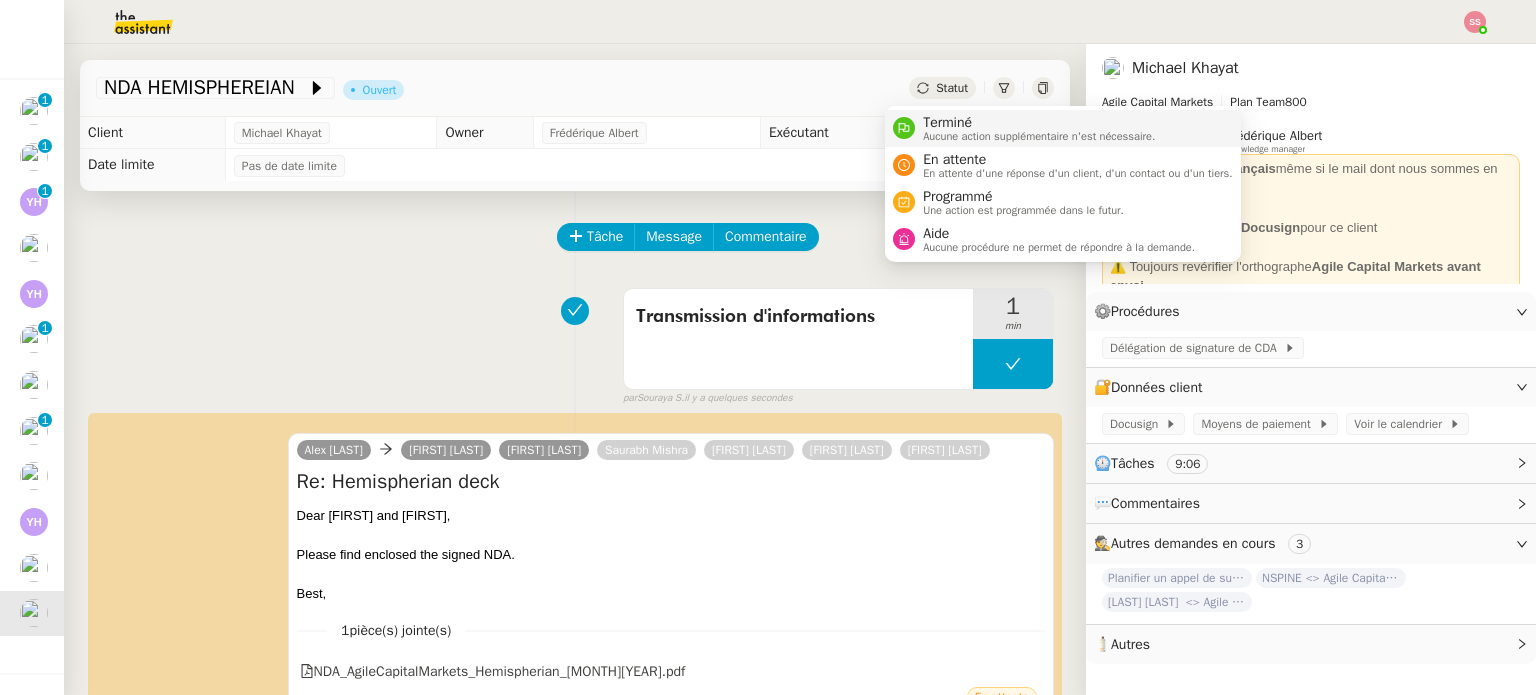 click on "Terminé" at bounding box center (1039, 123) 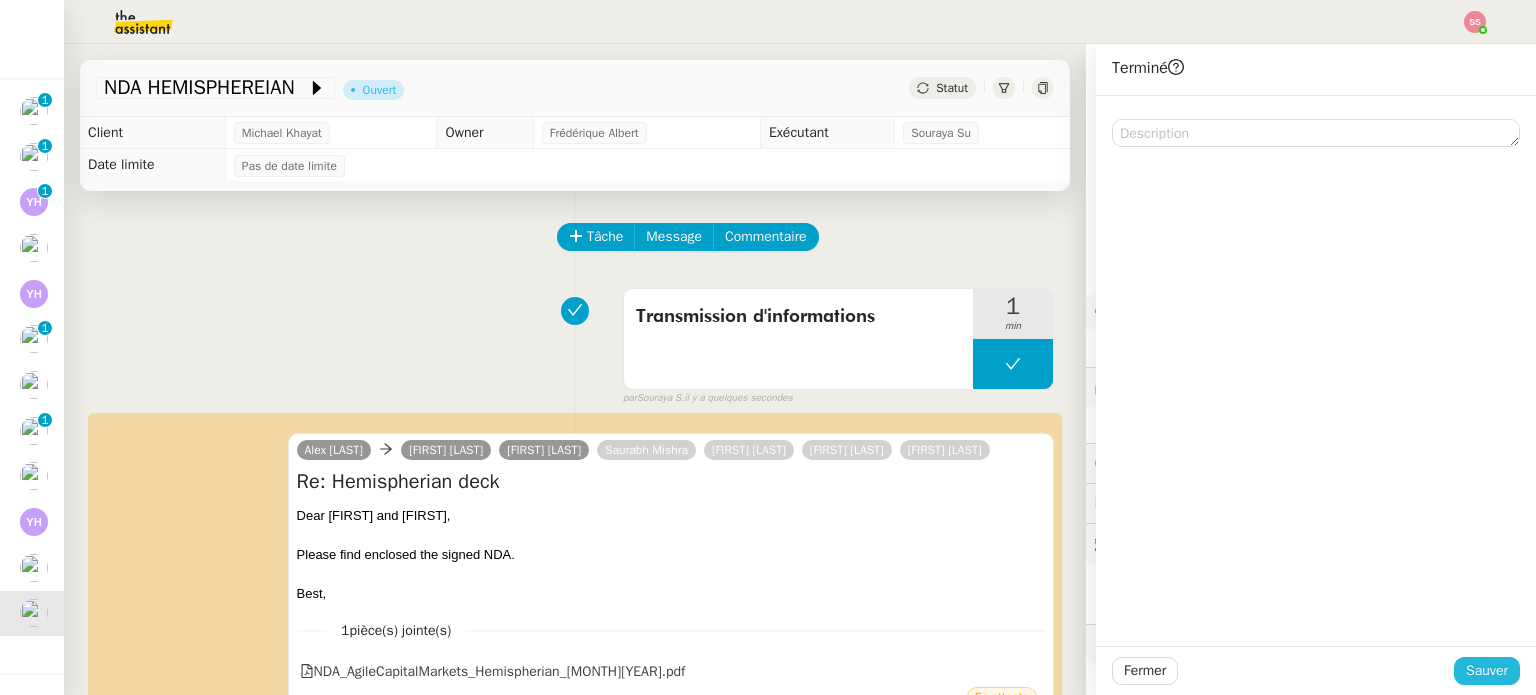click on "Sauver" 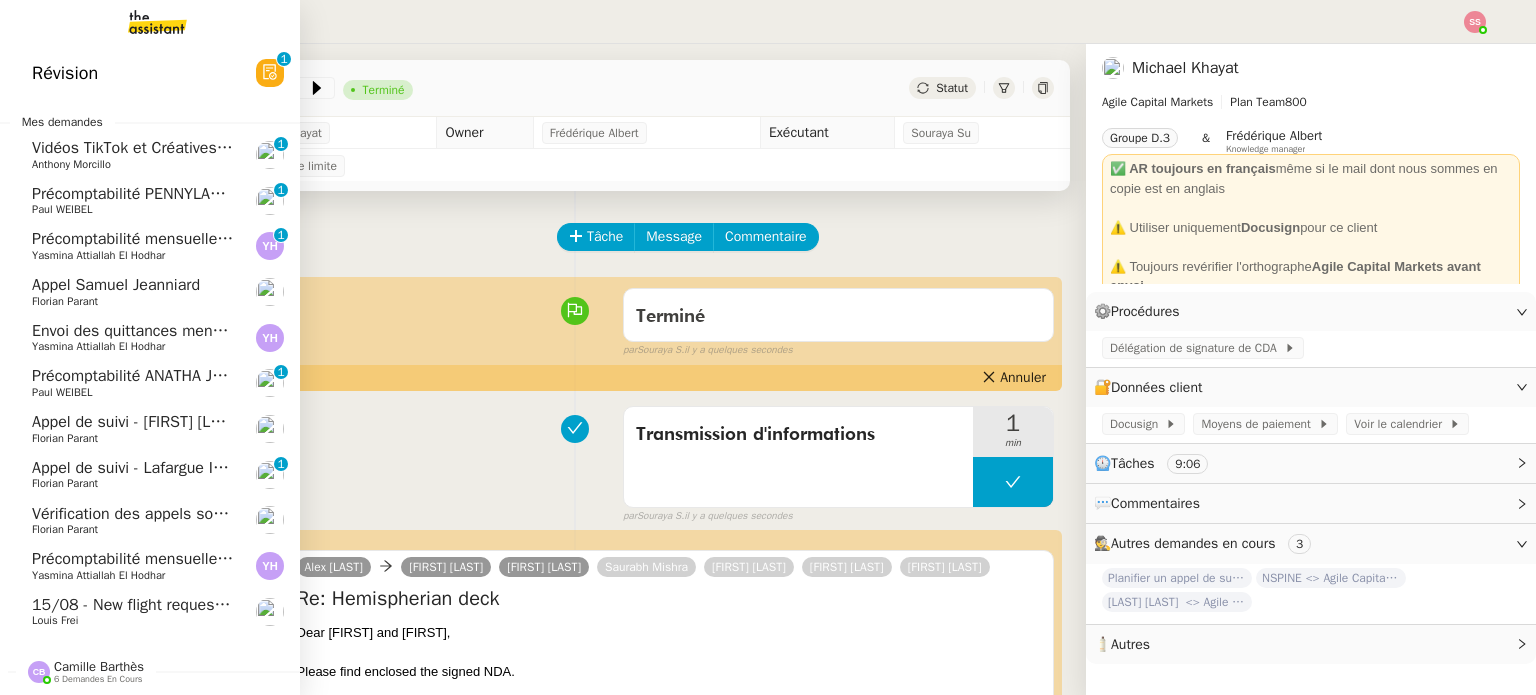scroll, scrollTop: 8, scrollLeft: 0, axis: vertical 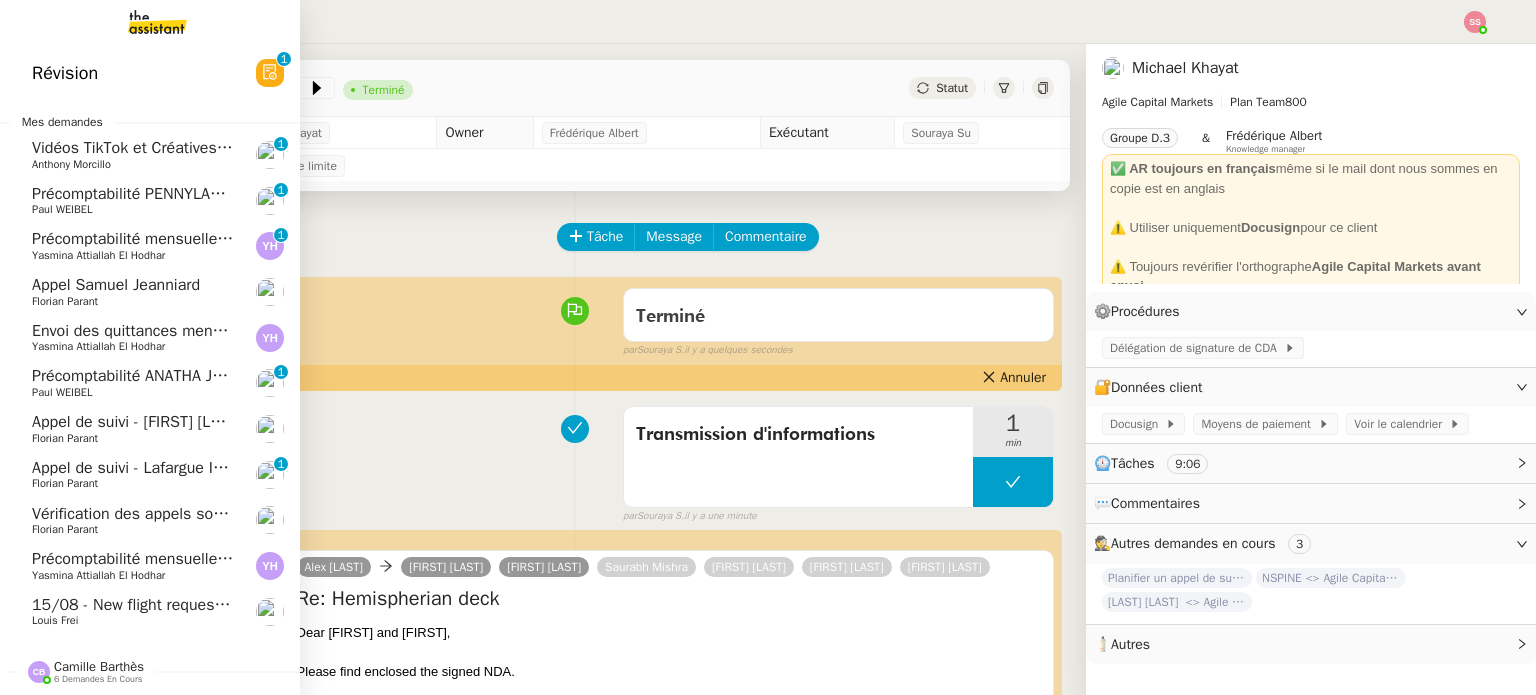 click on "Appel de suivi - Lafargue Immobilier - Dorothée LAFARGUE" 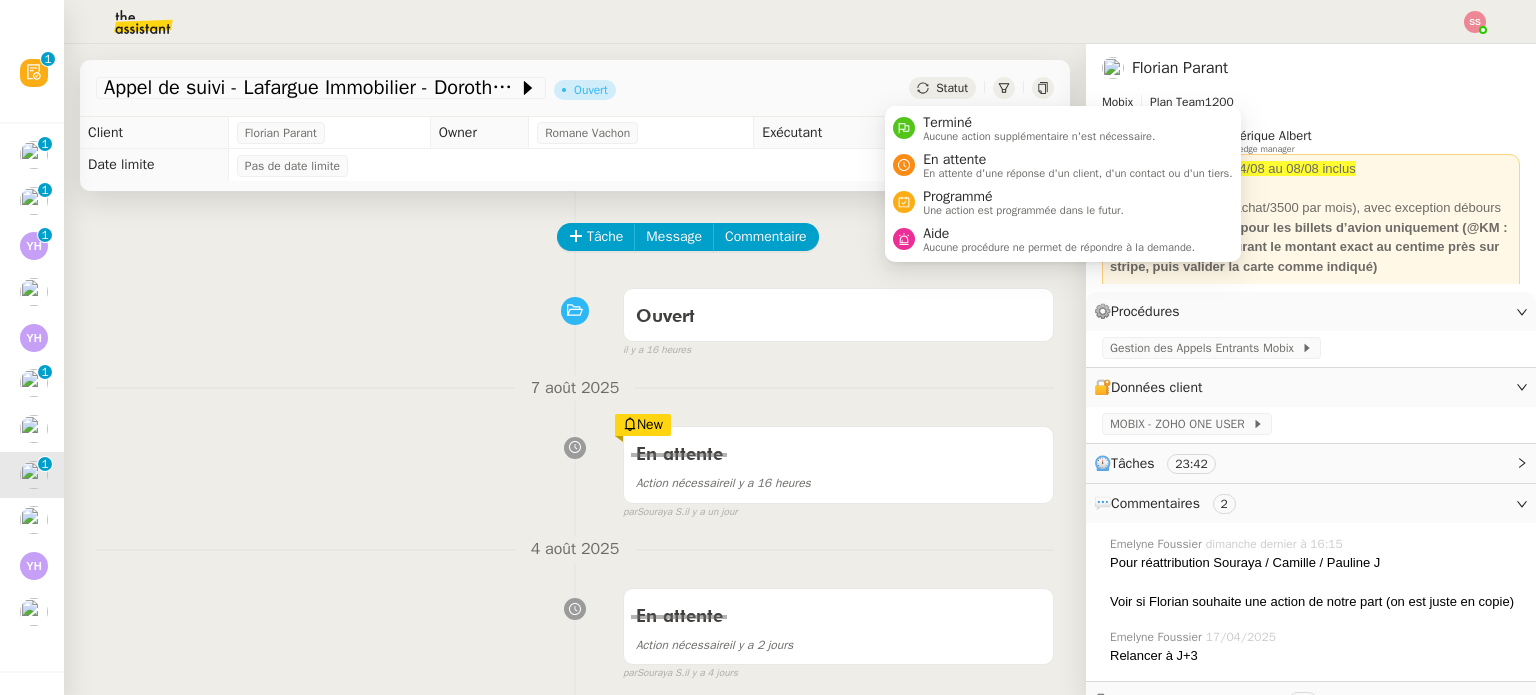 click on "Statut" 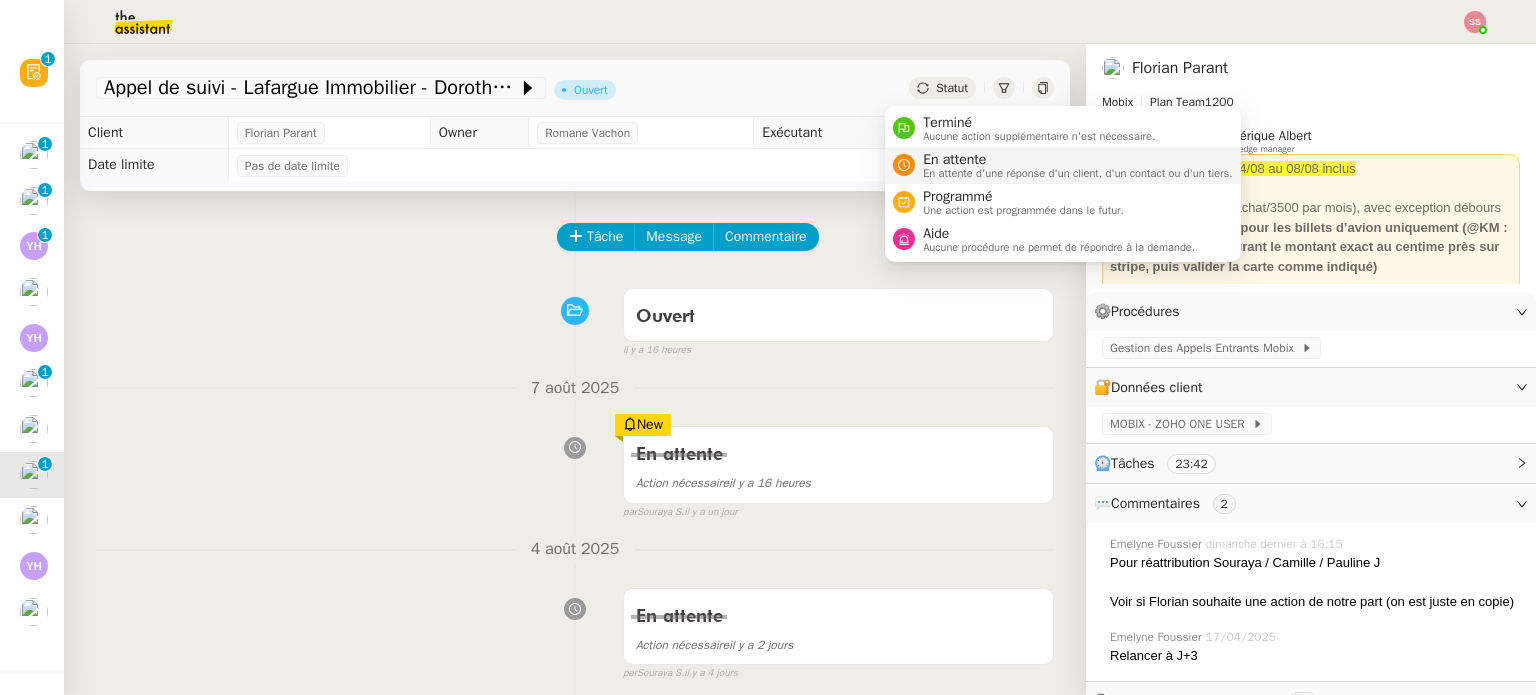 click on "En attente" at bounding box center [1078, 160] 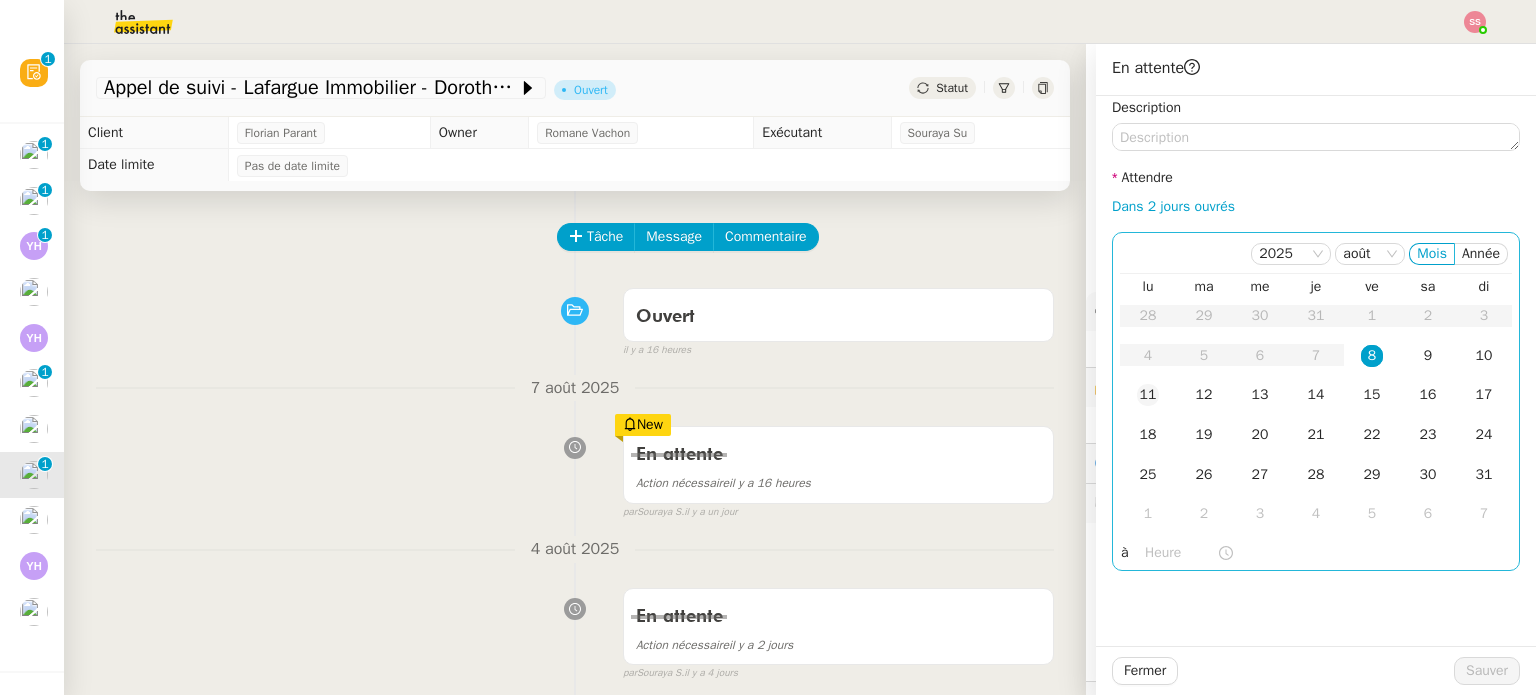 click on "11" 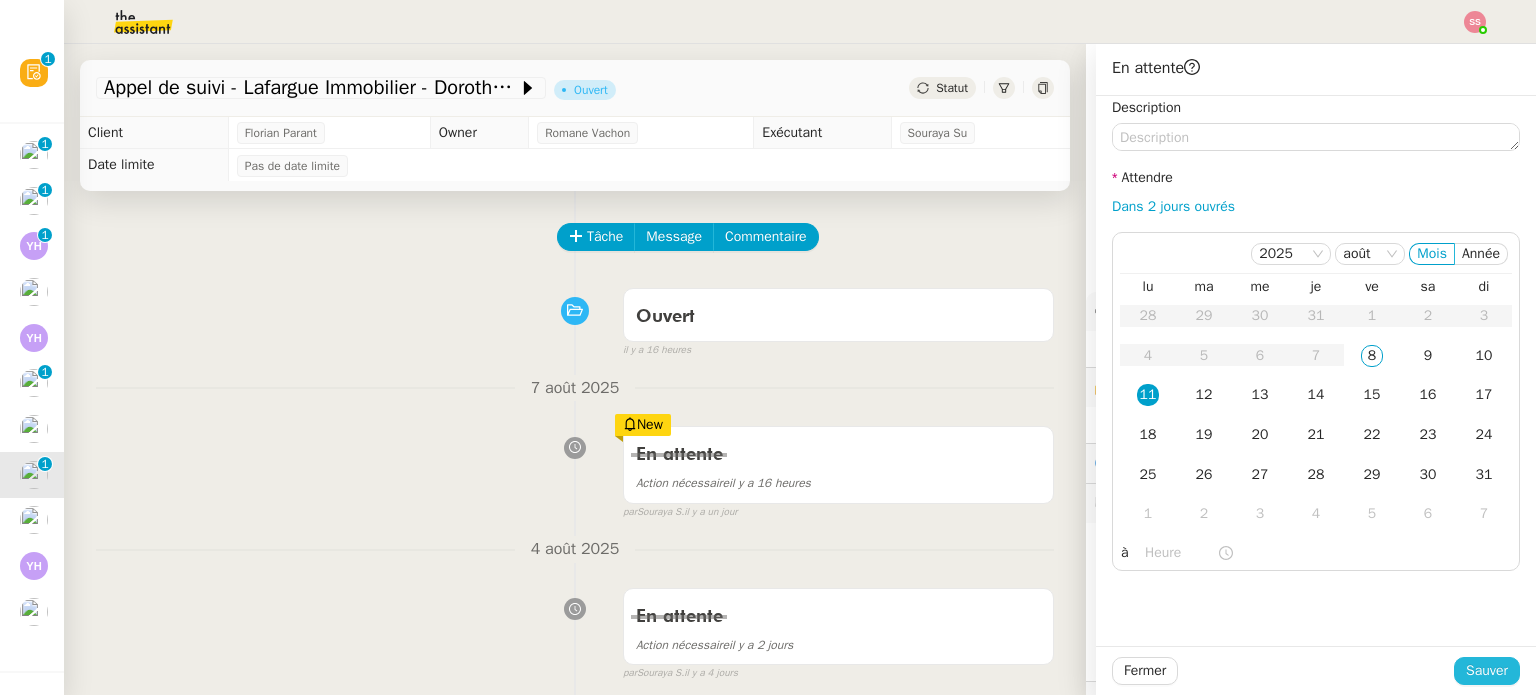 click on "Sauver" 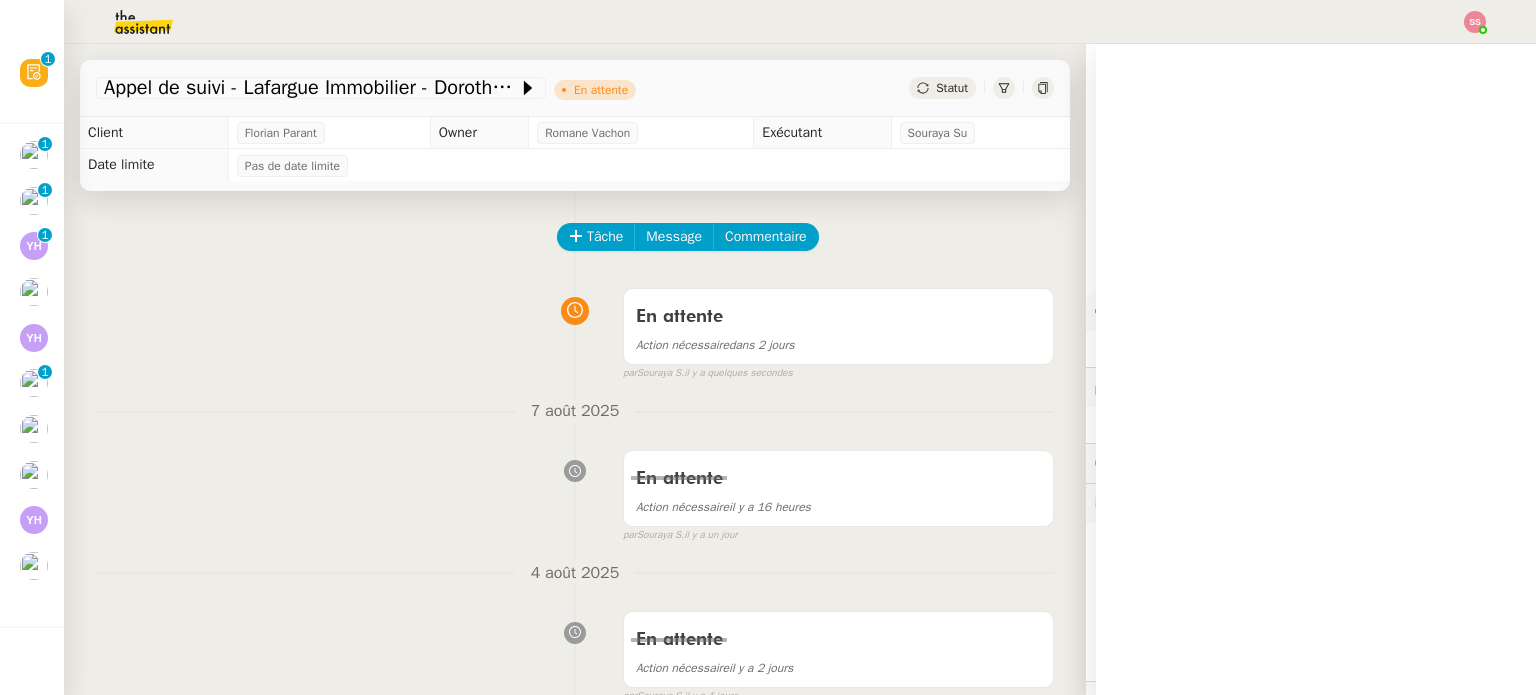 scroll, scrollTop: 0, scrollLeft: 0, axis: both 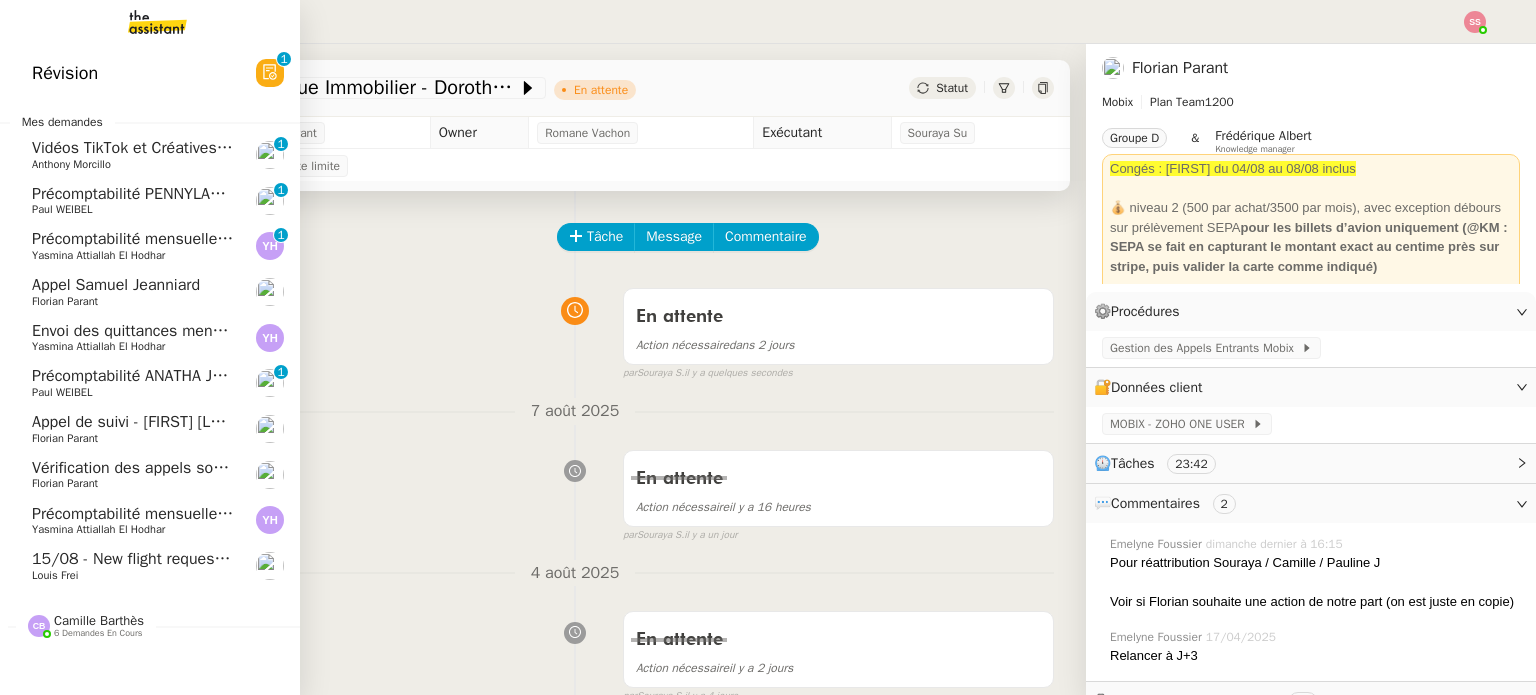 click on "Appel de suivi - Marin Peltier" 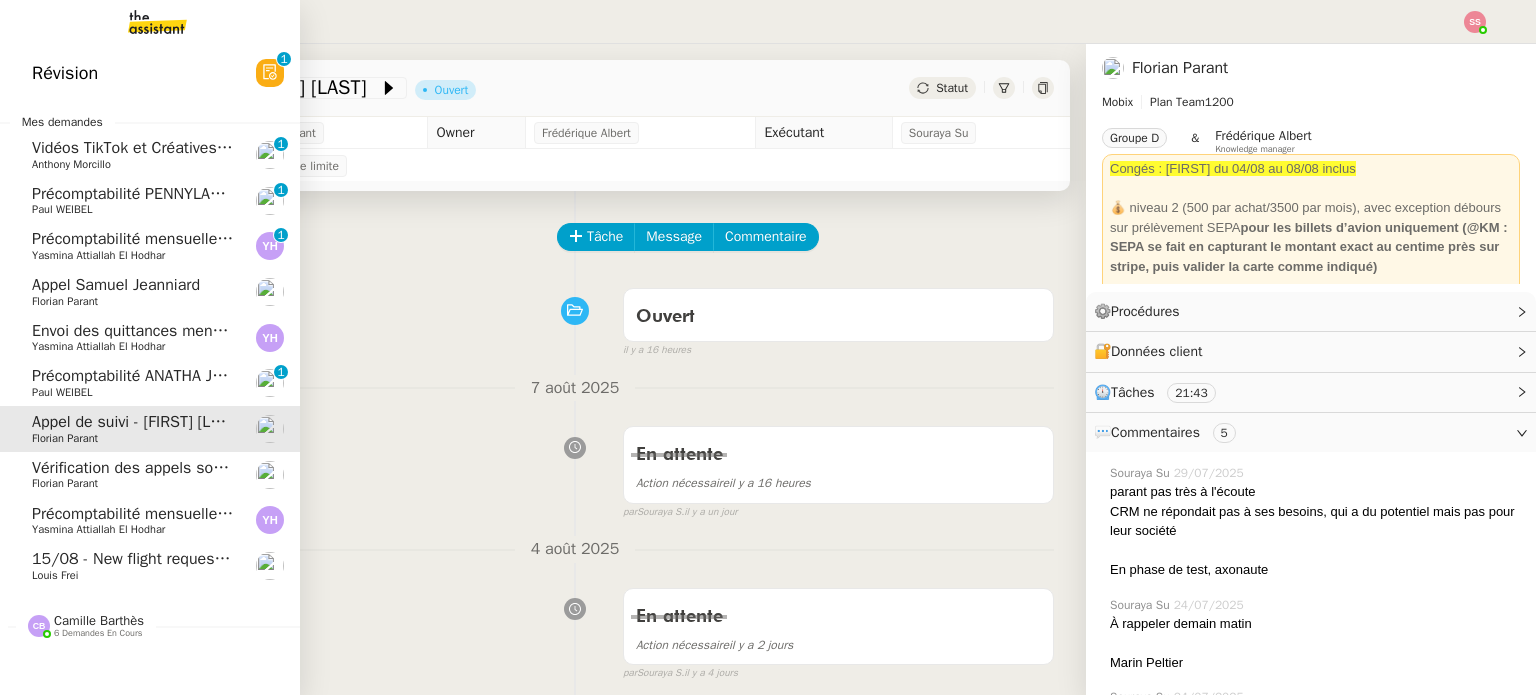 click on "Vérification des appels sortants - juillet 2025" 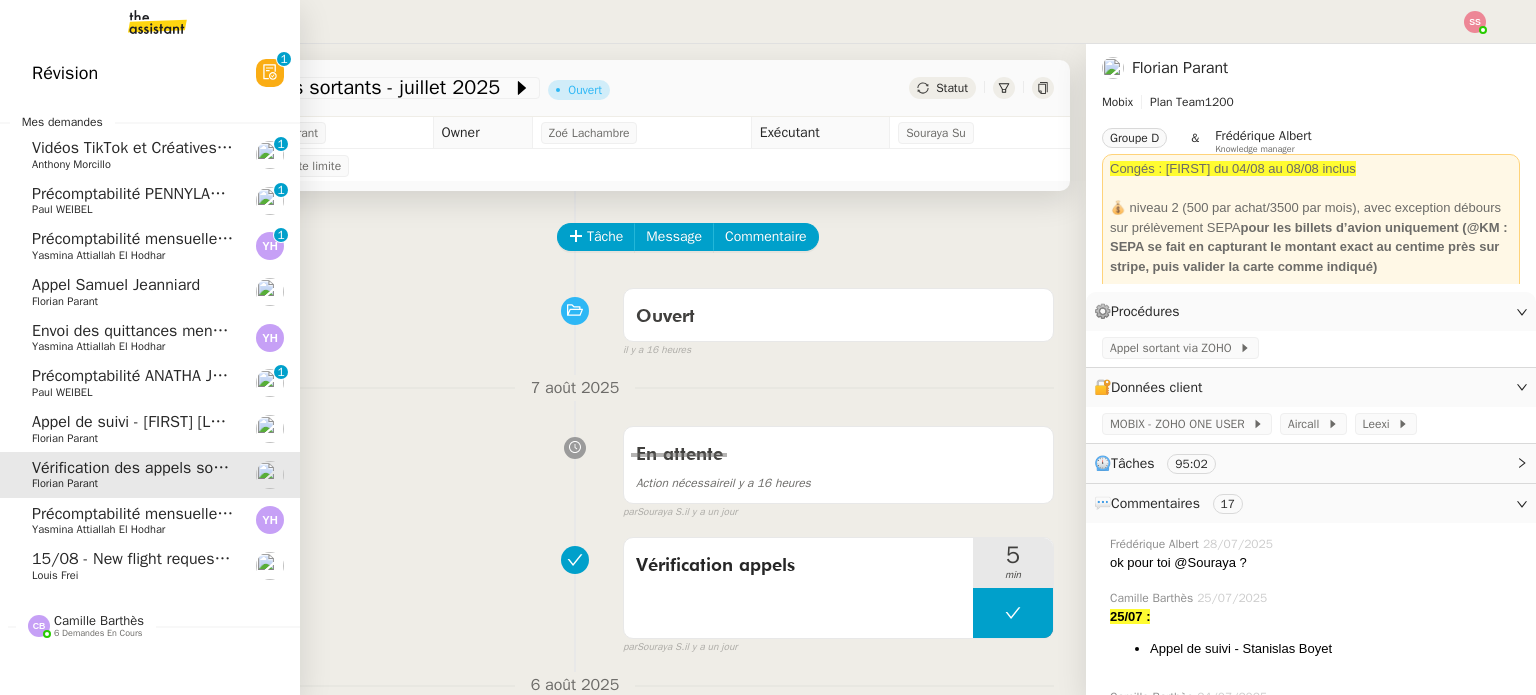 click on "Camille Barthès" 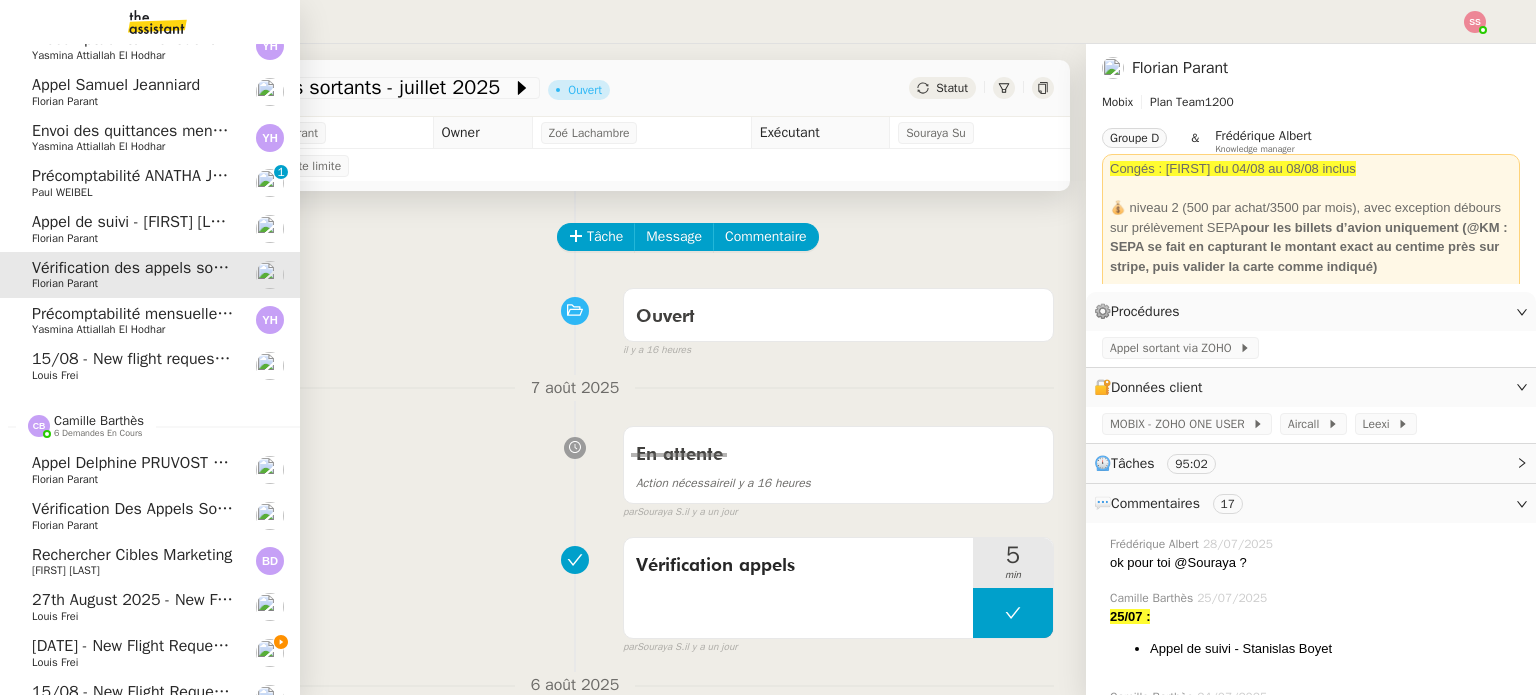 scroll, scrollTop: 236, scrollLeft: 0, axis: vertical 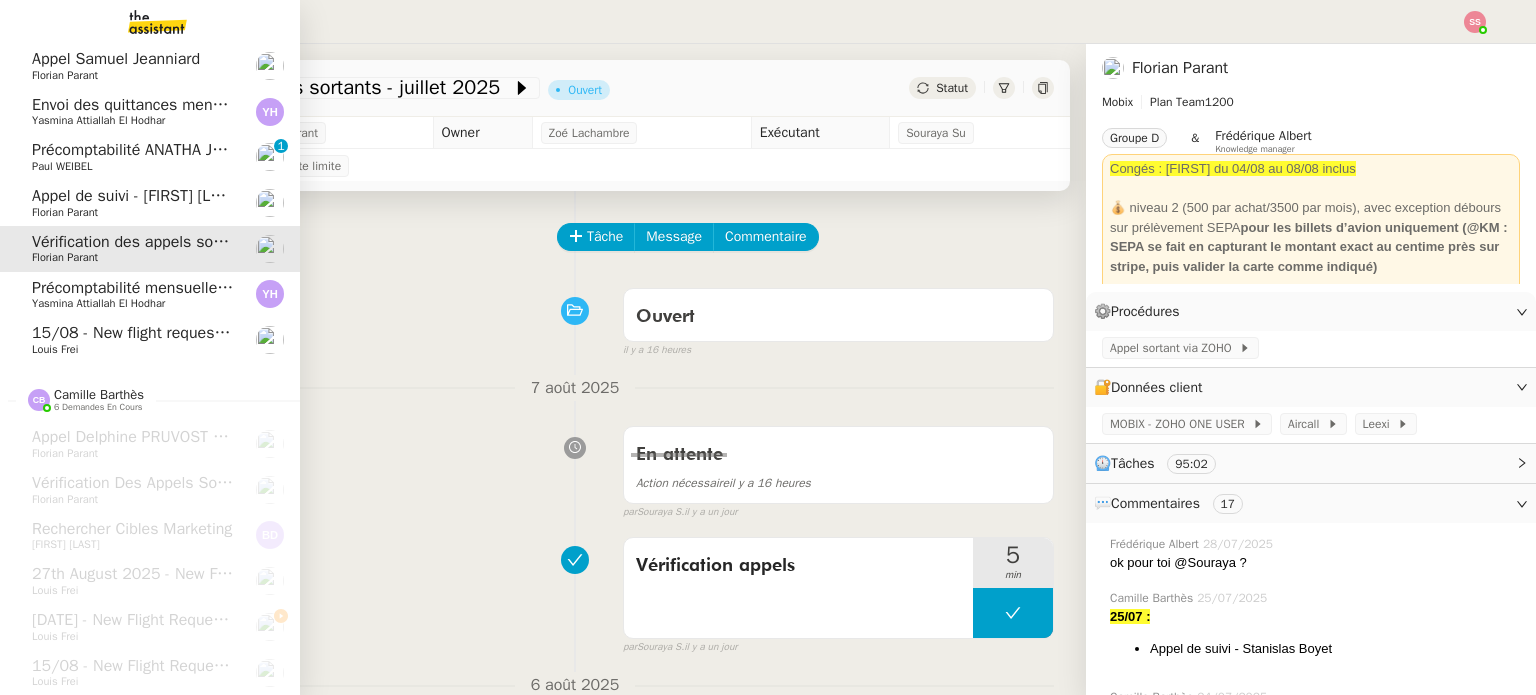 click on "Louis Frei" 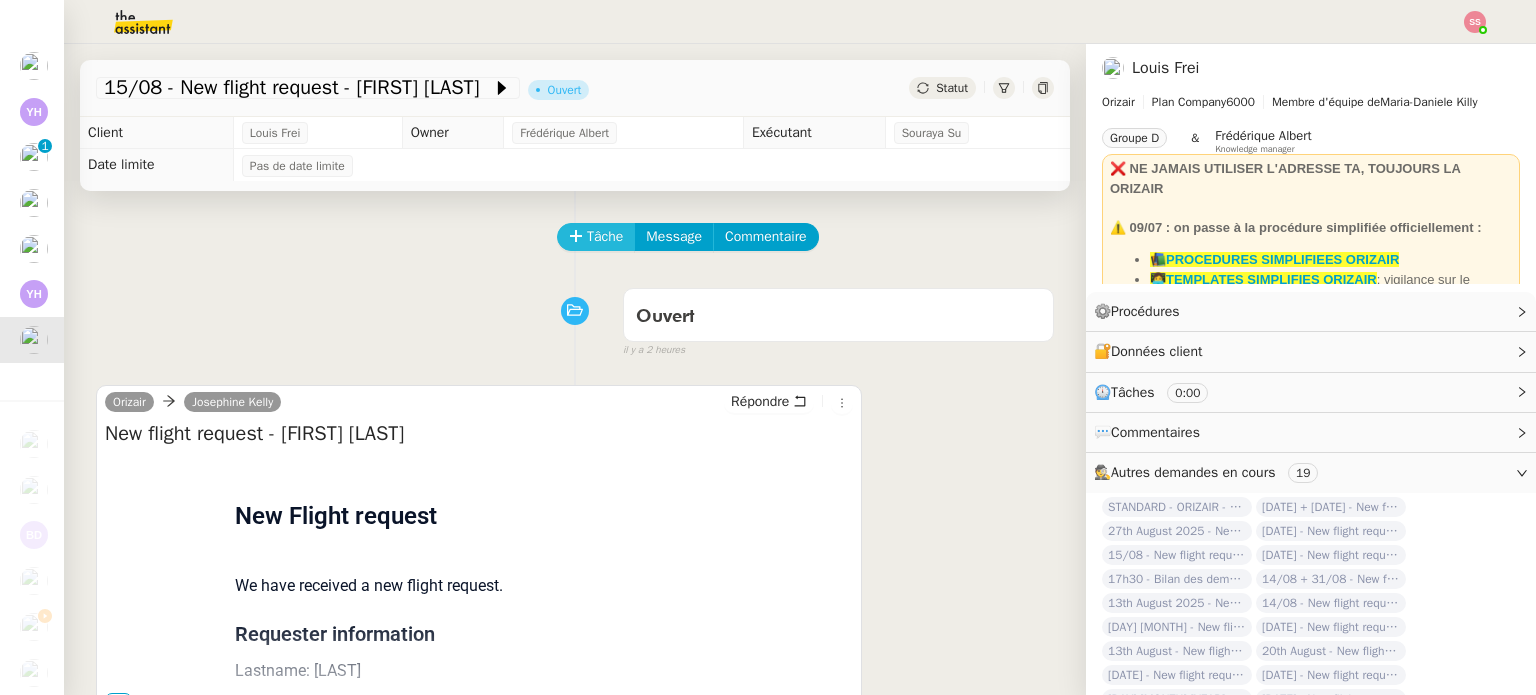 click on "Tâche" 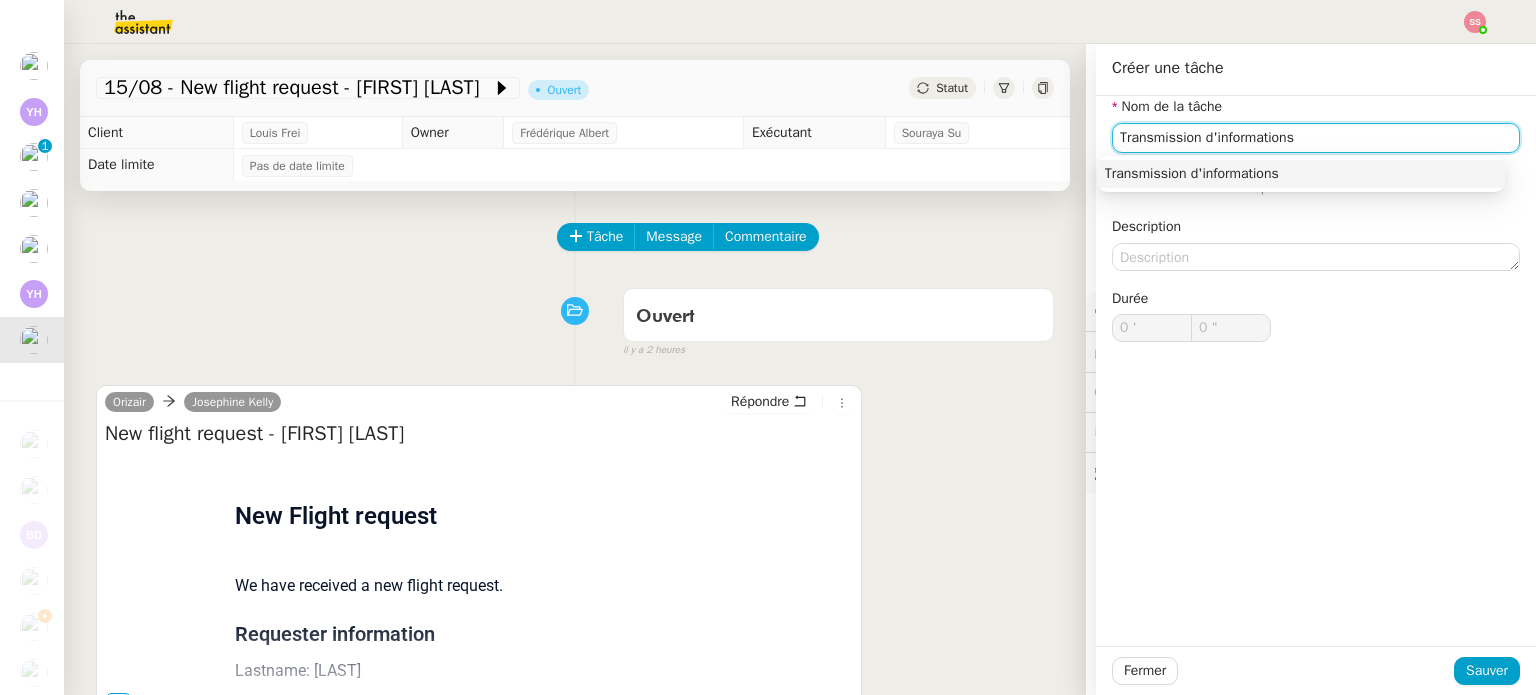 click on "Transmission d'informations" at bounding box center (1301, 174) 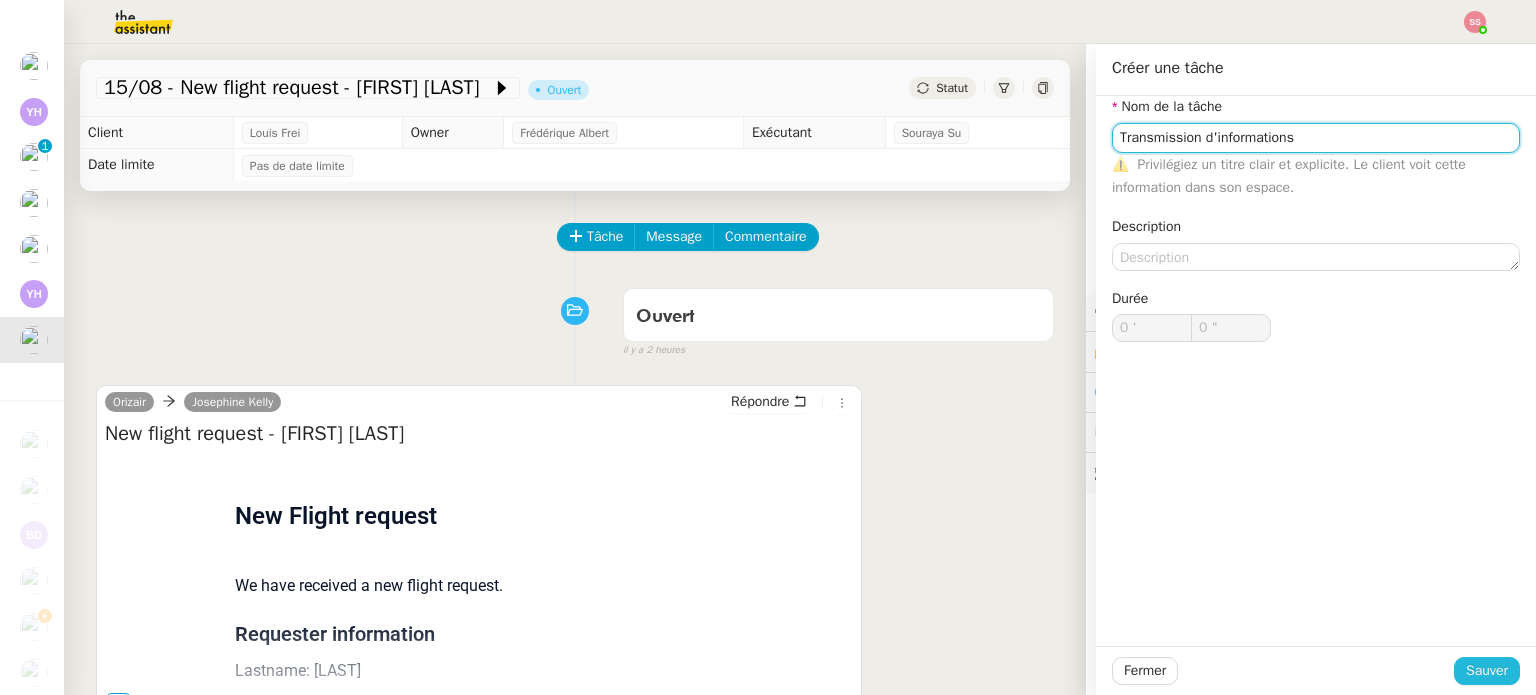 type on "Transmission d'informations" 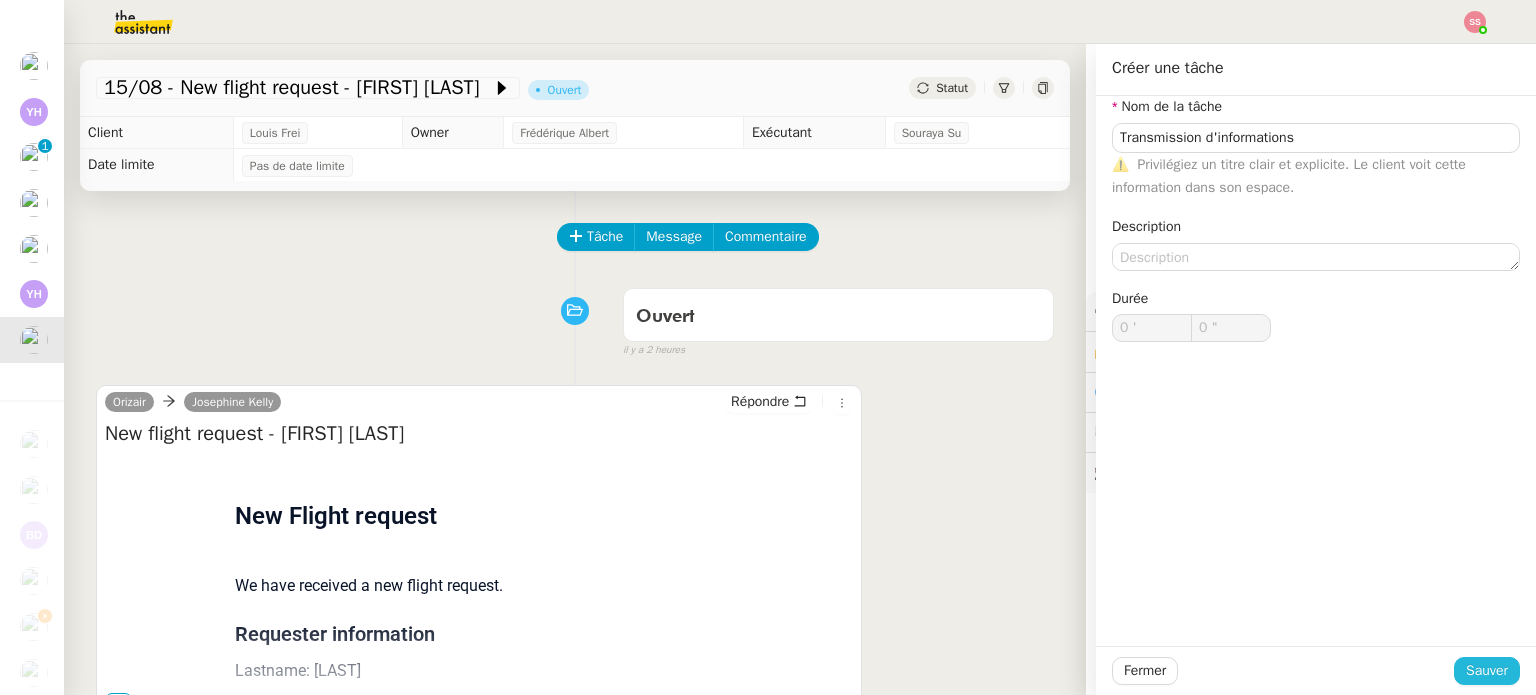 click on "Sauver" 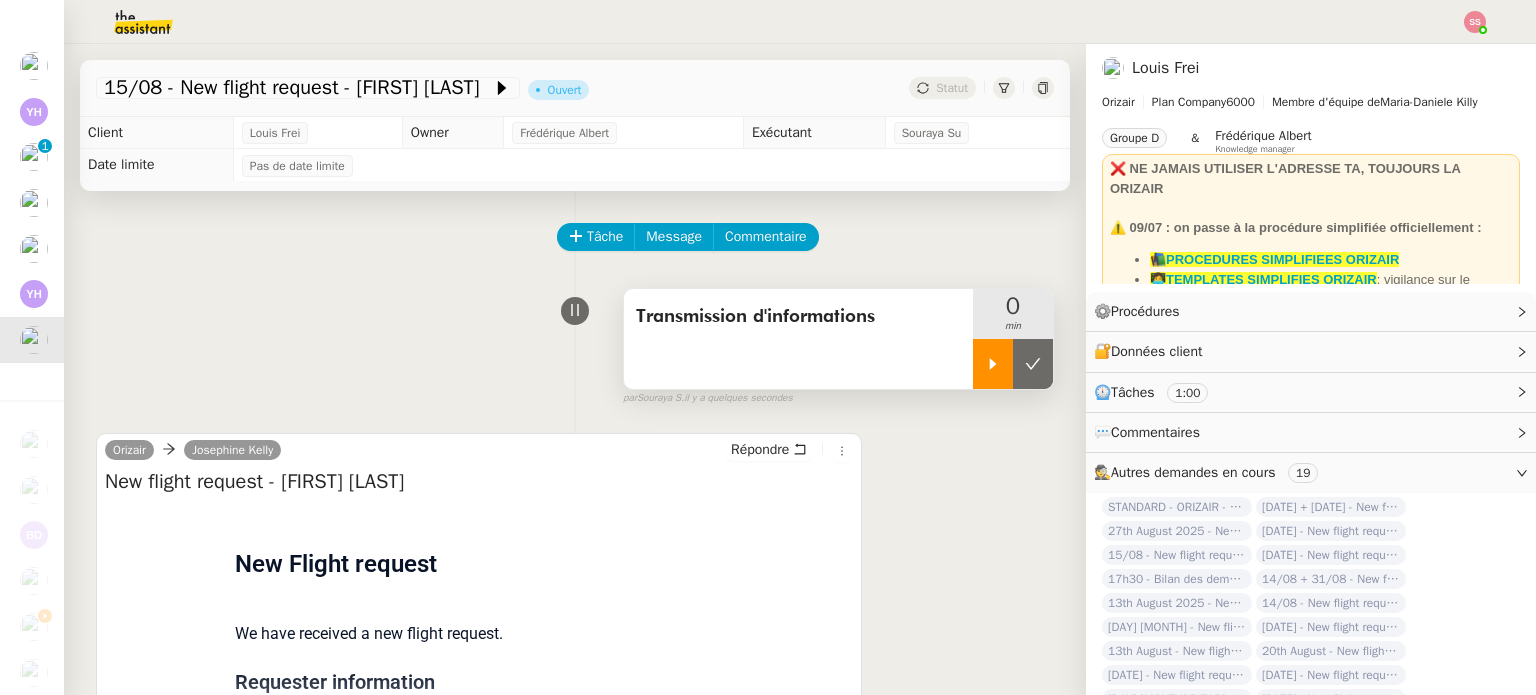 click at bounding box center (993, 364) 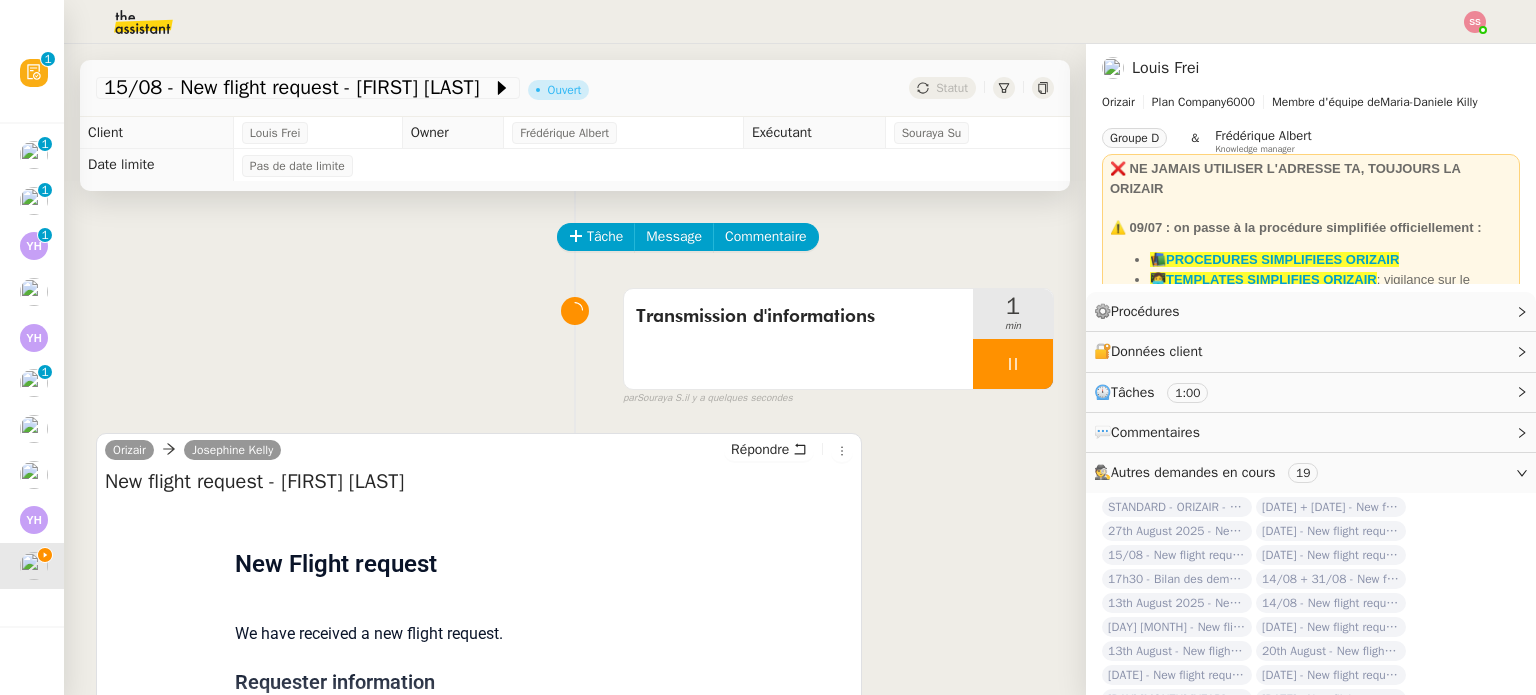 scroll, scrollTop: 0, scrollLeft: 0, axis: both 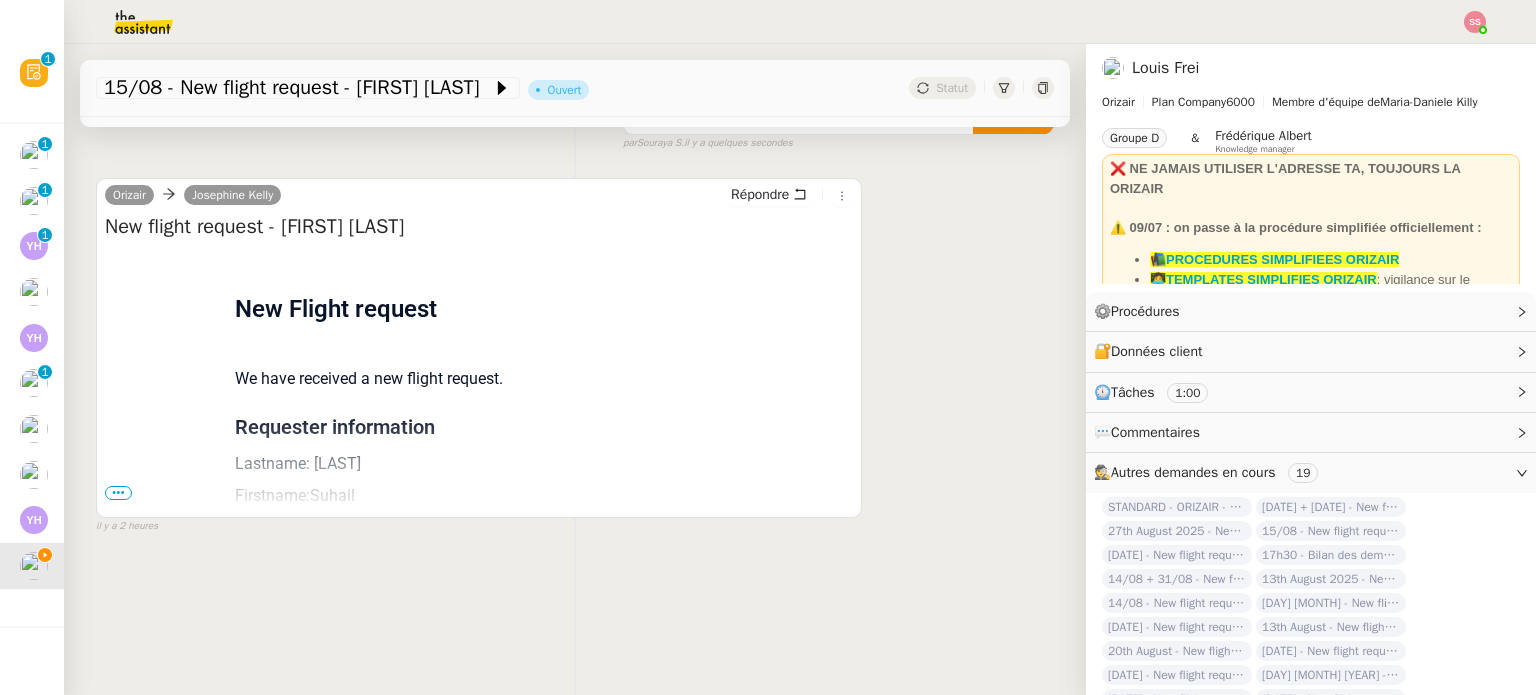 click on "•••" at bounding box center (118, 493) 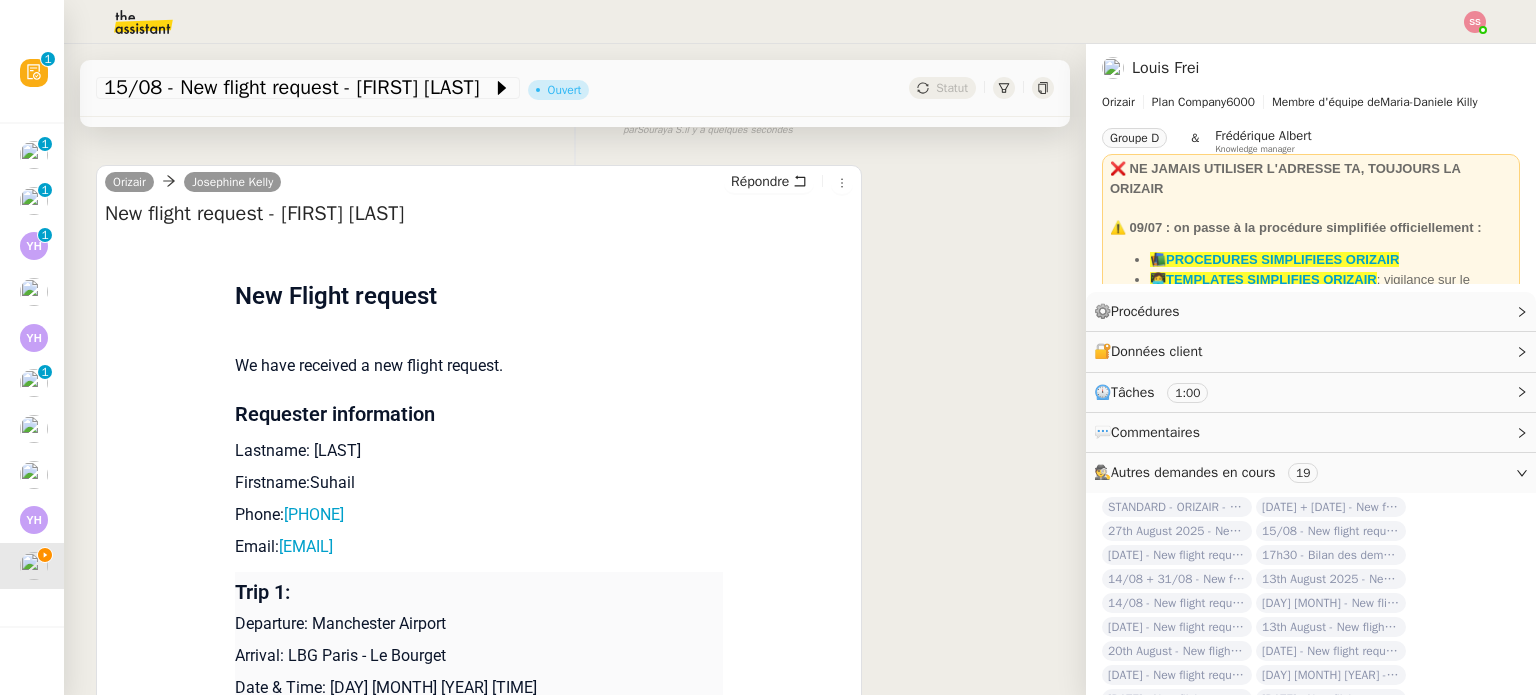drag, startPoint x: 422, startPoint y: 555, endPoint x: 269, endPoint y: 552, distance: 153.0294 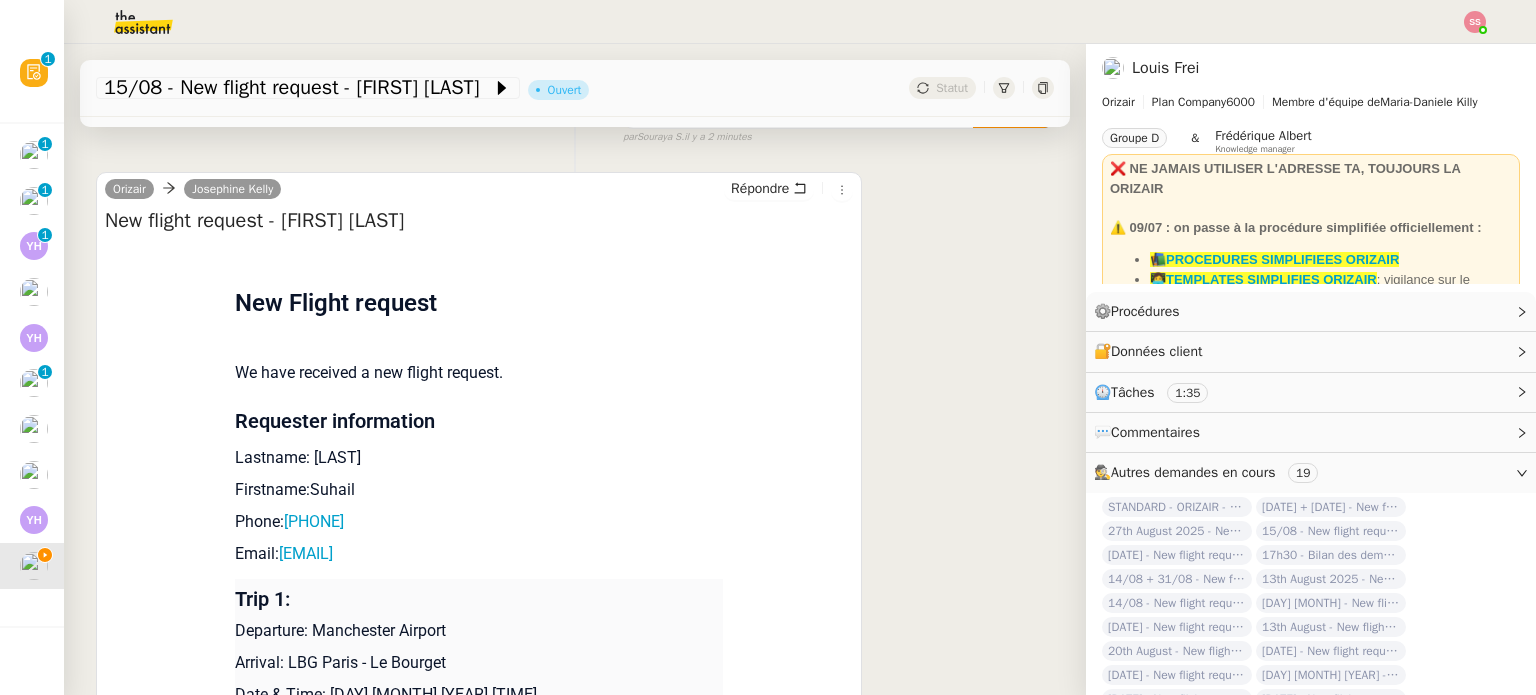 scroll, scrollTop: 399, scrollLeft: 0, axis: vertical 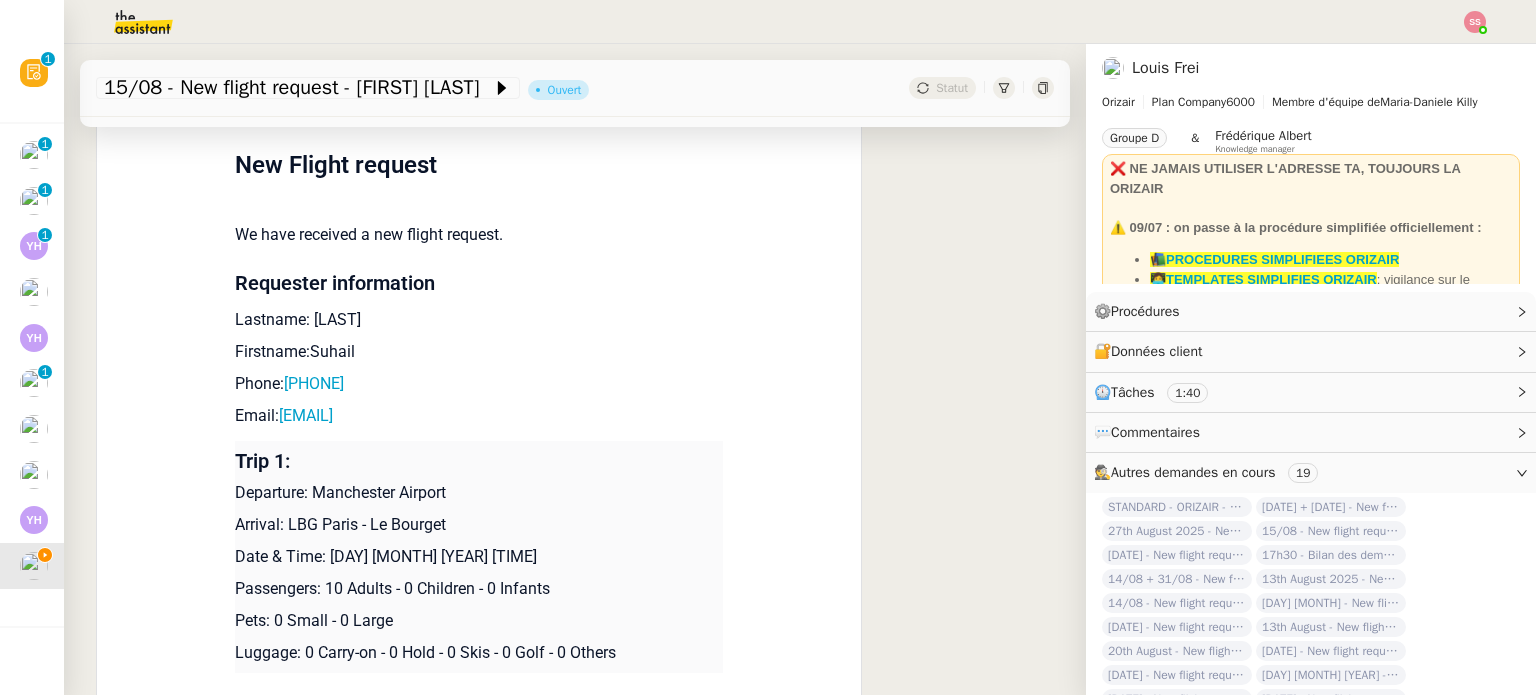 copy on "sullymhd@gmail.com" 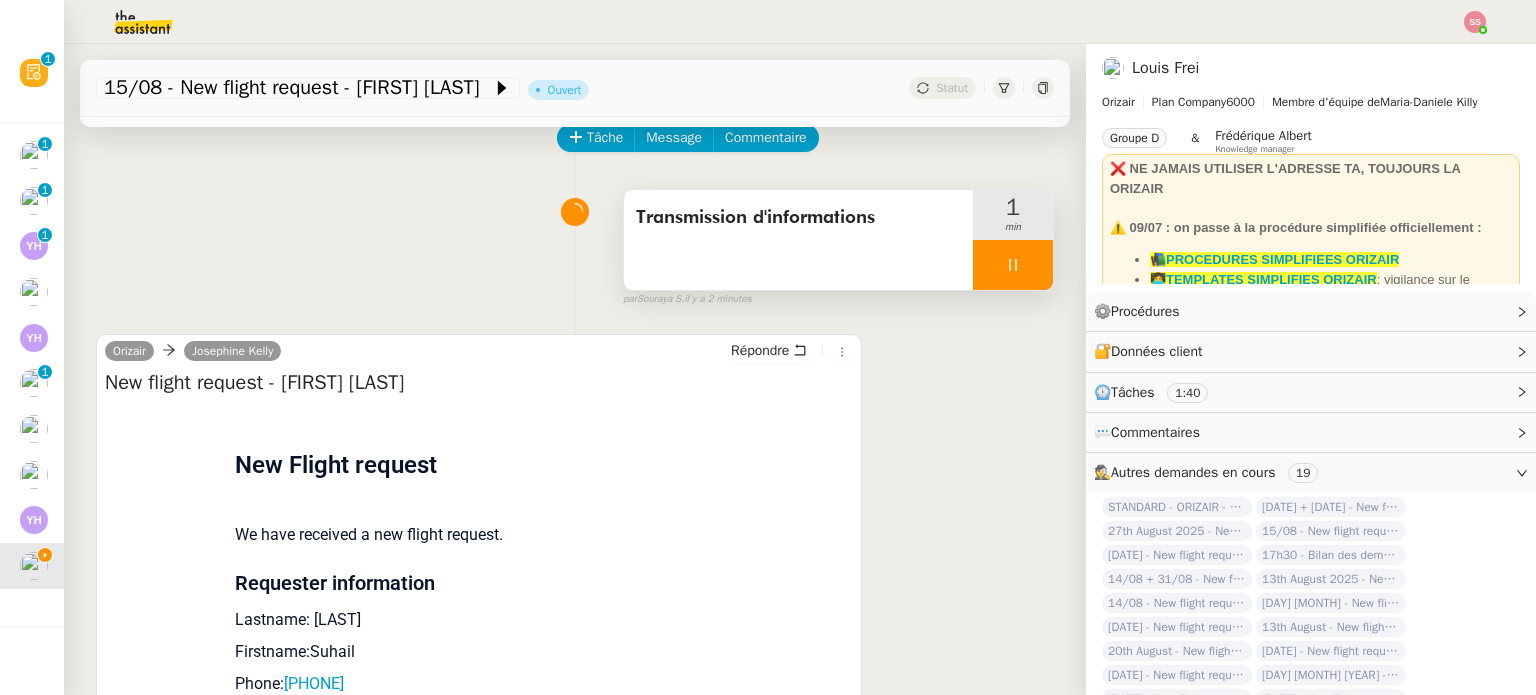 scroll, scrollTop: 100, scrollLeft: 0, axis: vertical 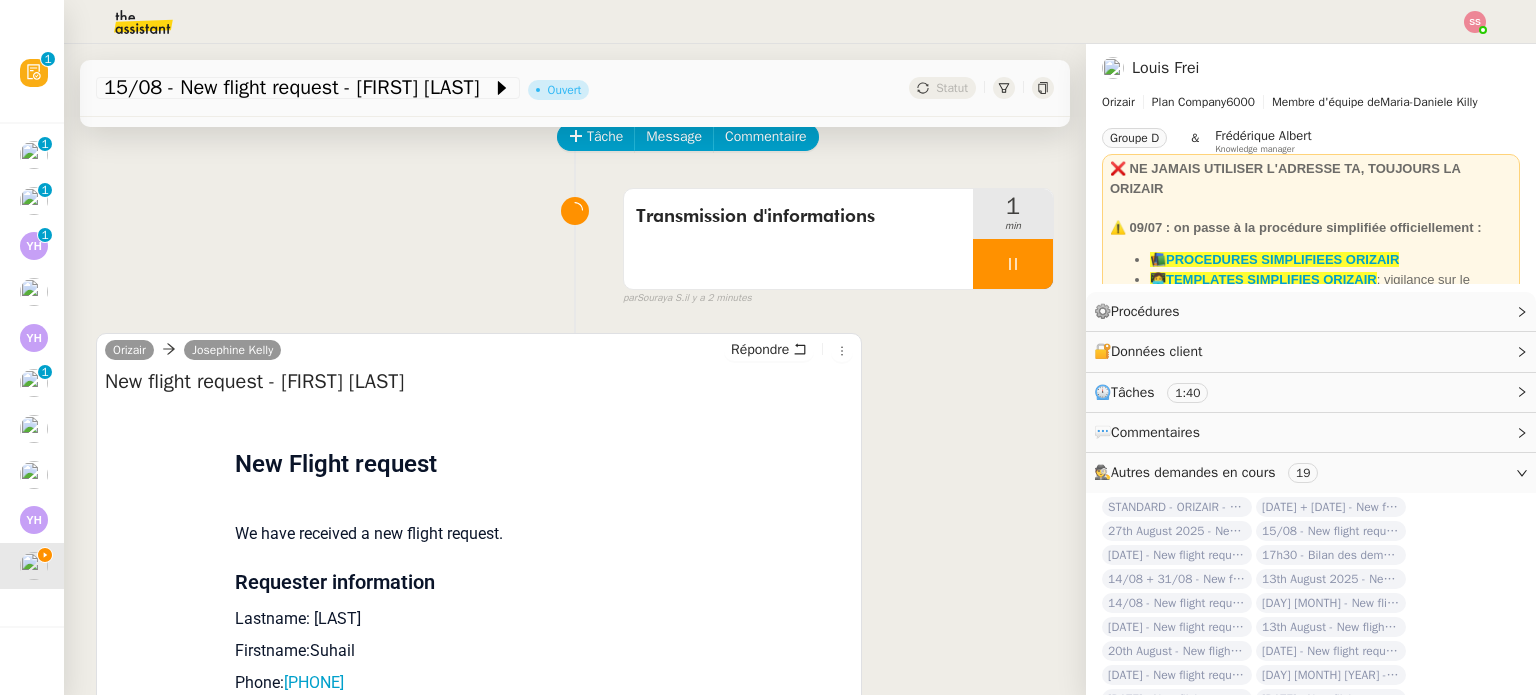click on "Tâche Message Commentaire" 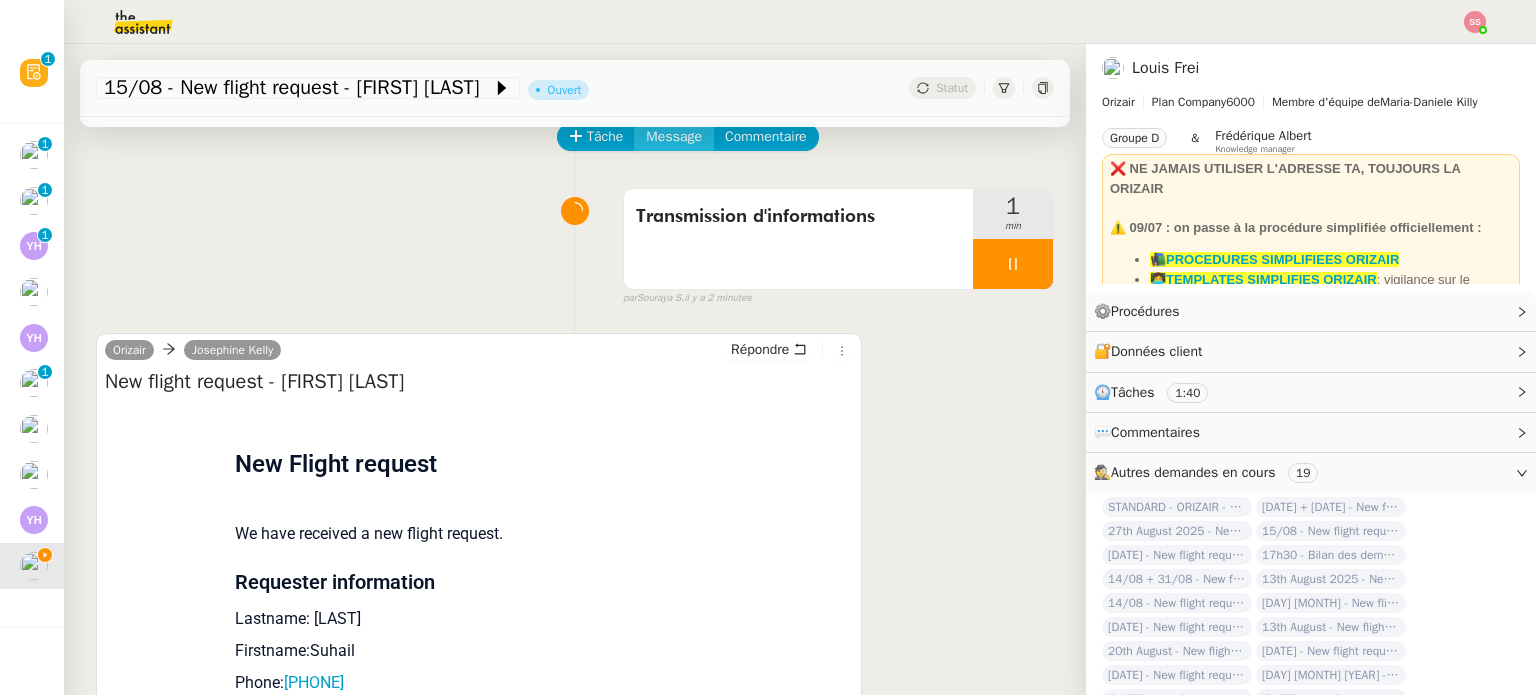 click on "Message" 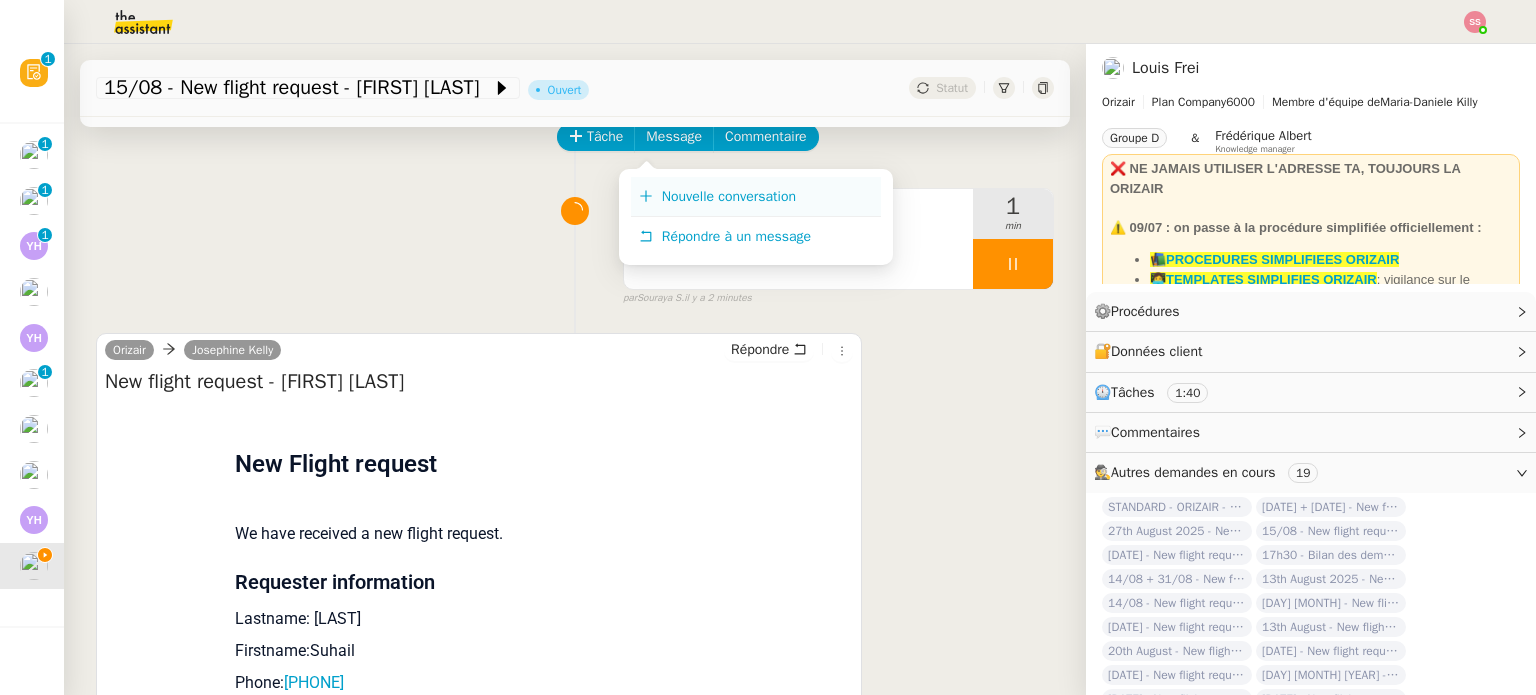 click on "Nouvelle conversation" at bounding box center [756, 197] 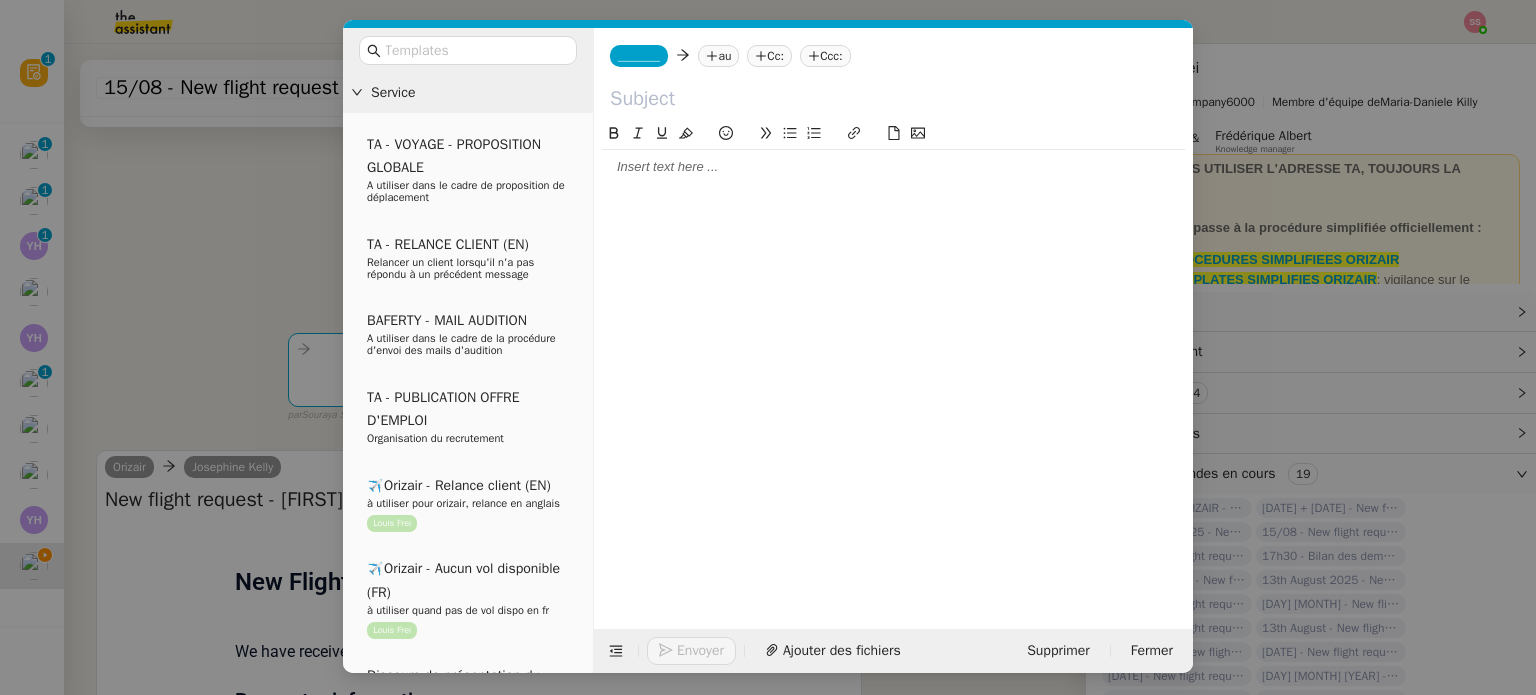 click on "au" 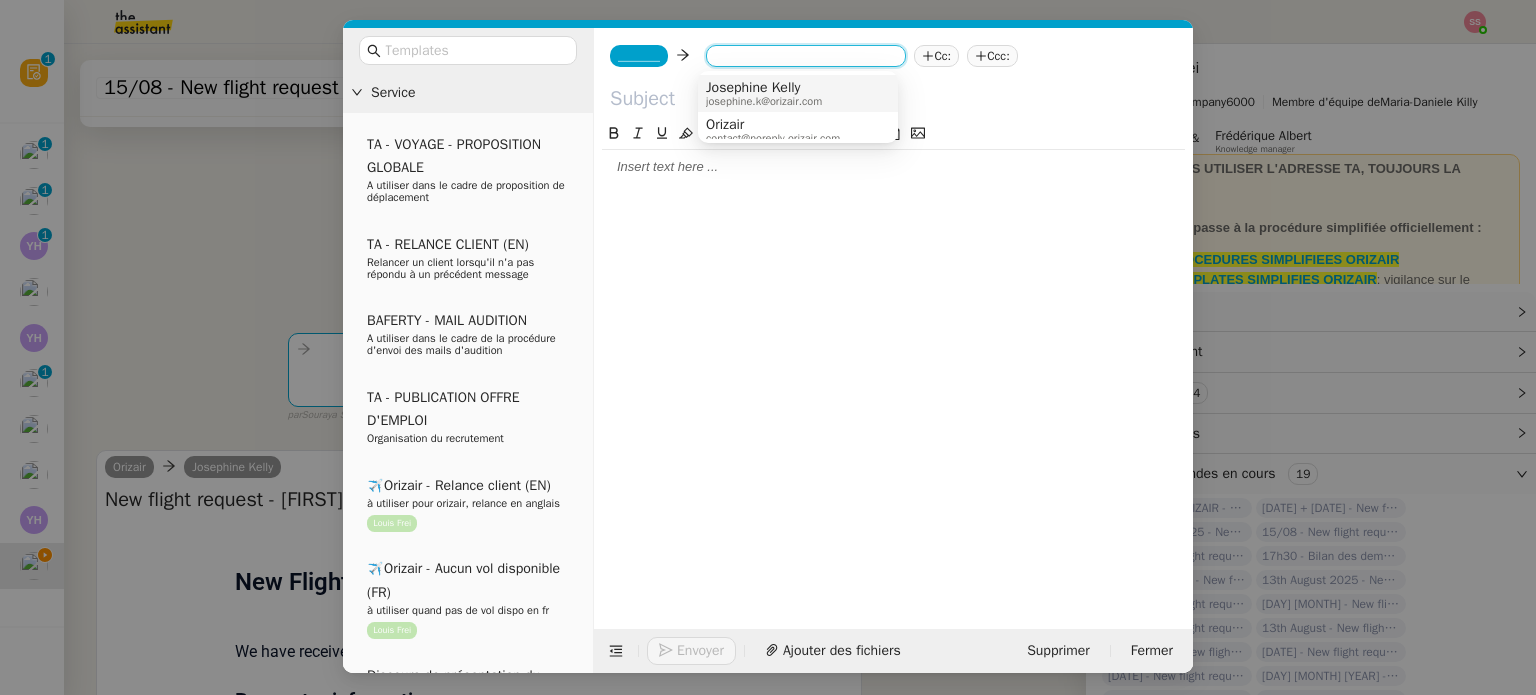 paste on "sullymhd@gmail.com" 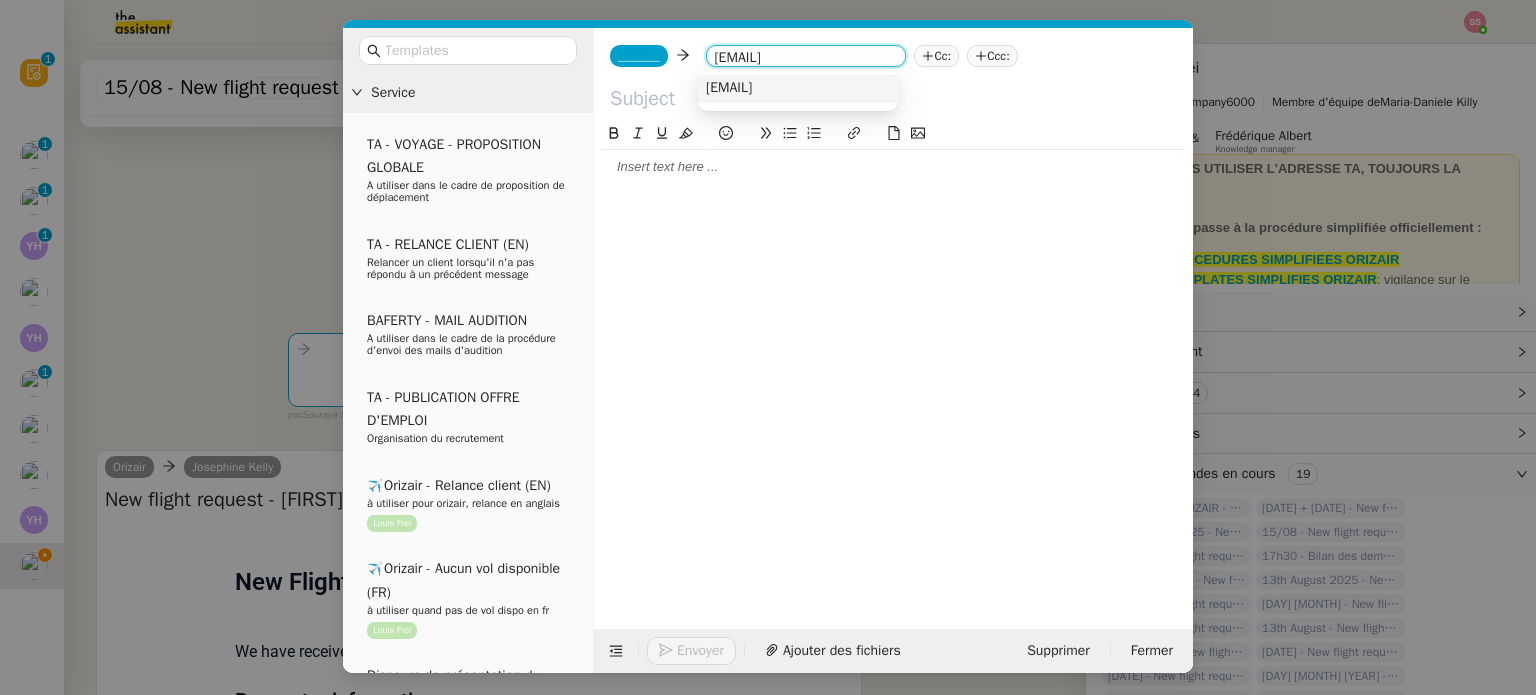 type on "sullymhd@gmail.com" 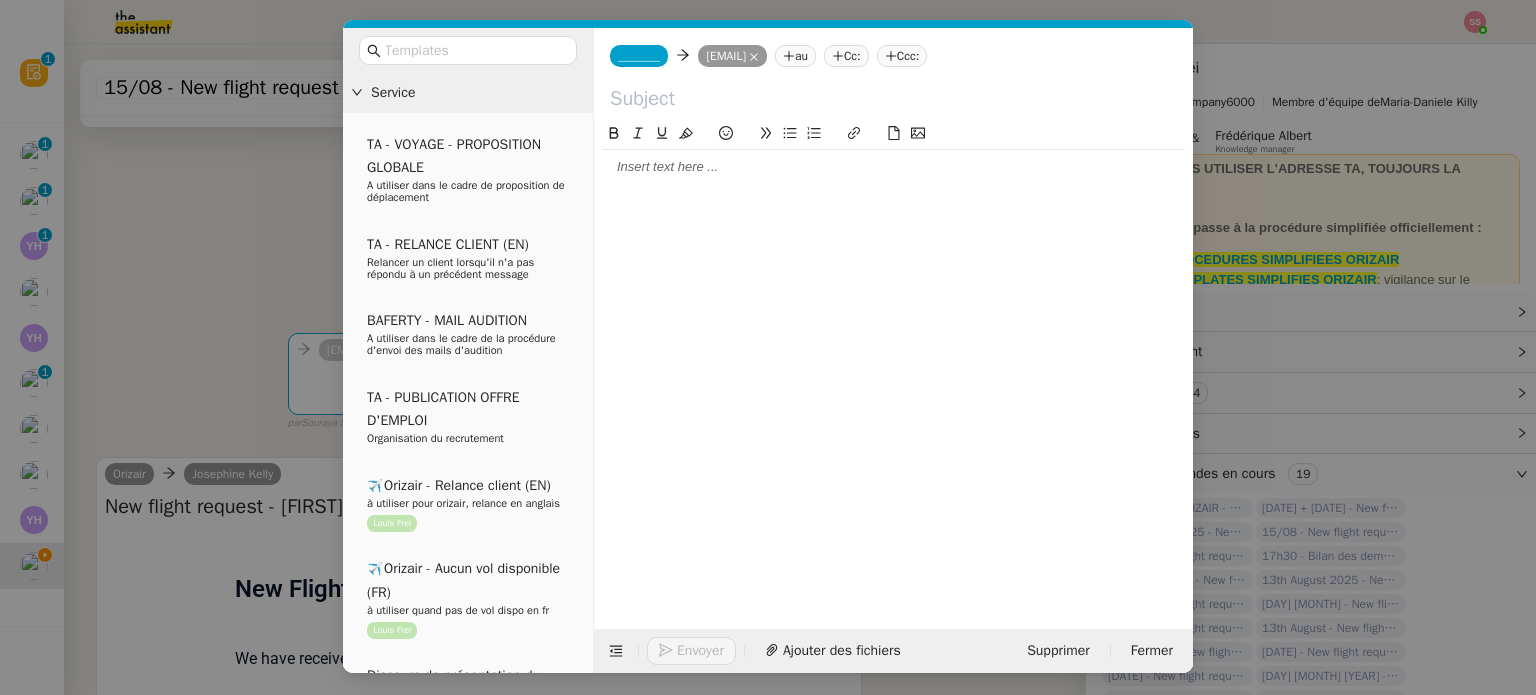 click on "Ccc:" 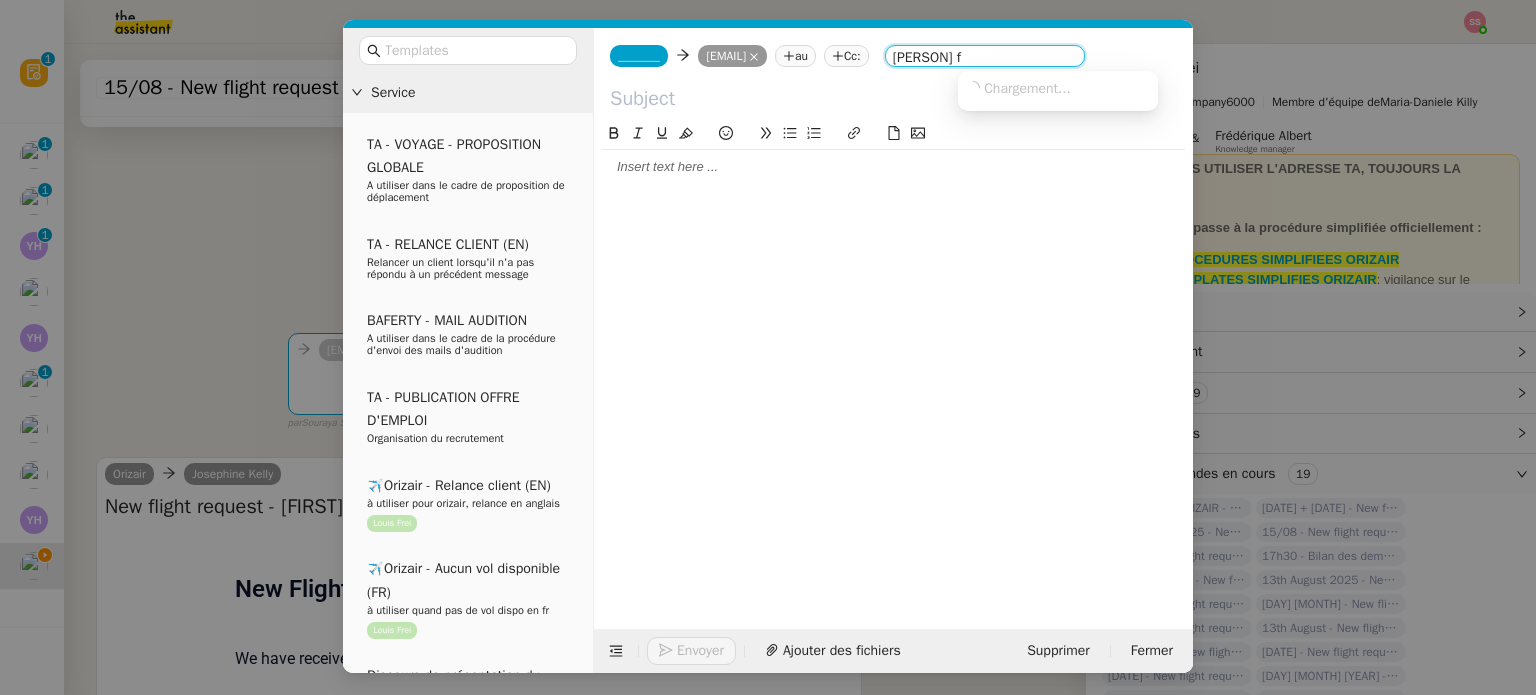 type on "Louis frei" 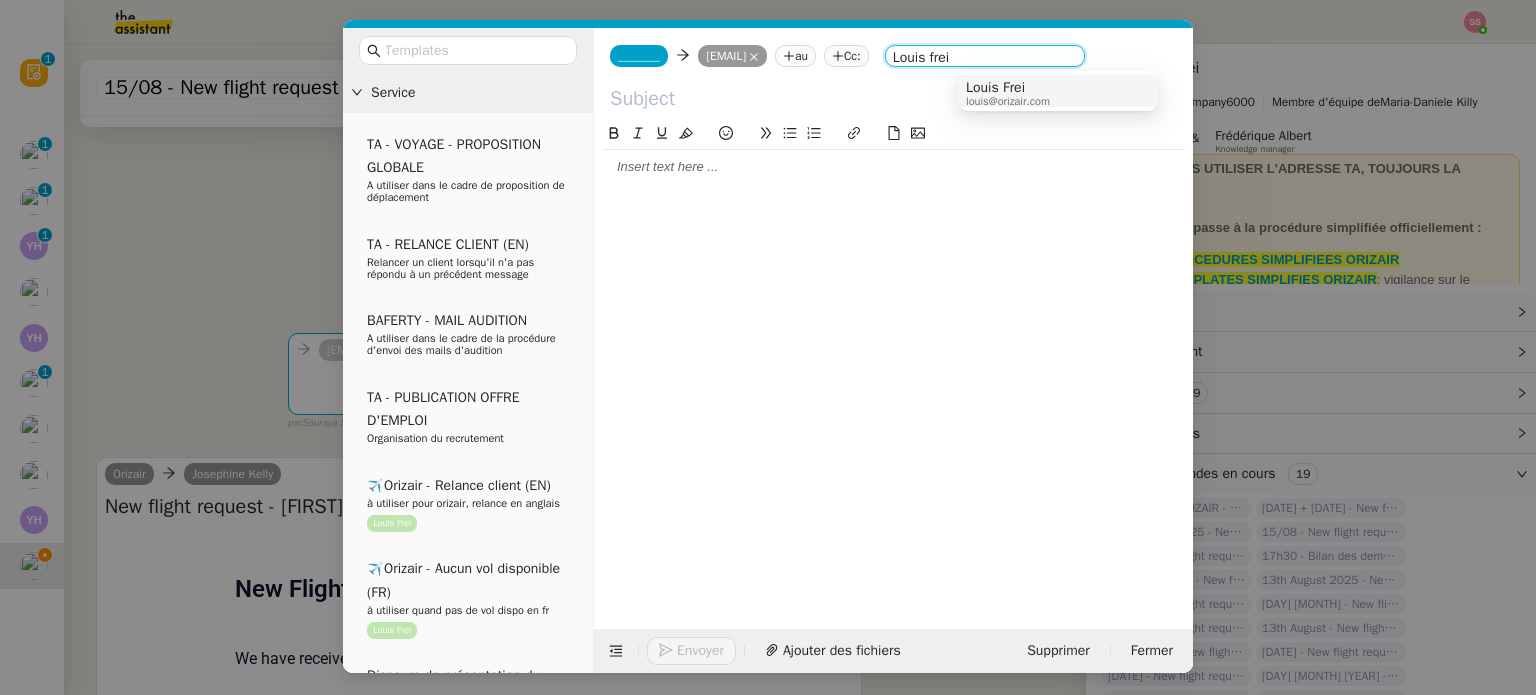 click on "Louis Frei" at bounding box center [1008, 88] 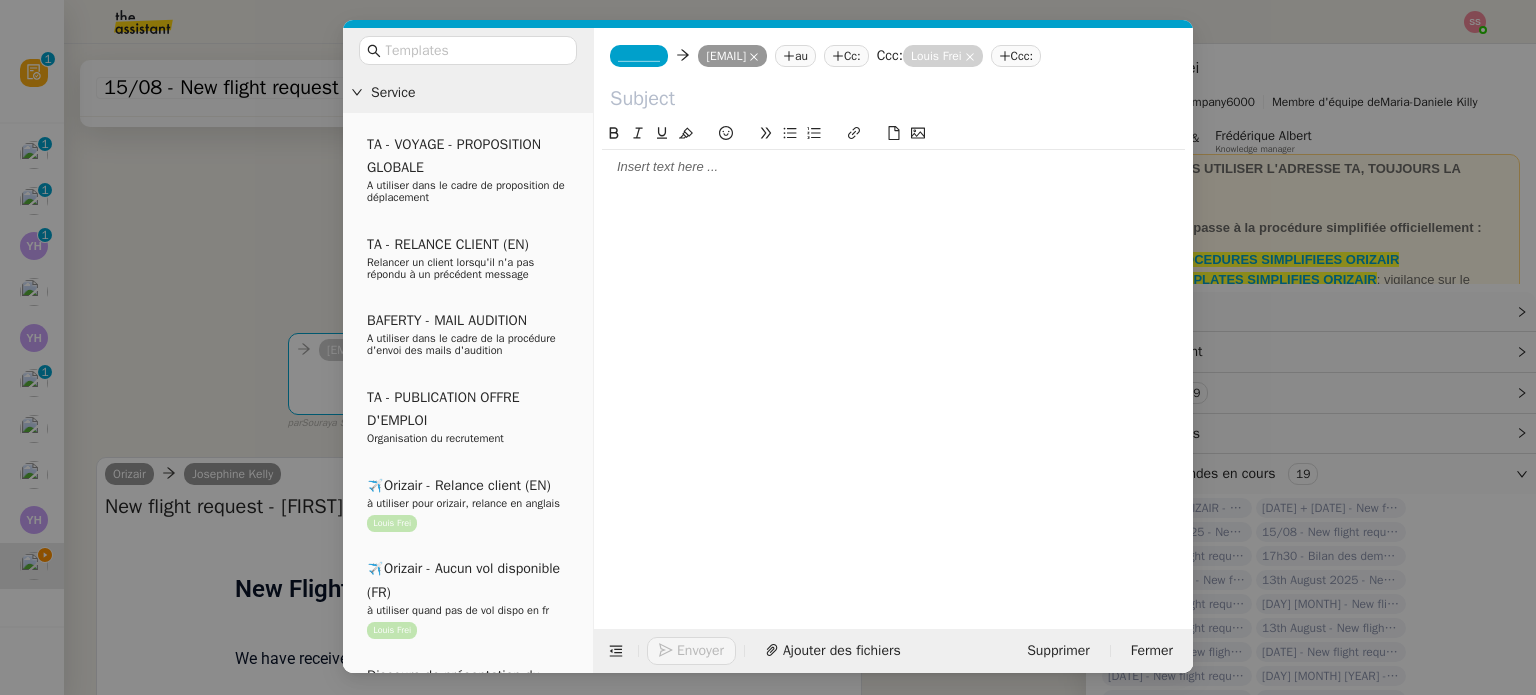 click on "_______" 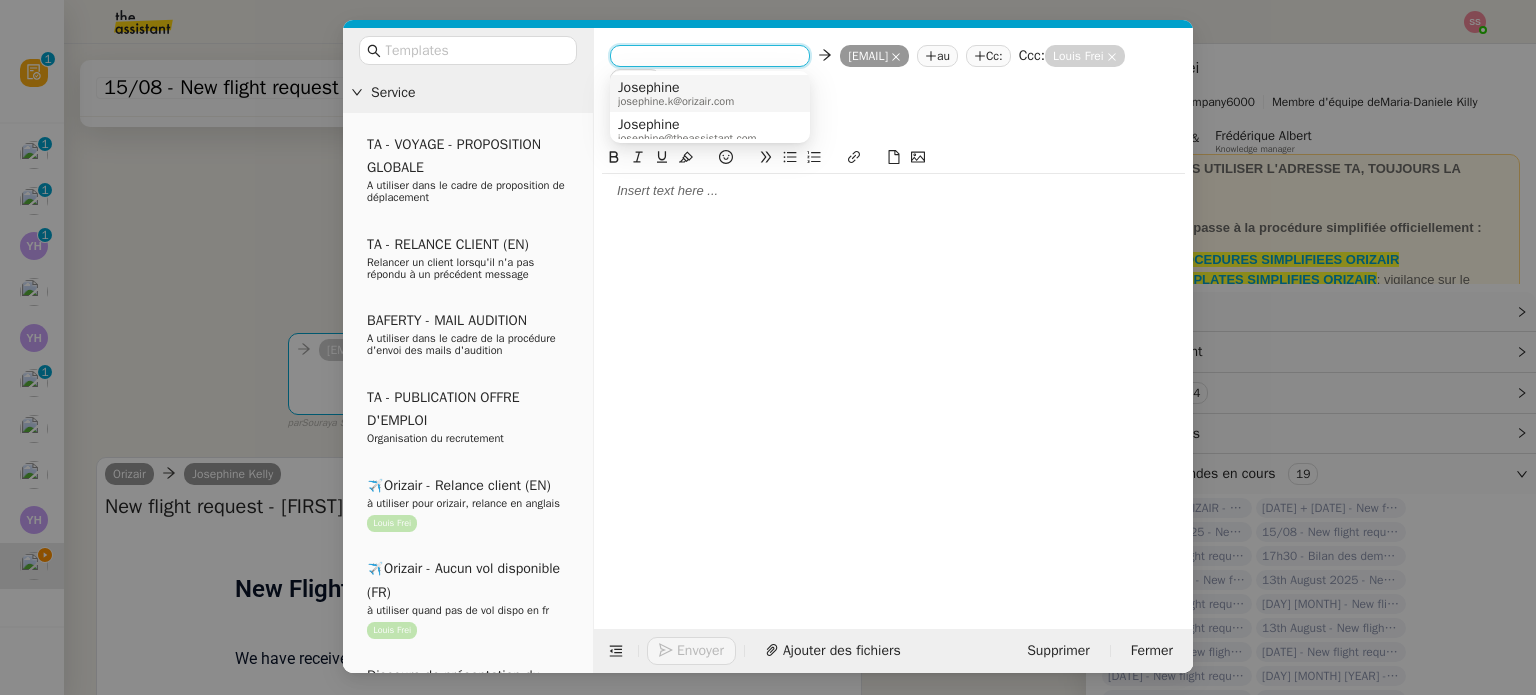 click on "josephine.k@orizair.com" at bounding box center [676, 101] 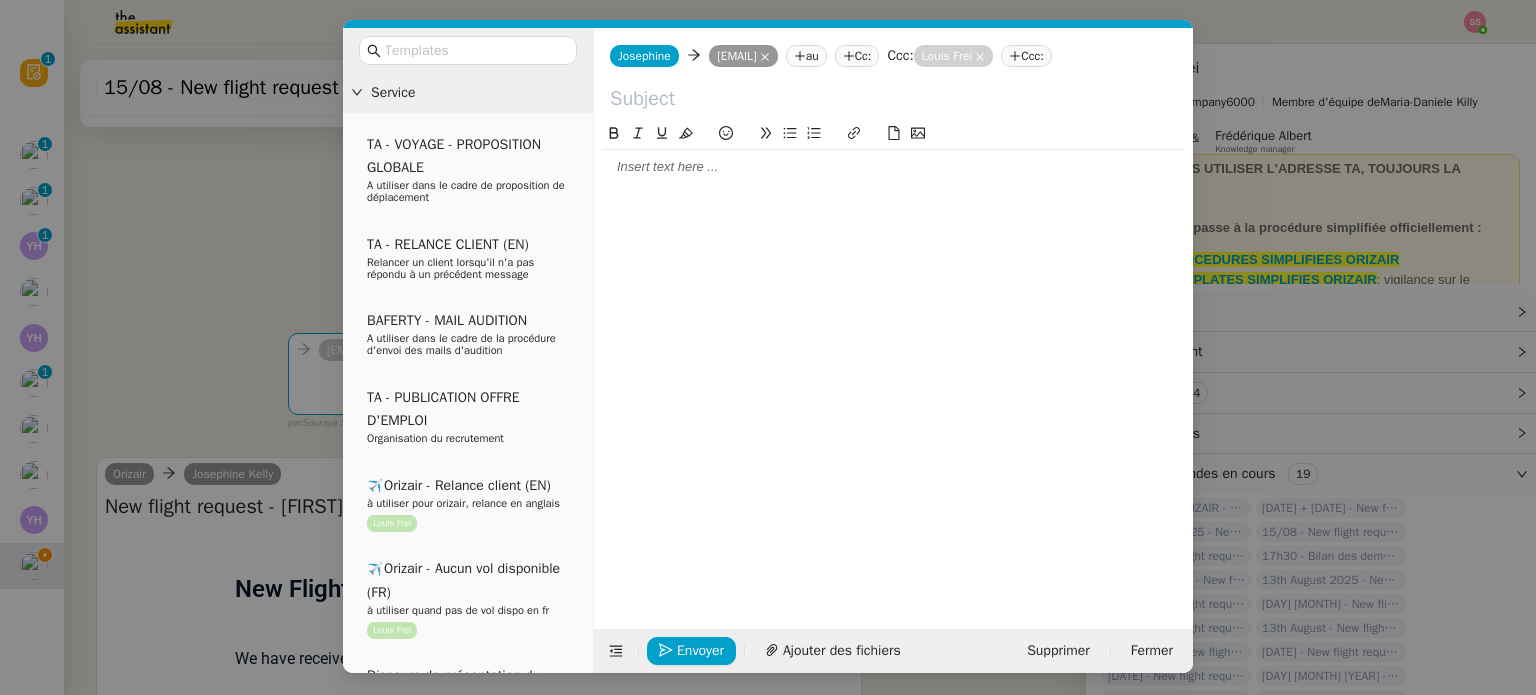 click 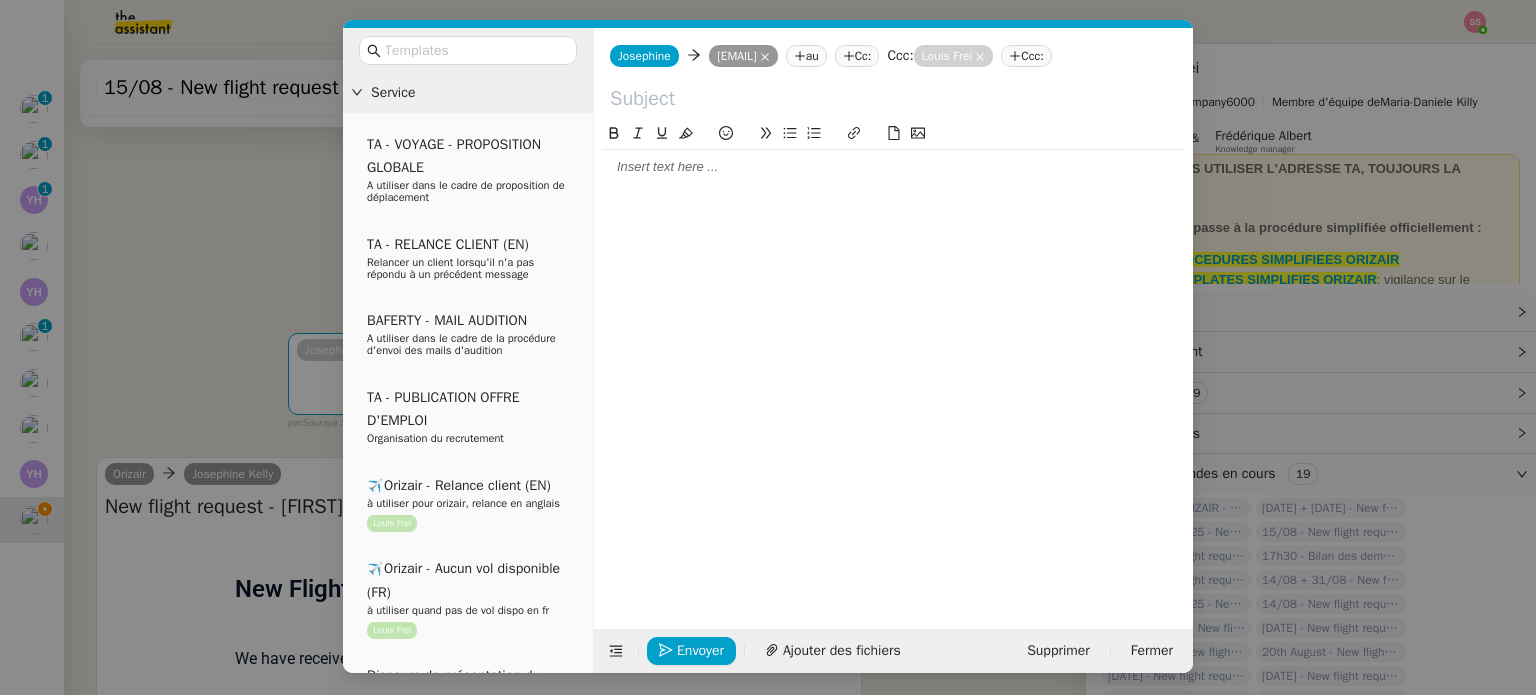 click 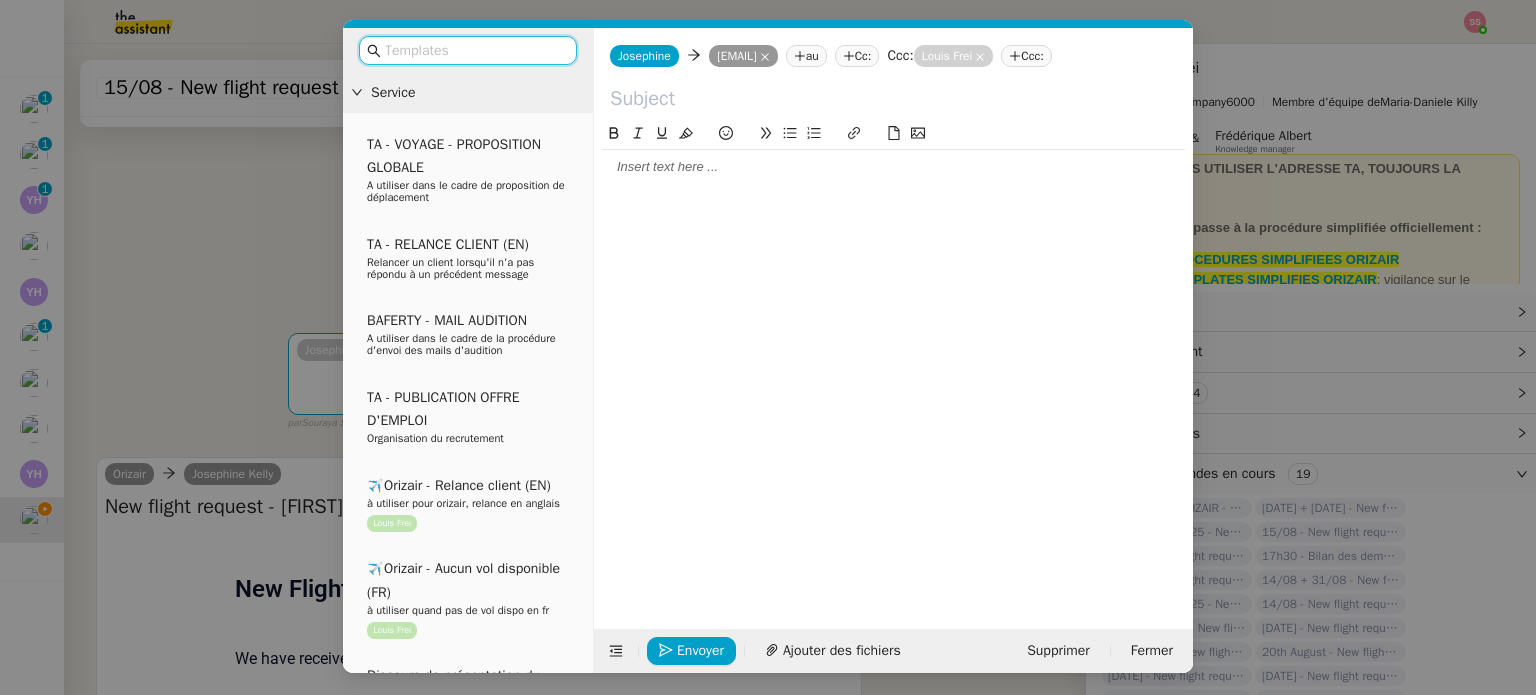 click at bounding box center [475, 50] 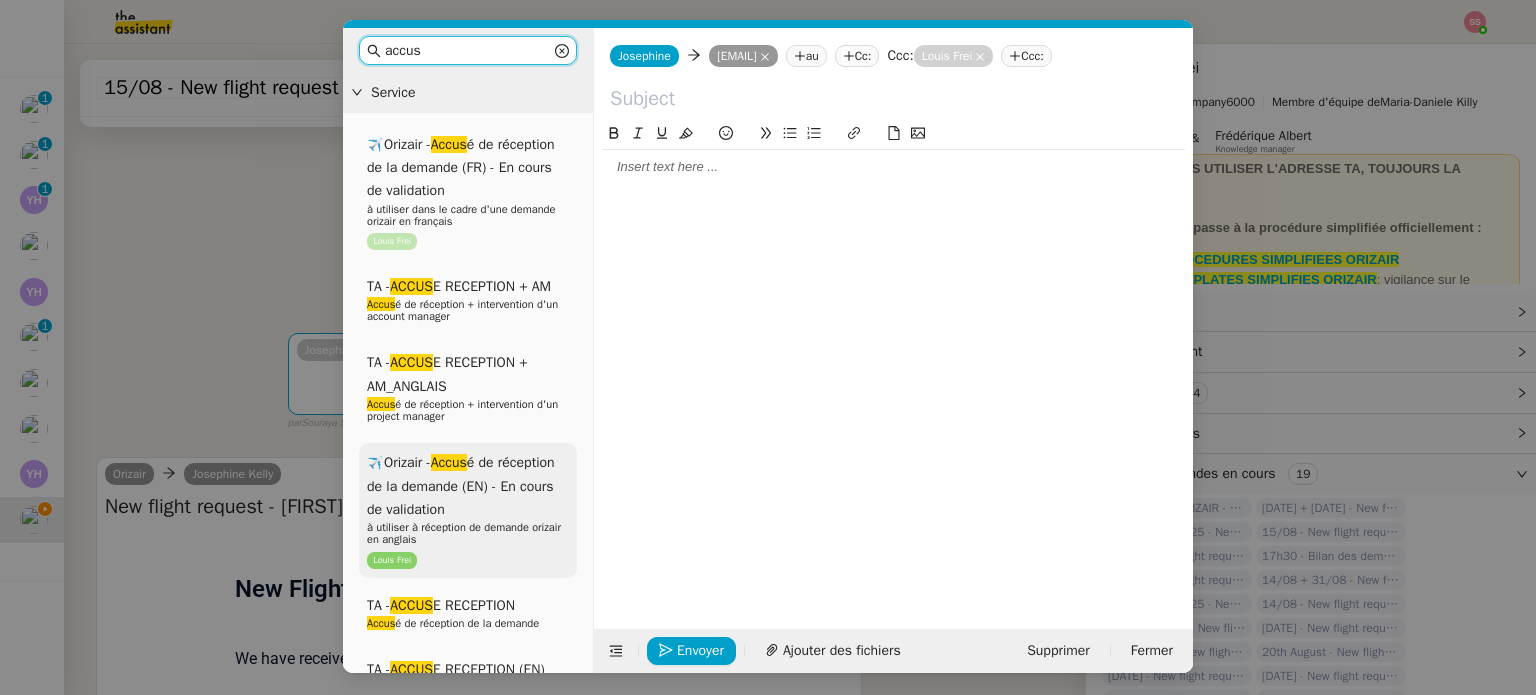 type on "accus" 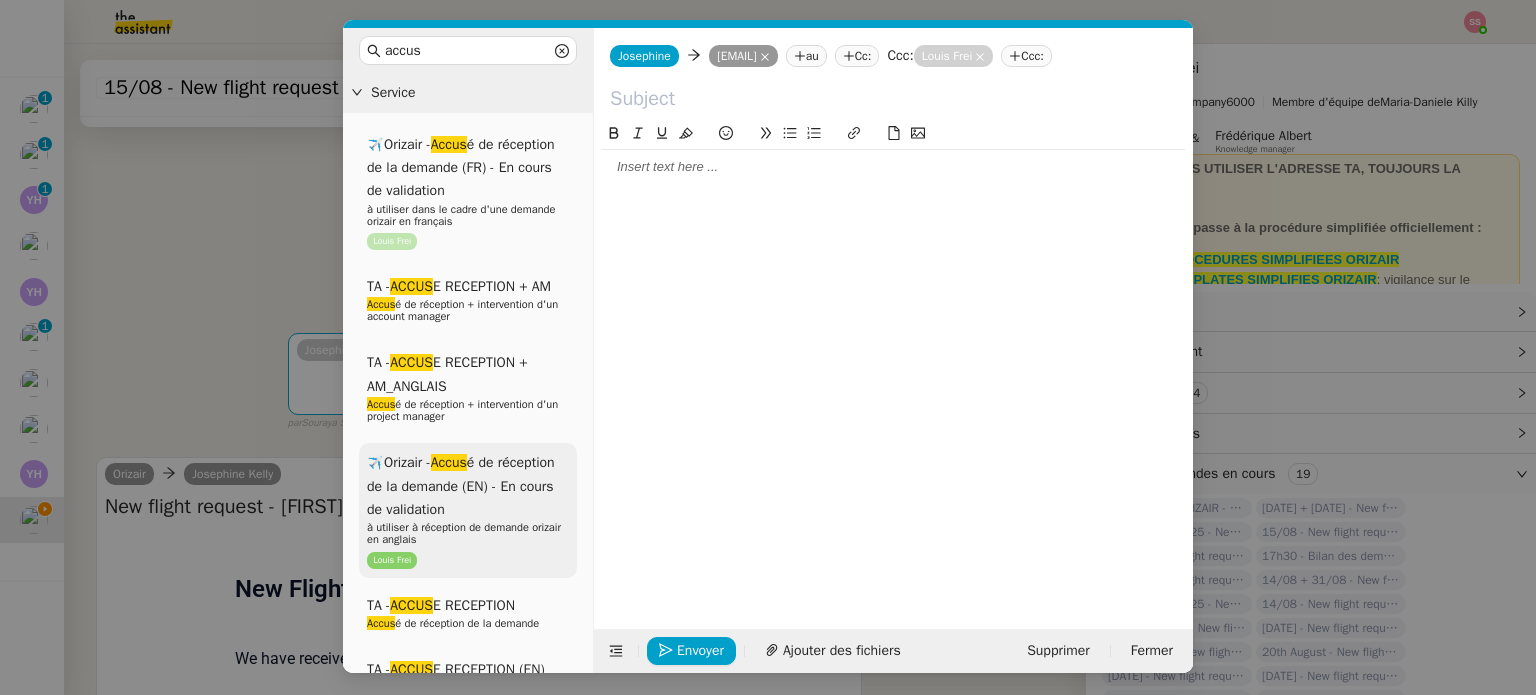 click on "✈️Orizair -  Accus é de réception de la demande (EN) - En cours de validation    à utiliser à réception de demande orizair en anglais  Louis Frei" at bounding box center (468, 510) 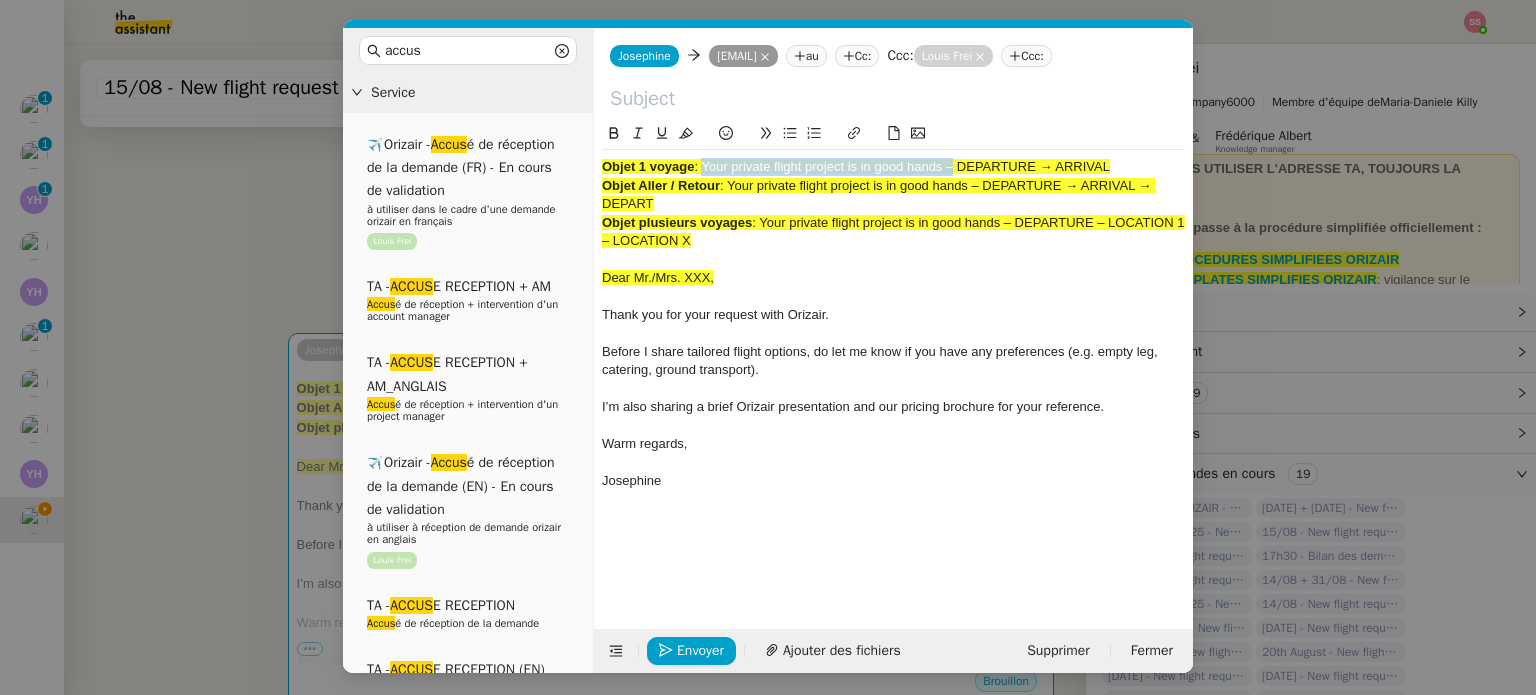 drag, startPoint x: 700, startPoint y: 171, endPoint x: 949, endPoint y: 150, distance: 249.88397 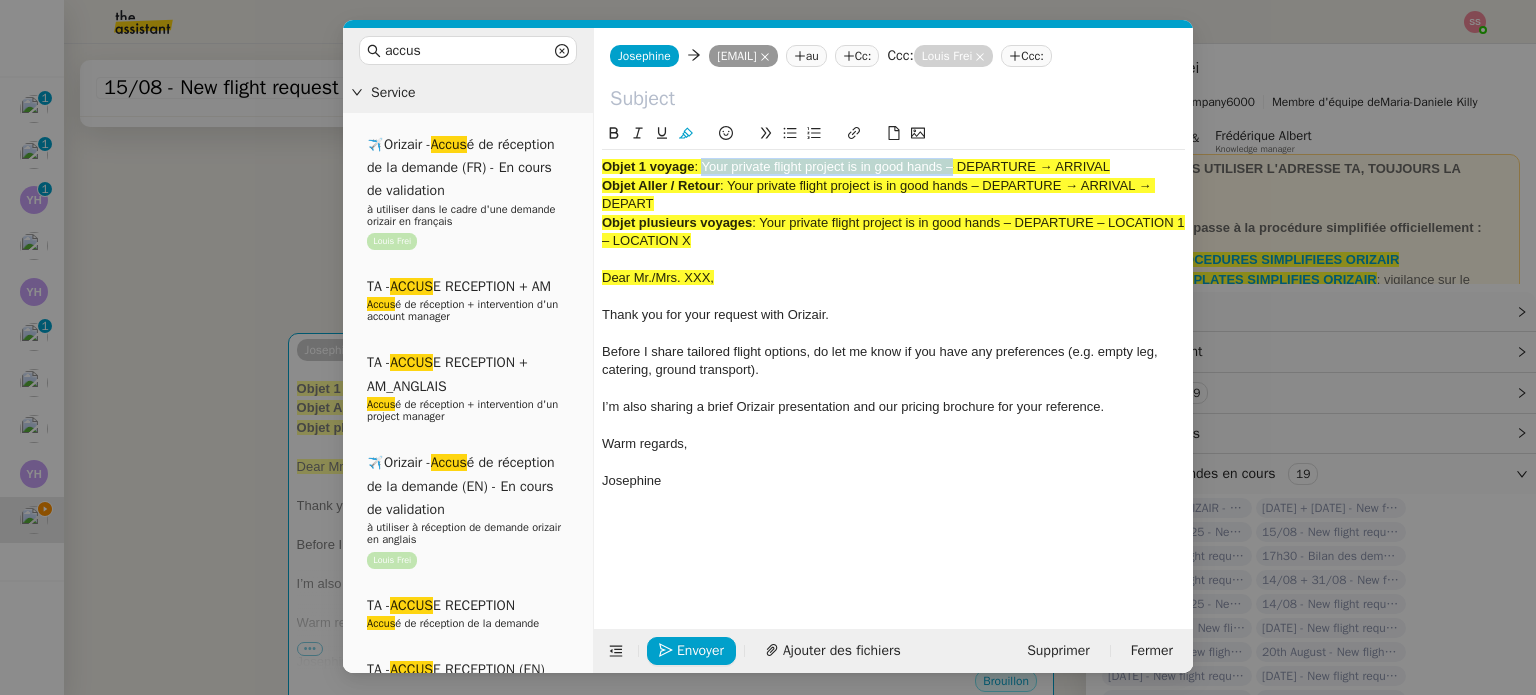 copy on "Your private flight project is in good hands" 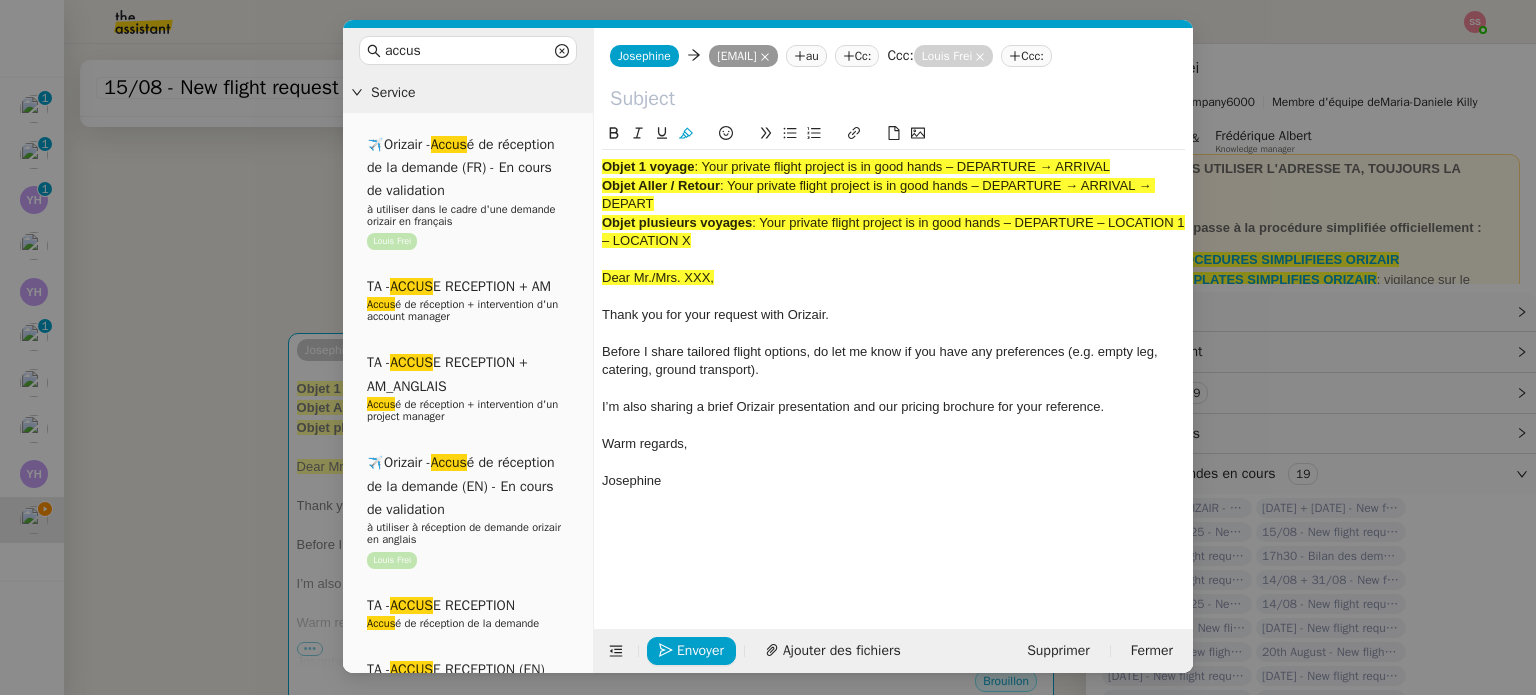 click 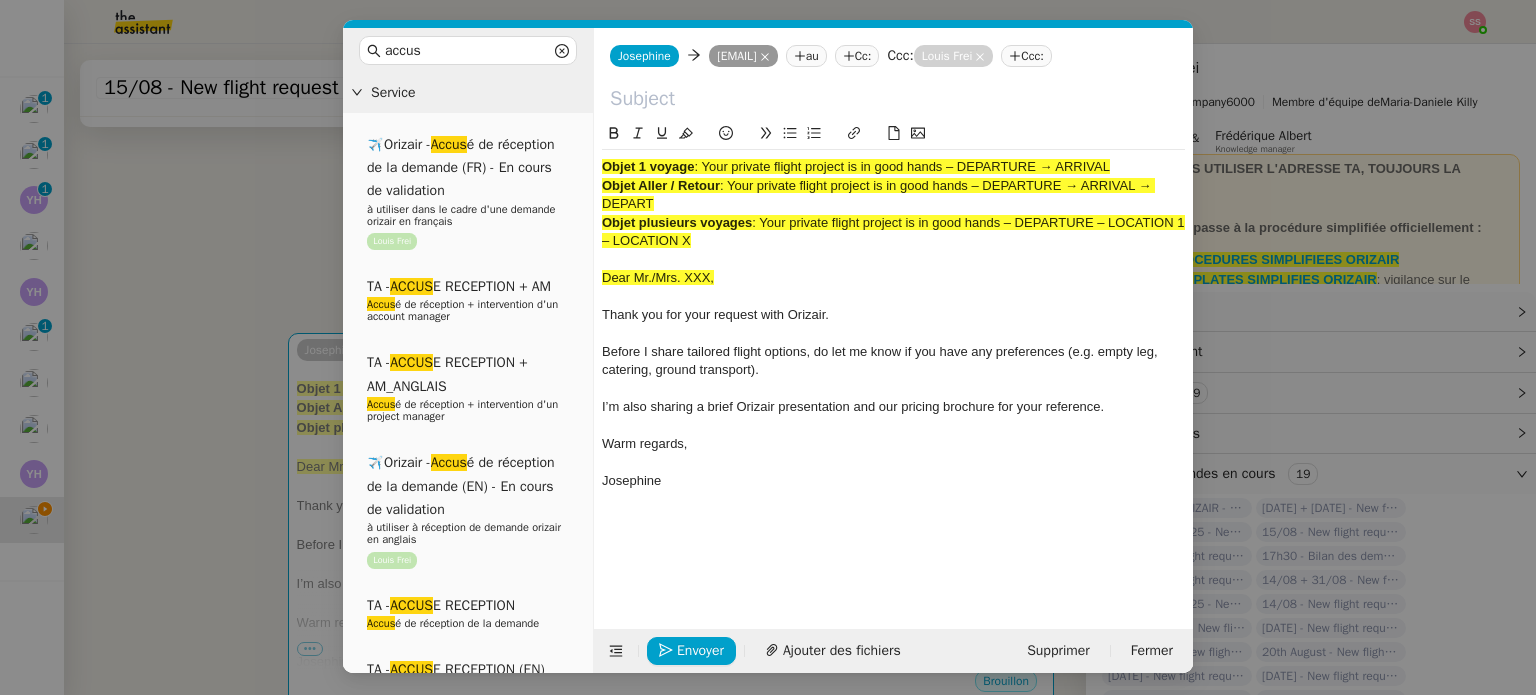 paste on "Your private flight project is in good hands" 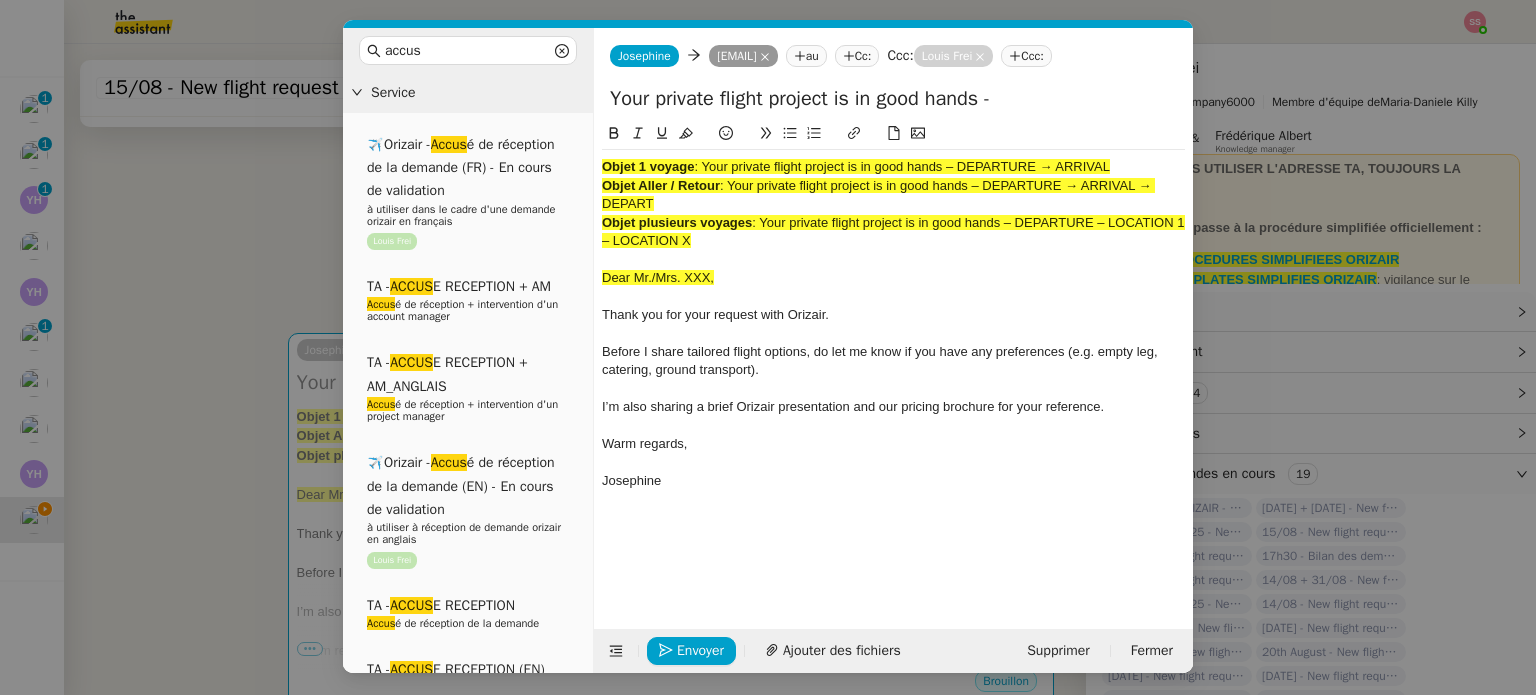 type on "Your private flight project is in good hands -" 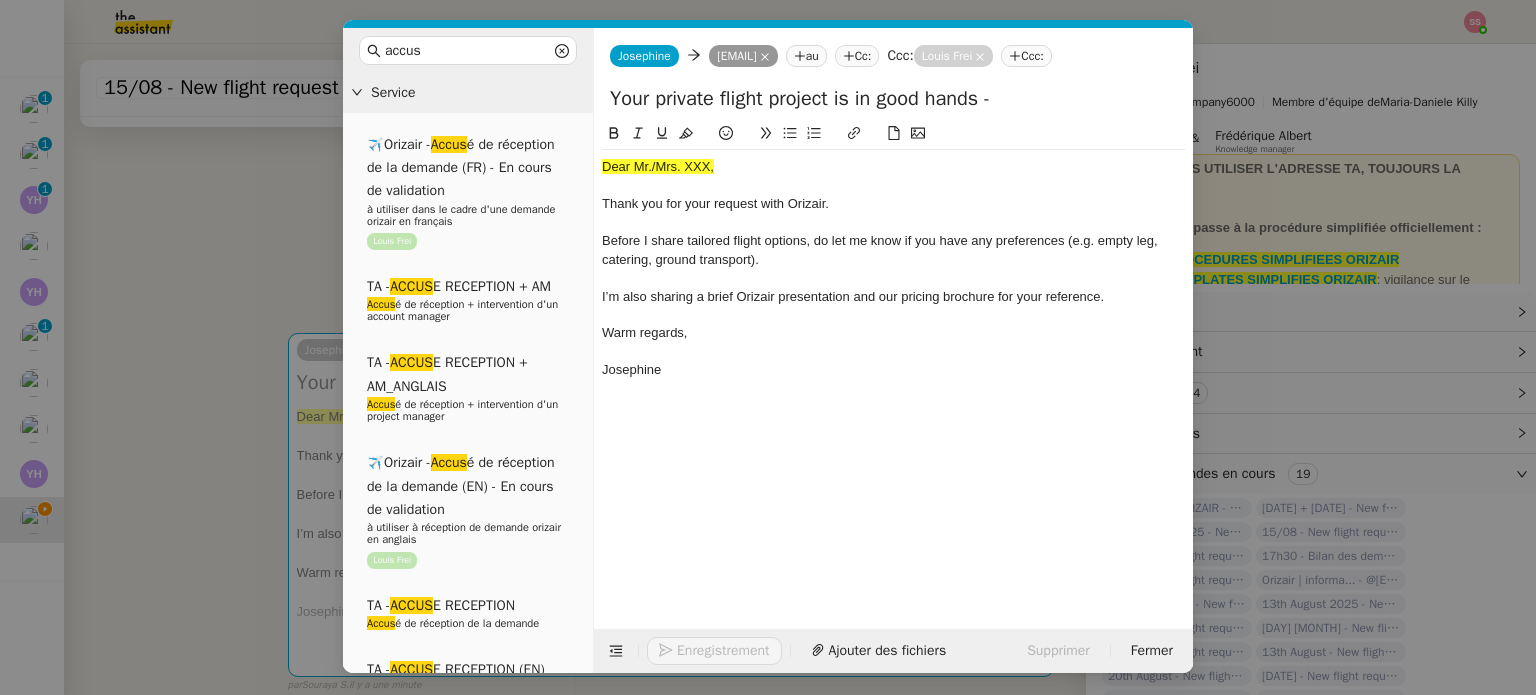 click on "accus Service ✈️Orizair -  Accus é de réception de la demande (FR) - En cours de validation    à utiliser dans le cadre d'une demande orizair en français  Louis Frei TA -  ACCUS E RECEPTION + AM    Accus é de réception + intervention d'un account manager TA -  ACCUS E RECEPTION + AM_ANGLAIS    Accus é de réception + intervention d'un project manager ✈️Orizair -  Accus é de réception de la demande (EN) - En cours de validation    à utiliser à réception de demande orizair en anglais  Louis Frei TA -  ACCUS E RECEPTION    Accus é de réception de la demande TA -  ACCUS E RECEPTION (EN)    TA -  ACCES  BANQUE DEDIE    A utiliser dans le cadre de la mise en place d' accès  bancaires dédiés TA - AJOUT ELEMENT COFFRE FORT    A utiliser lorsque le client doit partager un nouvel  accès  à son coffre-fort TA - PARTAGE DE CALENDRIER (EN)    A utiliser pour demander au client de partager son calendrier afin de faciliter l' accès  et la gestion Common ✈️Orizair -  Accus    TA -" at bounding box center (768, 347) 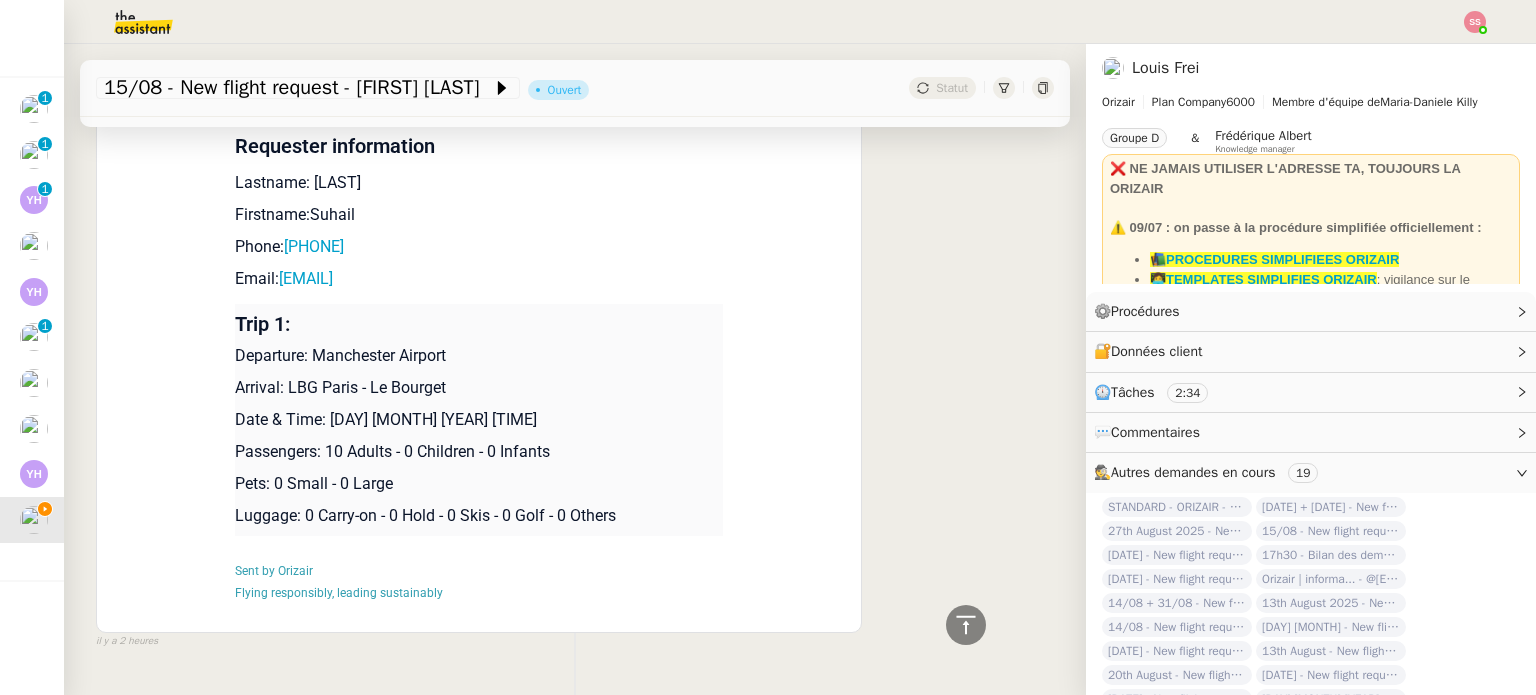 scroll, scrollTop: 784, scrollLeft: 0, axis: vertical 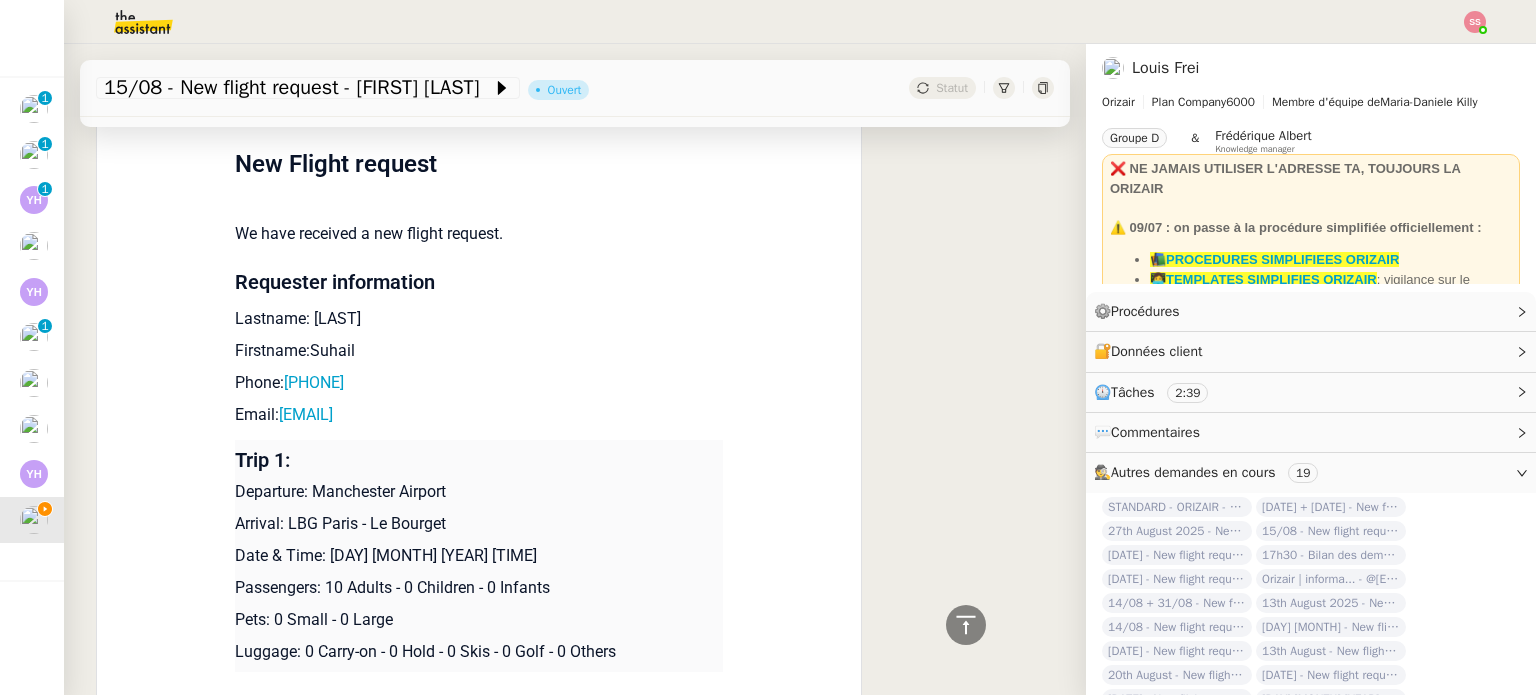 drag, startPoint x: 402, startPoint y: 322, endPoint x: 302, endPoint y: 323, distance: 100.005 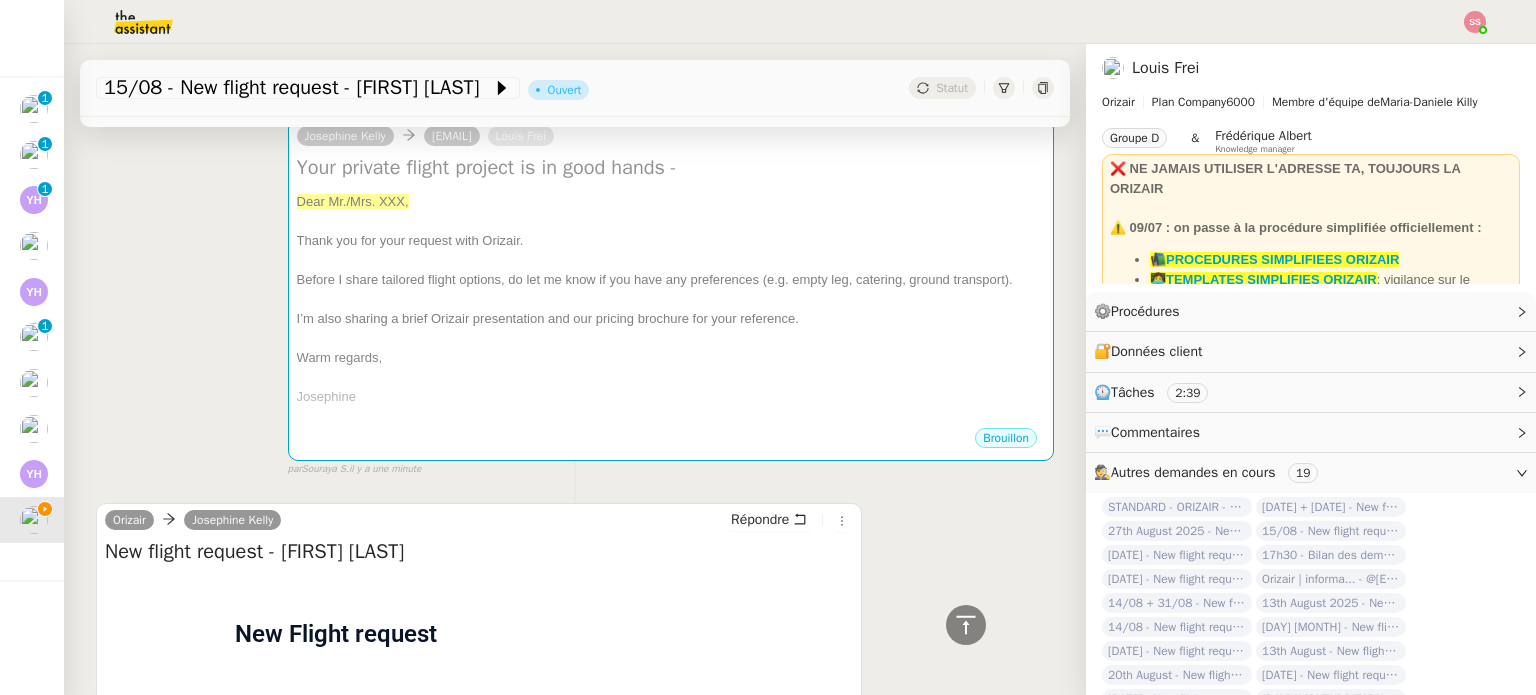 scroll, scrollTop: 0, scrollLeft: 0, axis: both 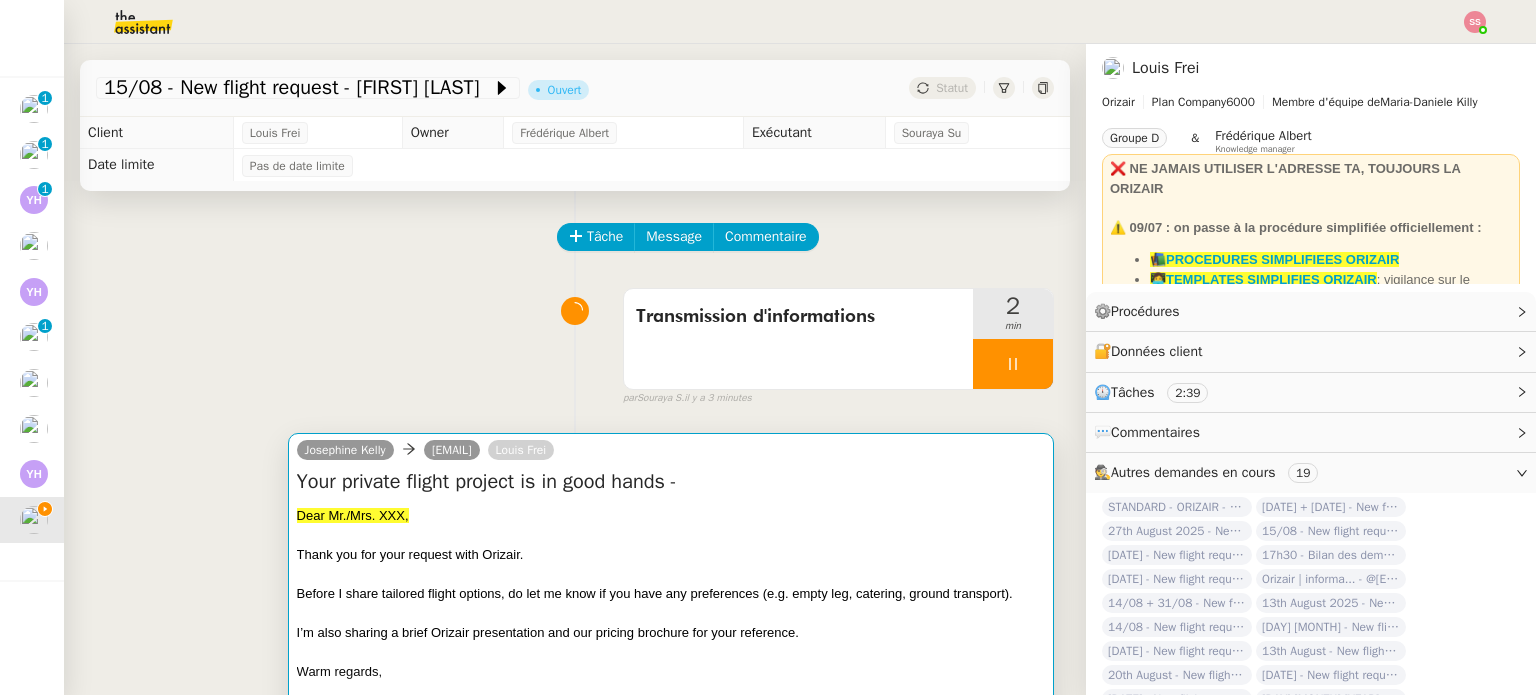 click on "Thank you for your request with Orizair." at bounding box center [671, 555] 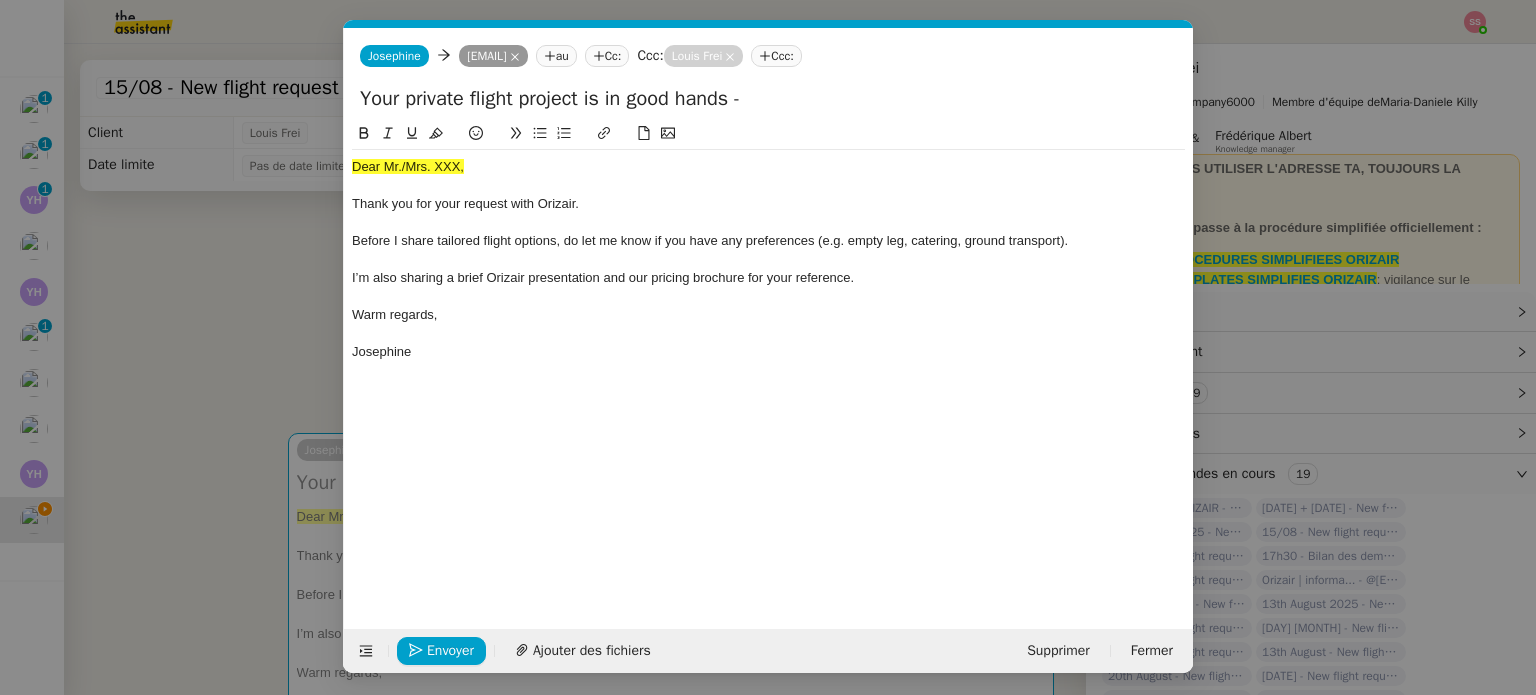 scroll, scrollTop: 0, scrollLeft: 76, axis: horizontal 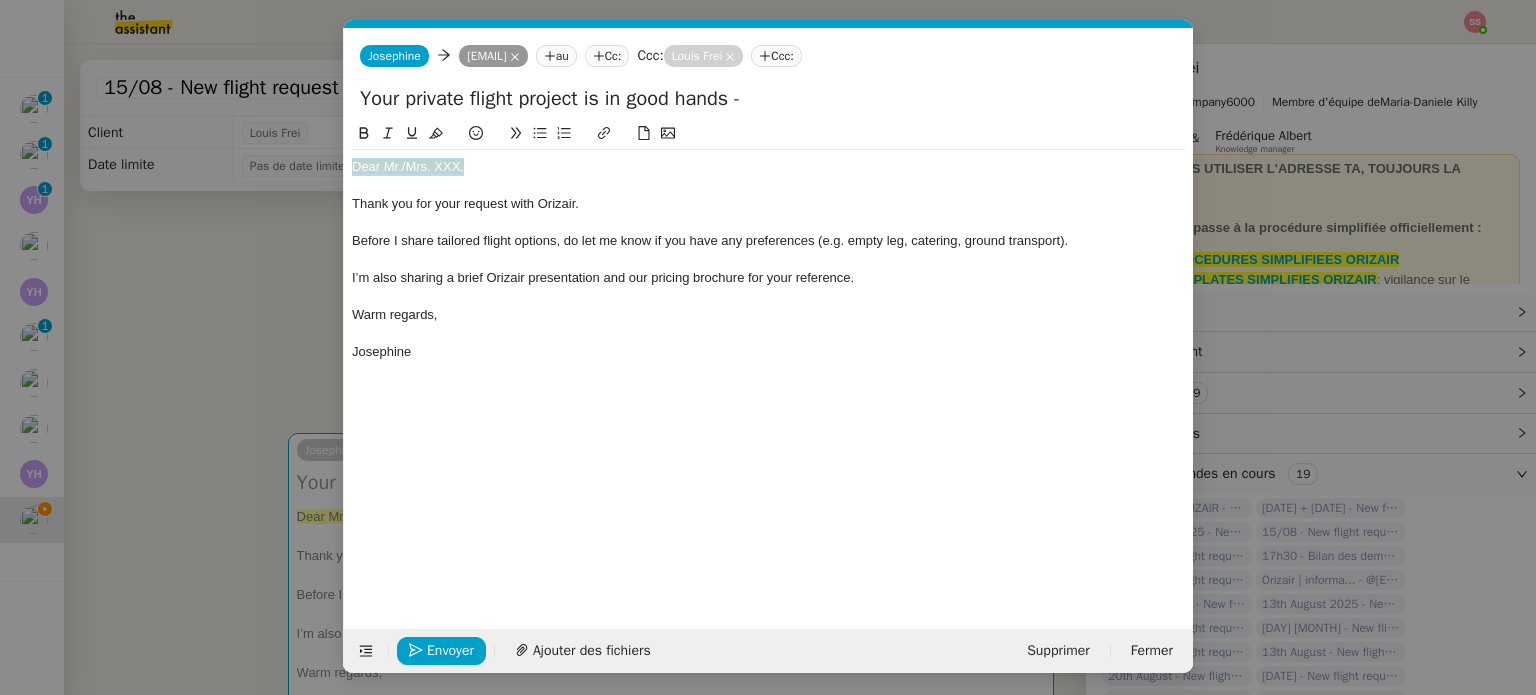 drag, startPoint x: 475, startPoint y: 171, endPoint x: 327, endPoint y: 155, distance: 148.86235 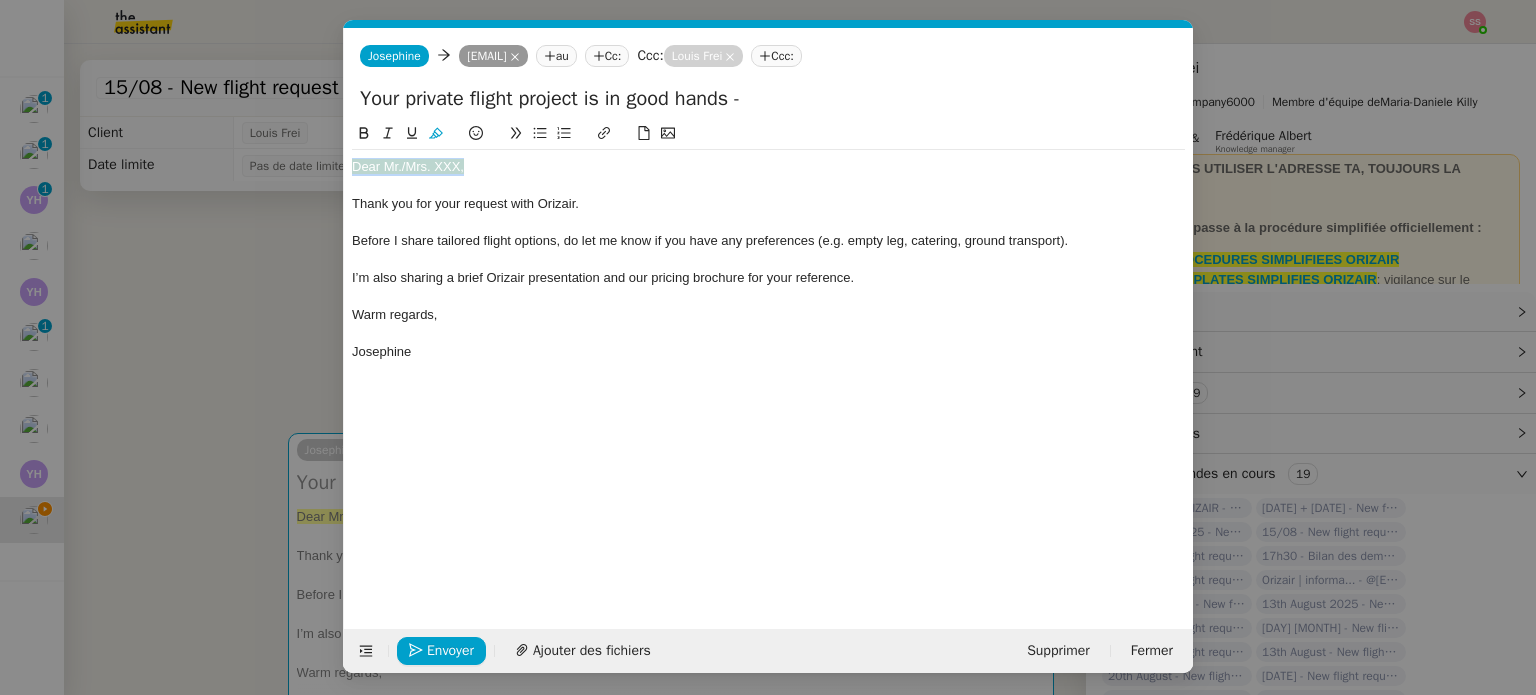 click 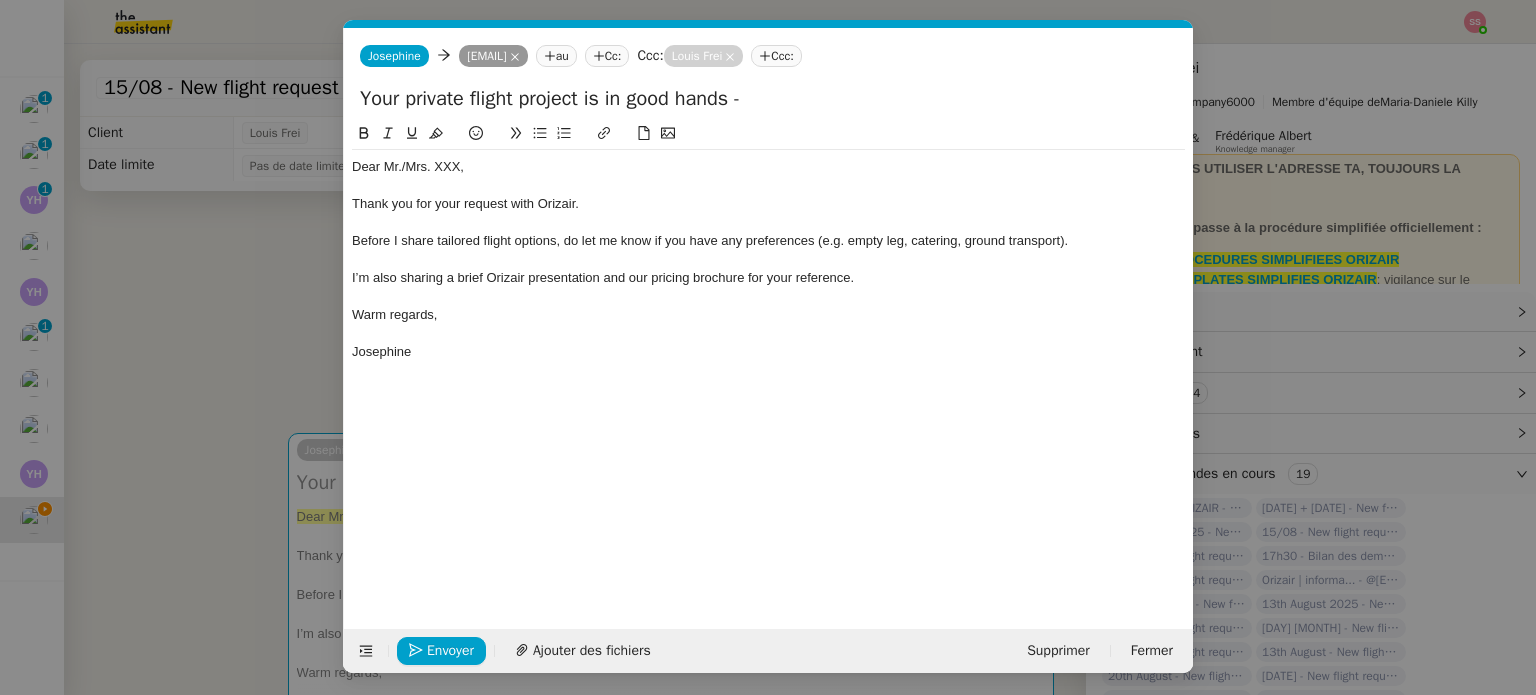 click on "Dear Mr./Mrs. XXX," 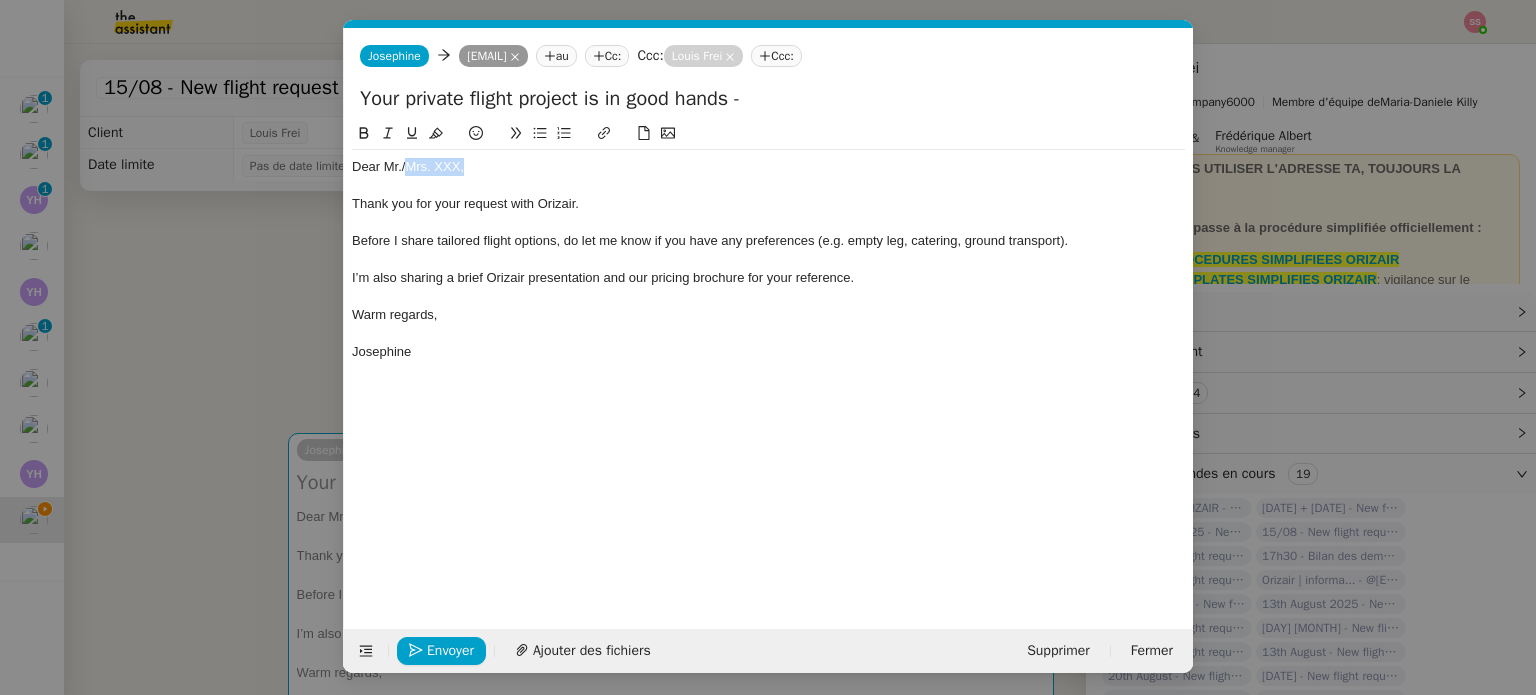 drag, startPoint x: 486, startPoint y: 172, endPoint x: 404, endPoint y: 167, distance: 82.1523 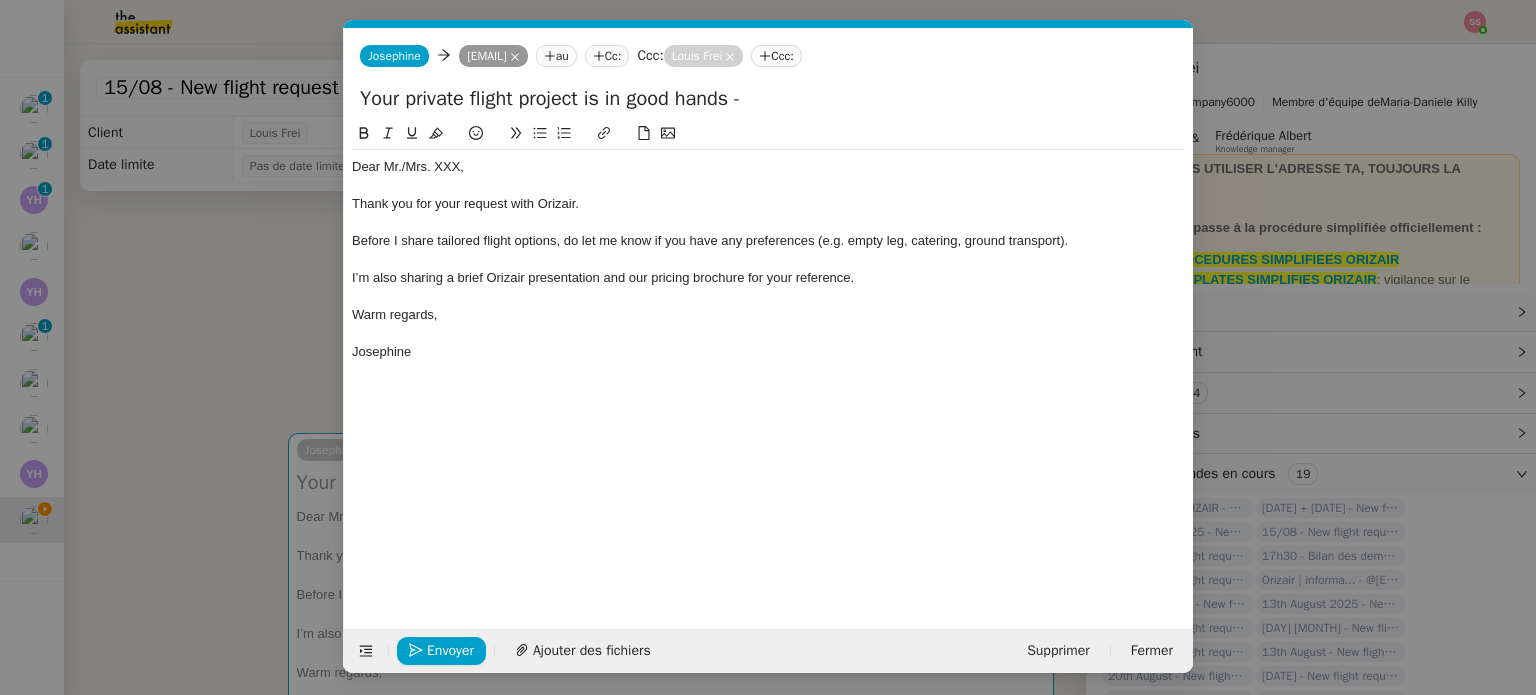 type 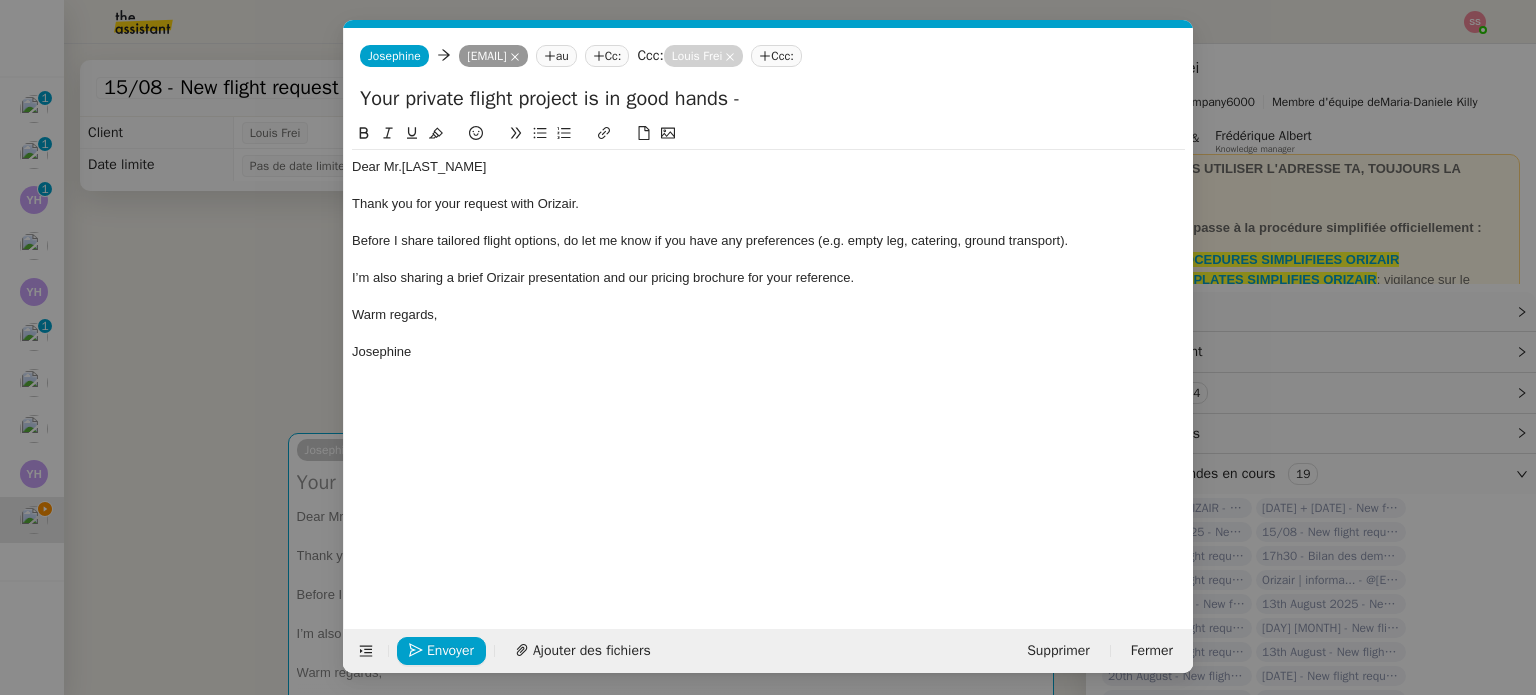 scroll, scrollTop: 0, scrollLeft: 0, axis: both 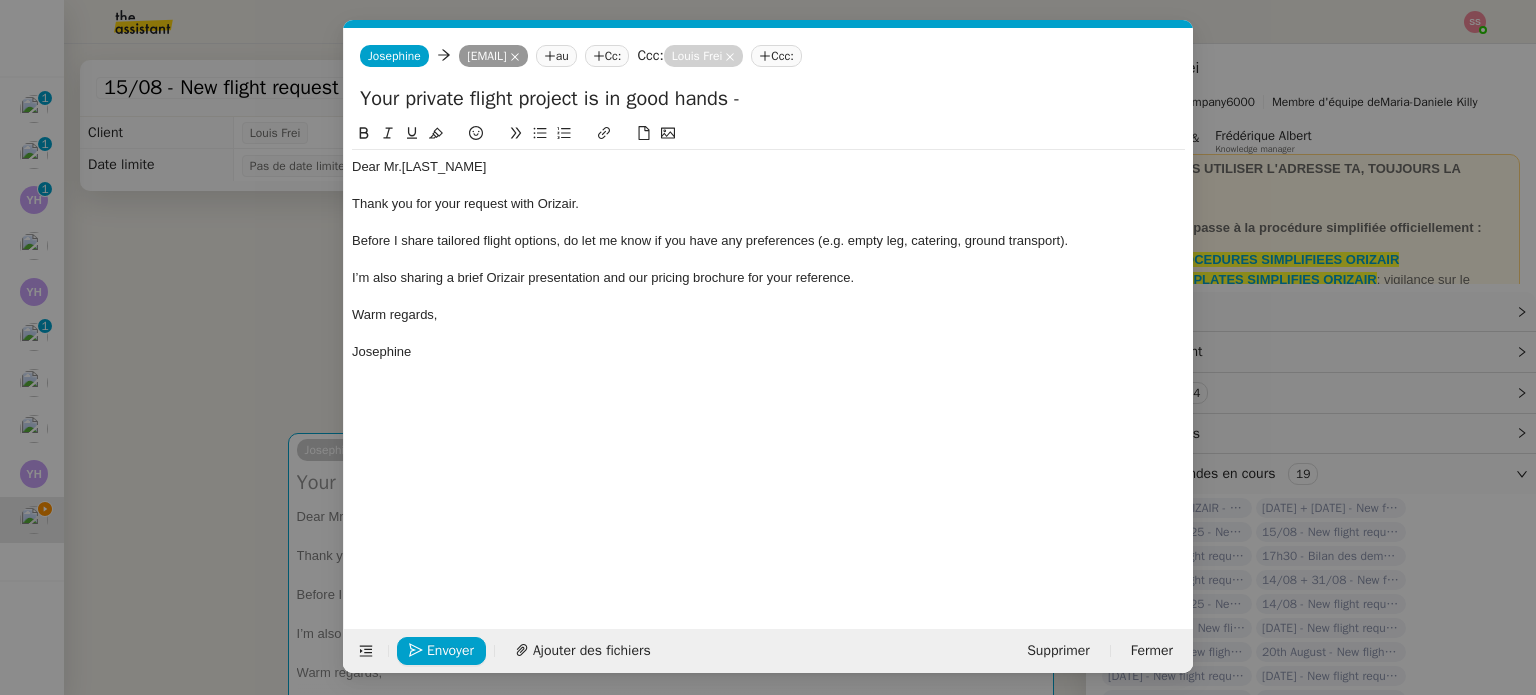 click on "Dear Mr.Mohammed Thank you for your request with Orizair. Before I share tailored flight options, do let me know if you have any preferences (e.g. empty leg, catering, ground transport). I’m also sharing a brief Orizair presentation and our pricing brochure for your reference. Warm regards, Josephine" 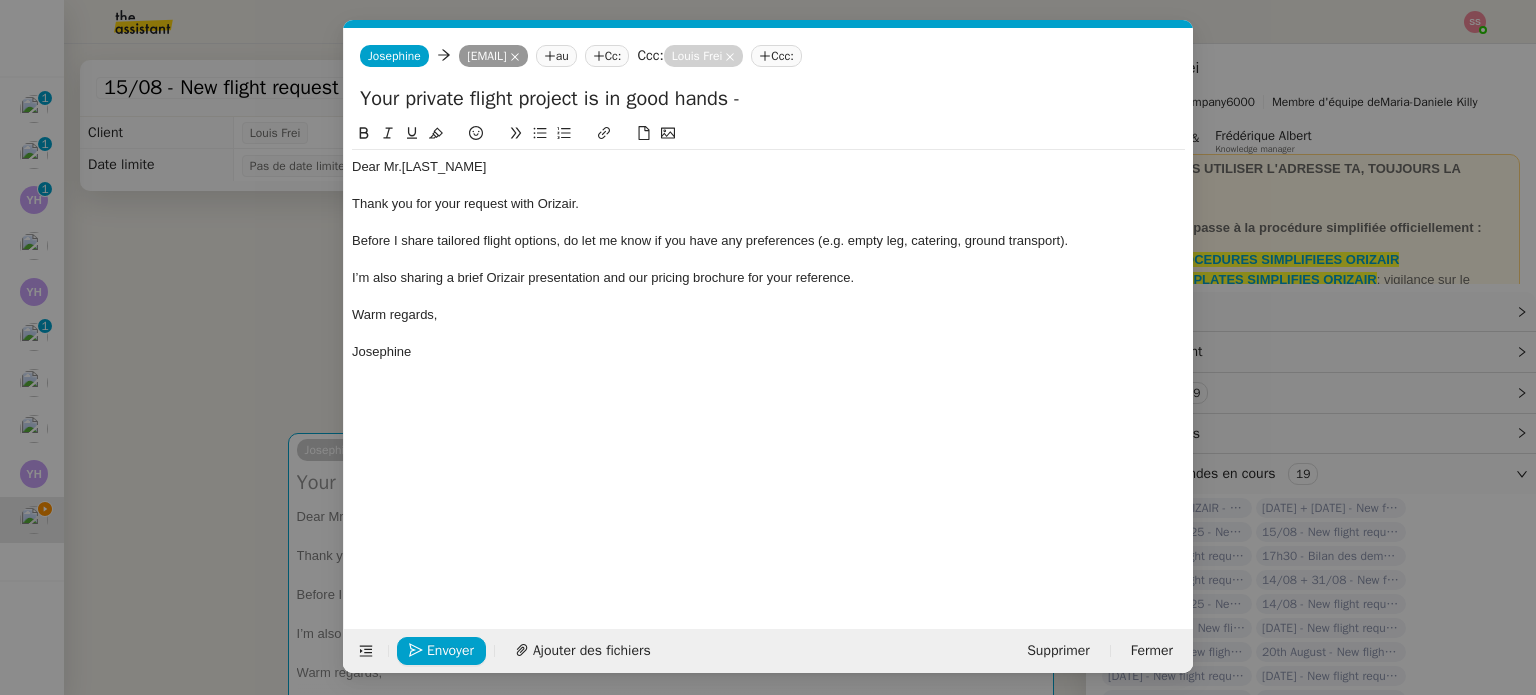 click on "accus Service ✈️Orizair -  Accus é de réception de la demande (FR) - En cours de validation    à utiliser dans le cadre d'une demande orizair en français  Louis Frei TA -  ACCUS E RECEPTION + AM    Accus é de réception + intervention d'un account manager TA -  ACCUS E RECEPTION + AM_ANGLAIS    Accus é de réception + intervention d'un project manager ✈️Orizair -  Accus é de réception de la demande (EN) - En cours de validation    à utiliser à réception de demande orizair en anglais  Louis Frei TA -  ACCUS E RECEPTION    Accus é de réception de la demande TA -  ACCUS E RECEPTION (EN)    TA -  ACCES  BANQUE DEDIE    A utiliser dans le cadre de la mise en place d' accès  bancaires dédiés TA - AJOUT ELEMENT COFFRE FORT    A utiliser lorsque le client doit partager un nouvel  accès  à son coffre-fort TA - PARTAGE DE CALENDRIER (EN)    A utiliser pour demander au client de partager son calendrier afin de faciliter l' accès  et la gestion Common ✈️Orizair -  Accus    TA -" at bounding box center (768, 347) 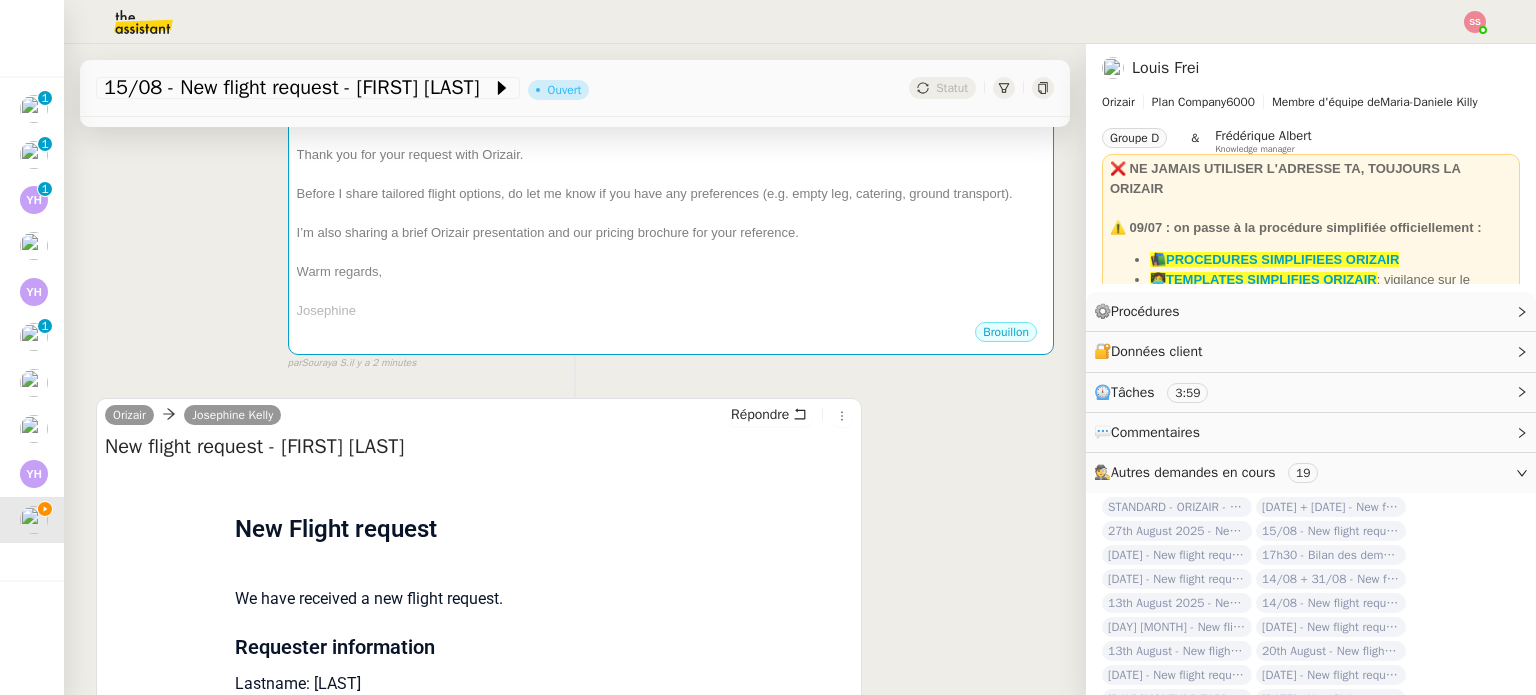 scroll, scrollTop: 800, scrollLeft: 0, axis: vertical 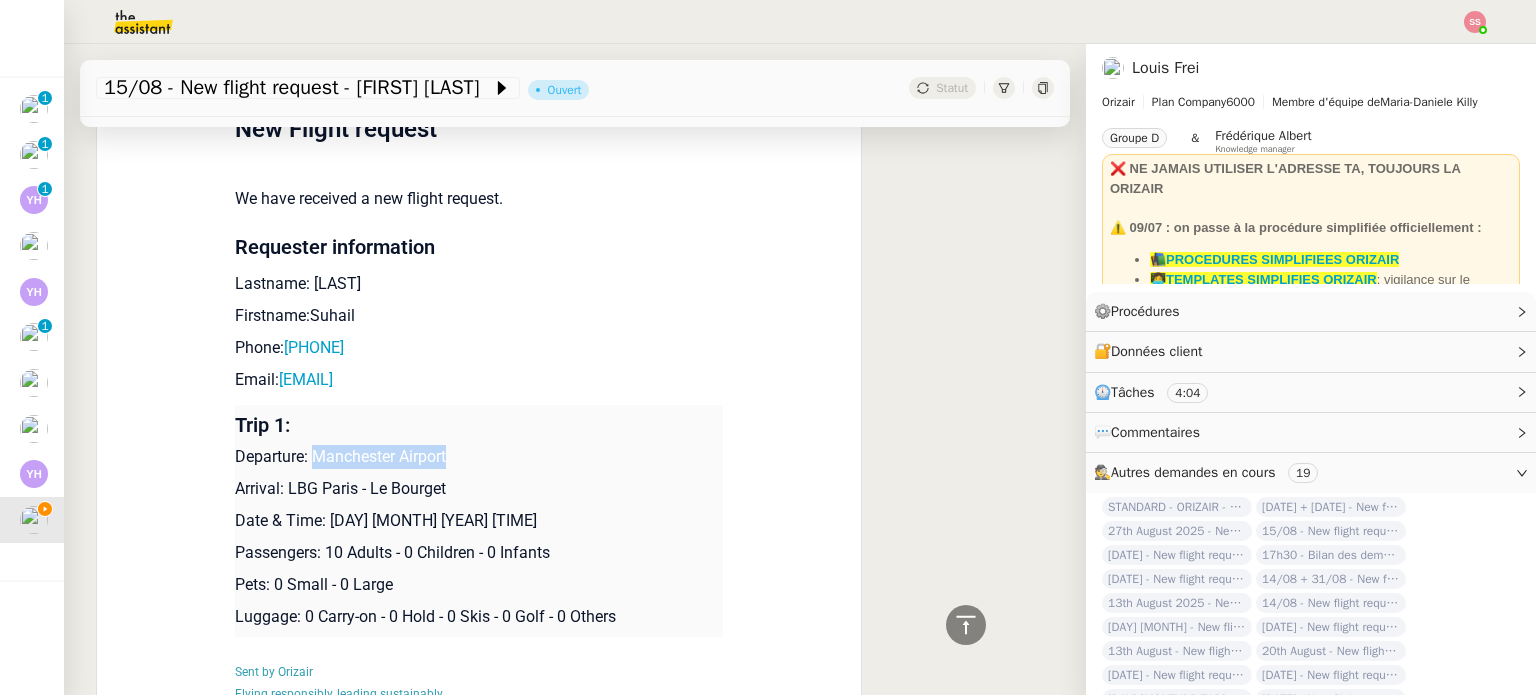 drag, startPoint x: 302, startPoint y: 460, endPoint x: 503, endPoint y: 445, distance: 201.55893 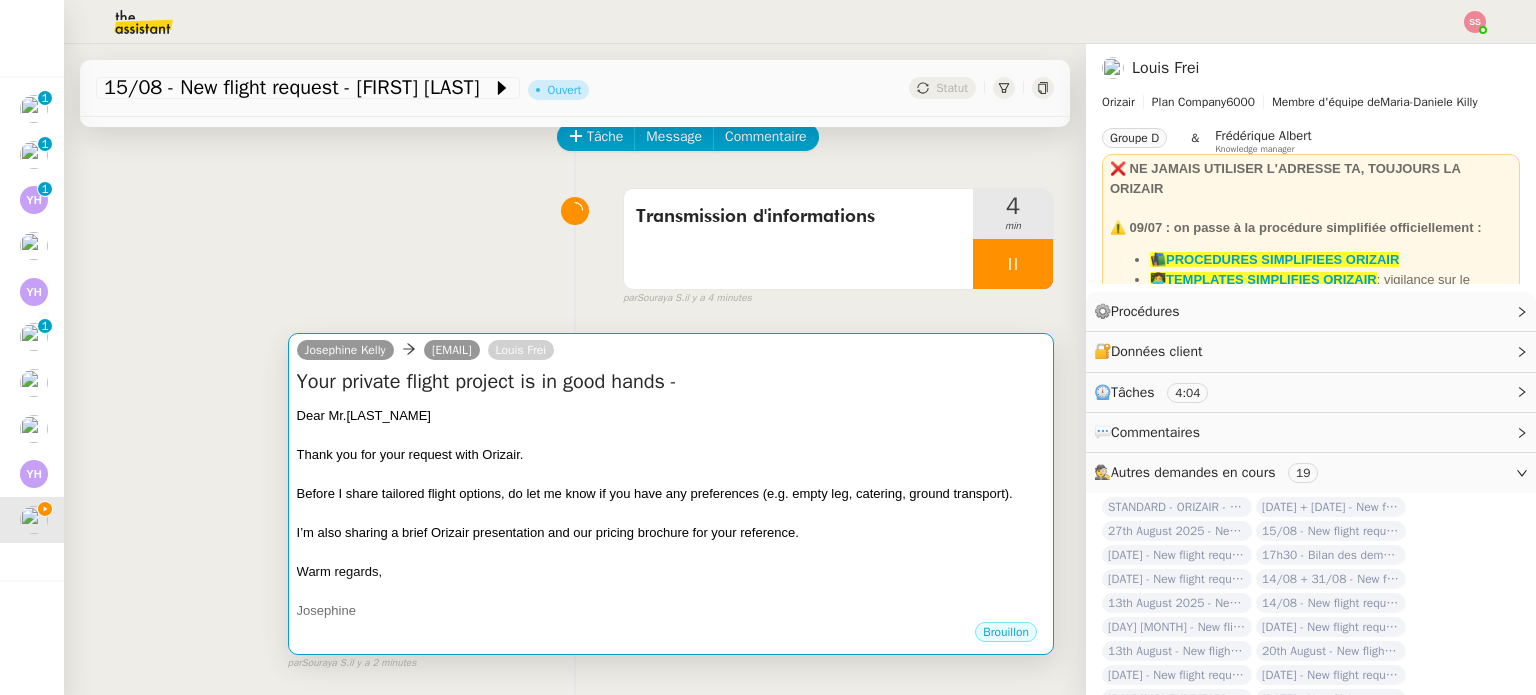 scroll, scrollTop: 100, scrollLeft: 0, axis: vertical 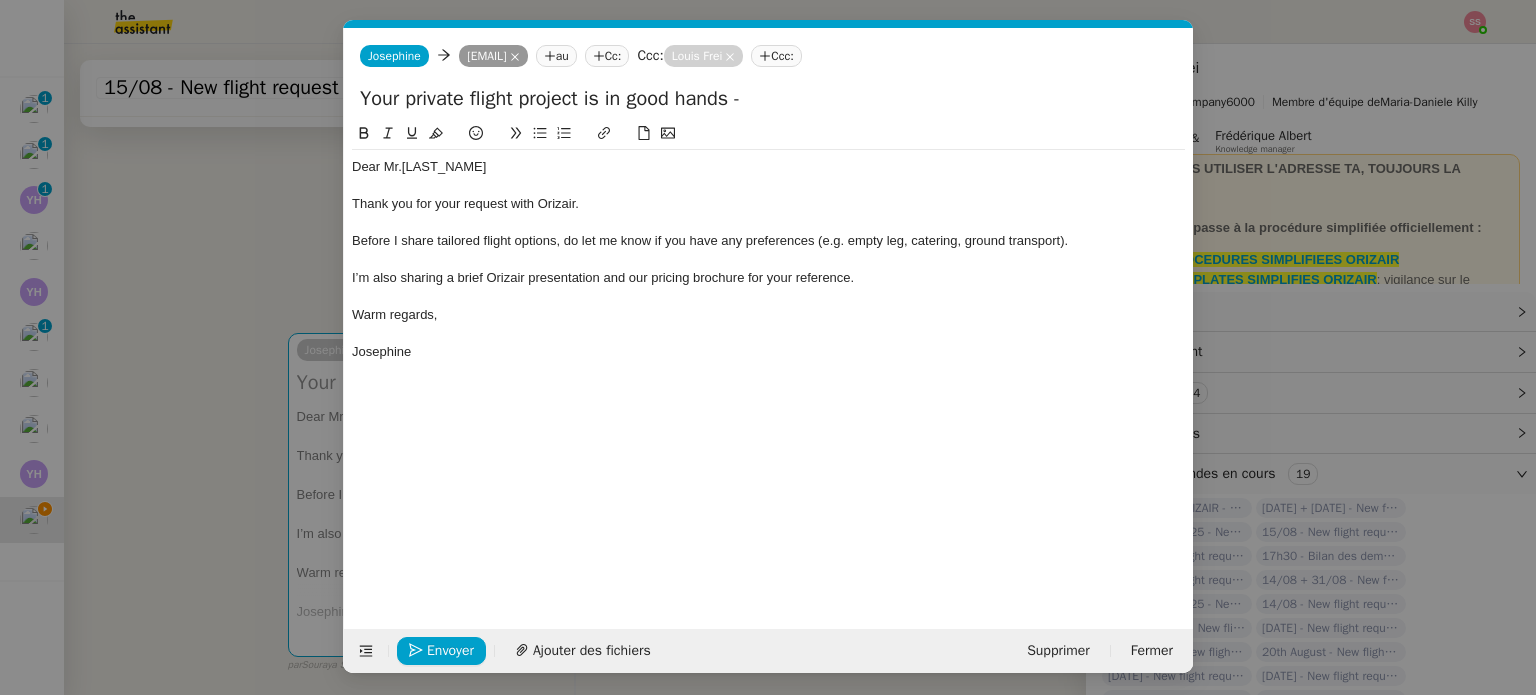 click on "Your private flight project is in good hands -" 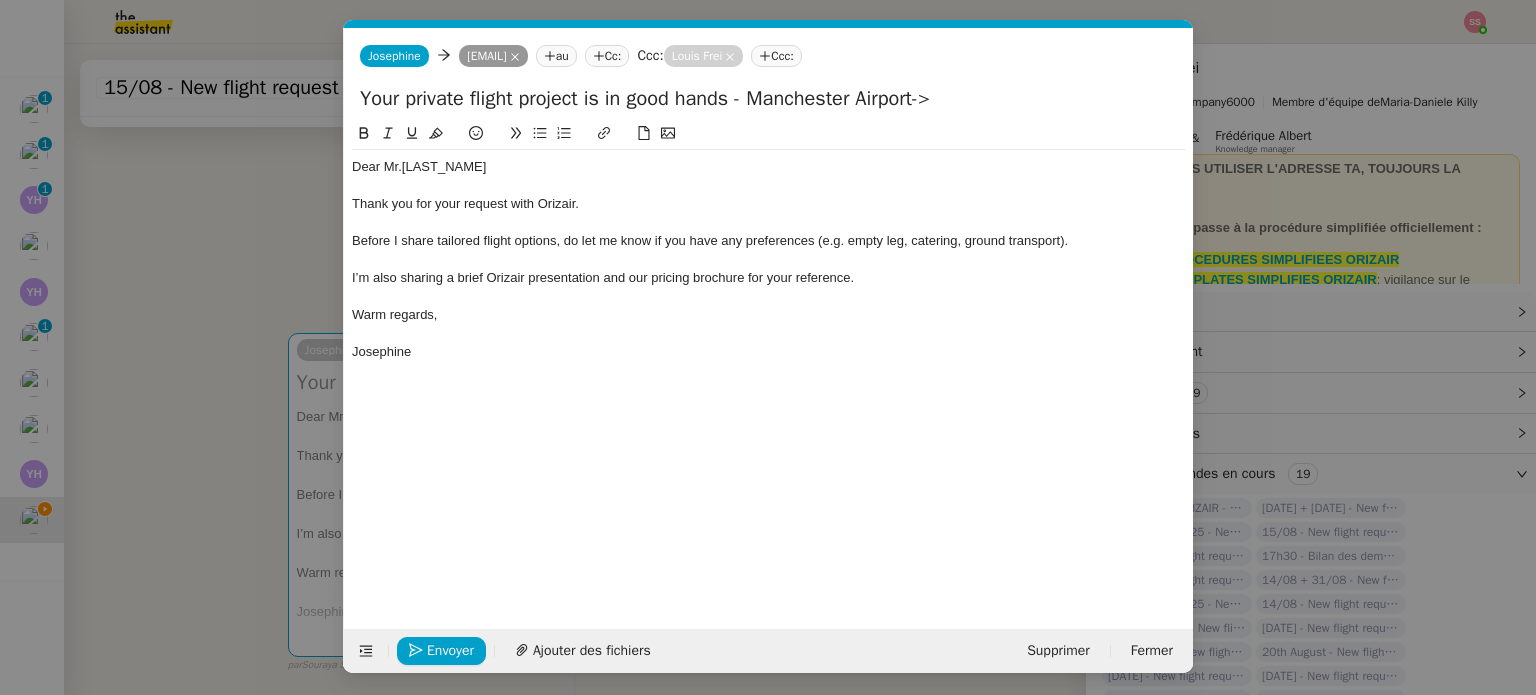 type on "Your private flight project is in good hands - Manchester Airport->" 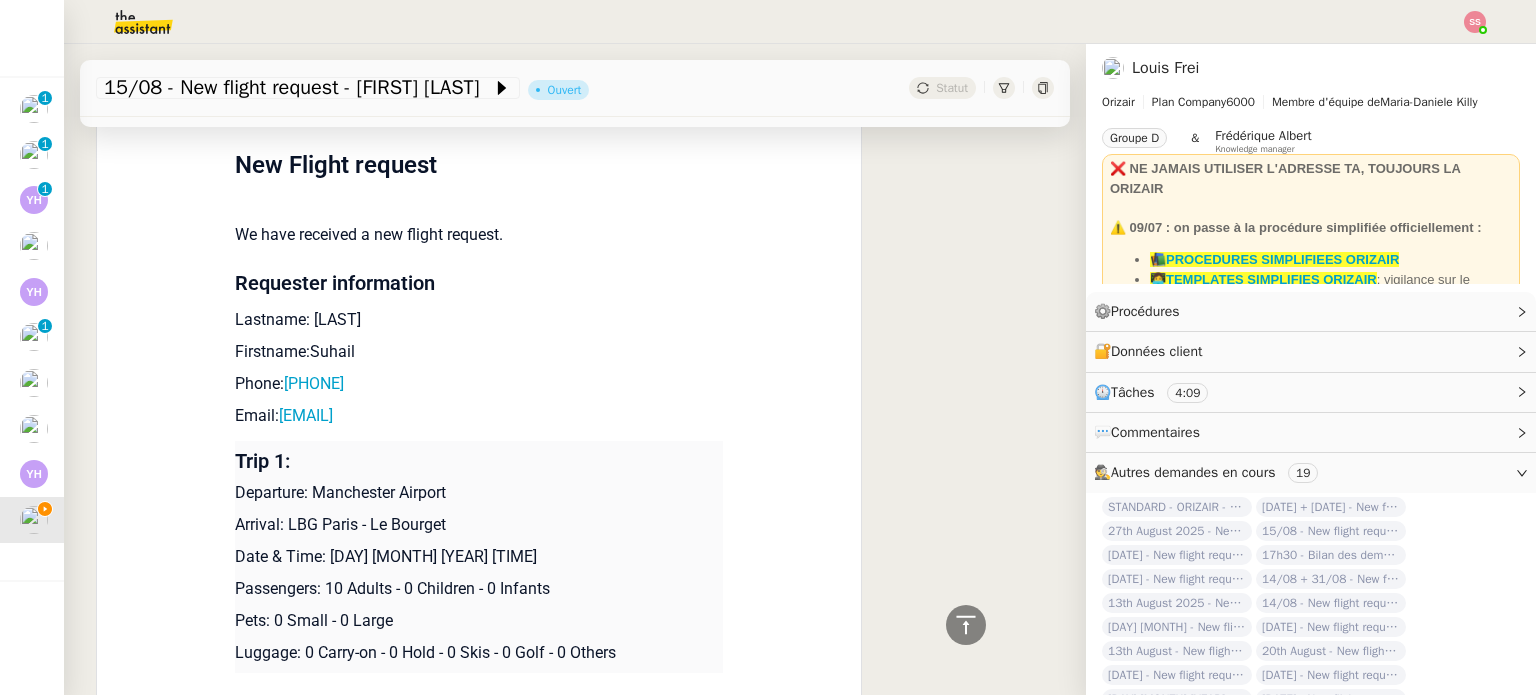 scroll, scrollTop: 965, scrollLeft: 0, axis: vertical 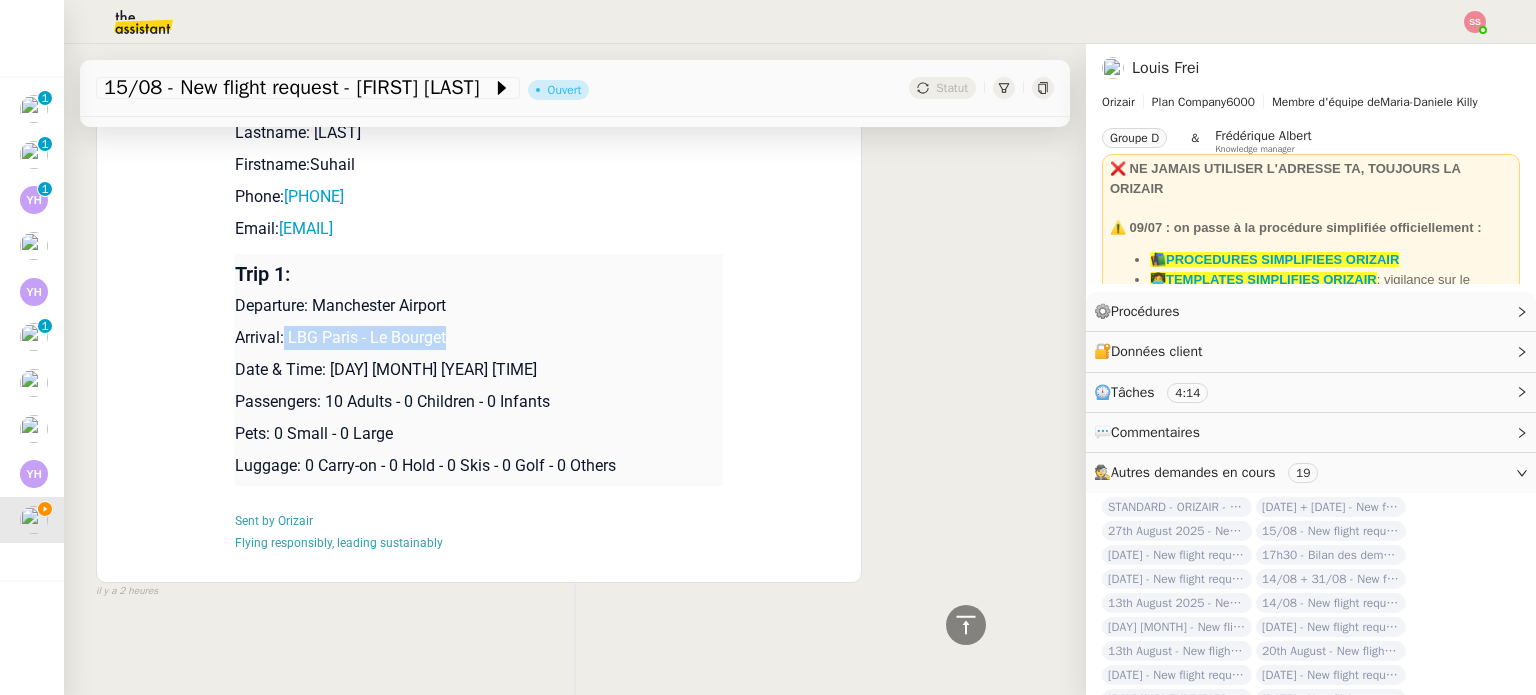drag, startPoint x: 275, startPoint y: 327, endPoint x: 440, endPoint y: 339, distance: 165.43579 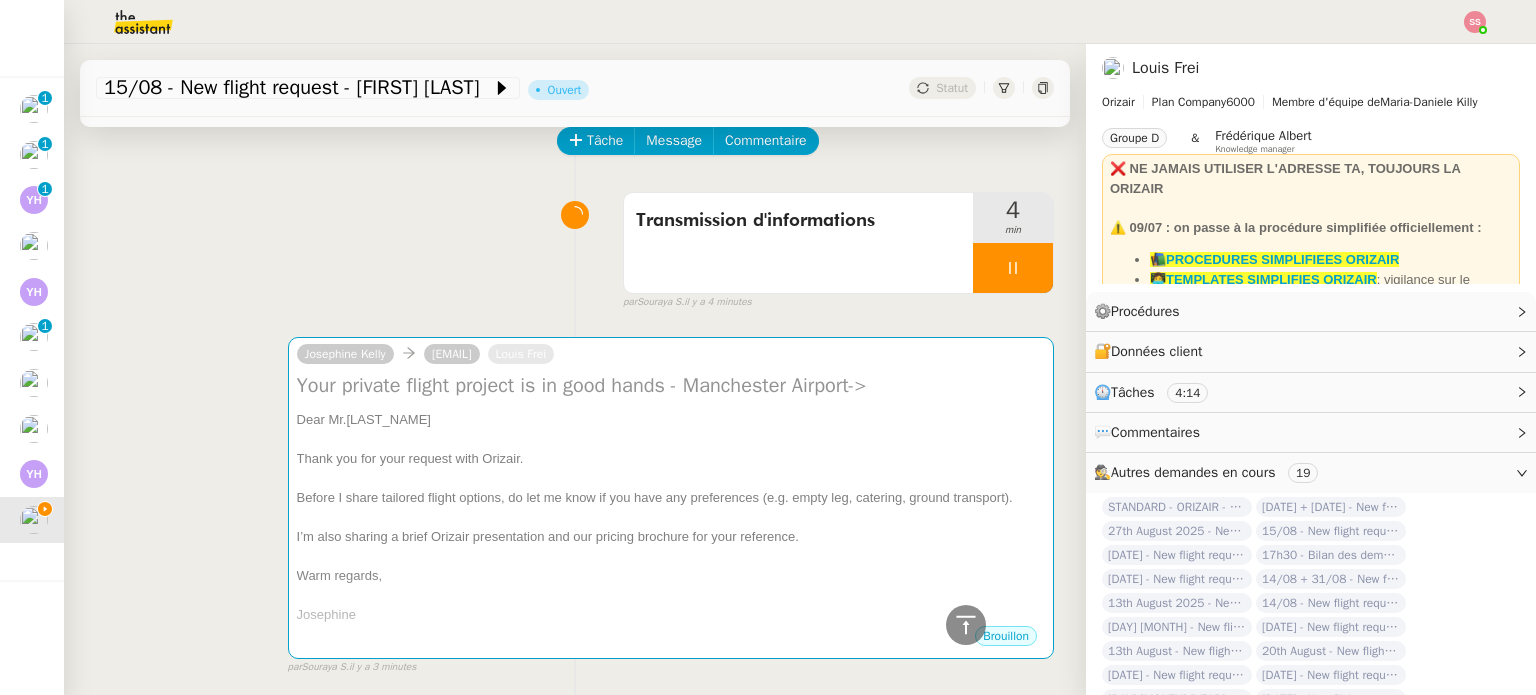 scroll, scrollTop: 0, scrollLeft: 0, axis: both 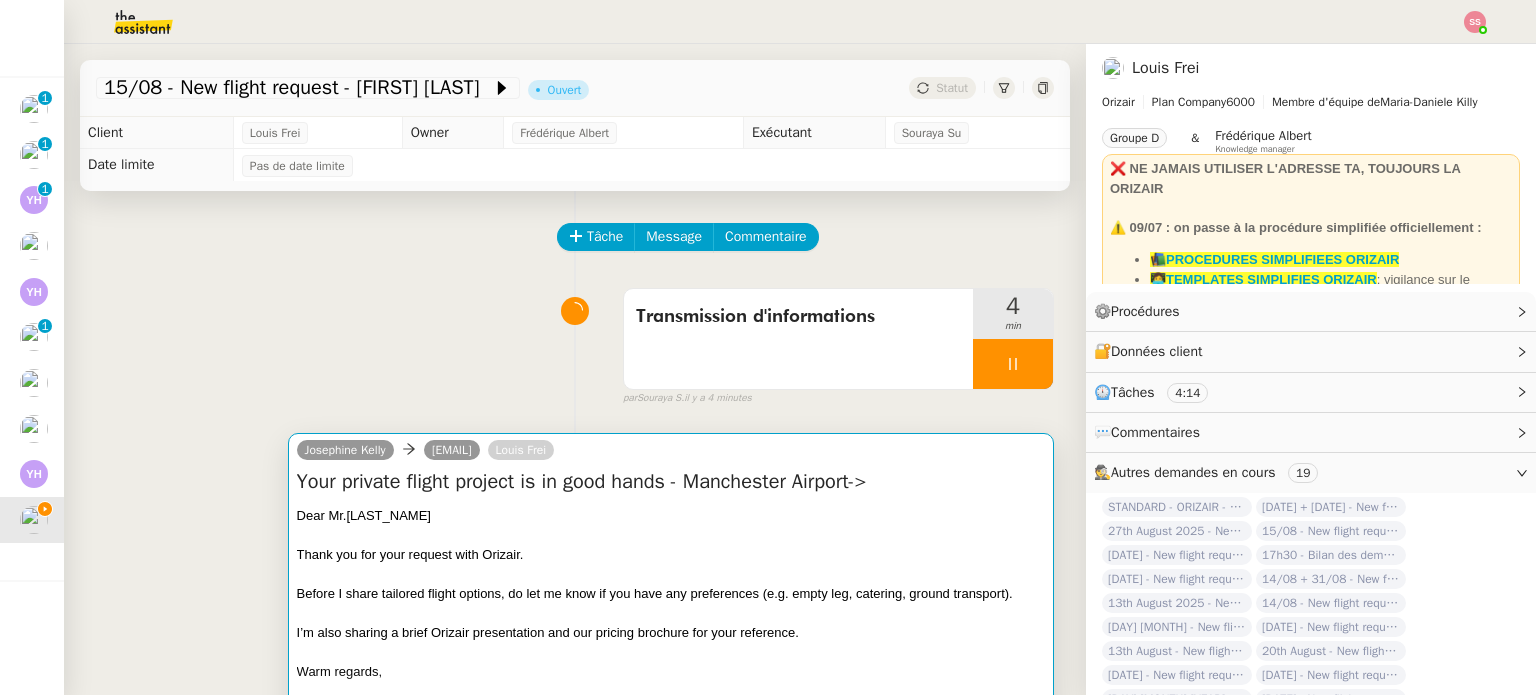 click on "Josephine Kelly     sullymhd@gmail.com  Louis Frei" at bounding box center [671, 453] 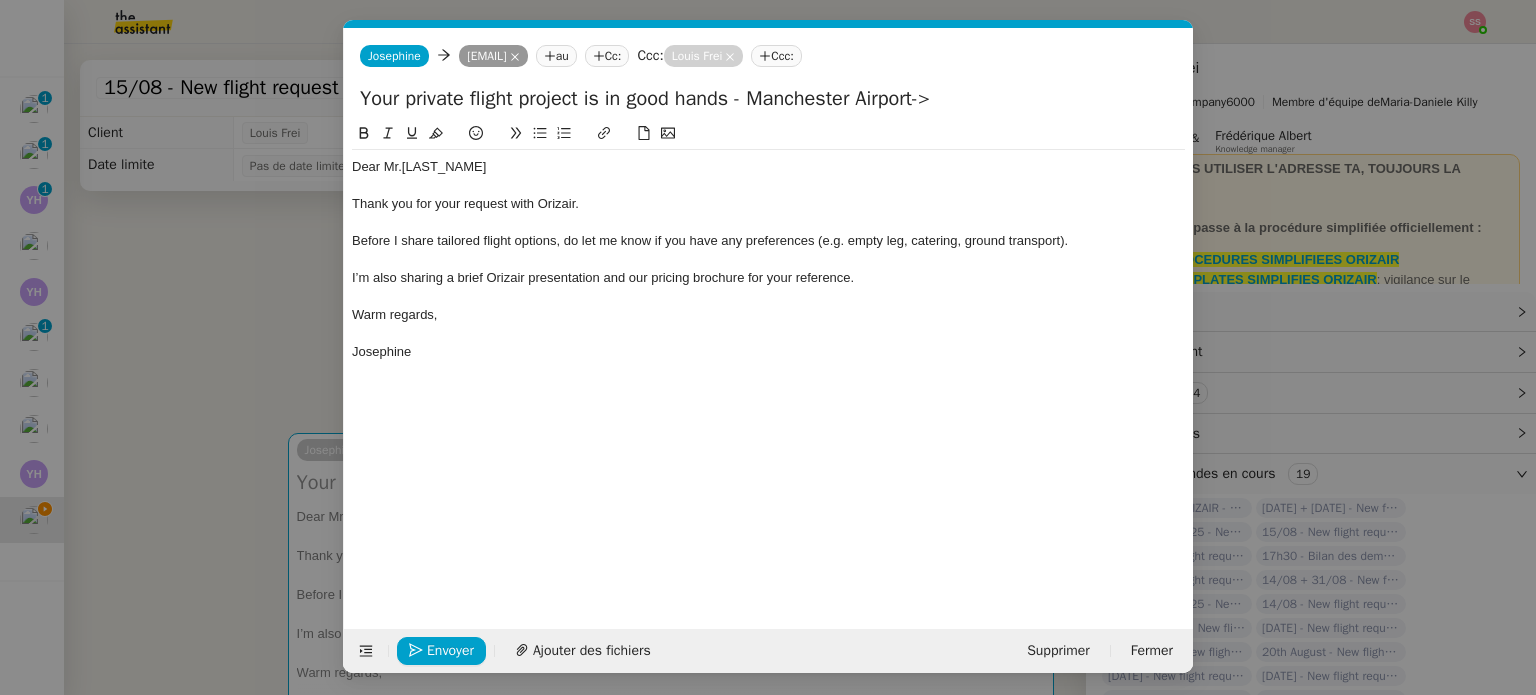 scroll, scrollTop: 0, scrollLeft: 76, axis: horizontal 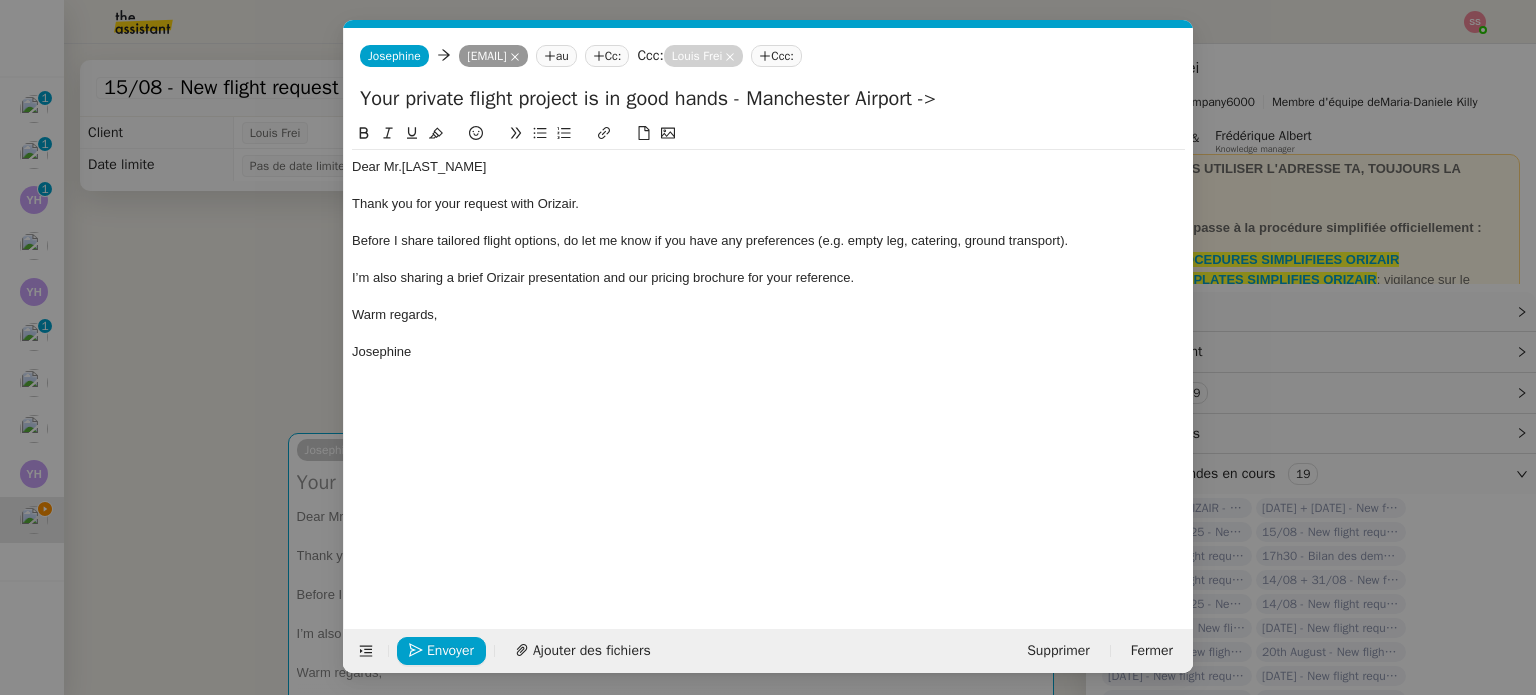 click on "Your private flight project is in good hands - Manchester Airport ->" 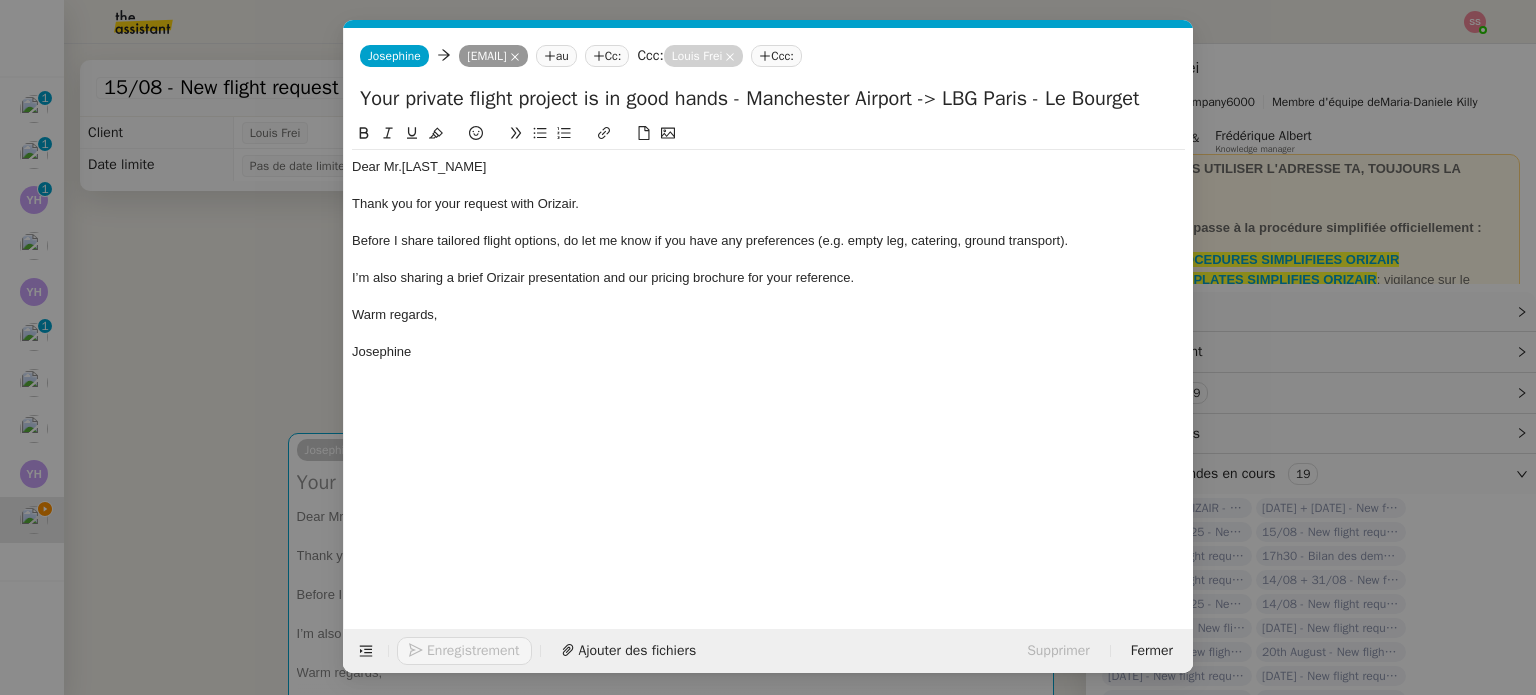 scroll, scrollTop: 0, scrollLeft: 36, axis: horizontal 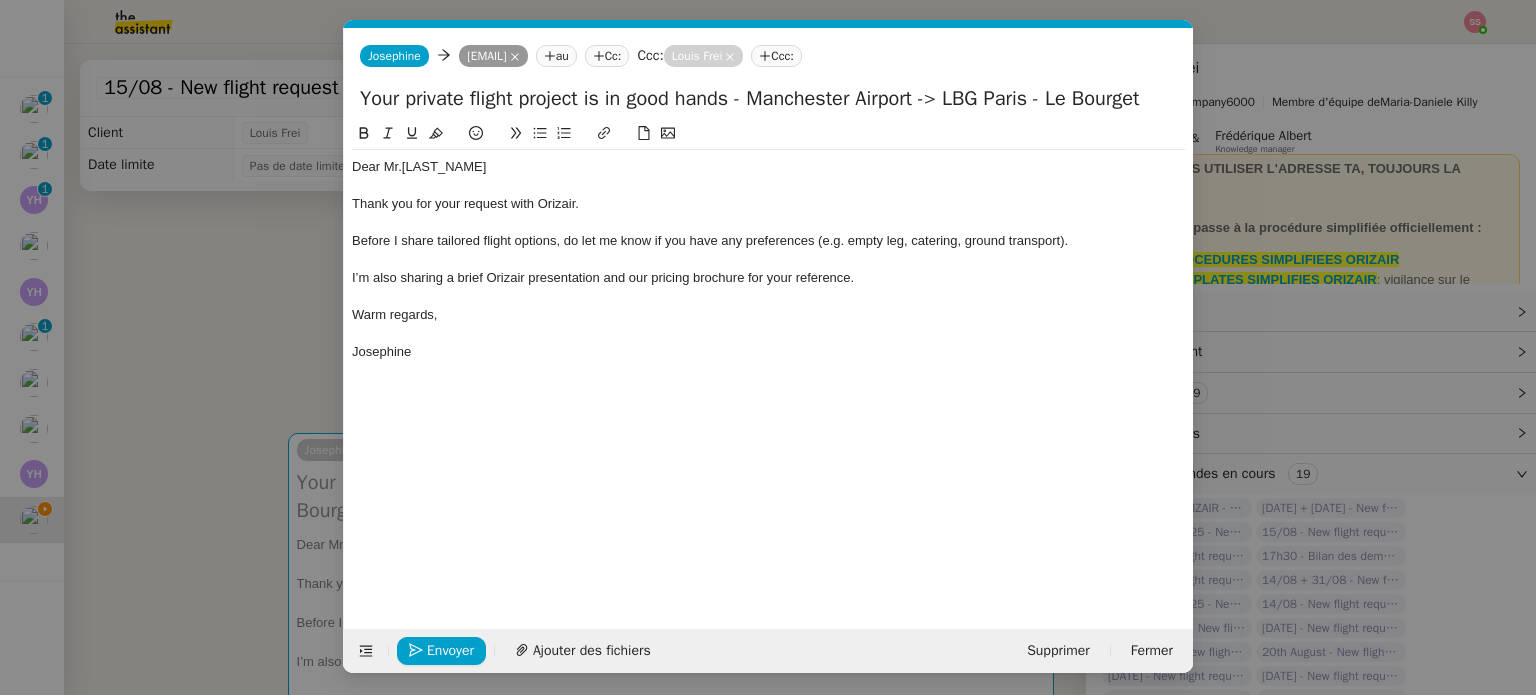 click 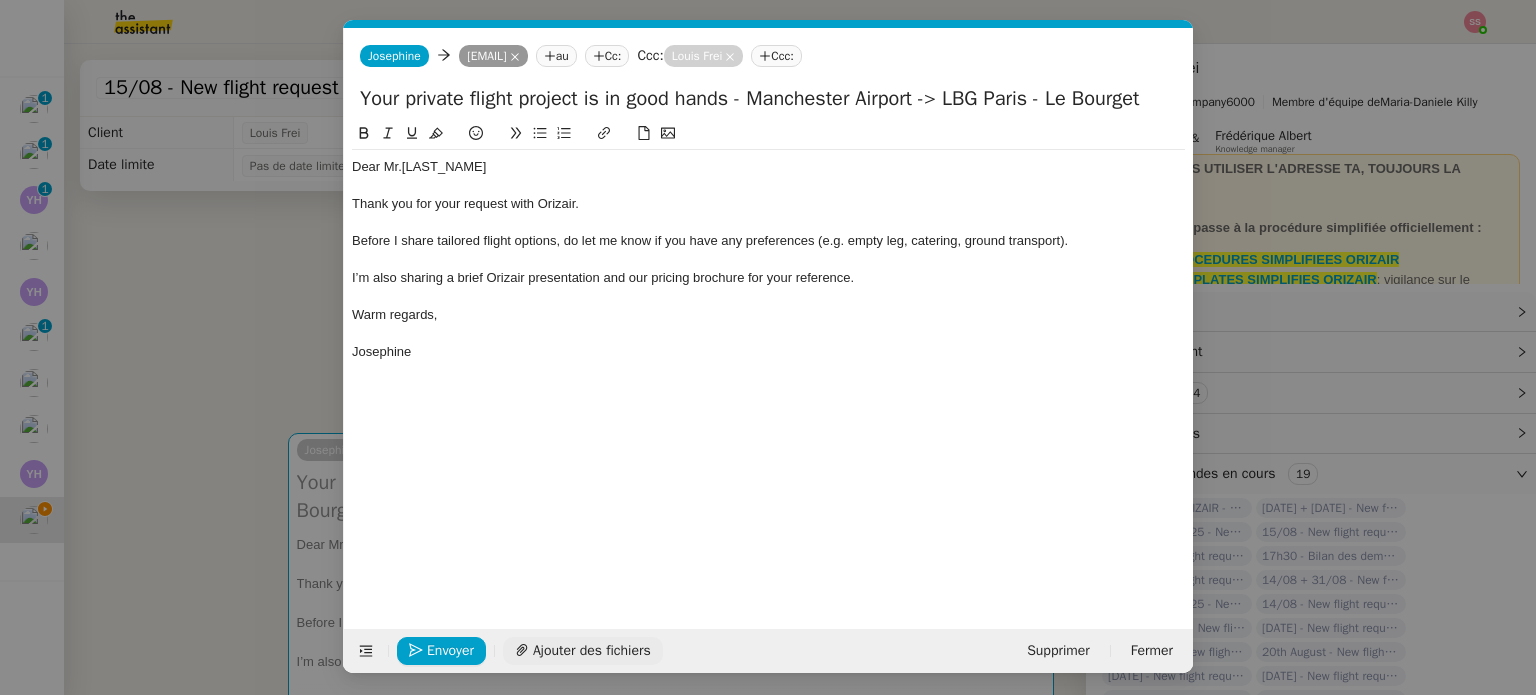 type on "Your private flight project is in good hands - Manchester Airport -> LBG Paris - Le Bourget" 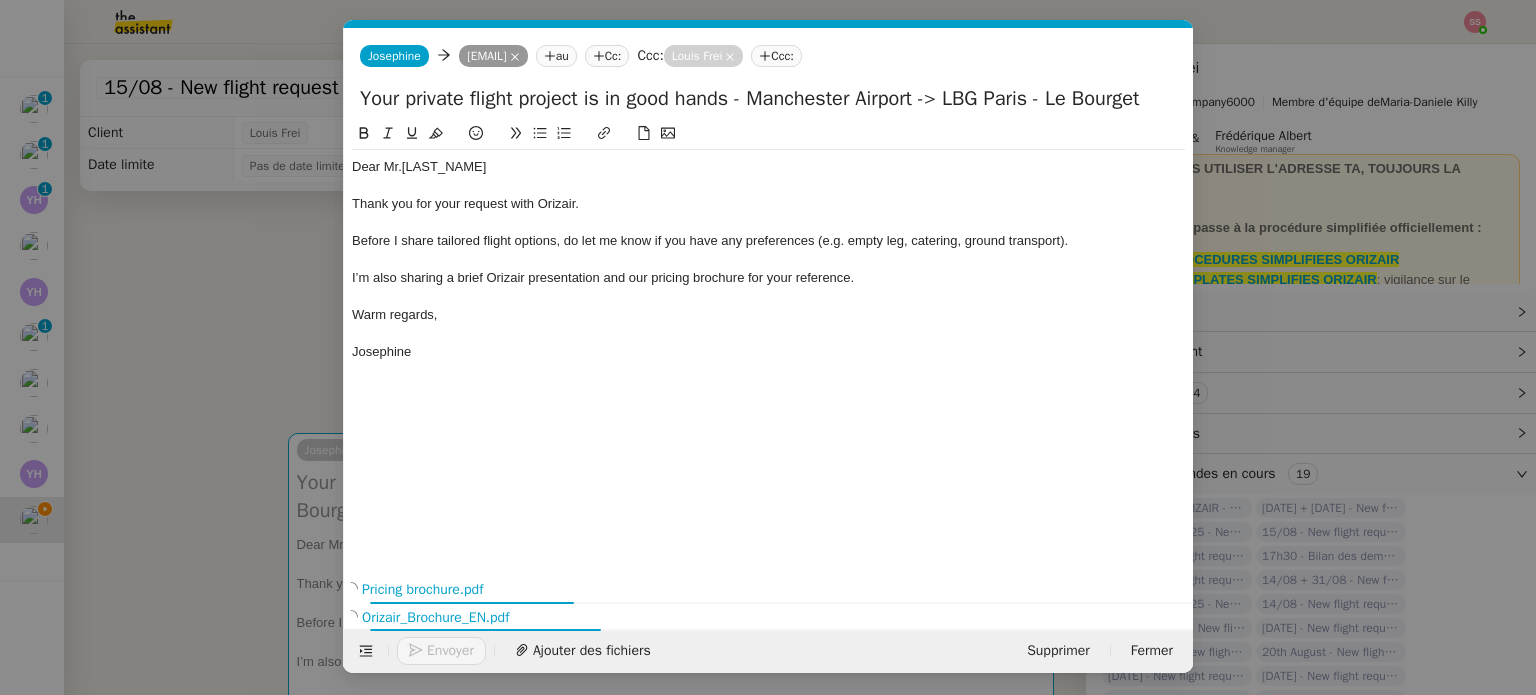 drag, startPoint x: 144, startPoint y: 302, endPoint x: 187, endPoint y: 301, distance: 43.011627 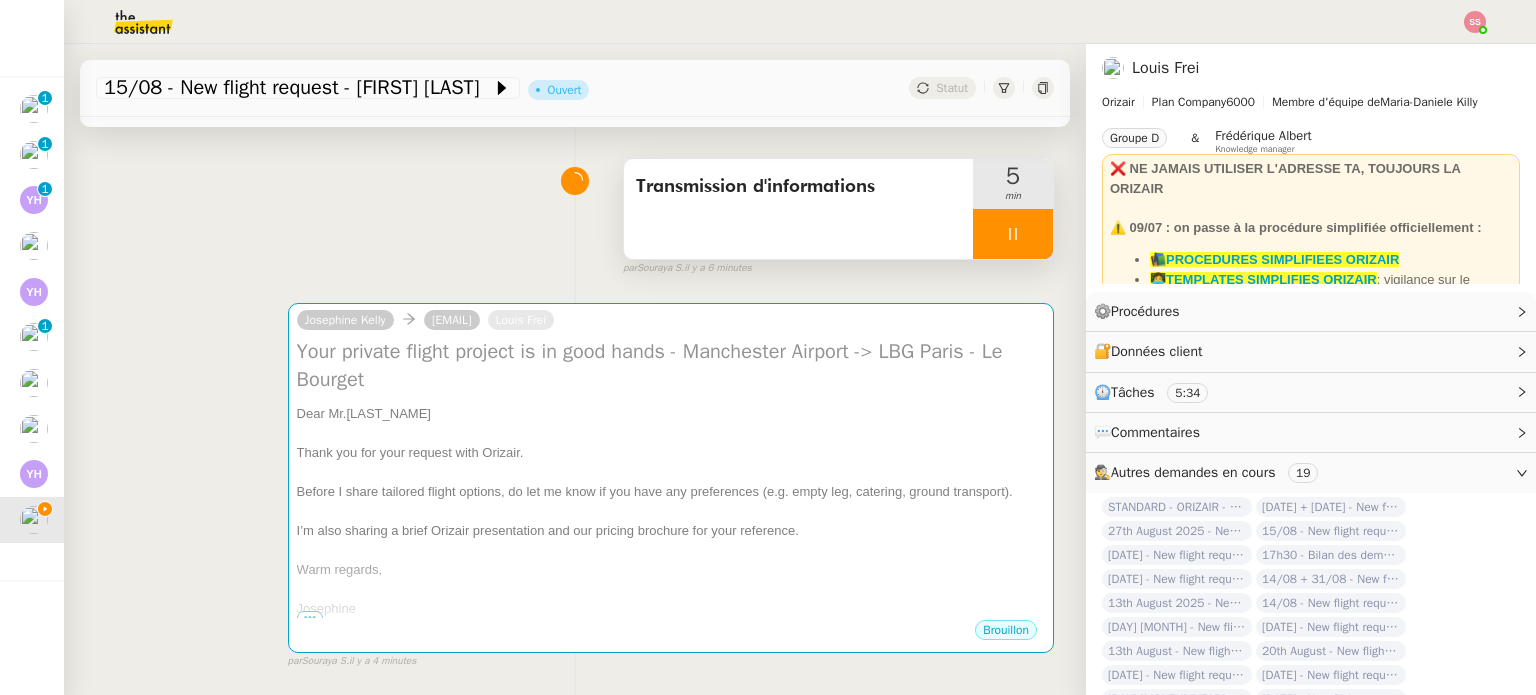 scroll, scrollTop: 300, scrollLeft: 0, axis: vertical 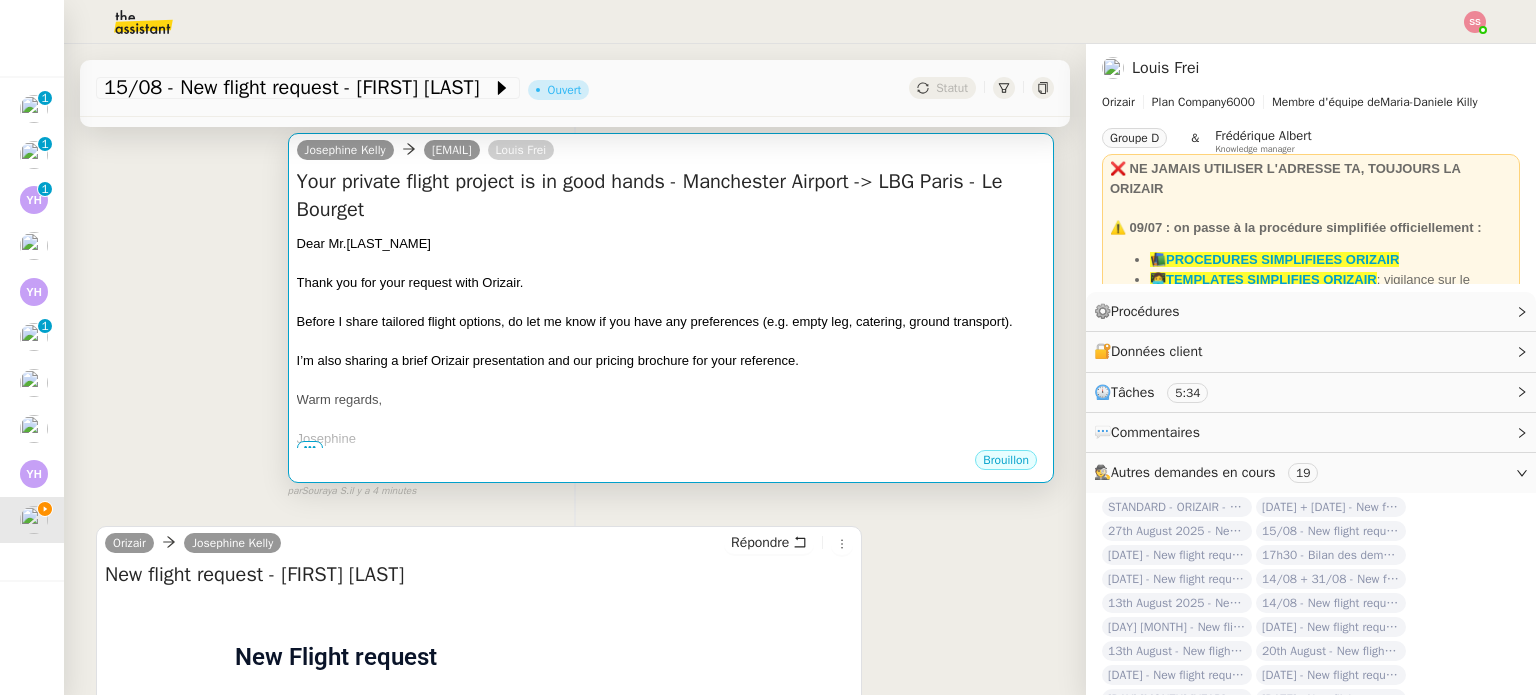 click on "I’m also sharing a brief Orizair presentation and our pricing brochure for your reference." at bounding box center [671, 361] 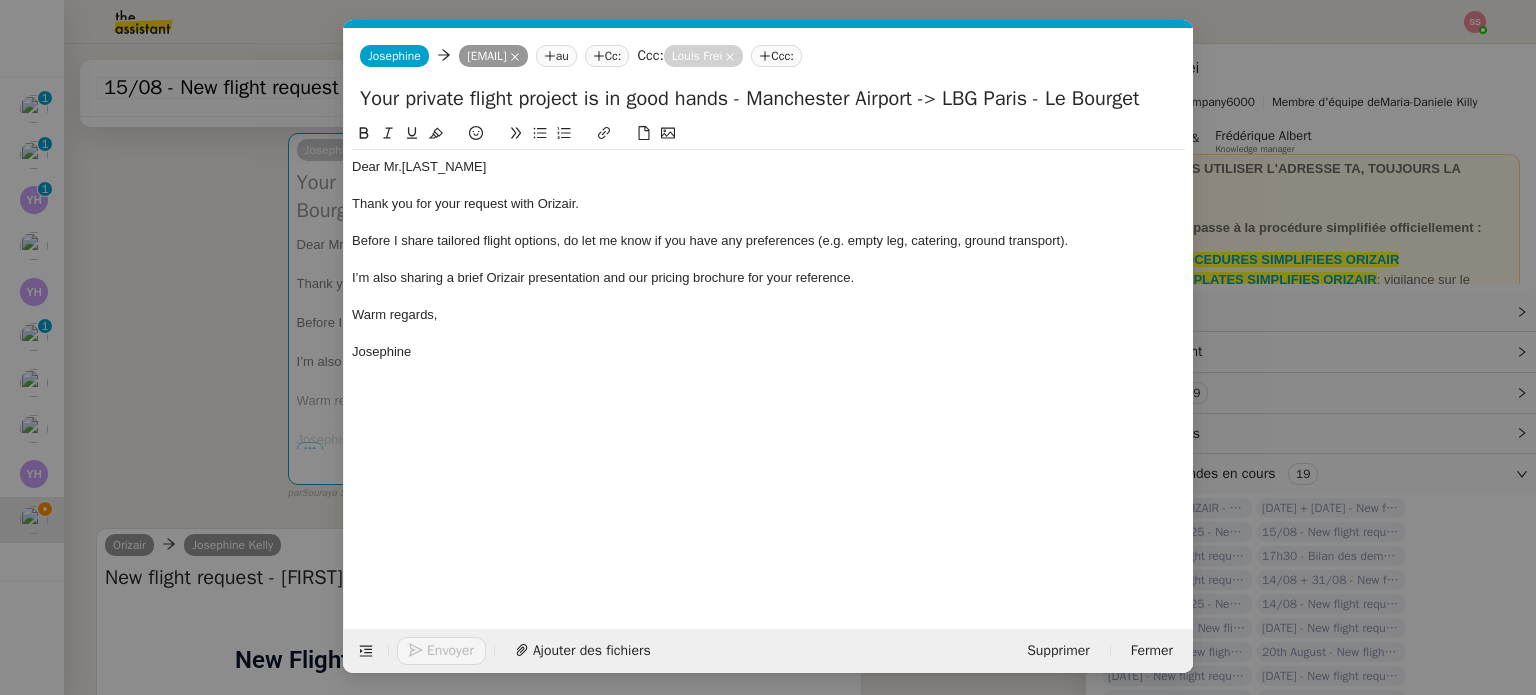 scroll, scrollTop: 0, scrollLeft: 76, axis: horizontal 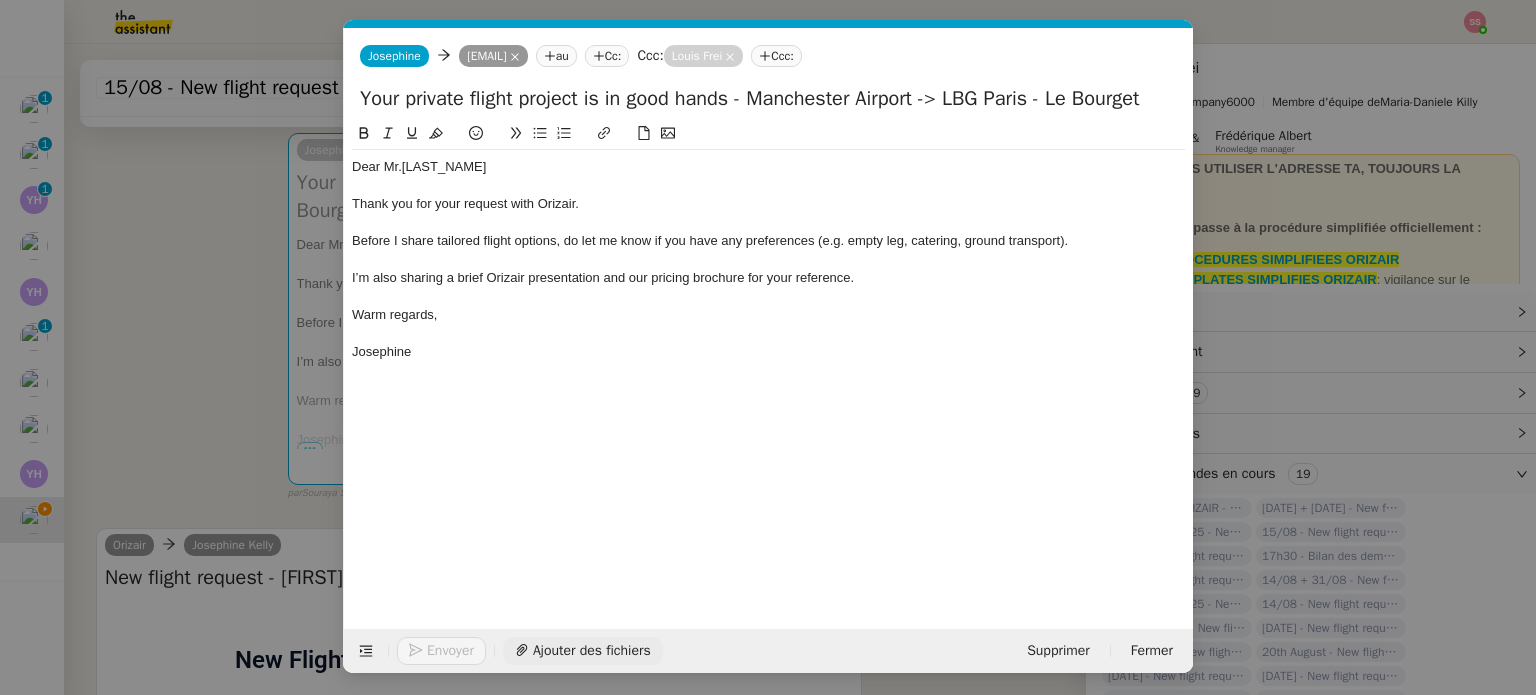 click on "Ajouter des fichiers" 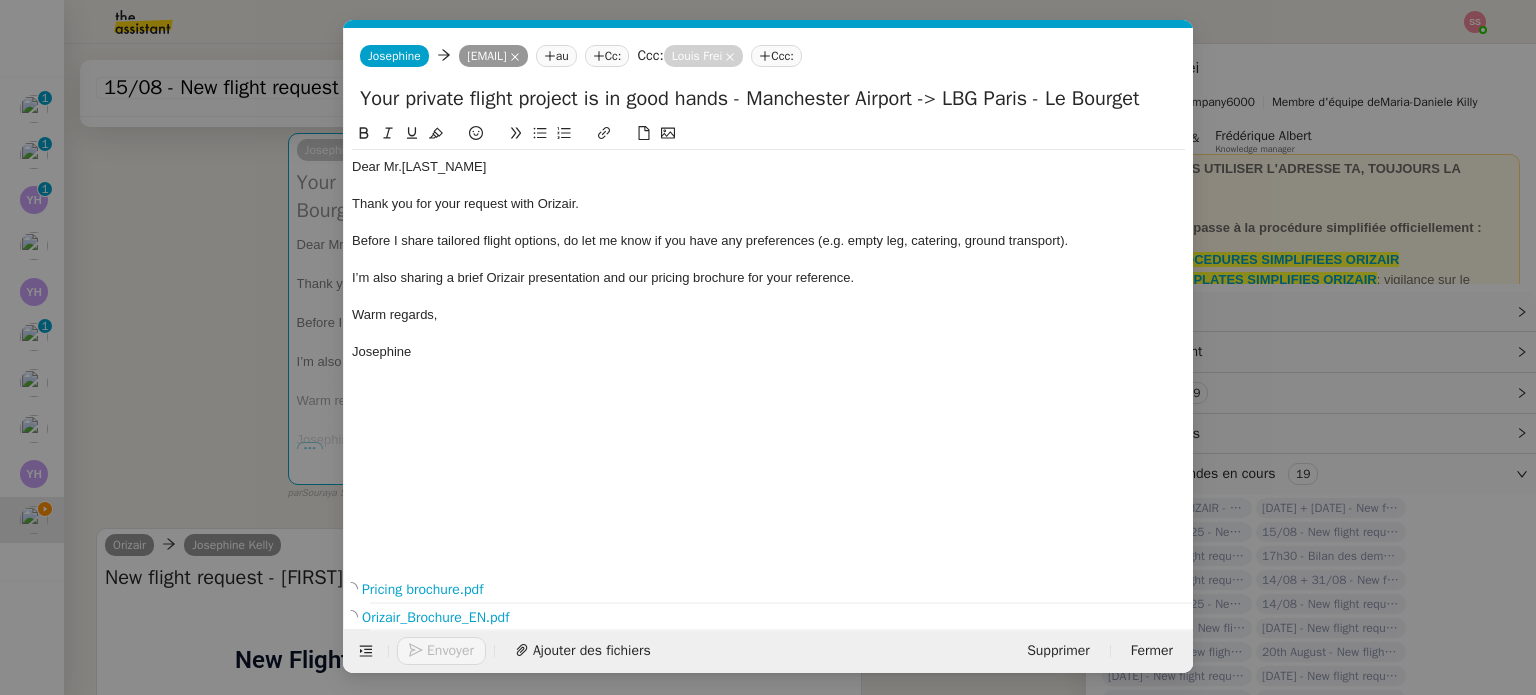 click on "accus Service ✈️Orizair -  Accus é de réception de la demande (FR) - En cours de validation    à utiliser dans le cadre d'une demande orizair en français  Louis Frei TA -  ACCUS E RECEPTION + AM    Accus é de réception + intervention d'un account manager TA -  ACCUS E RECEPTION + AM_ANGLAIS    Accus é de réception + intervention d'un project manager ✈️Orizair -  Accus é de réception de la demande (EN) - En cours de validation    à utiliser à réception de demande orizair en anglais  Louis Frei TA -  ACCUS E RECEPTION    Accus é de réception de la demande TA -  ACCUS E RECEPTION (EN)    TA -  ACCES  BANQUE DEDIE    A utiliser dans le cadre de la mise en place d' accès  bancaires dédiés TA - AJOUT ELEMENT COFFRE FORT    A utiliser lorsque le client doit partager un nouvel  accès  à son coffre-fort TA - PARTAGE DE CALENDRIER (EN)    A utiliser pour demander au client de partager son calendrier afin de faciliter l' accès  et la gestion Common ✈️Orizair -  Accus    TA -" at bounding box center (768, 347) 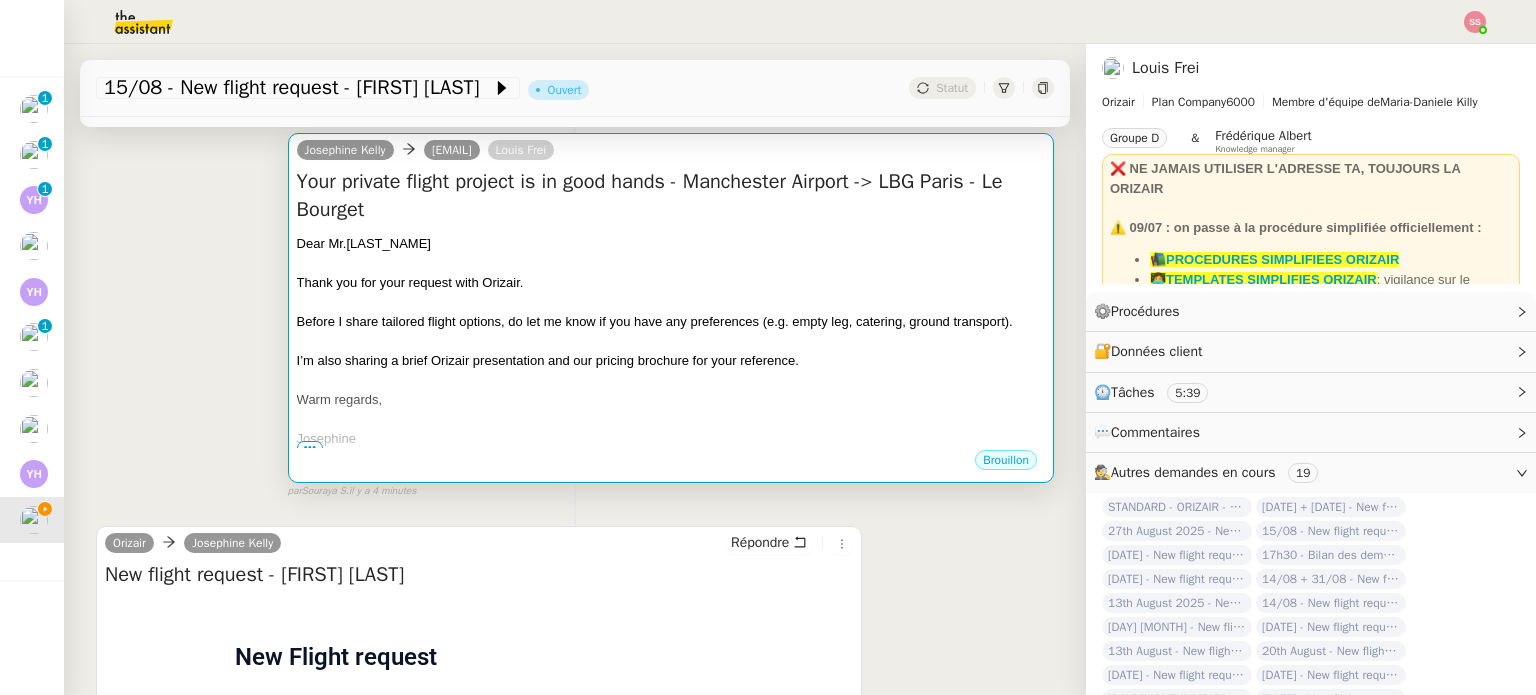 click at bounding box center (671, 302) 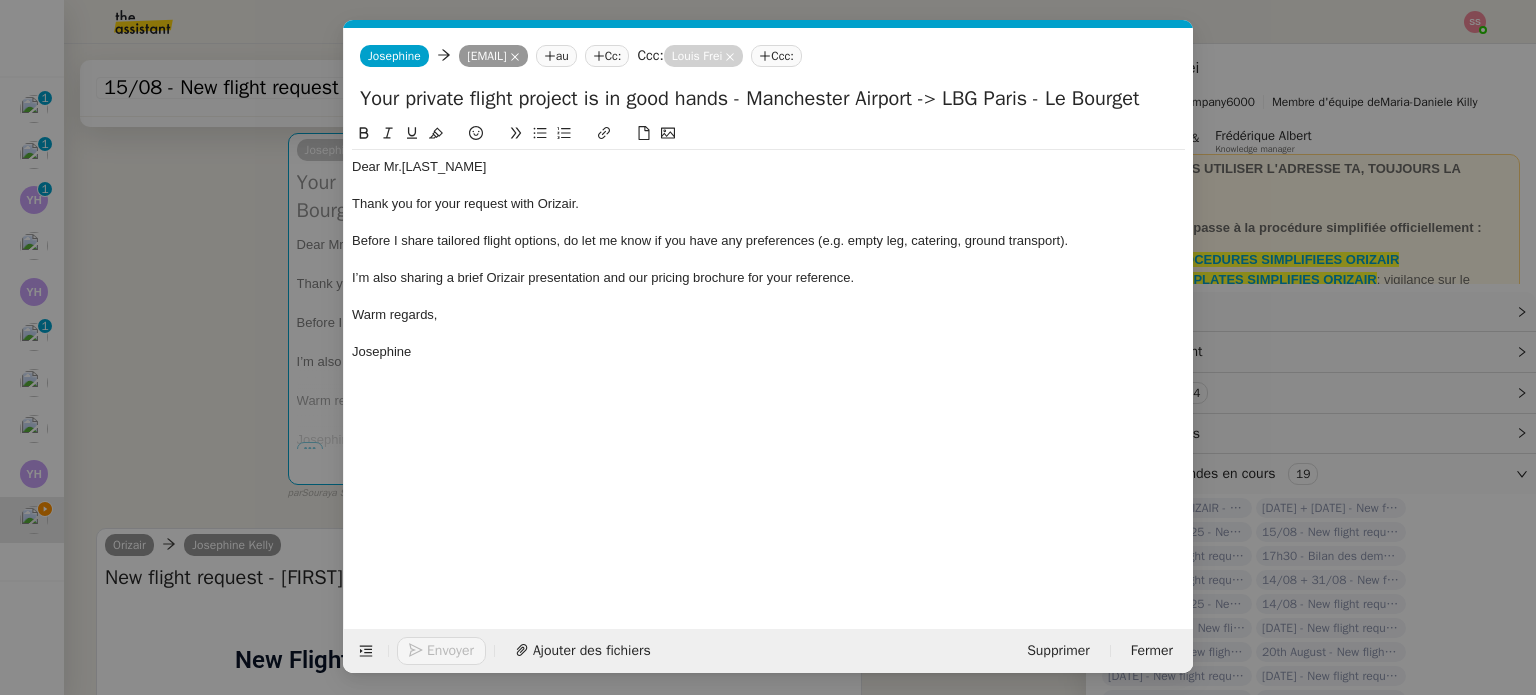 scroll, scrollTop: 0, scrollLeft: 76, axis: horizontal 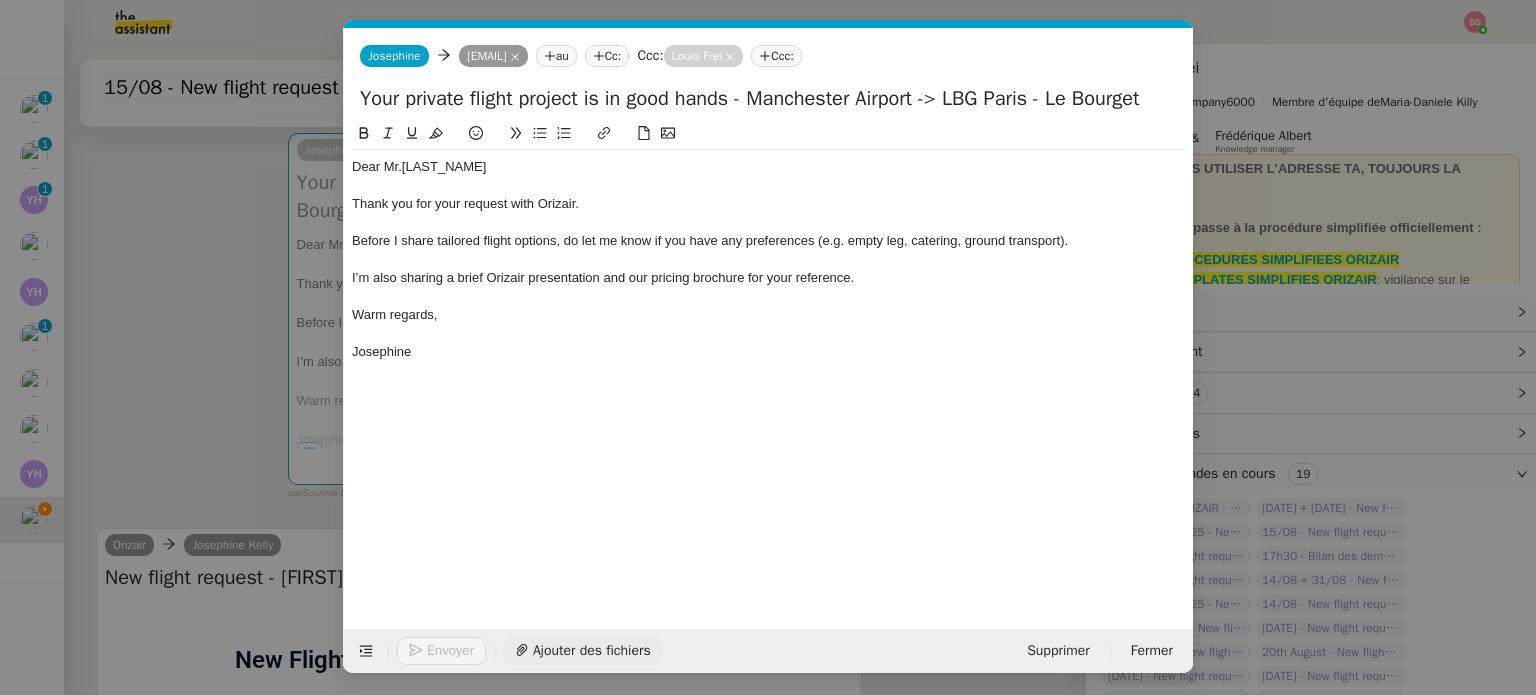 click on "Ajouter des fichiers" 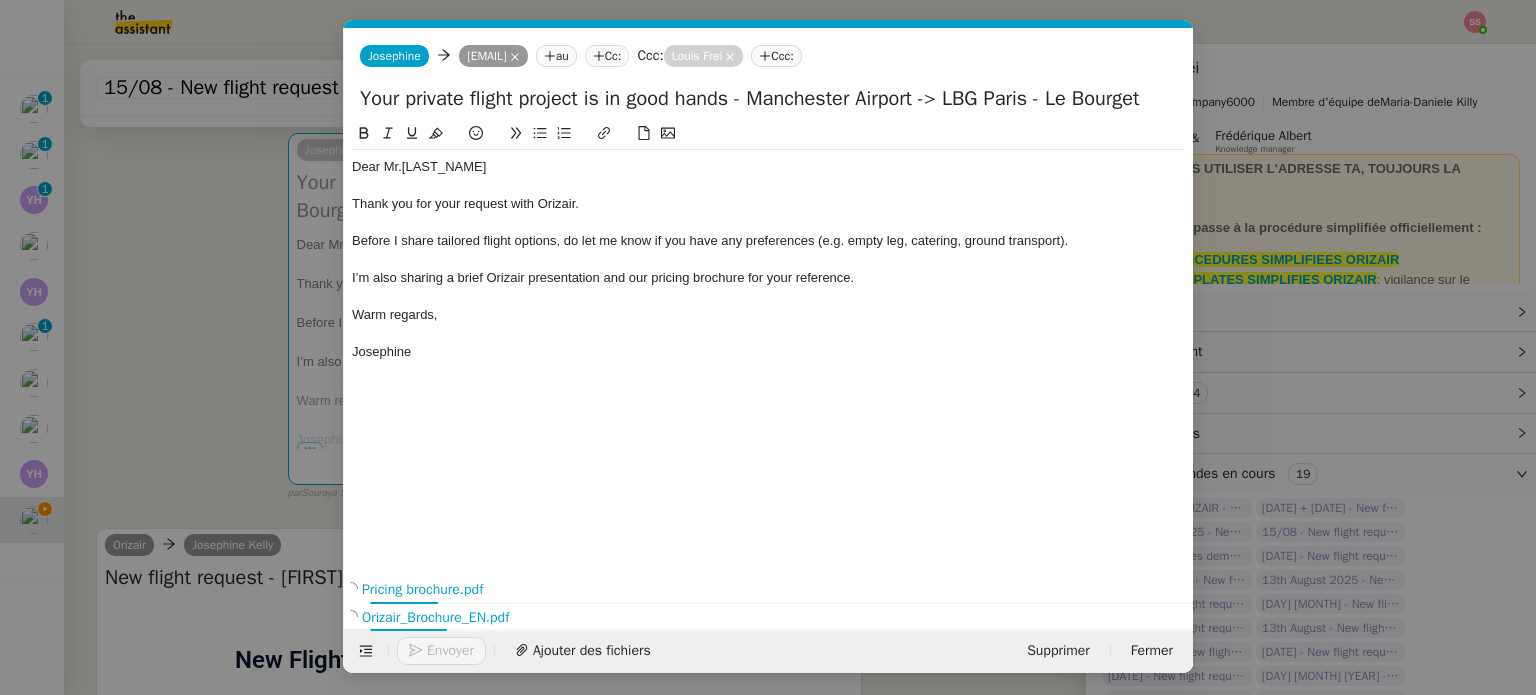 click on "accus Service ✈️Orizair -  Accus é de réception de la demande (FR) - En cours de validation    à utiliser dans le cadre d'une demande orizair en français  Louis Frei TA -  ACCUS E RECEPTION + AM    Accus é de réception + intervention d'un account manager TA -  ACCUS E RECEPTION + AM_ANGLAIS    Accus é de réception + intervention d'un project manager ✈️Orizair -  Accus é de réception de la demande (EN) - En cours de validation    à utiliser à réception de demande orizair en anglais  Louis Frei TA -  ACCUS E RECEPTION    Accus é de réception de la demande TA -  ACCUS E RECEPTION (EN)    TA -  ACCES  BANQUE DEDIE    A utiliser dans le cadre de la mise en place d' accès  bancaires dédiés TA - AJOUT ELEMENT COFFRE FORT    A utiliser lorsque le client doit partager un nouvel  accès  à son coffre-fort TA - PARTAGE DE CALENDRIER (EN)    A utiliser pour demander au client de partager son calendrier afin de faciliter l' accès  et la gestion Common ✈️Orizair -  Accus    TA -" at bounding box center (768, 347) 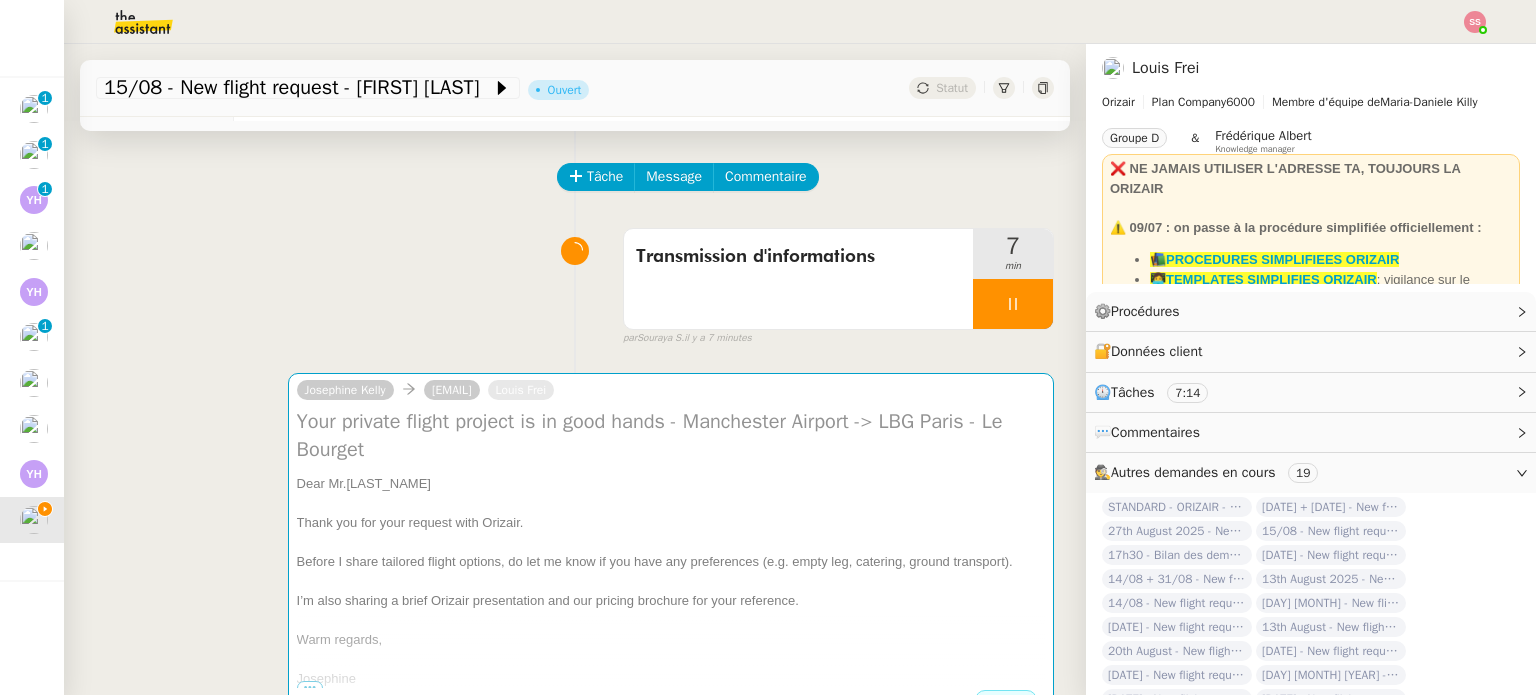 scroll, scrollTop: 0, scrollLeft: 0, axis: both 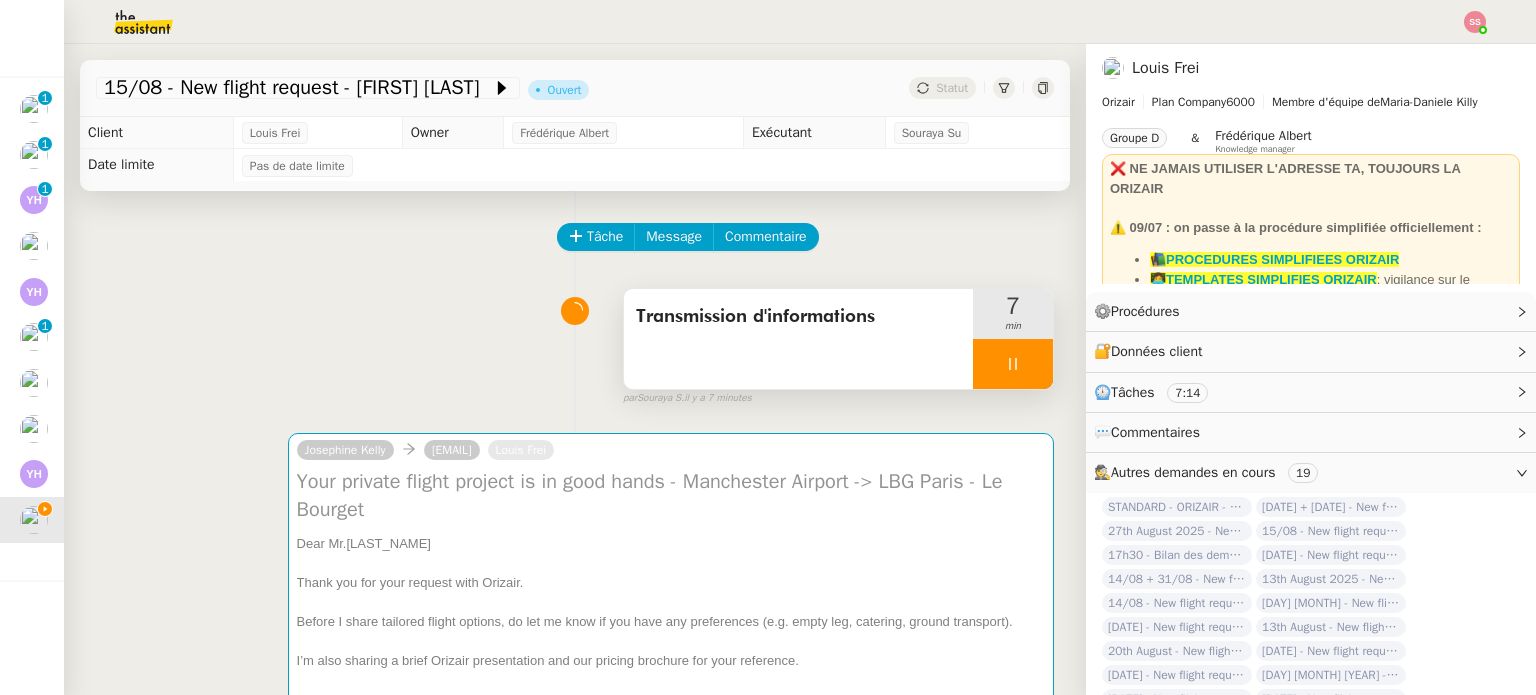 click 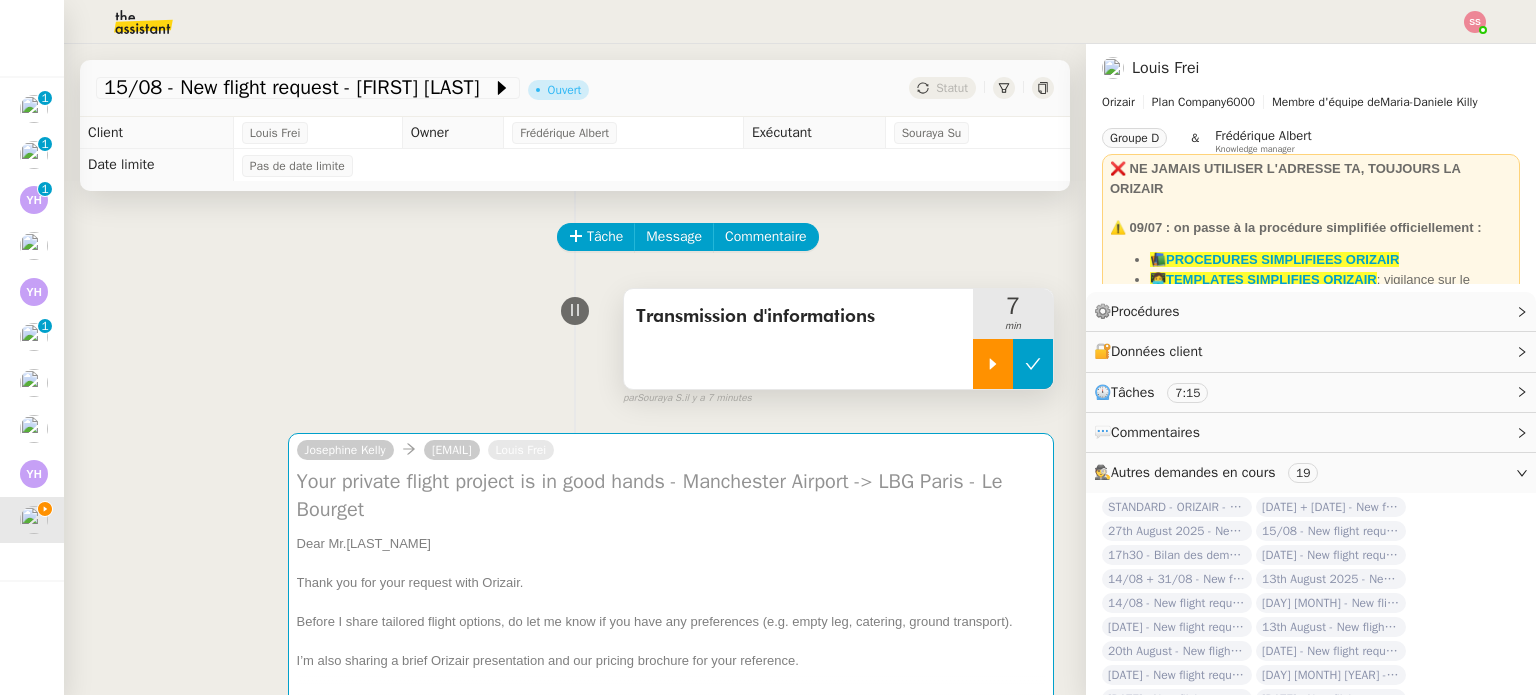 click 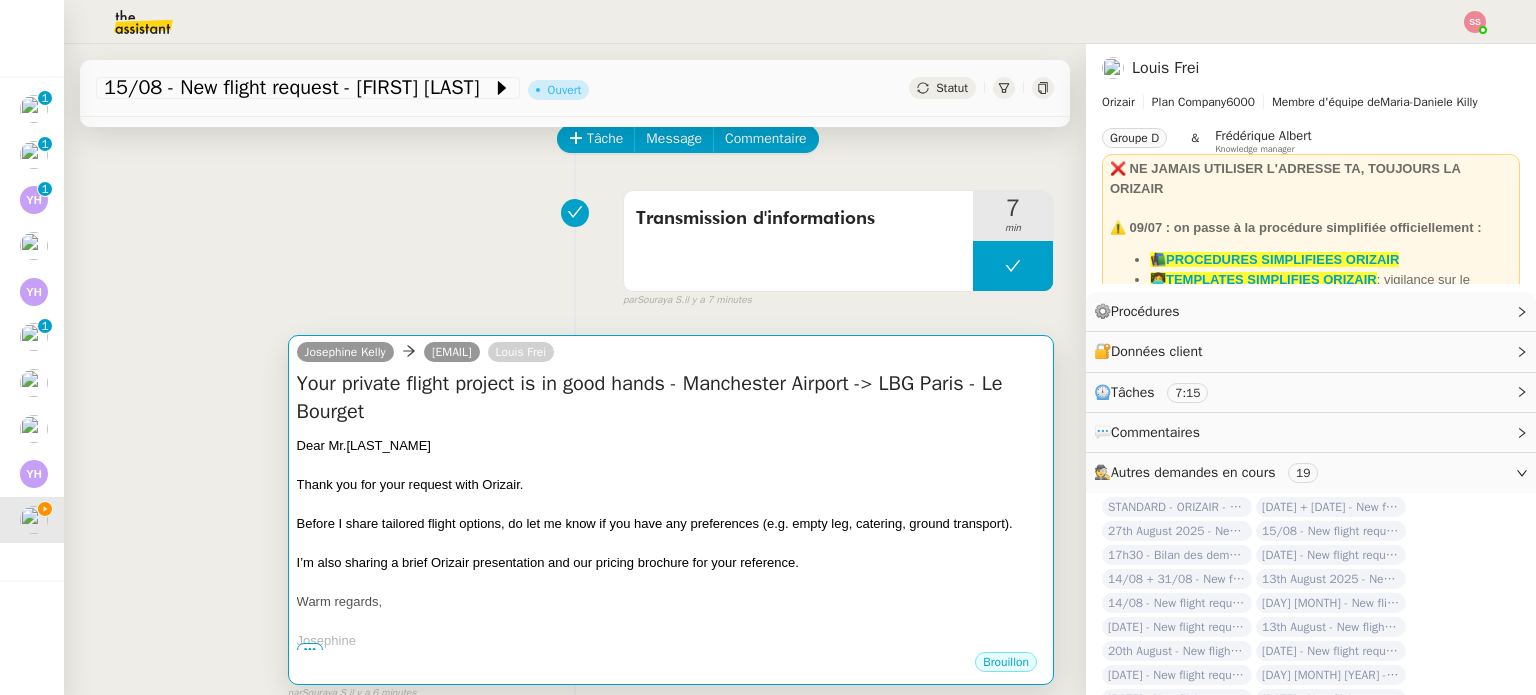 scroll, scrollTop: 200, scrollLeft: 0, axis: vertical 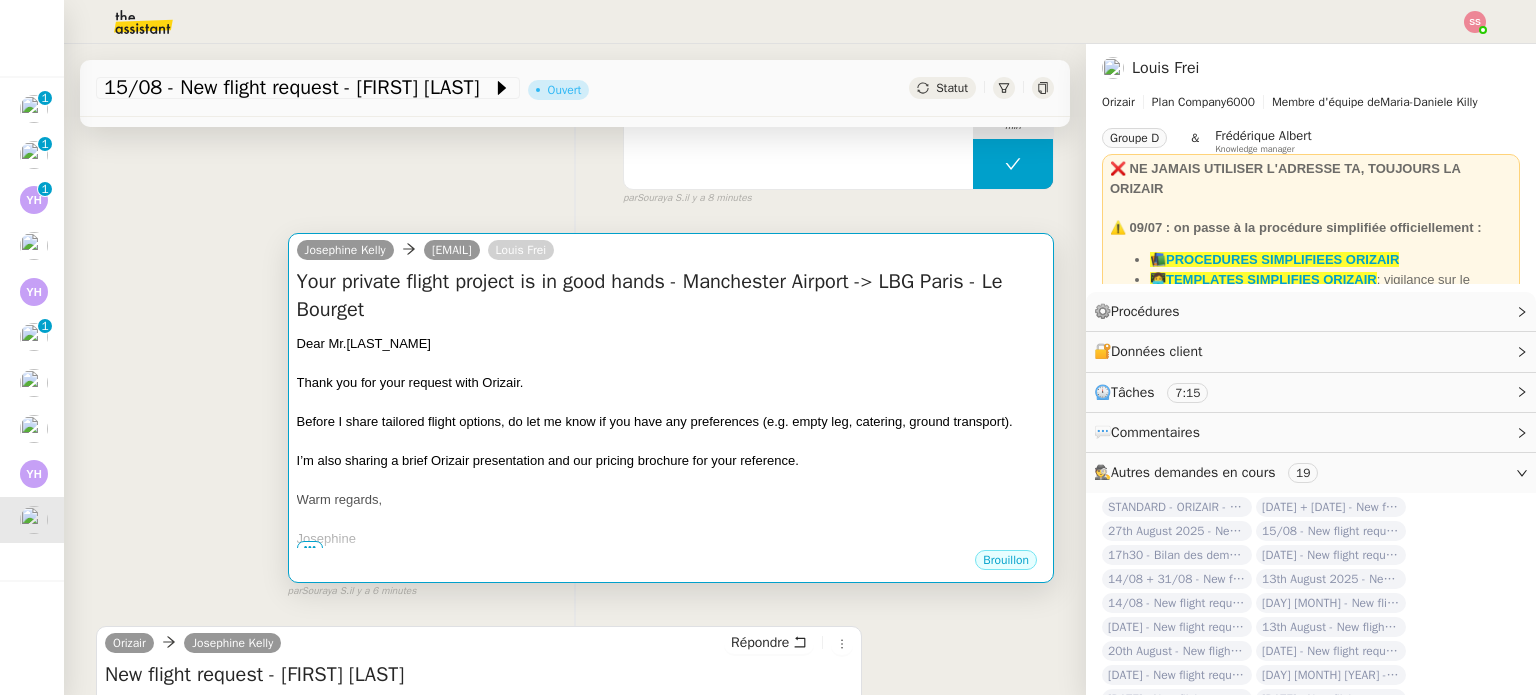 click at bounding box center [671, 363] 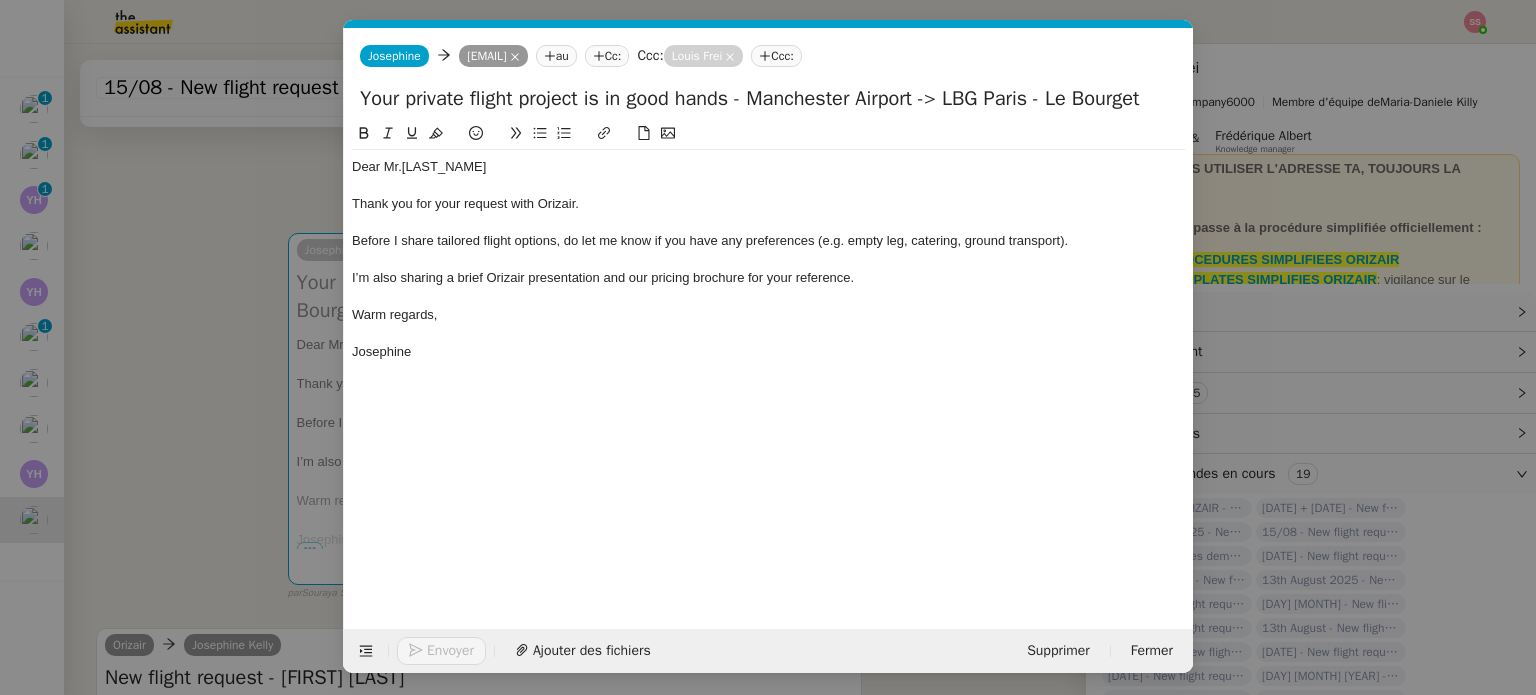 scroll, scrollTop: 0, scrollLeft: 76, axis: horizontal 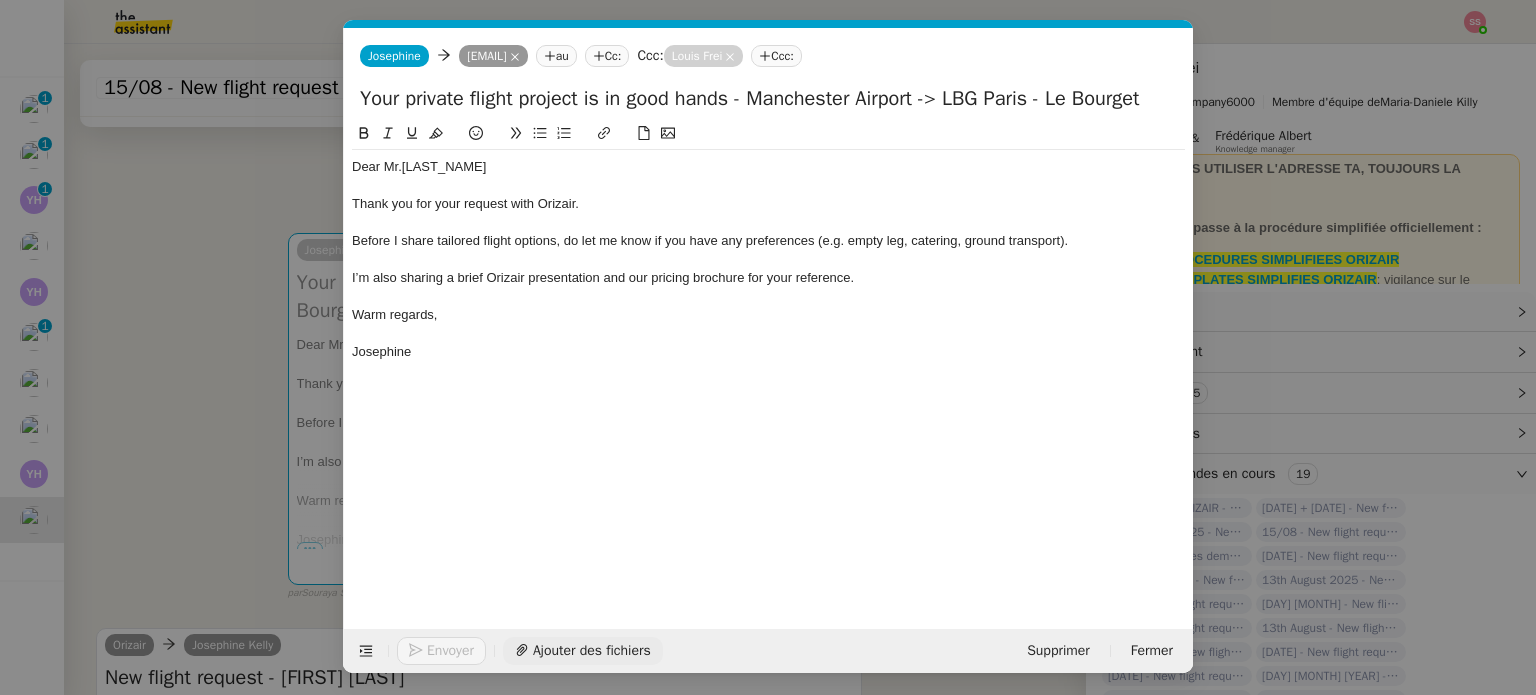 click on "Ajouter des fichiers" 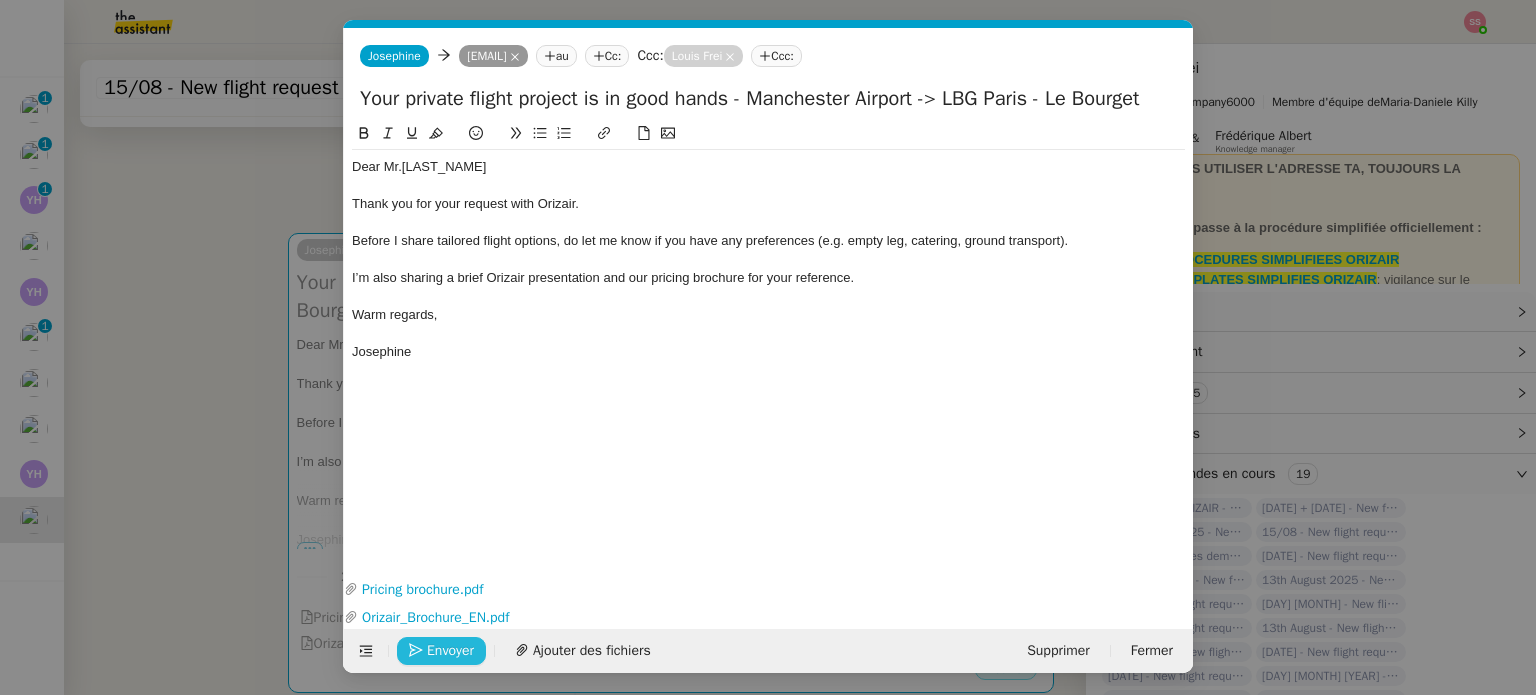 click on "Envoyer" 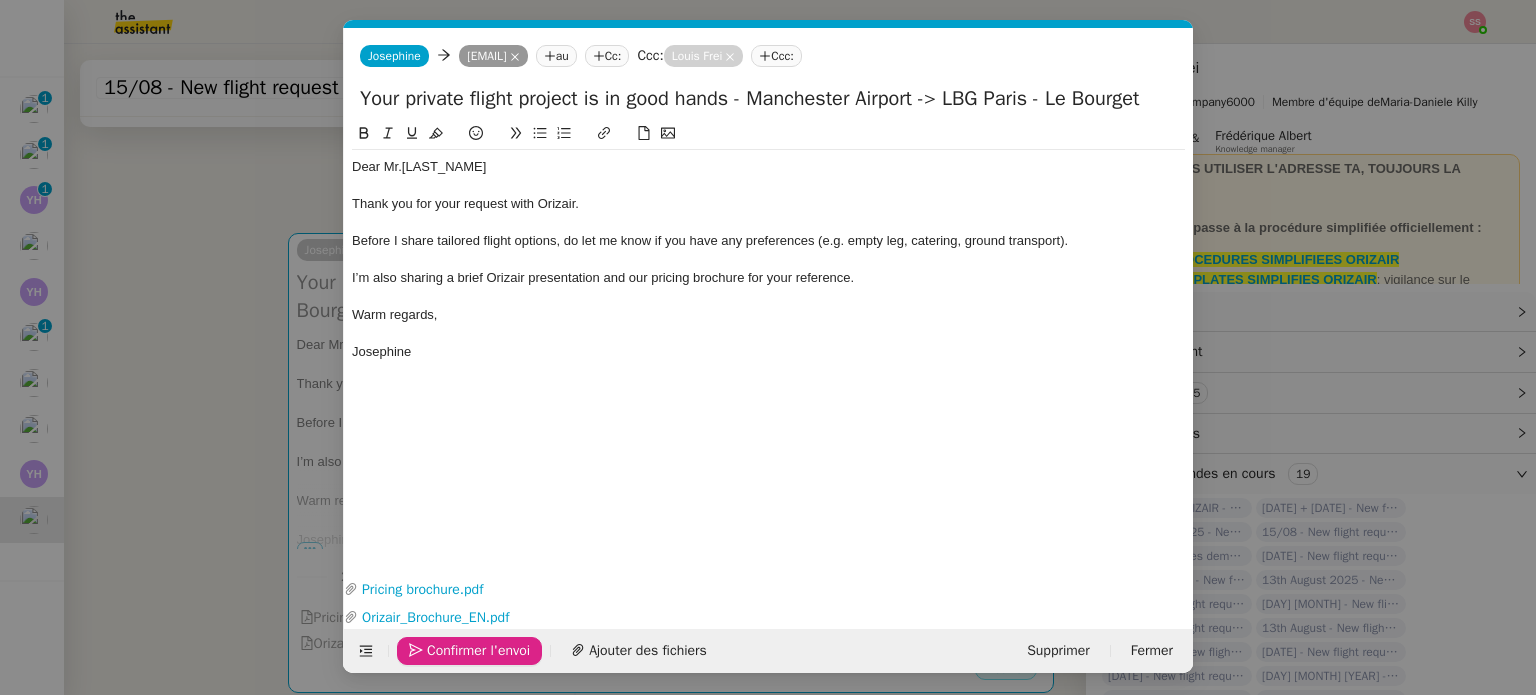 click on "Confirmer l'envoi" 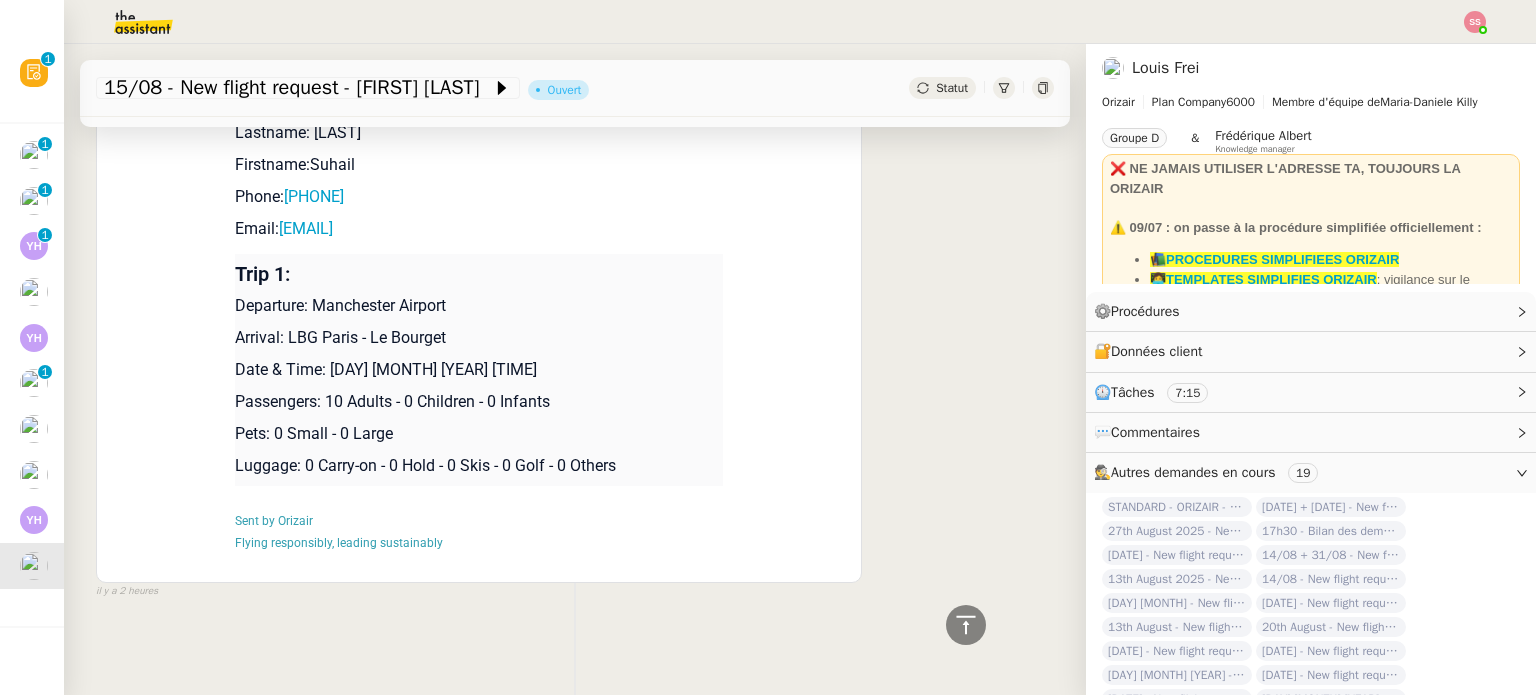 scroll, scrollTop: 931, scrollLeft: 0, axis: vertical 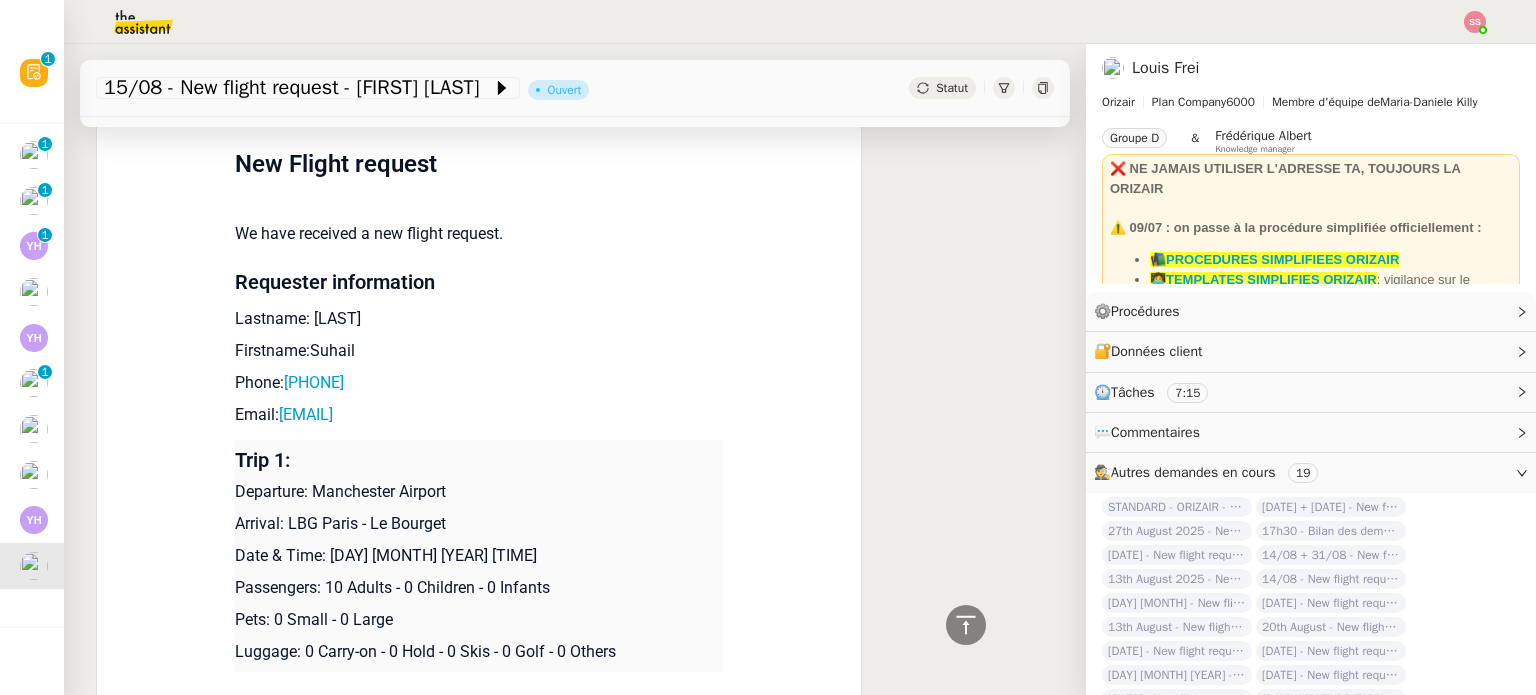 drag, startPoint x: 388, startPoint y: 327, endPoint x: 303, endPoint y: 324, distance: 85.052925 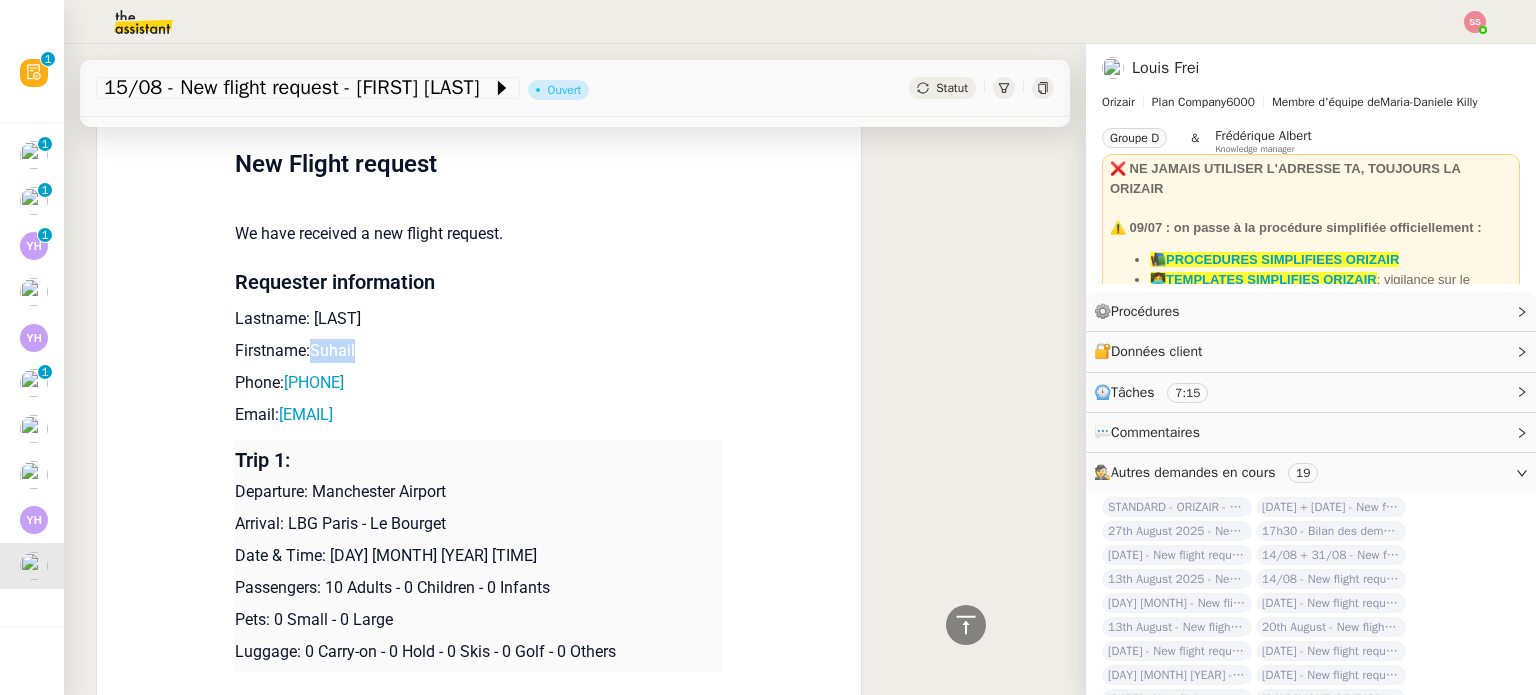 drag, startPoint x: 348, startPoint y: 348, endPoint x: 296, endPoint y: 355, distance: 52.46904 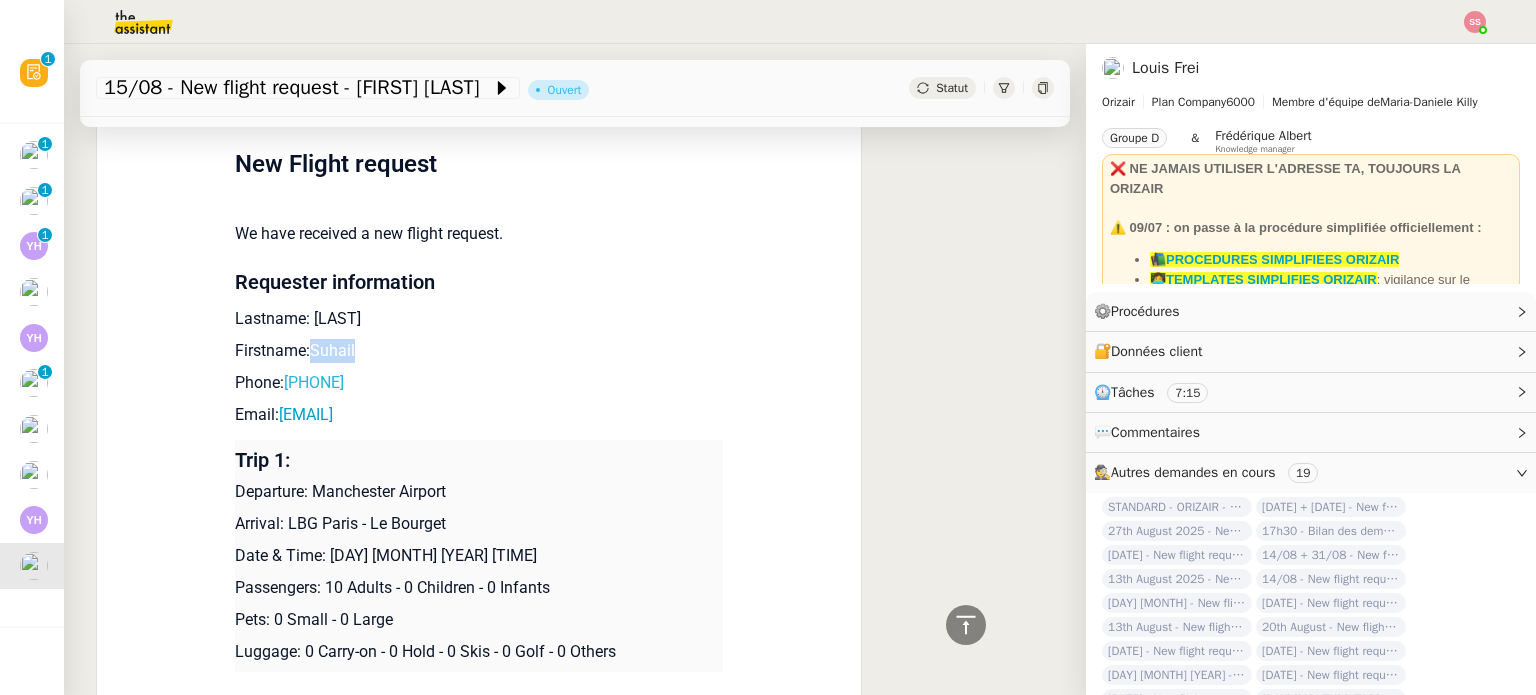 drag, startPoint x: 413, startPoint y: 386, endPoint x: 291, endPoint y: 388, distance: 122.016396 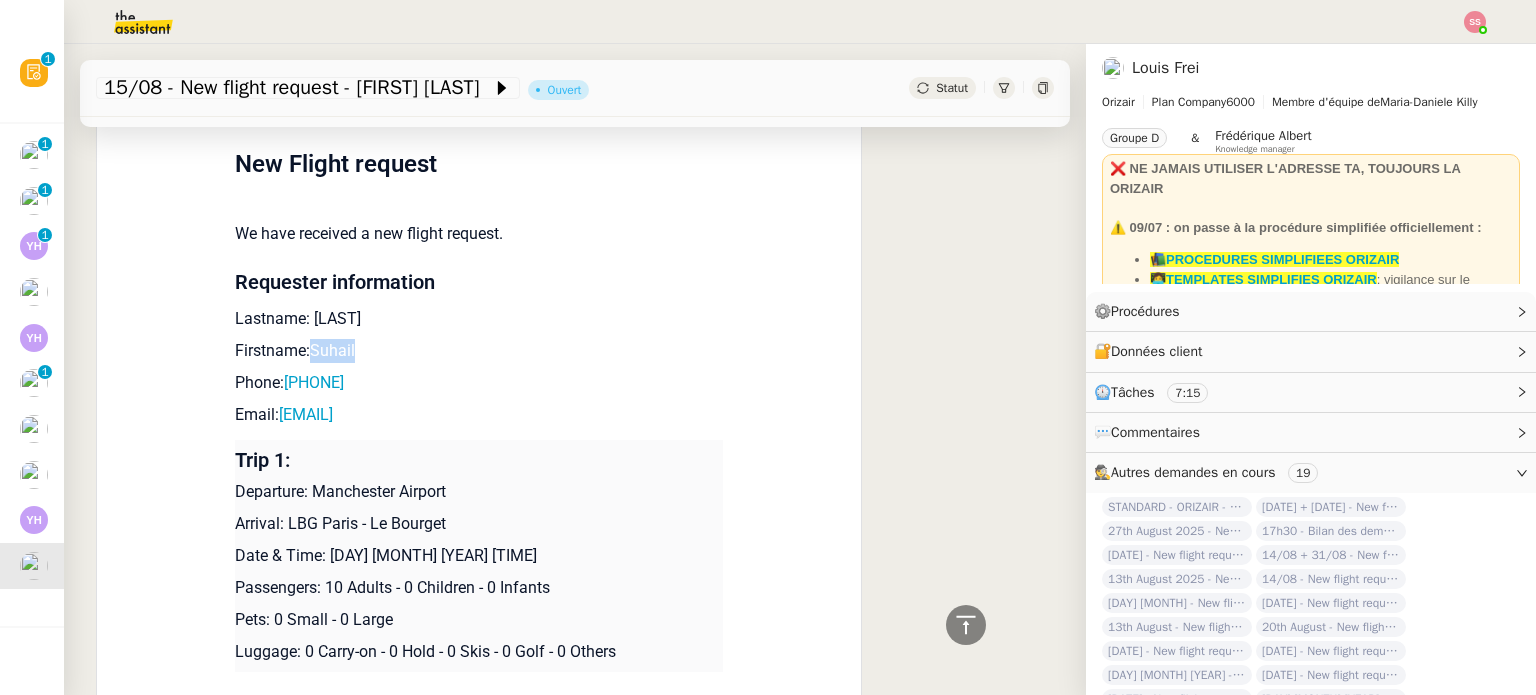 drag, startPoint x: 439, startPoint y: 422, endPoint x: 268, endPoint y: 427, distance: 171.07309 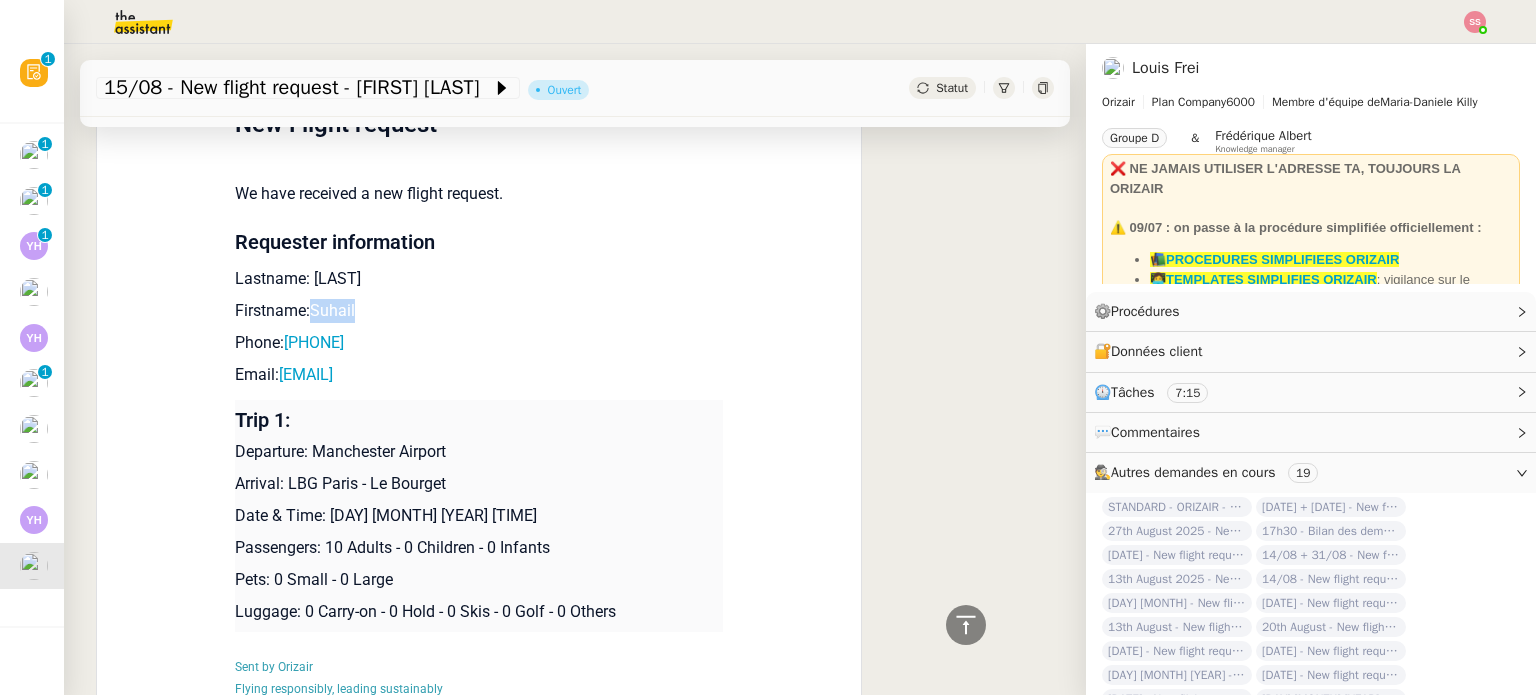 scroll, scrollTop: 1031, scrollLeft: 0, axis: vertical 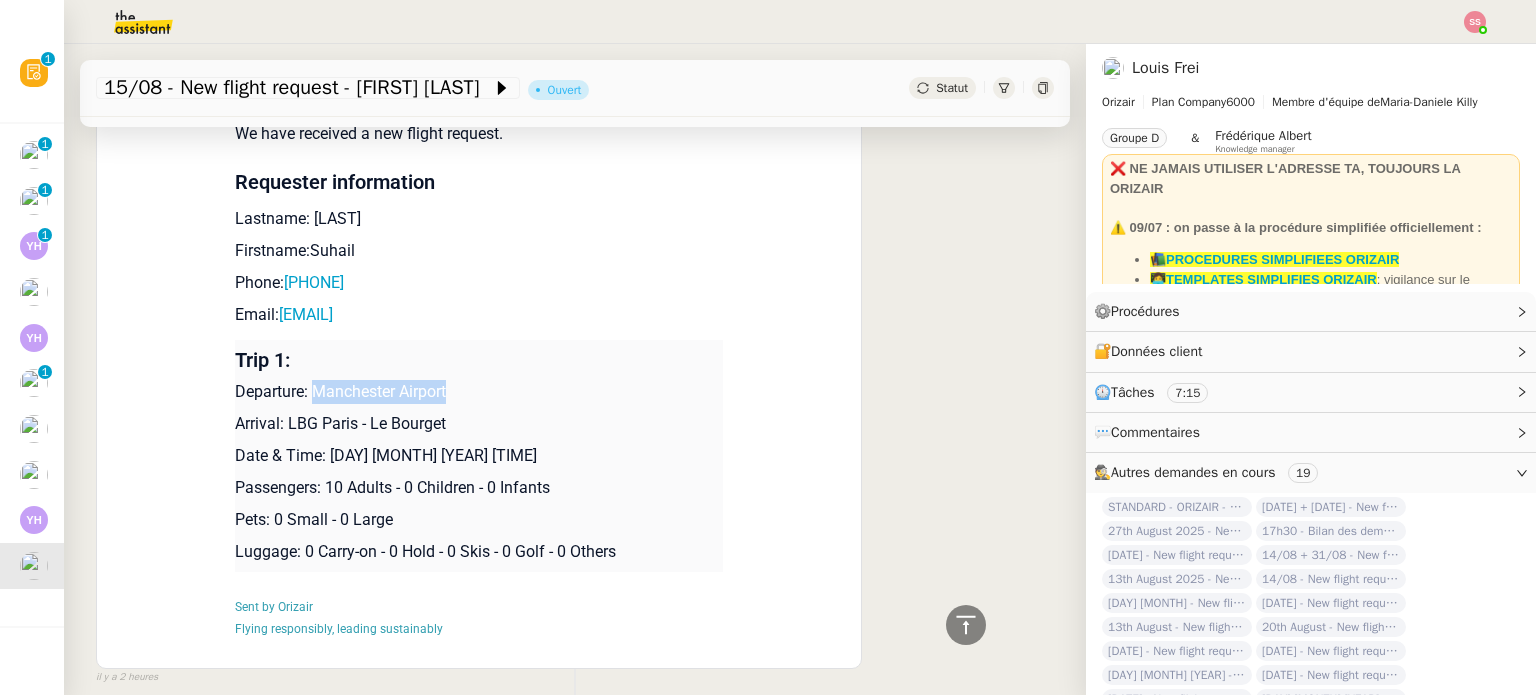 drag, startPoint x: 308, startPoint y: 395, endPoint x: 452, endPoint y: 394, distance: 144.00348 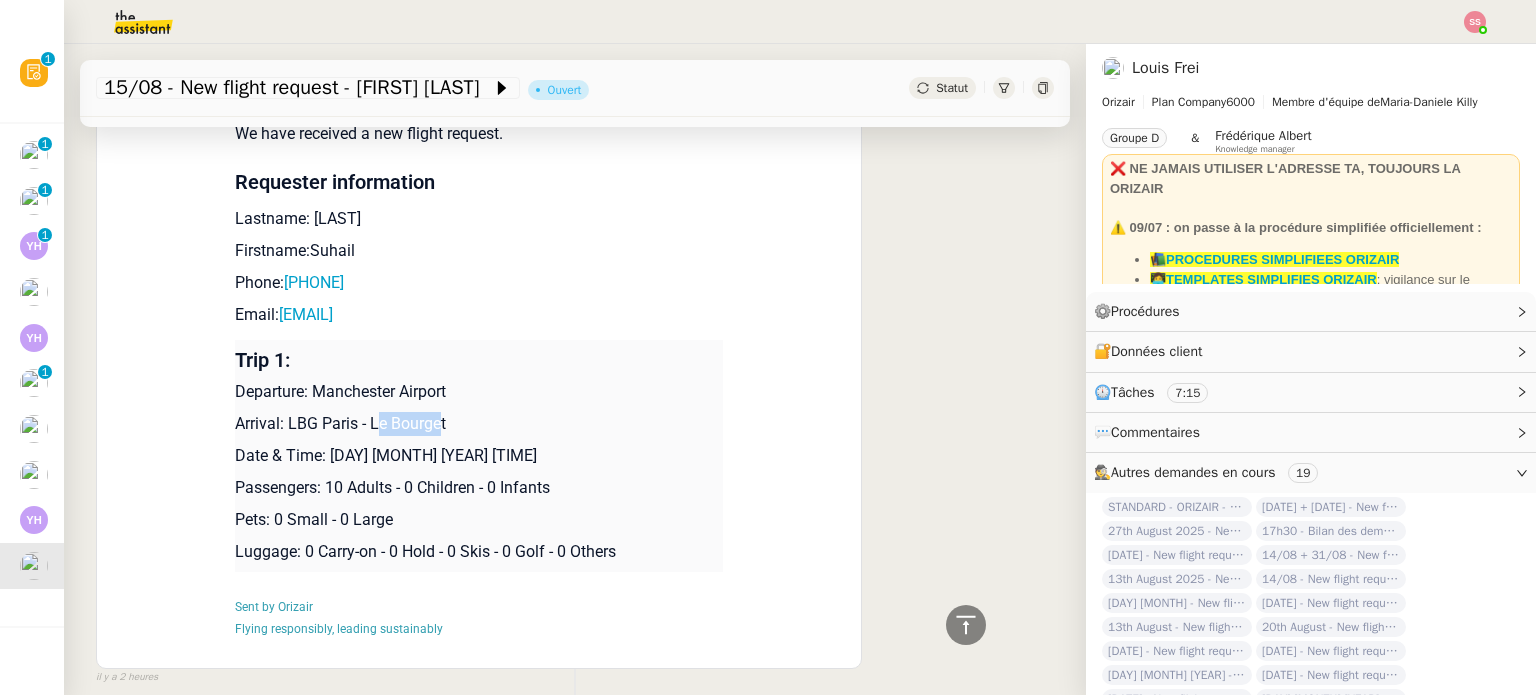 drag, startPoint x: 429, startPoint y: 435, endPoint x: 364, endPoint y: 431, distance: 65.12296 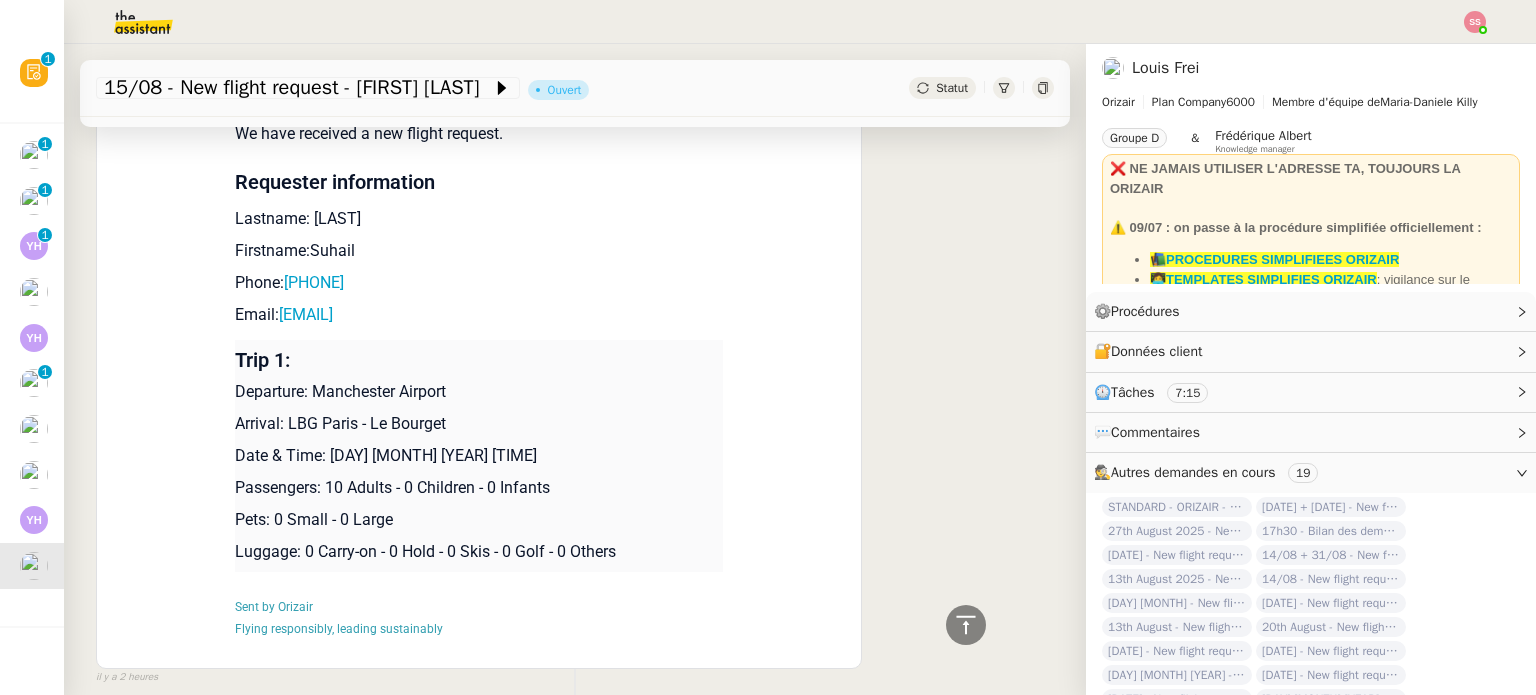 click on "Arrival: LBG Paris - Le Bourget" at bounding box center [479, 424] 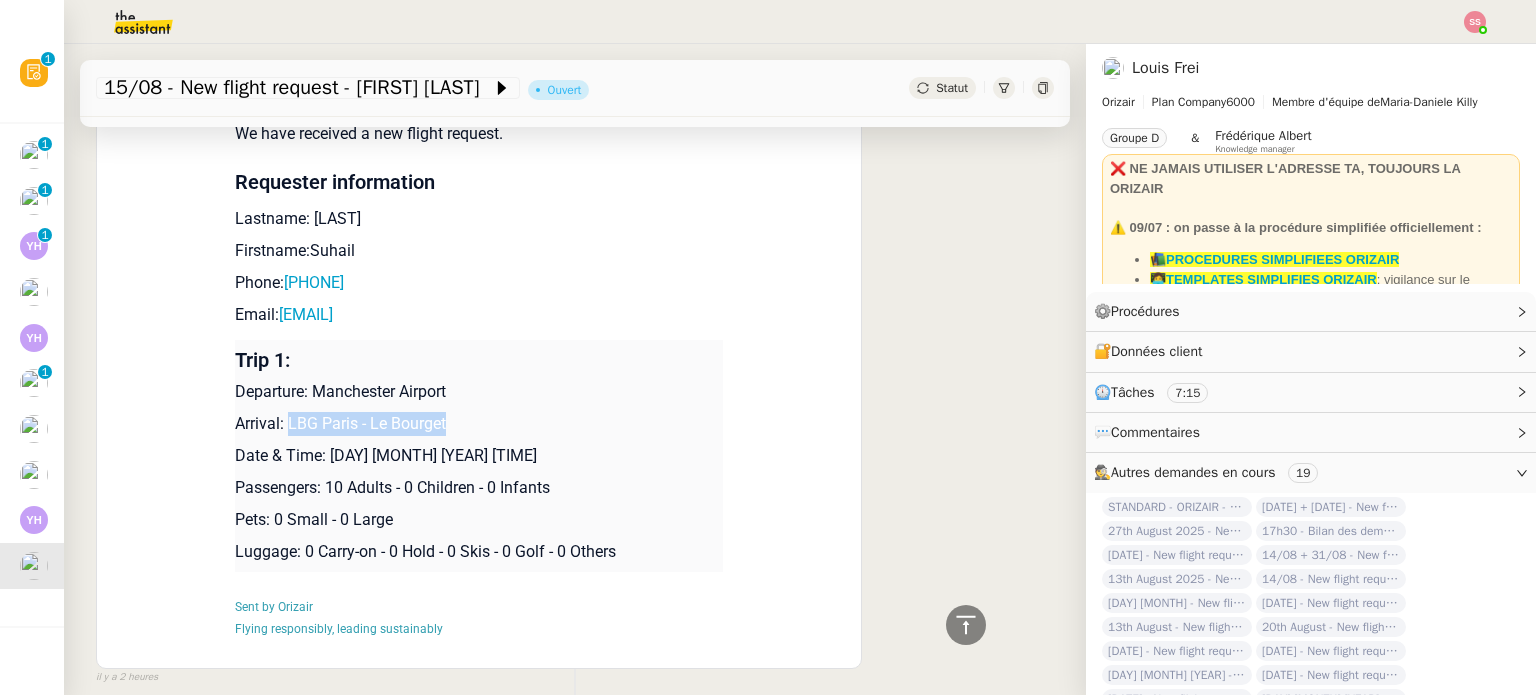 drag, startPoint x: 441, startPoint y: 431, endPoint x: 280, endPoint y: 430, distance: 161.00311 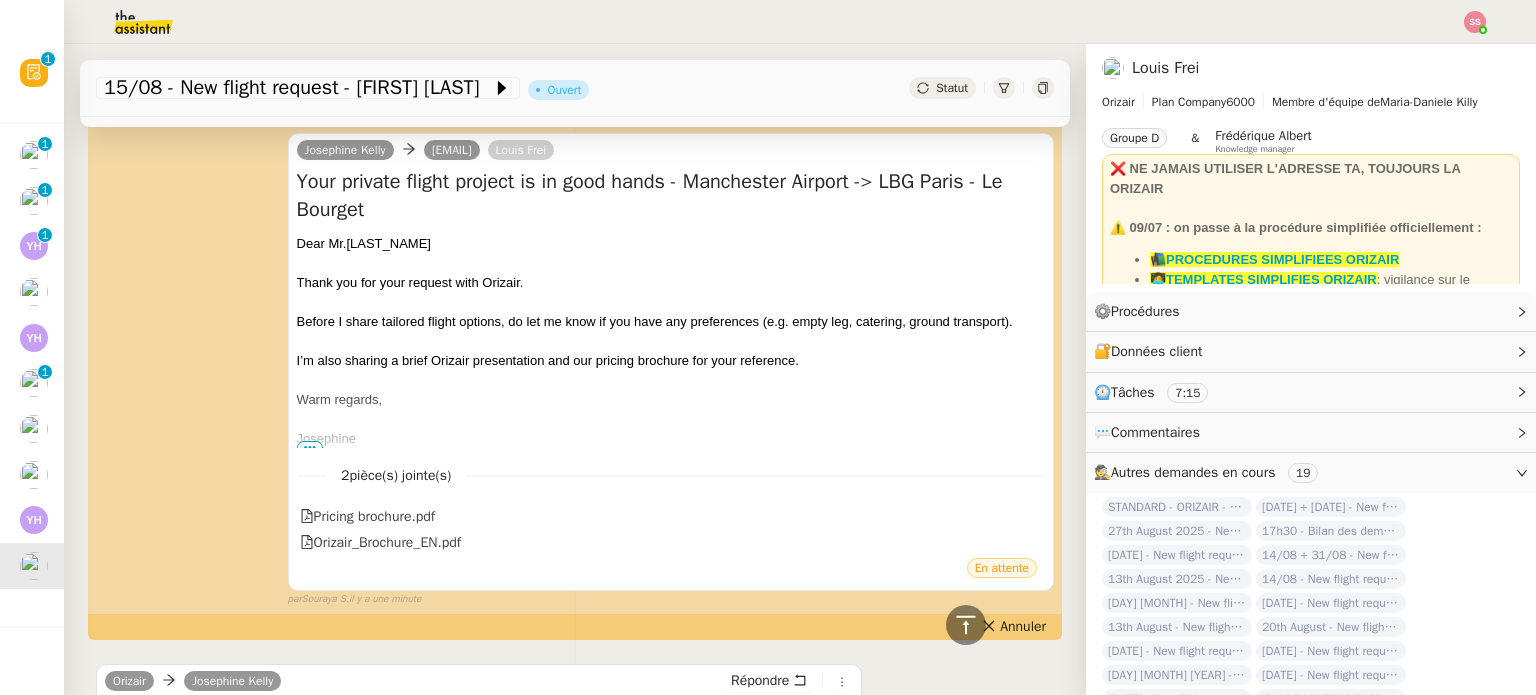scroll, scrollTop: 131, scrollLeft: 0, axis: vertical 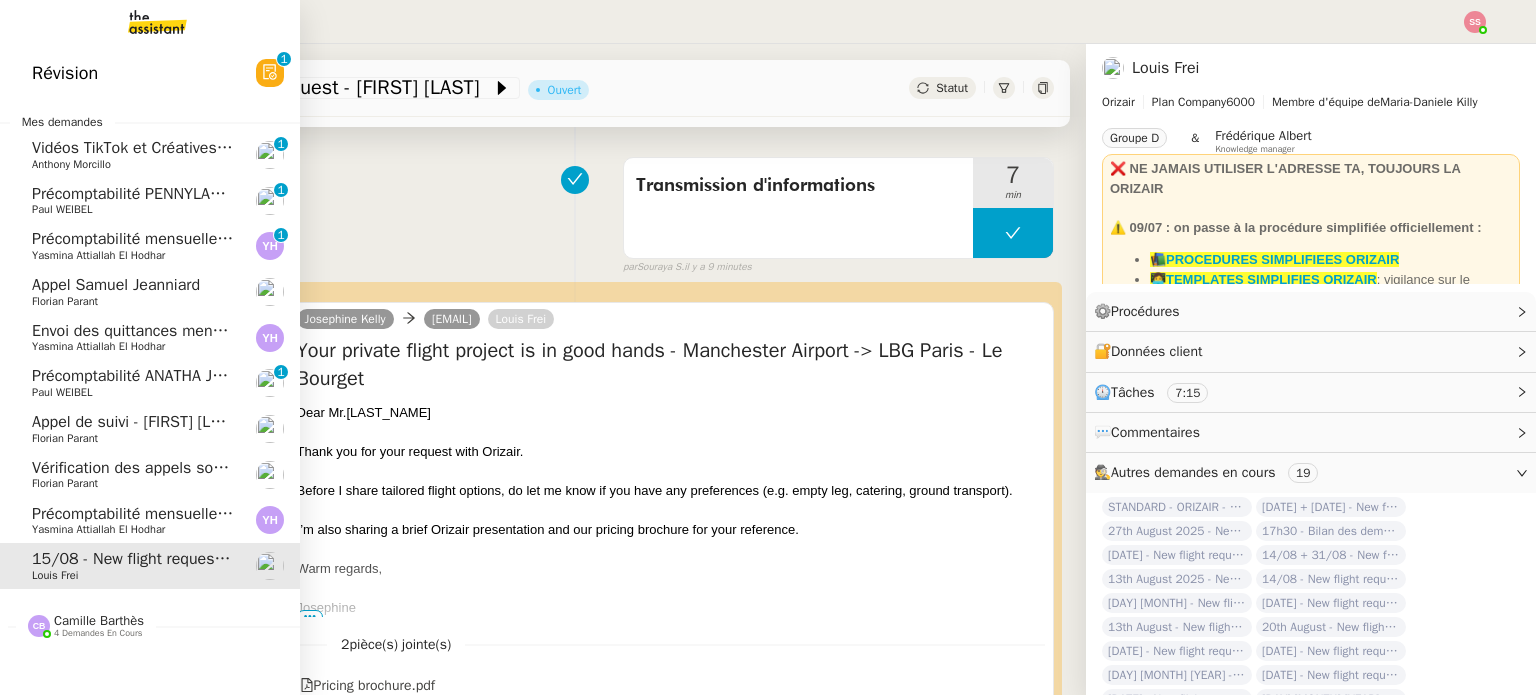 click on "Précomptabilité mensuelle - 4 août 2025" 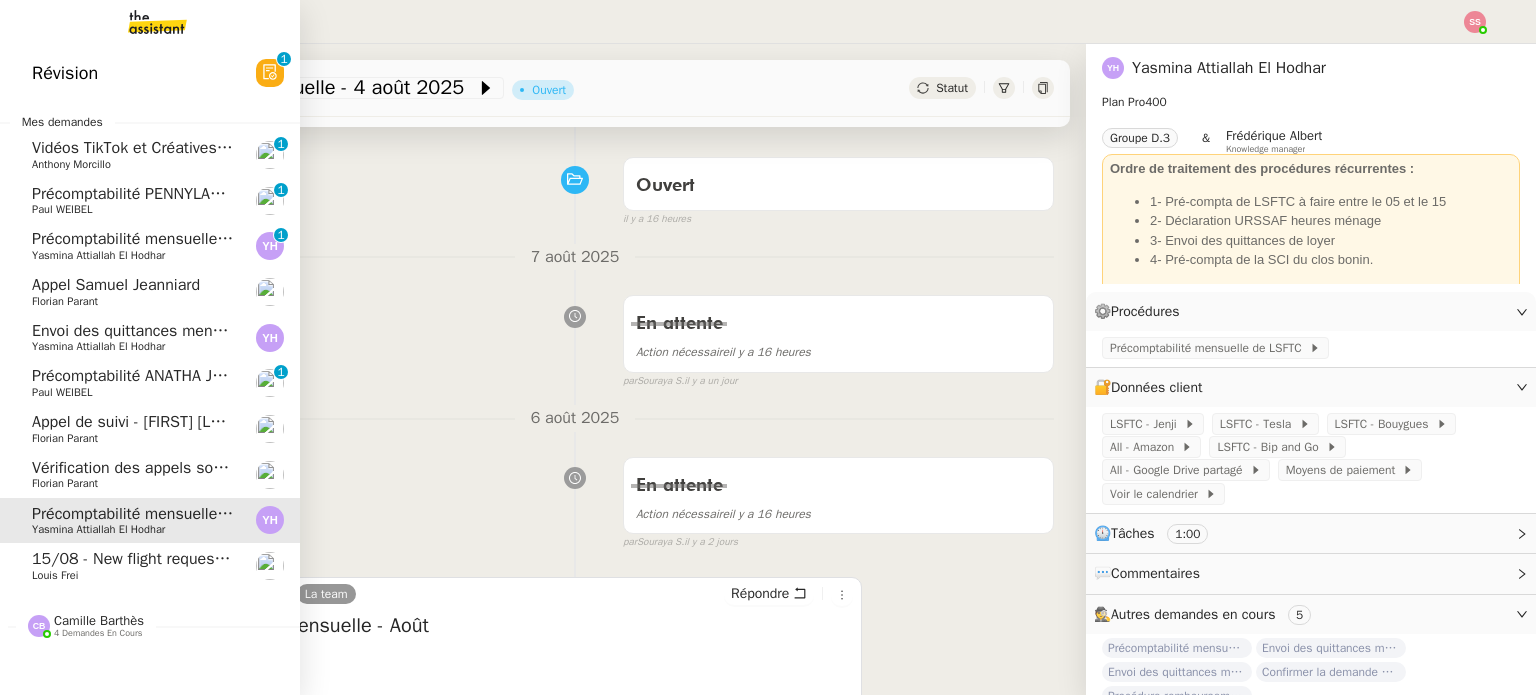 click on "Vérification des appels sortants - juillet 2025    Florian Parant" 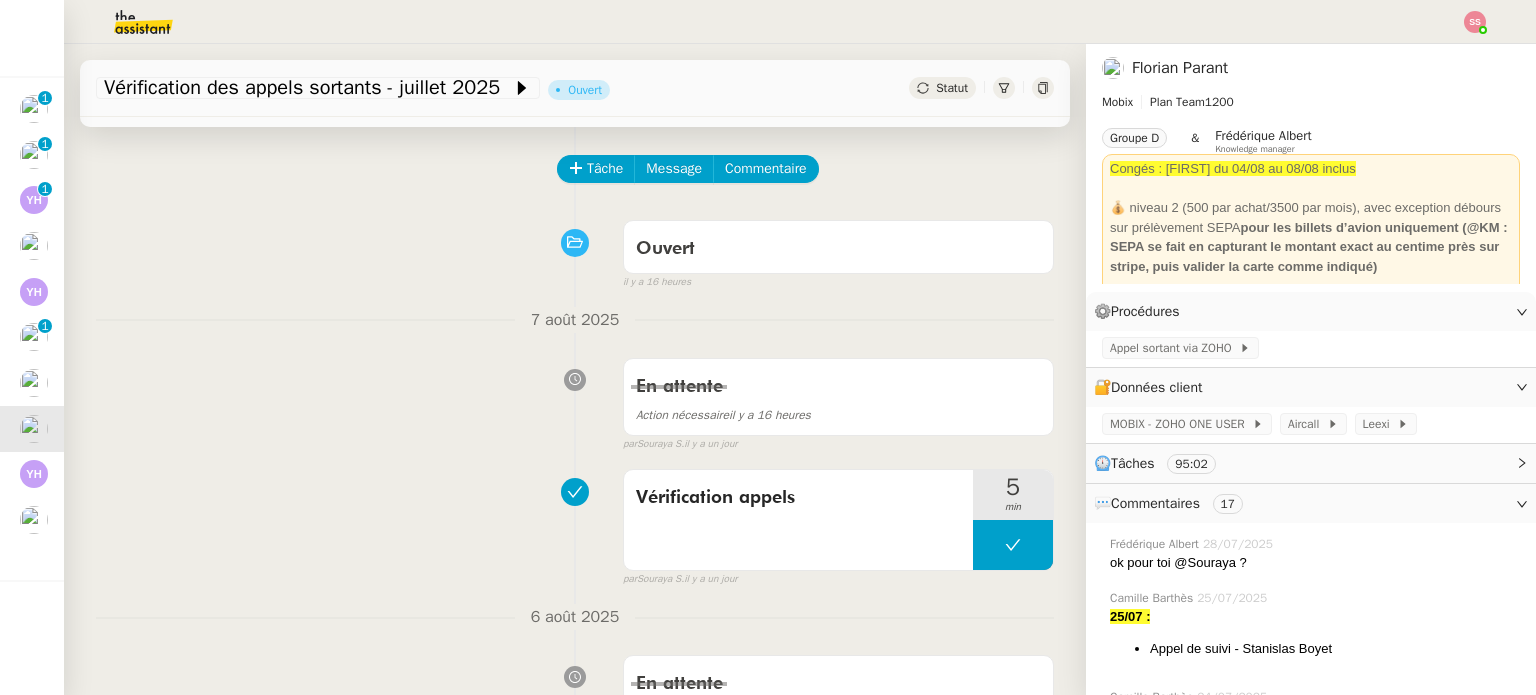 scroll, scrollTop: 0, scrollLeft: 0, axis: both 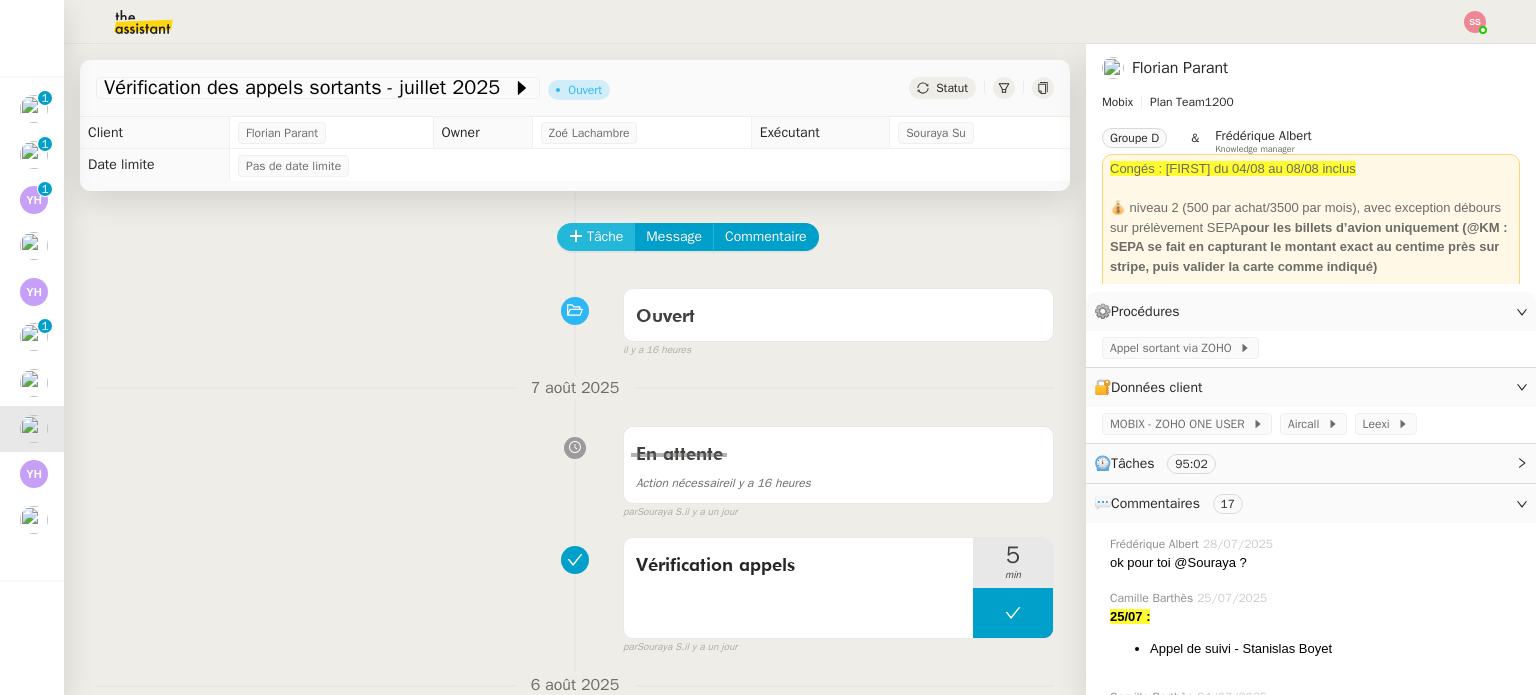 click on "Tâche" 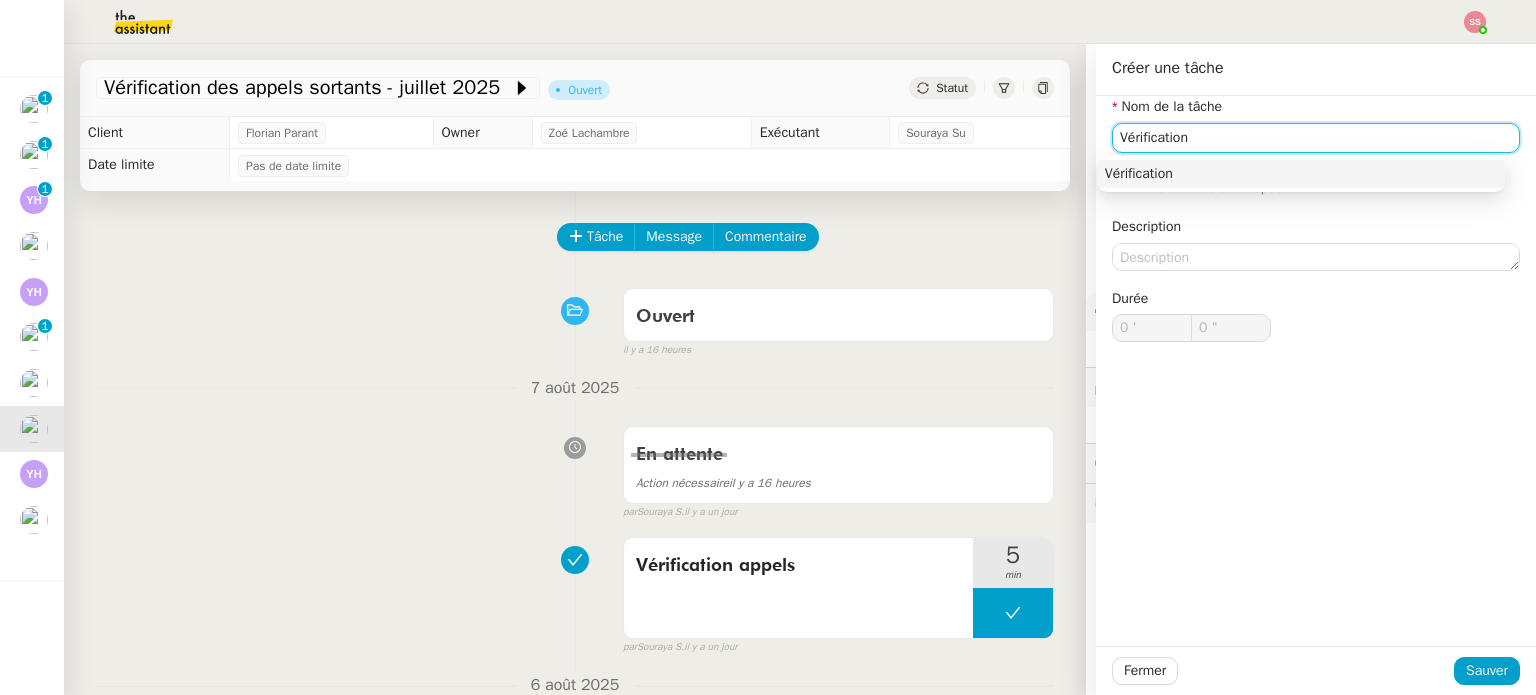 click on "Vérification" at bounding box center [1301, 174] 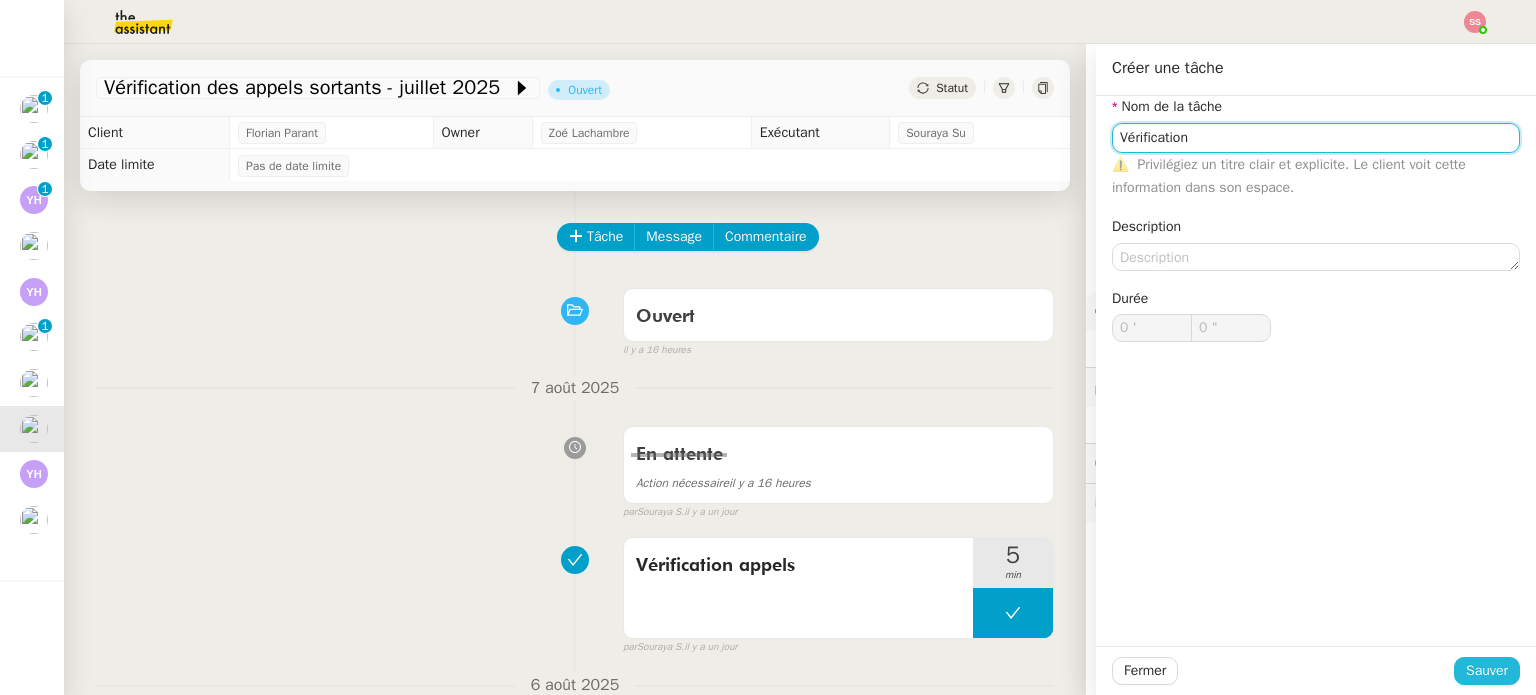 type on "Vérification" 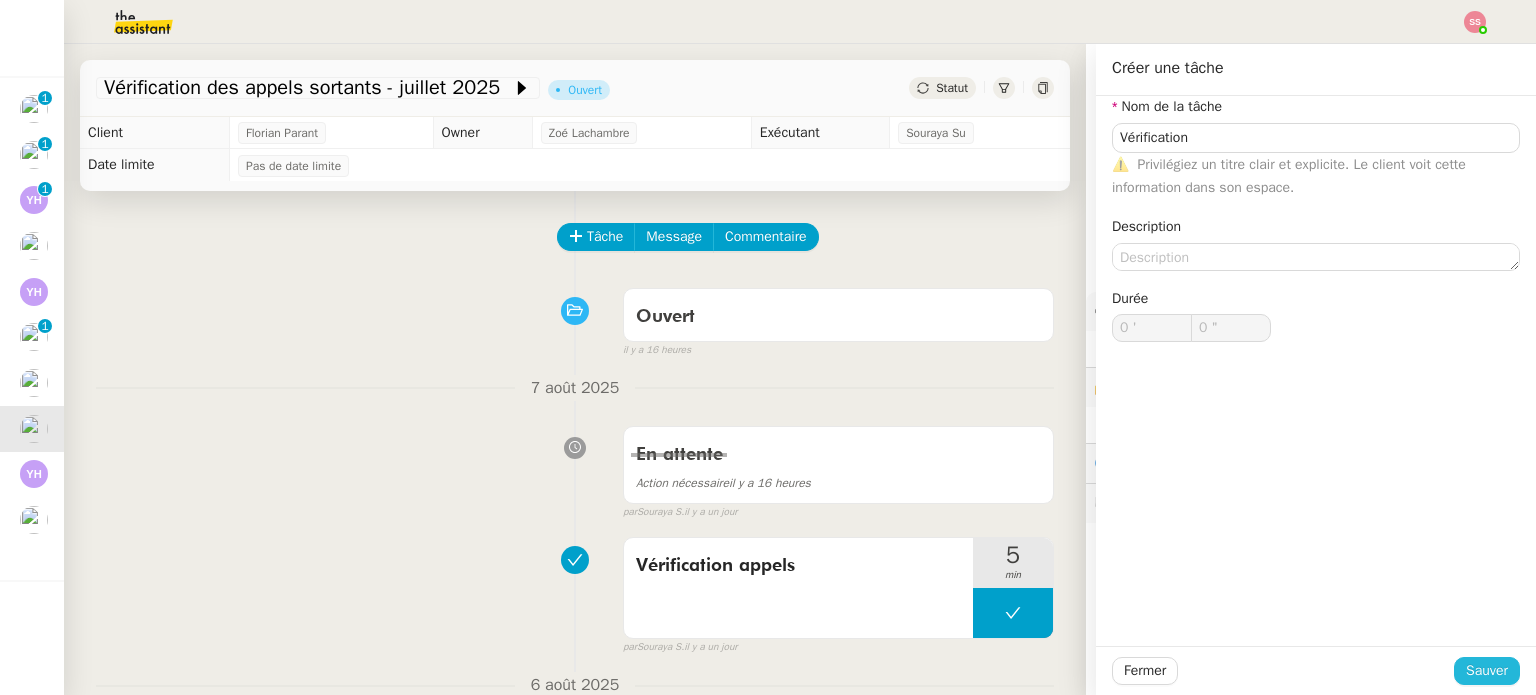 click on "Sauver" 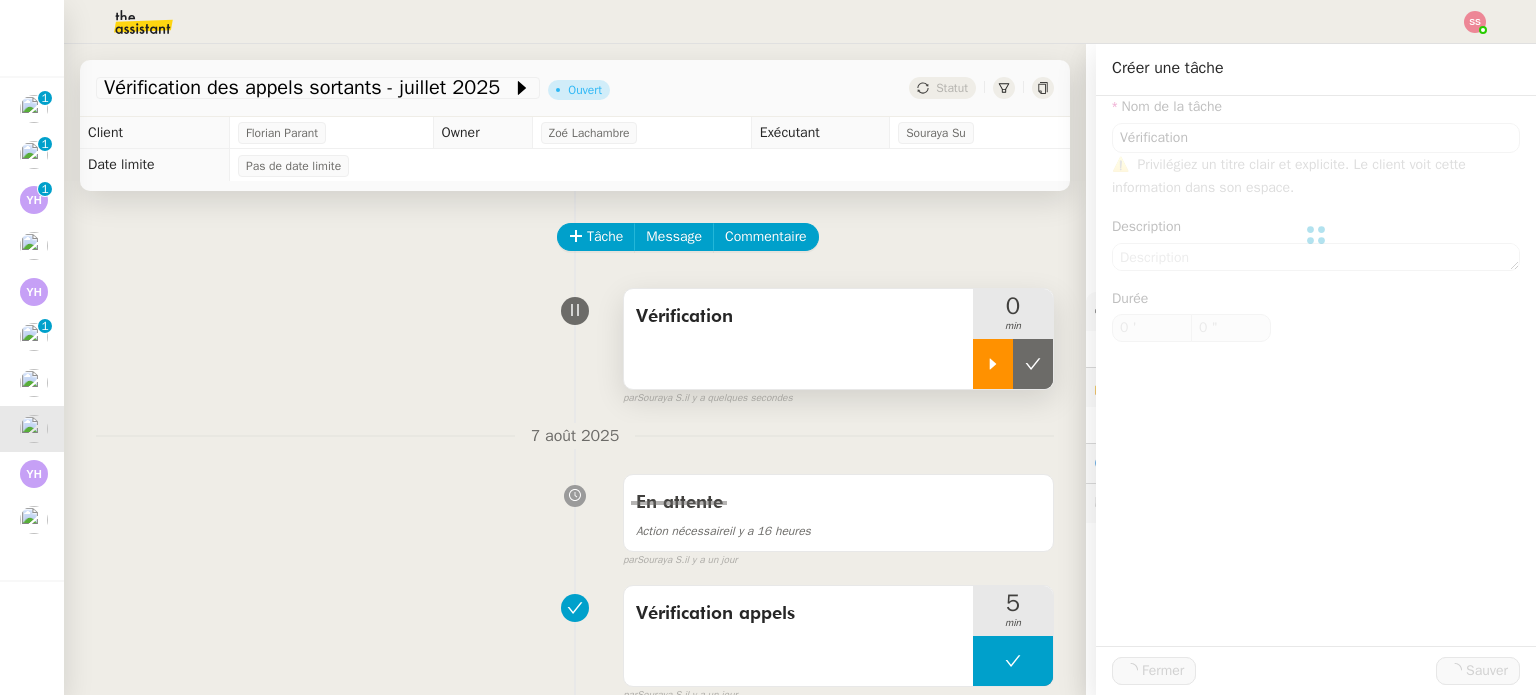 click at bounding box center [993, 364] 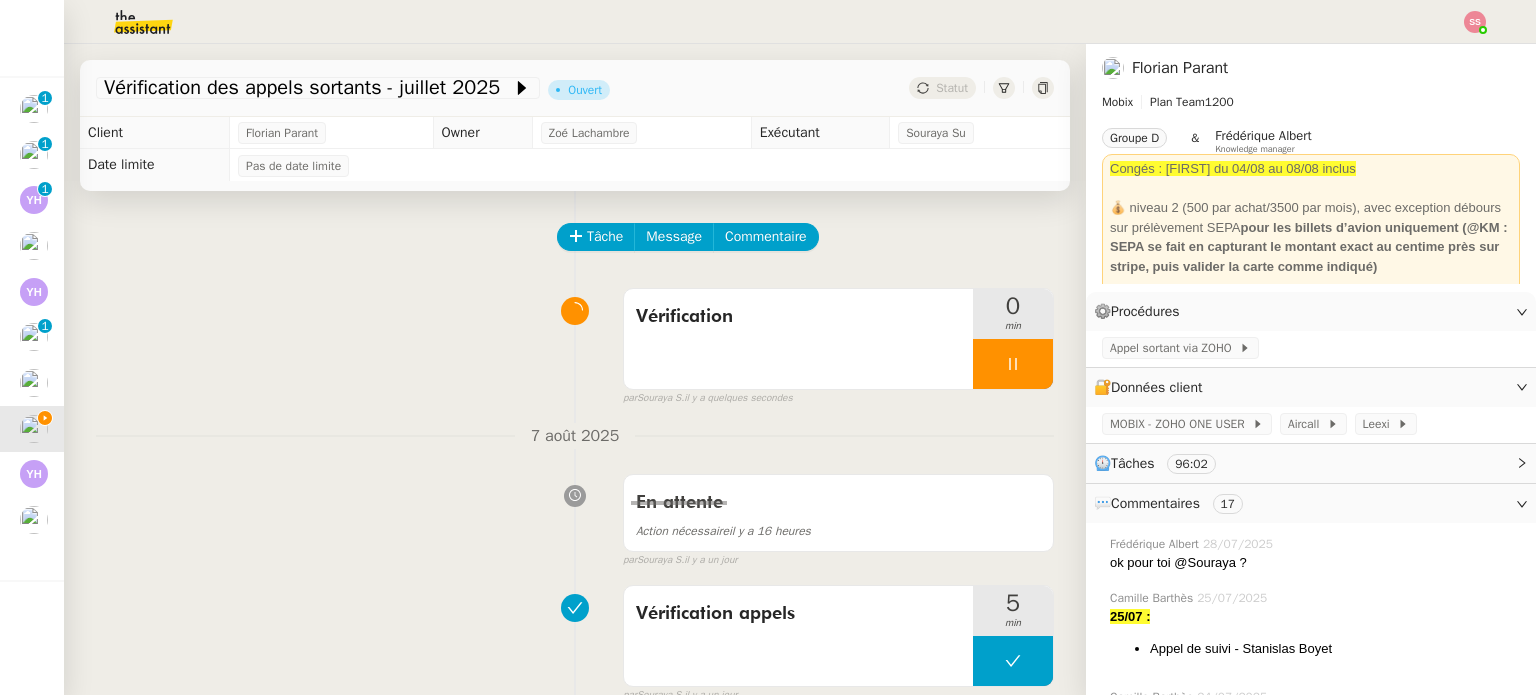 click 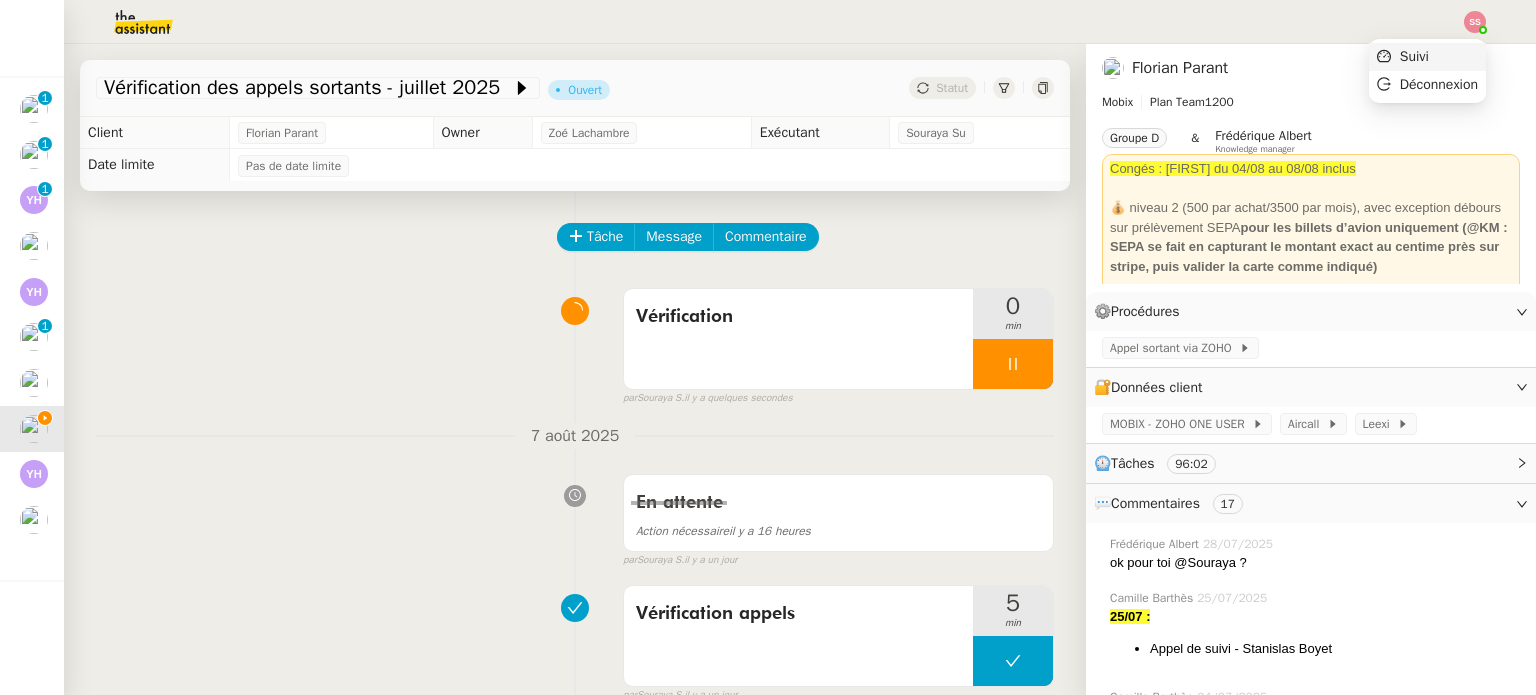 click on "Suivi" at bounding box center [1427, 57] 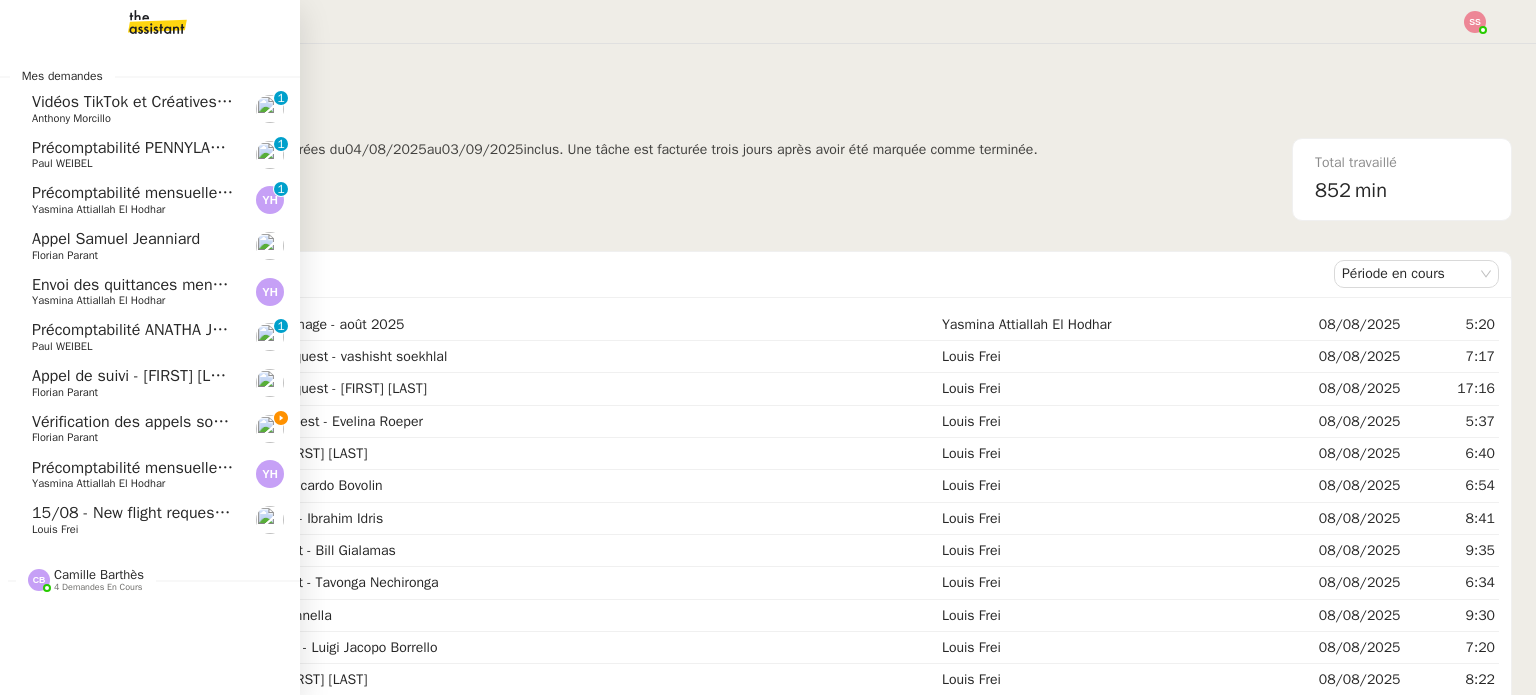 click on "Florian Parant" 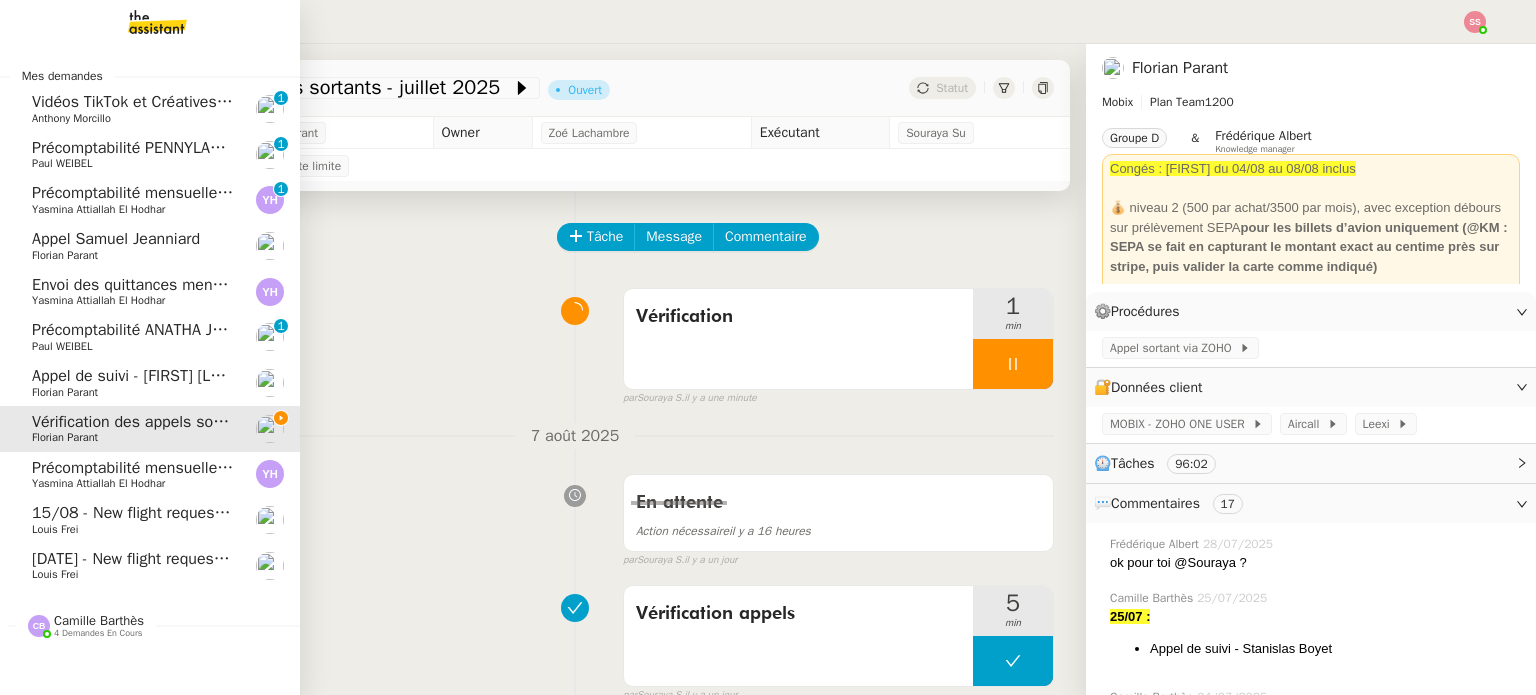 click on "[DATE] - New flight request - [FIRST] [LAST]" 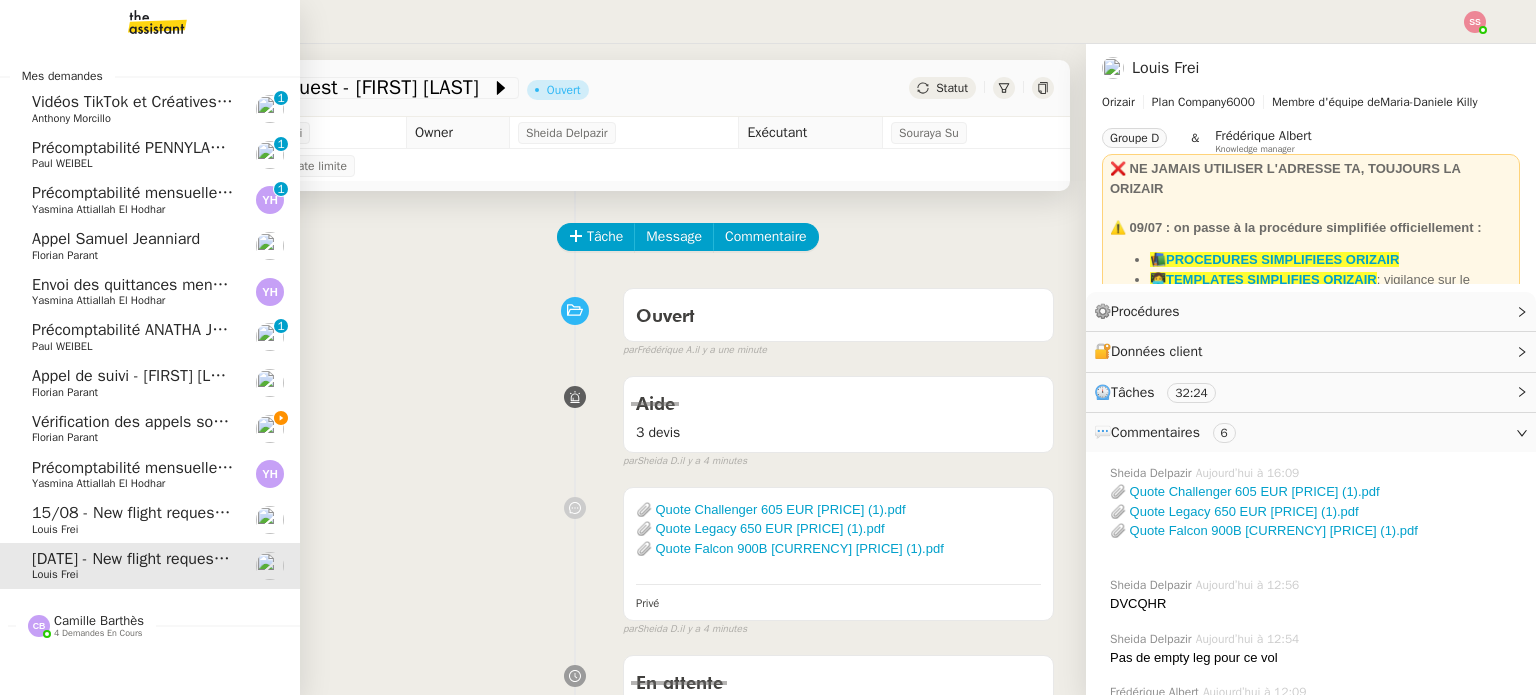 click on "[DATE] - New flight request - [FIRST] [LAST]" 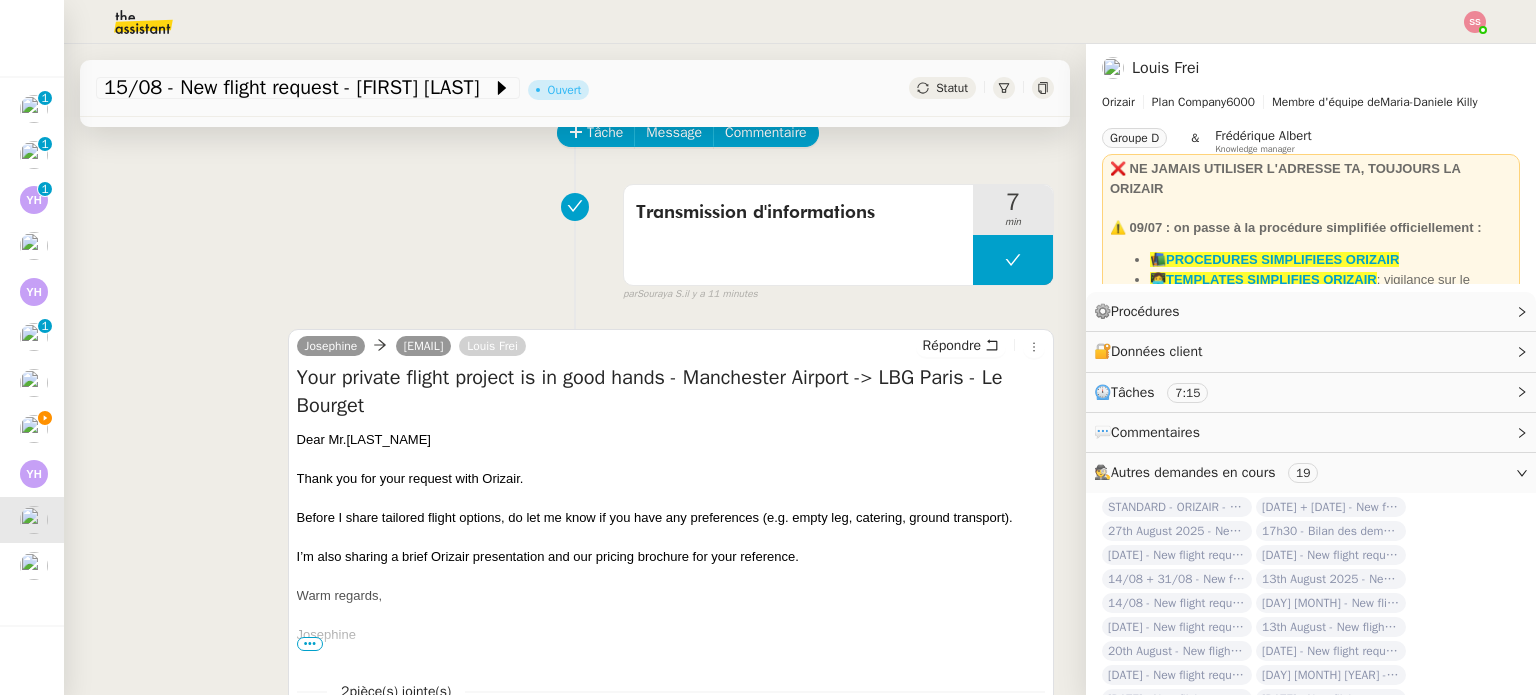 scroll, scrollTop: 300, scrollLeft: 0, axis: vertical 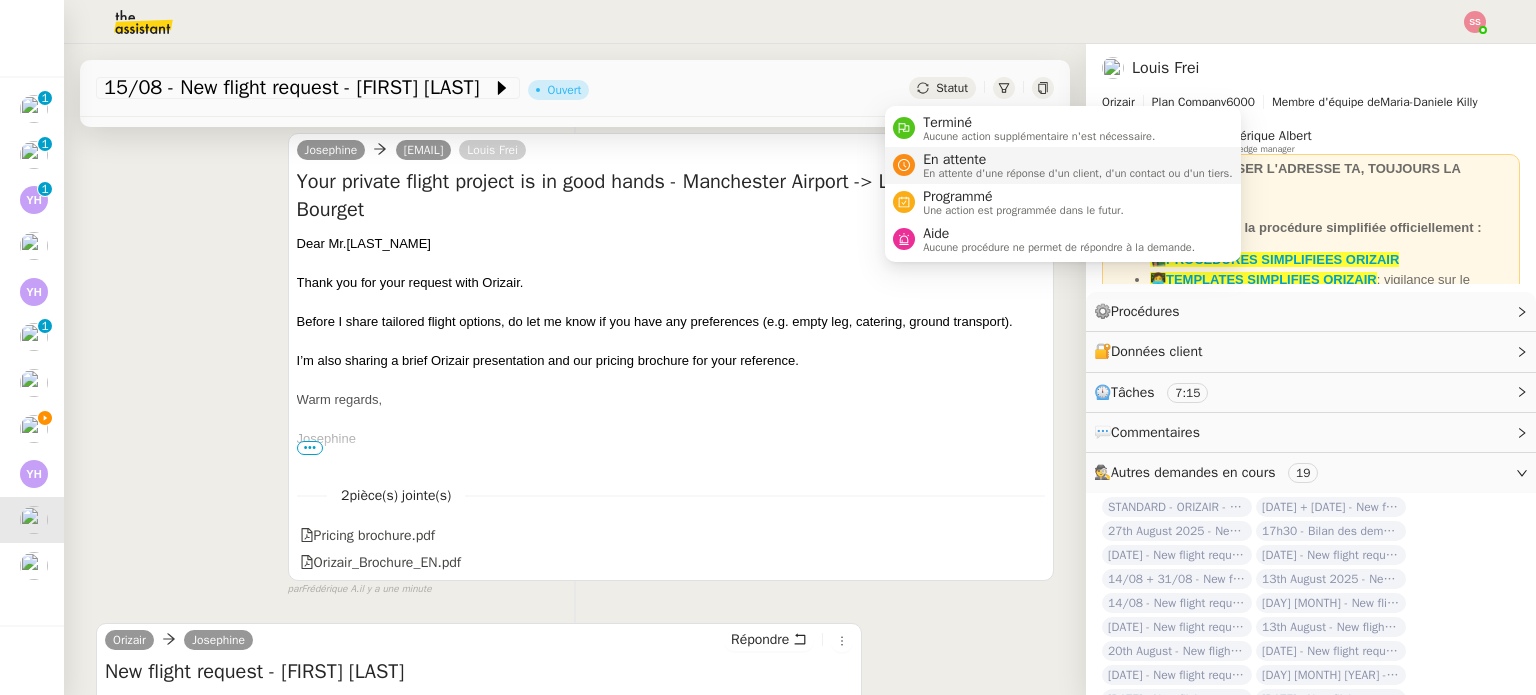 click on "En attente" at bounding box center (1078, 160) 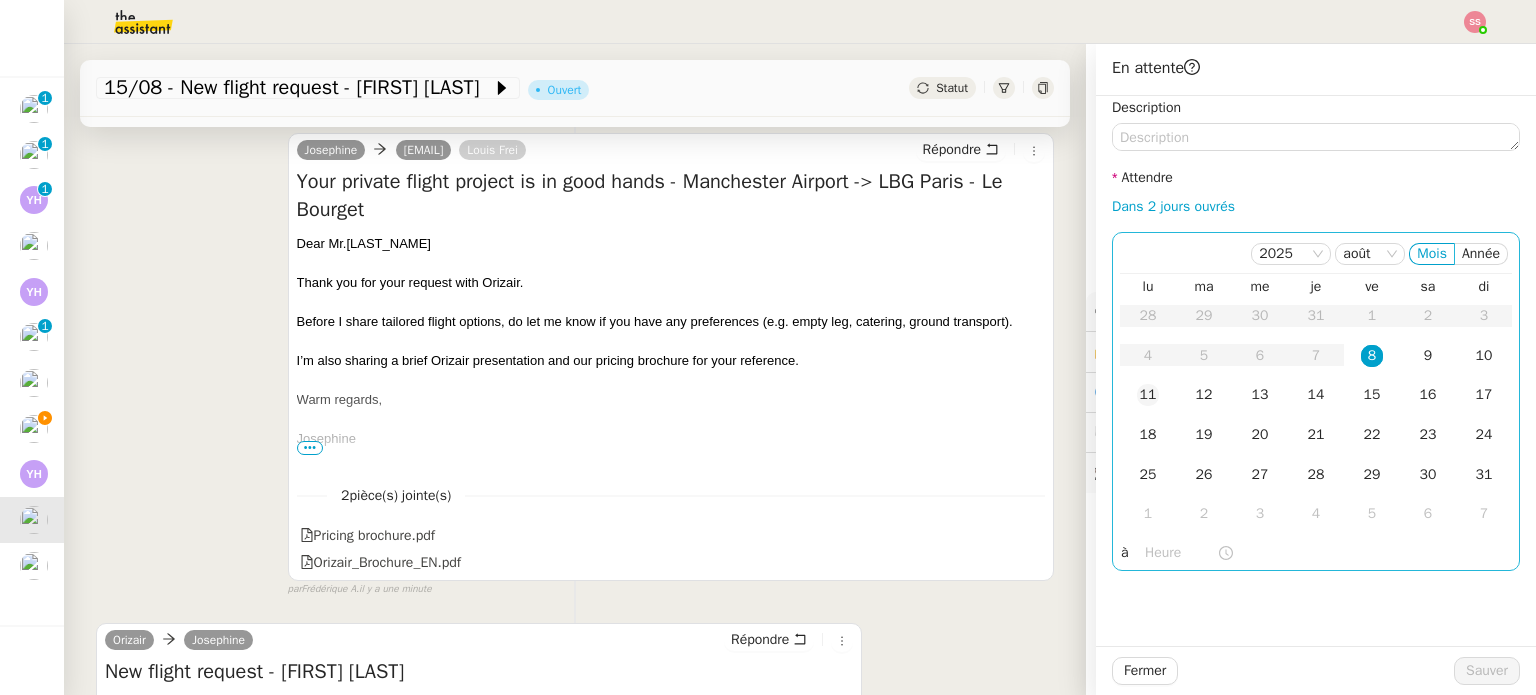 click on "11" 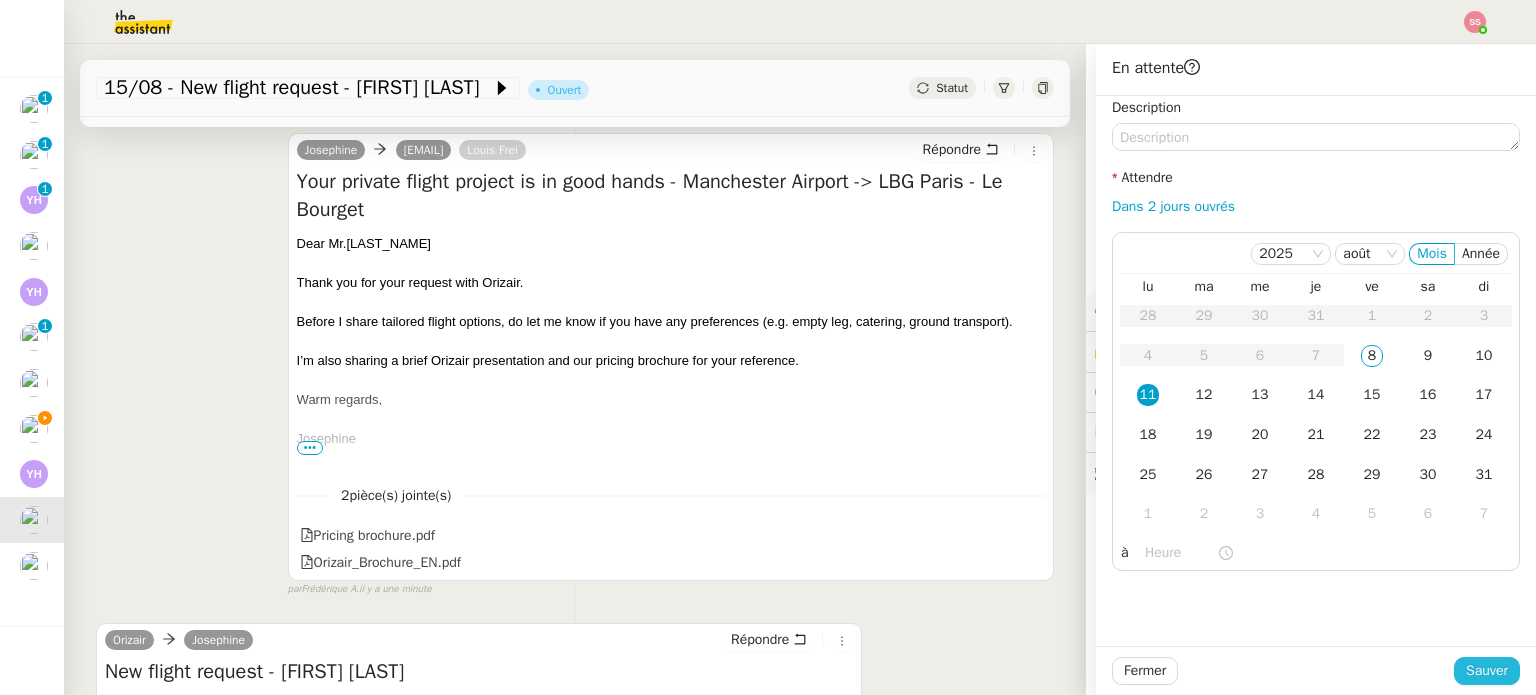 click on "Sauver" 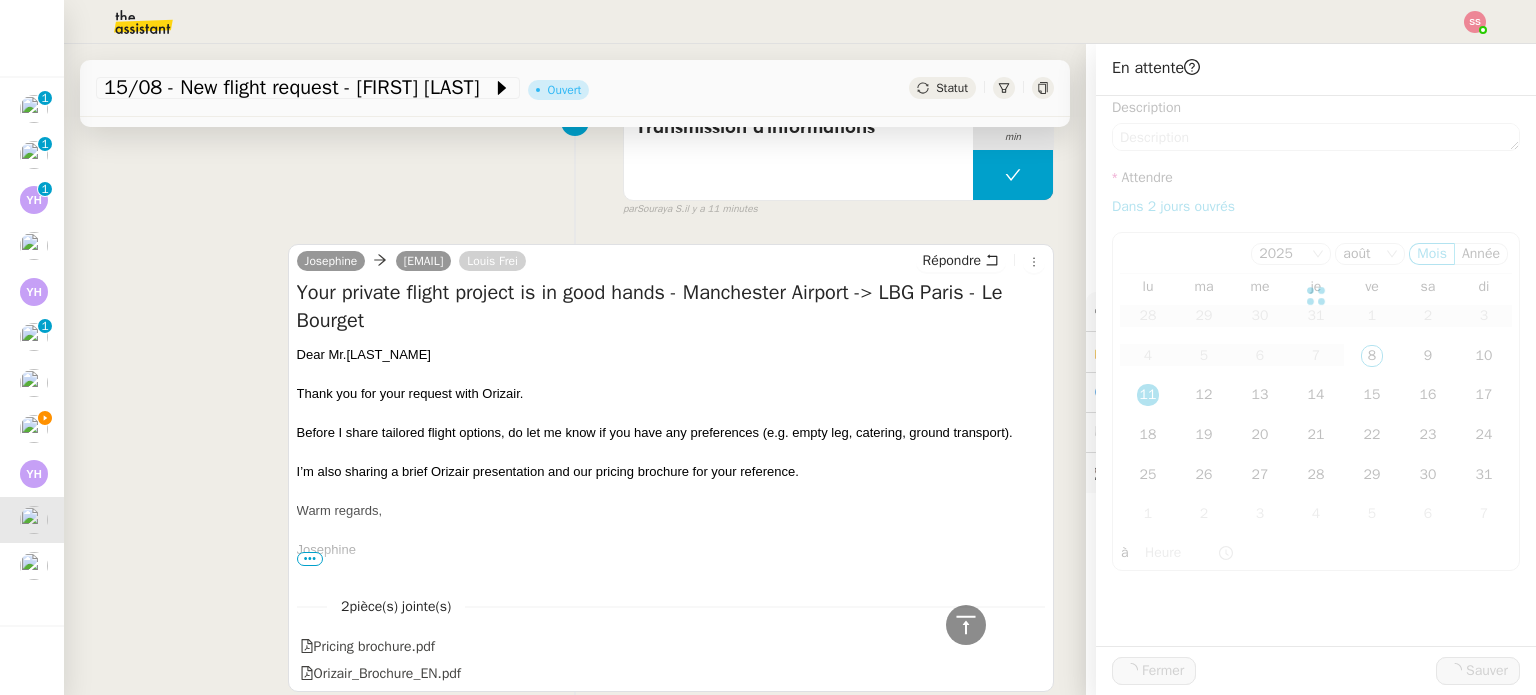scroll, scrollTop: 410, scrollLeft: 0, axis: vertical 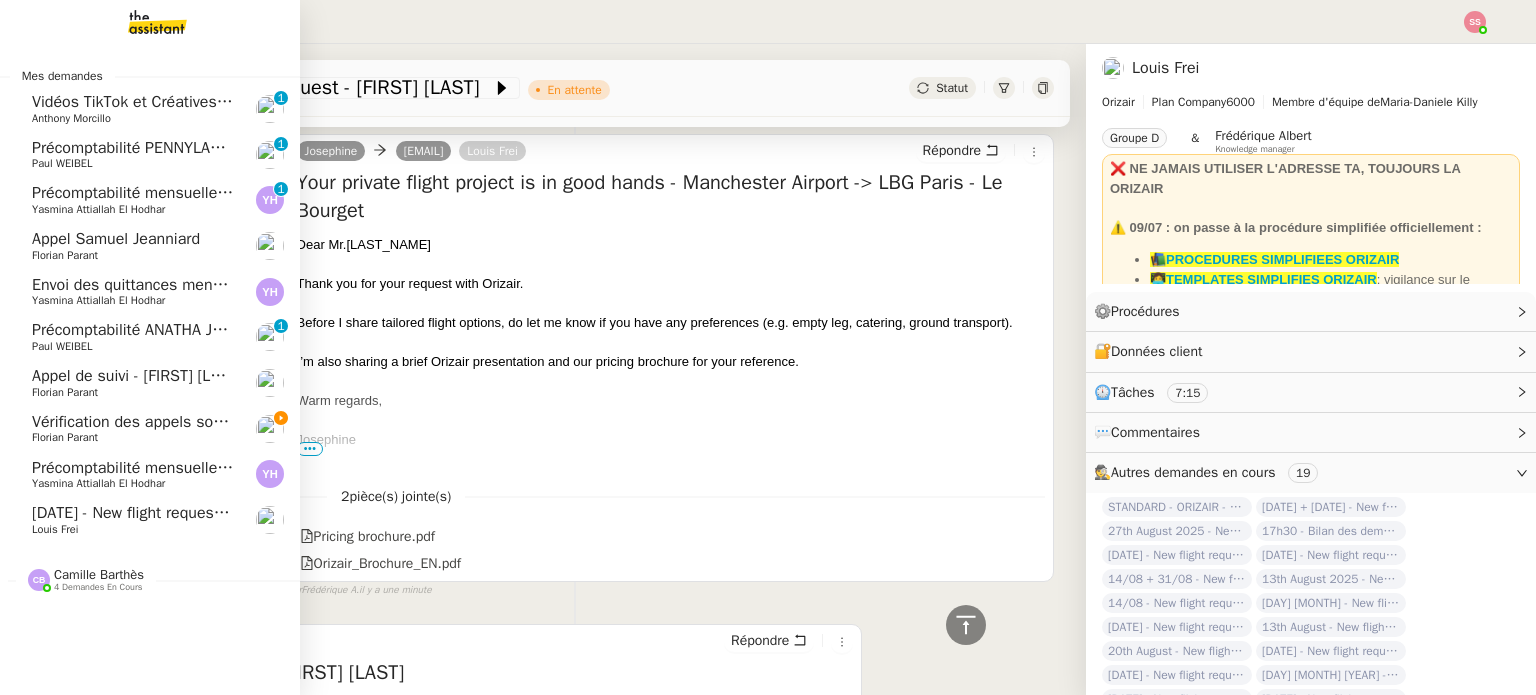click on "[DATE] - New flight request - [FIRST] [LAST]" 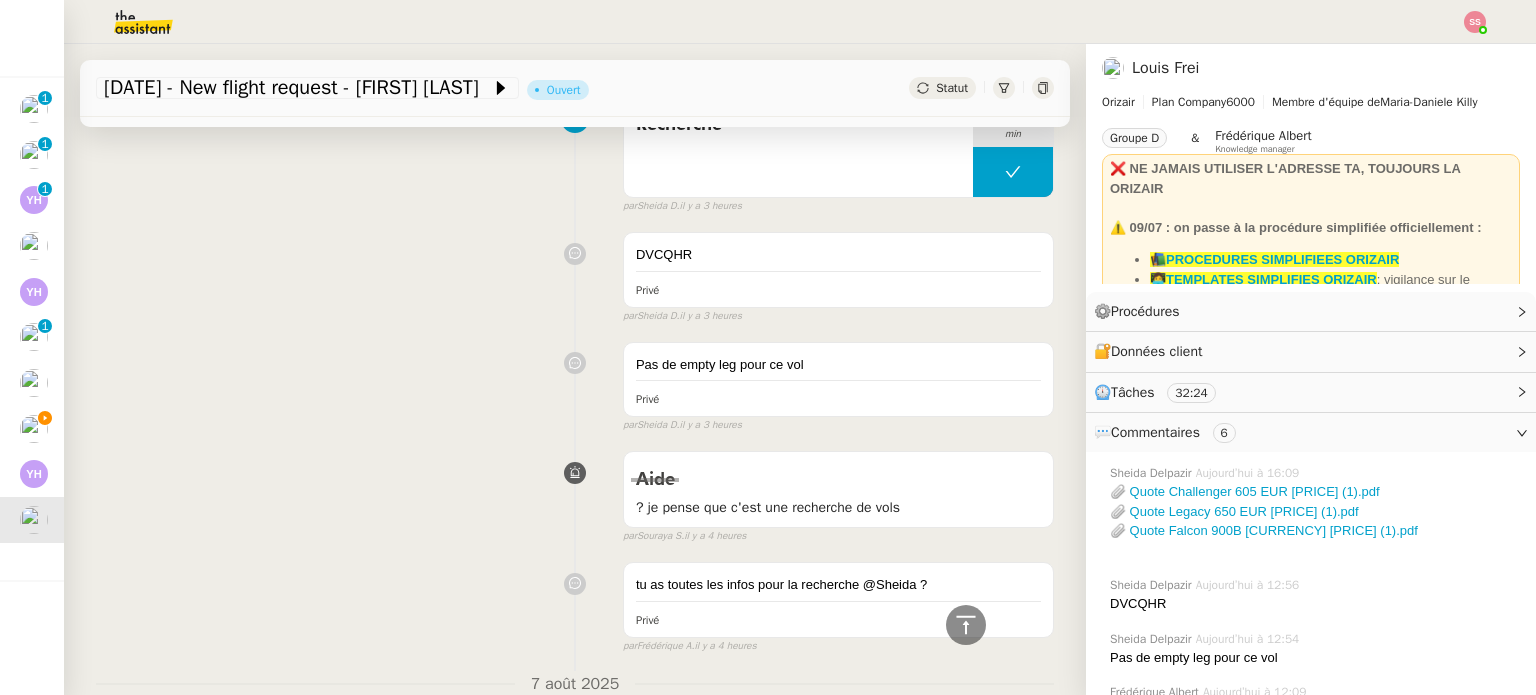 scroll, scrollTop: 700, scrollLeft: 0, axis: vertical 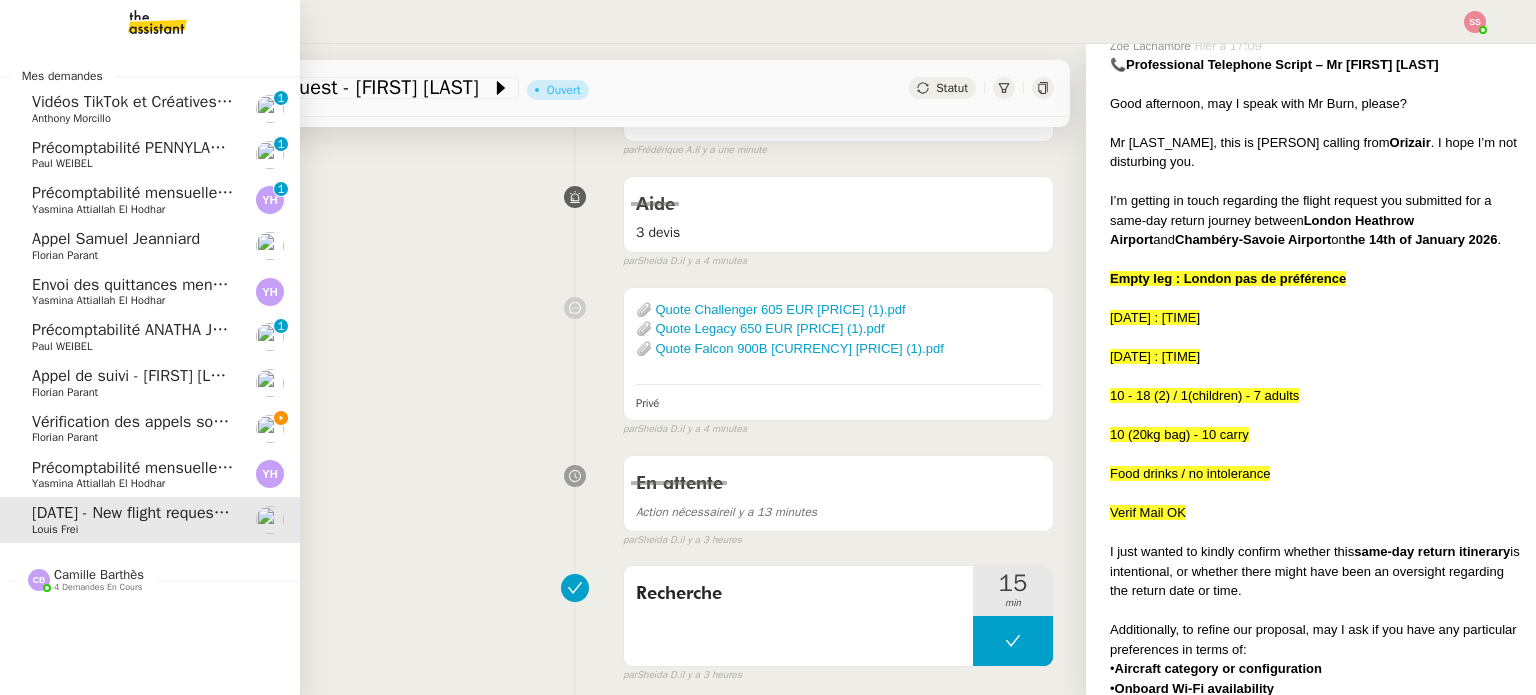 click on "Vérification des appels sortants - juillet 2025" 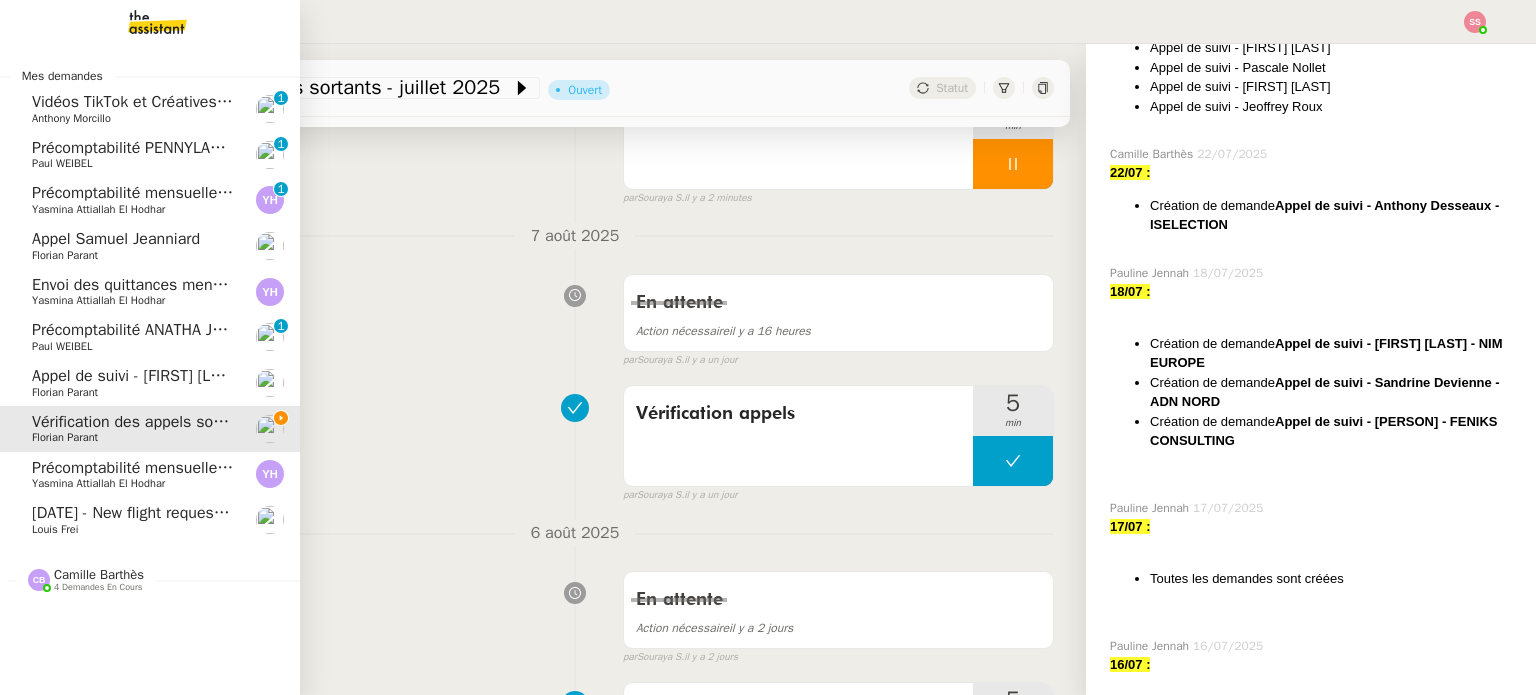 scroll, scrollTop: 773, scrollLeft: 0, axis: vertical 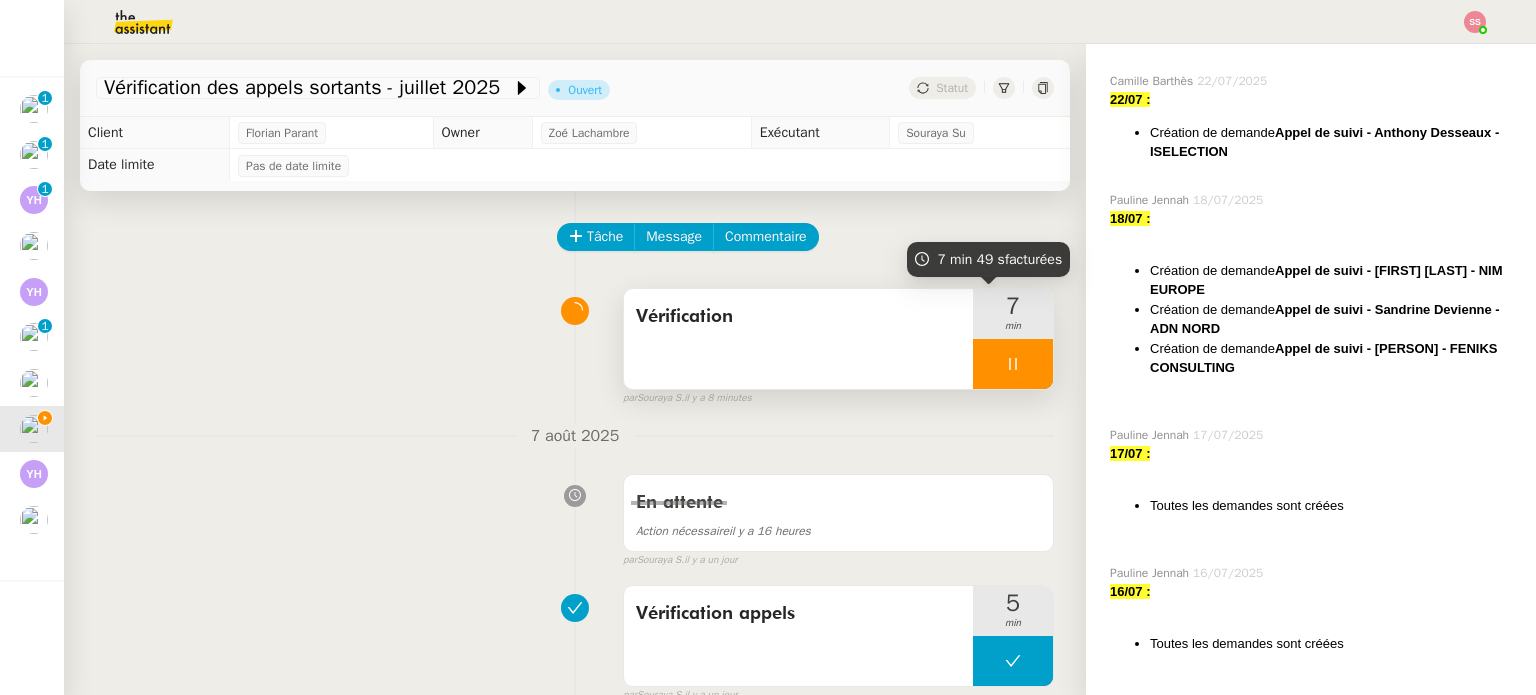 click on "7 min" at bounding box center (1013, 314) 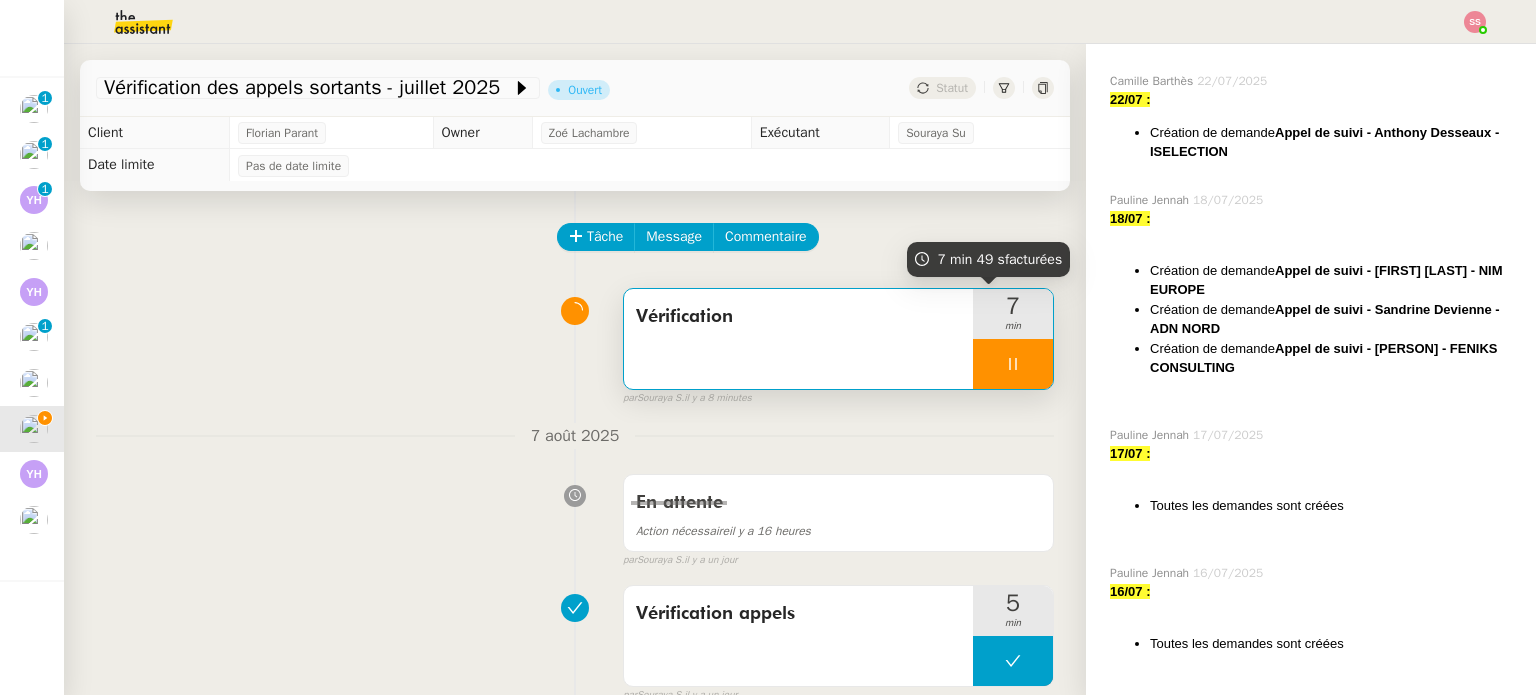 click at bounding box center (1013, 364) 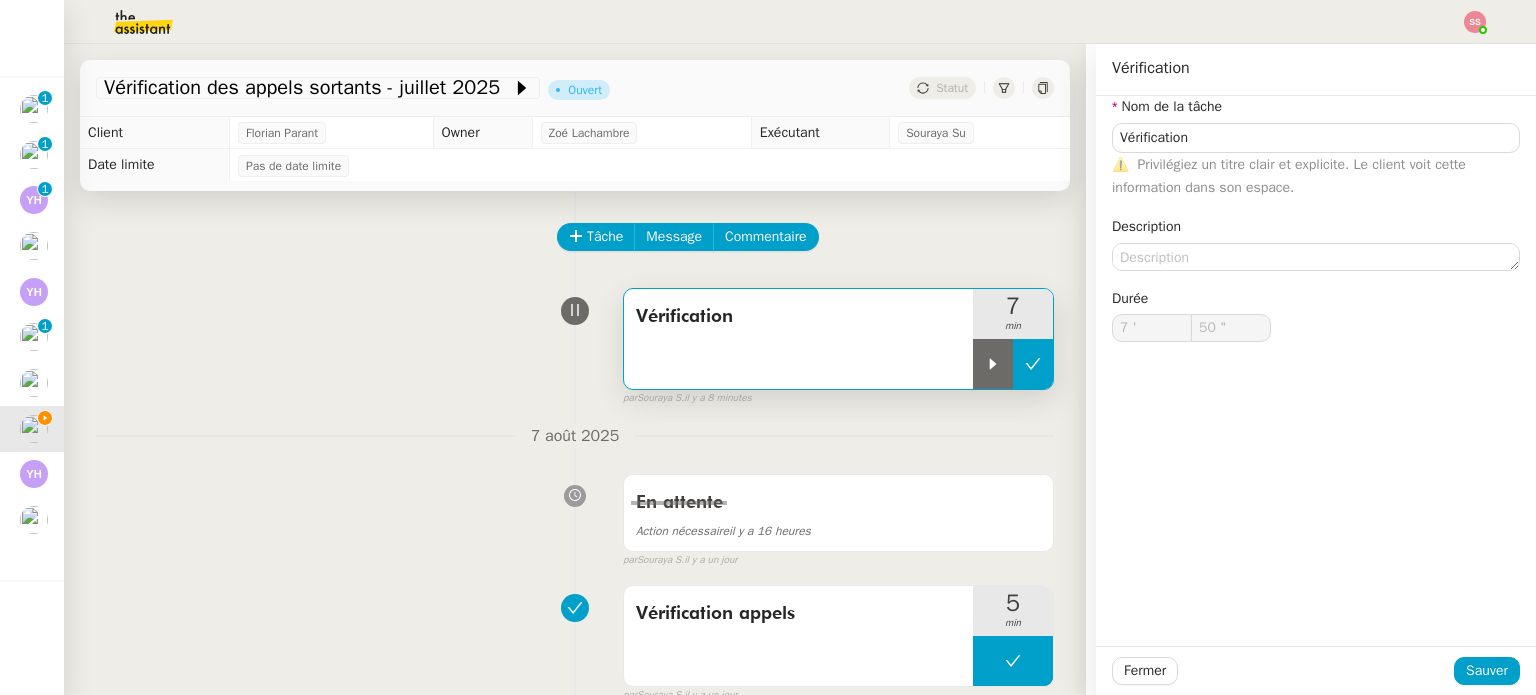 type on "Vérification" 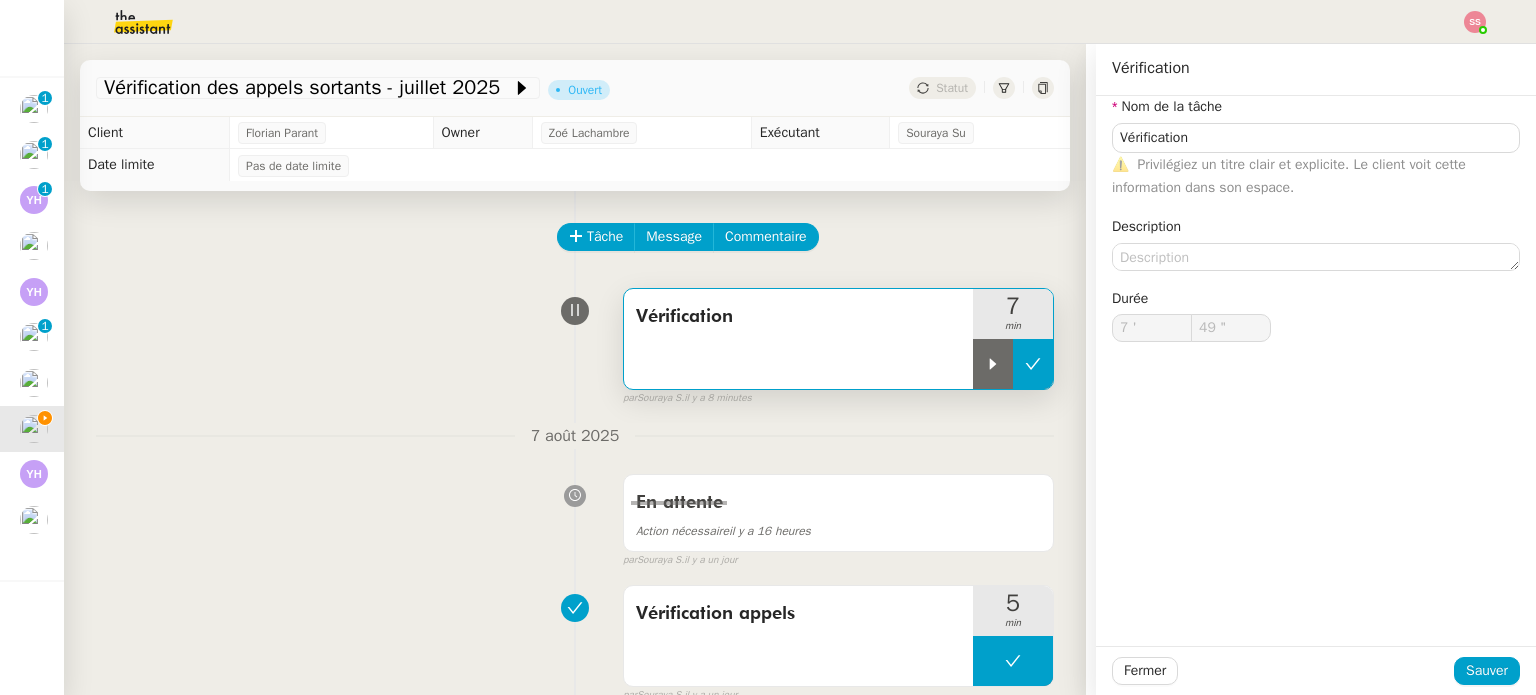 click 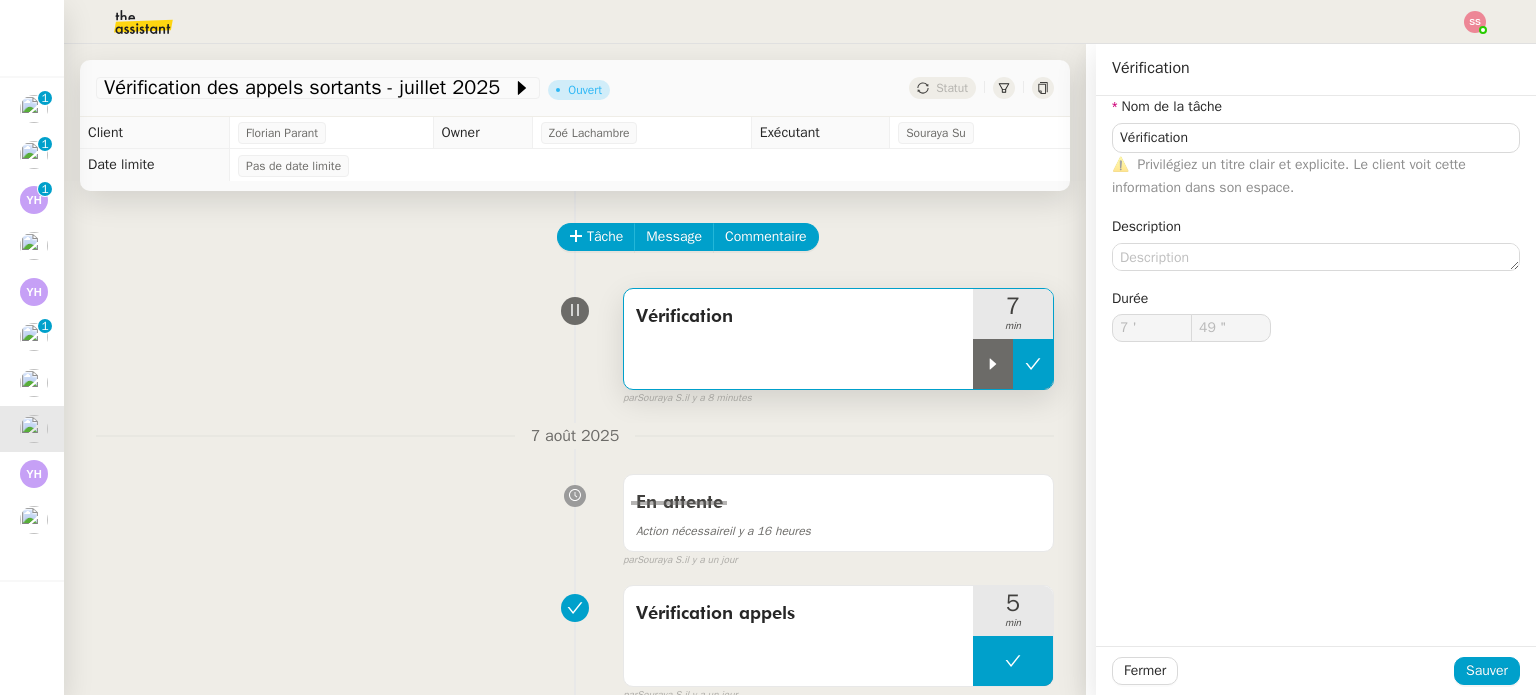 type on "Vérification" 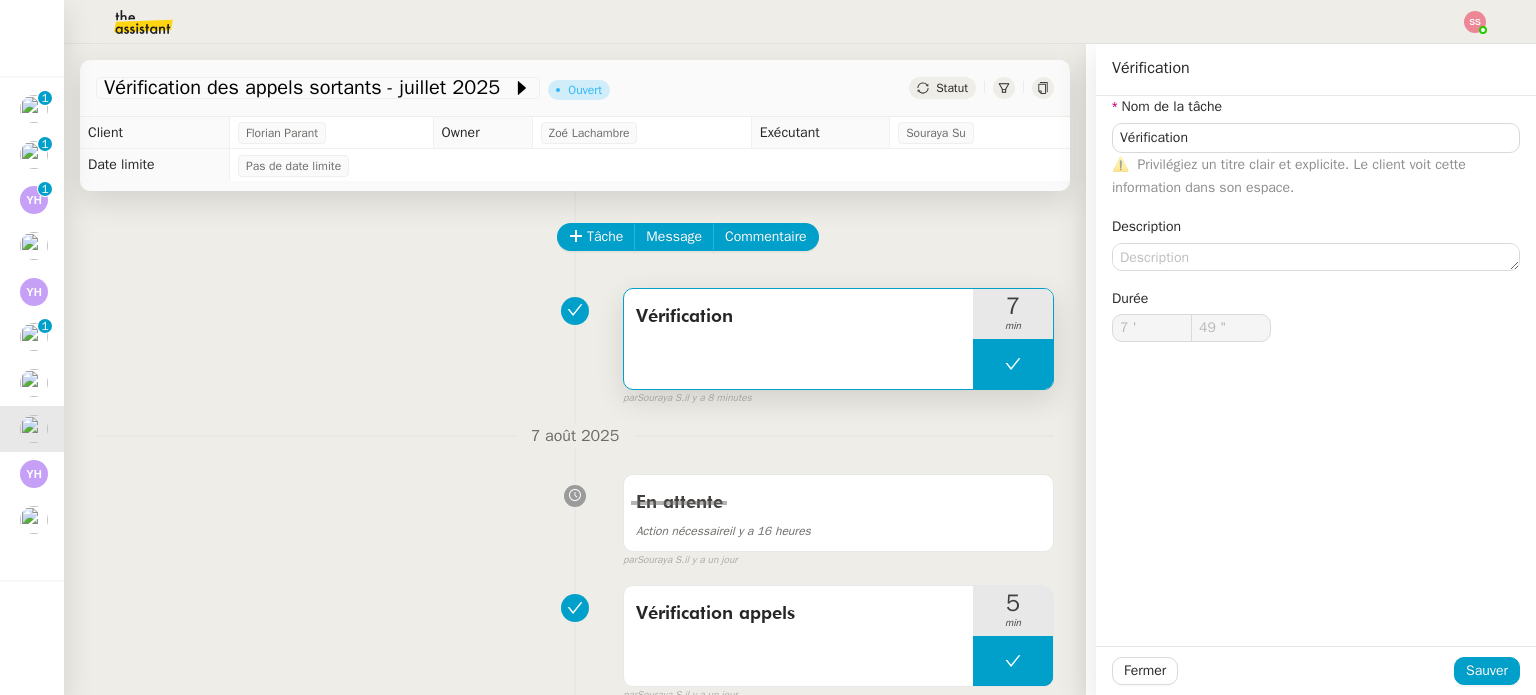 type on "Vérification" 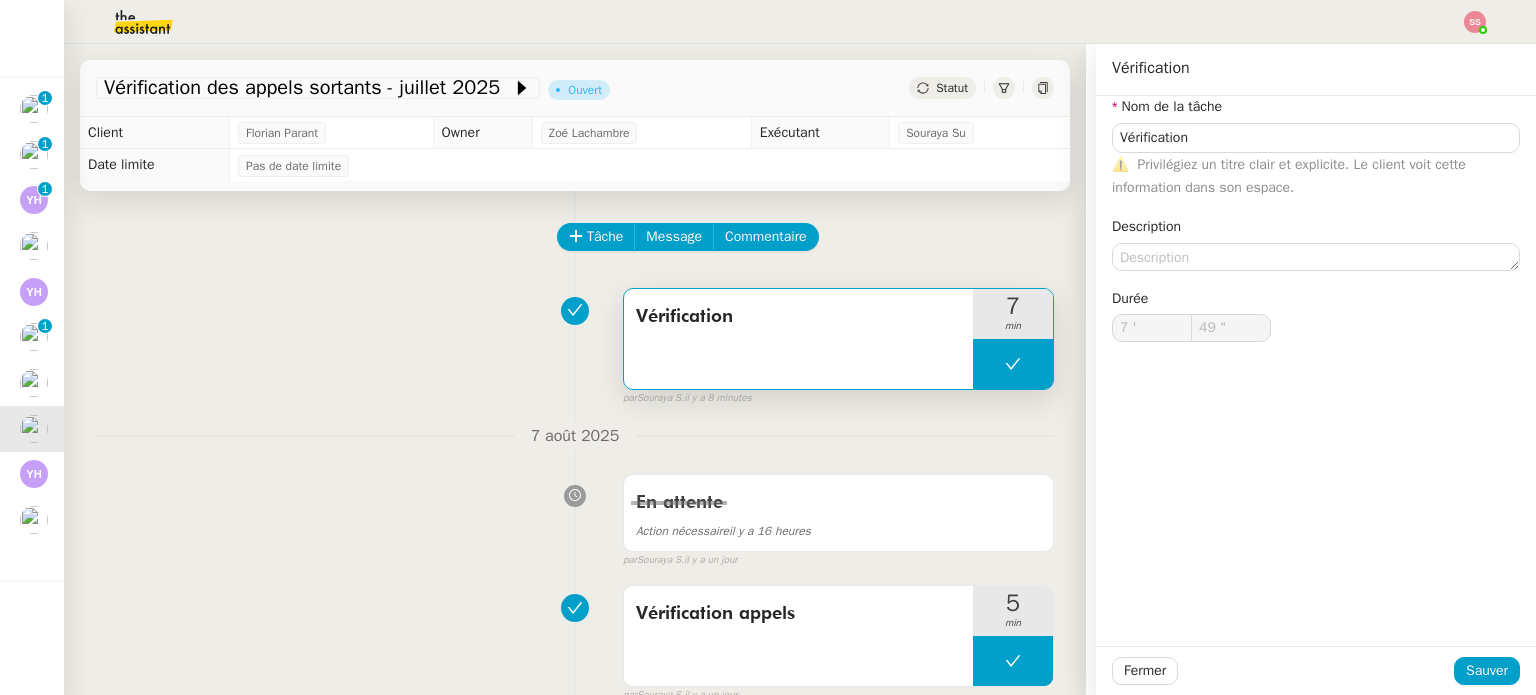 click on "Vérification des appels sortants - juillet 2025         Ouvert     Statut" 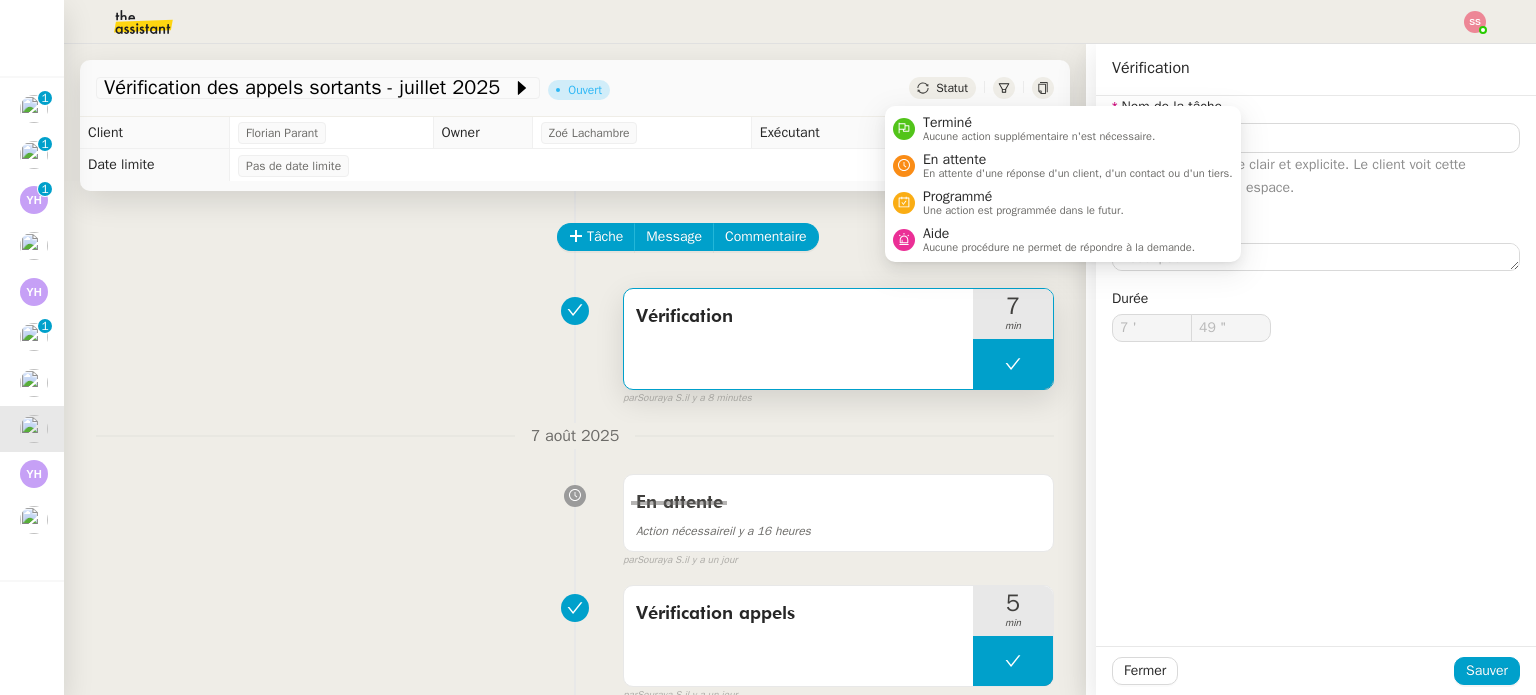 click on "Statut" 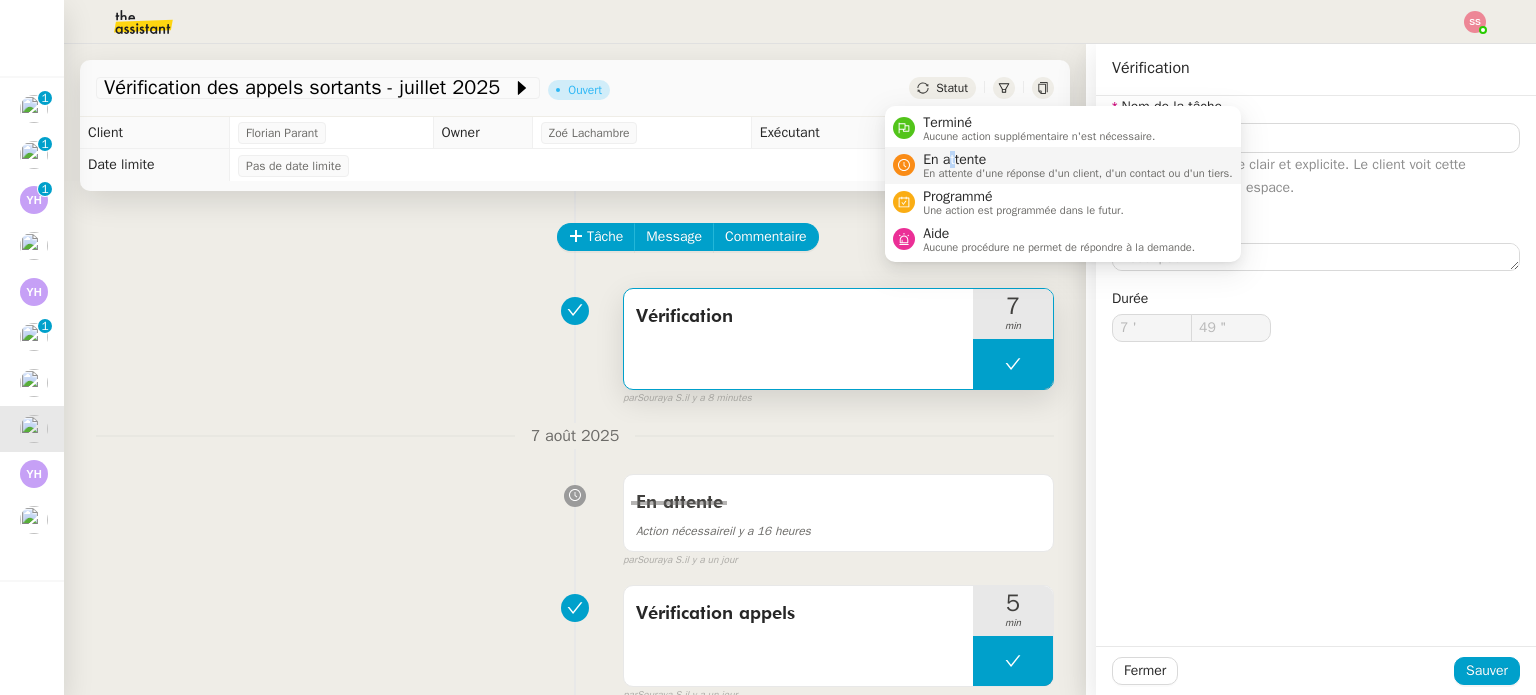 click on "En attente" at bounding box center [1078, 160] 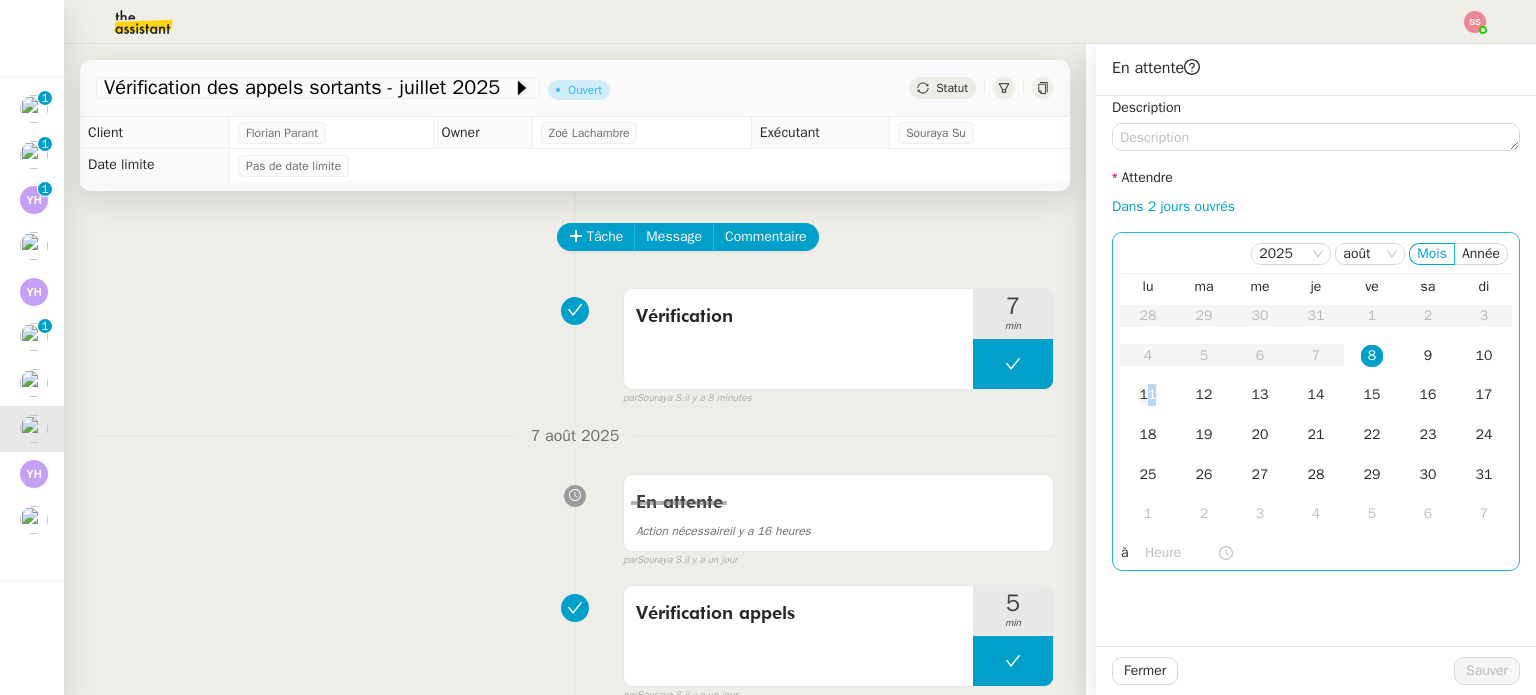 click on "11" 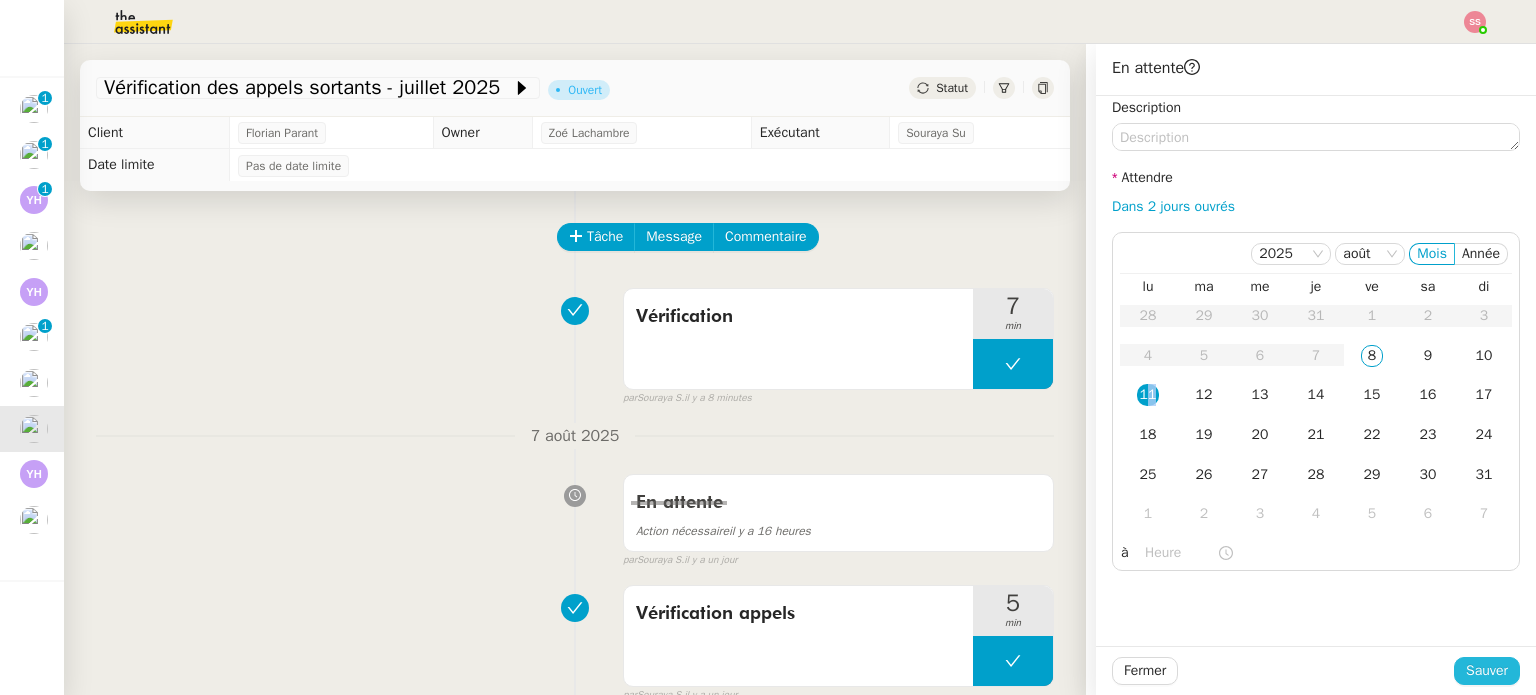 click on "Sauver" 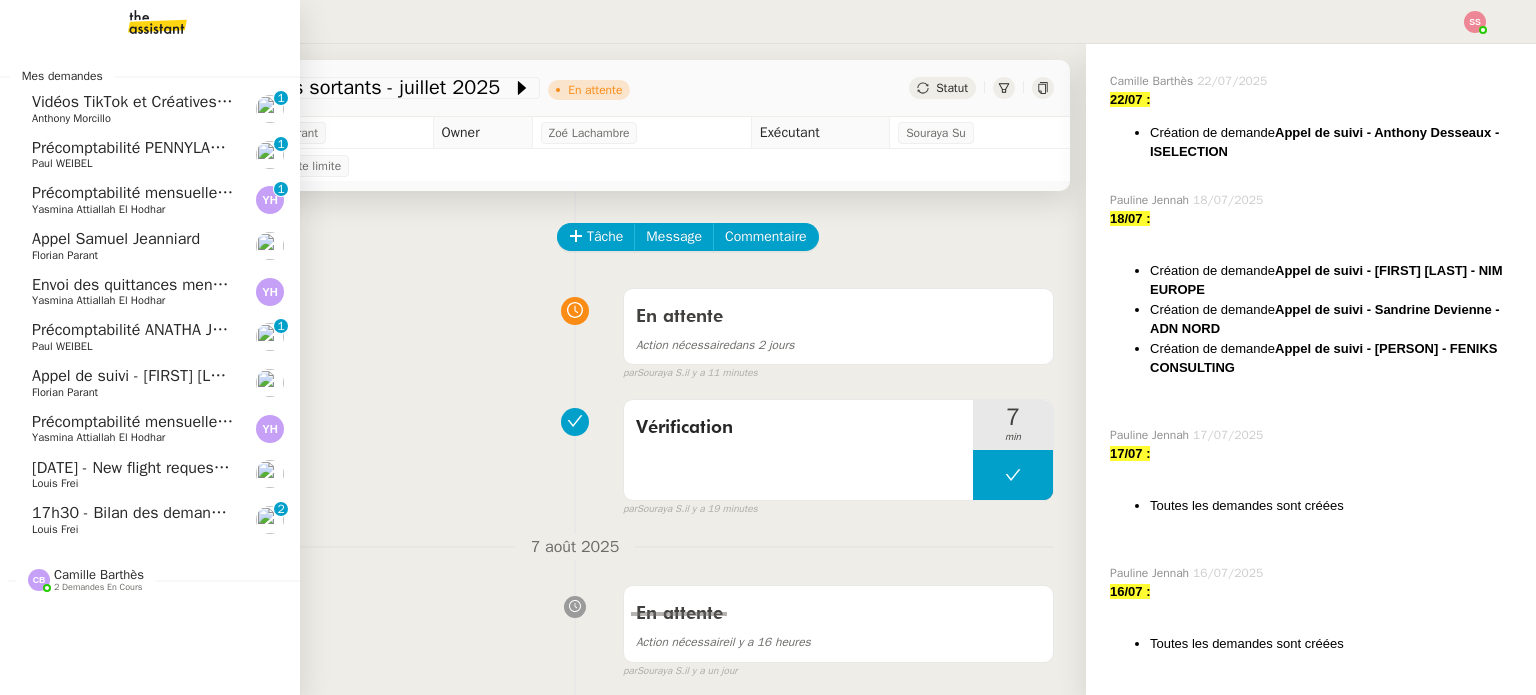 click on "17h30 - Bilan des demandes de la journée : en cours et restant à traiter - 8 août 2025" 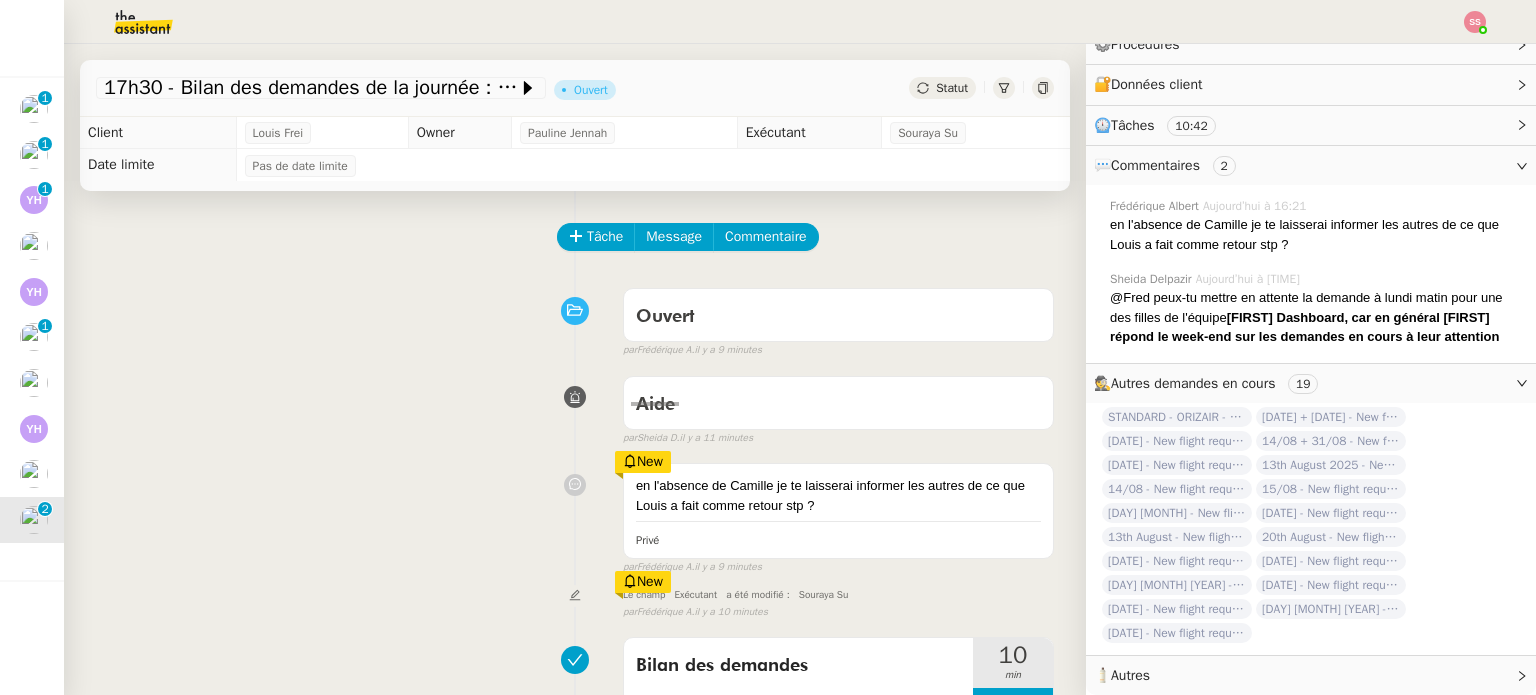 scroll, scrollTop: 276, scrollLeft: 0, axis: vertical 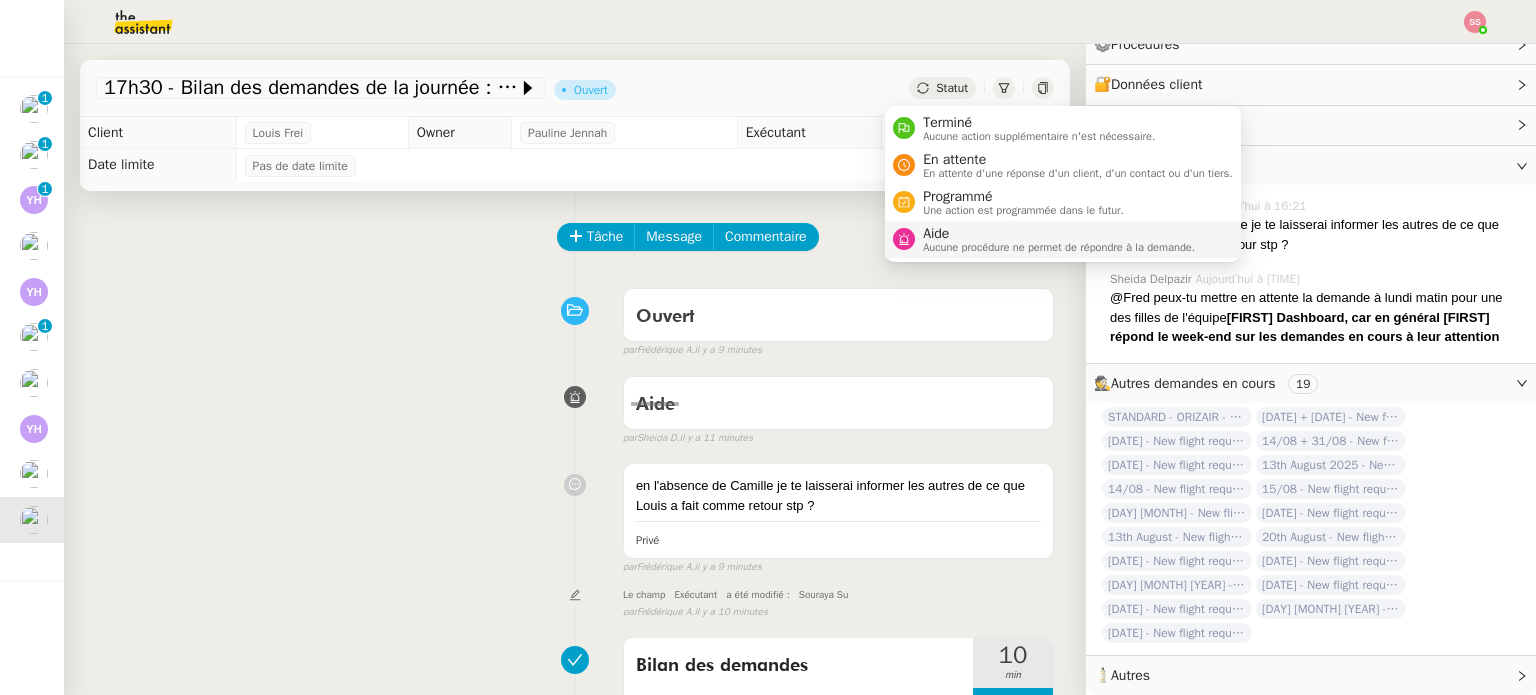 click on "Aide" at bounding box center (1059, 234) 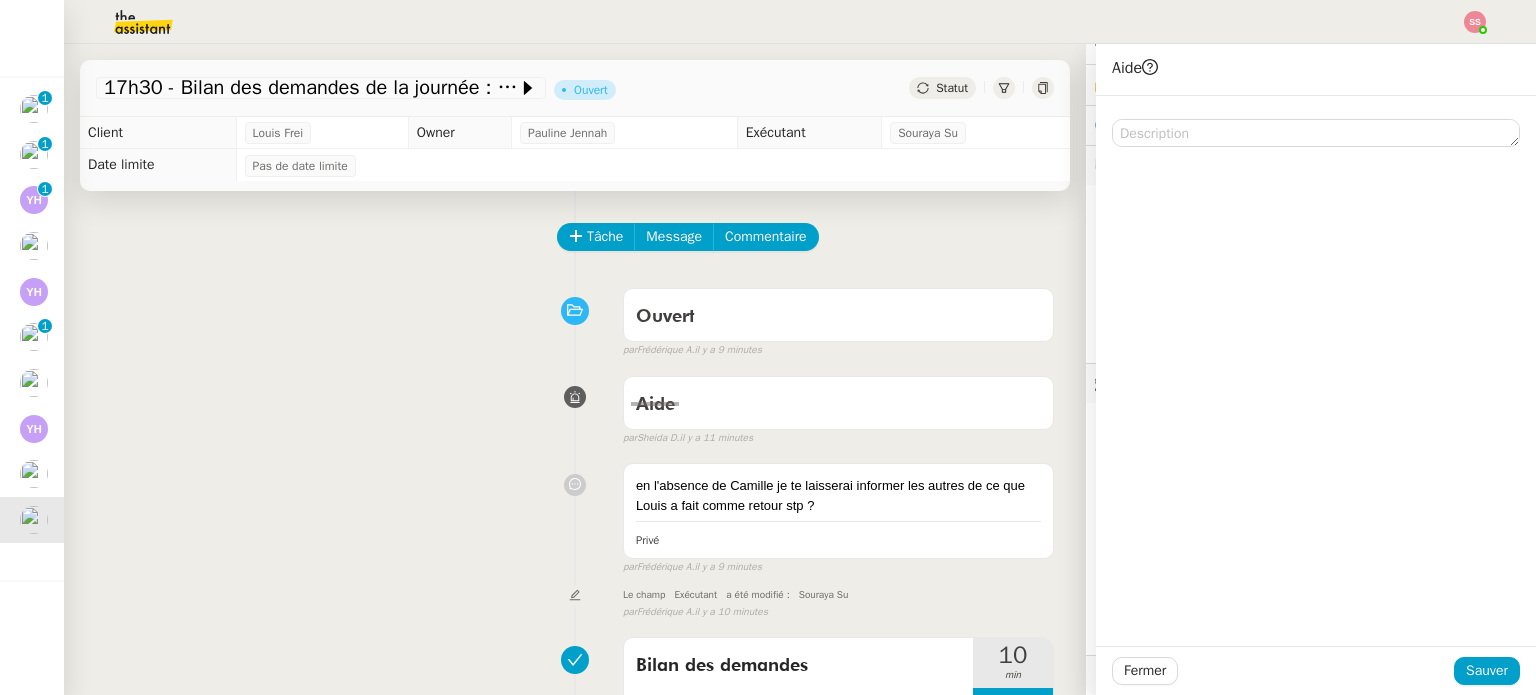 scroll, scrollTop: 276, scrollLeft: 0, axis: vertical 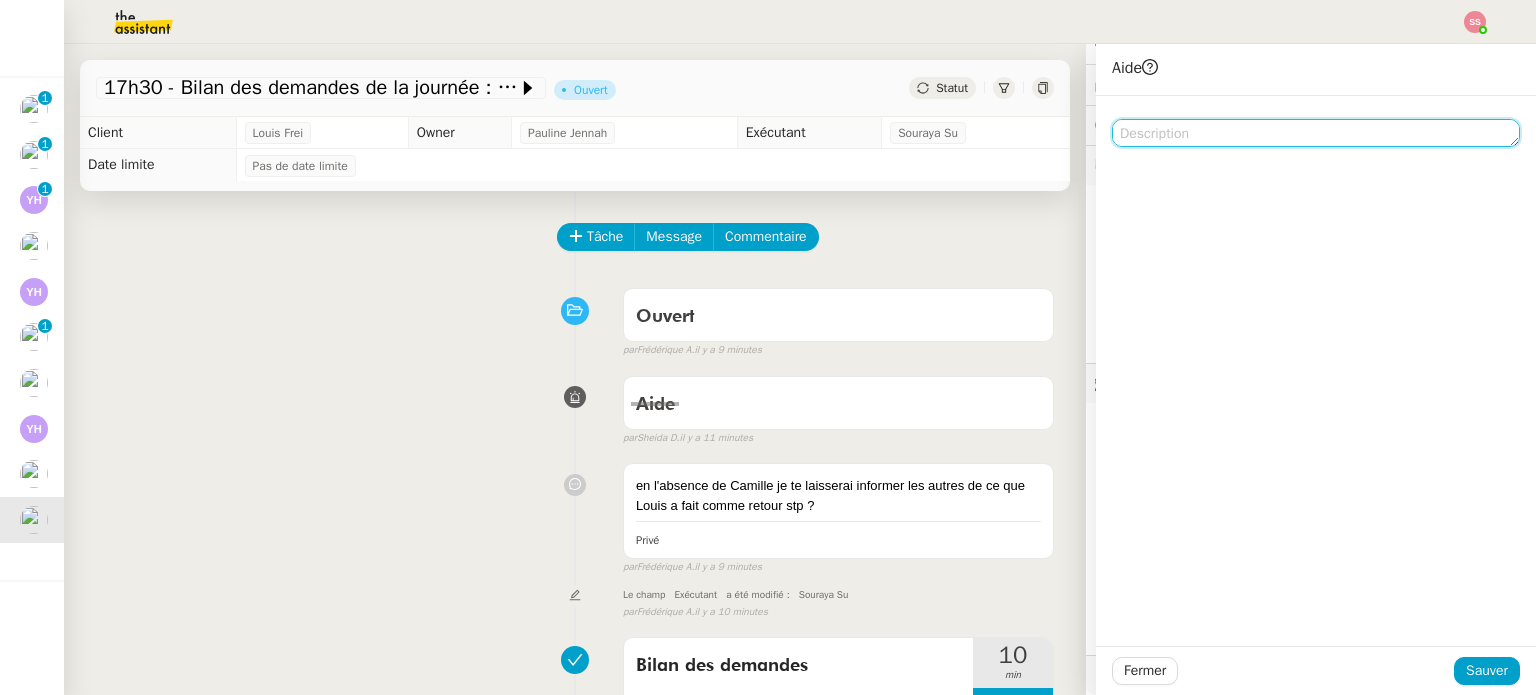 click 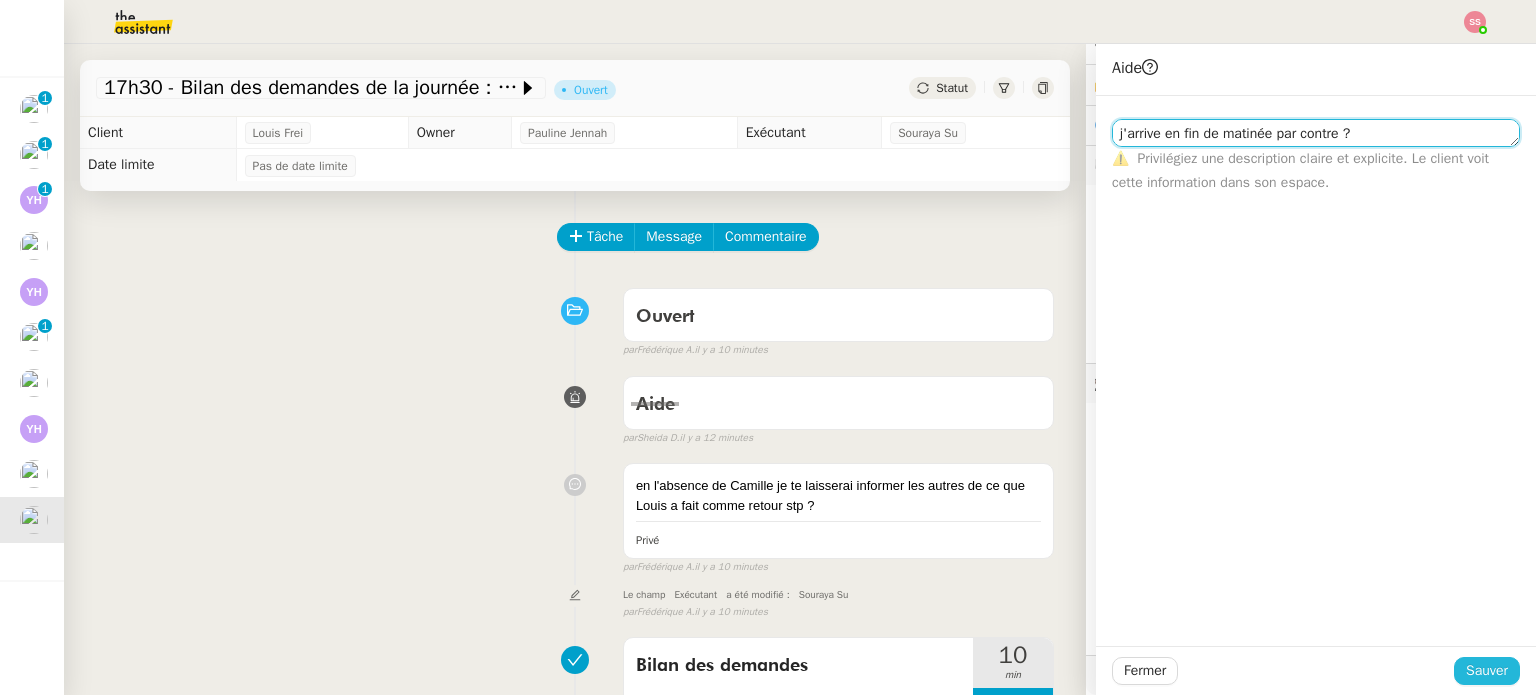 type on "j'arrive en fin de matinée par contre ?" 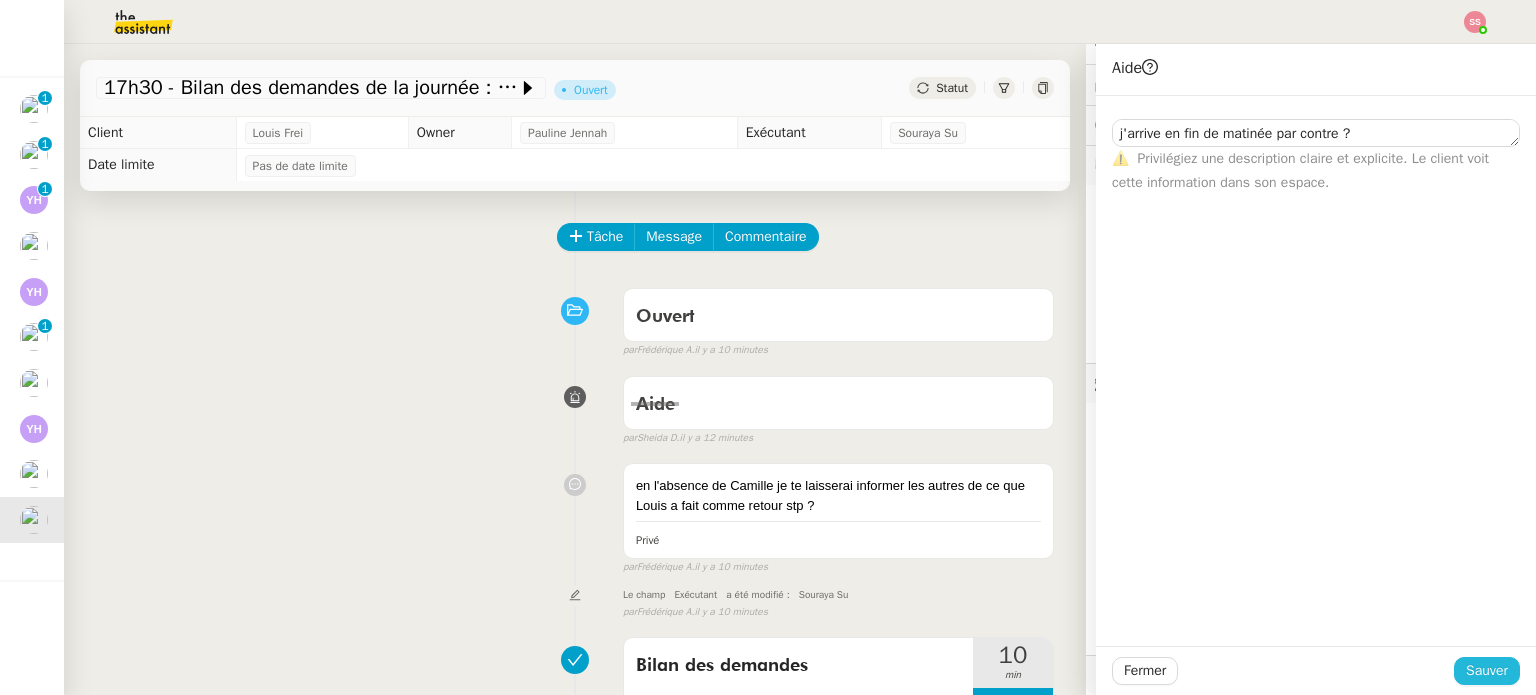 click on "Sauver" 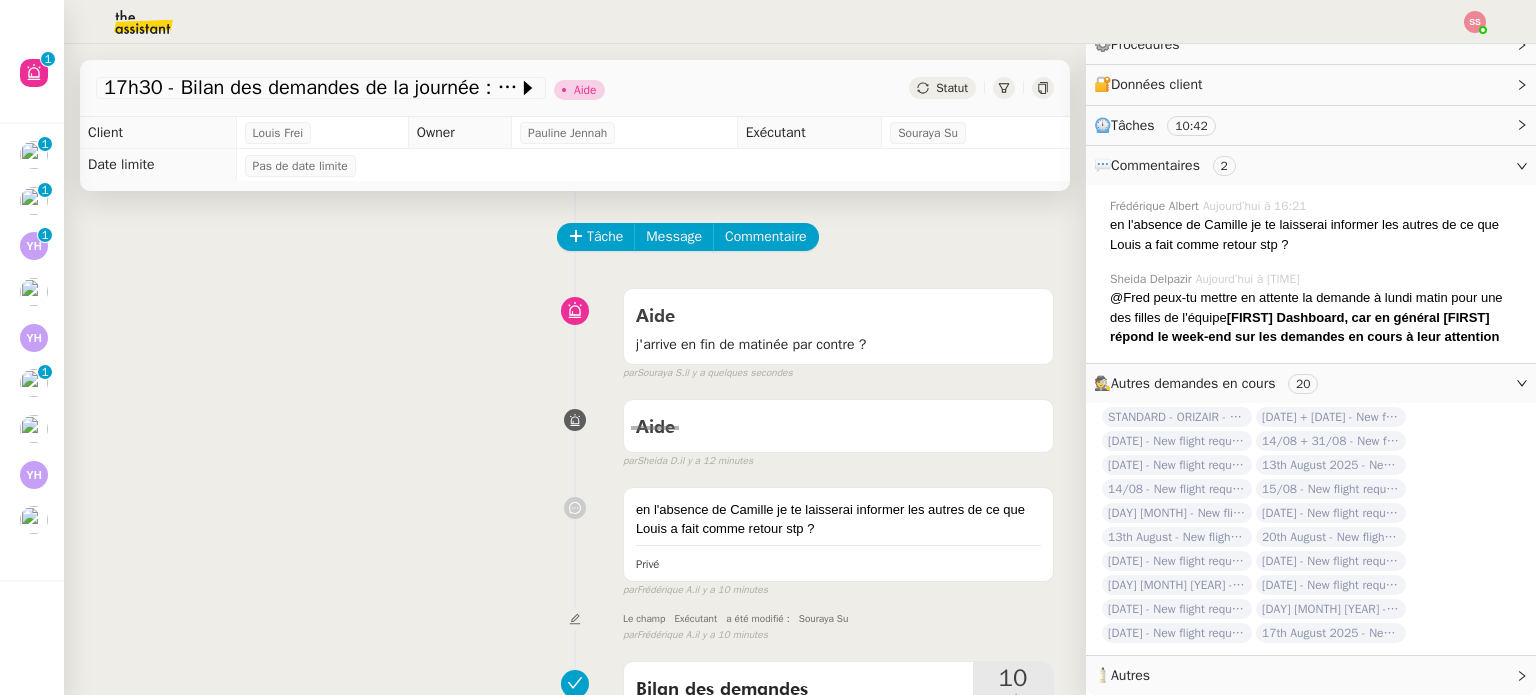 scroll, scrollTop: 276, scrollLeft: 0, axis: vertical 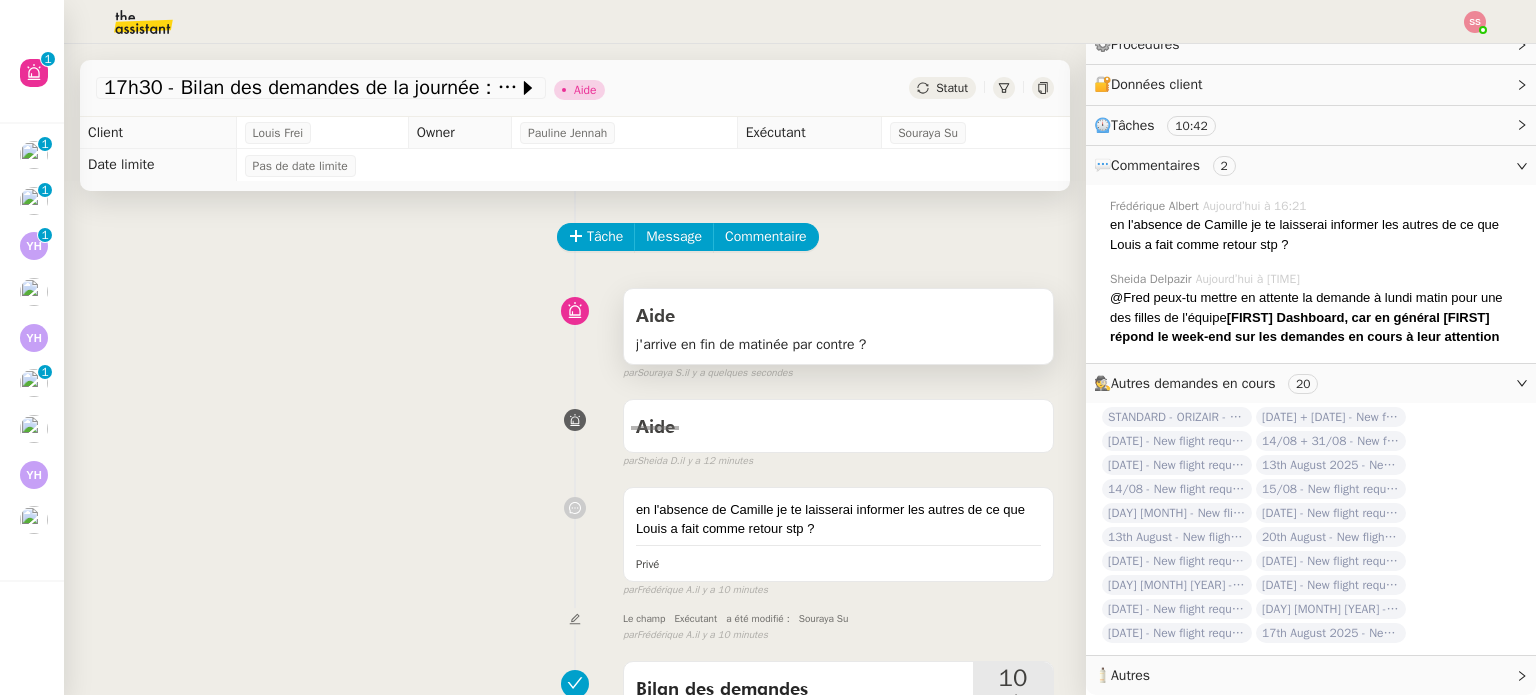 click on "Aide" at bounding box center [838, 317] 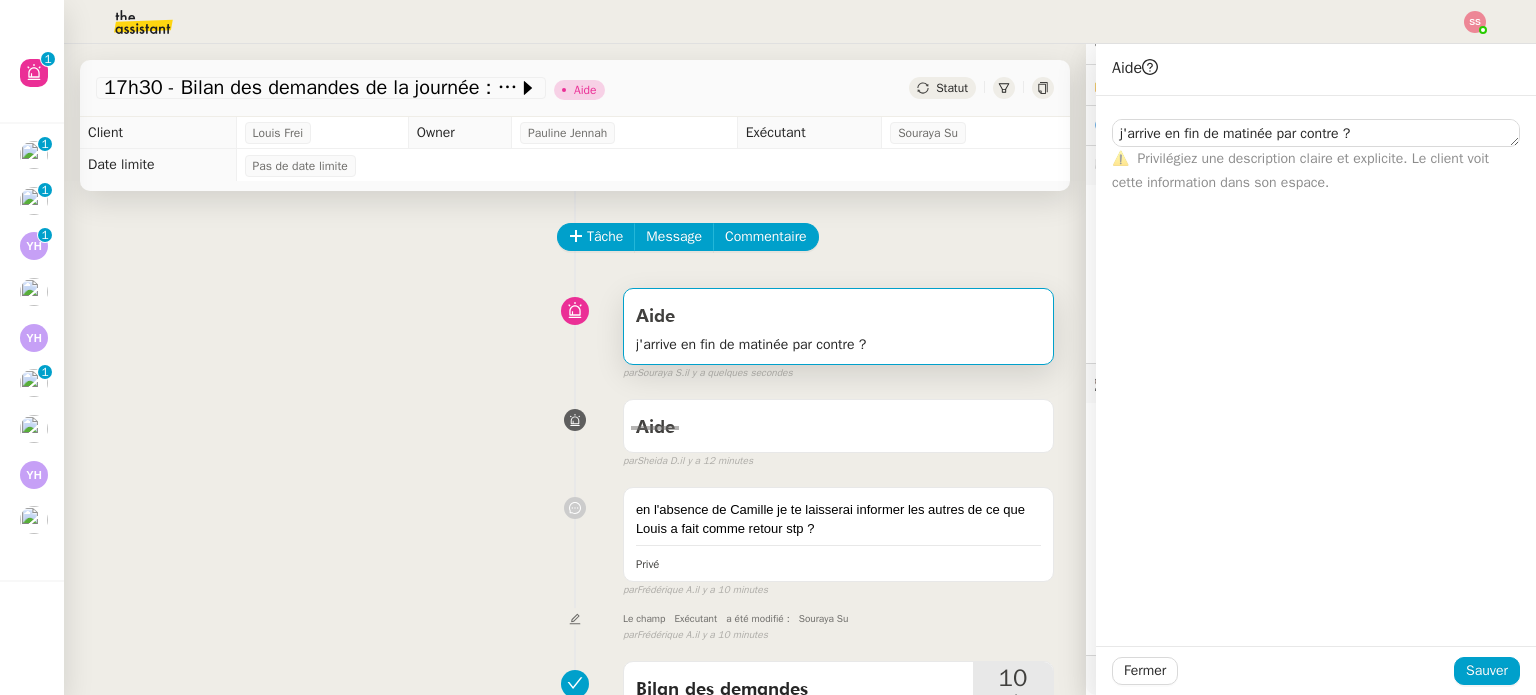 scroll, scrollTop: 276, scrollLeft: 0, axis: vertical 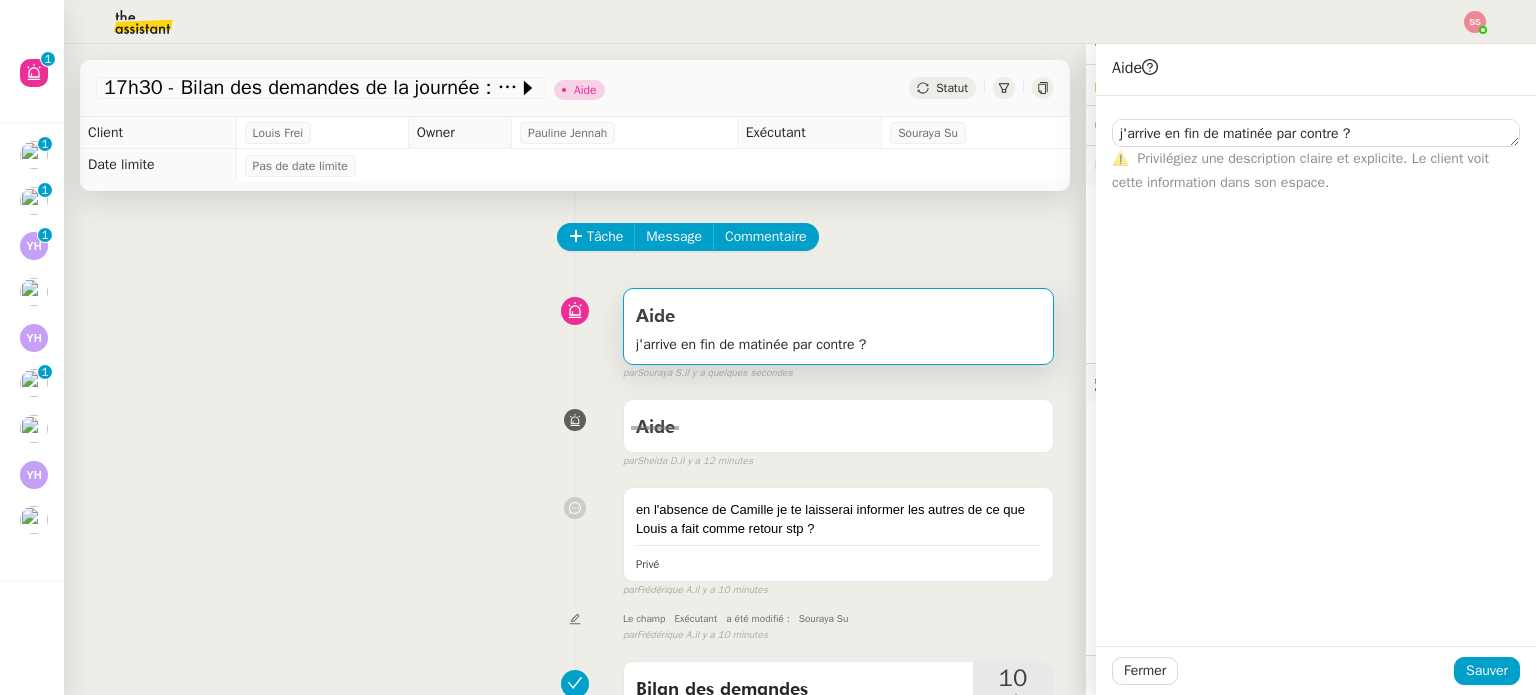 click on "Aide false par   Sheida D.   il y a 12 minutes" at bounding box center (575, 430) 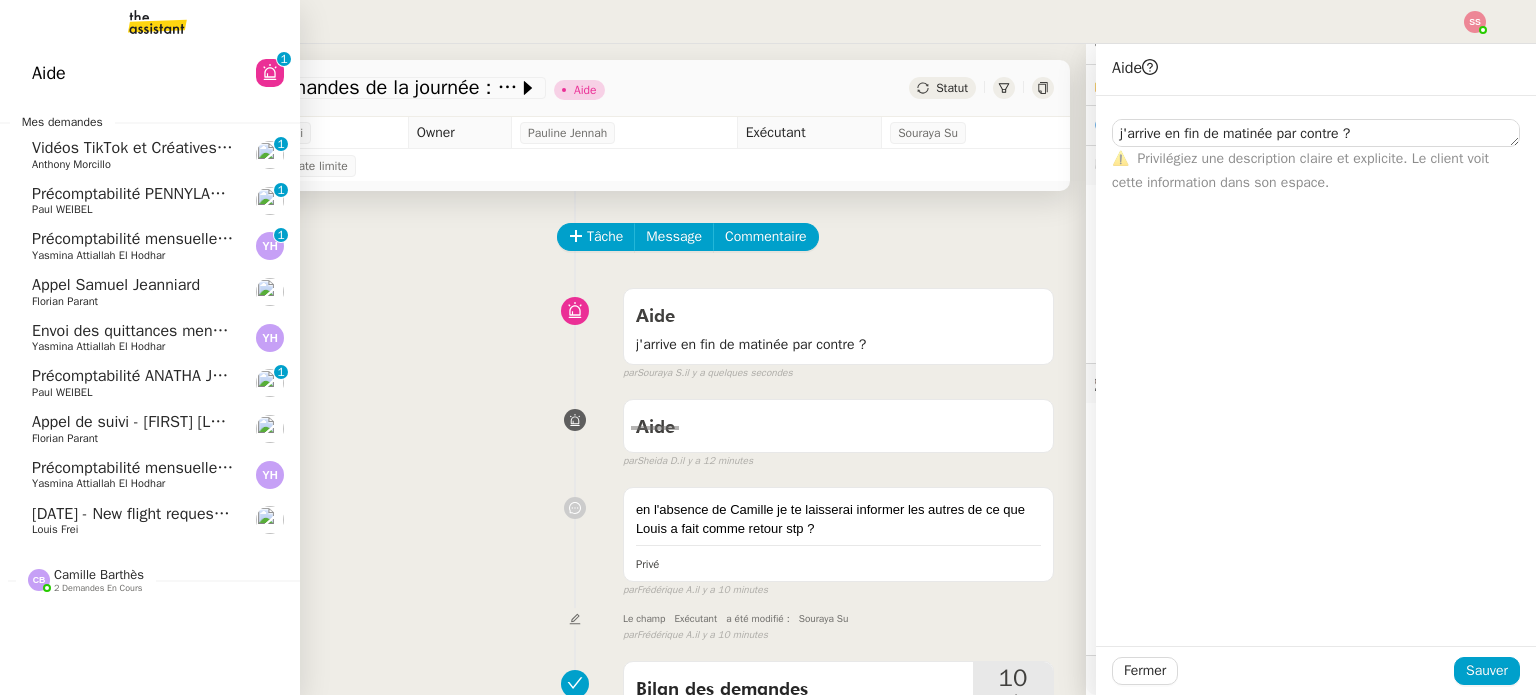 scroll, scrollTop: 276, scrollLeft: 0, axis: vertical 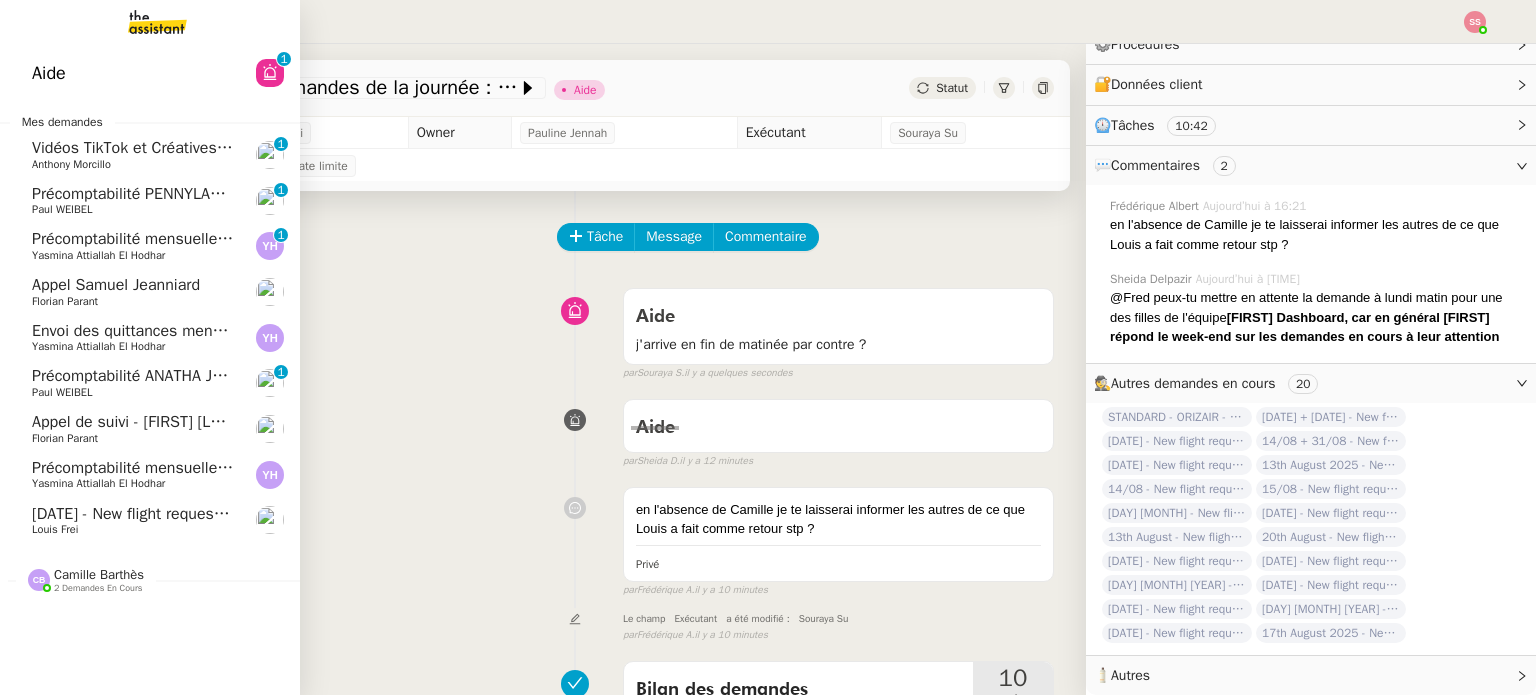 click on "Précomptabilité mensuelle - 4 août 2025" 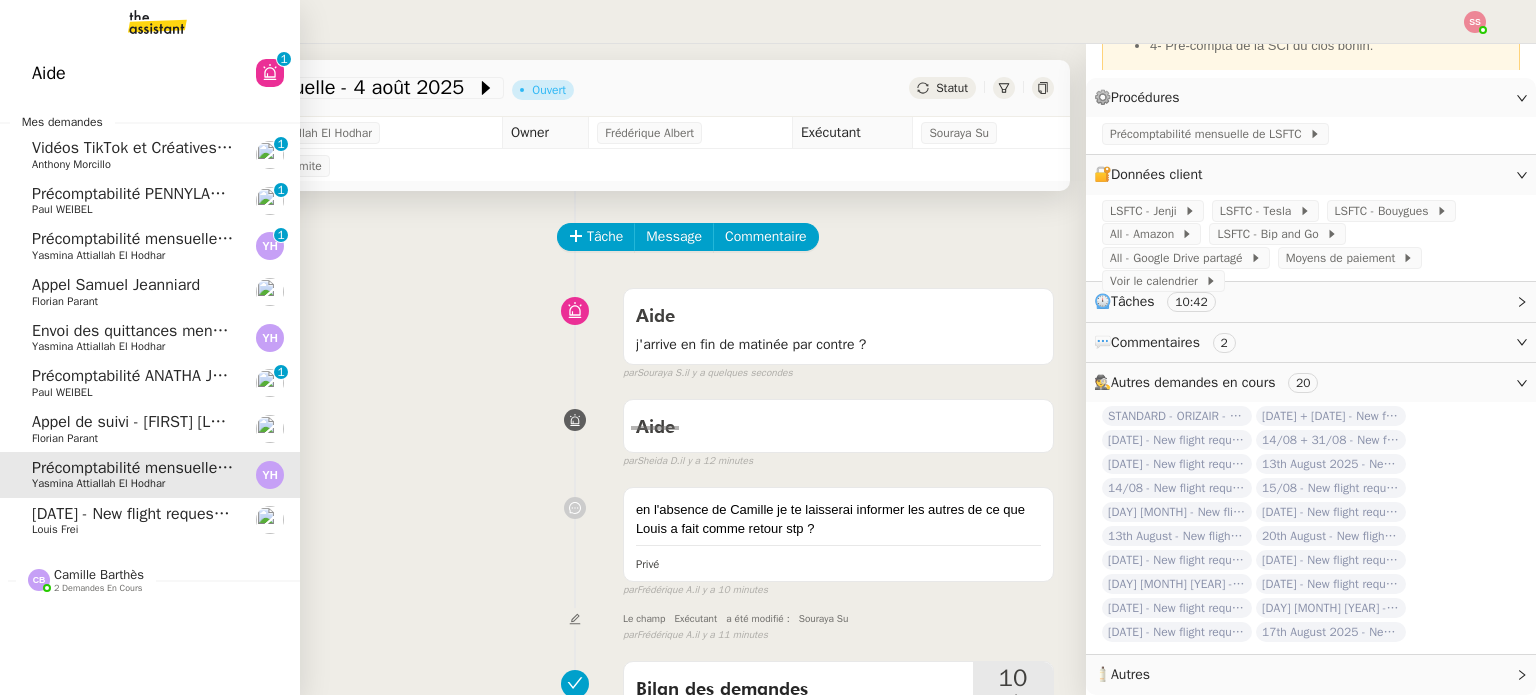 scroll, scrollTop: 0, scrollLeft: 0, axis: both 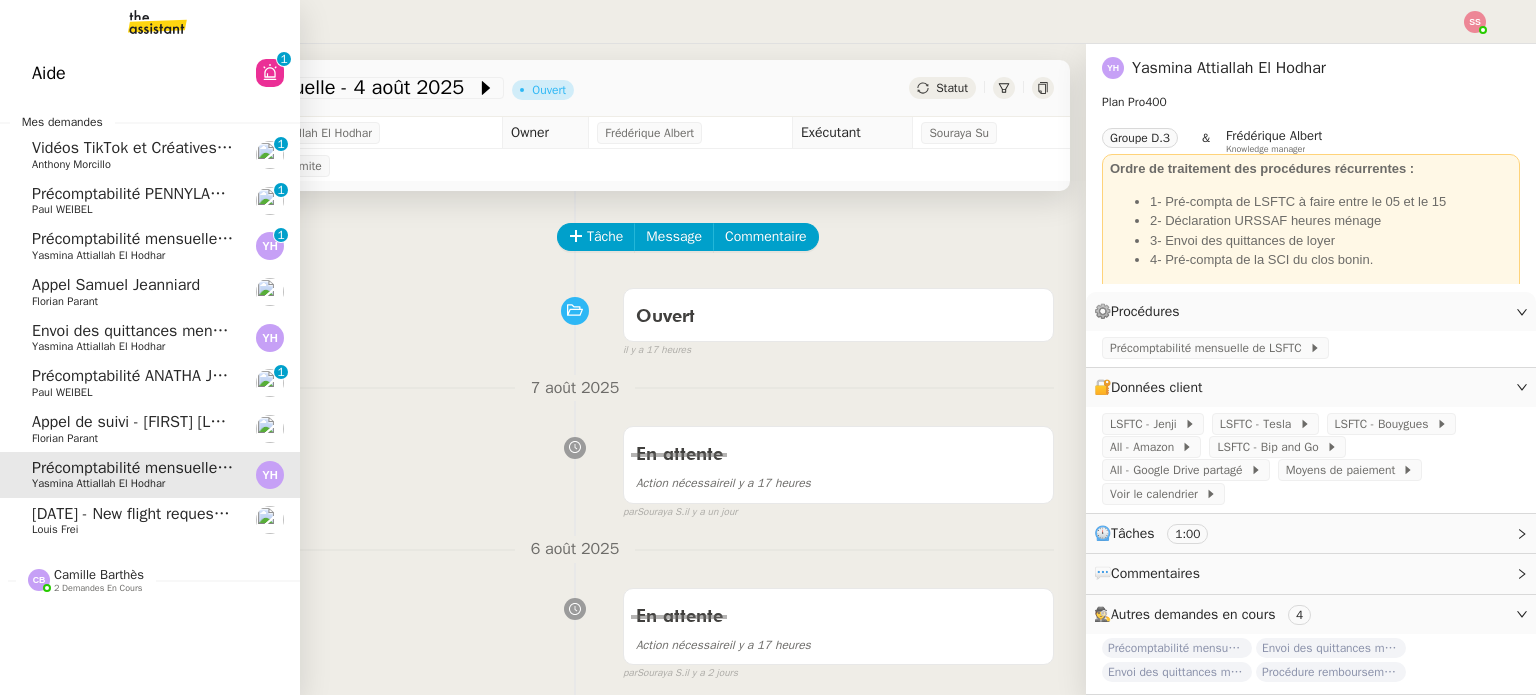 click on "[DATE] - New flight request - [FIRST] [LAST]" 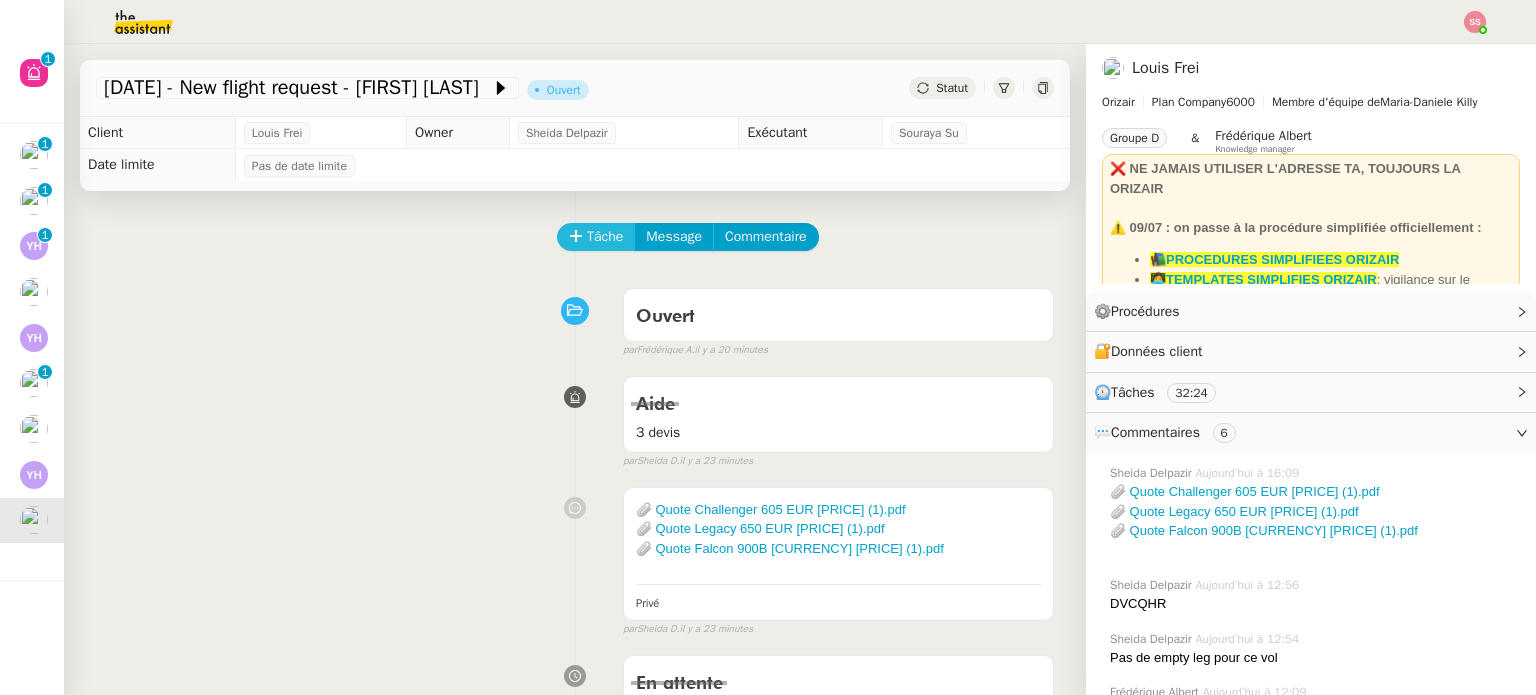 click on "Tâche" 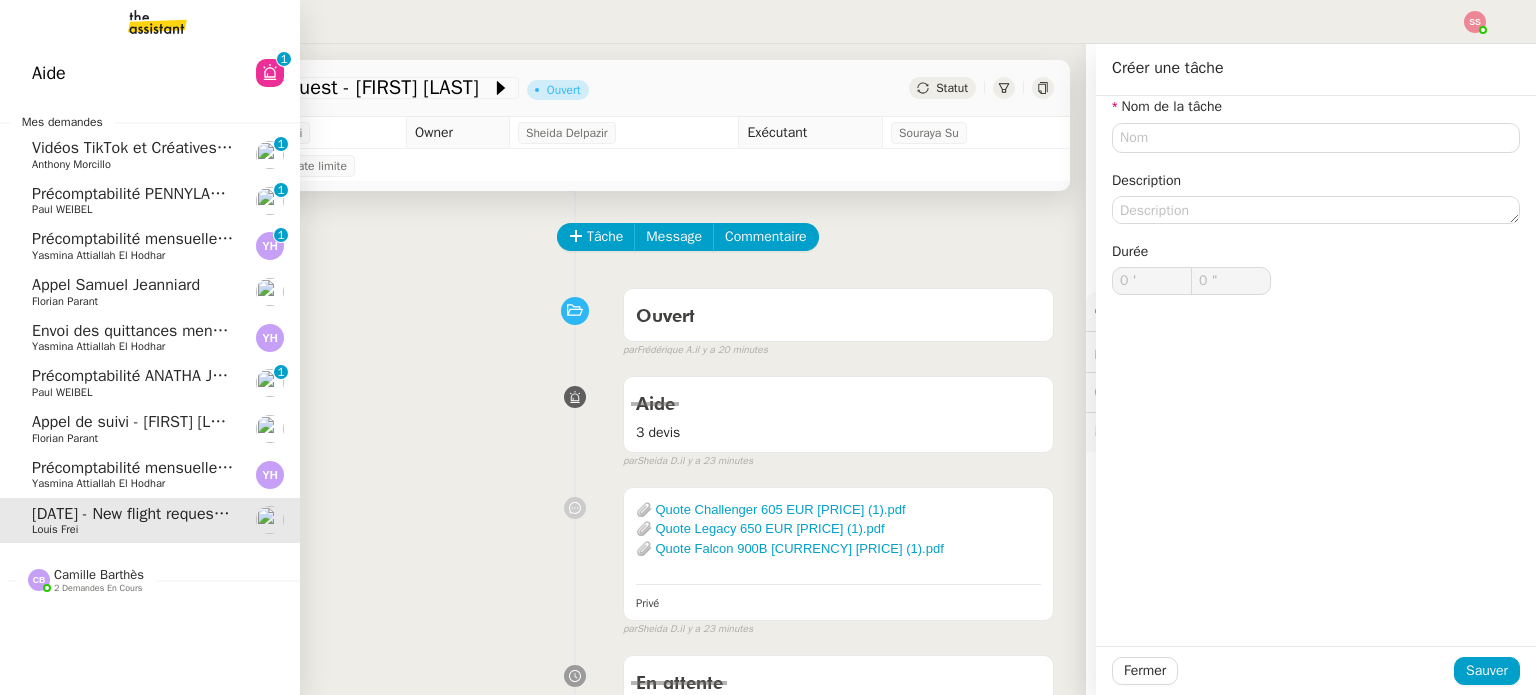 click on "Appel de suivi - Marin Peltier" 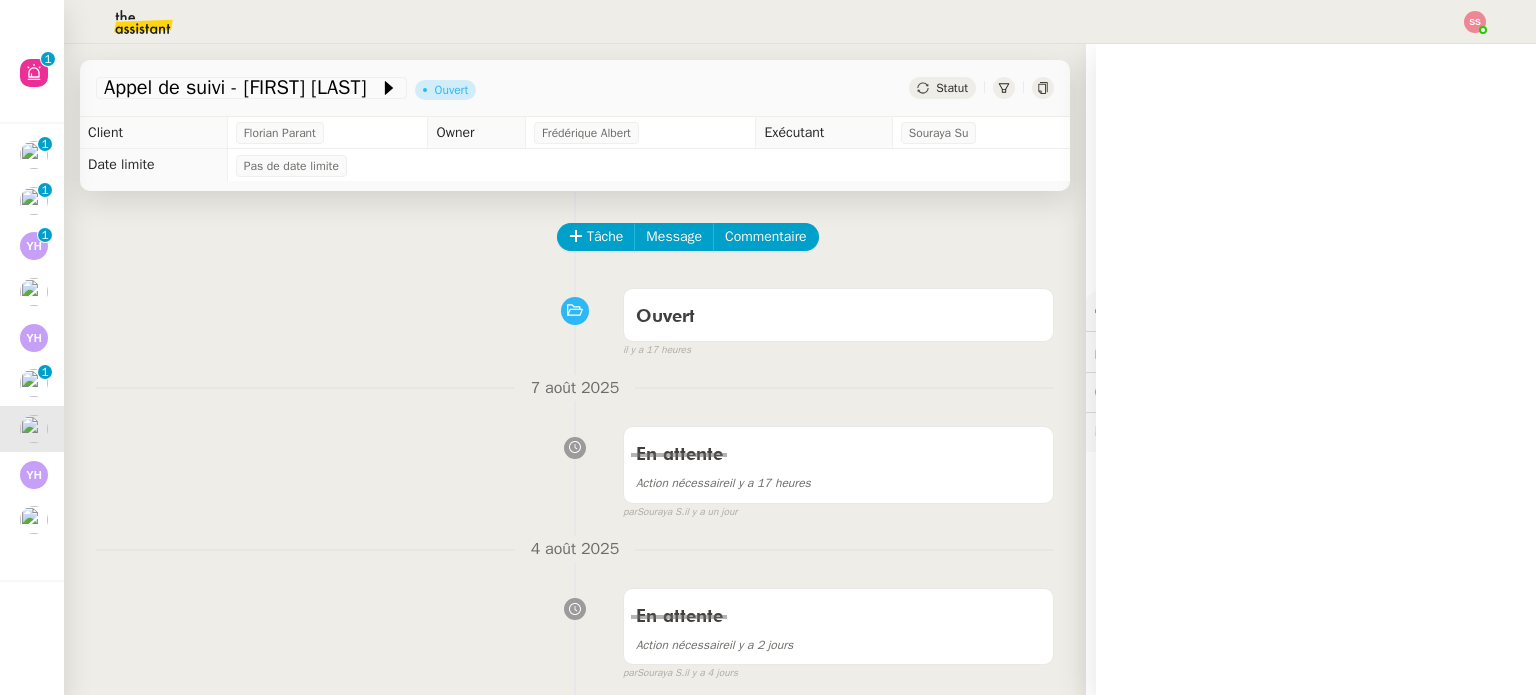 click on "Statut" 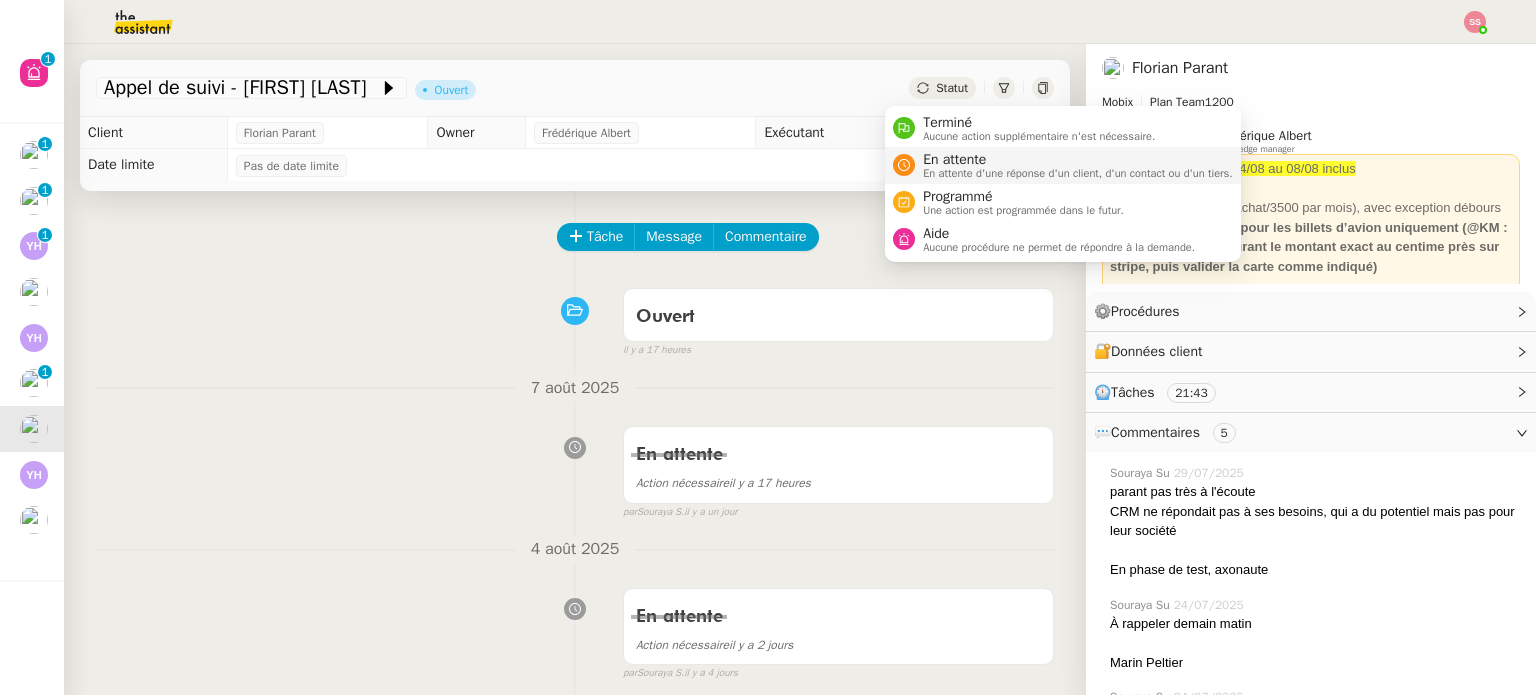 click on "En attente" at bounding box center [1078, 160] 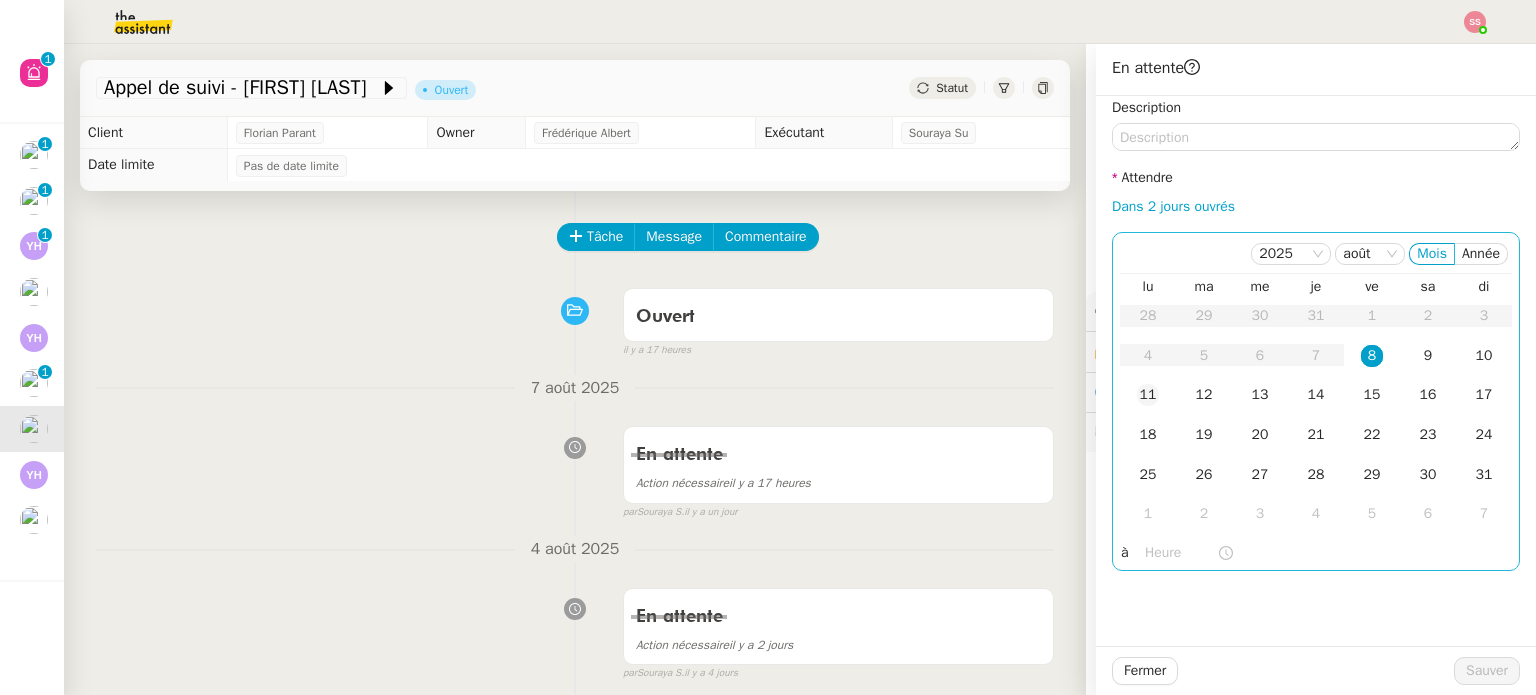 click on "11" 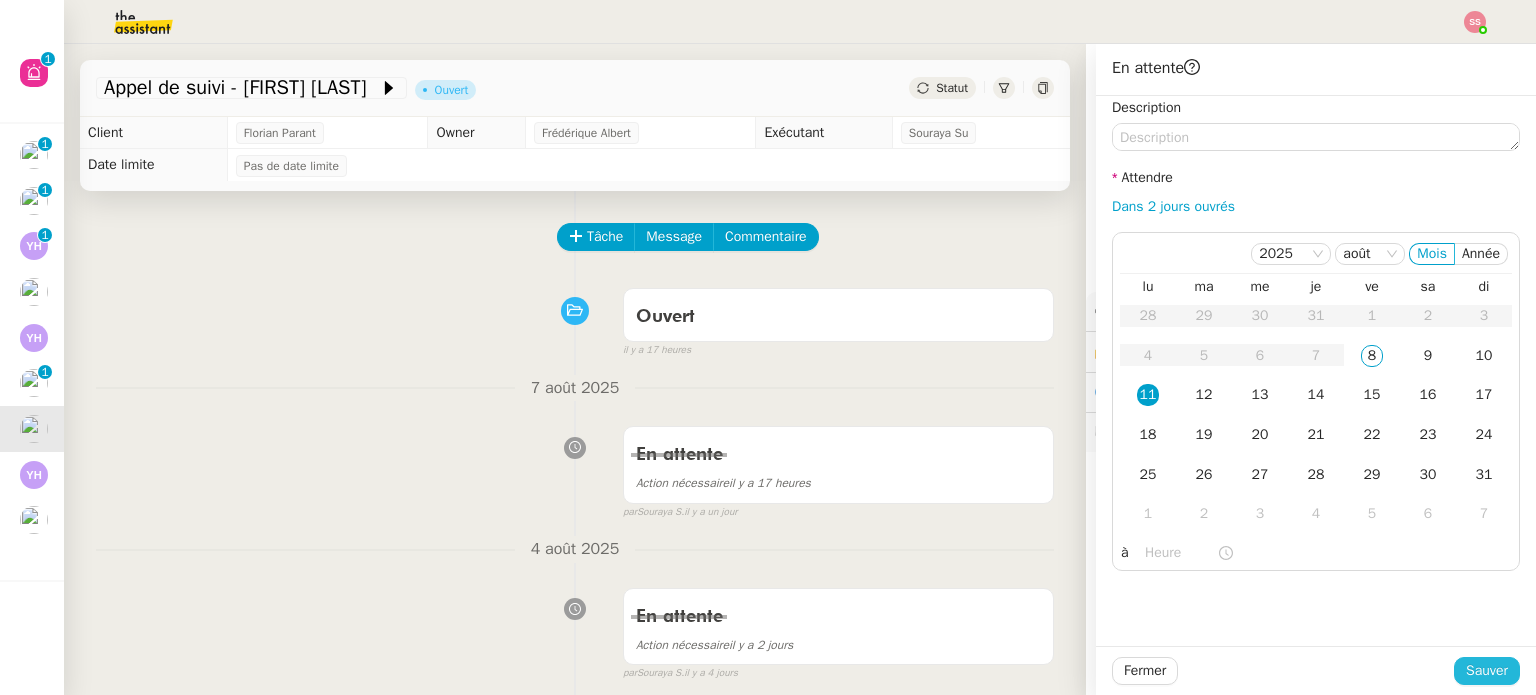 click on "Sauver" 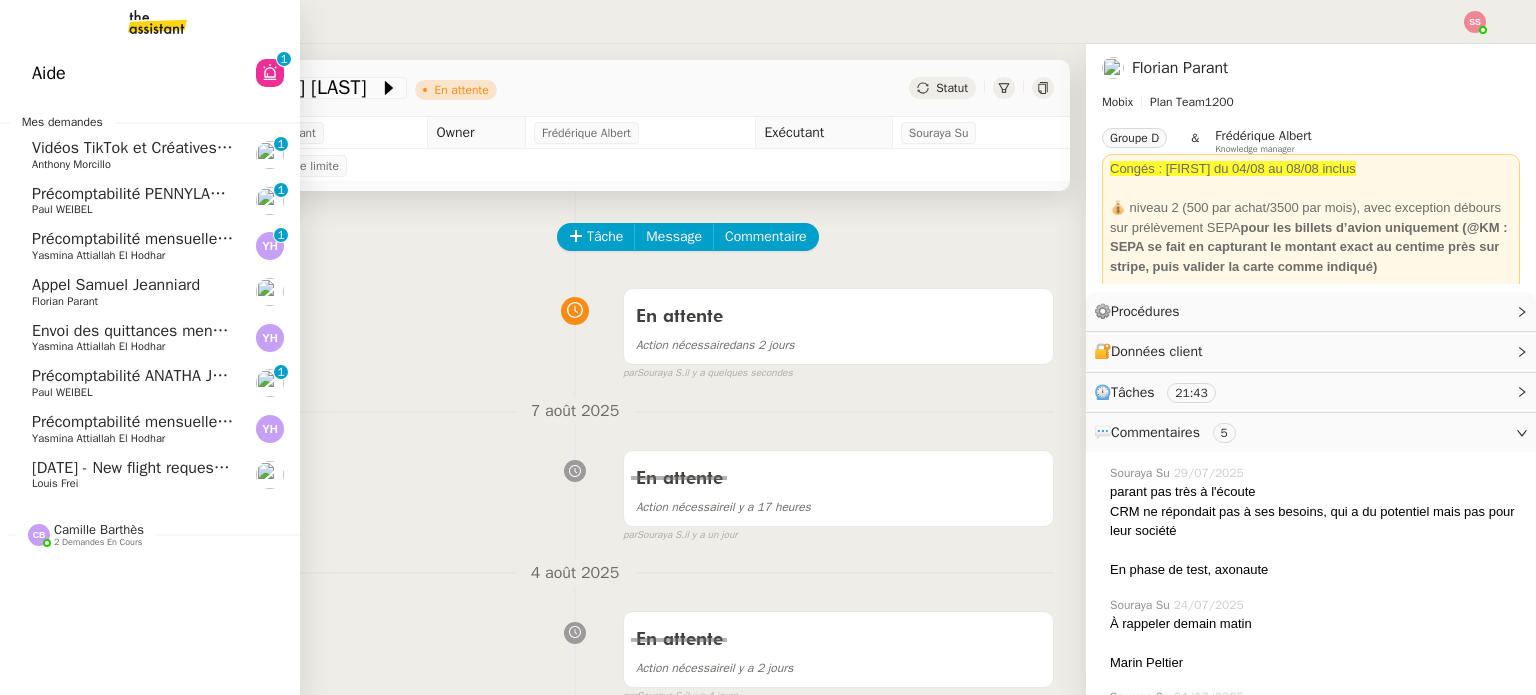 click on "Appel Samuel Jeanniard" 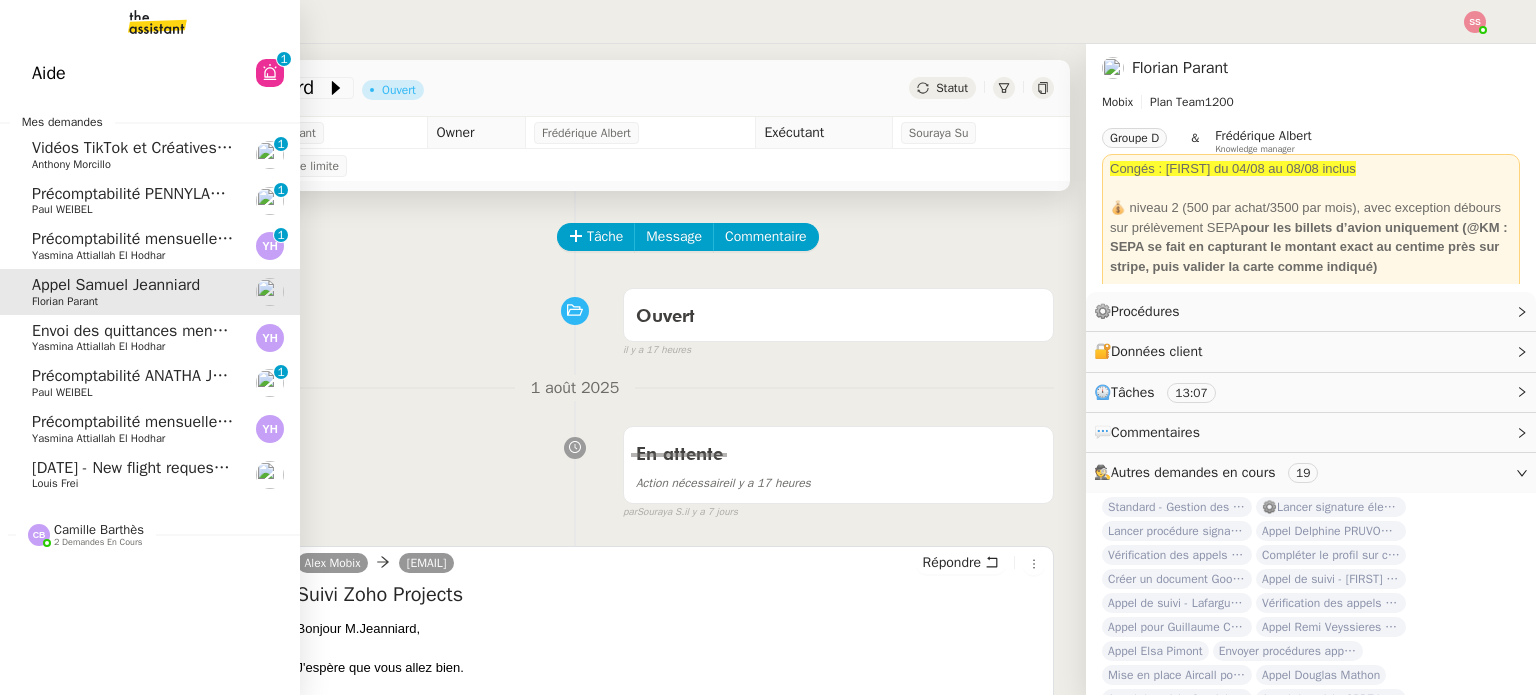 click on "[DATE] - New flight request - [FIRST] [LAST]" 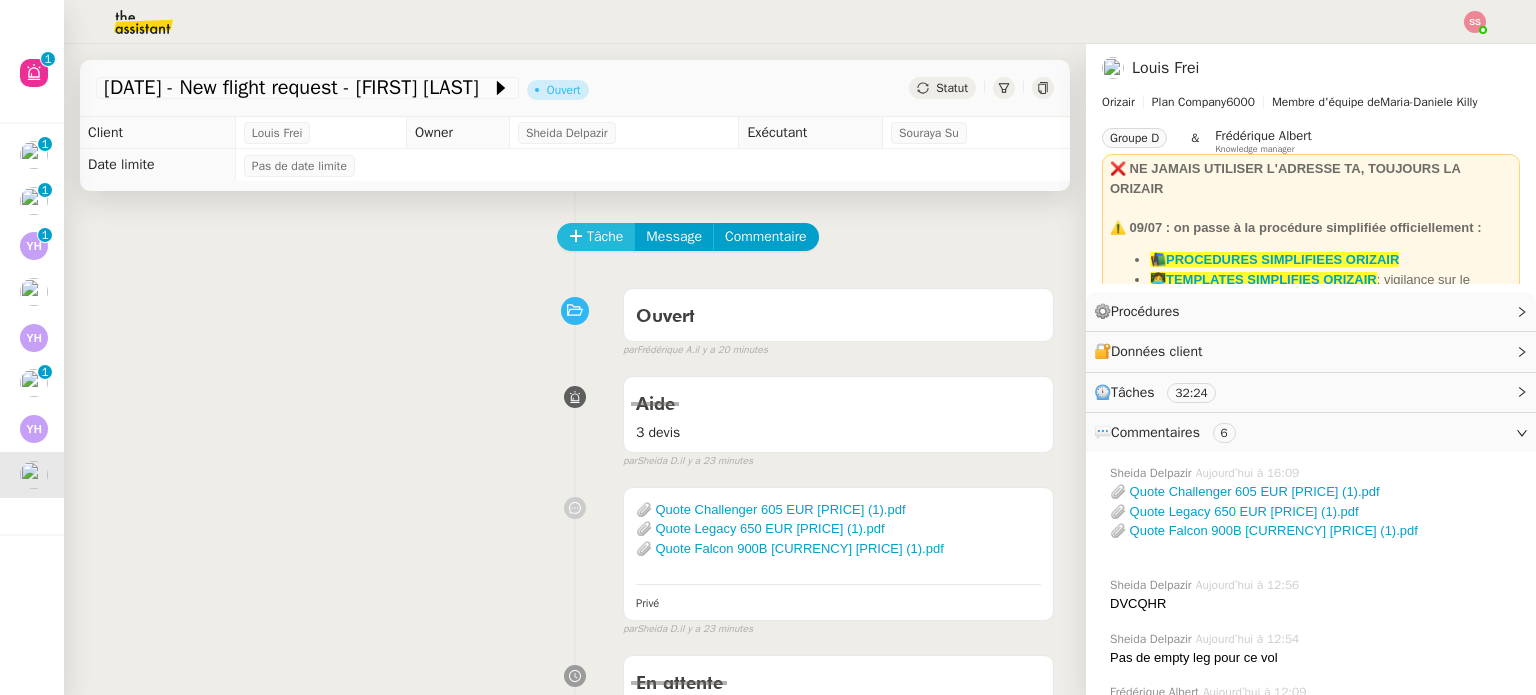 click on "Tâche" 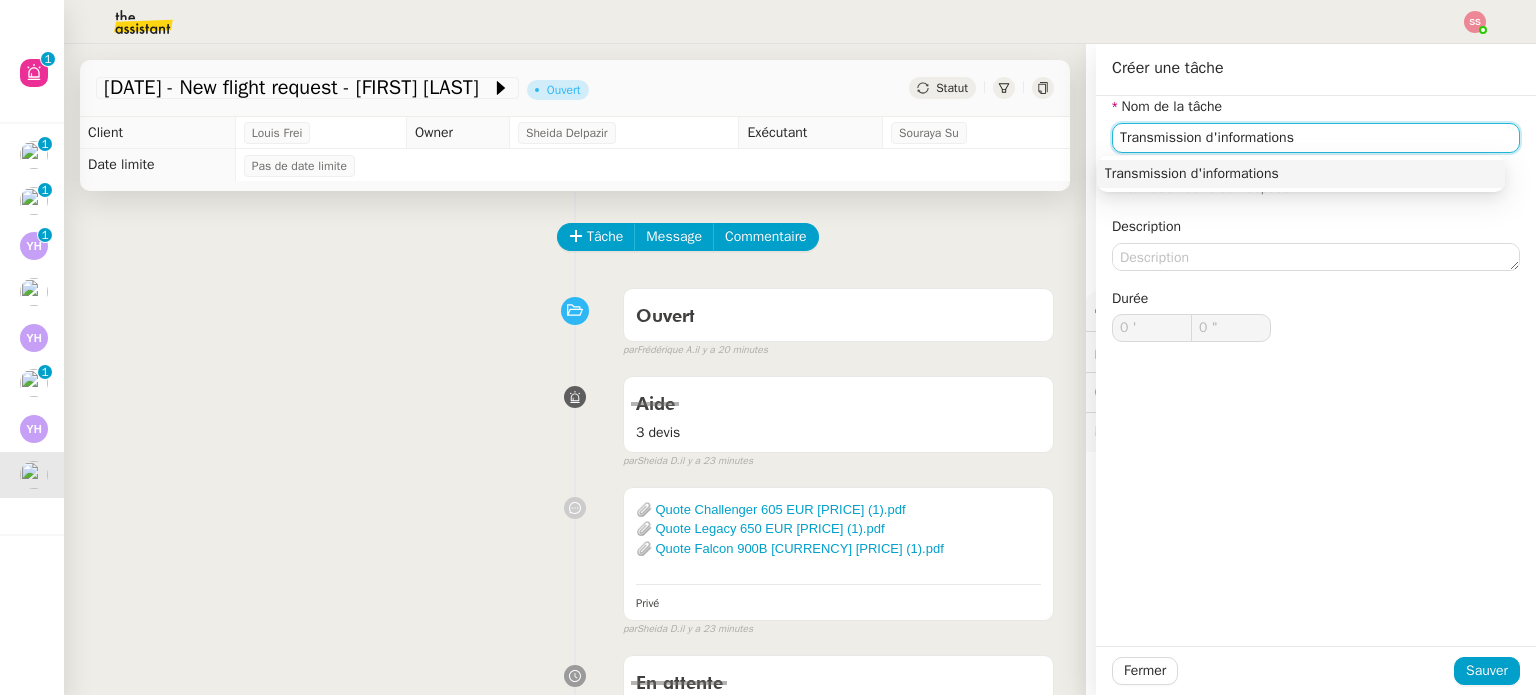 click on "Transmission d'informations" at bounding box center (1301, 174) 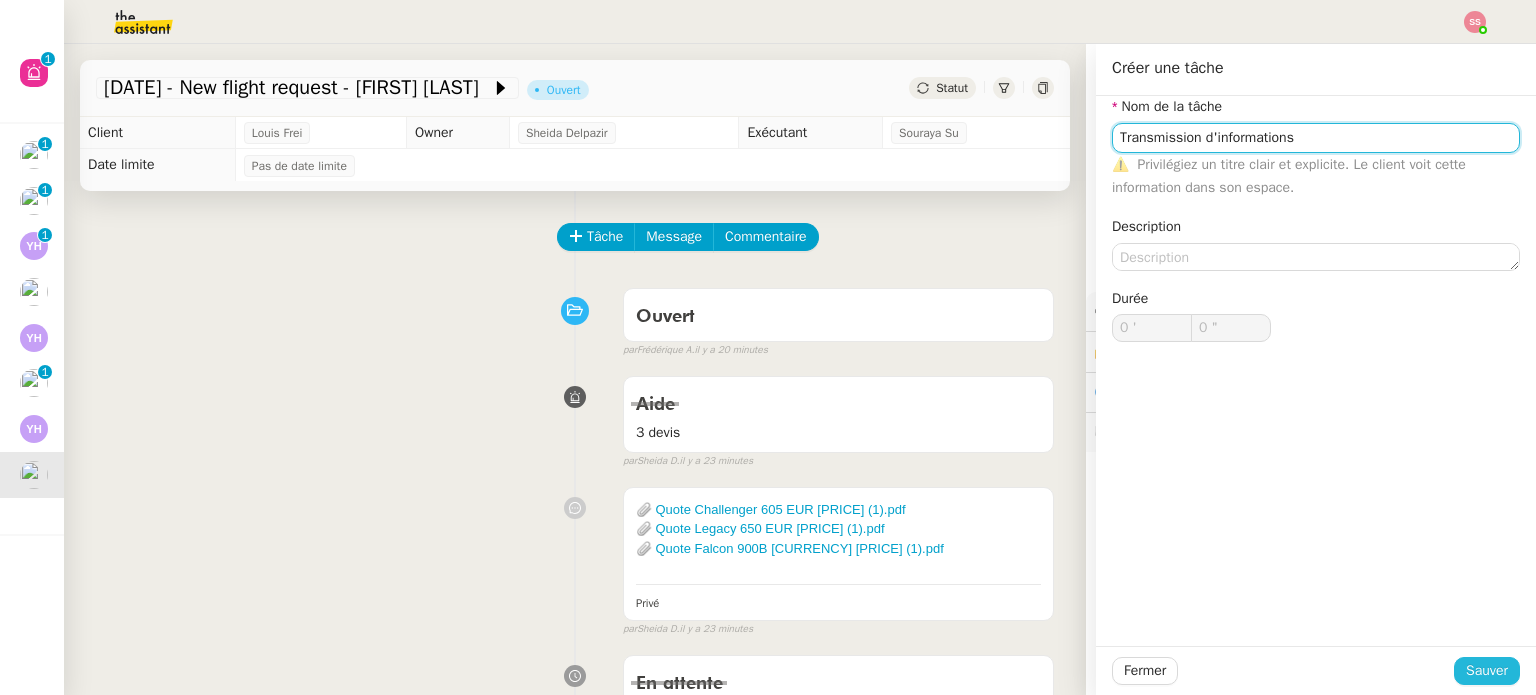 type on "Transmission d'informations" 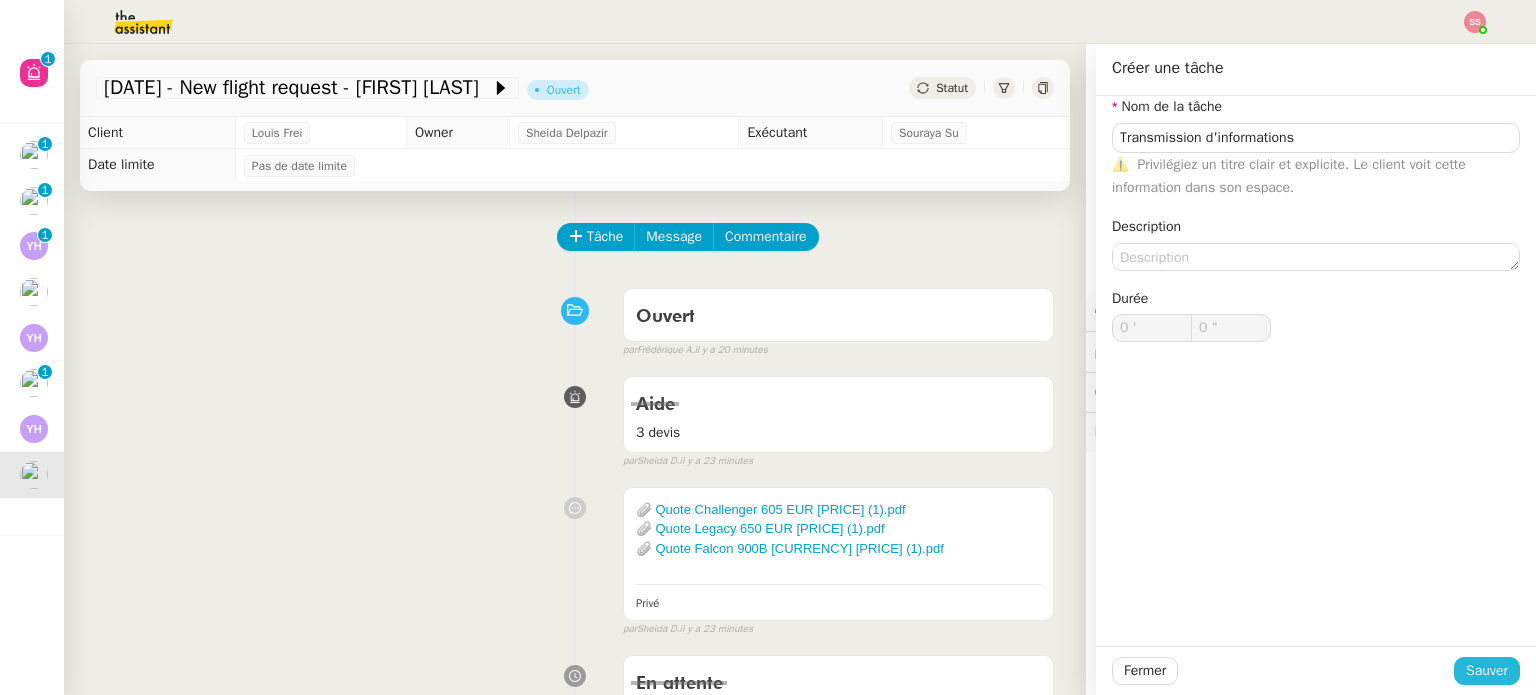 click on "Sauver" 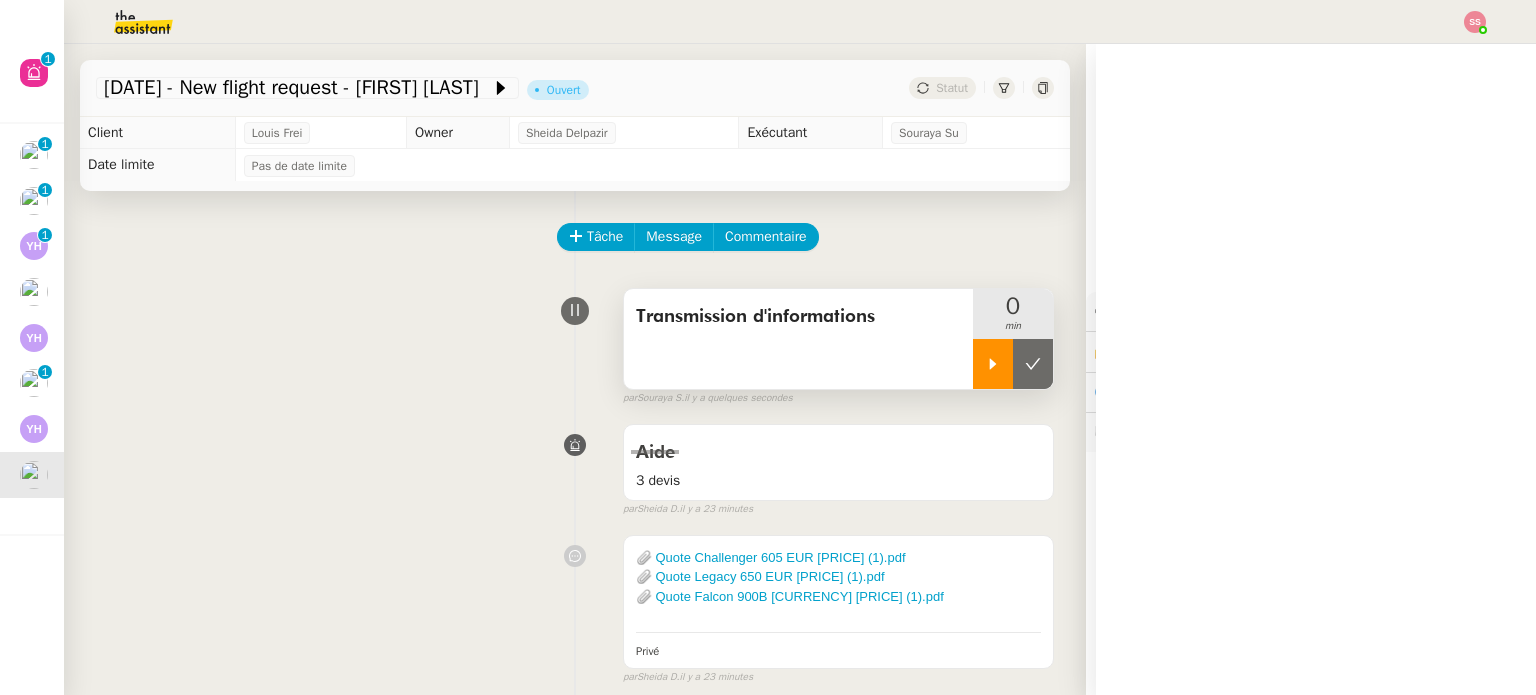 click at bounding box center (993, 364) 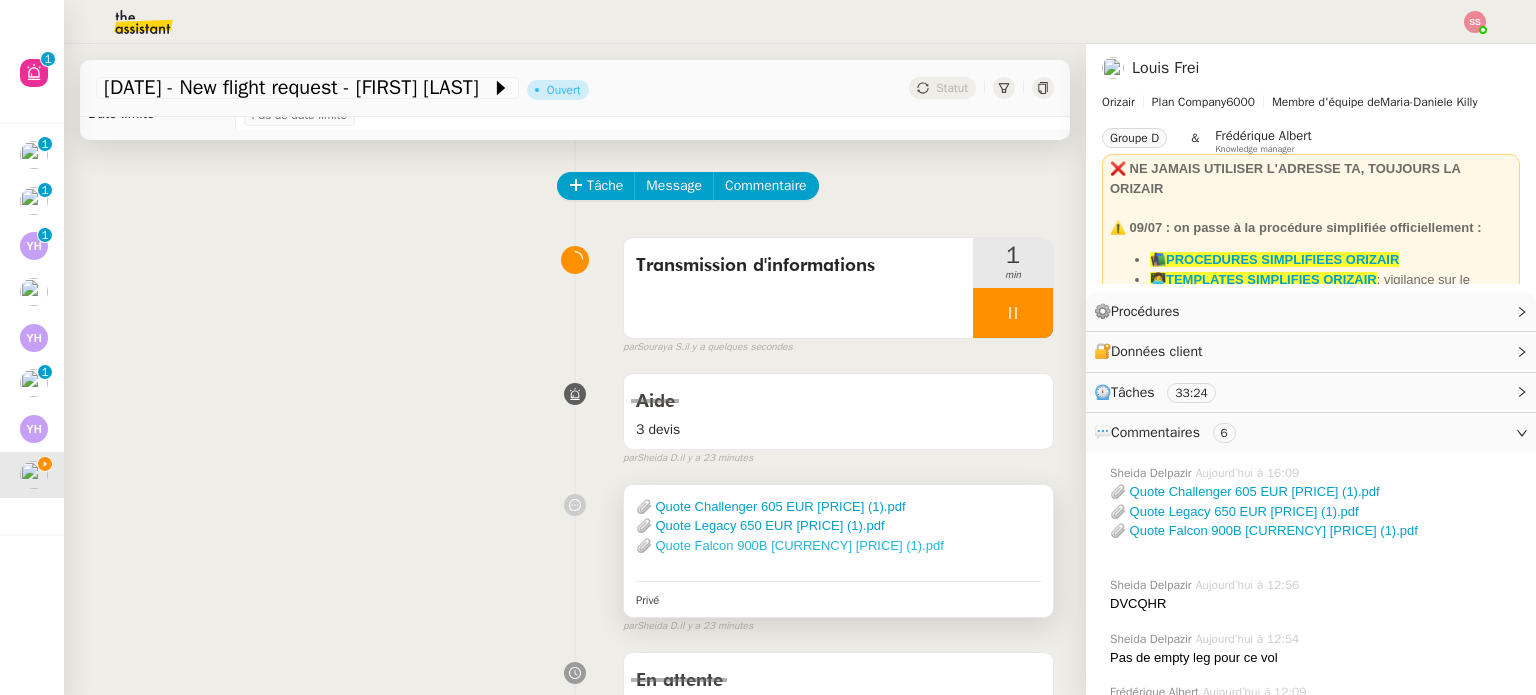 scroll, scrollTop: 100, scrollLeft: 0, axis: vertical 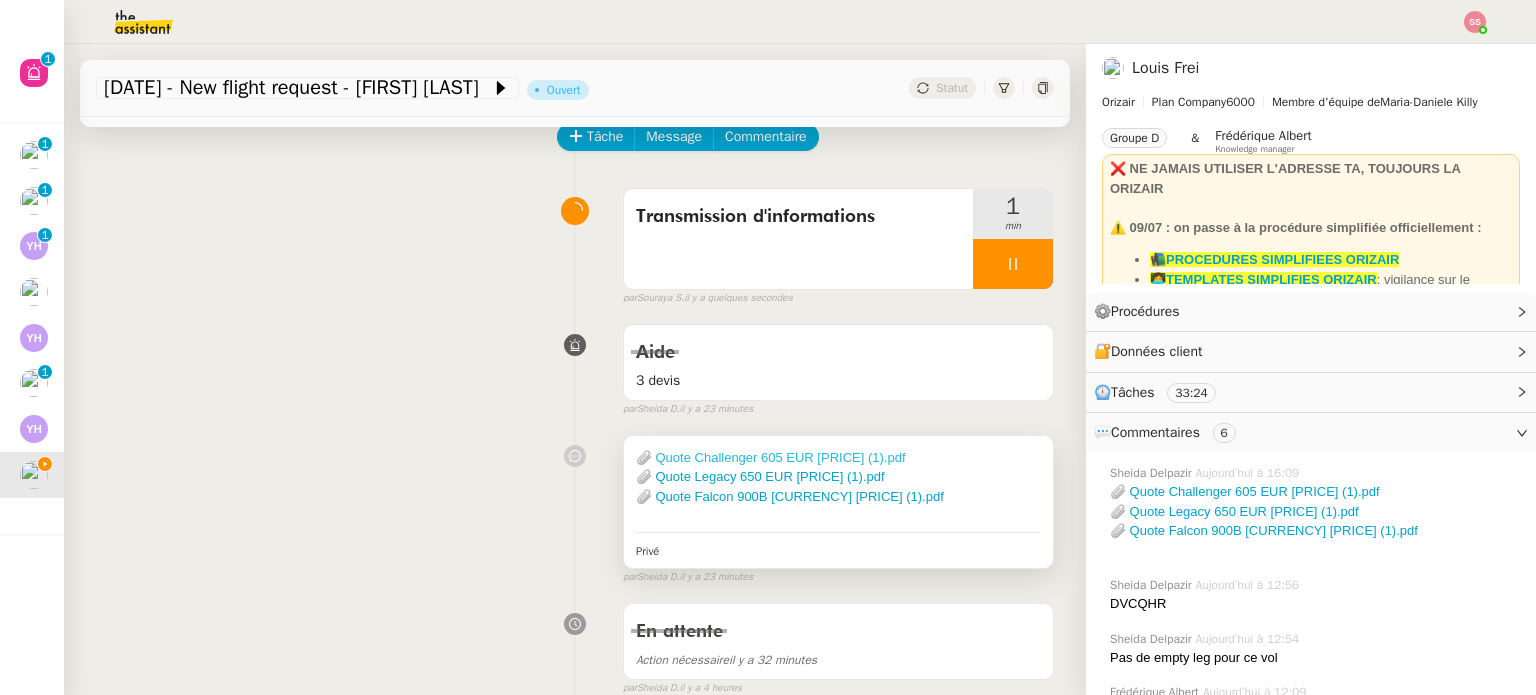click on "📎 Quote Challenger 605  EUR 90,130.41 (1).pdf" at bounding box center [771, 457] 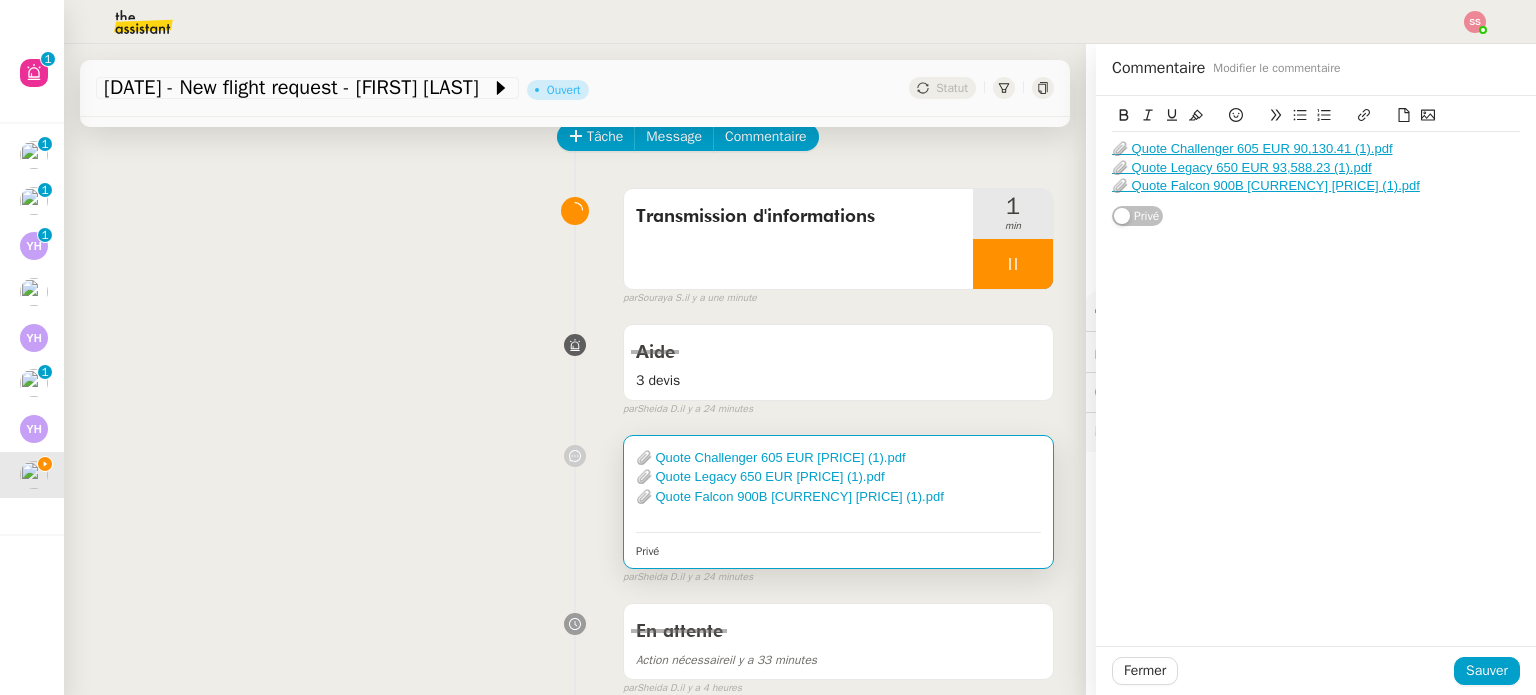click on "📎 Quote Legacy 650 EUR 93,588.23 (1).pdf" 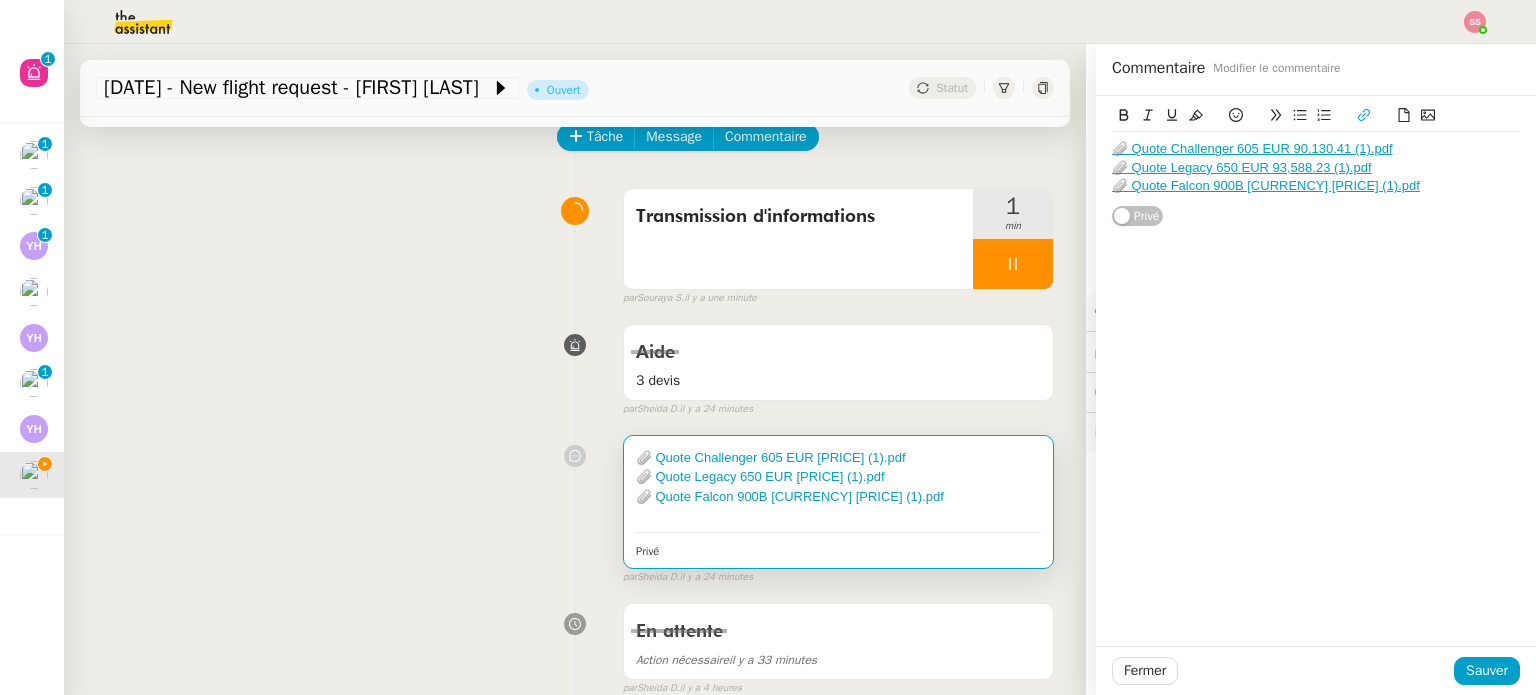 click on "📎 Quote Legacy 650 EUR 93,588.23 (1).pdf" 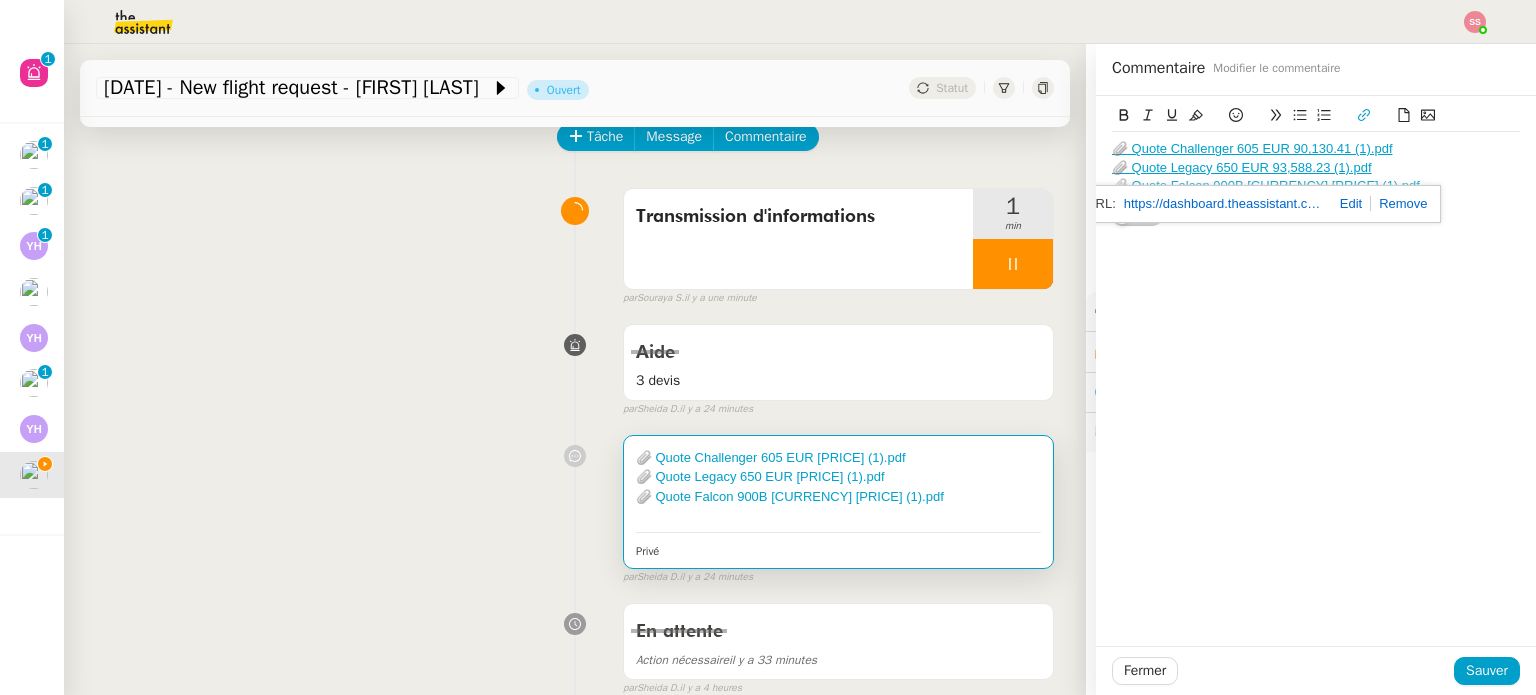 click on "https://dashboard.theassistant.com/file/evCLx39XCCLSfDMIUjw7" 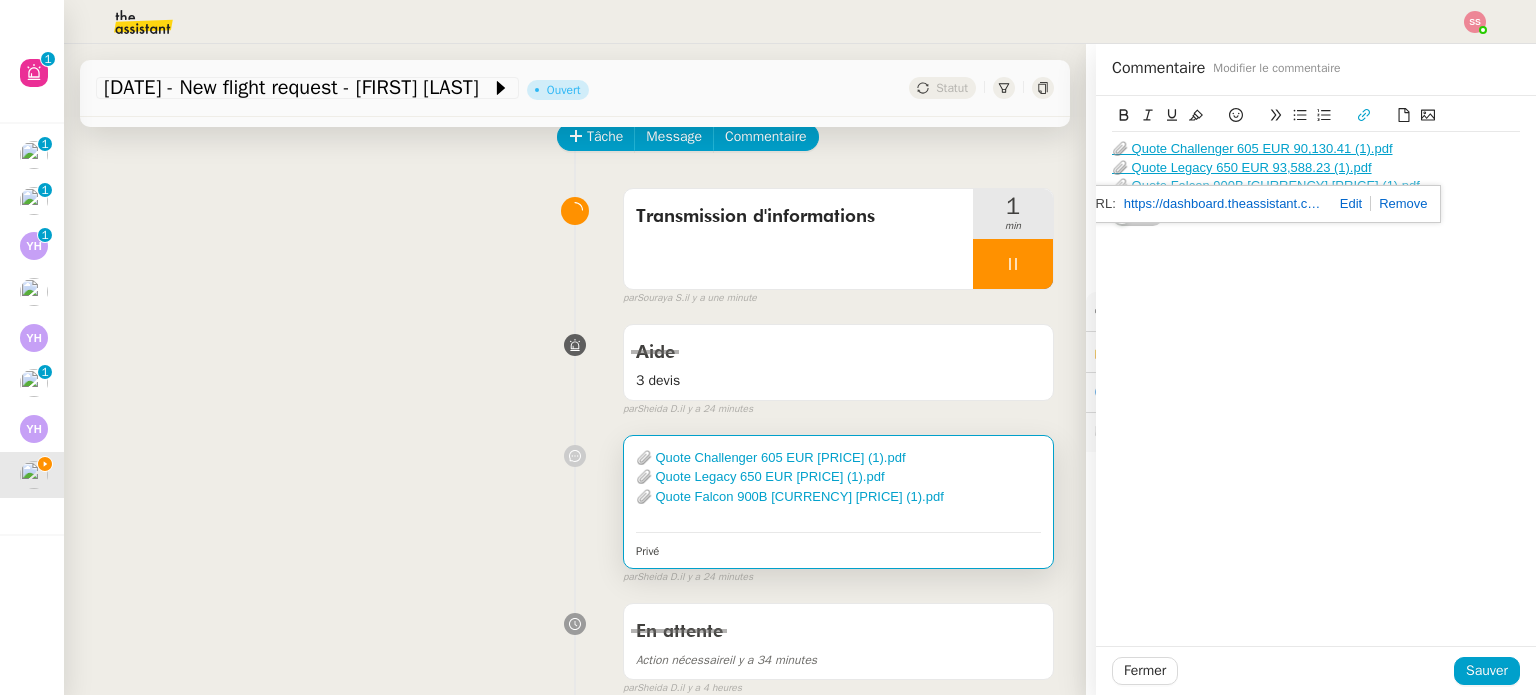 click on "📎 Quote Challenger 605 EUR 90,130.41 (1).pdf 📎 Quote Legacy 650 EUR 93,588.23 (1).pdf 📎 Quote Falcon 900B EUR 118,335.00 (1).pdf https://dashboard.theassistant.com/file/evCLx39XCCLSfDMIUjw7 Privé" 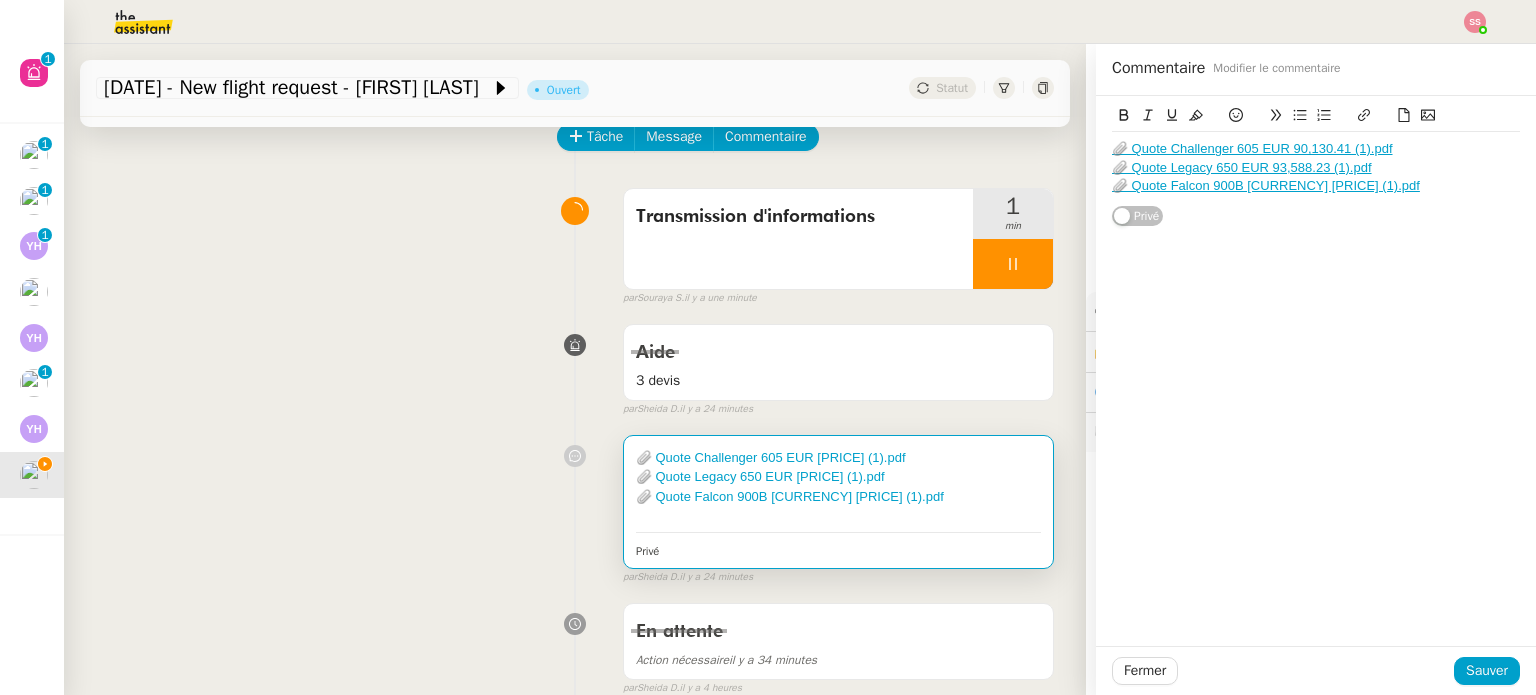 click on "📎 Quote Falcon 900B EUR 118,335.00 (1).pdf" 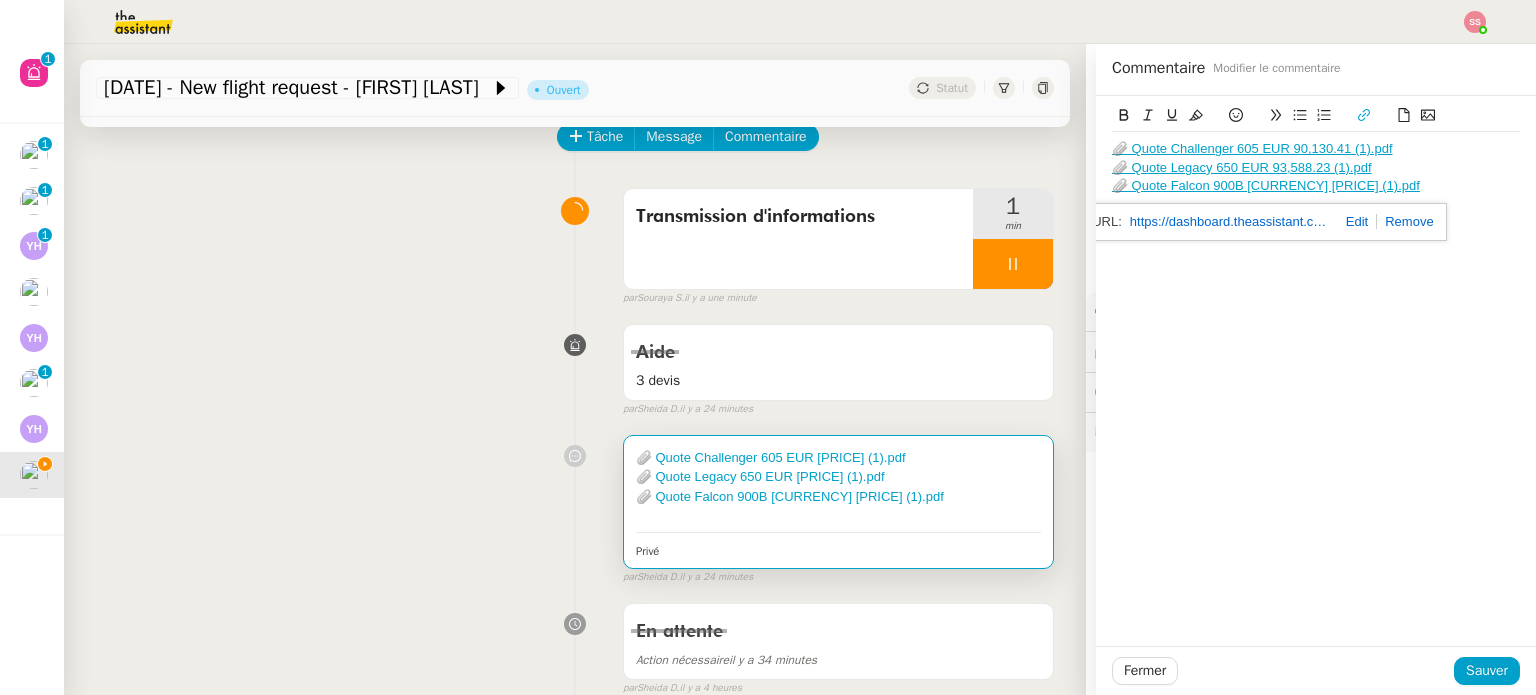 click on "https://dashboard.theassistant.com/file/Kjw2uJTAVhAmicnefxVR" 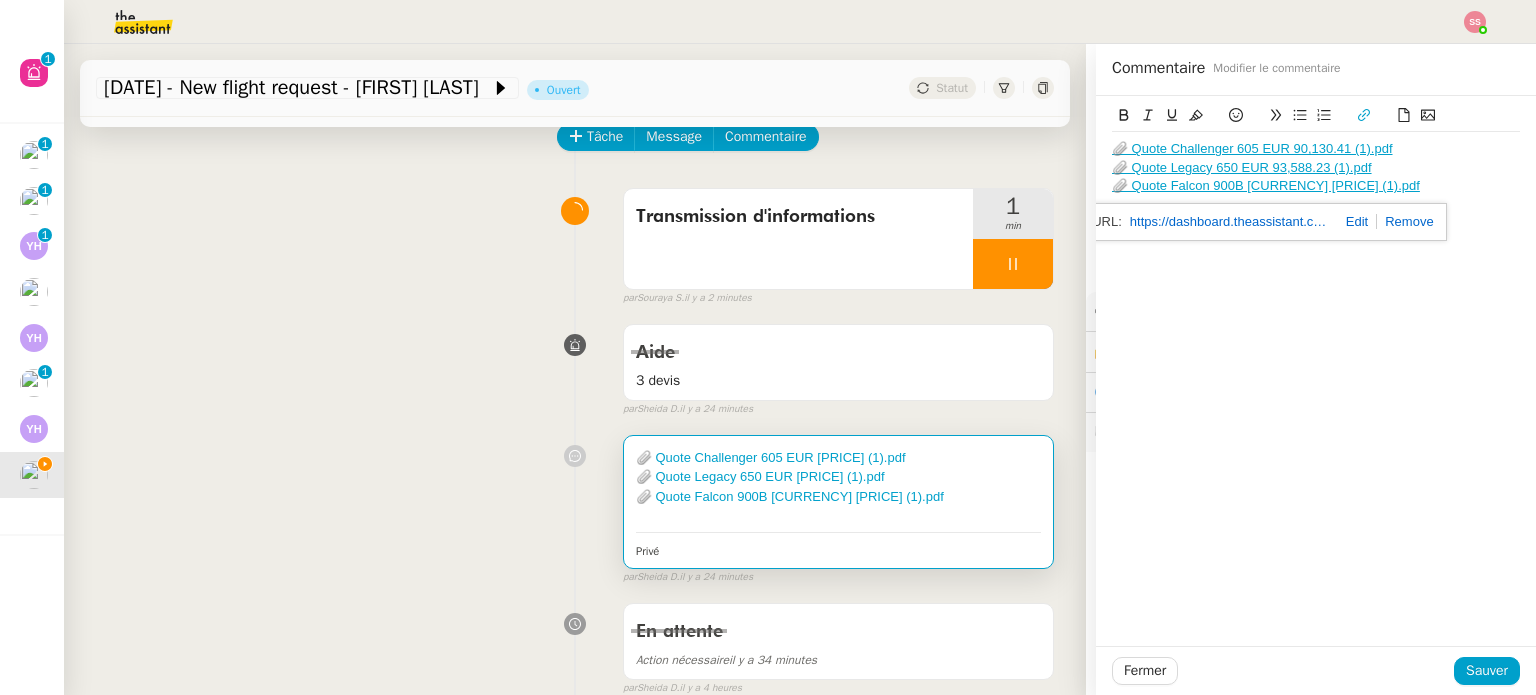 click on "📎 Quote Challenger 605 EUR 90,130.41 (1).pdf 📎 Quote Legacy 650 EUR 93,588.23 (1).pdf 📎 Quote Falcon 900B EUR 118,335.00 (1).pdf https://dashboard.theassistant.com/file/Kjw2uJTAVhAmicnefxVR Privé" 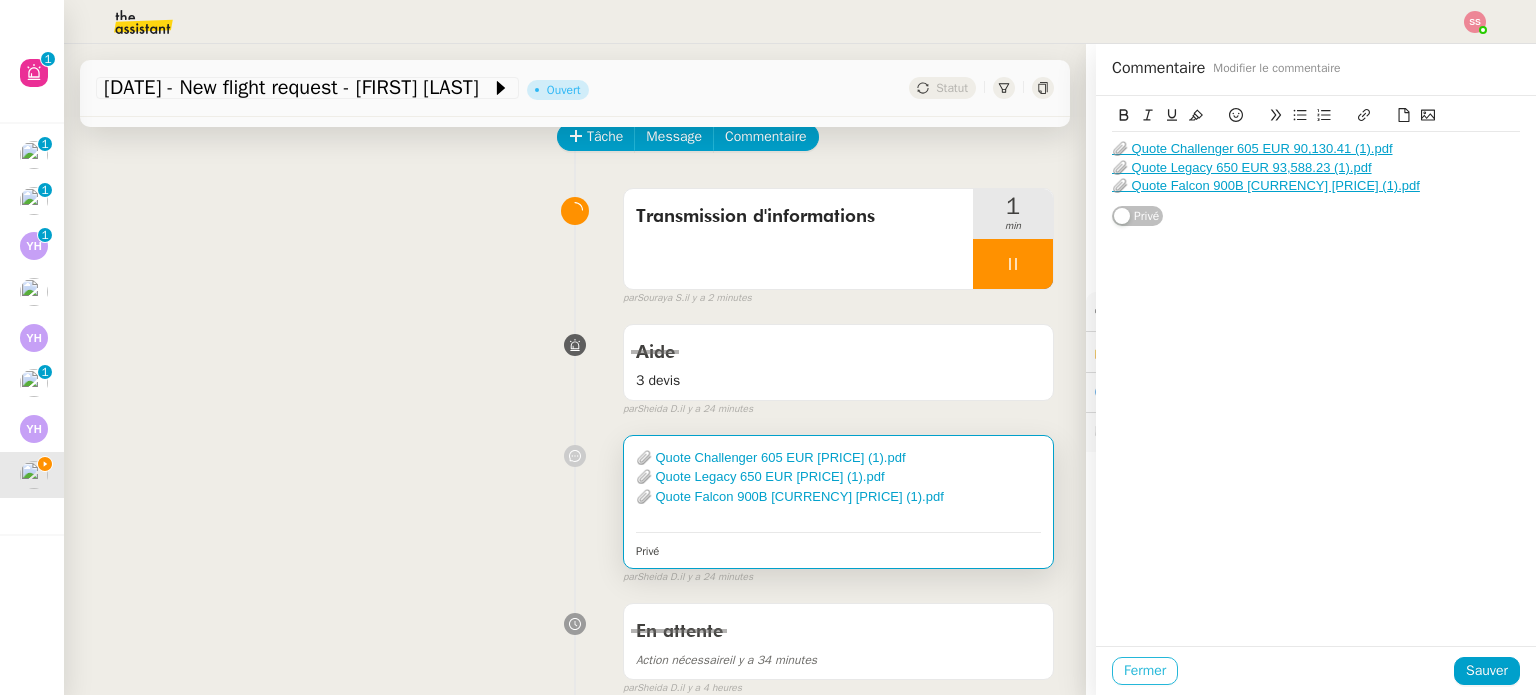 click on "Fermer" 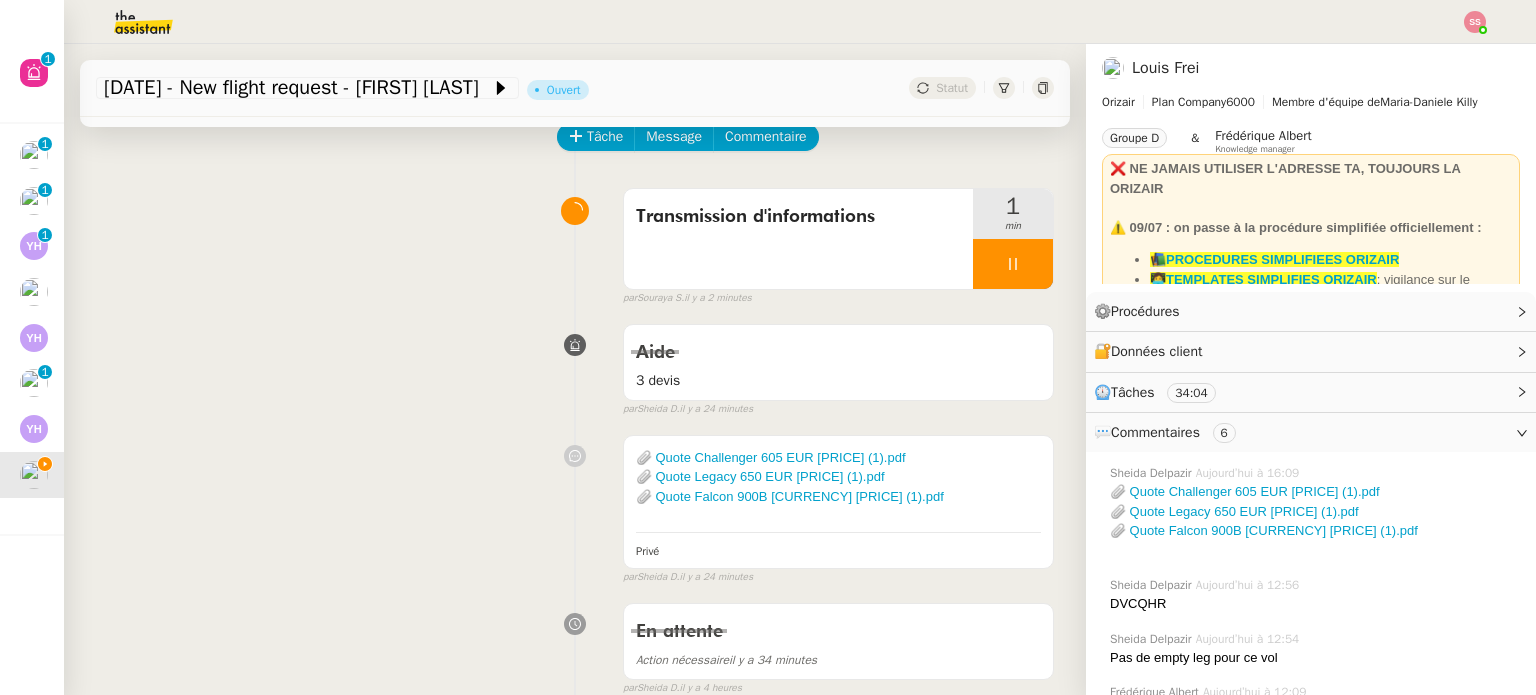 click on "Aide 3 devis    false par   Sheida D.   il y a 24 minutes" at bounding box center (575, 366) 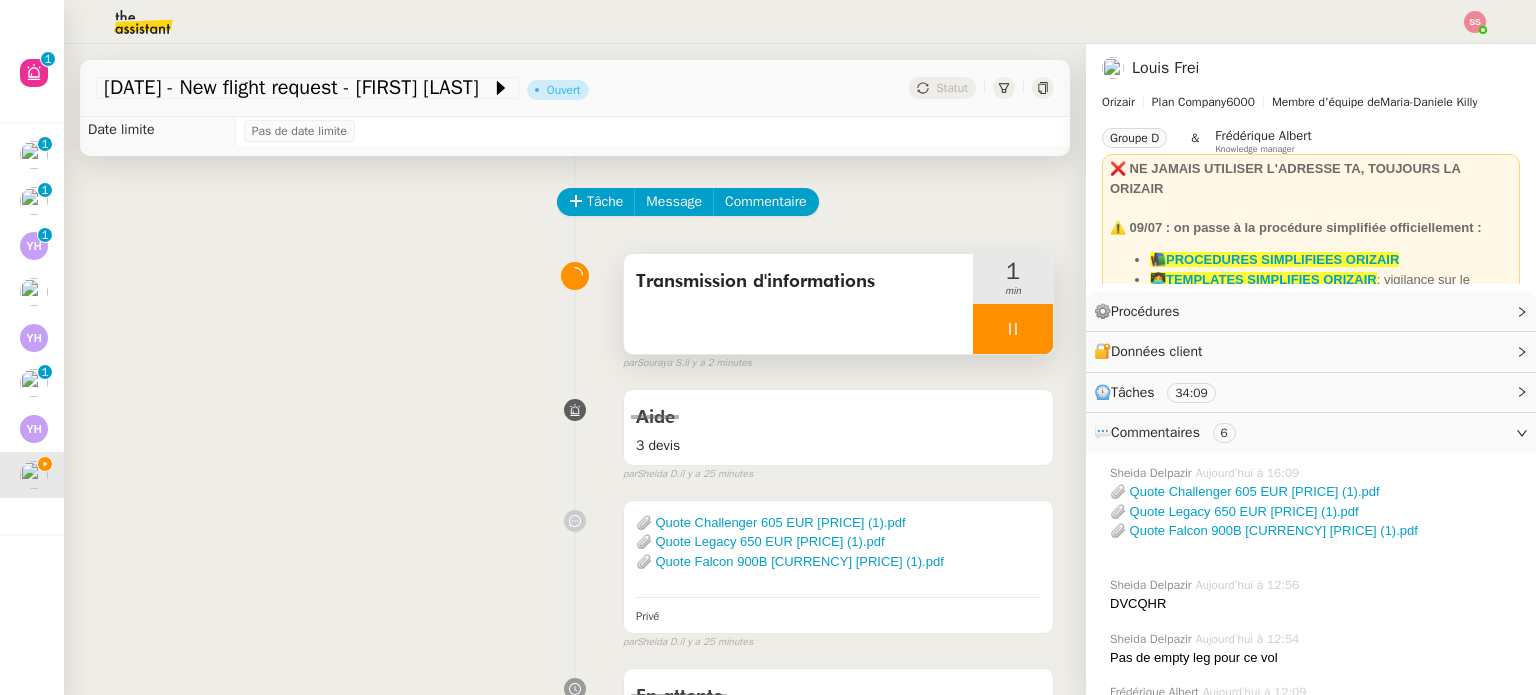 scroll, scrollTop: 0, scrollLeft: 0, axis: both 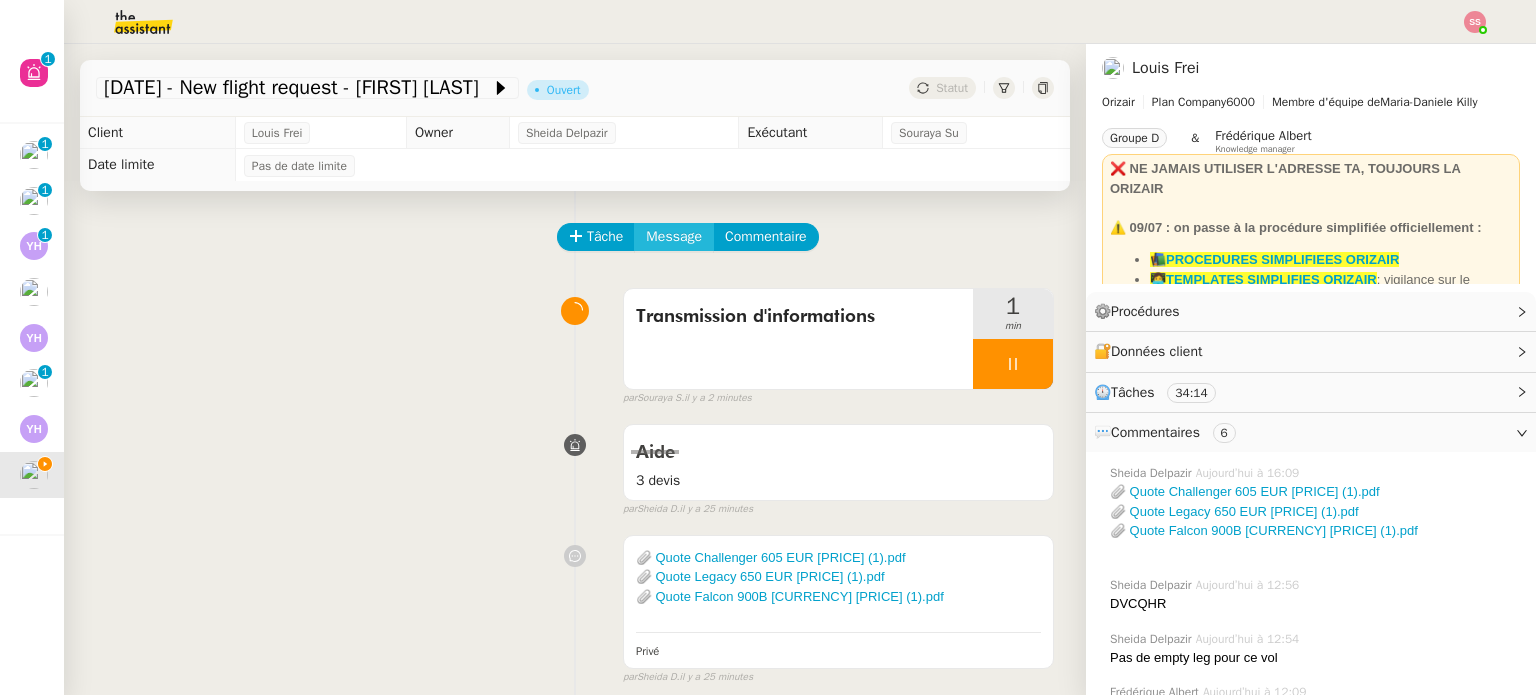click on "Message" 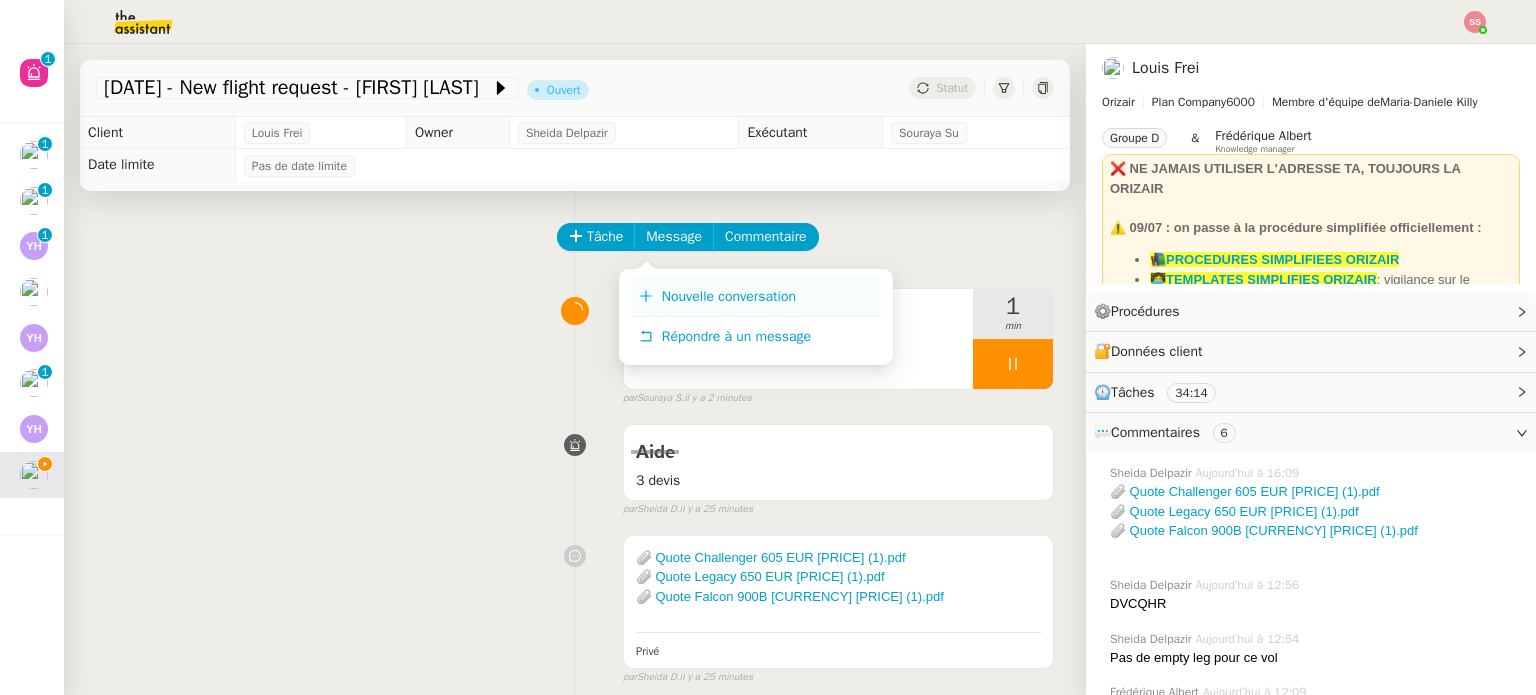 click on "Nouvelle conversation" at bounding box center (729, 296) 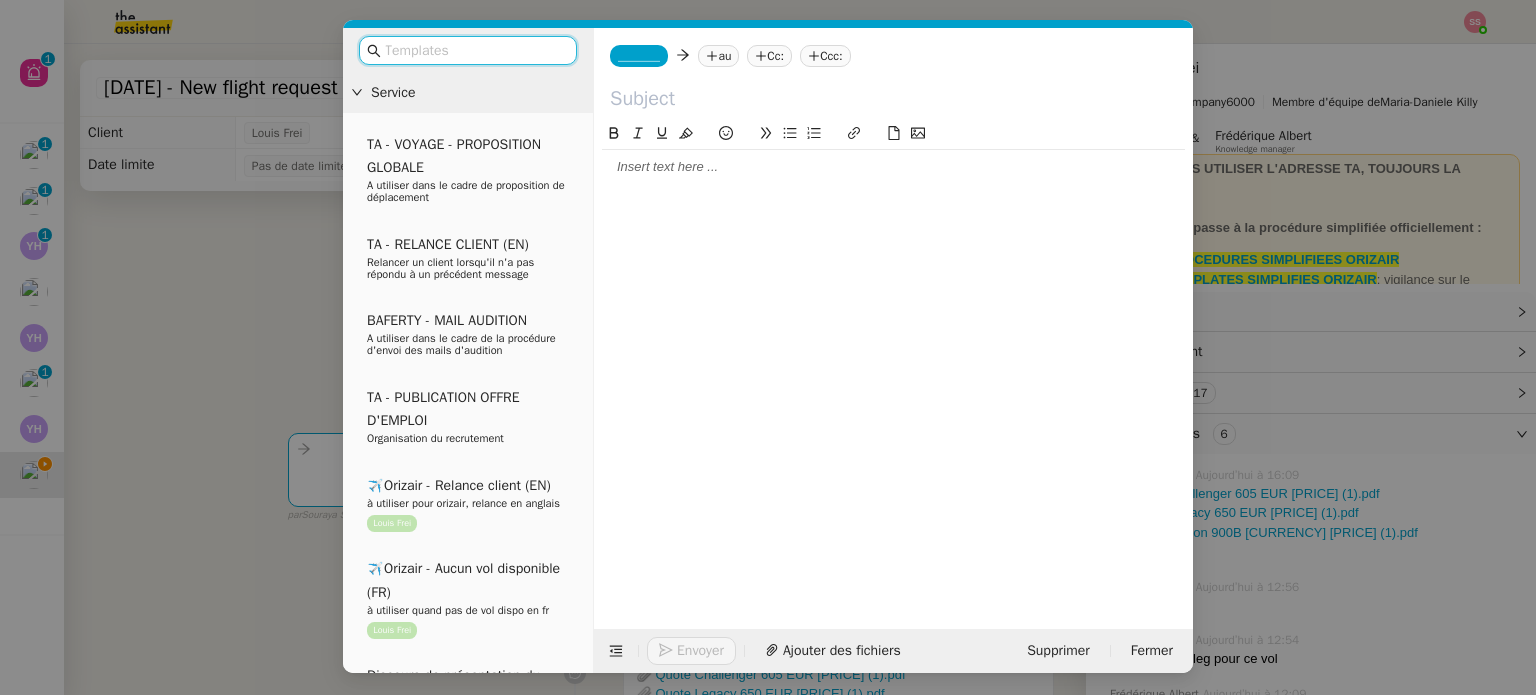 click at bounding box center (475, 50) 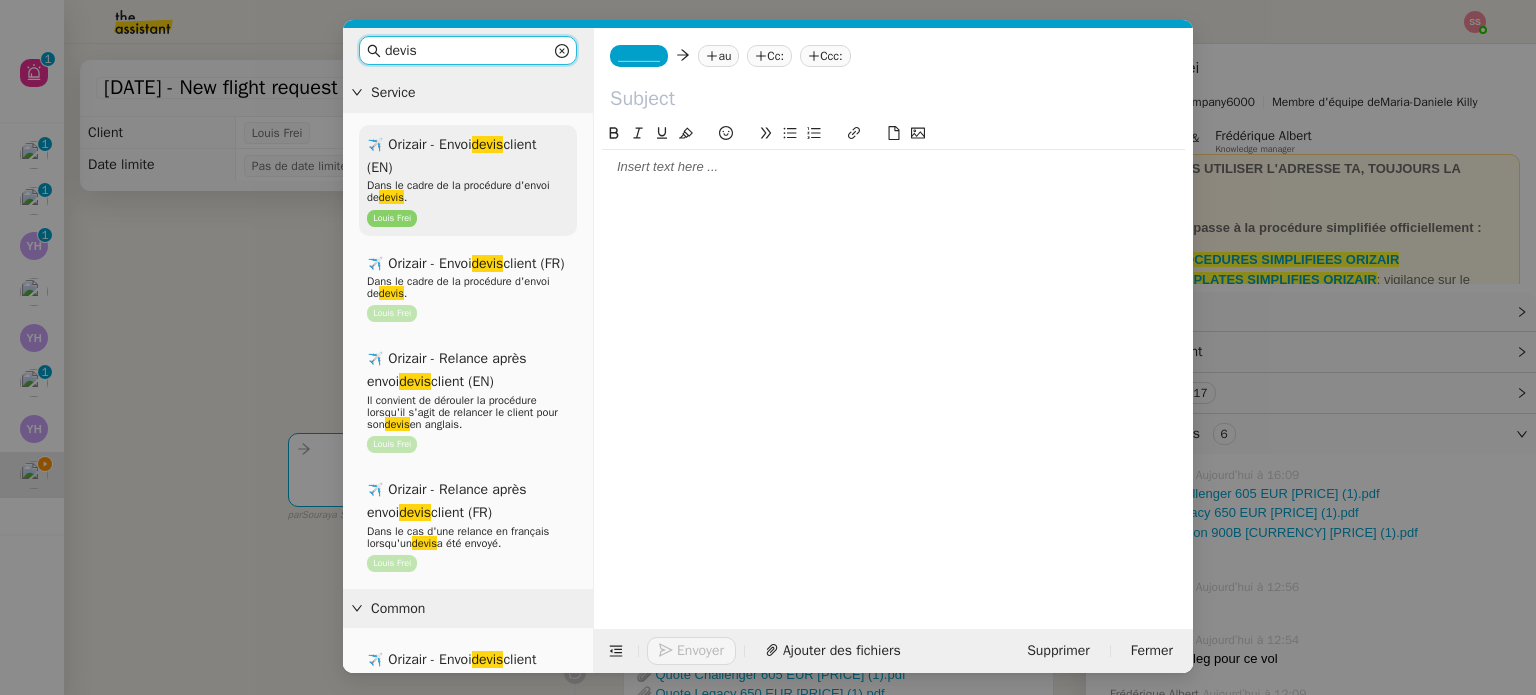 type on "devis" 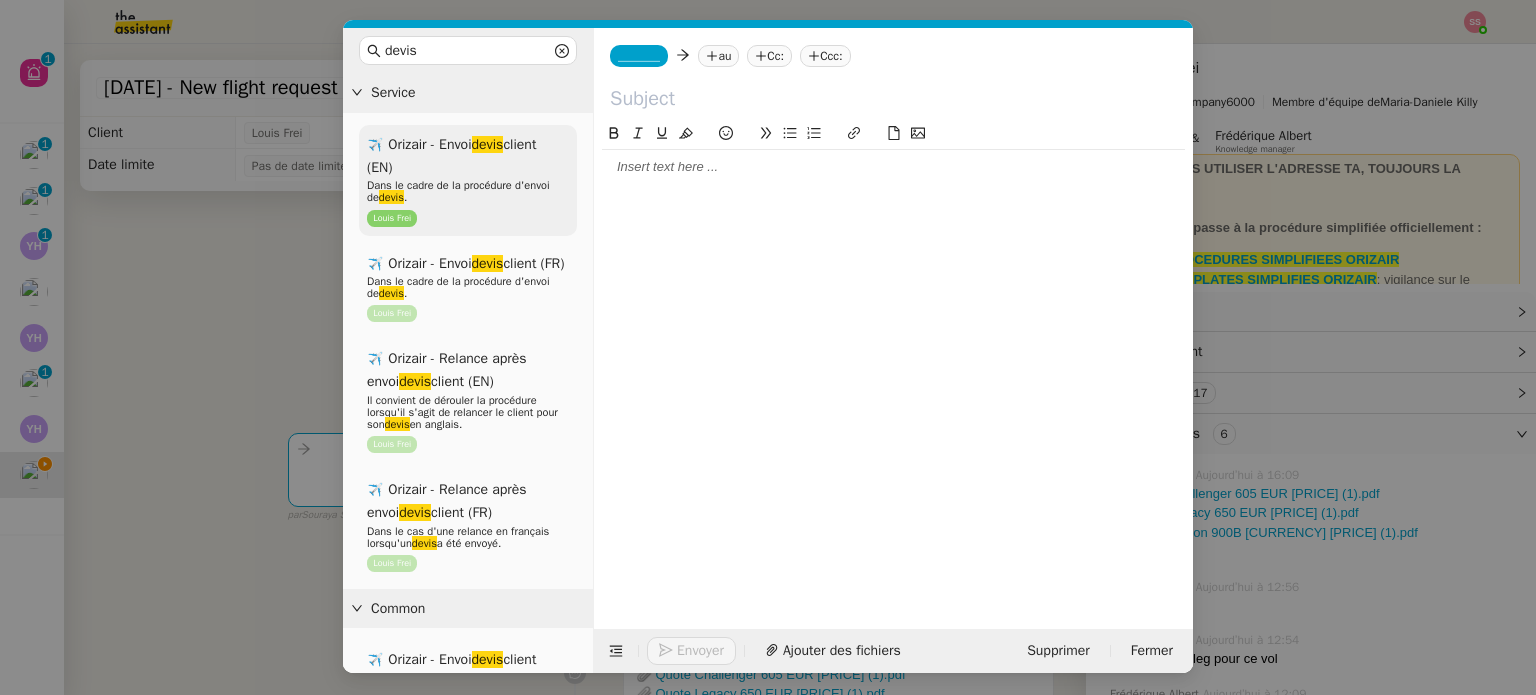 click on "devis" at bounding box center (488, 144) 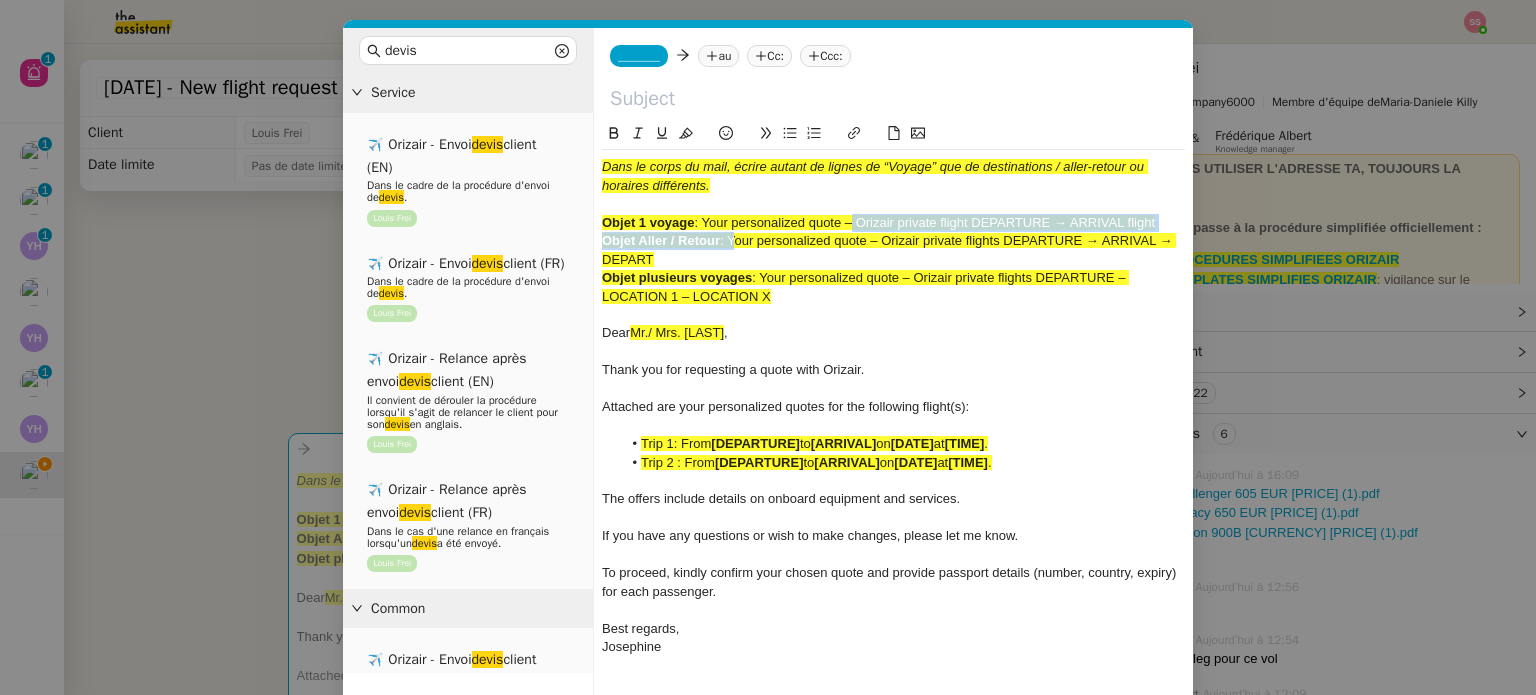 drag, startPoint x: 729, startPoint y: 242, endPoint x: 849, endPoint y: 217, distance: 122.57651 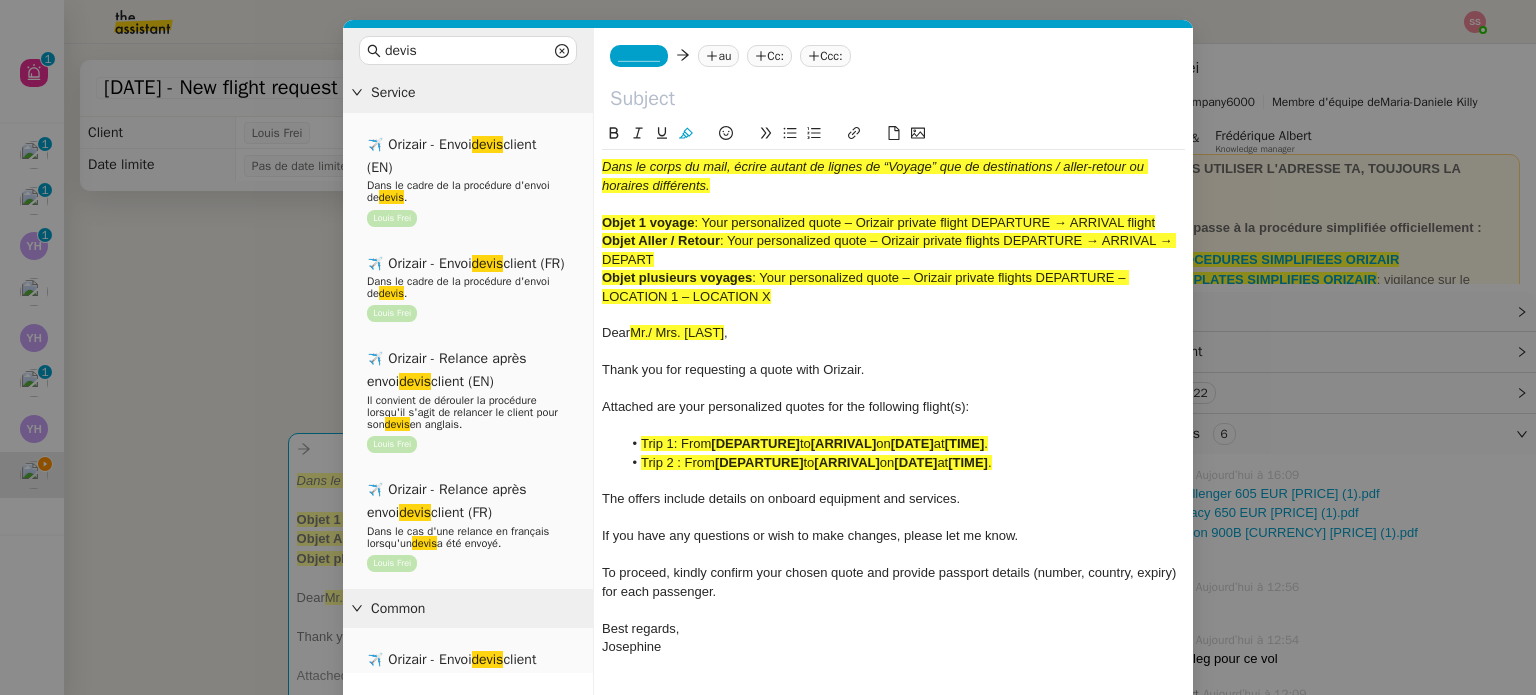 click on ": Your personalized quote – Orizair private flight DEPARTURE → ARRIVAL flight" 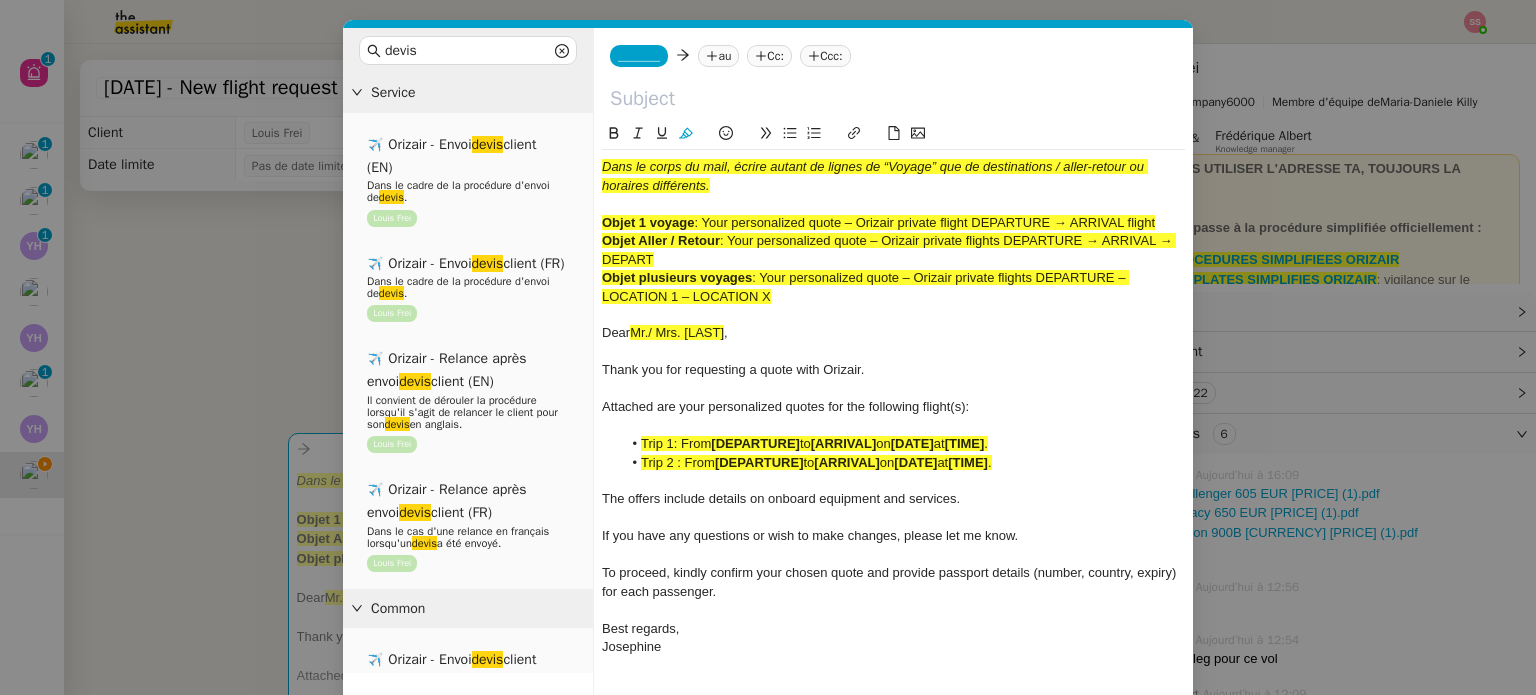 click on "Objet Aller / Retour  : Your personalized quote – Orizair private flights DEPARTURE → ARRIVAL → DEPART" 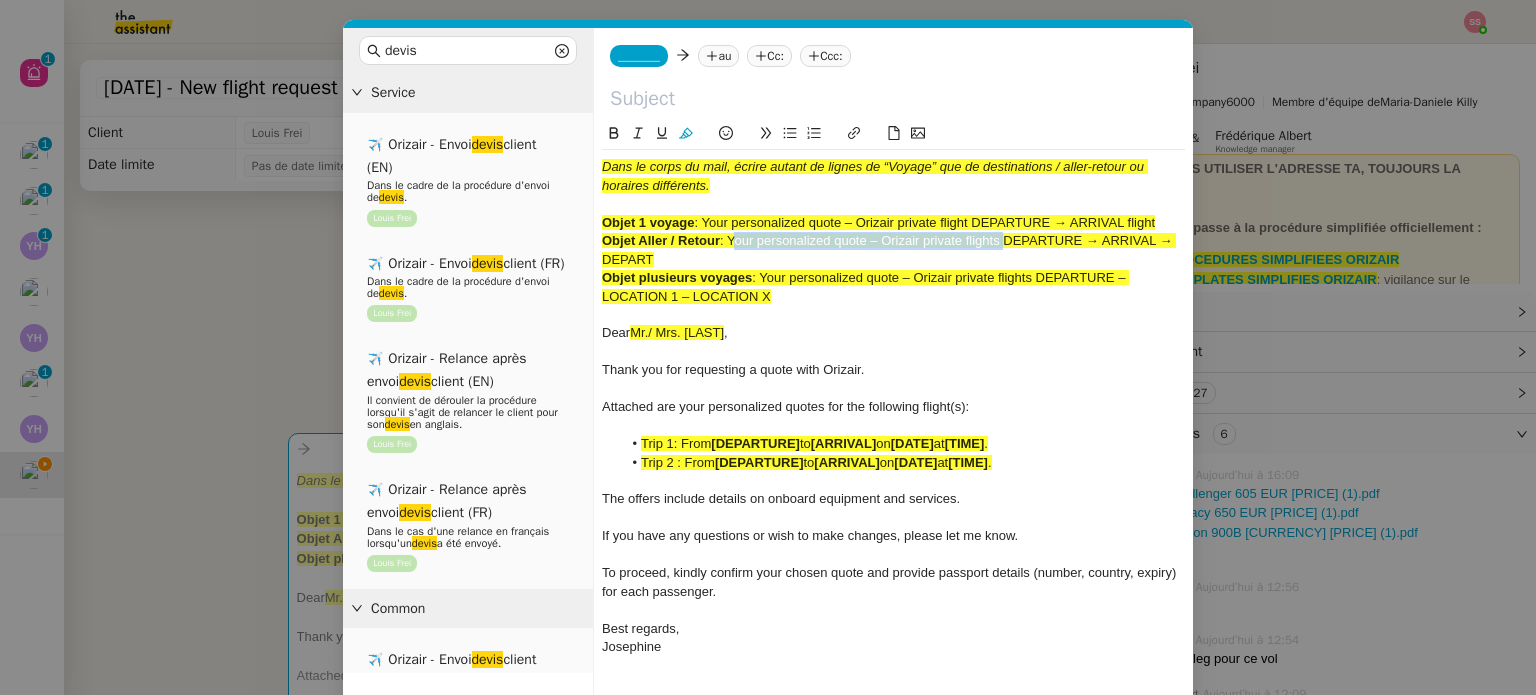 drag, startPoint x: 728, startPoint y: 241, endPoint x: 1004, endPoint y: 243, distance: 276.00723 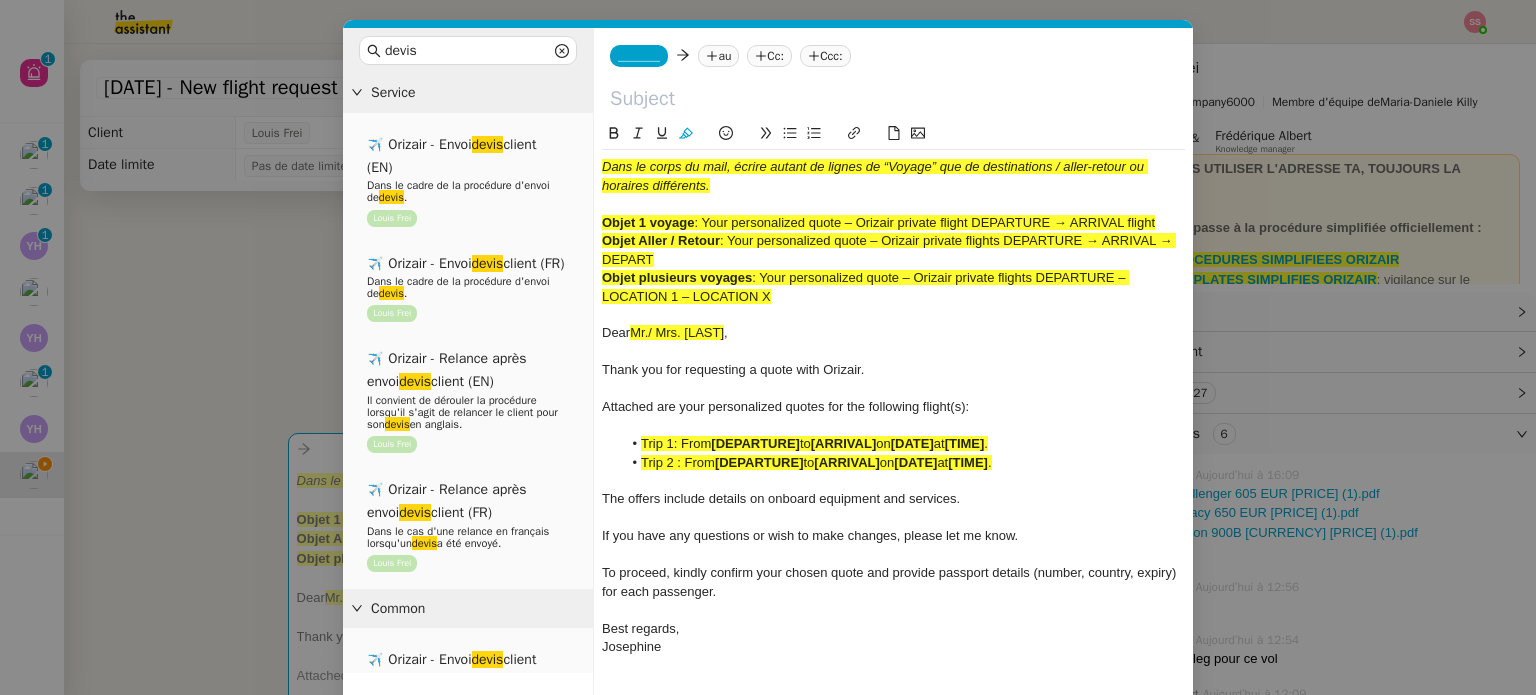 click 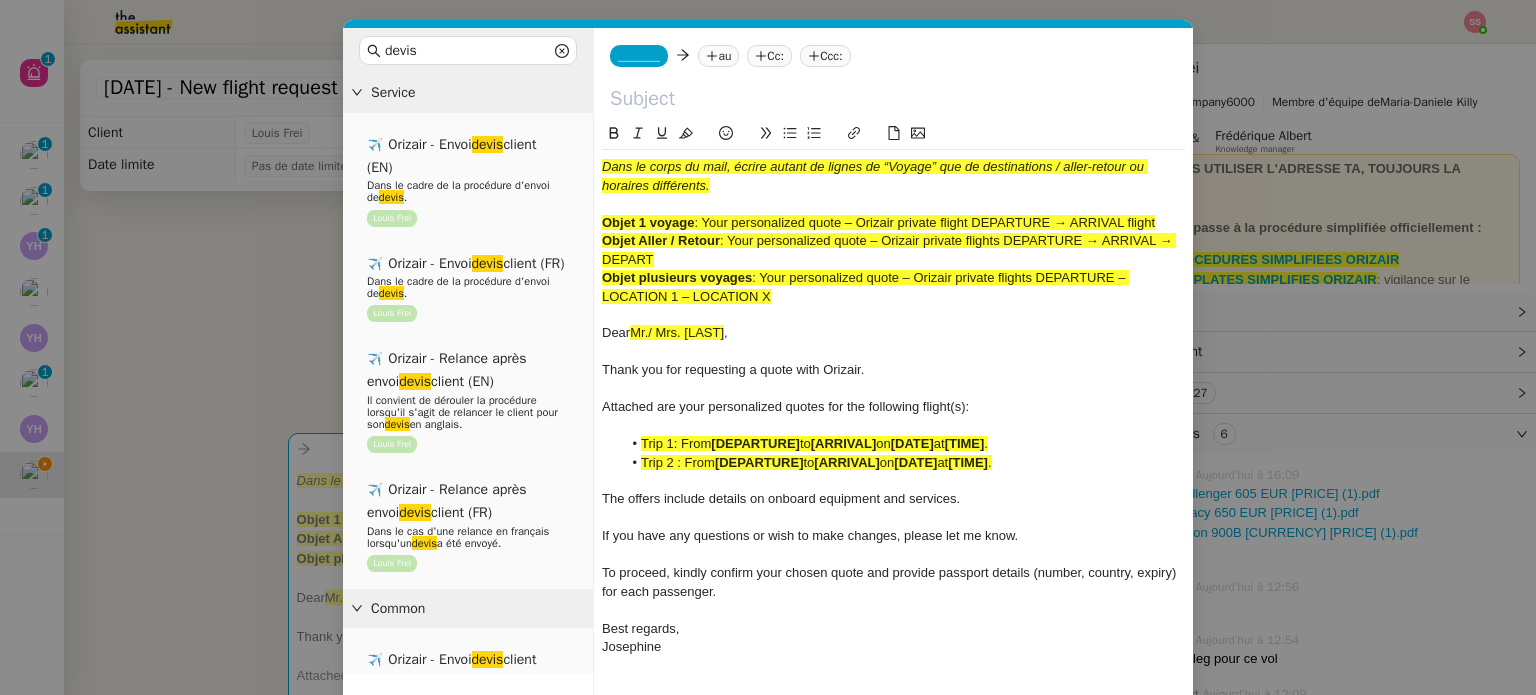 paste on "Your personalized quote – Orizair private flights" 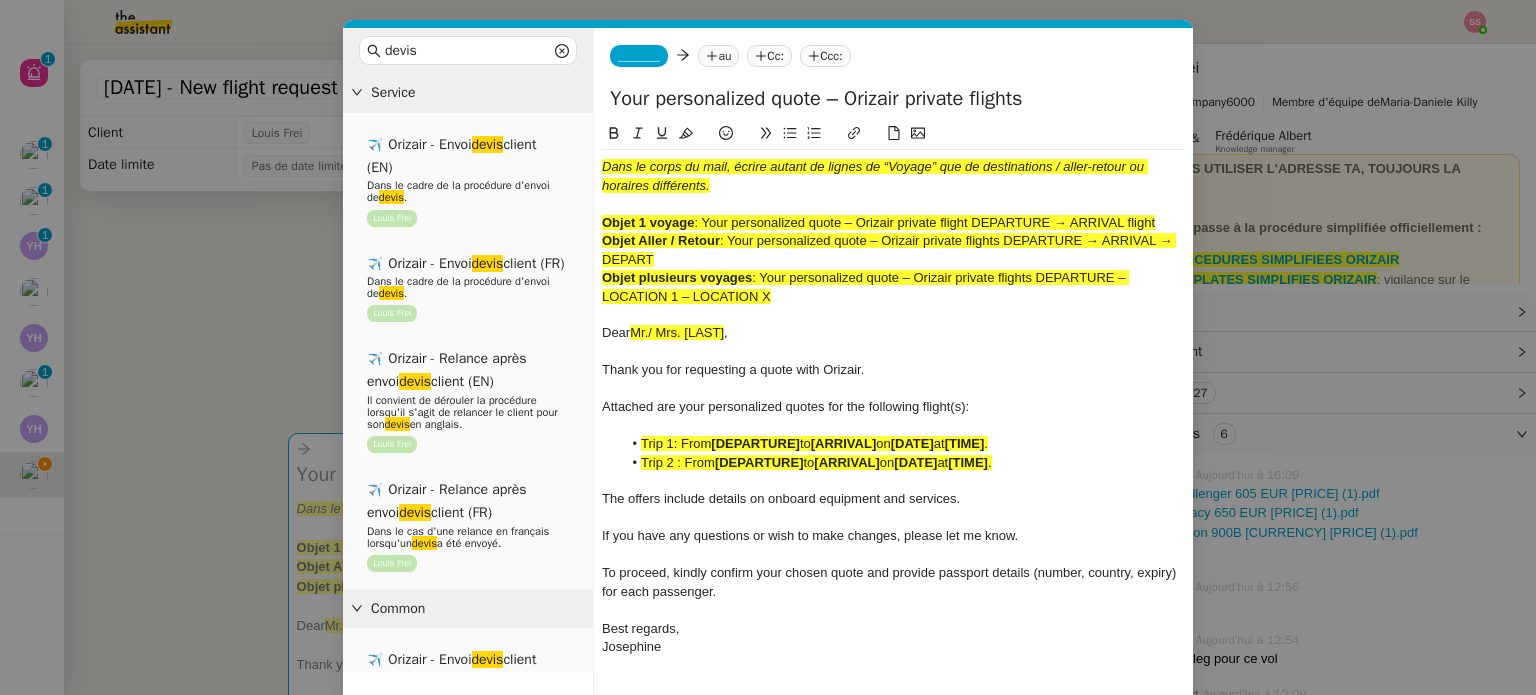 click on "Your personalized quote – Orizair private flights" 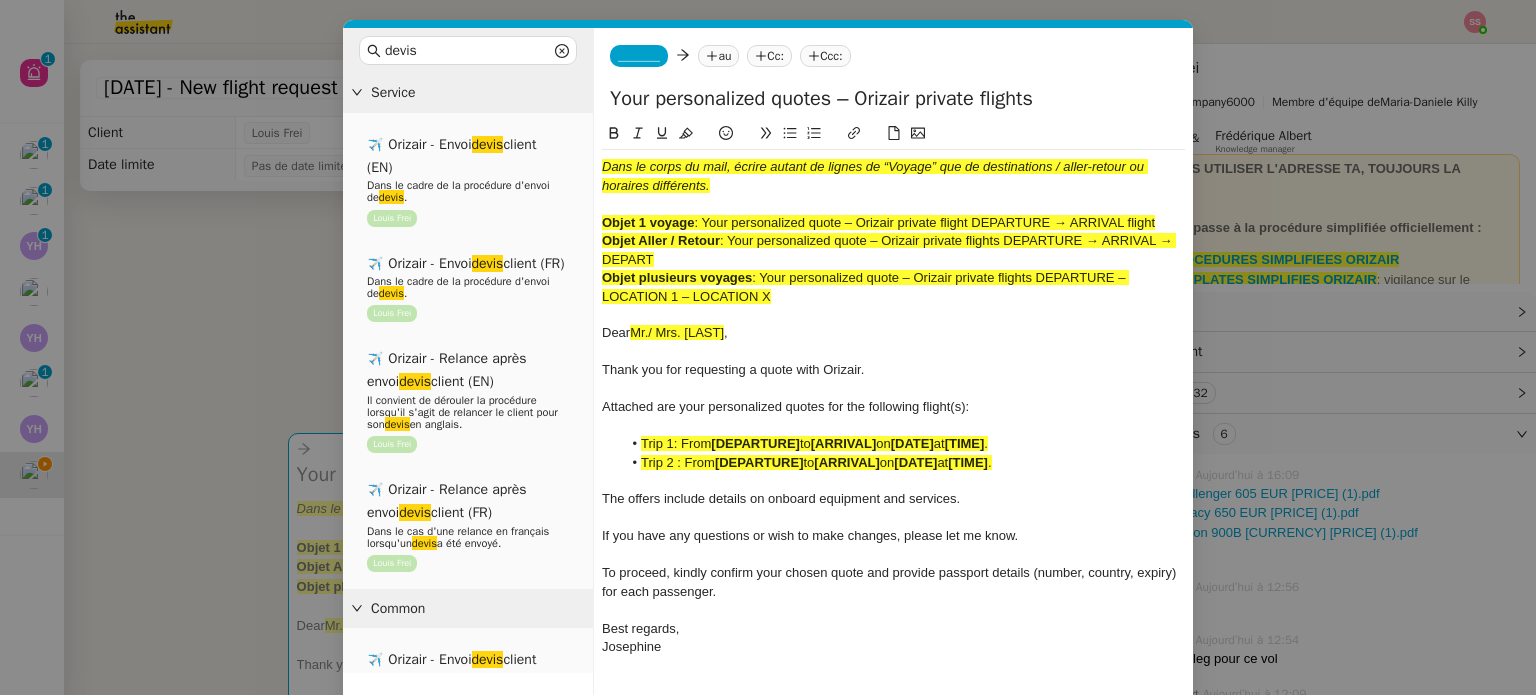 type on "Your personalized quotes – Orizair private flights" 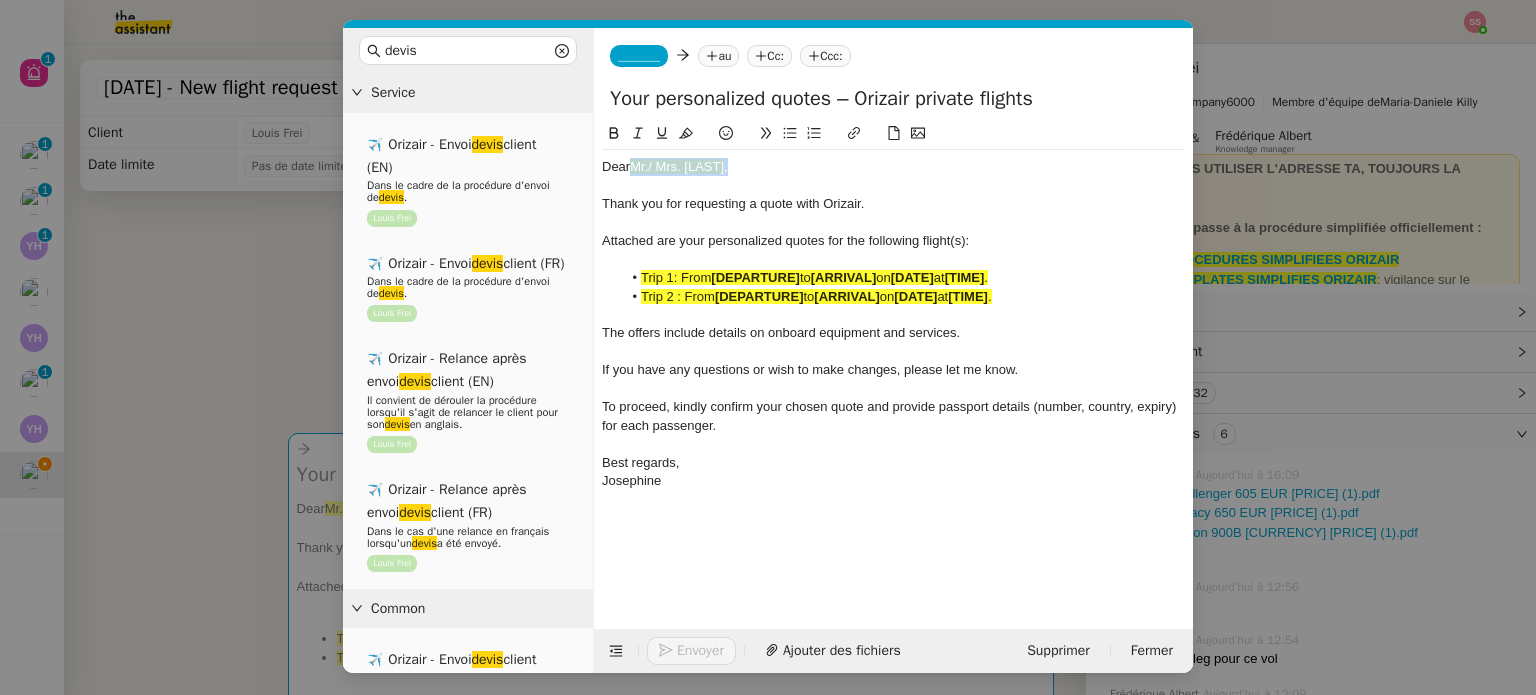 drag, startPoint x: 733, startPoint y: 162, endPoint x: 637, endPoint y: 161, distance: 96.00521 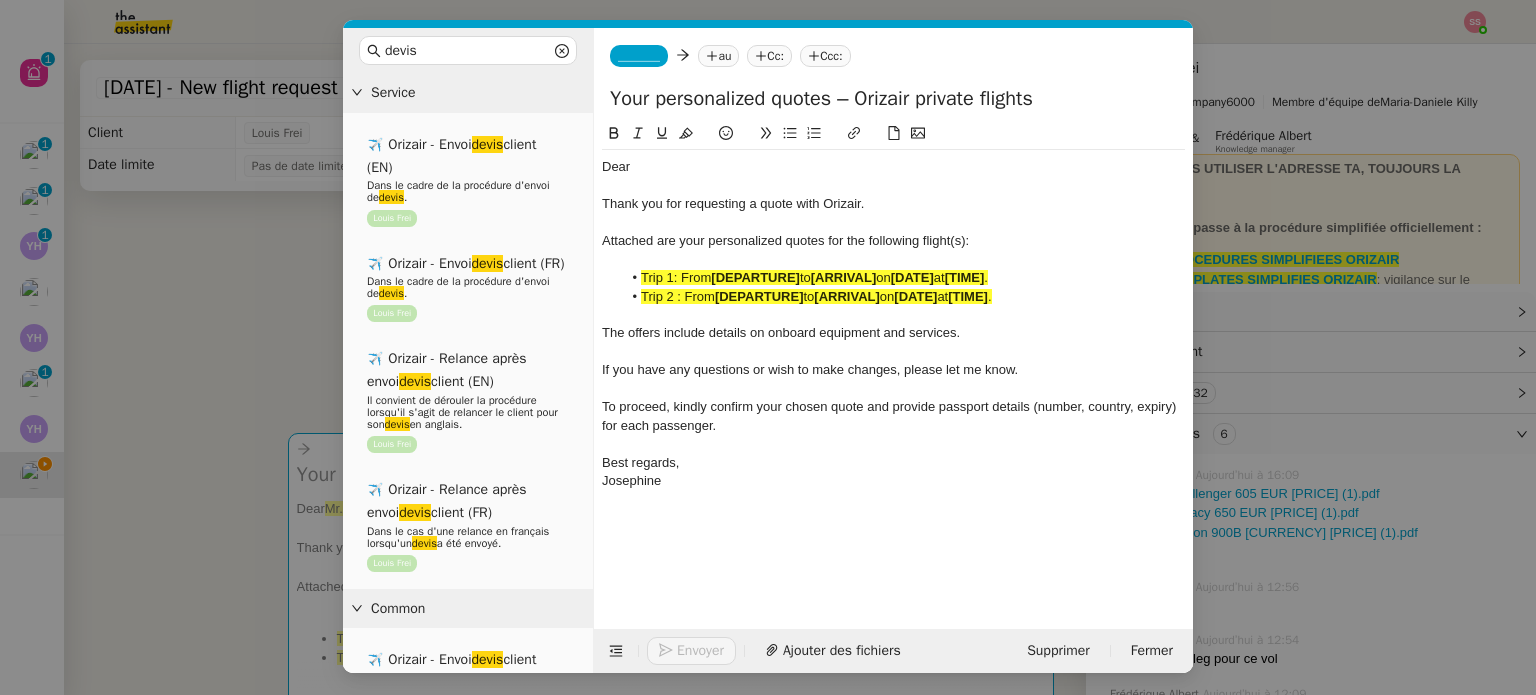 type 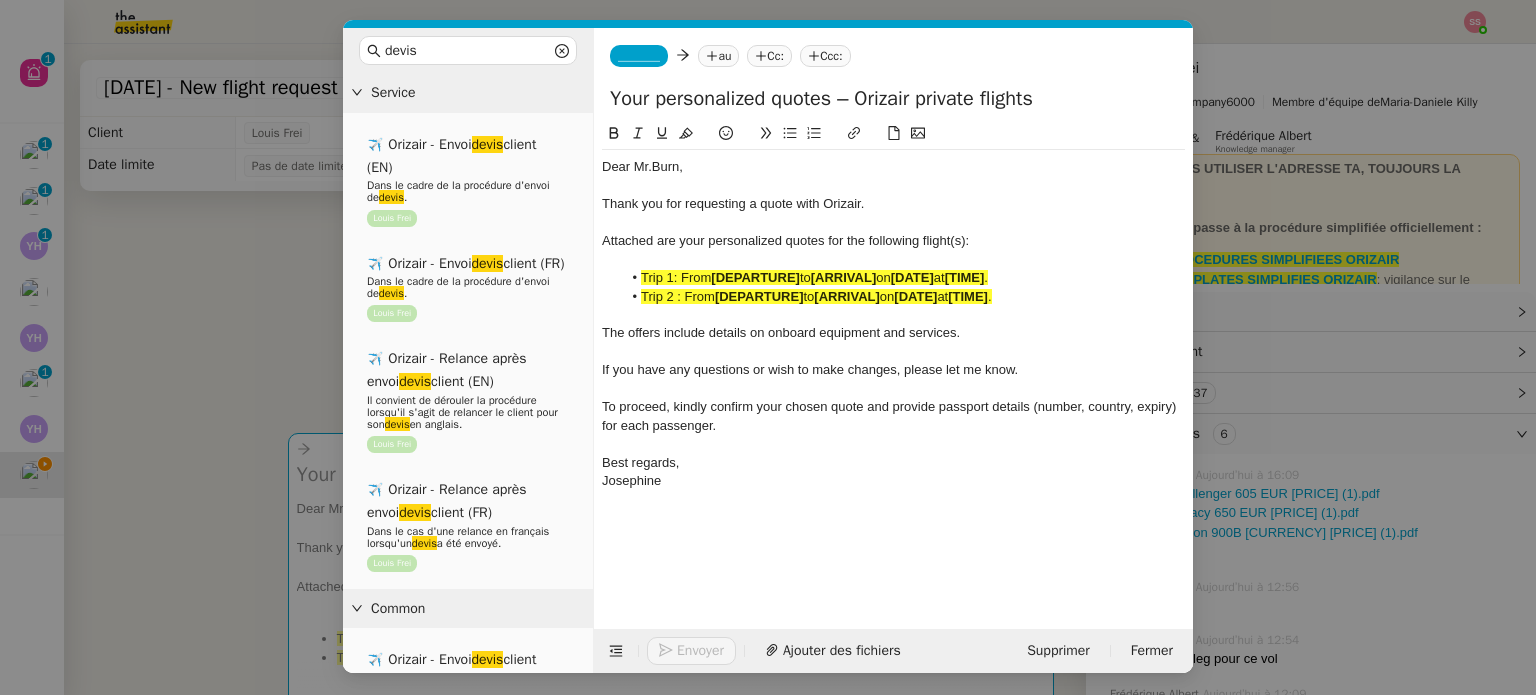 click on "devis Service ✈️ Orizair - Envoi  devis  client (EN)    Dans le cadre de la procédure d'envoi de  devis .  Louis Frei ✈️ Orizair - Envoi  devis  client (FR)    Dans le cadre de la procédure d'envoi de  devis .  Louis Frei ✈️ Orizair - Relance après envoi  devis  client (EN)    Il convient de dérouler la procédure lorsqu'il s'agit de relancer le client pour son  devis  en anglais.  Louis Frei ✈️ Orizair - Relance après envoi  devis  client (FR)    Dans le cas d'une relance en français lorsqu'un  devis  a été envoyé.  Louis Frei Common ✈️ Orizair - Envoi  devis  client (EN)    Dans le cadre de la procédure d'envoi de  devis .  Louis Frei ✈️ Orizair - Envoi  devis  client (FR)    Dans le cadre de la procédure d'envoi de  devis .  Louis Frei ✈️ Orizair - Relance après envoi  devis  client (EN)    Il convient de dérouler la procédure lorsqu'il s'agit de relancer le client pour son  devis  en anglais.  Louis Frei ✈️ Orizair - Relance après envoi  devis" at bounding box center [768, 347] 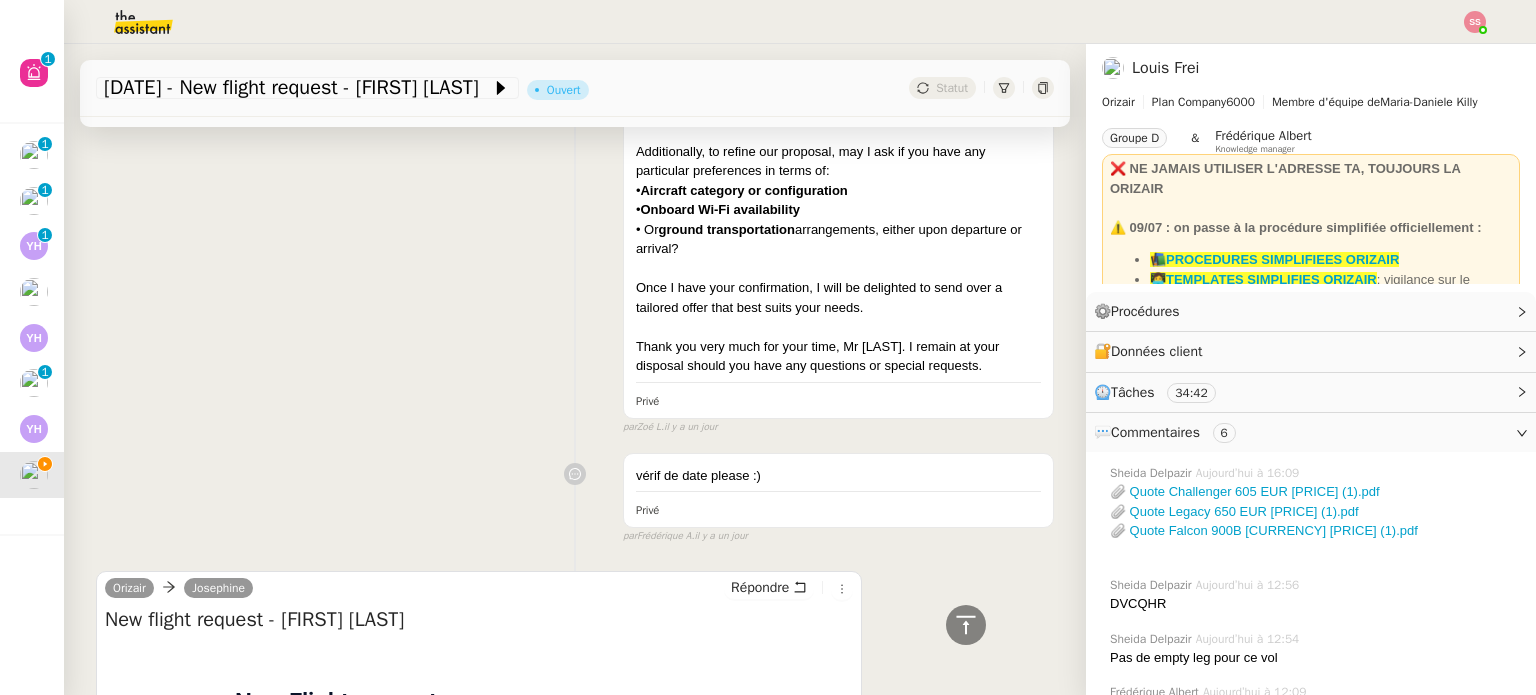 scroll, scrollTop: 3156, scrollLeft: 0, axis: vertical 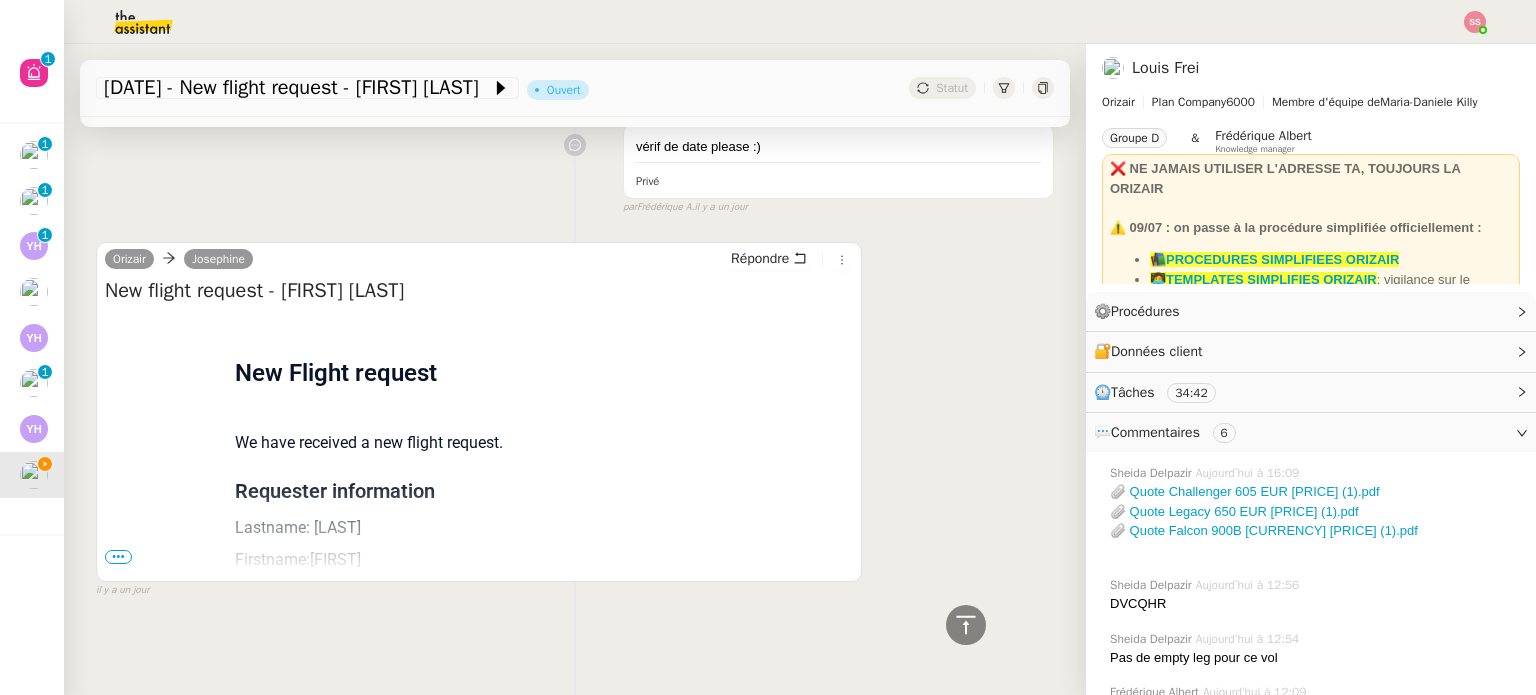 click on "•••" at bounding box center [118, 557] 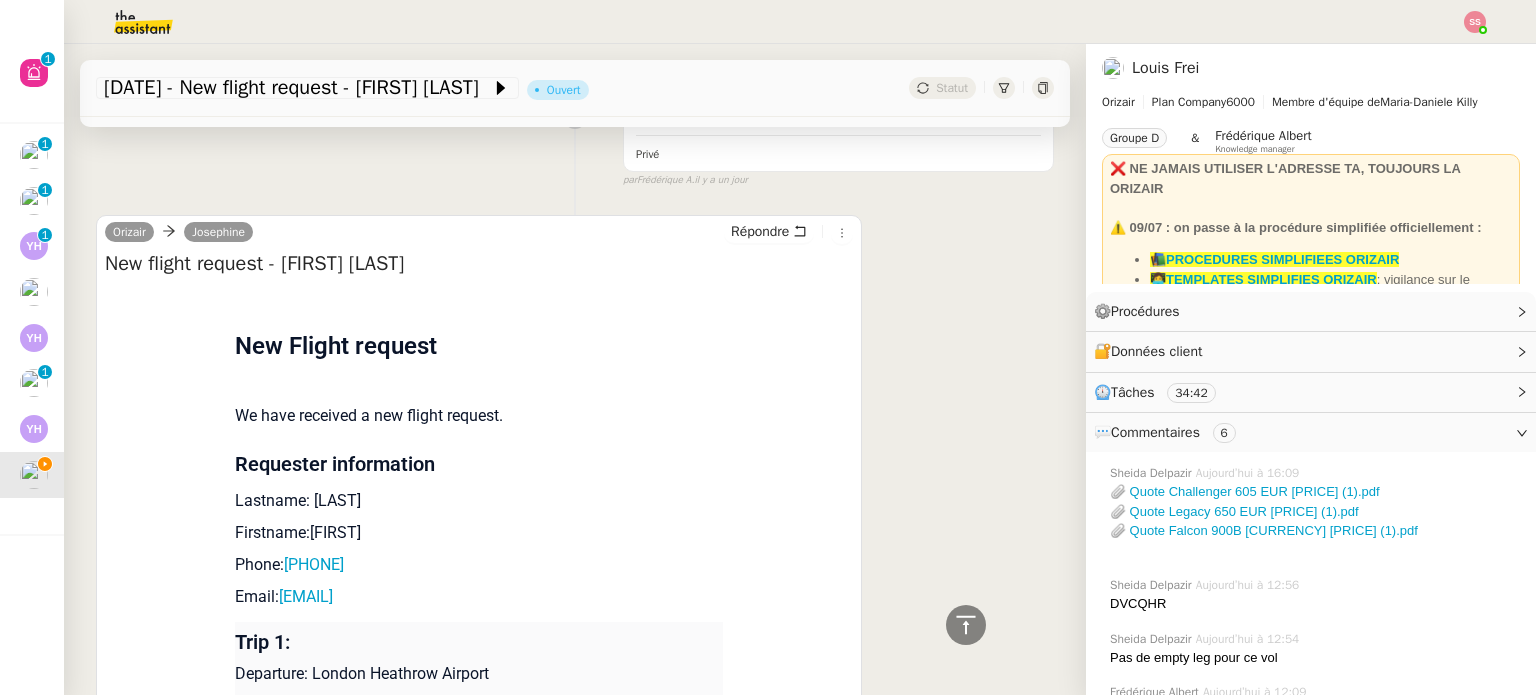 scroll, scrollTop: 3456, scrollLeft: 0, axis: vertical 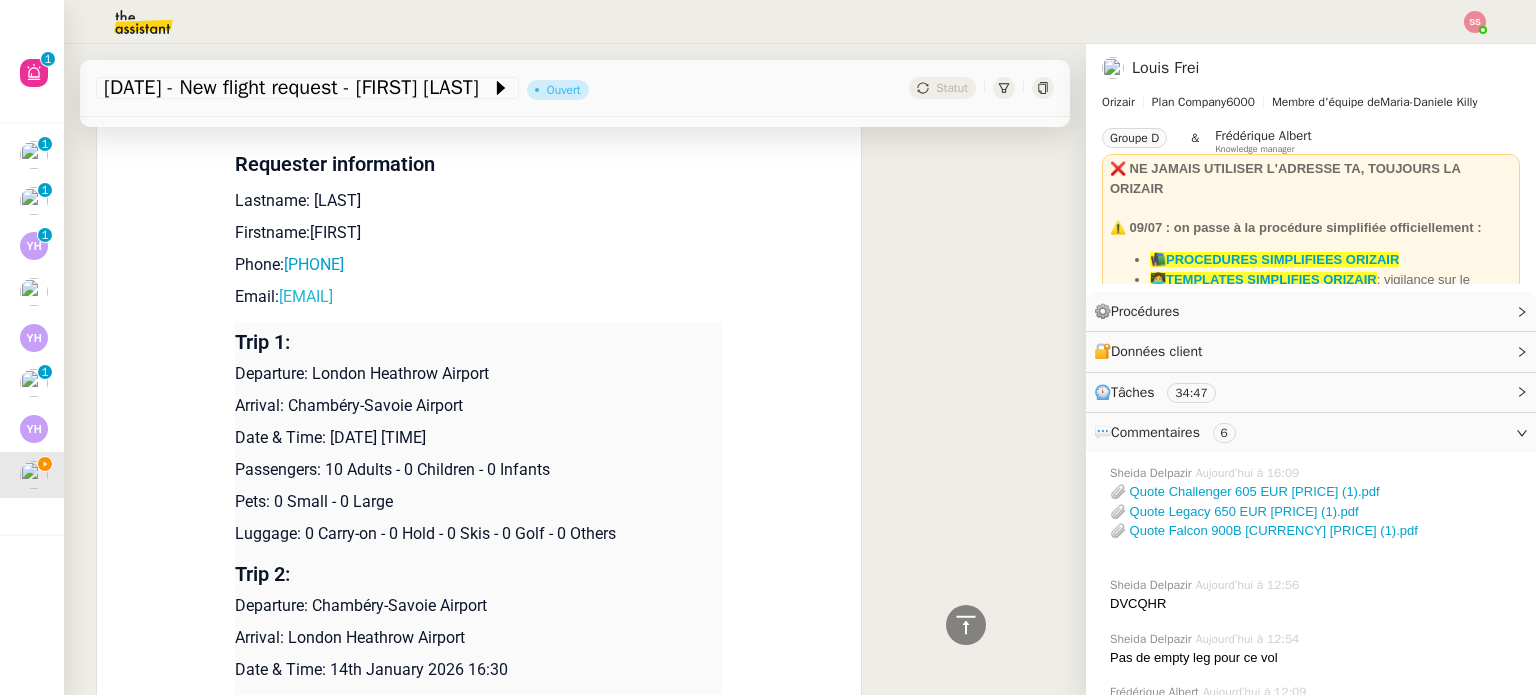 drag, startPoint x: 404, startPoint y: 313, endPoint x: 273, endPoint y: 312, distance: 131.00381 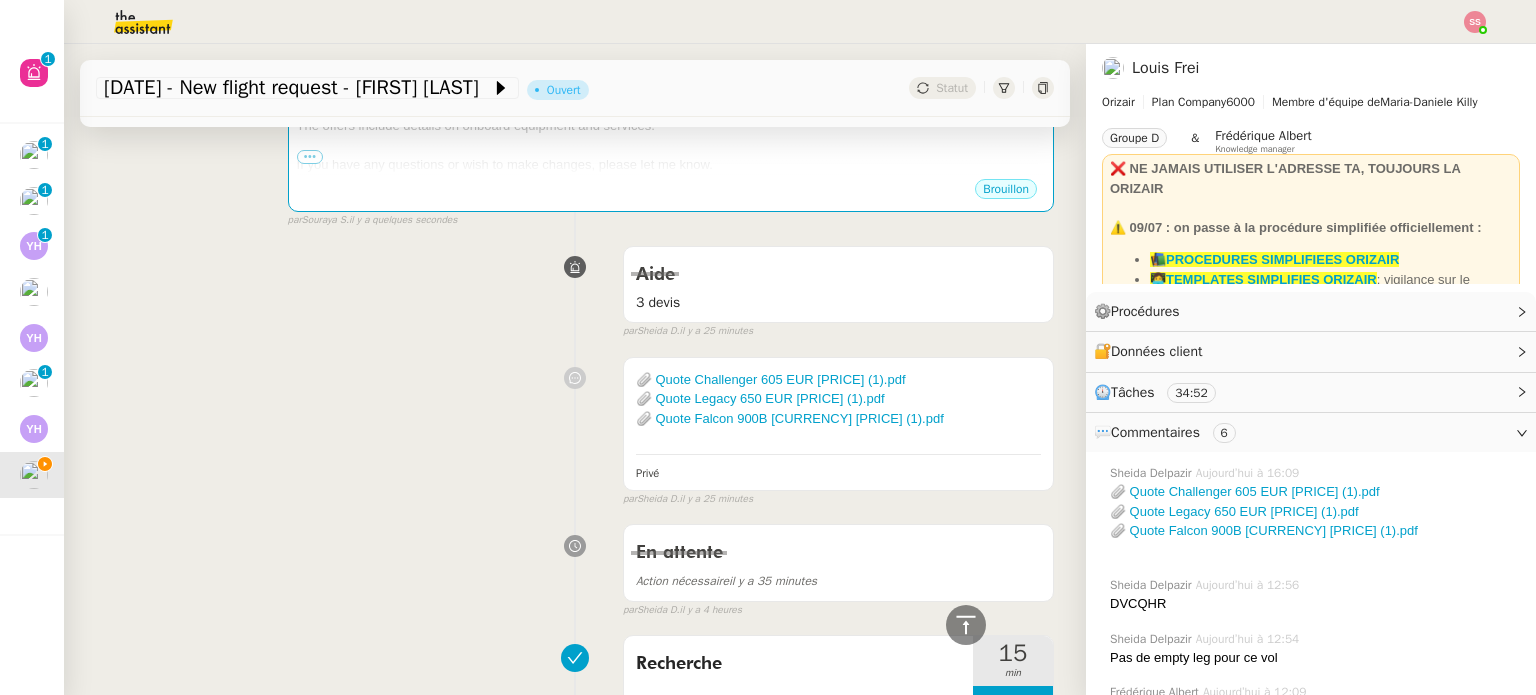 scroll, scrollTop: 184, scrollLeft: 0, axis: vertical 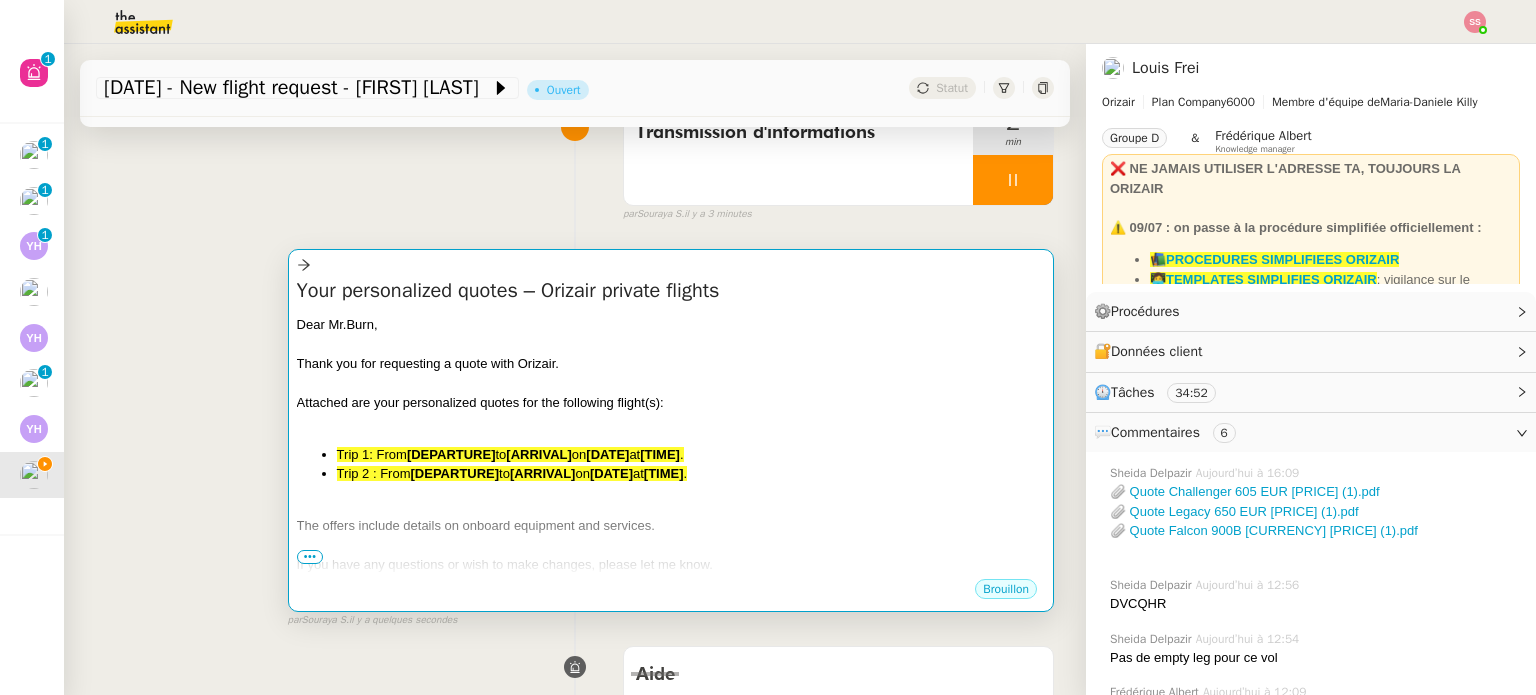 click on "[DATE]" at bounding box center (607, 454) 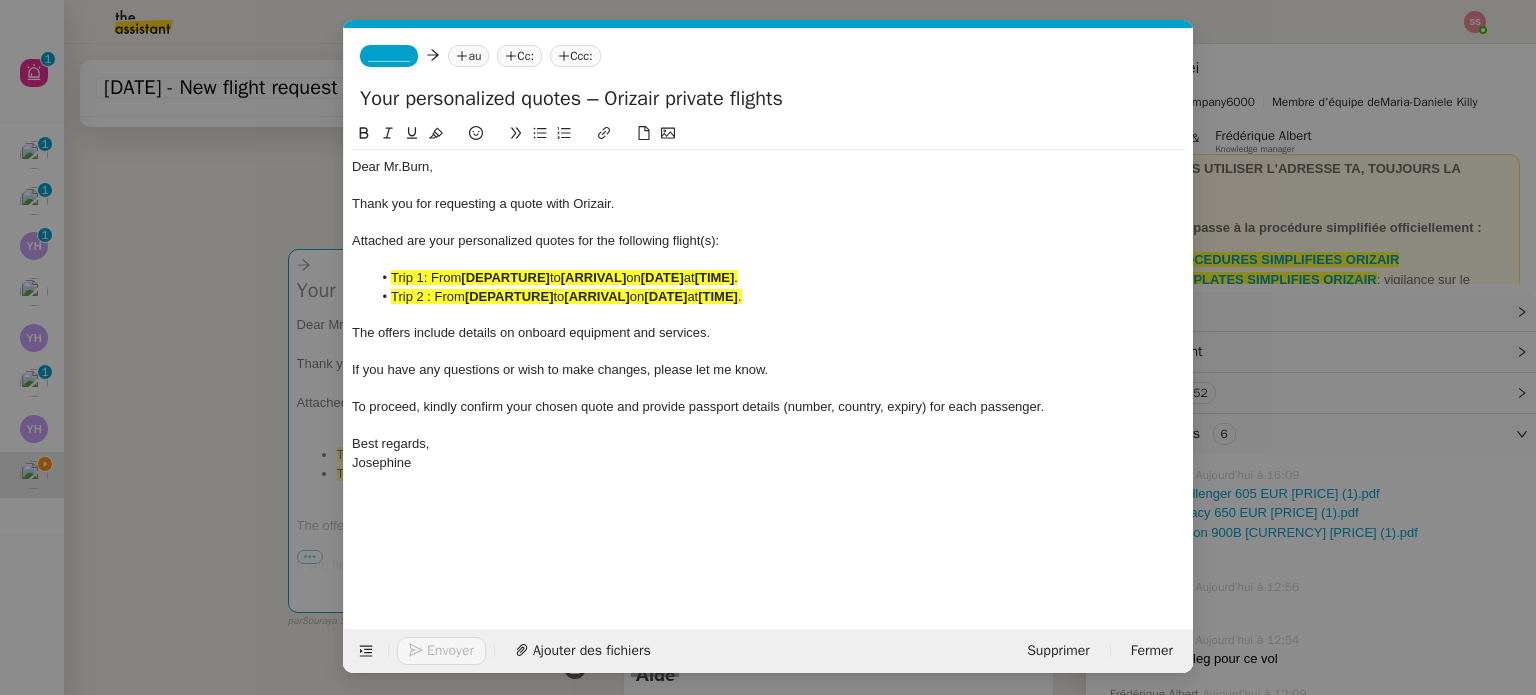 scroll, scrollTop: 0, scrollLeft: 73, axis: horizontal 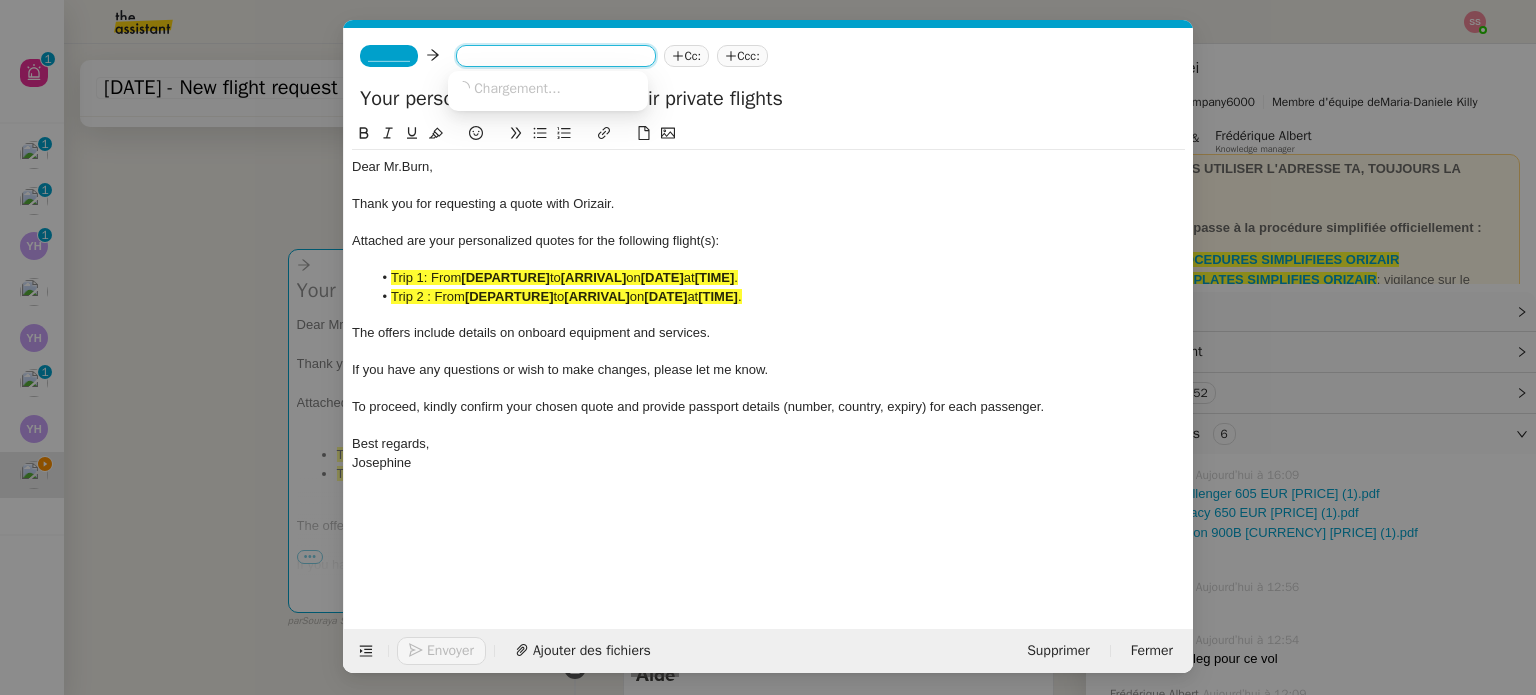 paste on "burn.n@icloud.com" 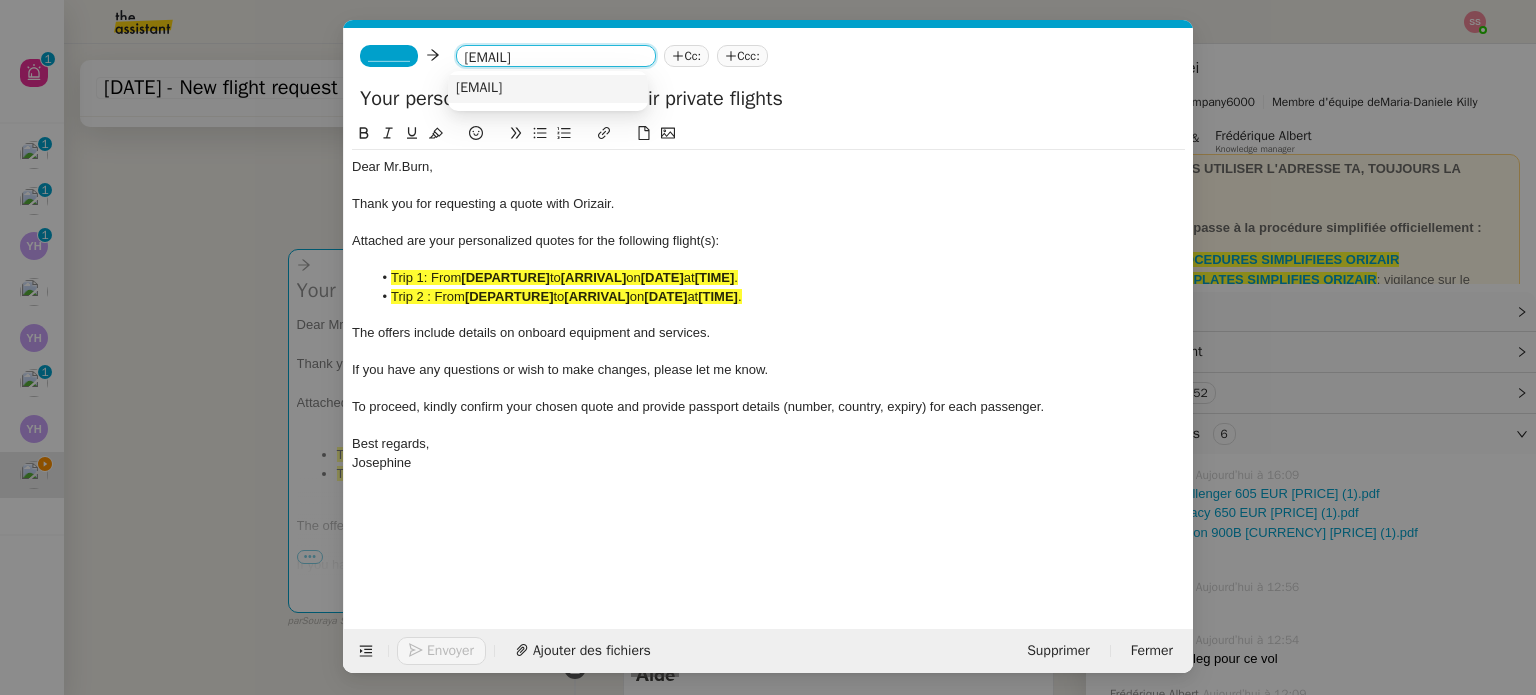 type on "burn.n@icloud.com" 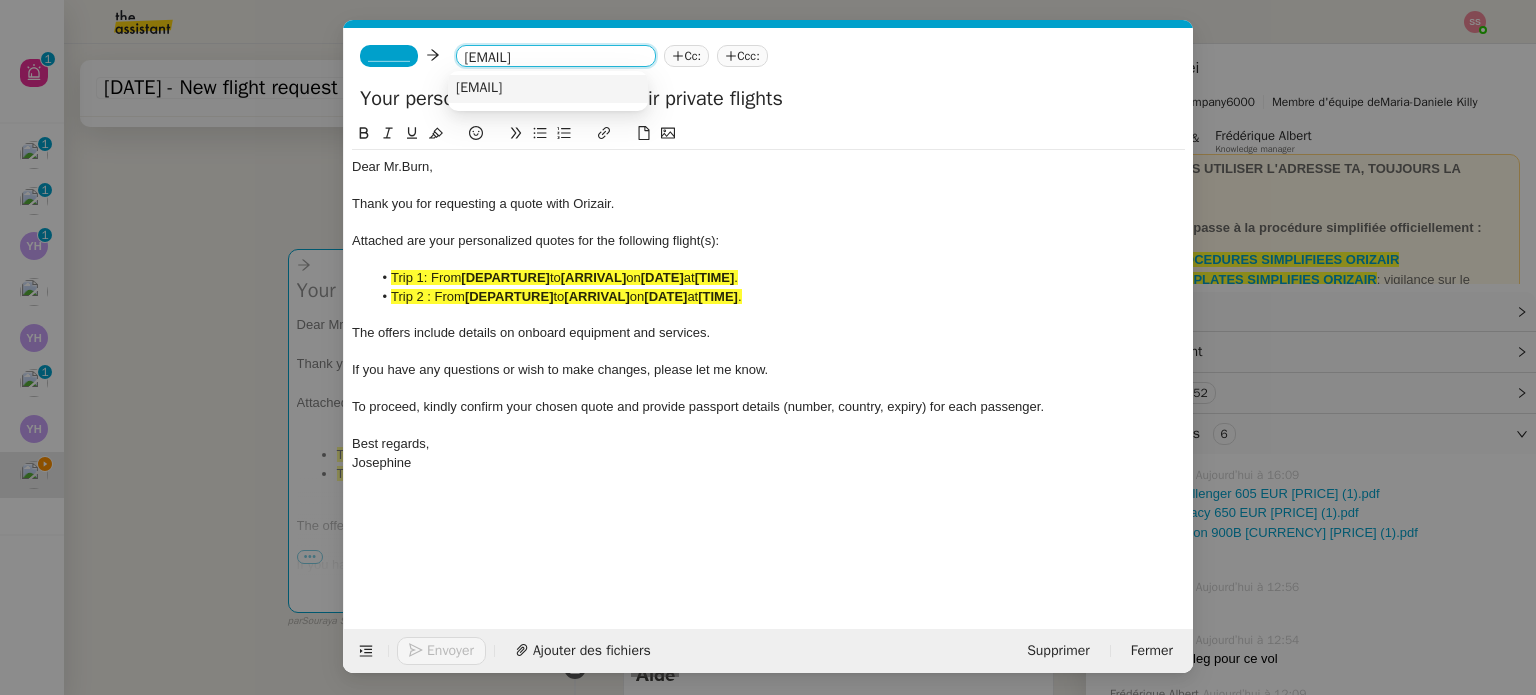 click on "burn.n@icloud.com" at bounding box center (479, 88) 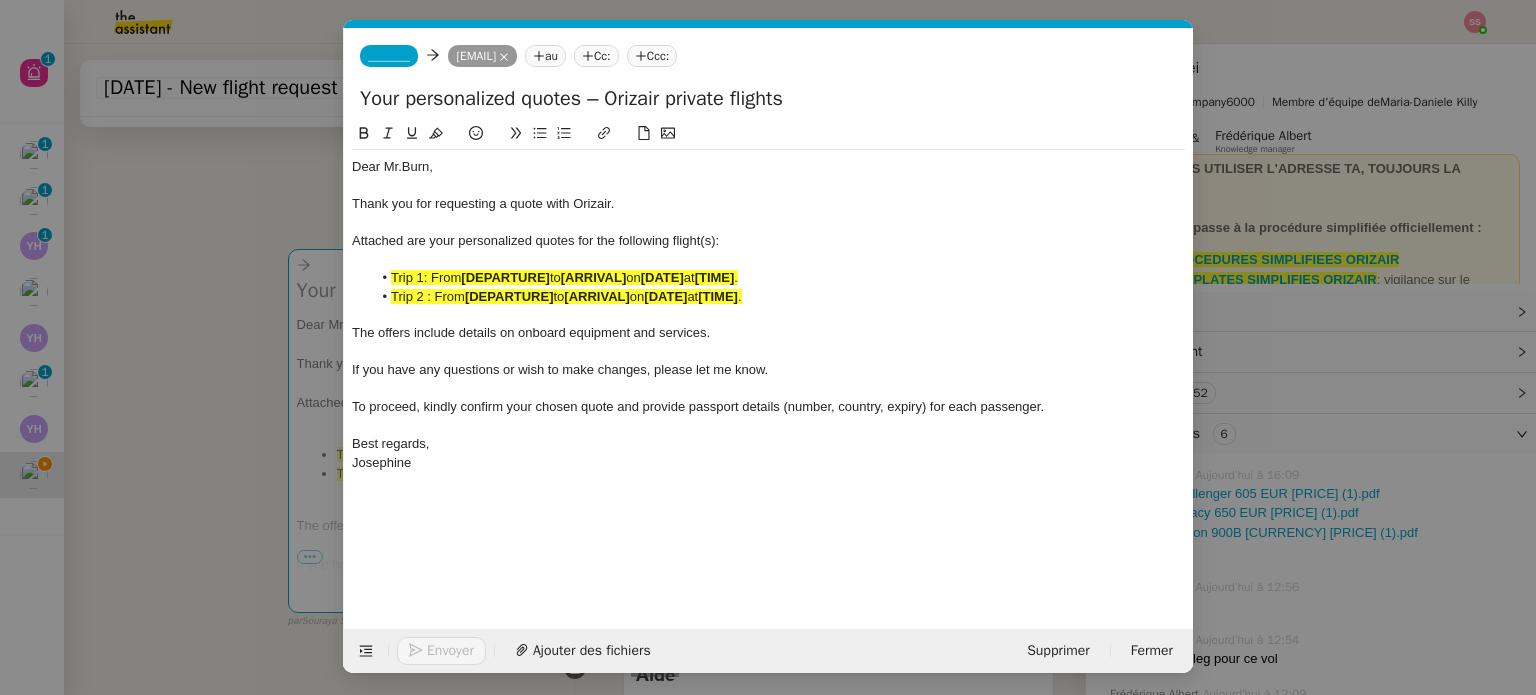 click on "_______" 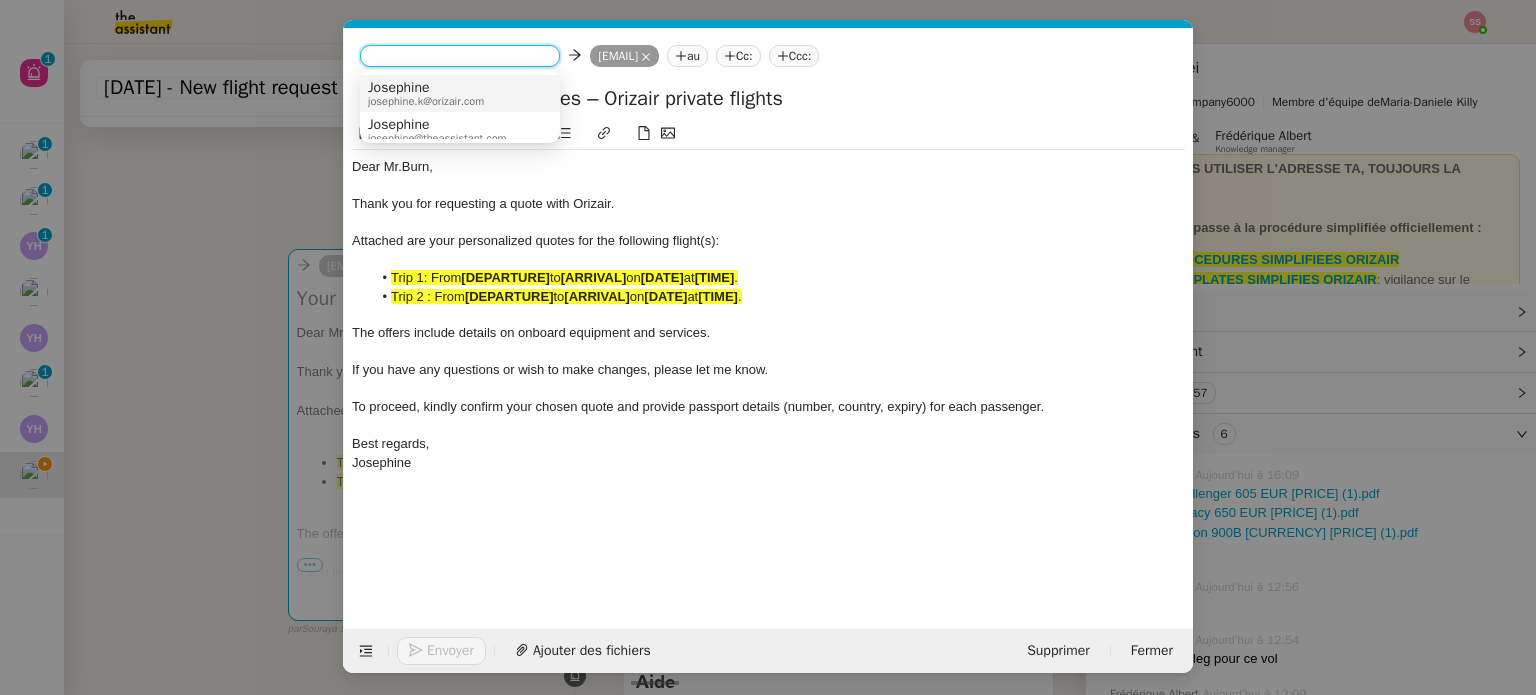click on "Josephine" at bounding box center [426, 88] 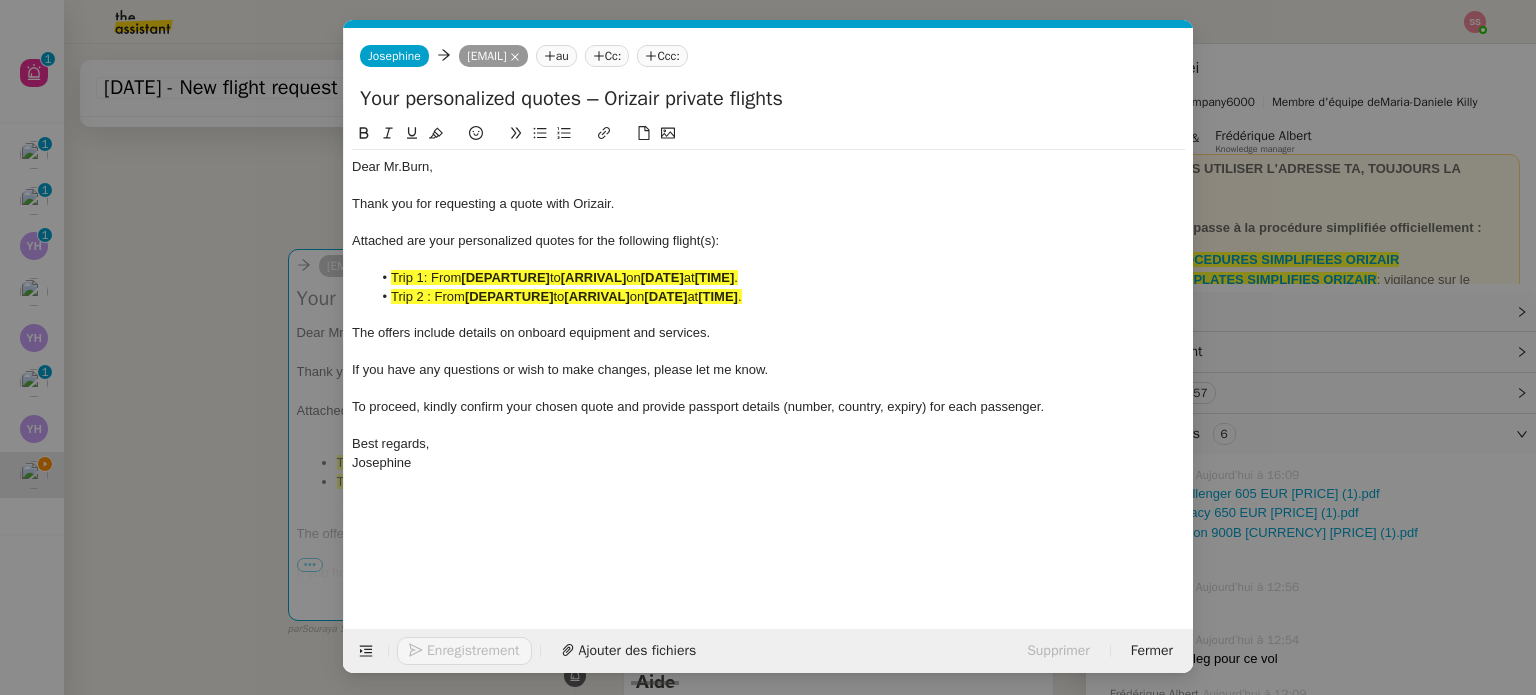 click on "Ccc:" 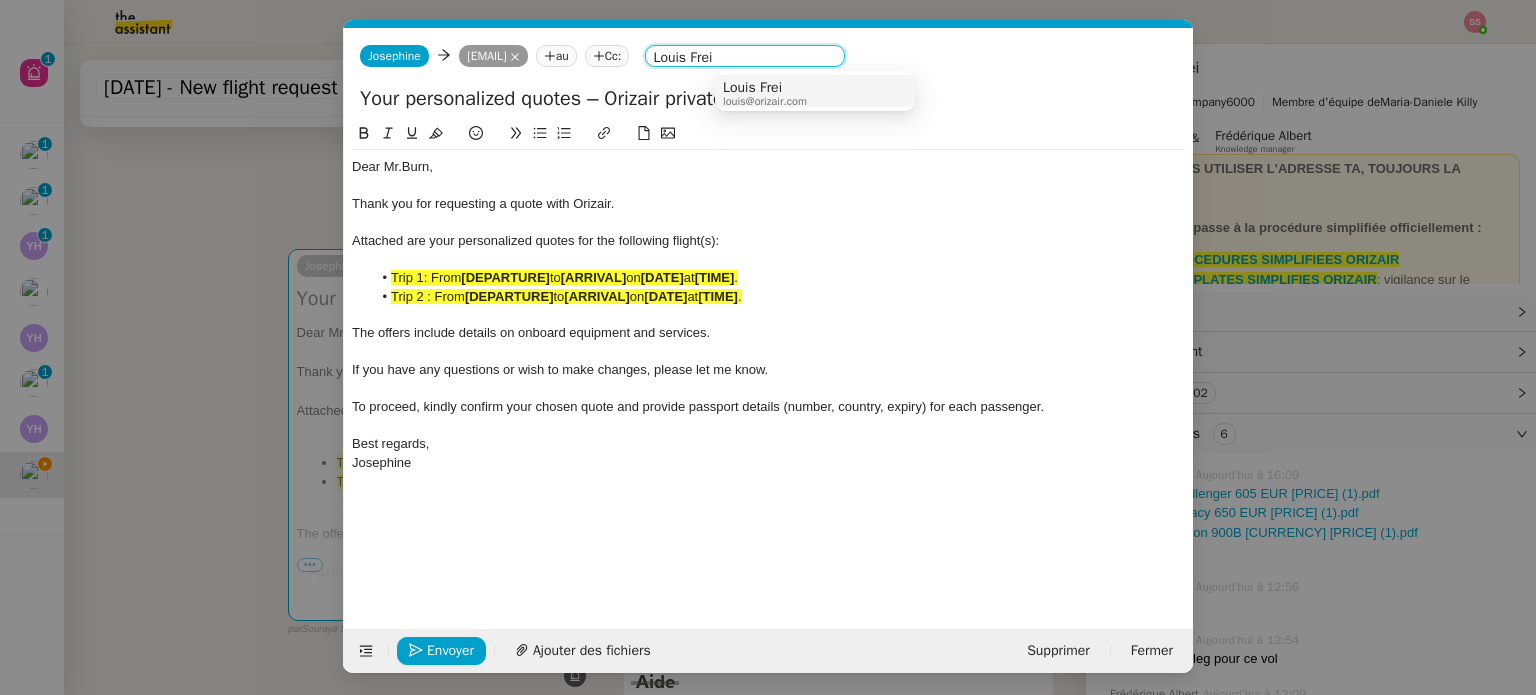 type on "Louis Frei" 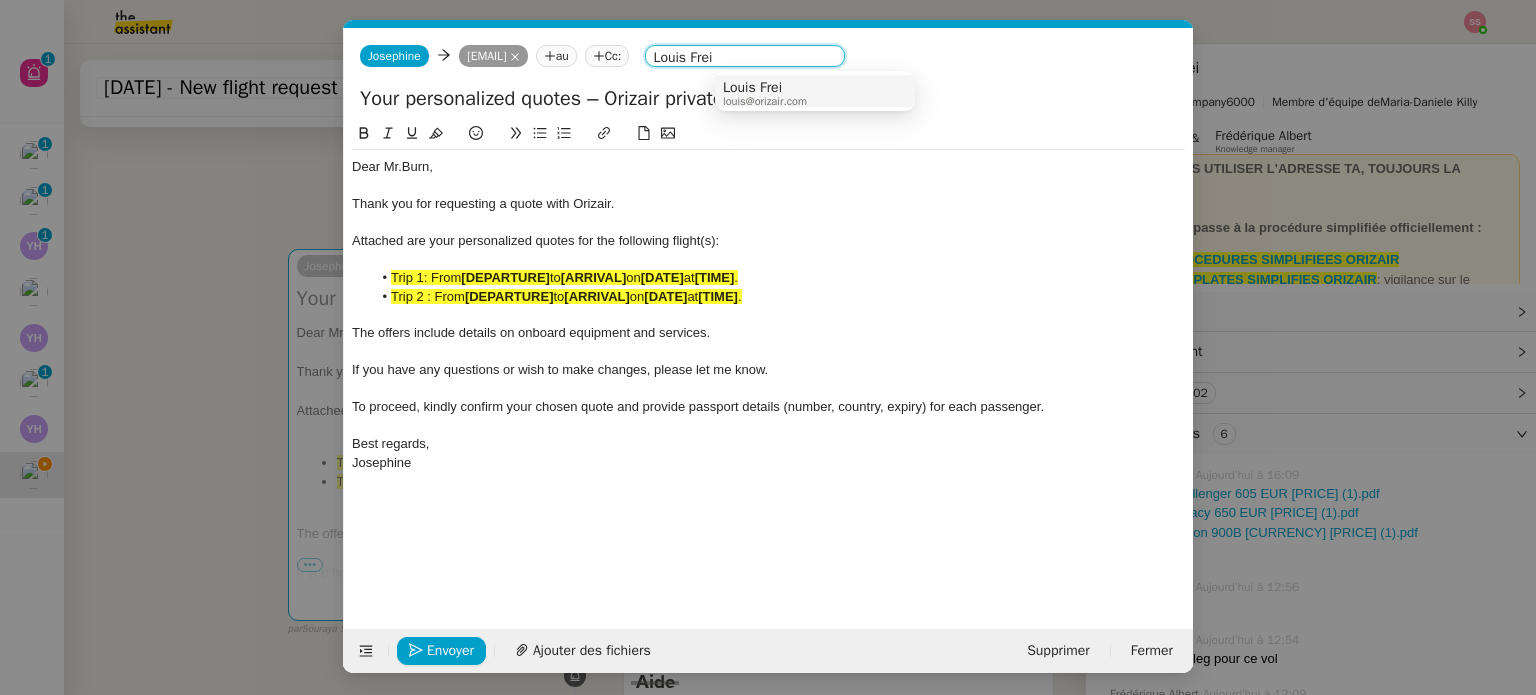click on "Louis Frei" at bounding box center [765, 88] 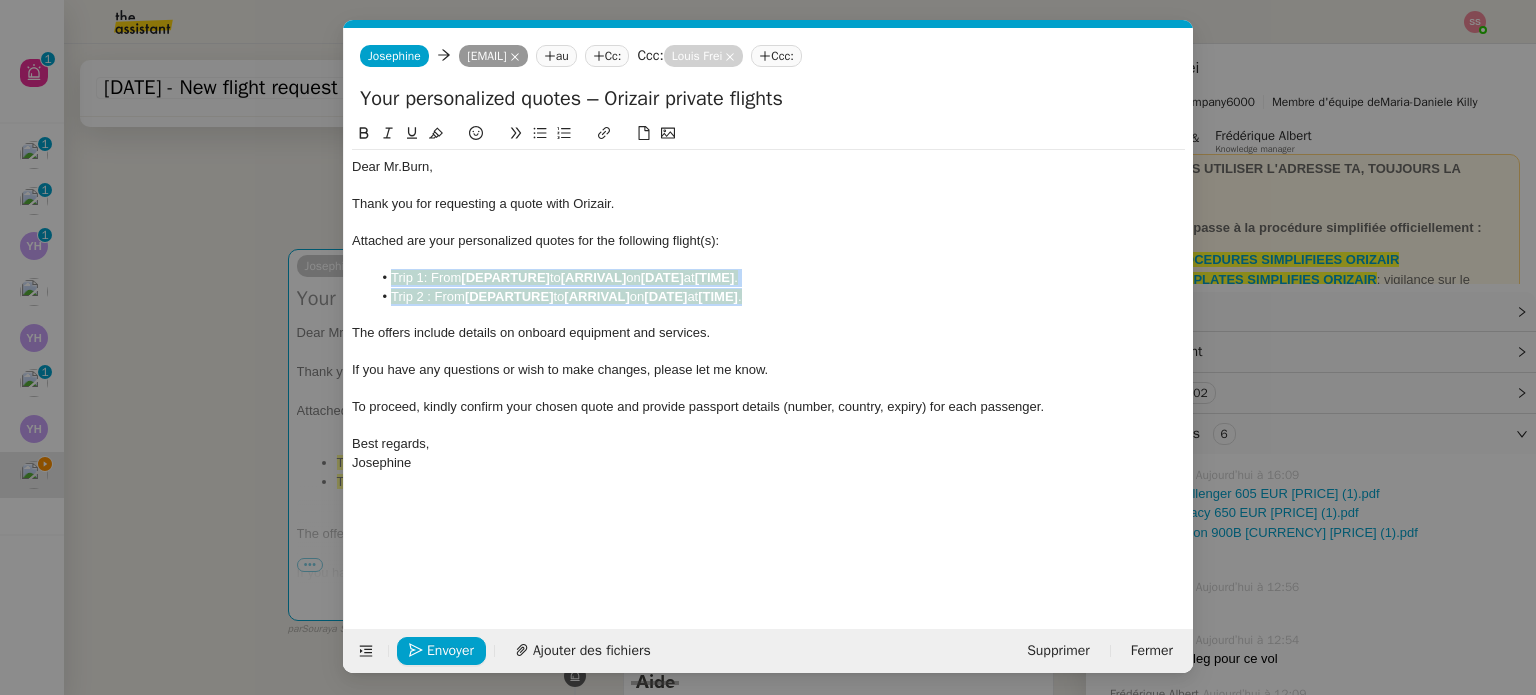 drag, startPoint x: 796, startPoint y: 298, endPoint x: 385, endPoint y: 278, distance: 411.48633 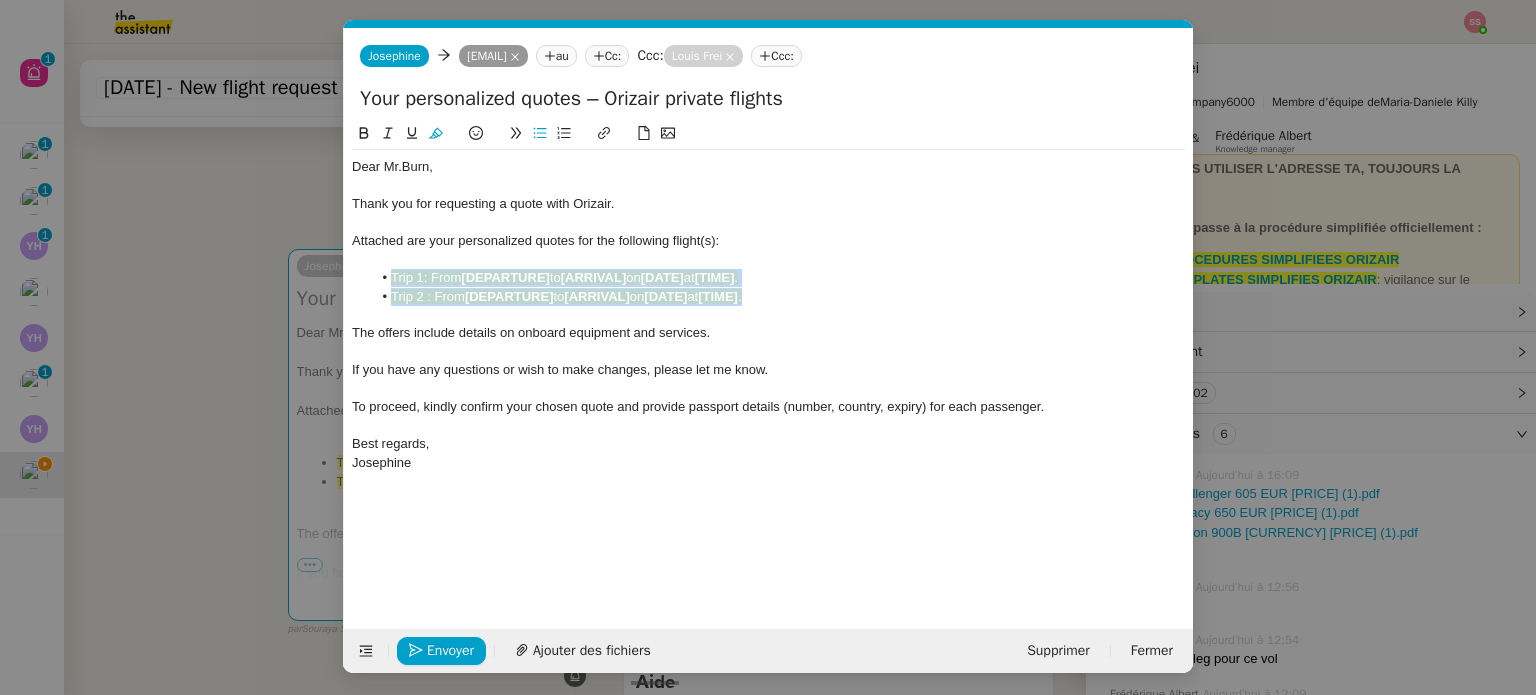 click 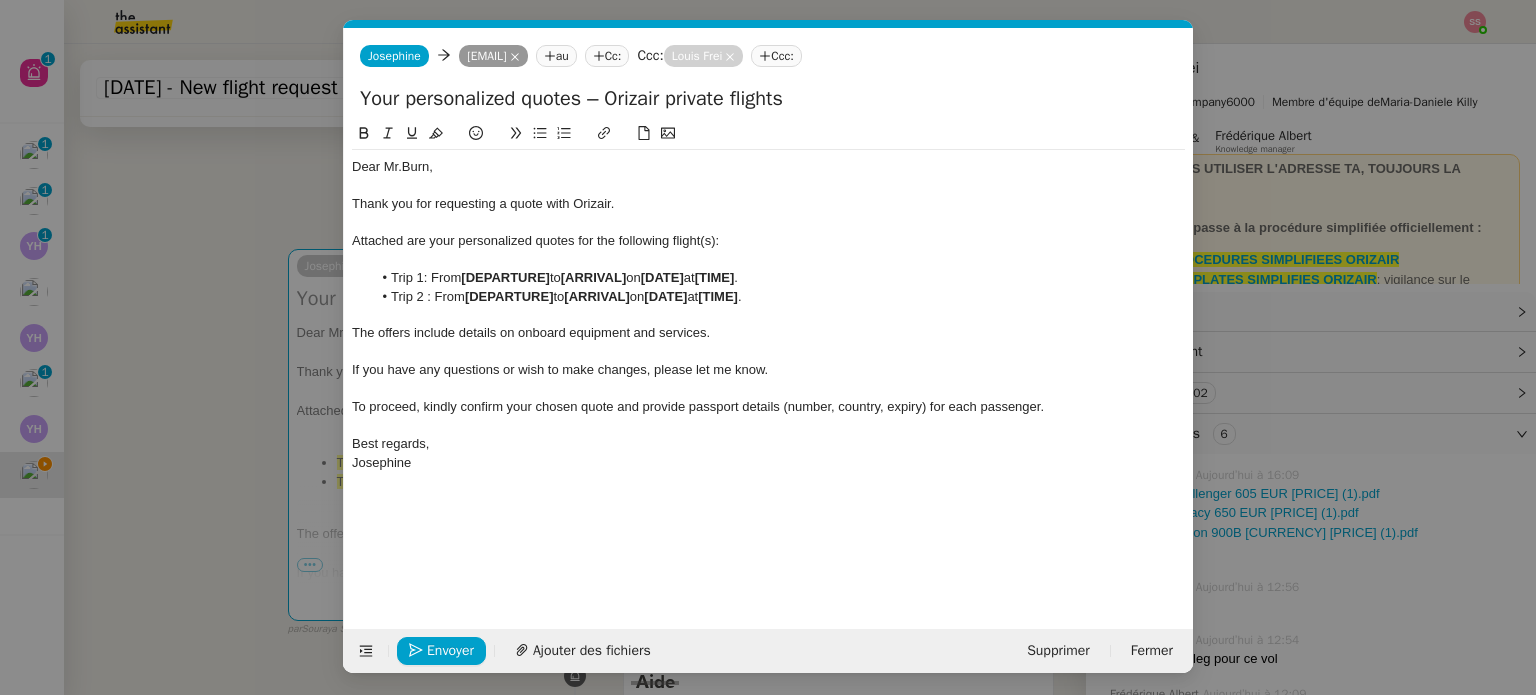 click on "devis Service ✈️ Orizair - Envoi  devis  client (EN)    Dans le cadre de la procédure d'envoi de  devis .  Louis Frei ✈️ Orizair - Envoi  devis  client (FR)    Dans le cadre de la procédure d'envoi de  devis .  Louis Frei ✈️ Orizair - Relance après envoi  devis  client (EN)    Il convient de dérouler la procédure lorsqu'il s'agit de relancer le client pour son  devis  en anglais.  Louis Frei ✈️ Orizair - Relance après envoi  devis  client (FR)    Dans le cas d'une relance en français lorsqu'un  devis  a été envoyé.  Louis Frei Common ✈️ Orizair - Envoi  devis  client (EN)    Dans le cadre de la procédure d'envoi de  devis .  Louis Frei ✈️ Orizair - Envoi  devis  client (FR)    Dans le cadre de la procédure d'envoi de  devis .  Louis Frei ✈️ Orizair - Relance après envoi  devis  client (EN)    Il convient de dérouler la procédure lorsqu'il s'agit de relancer le client pour son  devis  en anglais.  Louis Frei ✈️ Orizair - Relance après envoi  devis" at bounding box center [768, 347] 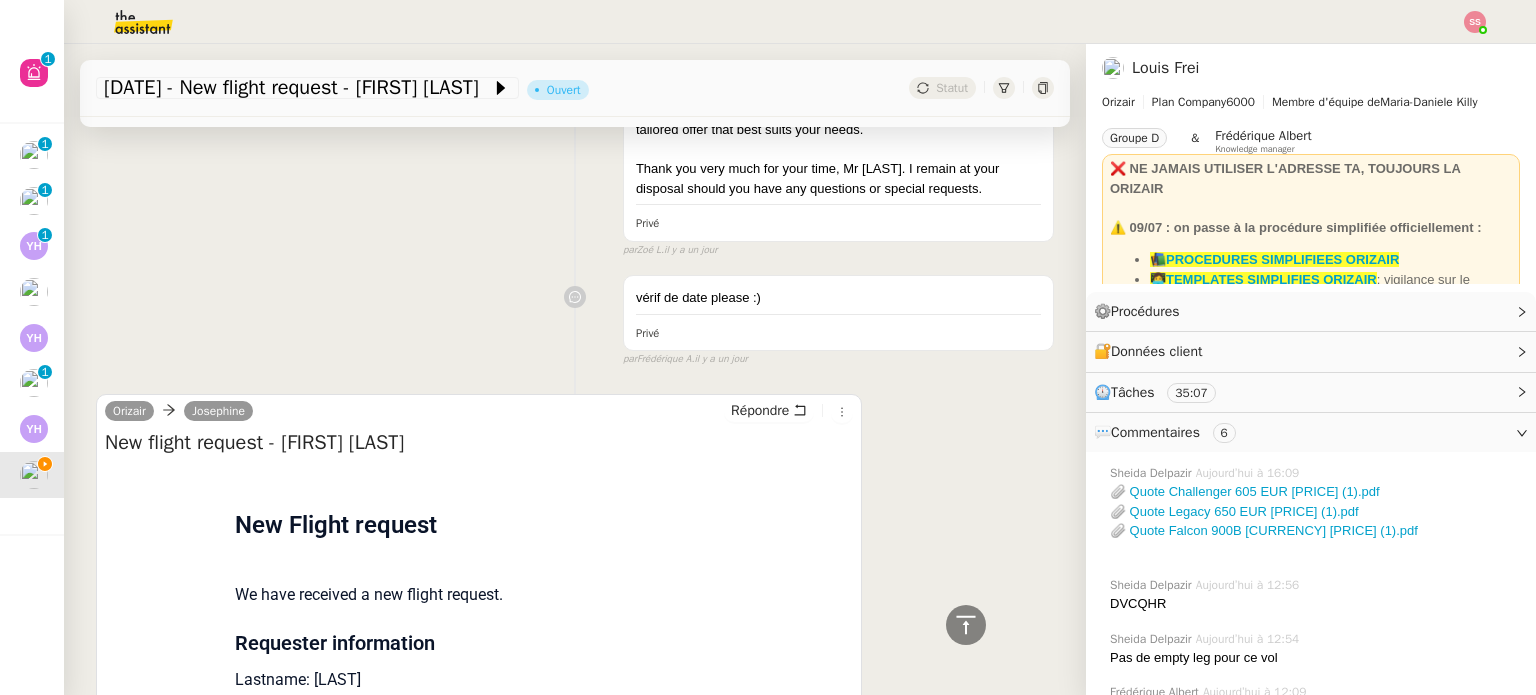 scroll, scrollTop: 3384, scrollLeft: 0, axis: vertical 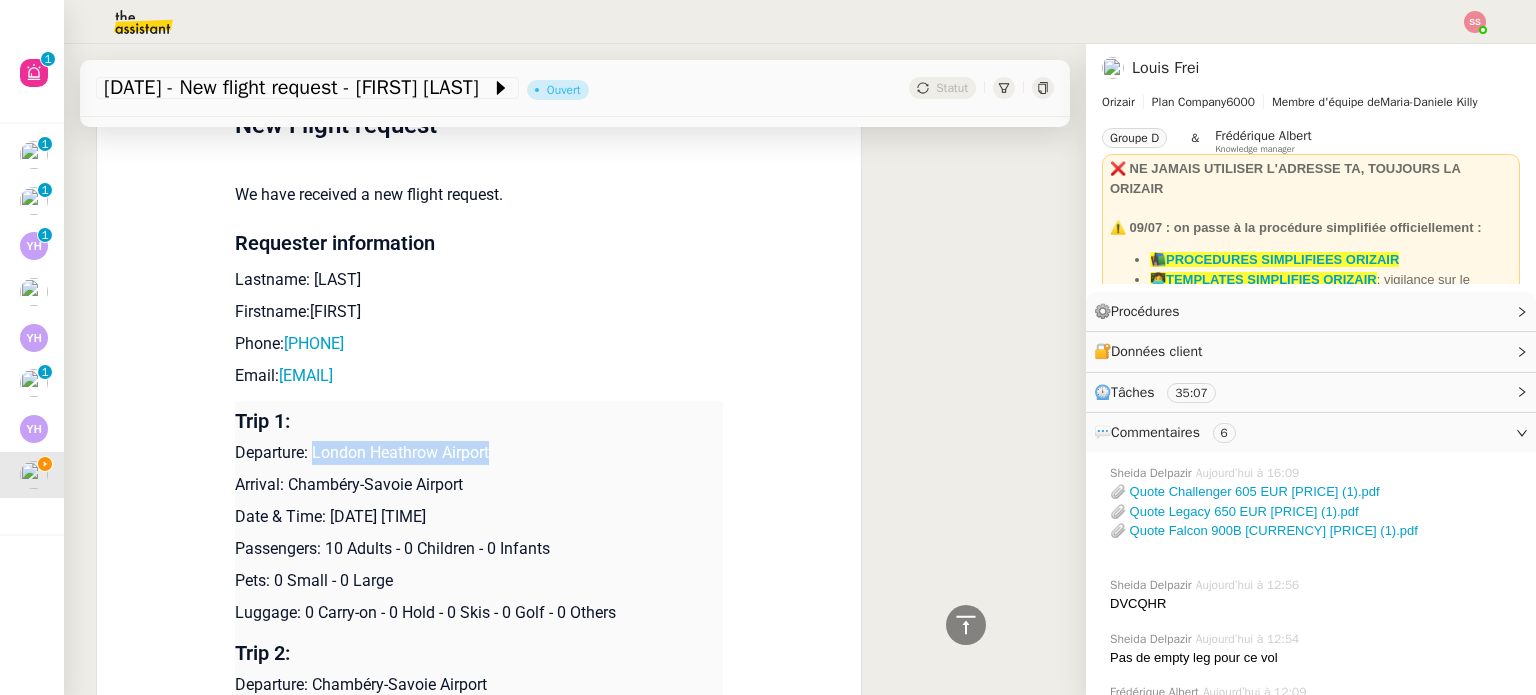drag, startPoint x: 302, startPoint y: 471, endPoint x: 520, endPoint y: 462, distance: 218.1857 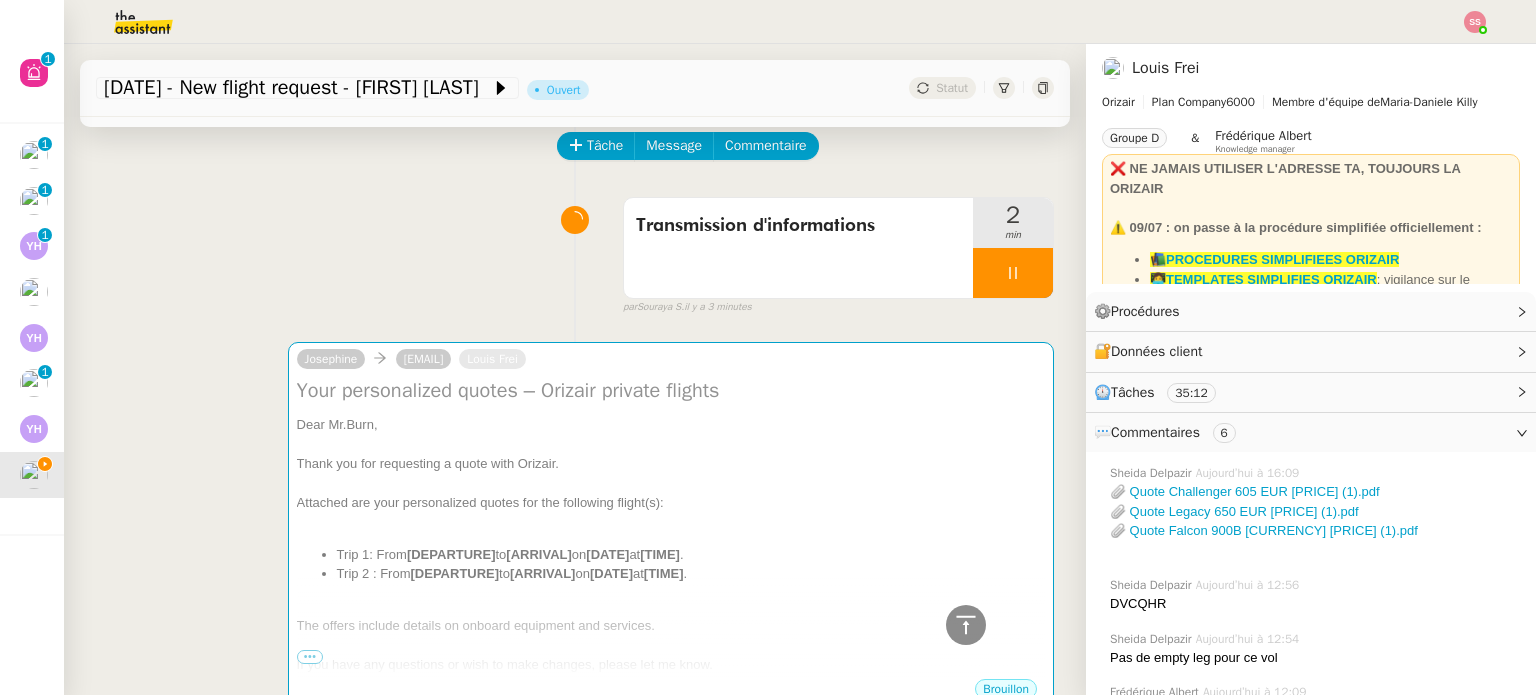 scroll, scrollTop: 0, scrollLeft: 0, axis: both 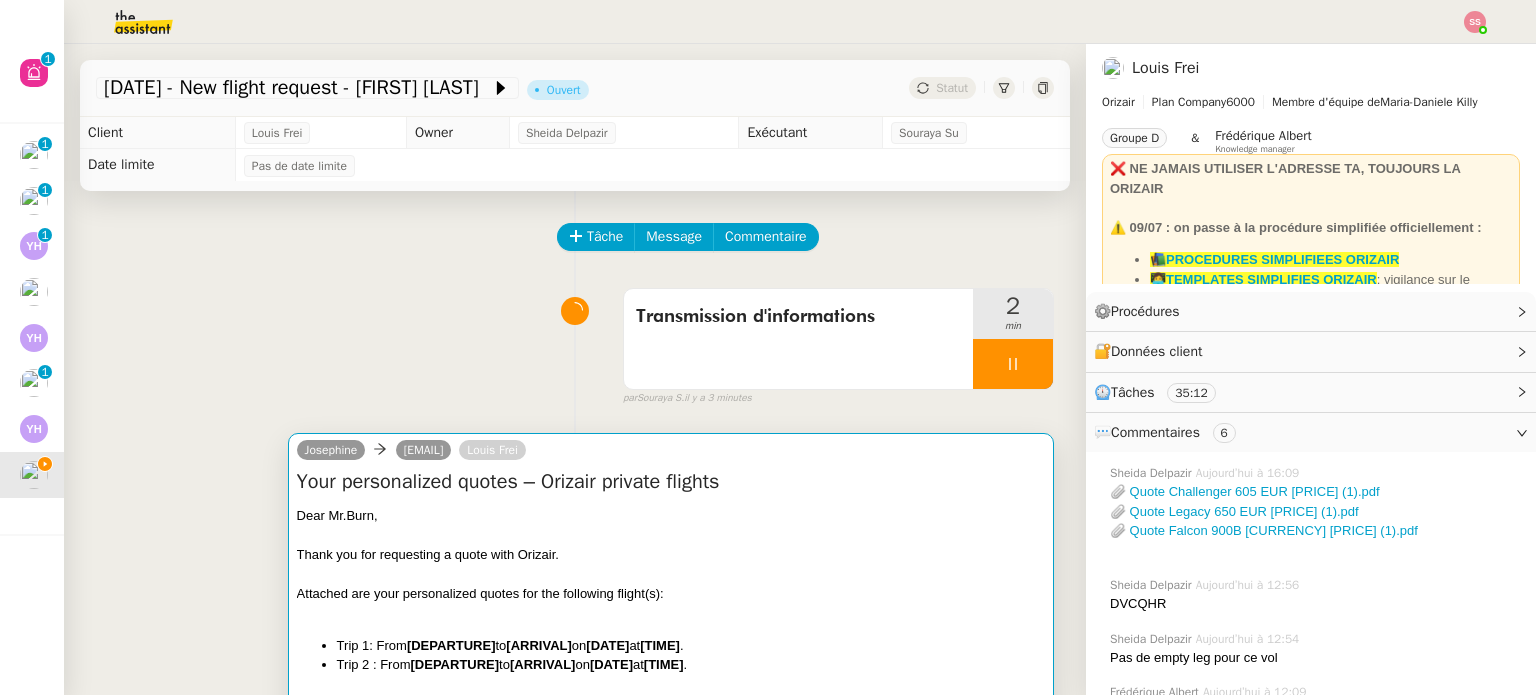 click on "Thank you for requesting a quote with Orizair." at bounding box center (428, 554) 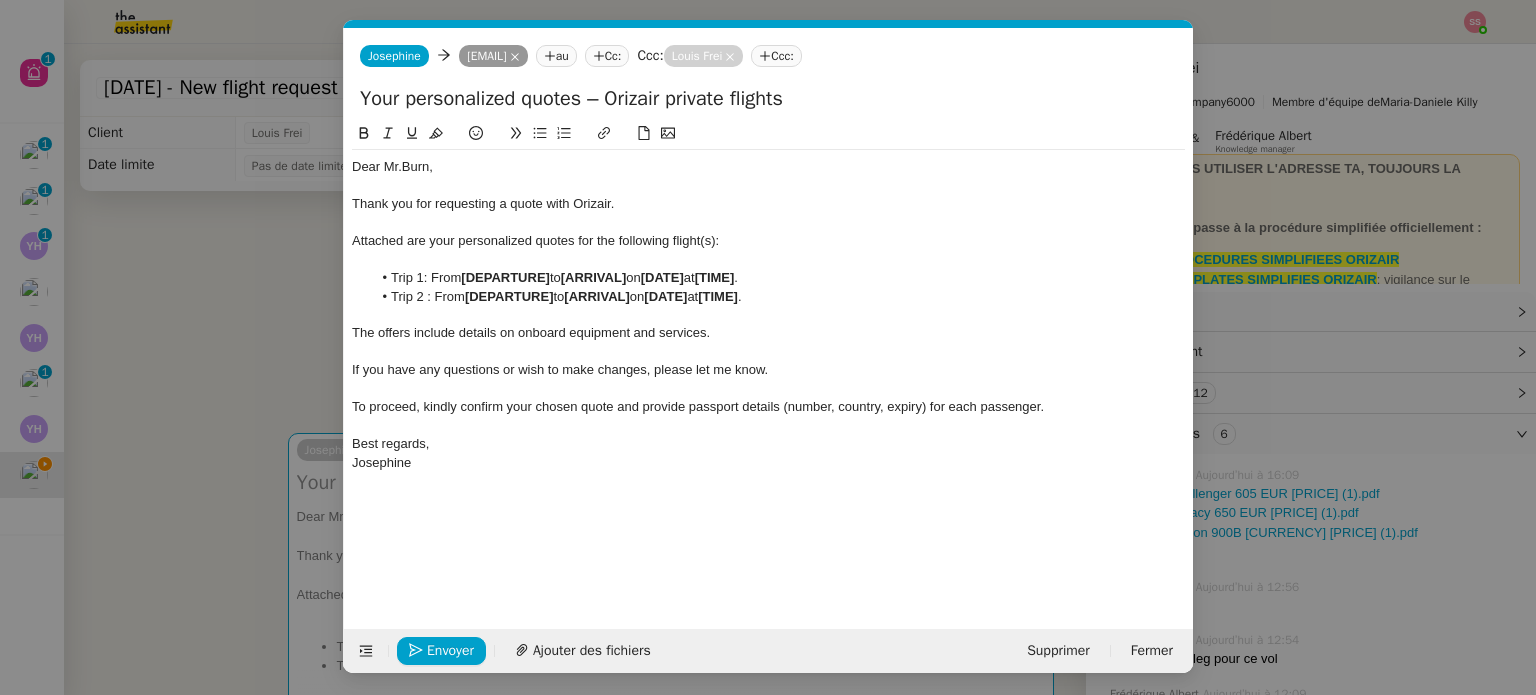 scroll, scrollTop: 0, scrollLeft: 73, axis: horizontal 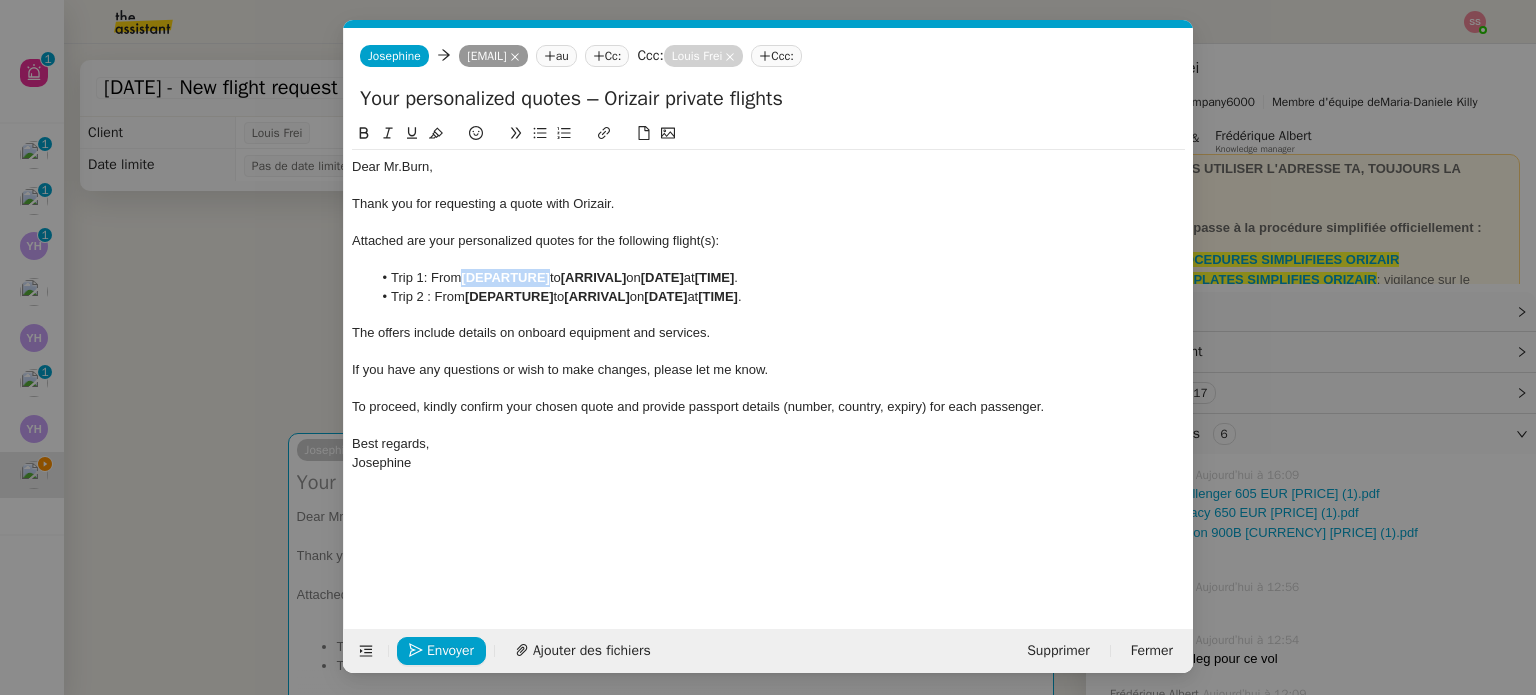 drag, startPoint x: 554, startPoint y: 277, endPoint x: 464, endPoint y: 279, distance: 90.02222 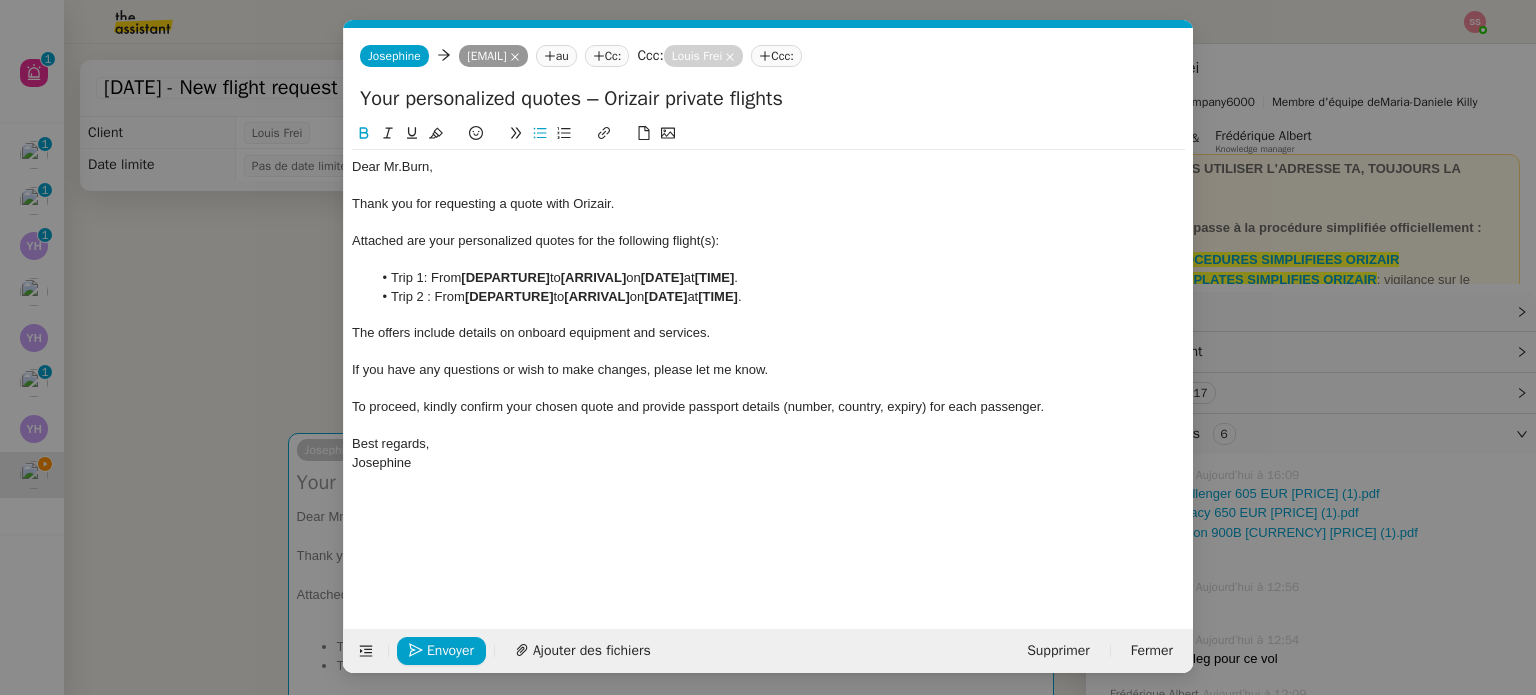 scroll, scrollTop: 0, scrollLeft: 0, axis: both 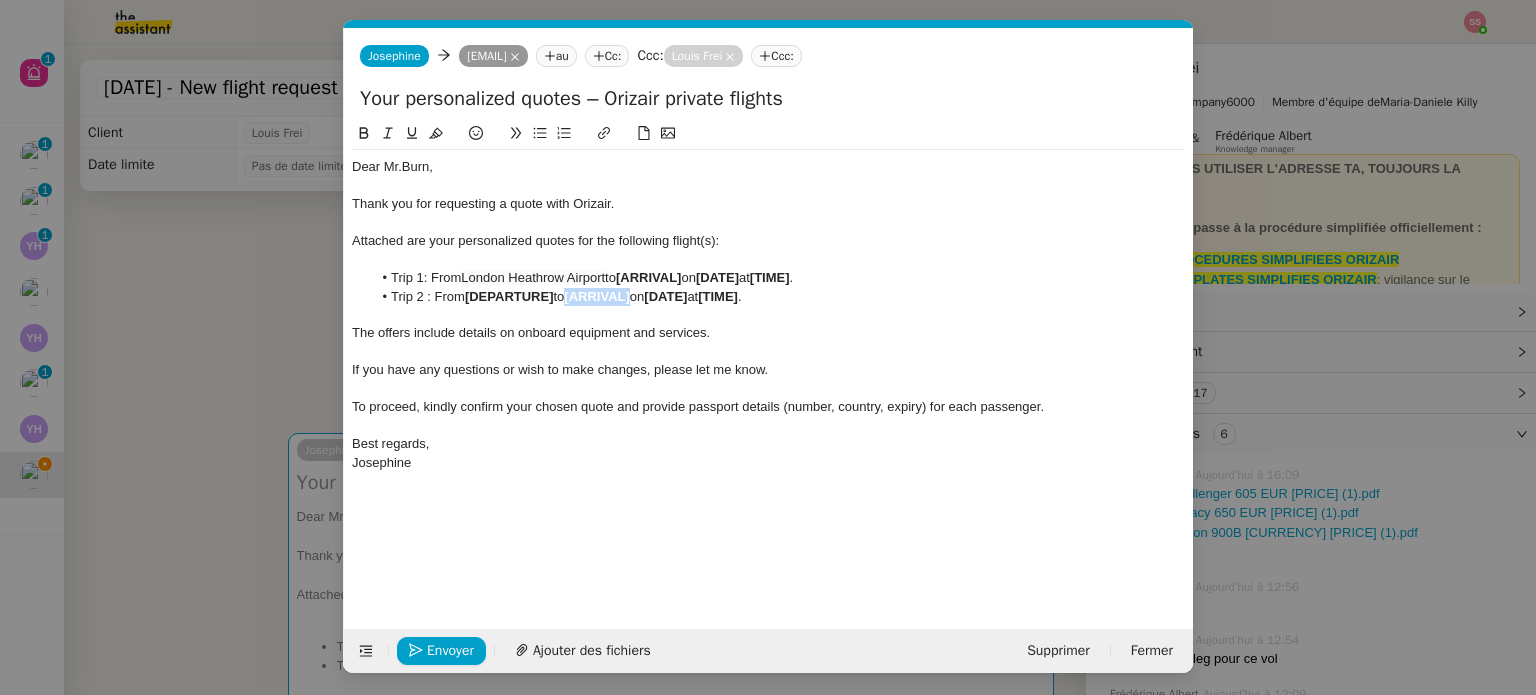 drag, startPoint x: 638, startPoint y: 298, endPoint x: 576, endPoint y: 295, distance: 62.072536 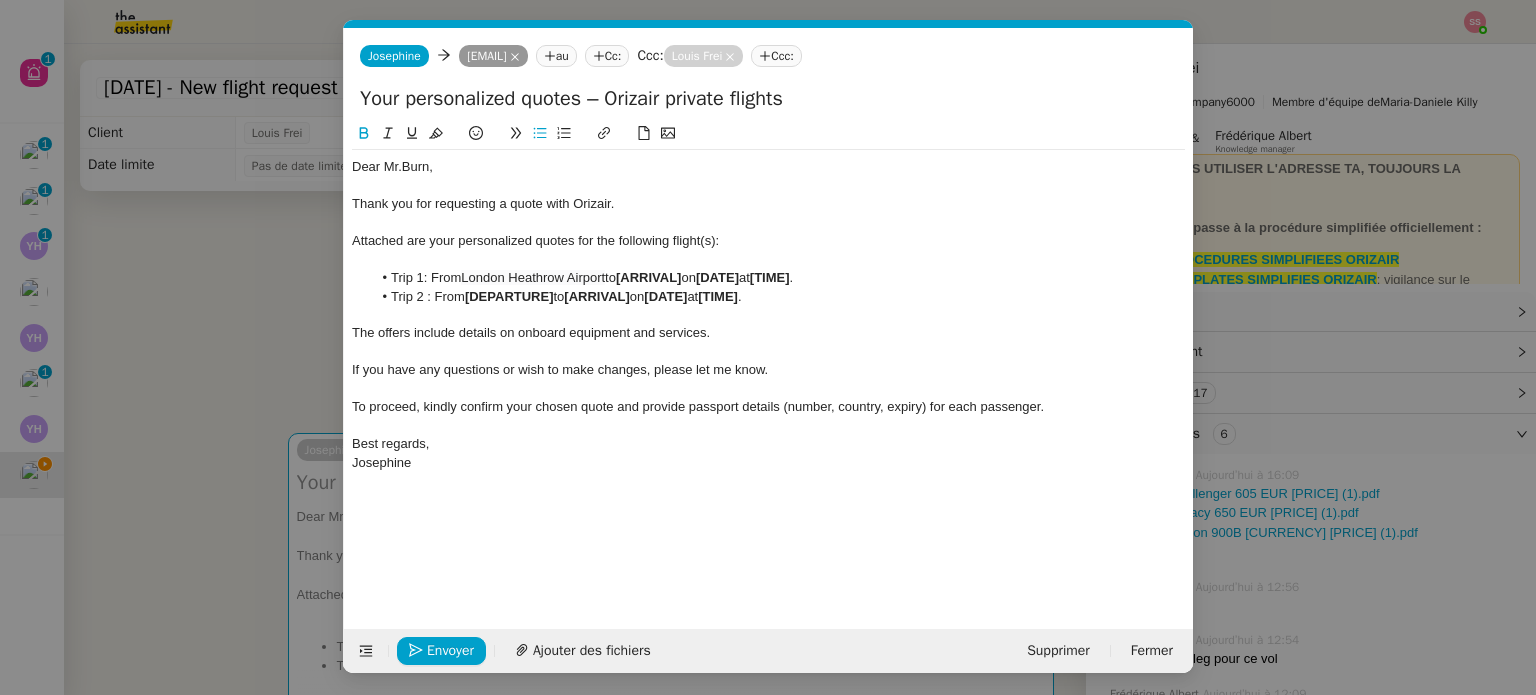 scroll, scrollTop: 0, scrollLeft: 0, axis: both 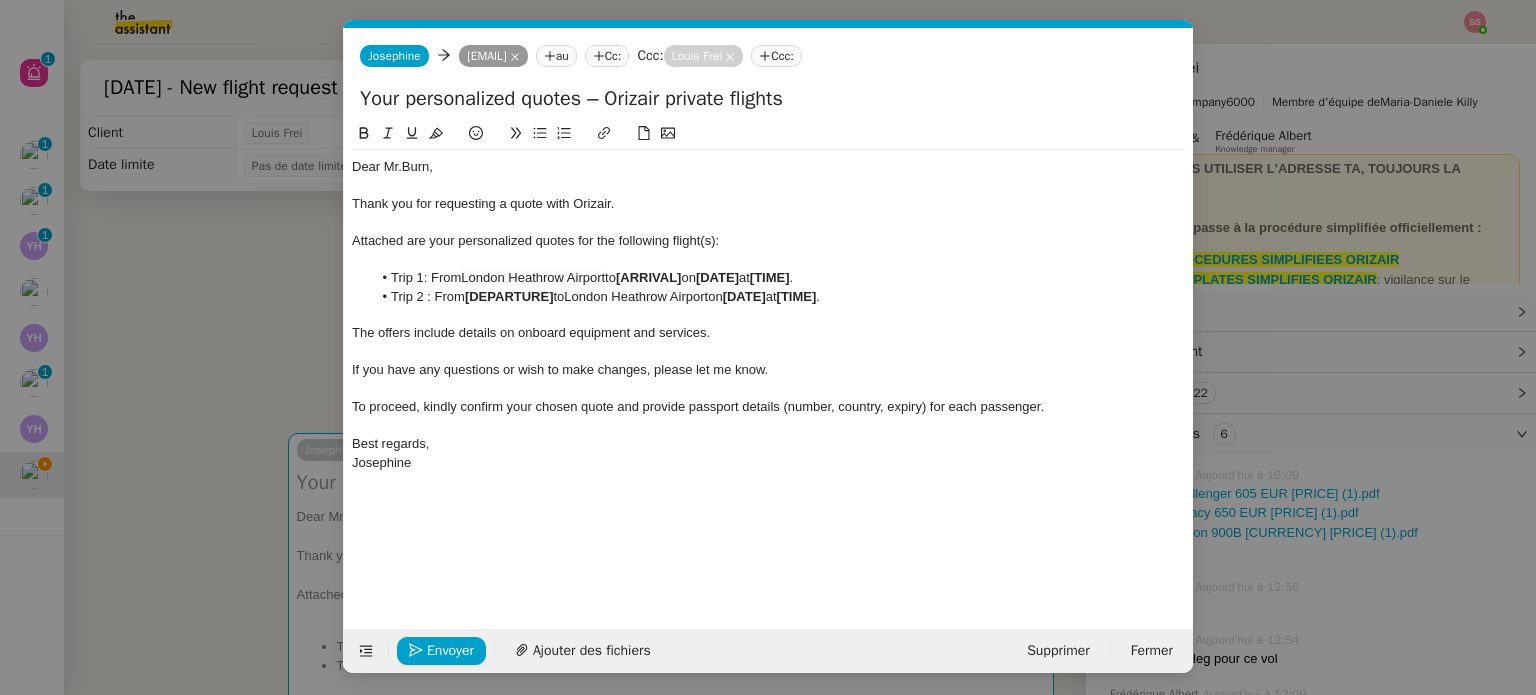 click on "devis Service ✈️ Orizair - Envoi  devis  client (EN)    Dans le cadre de la procédure d'envoi de  devis .  Louis Frei ✈️ Orizair - Envoi  devis  client (FR)    Dans le cadre de la procédure d'envoi de  devis .  Louis Frei ✈️ Orizair - Relance après envoi  devis  client (EN)    Il convient de dérouler la procédure lorsqu'il s'agit de relancer le client pour son  devis  en anglais.  Louis Frei ✈️ Orizair - Relance après envoi  devis  client (FR)    Dans le cas d'une relance en français lorsqu'un  devis  a été envoyé.  Louis Frei Common ✈️ Orizair - Envoi  devis  client (EN)    Dans le cadre de la procédure d'envoi de  devis .  Louis Frei ✈️ Orizair - Envoi  devis  client (FR)    Dans le cadre de la procédure d'envoi de  devis .  Louis Frei ✈️ Orizair - Relance après envoi  devis  client (EN)    Il convient de dérouler la procédure lorsqu'il s'agit de relancer le client pour son  devis  en anglais.  Louis Frei ✈️ Orizair - Relance après envoi  devis" at bounding box center (768, 347) 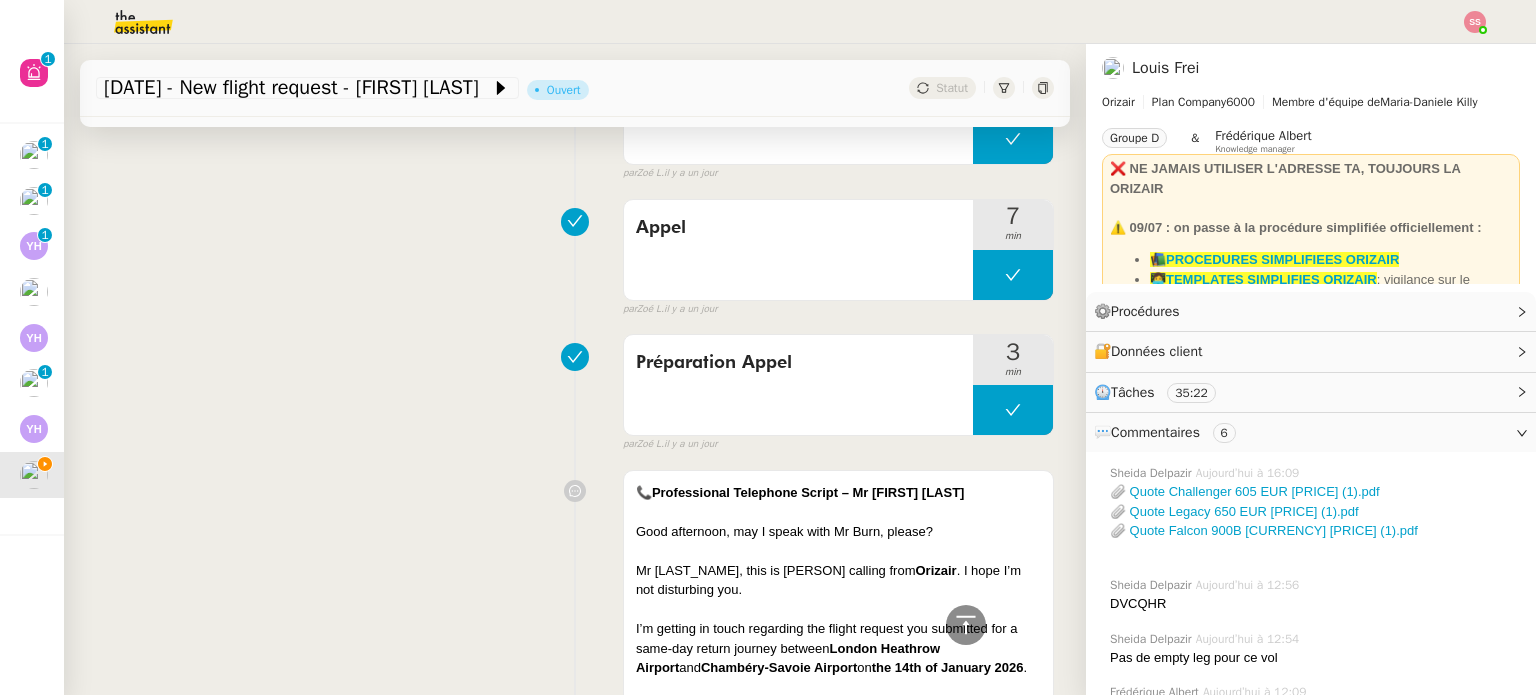scroll, scrollTop: 2300, scrollLeft: 0, axis: vertical 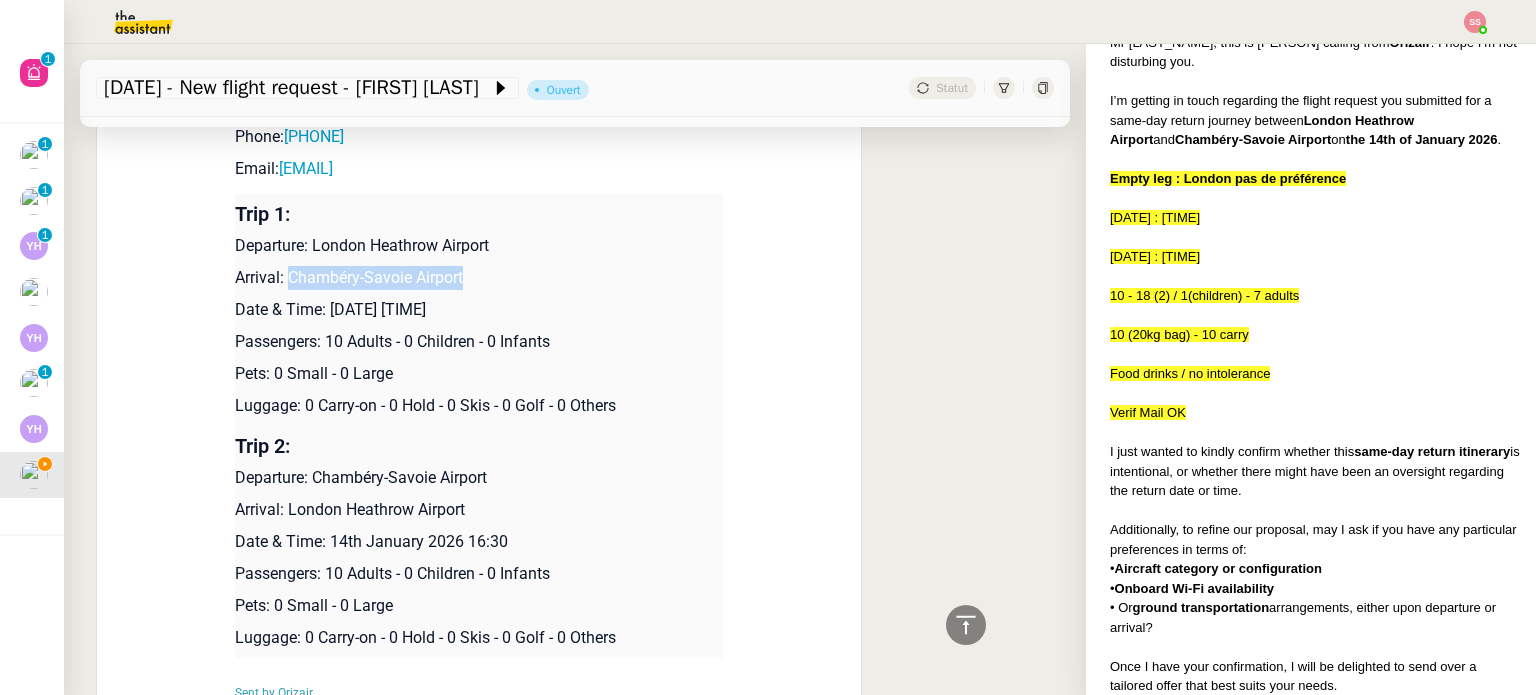 drag, startPoint x: 436, startPoint y: 299, endPoint x: 276, endPoint y: 303, distance: 160.04999 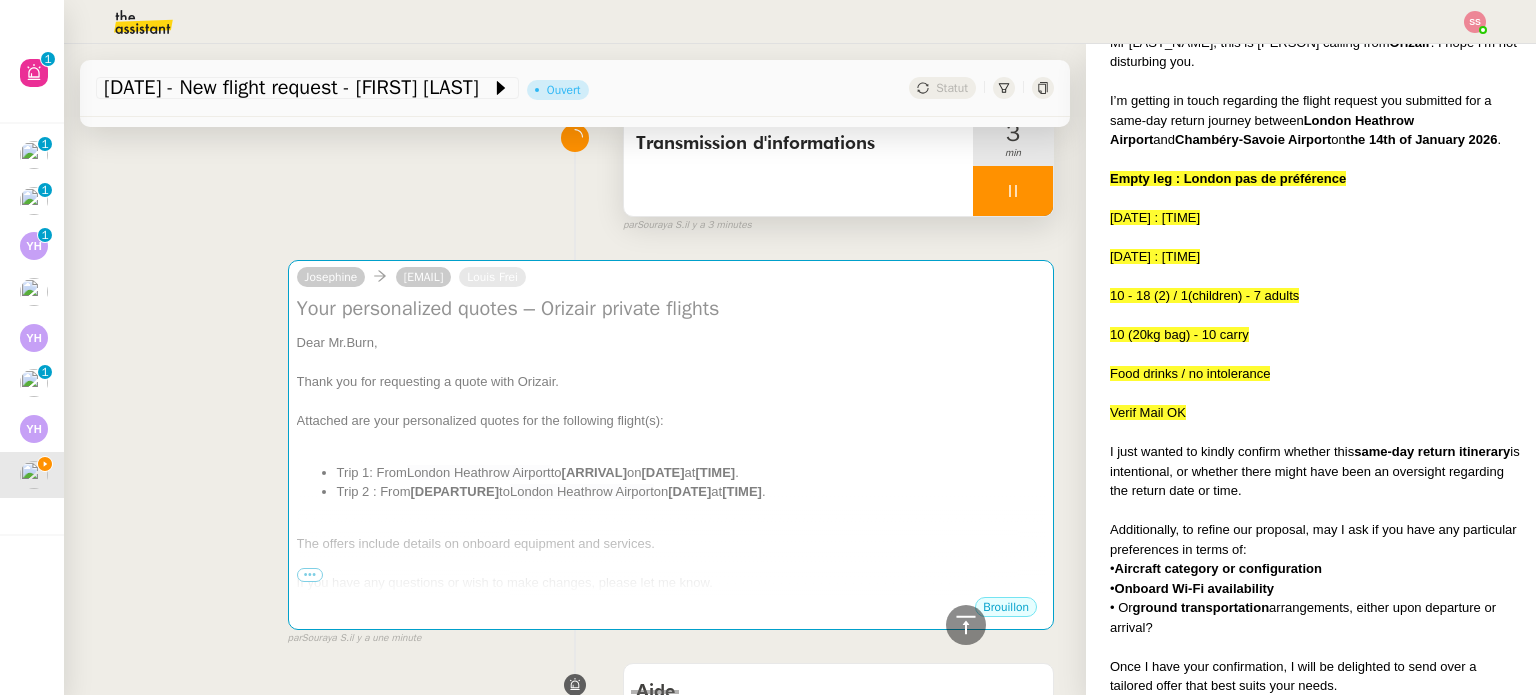 scroll, scrollTop: 0, scrollLeft: 0, axis: both 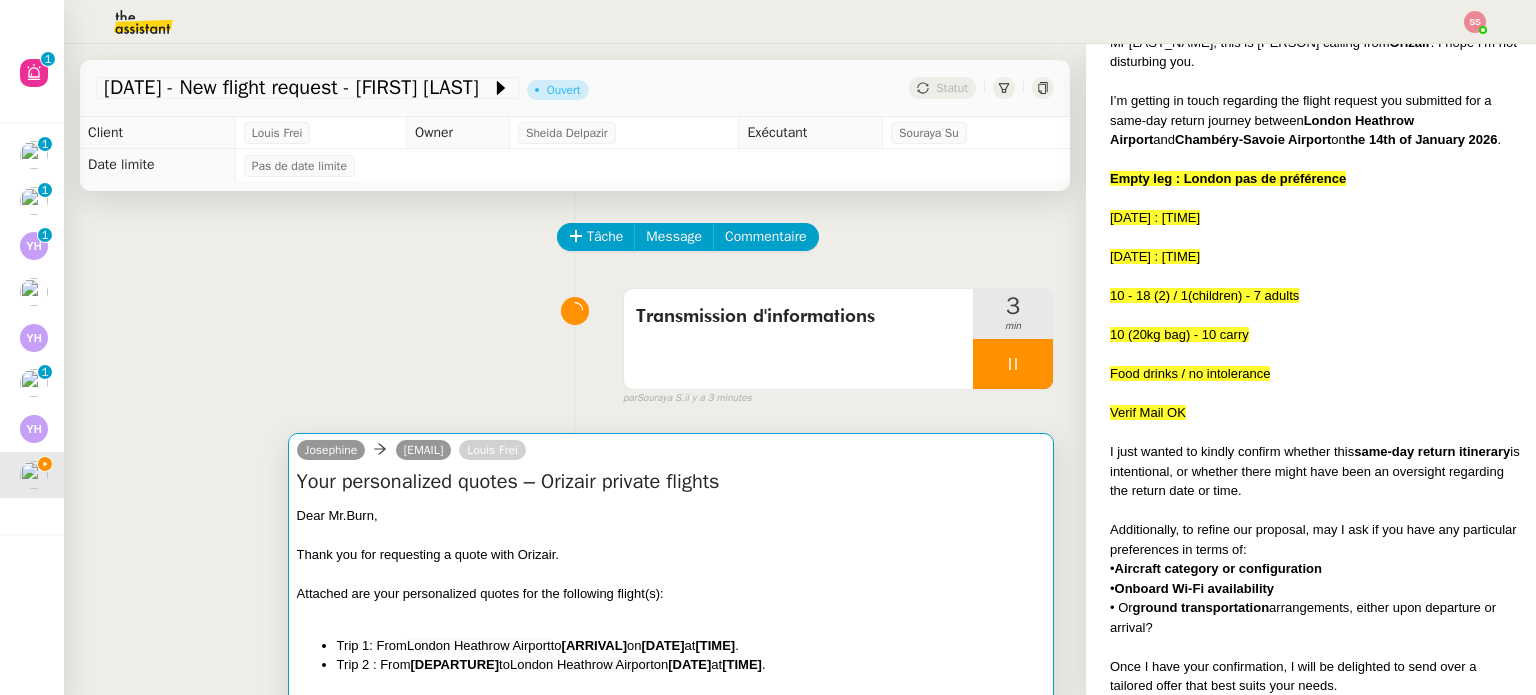 click at bounding box center [671, 535] 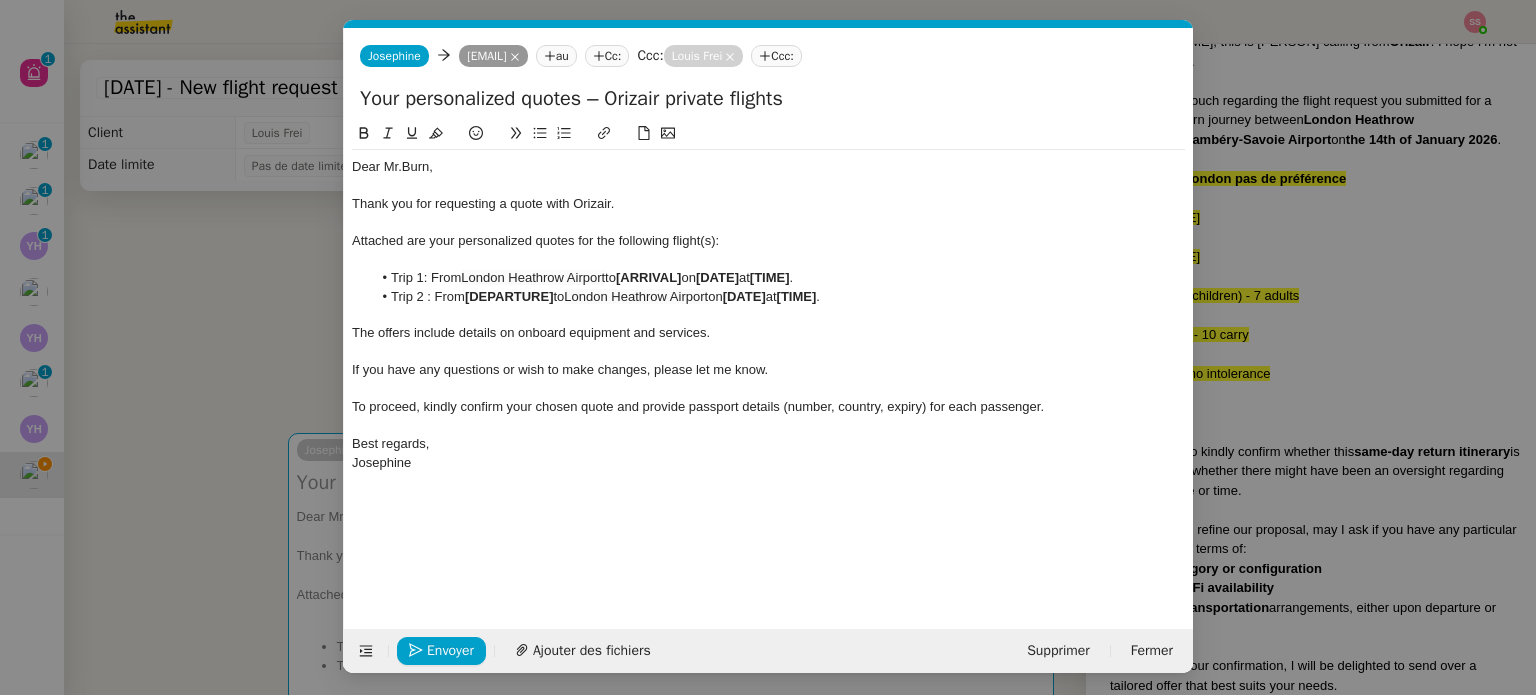 scroll, scrollTop: 803, scrollLeft: 0, axis: vertical 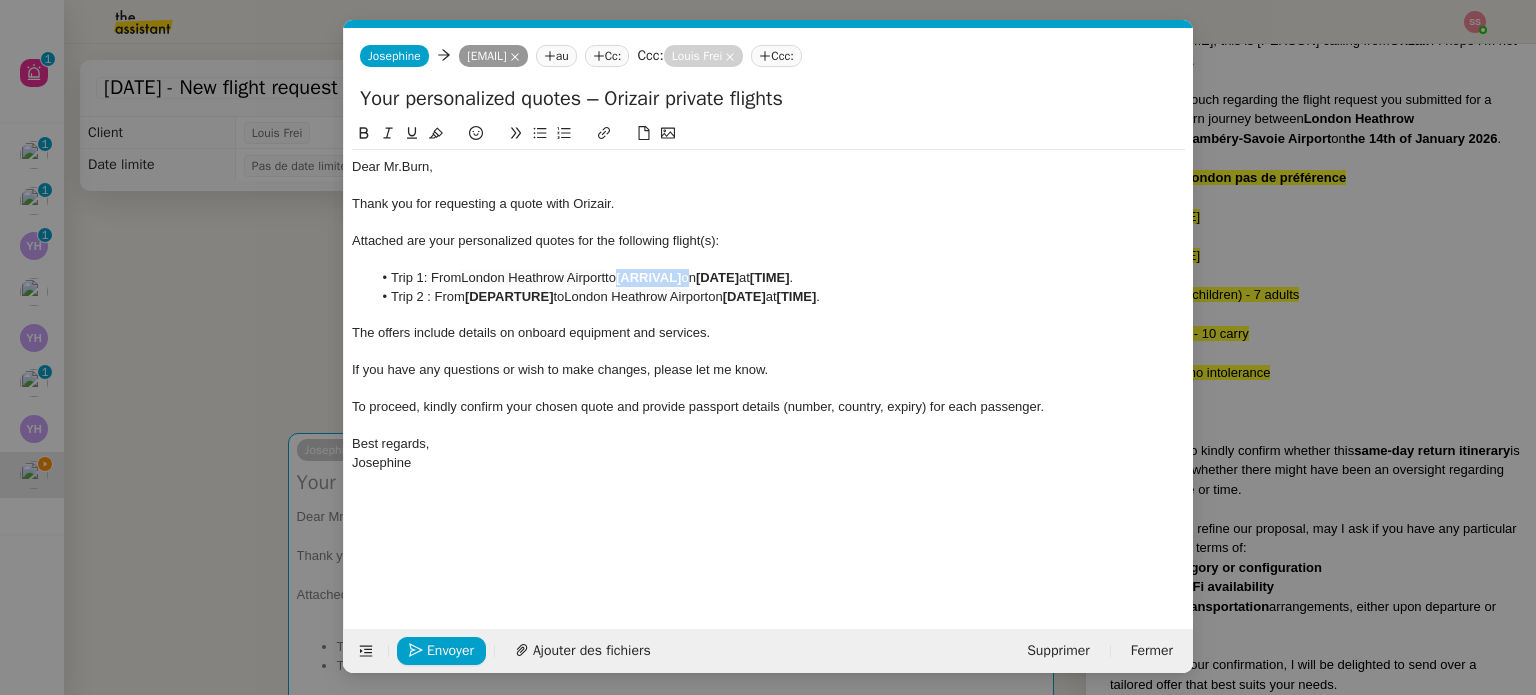 drag, startPoint x: 695, startPoint y: 275, endPoint x: 624, endPoint y: 276, distance: 71.00704 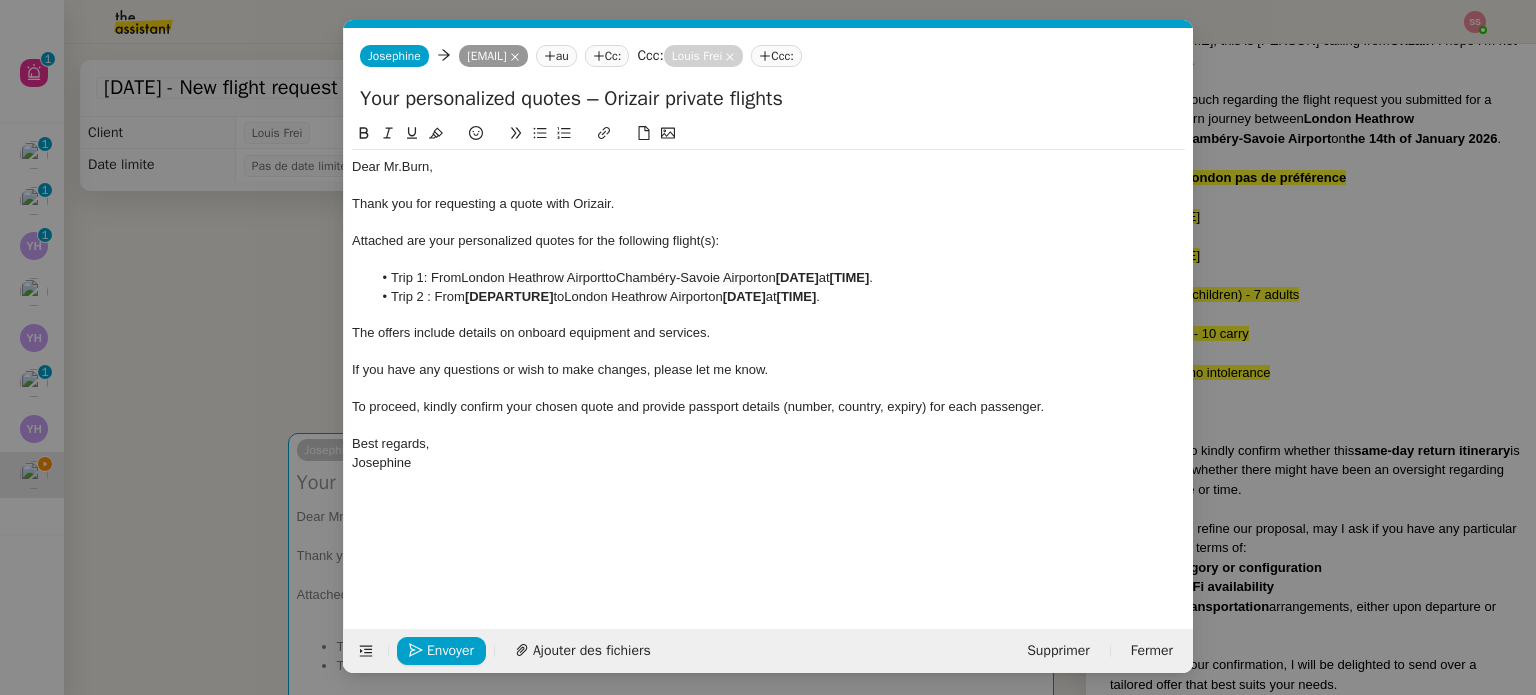 scroll, scrollTop: 0, scrollLeft: 0, axis: both 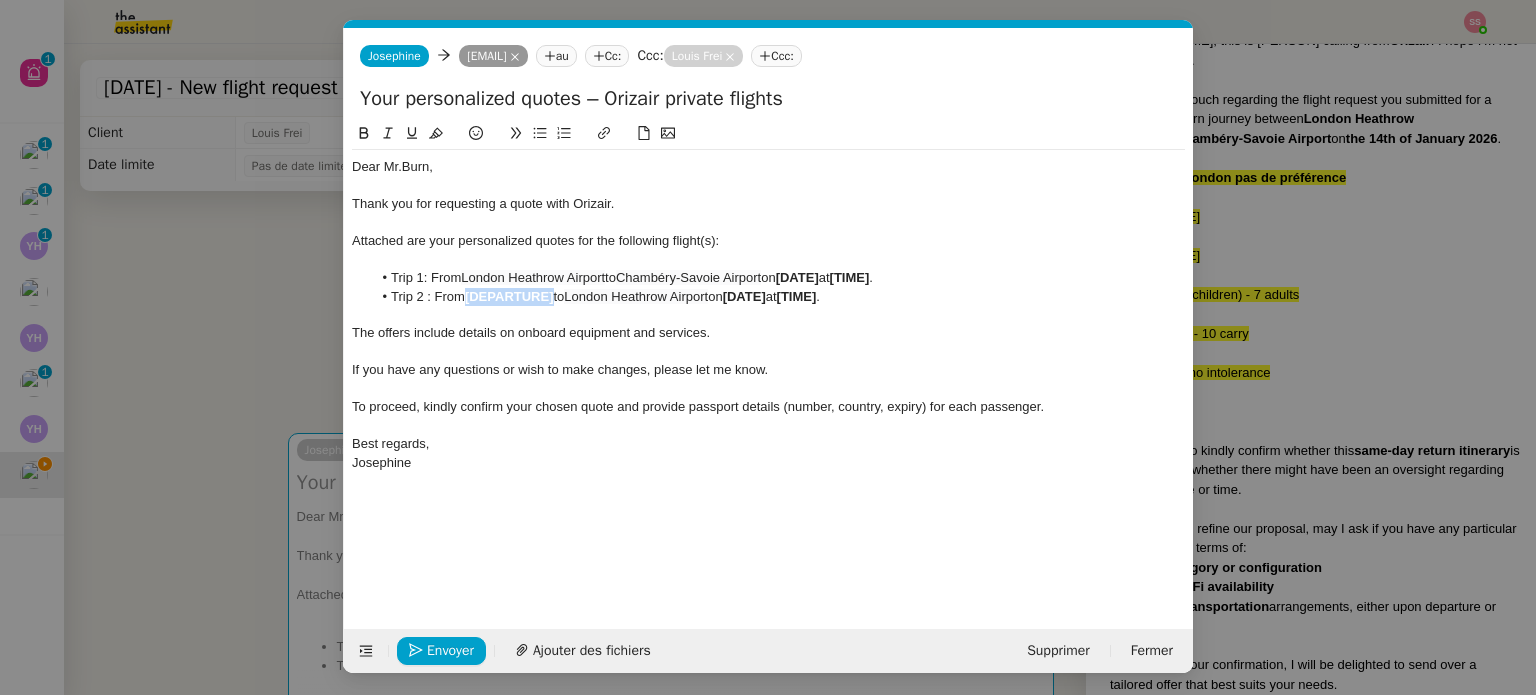 drag, startPoint x: 557, startPoint y: 294, endPoint x: 467, endPoint y: 296, distance: 90.02222 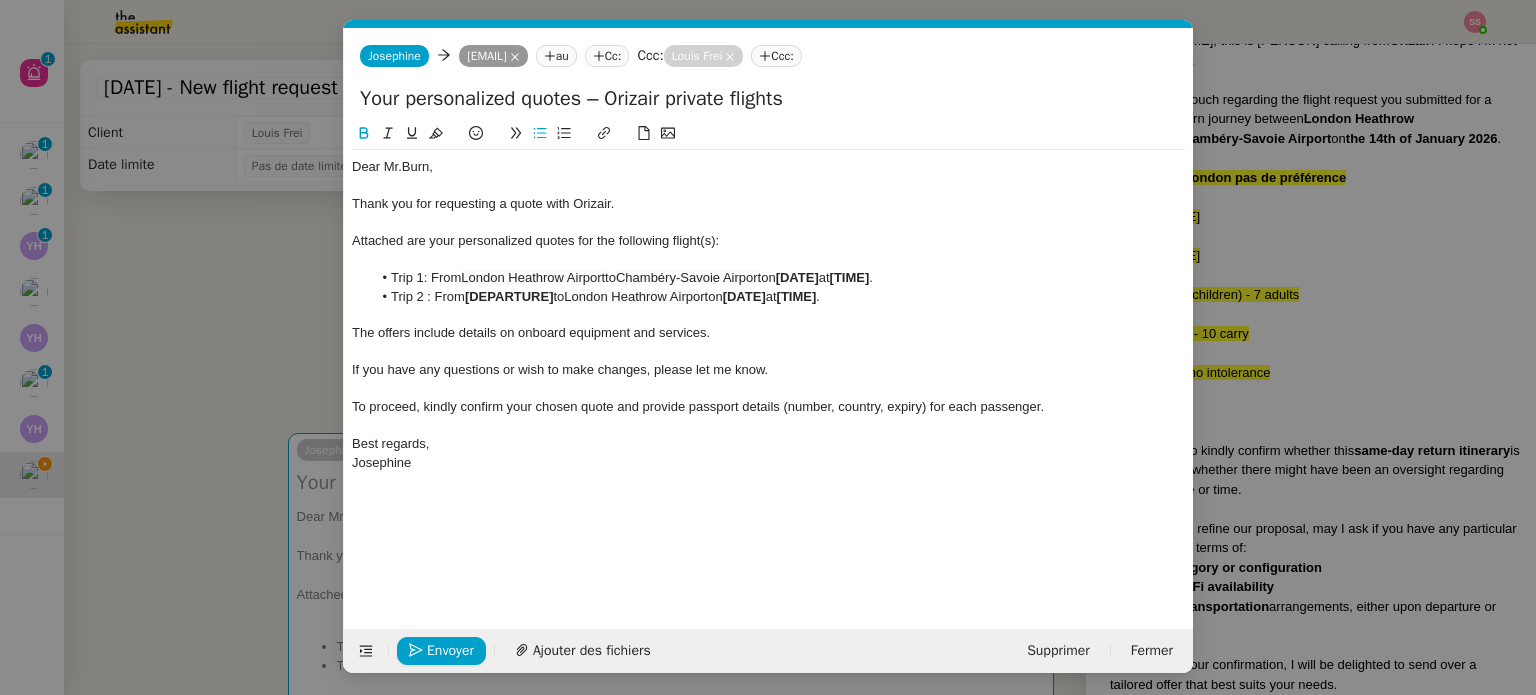 scroll, scrollTop: 0, scrollLeft: 0, axis: both 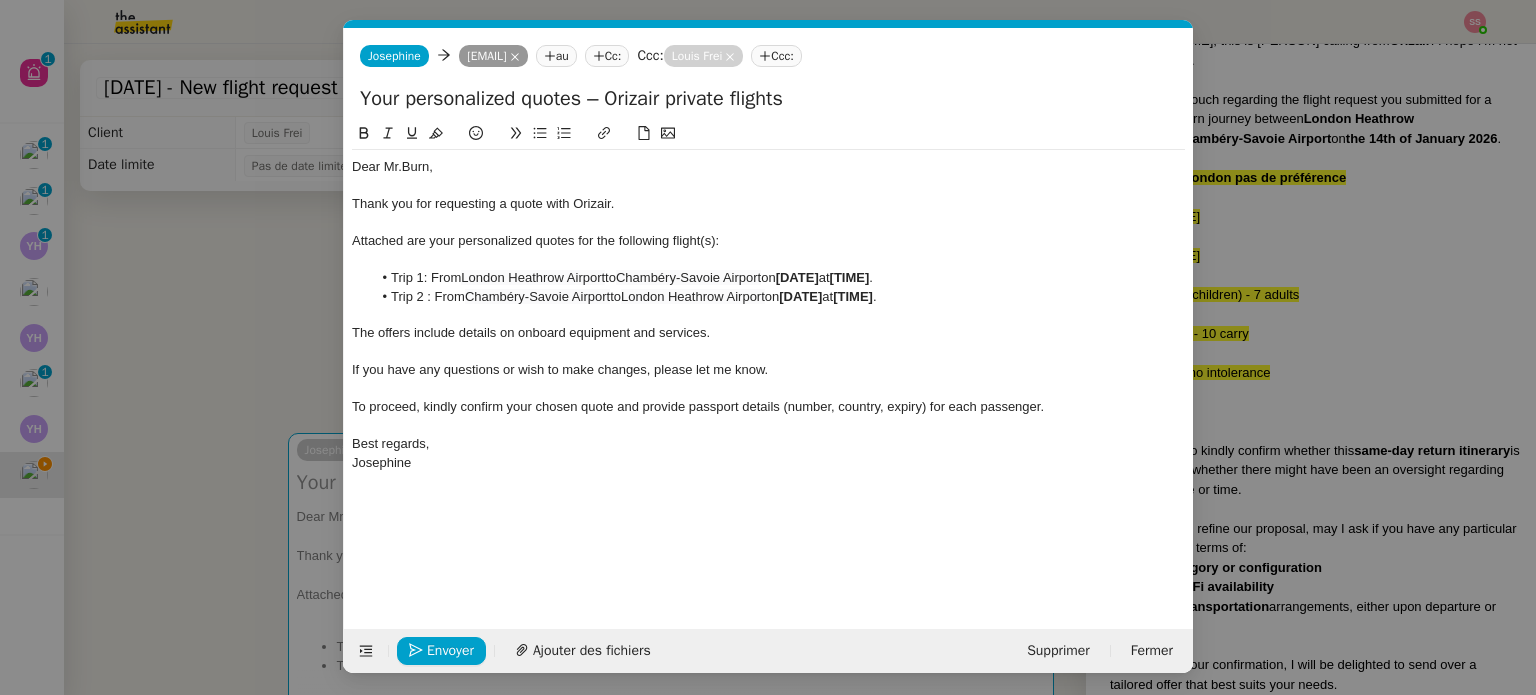 click on "devis Service ✈️ Orizair - Envoi  devis  client (EN)    Dans le cadre de la procédure d'envoi de  devis .  Louis Frei ✈️ Orizair - Envoi  devis  client (FR)    Dans le cadre de la procédure d'envoi de  devis .  Louis Frei ✈️ Orizair - Relance après envoi  devis  client (EN)    Il convient de dérouler la procédure lorsqu'il s'agit de relancer le client pour son  devis  en anglais.  Louis Frei ✈️ Orizair - Relance après envoi  devis  client (FR)    Dans le cas d'une relance en français lorsqu'un  devis  a été envoyé.  Louis Frei Common ✈️ Orizair - Envoi  devis  client (EN)    Dans le cadre de la procédure d'envoi de  devis .  Louis Frei ✈️ Orizair - Envoi  devis  client (FR)    Dans le cadre de la procédure d'envoi de  devis .  Louis Frei ✈️ Orizair - Relance après envoi  devis  client (EN)    Il convient de dérouler la procédure lorsqu'il s'agit de relancer le client pour son  devis  en anglais.  Louis Frei ✈️ Orizair - Relance après envoi  devis" at bounding box center [768, 347] 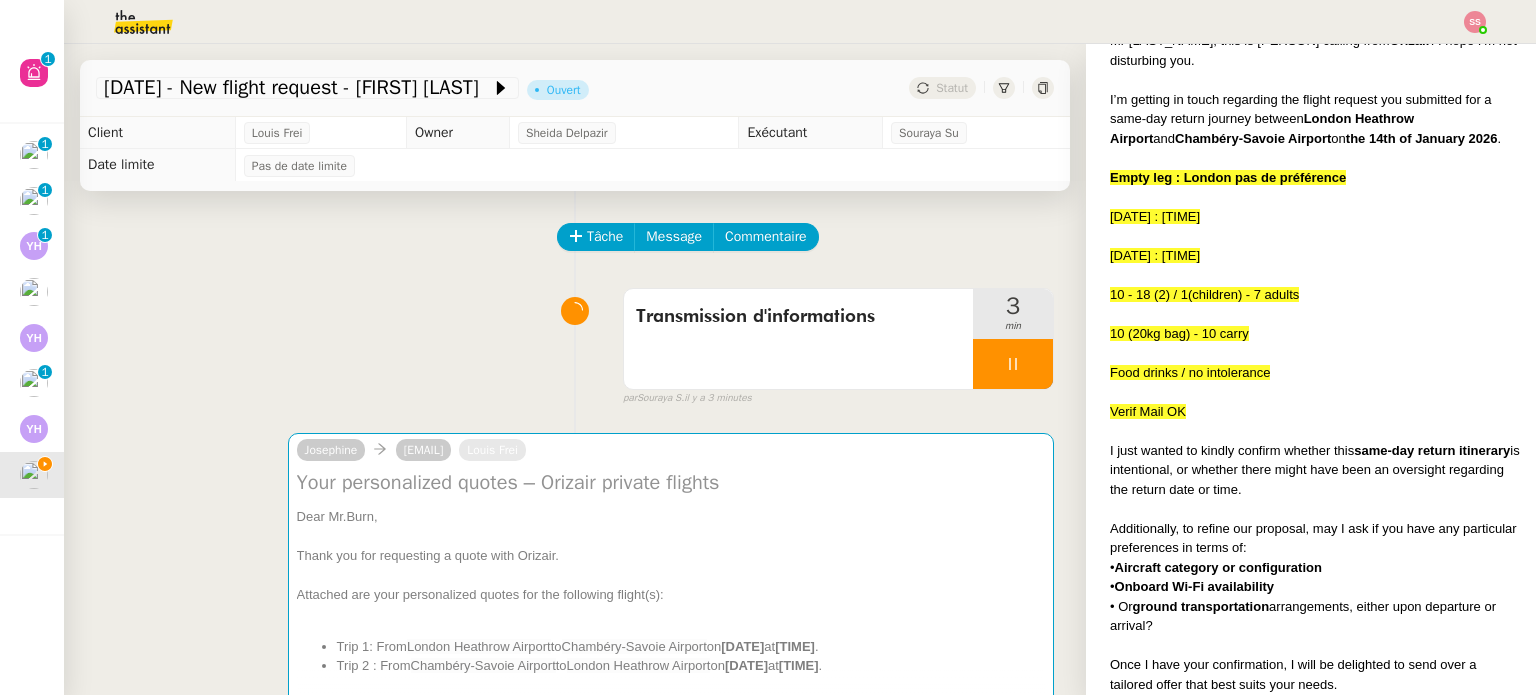 scroll, scrollTop: 800, scrollLeft: 0, axis: vertical 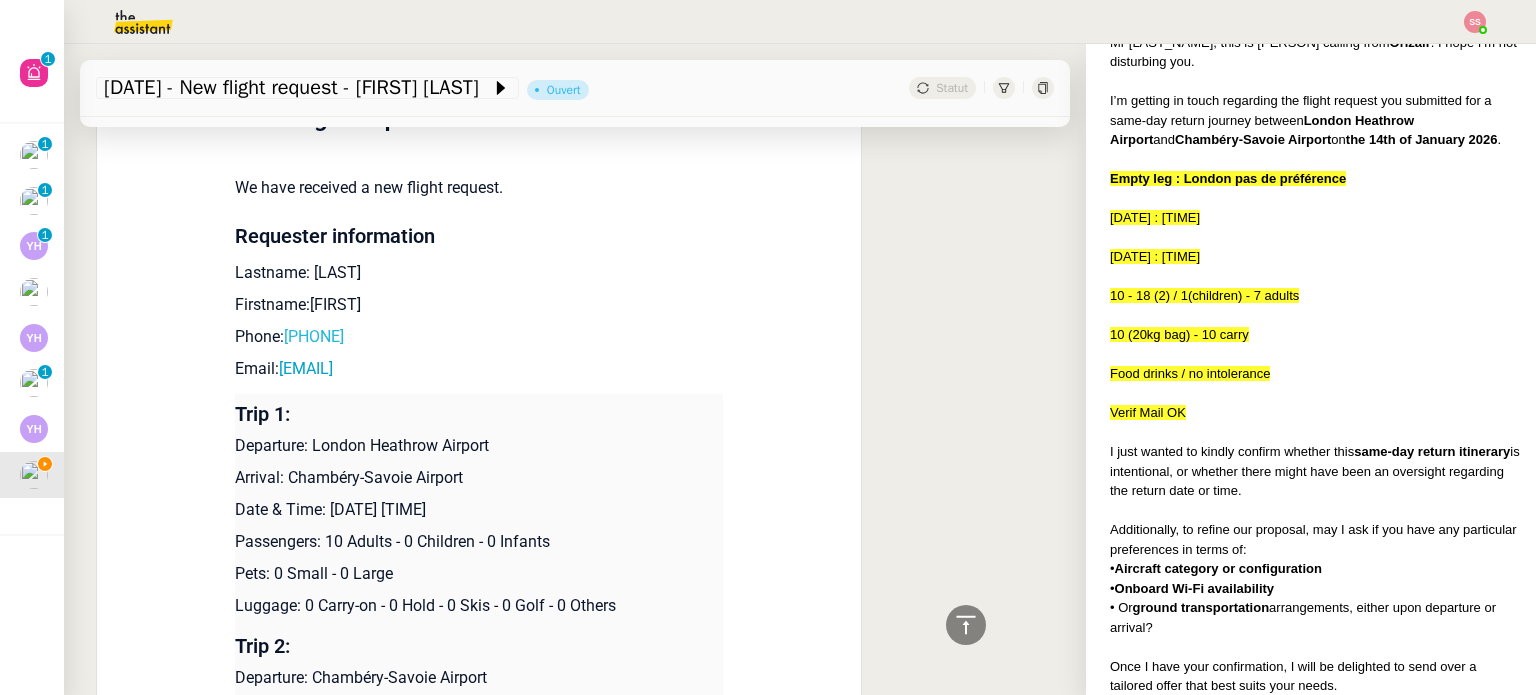 drag, startPoint x: 405, startPoint y: 353, endPoint x: 292, endPoint y: 349, distance: 113.07078 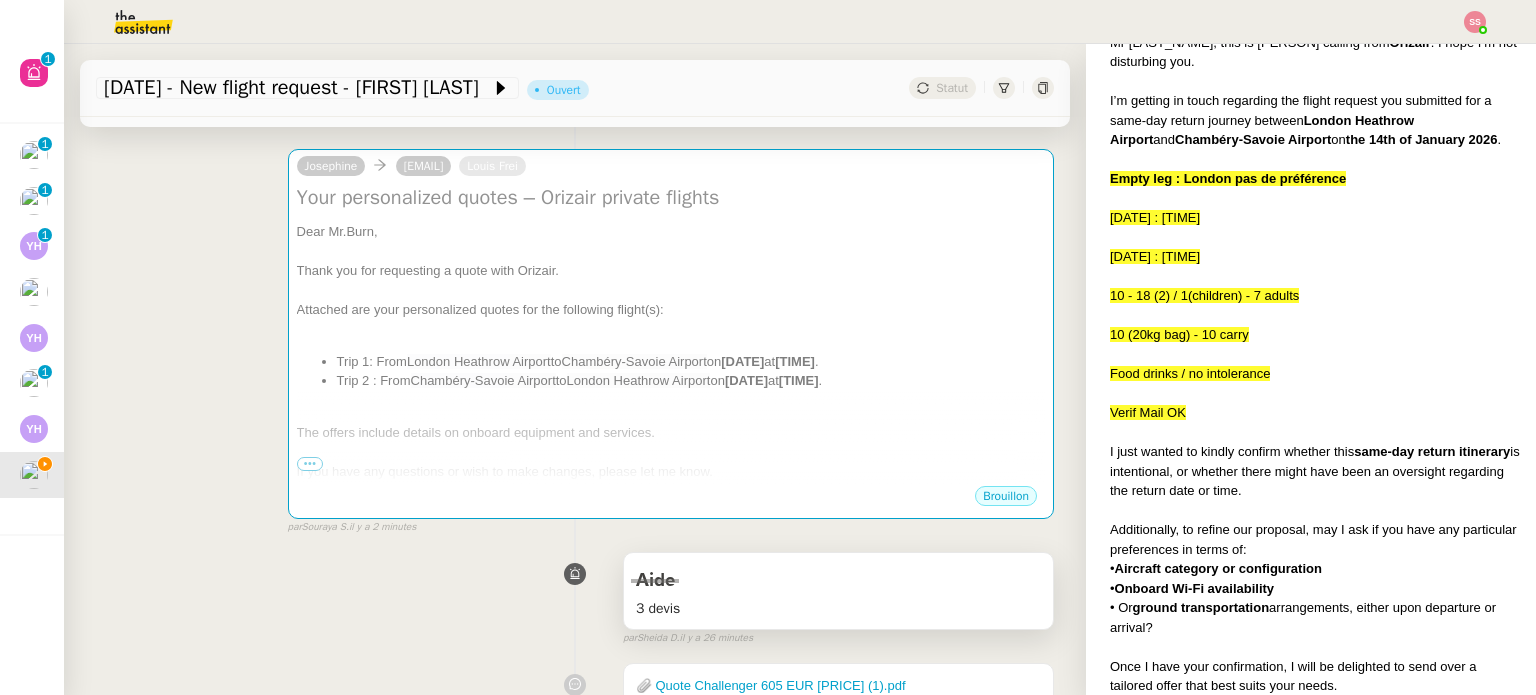 scroll, scrollTop: 91, scrollLeft: 0, axis: vertical 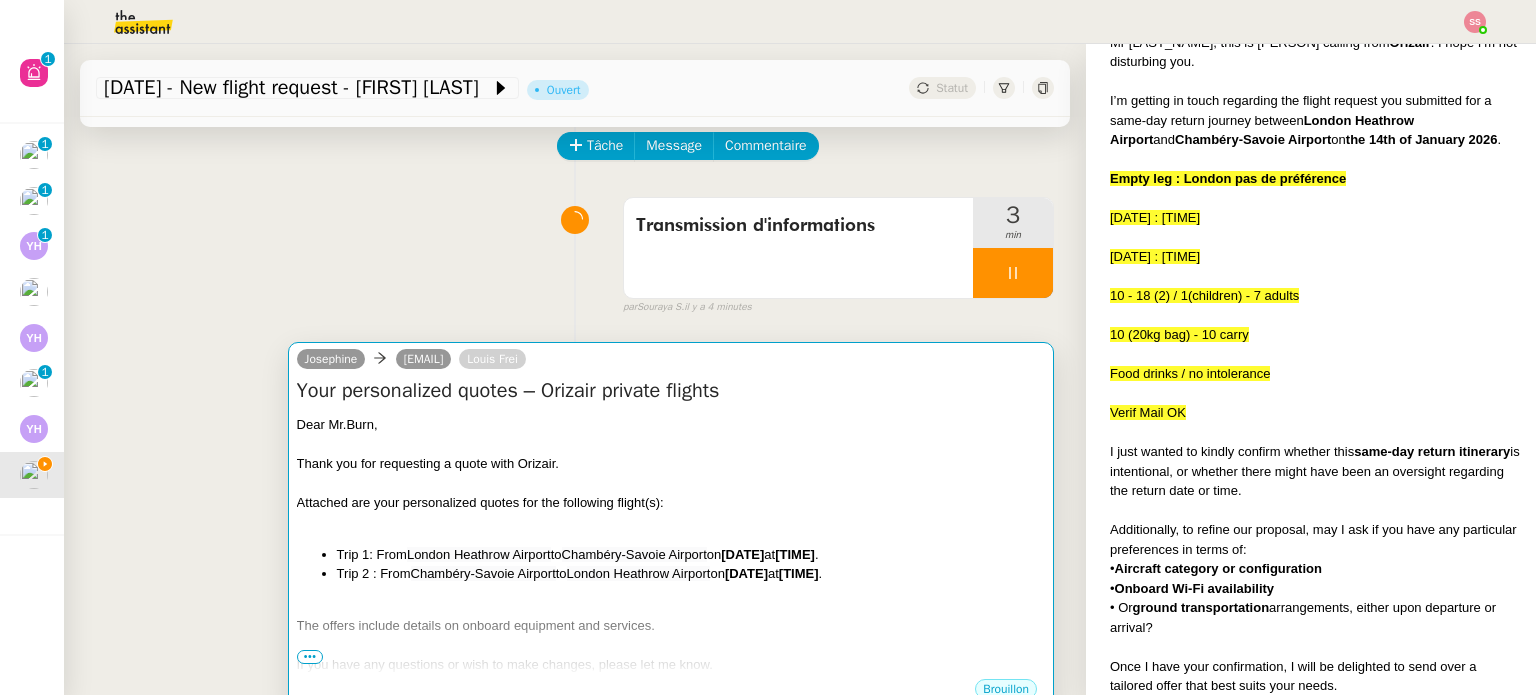click on "Dear Mr.Burn, Thank you for requesting a quote with Orizair. Attached are your personalized quotes for the following flight(s): Trip 1: From  London Heathrow Airport  to  Chambéry-Savoie Airport  on  [DATE]  at  [TIME] . Trip 2 : From  Chambéry-Savoie Airport  to  London Heathrow Airport  on  [DATE]  at  [TIME] . The offers include details on onboard equipment and services. If you have any questions or wish to make changes, please let me know. To proceed, kindly confirm your chosen quote and provide passport details (number, country, expiry) for each passenger. ﻿ Best regards, Josephine" at bounding box center (671, 594) 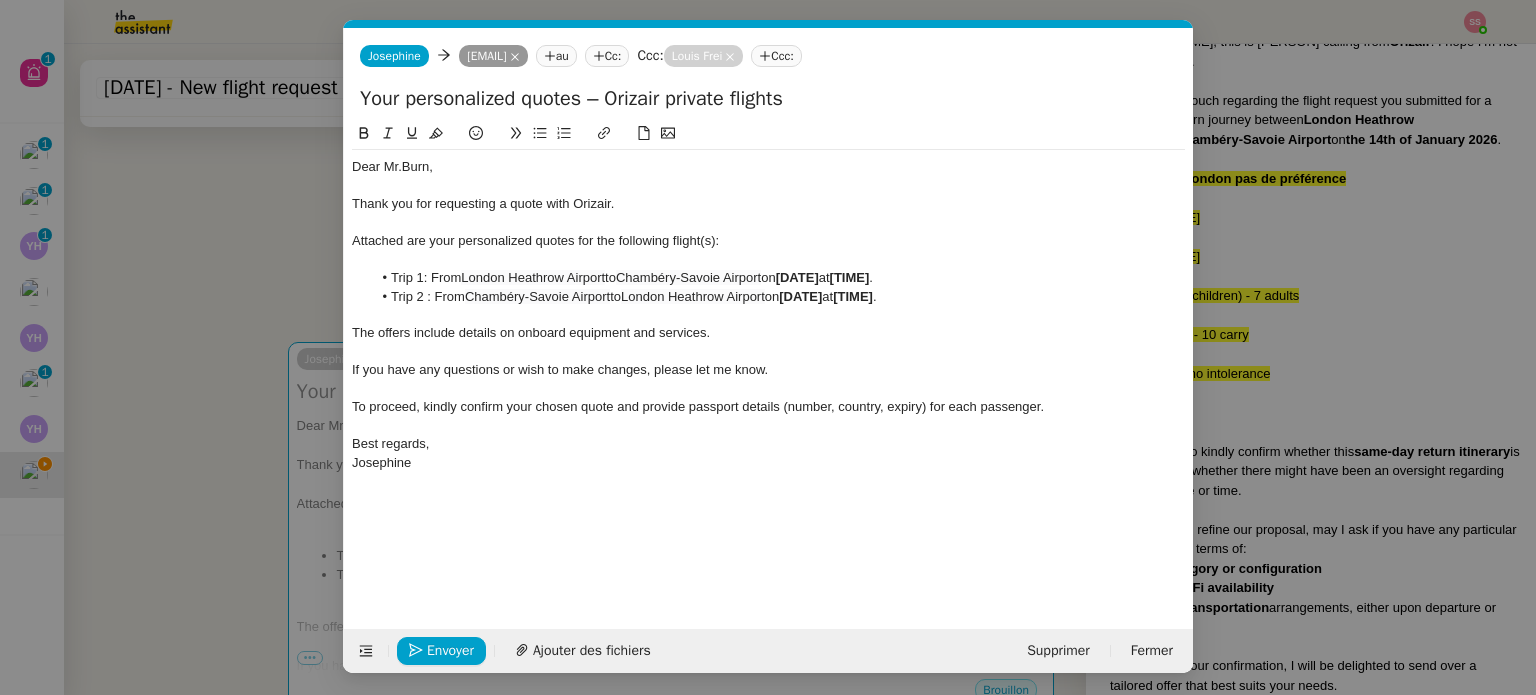 scroll, scrollTop: 803, scrollLeft: 0, axis: vertical 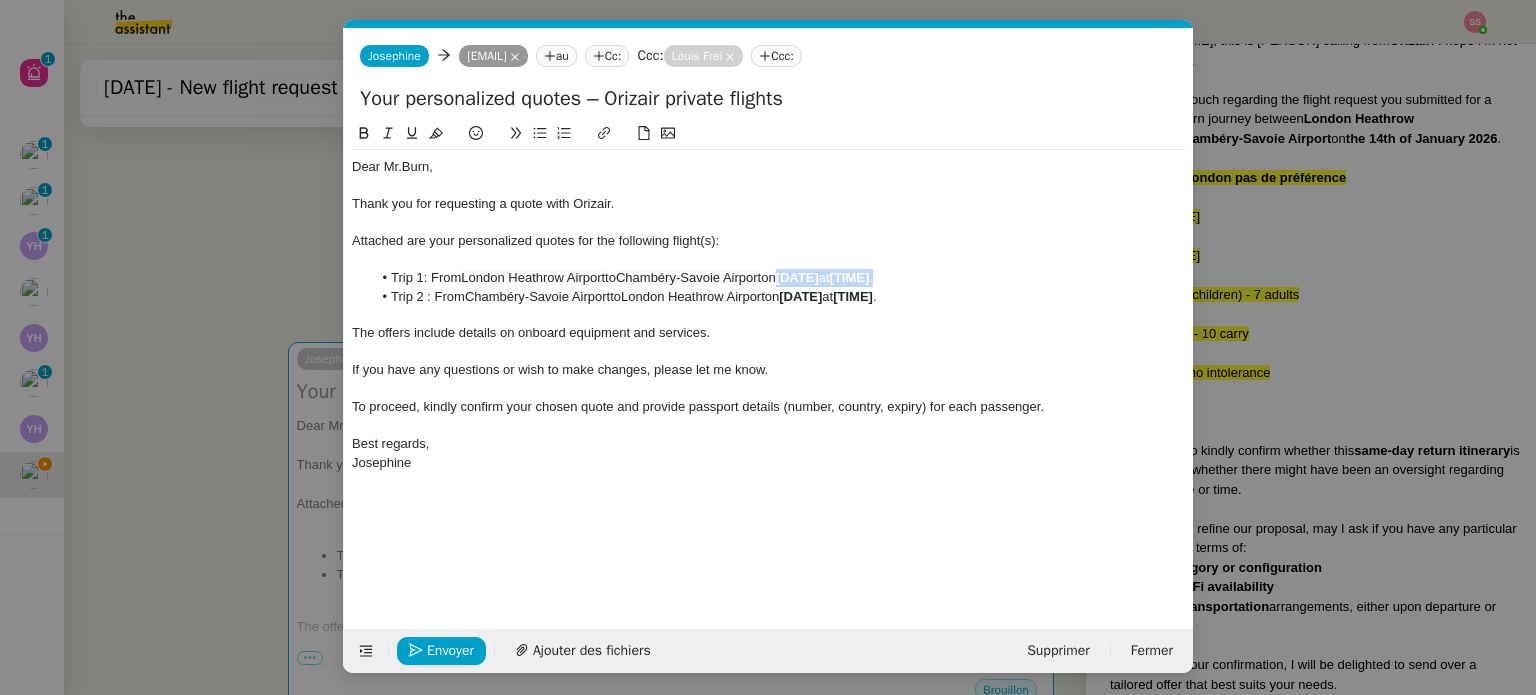 drag, startPoint x: 920, startPoint y: 273, endPoint x: 792, endPoint y: 271, distance: 128.01562 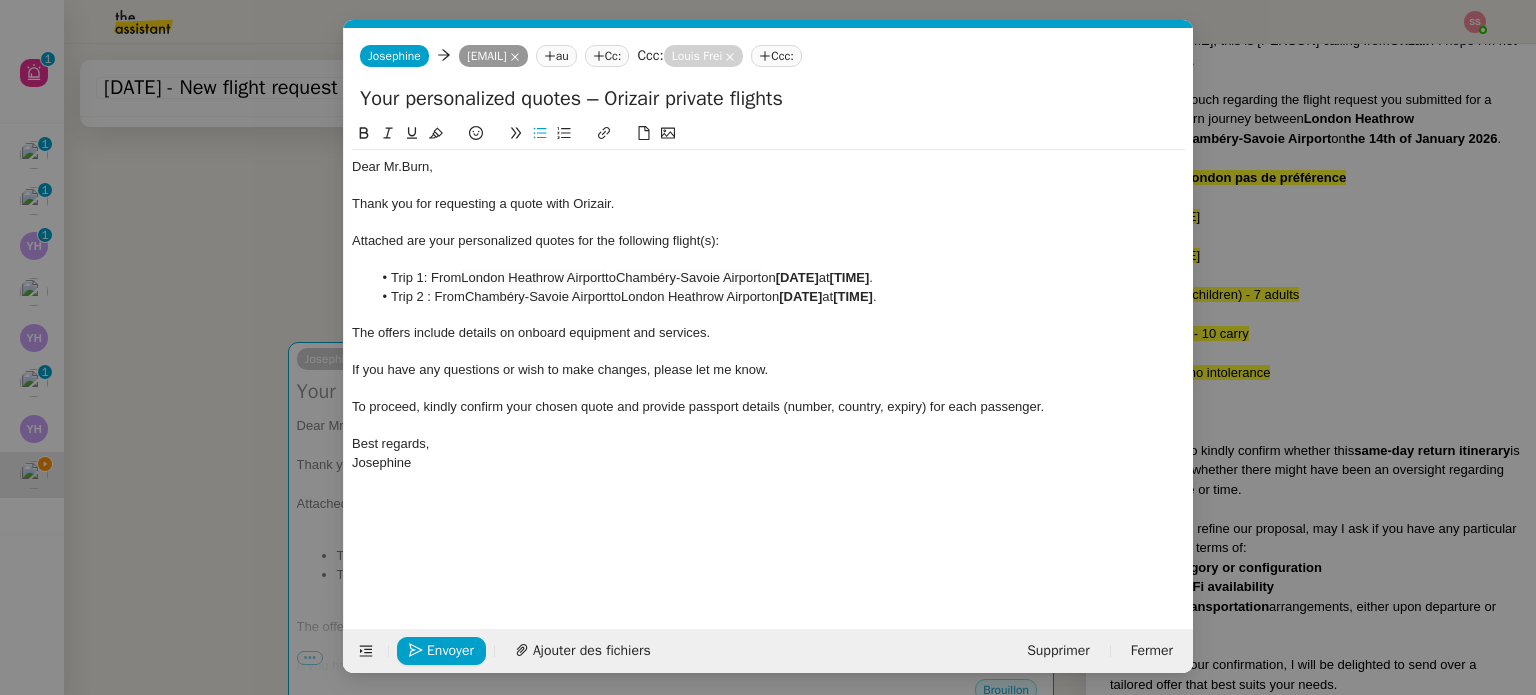 scroll, scrollTop: 0, scrollLeft: 0, axis: both 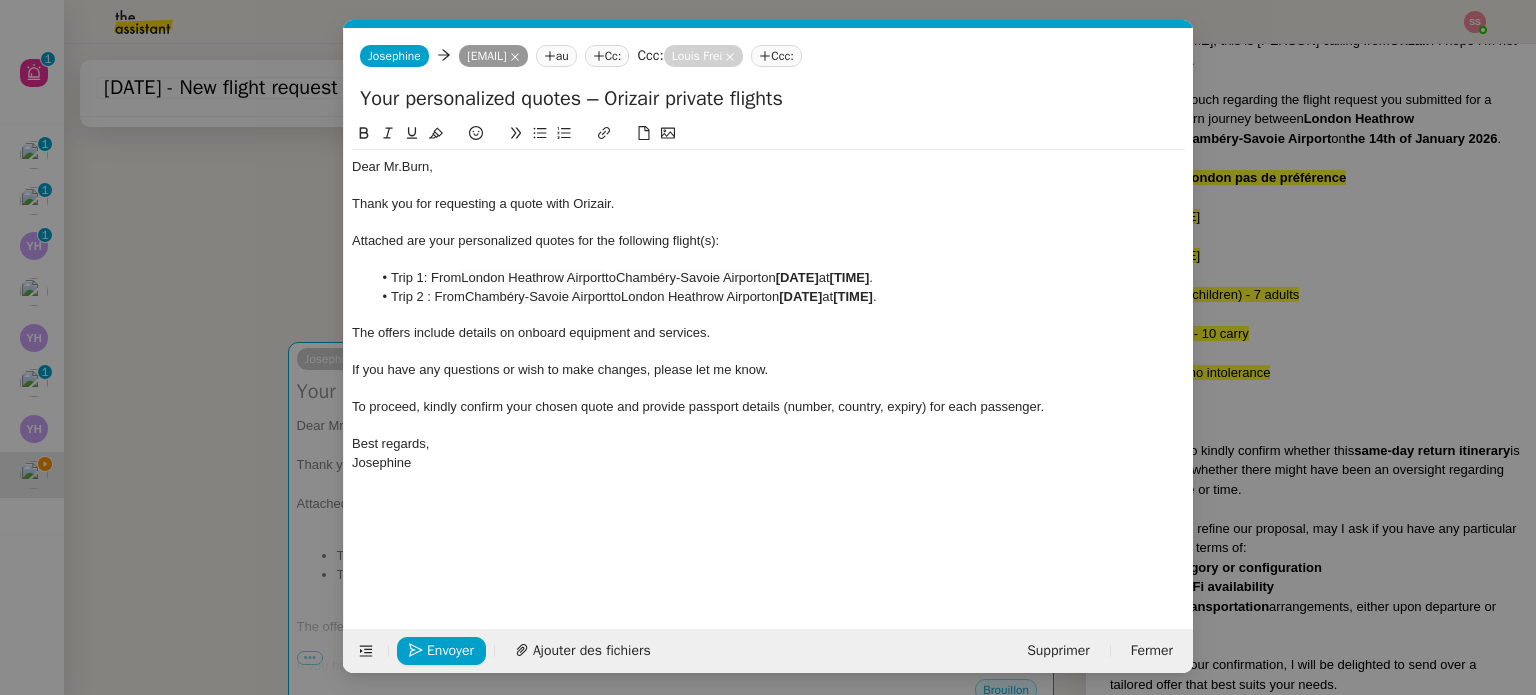 click on "devis Service ✈️ Orizair - Envoi  devis  client (EN)    Dans le cadre de la procédure d'envoi de  devis .  Louis Frei ✈️ Orizair - Envoi  devis  client (FR)    Dans le cadre de la procédure d'envoi de  devis .  Louis Frei ✈️ Orizair - Relance après envoi  devis  client (EN)    Il convient de dérouler la procédure lorsqu'il s'agit de relancer le client pour son  devis  en anglais.  Louis Frei ✈️ Orizair - Relance après envoi  devis  client (FR)    Dans le cas d'une relance en français lorsqu'un  devis  a été envoyé.  Louis Frei Common ✈️ Orizair - Envoi  devis  client (EN)    Dans le cadre de la procédure d'envoi de  devis .  Louis Frei ✈️ Orizair - Envoi  devis  client (FR)    Dans le cadre de la procédure d'envoi de  devis .  Louis Frei ✈️ Orizair - Relance après envoi  devis  client (EN)    Il convient de dérouler la procédure lorsqu'il s'agit de relancer le client pour son  devis  en anglais.  Louis Frei ✈️ Orizair - Relance après envoi  devis" at bounding box center (768, 347) 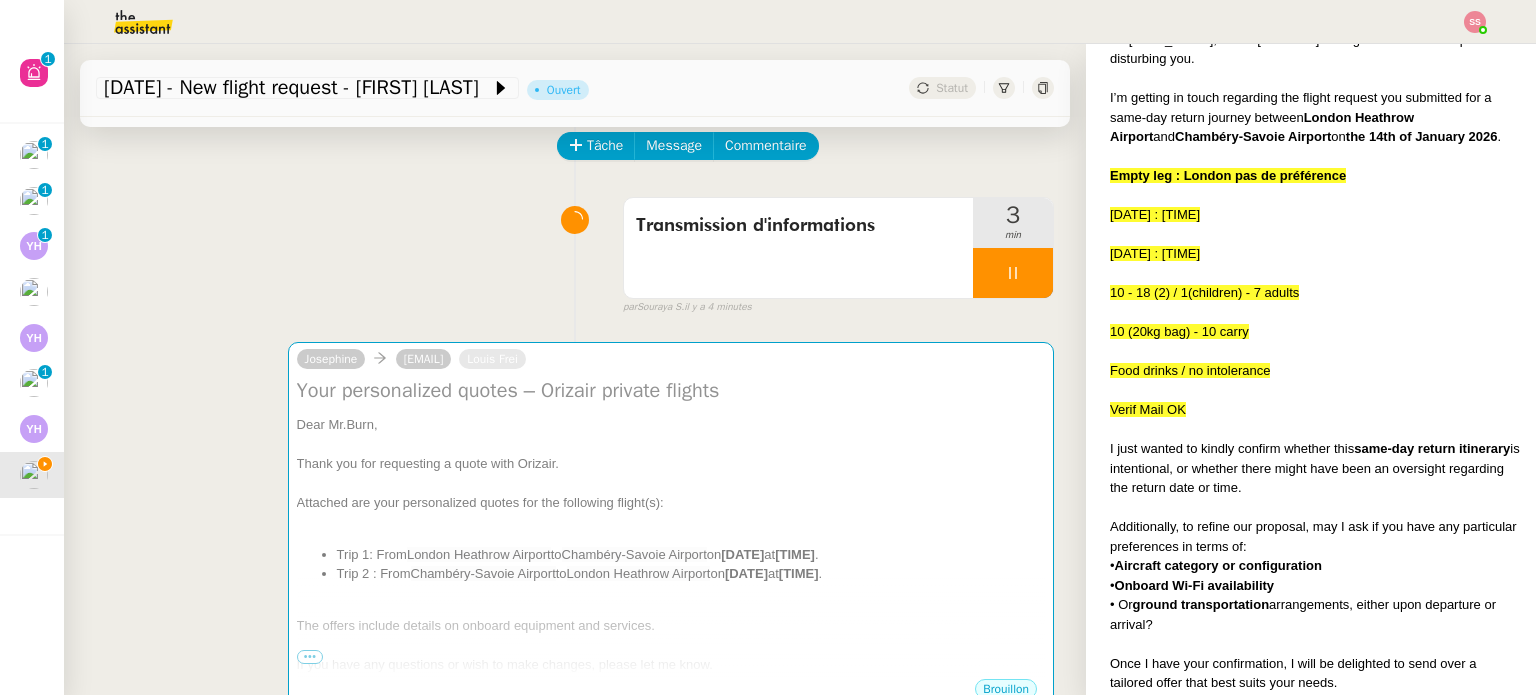 scroll, scrollTop: 800, scrollLeft: 0, axis: vertical 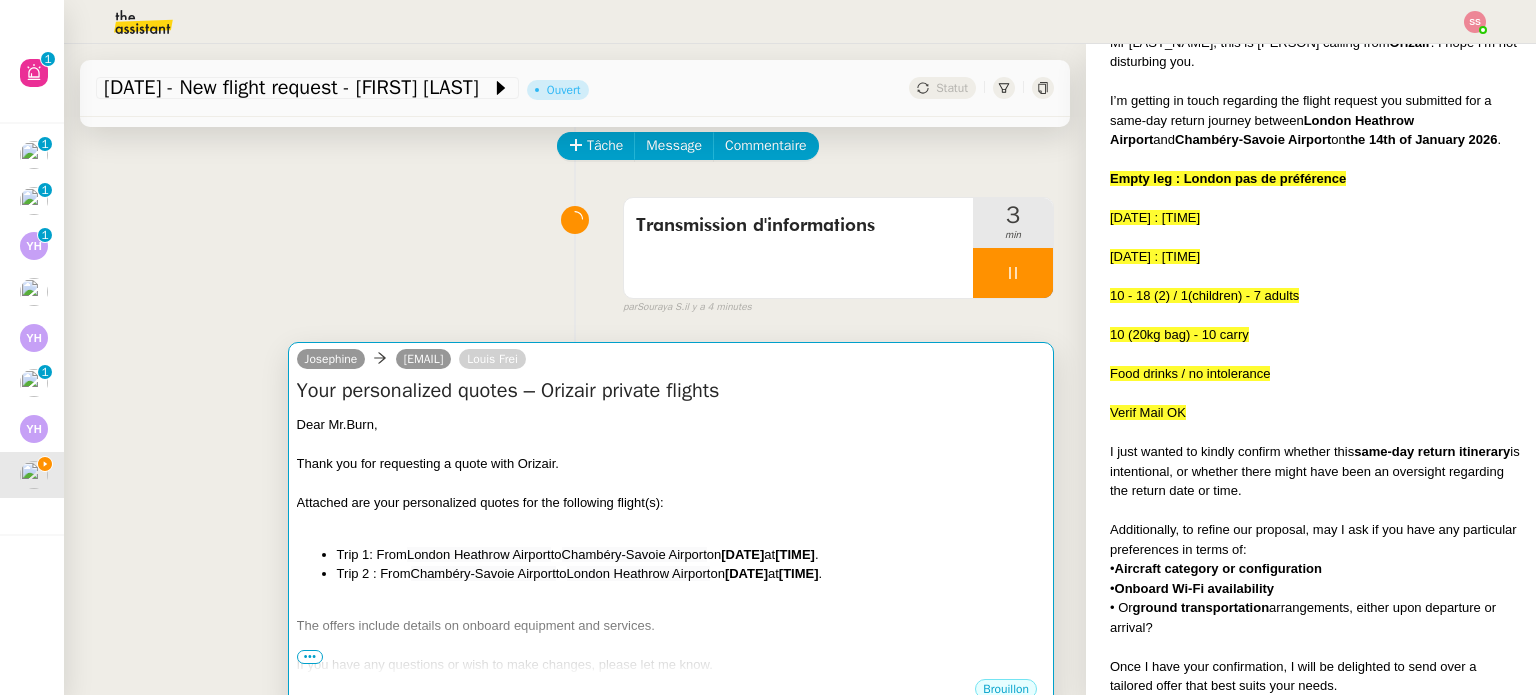 click on "Your personalized quotes – Orizair private flights" at bounding box center (671, 391) 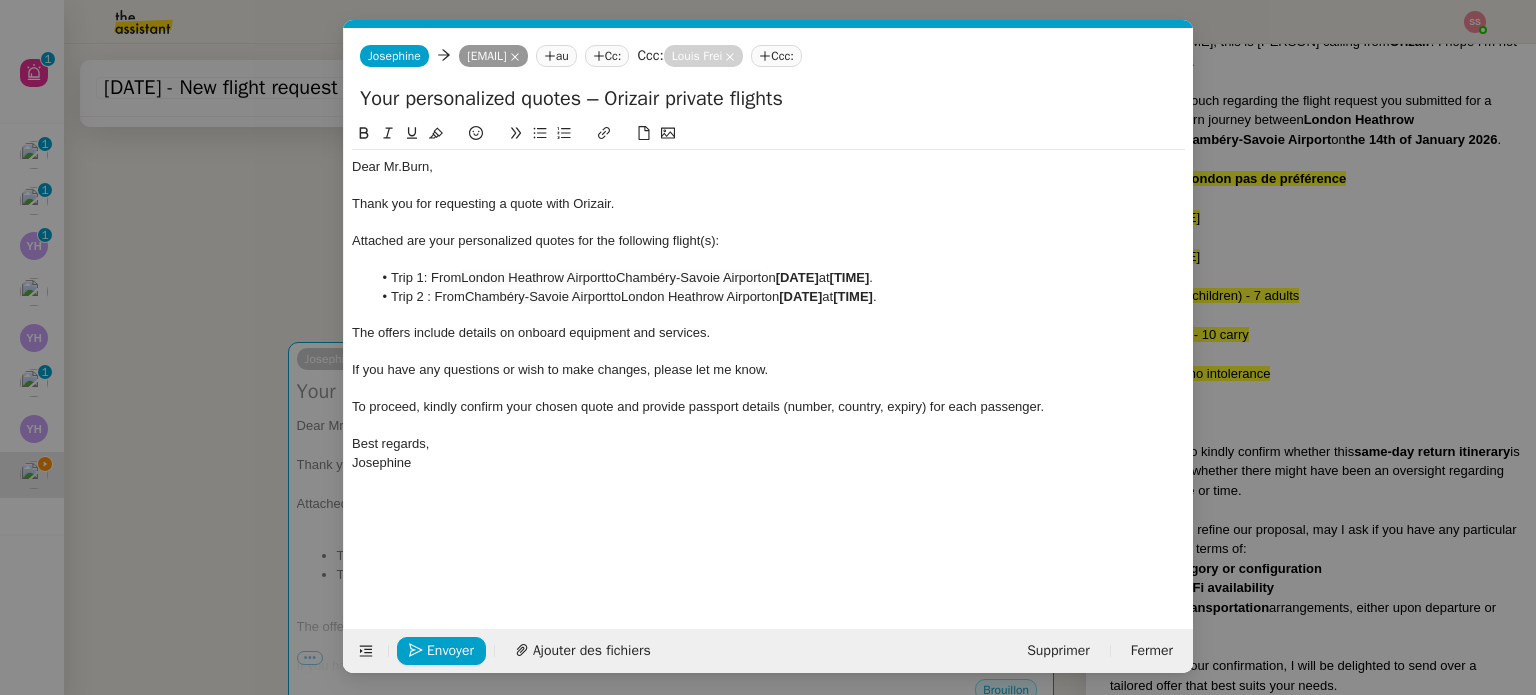 scroll, scrollTop: 803, scrollLeft: 0, axis: vertical 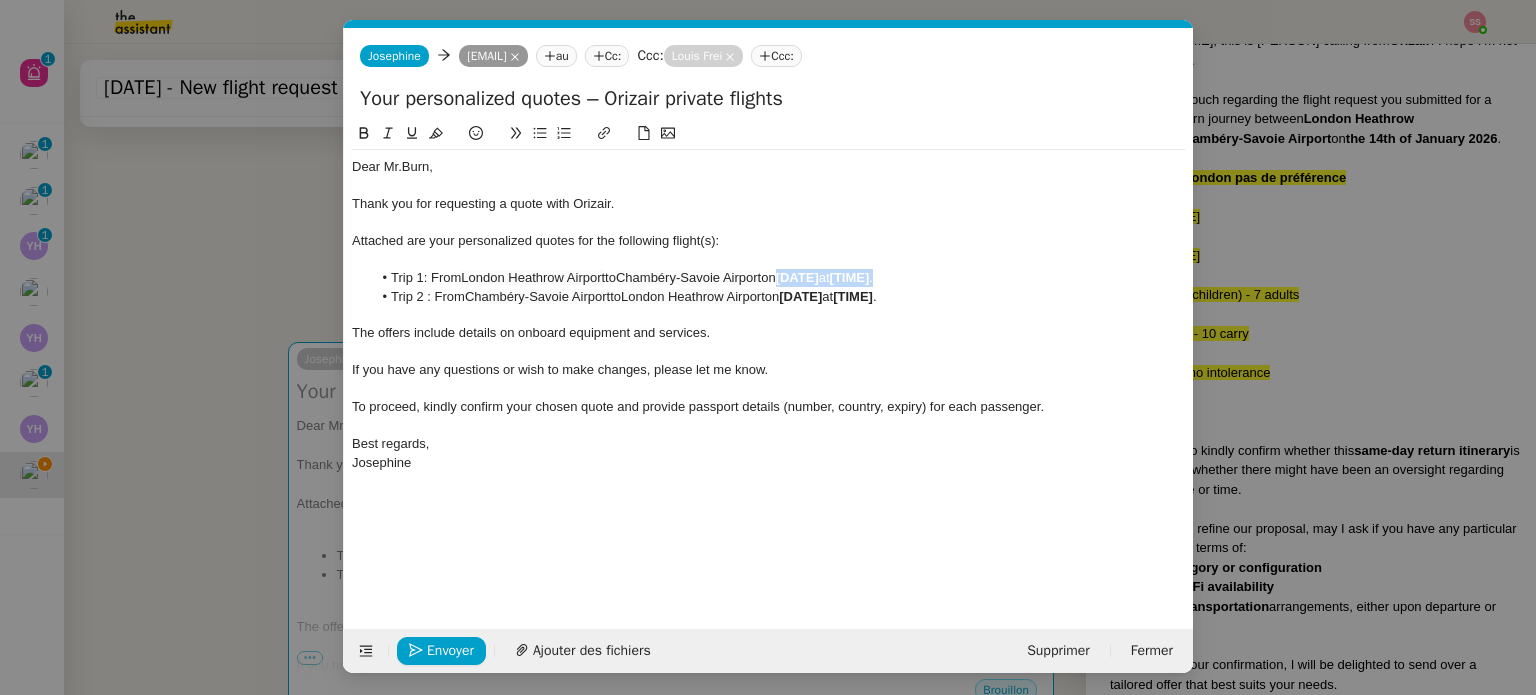drag, startPoint x: 913, startPoint y: 271, endPoint x: 795, endPoint y: 274, distance: 118.03813 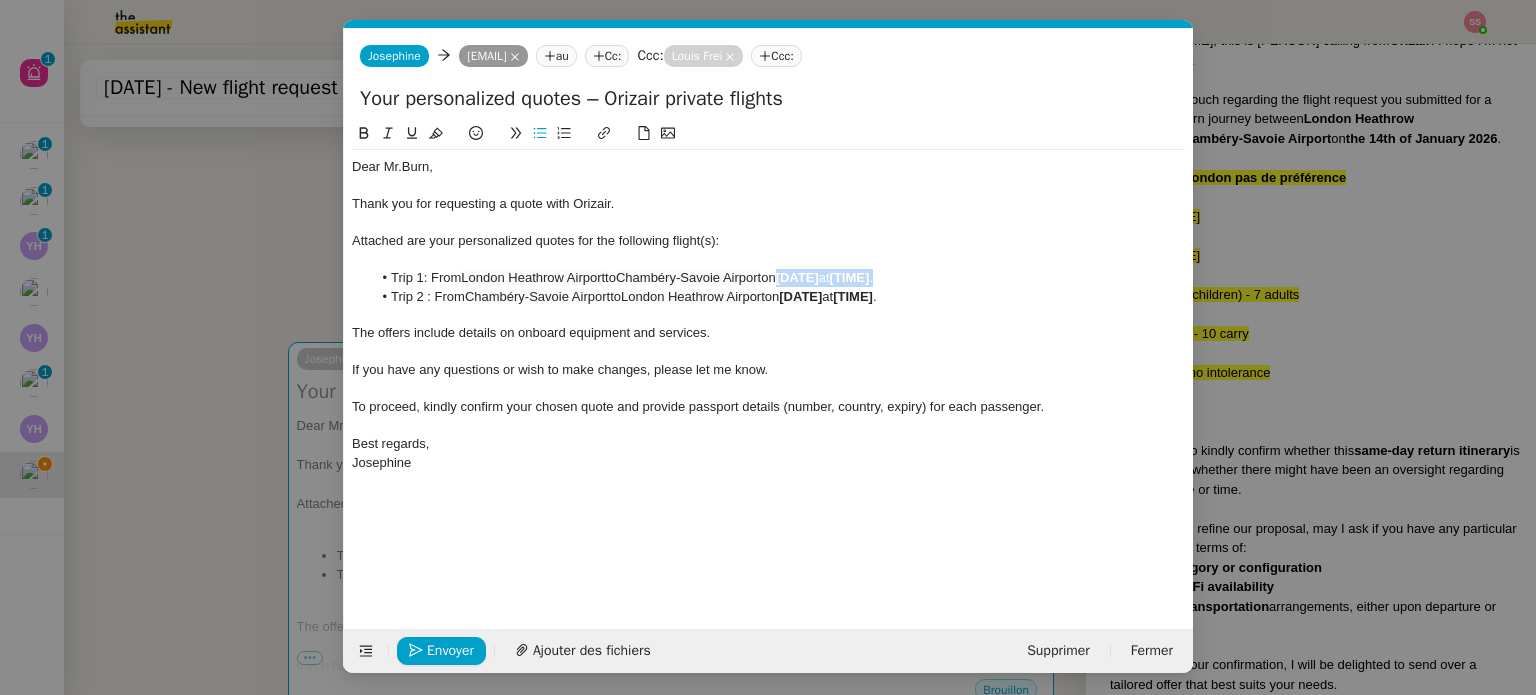 type 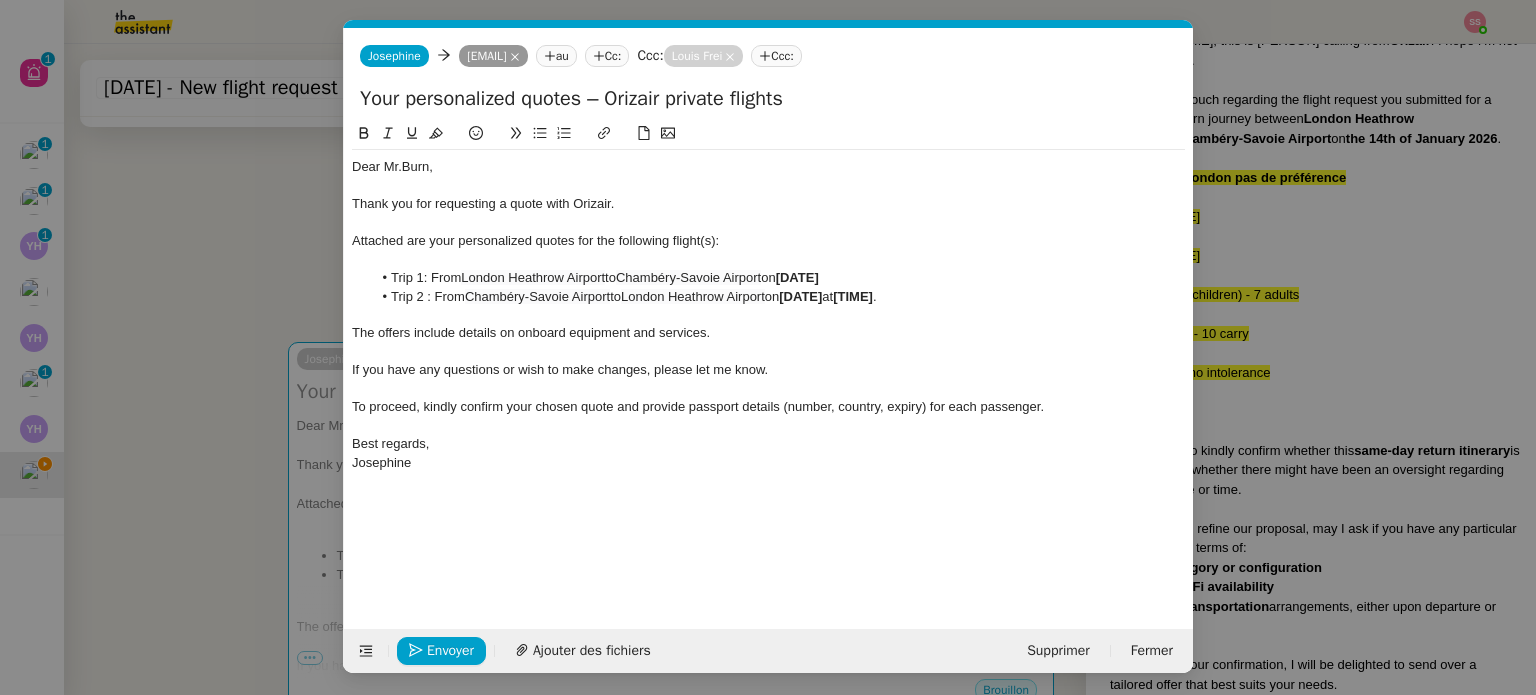 click on "devis Service ✈️ Orizair - Envoi  devis  client (EN)    Dans le cadre de la procédure d'envoi de  devis .  Louis Frei ✈️ Orizair - Envoi  devis  client (FR)    Dans le cadre de la procédure d'envoi de  devis .  Louis Frei ✈️ Orizair - Relance après envoi  devis  client (EN)    Il convient de dérouler la procédure lorsqu'il s'agit de relancer le client pour son  devis  en anglais.  Louis Frei ✈️ Orizair - Relance après envoi  devis  client (FR)    Dans le cas d'une relance en français lorsqu'un  devis  a été envoyé.  Louis Frei Common ✈️ Orizair - Envoi  devis  client (EN)    Dans le cadre de la procédure d'envoi de  devis .  Louis Frei ✈️ Orizair - Envoi  devis  client (FR)    Dans le cadre de la procédure d'envoi de  devis .  Louis Frei ✈️ Orizair - Relance après envoi  devis  client (EN)    Il convient de dérouler la procédure lorsqu'il s'agit de relancer le client pour son  devis  en anglais.  Louis Frei ✈️ Orizair - Relance après envoi  devis" at bounding box center [768, 347] 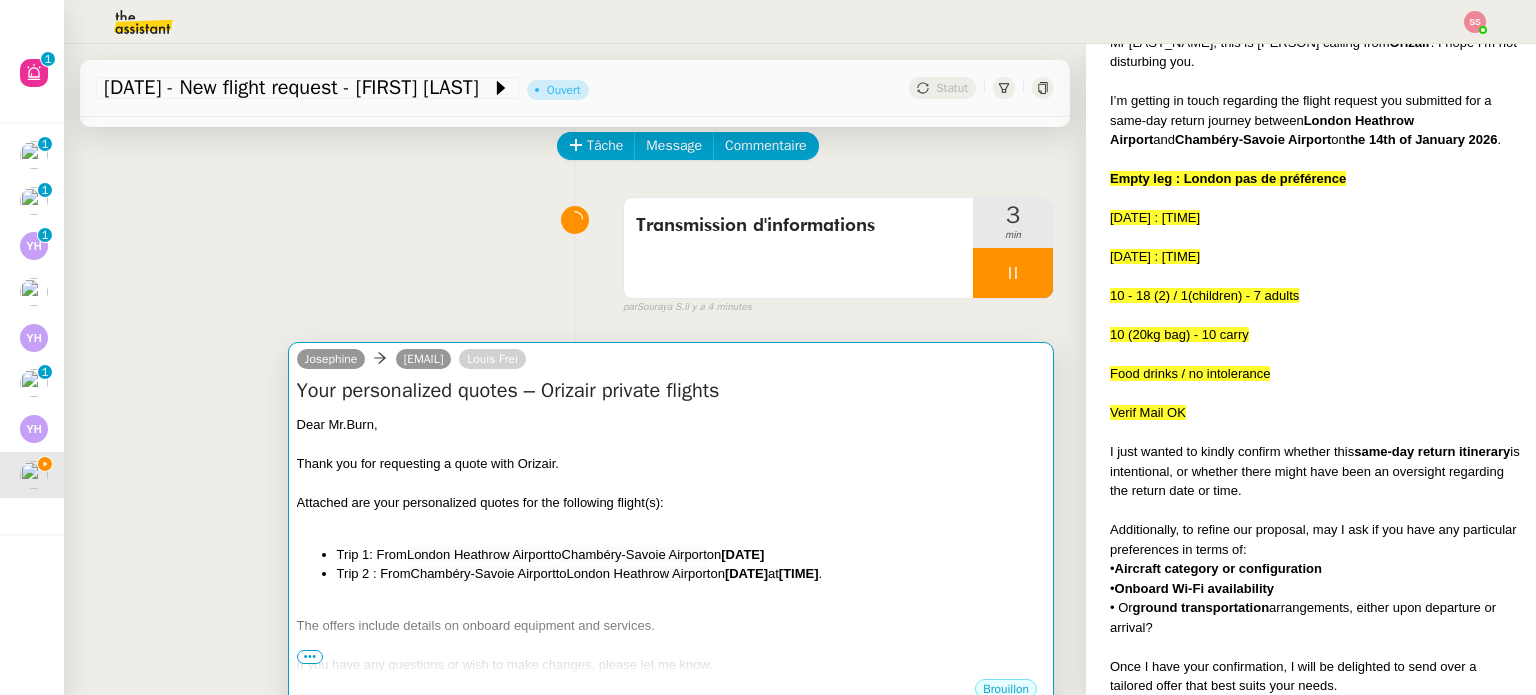 click on "Dear Mr.Burn, Thank you for requesting a quote with Orizair. Attached are your personalized quotes for the following flight(s): Trip 1: From  London Heathrow Airport  to  Chambéry-Savoie Airport  on  January 3rd 2026 Trip 2 : From  Chambéry-Savoie Airport  to  London Heathrow Airport  on  [DATE]  at  [TIME] . The offers include details on onboard equipment and services. If you have any questions or wish to make changes, please let me know. To proceed, kindly confirm your chosen quote and provide passport details (number, country, expiry) for each passenger. ﻿ Best regards, Josephine" at bounding box center (671, 594) 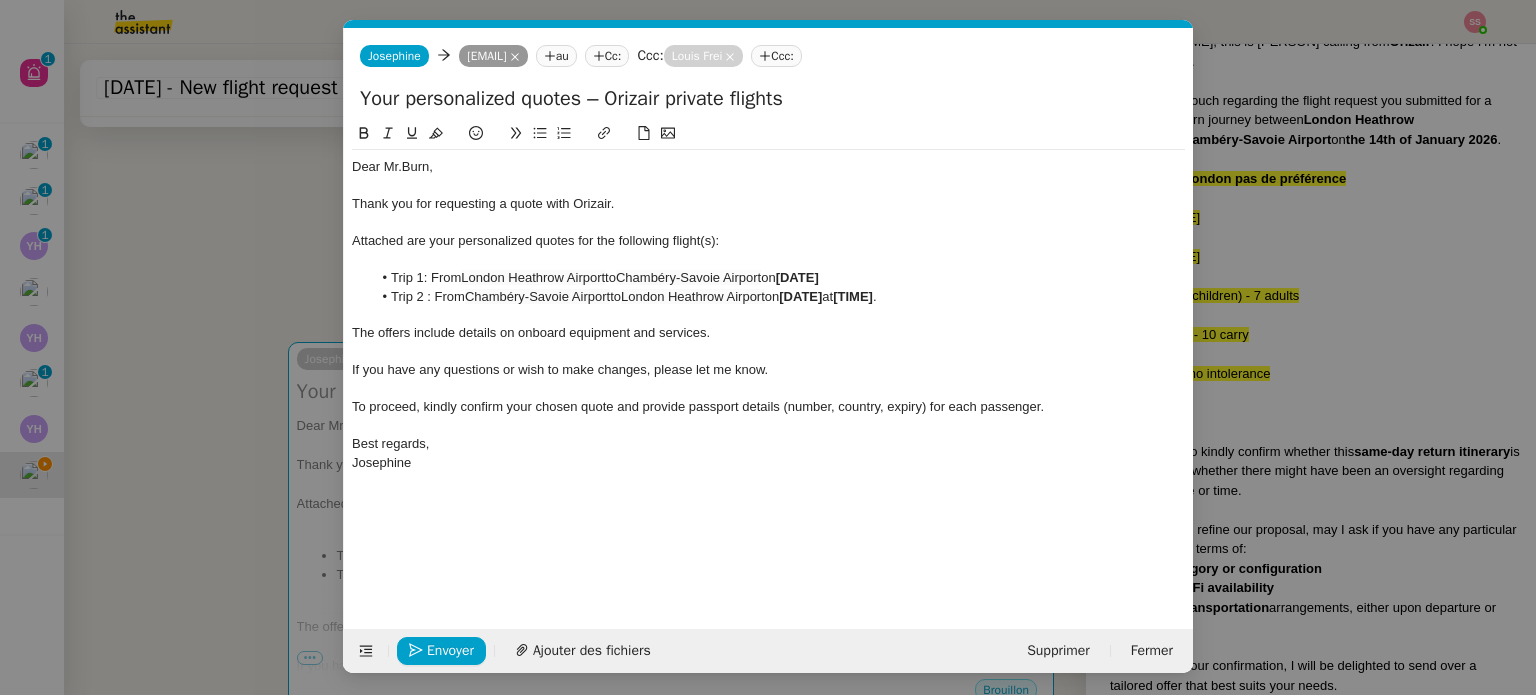 scroll, scrollTop: 803, scrollLeft: 0, axis: vertical 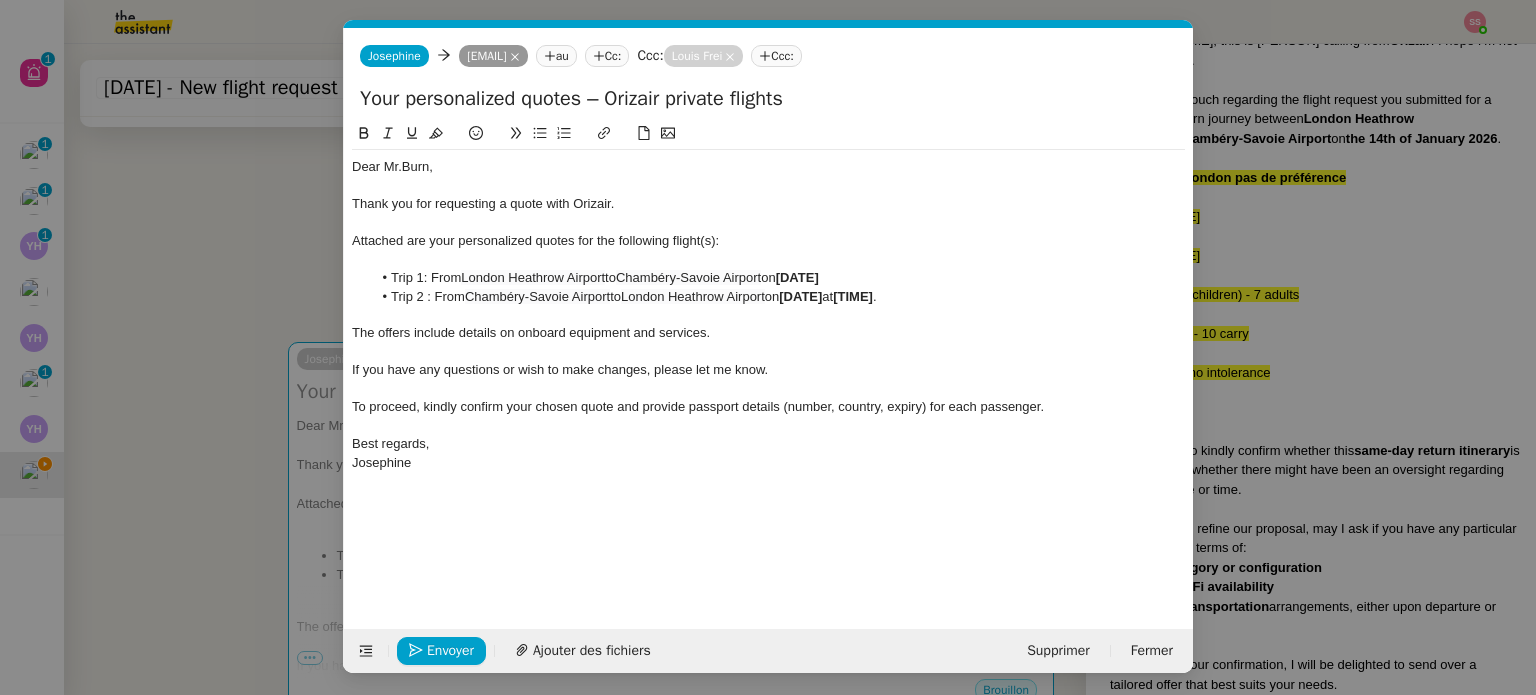 click on "Trip 1: From  London Heathrow Airport  to  Chambéry-Savoie Airport  on  January 3rd 2026" 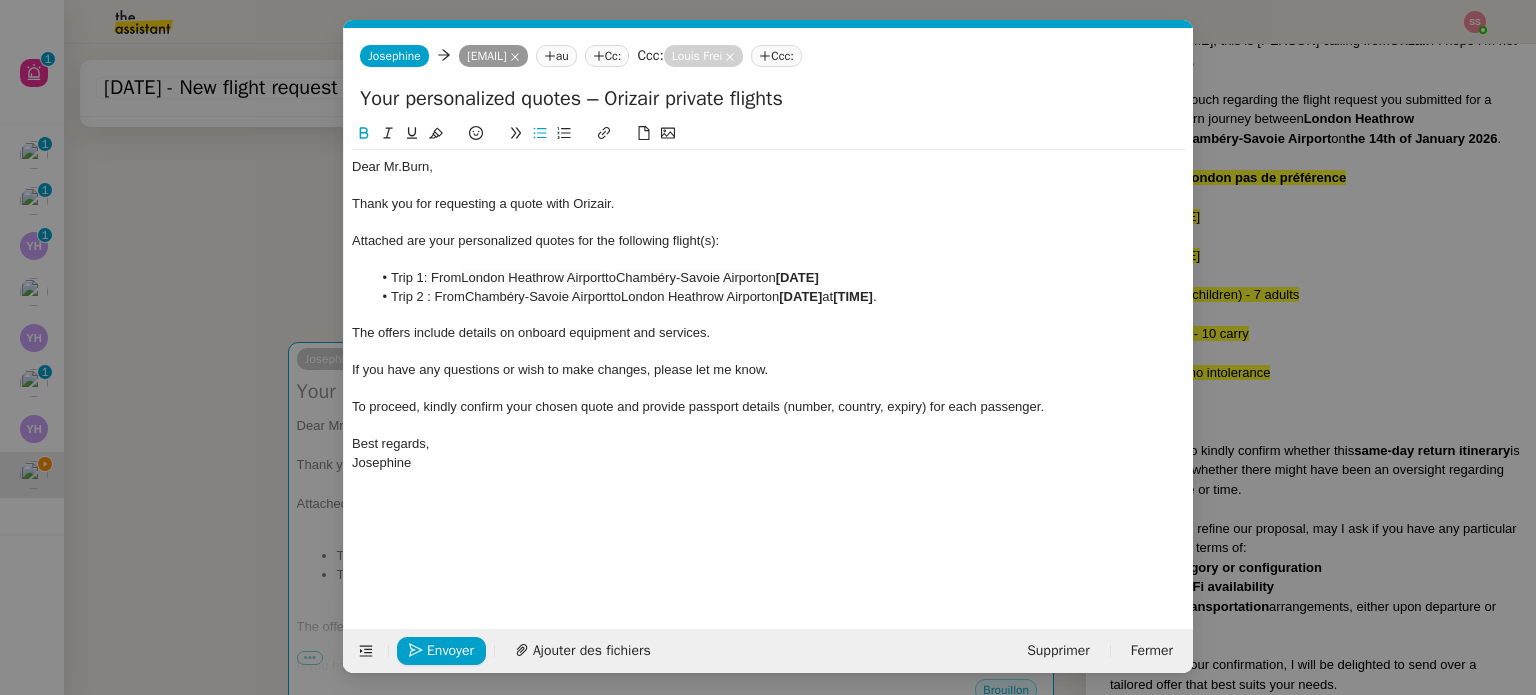 type 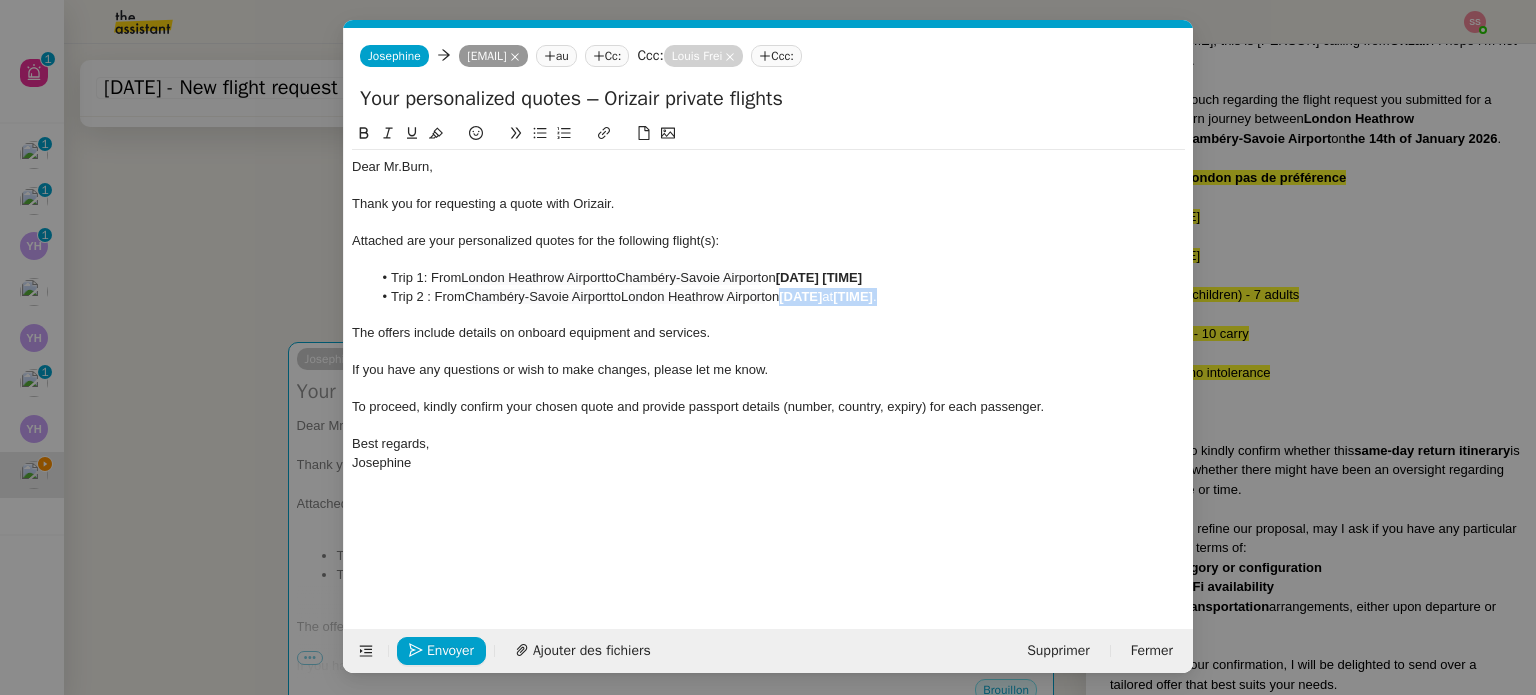 drag, startPoint x: 920, startPoint y: 292, endPoint x: 797, endPoint y: 299, distance: 123.19903 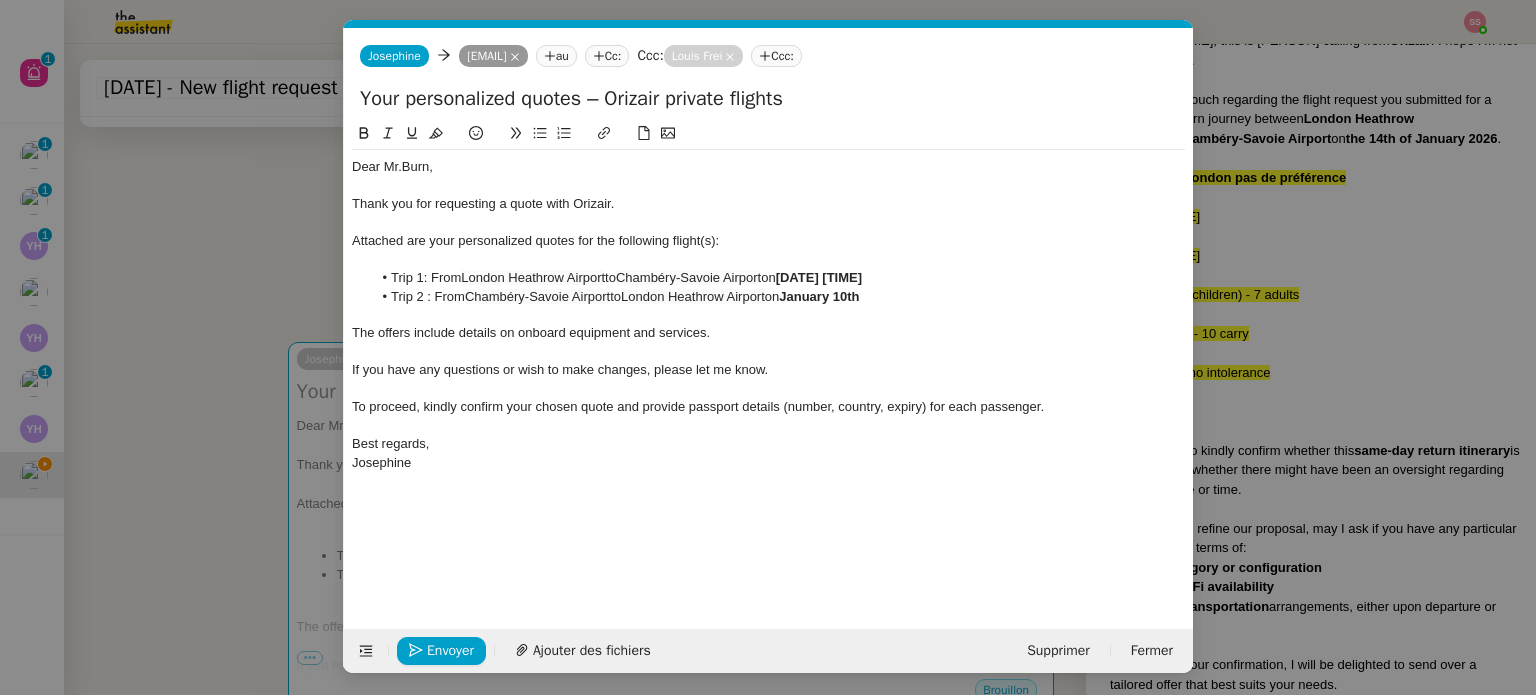 click on "devis Service ✈️ Orizair - Envoi  devis  client (EN)    Dans le cadre de la procédure d'envoi de  devis .  Louis Frei ✈️ Orizair - Envoi  devis  client (FR)    Dans le cadre de la procédure d'envoi de  devis .  Louis Frei ✈️ Orizair - Relance après envoi  devis  client (EN)    Il convient de dérouler la procédure lorsqu'il s'agit de relancer le client pour son  devis  en anglais.  Louis Frei ✈️ Orizair - Relance après envoi  devis  client (FR)    Dans le cas d'une relance en français lorsqu'un  devis  a été envoyé.  Louis Frei Common ✈️ Orizair - Envoi  devis  client (EN)    Dans le cadre de la procédure d'envoi de  devis .  Louis Frei ✈️ Orizair - Envoi  devis  client (FR)    Dans le cadre de la procédure d'envoi de  devis .  Louis Frei ✈️ Orizair - Relance après envoi  devis  client (EN)    Il convient de dérouler la procédure lorsqu'il s'agit de relancer le client pour son  devis  en anglais.  Louis Frei ✈️ Orizair - Relance après envoi  devis" at bounding box center (768, 347) 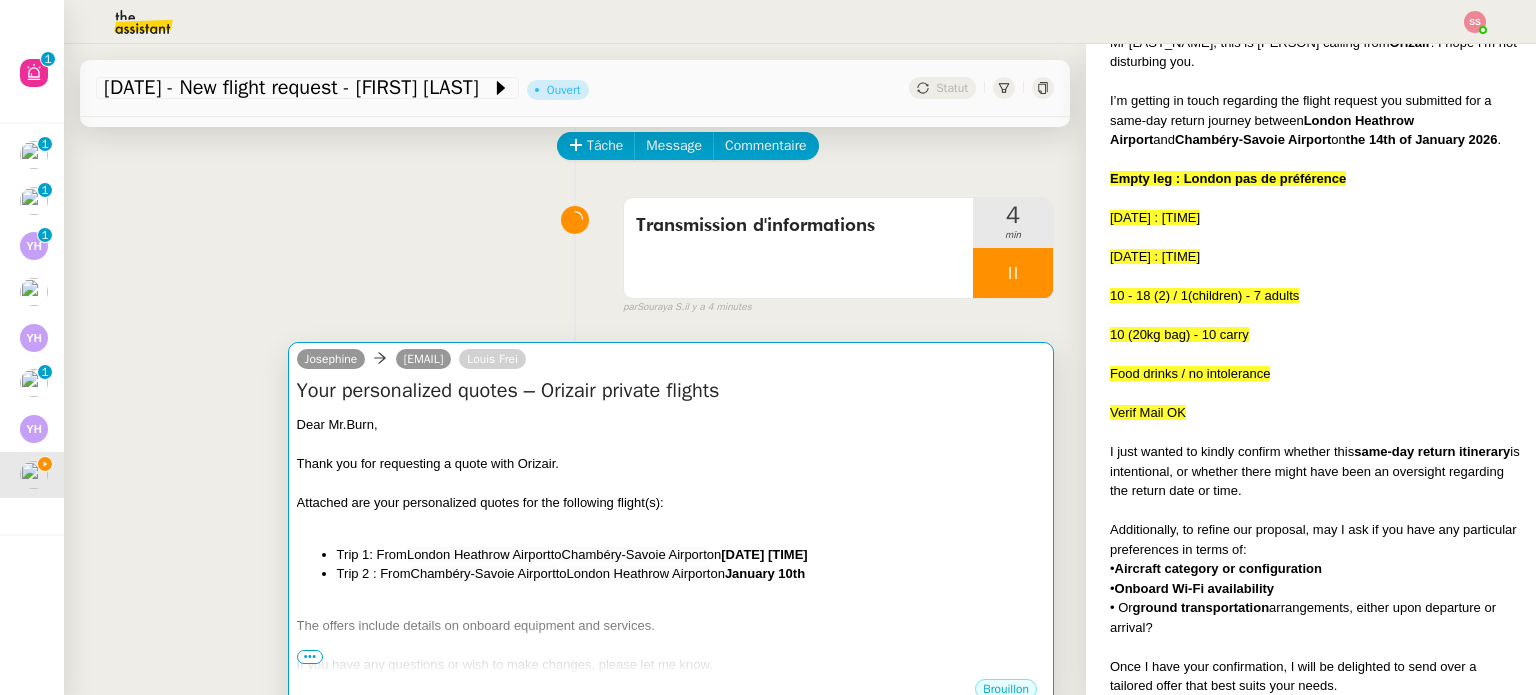 click on "Your personalized quotes – Orizair private flights" at bounding box center [671, 391] 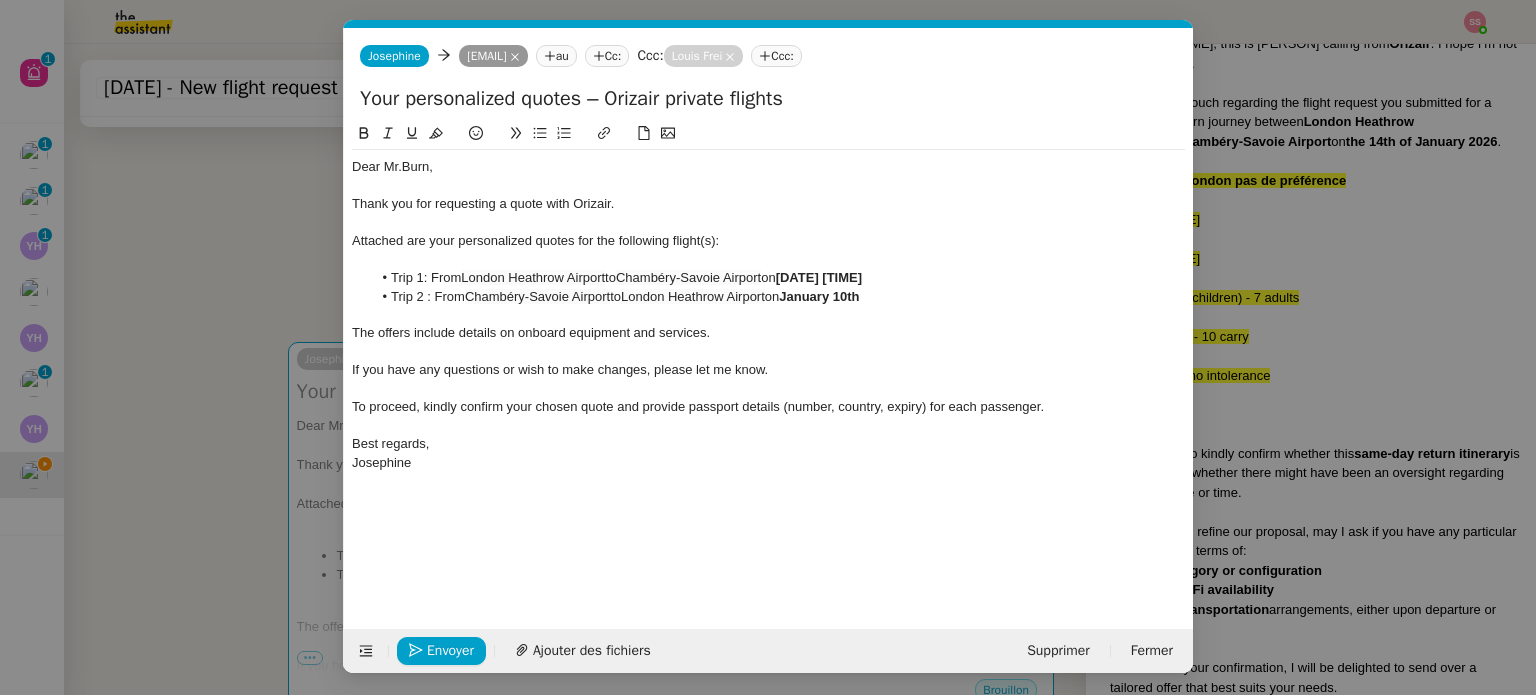 scroll, scrollTop: 803, scrollLeft: 0, axis: vertical 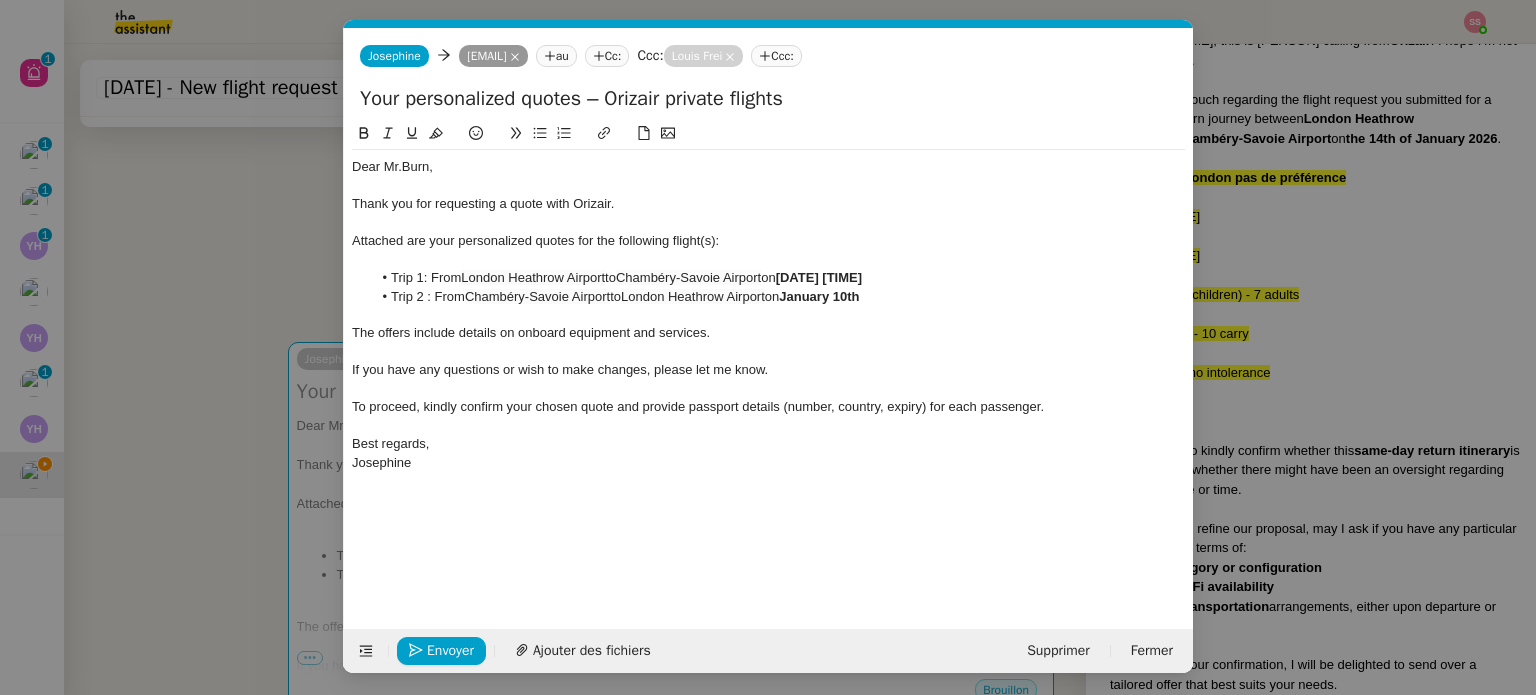 click on "Trip 2 : From  Chambéry-Savoie Airport  to  London Heathrow Airport  on  January 10th" 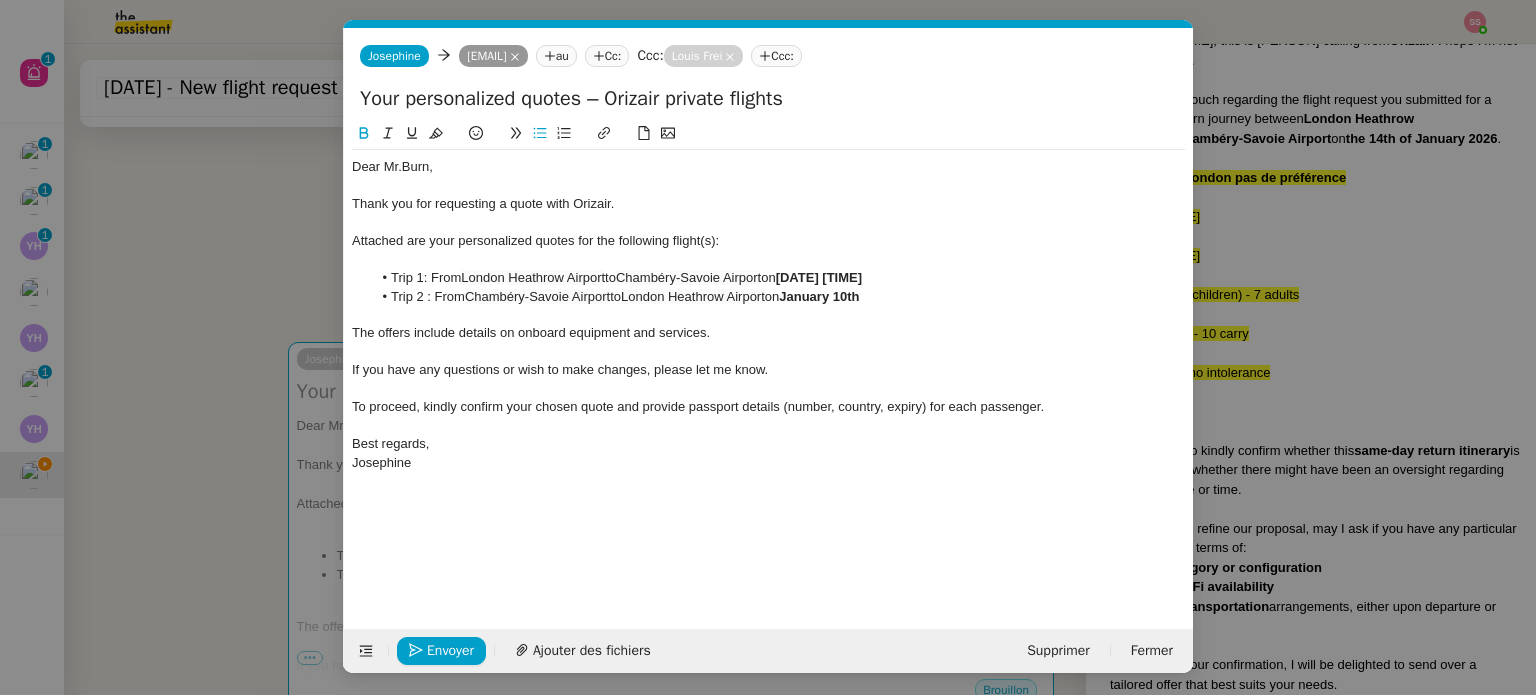 type 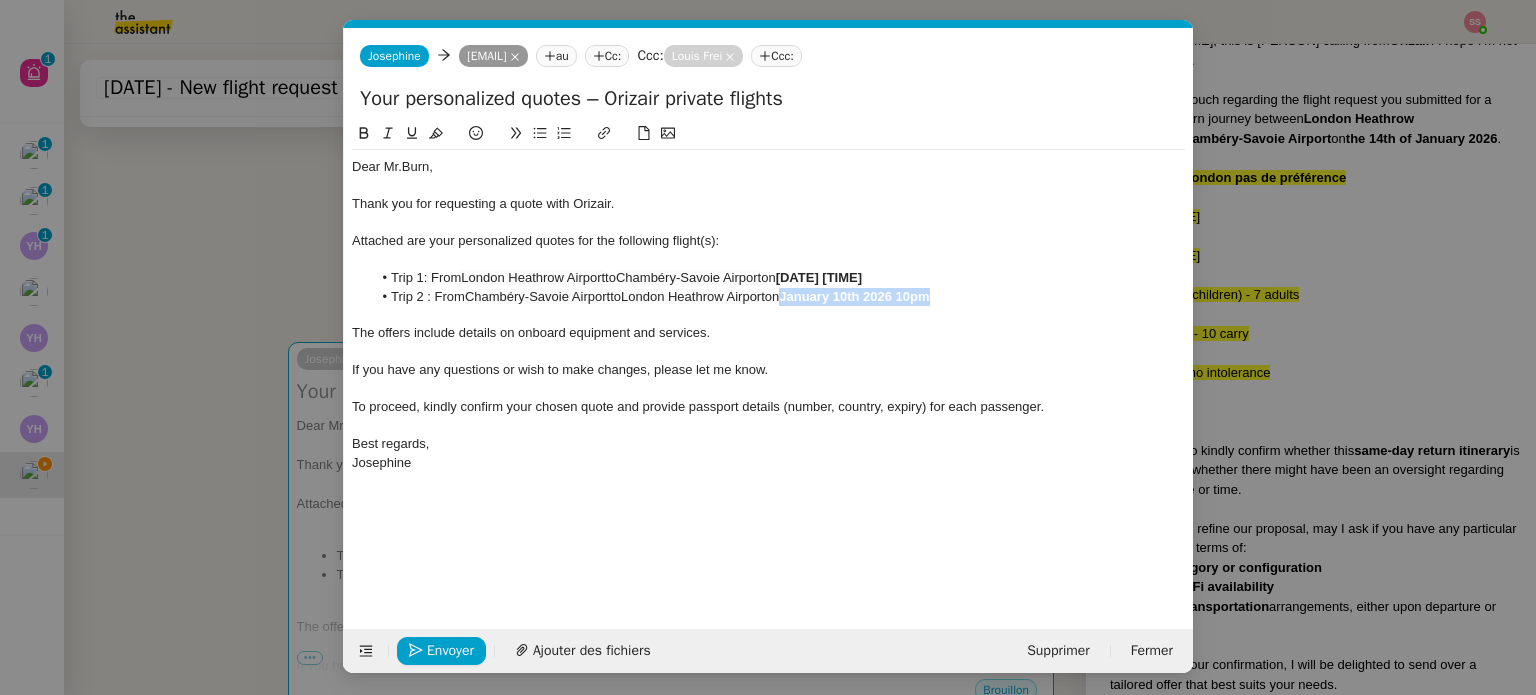 drag, startPoint x: 924, startPoint y: 297, endPoint x: 798, endPoint y: 295, distance: 126.01587 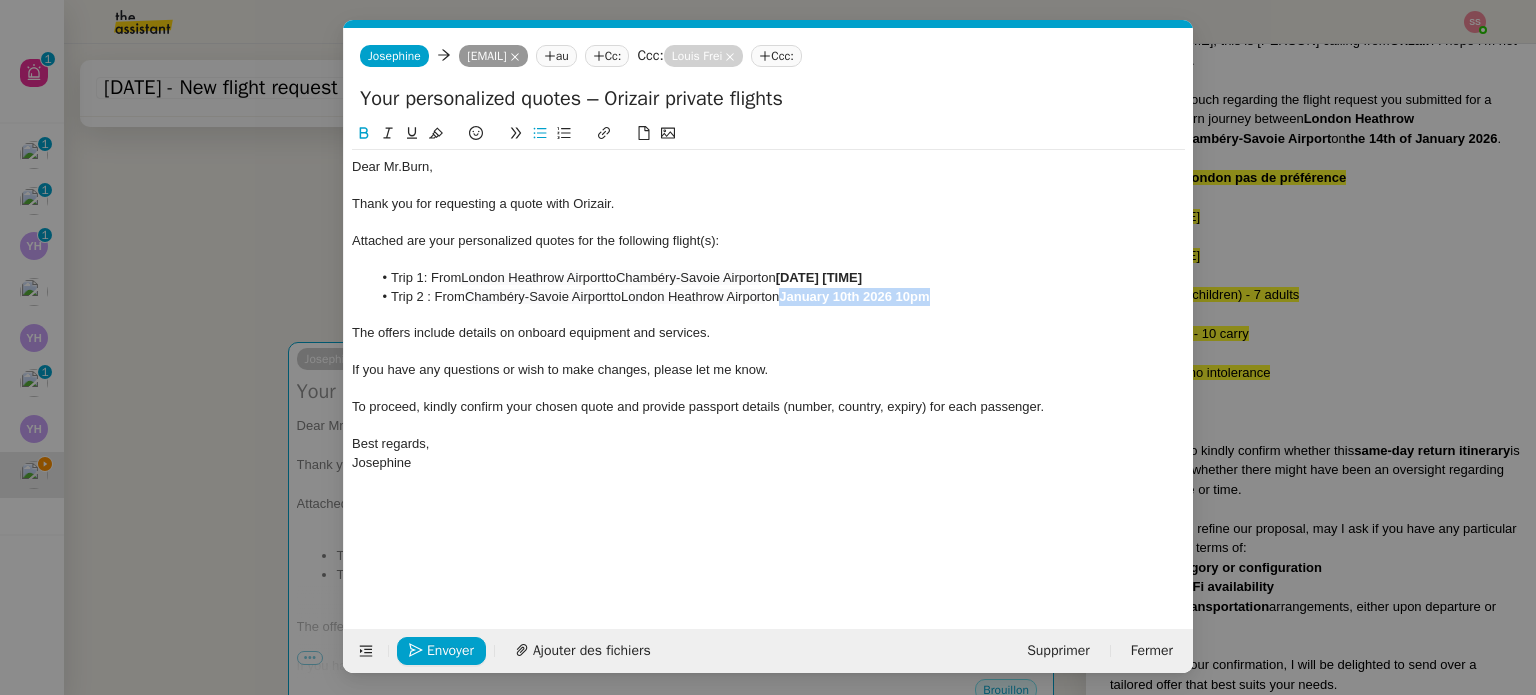 click 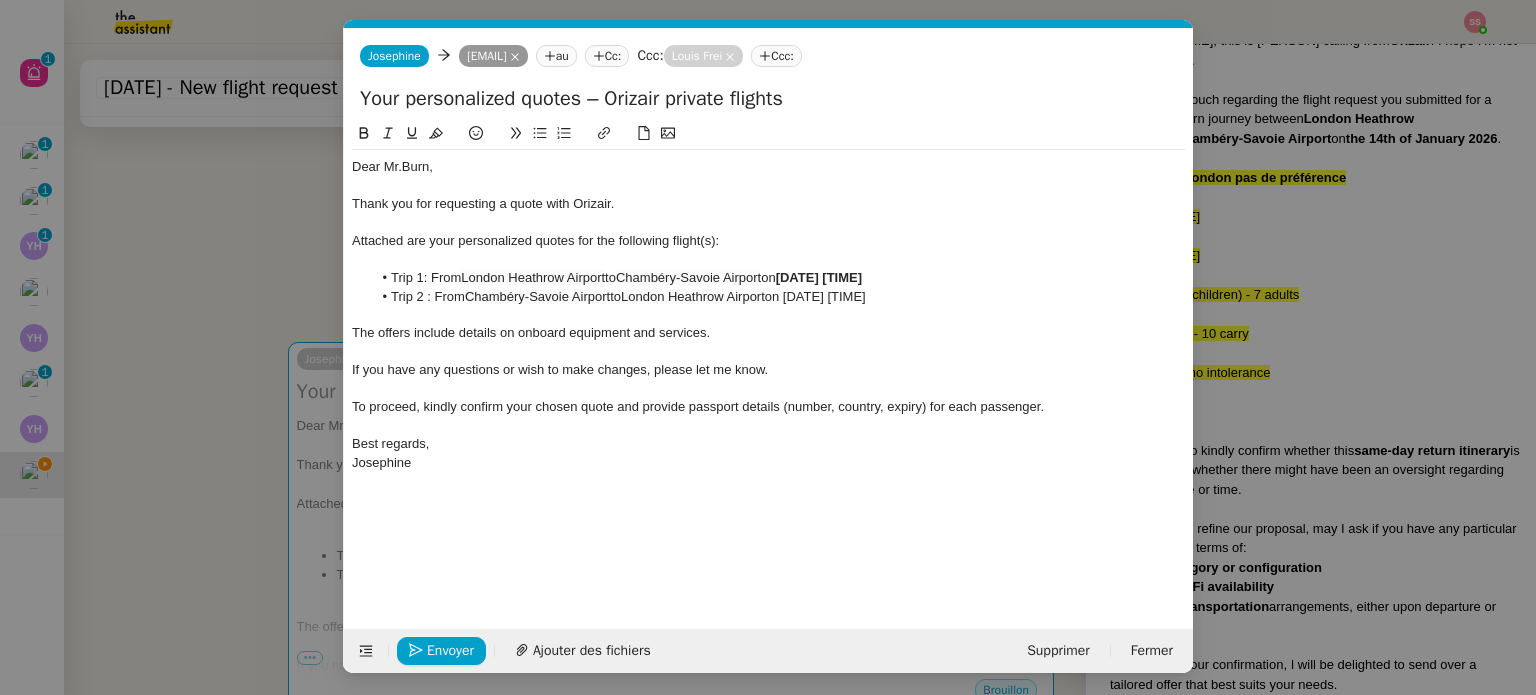 drag, startPoint x: 952, startPoint y: 280, endPoint x: 796, endPoint y: 271, distance: 156.2594 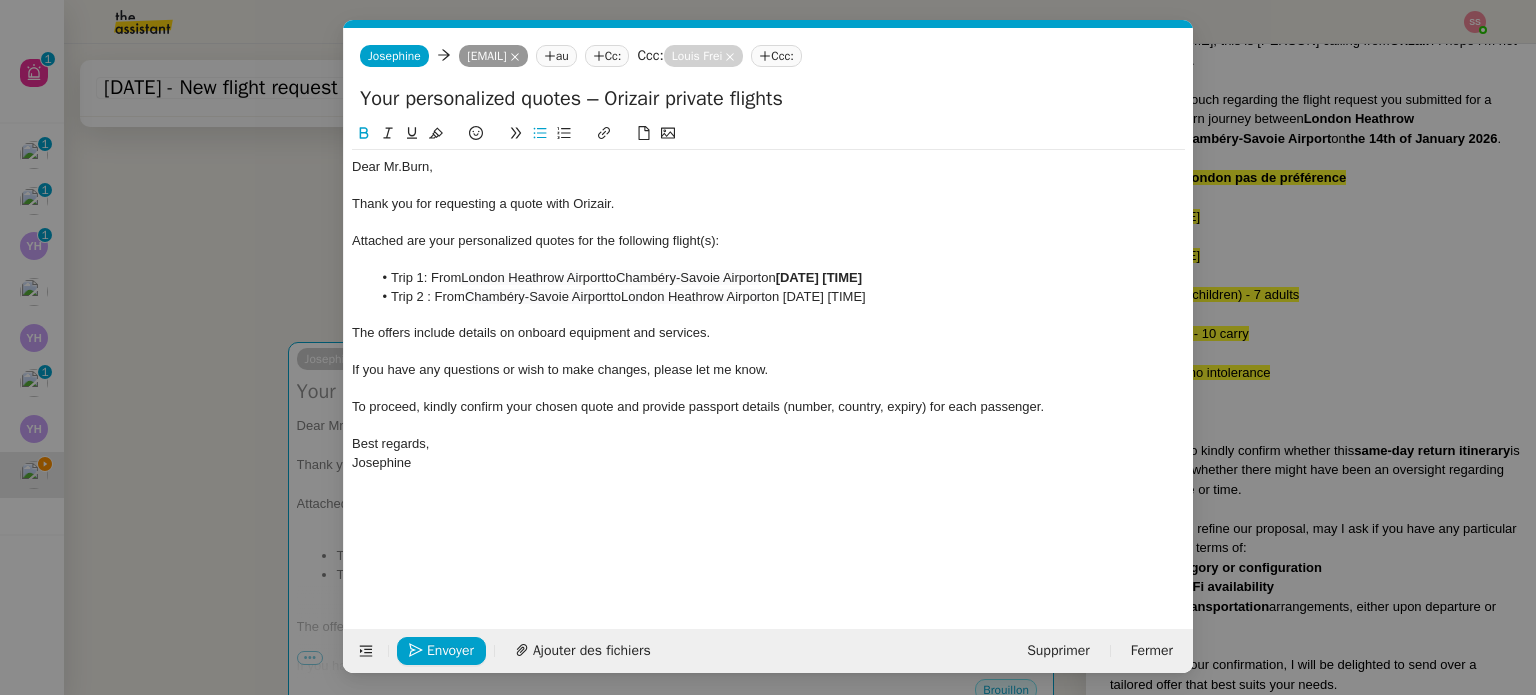 click 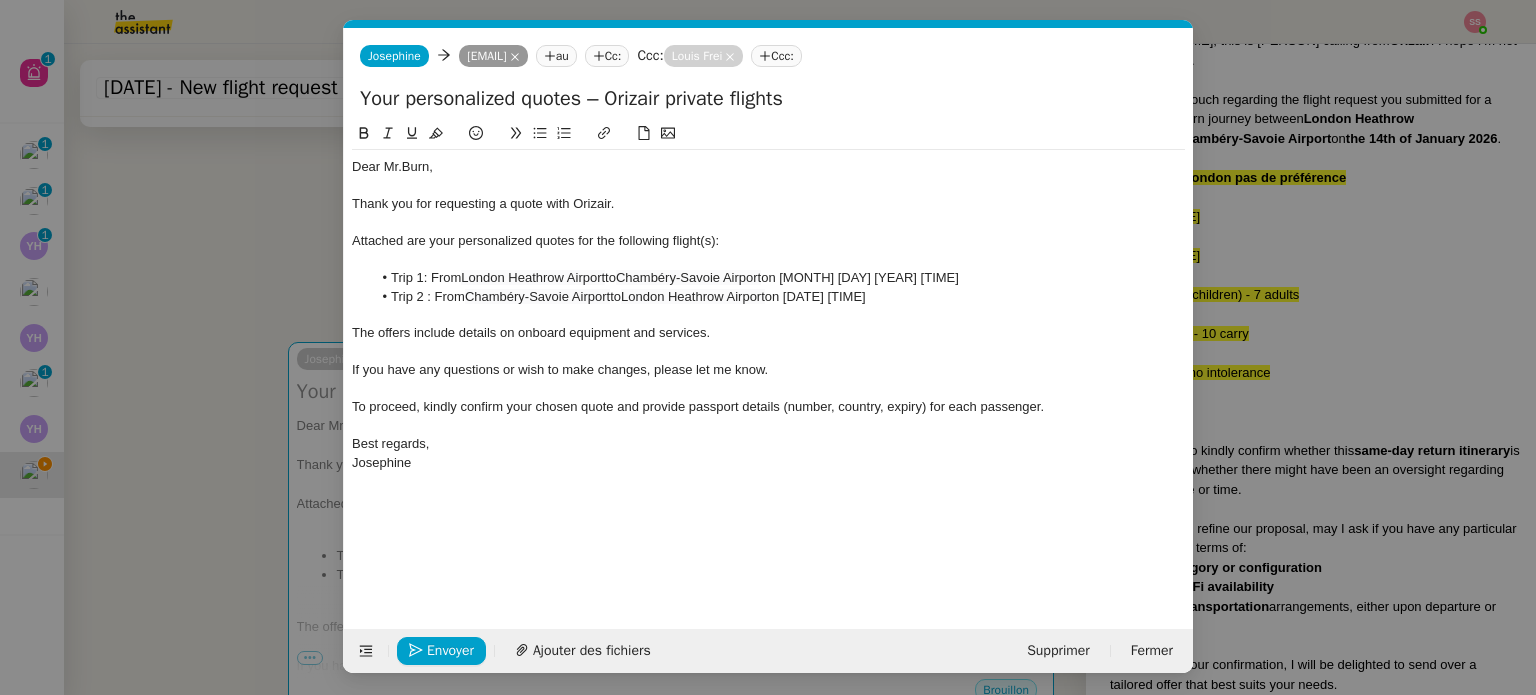 click 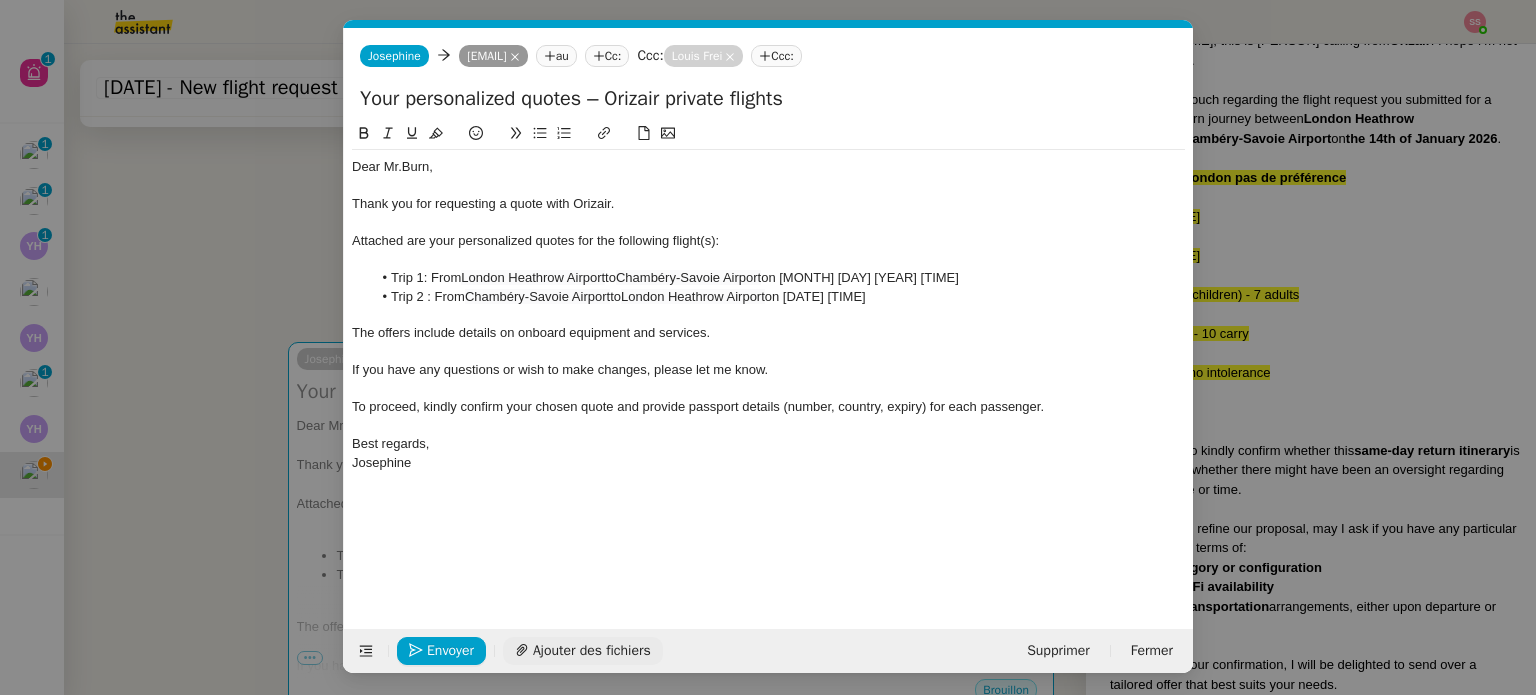 click on "Ajouter des fichiers" 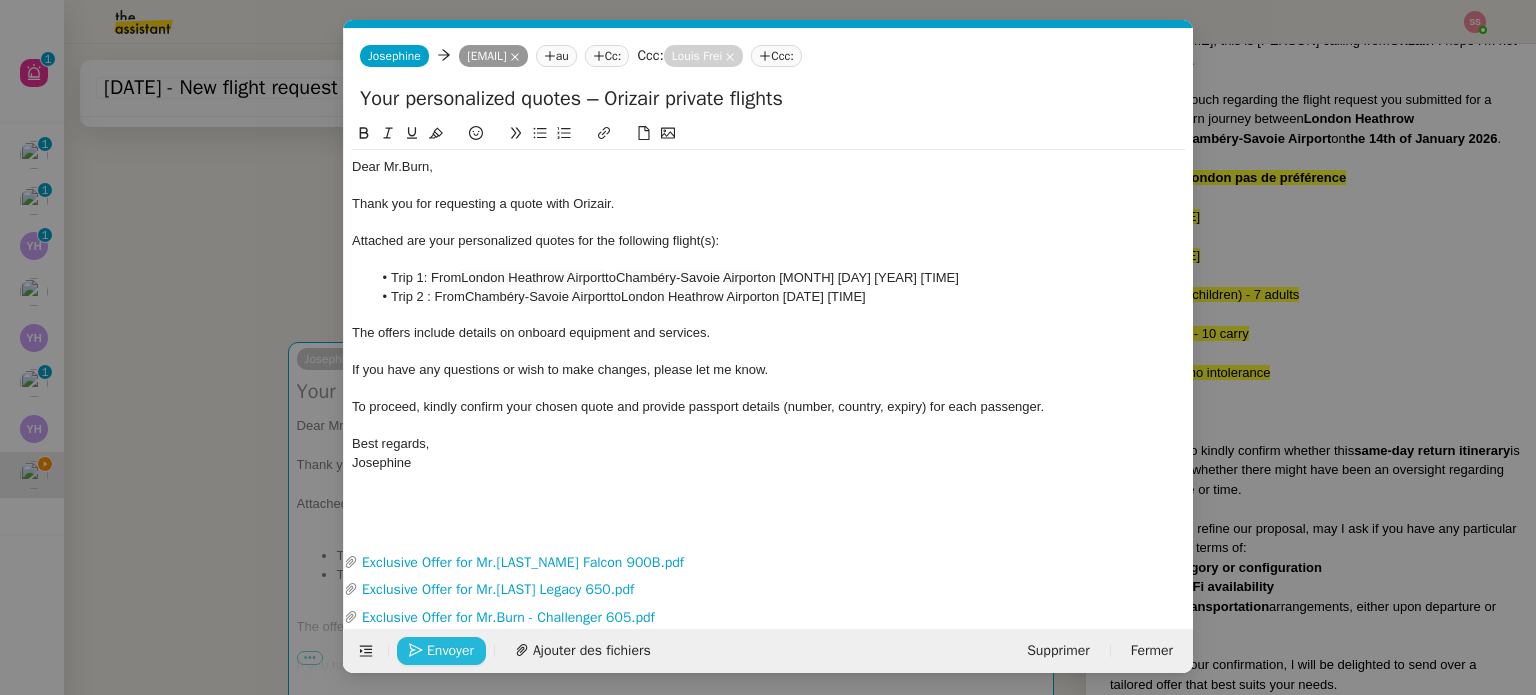 click on "Envoyer" 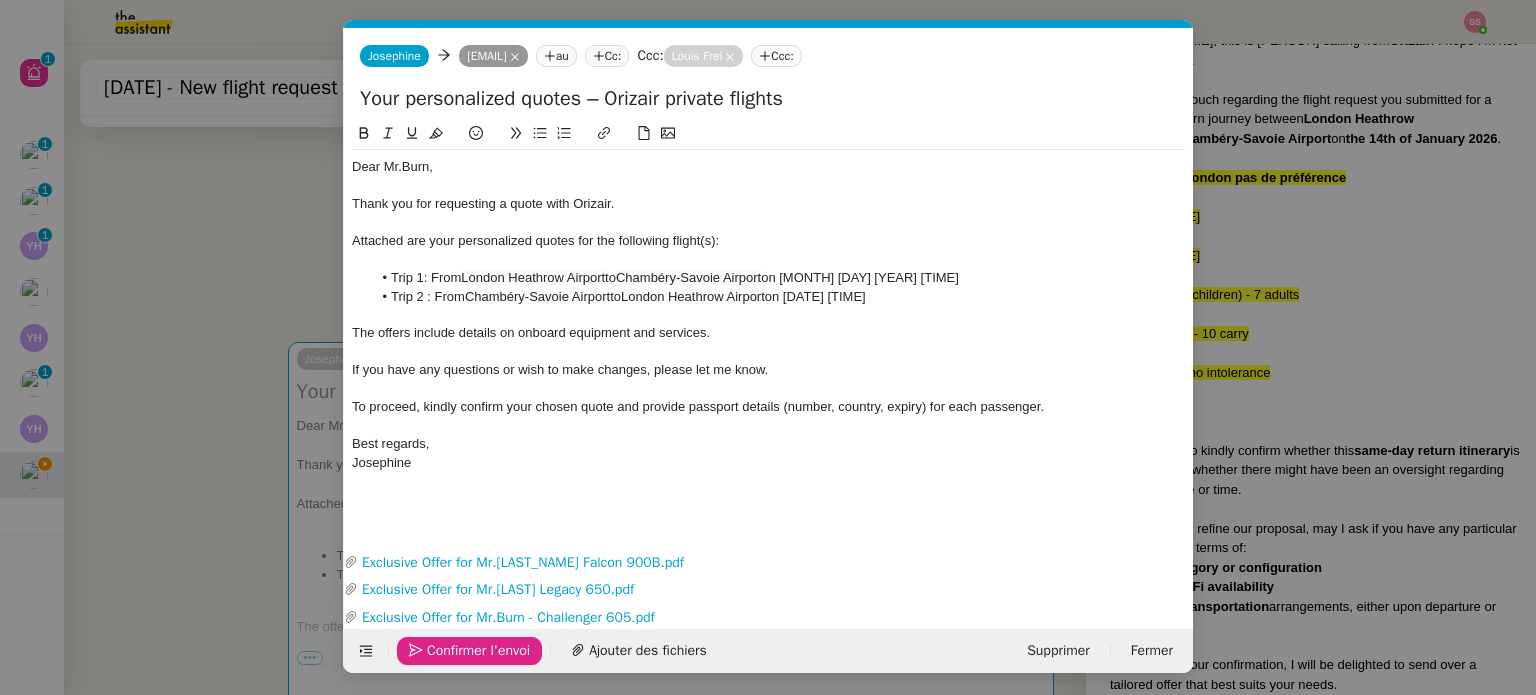 click on "Confirmer l'envoi" 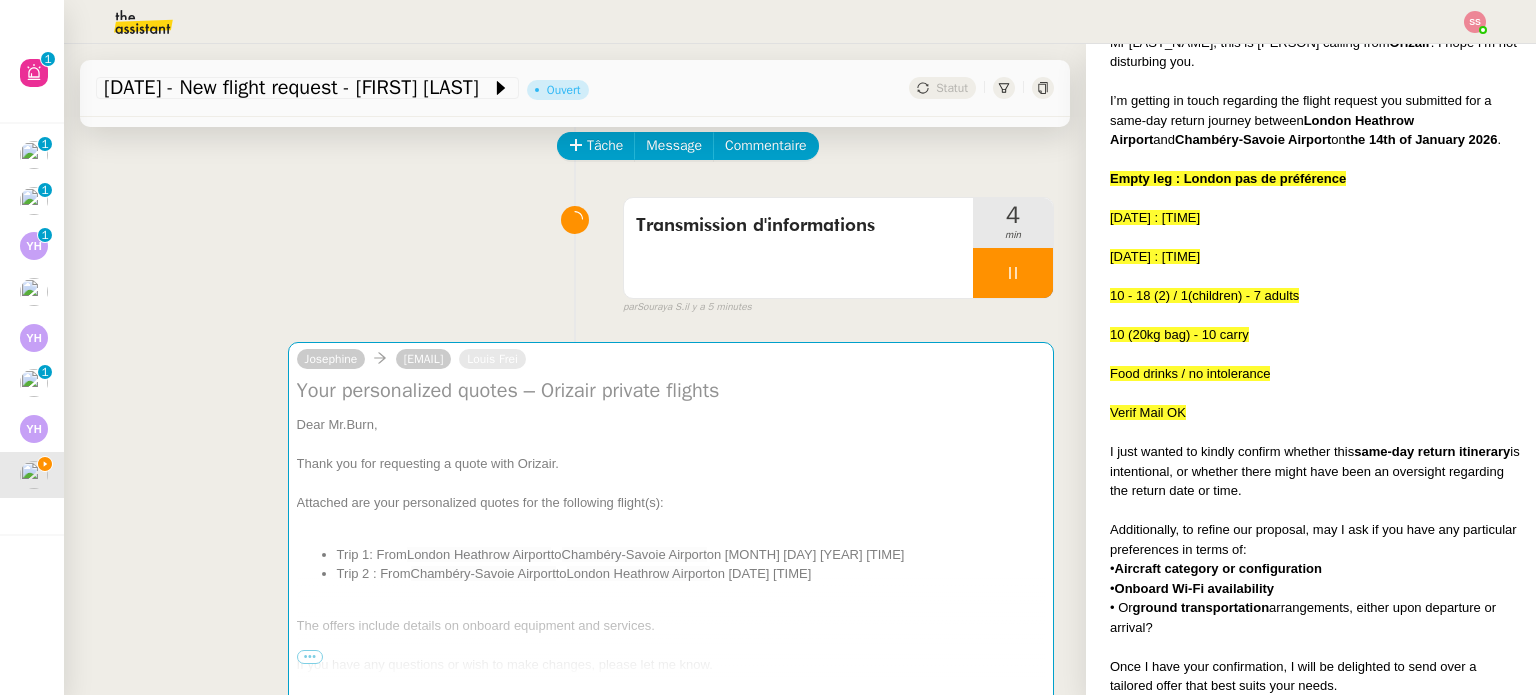 scroll, scrollTop: 800, scrollLeft: 0, axis: vertical 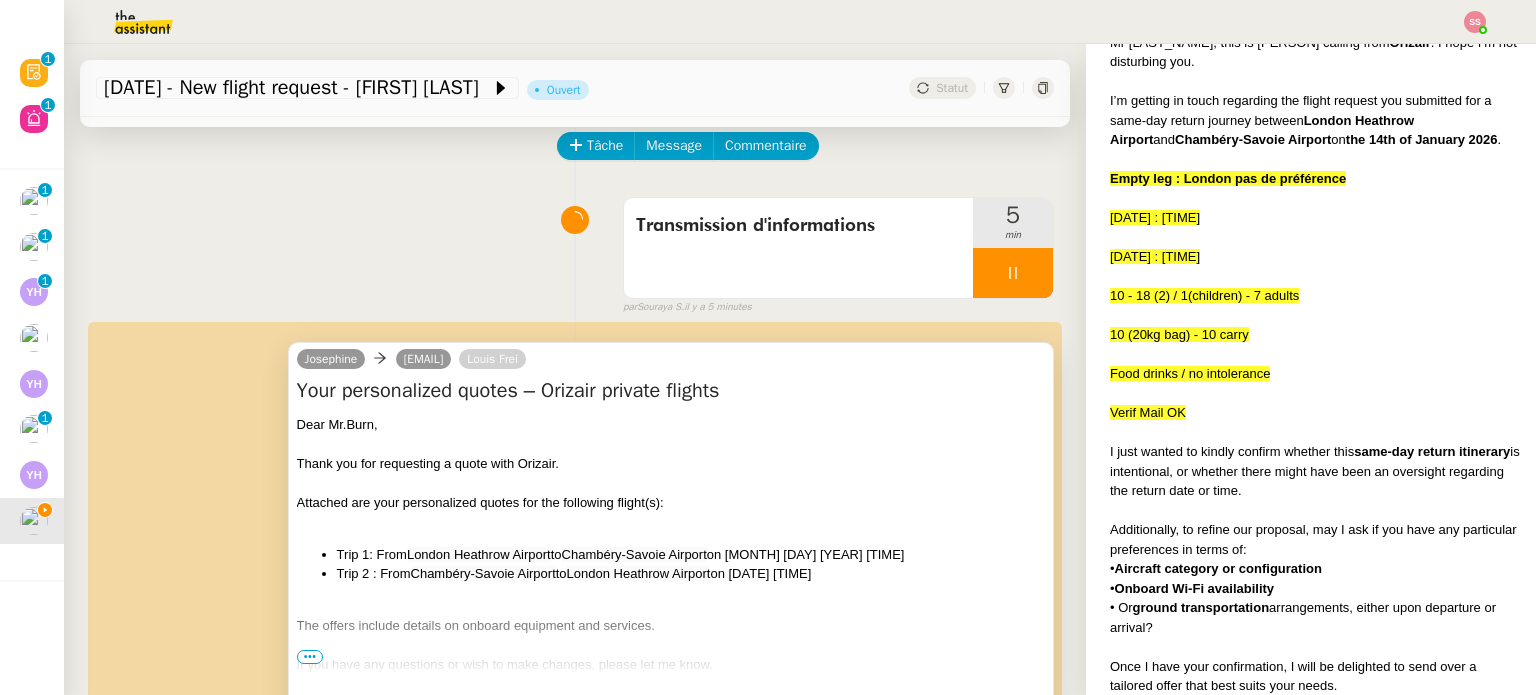 click on "Dear Mr.Burn," at bounding box center [671, 425] 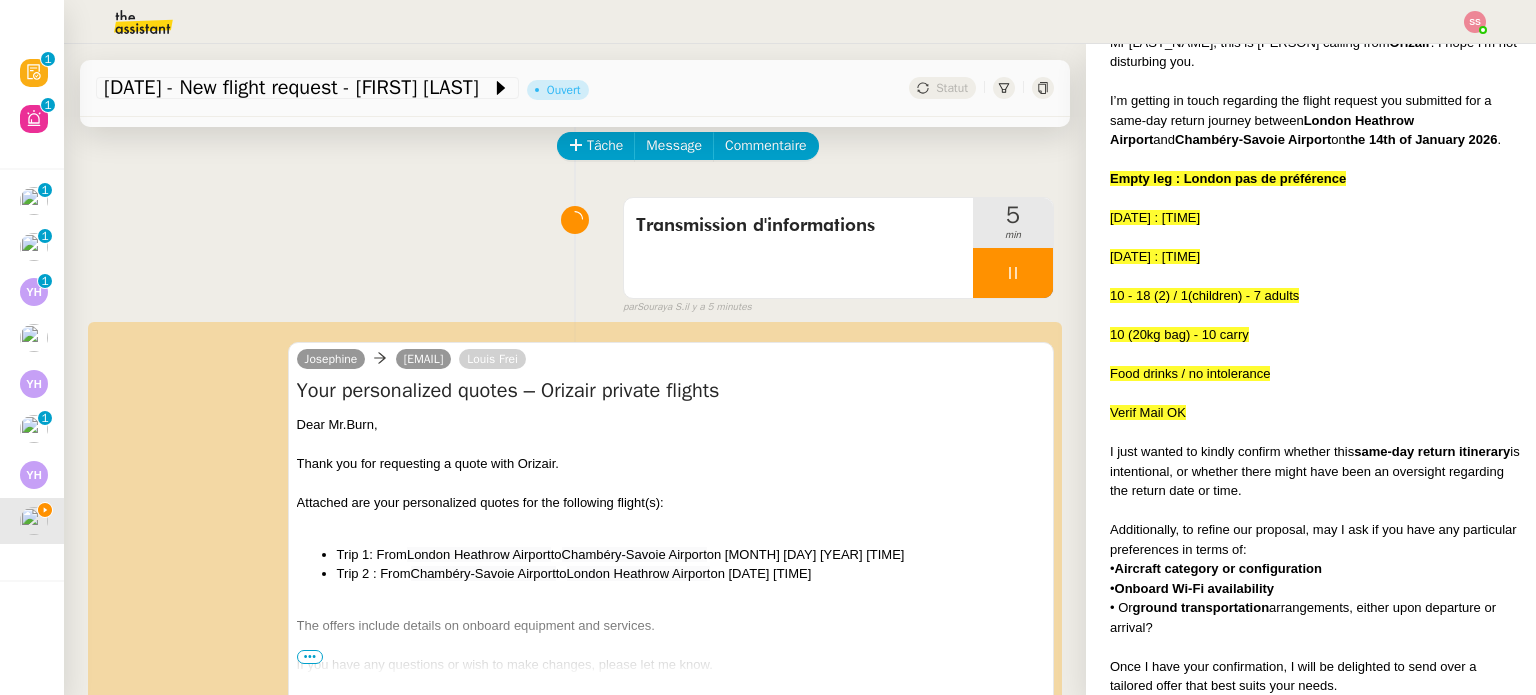 click on "Tâche Message Commentaire Veuillez patienter une erreur s'est produite 👌👌👌 message envoyé ✌️✌️✌️ Veuillez d'abord attribuer un client Une erreur s'est produite, veuillez réessayer  Transmission d'informations     5 min false par   Souraya S.   il y a 5 minutes 👌👌👌 message envoyé ✌️✌️✌️ une erreur s'est produite 👌👌👌 message envoyé ✌️✌️✌️ Votre message va être revu ✌️✌️✌️ une erreur s'est produite La taille des fichiers doit être de 10Mb au maximum.  Josephine     burn.n@icloud.com  Louis Frei  Your personalized quotes – Orizair private flights
Dear Mr.Burn, Thank you for requesting a quote with Orizair. Attached are your personalized quotes for the following flight(s): Trip 1: From  London Heathrow Airport  to  Chambéry-Savoie Airport  on January 3rd 2026 5am Trip 2 : From  Chambéry-Savoie Airport  to  London Heathrow Airport  on January 10th 2026 10pm The offers include details on onboard equipment and services." 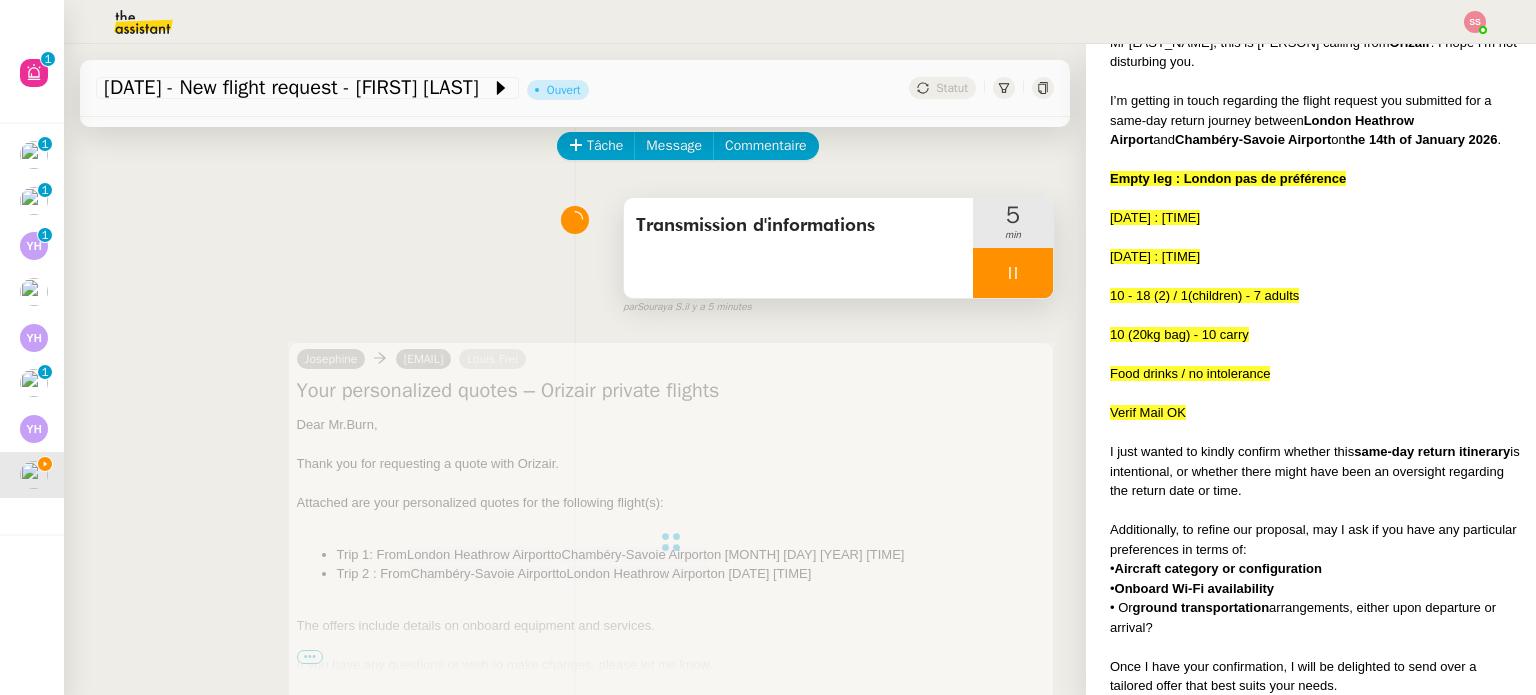 click at bounding box center [1013, 273] 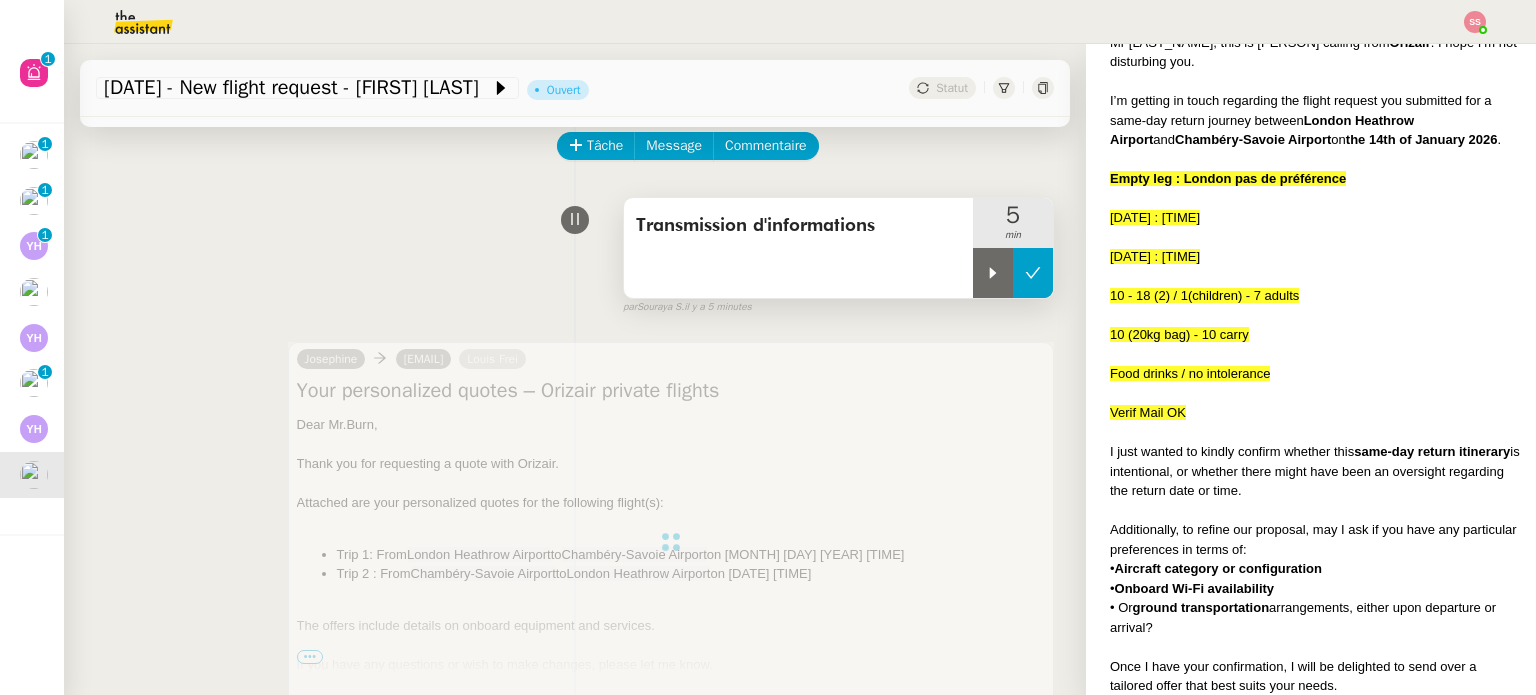 click 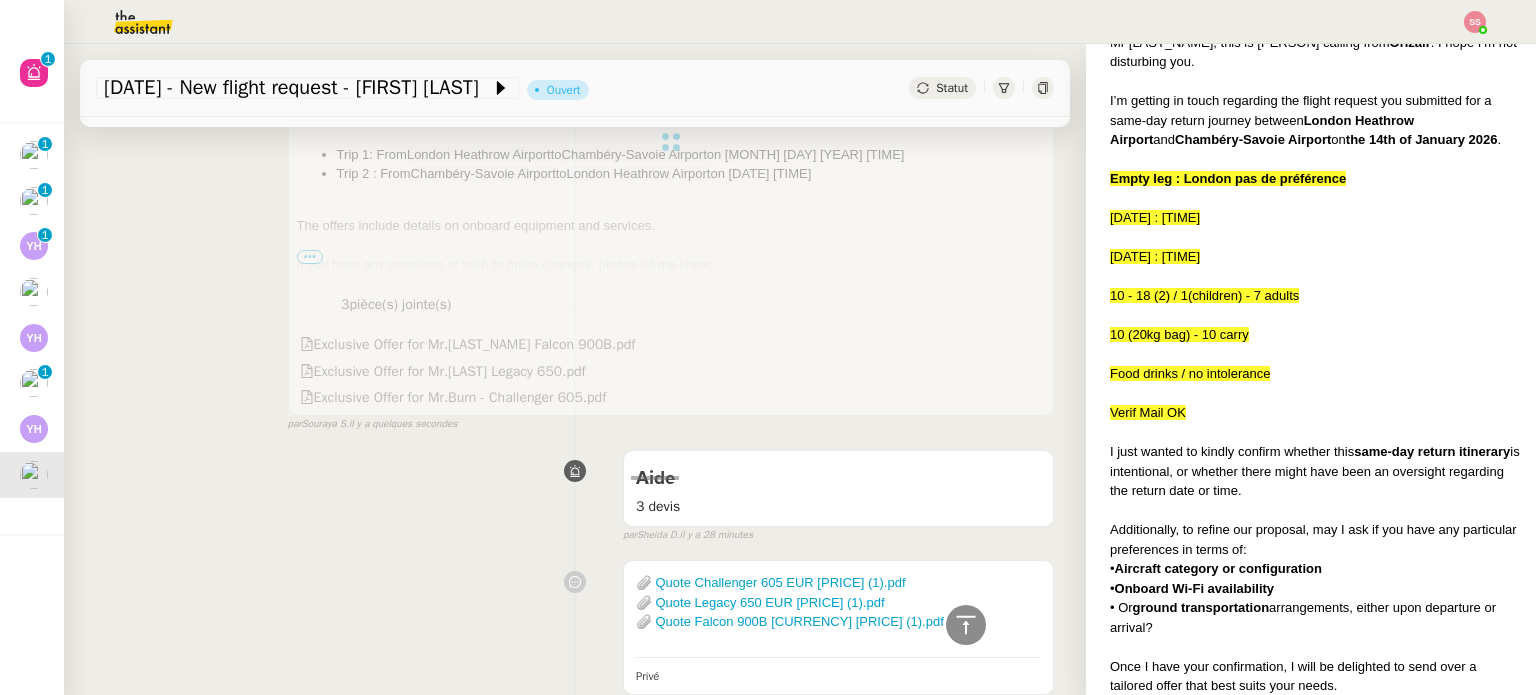 scroll, scrollTop: 291, scrollLeft: 0, axis: vertical 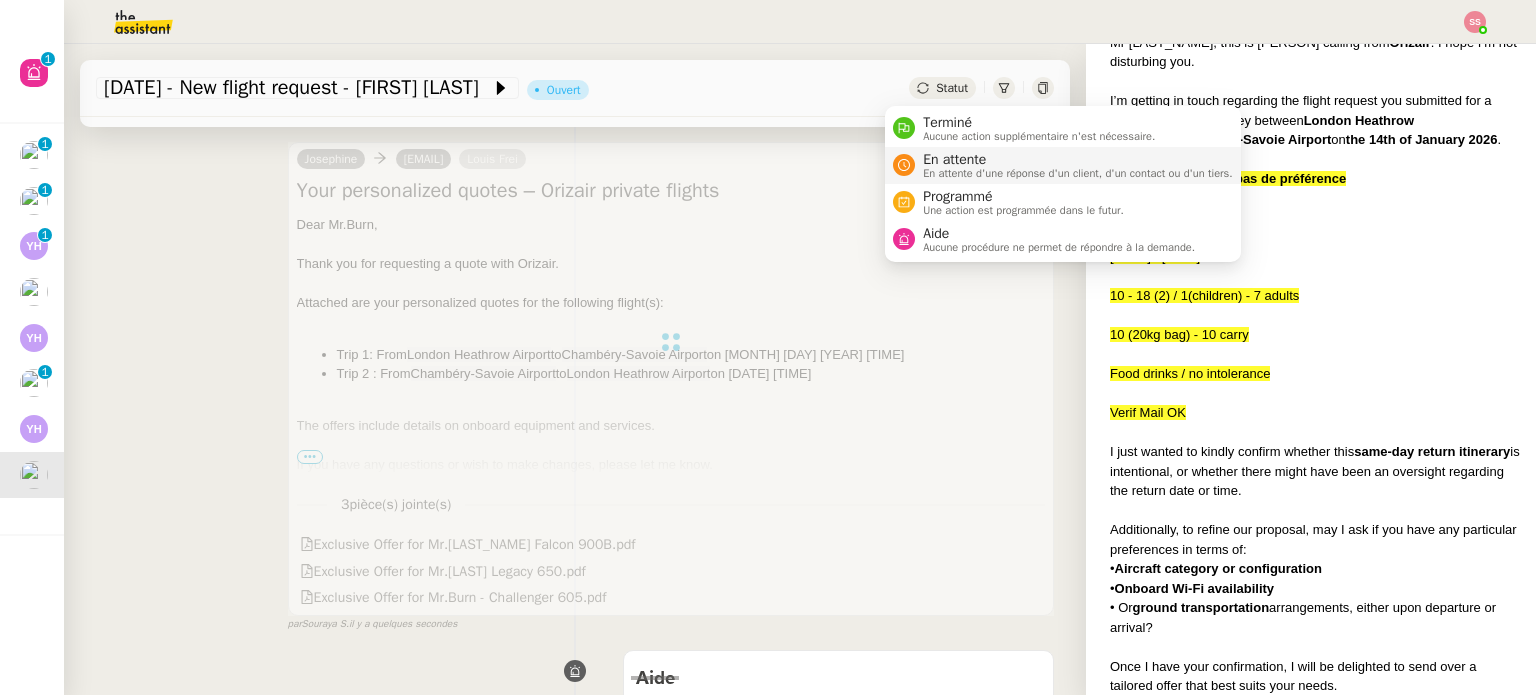 click on "En attente d'une réponse d'un client, d'un contact ou d'un tiers." at bounding box center (1078, 173) 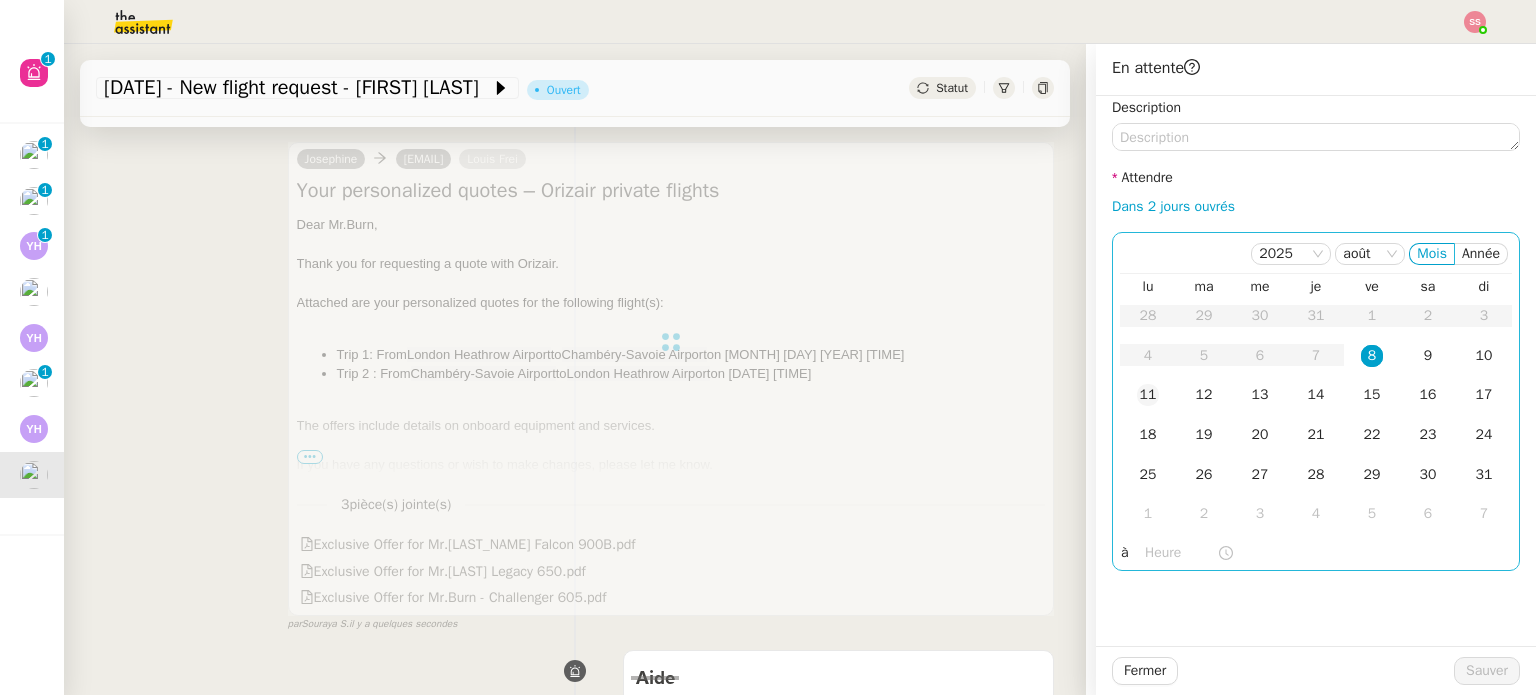 click on "11" 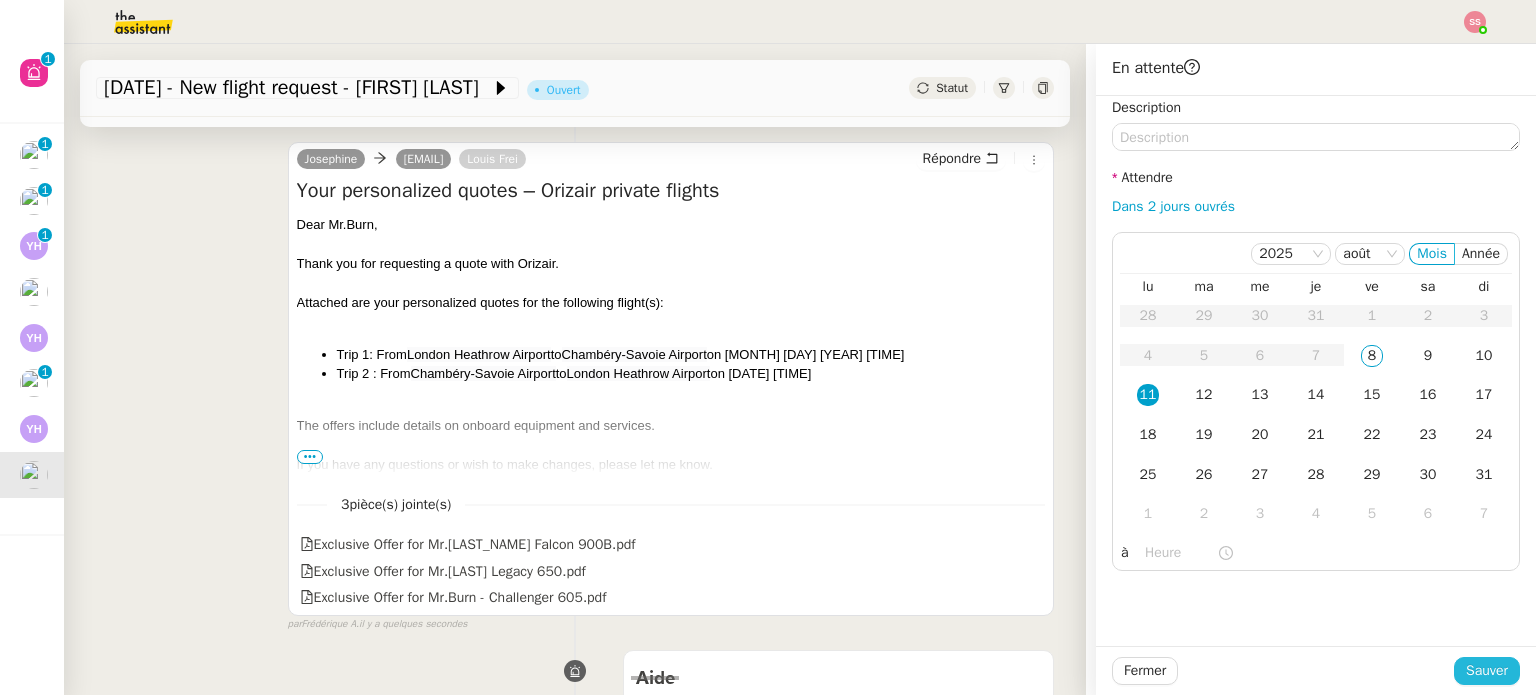 click on "Sauver" 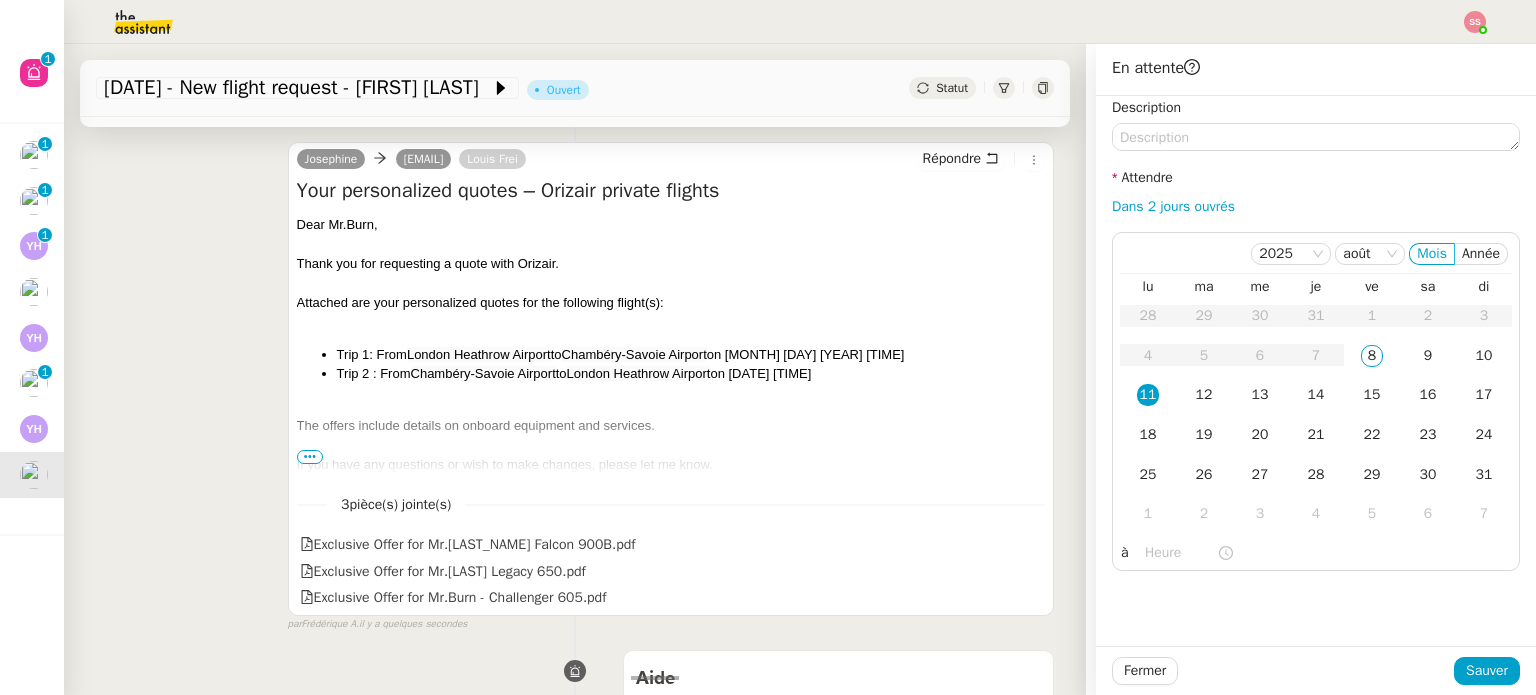 scroll, scrollTop: 401, scrollLeft: 0, axis: vertical 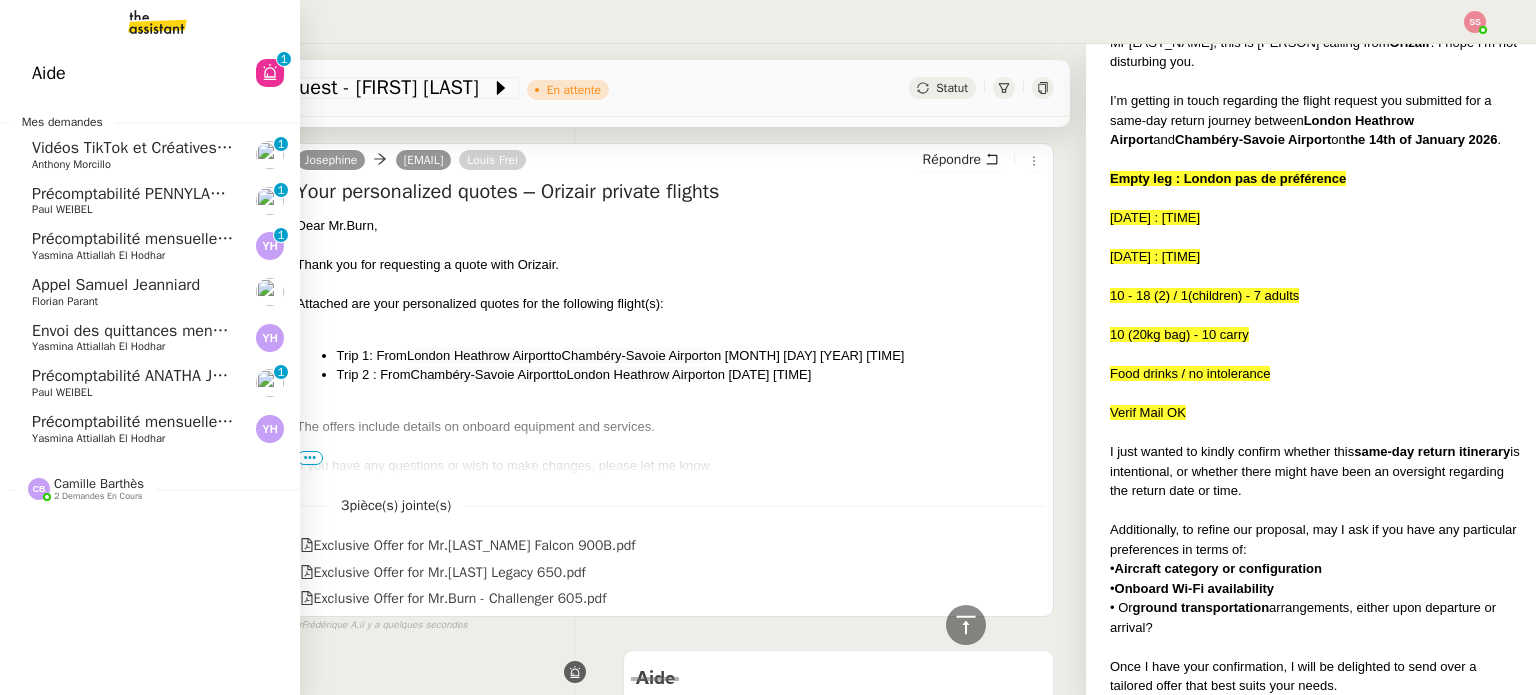 click on "Appel Samuel Jeanniard" 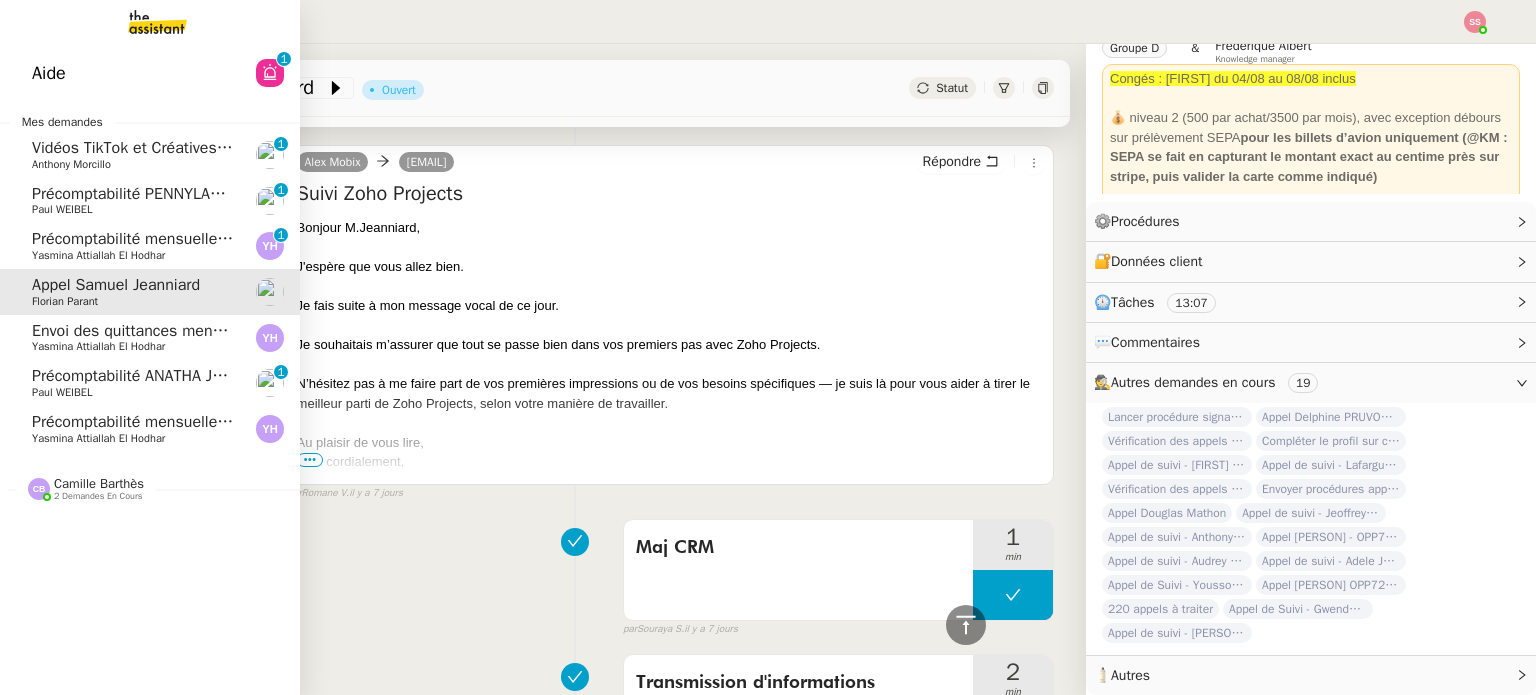 scroll, scrollTop: 99, scrollLeft: 0, axis: vertical 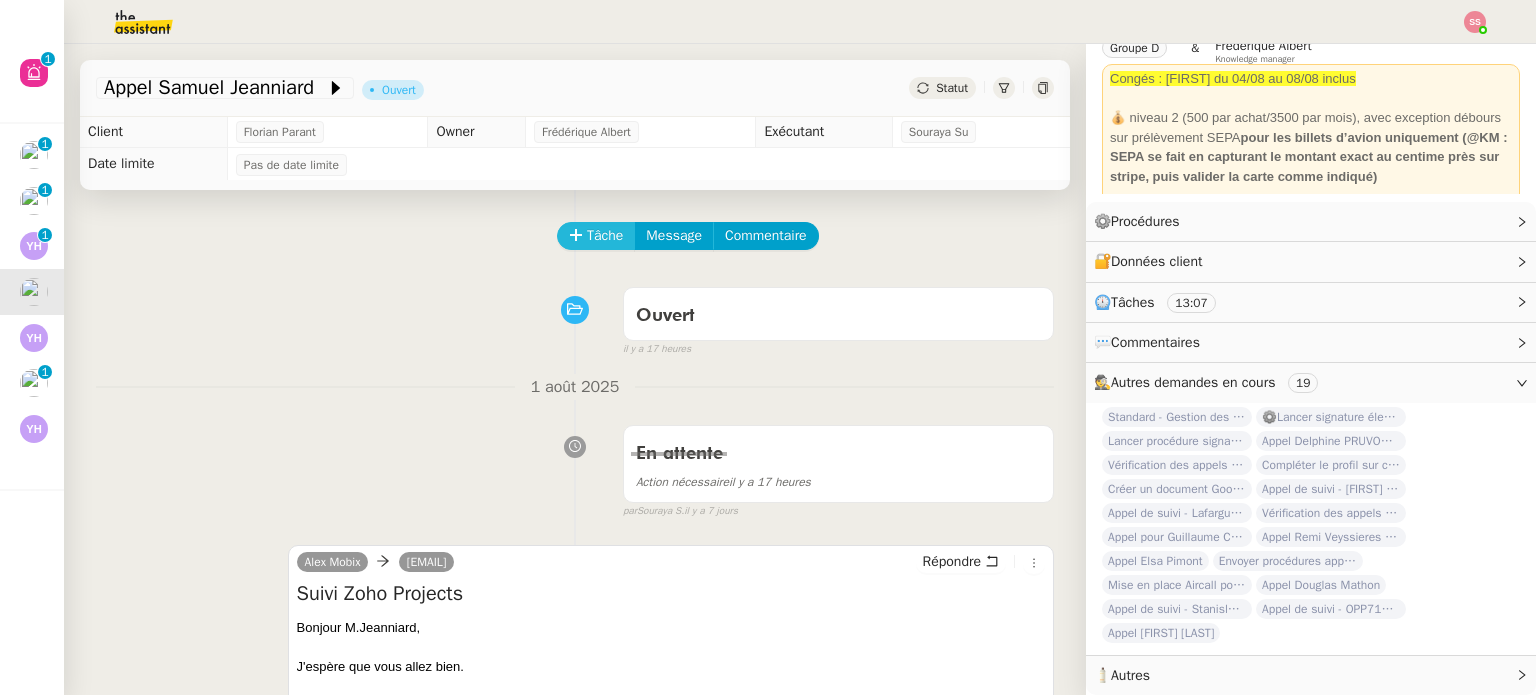 click on "Tâche" 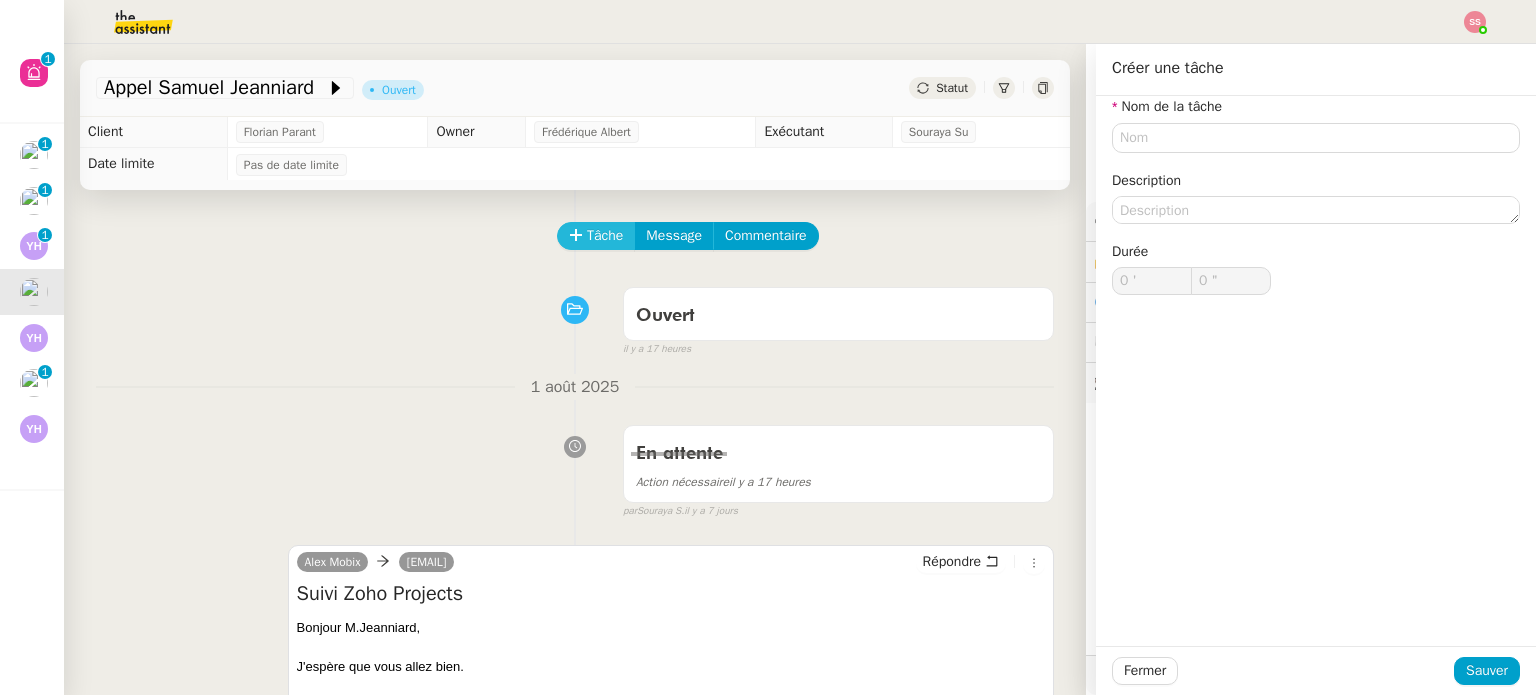 scroll, scrollTop: 99, scrollLeft: 0, axis: vertical 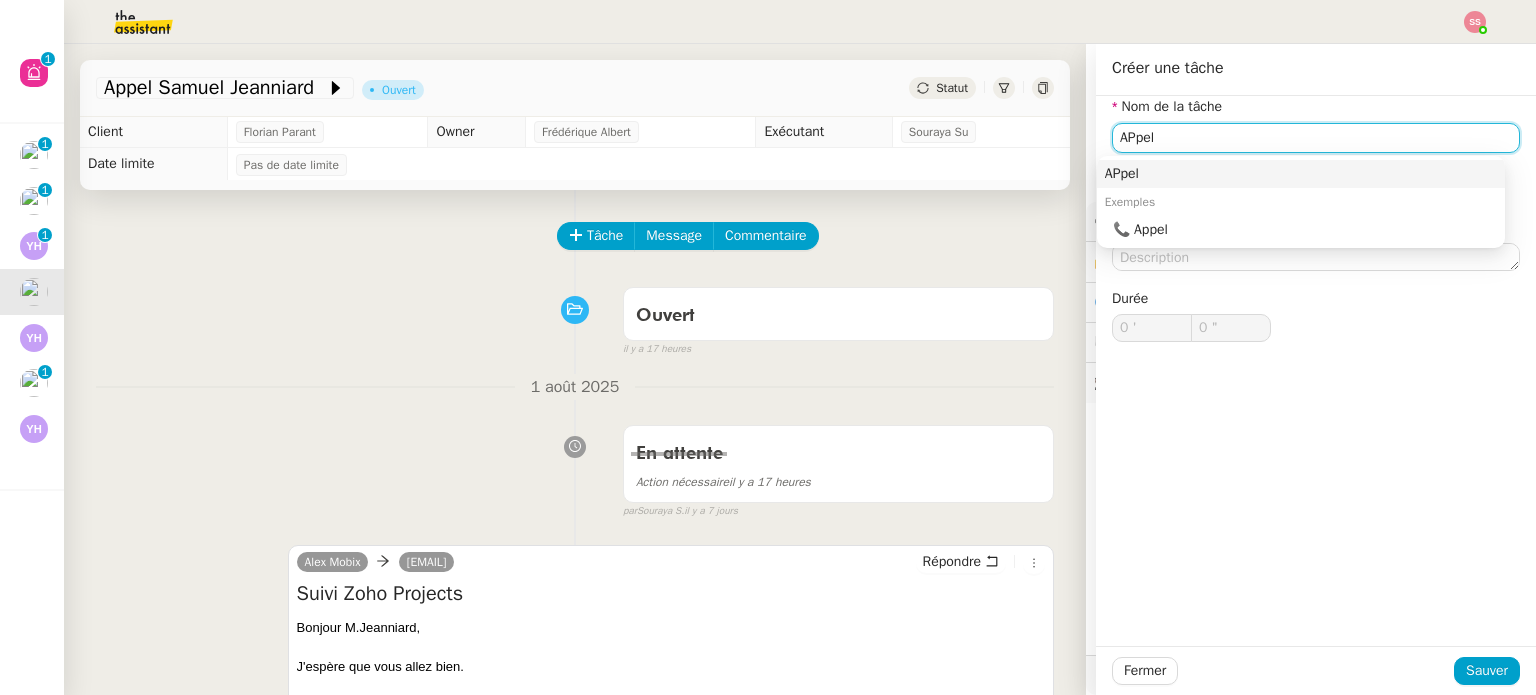 click on "APpel" at bounding box center (1301, 174) 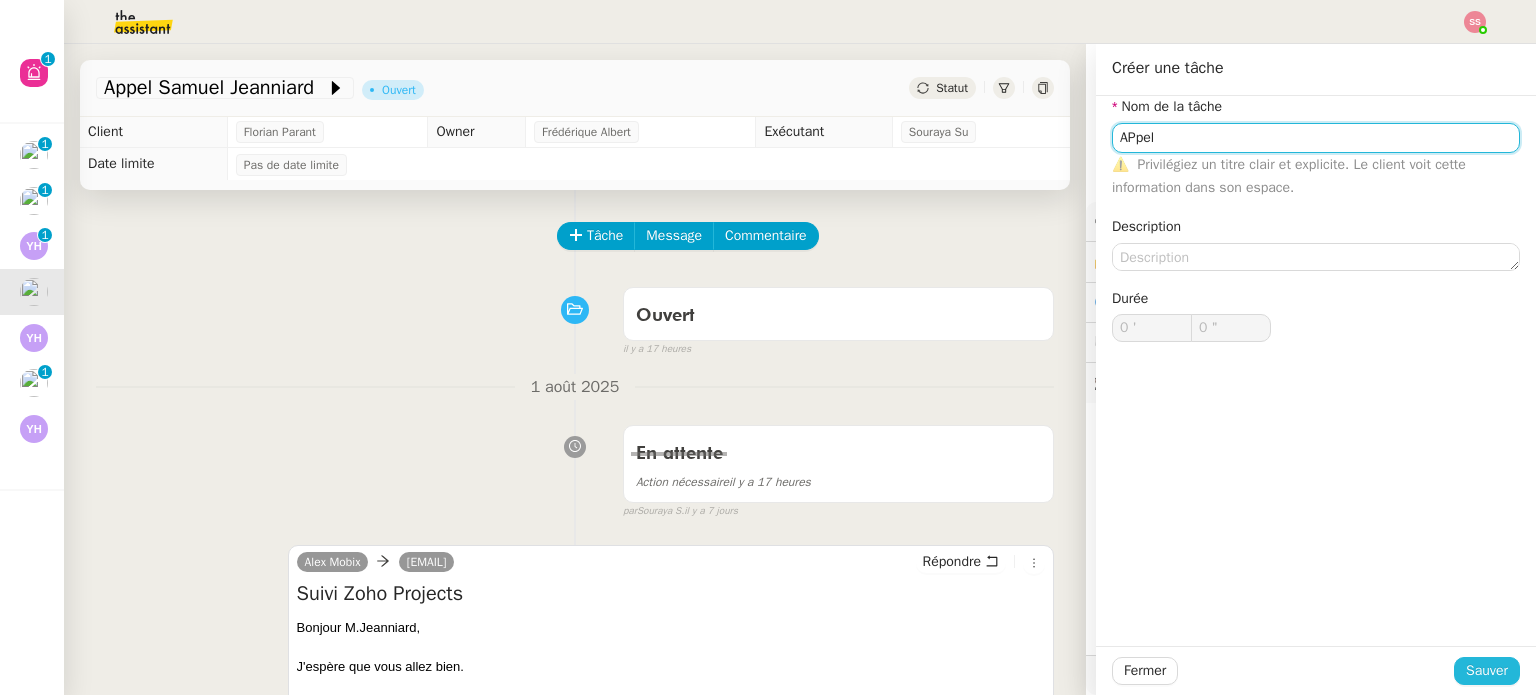 type on "APpel" 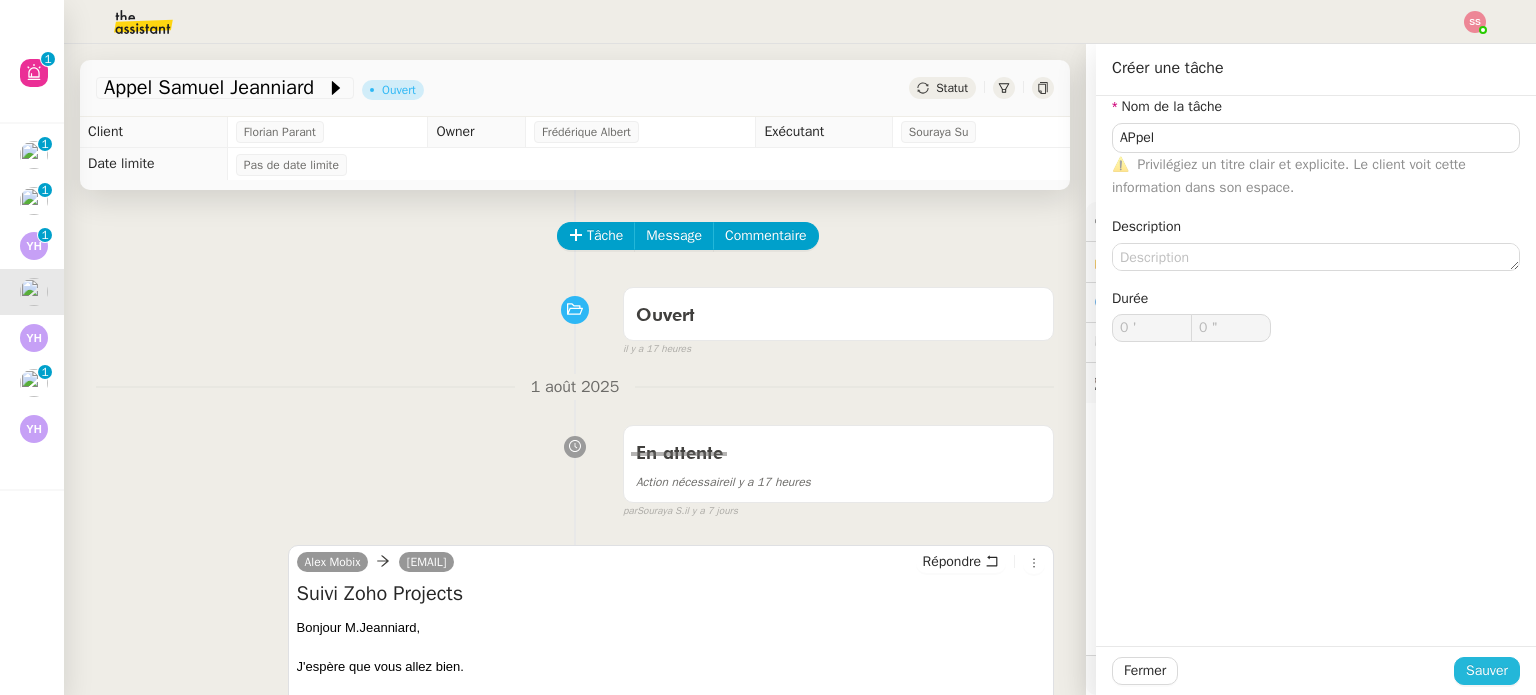 click on "Sauver" 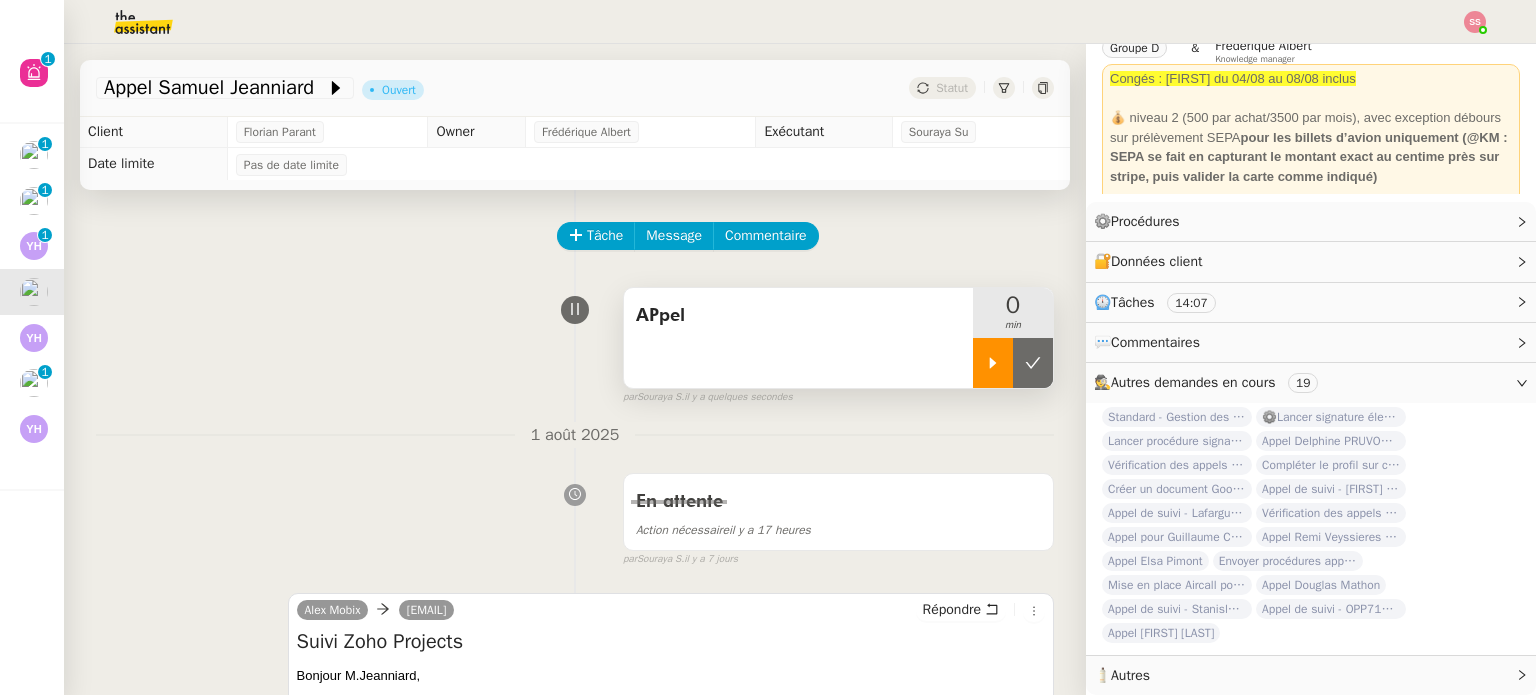 scroll, scrollTop: 99, scrollLeft: 0, axis: vertical 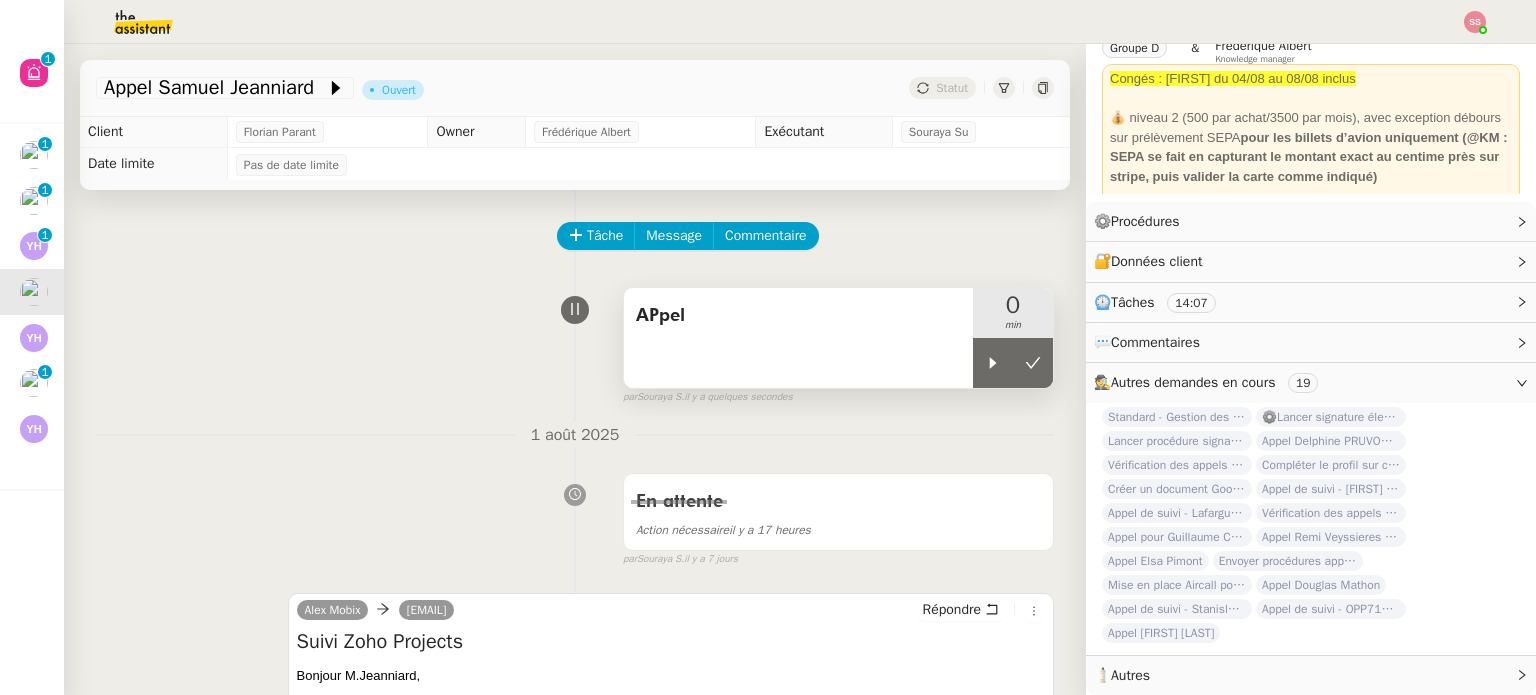 click on "APpel" at bounding box center (798, 316) 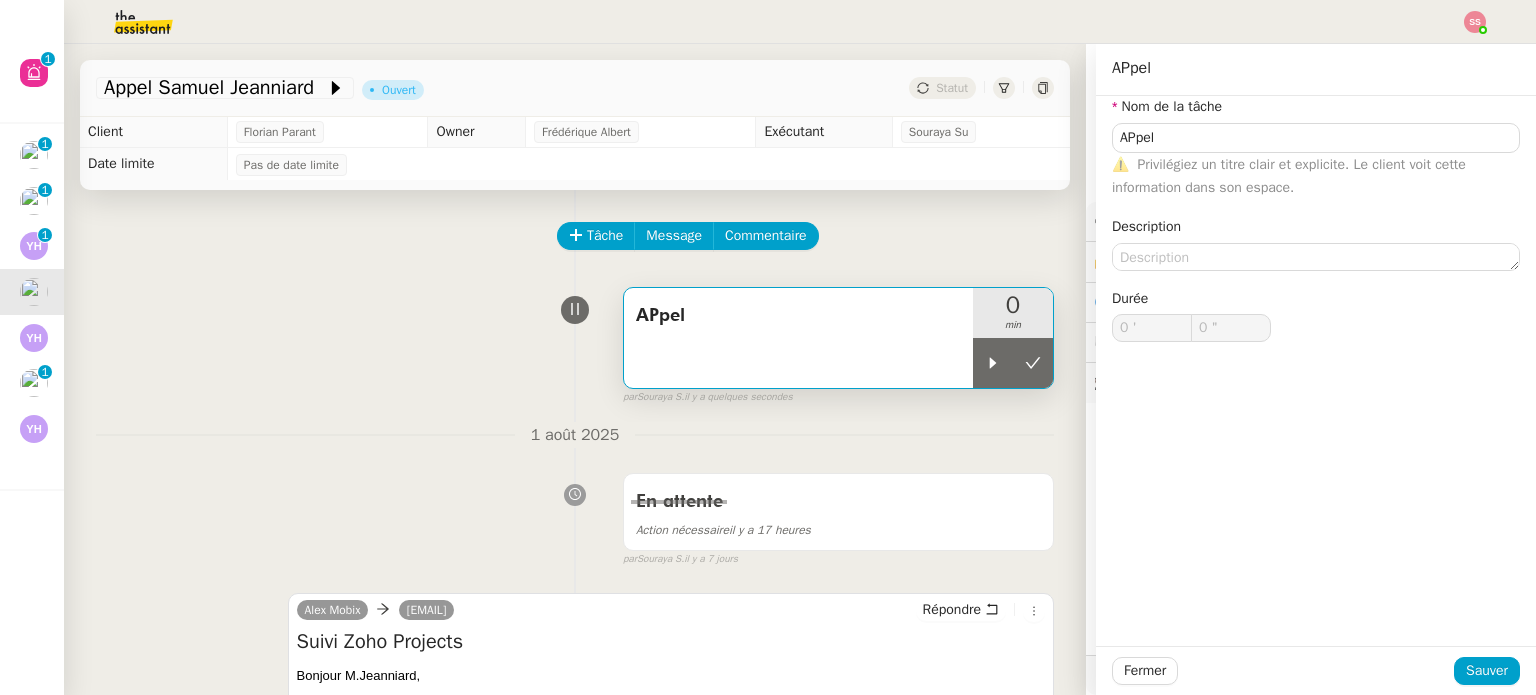 scroll, scrollTop: 99, scrollLeft: 0, axis: vertical 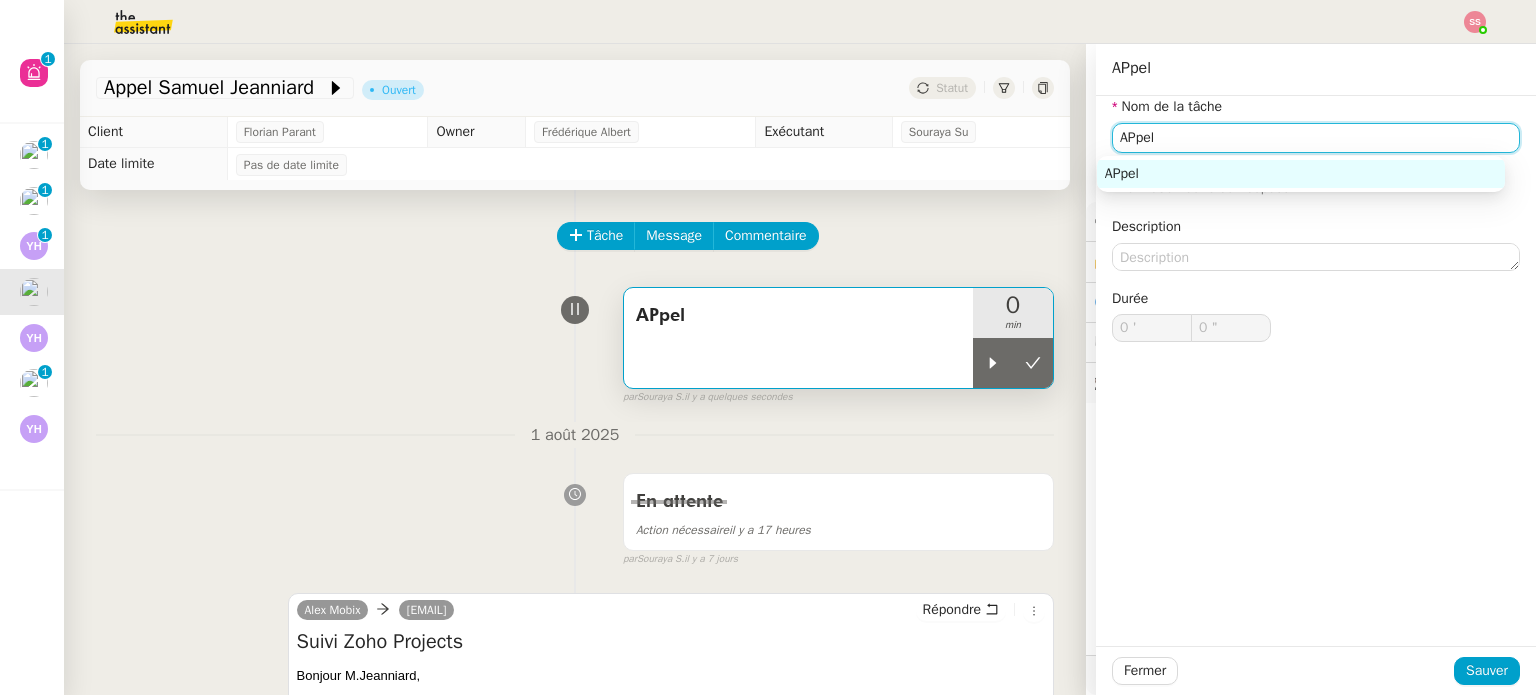 drag, startPoint x: 1158, startPoint y: 140, endPoint x: 1120, endPoint y: 136, distance: 38.209946 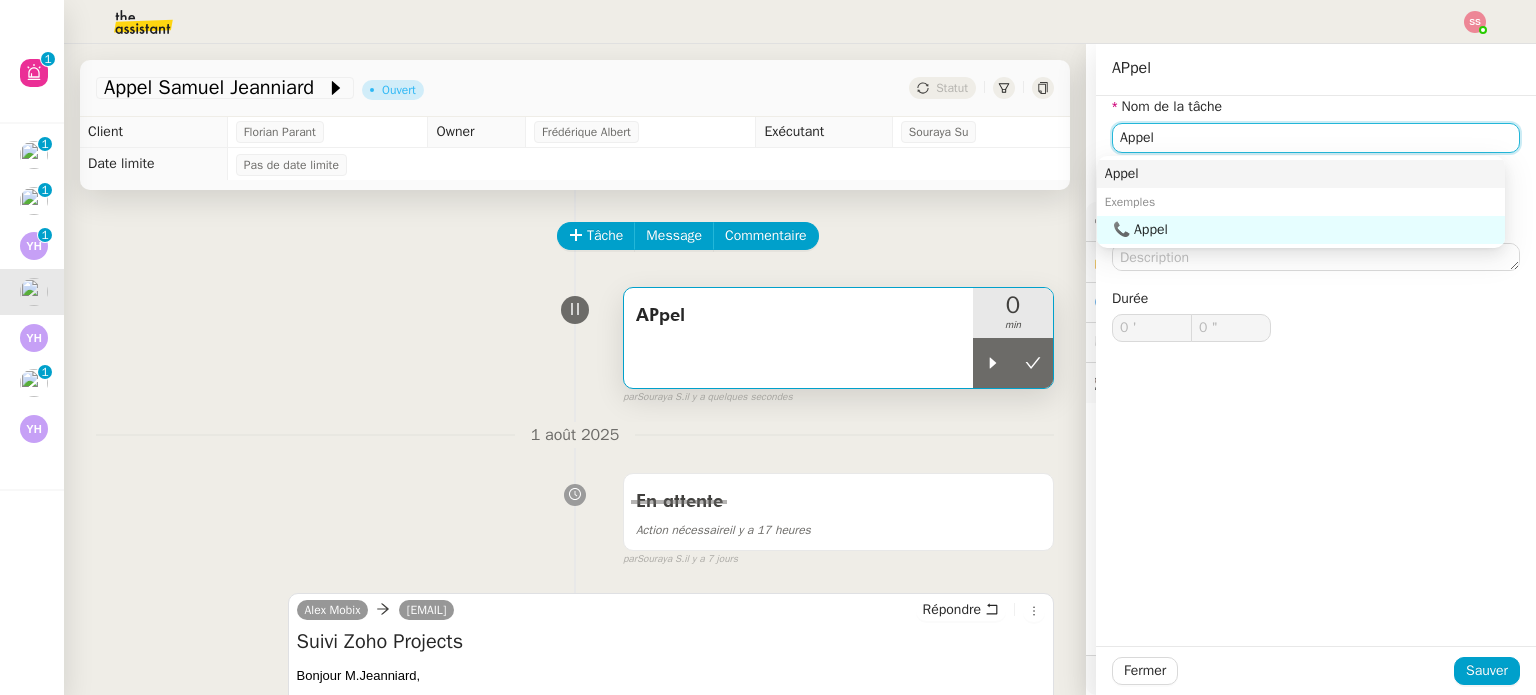 click on "Appel" at bounding box center (1301, 174) 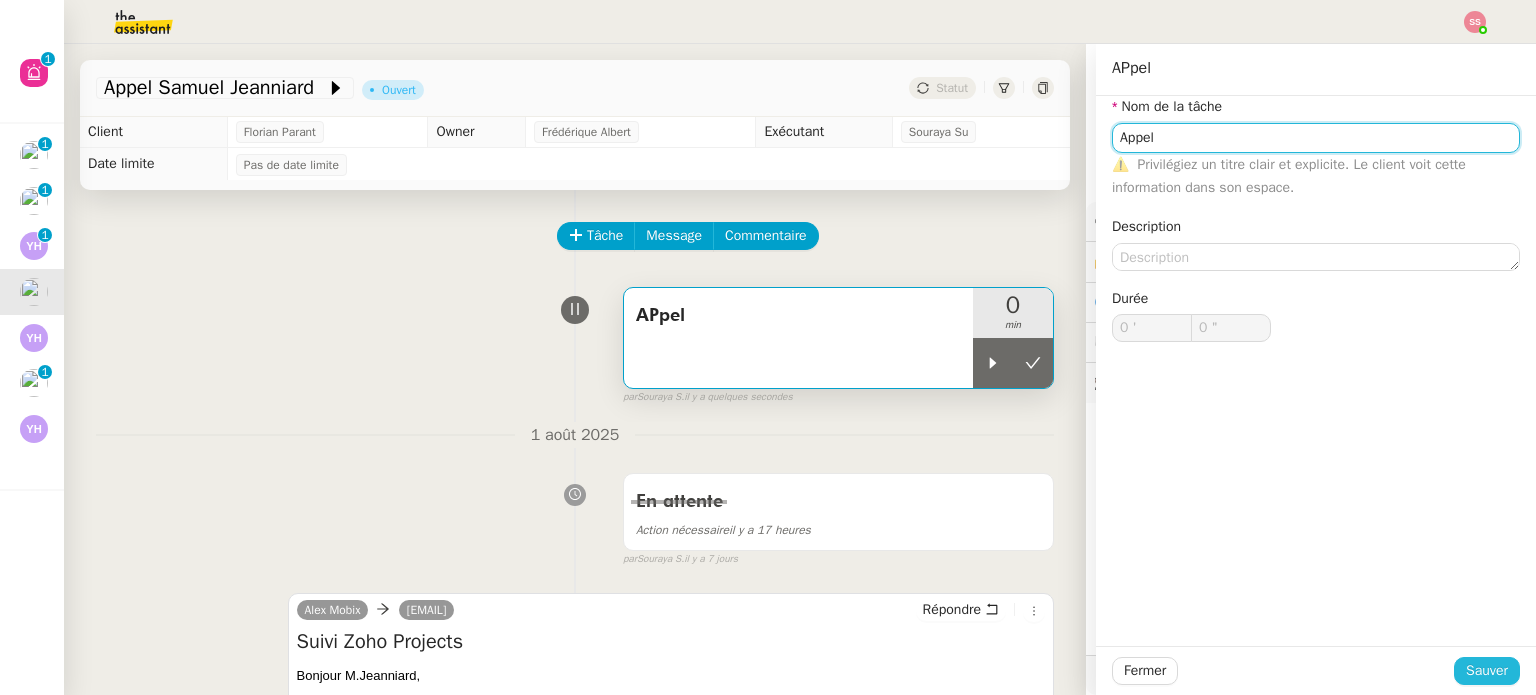 type on "Appel" 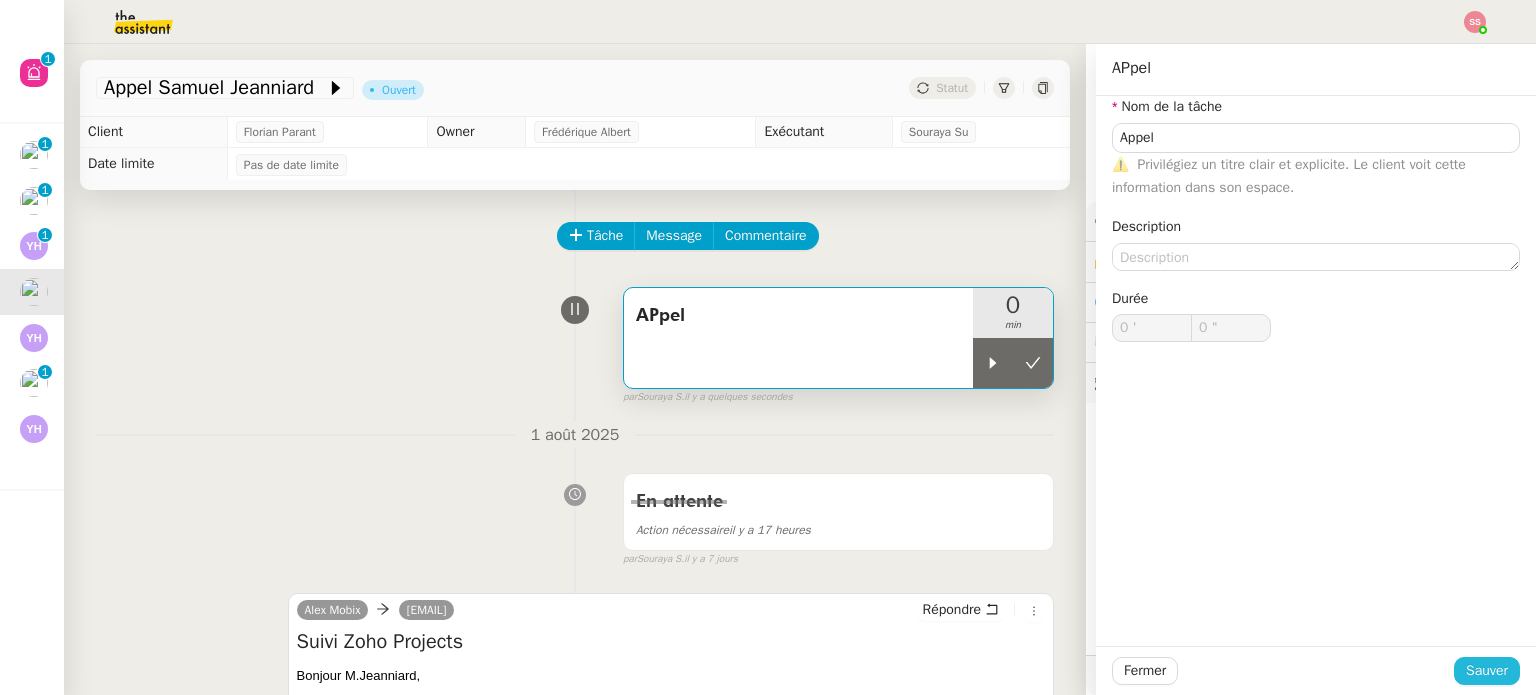 click on "Sauver" 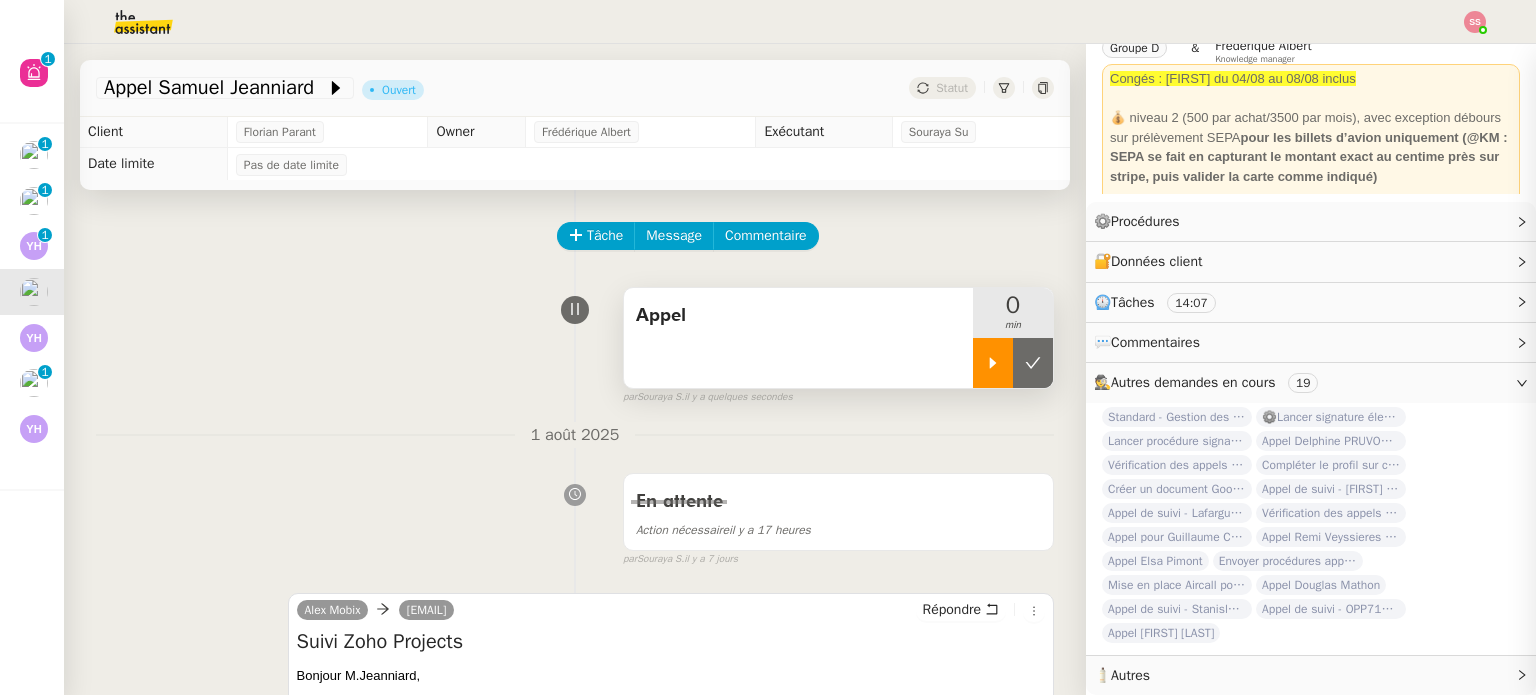 click at bounding box center (993, 363) 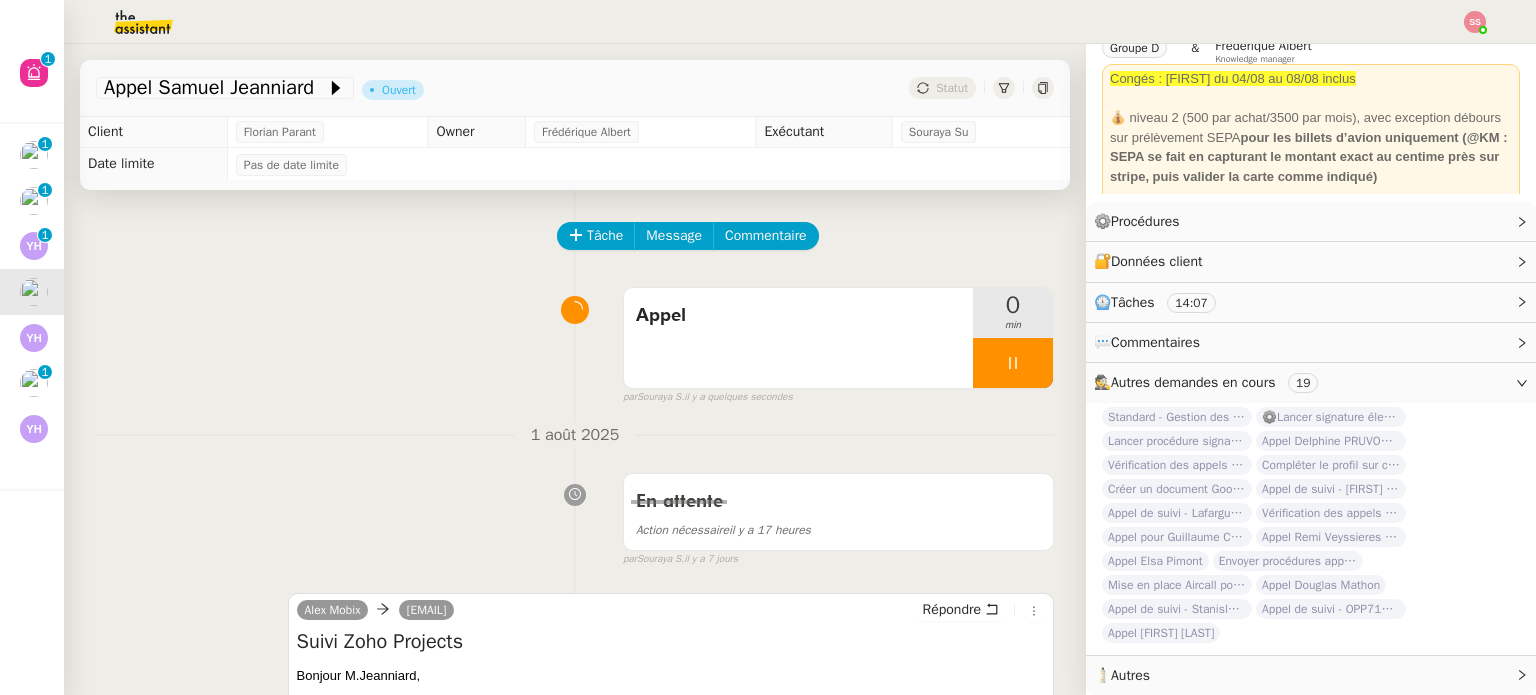 scroll, scrollTop: 99, scrollLeft: 0, axis: vertical 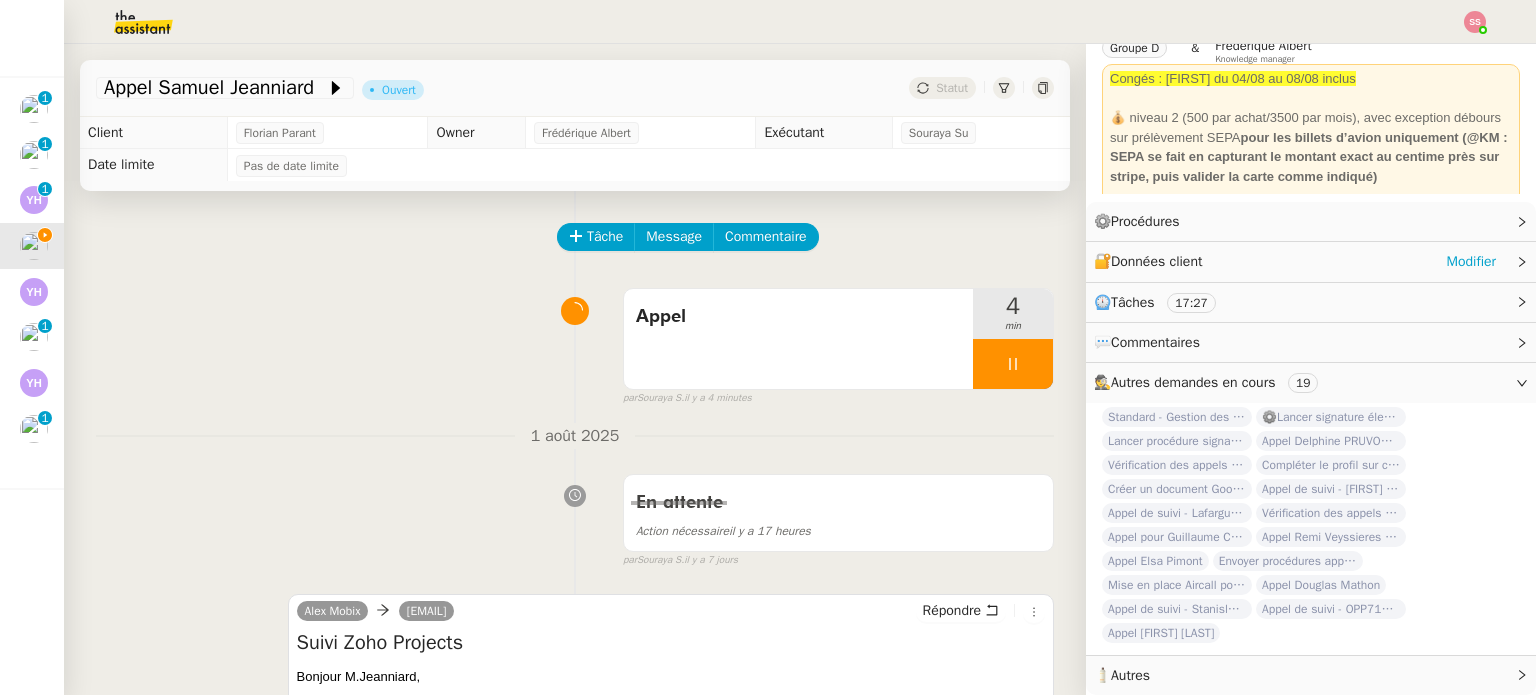 click on "🔐  Données client     Modifier" 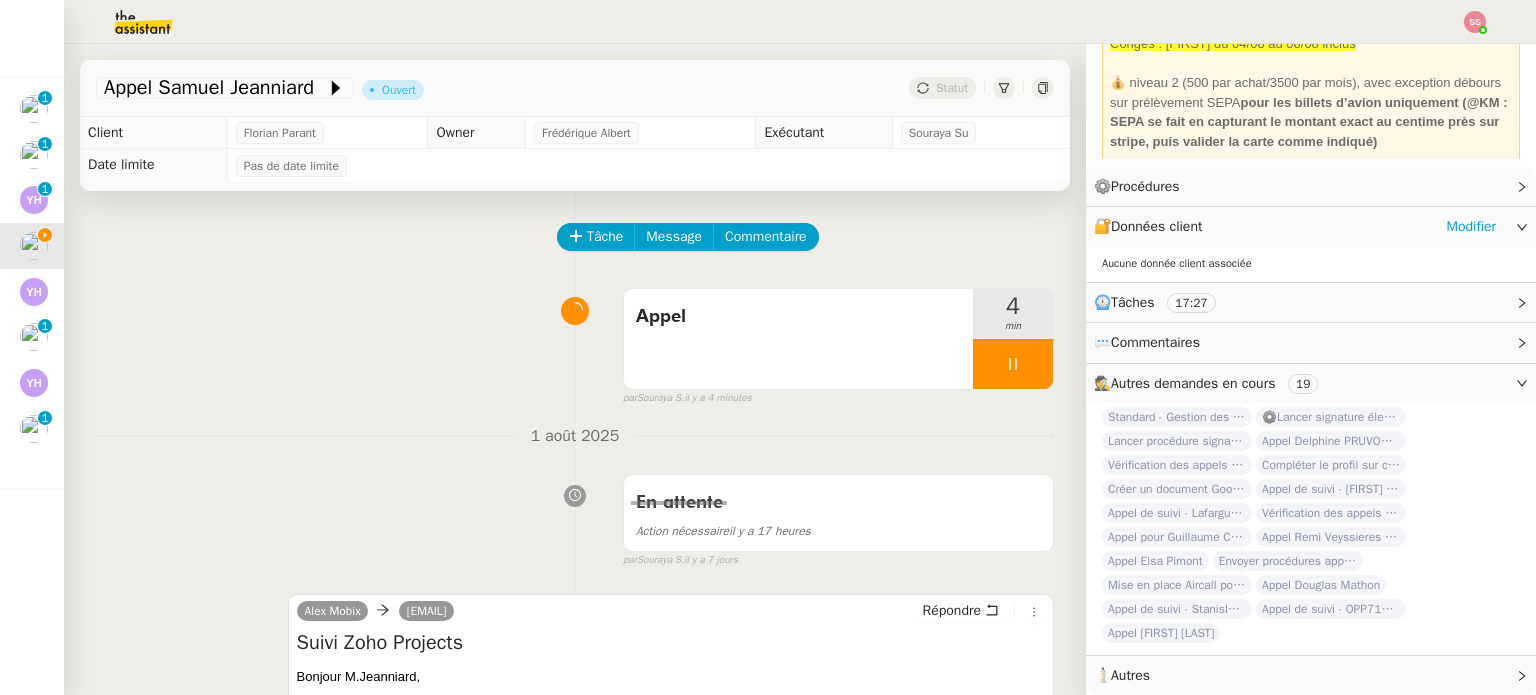 scroll, scrollTop: 134, scrollLeft: 0, axis: vertical 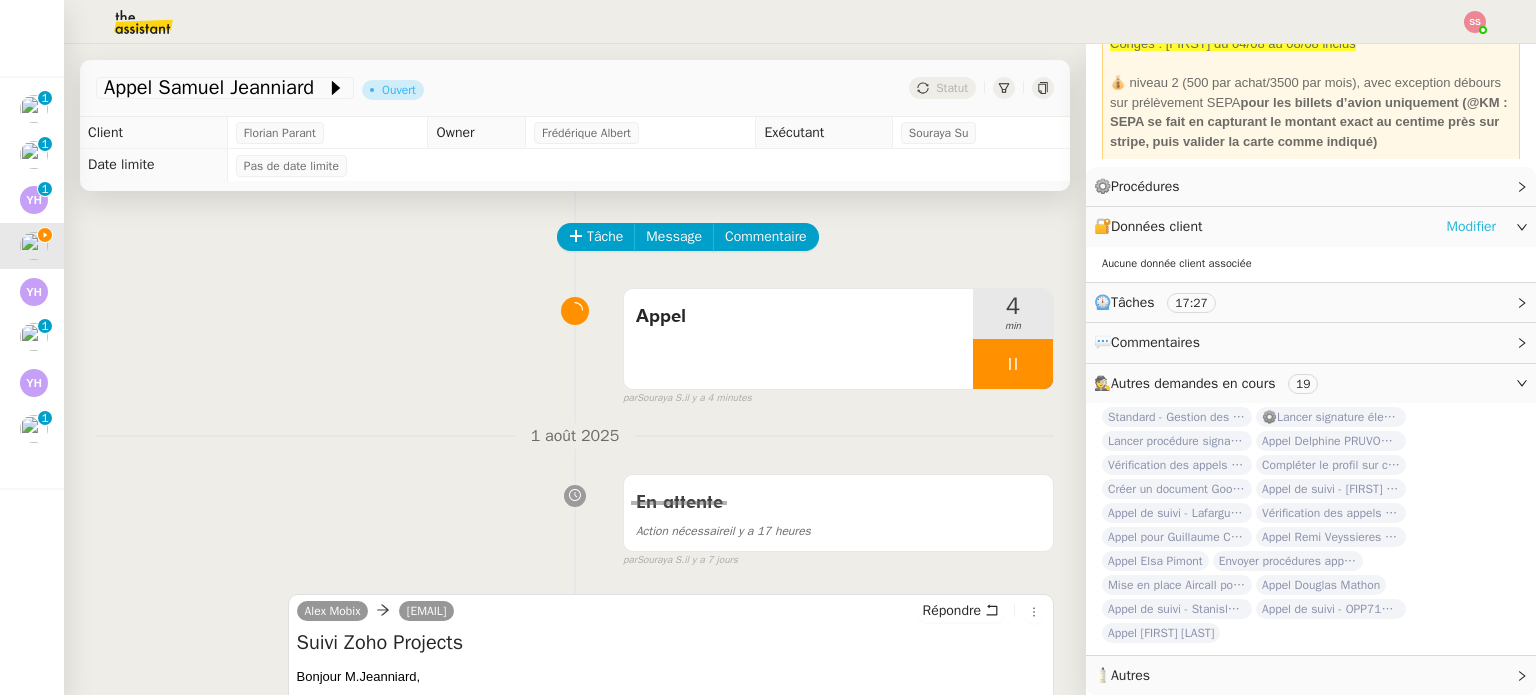 click on "Modifier" 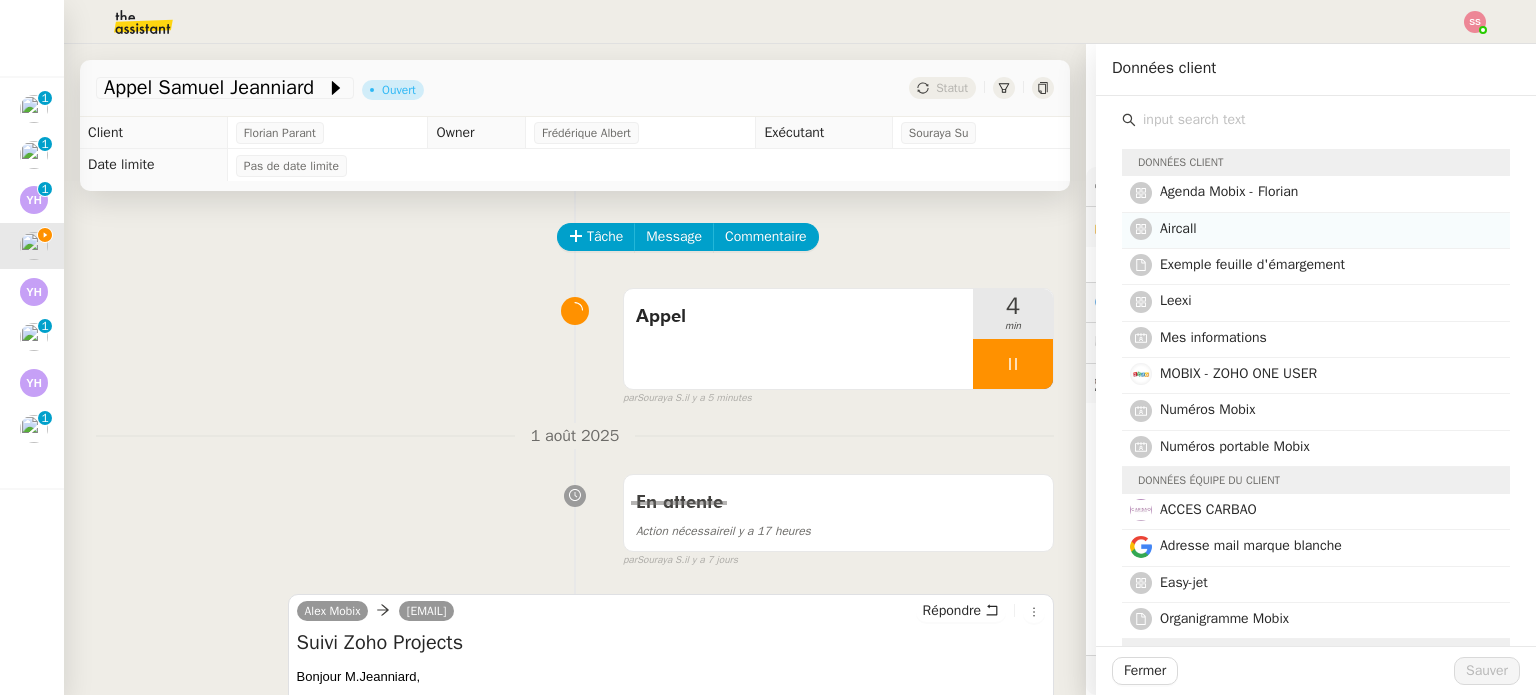 click on "Aircall" 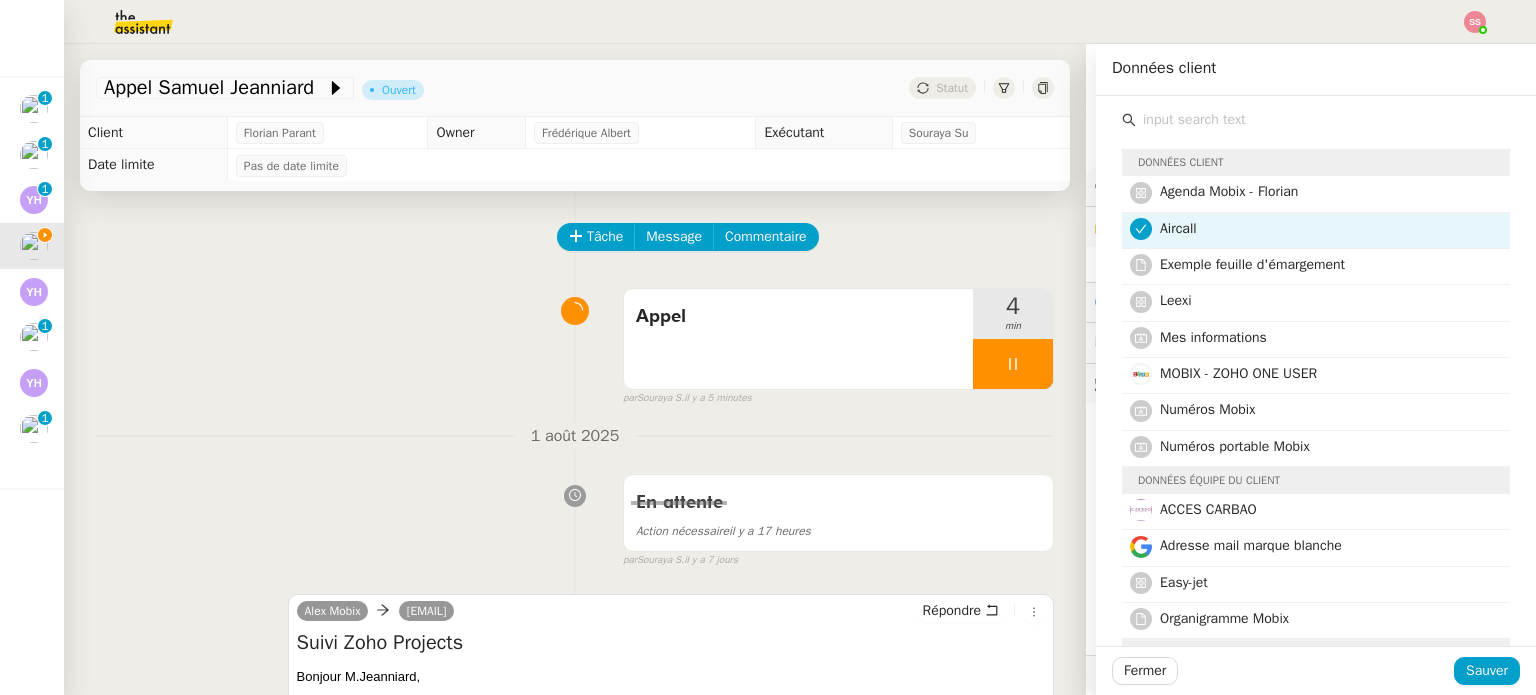 click on "Fermer Sauver" 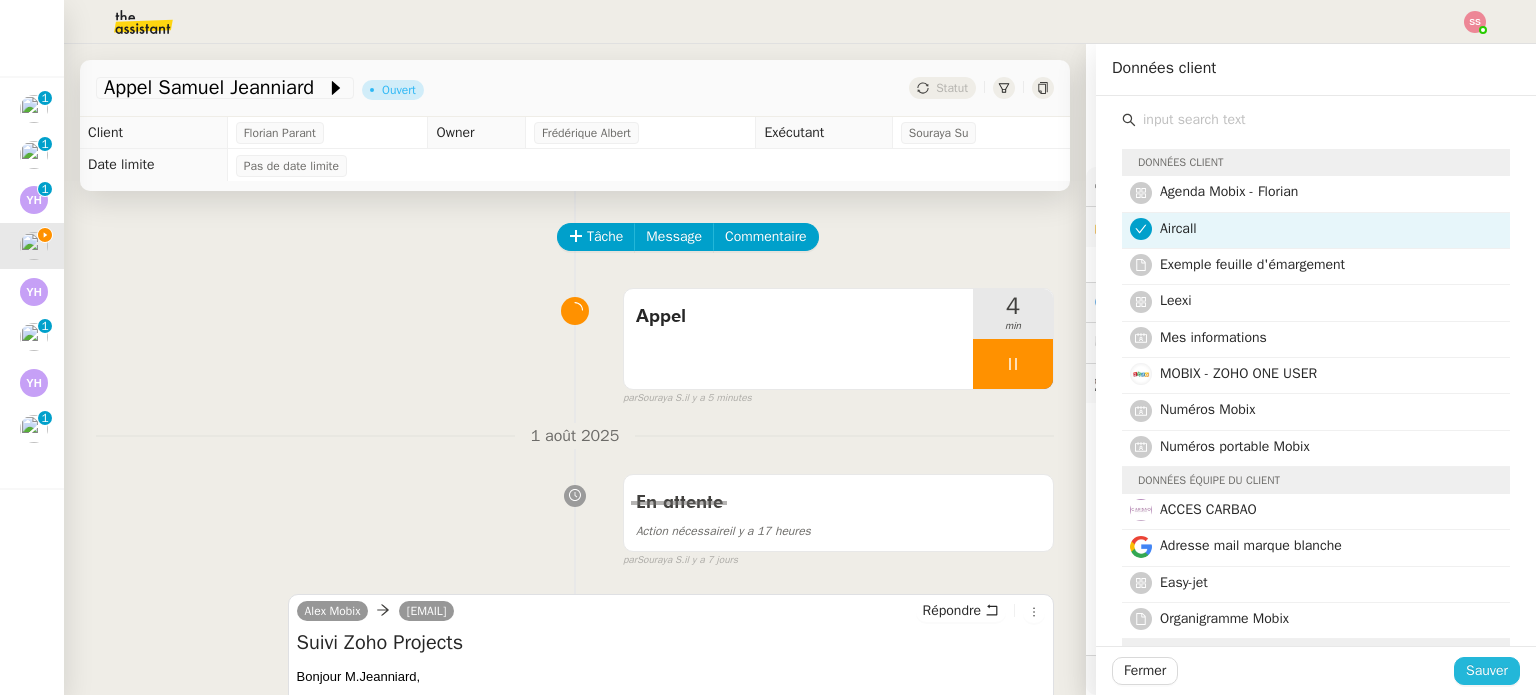 click on "Sauver" 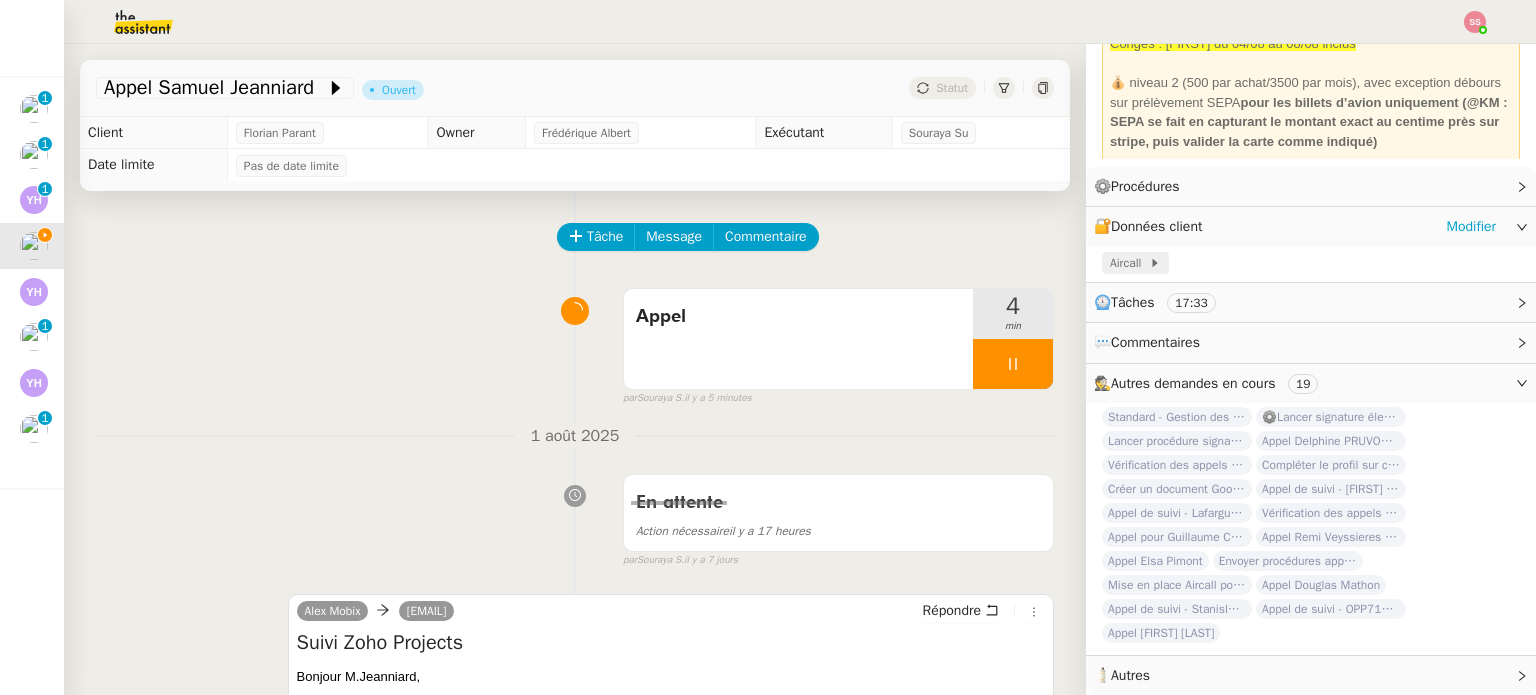 click on "Aircall" 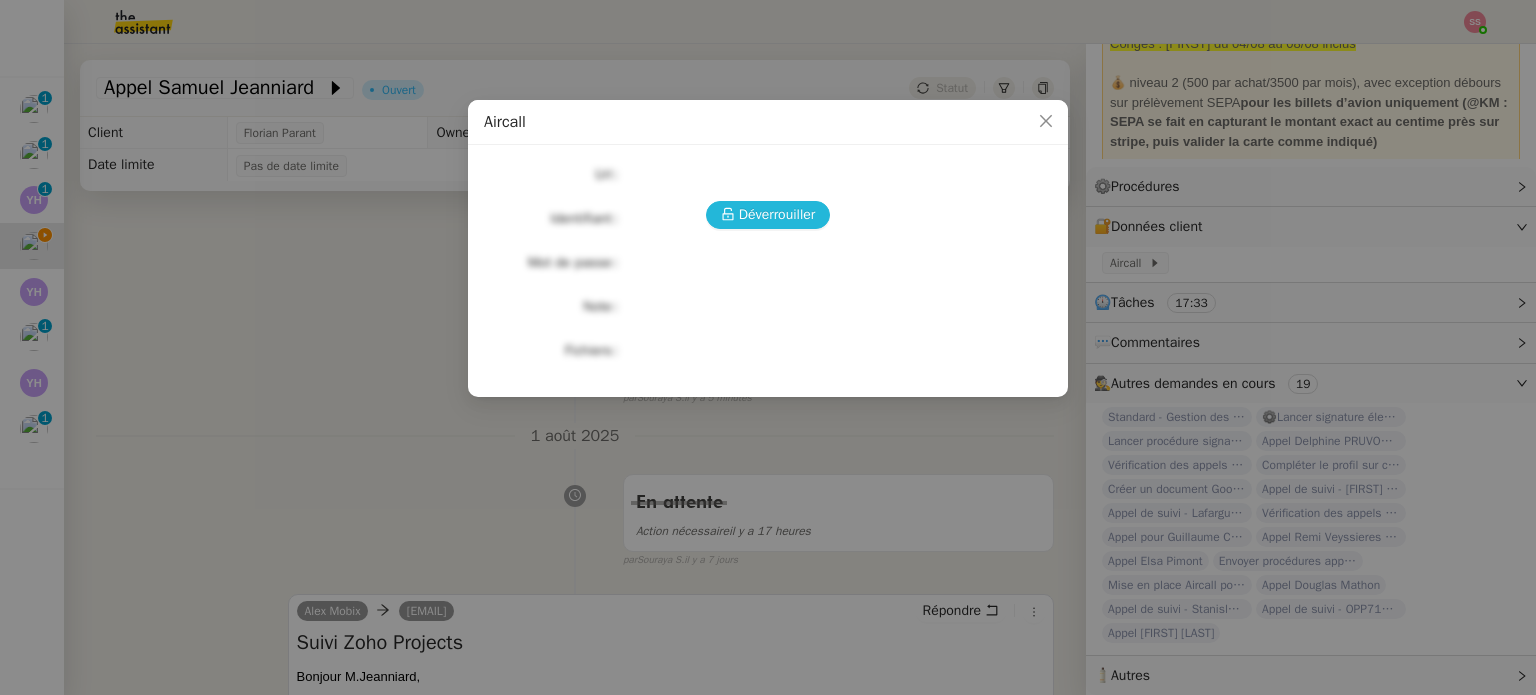 click on "Déverrouiller" at bounding box center [768, 215] 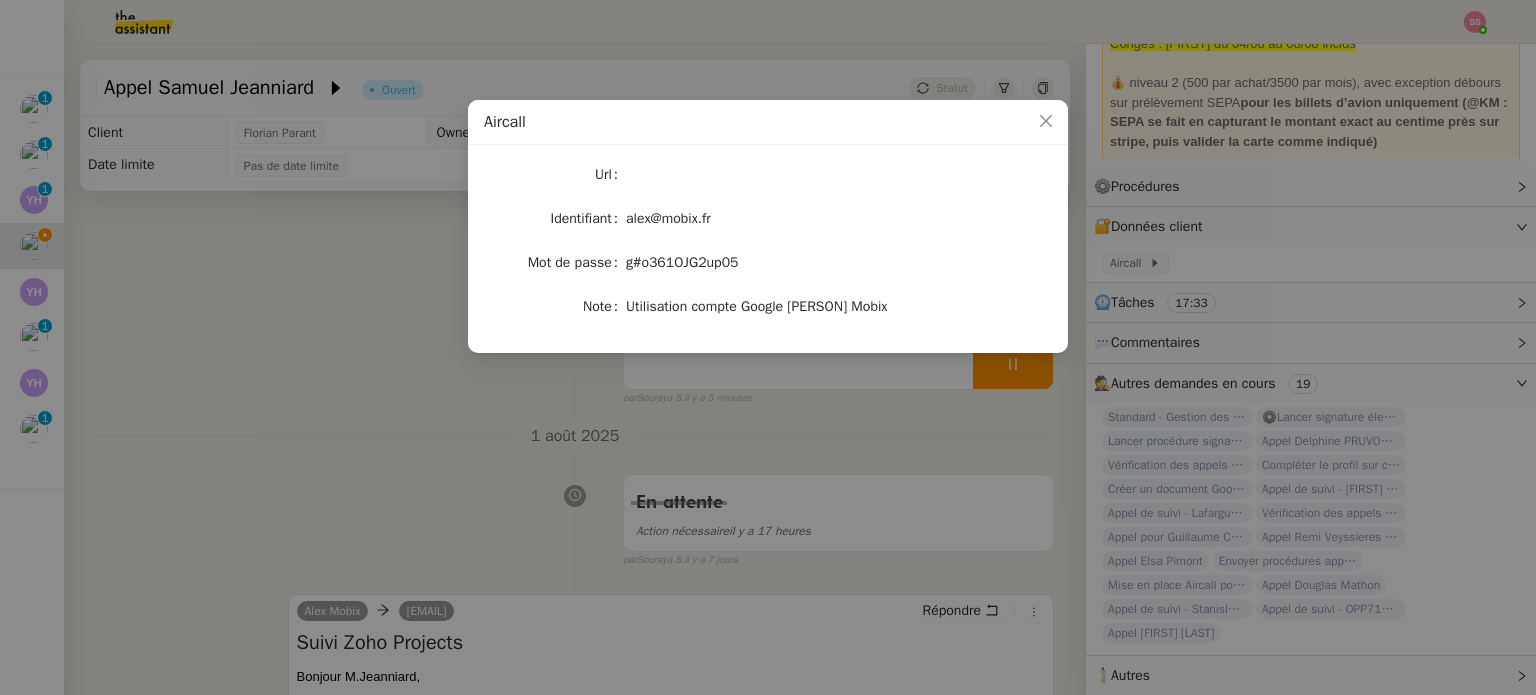 click on "alex@mobix.fr" 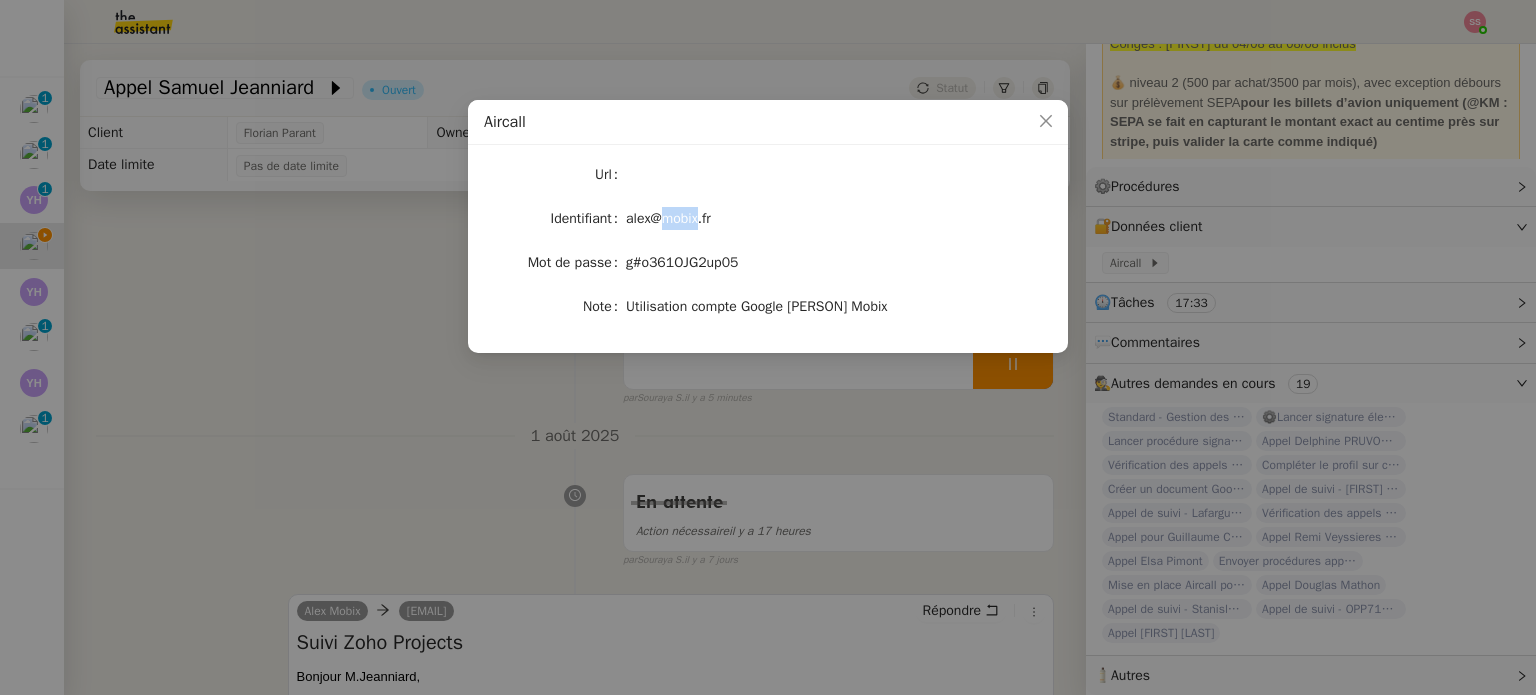 click on "alex@mobix.fr" 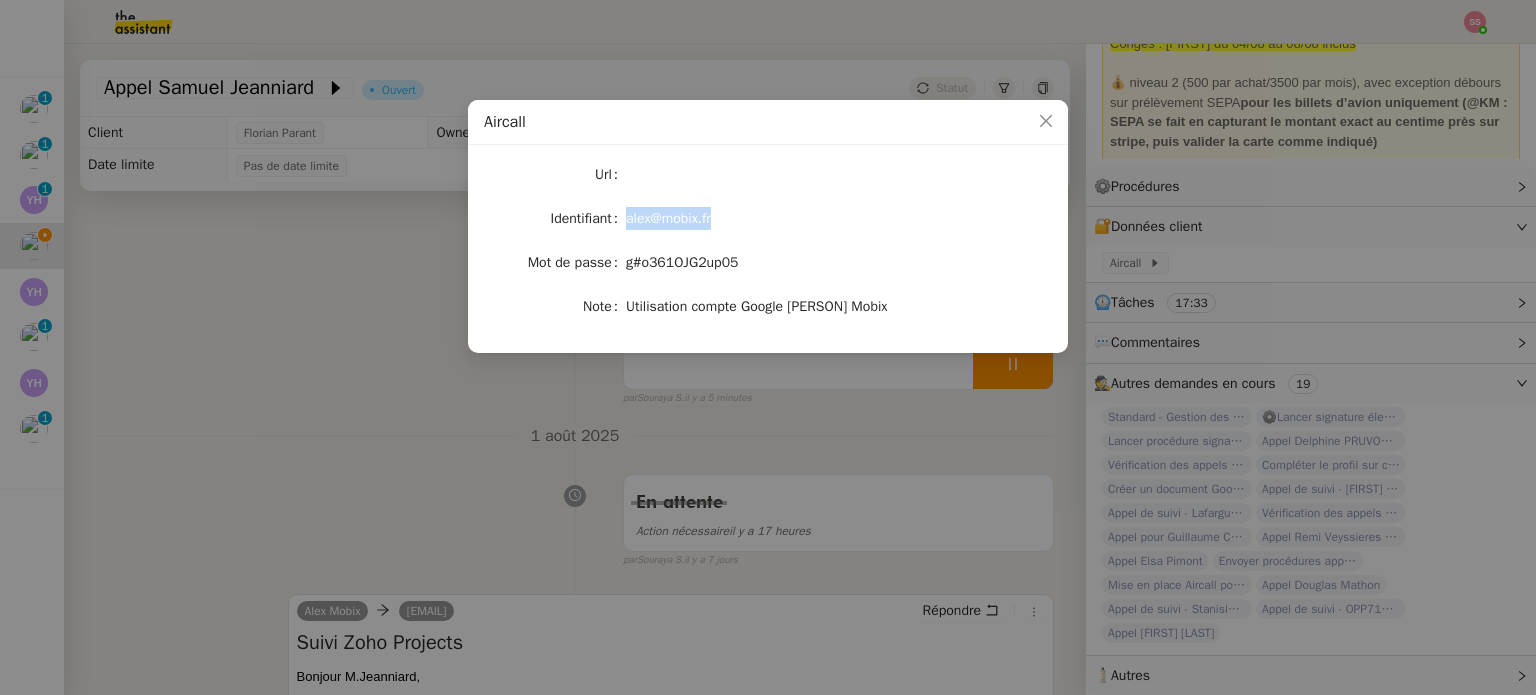 click on "alex@mobix.fr" 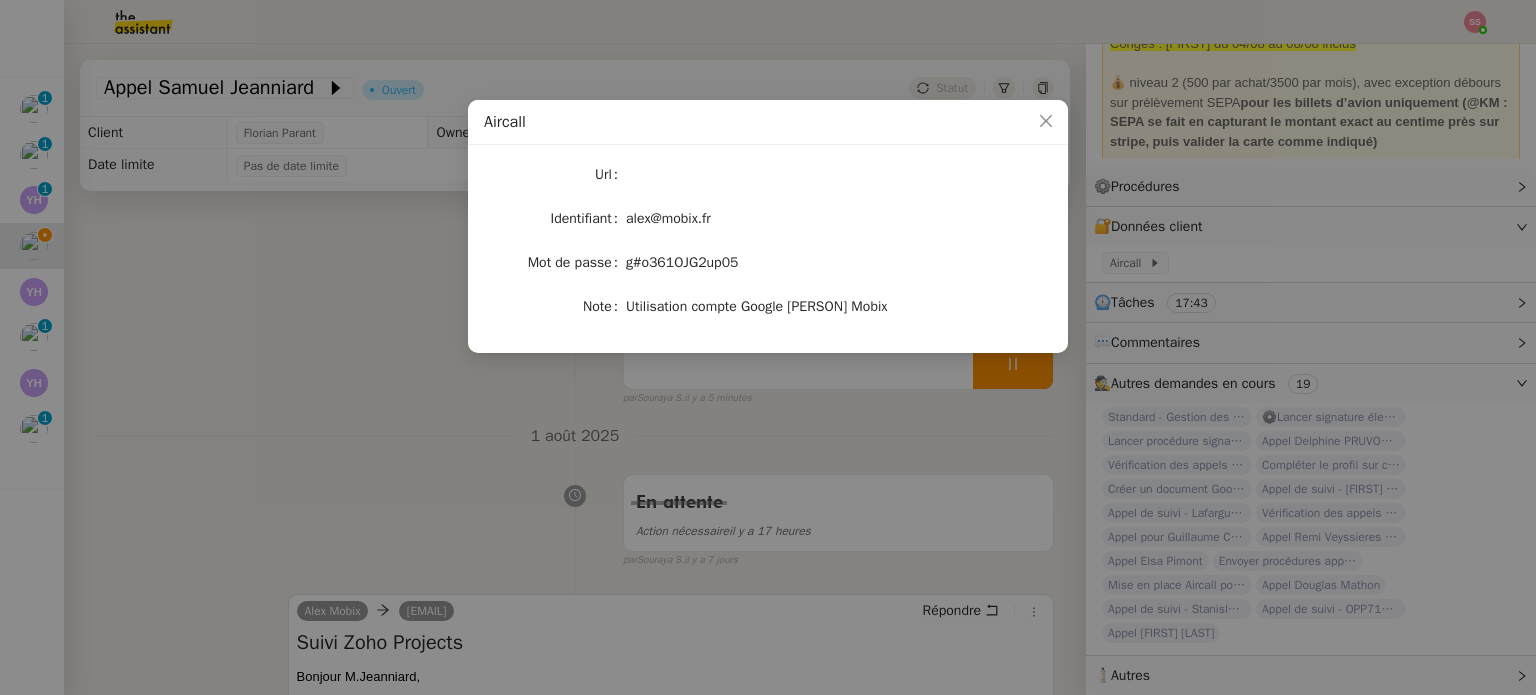 click on "g#o361OJG2up05" 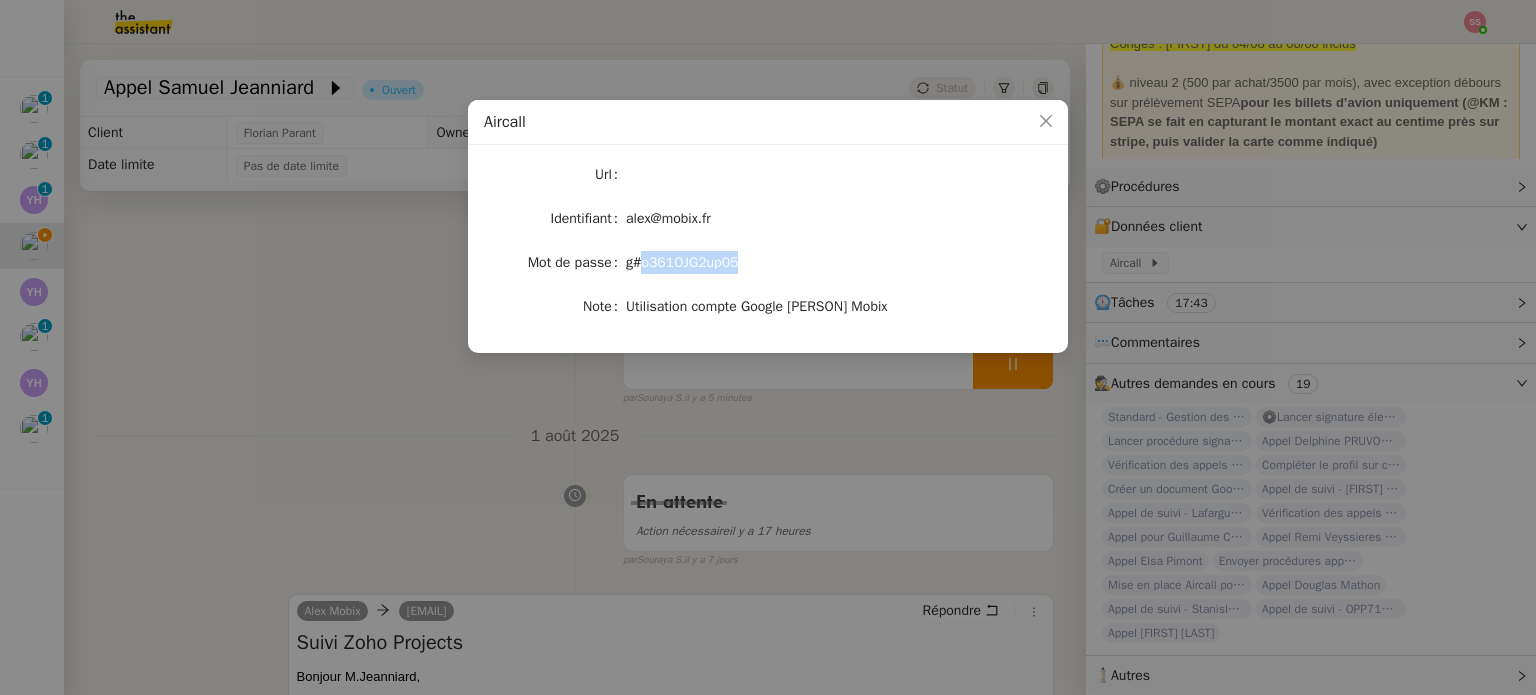 click on "g#o361OJG2up05" 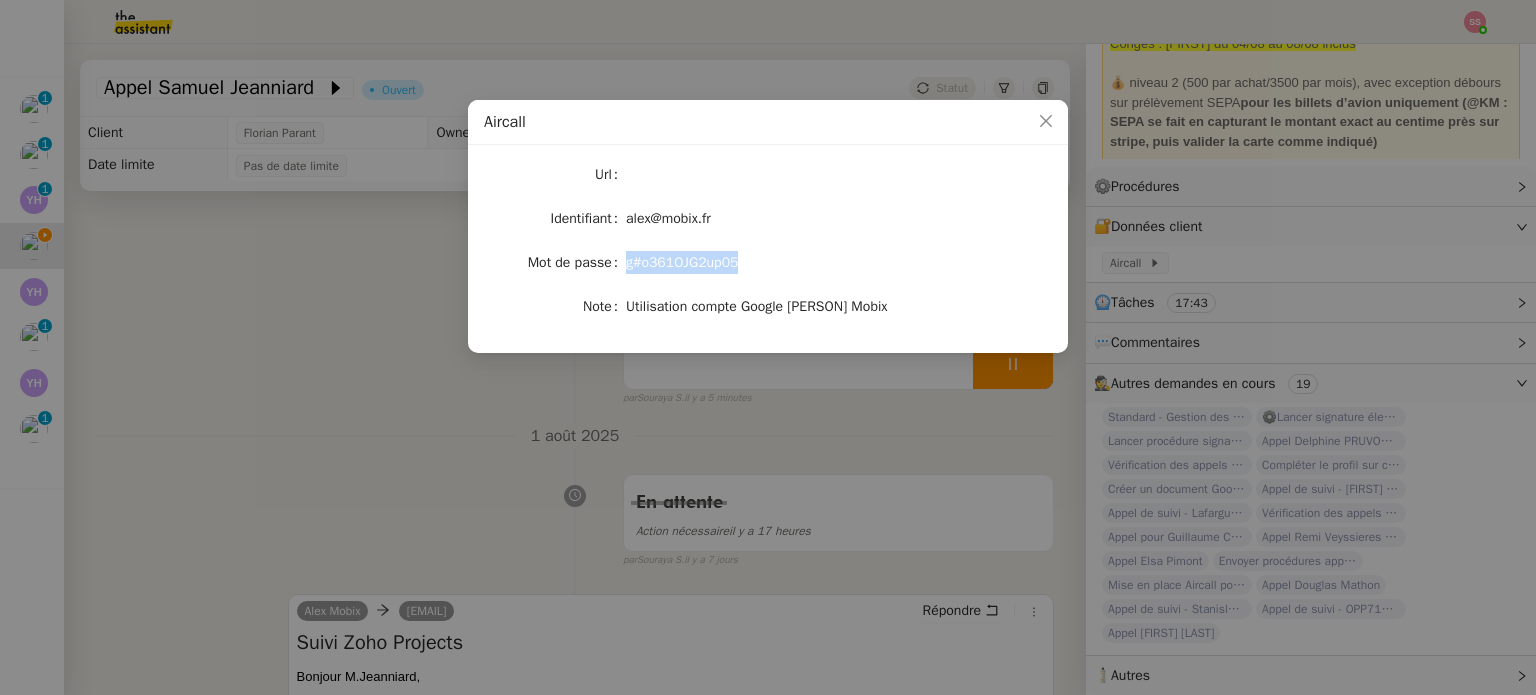 click on "g#o361OJG2up05" 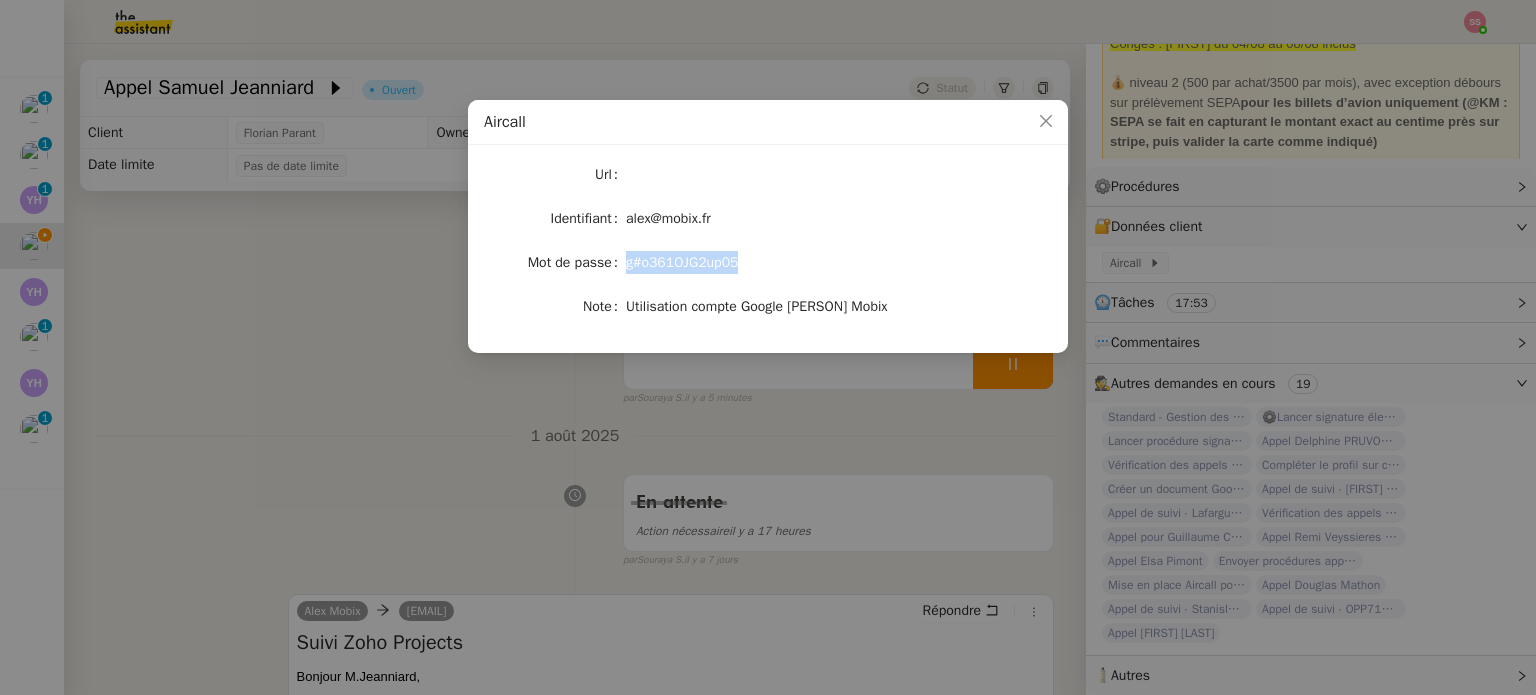 click on "g#o361OJG2up05" 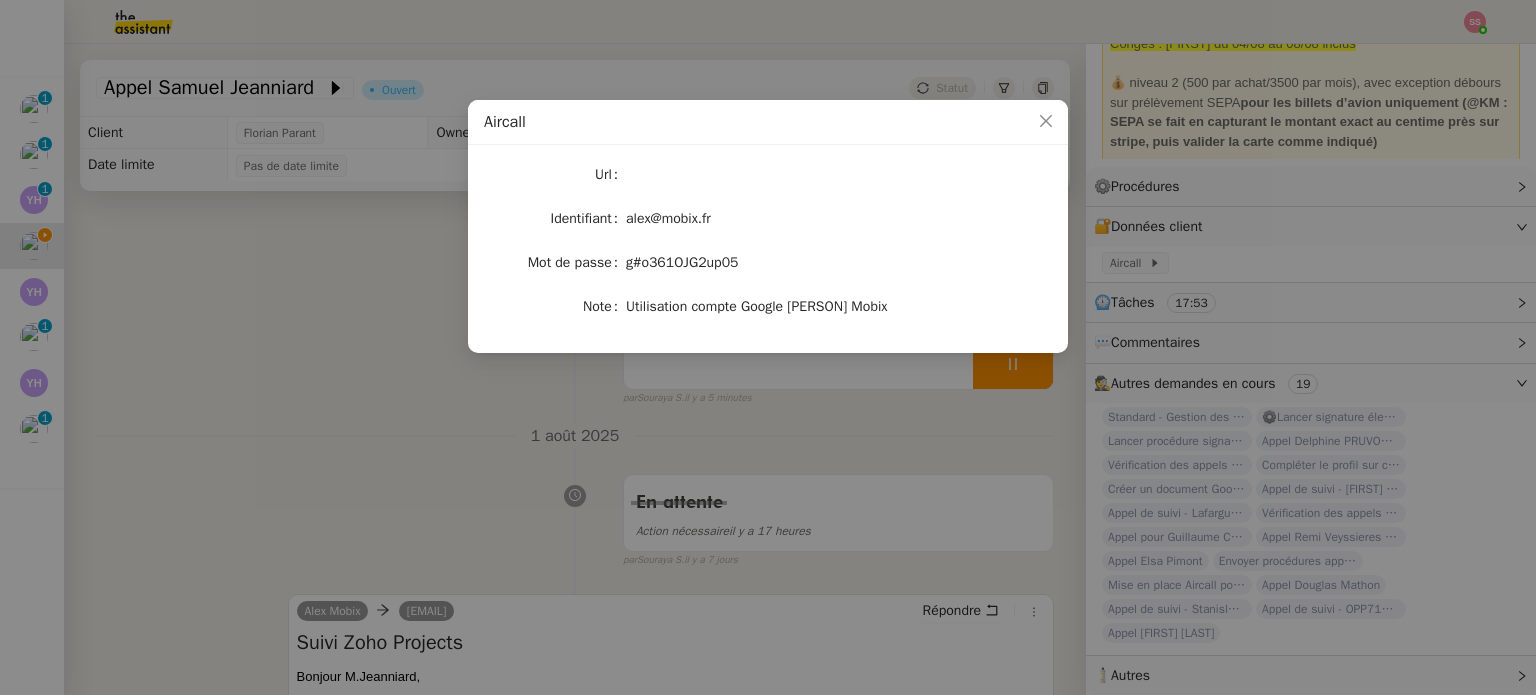 click on "g#o361OJG2up05" 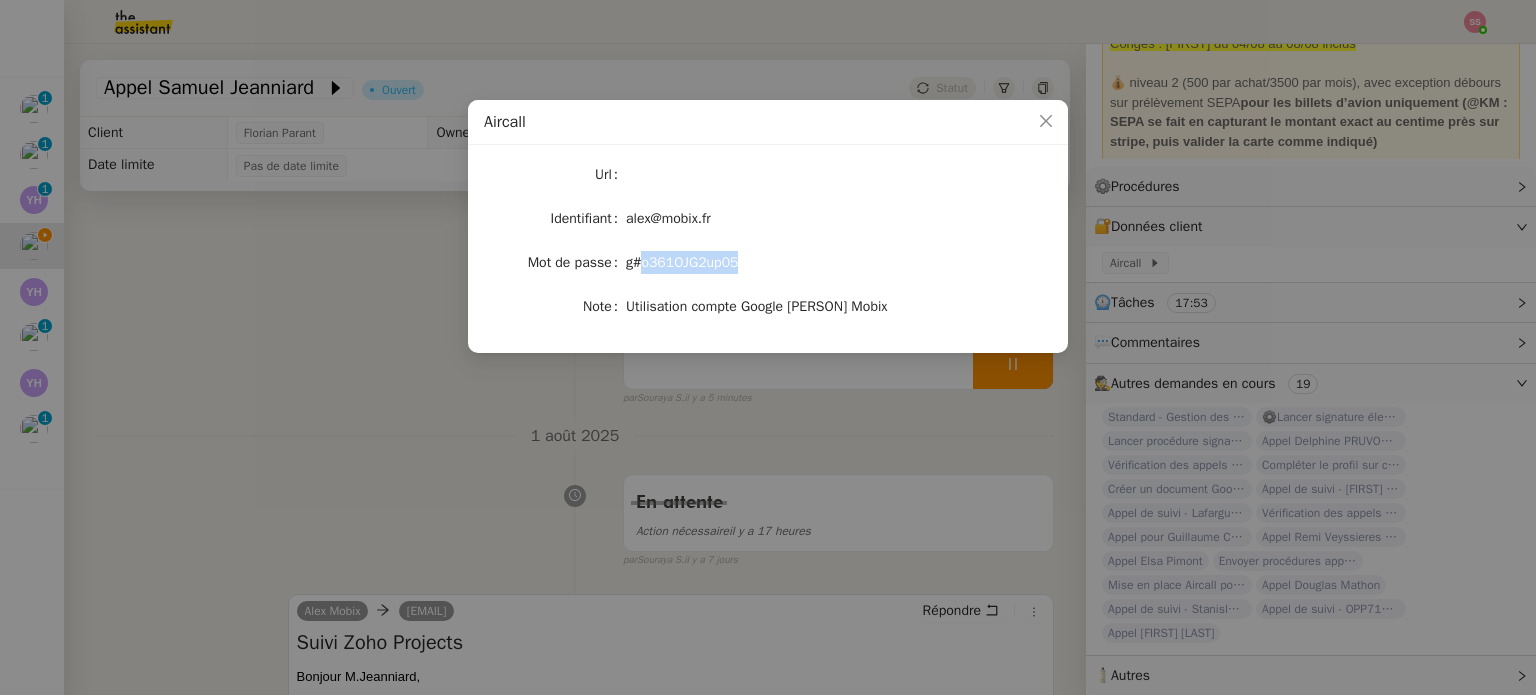 click on "g#o361OJG2up05" 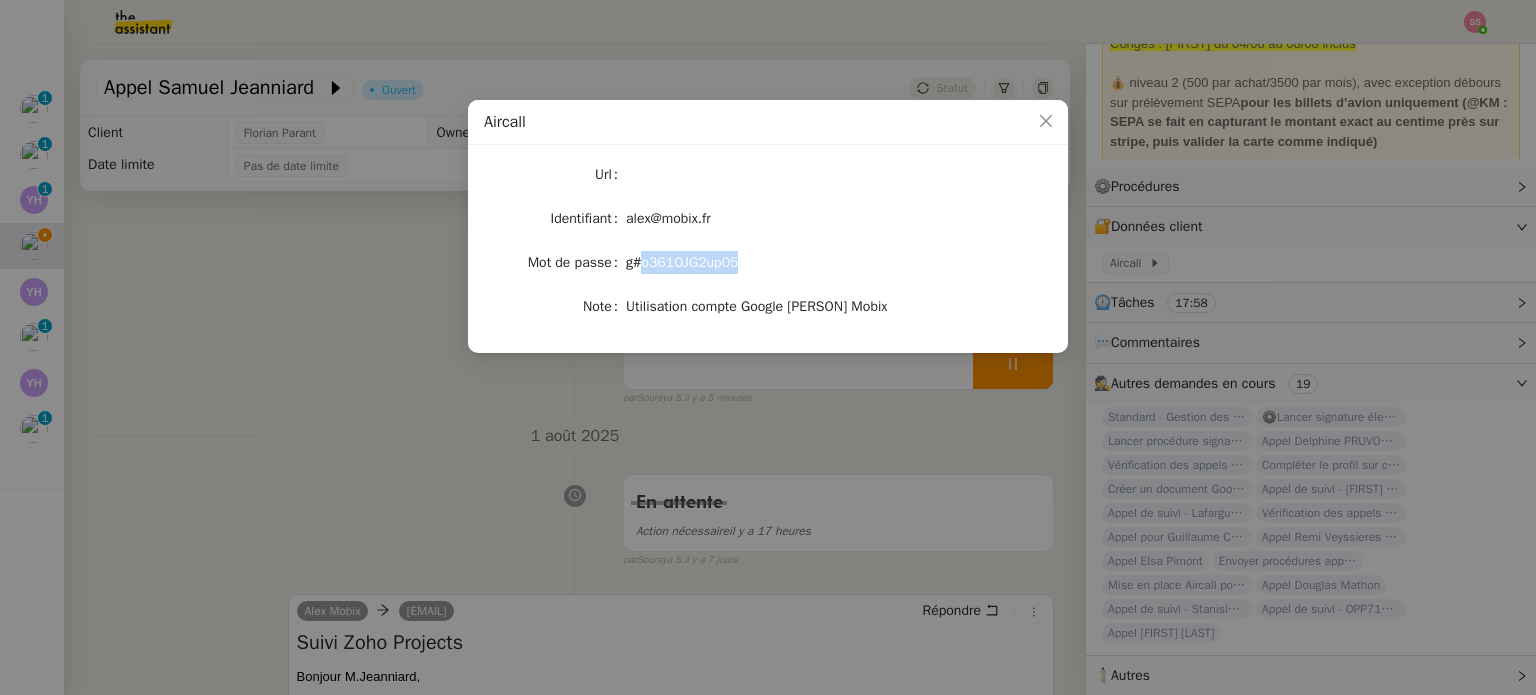 click on "g#o361OJG2up05" 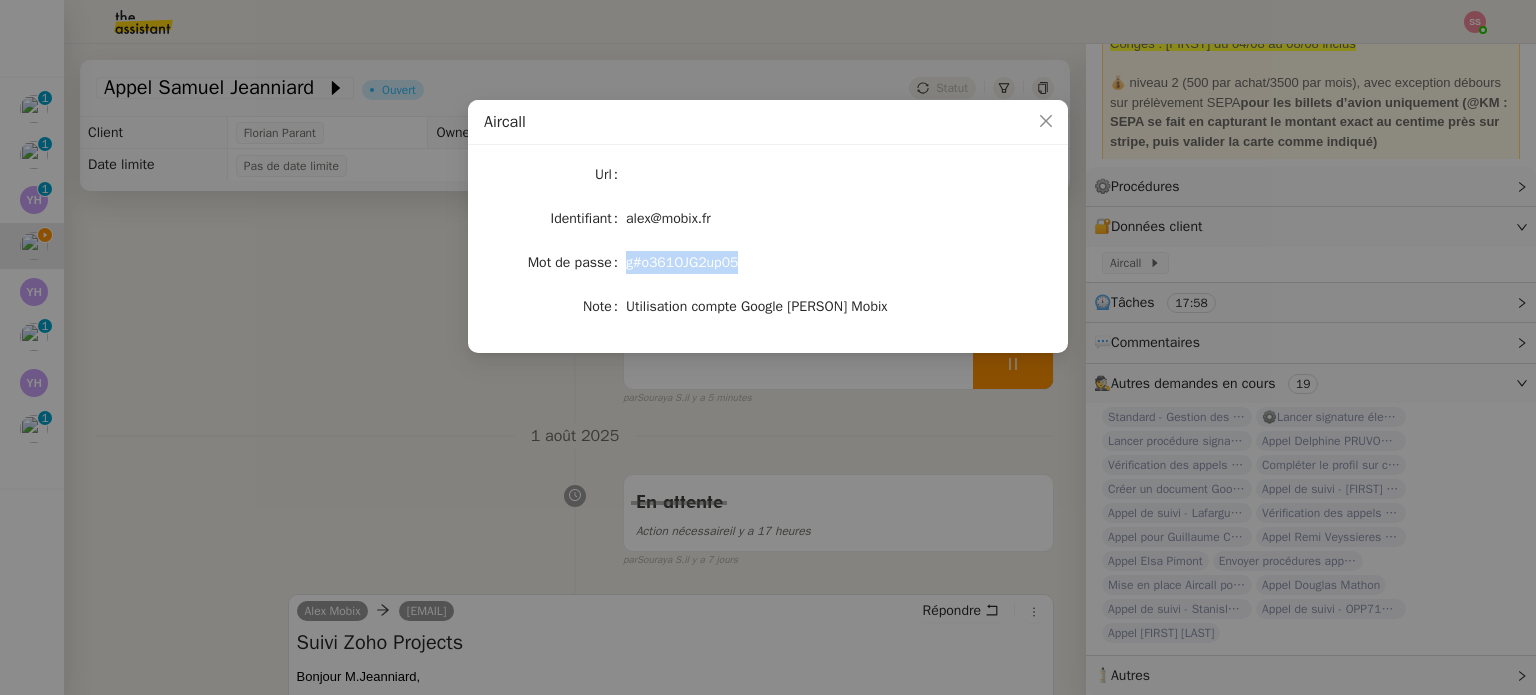 drag, startPoint x: 628, startPoint y: 265, endPoint x: 735, endPoint y: 257, distance: 107.298645 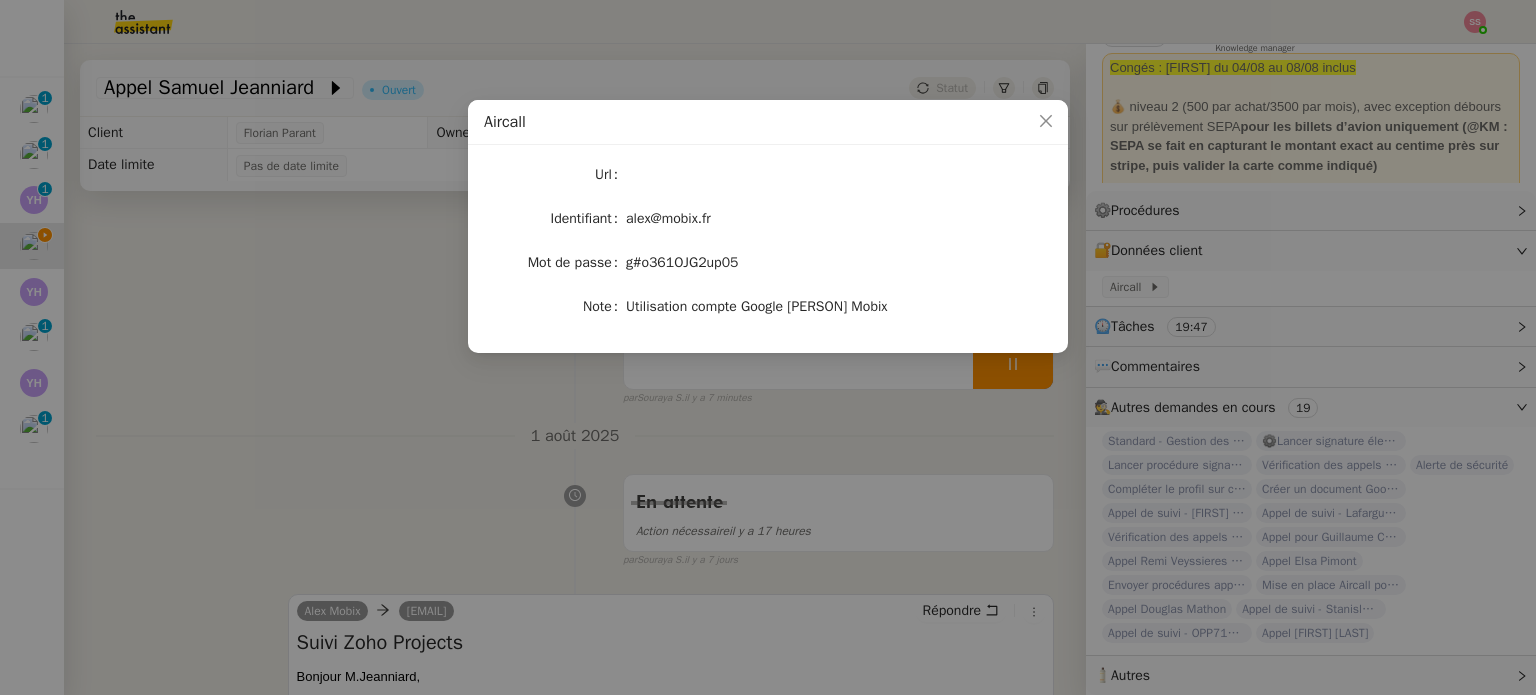 click on "Aircall  Url    Identifiant alex@mobix.fr Mot de passe g#o361OJG2up05 Note Utilisation compte Google Alex Mobix" at bounding box center [768, 347] 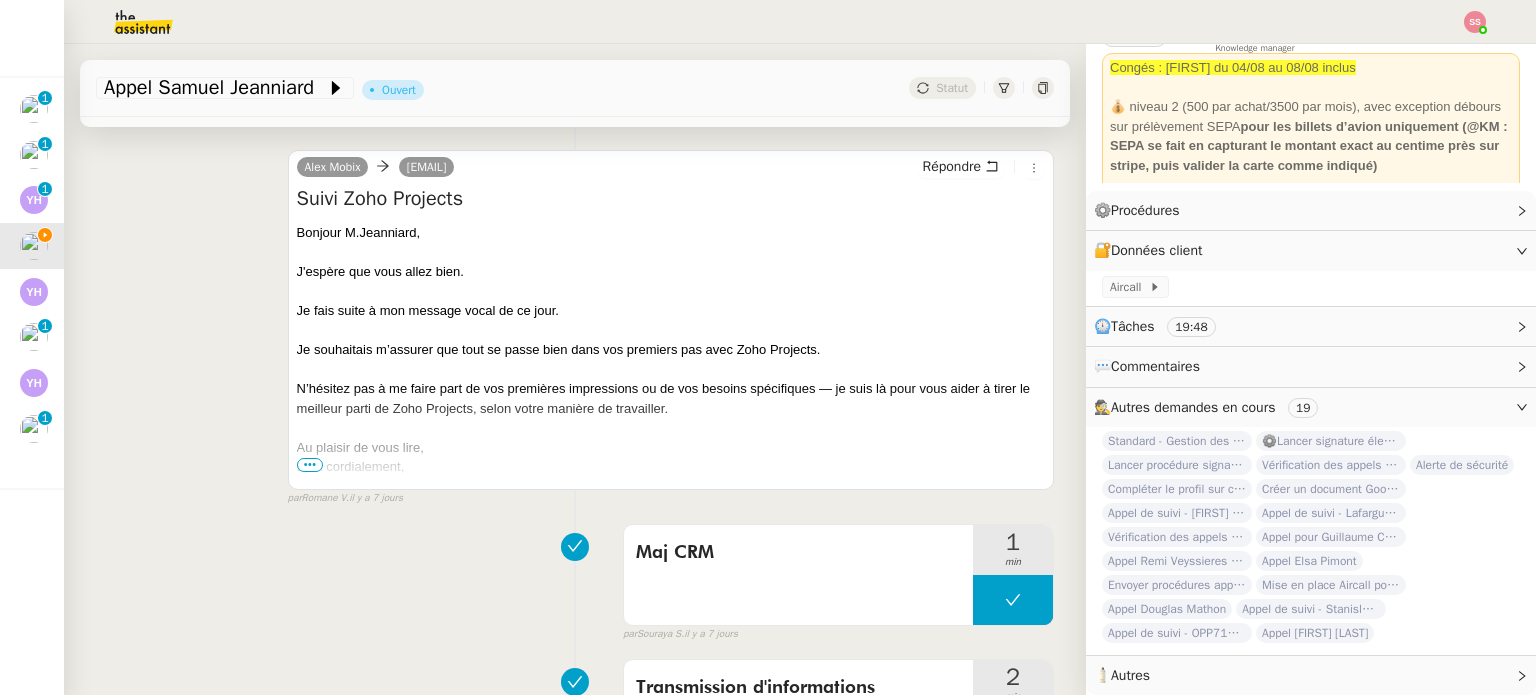 scroll, scrollTop: 500, scrollLeft: 0, axis: vertical 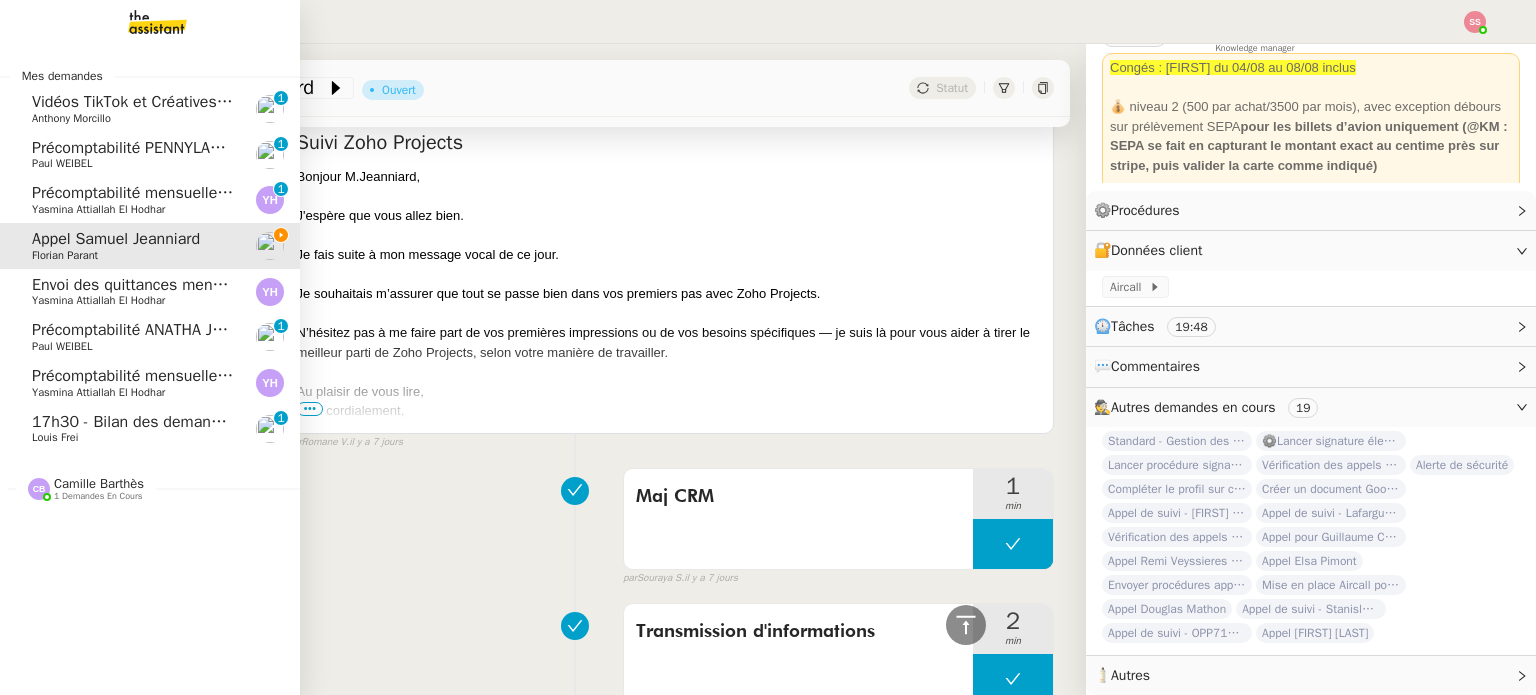click on "17h30 - Bilan des demandes de la journée : en cours et restant à traiter - 8 août 2025" 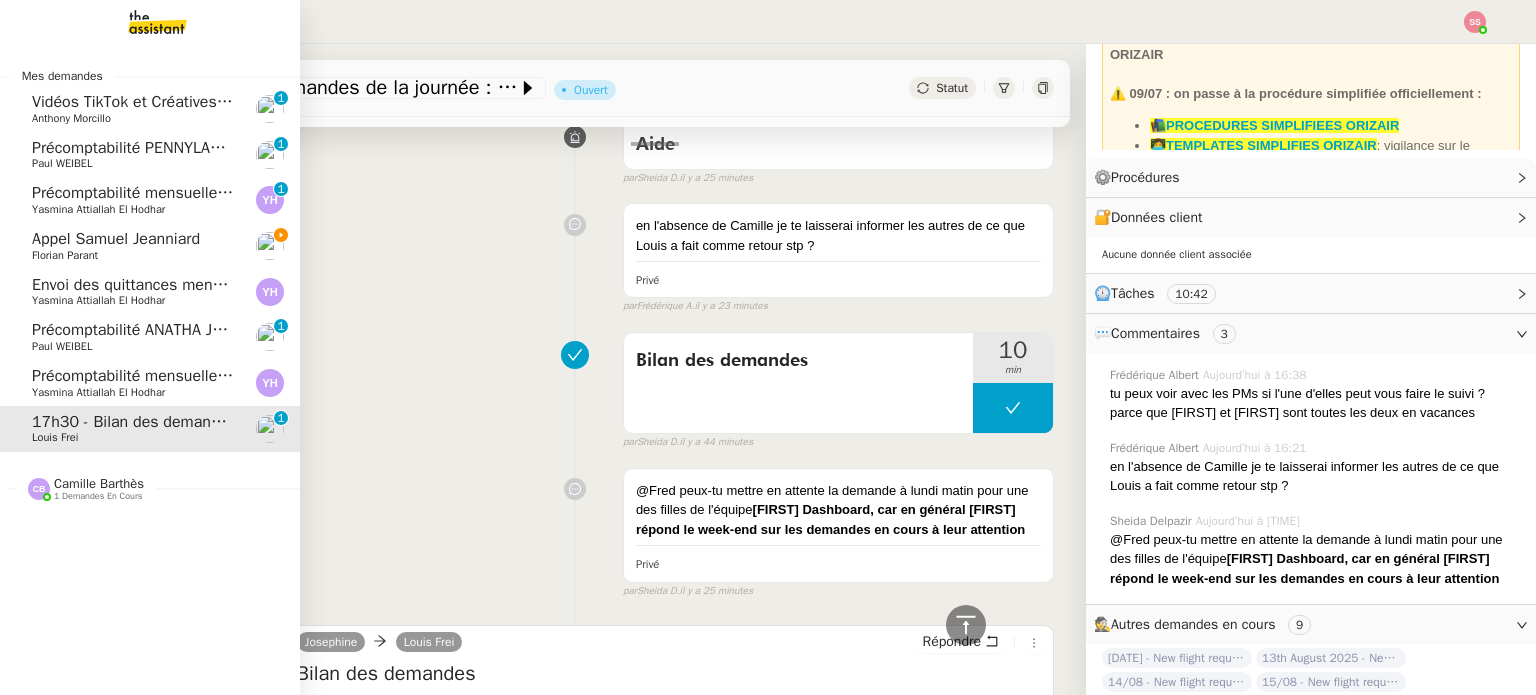 scroll, scrollTop: 134, scrollLeft: 0, axis: vertical 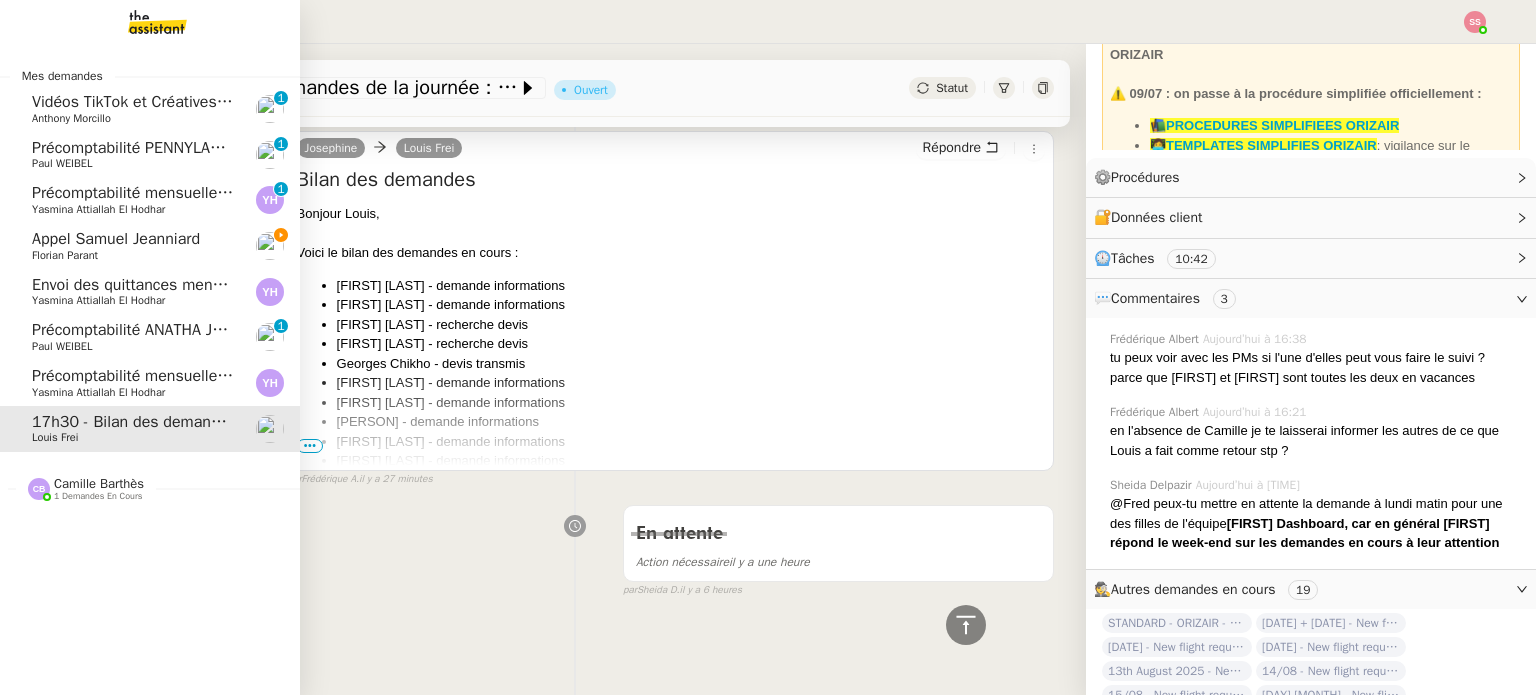 click on "Florian Parant" 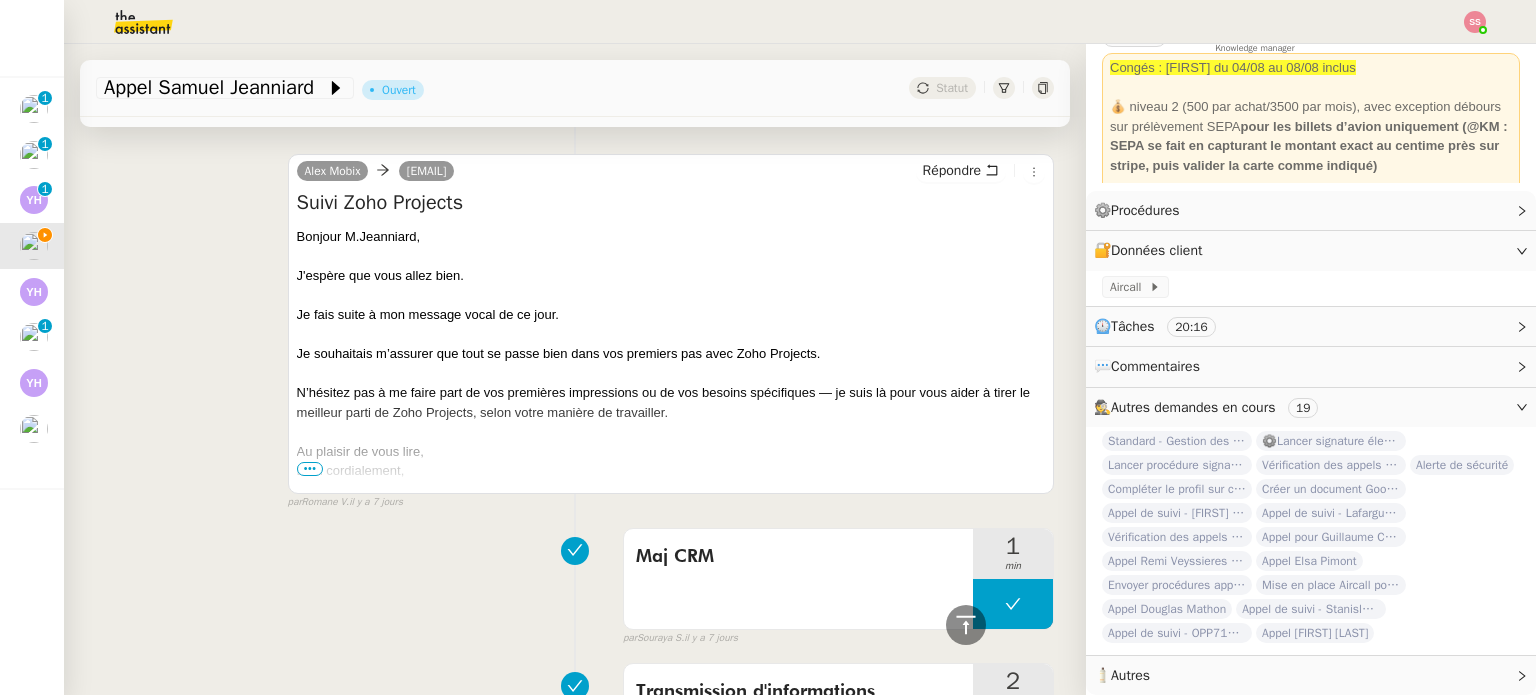 scroll, scrollTop: 339, scrollLeft: 0, axis: vertical 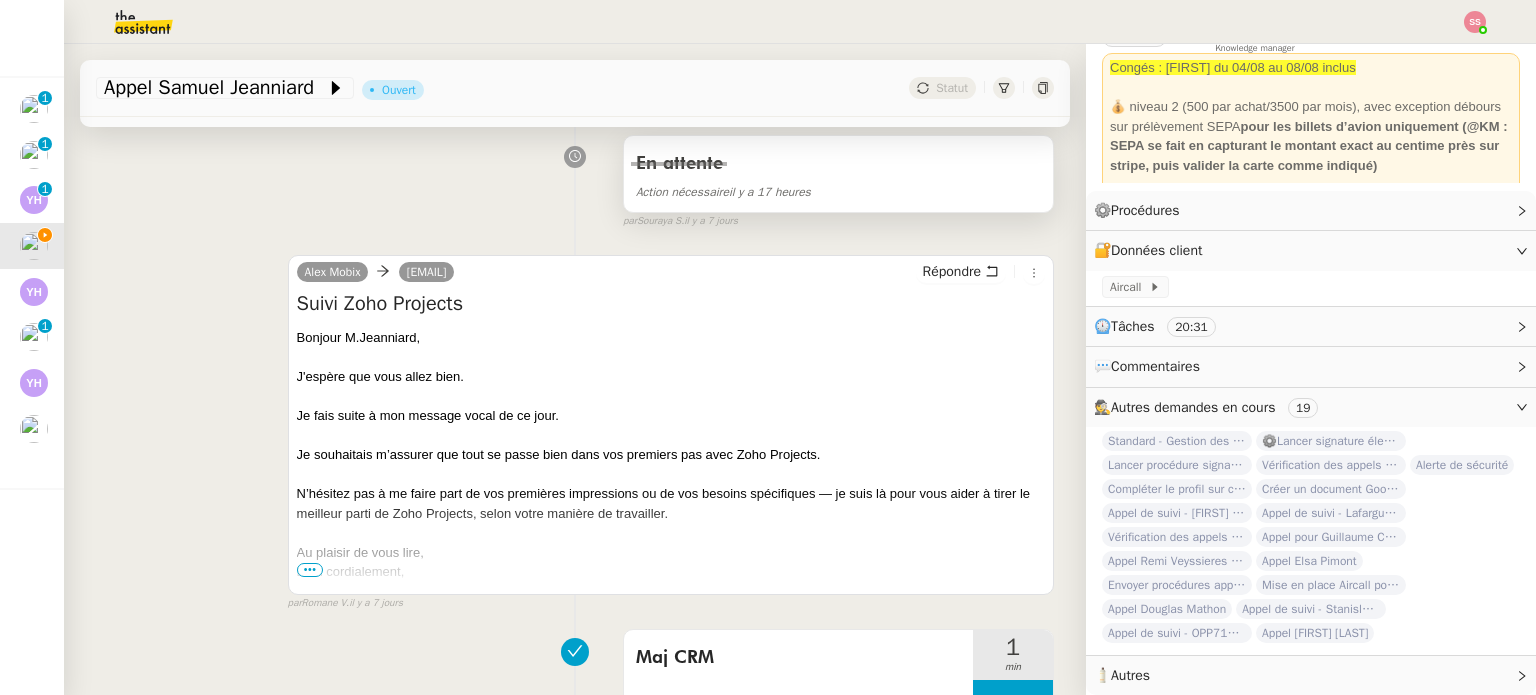 click on "En attente Action nécessaire  il y a 17 heures" at bounding box center (838, 173) 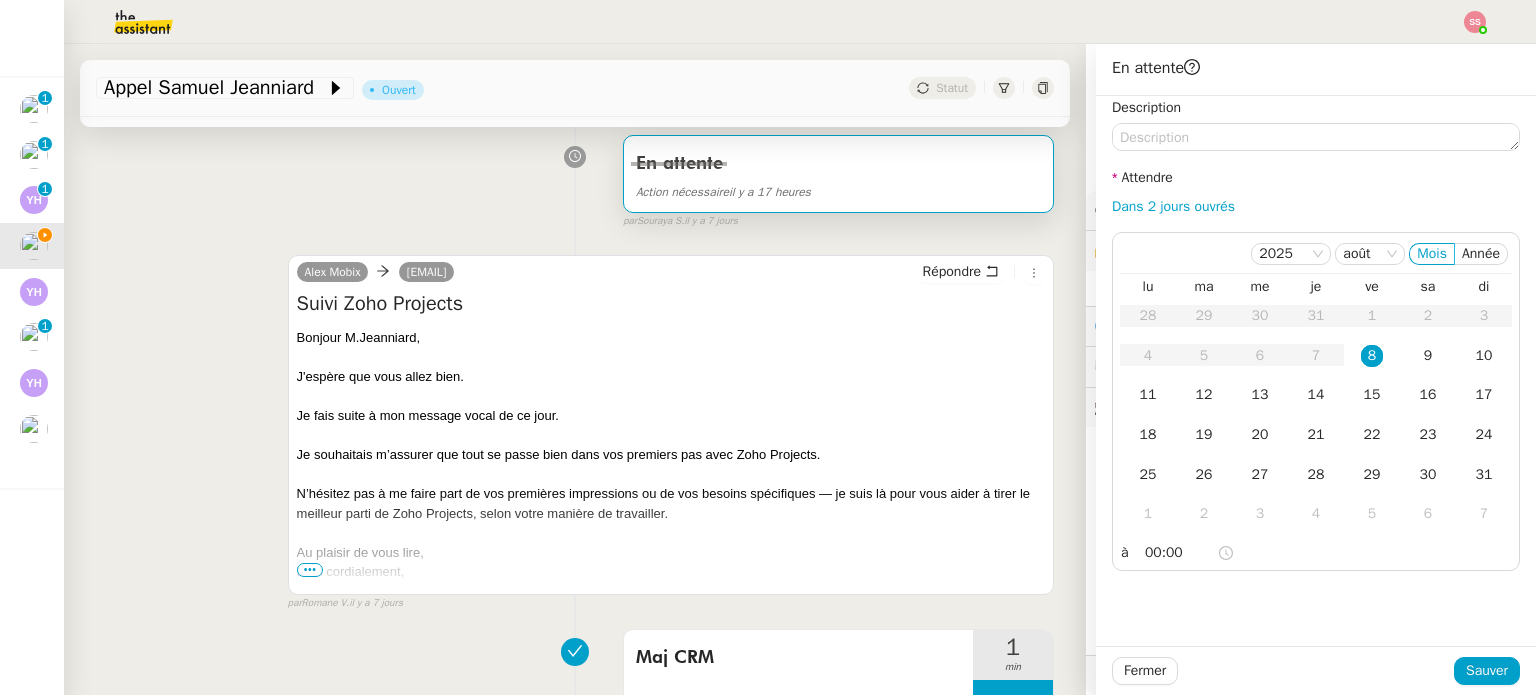 click on "Alex Mobix     jeanniard.s@boisset.fr Répondre" at bounding box center [671, 275] 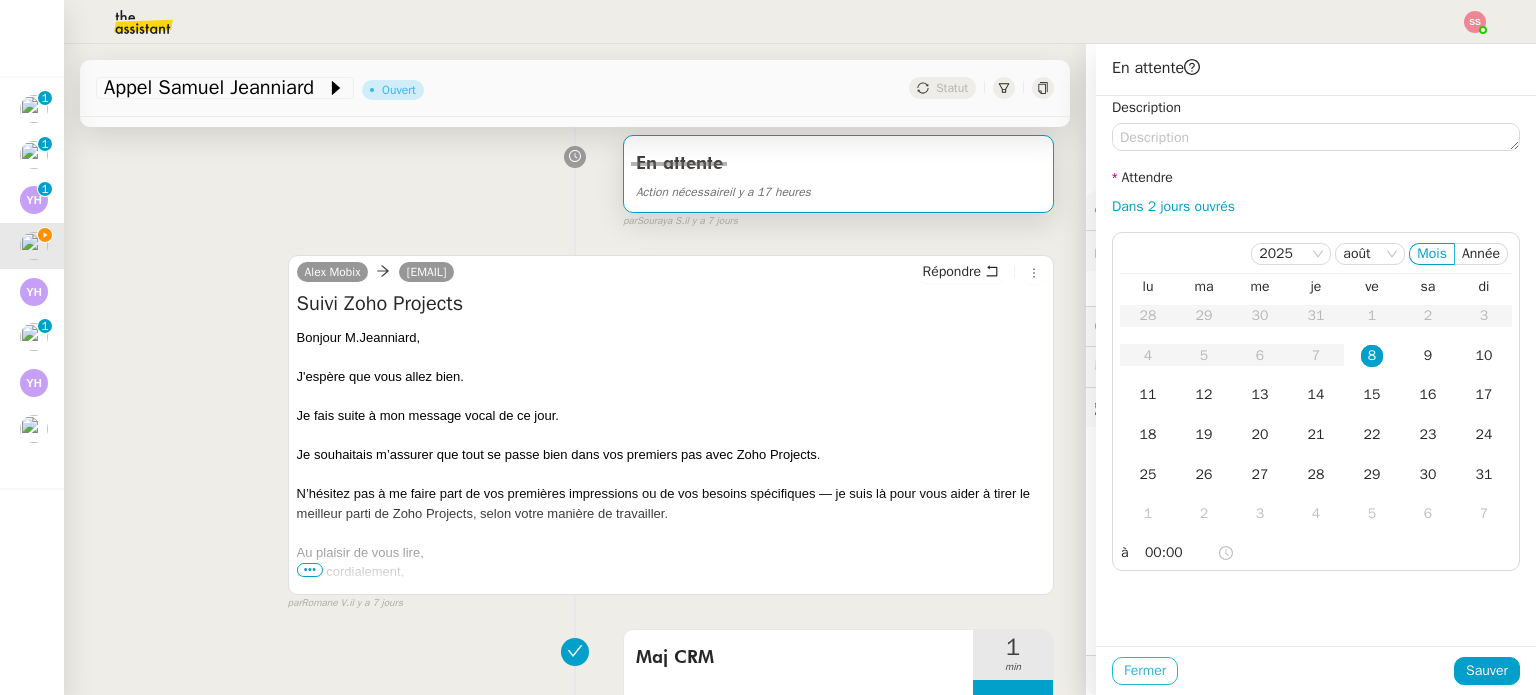 click on "Fermer" 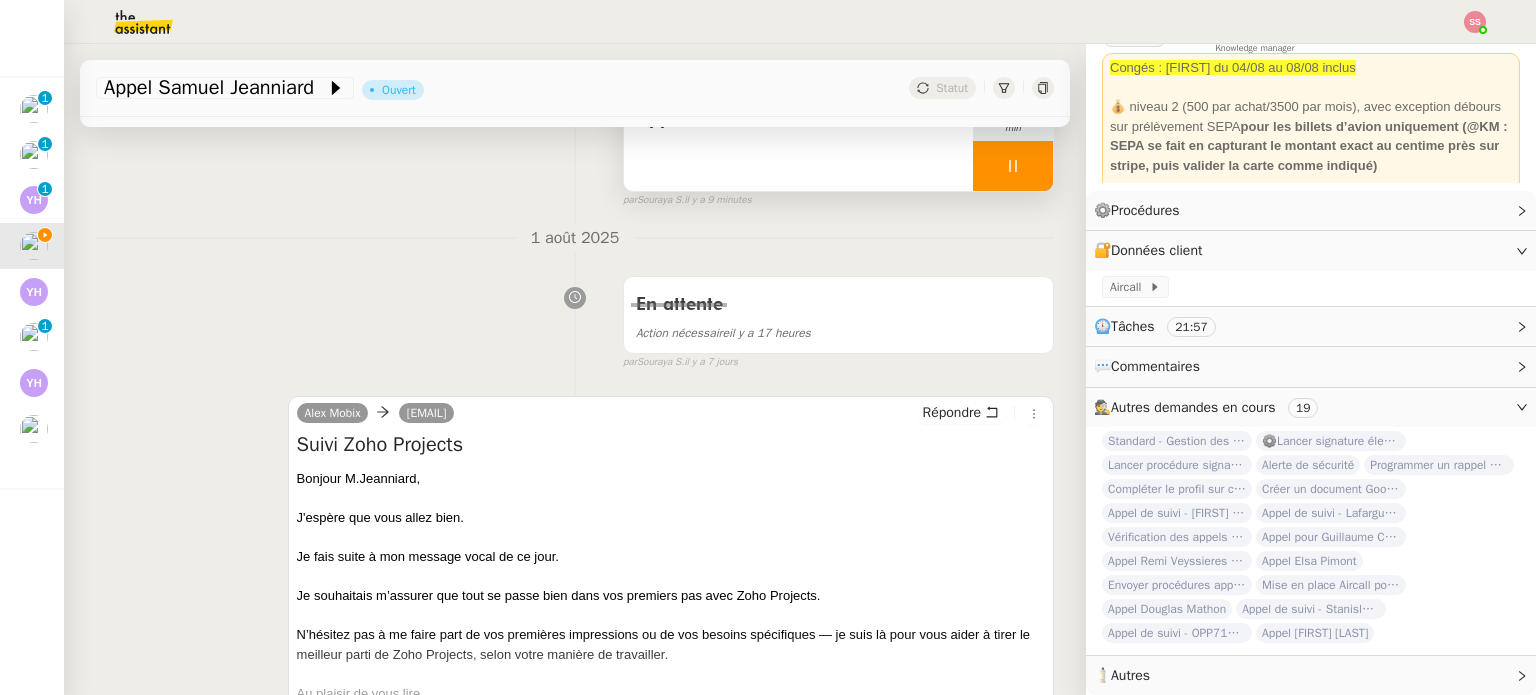 scroll, scrollTop: 0, scrollLeft: 0, axis: both 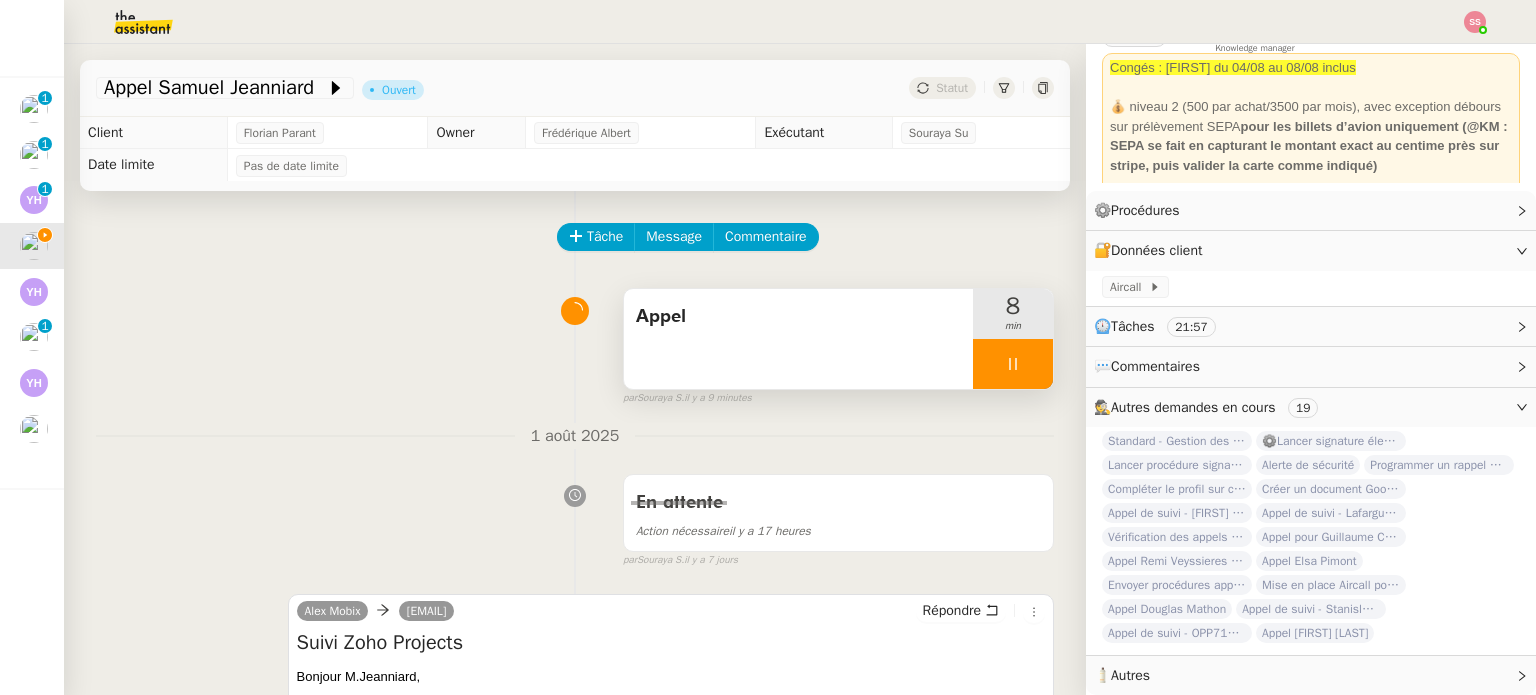 click at bounding box center [1013, 364] 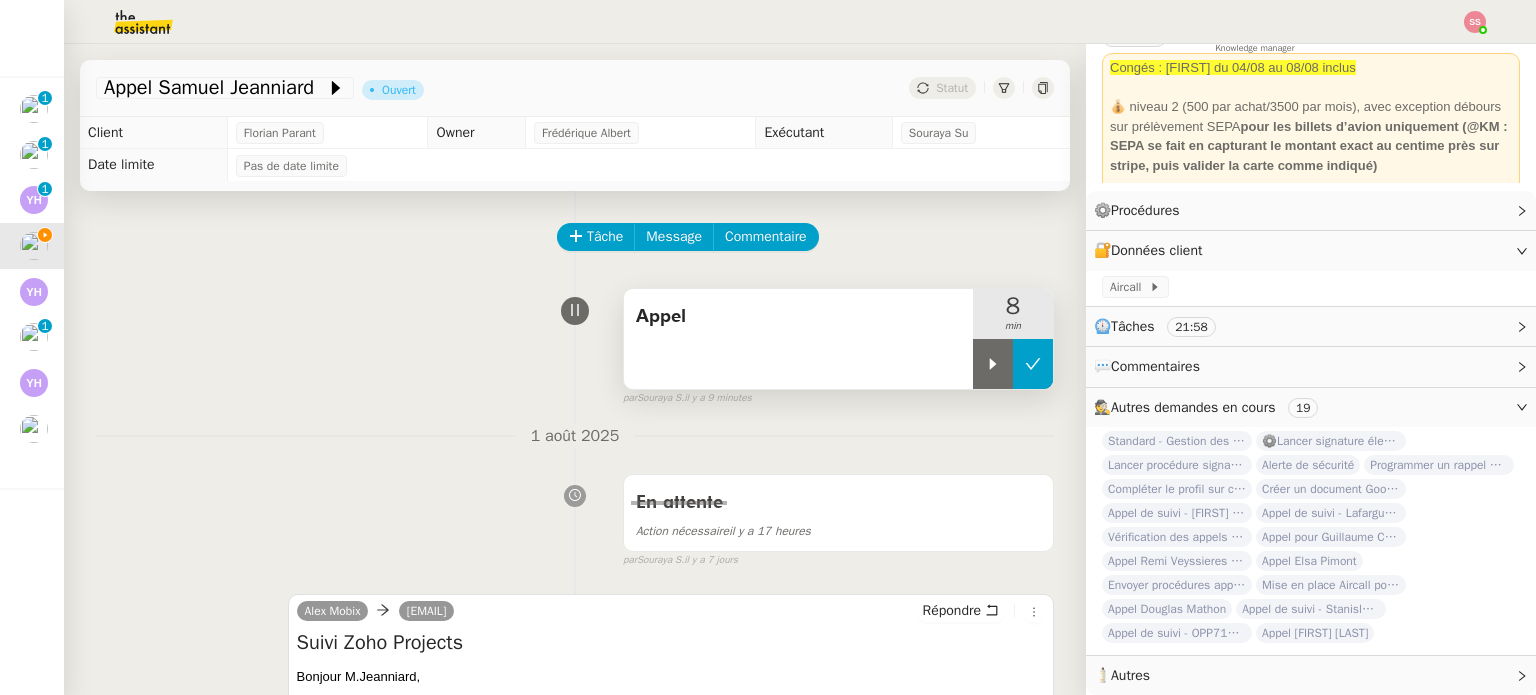 click 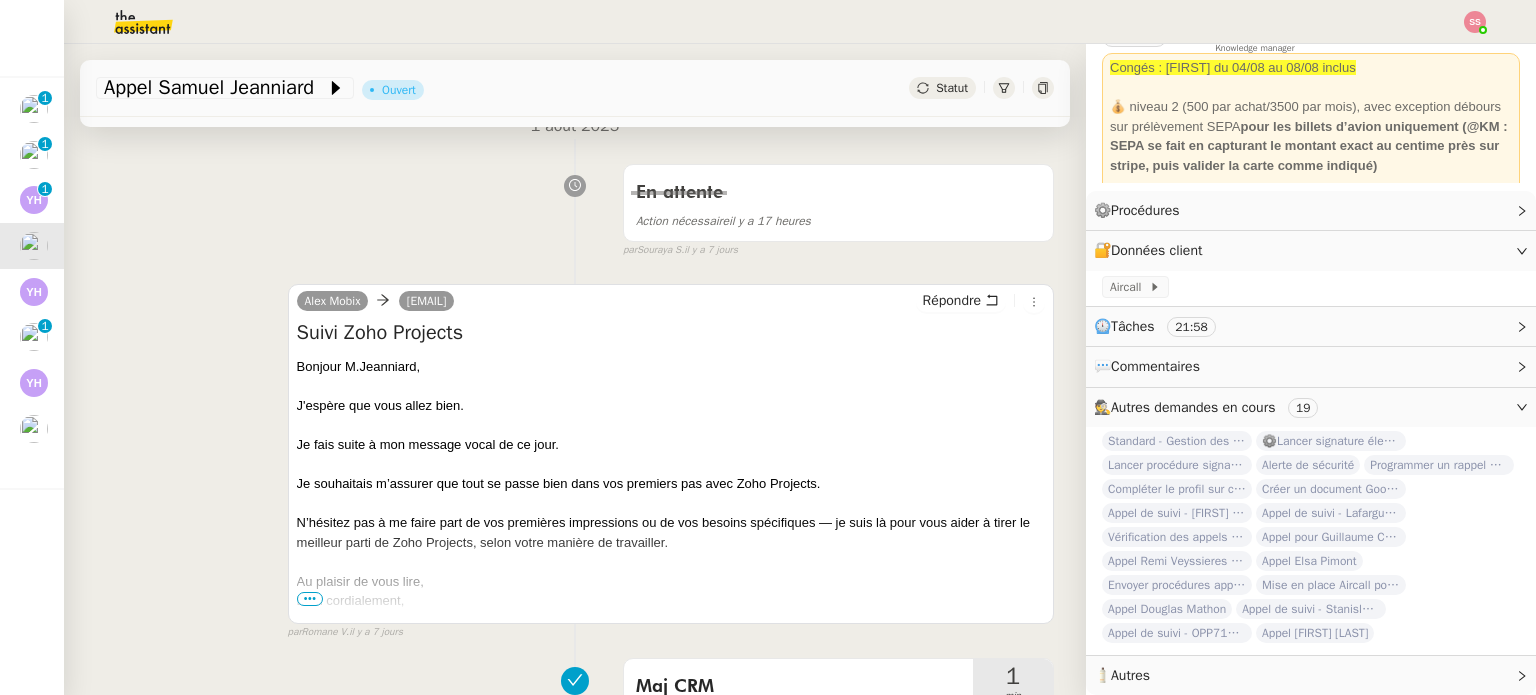 scroll, scrollTop: 500, scrollLeft: 0, axis: vertical 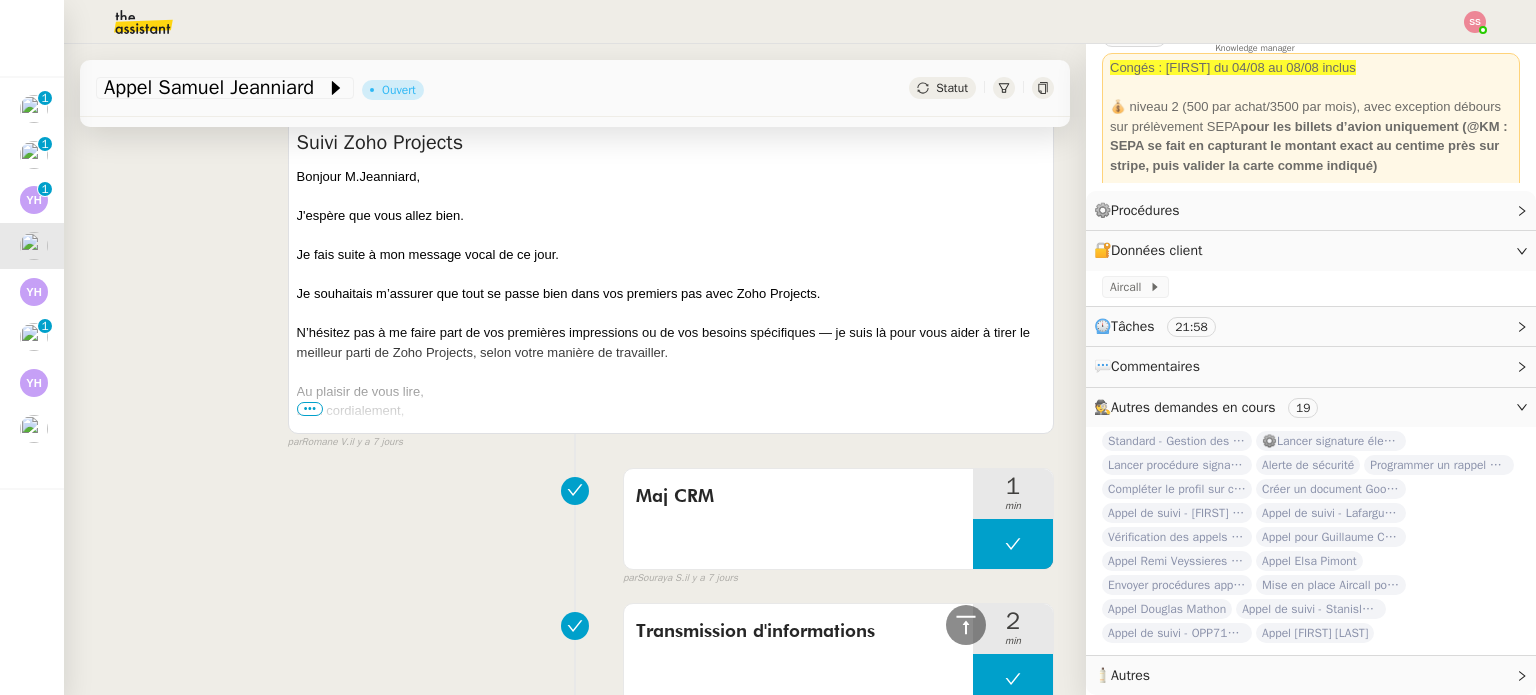 click on "Bien cordialement," at bounding box center (671, 411) 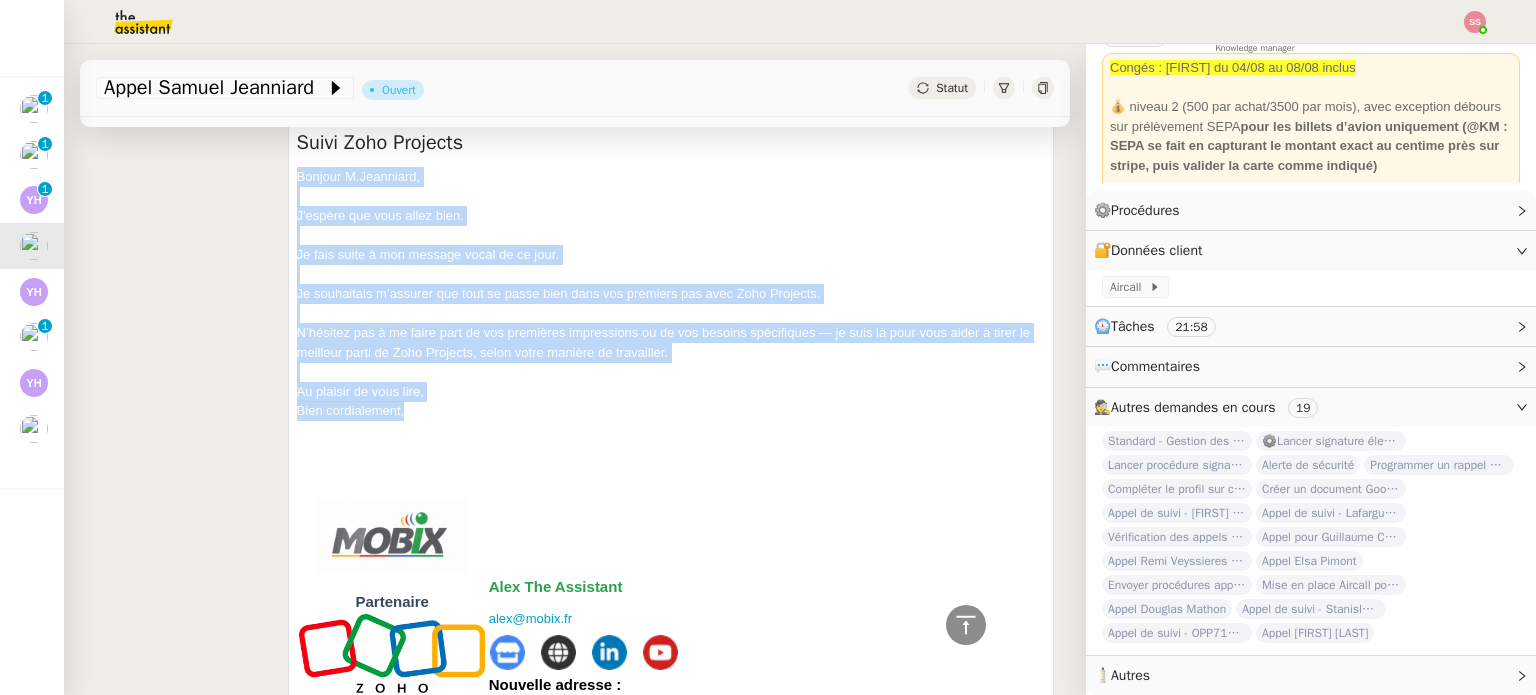 drag, startPoint x: 429, startPoint y: 413, endPoint x: 256, endPoint y: 174, distance: 295.04236 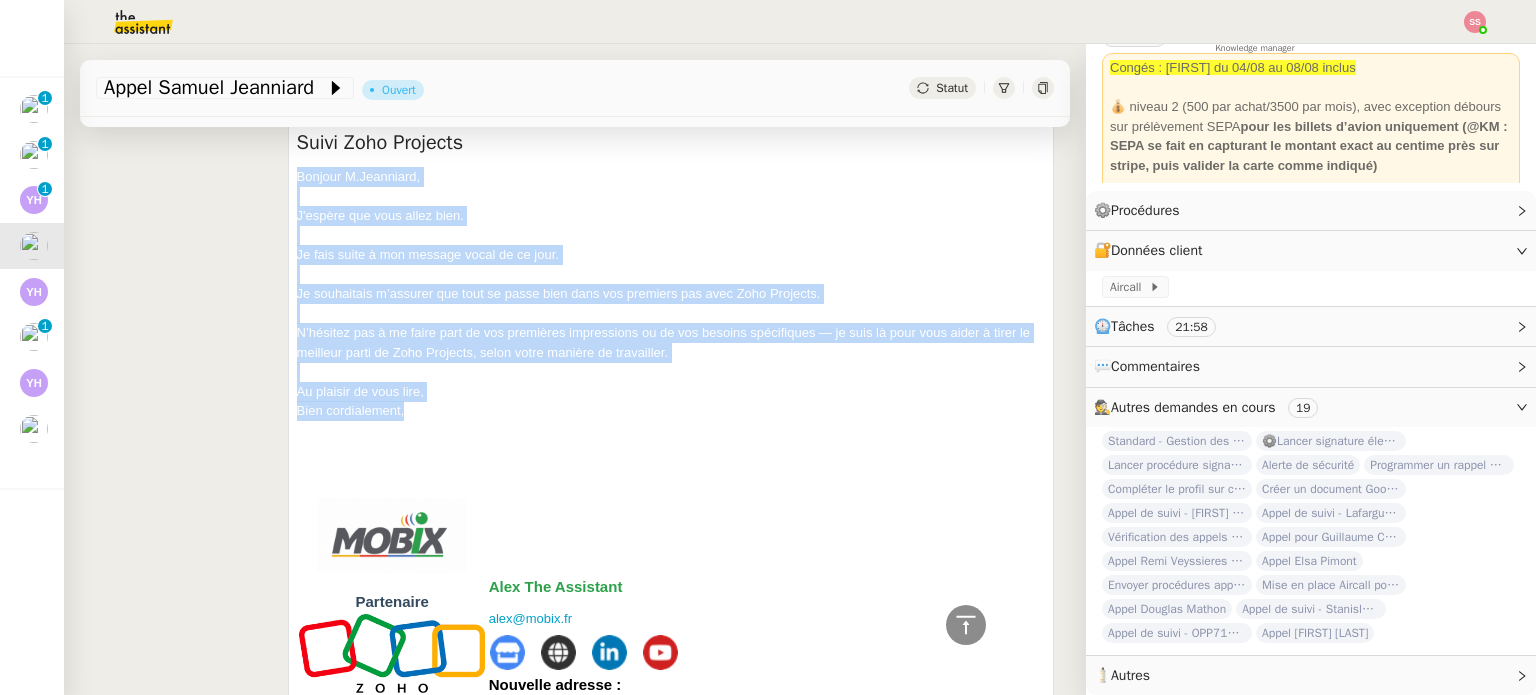 click on "Alex Mobix     jeanniard.s@boisset.fr Répondre Suivi Zoho Projects
Bonjour M.Jeanniard, J'espère que vous allez bien. Je fais suite à mon message vocal de ce jour. Je souhaitais m’assurer que tout se passe bien dans vos premiers pas avec Zoho Projects. N’hésitez pas à me faire part de vos premières impressions ou de vos besoins spécifiques — je suis là pour vous aider à tirer le meilleur parti de Zoho Projects, selon votre manière de travailler. Au plaisir de vous lire, Bien cordialement,
Partenaire alex@mobix.fr" at bounding box center (575, 547) 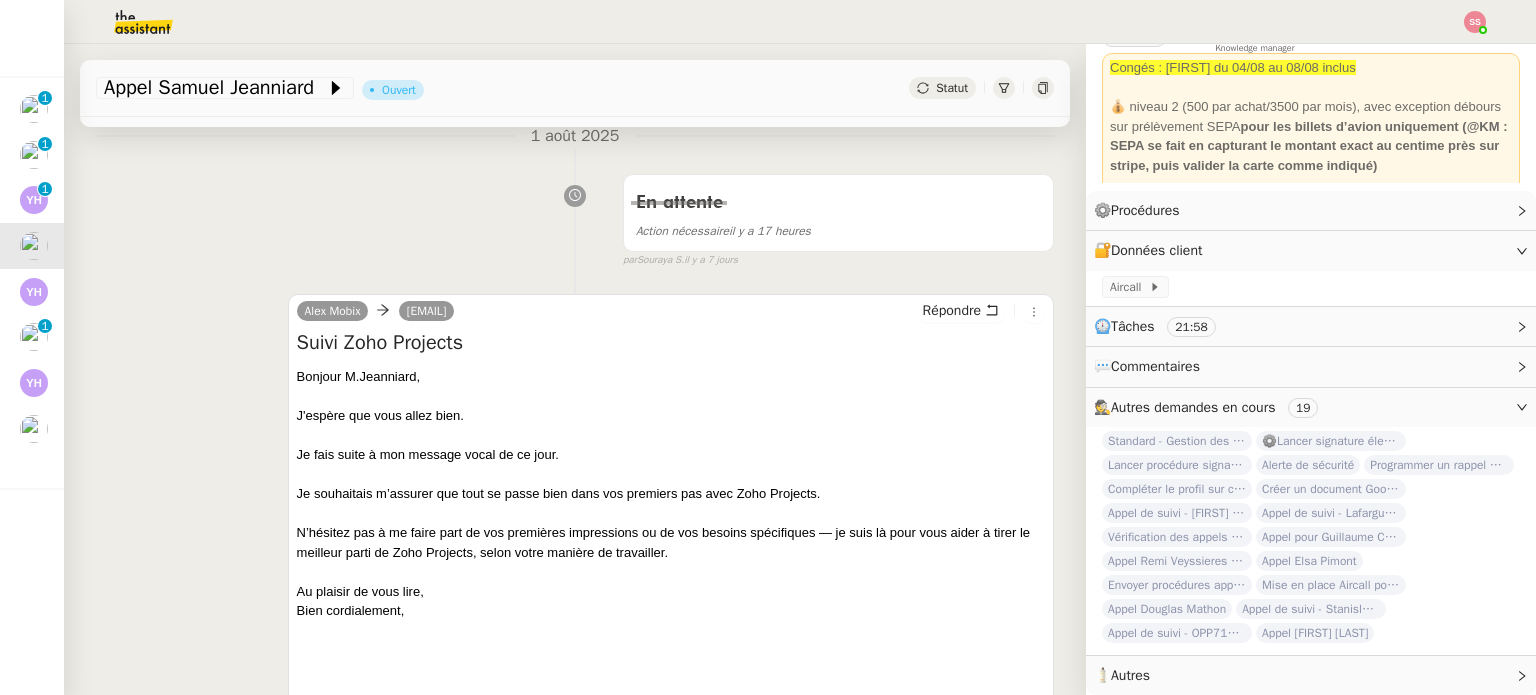 click on "Suivi Zoho Projects" at bounding box center [671, 343] 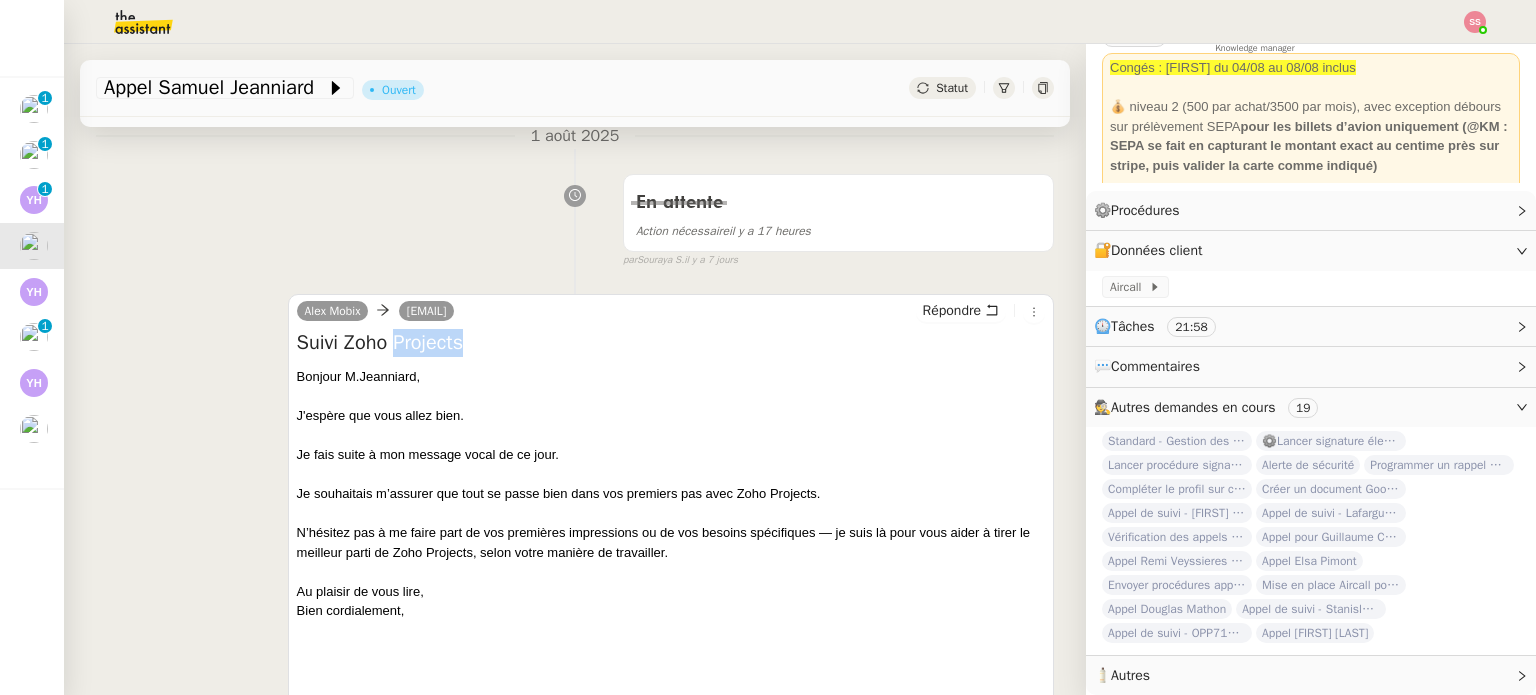 click on "Suivi Zoho Projects" at bounding box center (671, 343) 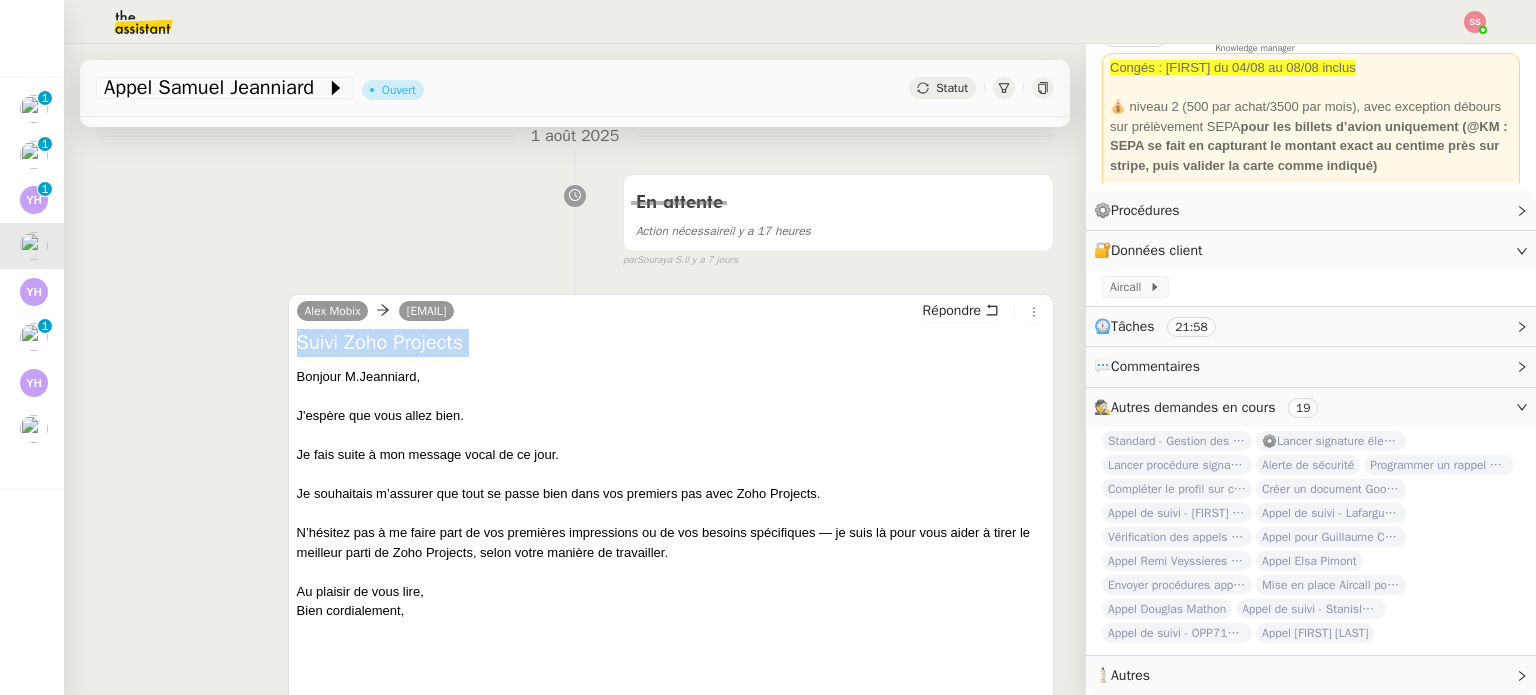 click on "Suivi Zoho Projects" at bounding box center (671, 343) 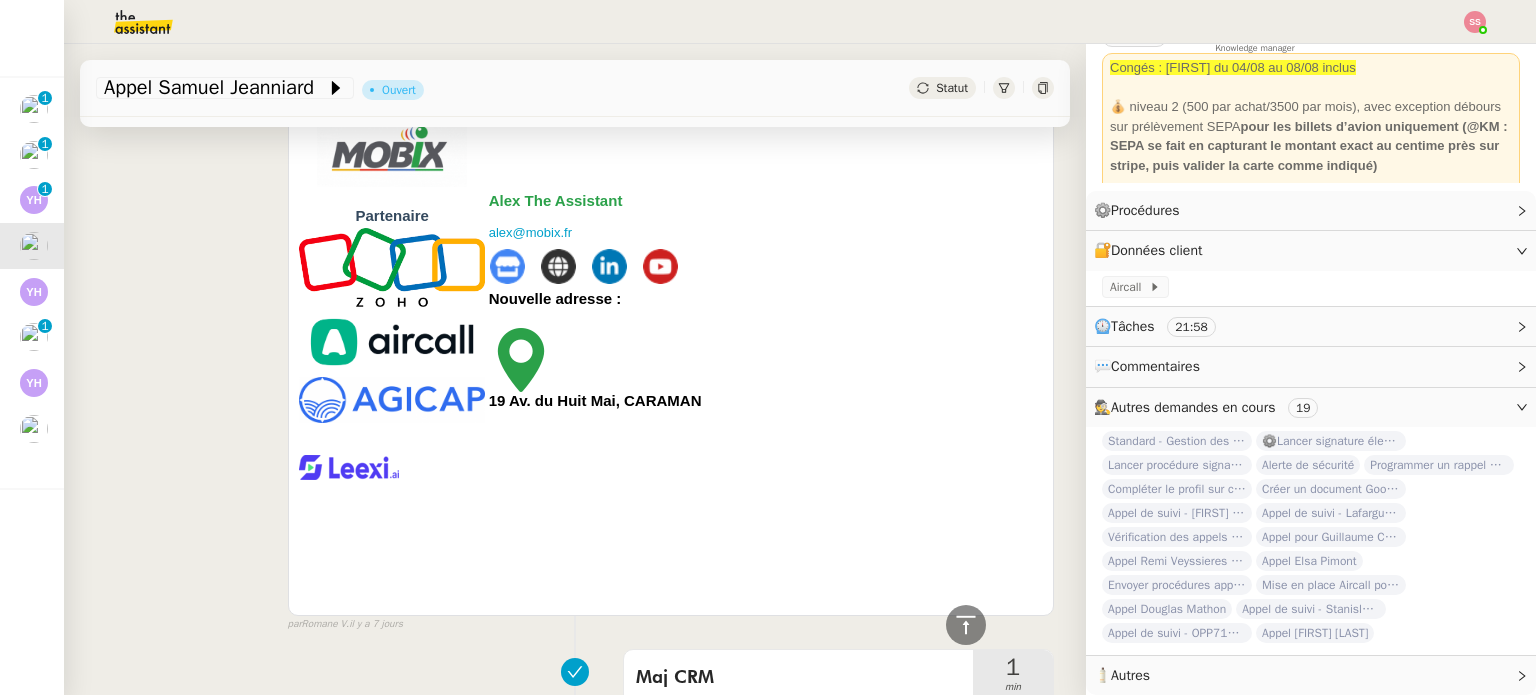 scroll, scrollTop: 900, scrollLeft: 0, axis: vertical 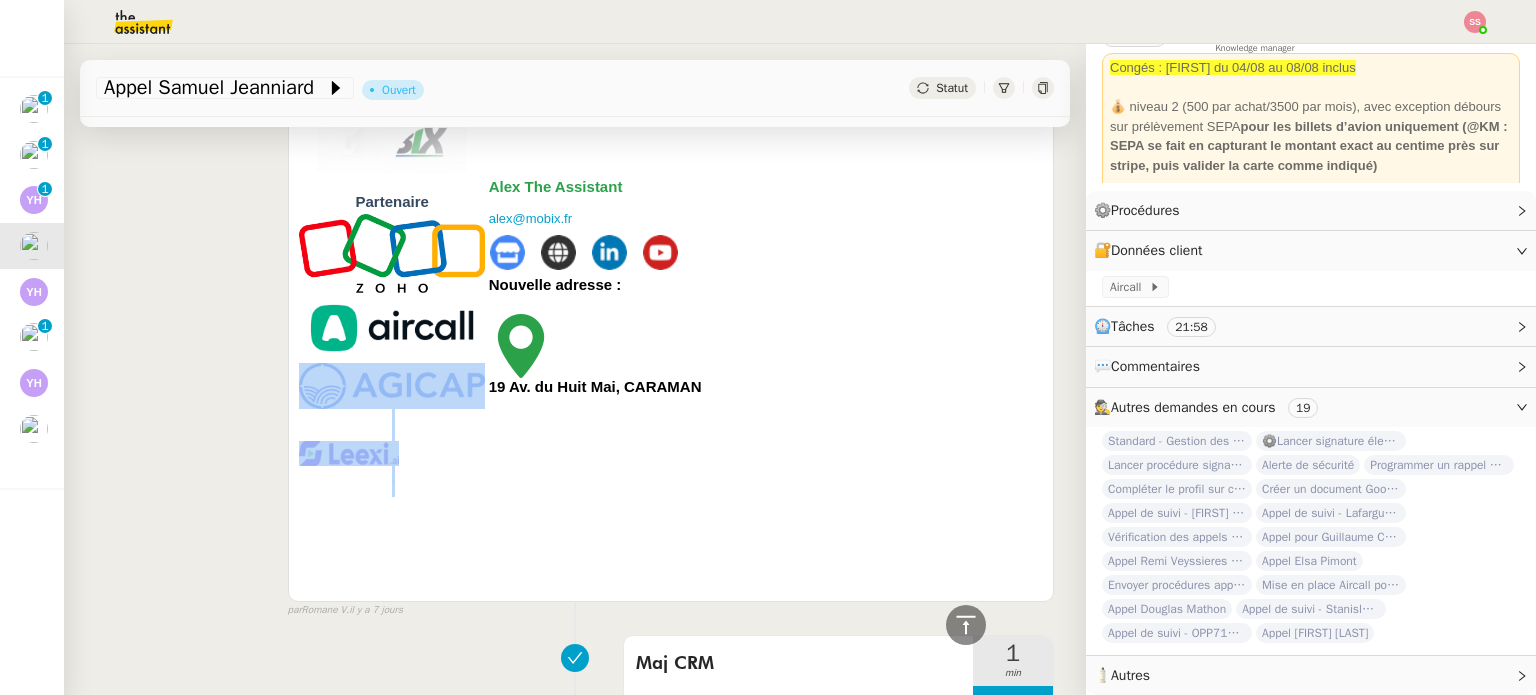 drag, startPoint x: 590, startPoint y: 453, endPoint x: 447, endPoint y: 419, distance: 146.98639 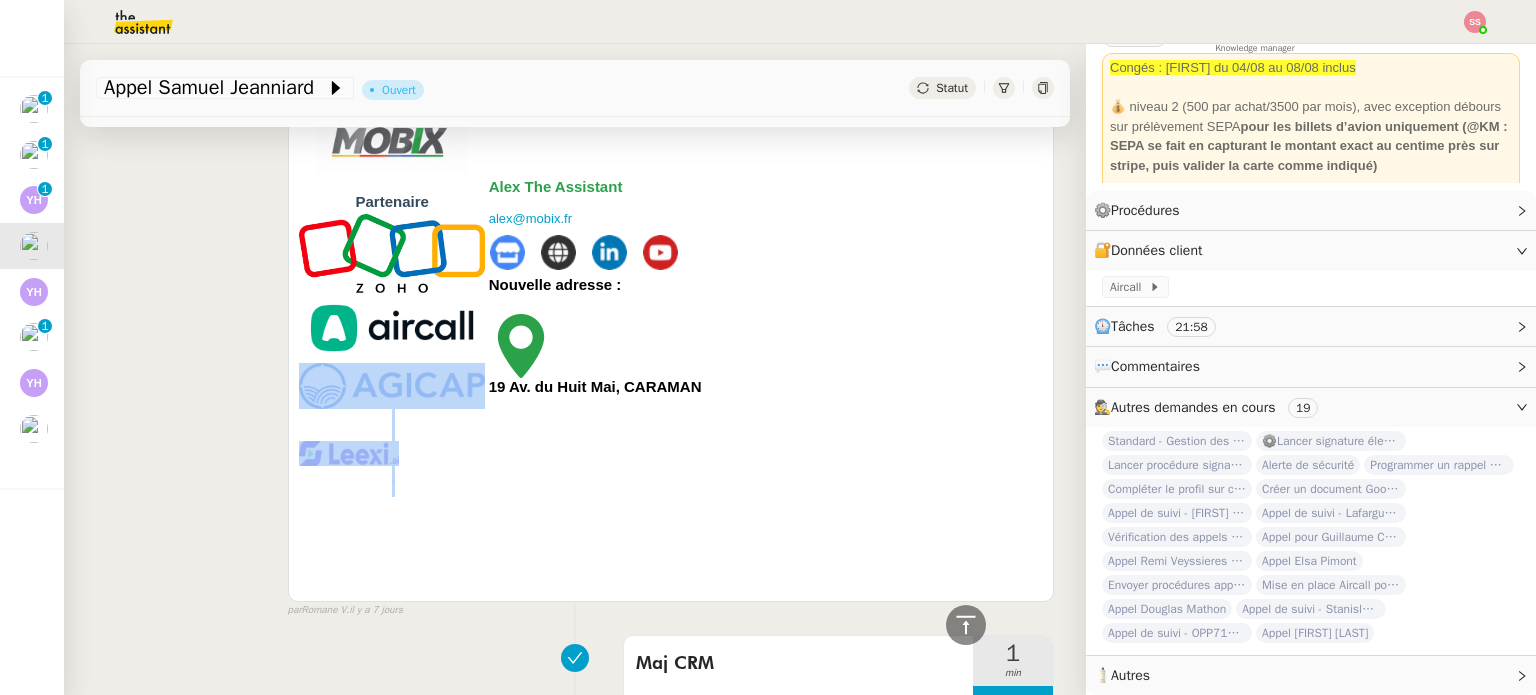 click on "Partenaire Alex The Assistant" at bounding box center [518, 290] 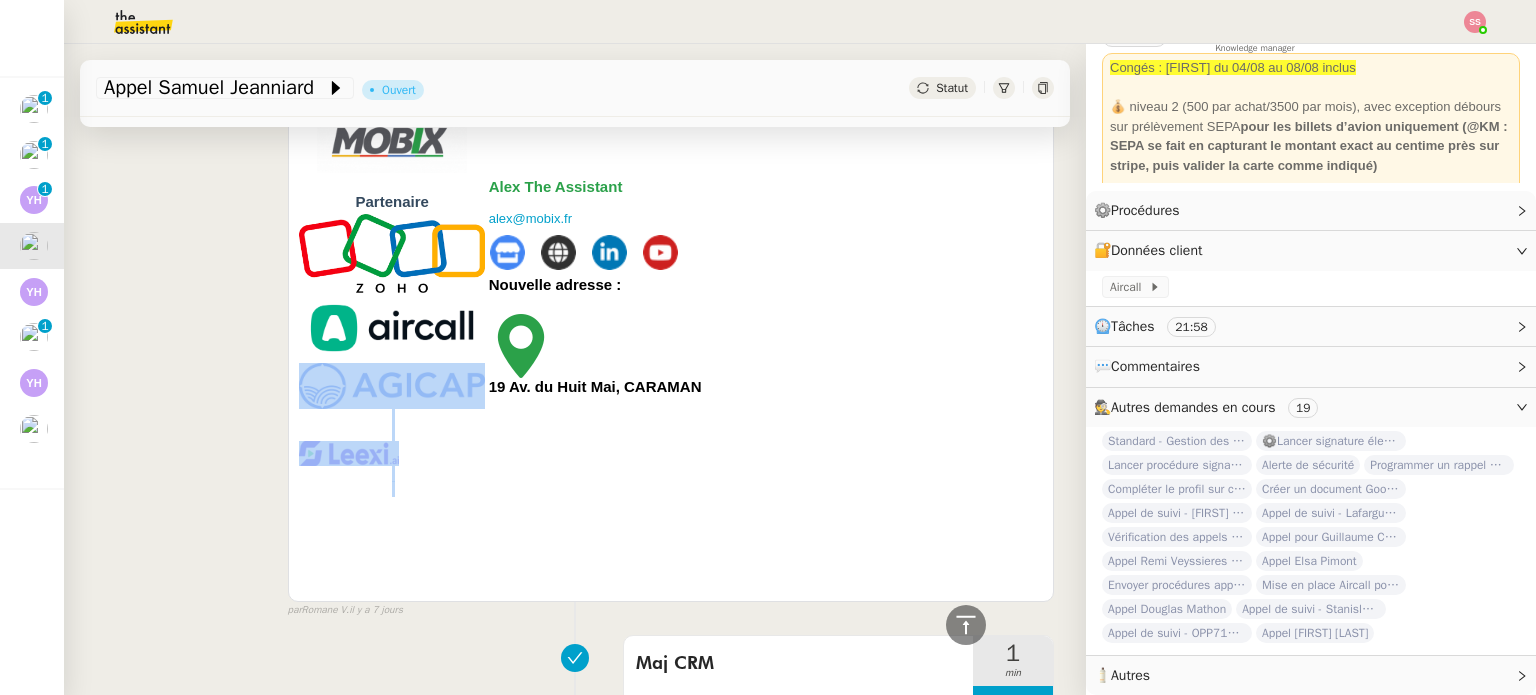 click at bounding box center [392, 430] 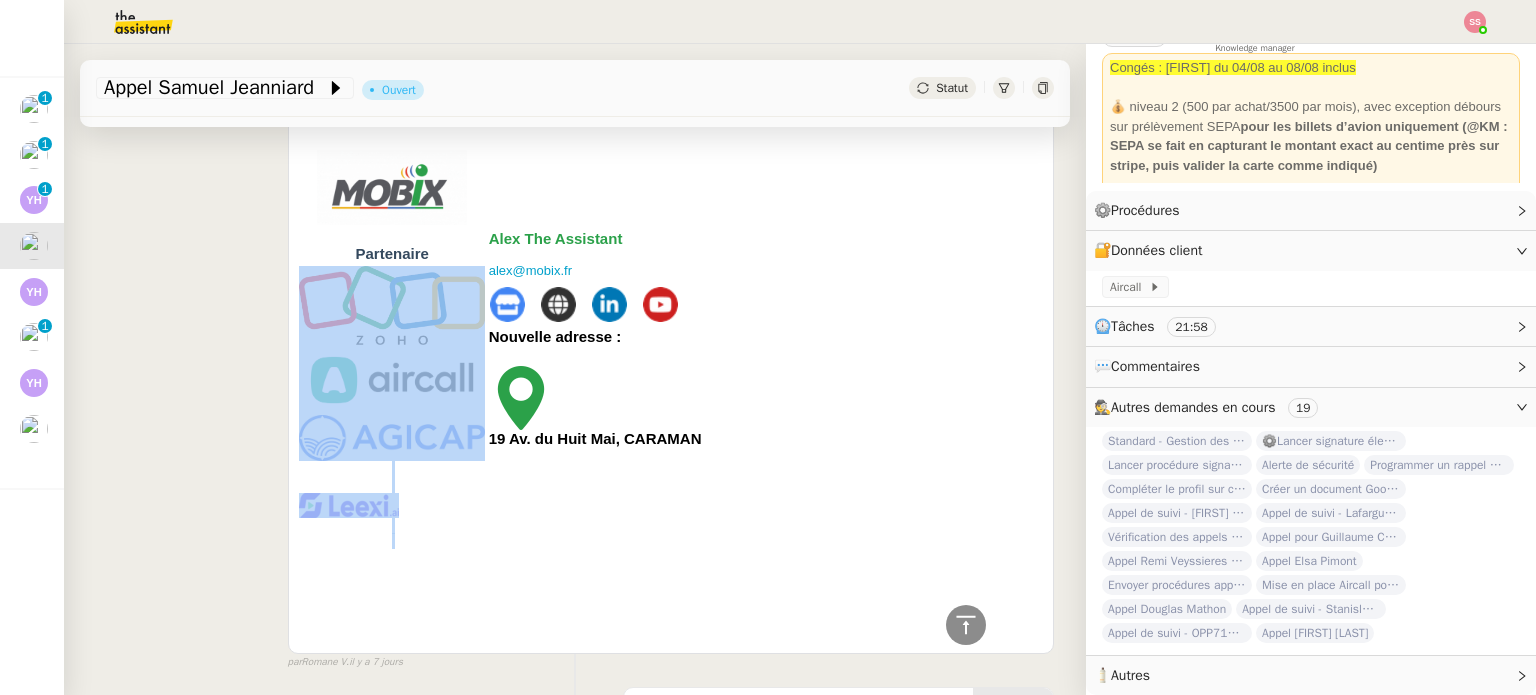 scroll, scrollTop: 800, scrollLeft: 0, axis: vertical 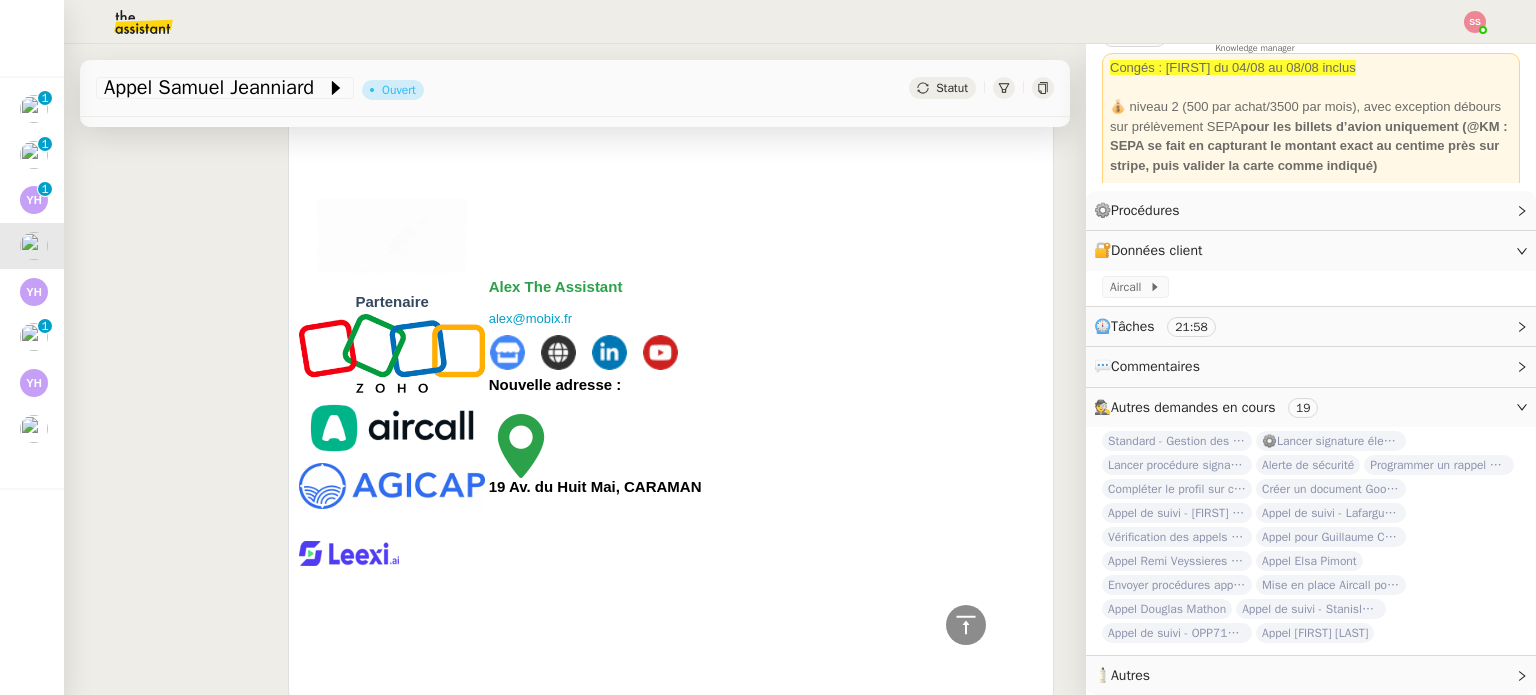drag, startPoint x: 509, startPoint y: 470, endPoint x: 484, endPoint y: 298, distance: 173.80736 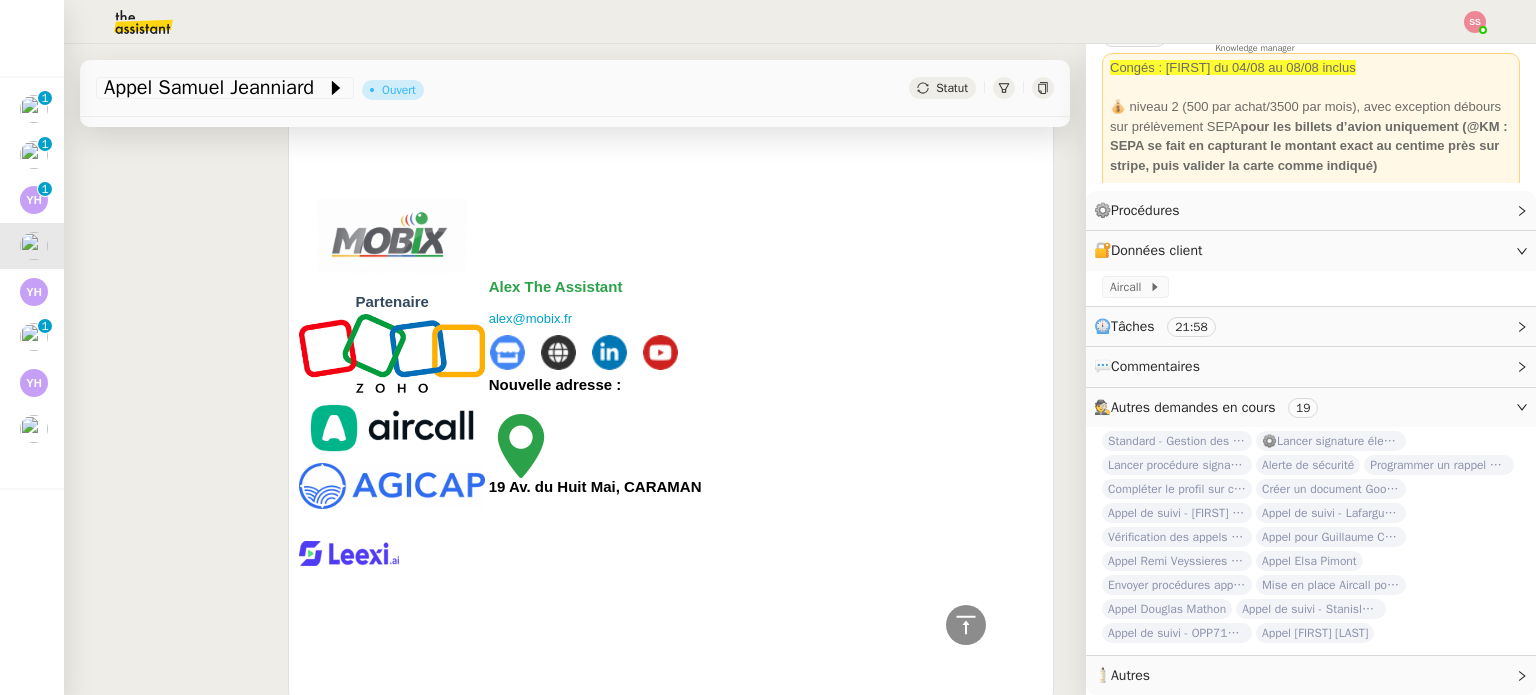 click on "Alex The Assistant
alex@mobix.fr" at bounding box center [612, 390] 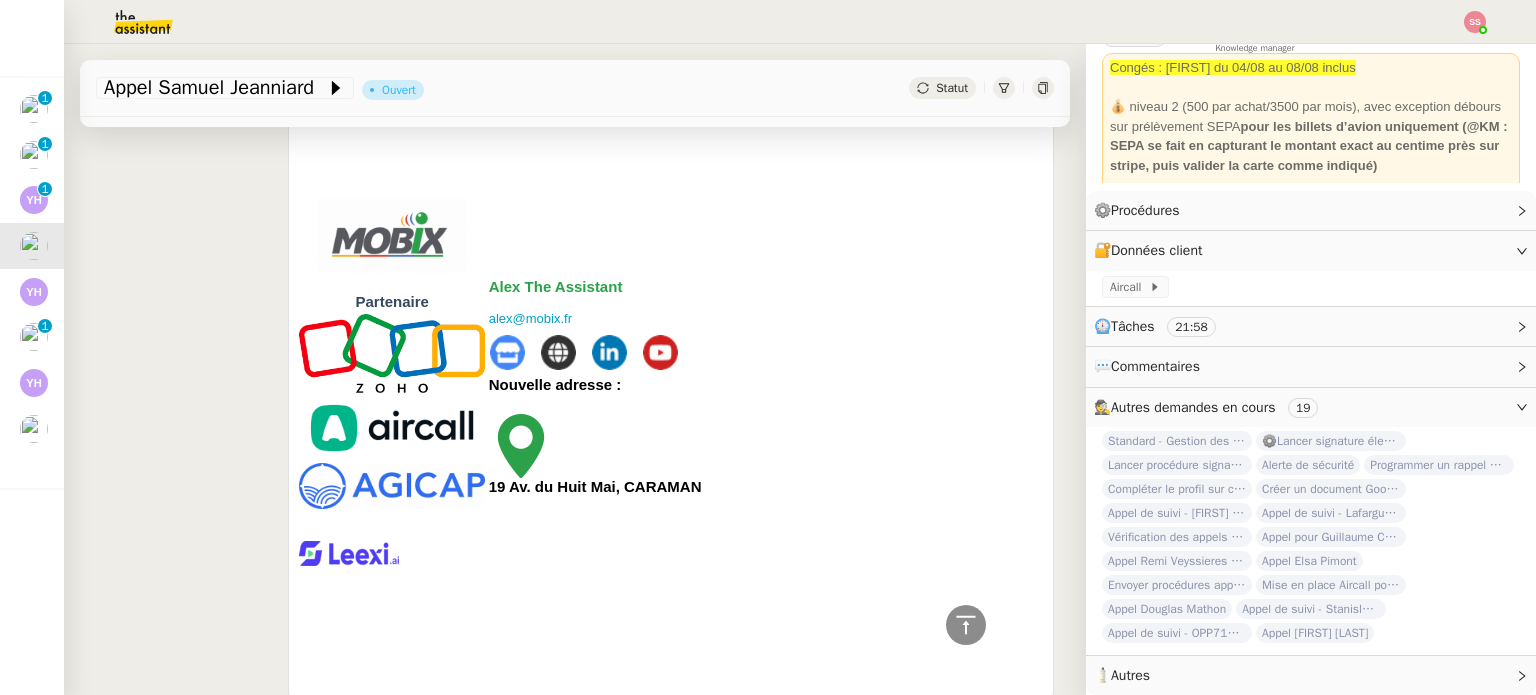 drag, startPoint x: 746, startPoint y: 488, endPoint x: 341, endPoint y: 245, distance: 472.3071 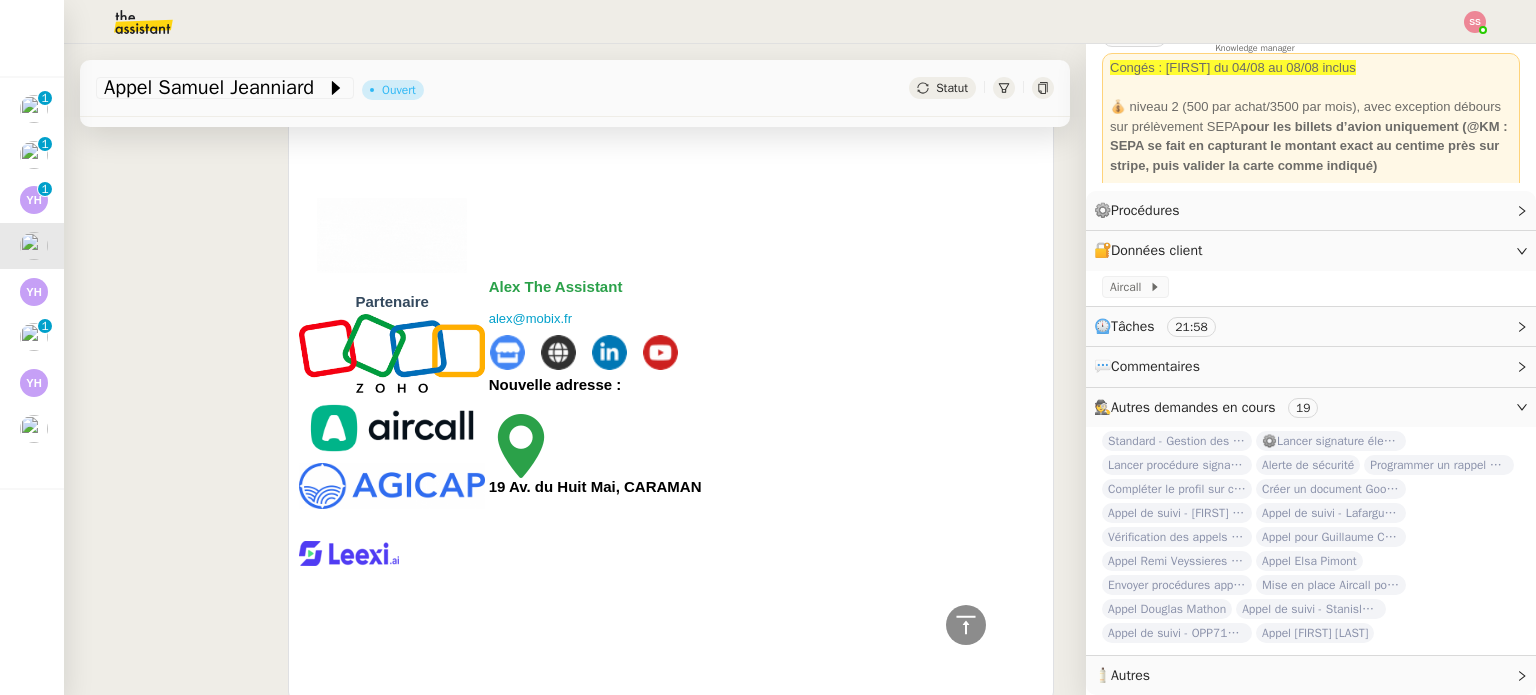 click on "Bonjour M.Jeanniard, J'espère que vous allez bien. Je fais suite à mon message vocal de ce jour. Je souhaitais m’assurer que tout se passe bien dans vos premiers pas avec Zoho Projects. N’hésitez pas à me faire part de vos premières impressions ou de vos besoins spécifiques — je suis là pour vous aider à tirer le meilleur parti de Zoho Projects, selon votre manière de travailler. Au plaisir de vous lire, Bien cordialement,
Partenaire Alex The Assistant alex@mobix.fr" at bounding box center [671, 282] 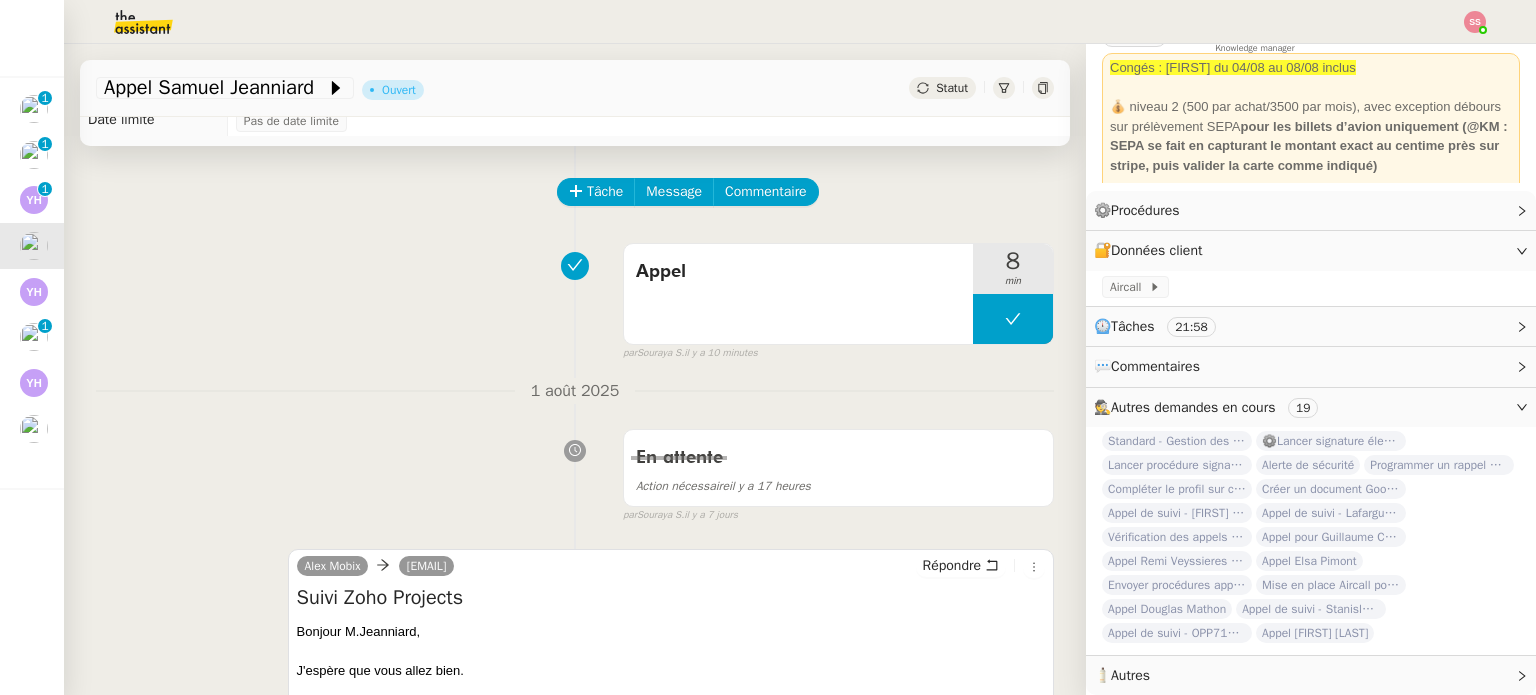 scroll, scrollTop: 0, scrollLeft: 0, axis: both 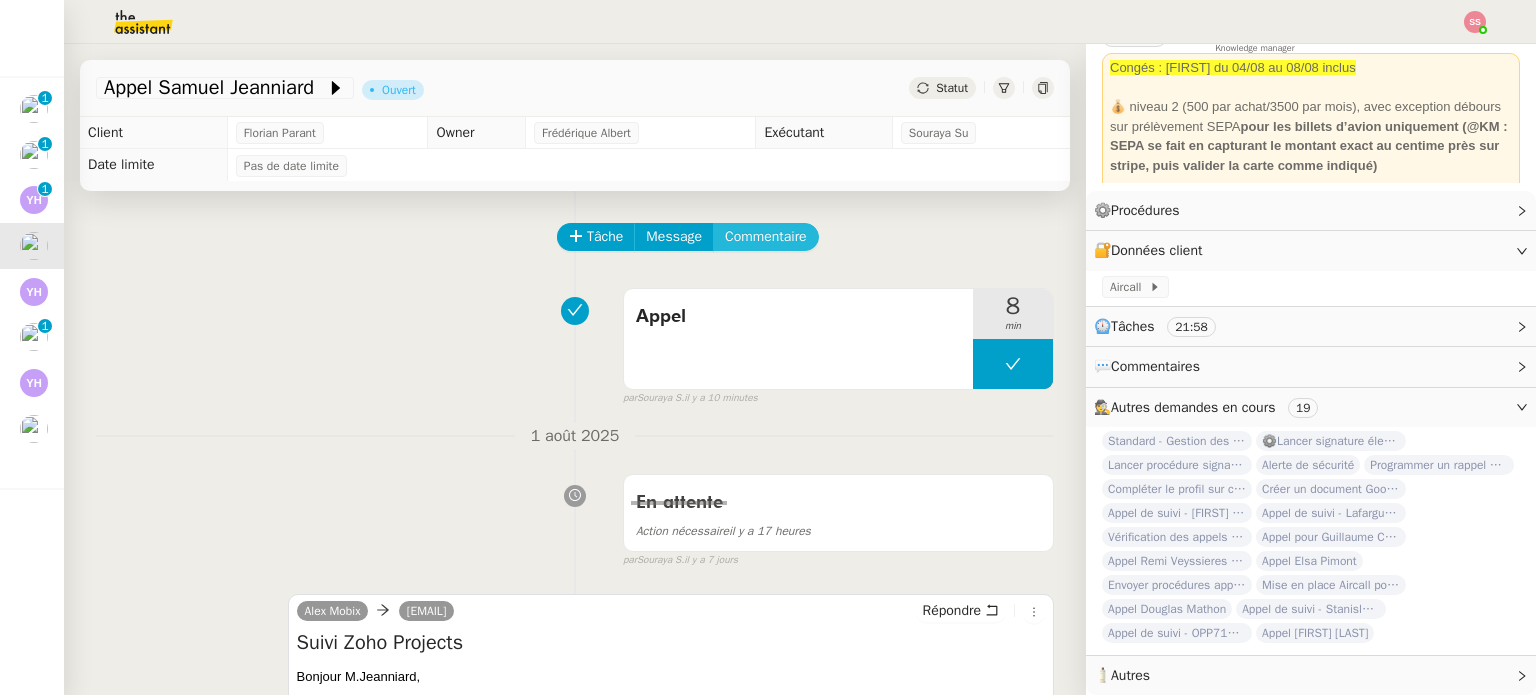 click on "Commentaire" 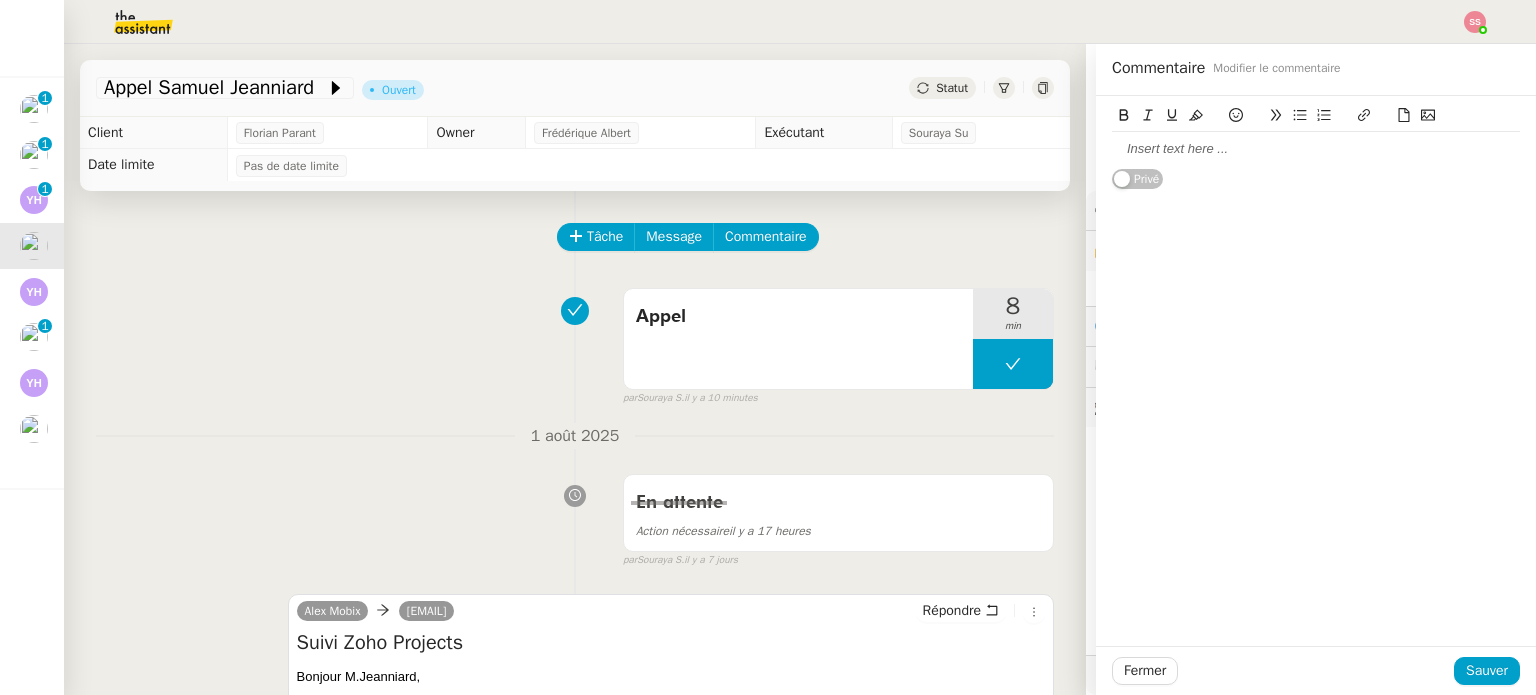 click 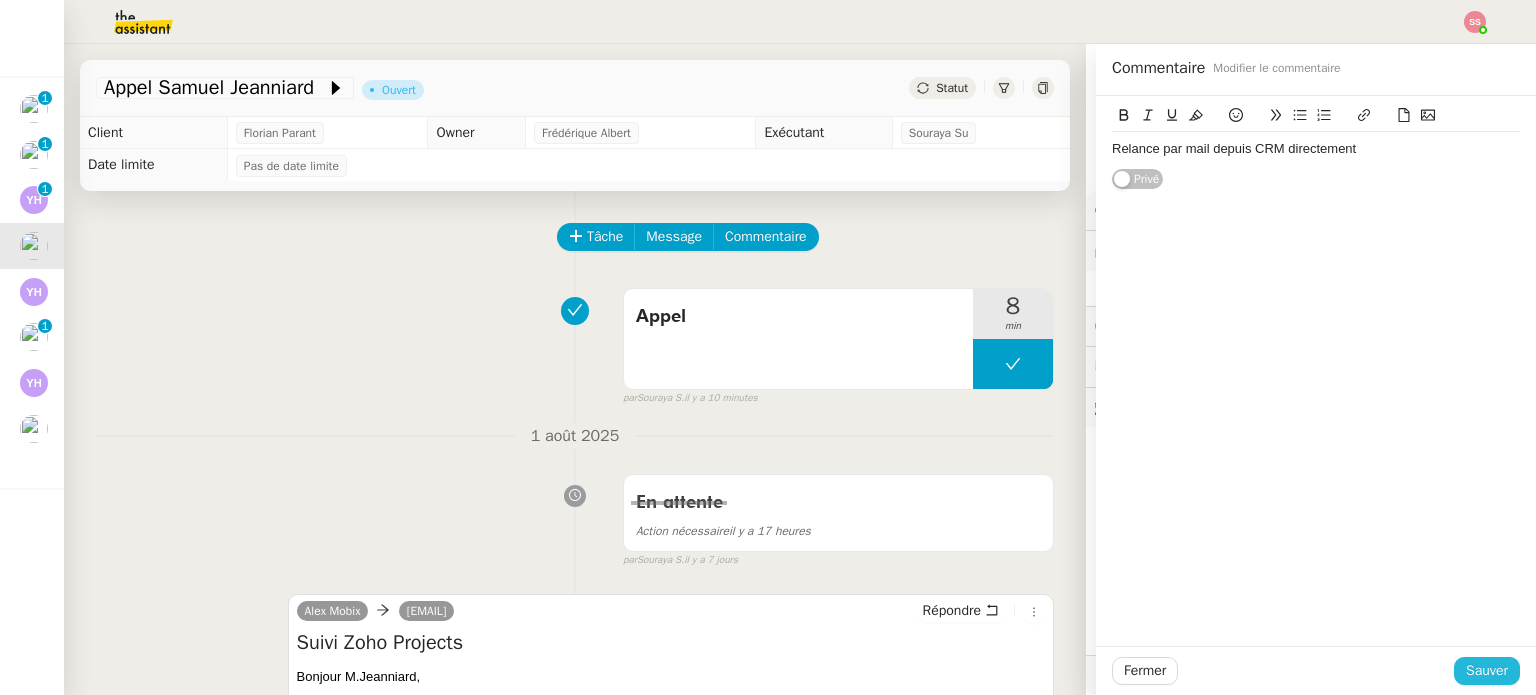 drag, startPoint x: 1448, startPoint y: 668, endPoint x: 1445, endPoint y: 657, distance: 11.401754 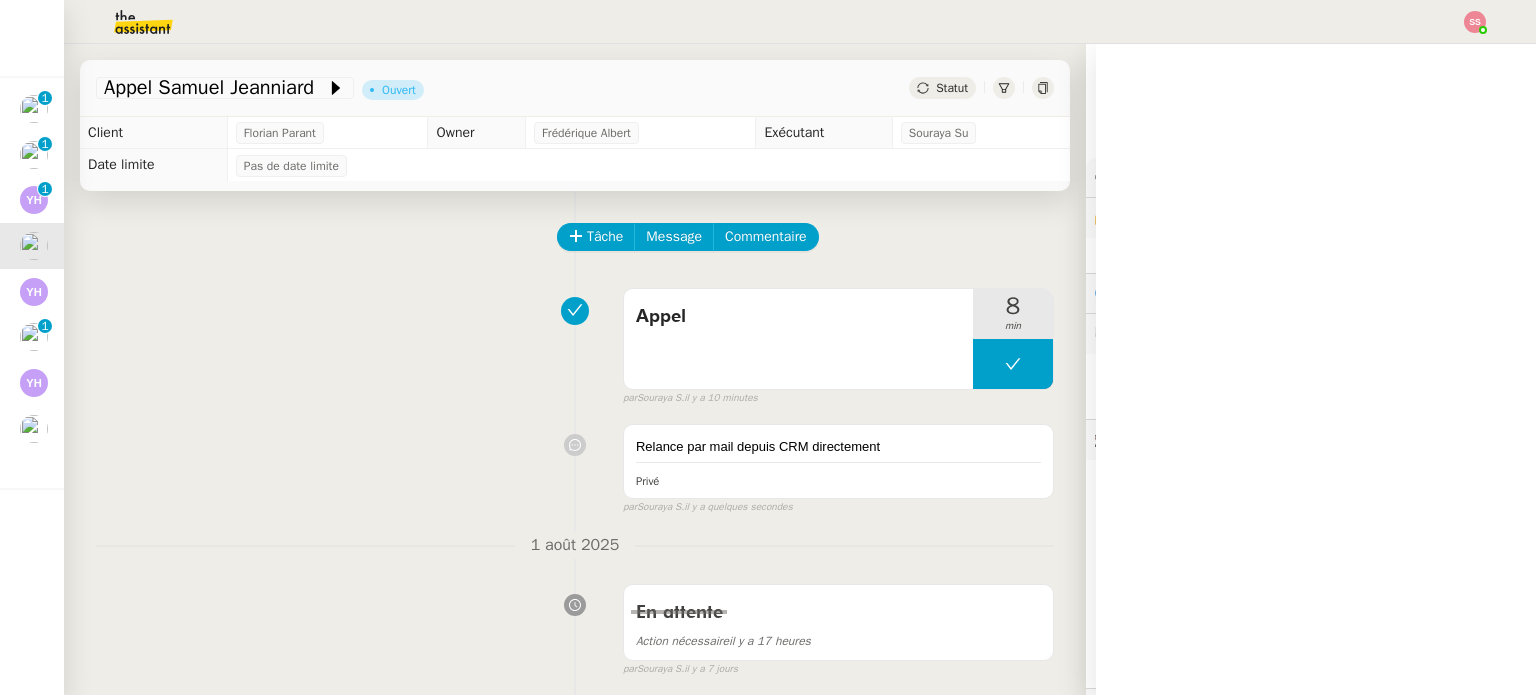 click 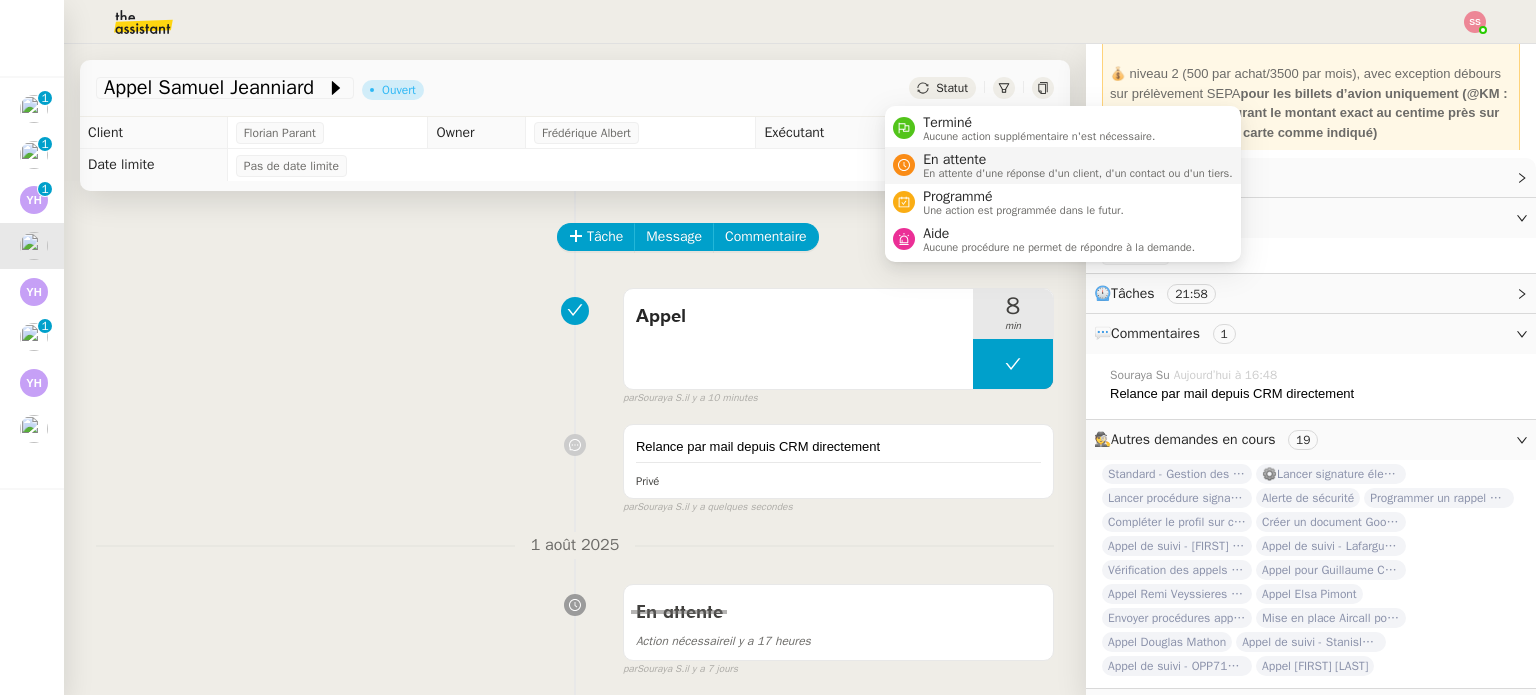 click on "En attente" at bounding box center (1078, 160) 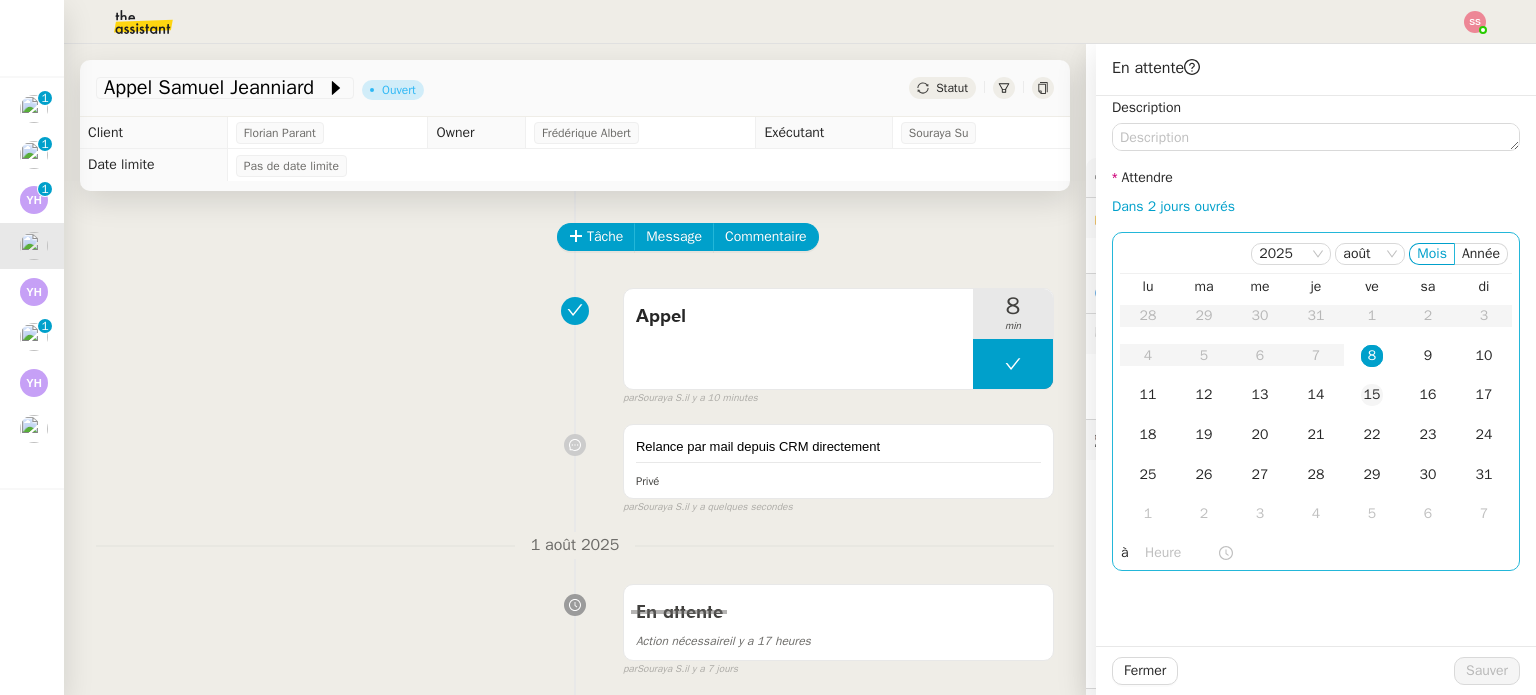 click on "15" 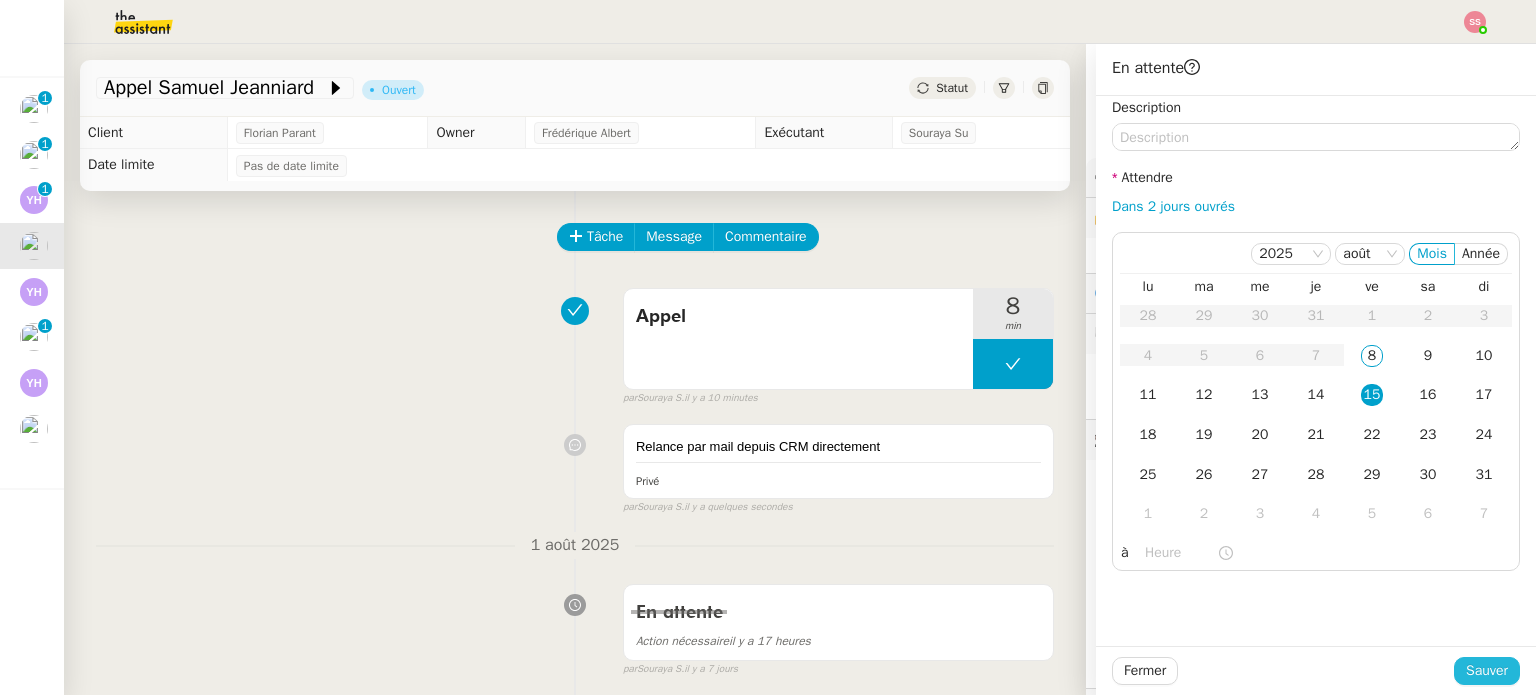 click on "Sauver" 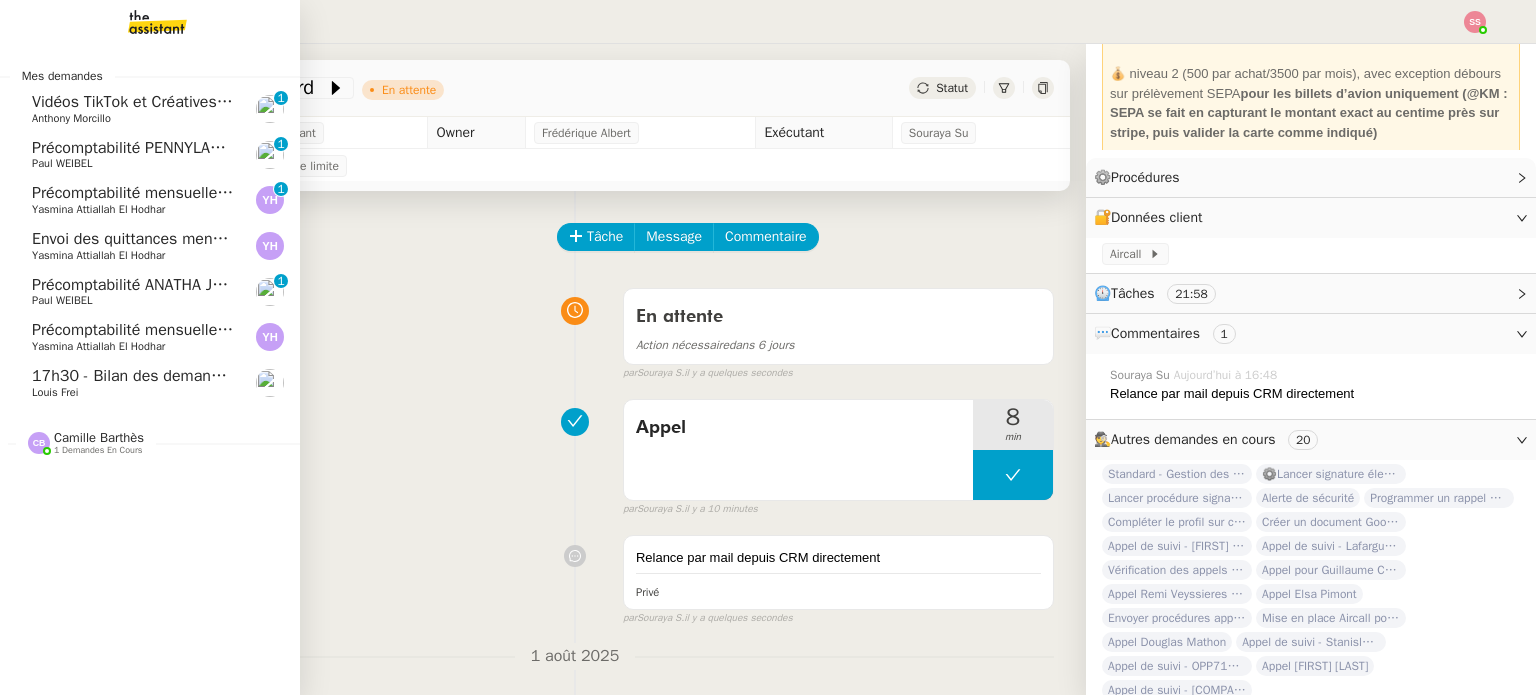 click on "Louis Frei" 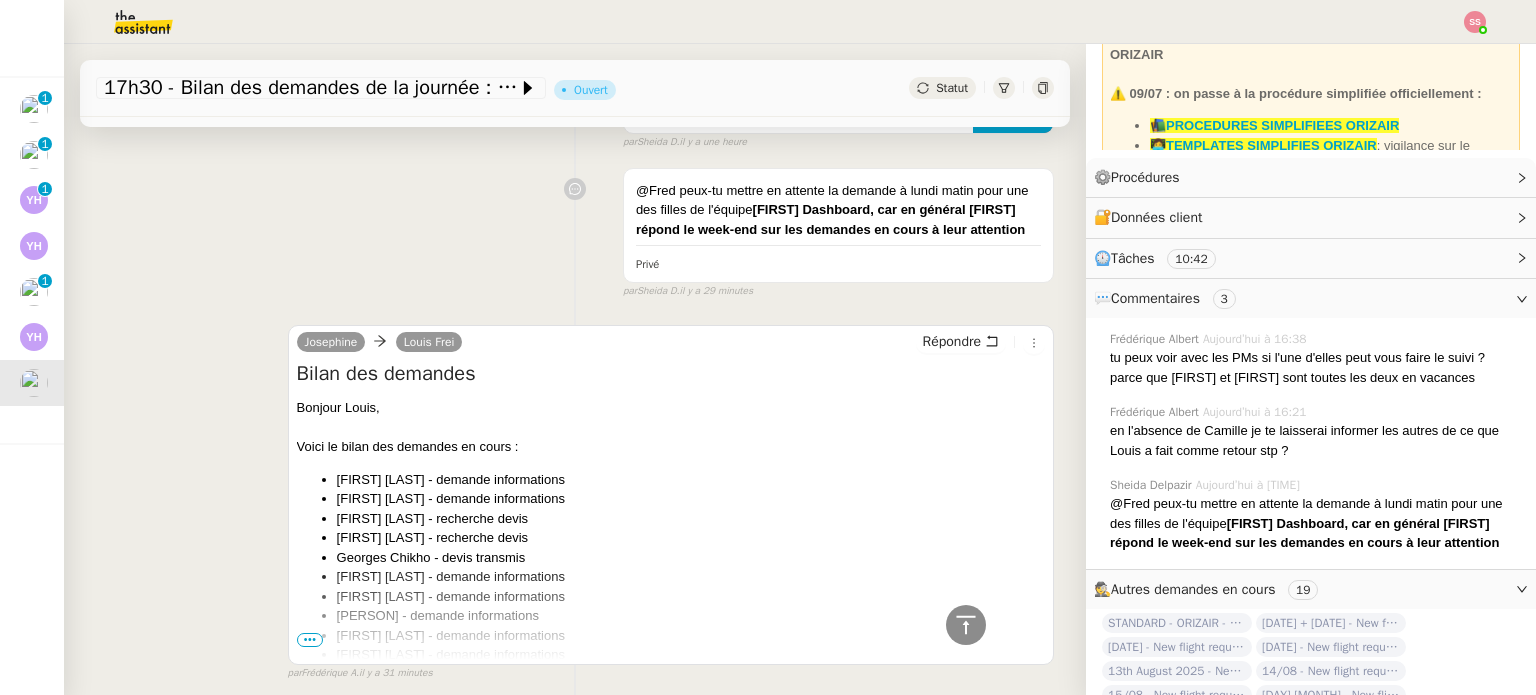 scroll, scrollTop: 900, scrollLeft: 0, axis: vertical 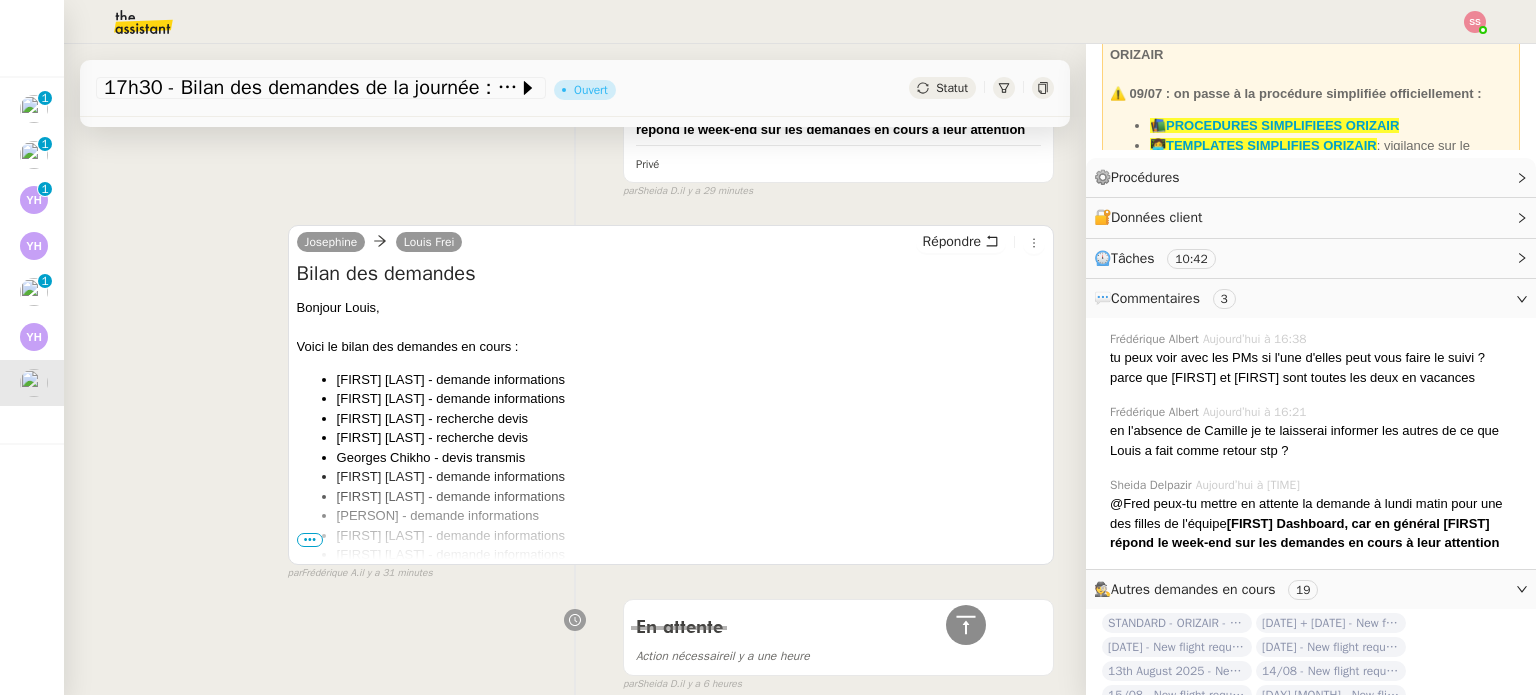 click on "•••" at bounding box center [310, 540] 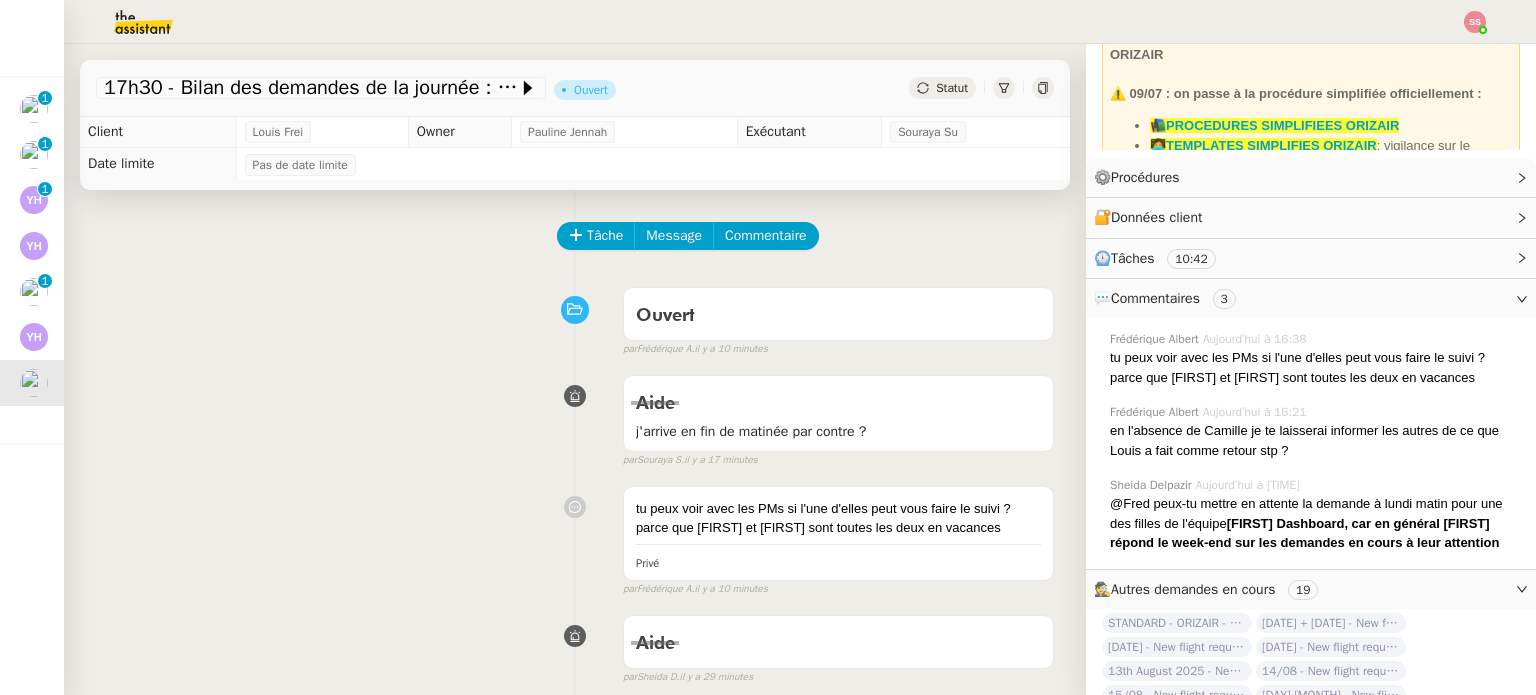 scroll, scrollTop: 0, scrollLeft: 0, axis: both 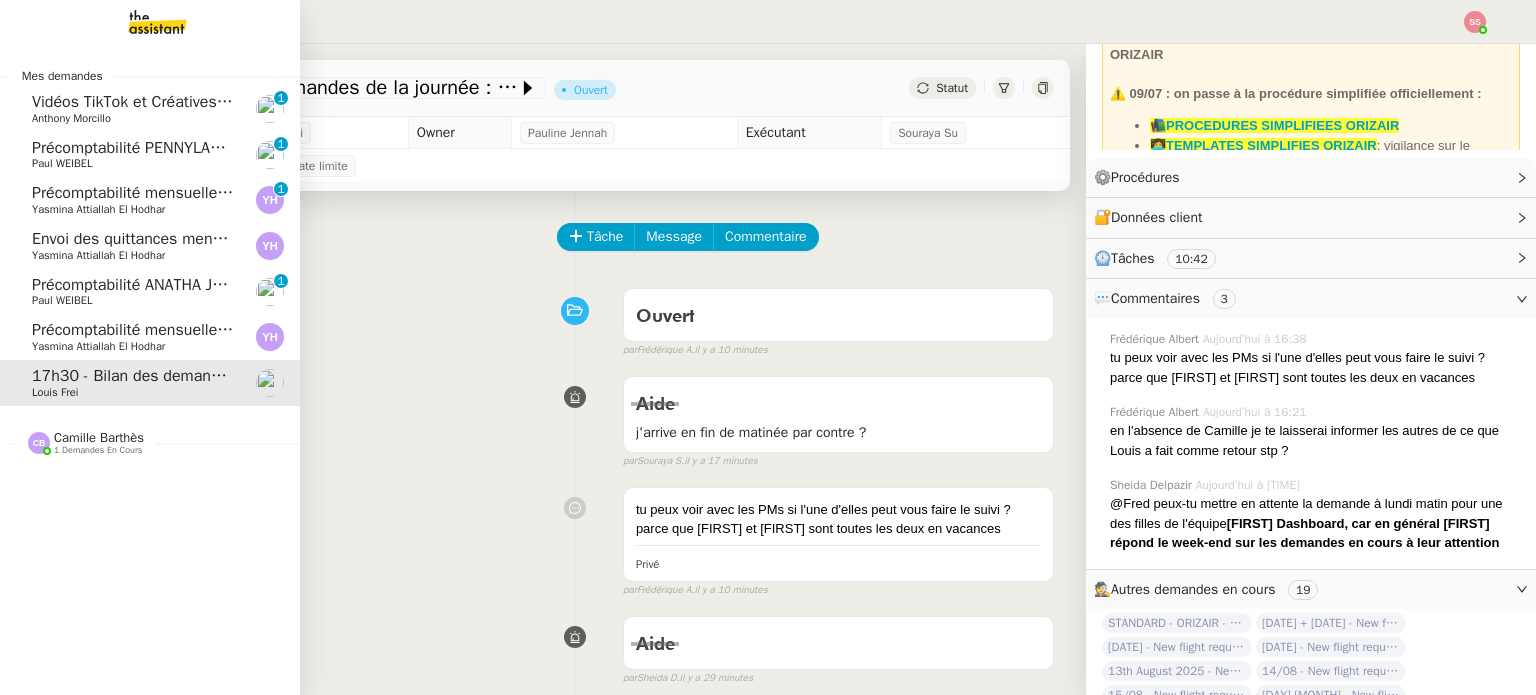 click on "Yasmina  Attiallah El Hodhar" 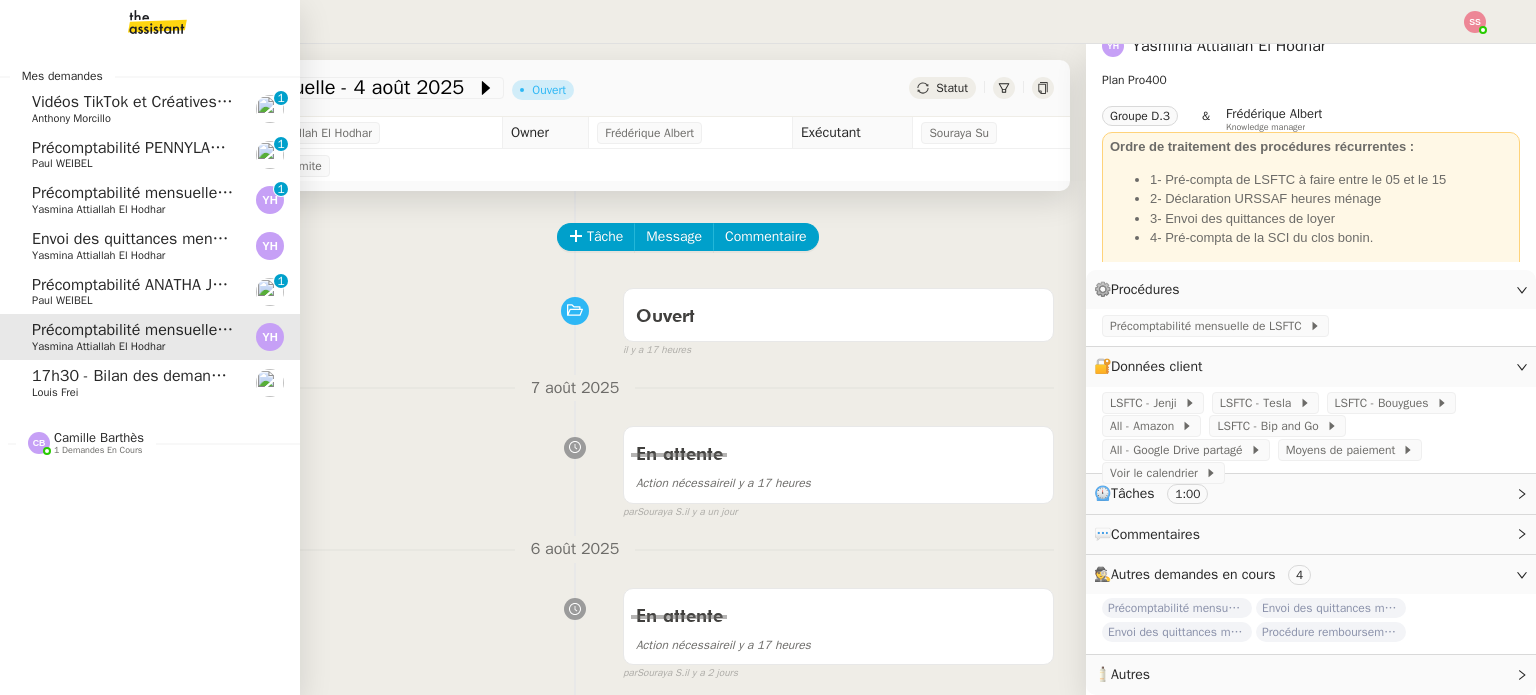 scroll, scrollTop: 0, scrollLeft: 0, axis: both 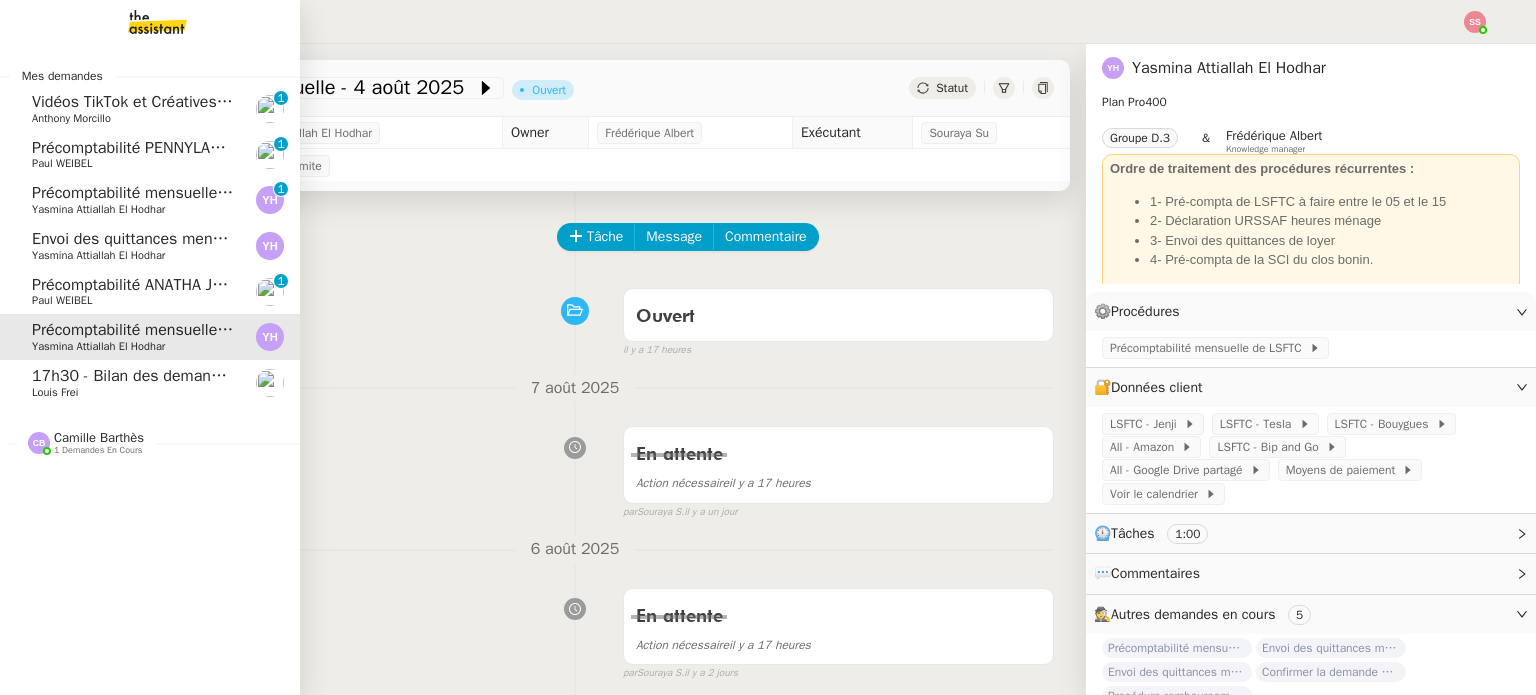 click on "Yasmina  Attiallah El Hodhar" 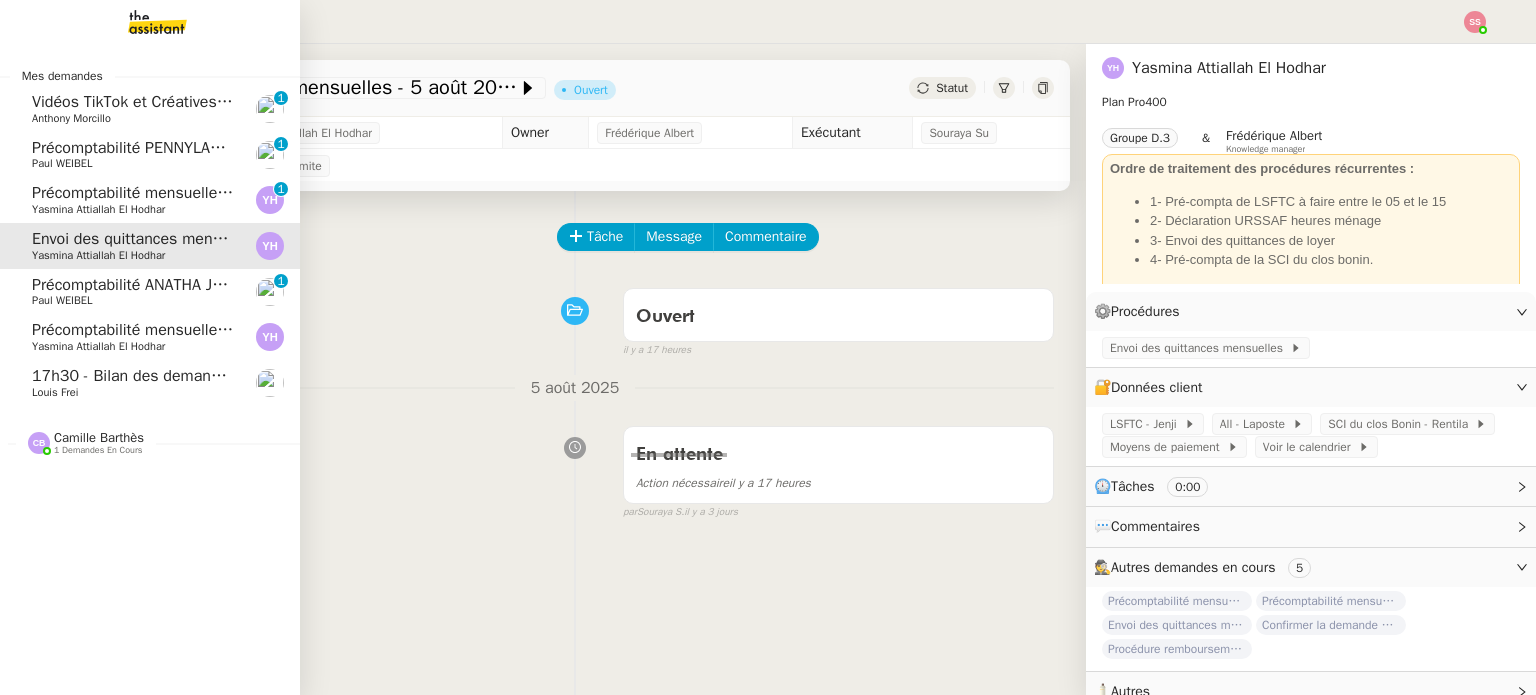 click on "Précomptabilité mensuelle - 4 août 2025" 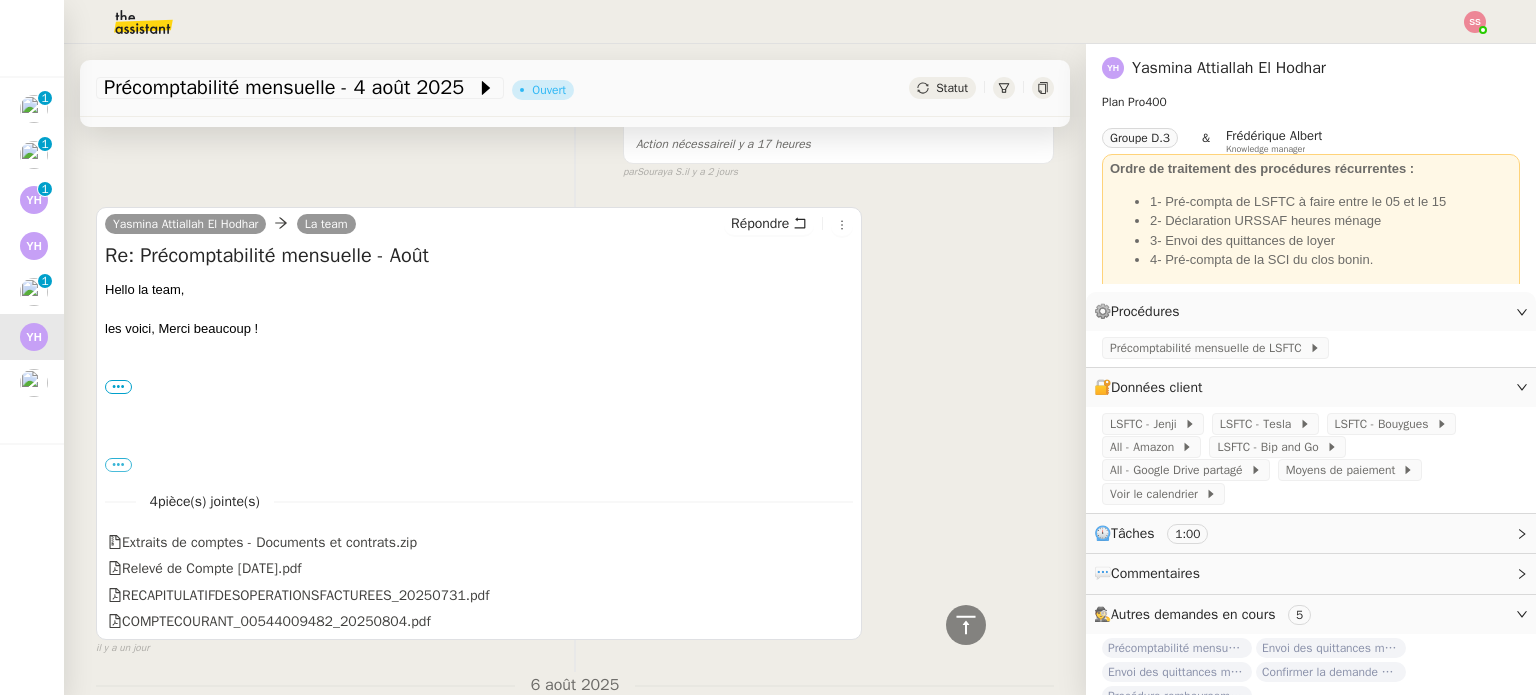 scroll, scrollTop: 500, scrollLeft: 0, axis: vertical 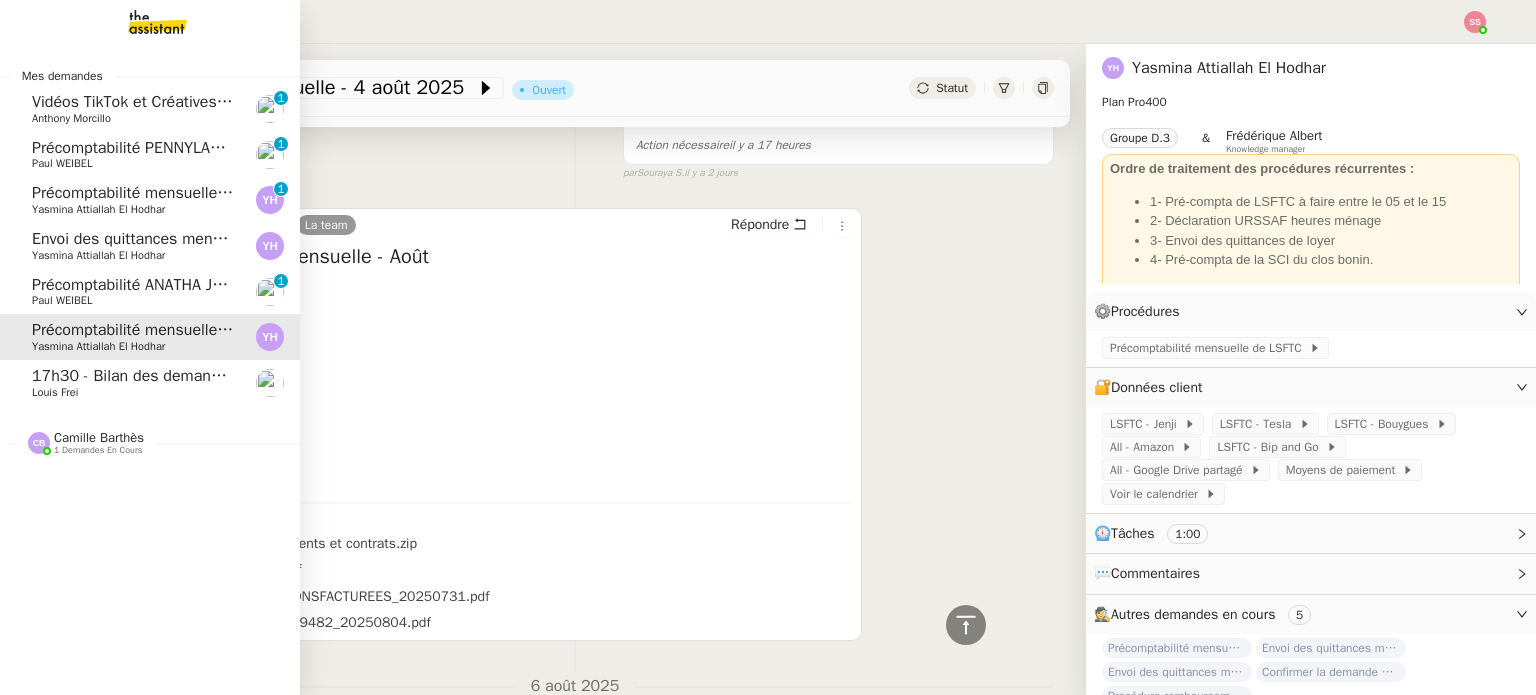 click on "Envoi des quittances mensuelles - [DATE]" 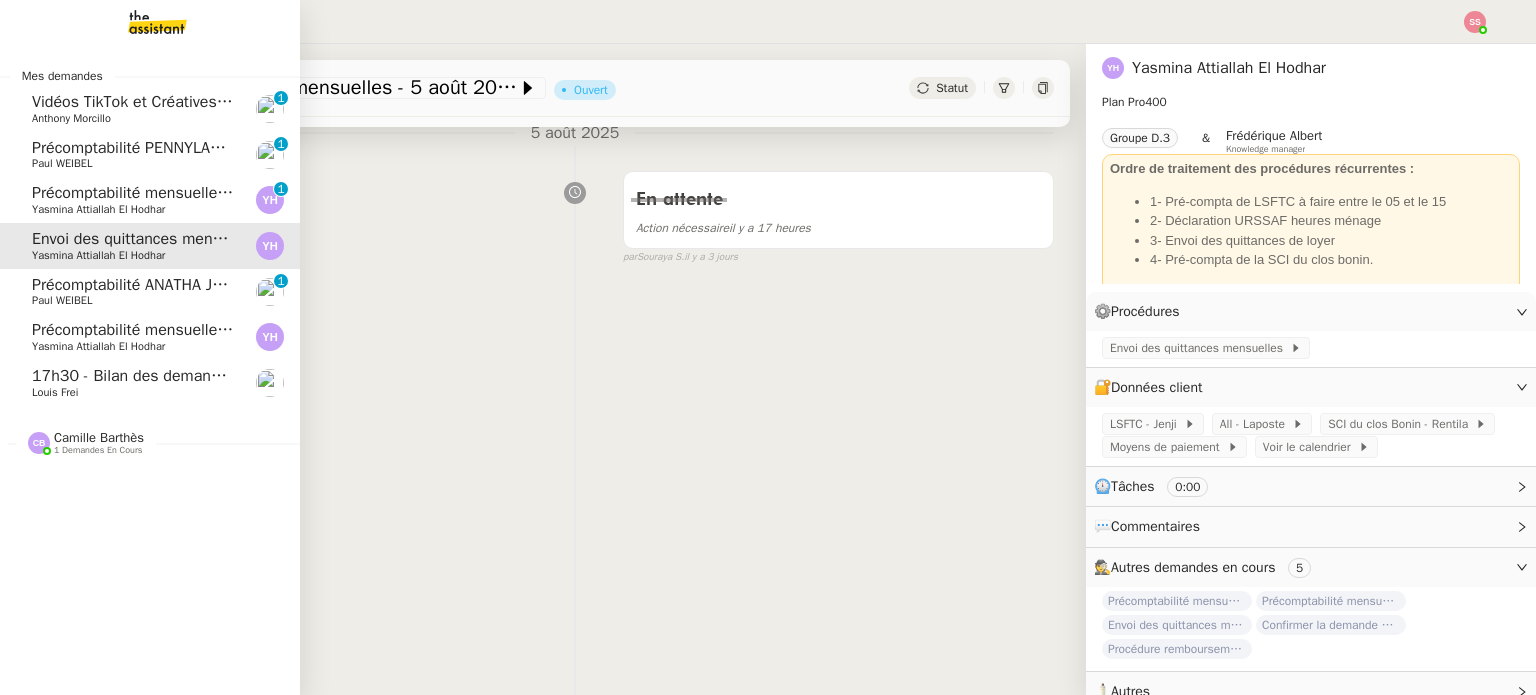 click on "Précomptabilité mensuelle - 4 août 2025" 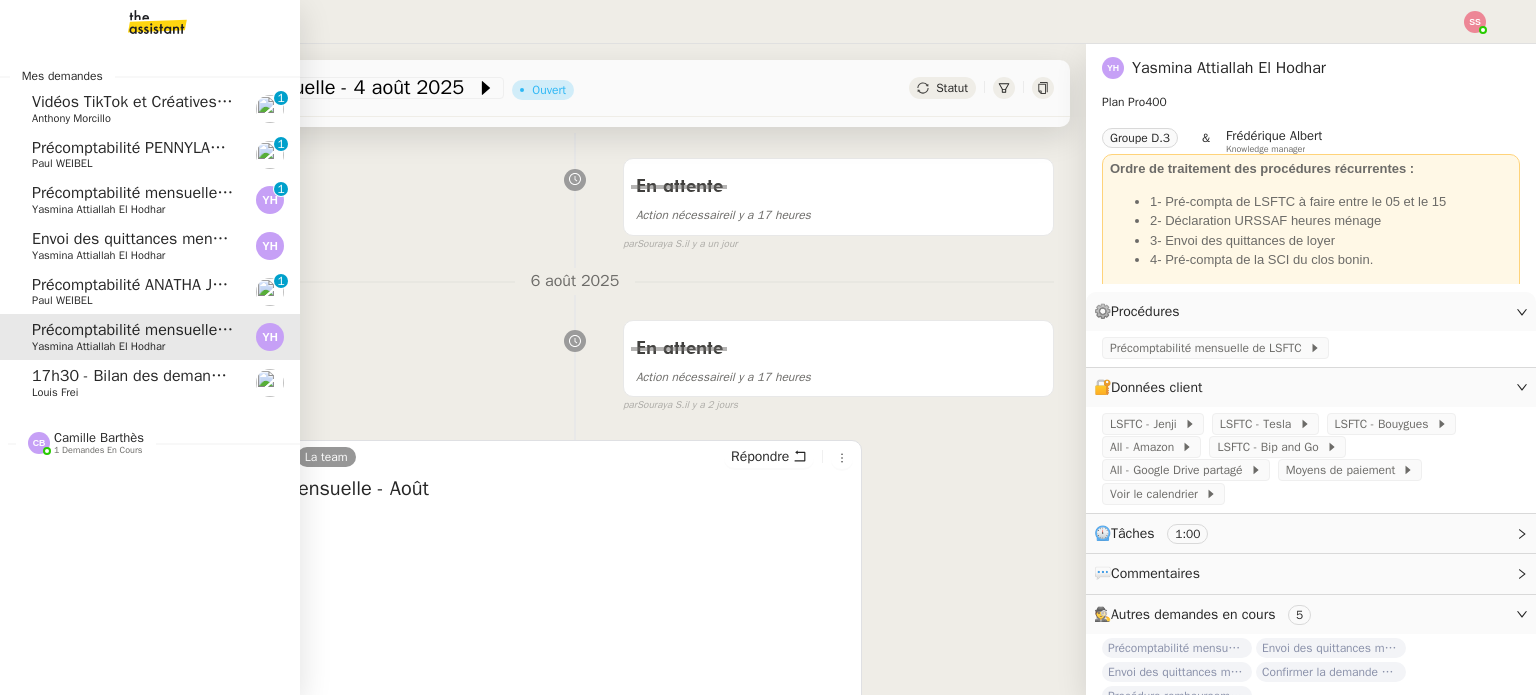 scroll, scrollTop: 500, scrollLeft: 0, axis: vertical 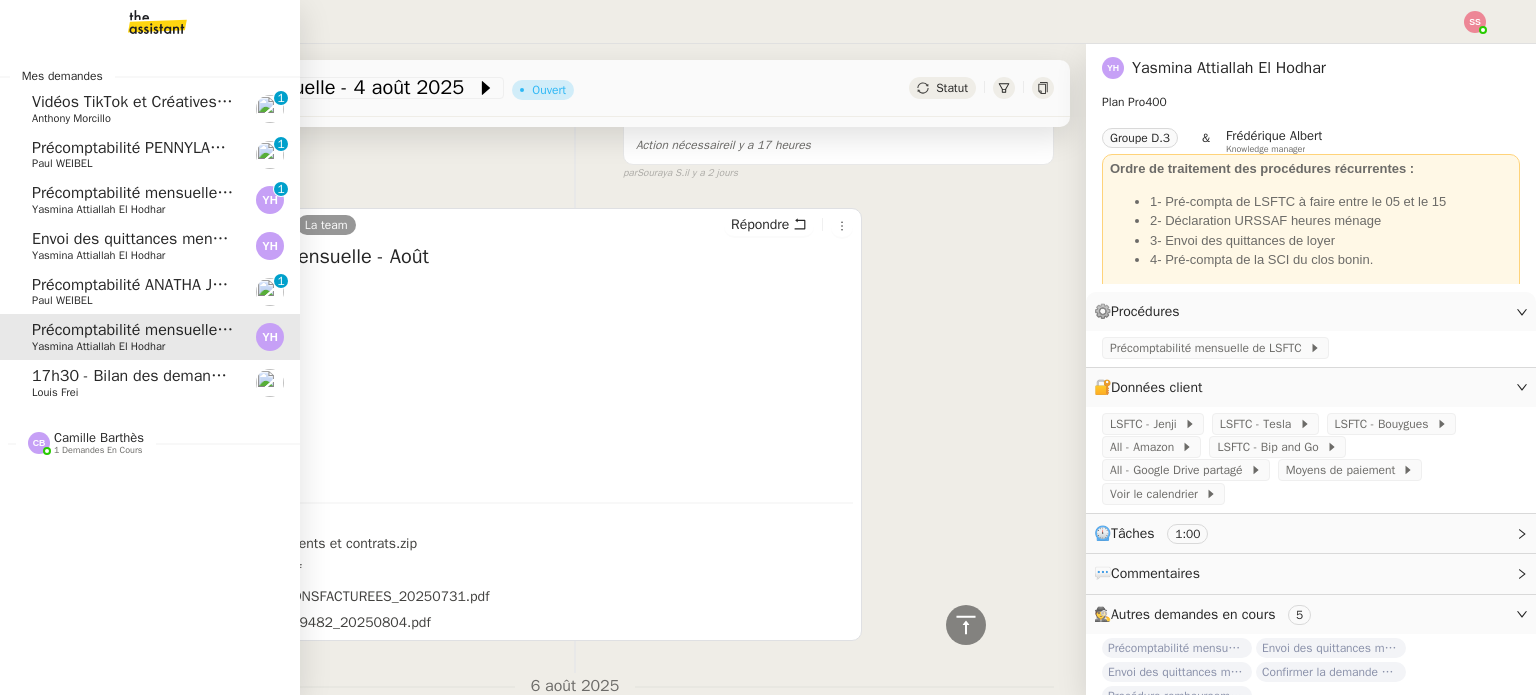 click on "Yasmina  Attiallah El Hodhar" 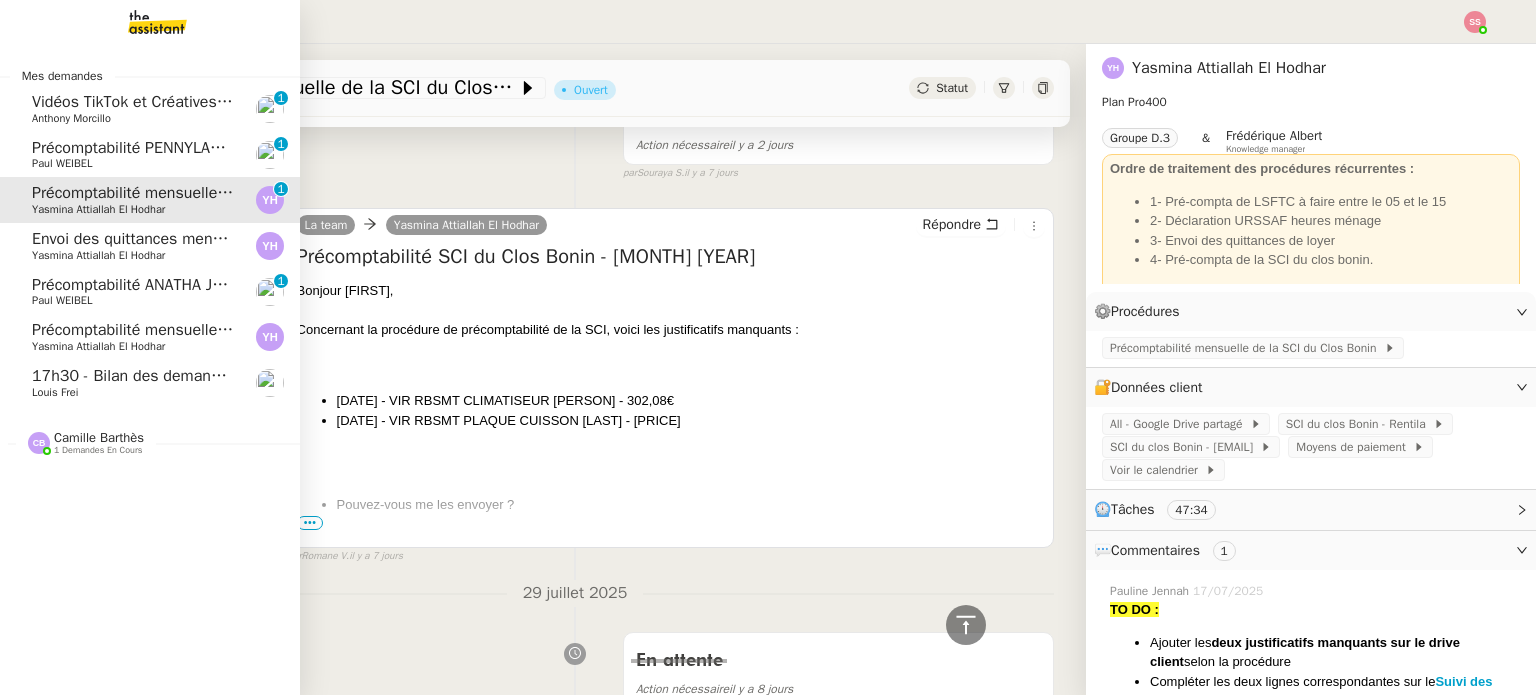 click on "Yasmina  Attiallah El Hodhar" 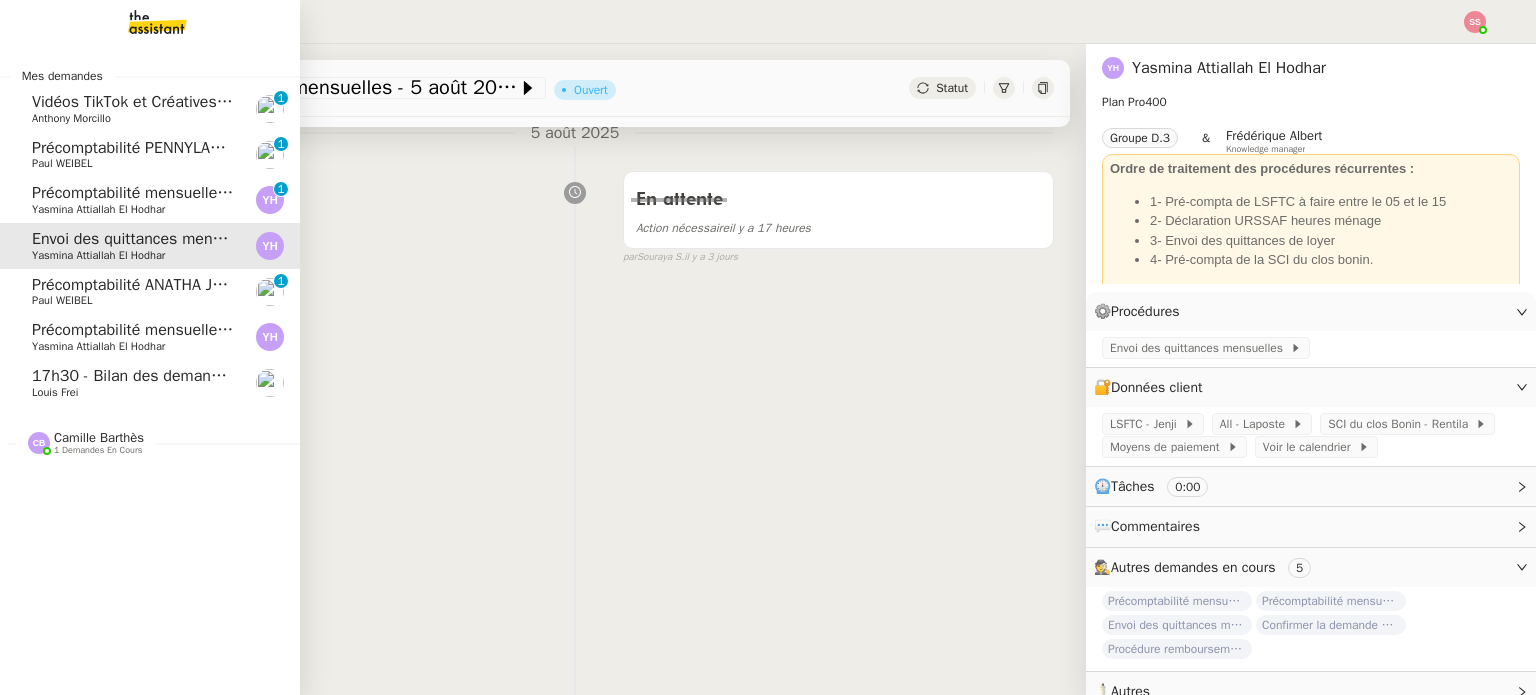 scroll, scrollTop: 268, scrollLeft: 0, axis: vertical 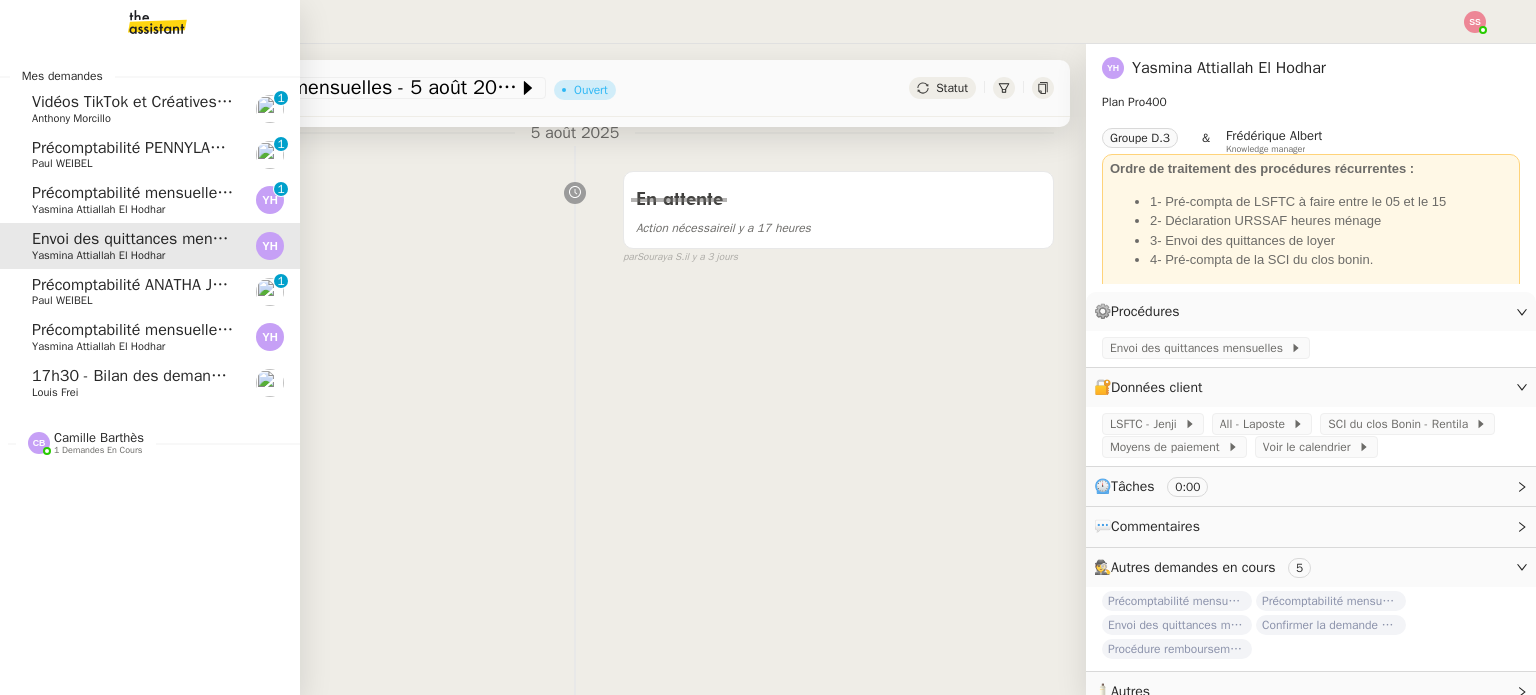 click on "Précomptabilité mensuelle - 4 août 2025" 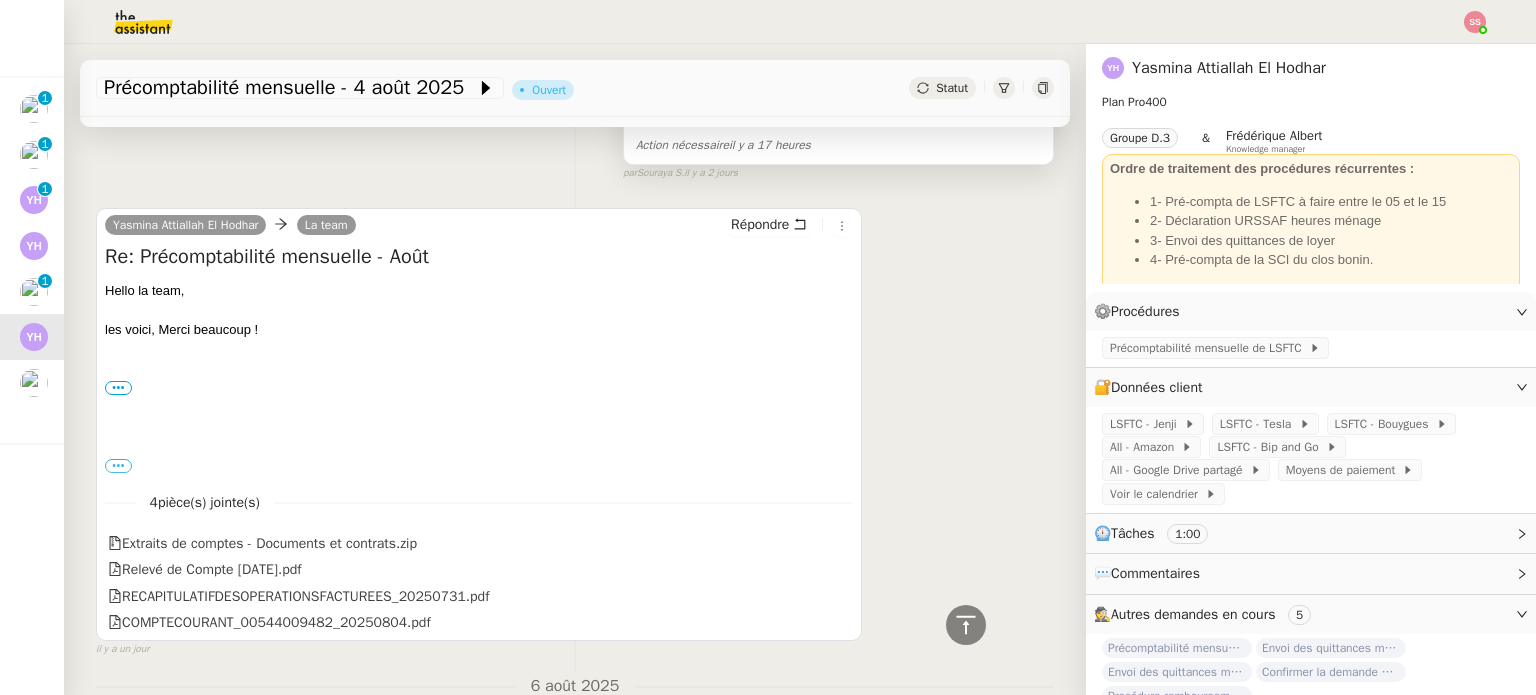 scroll, scrollTop: 200, scrollLeft: 0, axis: vertical 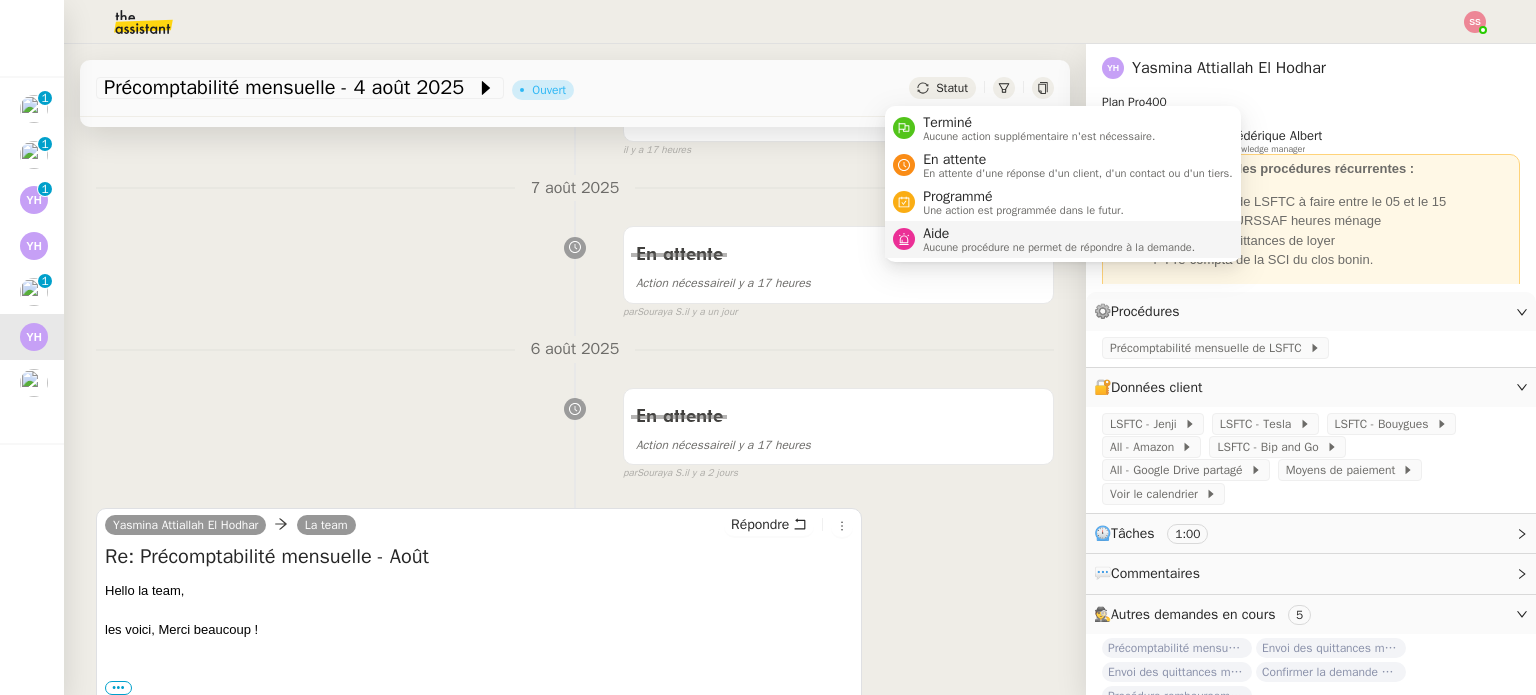 click on "Aide Aucune procédure ne permet de répondre à la demande." at bounding box center [1044, 239] 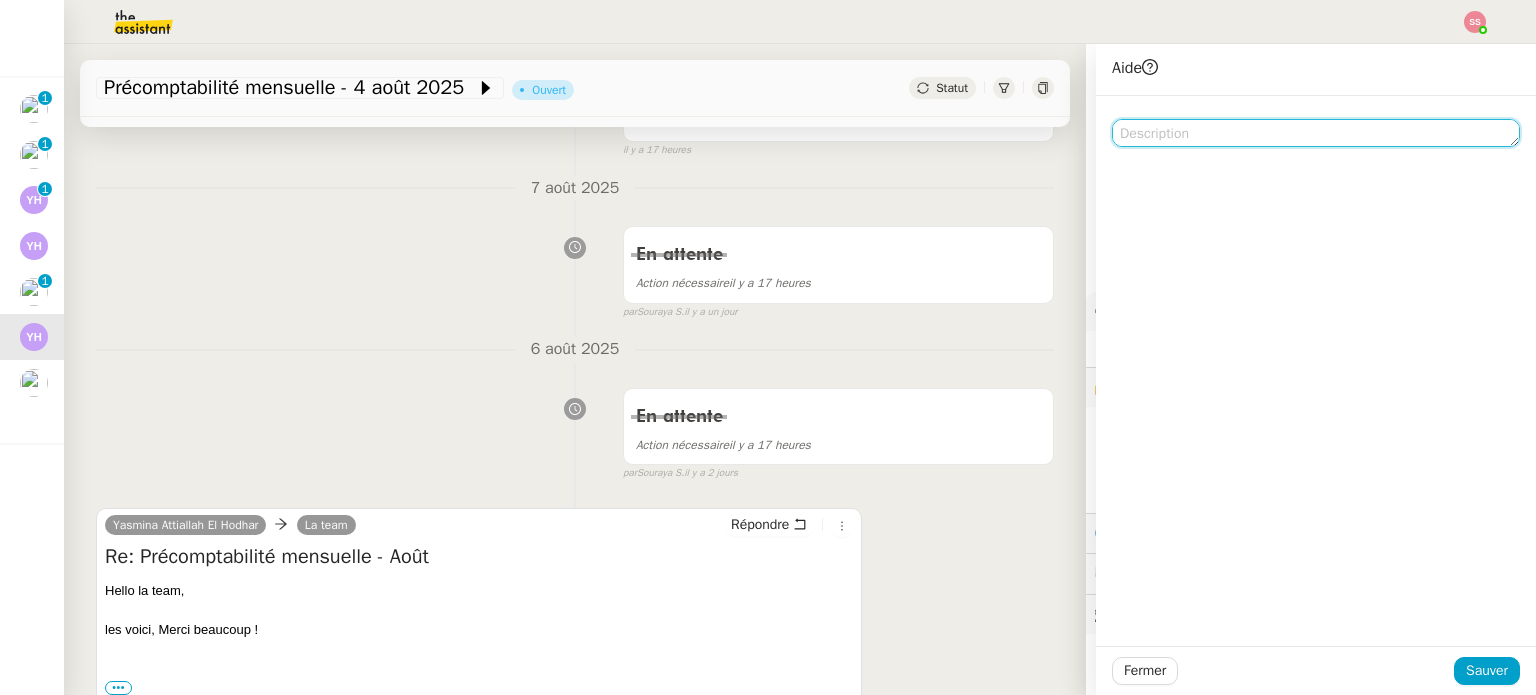 click 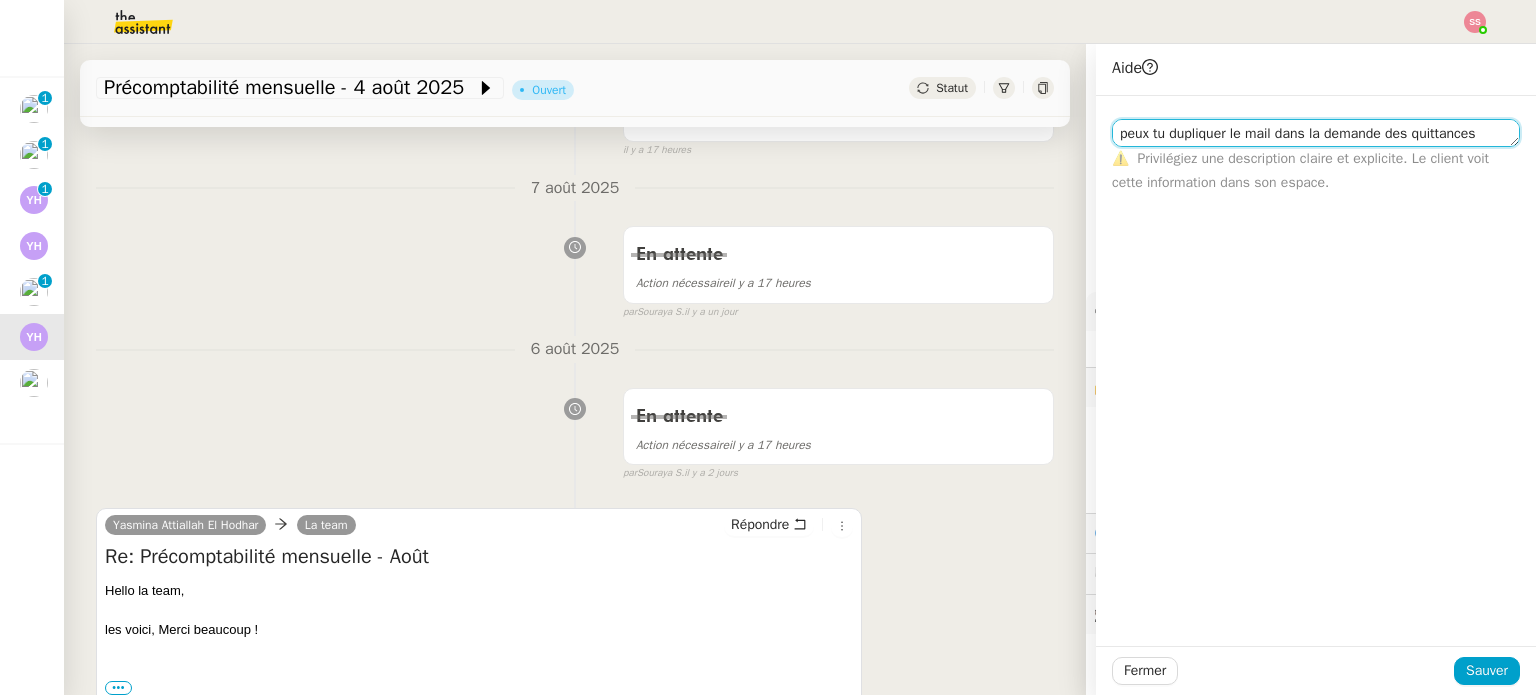 scroll, scrollTop: 1, scrollLeft: 0, axis: vertical 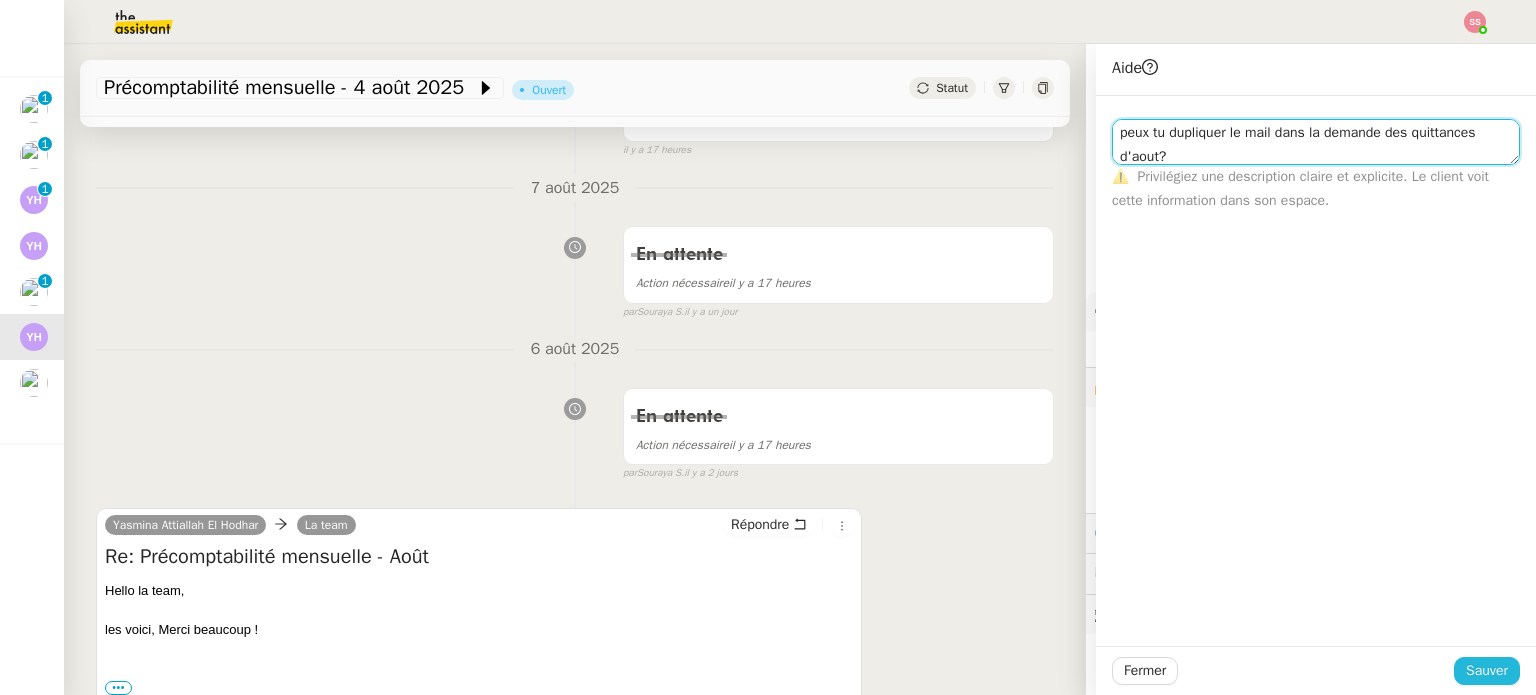 type on "peux tu dupliquer le mail dans la demande des quittances d'aout?" 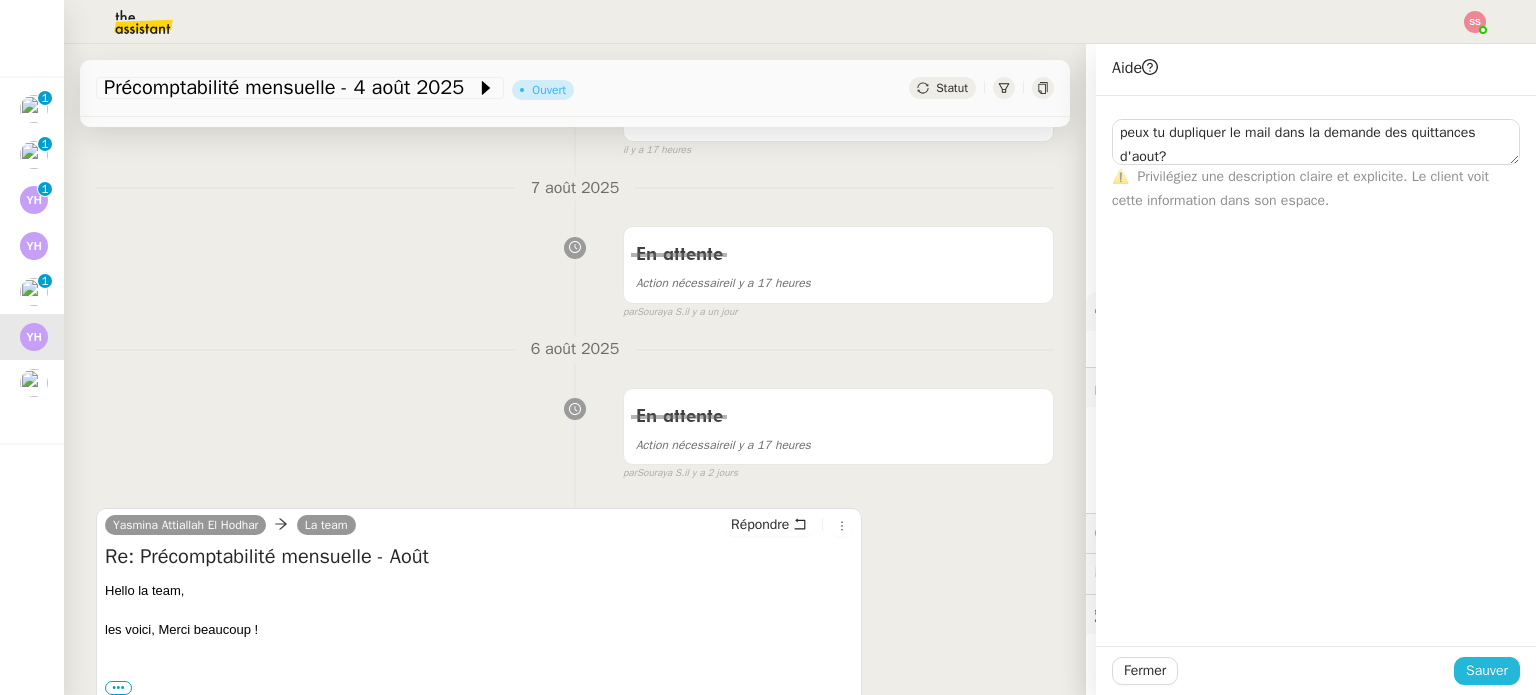 click on "Sauver" 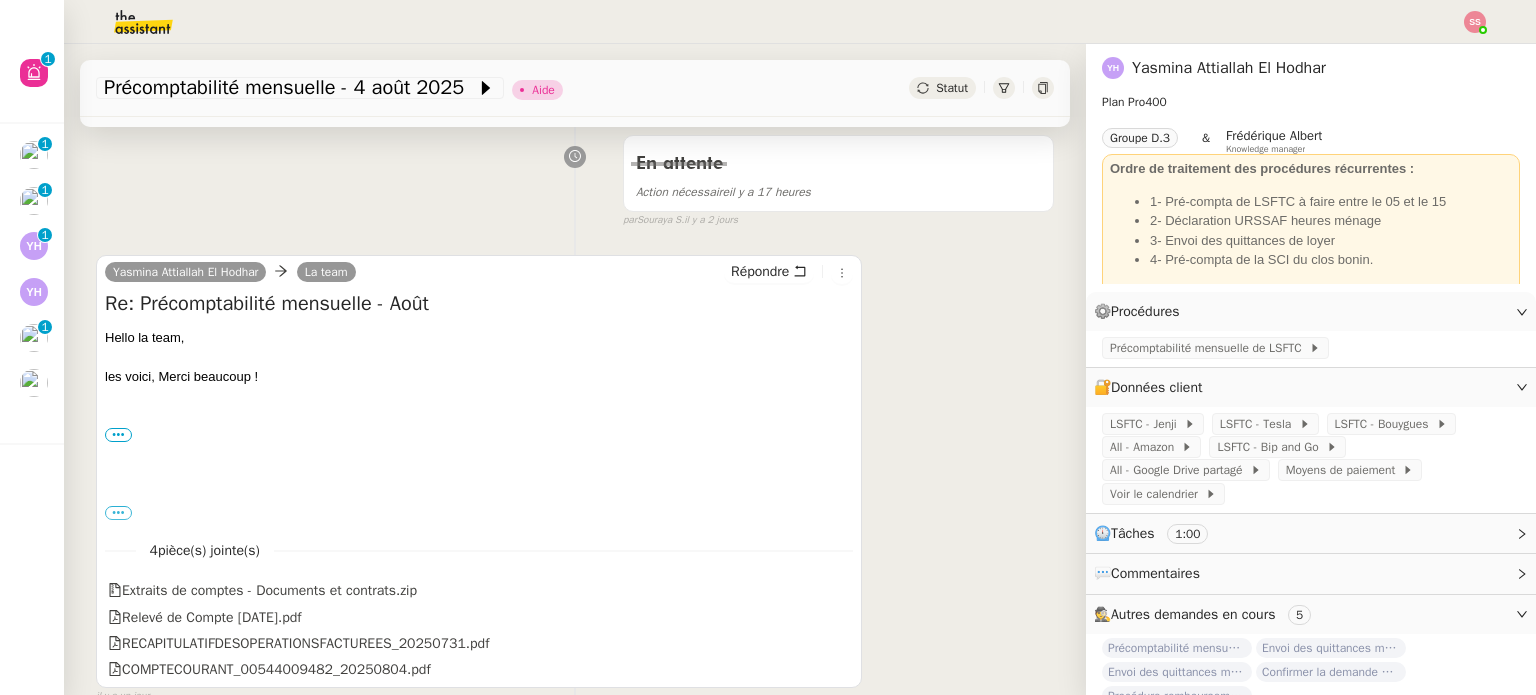 scroll, scrollTop: 700, scrollLeft: 0, axis: vertical 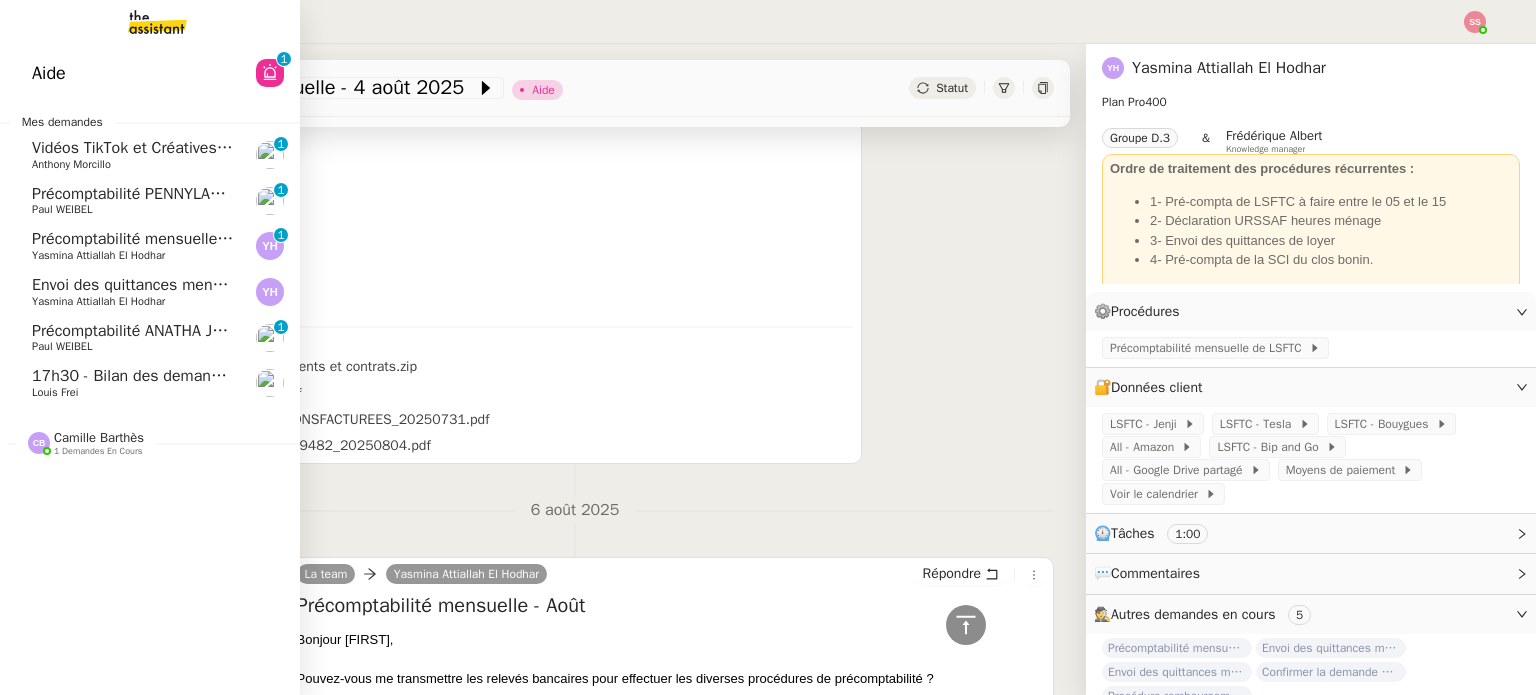 click on "Yasmina  Attiallah El Hodhar" 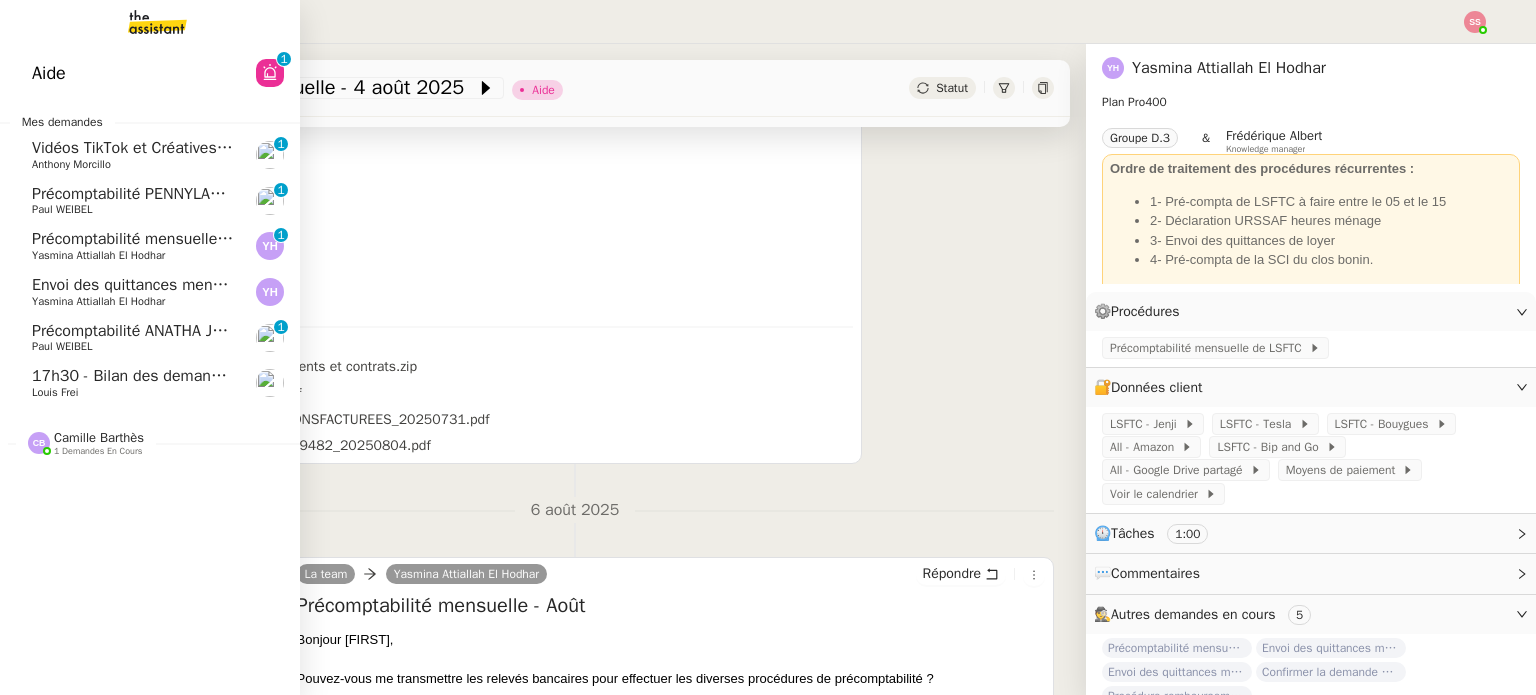 scroll, scrollTop: 268, scrollLeft: 0, axis: vertical 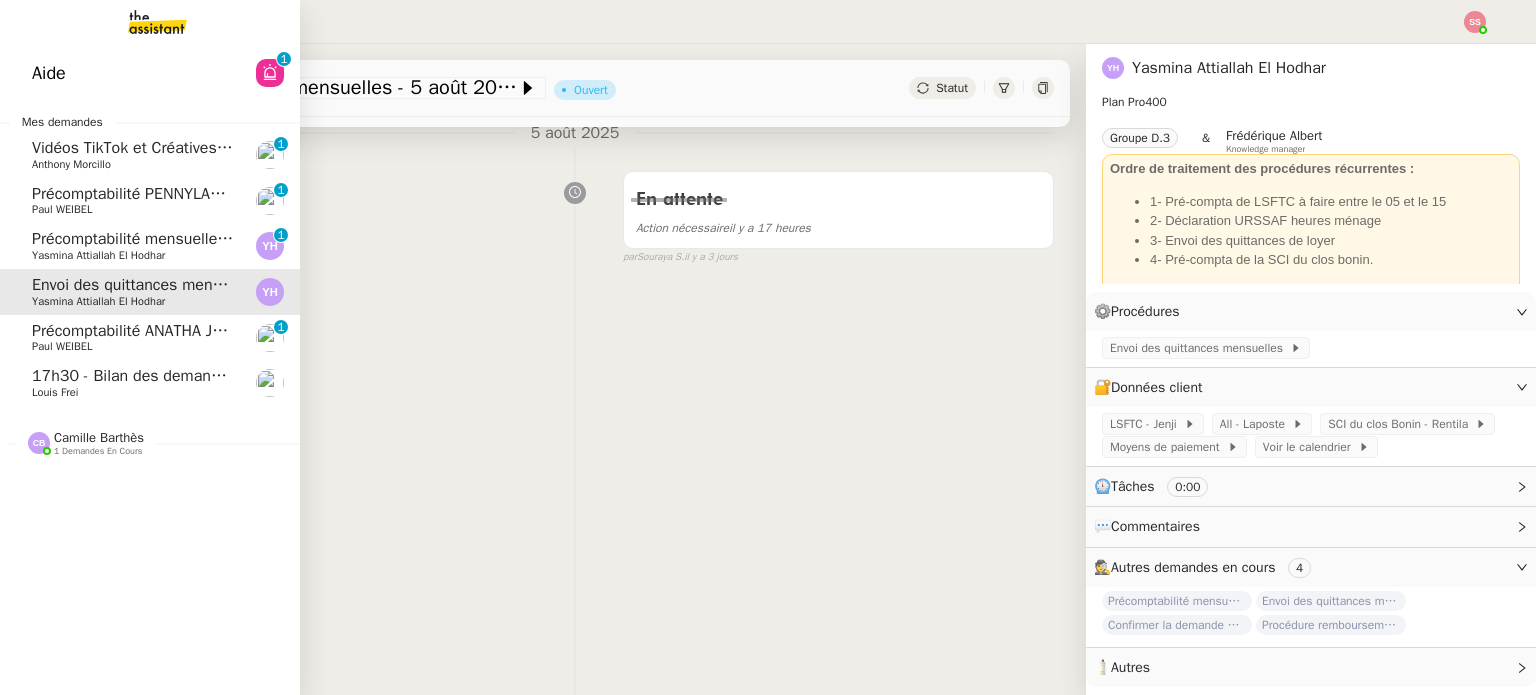 click on "[TIME] - Bilan des demandes de la journée : en cours et restant à traiter - [DATE] [FIRST] [LAST]" 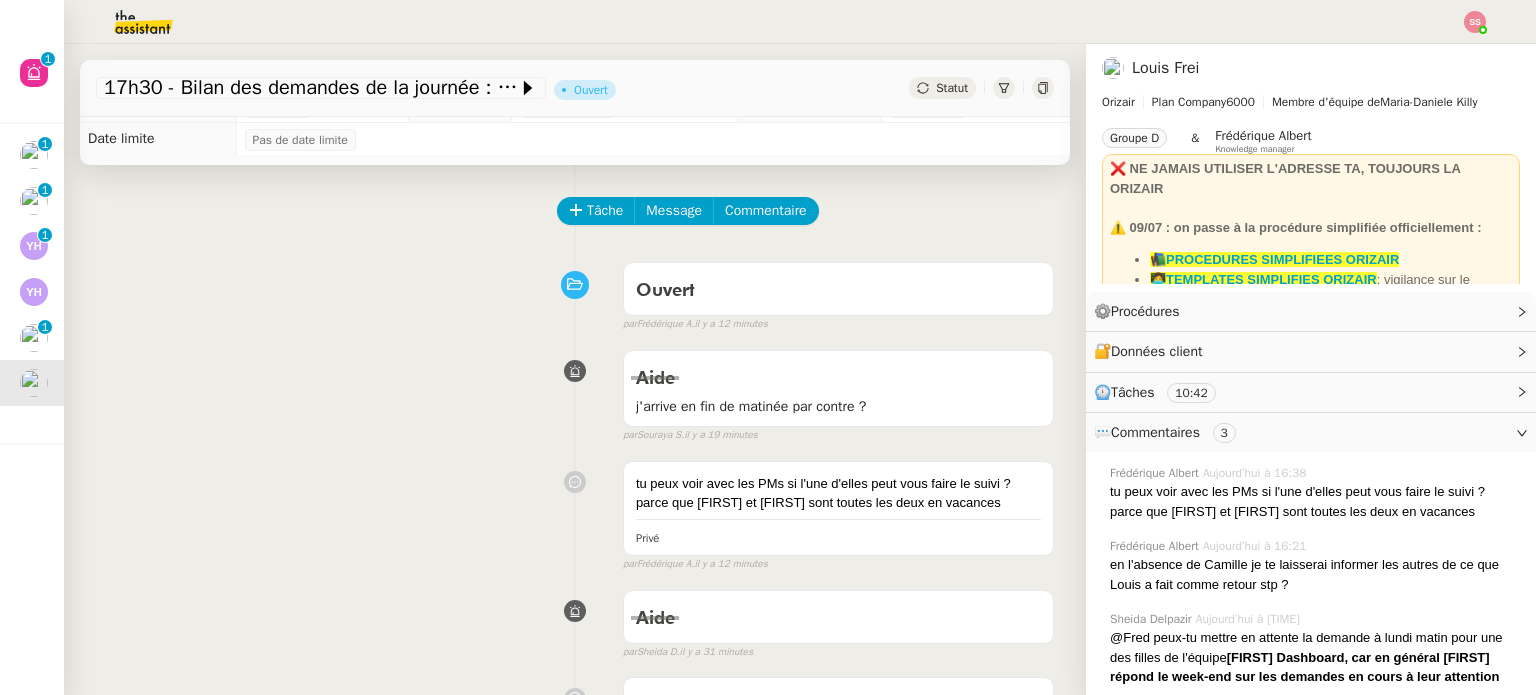scroll, scrollTop: 0, scrollLeft: 0, axis: both 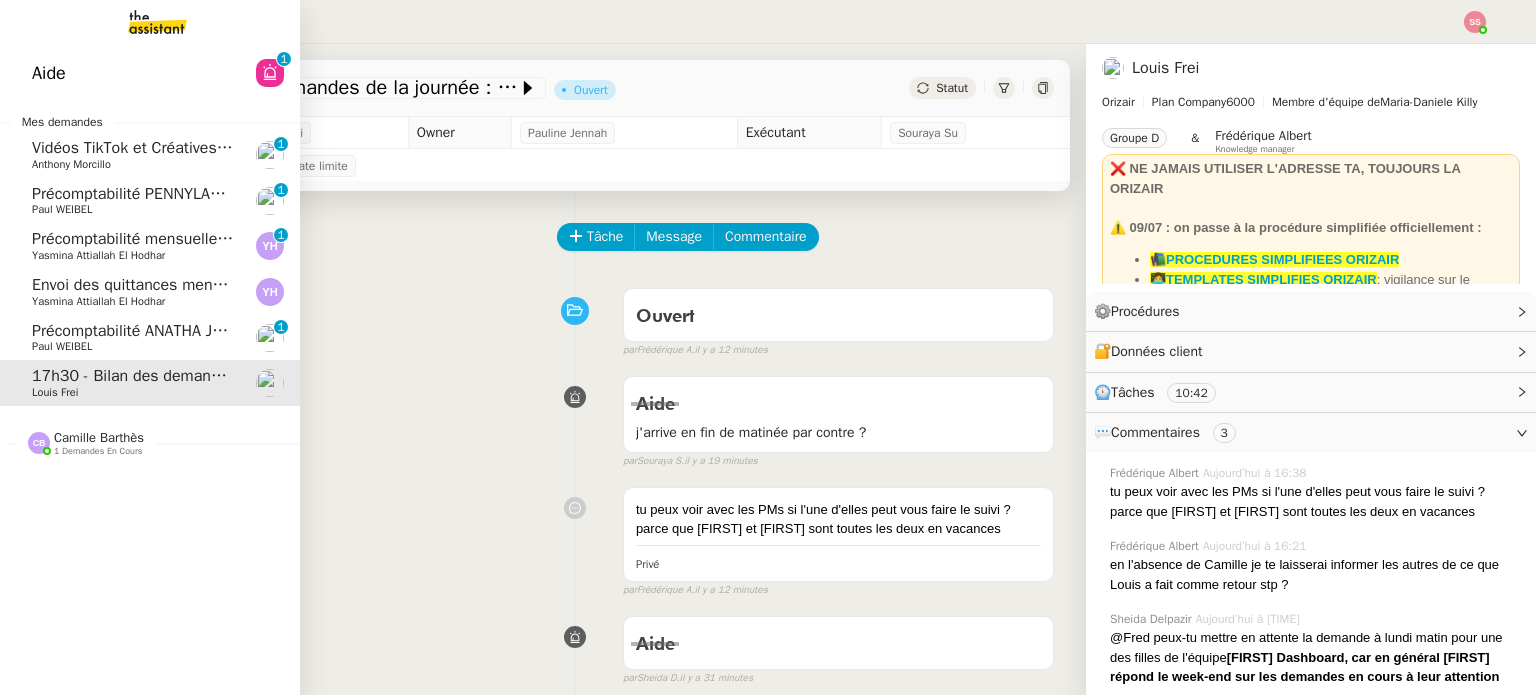 click on "Aide  0   1   2   3   4   5   6   7   8   9" 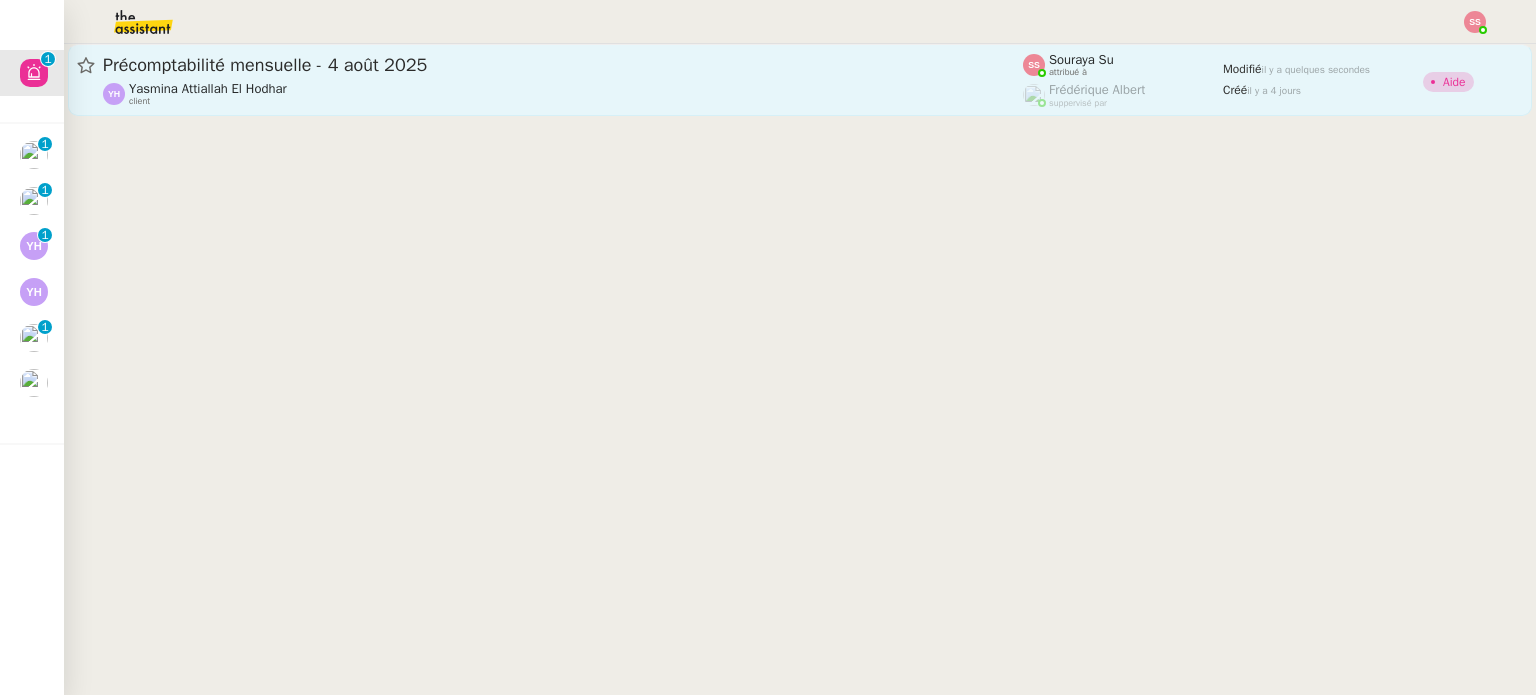 click on "Yasmina  Attiallah El Hodhar    client" 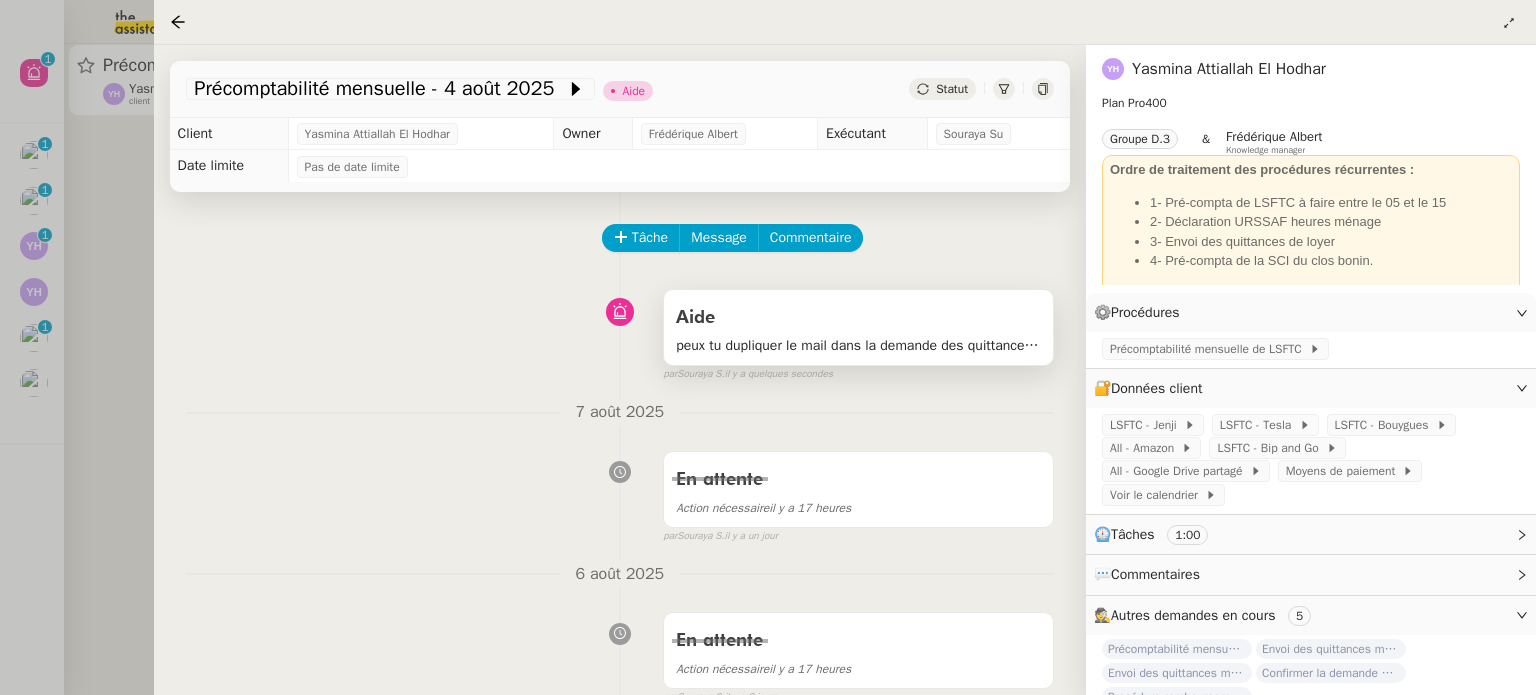 click on "Aide peux tu dupliquer le mail dans la demande des quittances d'aout?" at bounding box center (858, 327) 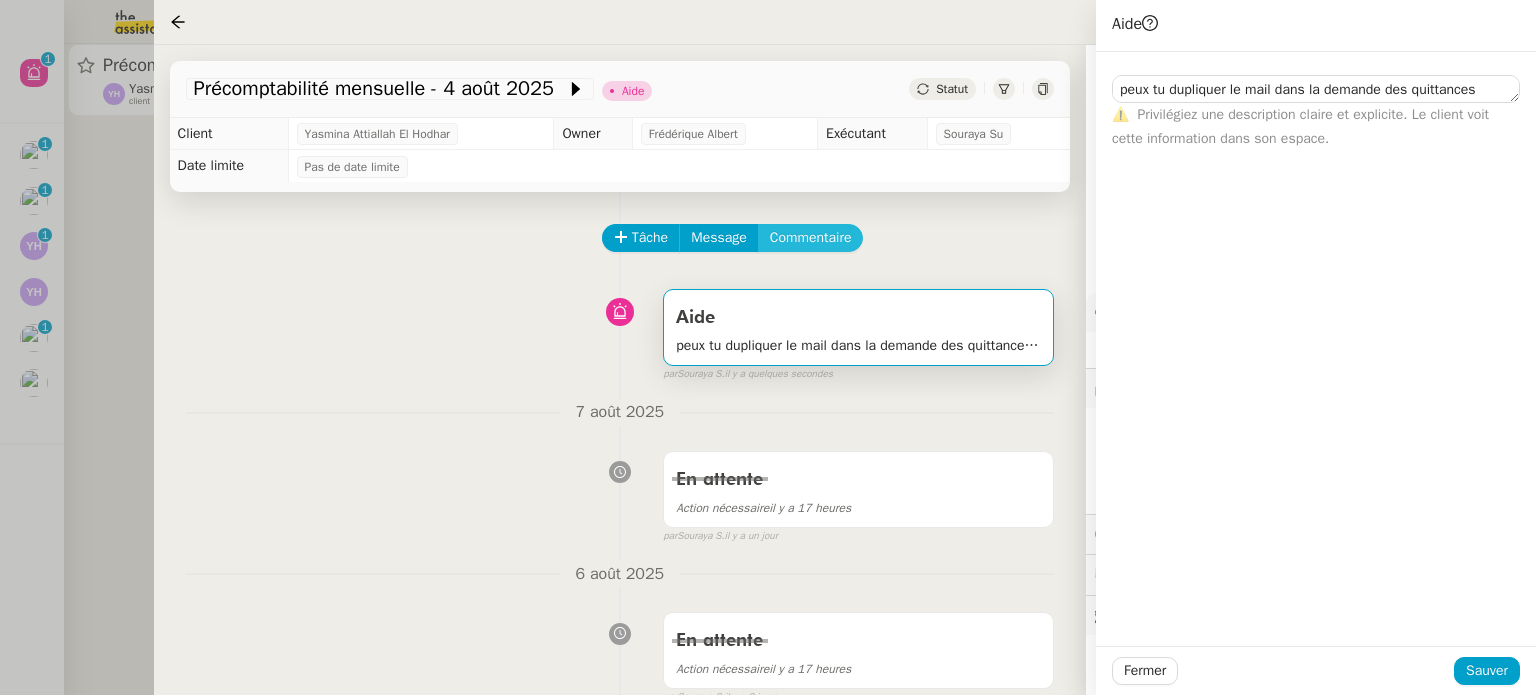 click on "Commentaire" 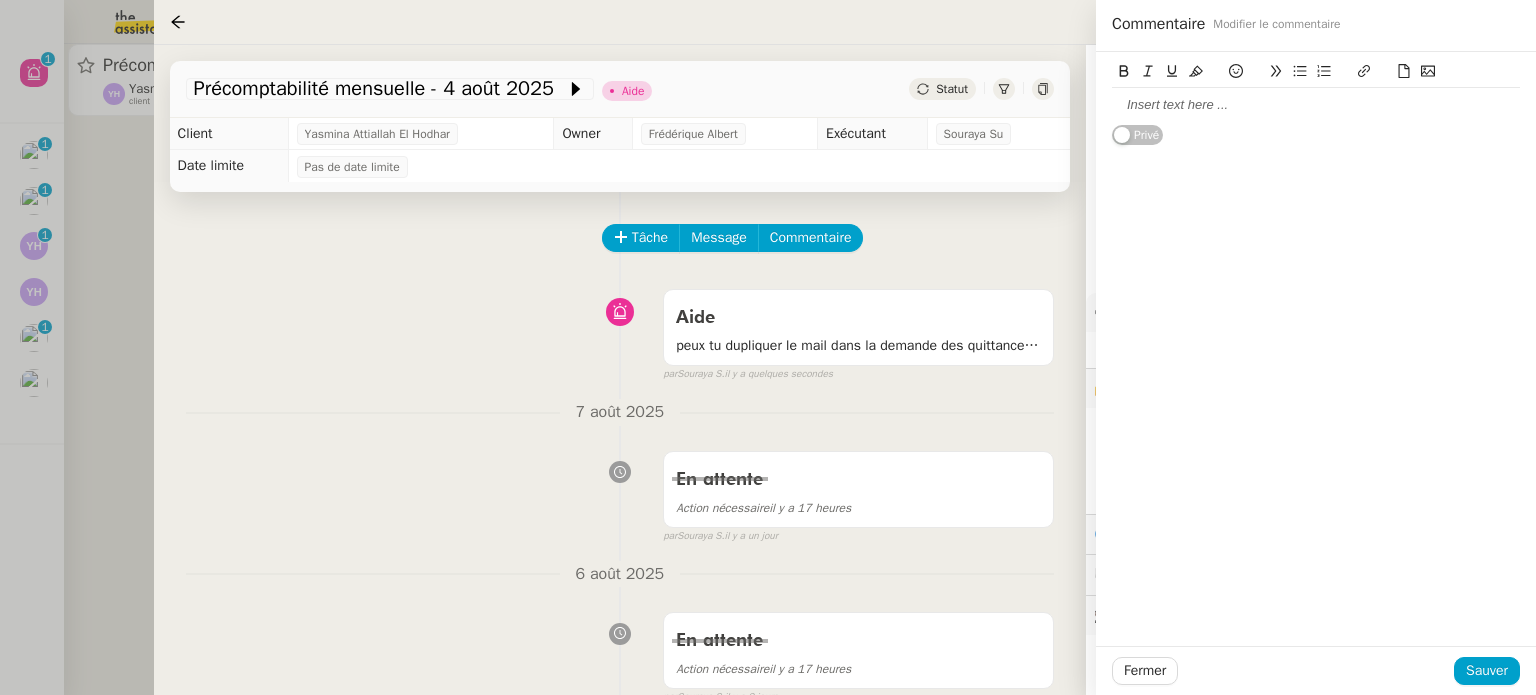 click on "Privé" 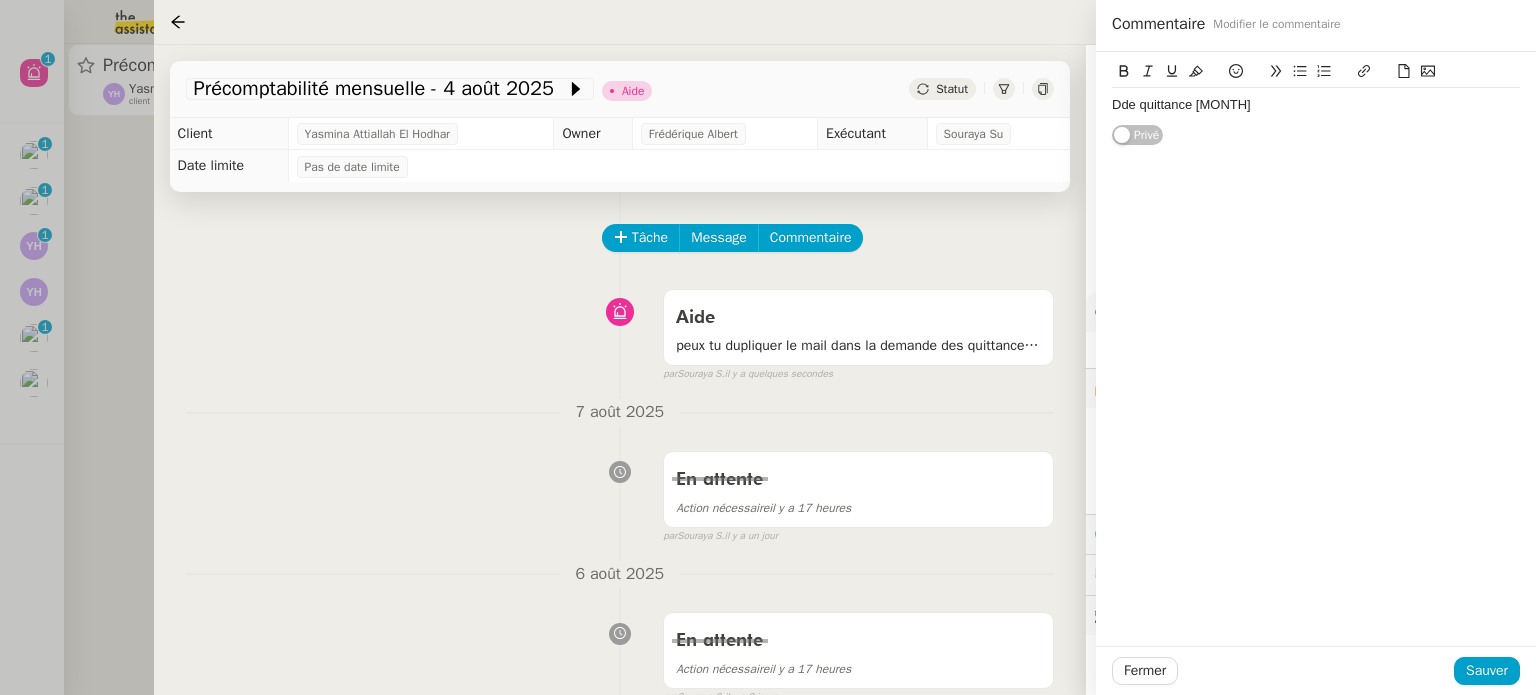 click on "Dde quittance aout" 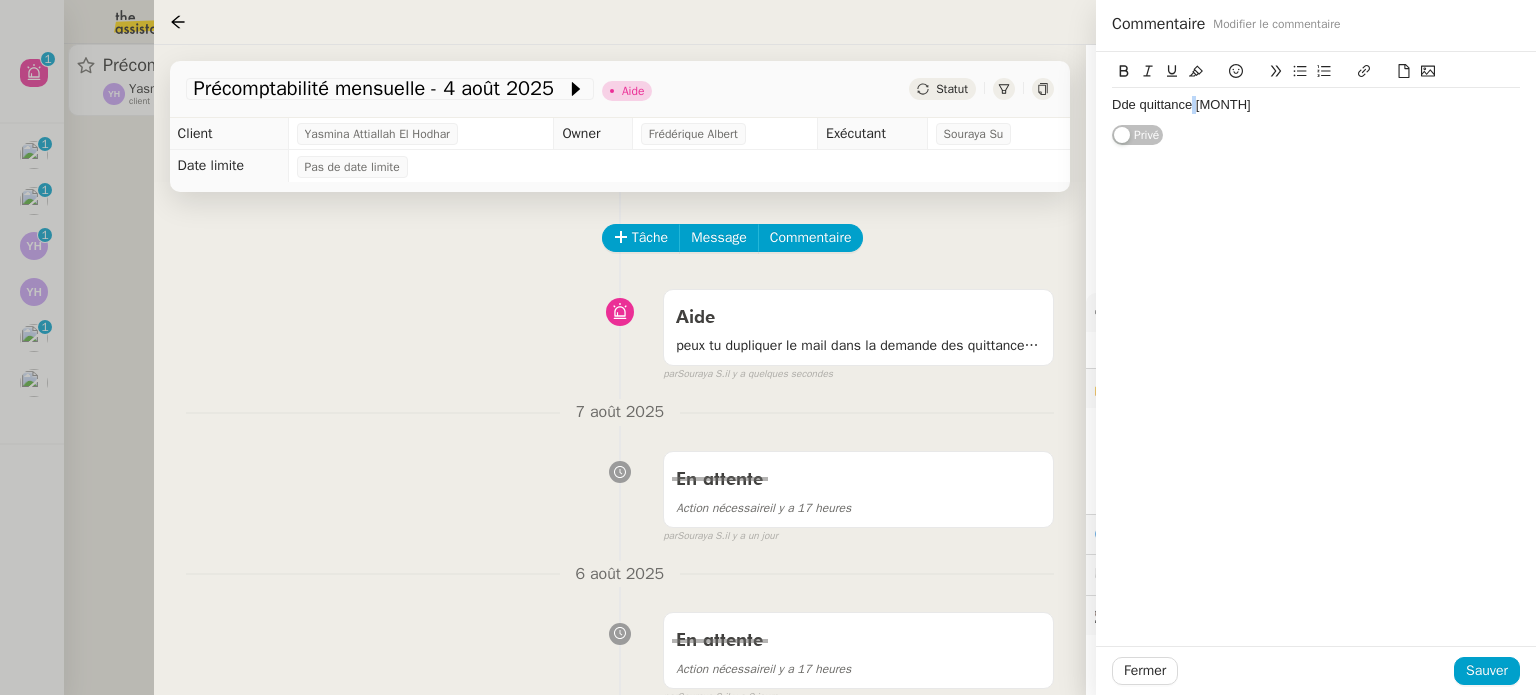 click on "Dde quittance aout" 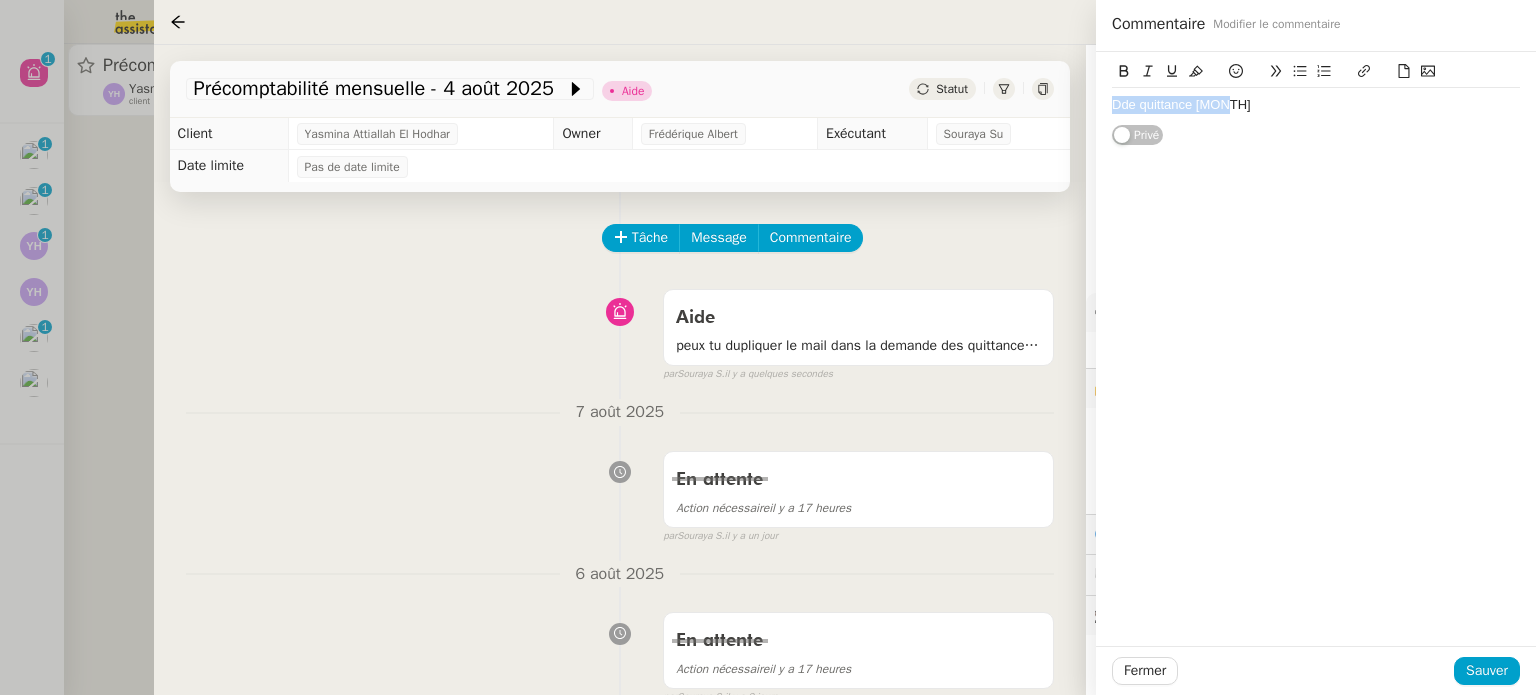 click on "Dde quittance aout" 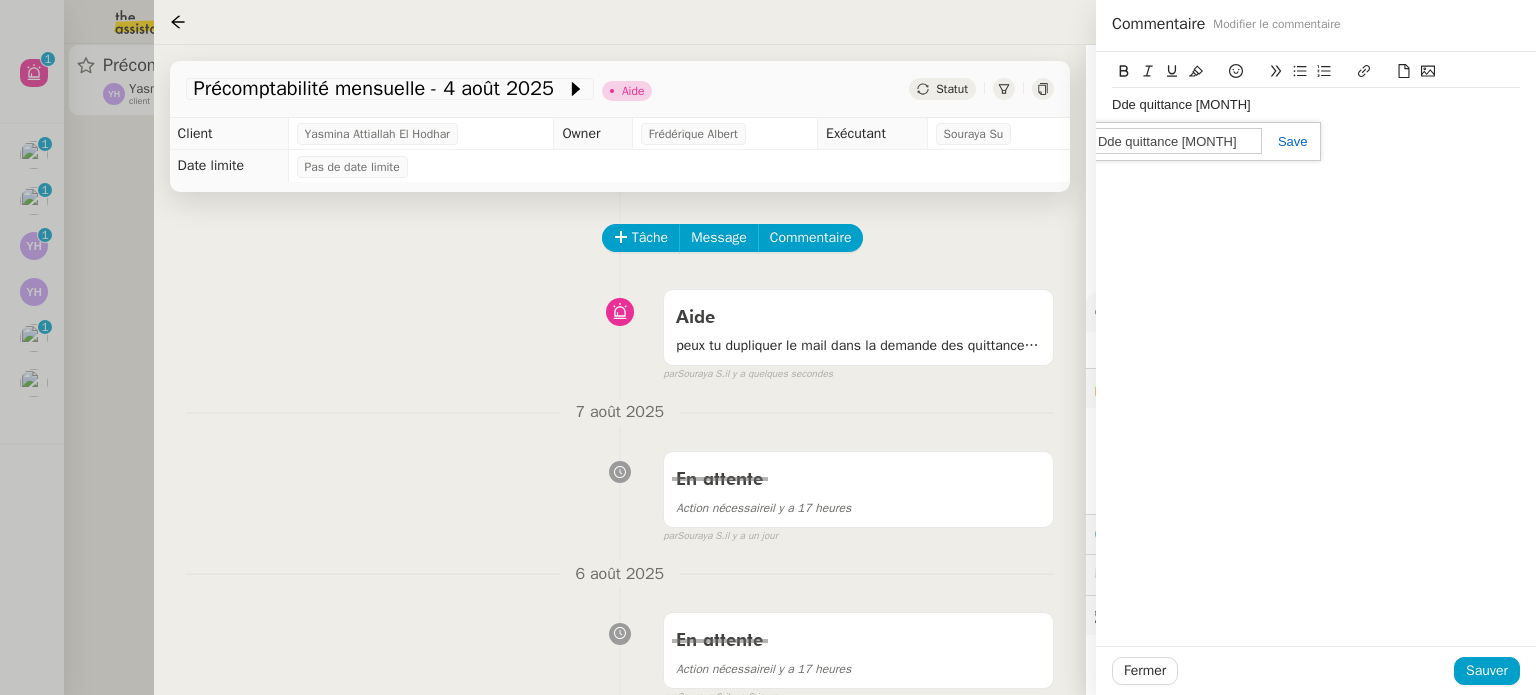 paste on "https://dashboard.theassistant.com/ticket/QG8GBb3GdHLYQHlxWbFW/info/general" 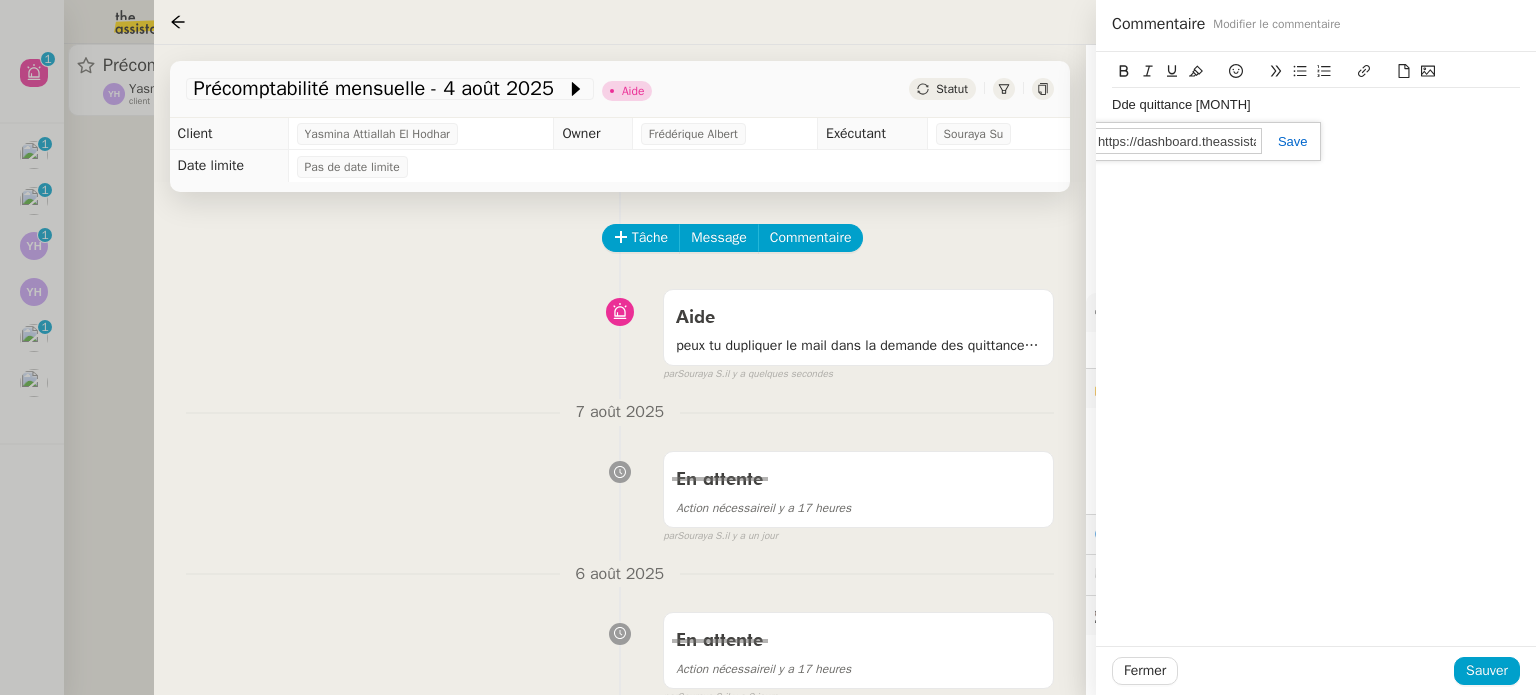 scroll, scrollTop: 0, scrollLeft: 323, axis: horizontal 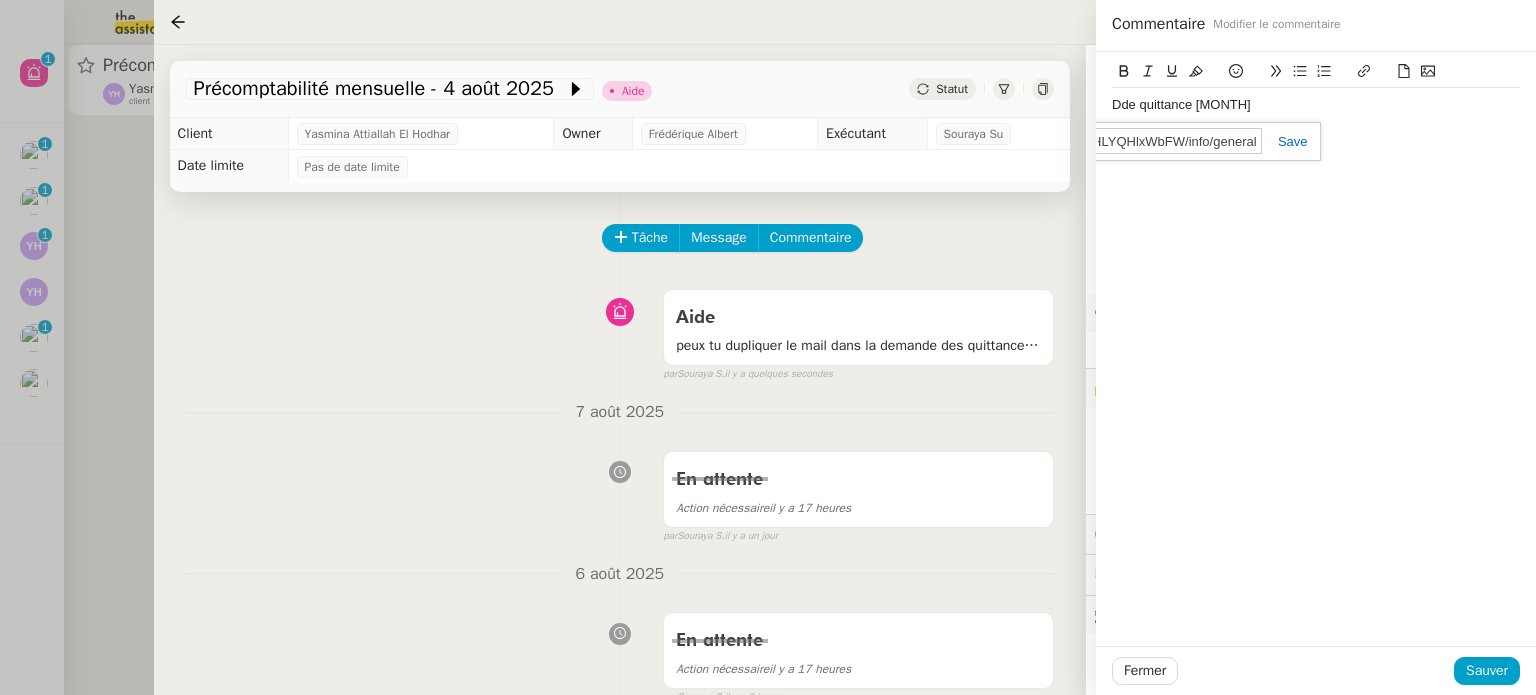 type on "https://dashboard.theassistant.com/ticket/QG8GBb3GdHLYQHlxWbFW/info/general" 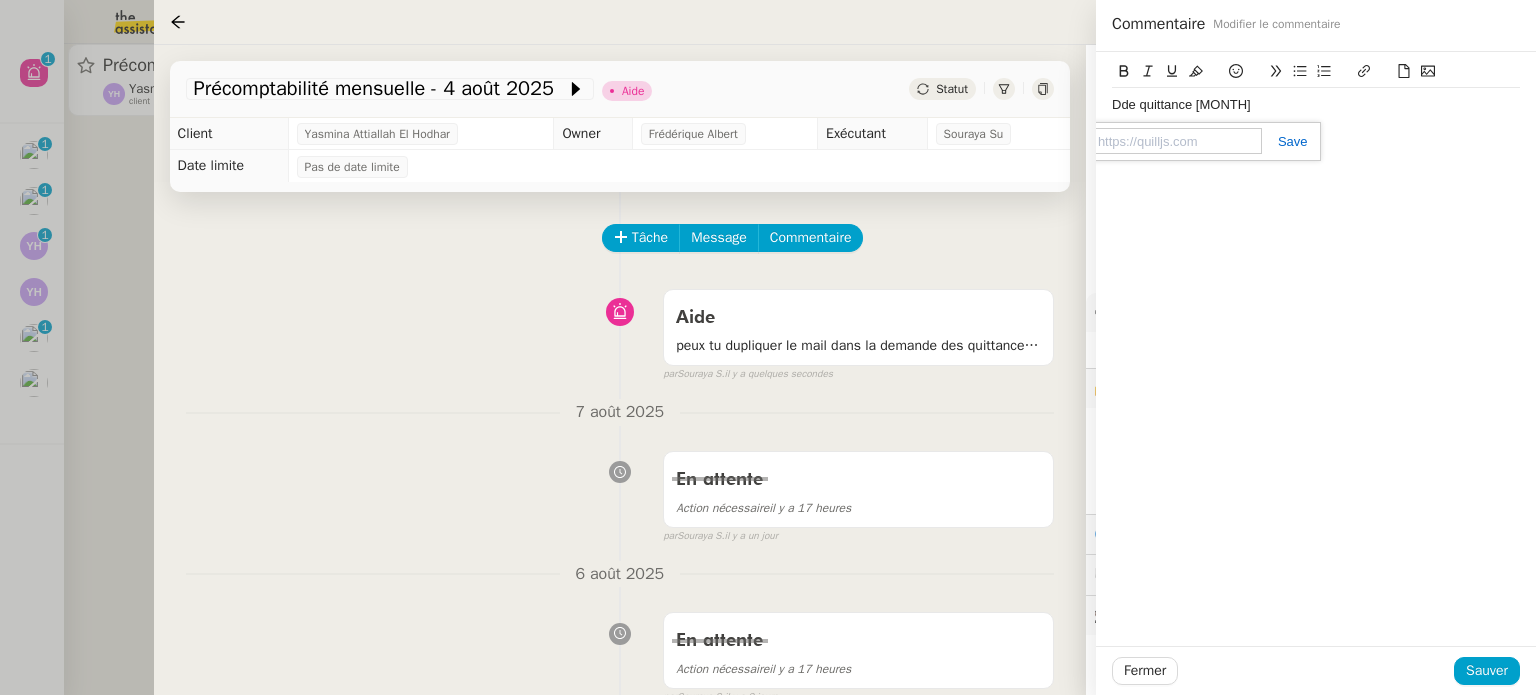 scroll, scrollTop: 0, scrollLeft: 0, axis: both 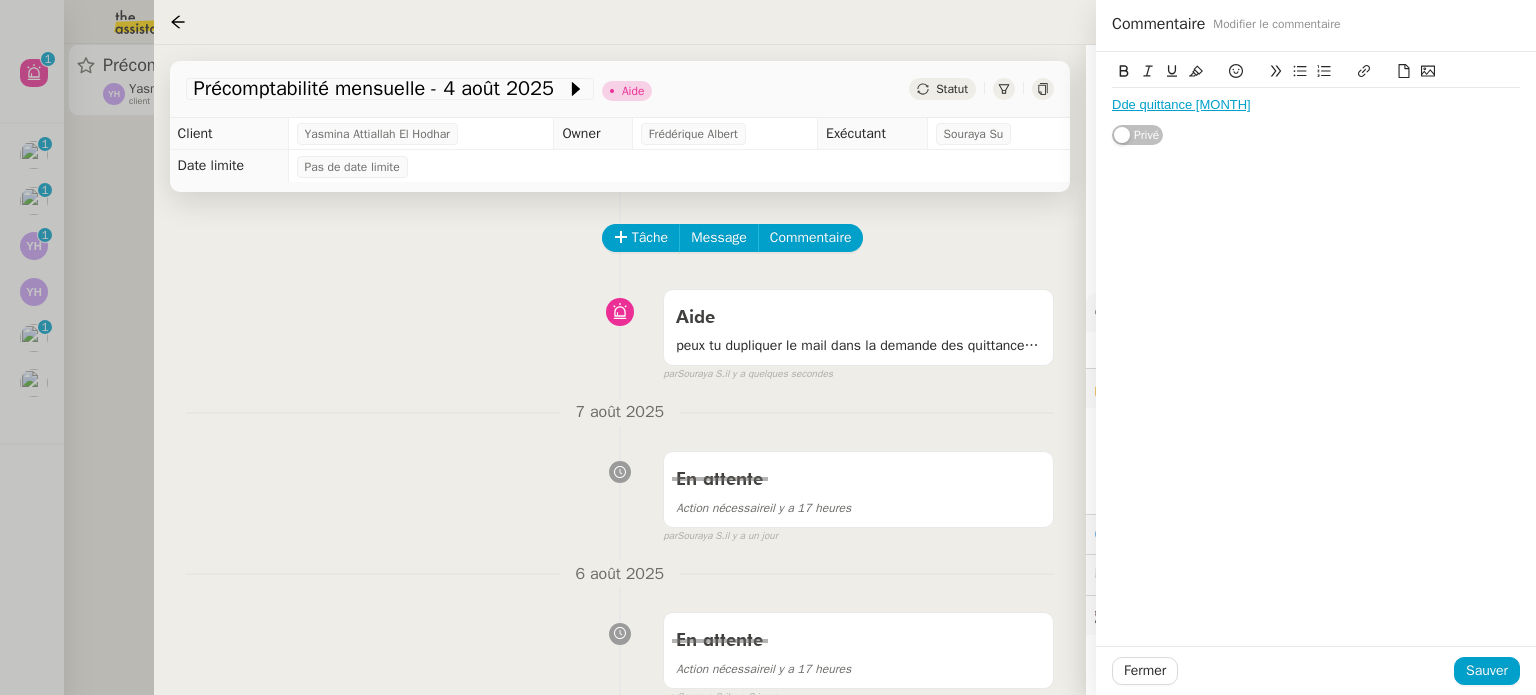 click on "Dde quittance aout Privé" 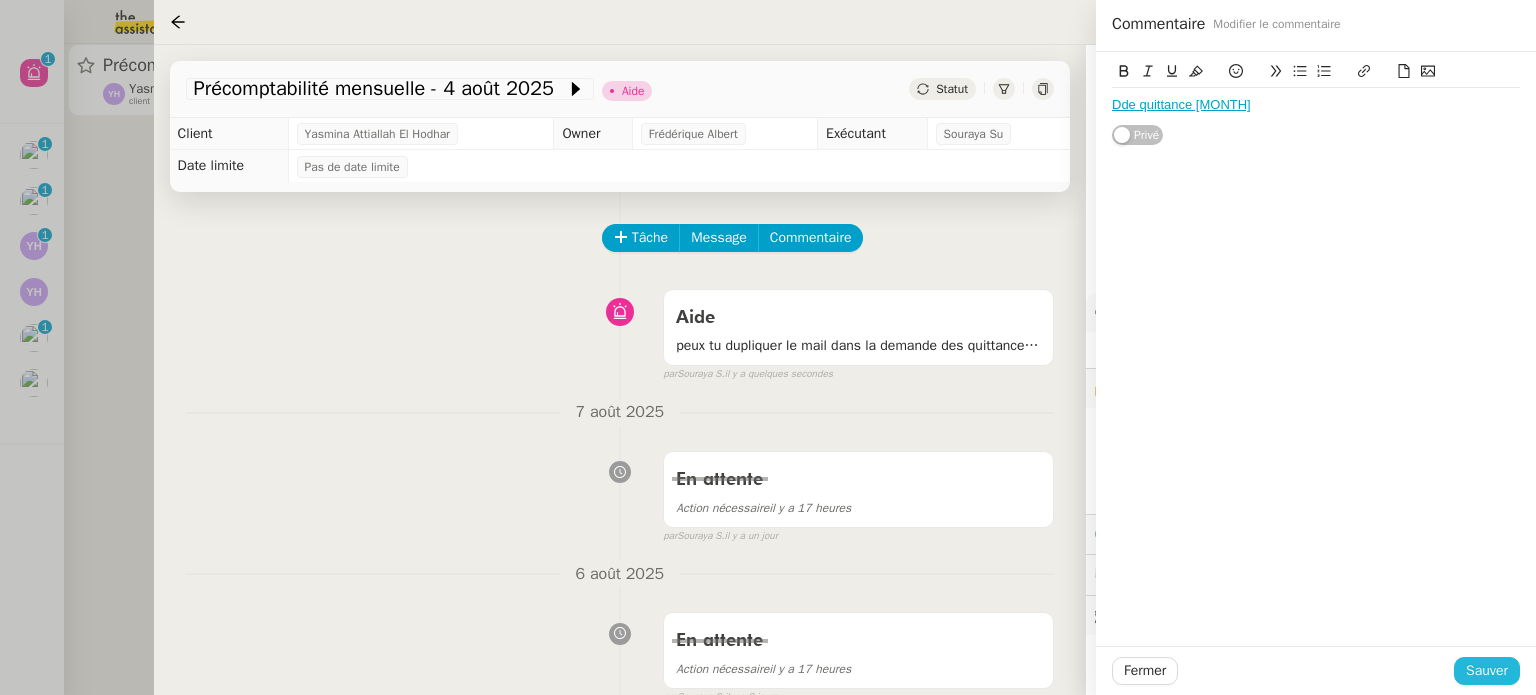 click on "Sauver" 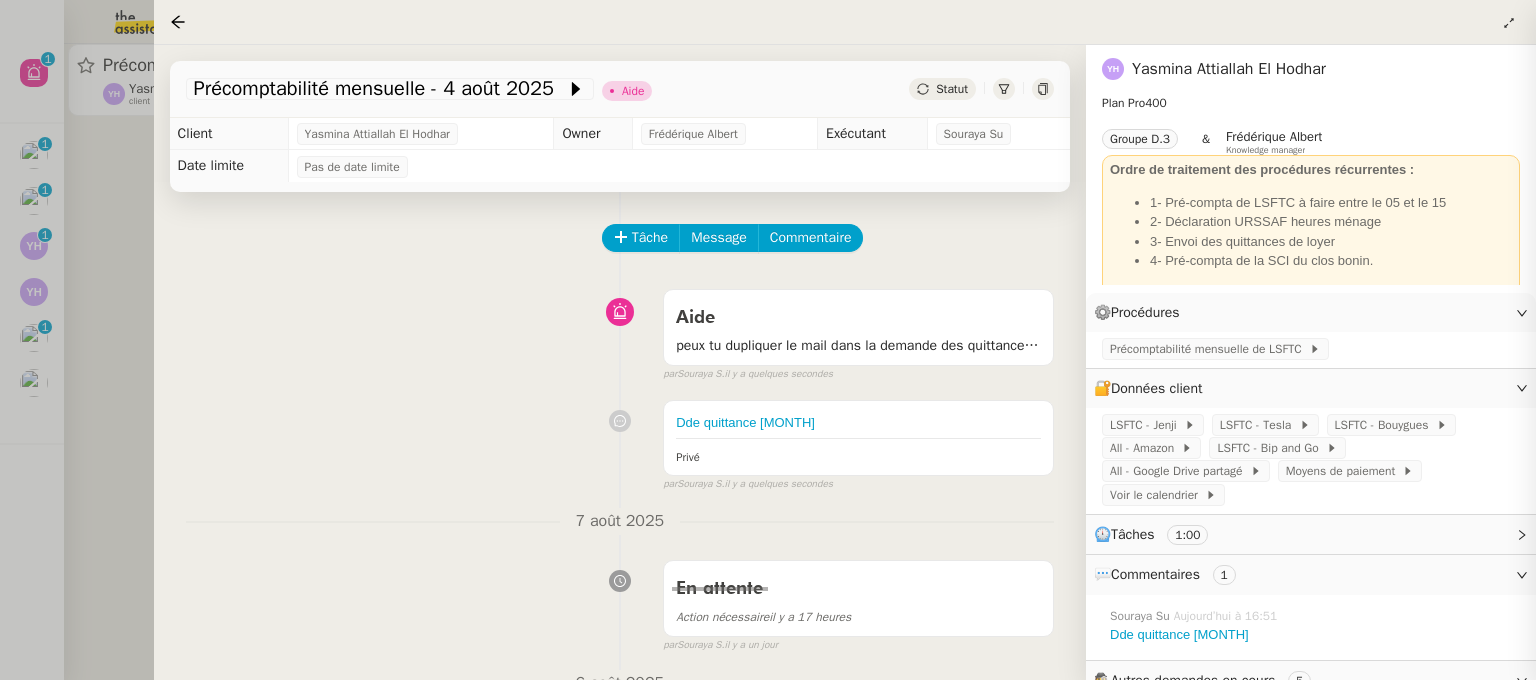 click on "Dde quittance aout Privé false par   Souraya S.   il y a quelques secondes" at bounding box center (620, 441) 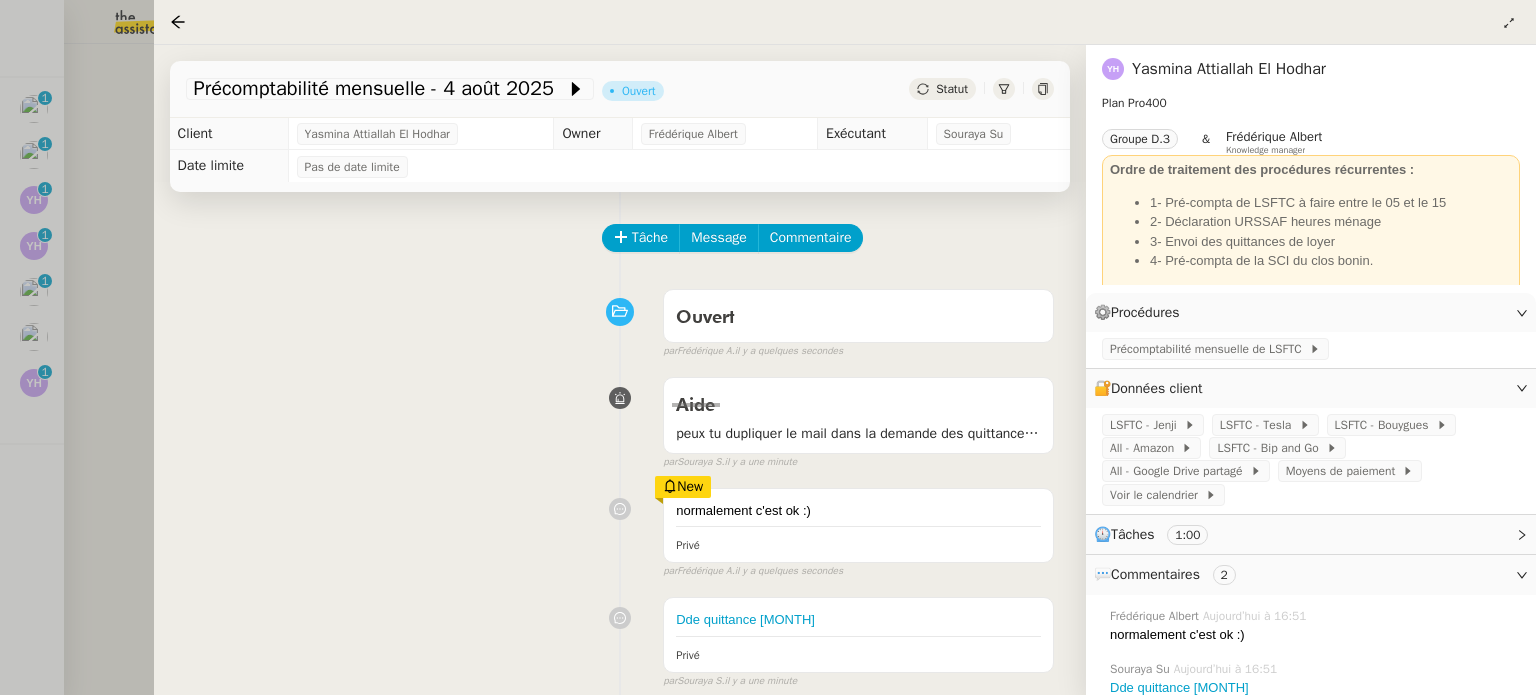 click at bounding box center [768, 347] 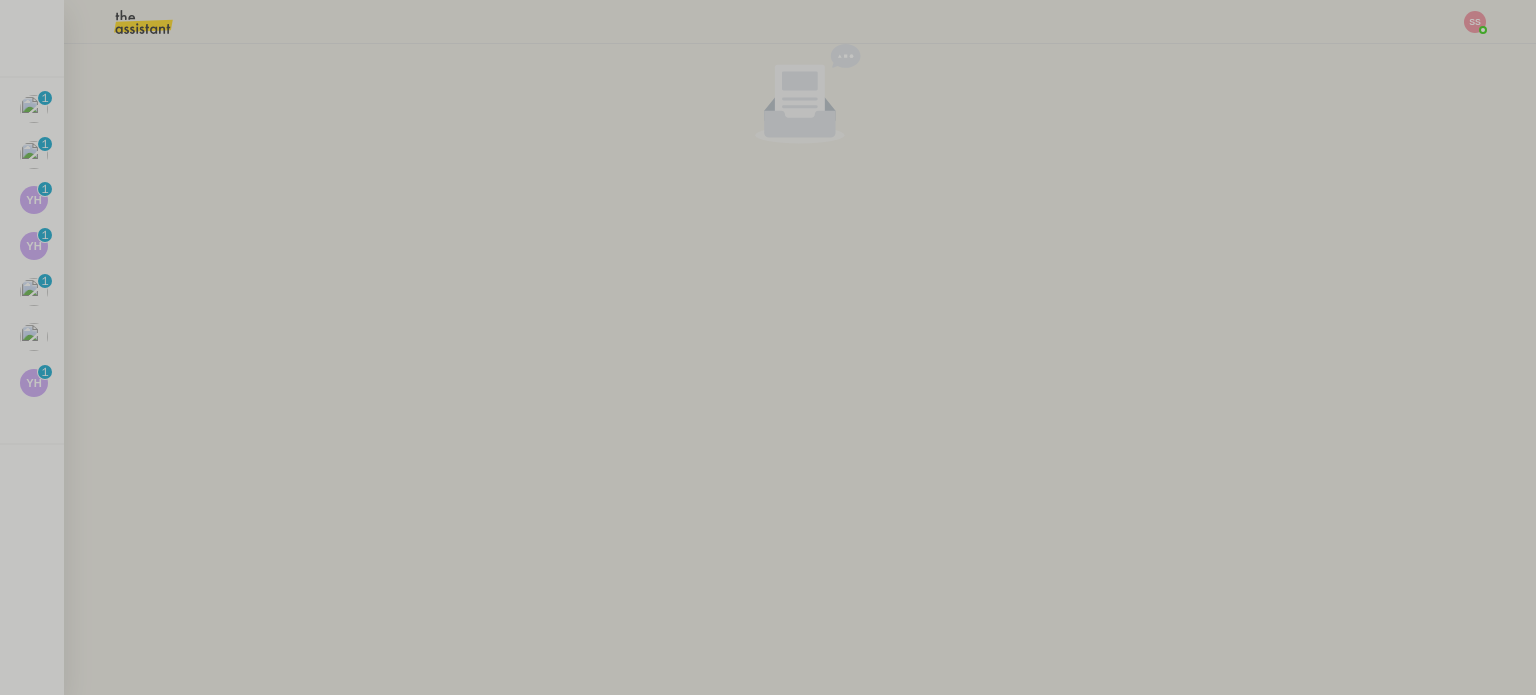 click on "Précomptabilité mensuelle - 4 août 2025" 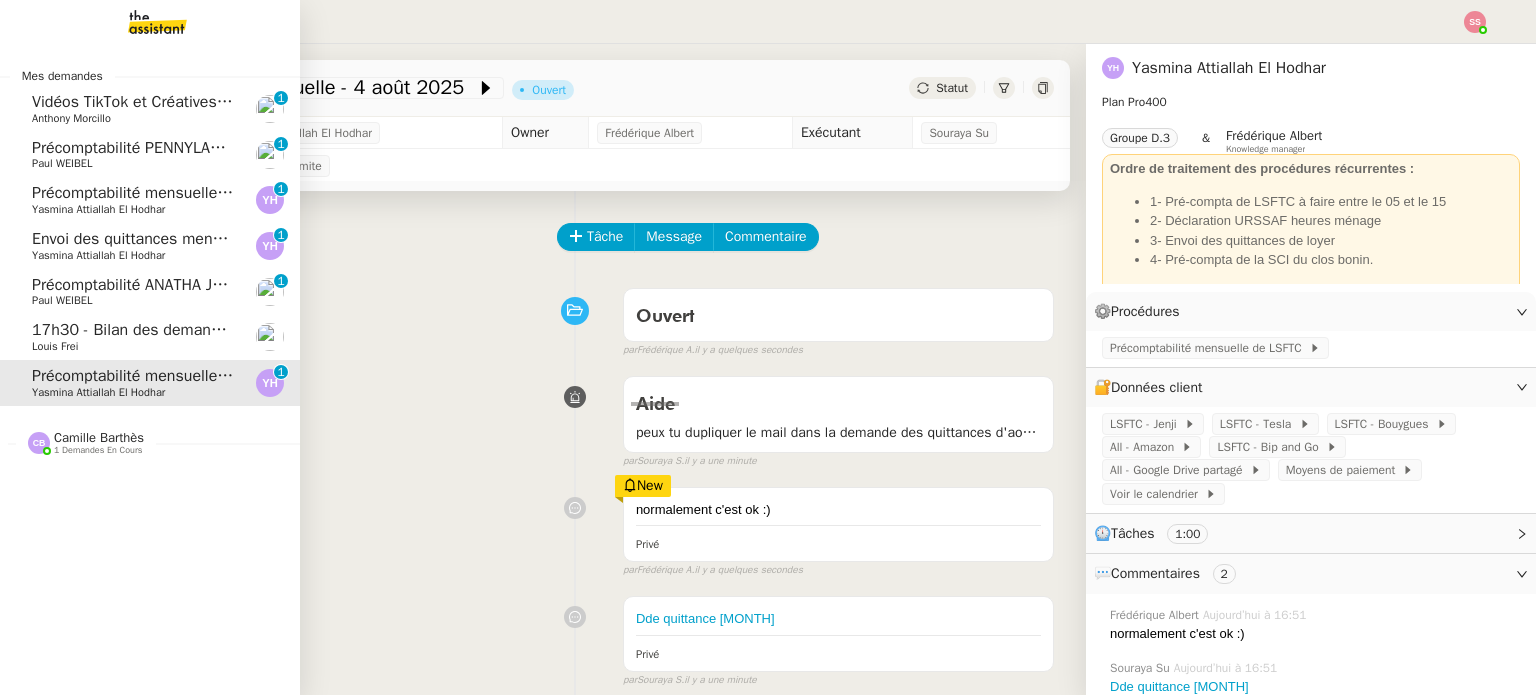 click on "Envoi des quittances mensuelles - [DATE]" 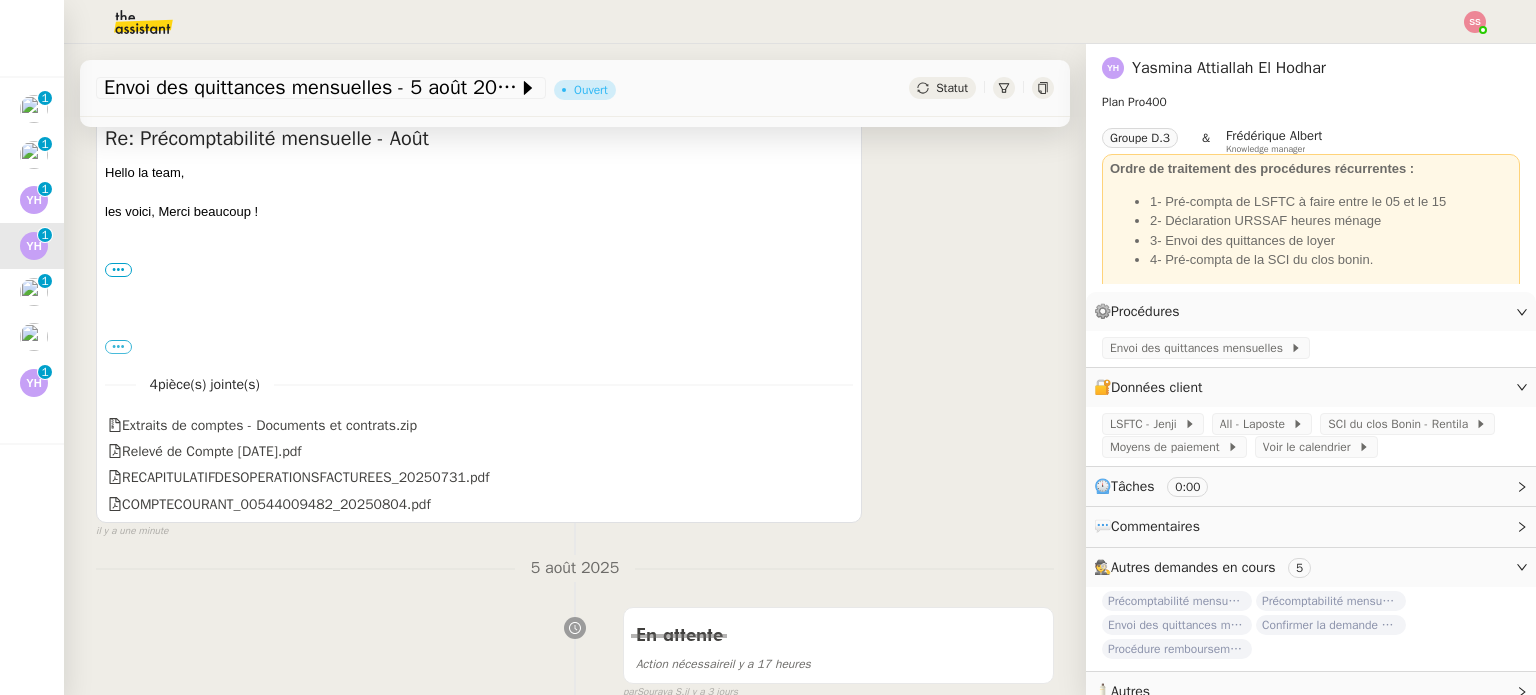 scroll, scrollTop: 300, scrollLeft: 0, axis: vertical 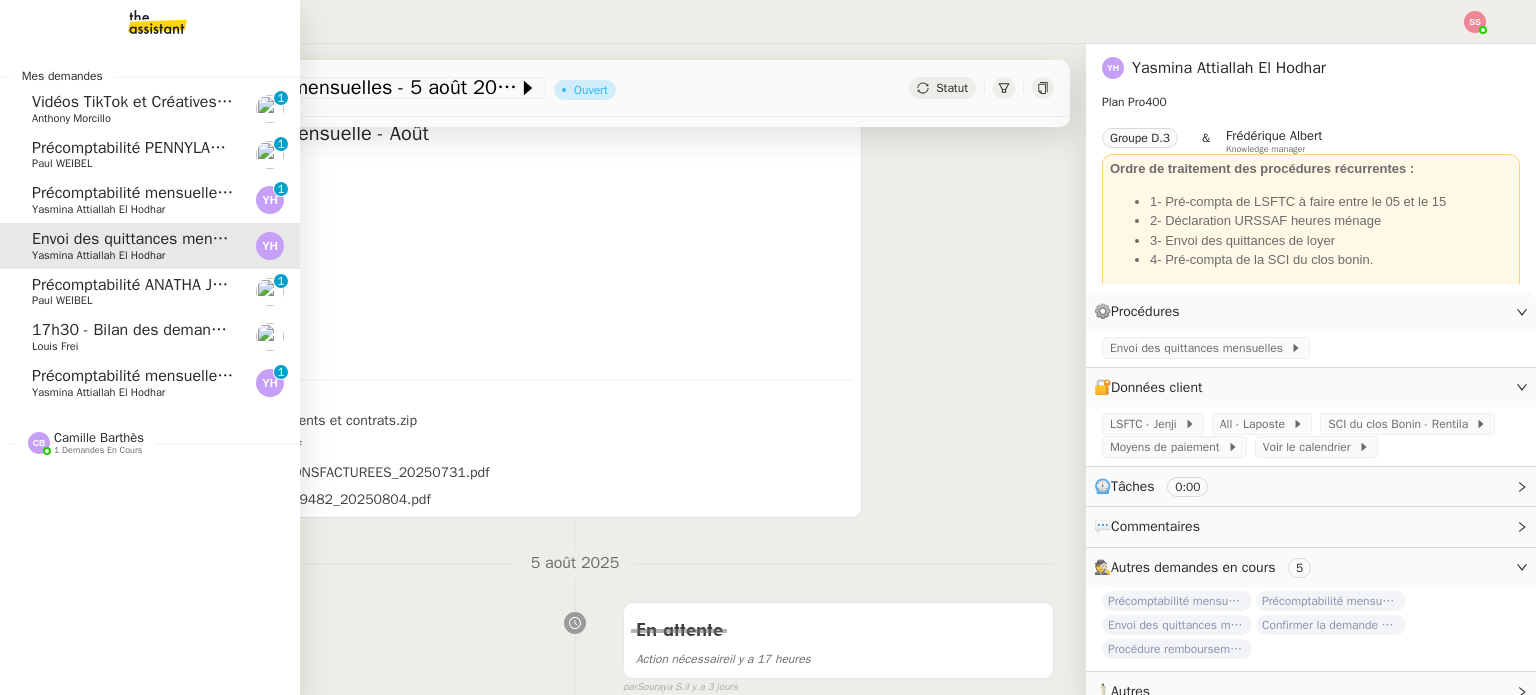 click on "Précomptabilité mensuelle de la SCI du Clos Bonin - juillet 2025" 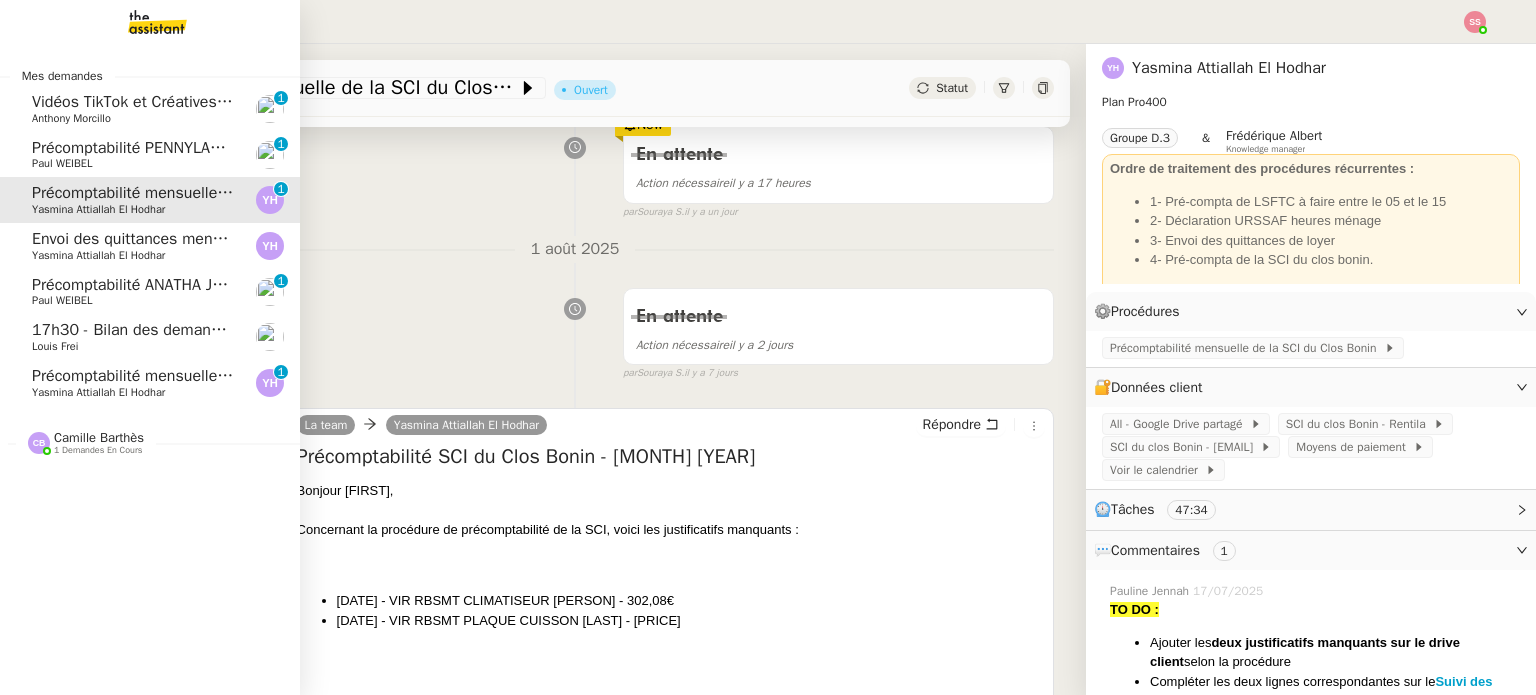 scroll, scrollTop: 268, scrollLeft: 0, axis: vertical 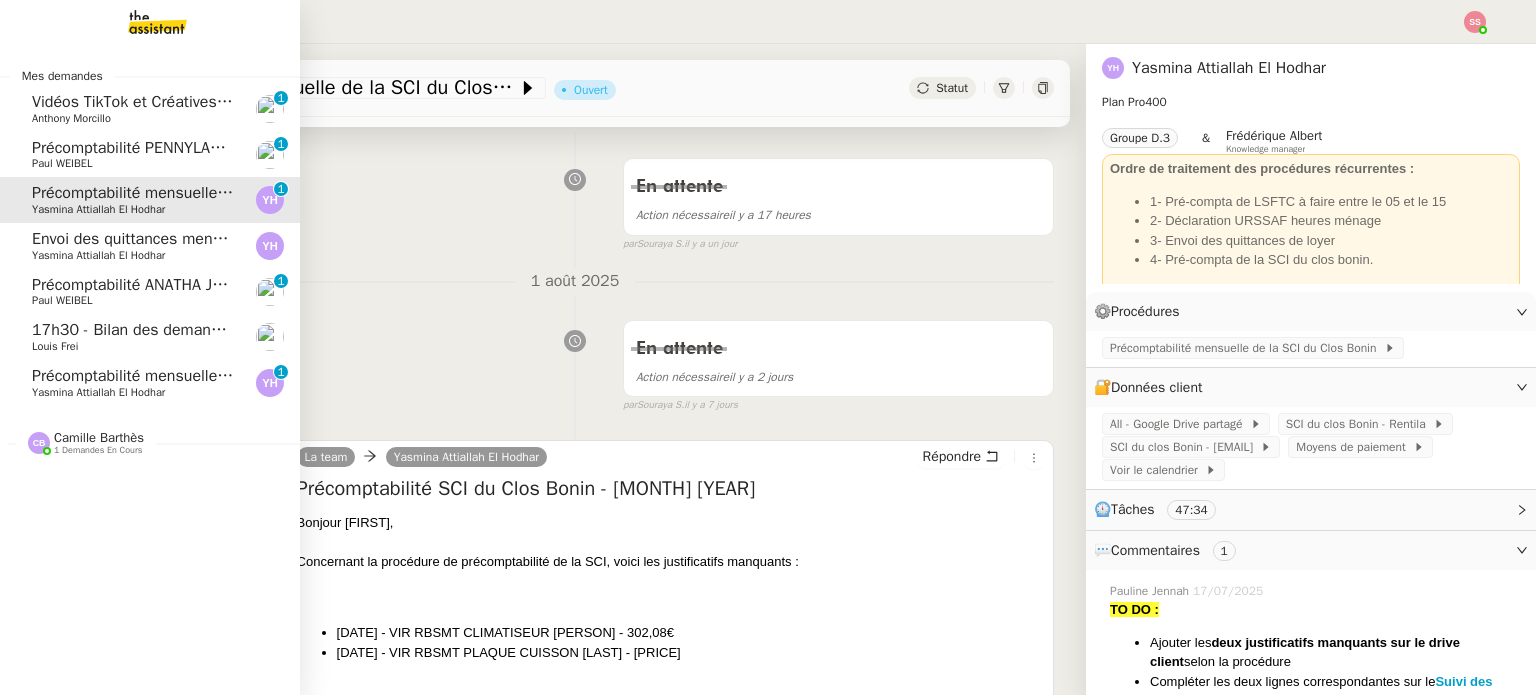 click on "Précomptabilité PENNYLANE - août 2025" 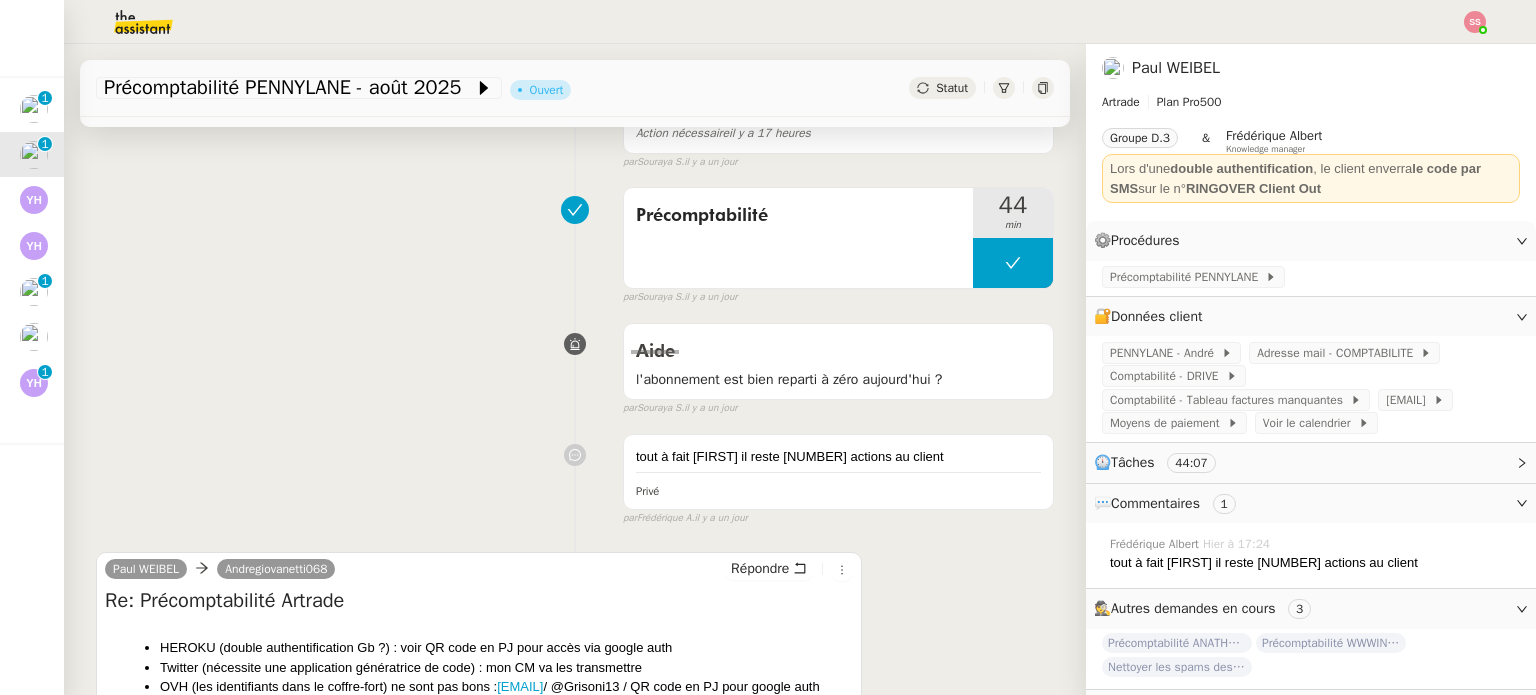 scroll, scrollTop: 668, scrollLeft: 0, axis: vertical 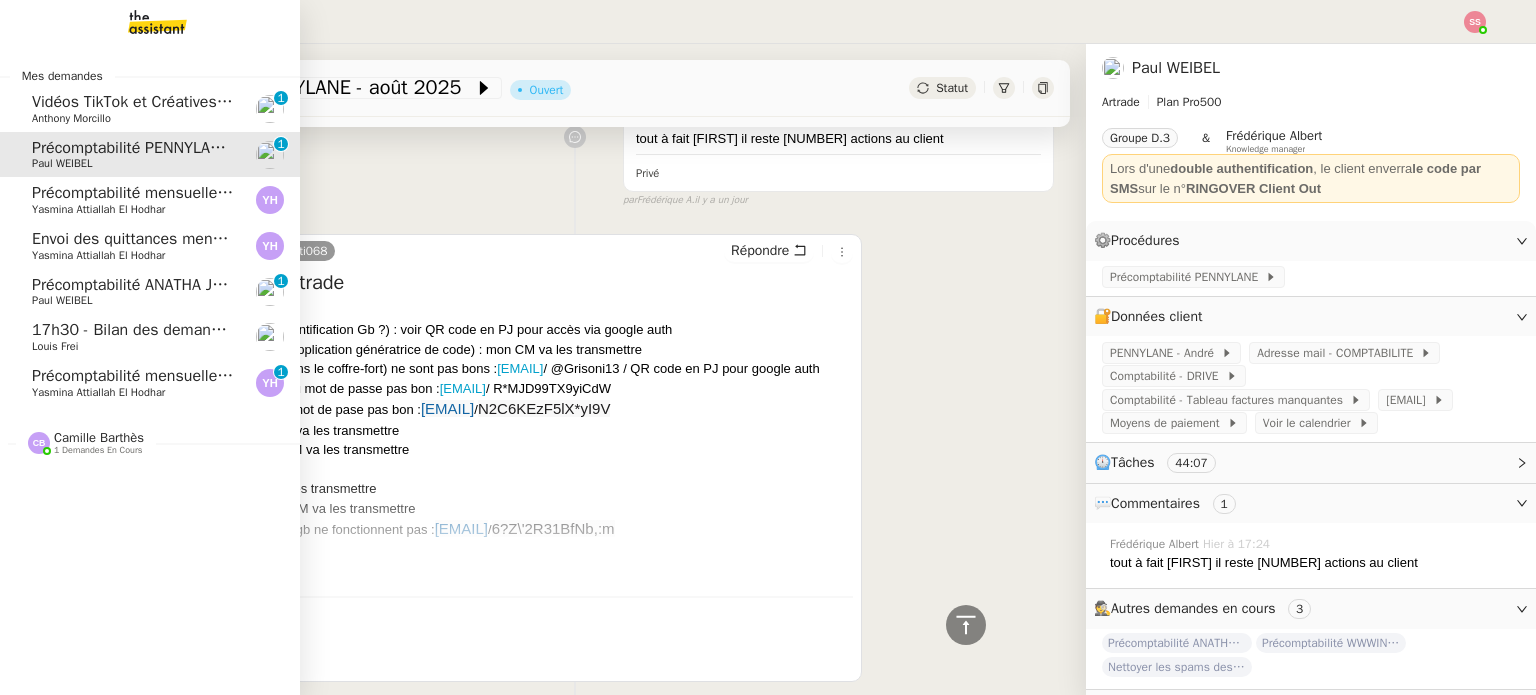 click on "Yasmina  Attiallah El Hodhar" 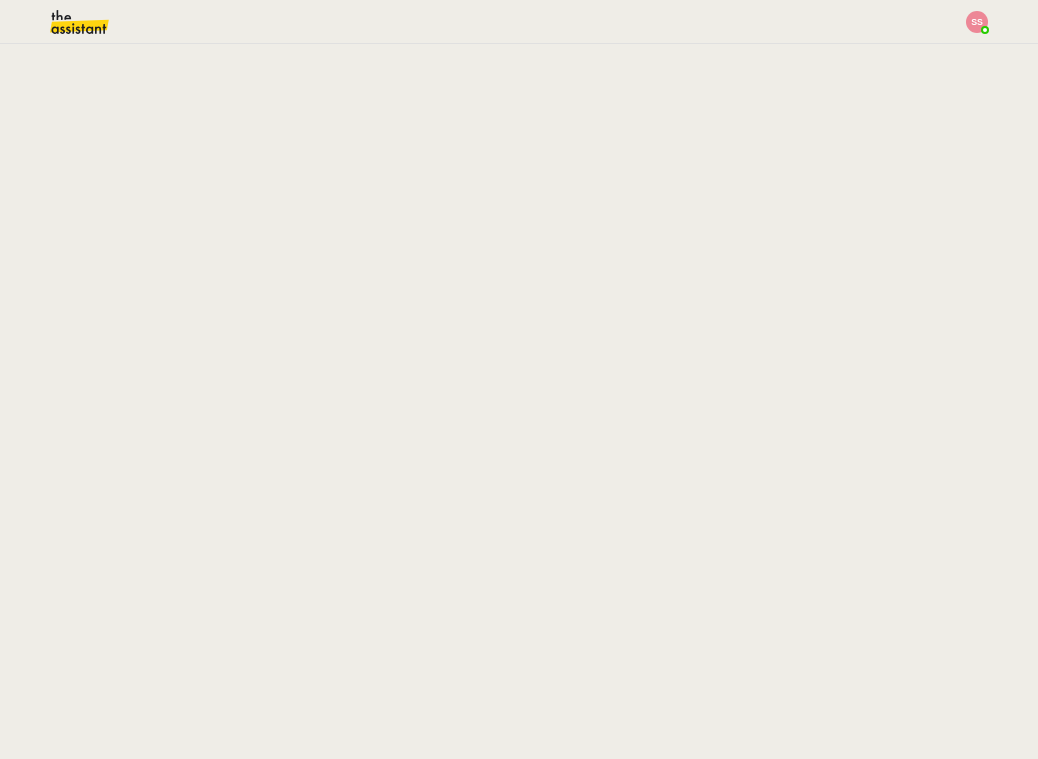 scroll, scrollTop: 0, scrollLeft: 0, axis: both 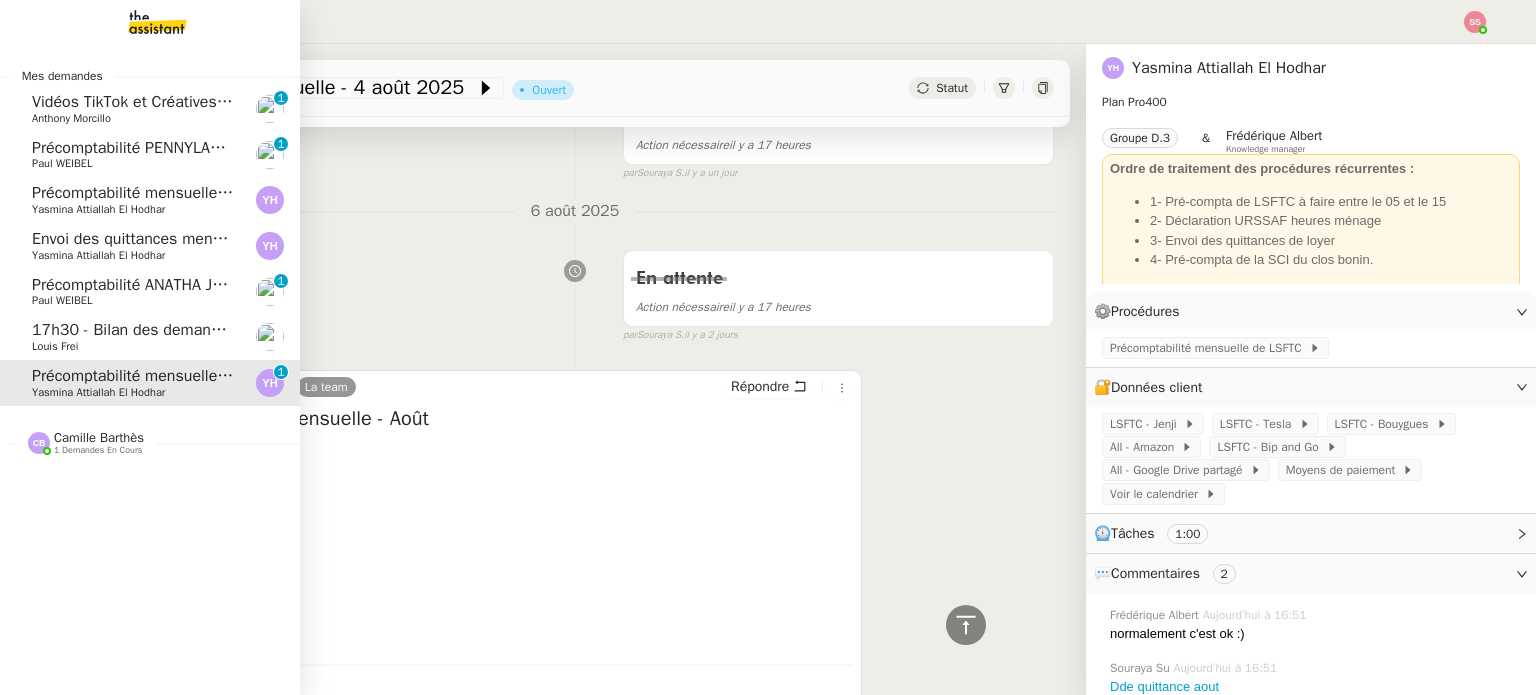 click on "Envoi des quittances mensuelles - [DATE]" 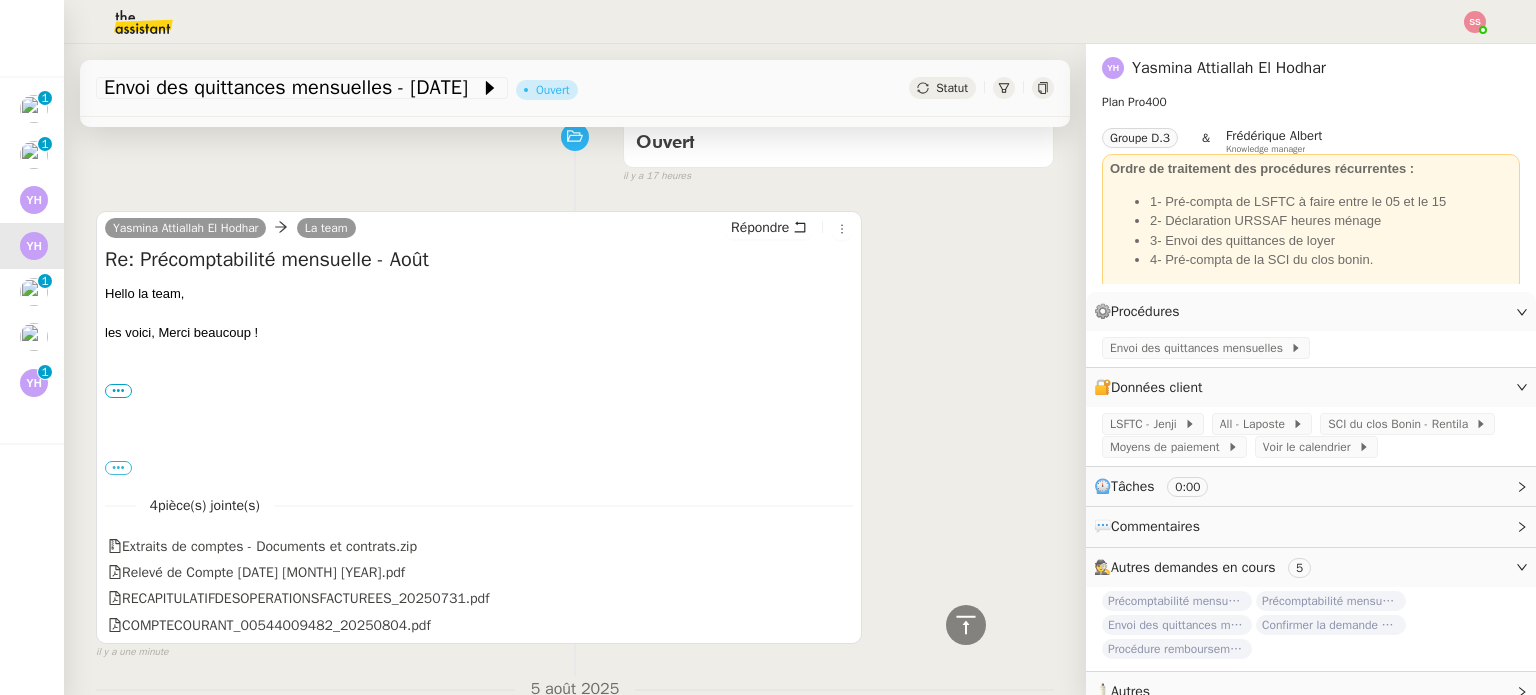 scroll, scrollTop: 9, scrollLeft: 0, axis: vertical 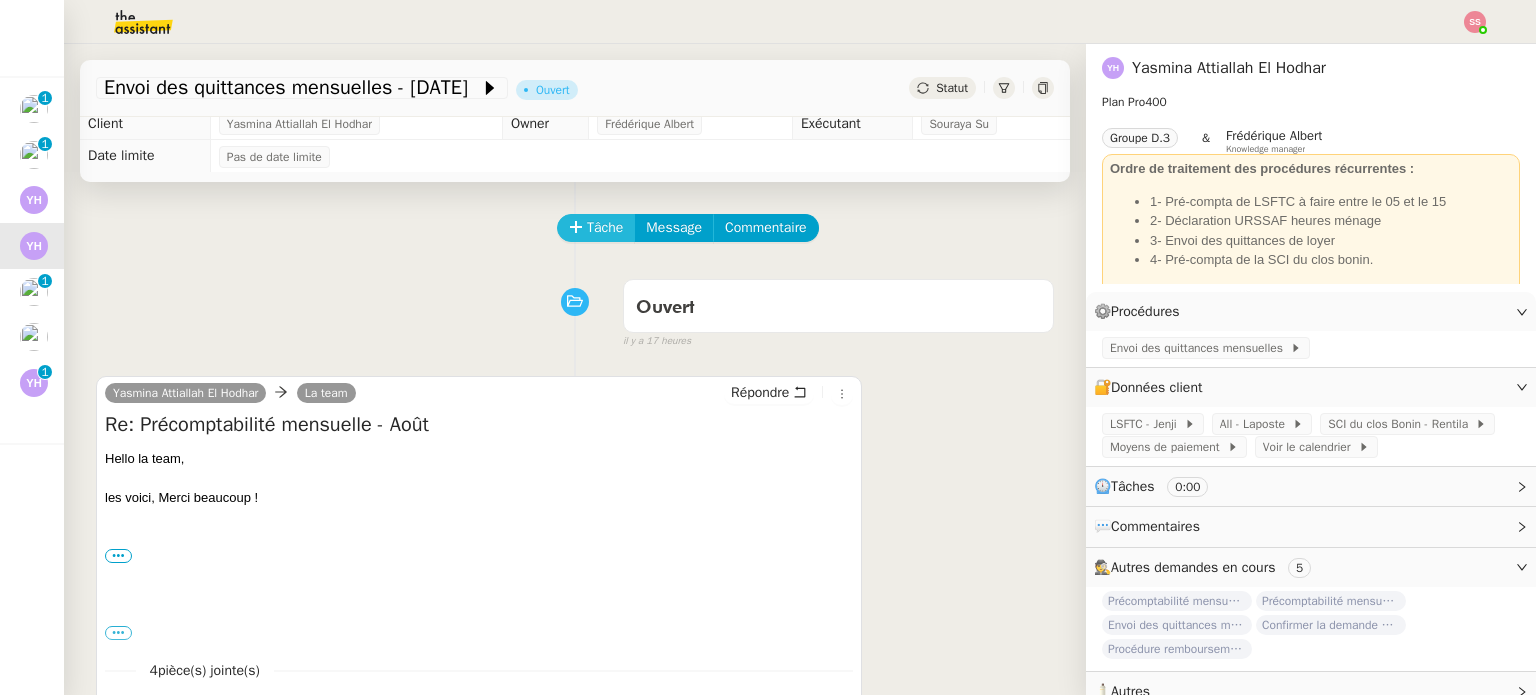 click on "Tâche" 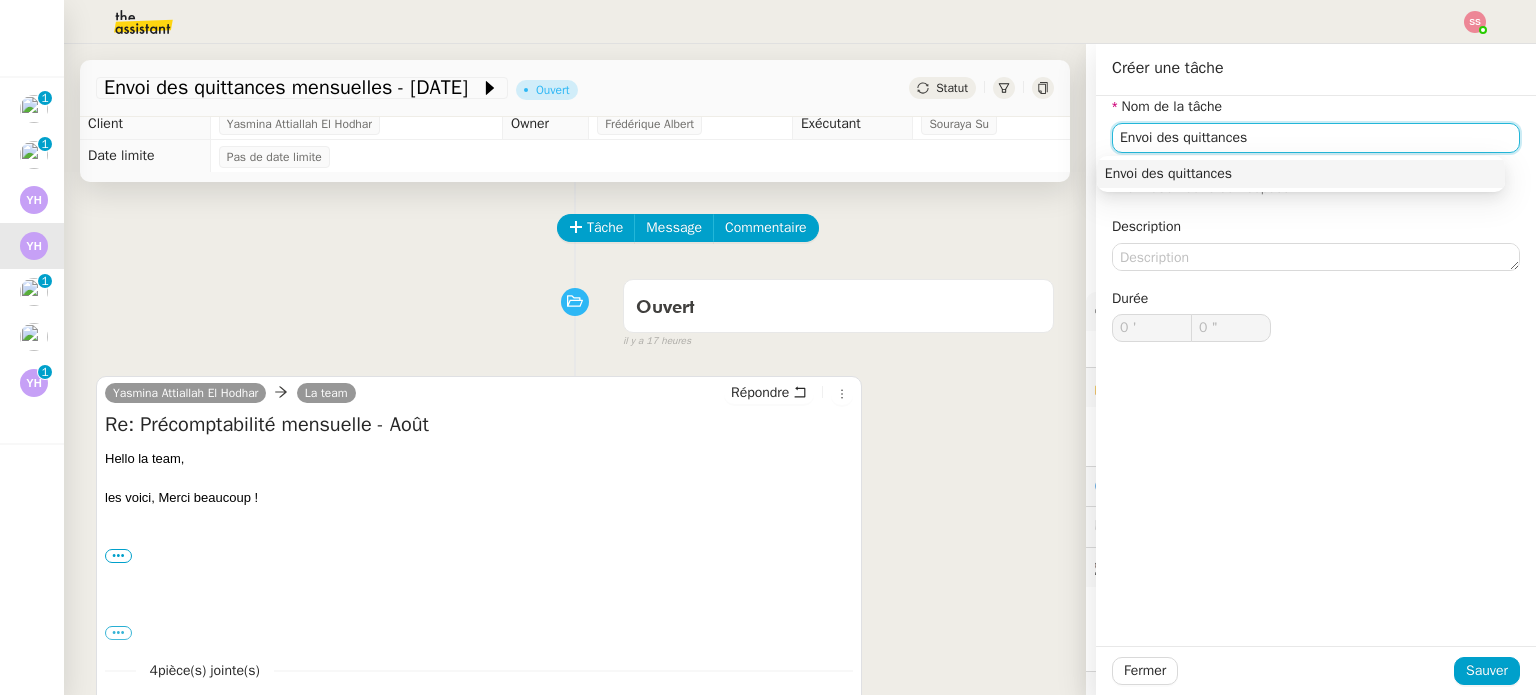 click on "Envoi des quittances" at bounding box center [1301, 174] 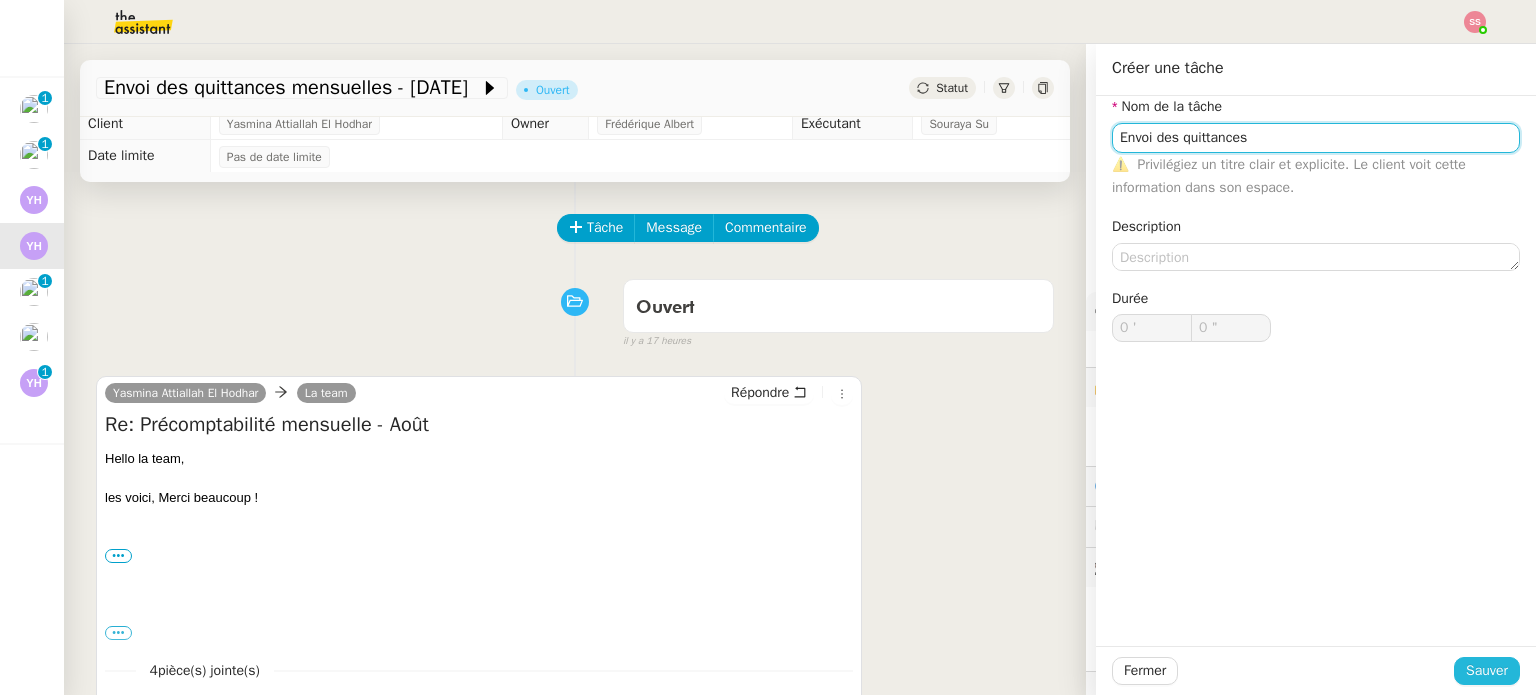 type on "Envoi des quittances" 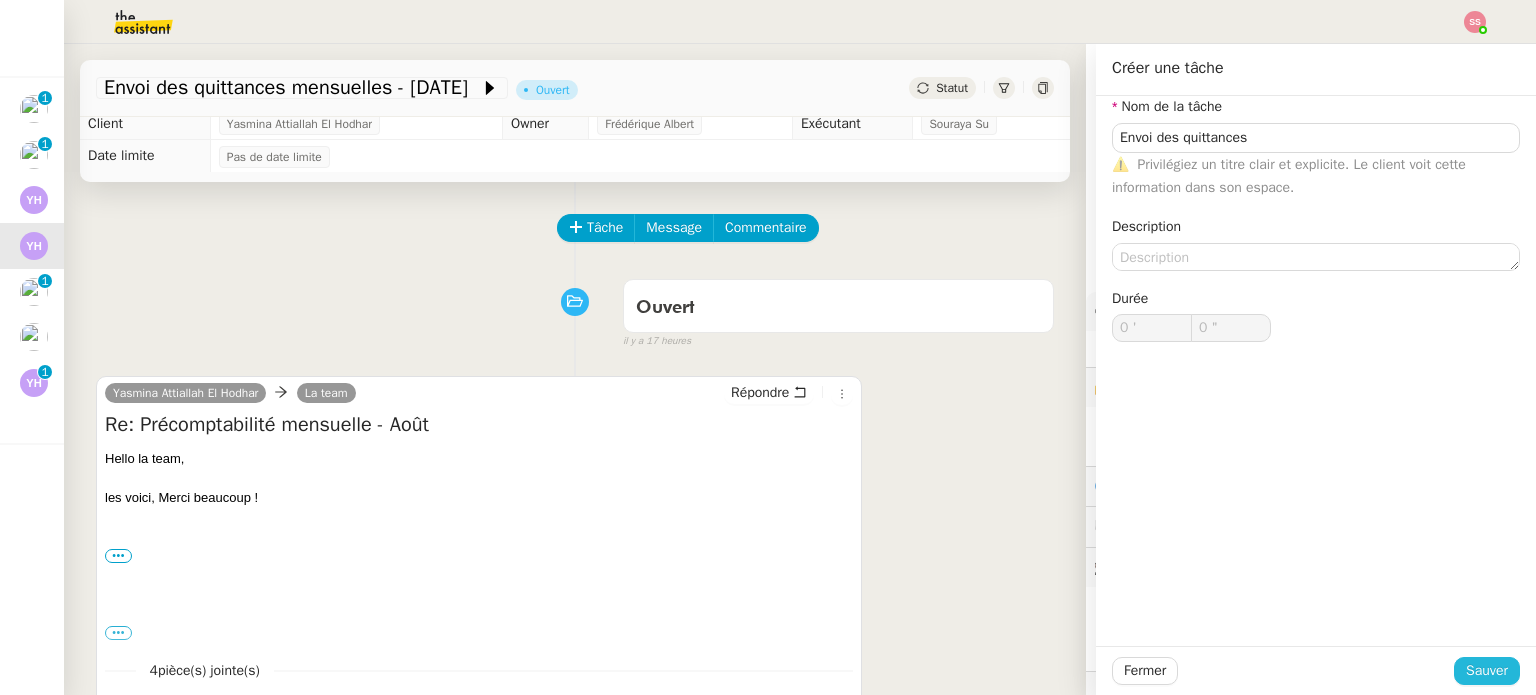 click on "Sauver" 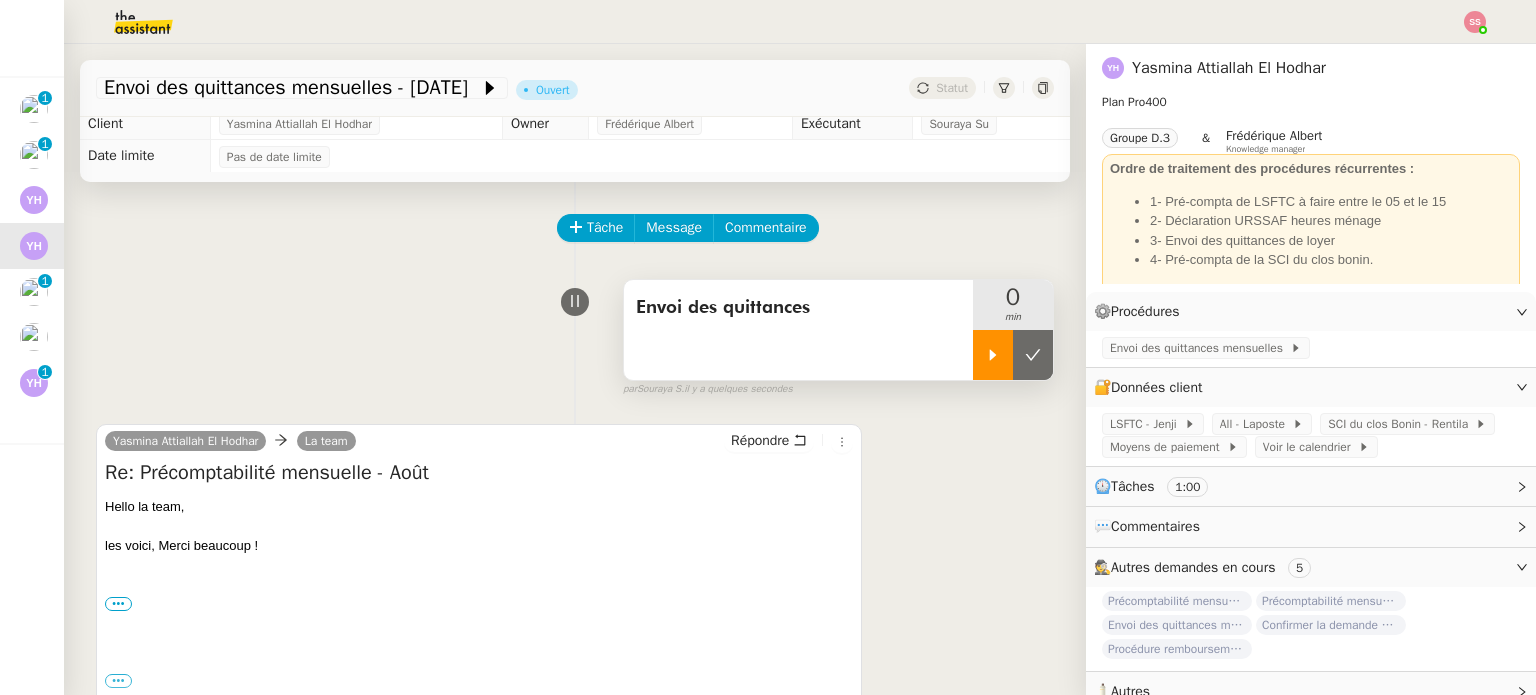 click at bounding box center [993, 355] 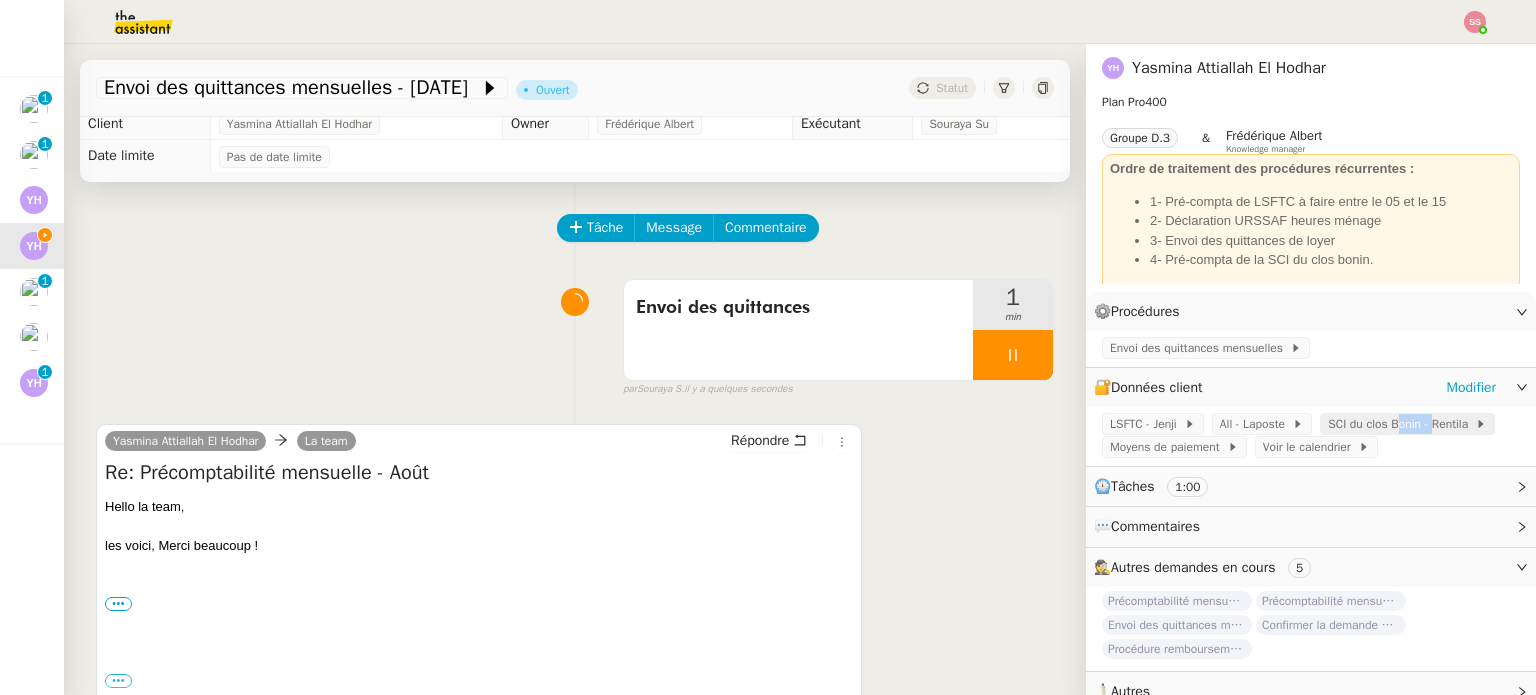 drag, startPoint x: 1416, startPoint y: 427, endPoint x: 1381, endPoint y: 427, distance: 35 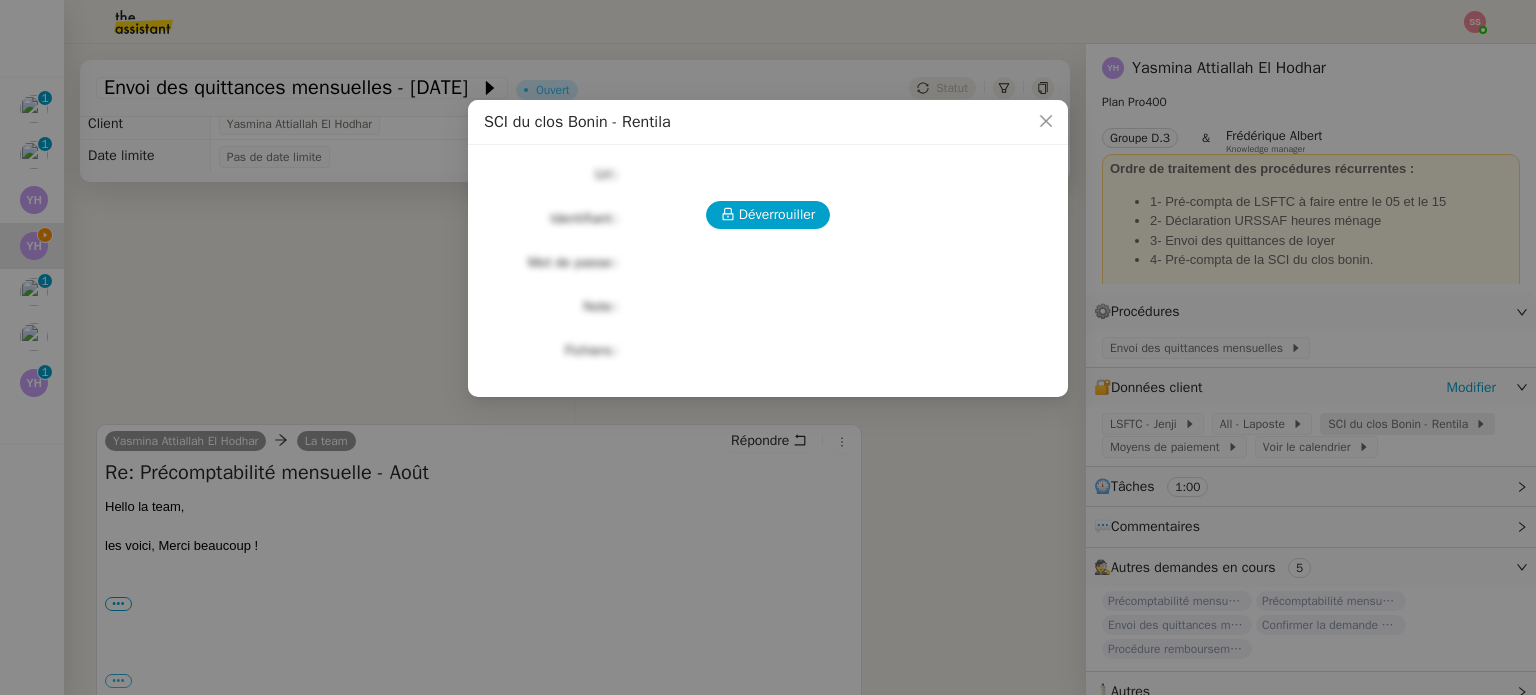 click on "SCI du clos Bonin - Rentila Déverrouiller Url    Identifiant Mot de passe Note Fichiers Upload" at bounding box center [768, 347] 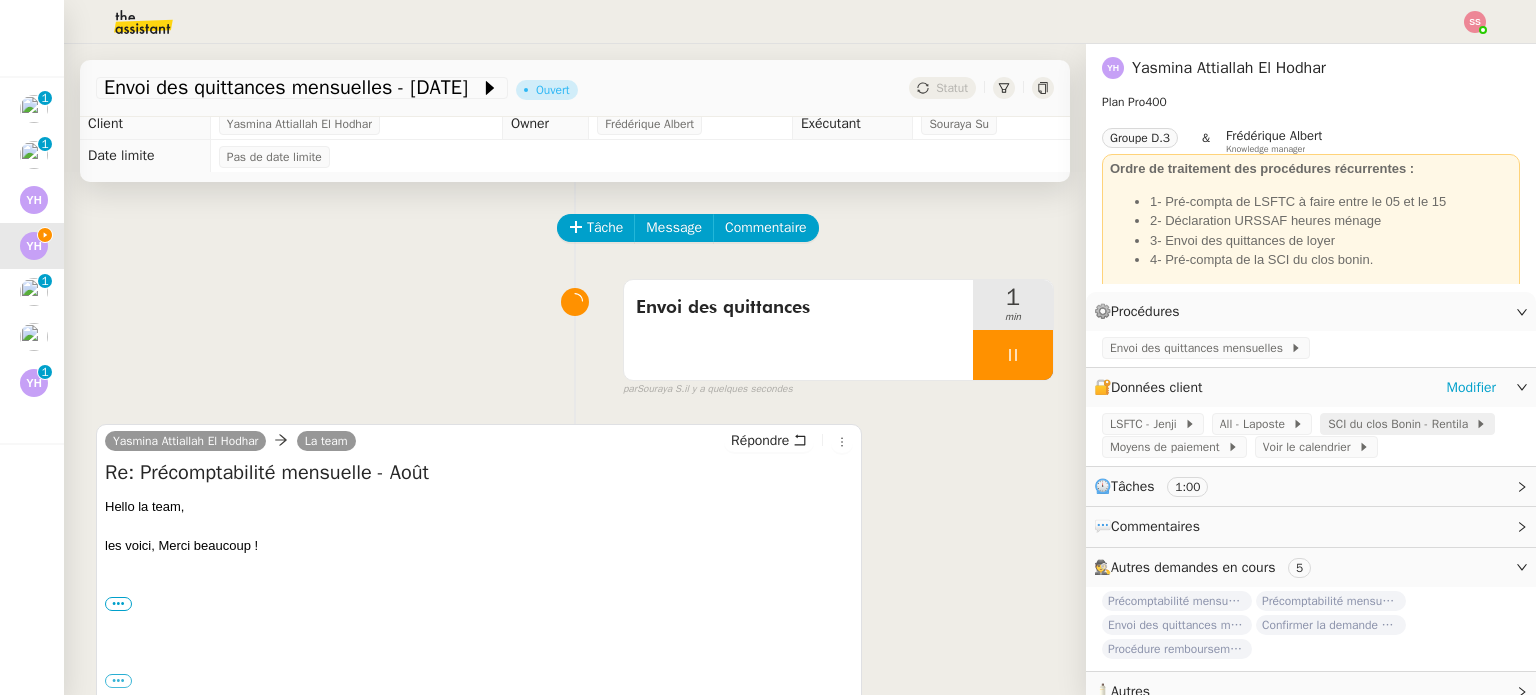 click on "SCI du clos Bonin - Rentila" 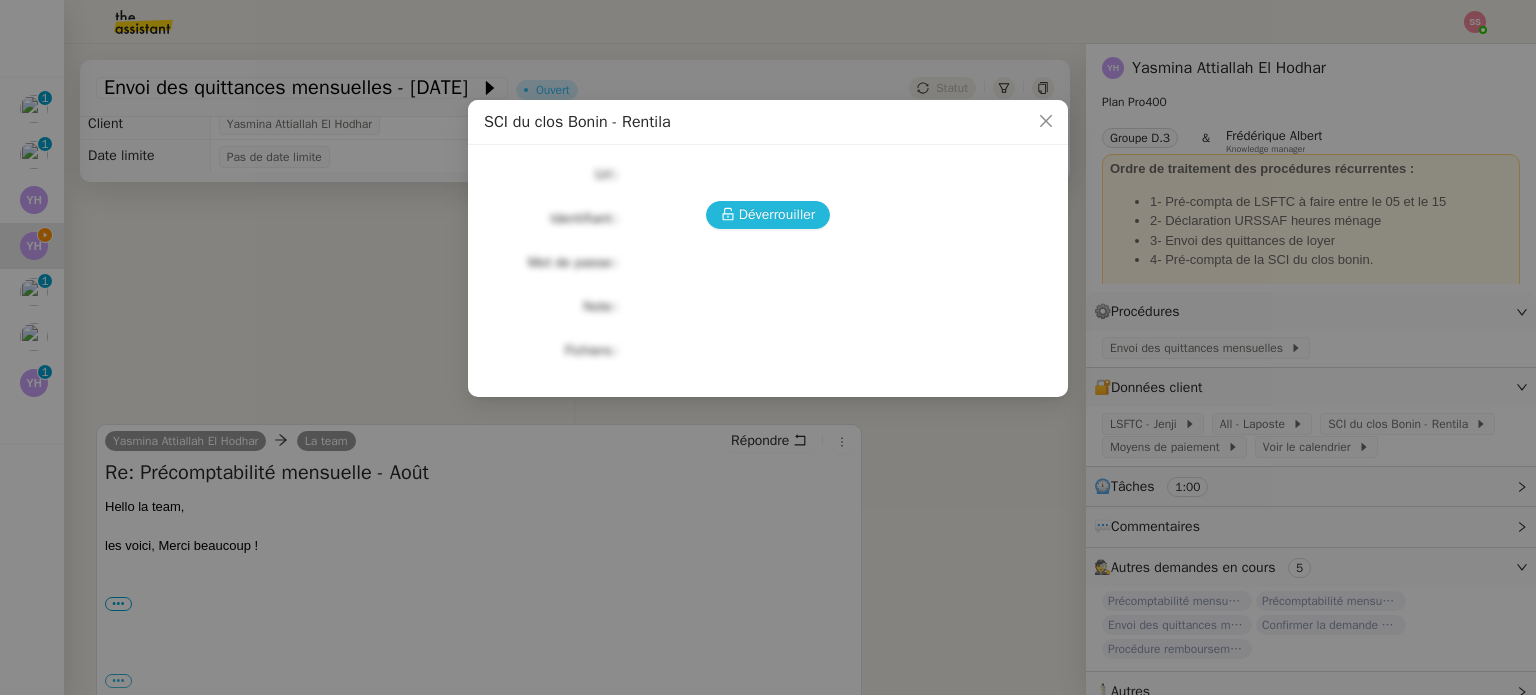 click on "Déverrouiller" at bounding box center [777, 214] 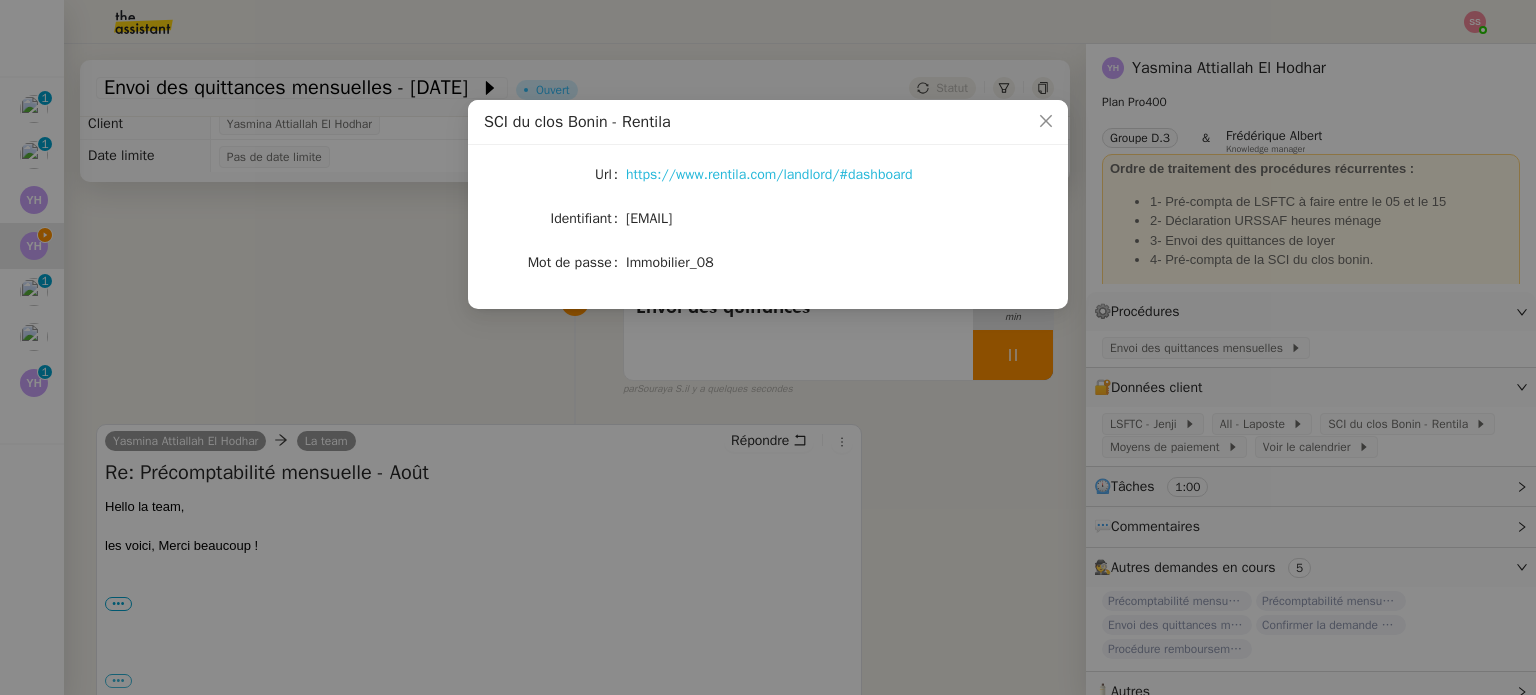 click on "https://www.rentila.com/landlord/#dashboard" 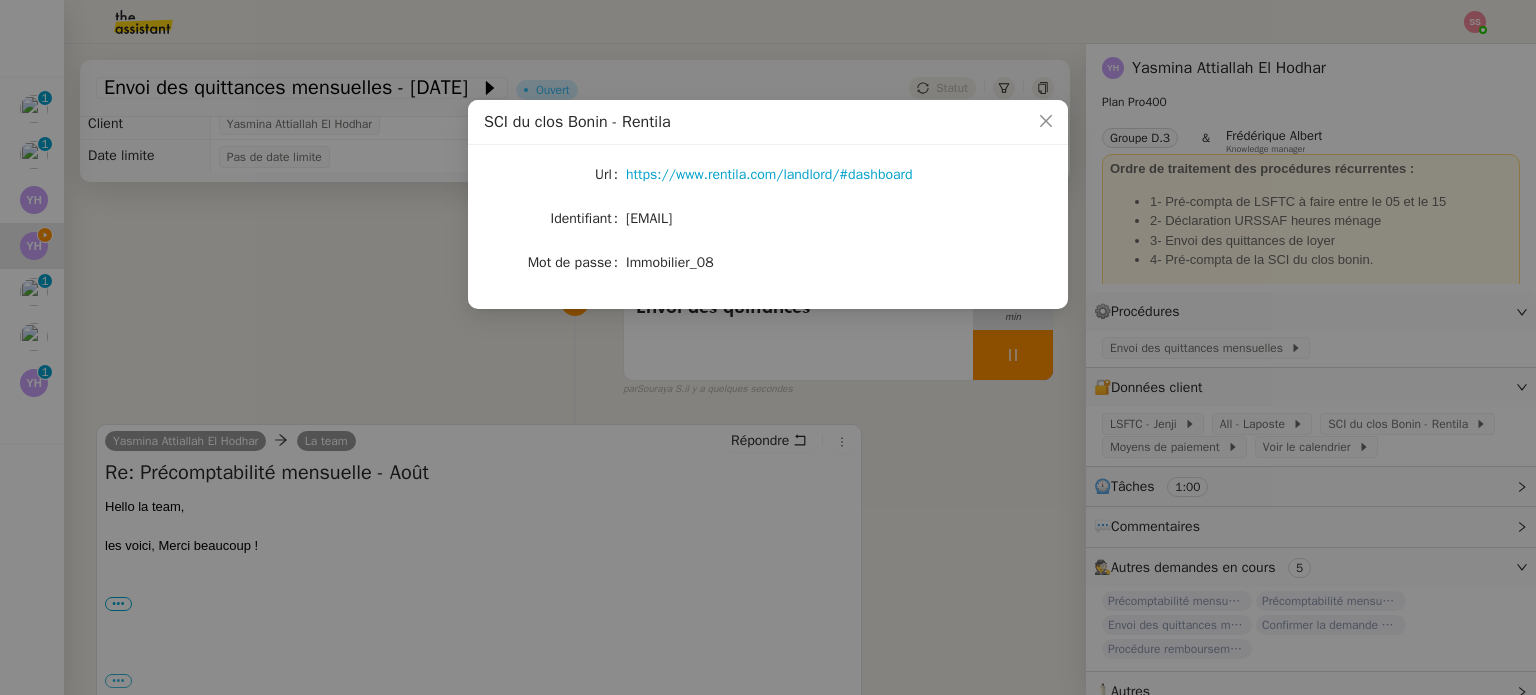 click on "[EMAIL]" 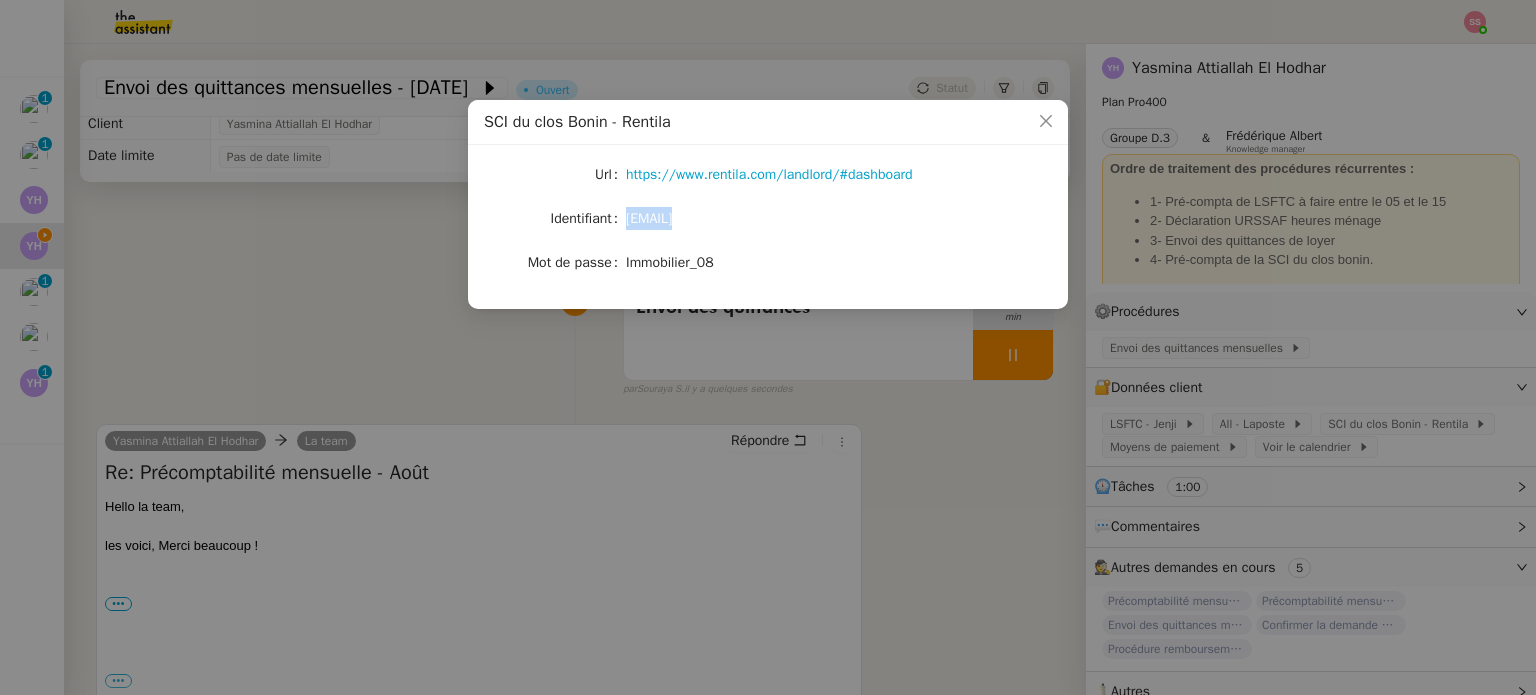 click on "[EMAIL]" 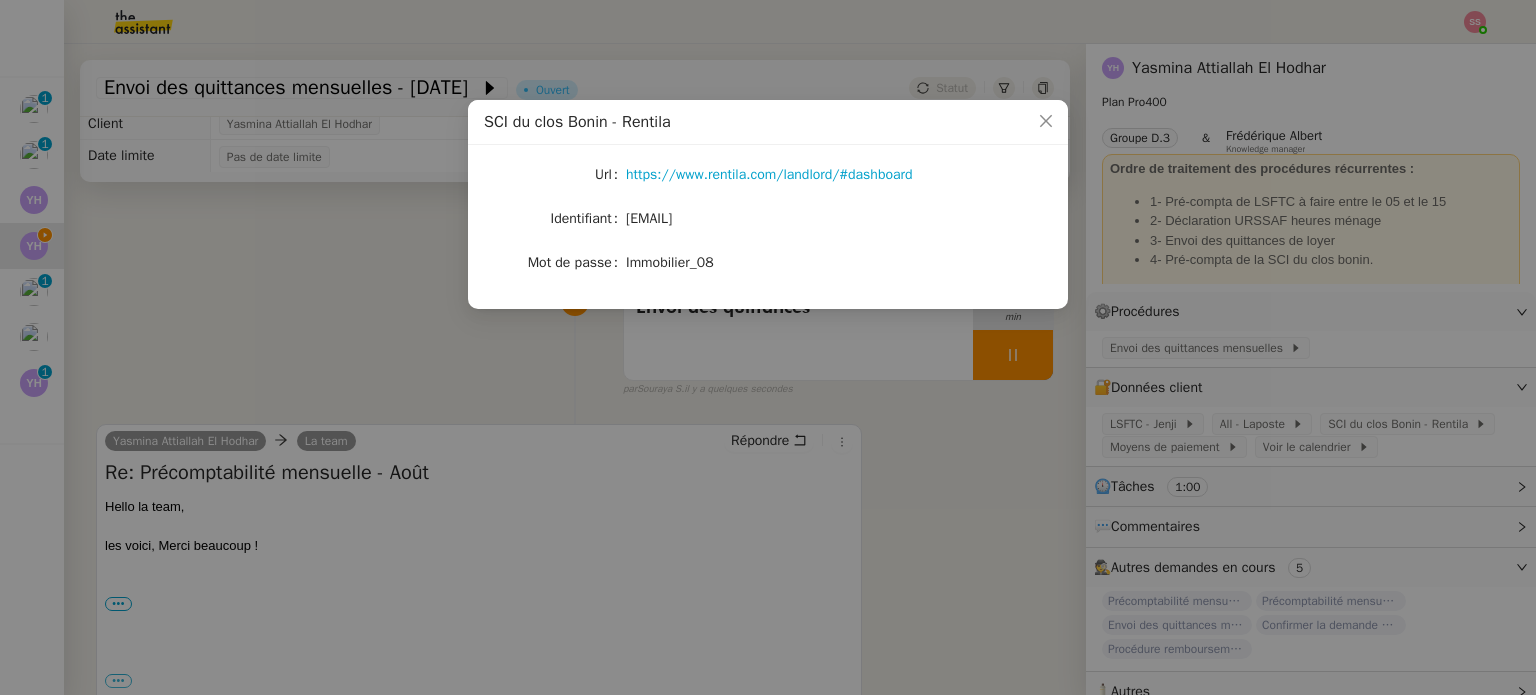 click on "Immobilier_08" 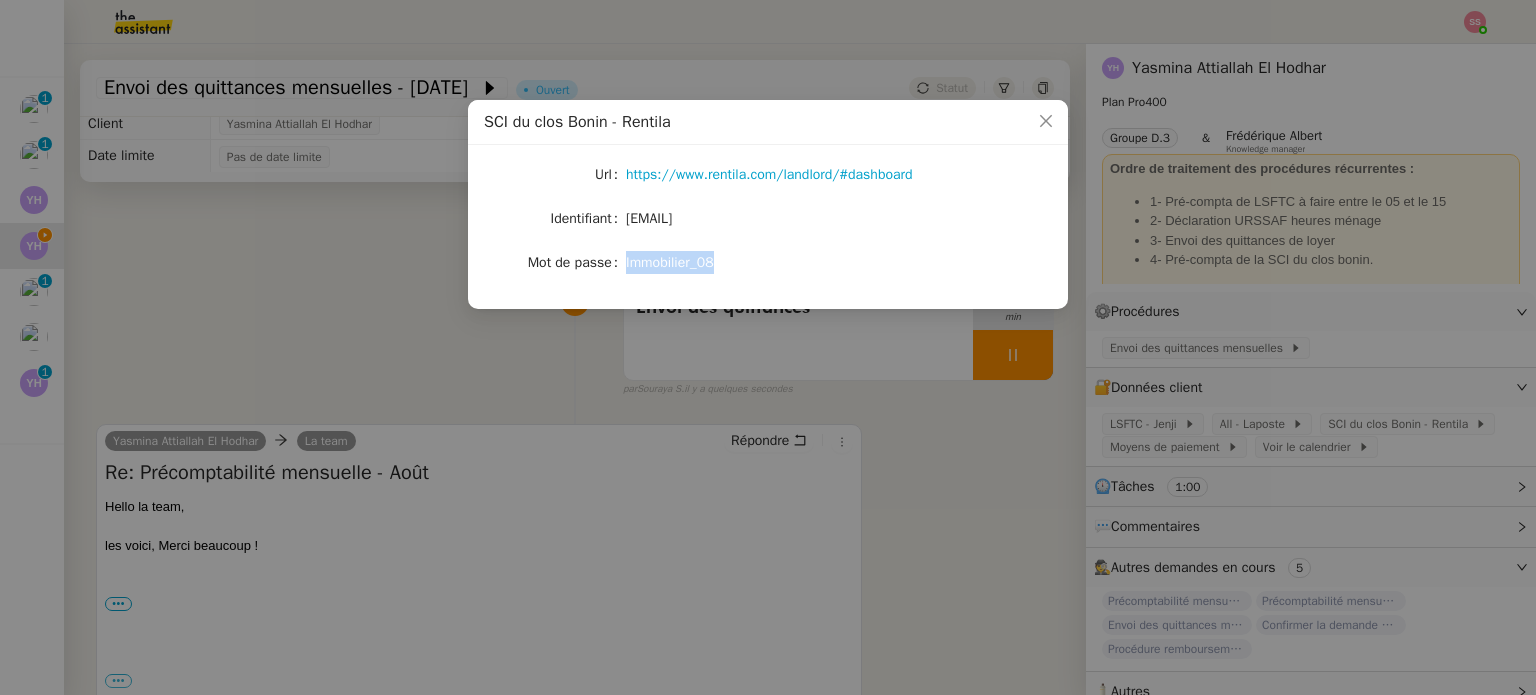 click on "Immobilier_08" 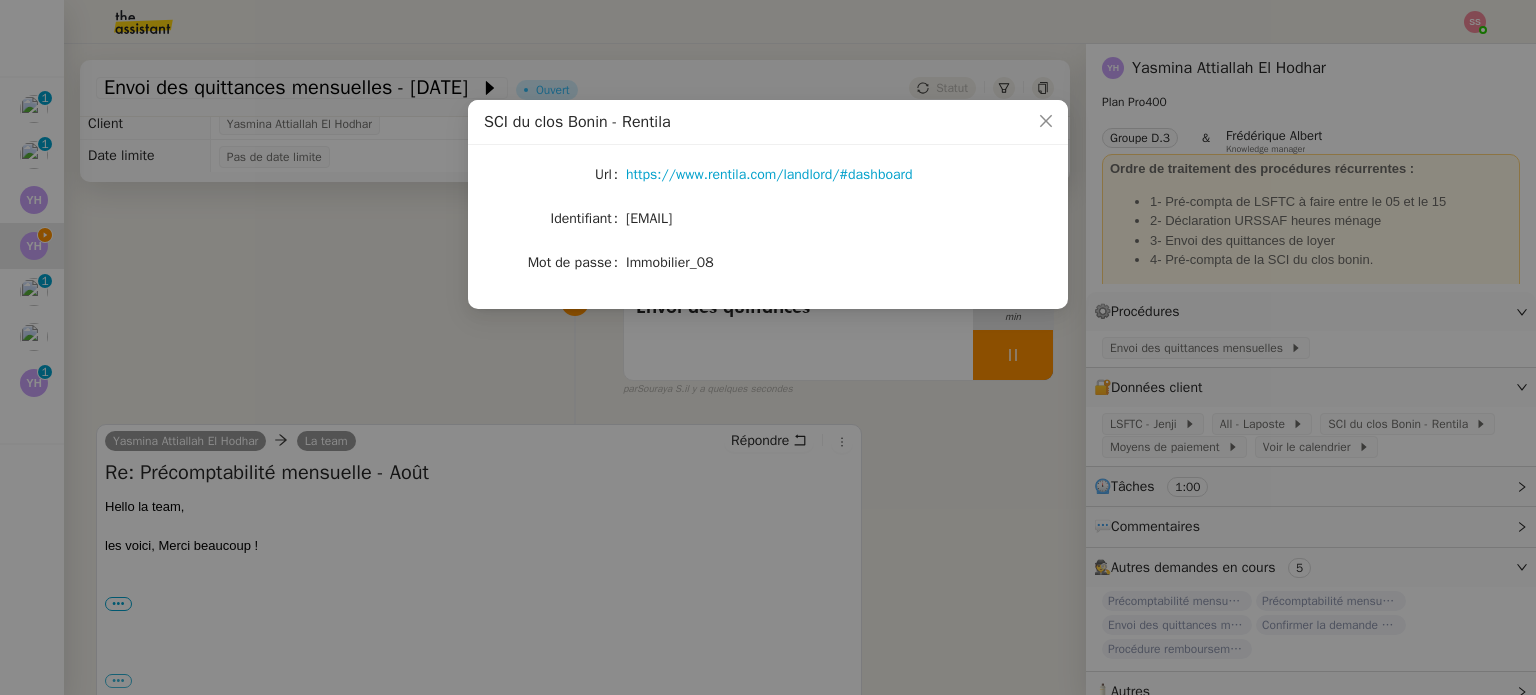click on "[BRAND] - Rentila Url https://www.rentila.com/landlord/#dashboard Identifiant [EMAIL] Mot de passe Immobilier_08" at bounding box center (768, 347) 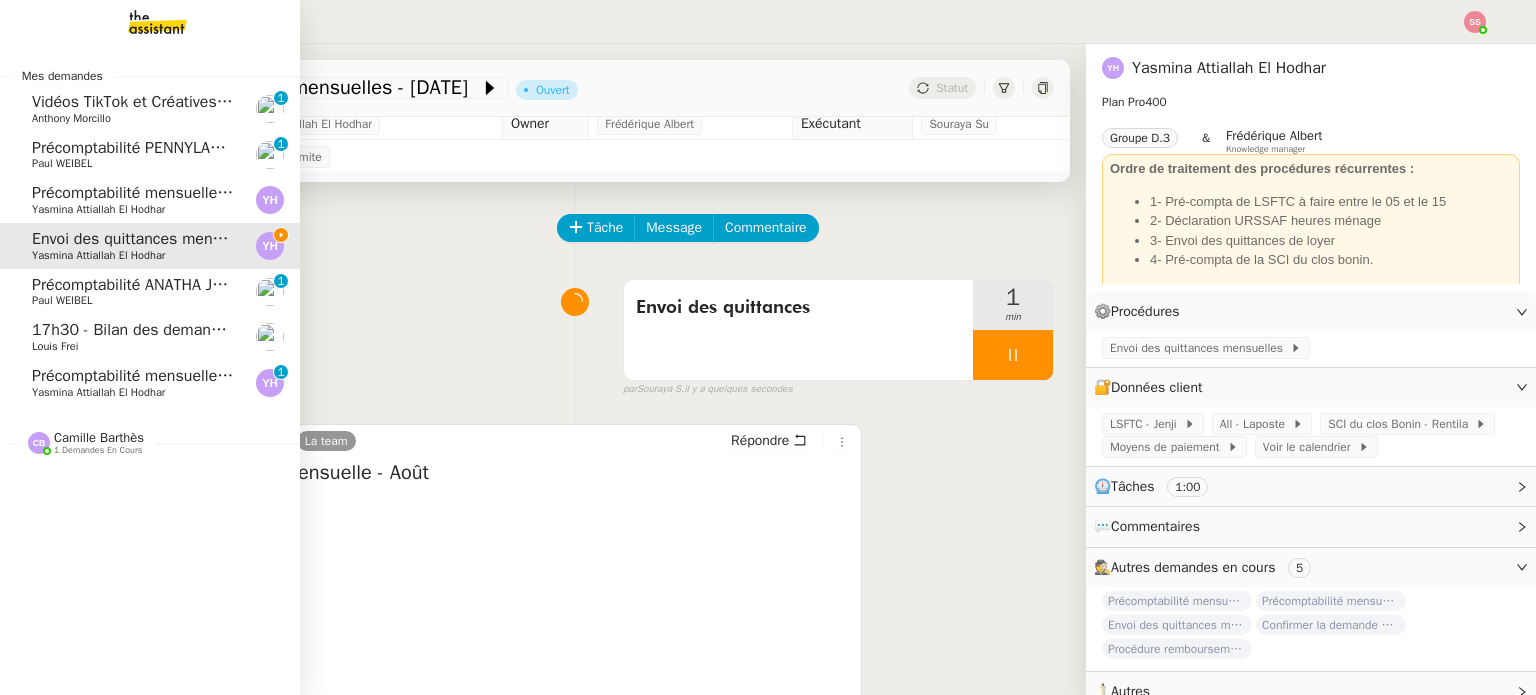 click on "Précomptabilité mensuelle - 4 août 2025" 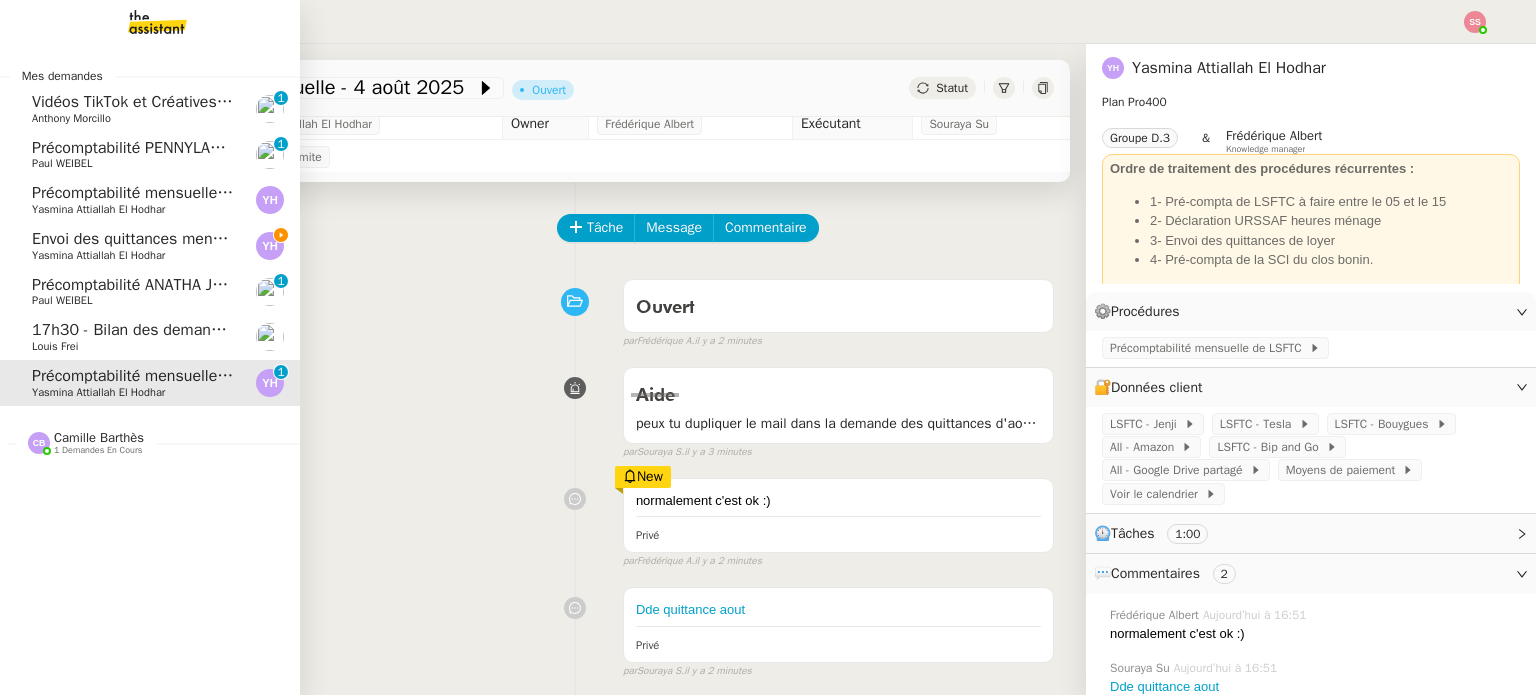 click on "Yasmina  Attiallah El Hodhar" 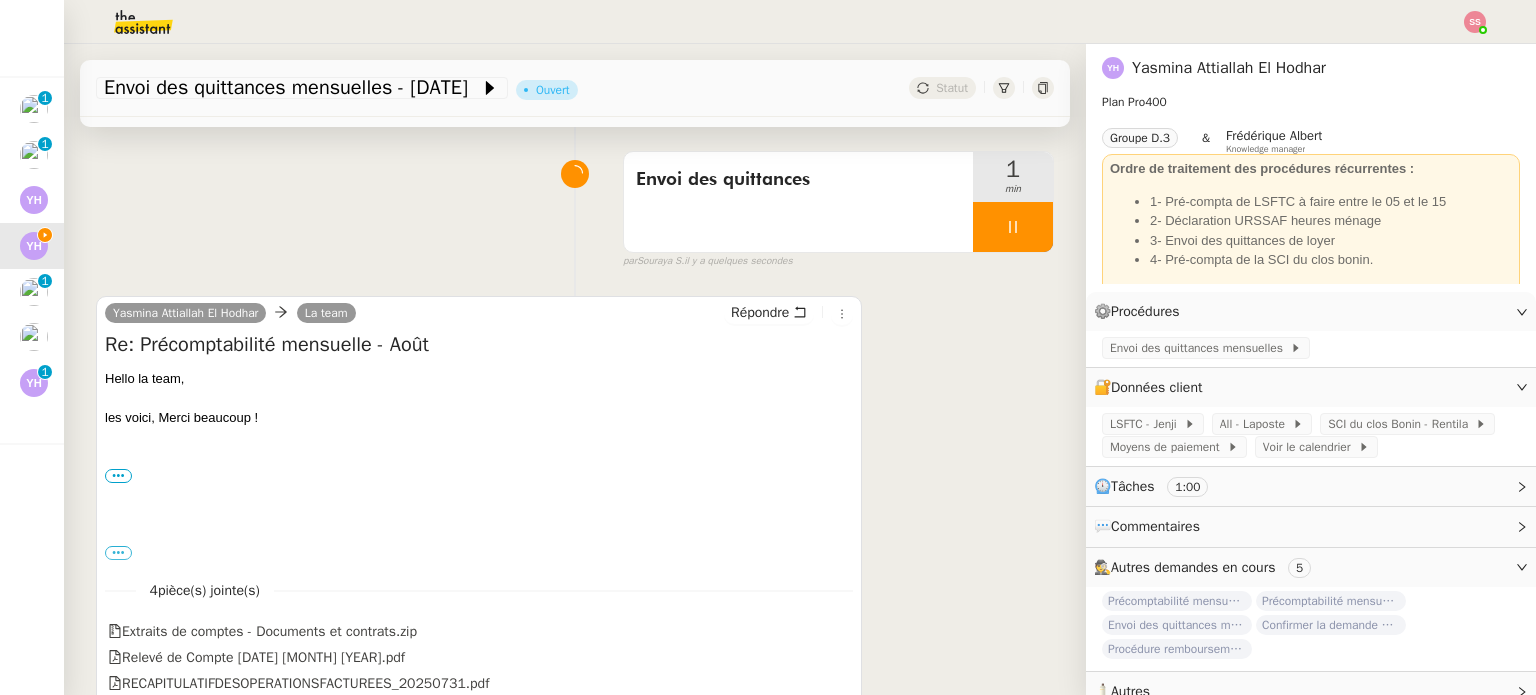 scroll, scrollTop: 409, scrollLeft: 0, axis: vertical 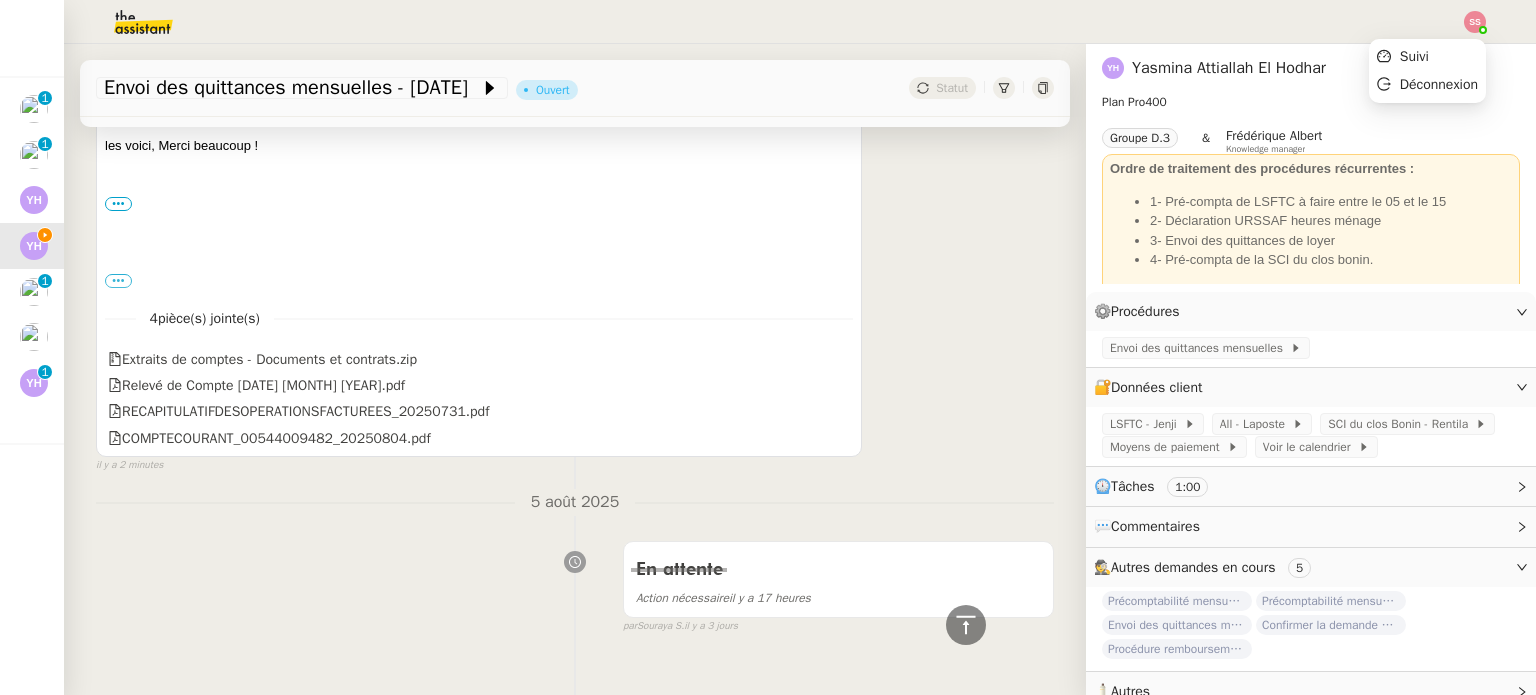click 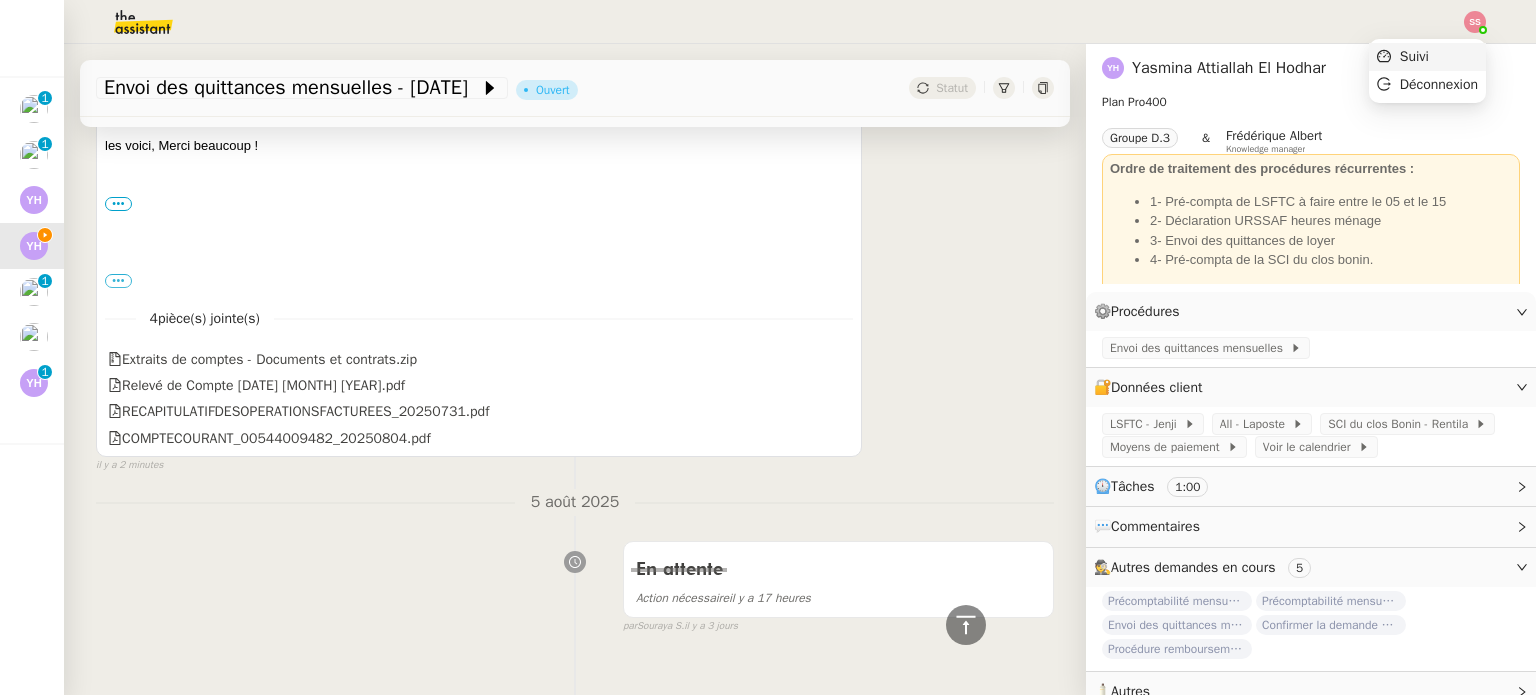 click on "Suivi" at bounding box center (1414, 56) 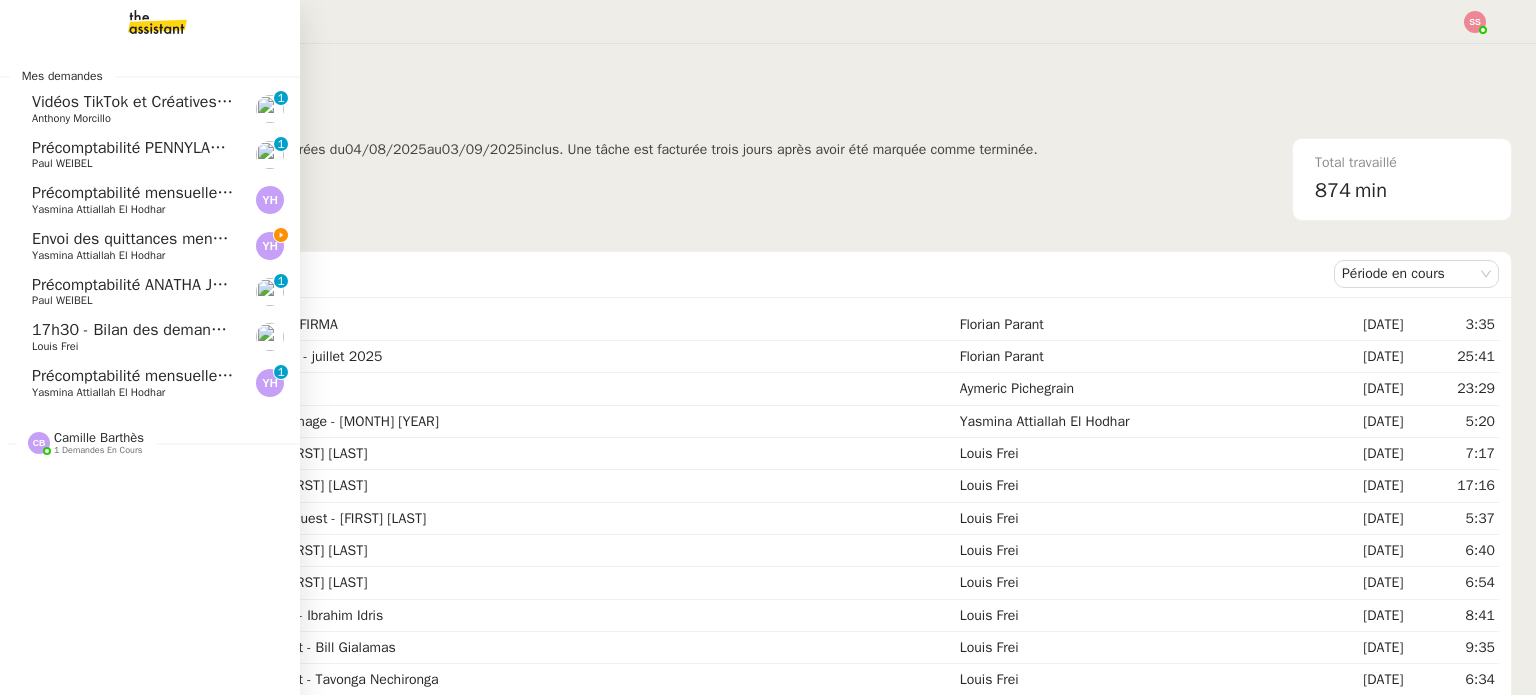 click on "Yasmina  Attiallah El Hodhar" 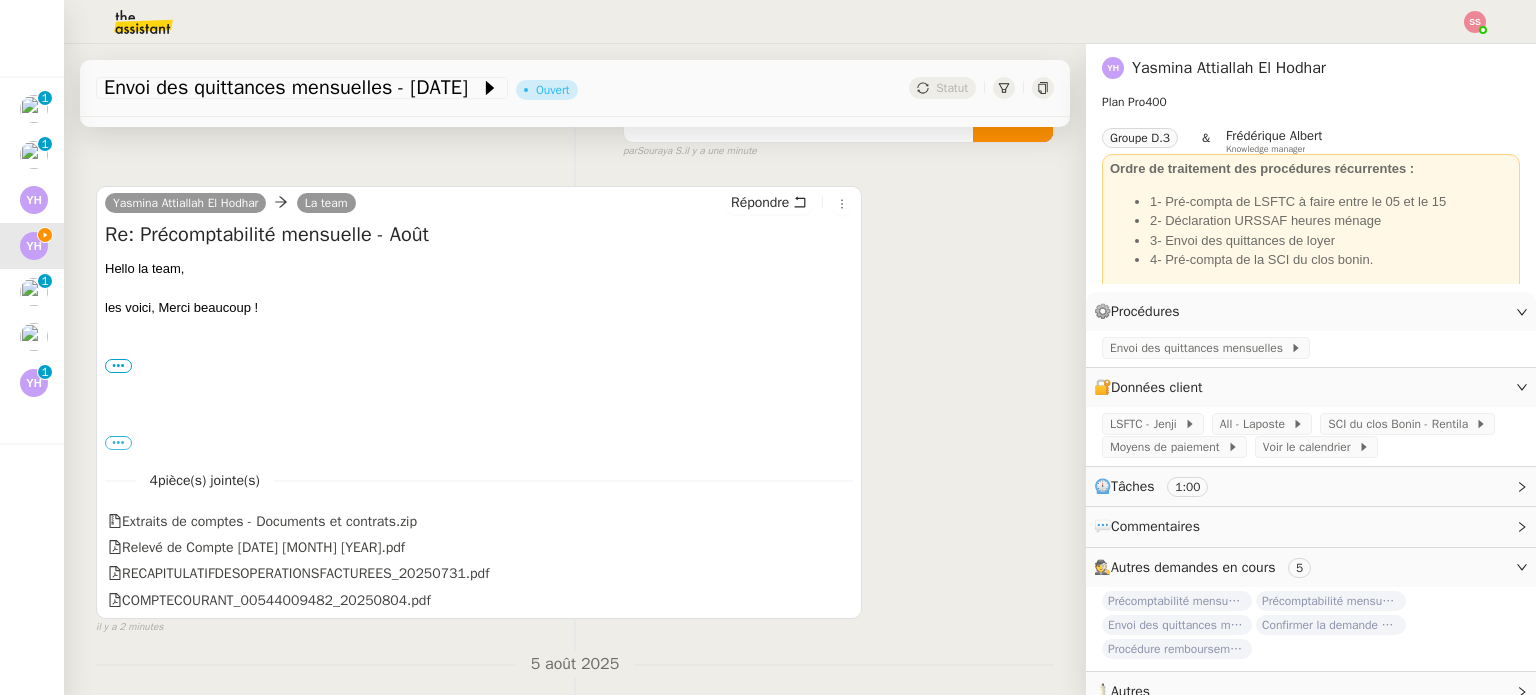 scroll, scrollTop: 300, scrollLeft: 0, axis: vertical 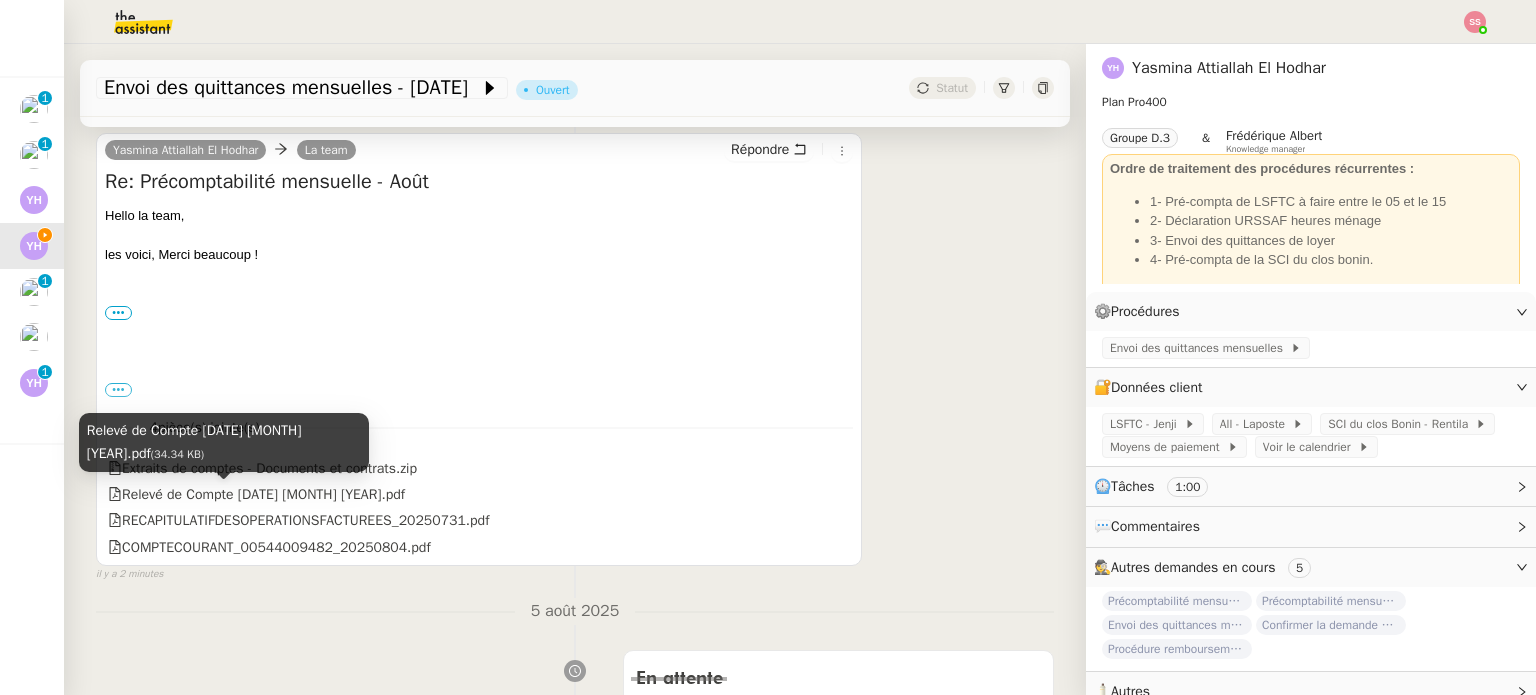 click on "Hello la team, les voici, Merci beaucoup ! ••• Yasmina Attiallah El Hodhar - Elho World +33 (0) 6 16 09 53 70 yasmina.attiallah@example.com ••• ••• La team < lateam@example.com > a écrit : Bonjour Yasmina, Pouvez-vous me transmettre les relevés bancaires pour effectuer les diverses procédures de précomptabilité ? Merci, La team Personal assistant • Yasmina Attiallah lateam@example.com ----- Bonjour Yasmina, Pouvez-vous me transmettre les relevés bancaires pour effectuer les diverses procédures de précomptabilité ? Merci, La team Personal assistant •" at bounding box center [479, 303] 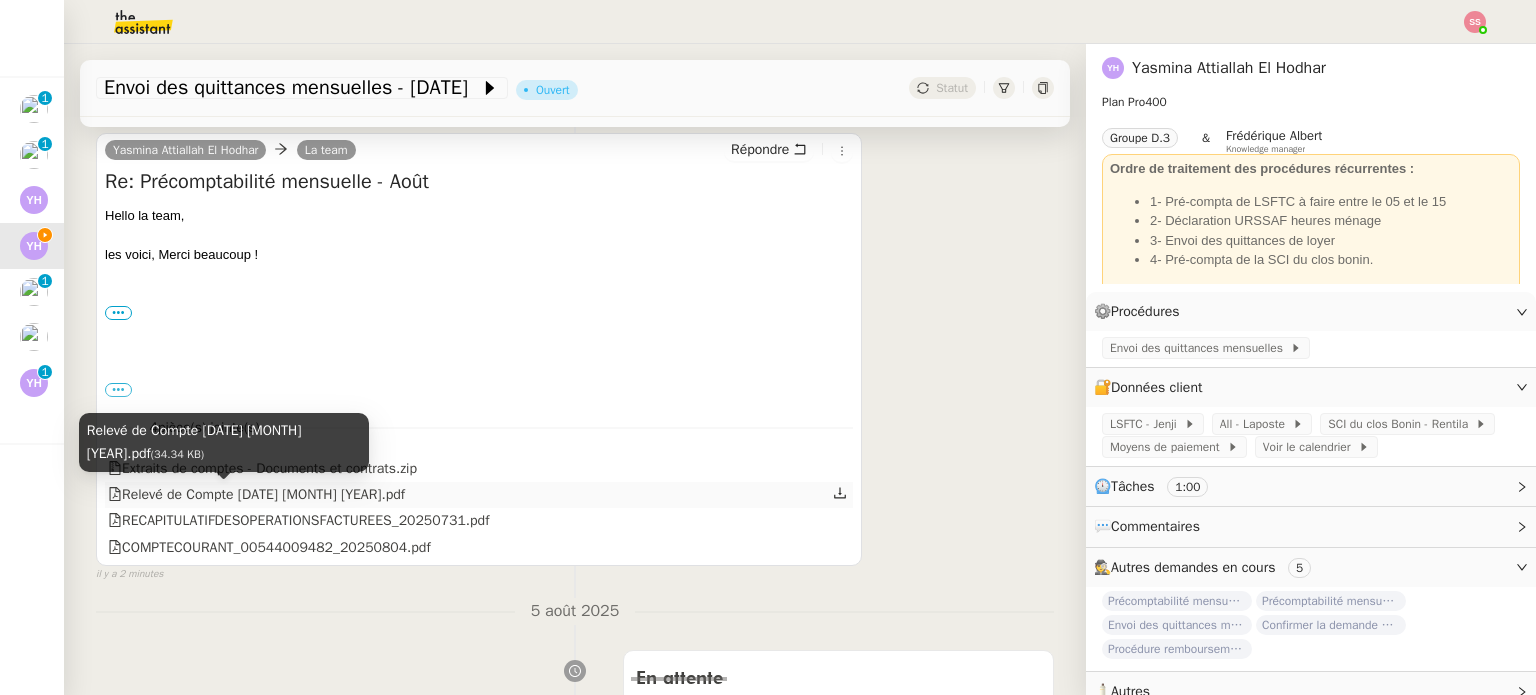 click on "Relevé de Compte [DATE] [MONTH] [YEAR].pdf" 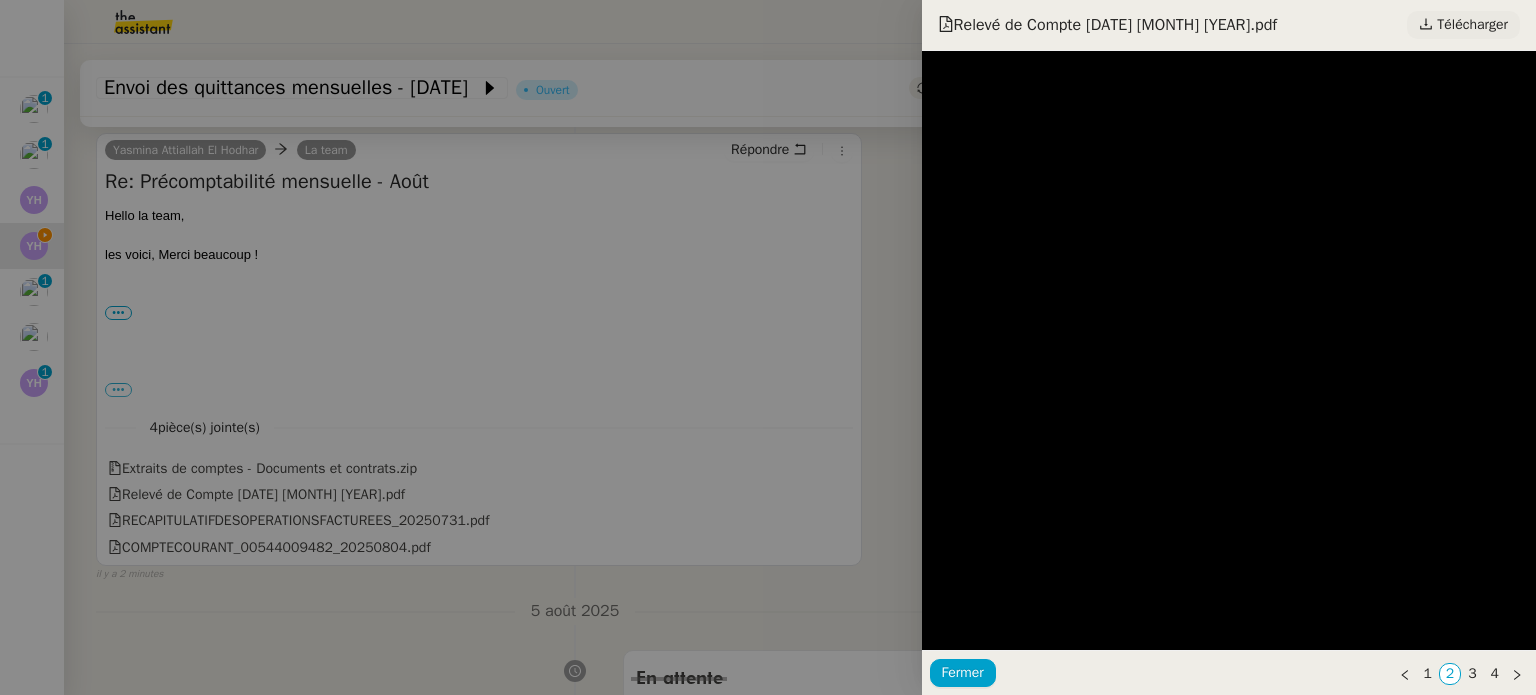 click on "Télécharger" at bounding box center (1472, 25) 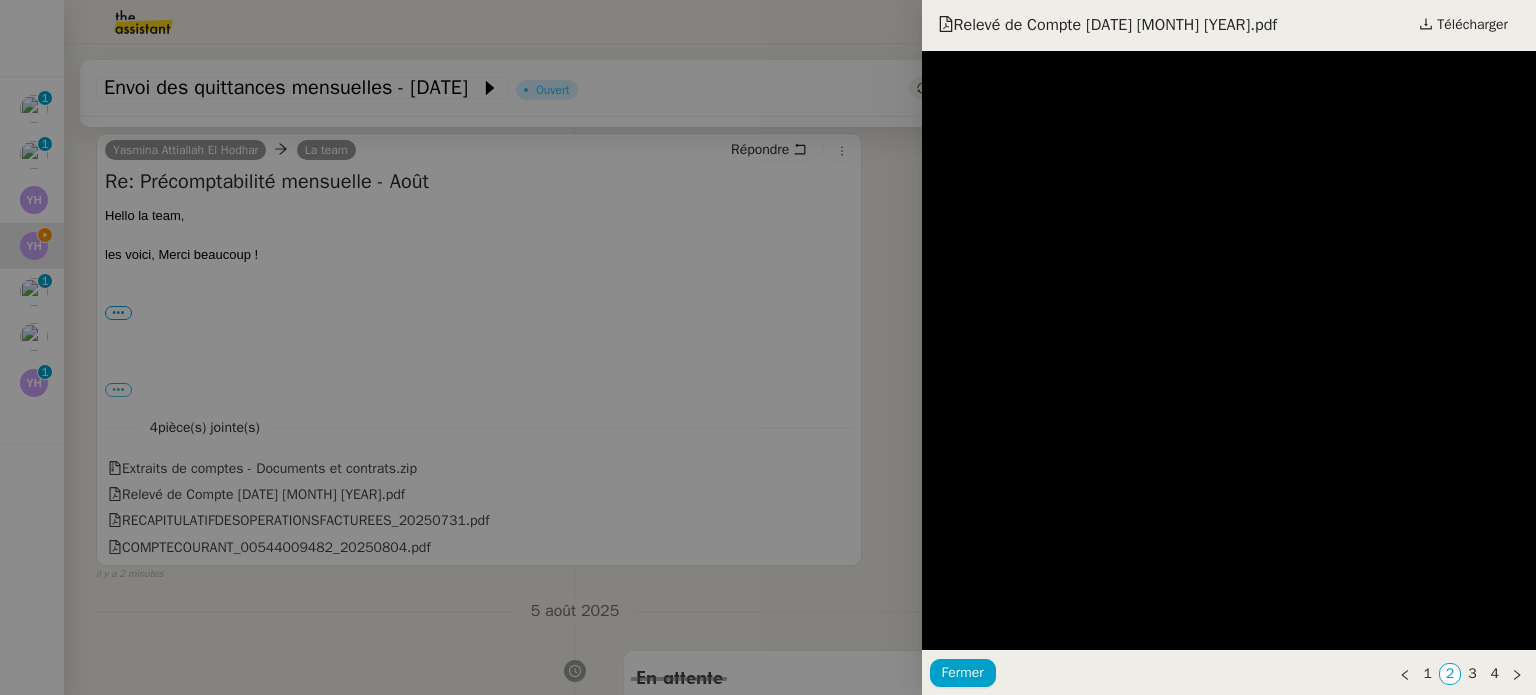 click at bounding box center (768, 347) 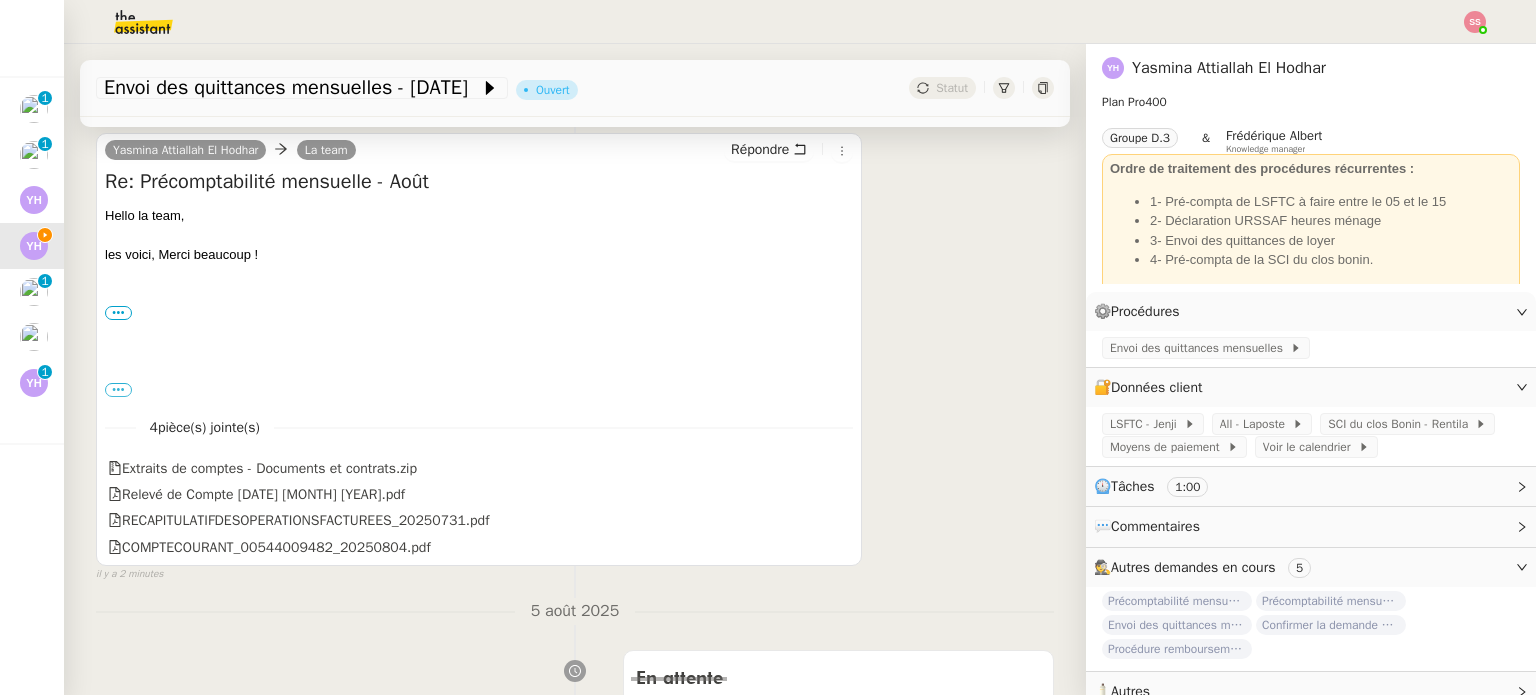 click on "RECAPITULATIFDESOPERATIONSFACTUREES_20250731.pdf" 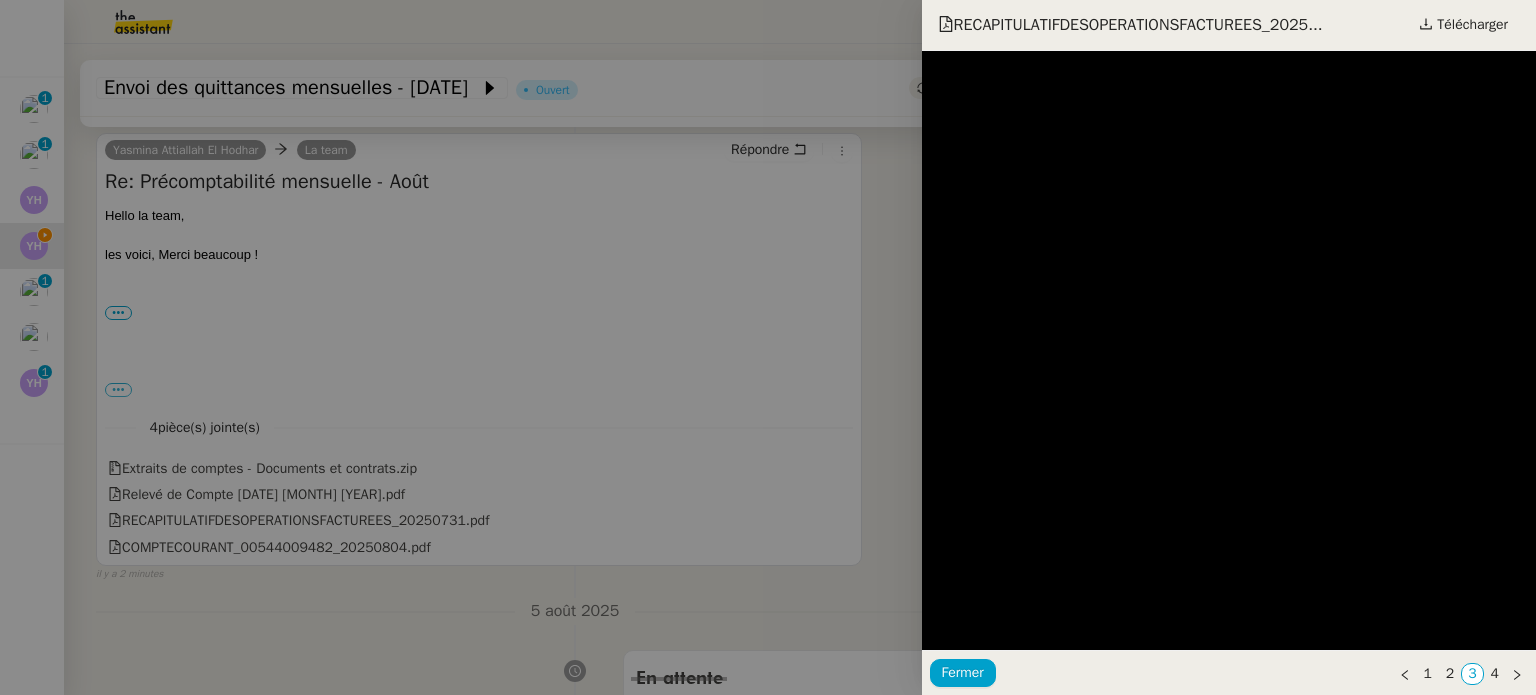 drag, startPoint x: 596, startPoint y: 571, endPoint x: 448, endPoint y: 570, distance: 148.00337 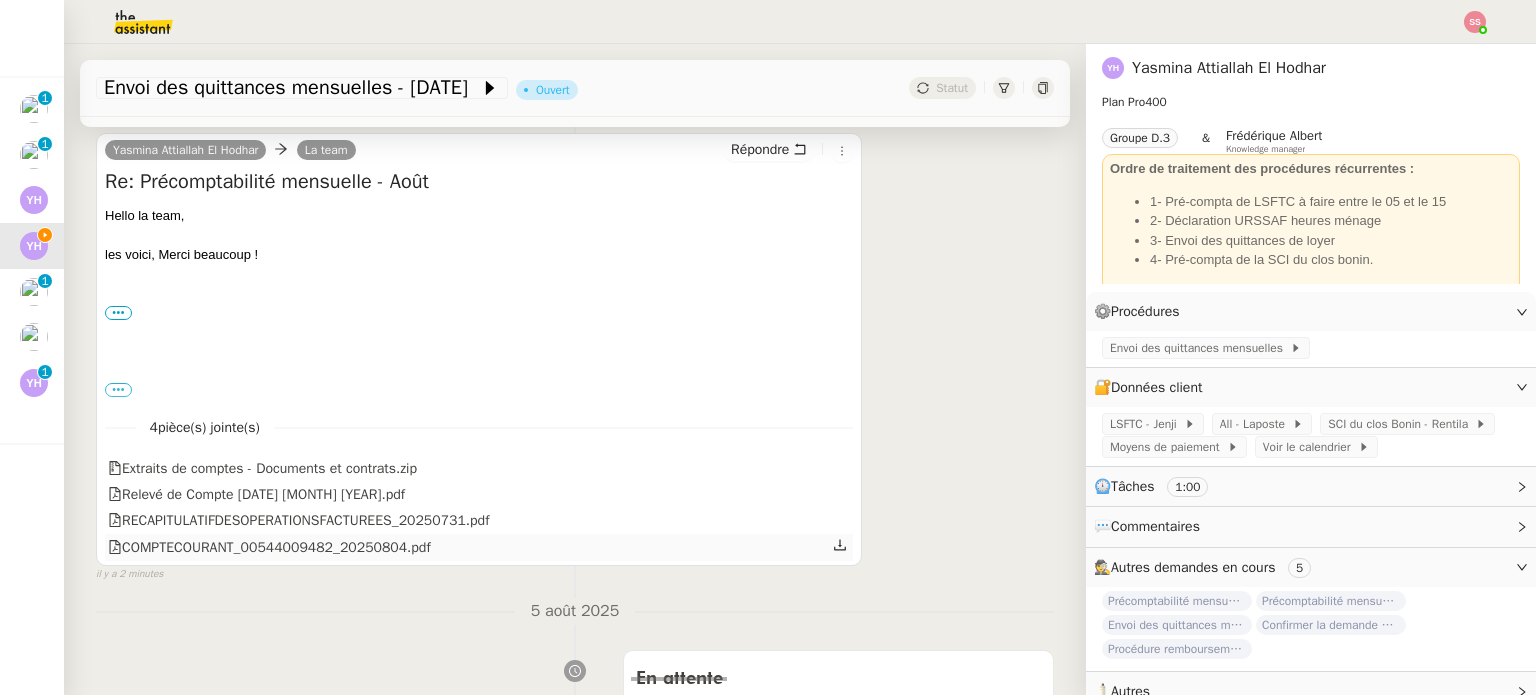click on "COMPTECOURANT_00544009482_20250804.pdf" 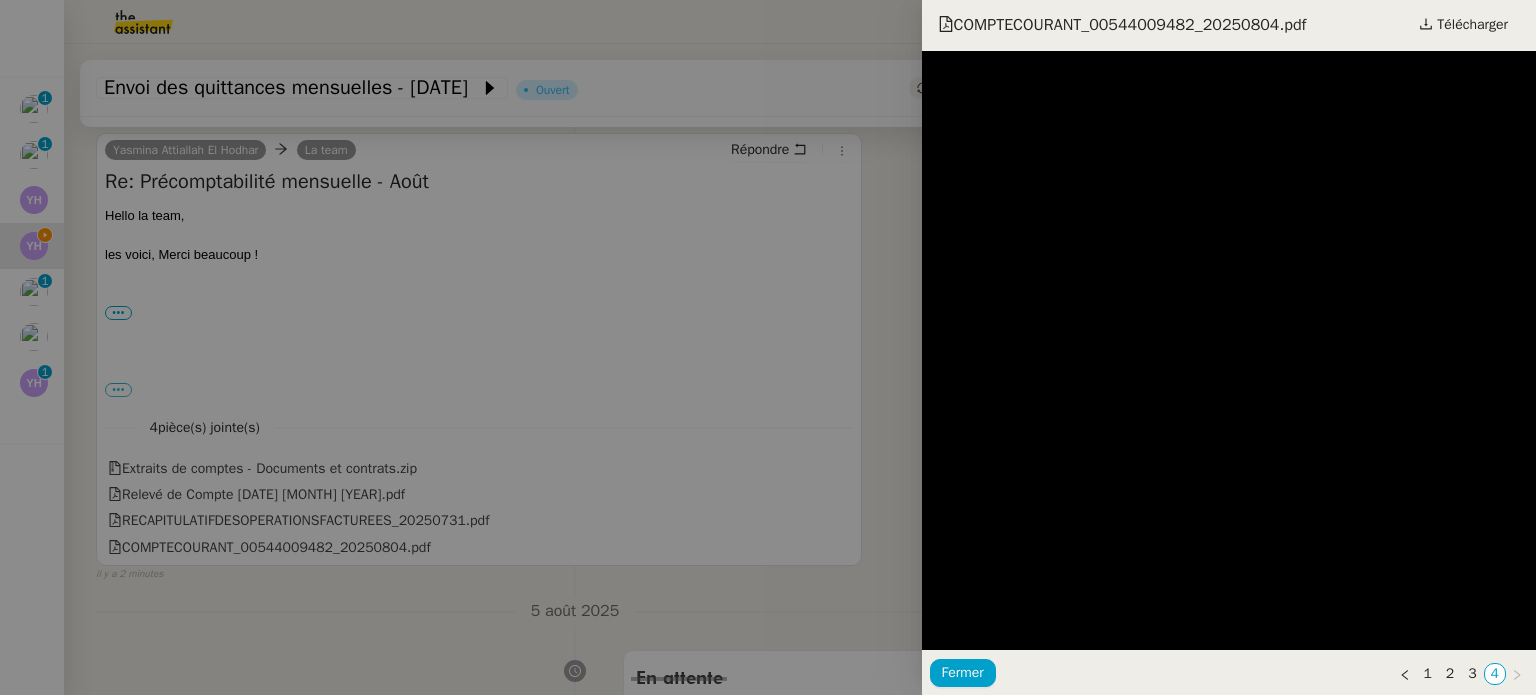 click at bounding box center (768, 347) 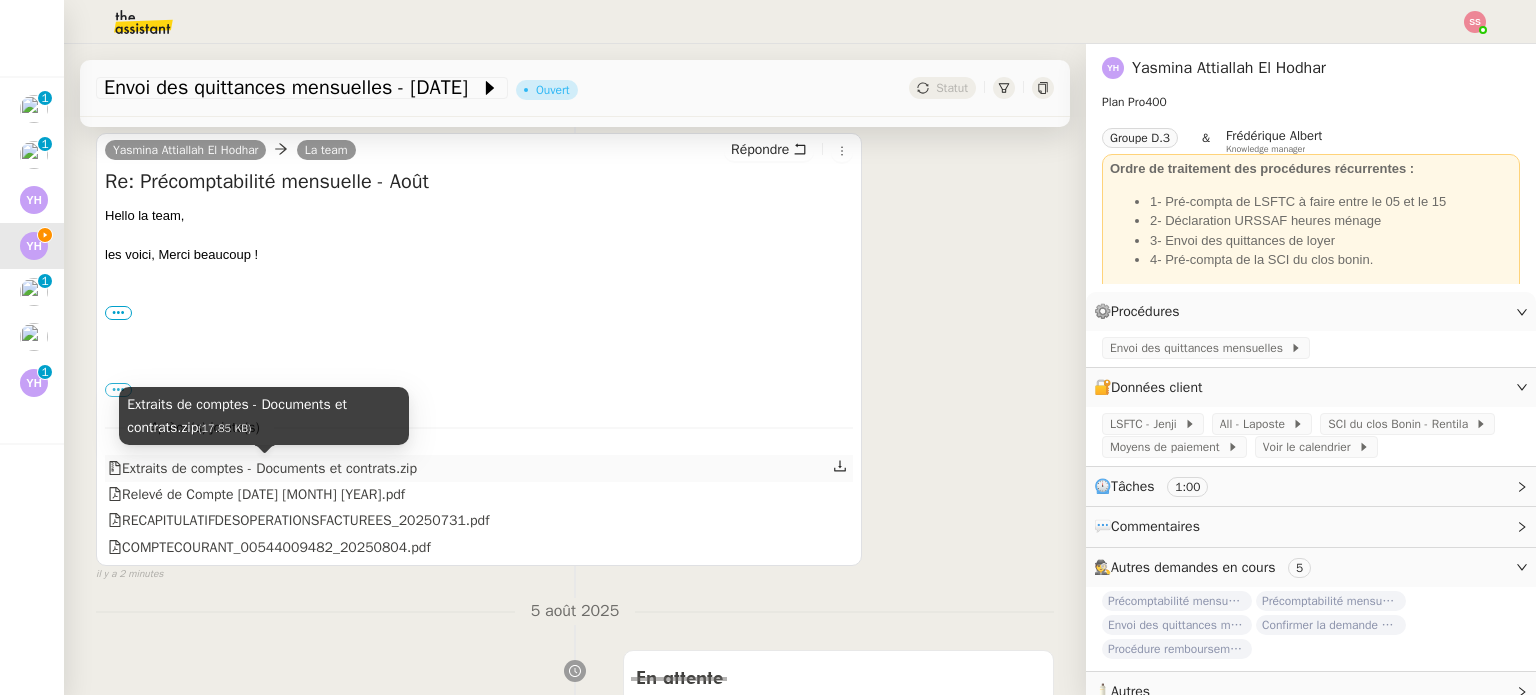 click on "Extraits de comptes - Documents et contrats.zip" 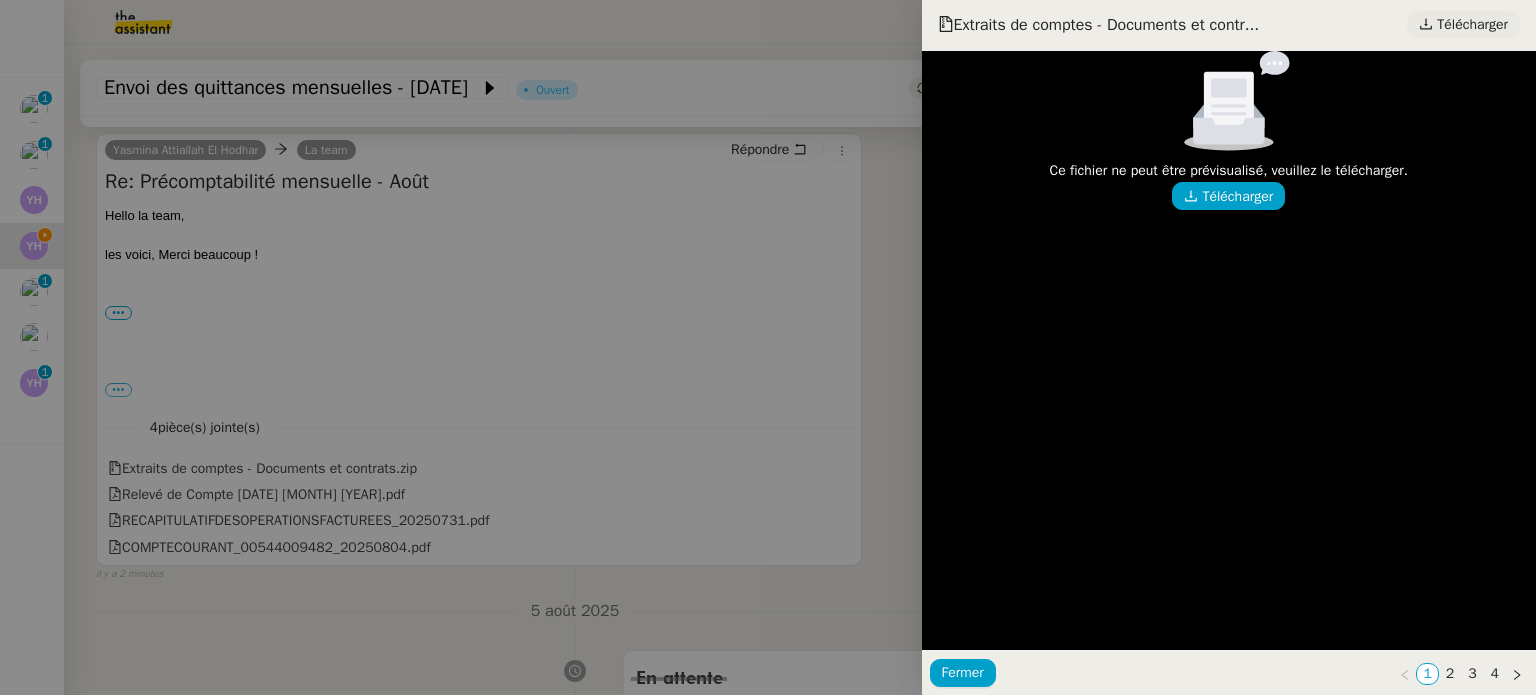 click on "Télécharger" at bounding box center (1472, 25) 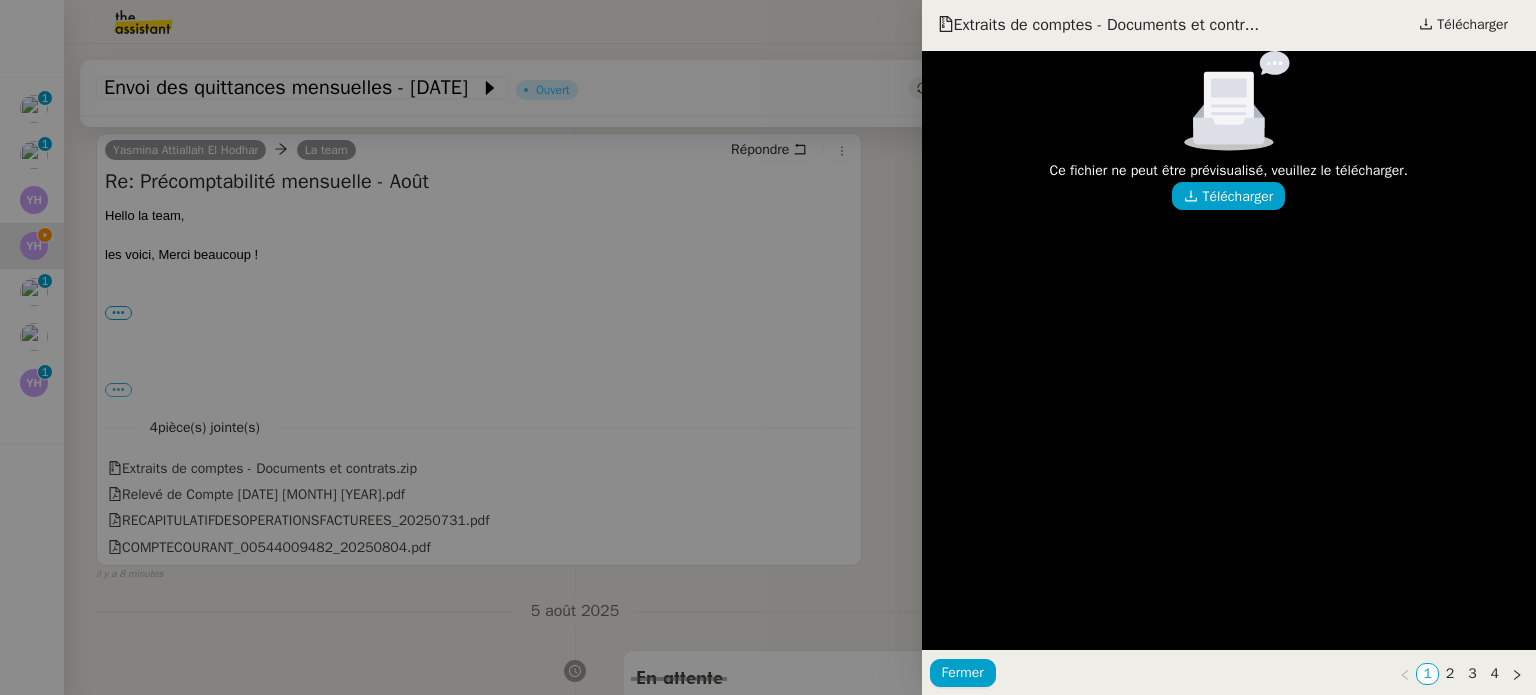 click at bounding box center [768, 347] 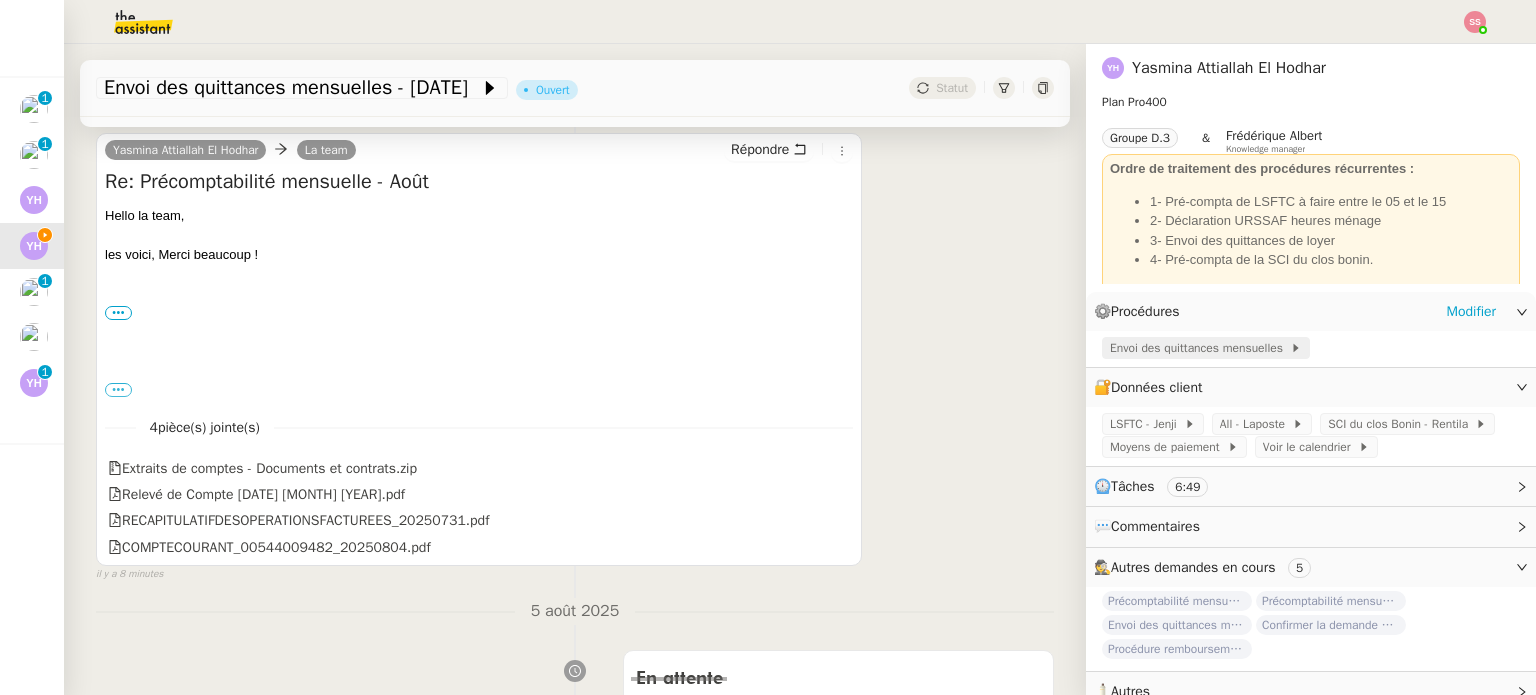 click on "Envoi des quittances mensuelles" 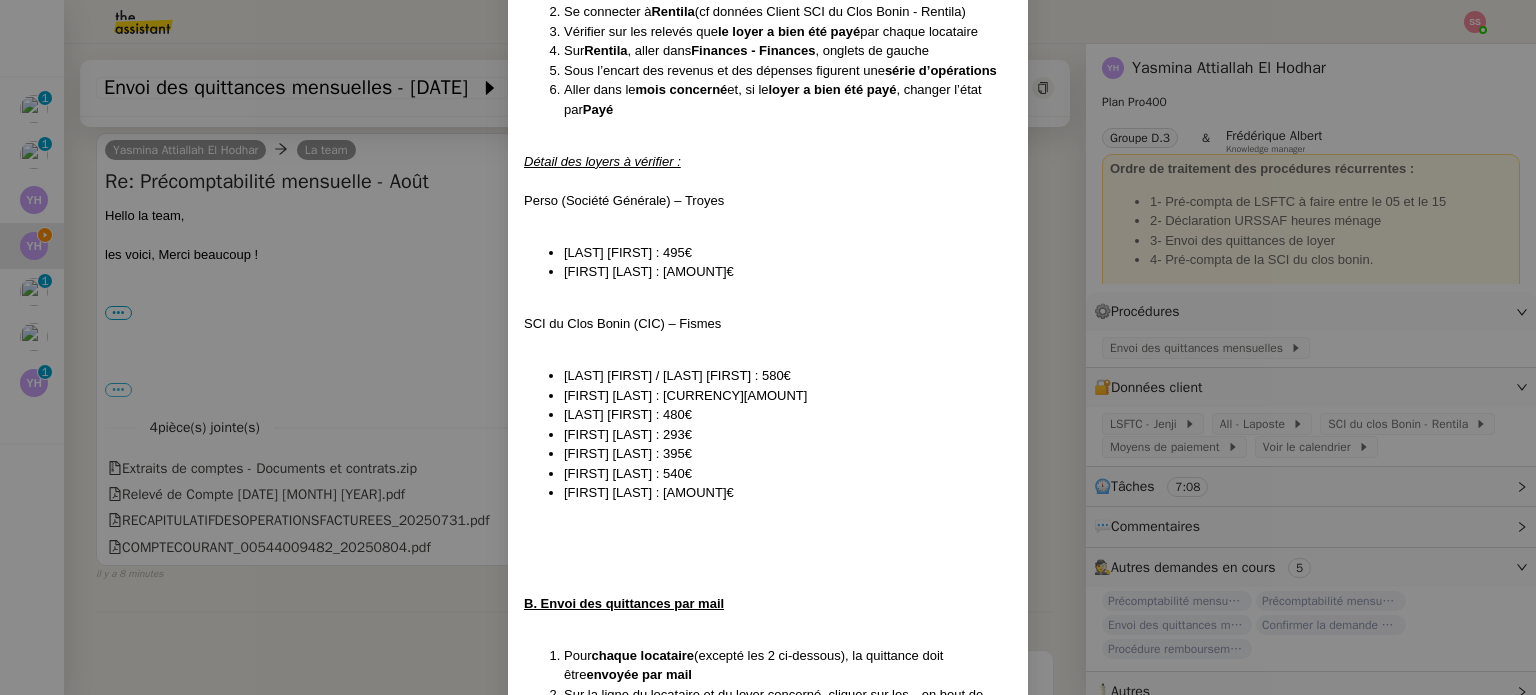 scroll, scrollTop: 0, scrollLeft: 0, axis: both 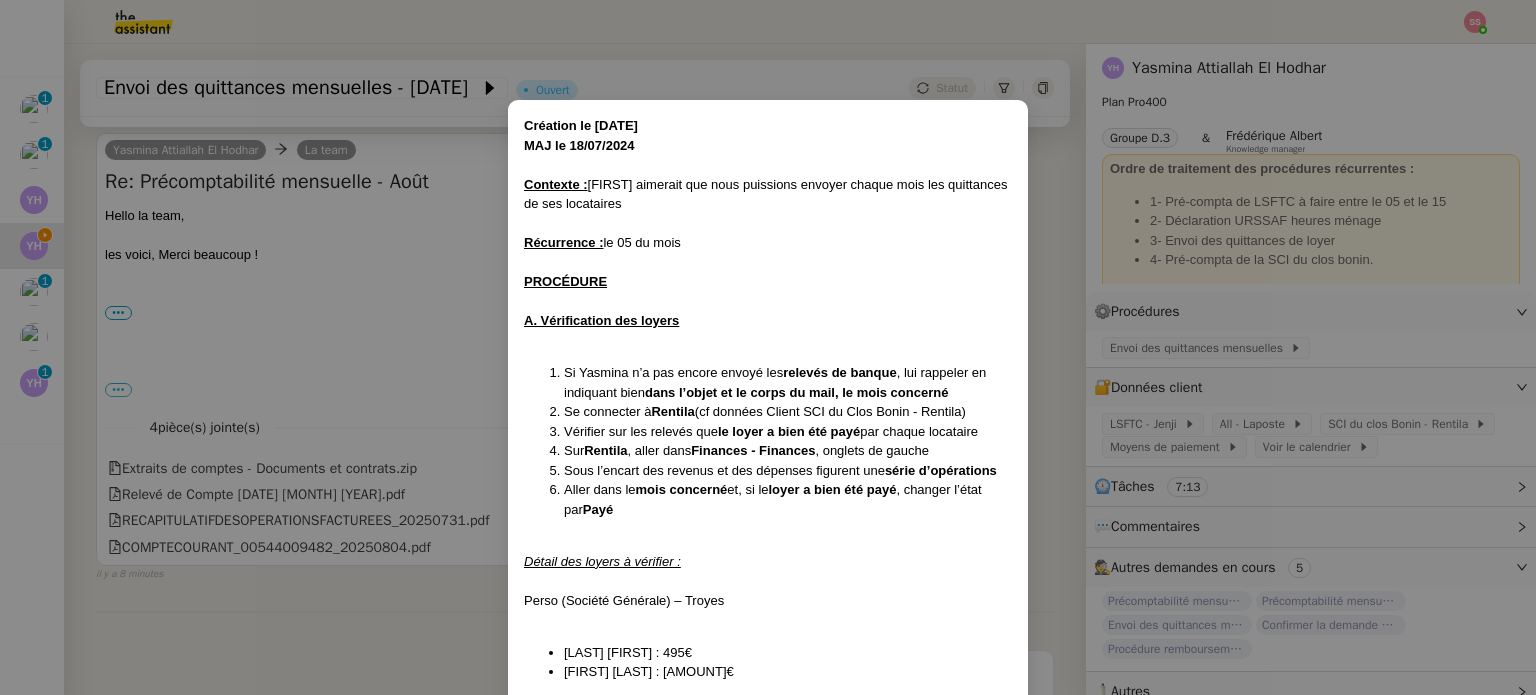 click on "Création le 29/04/2024 MAJ le 18/07/2024 Contexte :  [FIRST] aimerait que nous puissions envoyer chaque mois les quittances de ses locataires Récurrence :  le 05 du mois PROCÉDURE A. Vérification des loyers Si [FIRST] n’a pas encore envoyé les  relevés de banque , lui rappeler en indiquant bien  dans l’objet et le corps du mail, le mois concerné Se connecter à  Rentila  (cf données Client SCI du Clos Bonin - Rentila) Vérifier sur les relevés que  le loyer a bien été payé  par chaque locataire Sur  Rentila , aller dans  Finances - Finances , onglets de gauche Sous l’encart des revenus et des dépenses figurent une  série d’opérations Aller dans le  mois concerné  et, si le  loyer a bien été payé , changer l’état par  Payé Détail des loyers à vérifier : Perso (Société Générale) – Troyes [LAST] [FIRST] : 495€ [LAST] [FIRST] : 445€ SCI du Clos Bonin (CIC) – Fismes [LAST] [FIRST] / [LAST] [FIRST] : 580€ [LAST] [FIRST] : 400€ [LAST] [FIRST] : 480€" at bounding box center (768, 347) 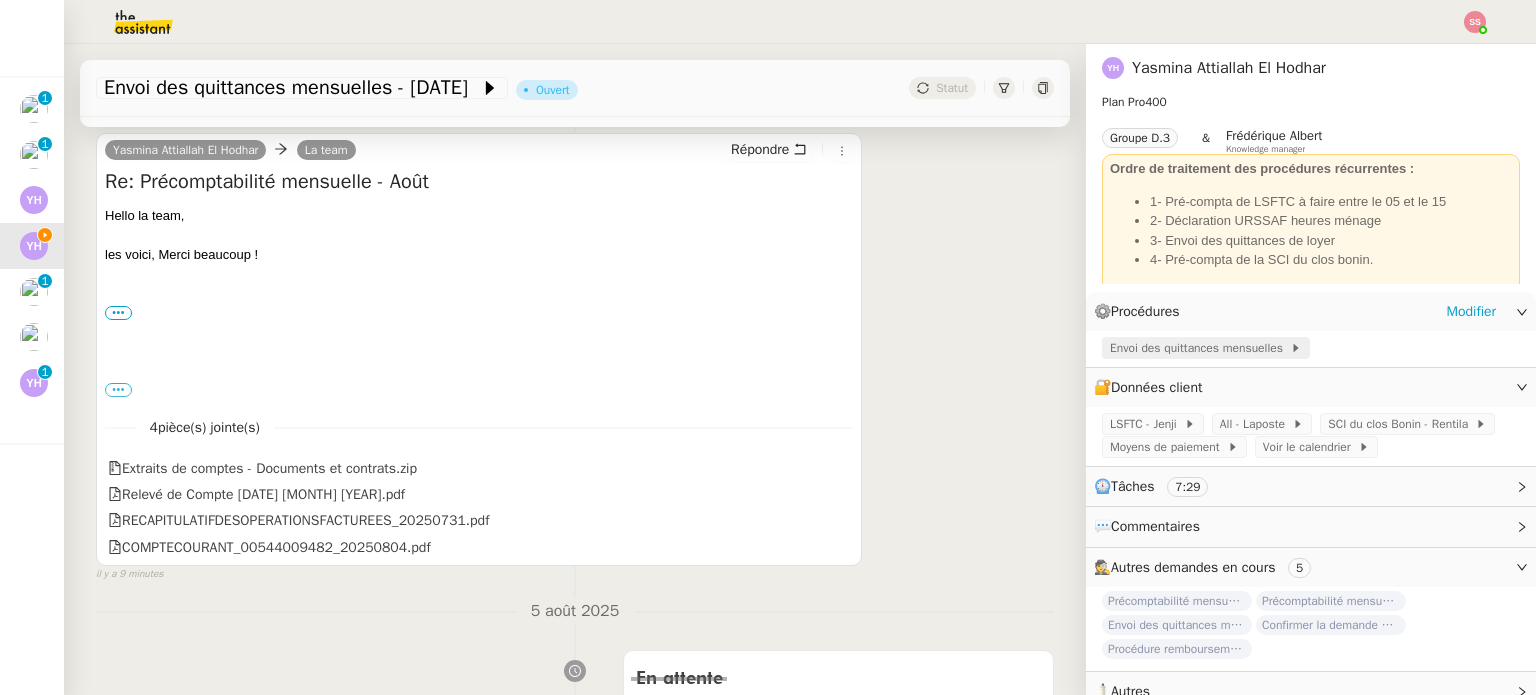 click on "Envoi des quittances mensuelles" 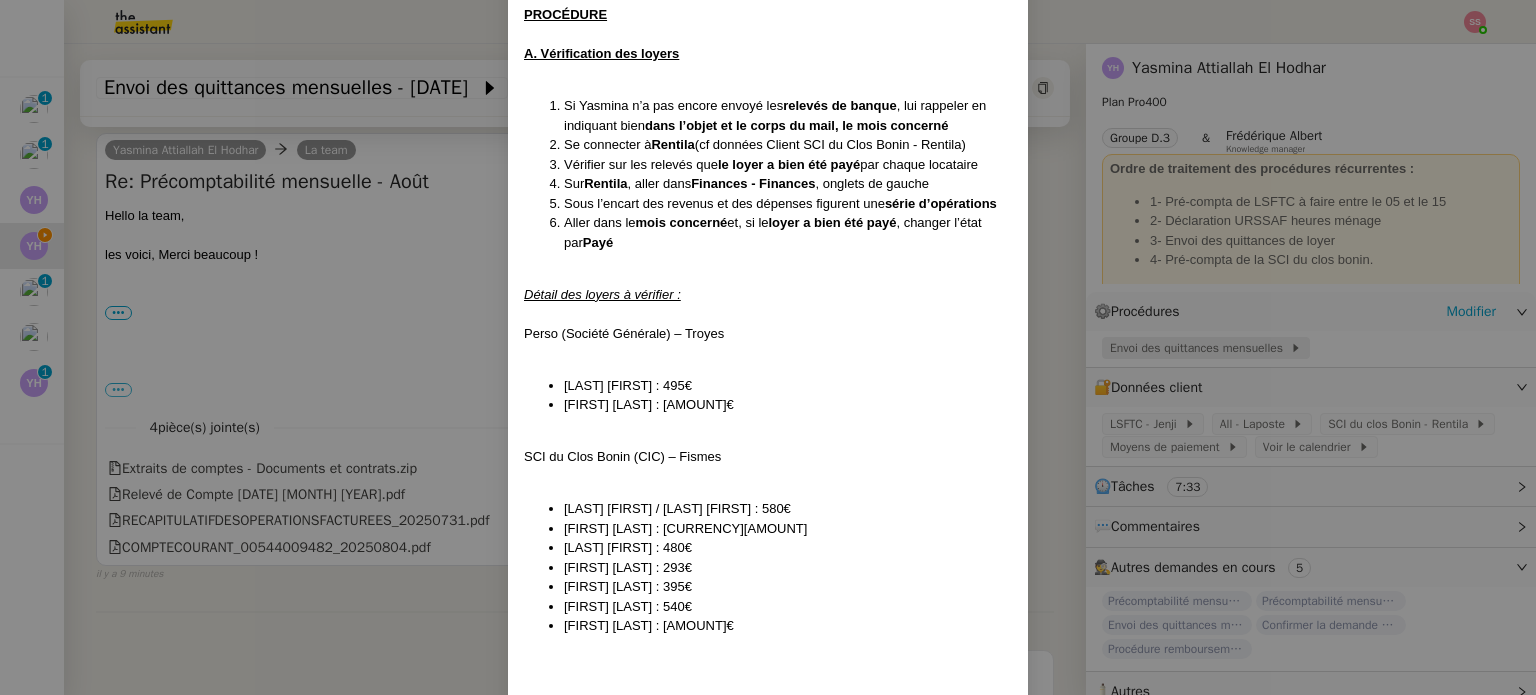 scroll, scrollTop: 300, scrollLeft: 0, axis: vertical 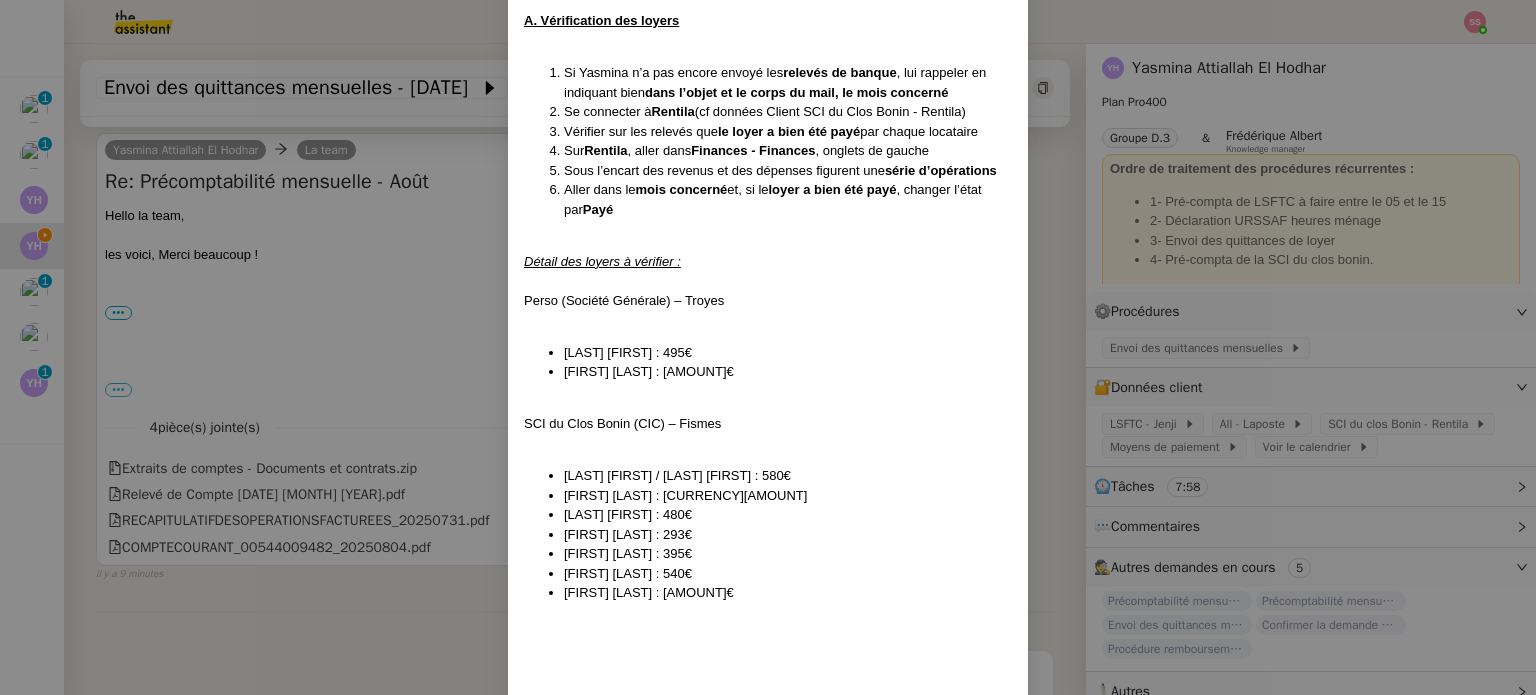 click on "Création le 29/04/2024 MAJ le 18/07/2024 Contexte :  [FIRST] aimerait que nous puissions envoyer chaque mois les quittances de ses locataires Récurrence :  le 05 du mois PROCÉDURE A. Vérification des loyers Si [FIRST] n’a pas encore envoyé les  relevés de banque , lui rappeler en indiquant bien  dans l’objet et le corps du mail, le mois concerné Se connecter à  Rentila  (cf données Client SCI du Clos Bonin - Rentila) Vérifier sur les relevés que  le loyer a bien été payé  par chaque locataire Sur  Rentila , aller dans  Finances - Finances , onglets de gauche Sous l’encart des revenus et des dépenses figurent une  série d’opérations Aller dans le  mois concerné  et, si le  loyer a bien été payé , changer l’état par  Payé Détail des loyers à vérifier : Perso (Société Générale) – Troyes [LAST] [FIRST] : 495€ [LAST] [FIRST] : 445€ SCI du Clos Bonin (CIC) – Fismes [LAST] [FIRST] / [LAST] [FIRST] : 580€ [LAST] [FIRST] : 400€ [LAST] [FIRST] : 480€" at bounding box center (768, 347) 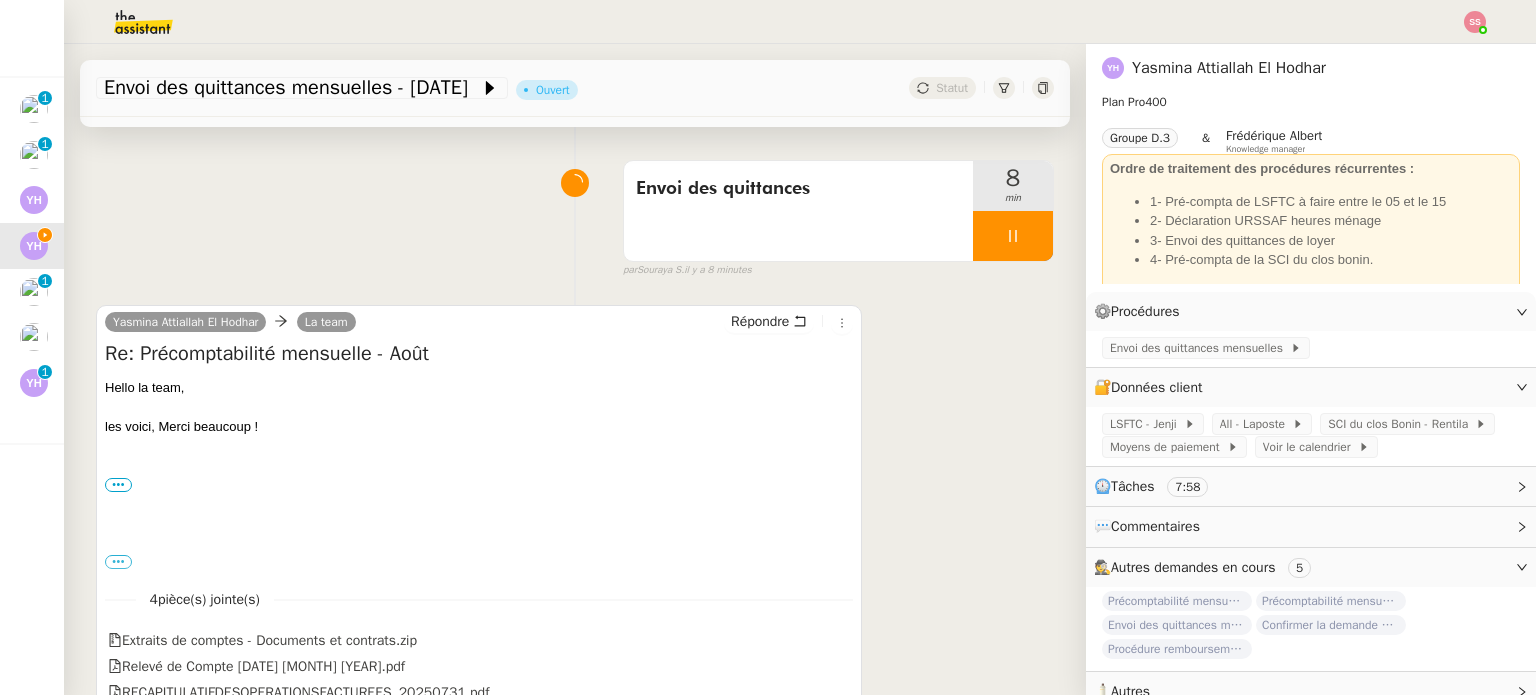scroll, scrollTop: 0, scrollLeft: 0, axis: both 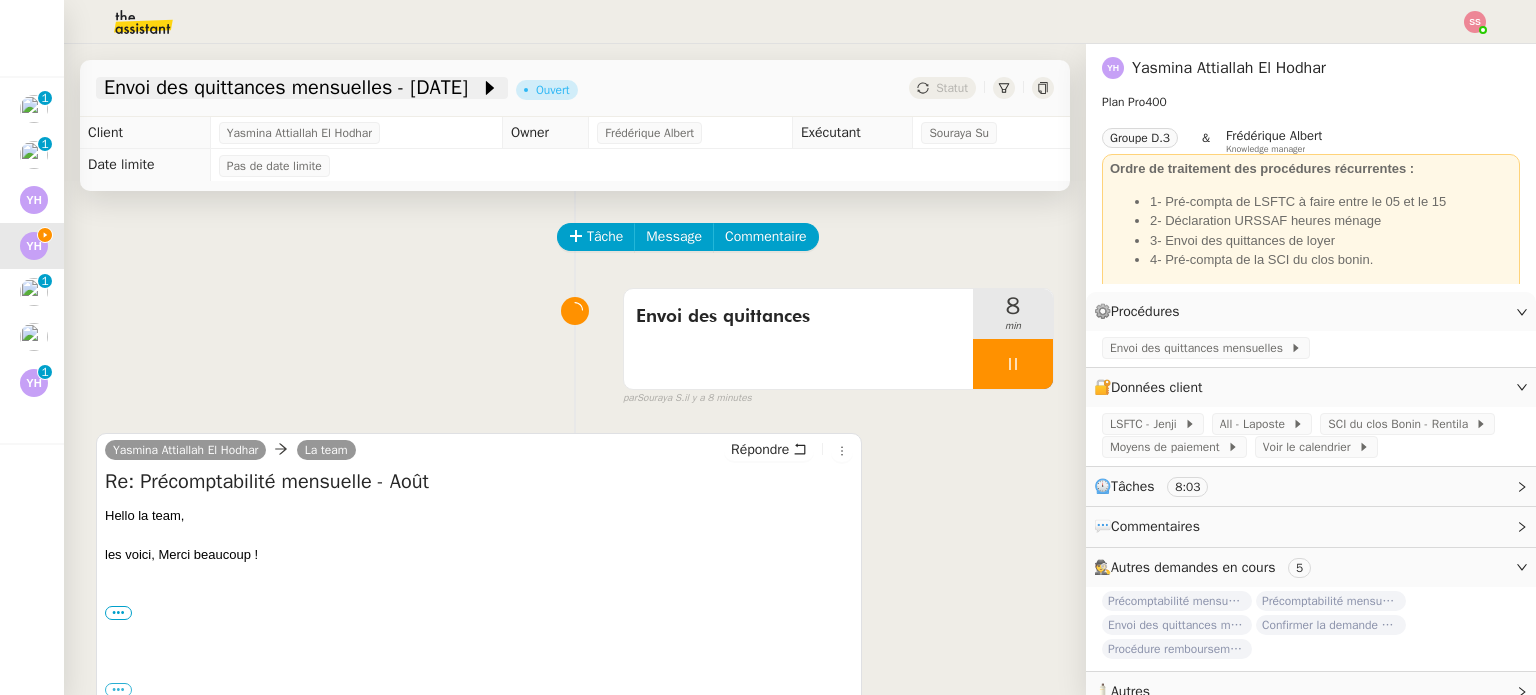 click on "Envoi des quittances mensuelles - [DATE]" 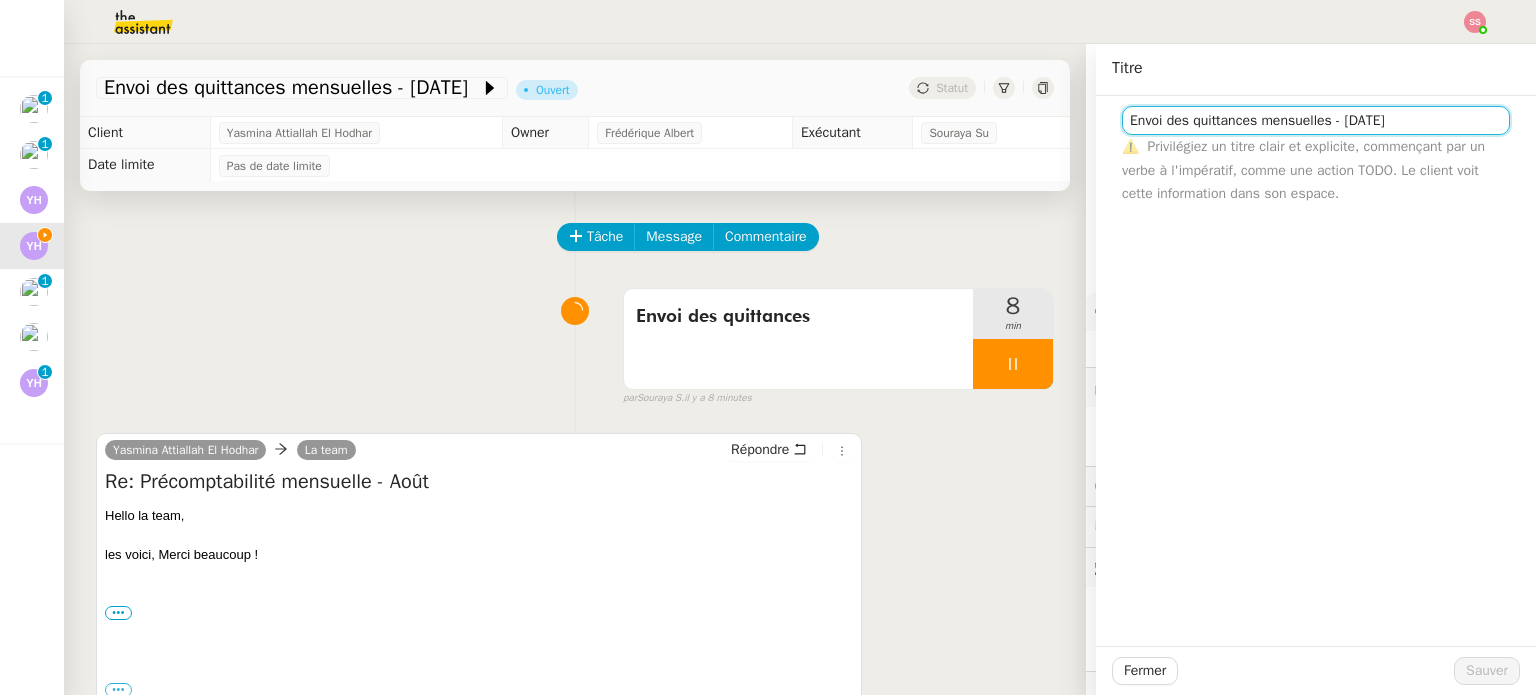drag, startPoint x: 1311, startPoint y: 120, endPoint x: 996, endPoint y: 129, distance: 315.12854 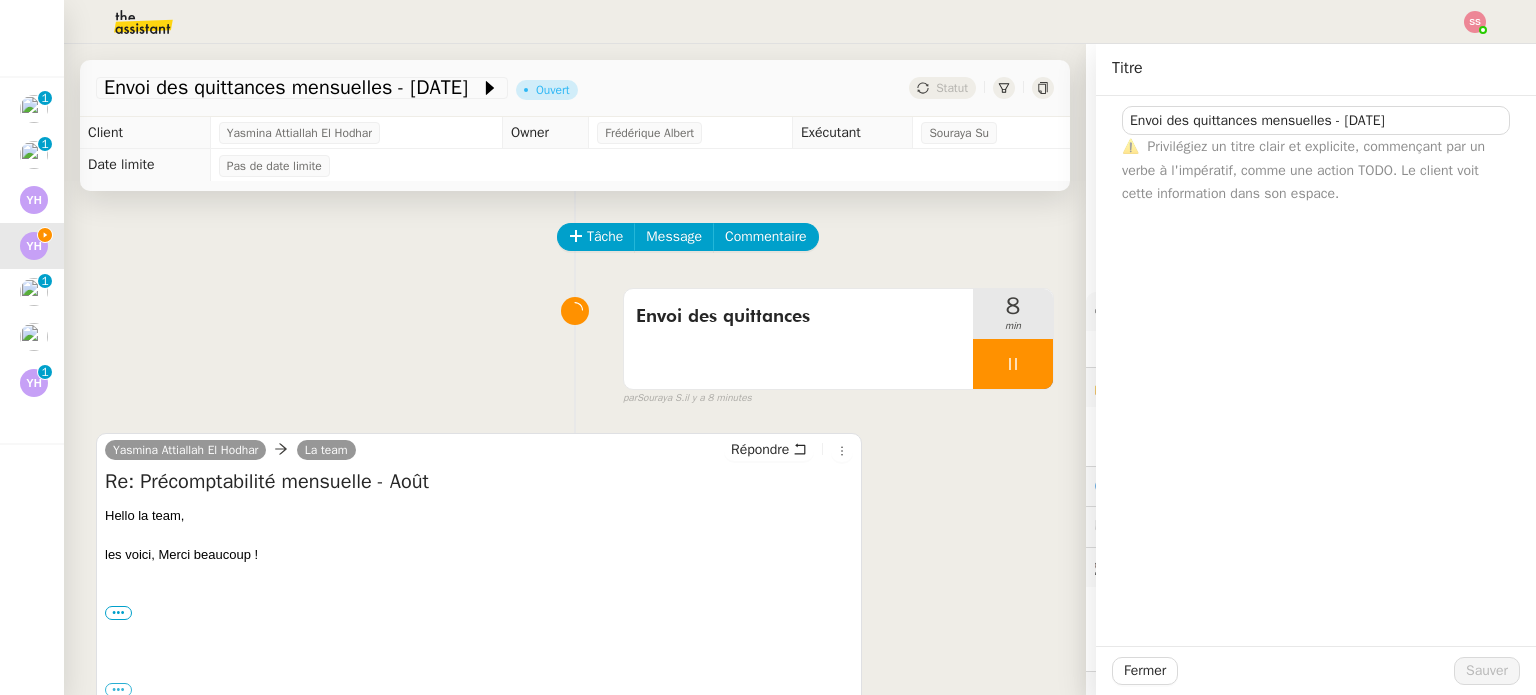 click on "Envoi des quittances     [TIME] false par   [FIRST] [LAST]   il y a [TIME]" at bounding box center (575, 343) 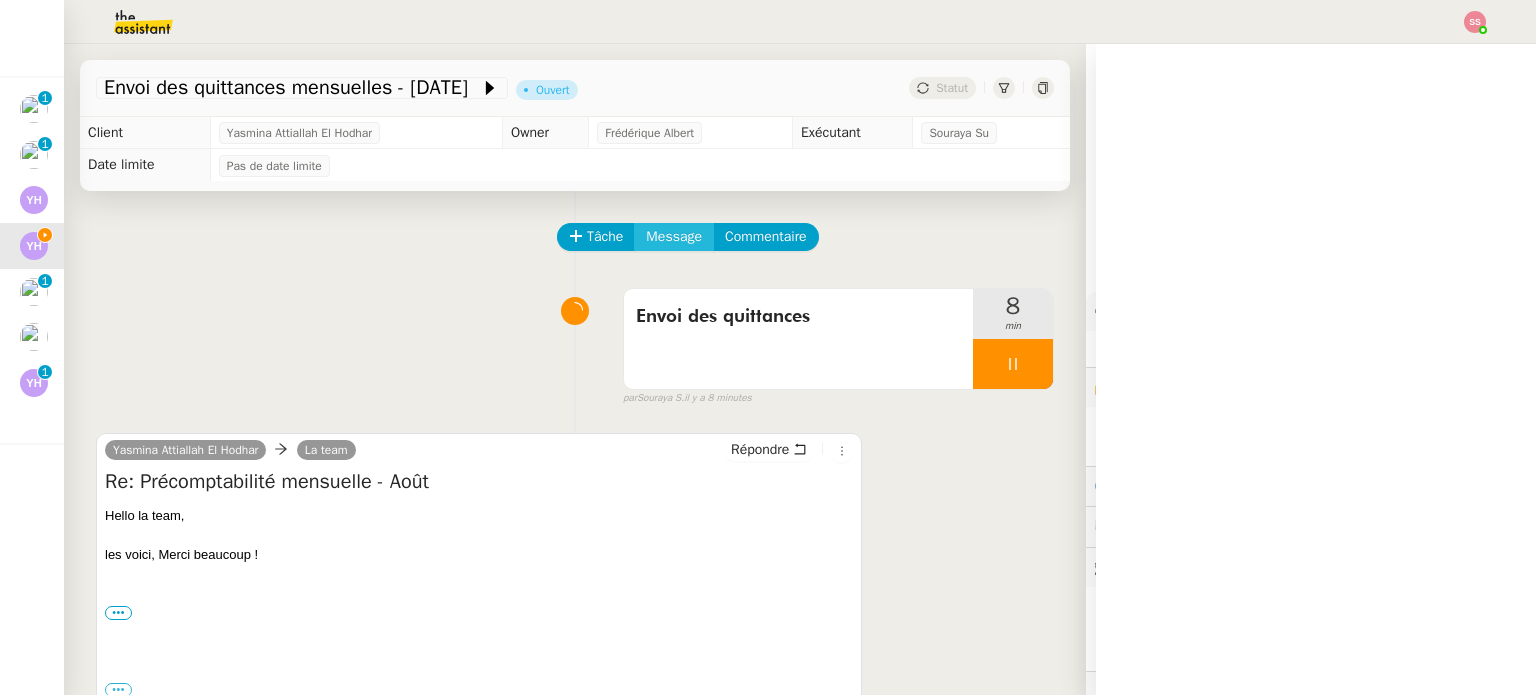 click on "Message" 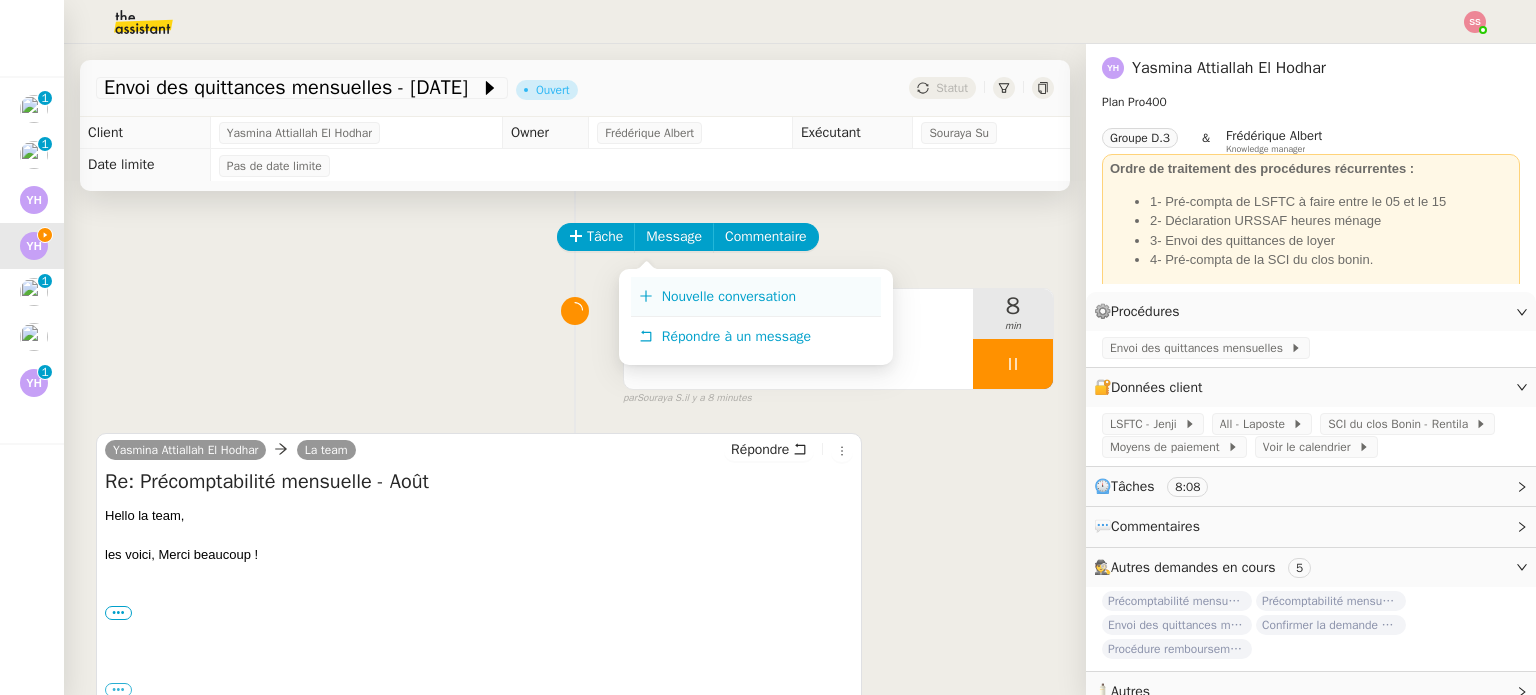 click on "Nouvelle conversation" at bounding box center (756, 297) 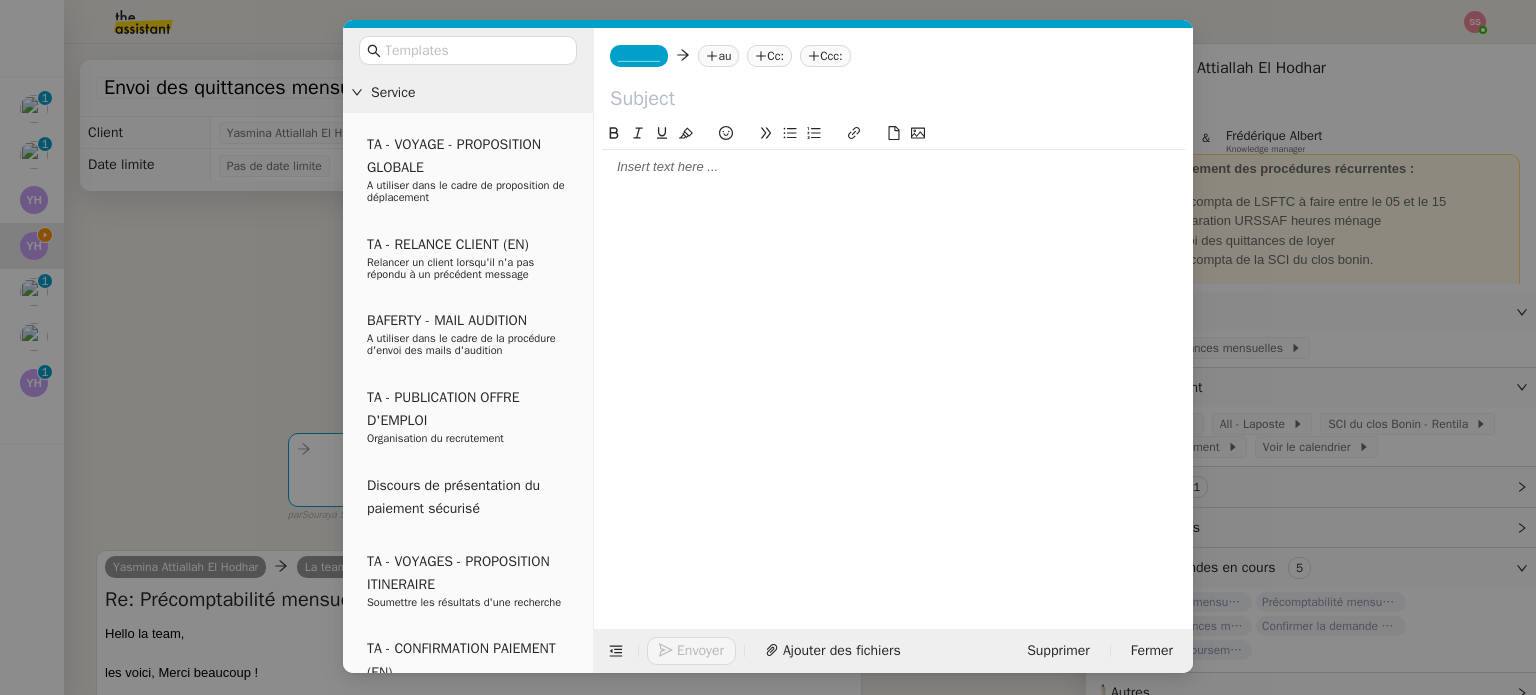 click 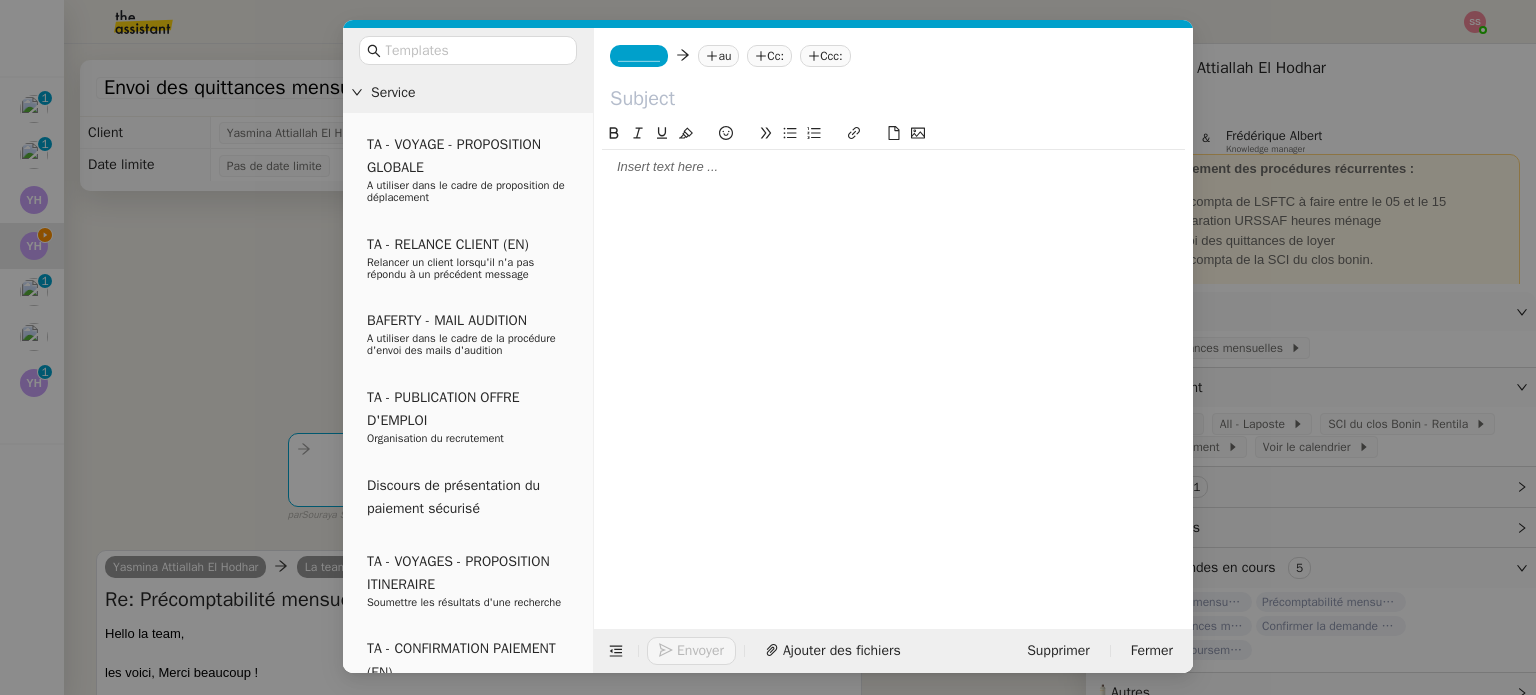 paste on "Envoi des quittances mensuelles" 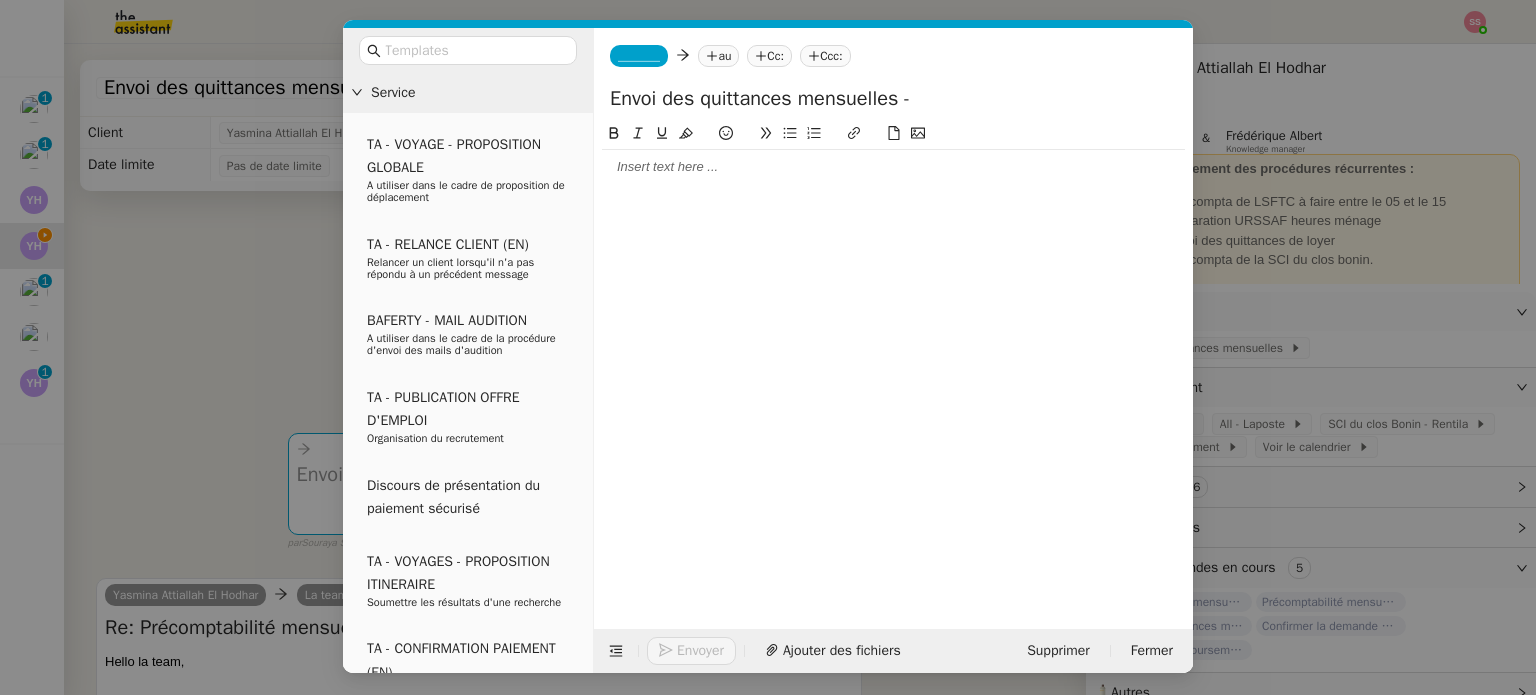 type on "Envoi des quittances mensuelles -" 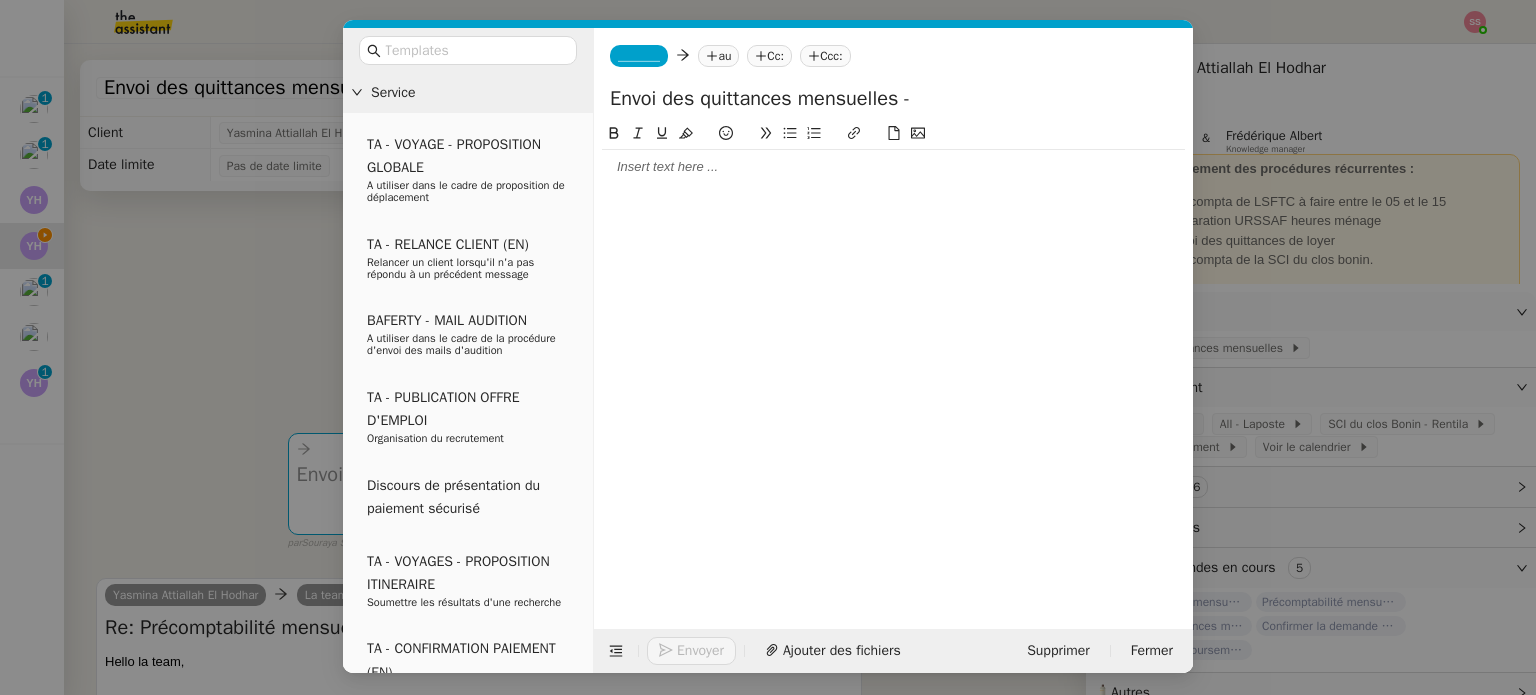 click on "au" 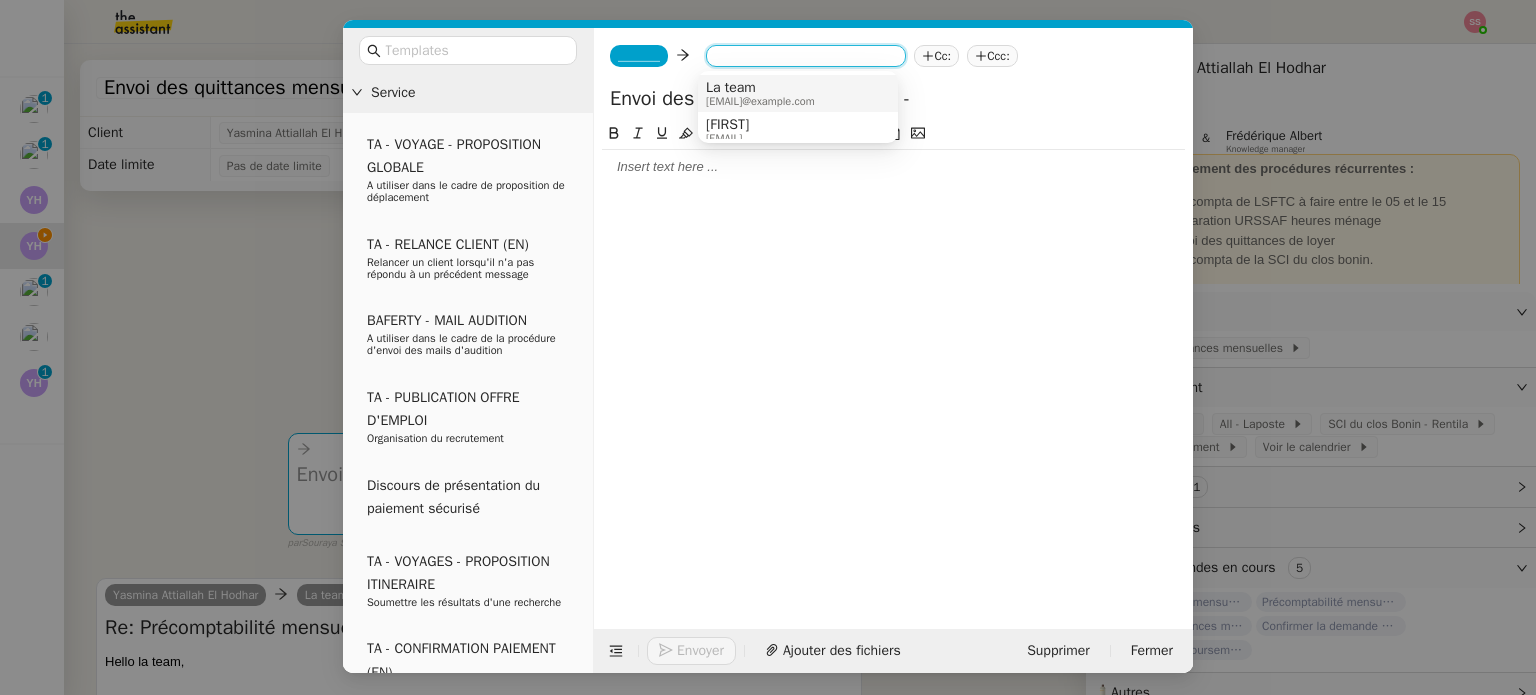 click on "La team" at bounding box center [760, 88] 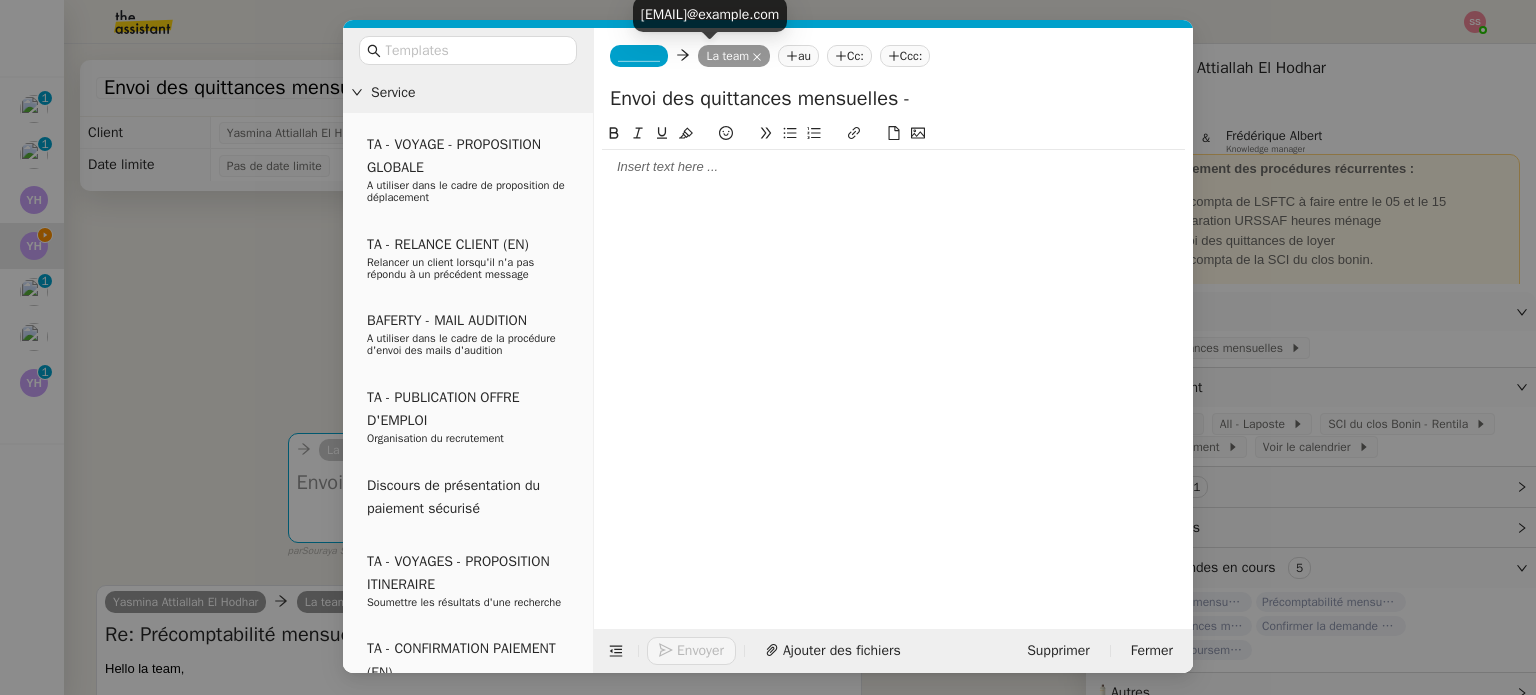 click on "La team" 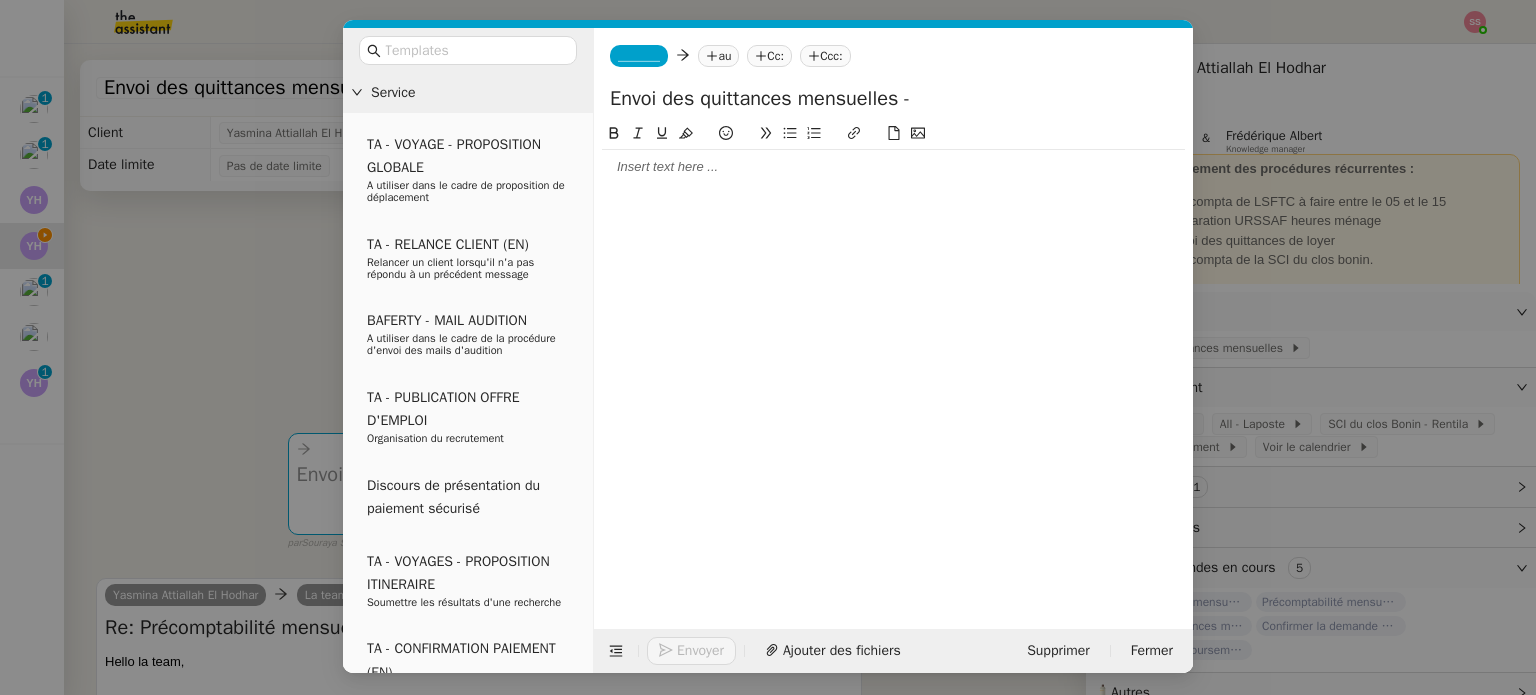 click on "au" 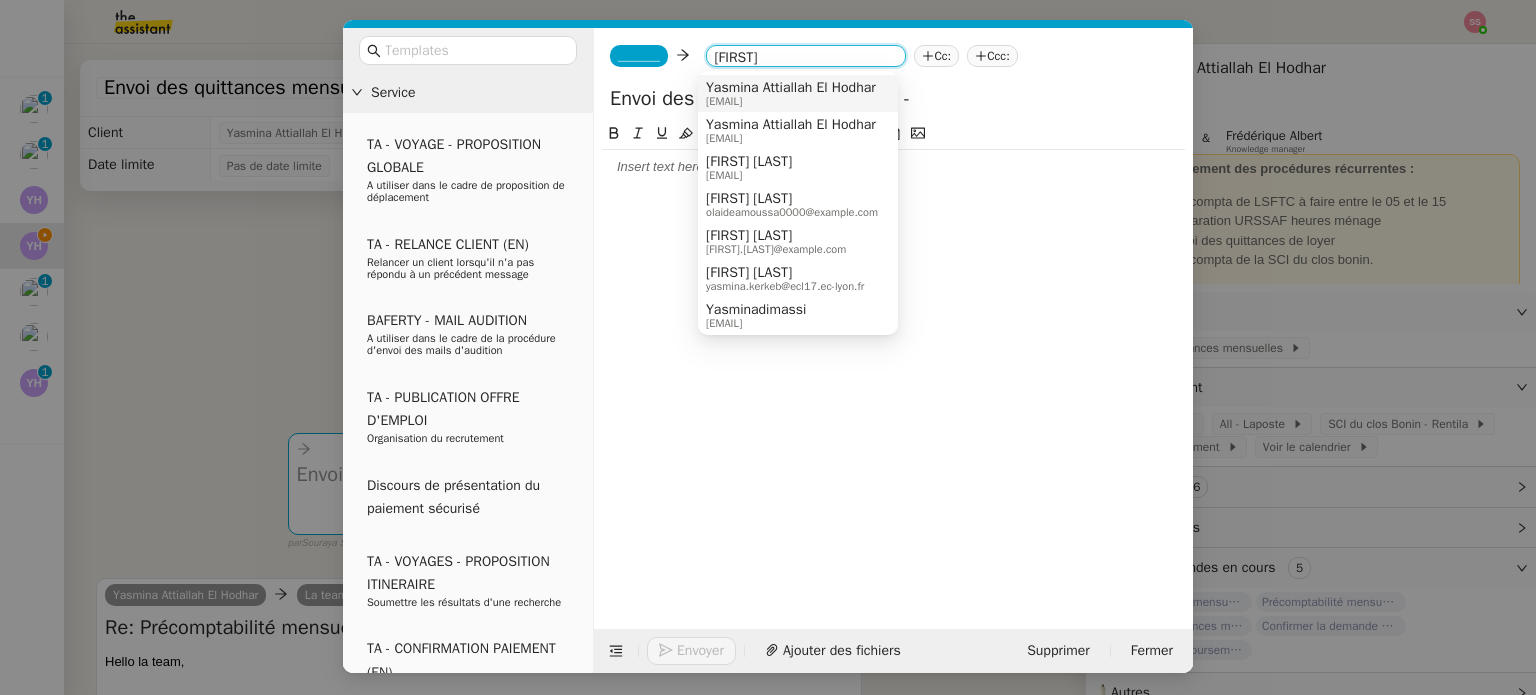 type on "[FIRST]" 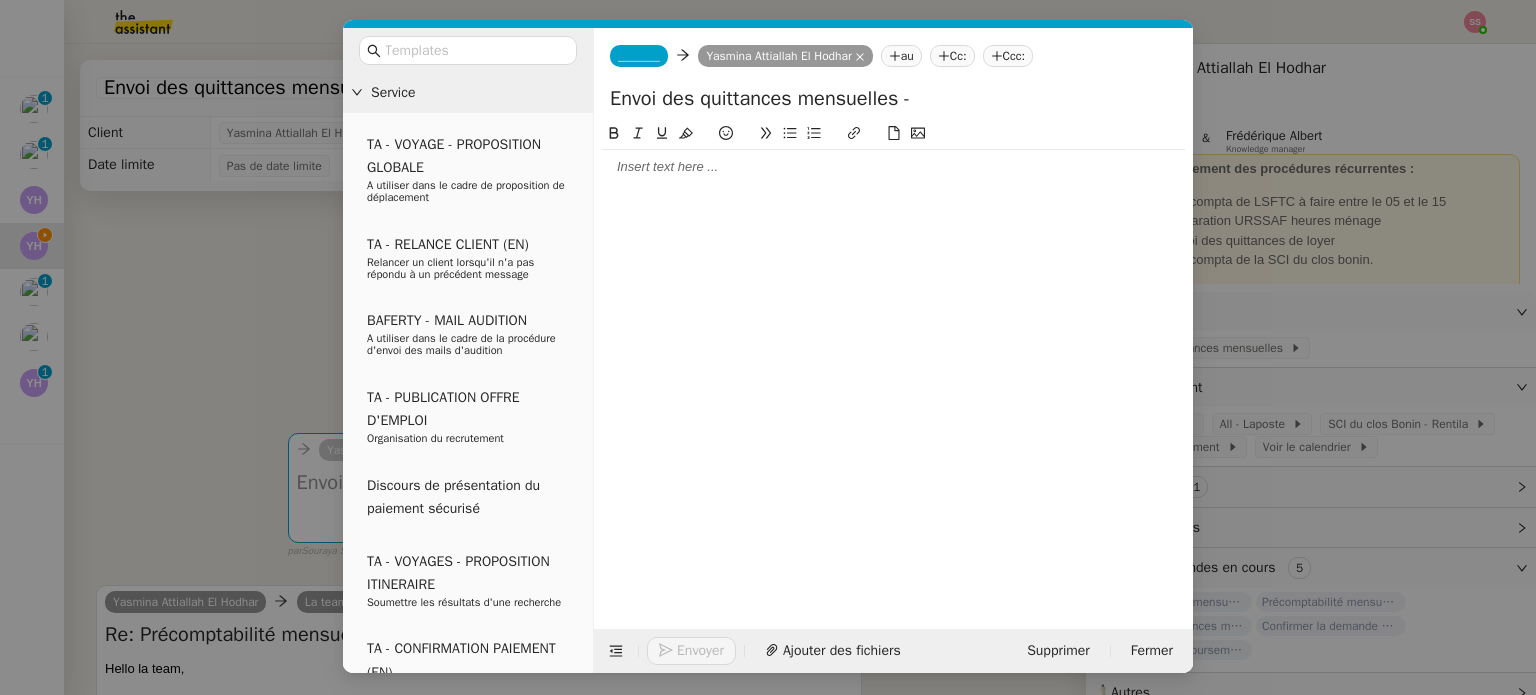 click on "_______" 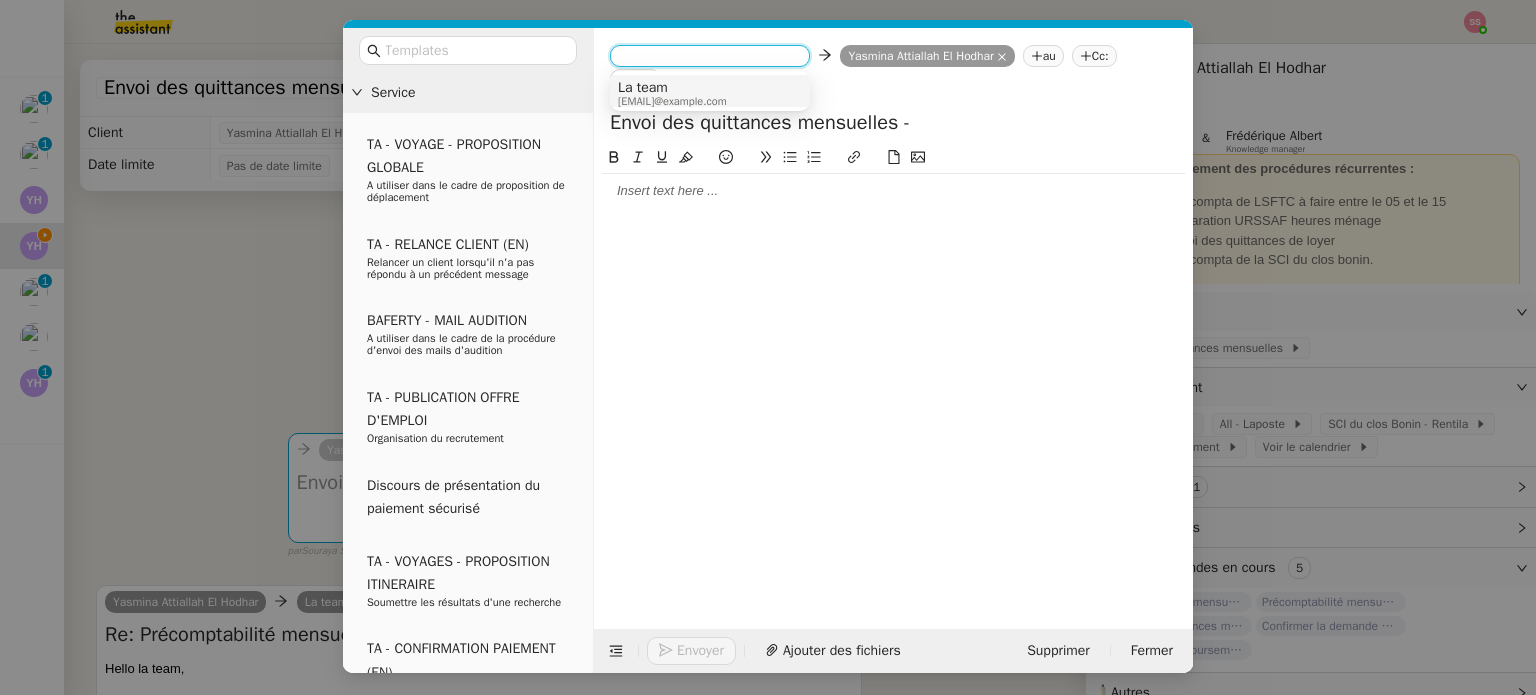 click on "La team" at bounding box center [672, 88] 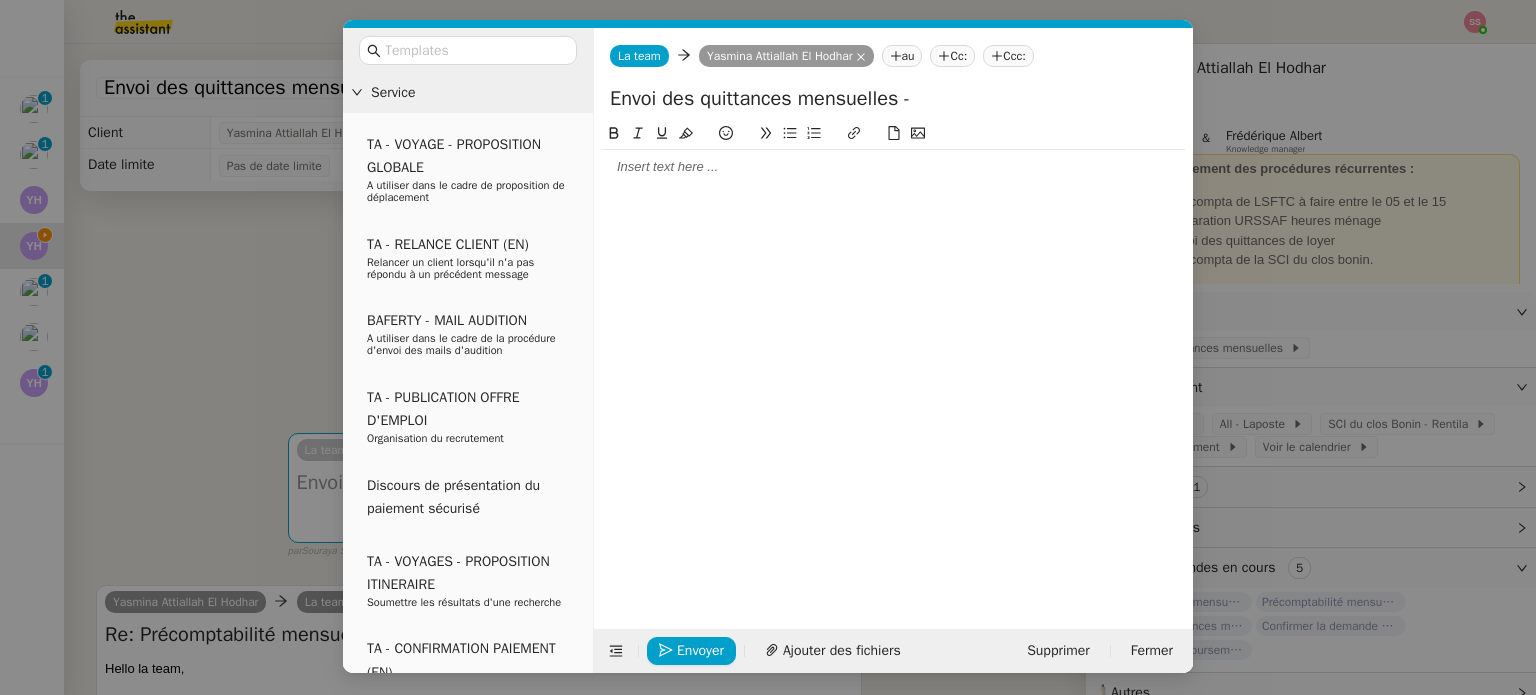click 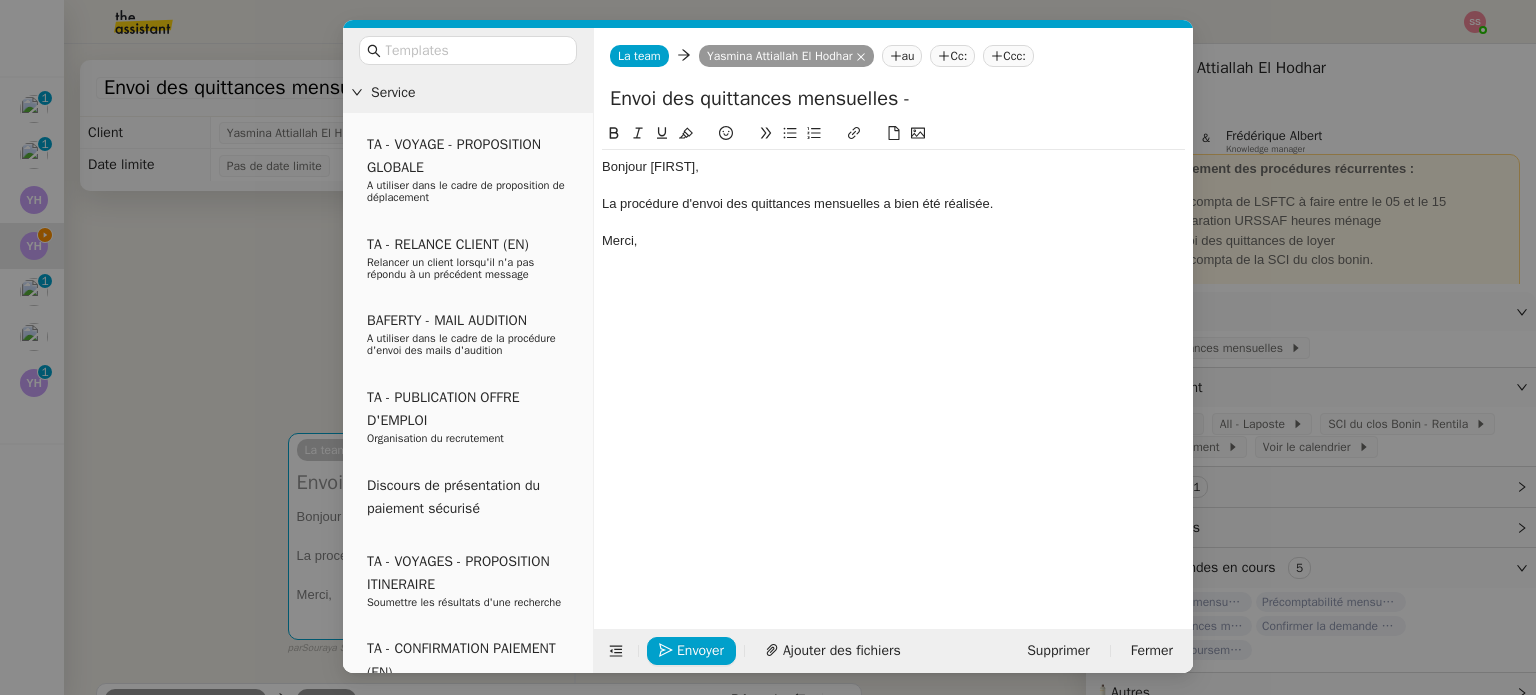click on "Service TA - VOYAGE - PROPOSITION GLOBALE    A utiliser dans le cadre de proposition de déplacement TA - RELANCE CLIENT (EN)    Relancer un client lorsqu'il n'a pas répondu à un précédent message BAFERTY - MAIL AUDITION    A utiliser dans le cadre de la procédure d'envoi des mails d'audition TA - PUBLICATION OFFRE D'EMPLOI     Organisation du recrutement Discours de présentation du paiement sécurisé    TA - VOYAGES - PROPOSITION ITINERAIRE    Soumettre les résultats d'une recherche TA - CONFIRMATION PAIEMENT (EN)    Confirmer avec le client de modèle de transaction - Attention Plan Pro nécessaire. TA - COURRIER EXPEDIE (recommandé)    A utiliser dans le cadre de l'envoi d'un courrier recommandé TA - PARTAGE DE CALENDRIER (EN)    A utiliser pour demander au client de partager son calendrier afin de faciliter l'accès et la gestion PSPI - Appel de fonds MJL    A utiliser dans le cadre de la procédure d'appel de fonds MJL TA - RELANCE CLIENT    TA - AR PROCEDURES        21 YIELD" at bounding box center [768, 347] 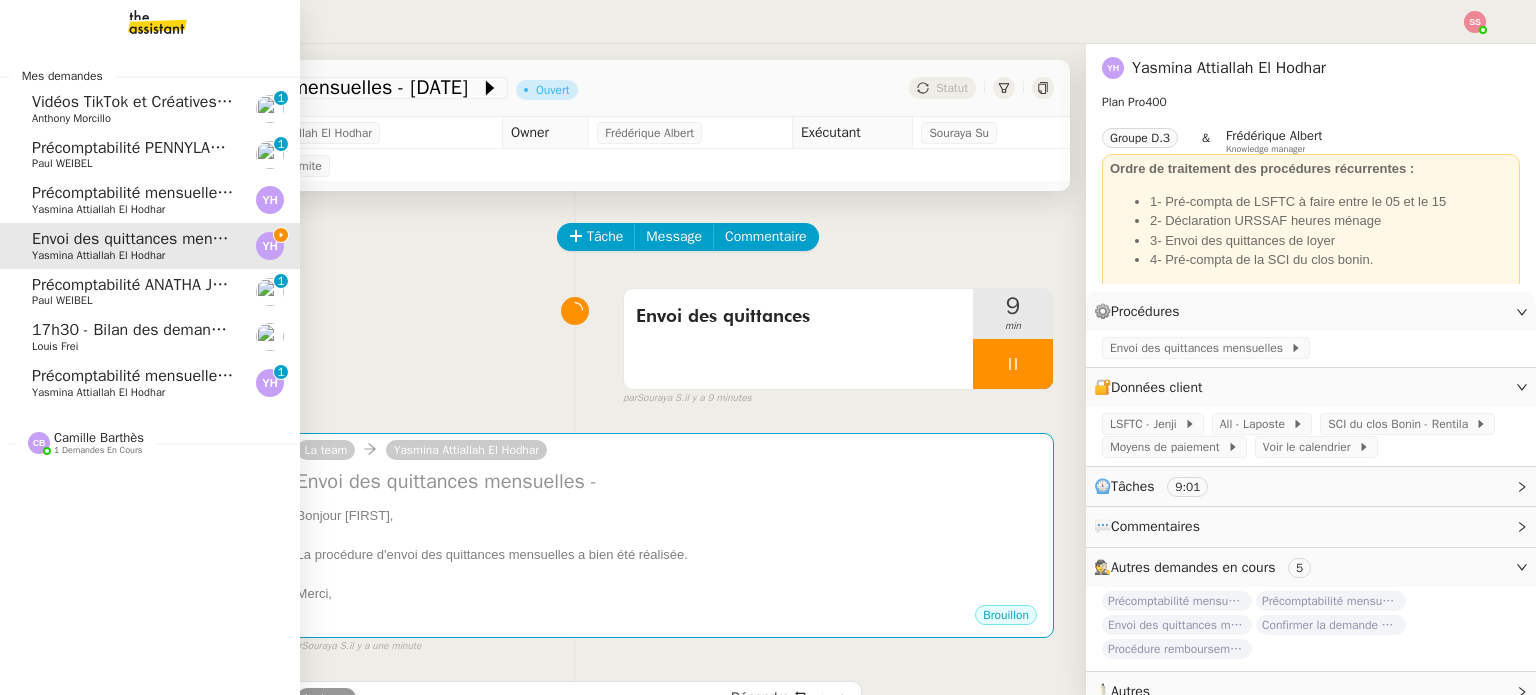 click on "Précomptabilité mensuelle - [DATE] [MONTH] [YEAR] [FIRST] [LAST] 0 1 2 3 4 5 6 7 8 9" 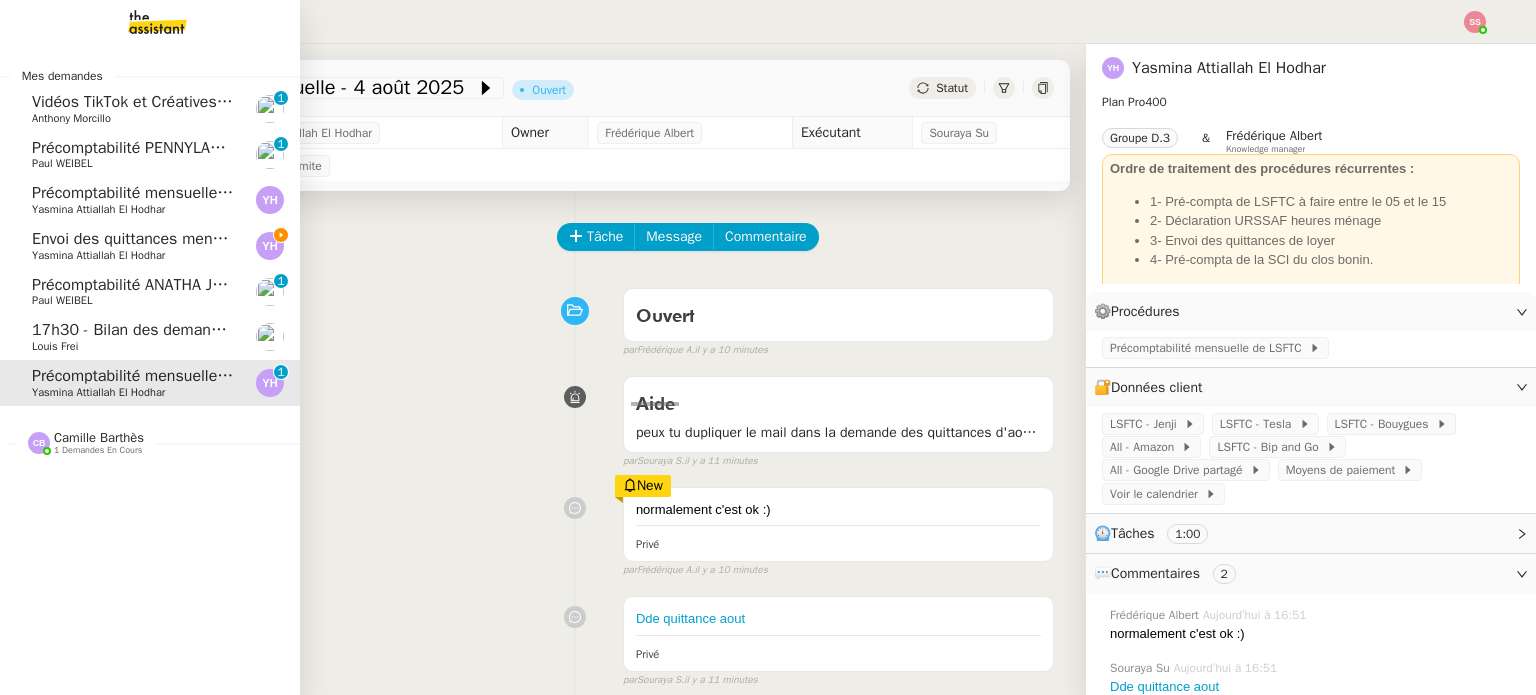 click on "Envoi des quittances mensuelles - [DATE]" 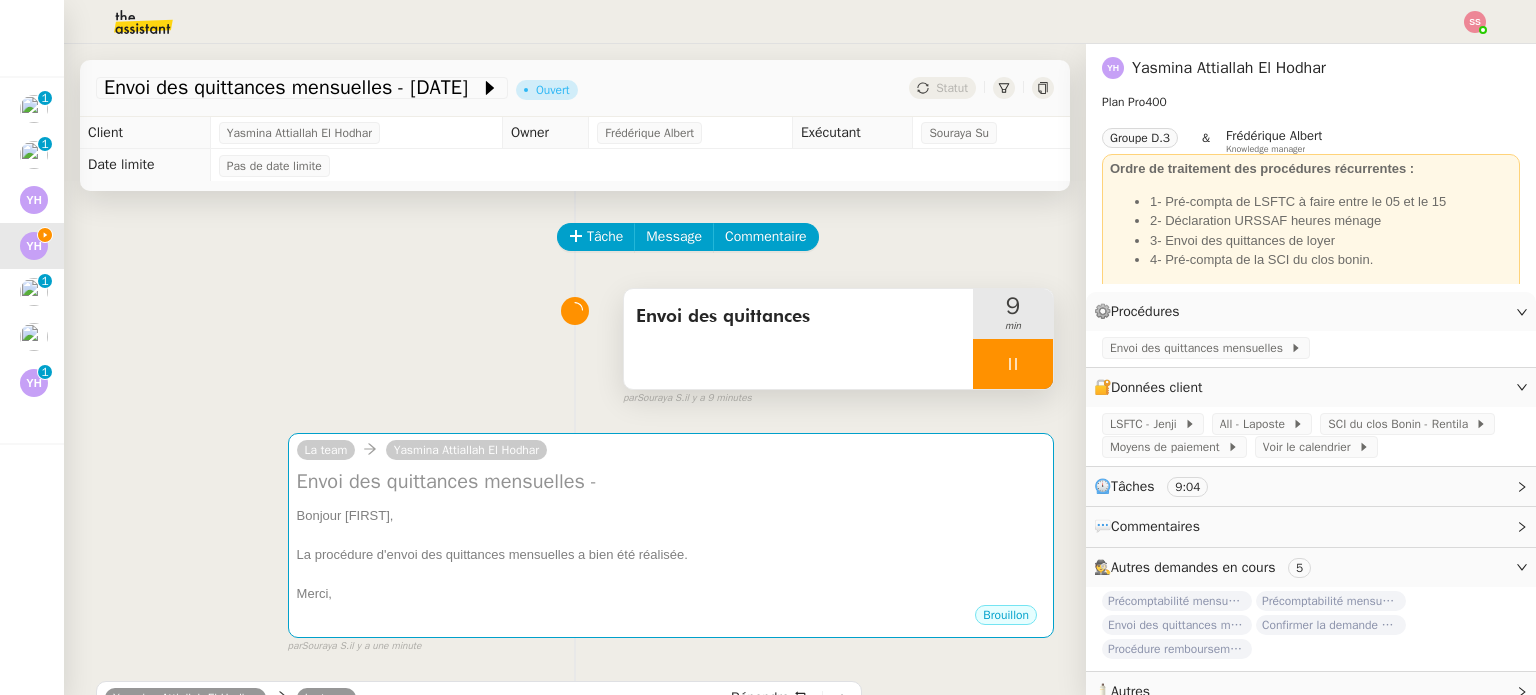 click at bounding box center [1013, 364] 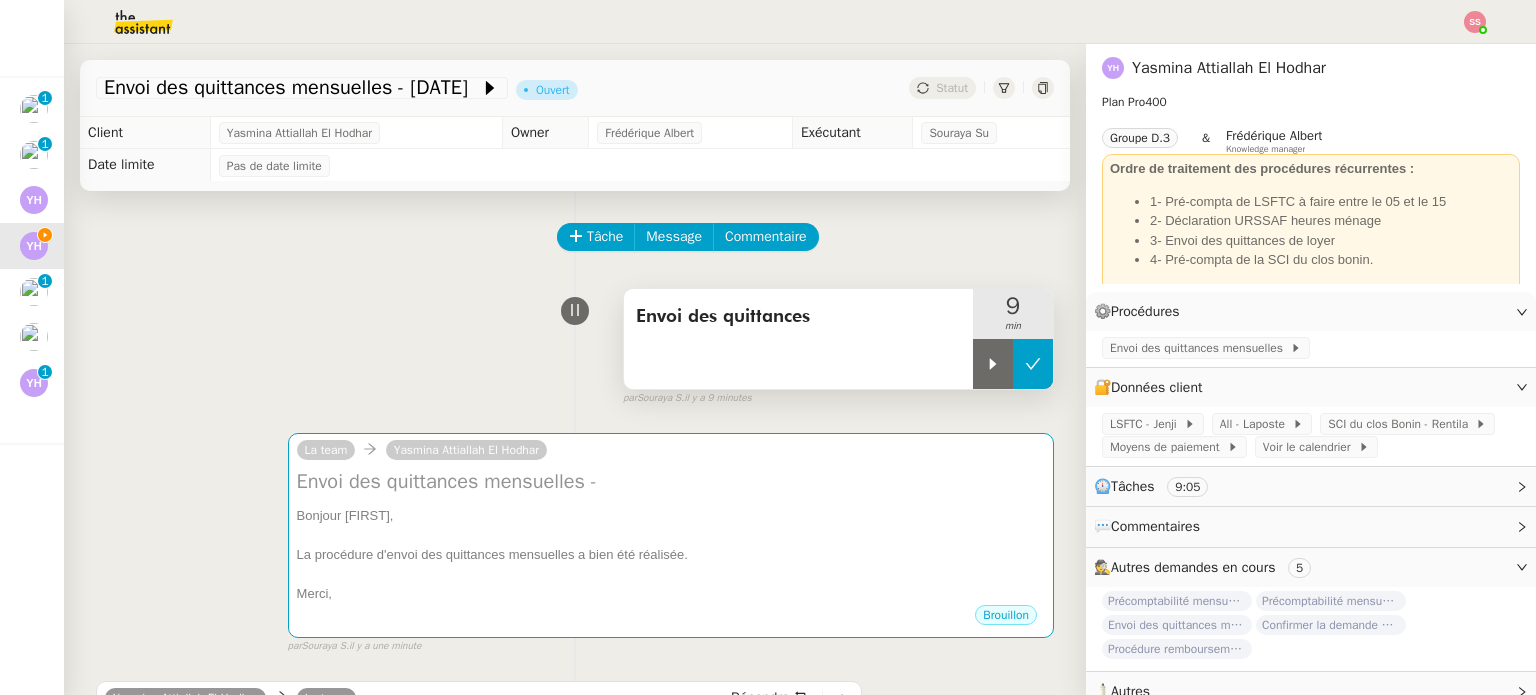 click 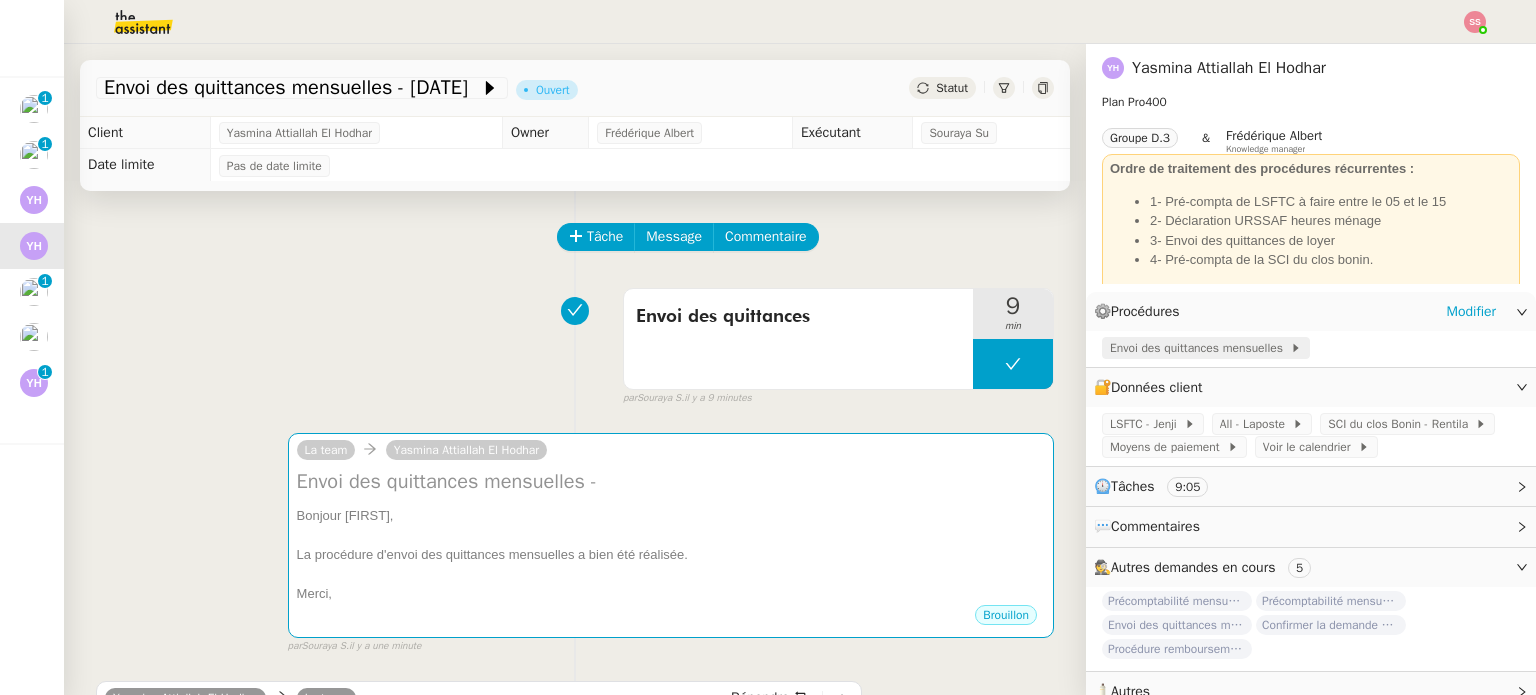 click on "Envoi des quittances mensuelles" 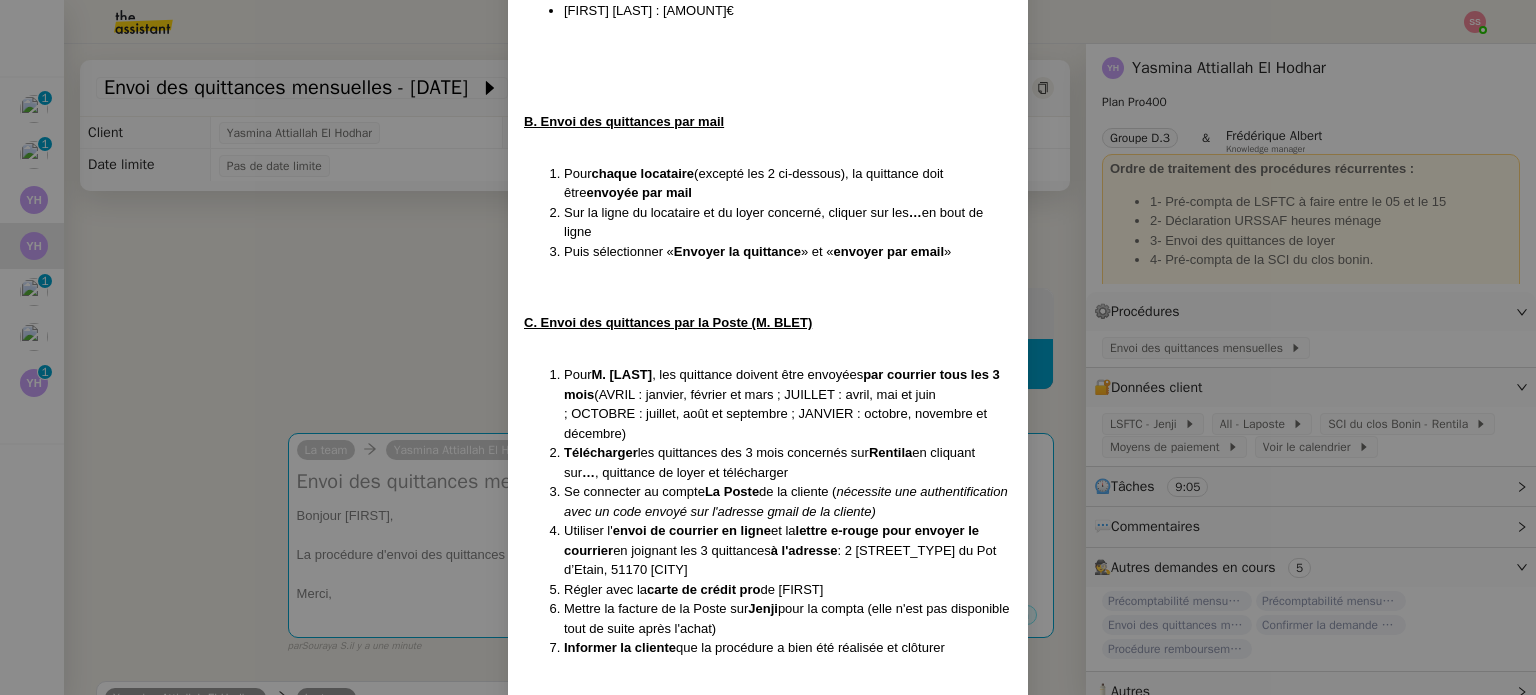 scroll, scrollTop: 916, scrollLeft: 0, axis: vertical 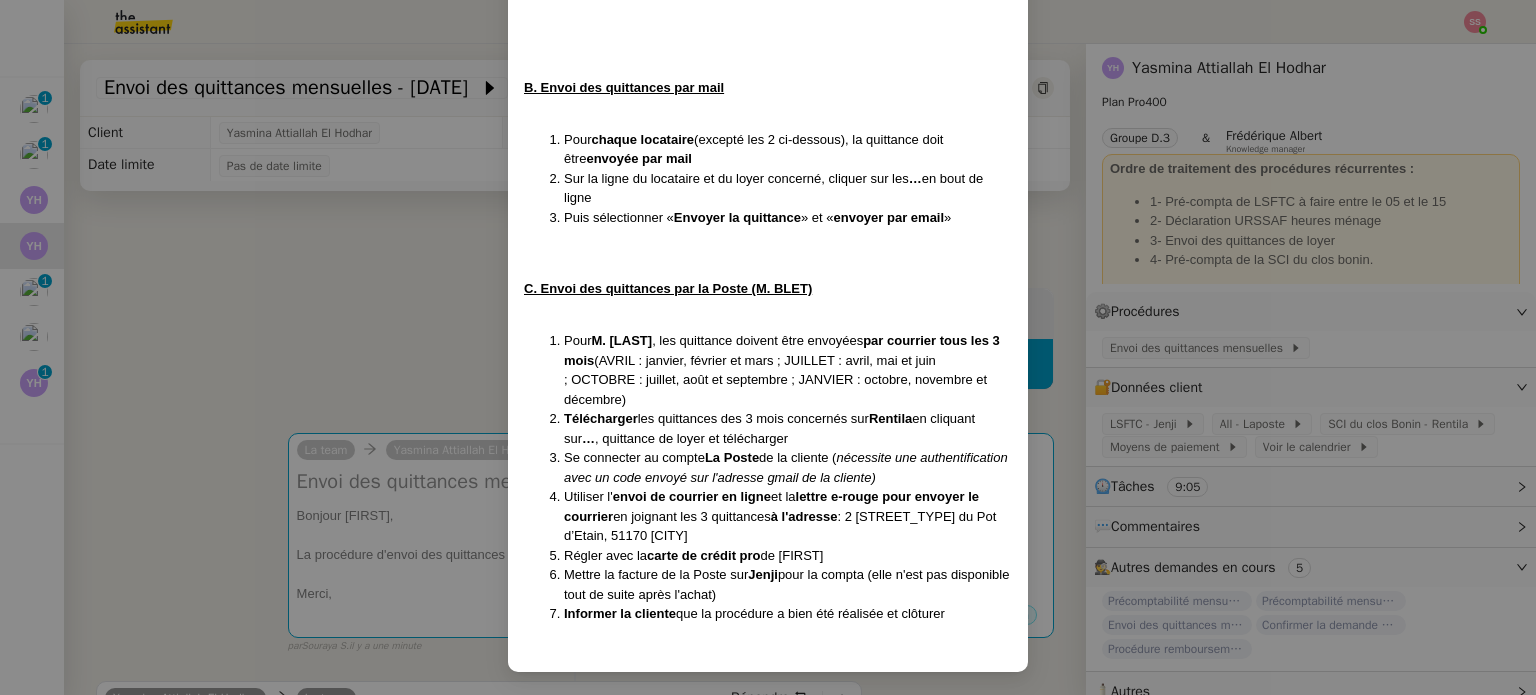 click on "Création le 29/04/2024 MAJ le 18/07/2024 Contexte :  [FIRST] aimerait que nous puissions envoyer chaque mois les quittances de ses locataires Récurrence :  le 05 du mois PROCÉDURE A. Vérification des loyers Si [FIRST] n’a pas encore envoyé les  relevés de banque , lui rappeler en indiquant bien  dans l’objet et le corps du mail, le mois concerné Se connecter à  Rentila  (cf données Client SCI du Clos Bonin - Rentila) Vérifier sur les relevés que  le loyer a bien été payé  par chaque locataire Sur  Rentila , aller dans  Finances - Finances , onglets de gauche Sous l’encart des revenus et des dépenses figurent une  série d’opérations Aller dans le  mois concerné  et, si le  loyer a bien été payé , changer l’état par  Payé Détail des loyers à vérifier : Perso (Société Générale) – Troyes [LAST] [FIRST] : 495€ [LAST] [FIRST] : 445€ SCI du Clos Bonin (CIC) – Fismes [LAST] [FIRST] / [LAST] [FIRST] : 580€ [LAST] [FIRST] : 400€ [LAST] [FIRST] : 480€" at bounding box center [768, 347] 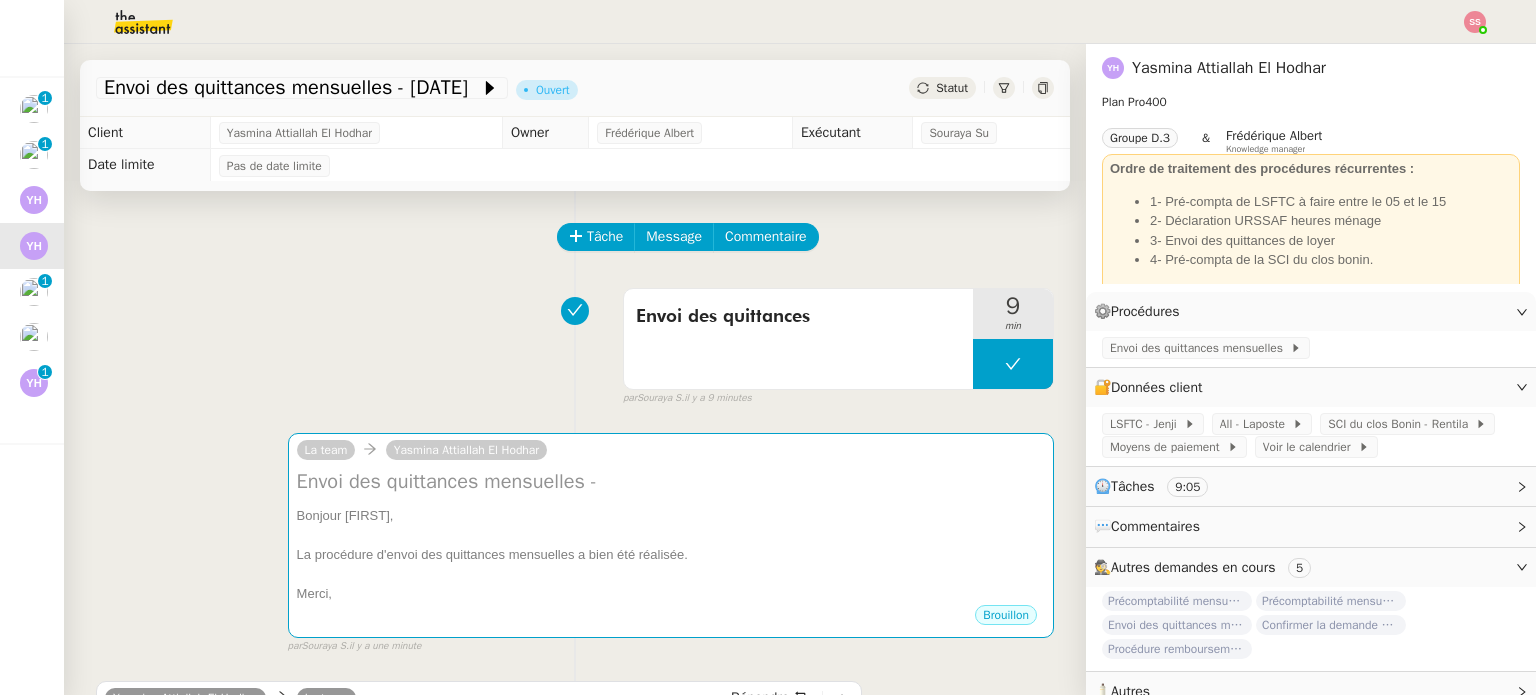 scroll, scrollTop: 816, scrollLeft: 0, axis: vertical 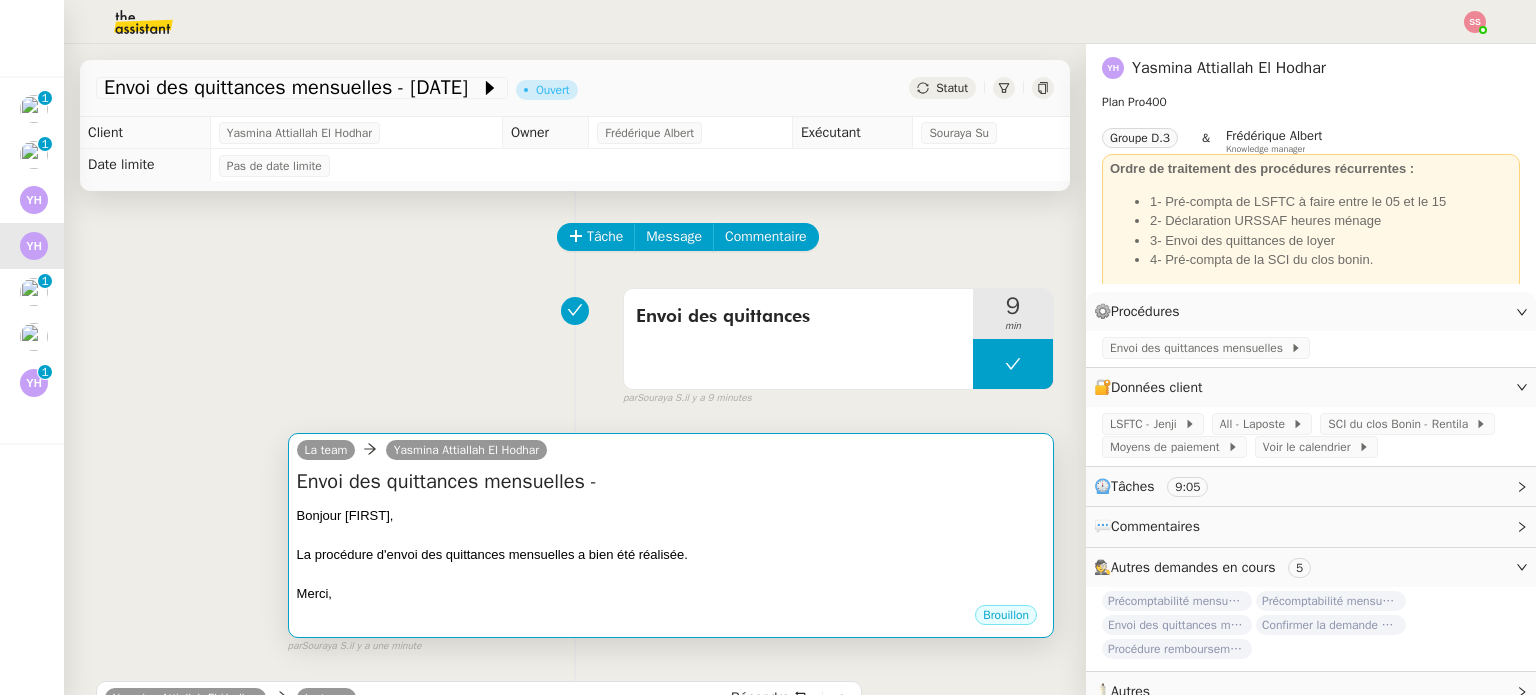 click on "Bonjour [FIRST]," at bounding box center [671, 516] 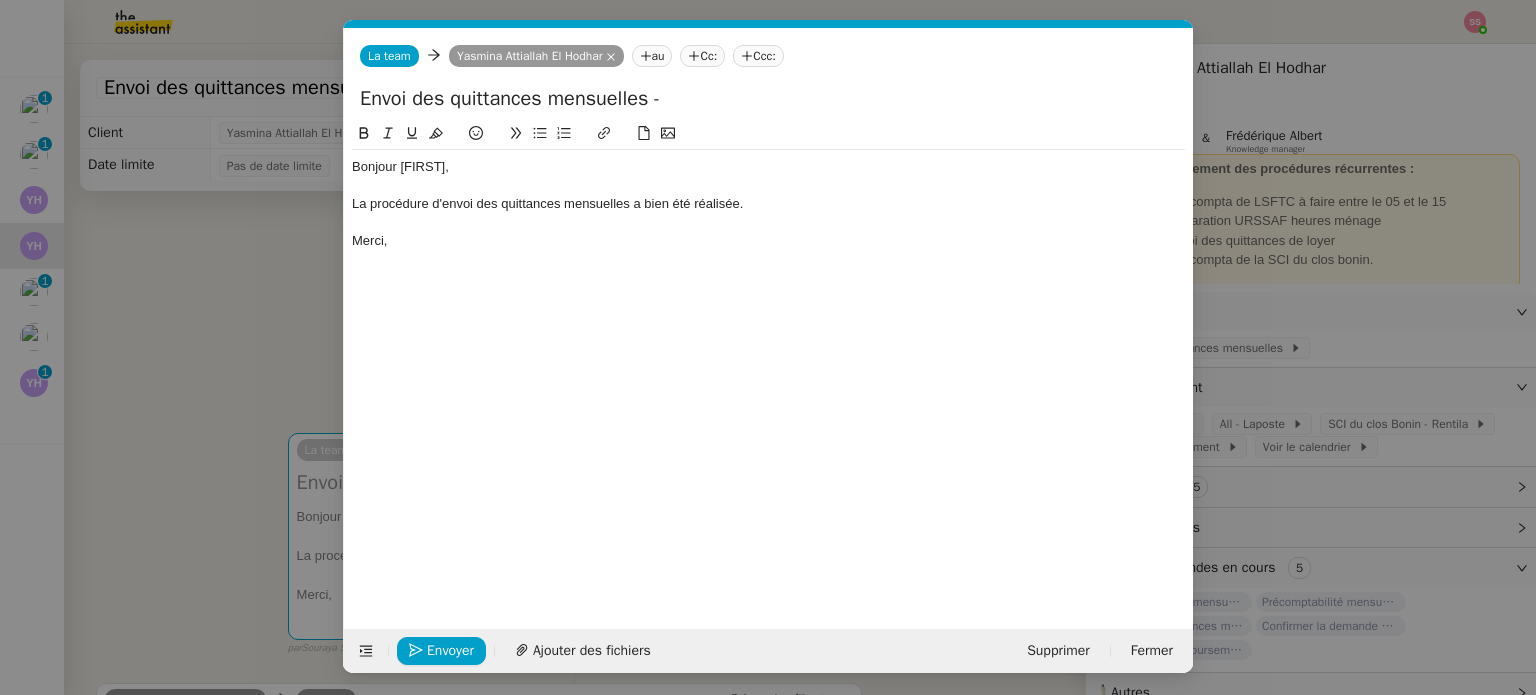 scroll, scrollTop: 0, scrollLeft: 42, axis: horizontal 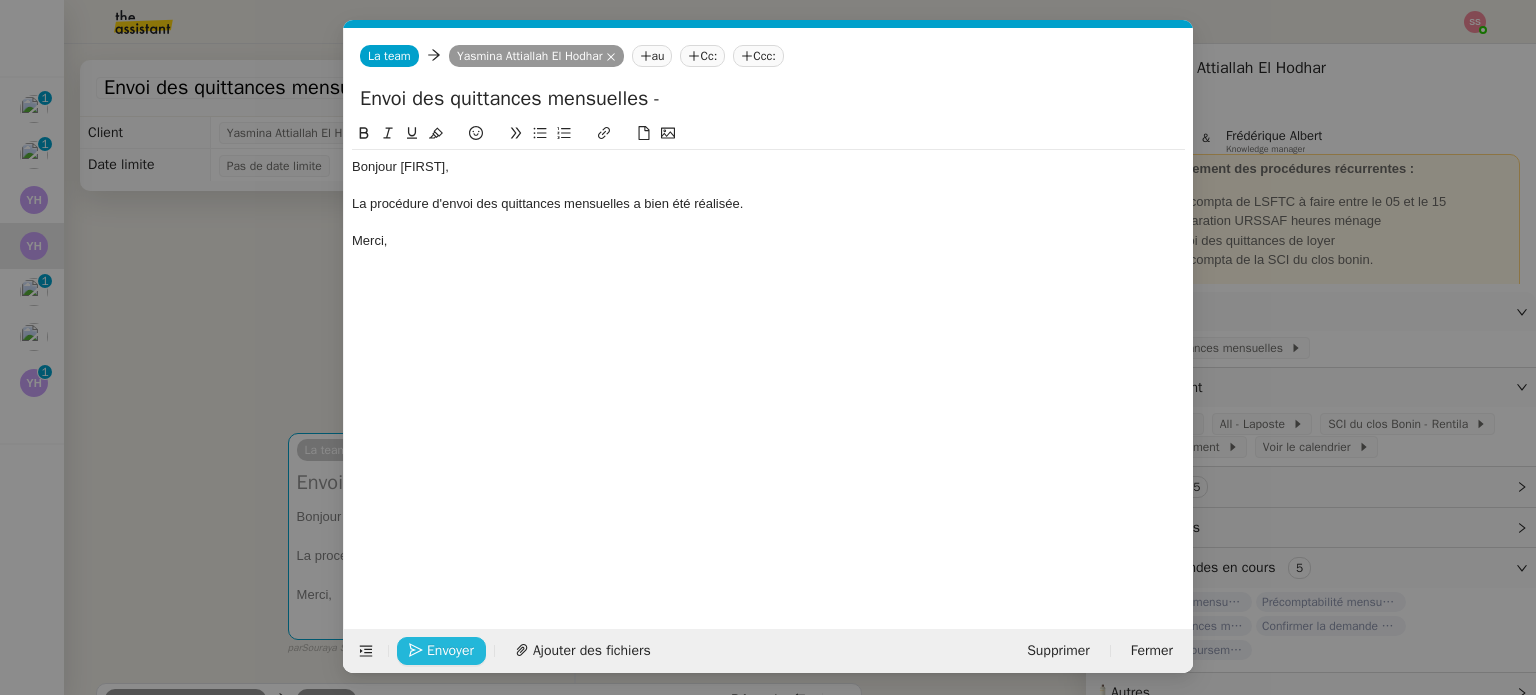 click on "Envoyer" 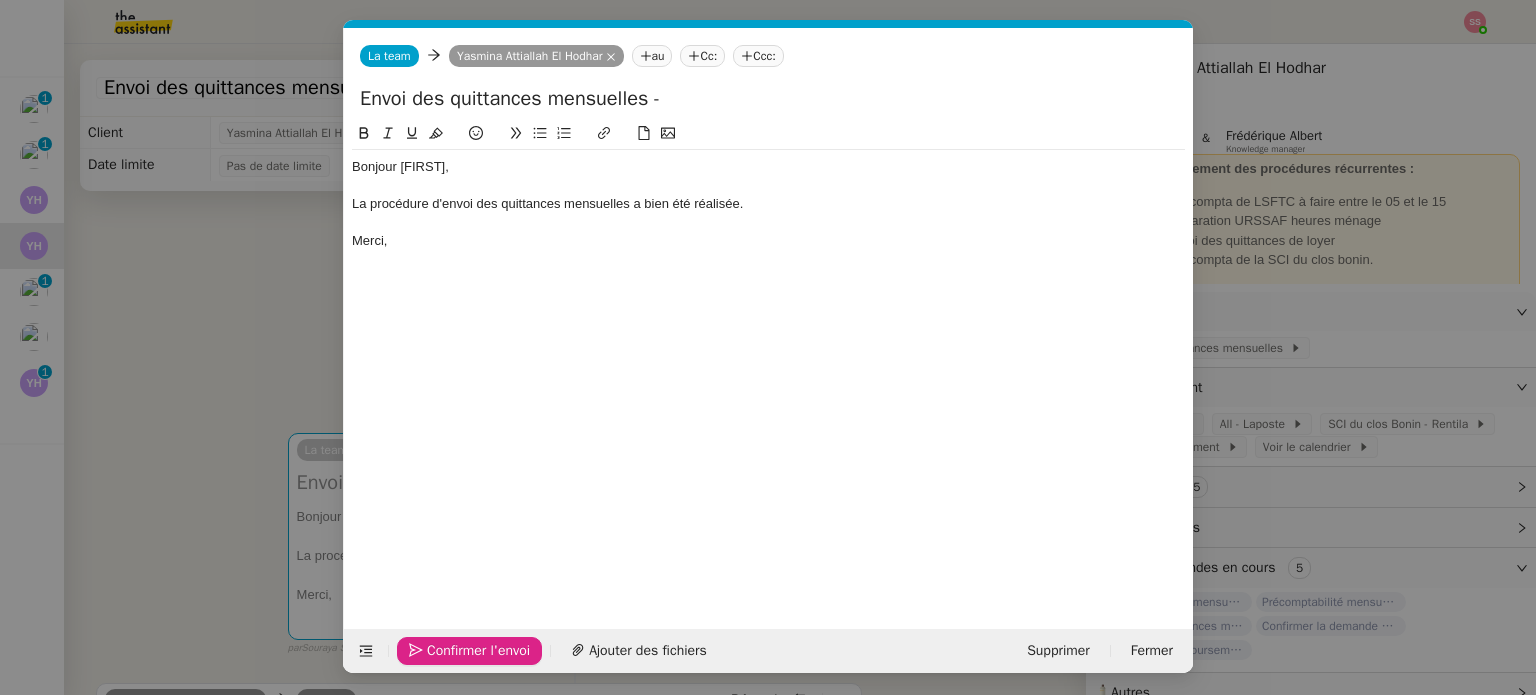 click on "Confirmer l'envoi" 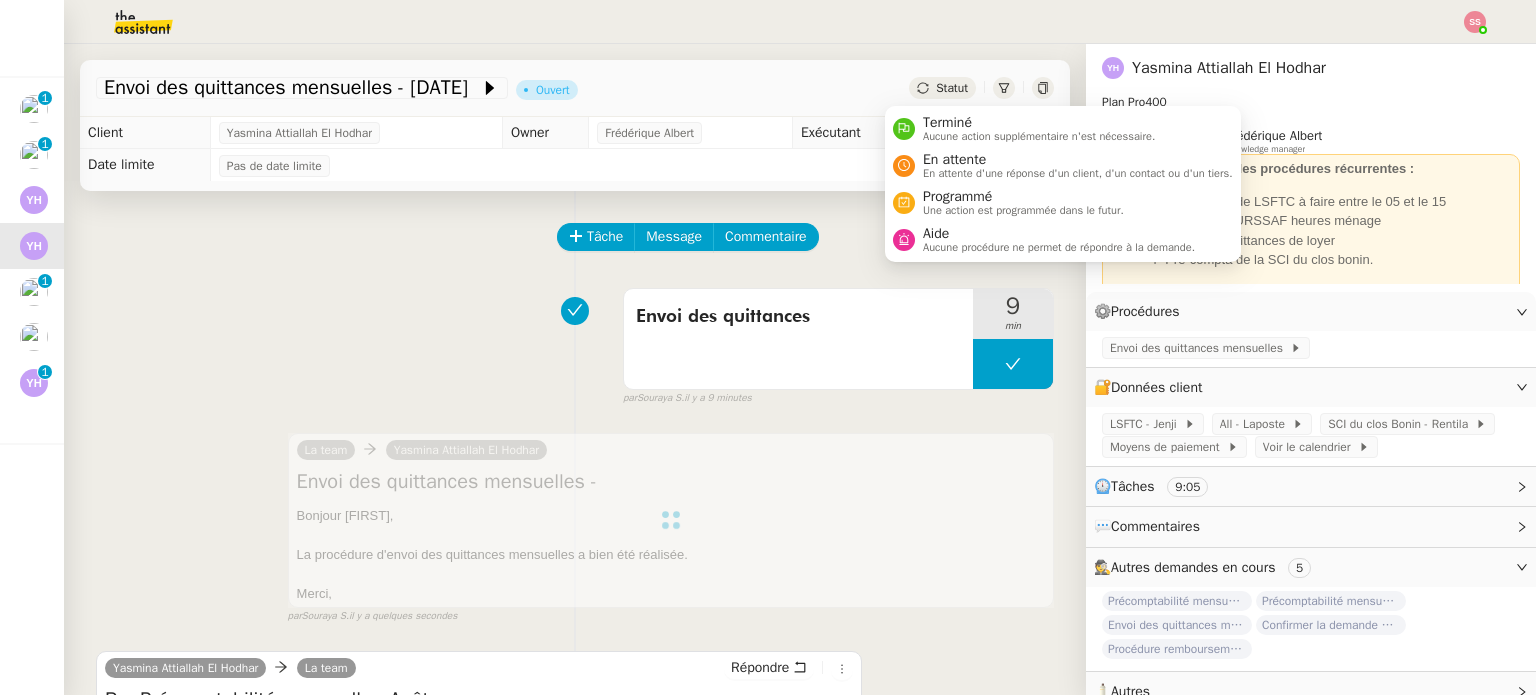 click on "Statut" 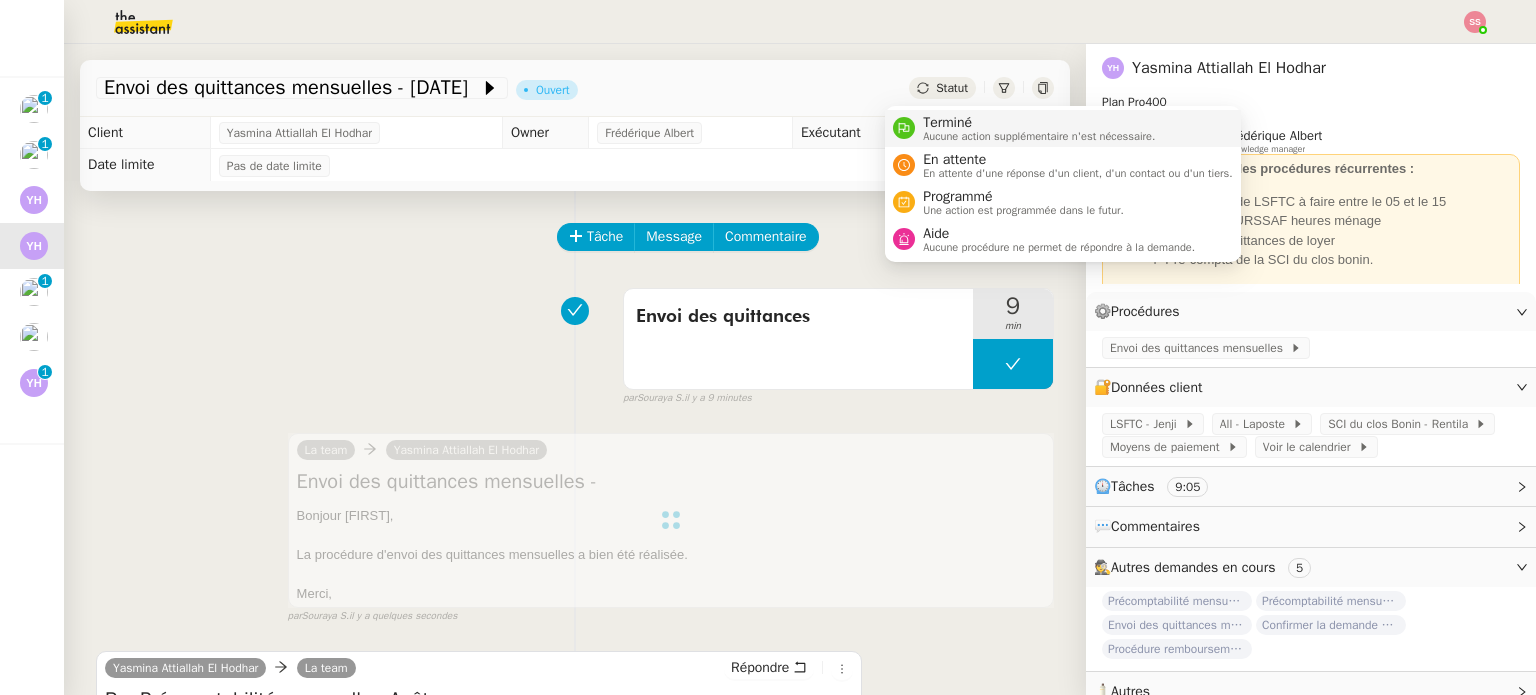 click on "Aucune action supplémentaire n'est nécessaire." at bounding box center [1039, 136] 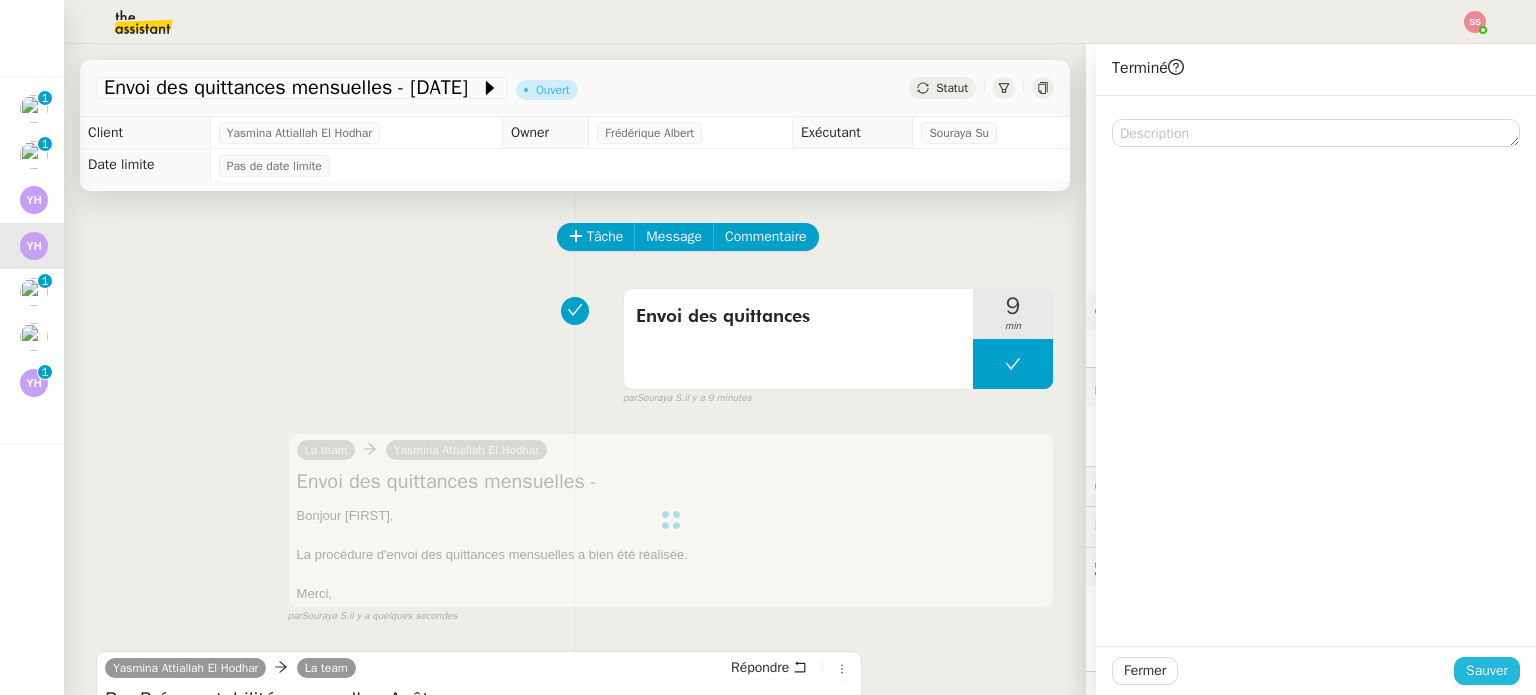 click on "Sauver" 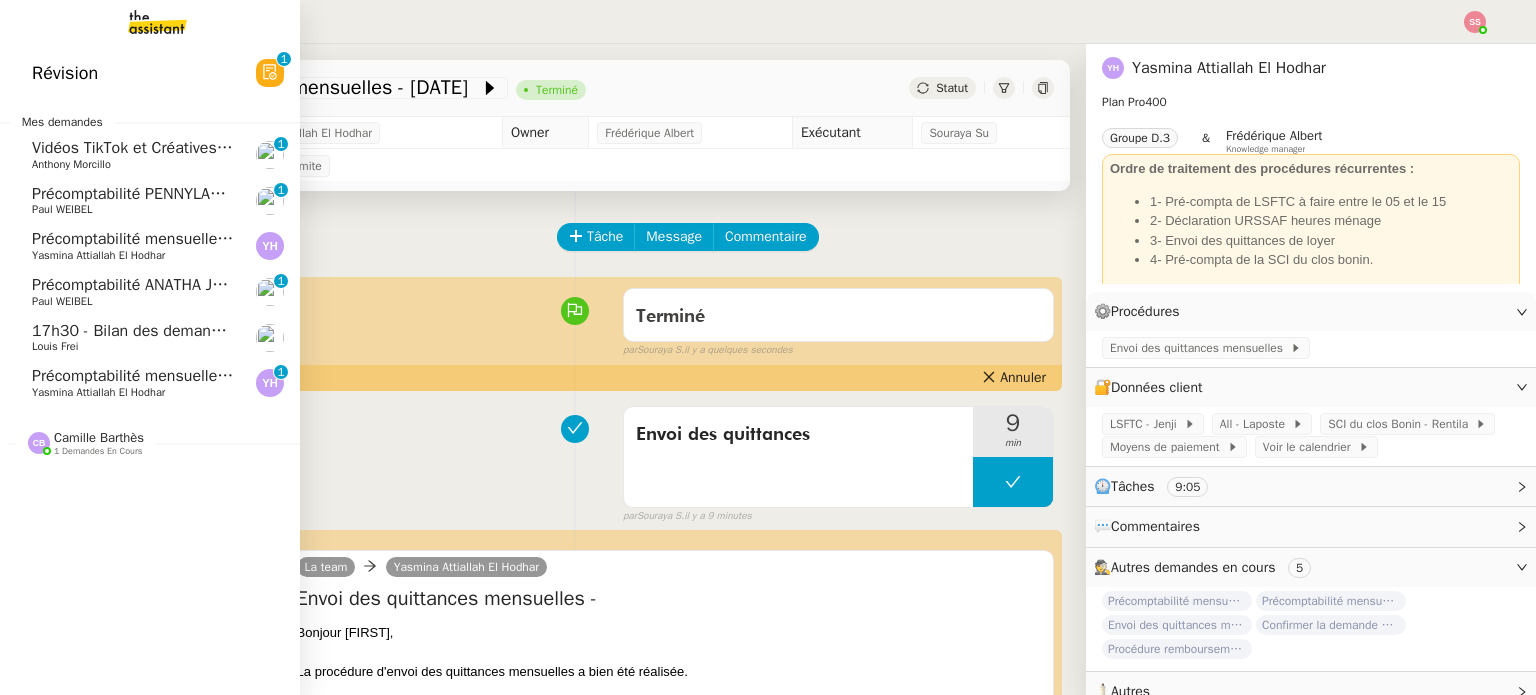 click on "Yasmina  Attiallah El Hodhar" 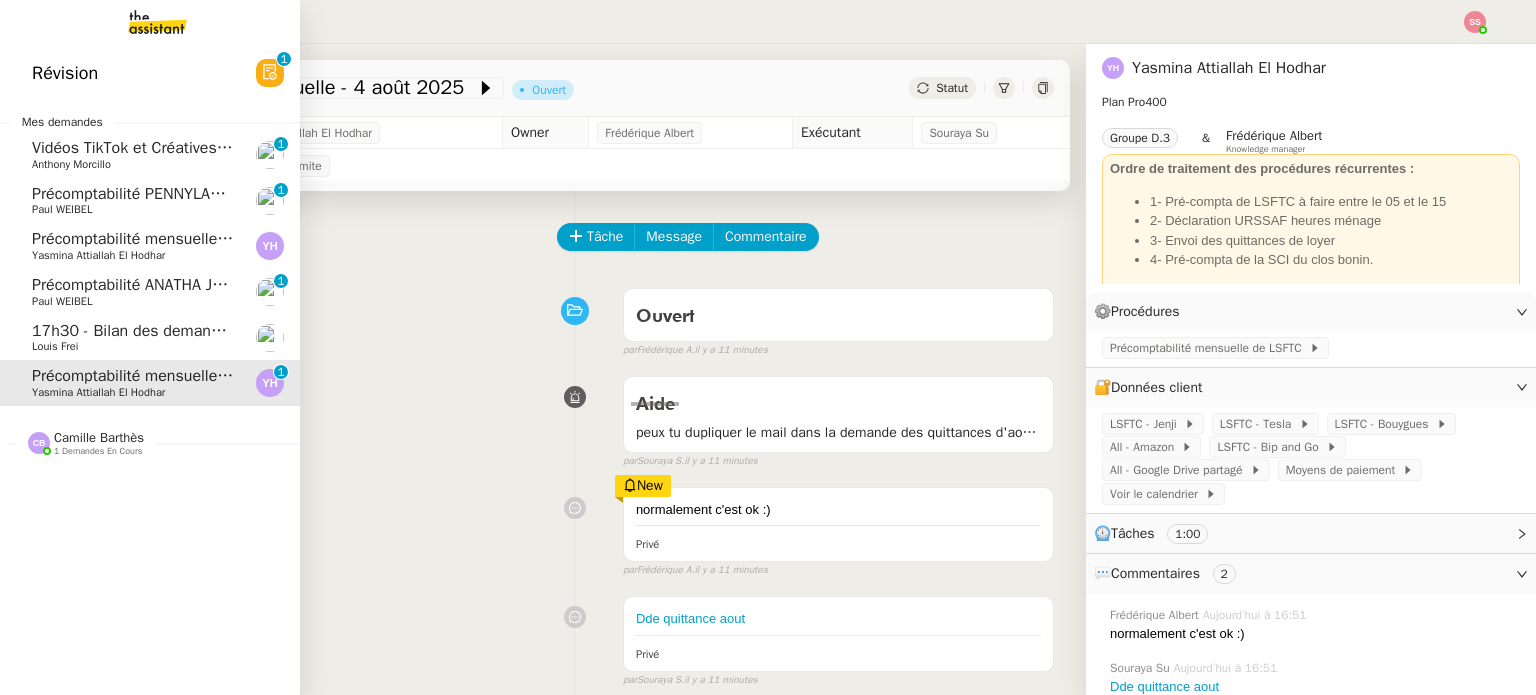 click on "[TIME] - Bilan des demandes de la journée : en cours et restant à traiter - [DATE] [FIRST] [LAST]" 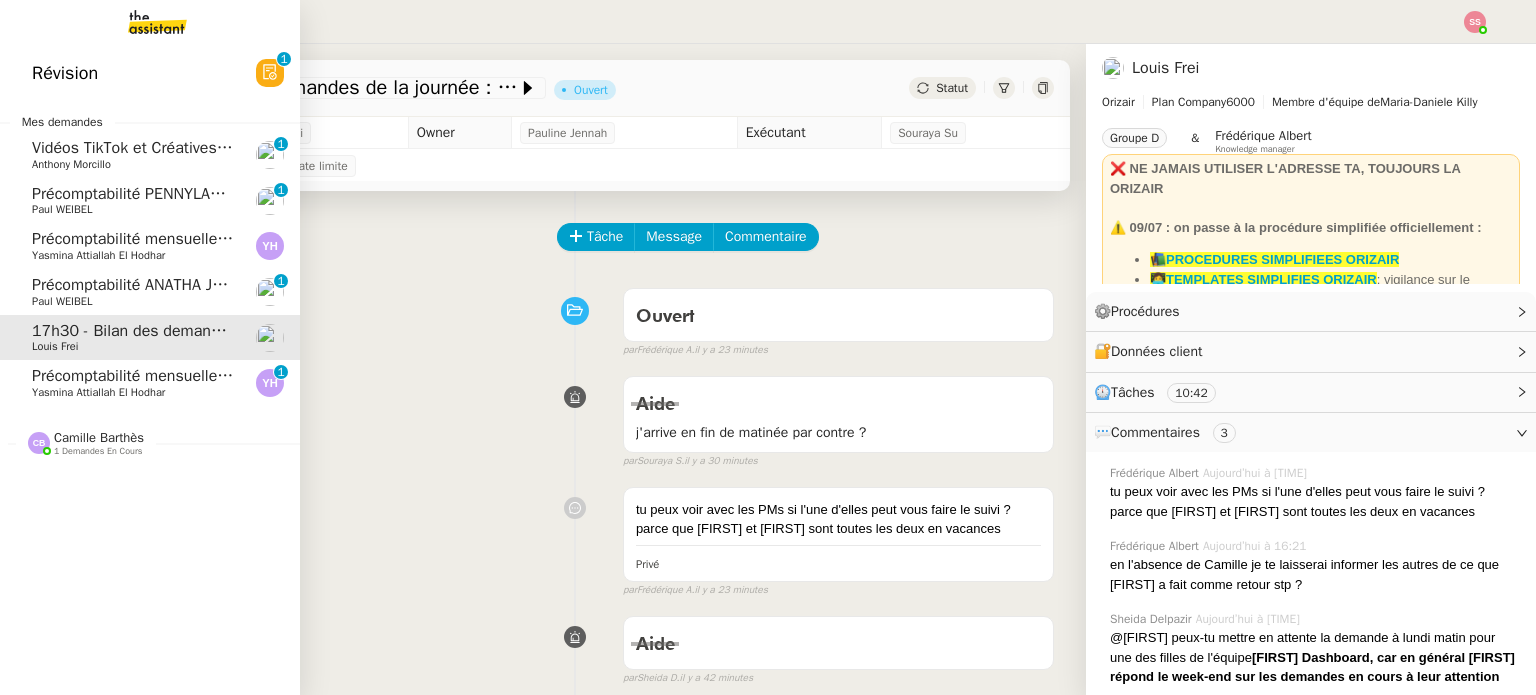 click on "Précomptabilité ANATHA Juin 2025 [FIRST] [LAST] 0 1 2 3 4 5 6 7 8 9" 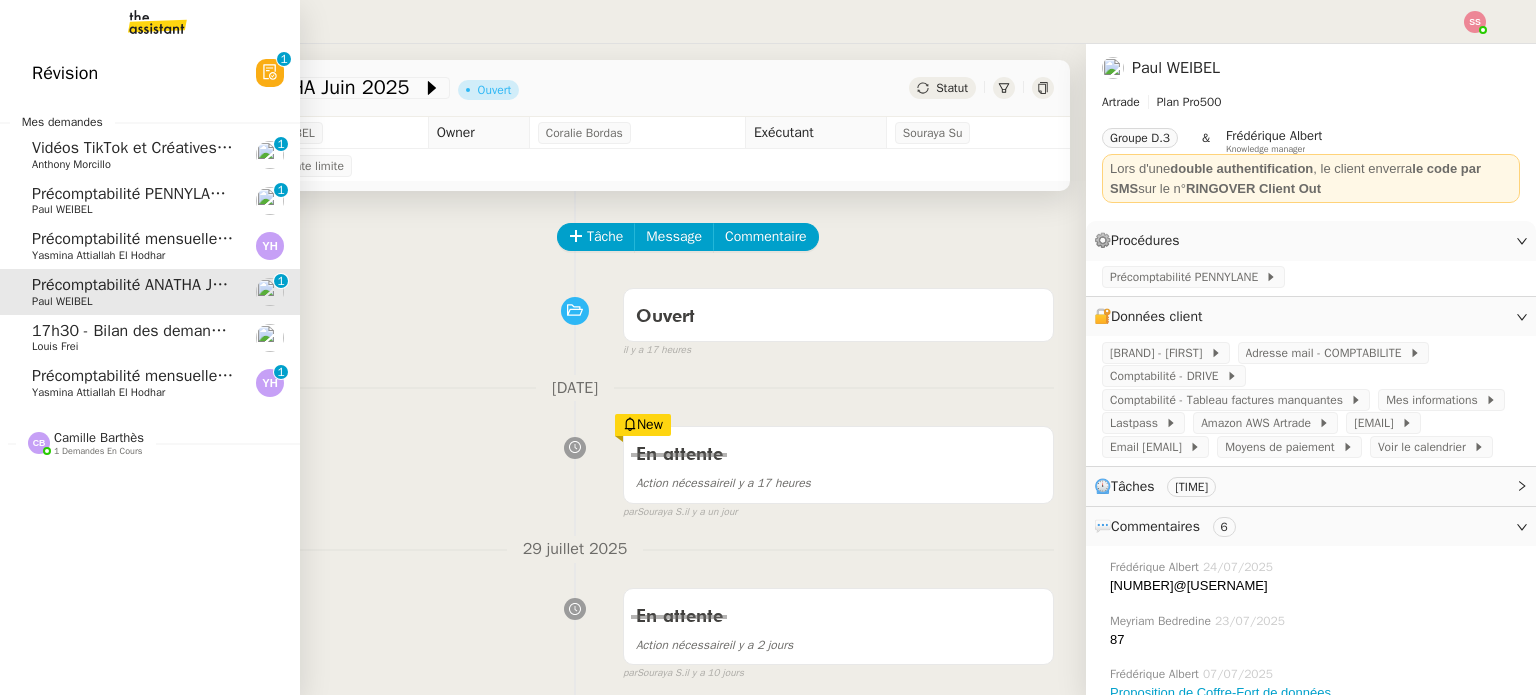 click on "Précomptabilité mensuelle de la SCI du Clos Bonin - juillet 2025" 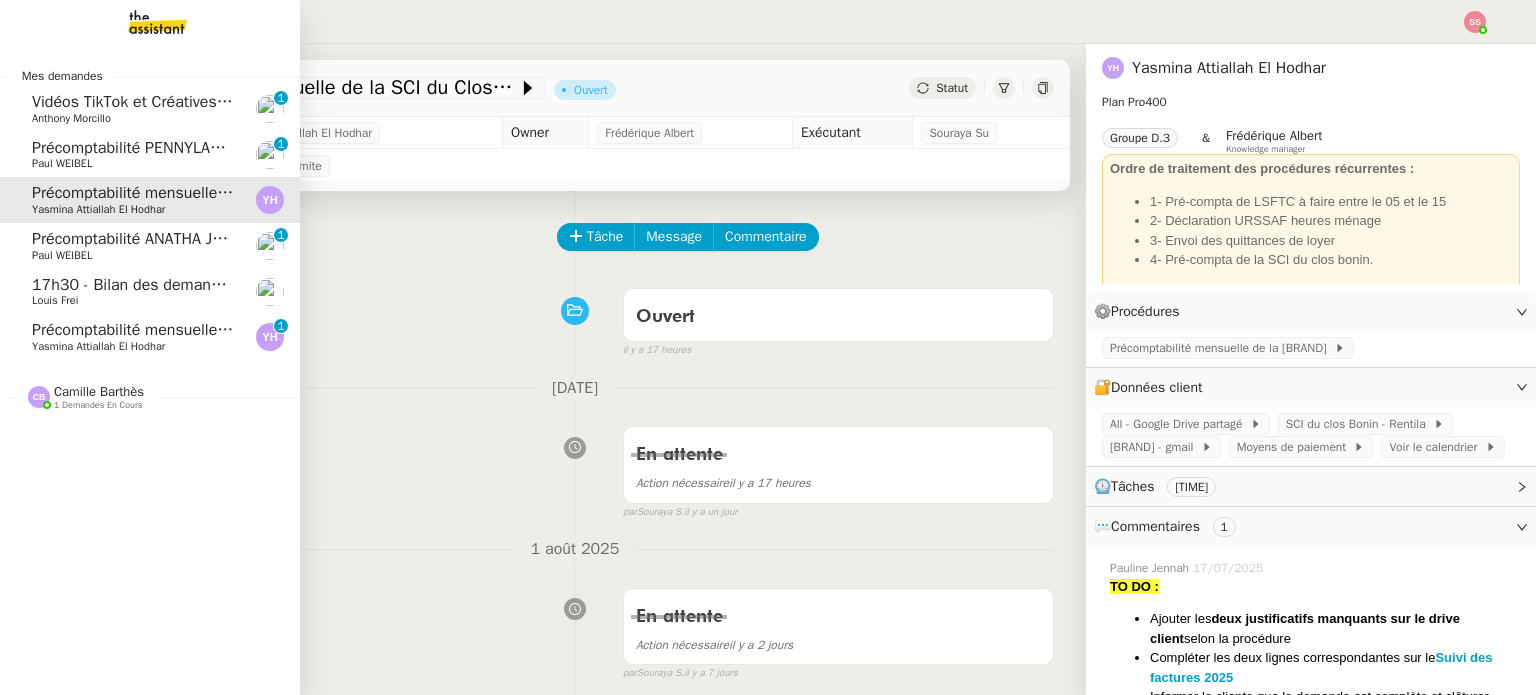click on "Précomptabilité mensuelle - 4 août 2025" 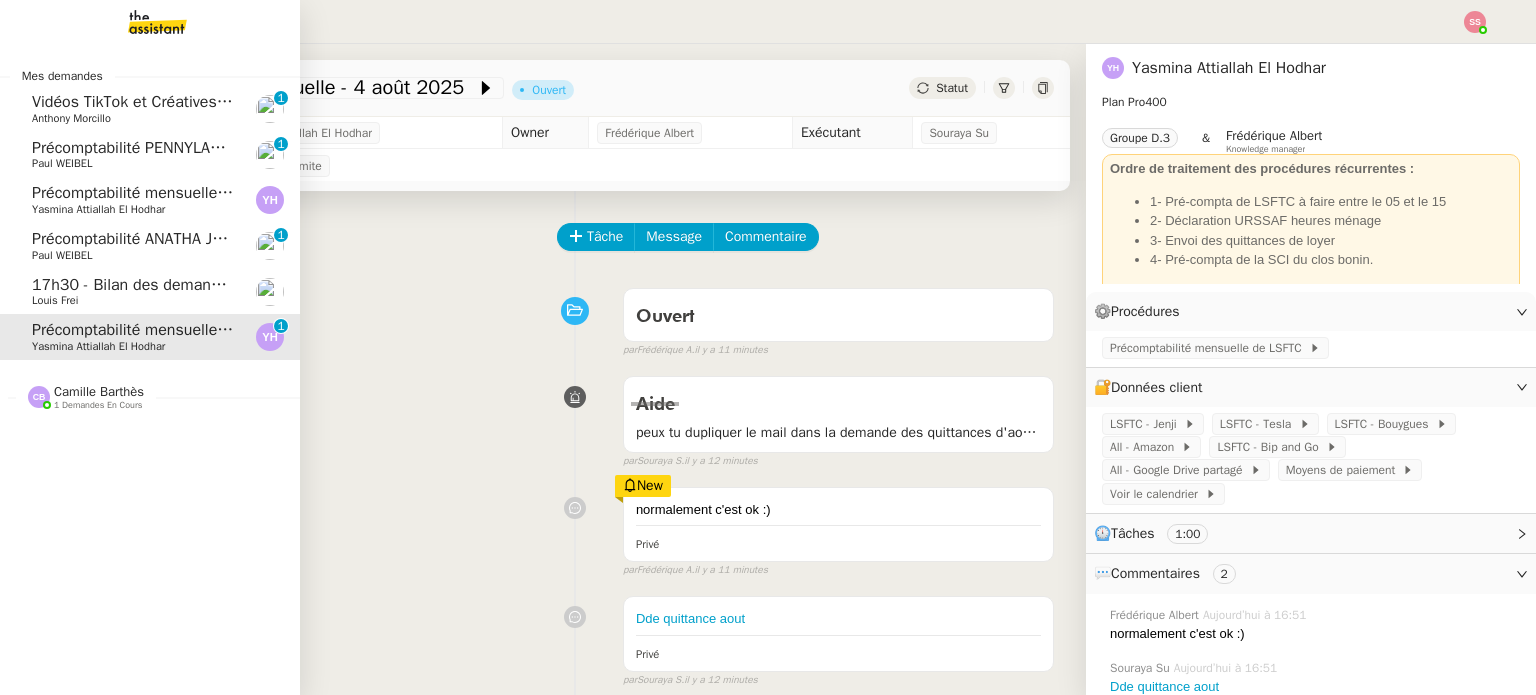 click on "17h30 - Bilan des demandes de la journée : en cours et restant à traiter - 8 août 2025" 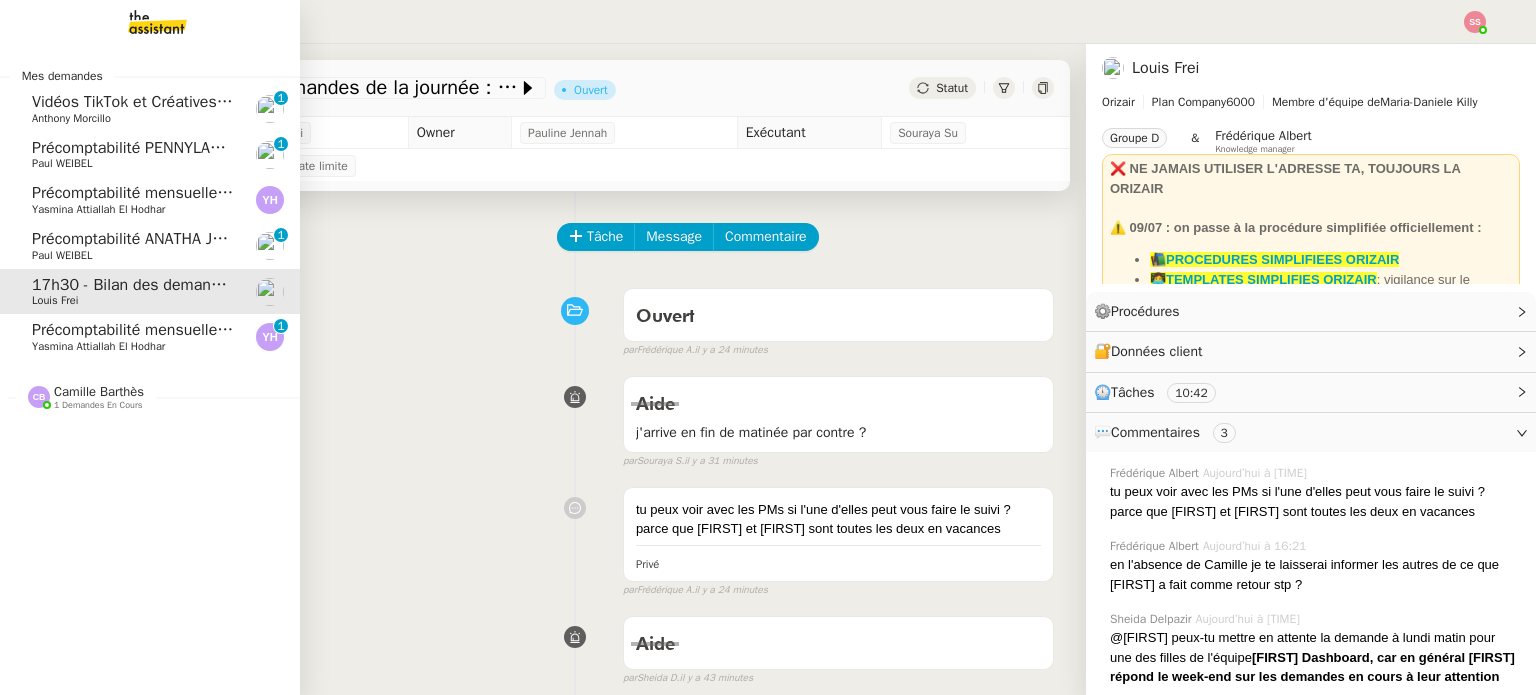 click on "Précomptabilité ANATHA Juin 2025" 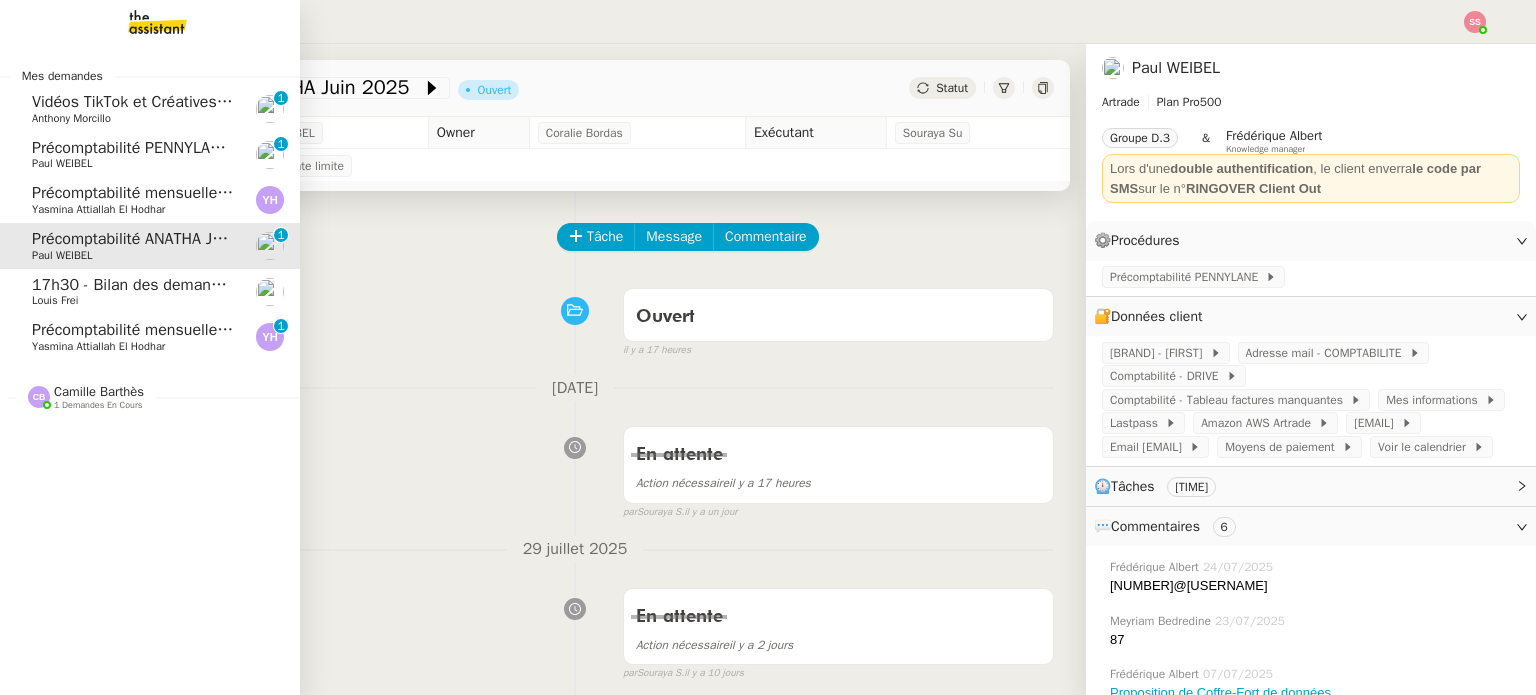 click on "Paul WEIBEL" 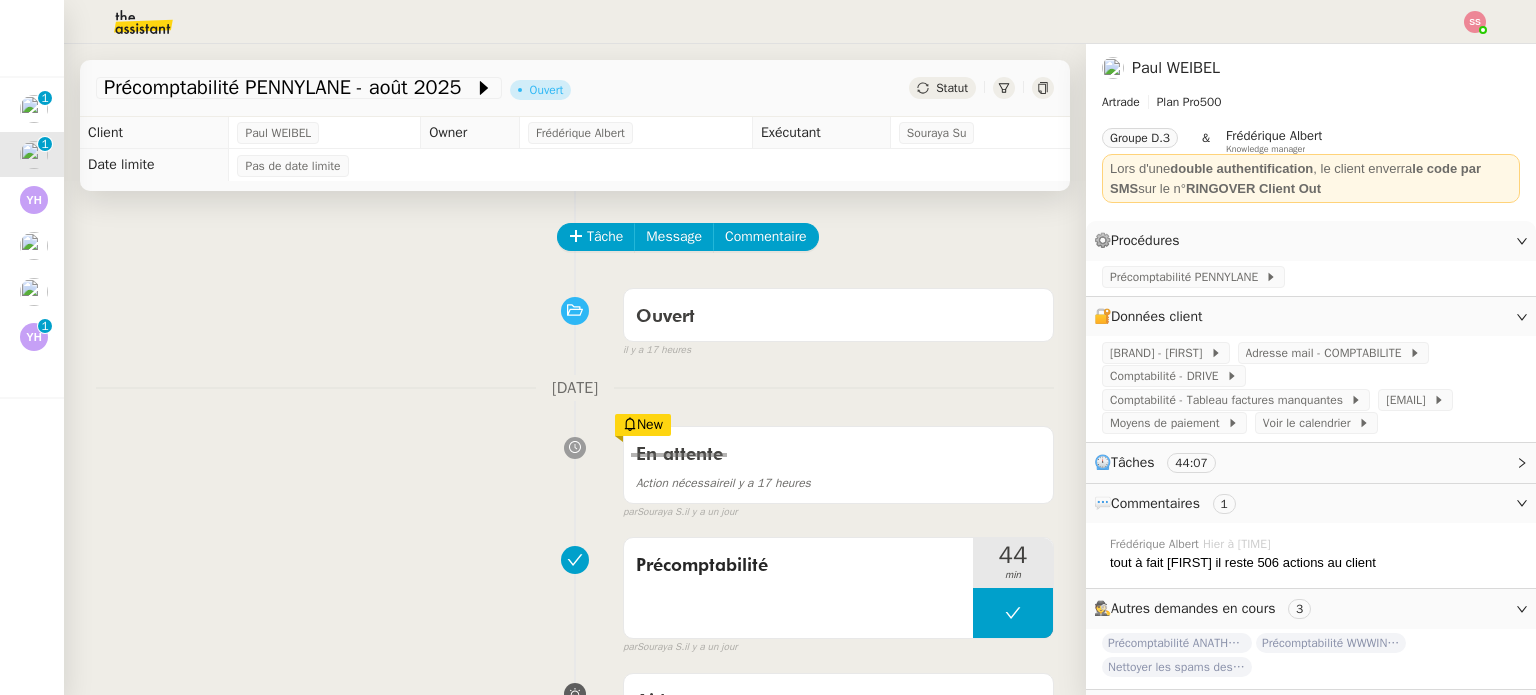 click 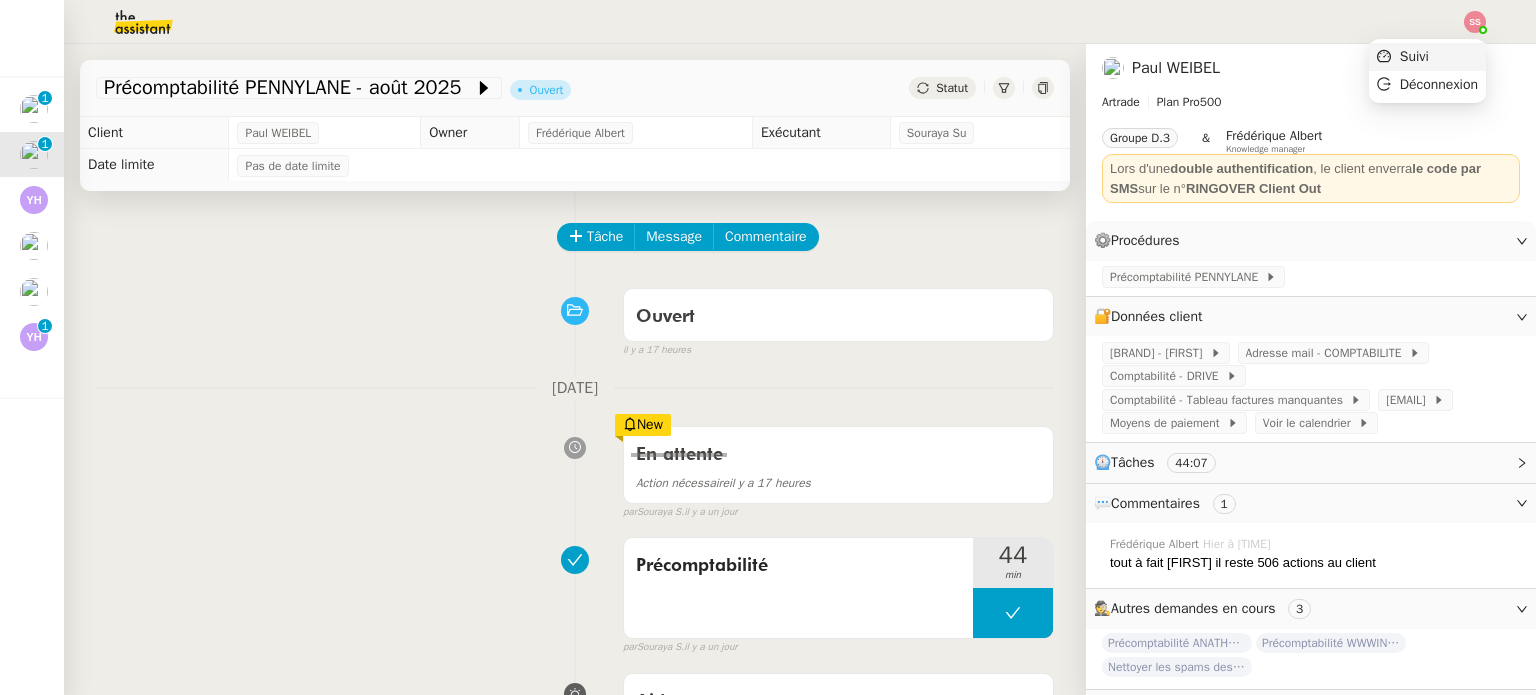 click on "Suivi" at bounding box center [1427, 57] 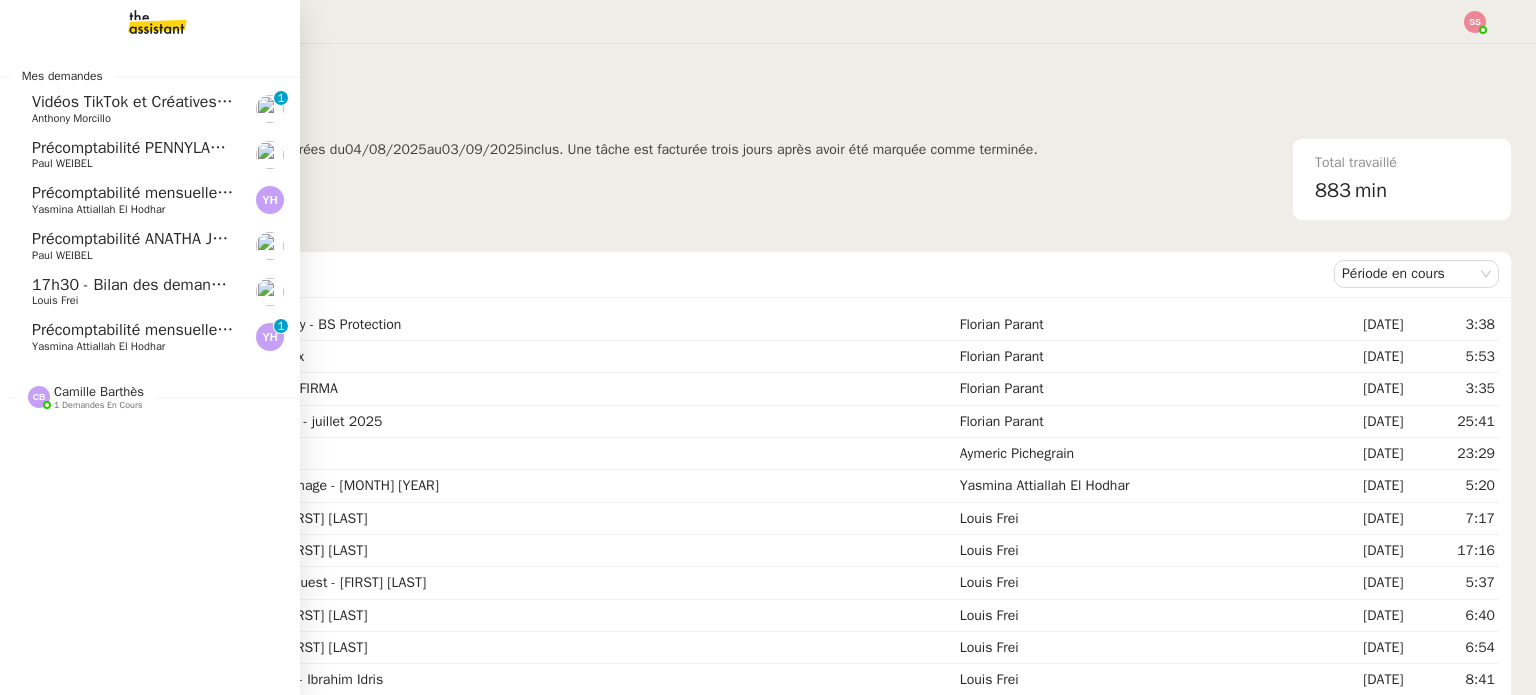 click on "Précomptabilité mensuelle - 4 août 2025" 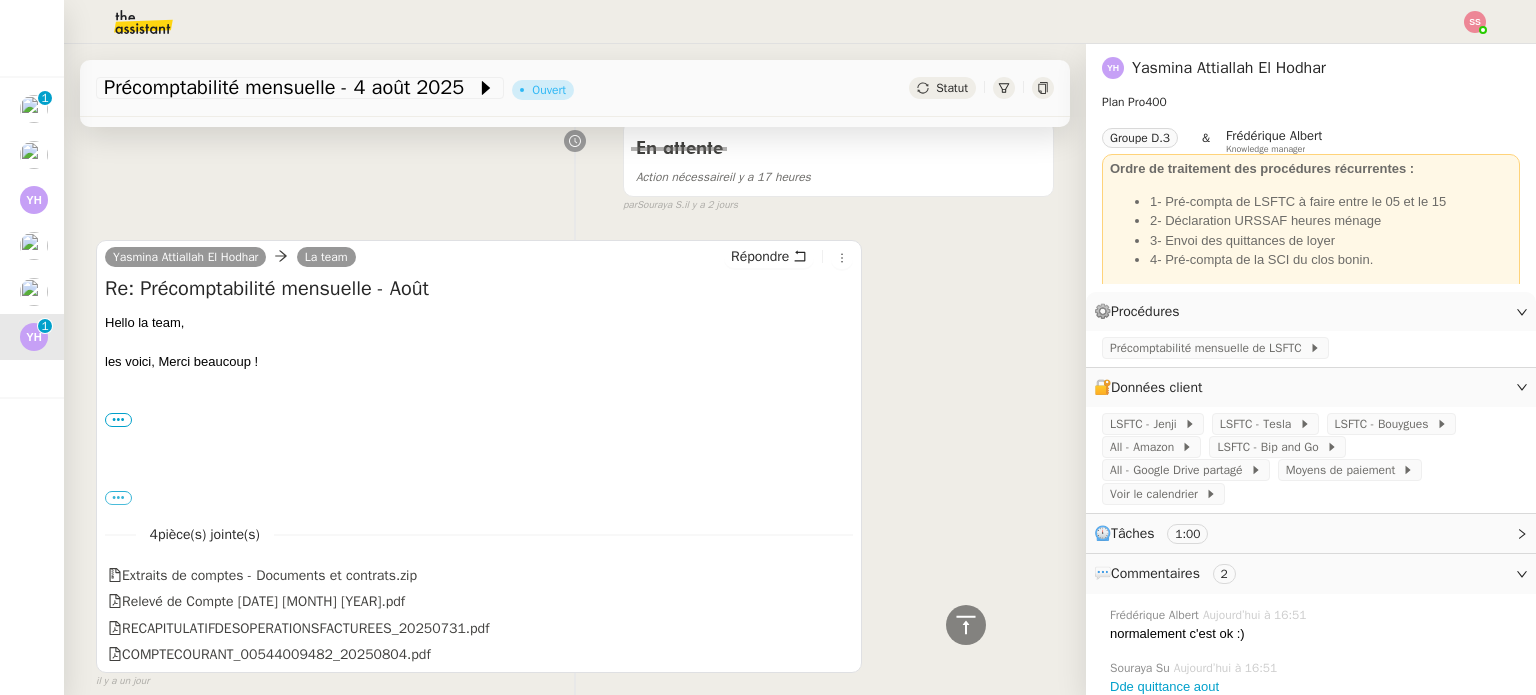 scroll, scrollTop: 800, scrollLeft: 0, axis: vertical 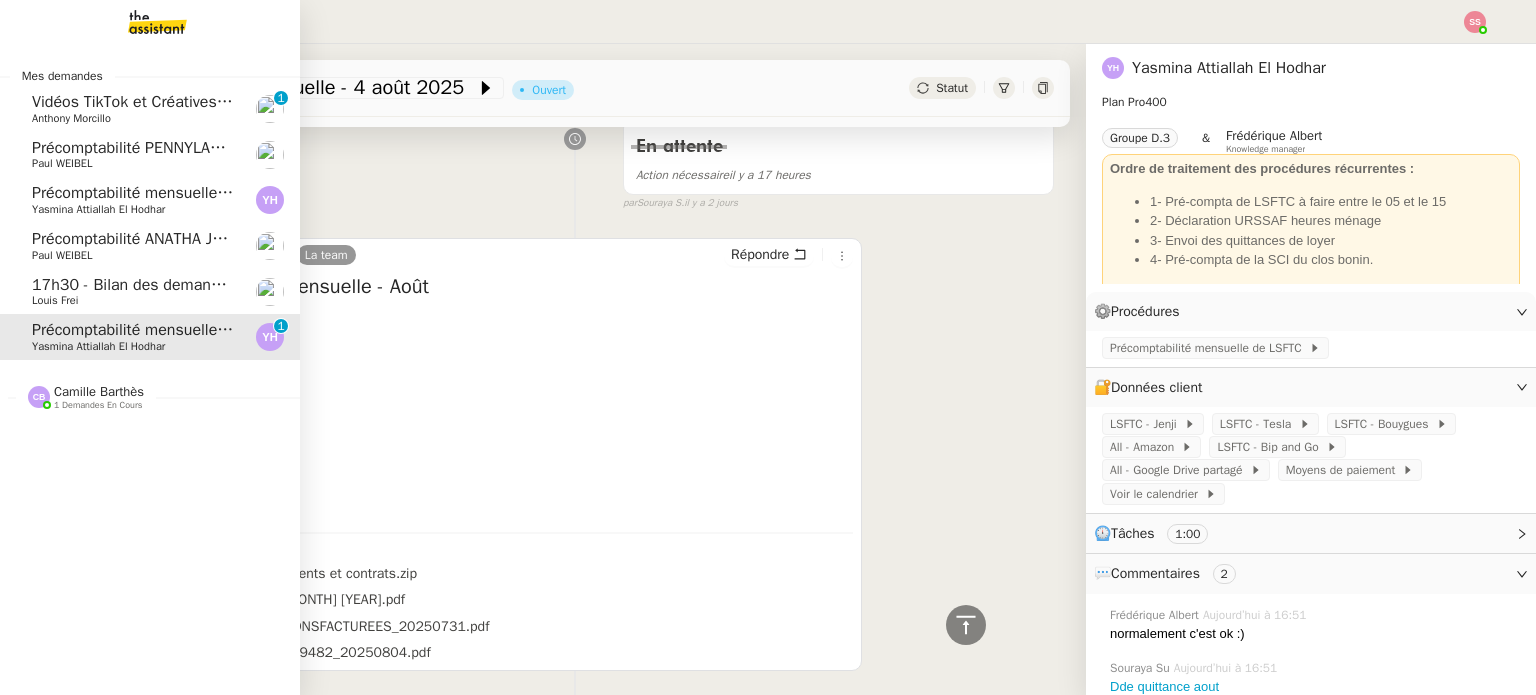 click on "Anthony Morcillo" 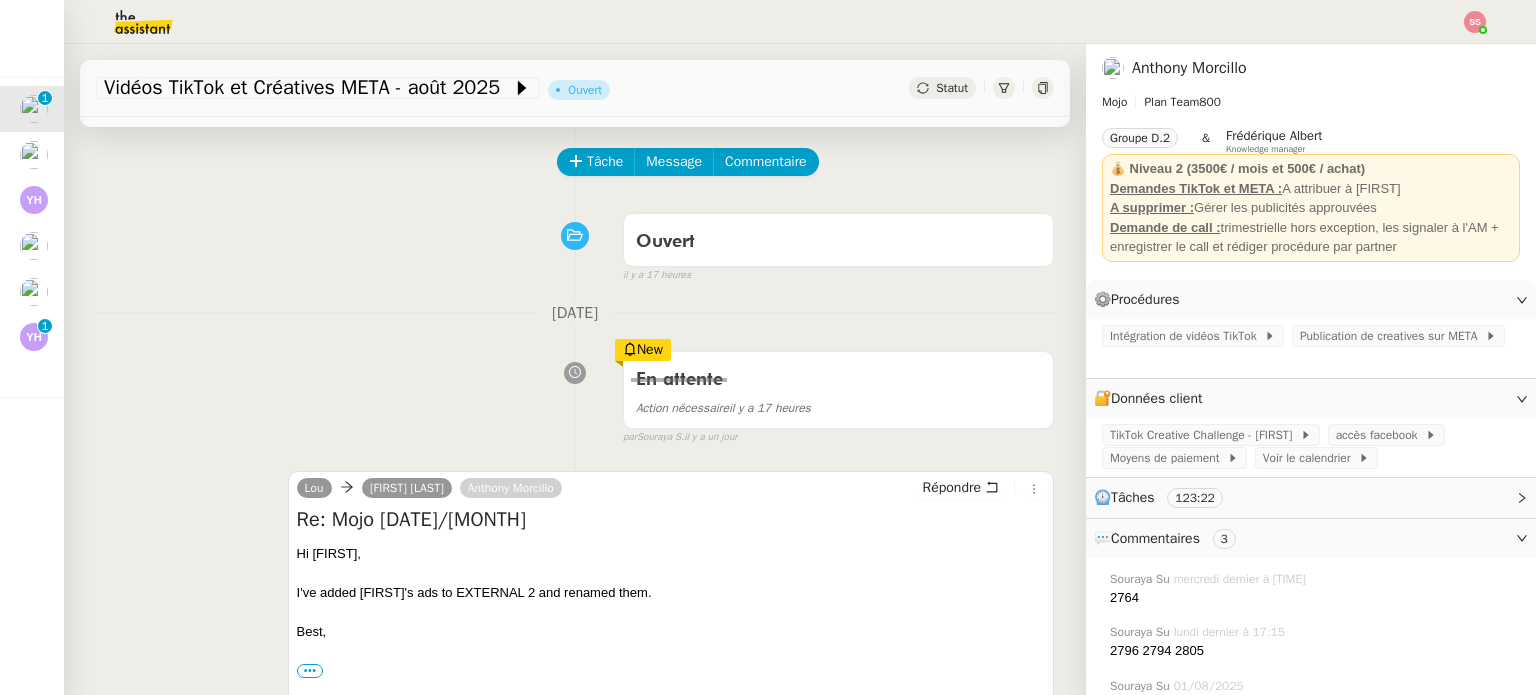 scroll, scrollTop: 100, scrollLeft: 0, axis: vertical 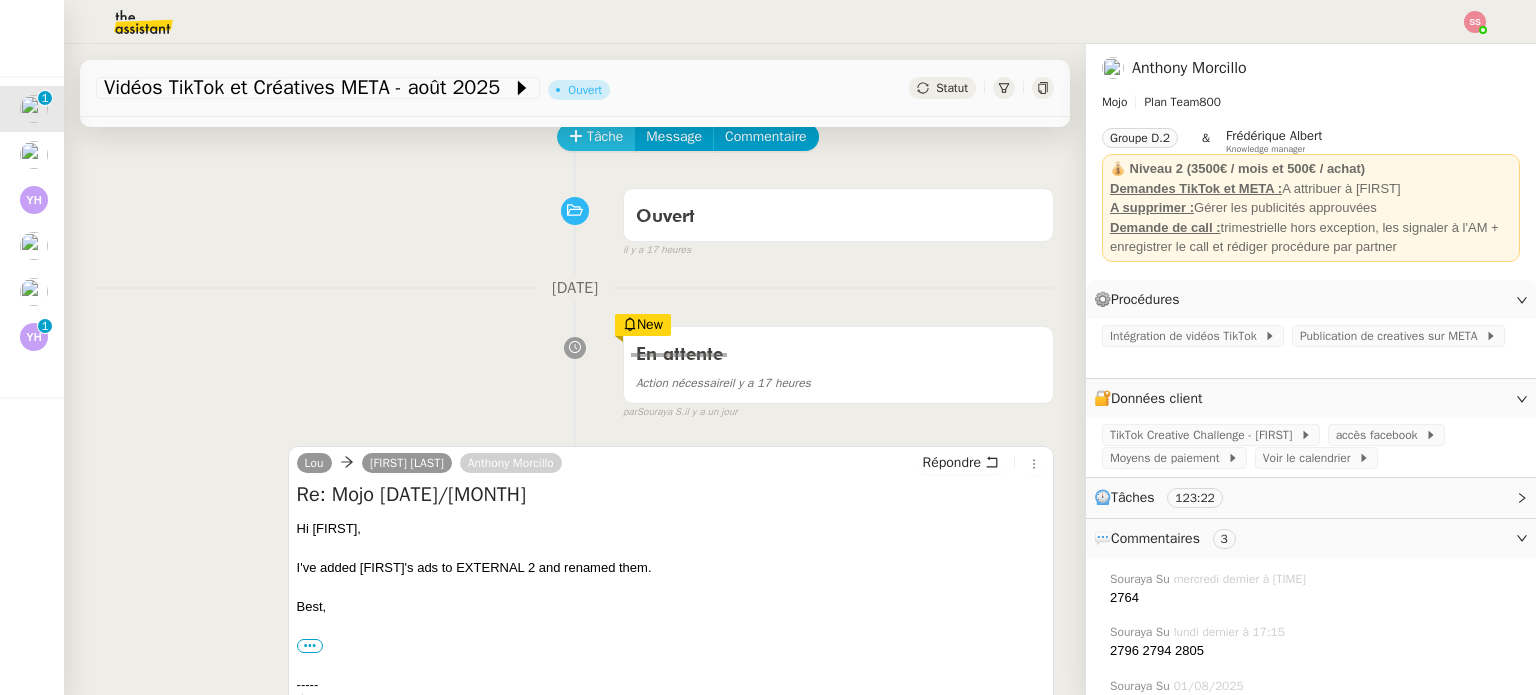 click on "Tâche" 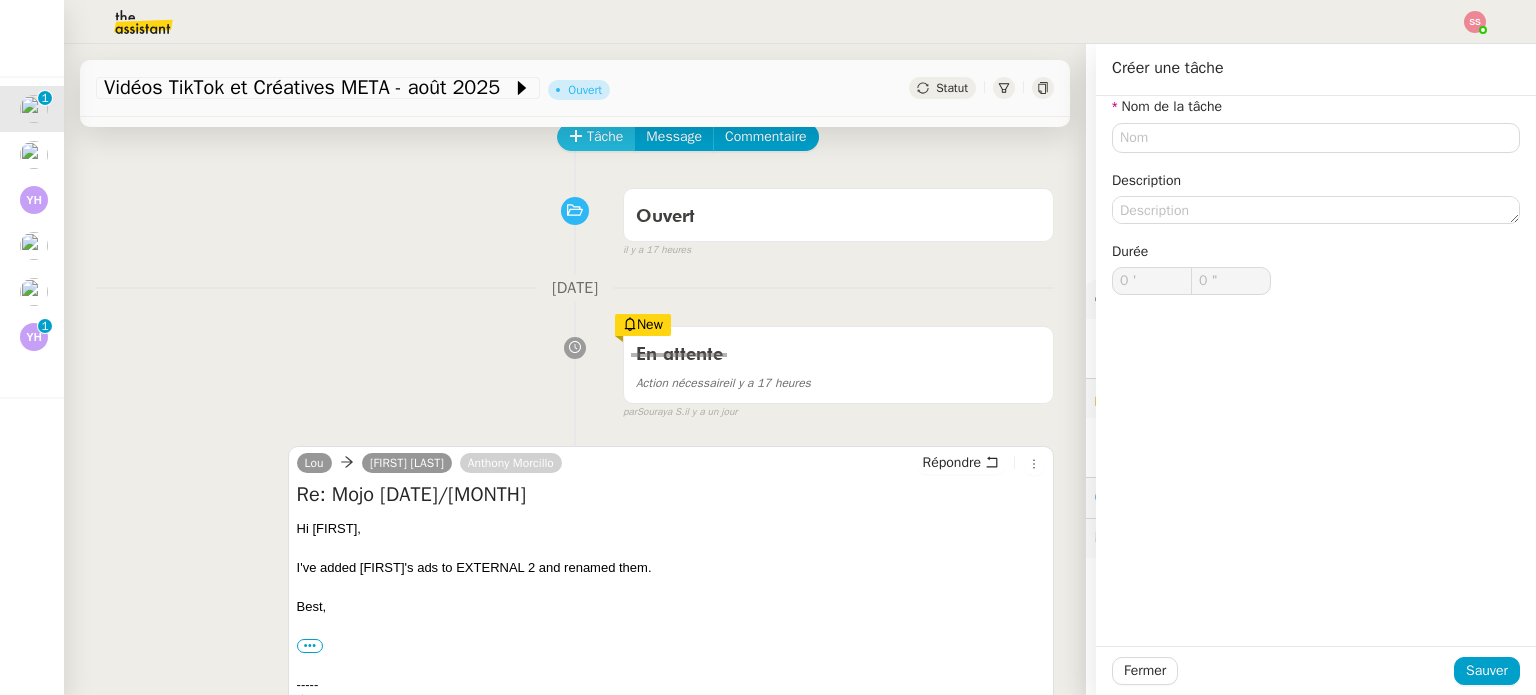 type 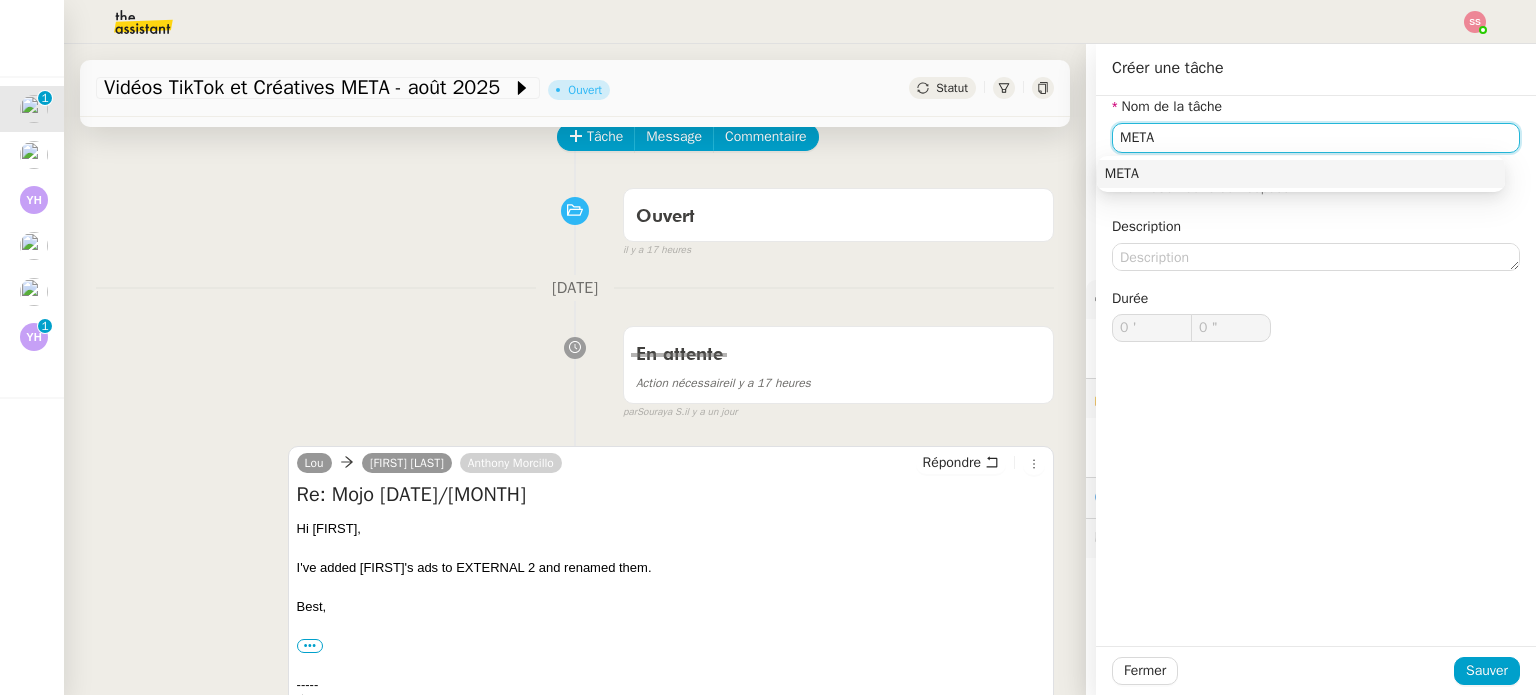 click on "META" at bounding box center [1301, 174] 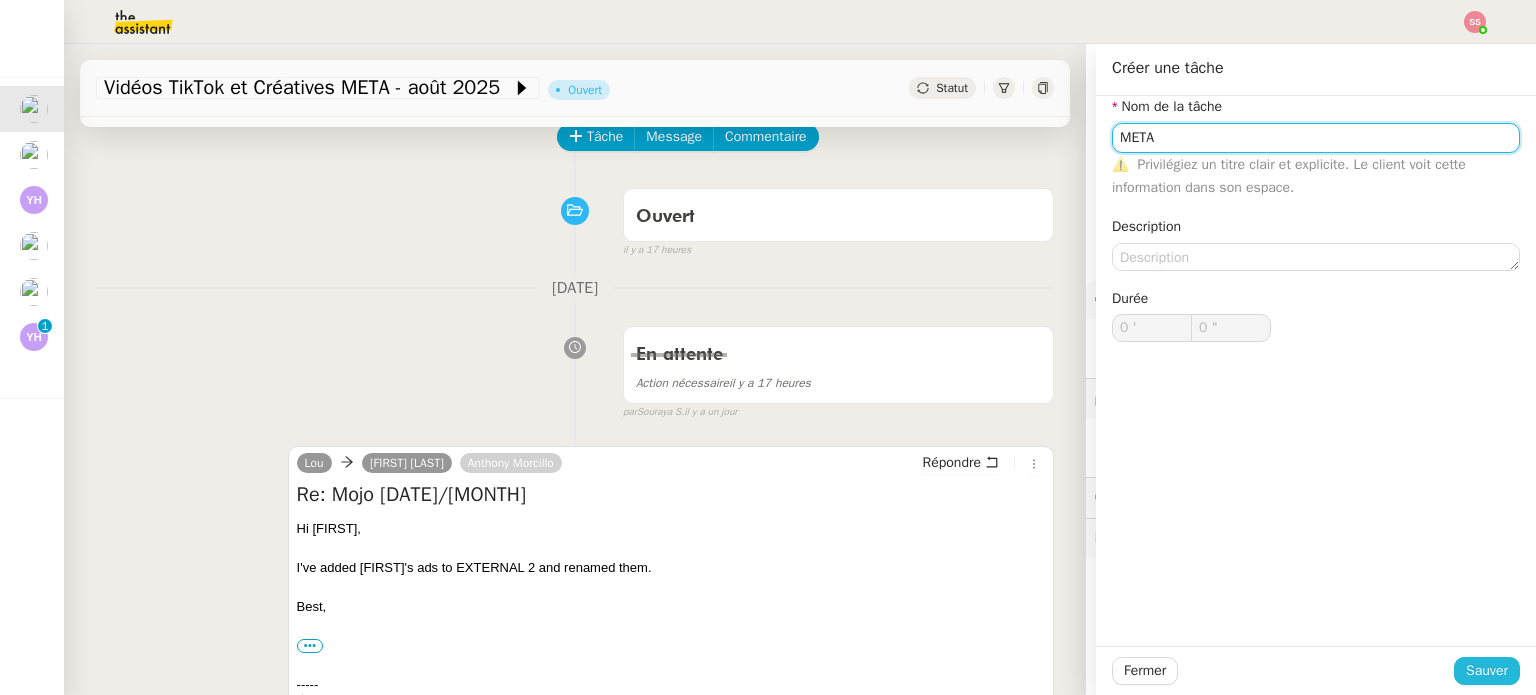 type on "META" 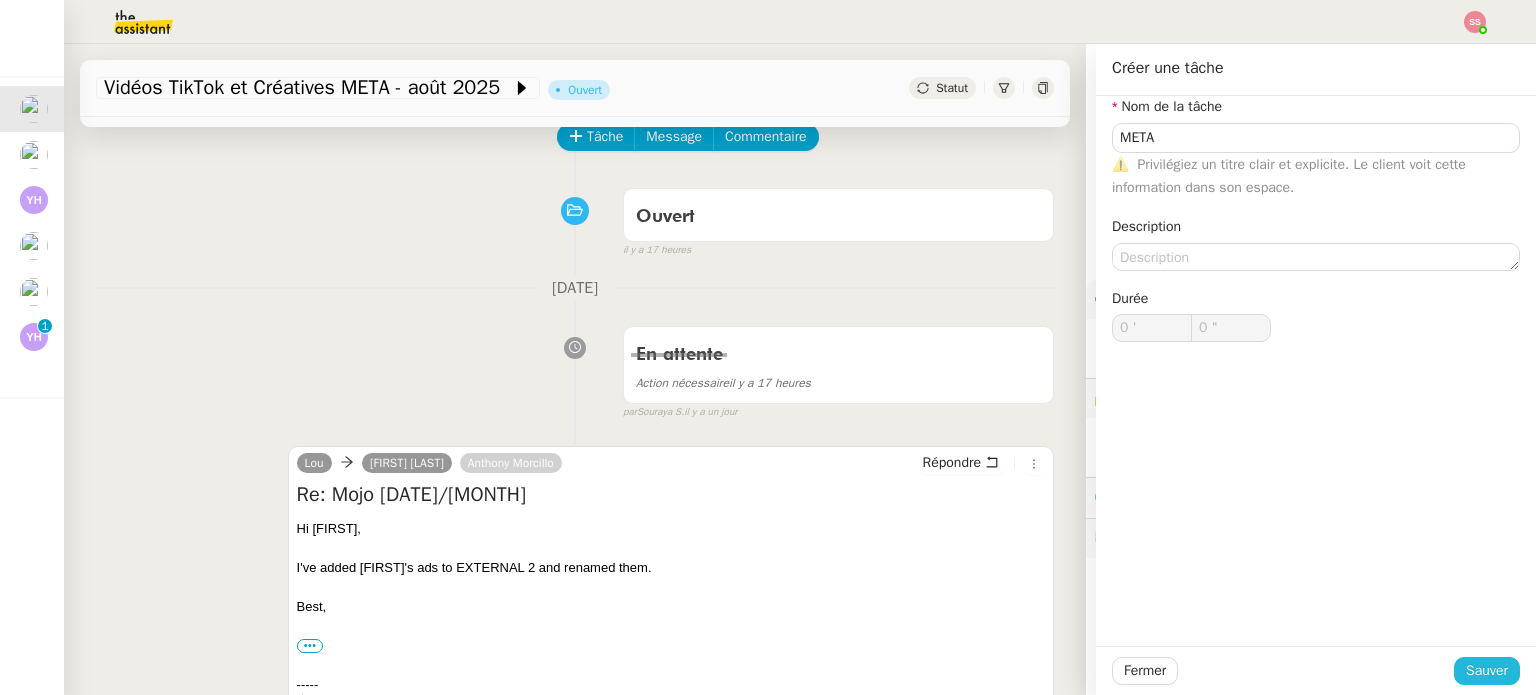 click on "Sauver" 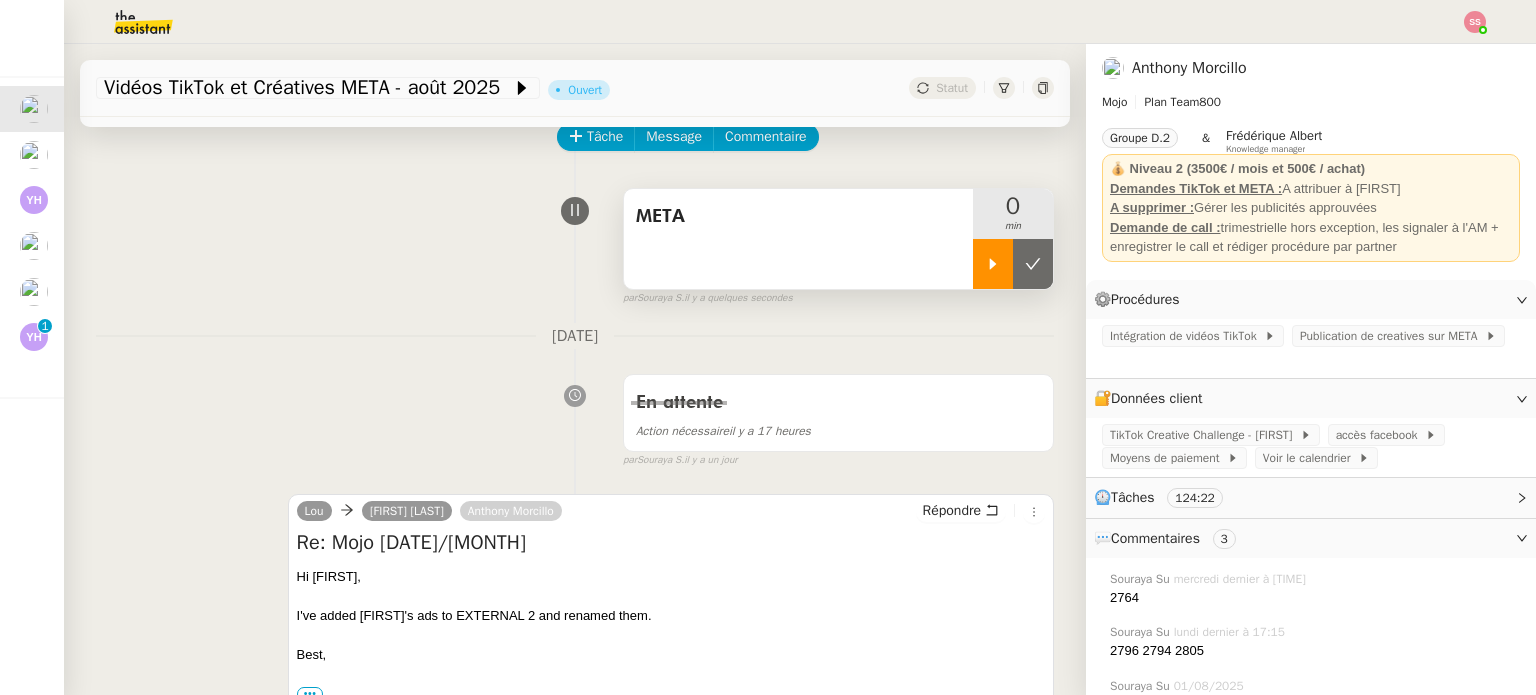 click at bounding box center (993, 264) 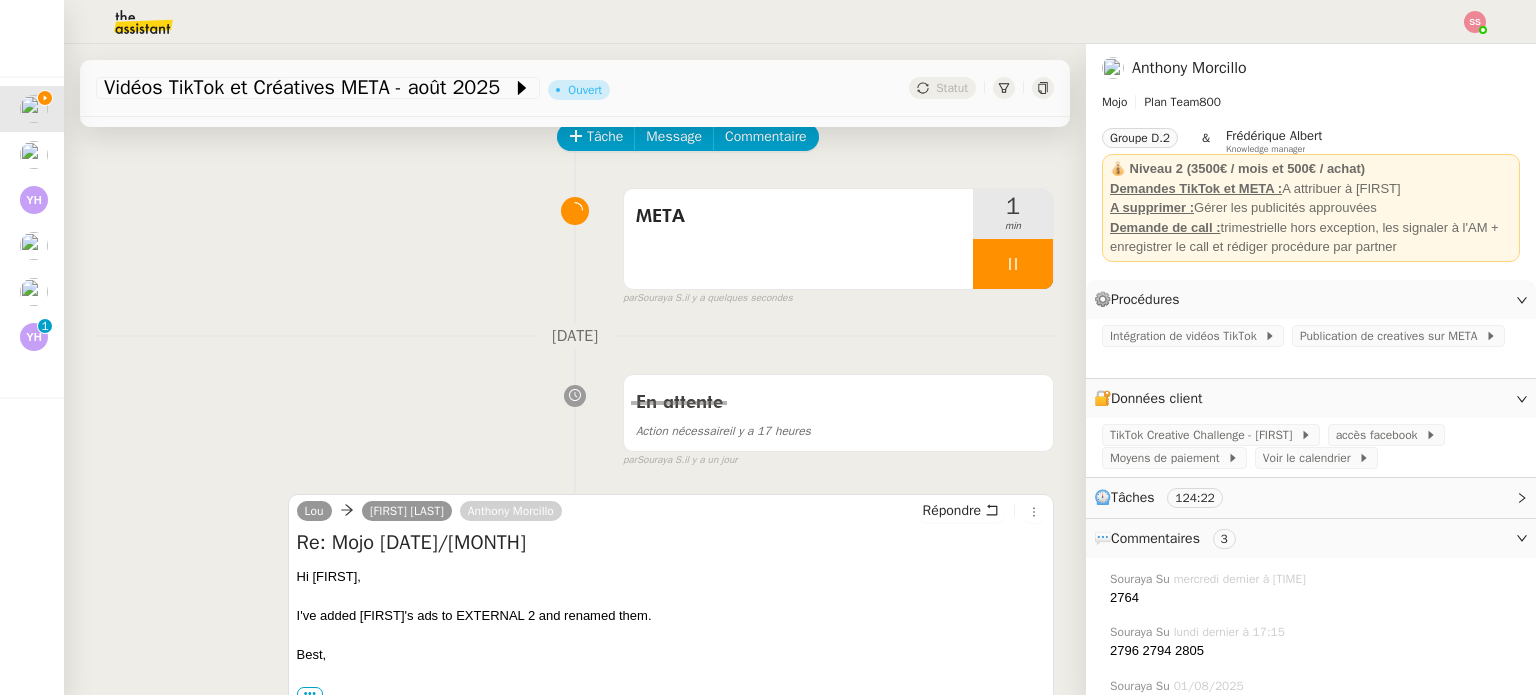 scroll, scrollTop: 0, scrollLeft: 0, axis: both 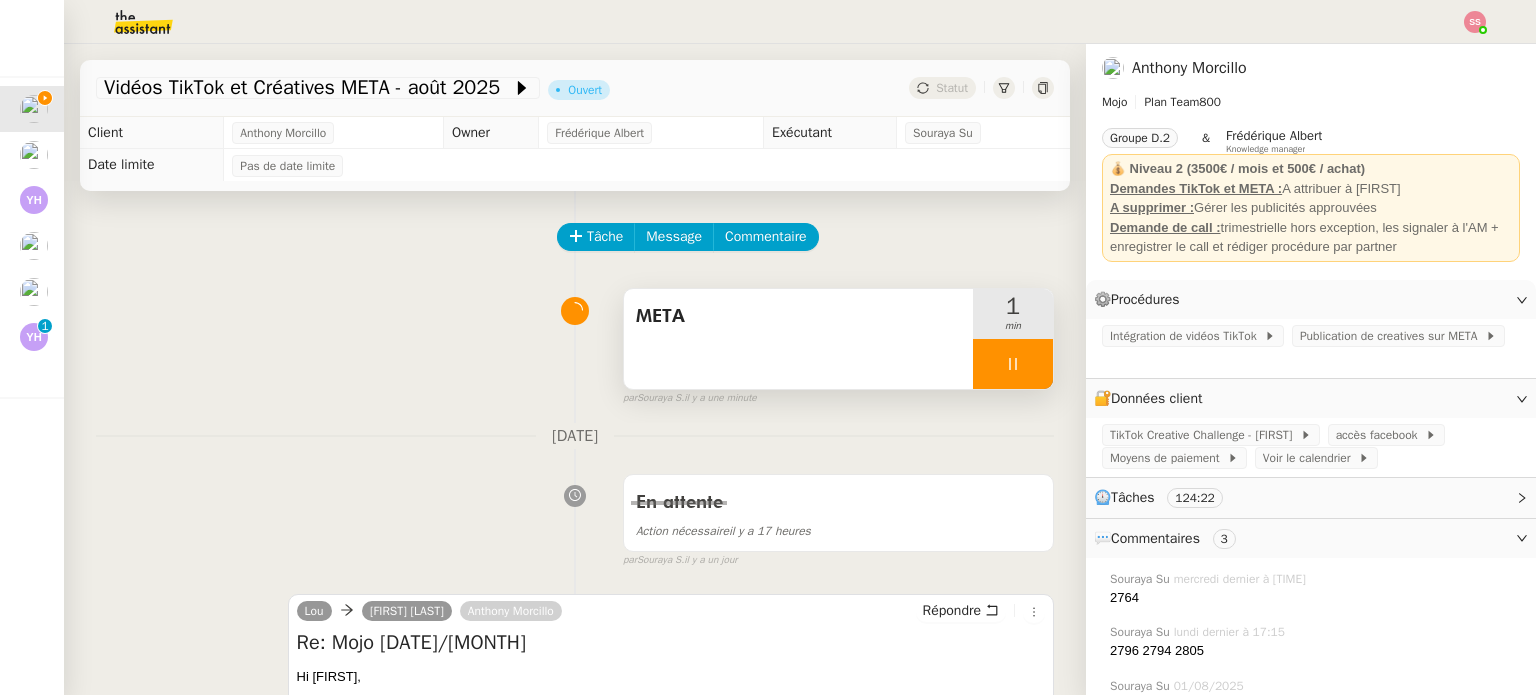 click at bounding box center (1013, 364) 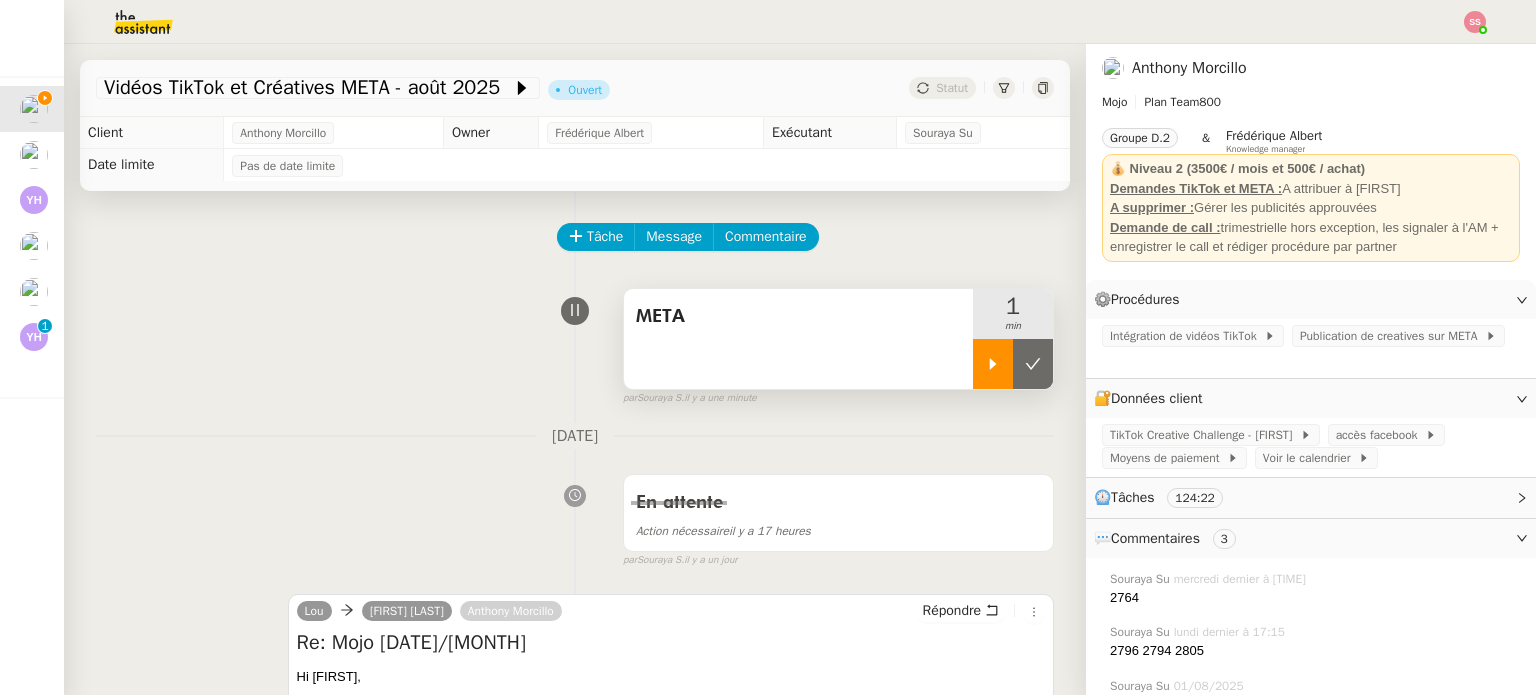 click at bounding box center [1033, 364] 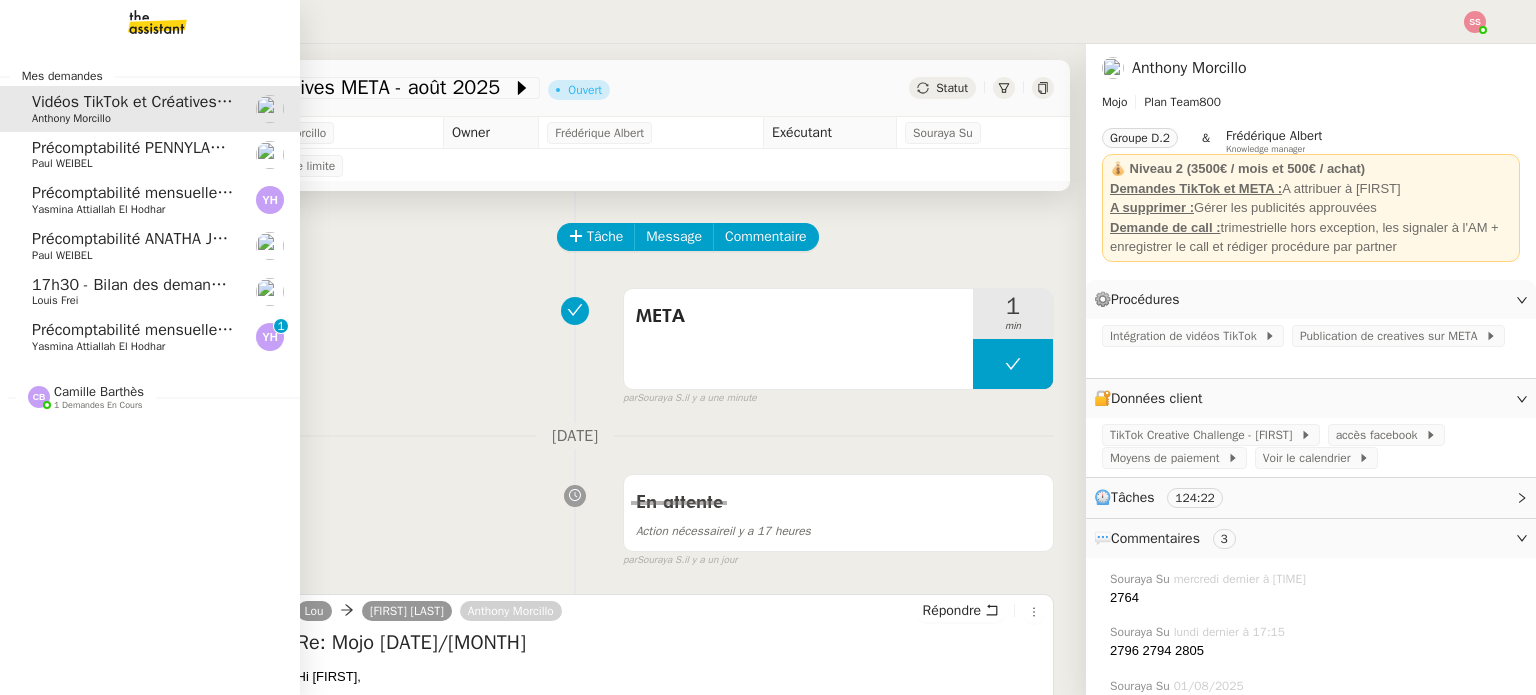 click on "Yasmina  Attiallah El Hodhar" 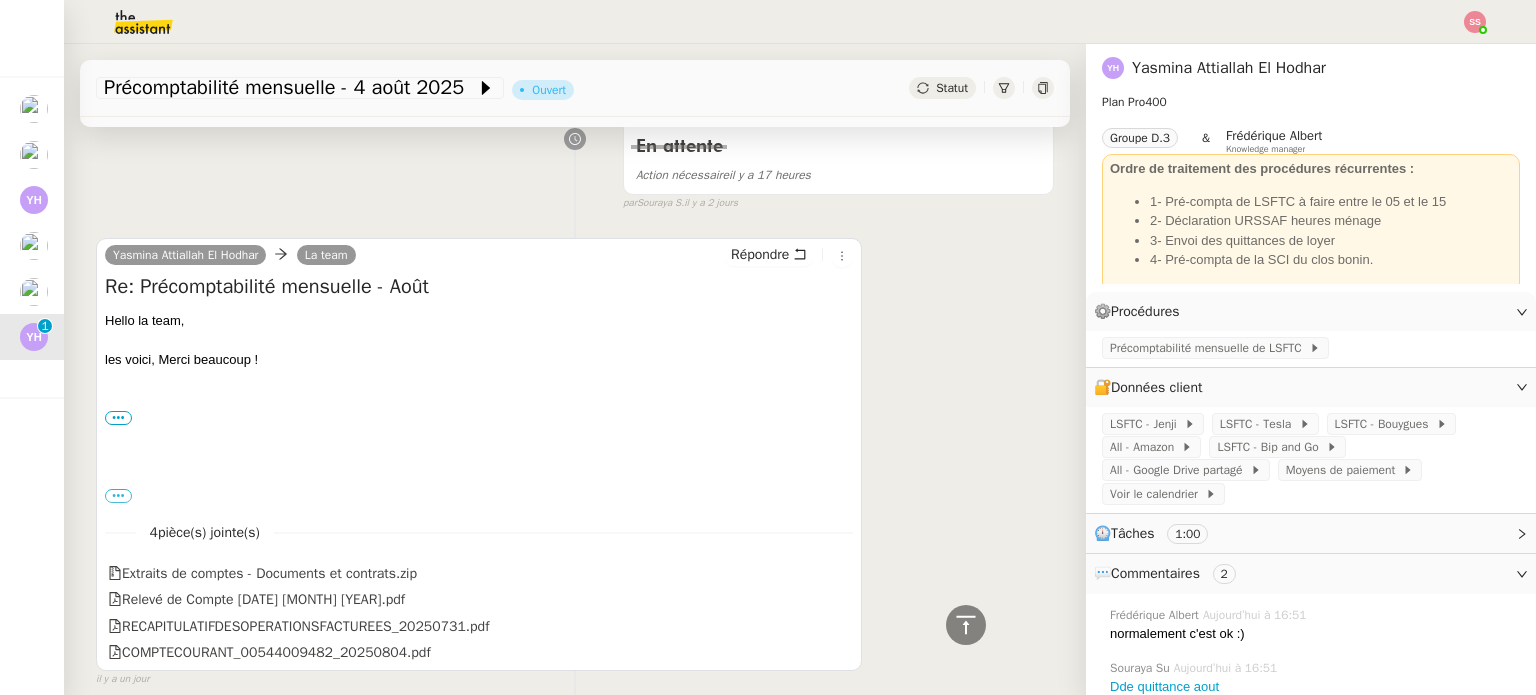scroll, scrollTop: 1200, scrollLeft: 0, axis: vertical 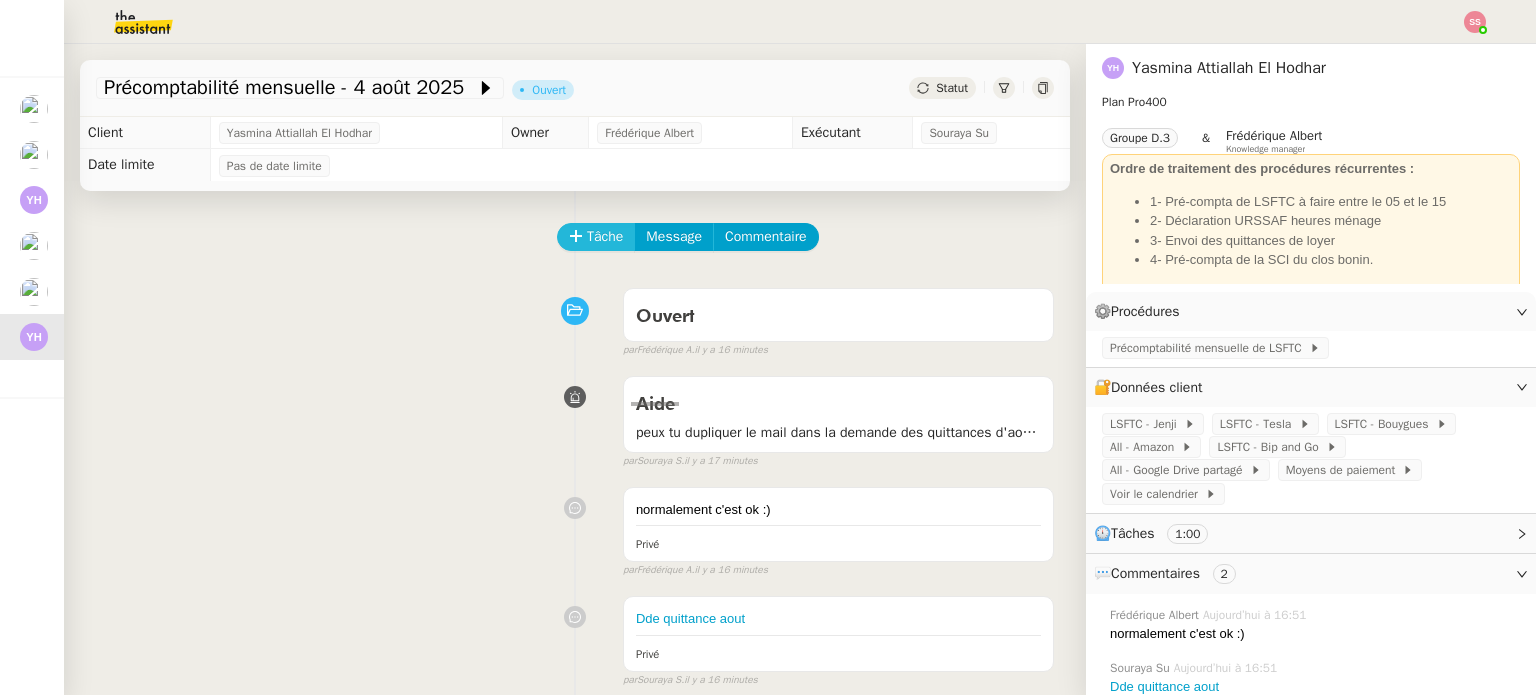click on "Tâche" 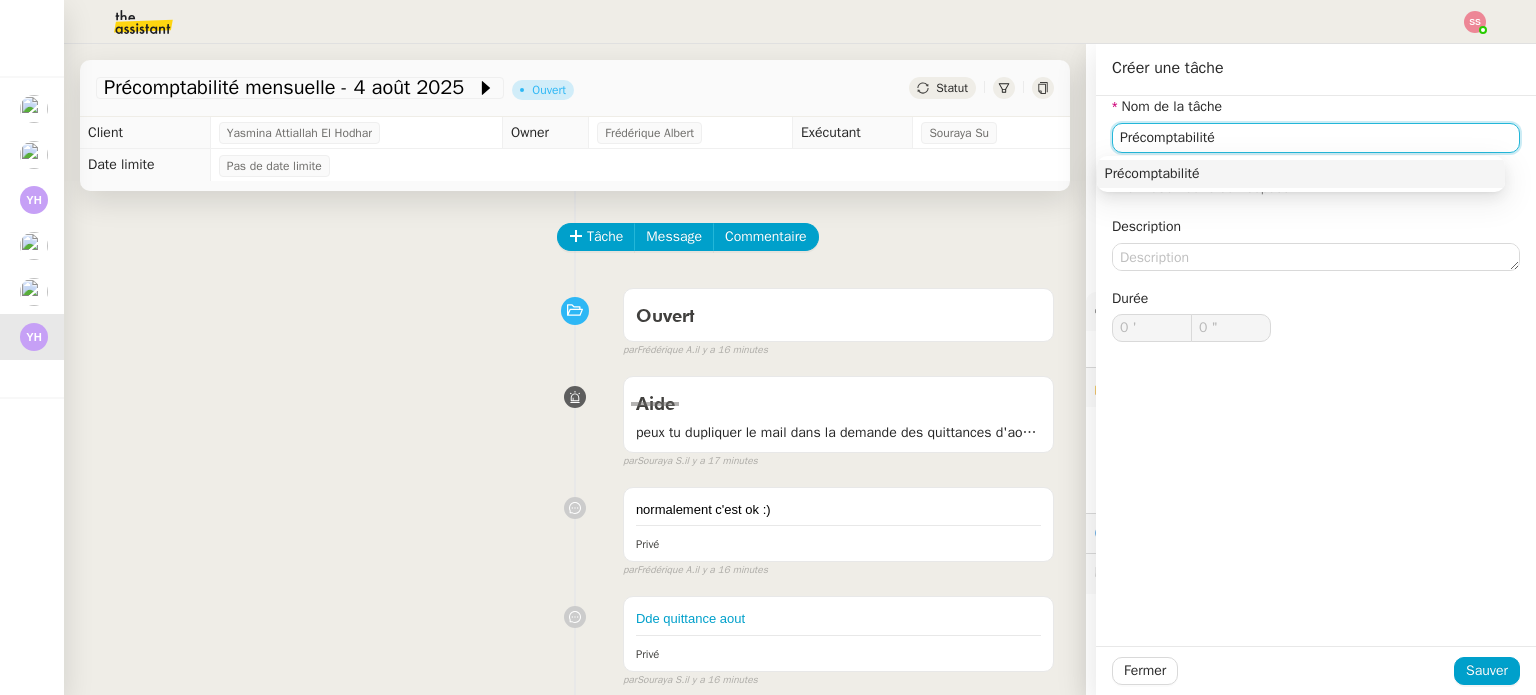 click on "Précomptabilité" at bounding box center (1301, 174) 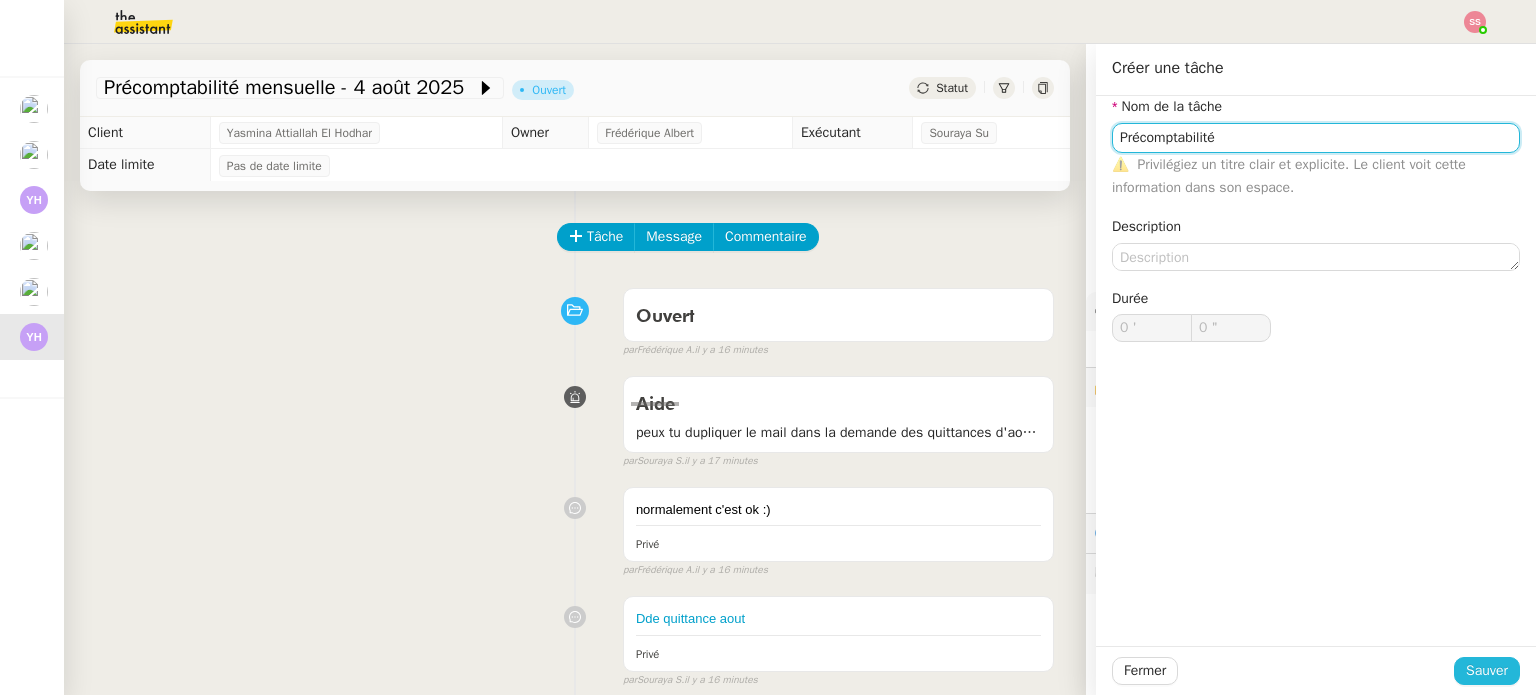 type on "Précomptabilité" 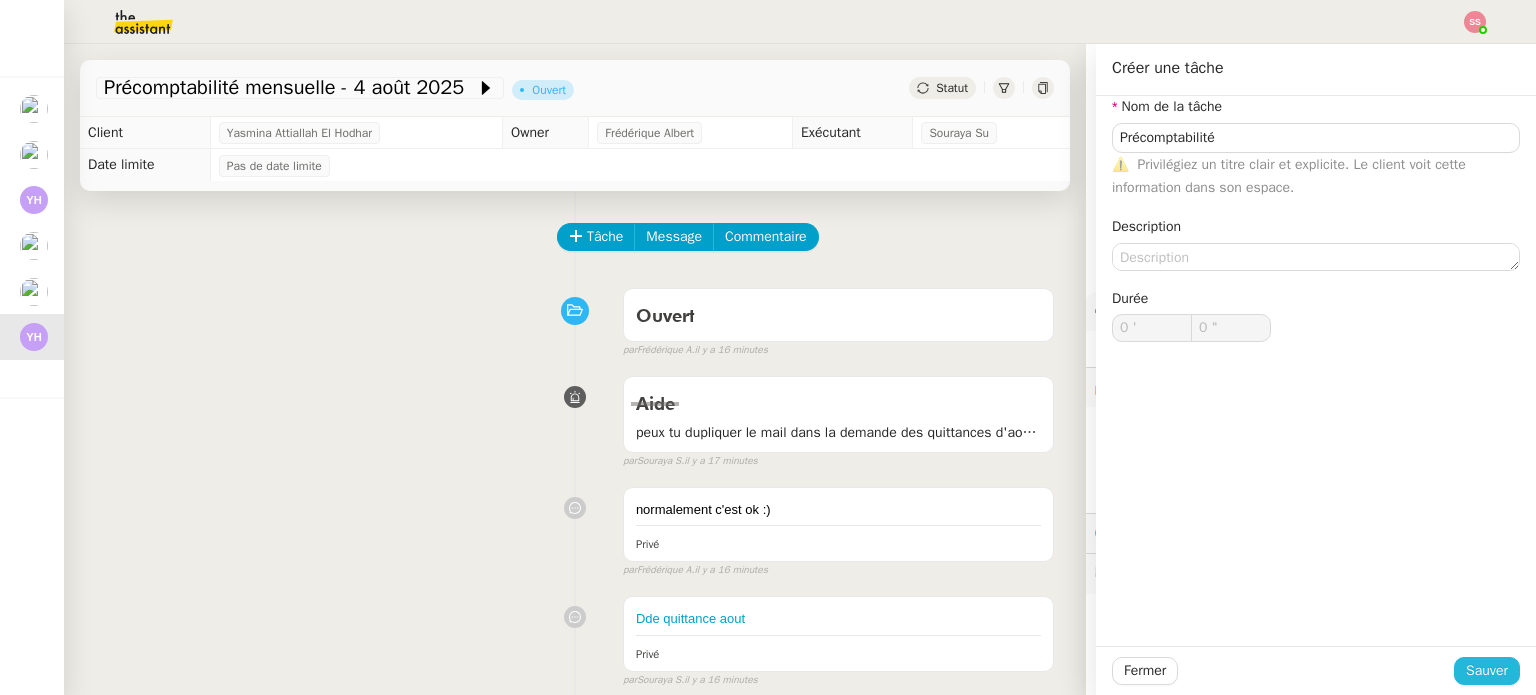 click on "Sauver" 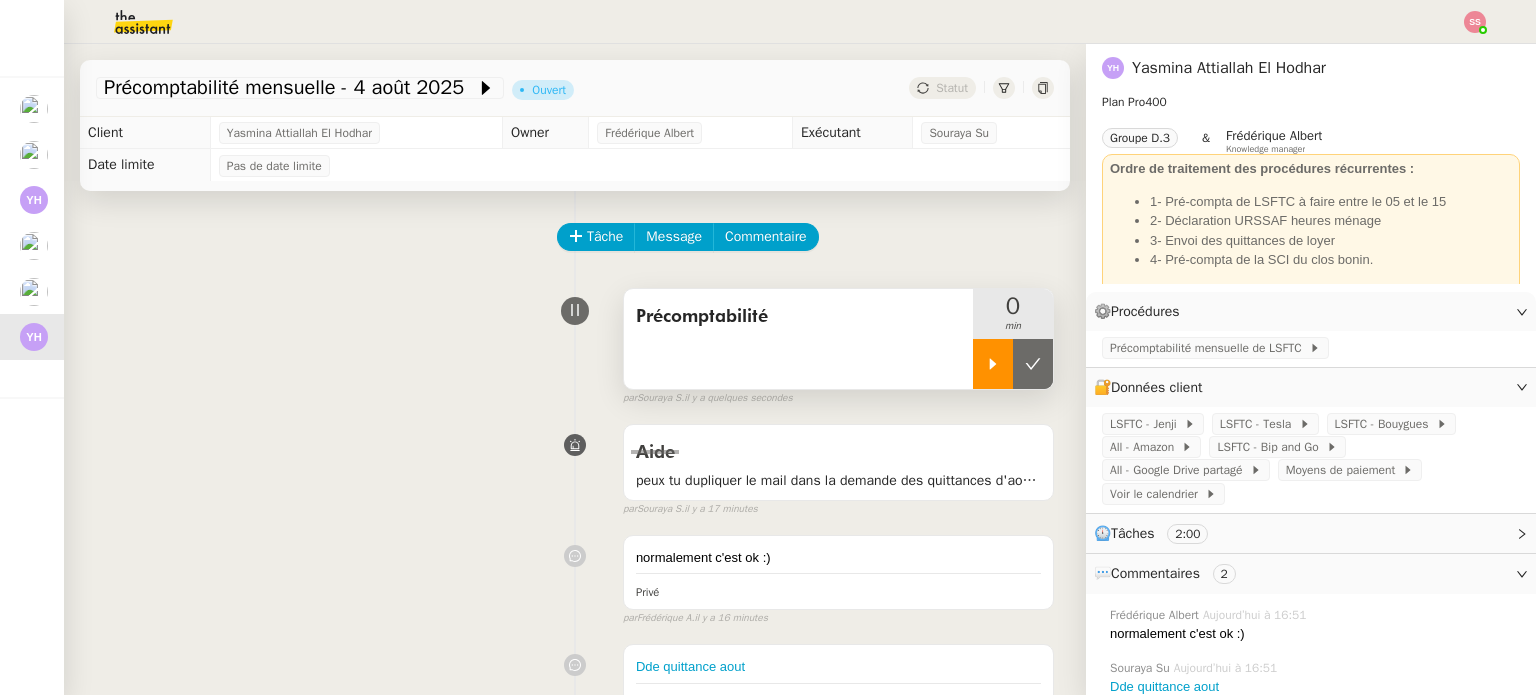 click at bounding box center [993, 364] 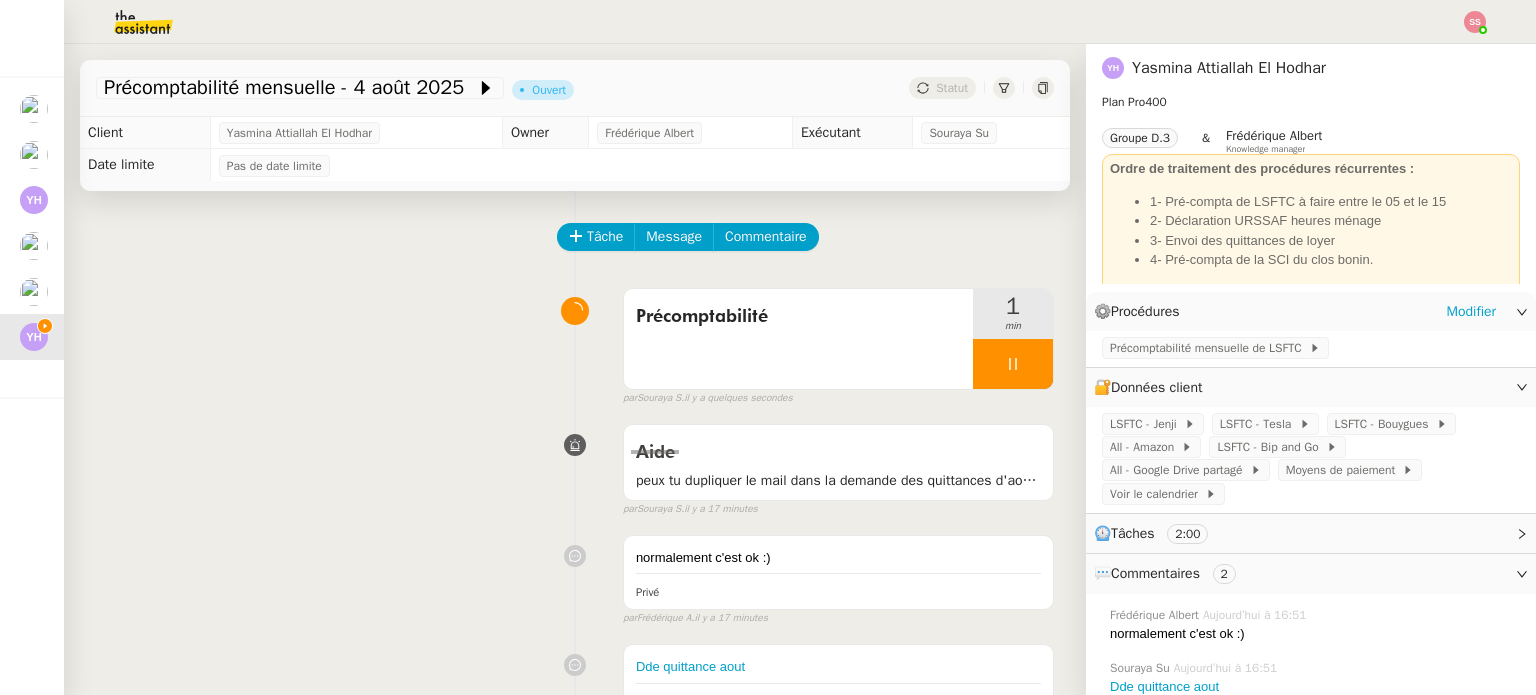 click on "Précomptabilité mensuelle de LSFTC" 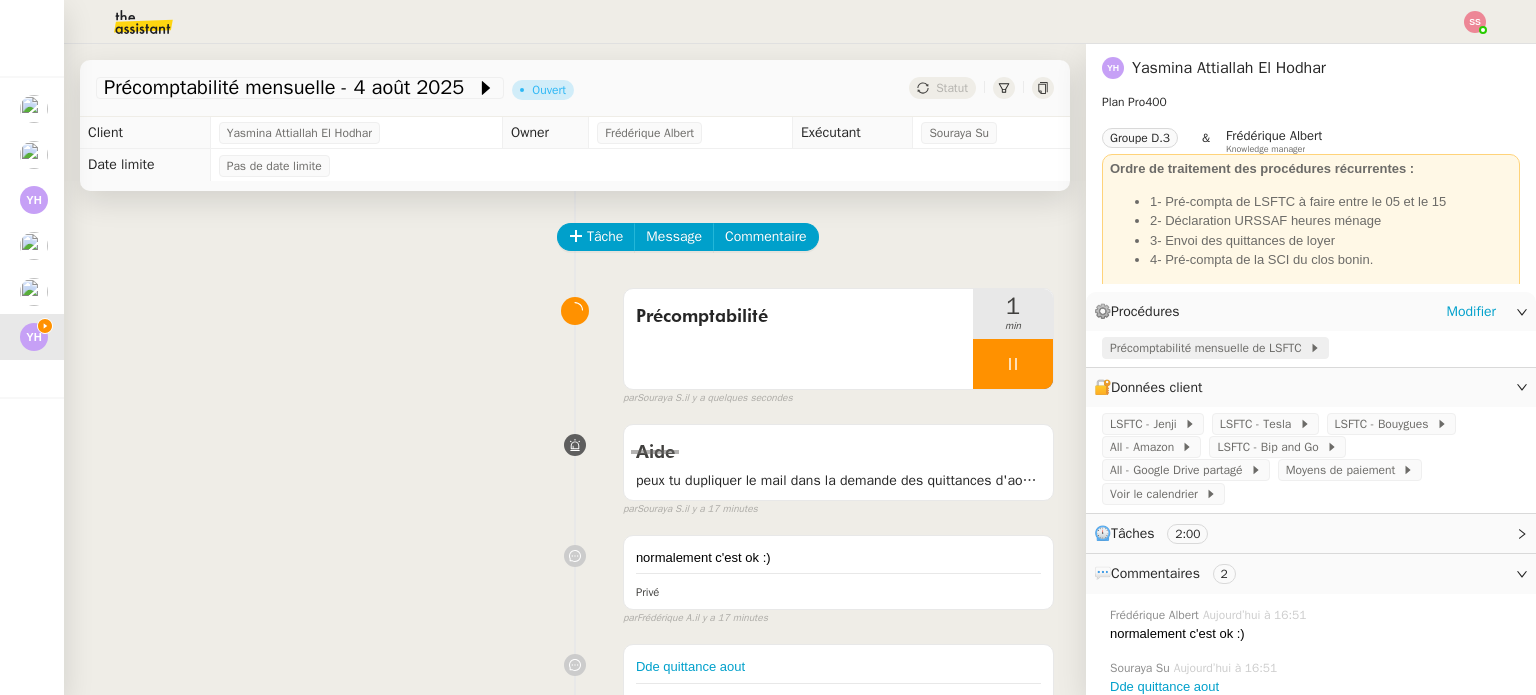 click on "Précomptabilité mensuelle de LSFTC" 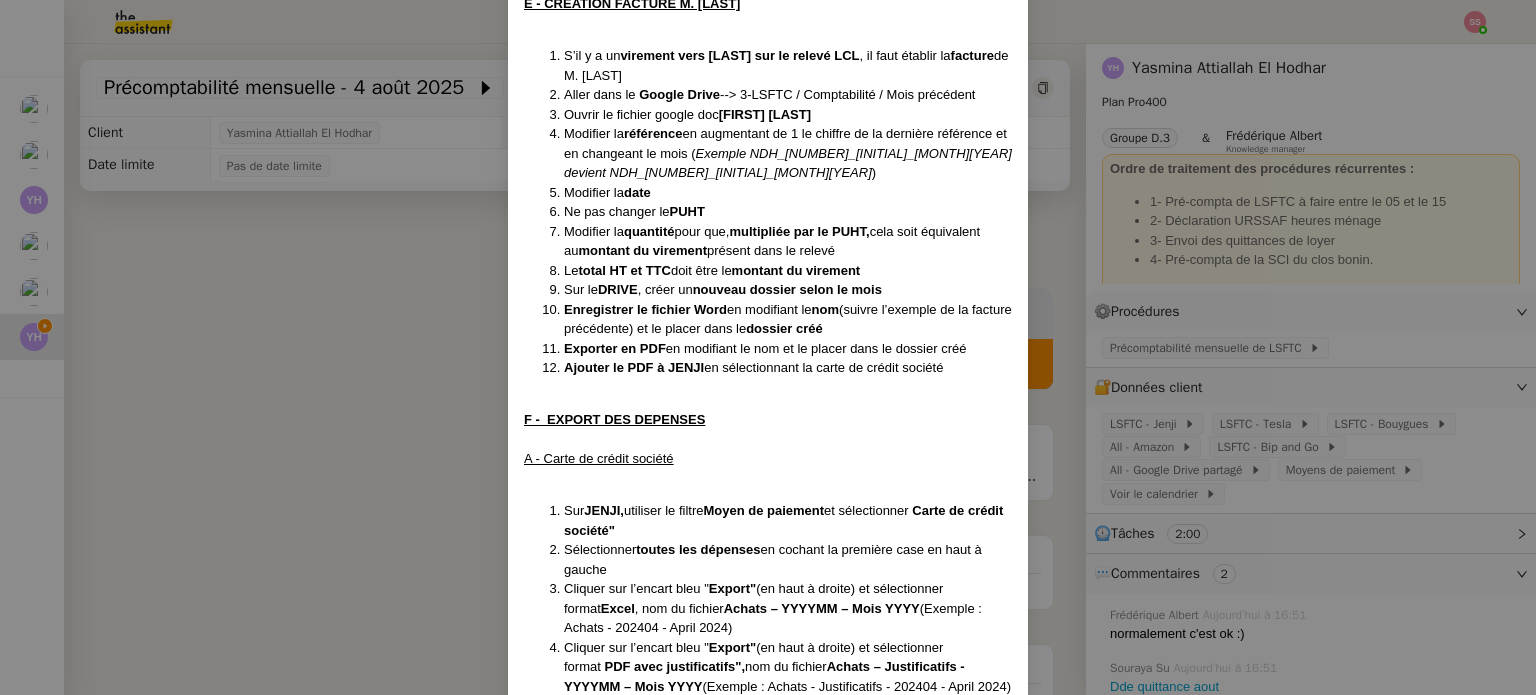 scroll, scrollTop: 1700, scrollLeft: 0, axis: vertical 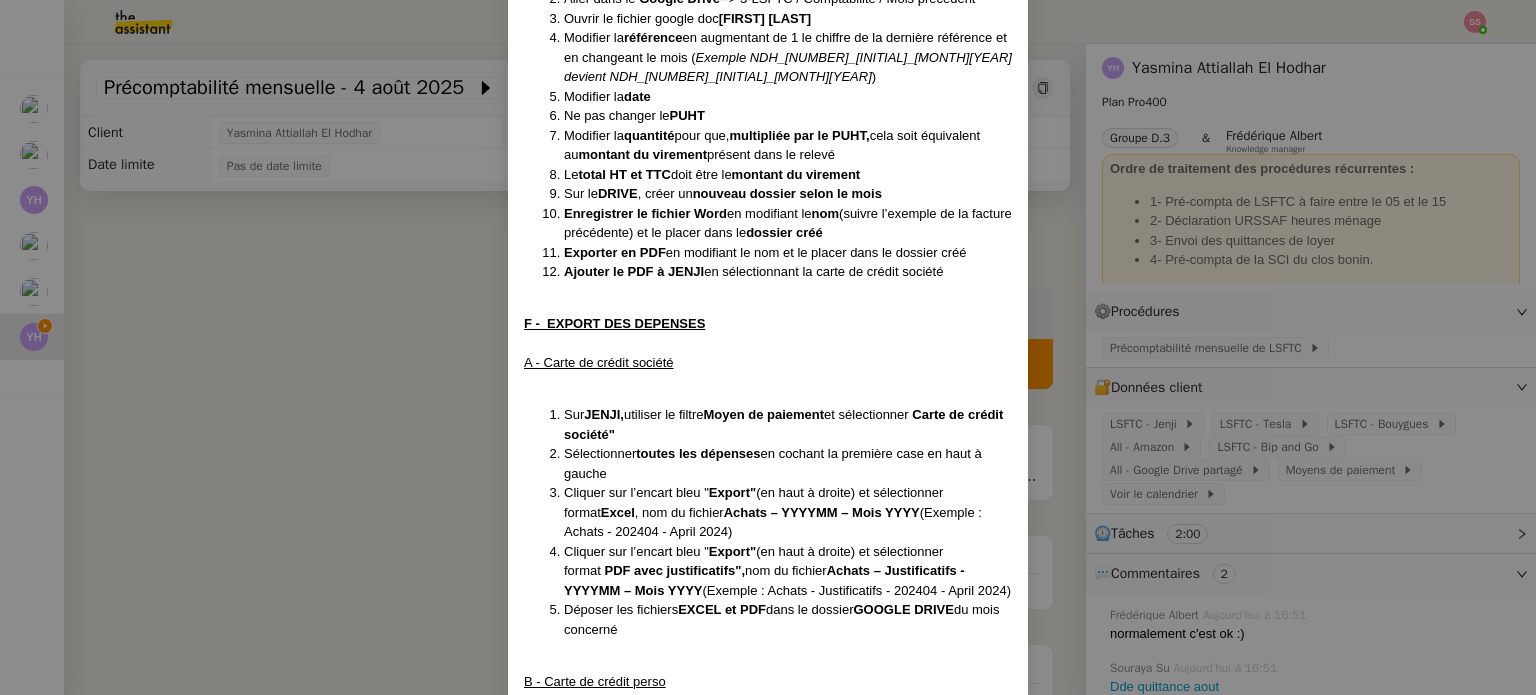 click on "Créée le [DATE]/[YEAR] MAJ le [DATE]/[YEAR] Contexte : Il s'agit de la préparation de la comptabilité de [BRAND] mensuelle en début de mois Récurrence : le [DATE] du mois PROCÉDURE A - TRAITEMENT [BRAND] Envoyer à la cliente un mail le [DATE] de chaque mois pour lui demander le relevé de compte ET le fichier des opérations facturées . Si toujours pas envoyé, lui rappeler le [DATE] puis le [DATE] Se connecter à [BRAND] et aller dans "Mes dépenses" et filtrer les dépenses par date en sélectionnant le mois écoulé Pour chaque ligne, vérifier la date, le vendeur, les montants TVA et TTC et la catégorie Modifier si besoin Marquer la dépense comme traitée B - EXPORT DE DONNÉES Sélectionner toutes les dépenses en cochant la première case en haut à gauche Cliquer sur l’encart bleu" Export" (en haut à droite) et sélectionner format Excel Télécharger l’export en allant dans la rubrique "Exports" puis "…" et "Télécharger" C - CONCORDANCE [BRAND] - RELEVE LC L Excel" at bounding box center [768, 347] 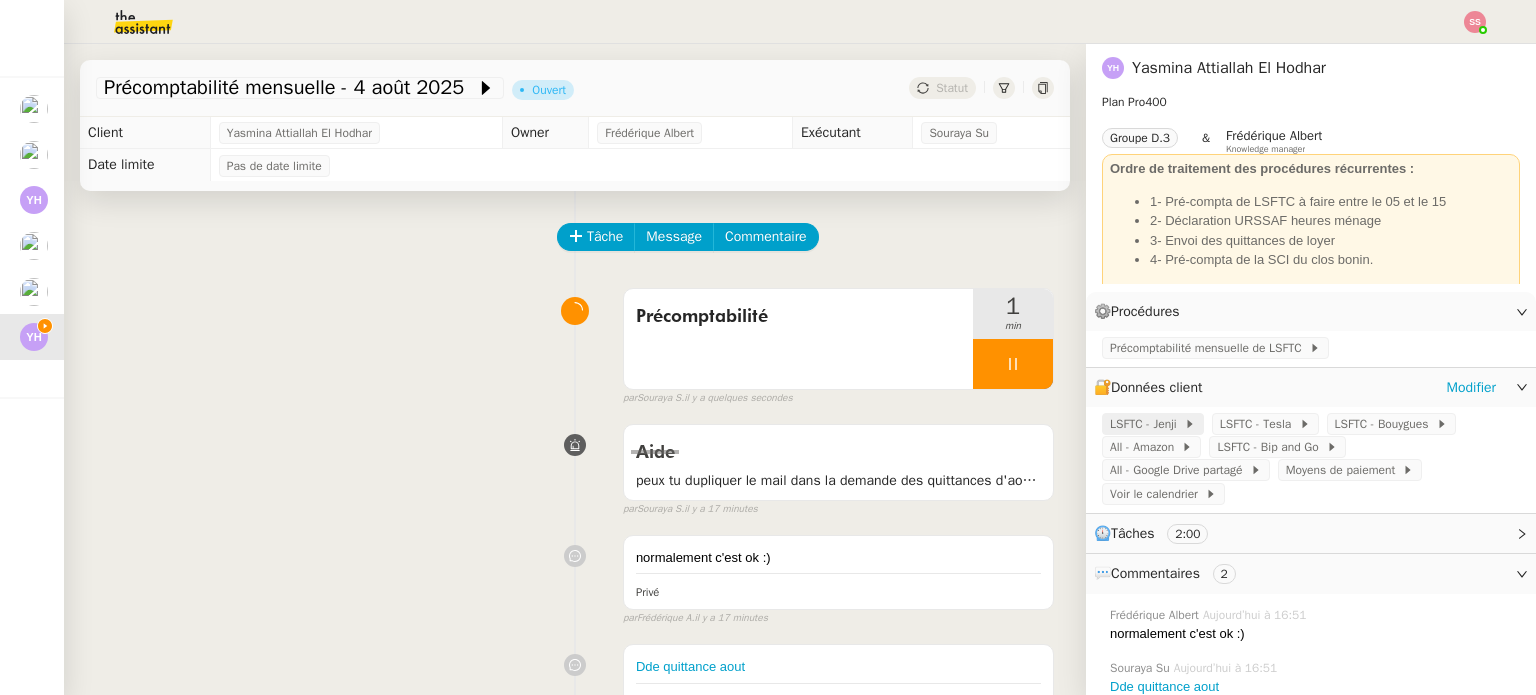 click on "LSFTC - Jenji" 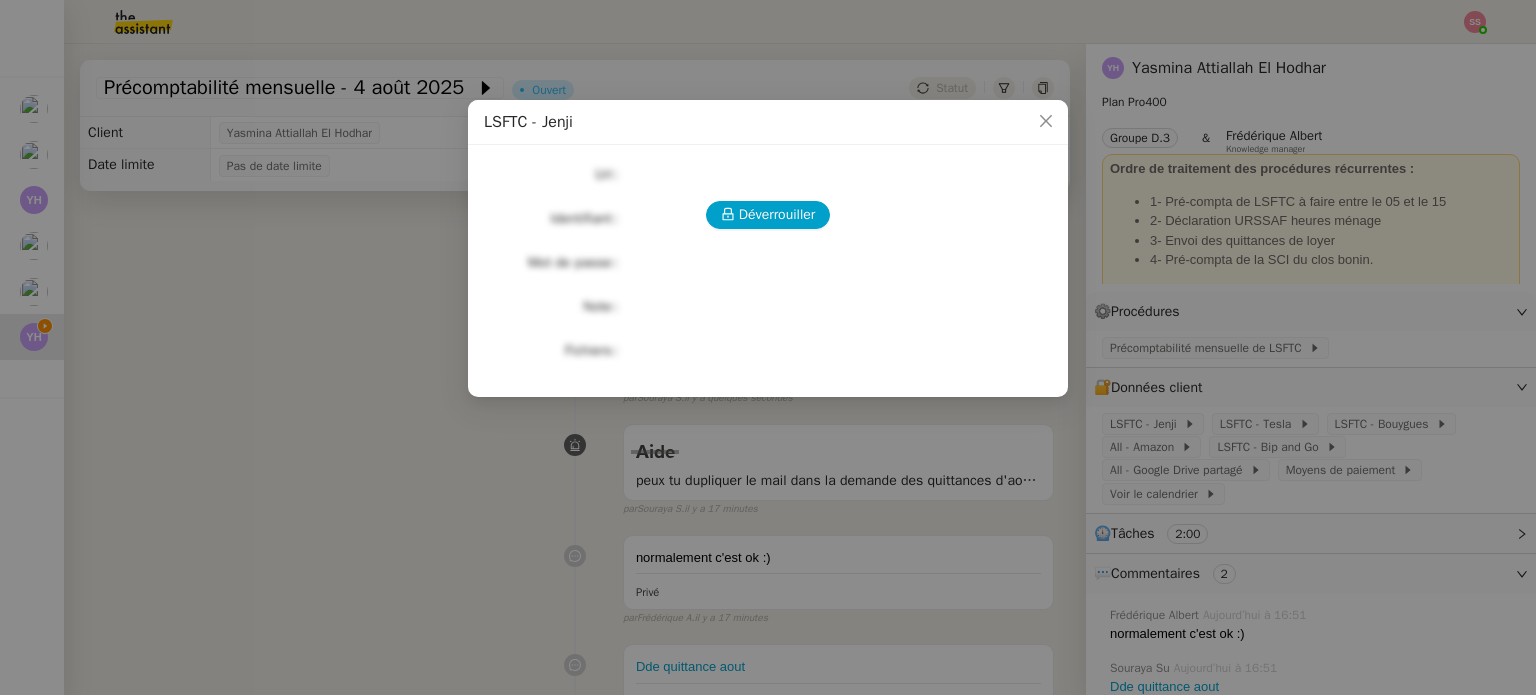 click on "Déverrouiller Url    Identifiant Mot de passe Note Fichiers Upload" at bounding box center [768, 263] 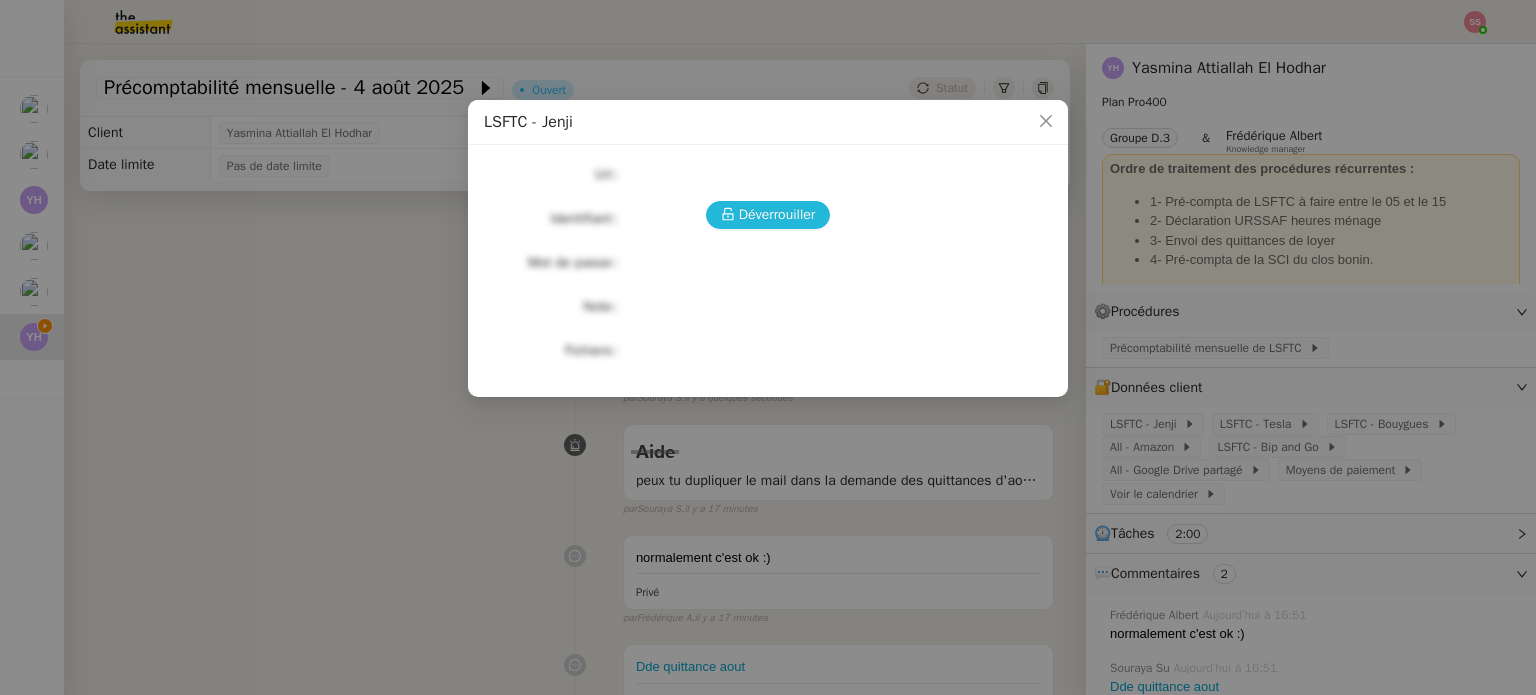 click on "Déverrouiller" at bounding box center [777, 214] 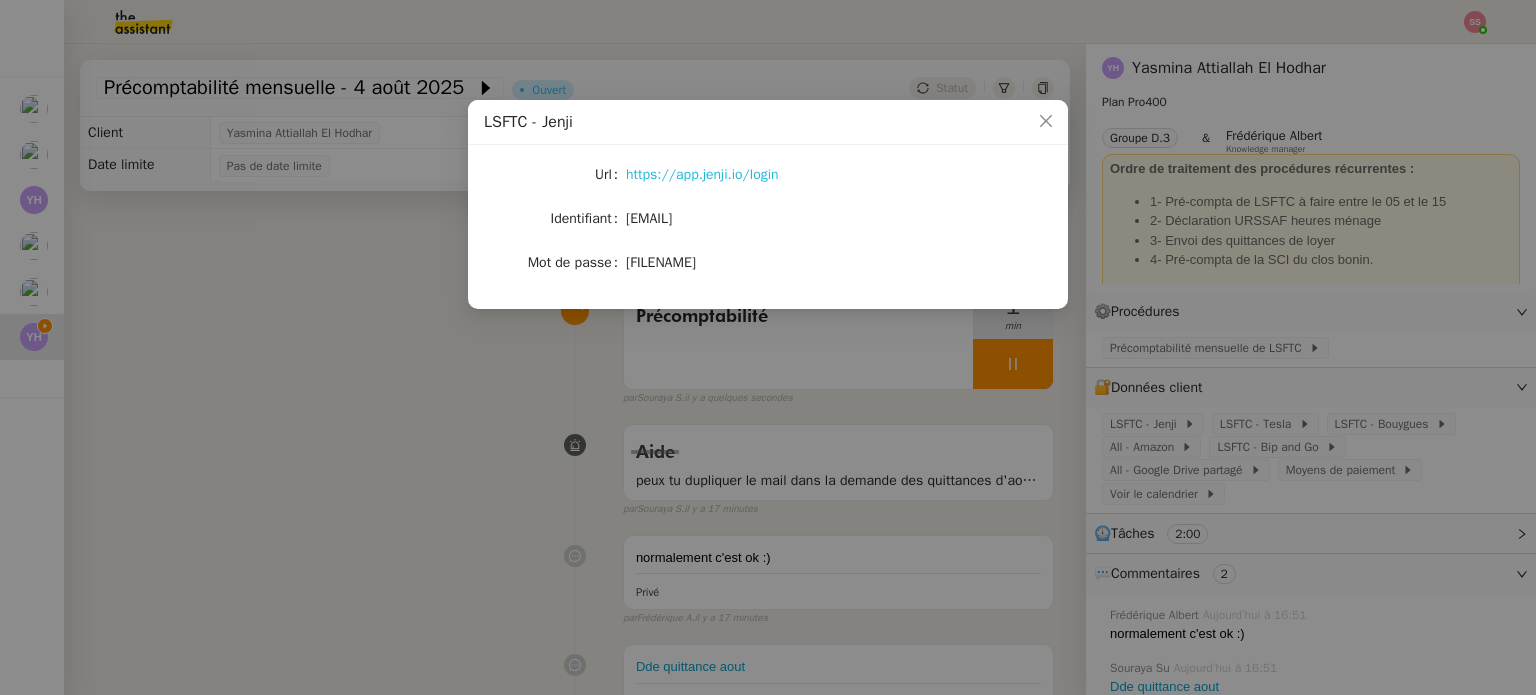 click on "https://app.jenji.io/login" 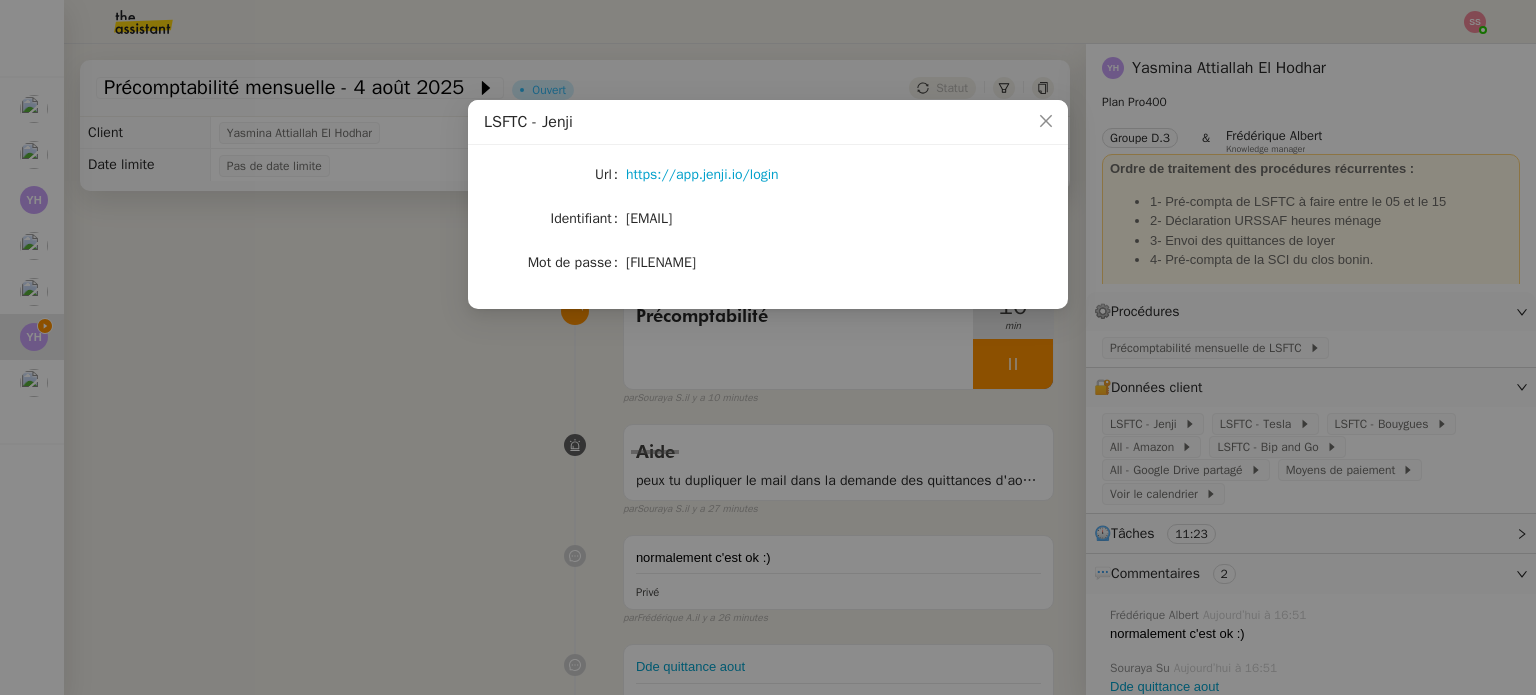 click on "[BRAND] - [BRAND] Url https://app.jenji.io/login Identifiant [EMAIL] Mot de passe Compta_08" at bounding box center [768, 347] 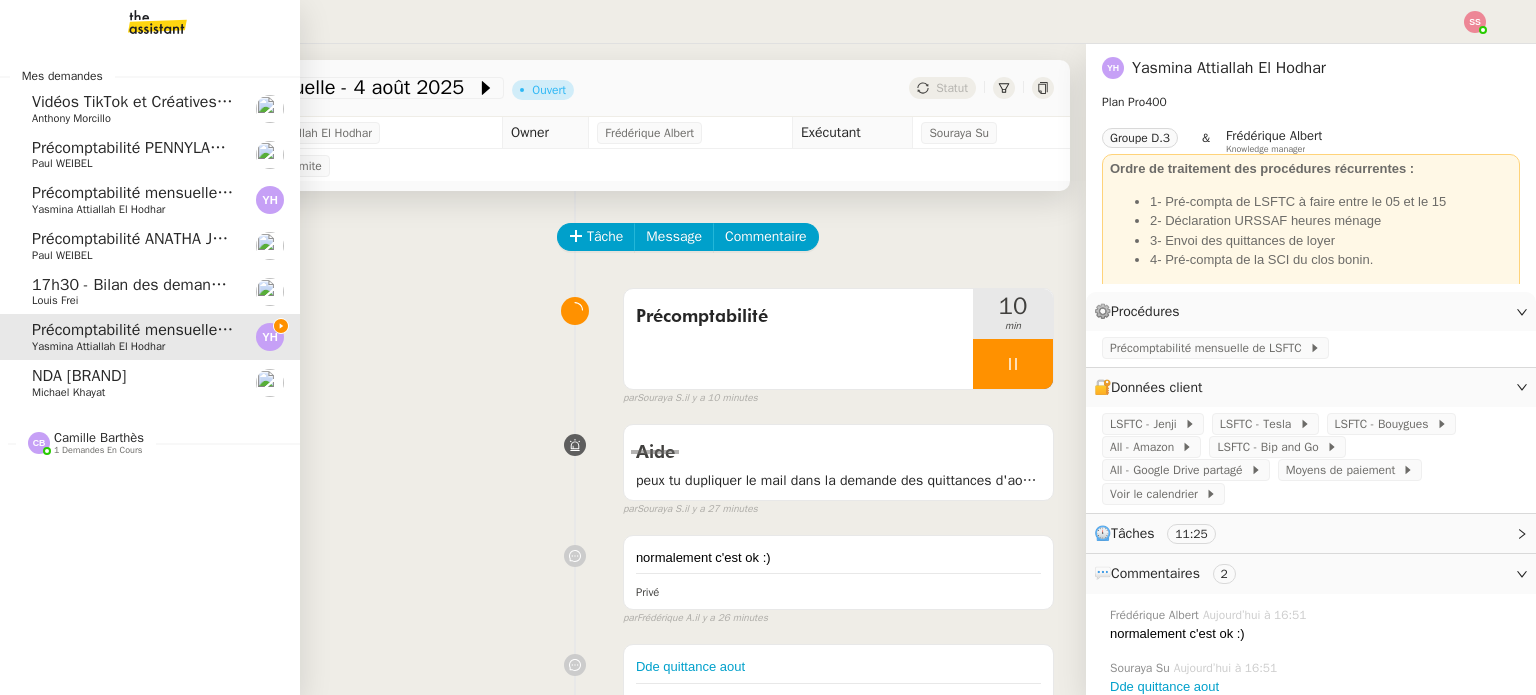 click on "NDA [BRAND]" 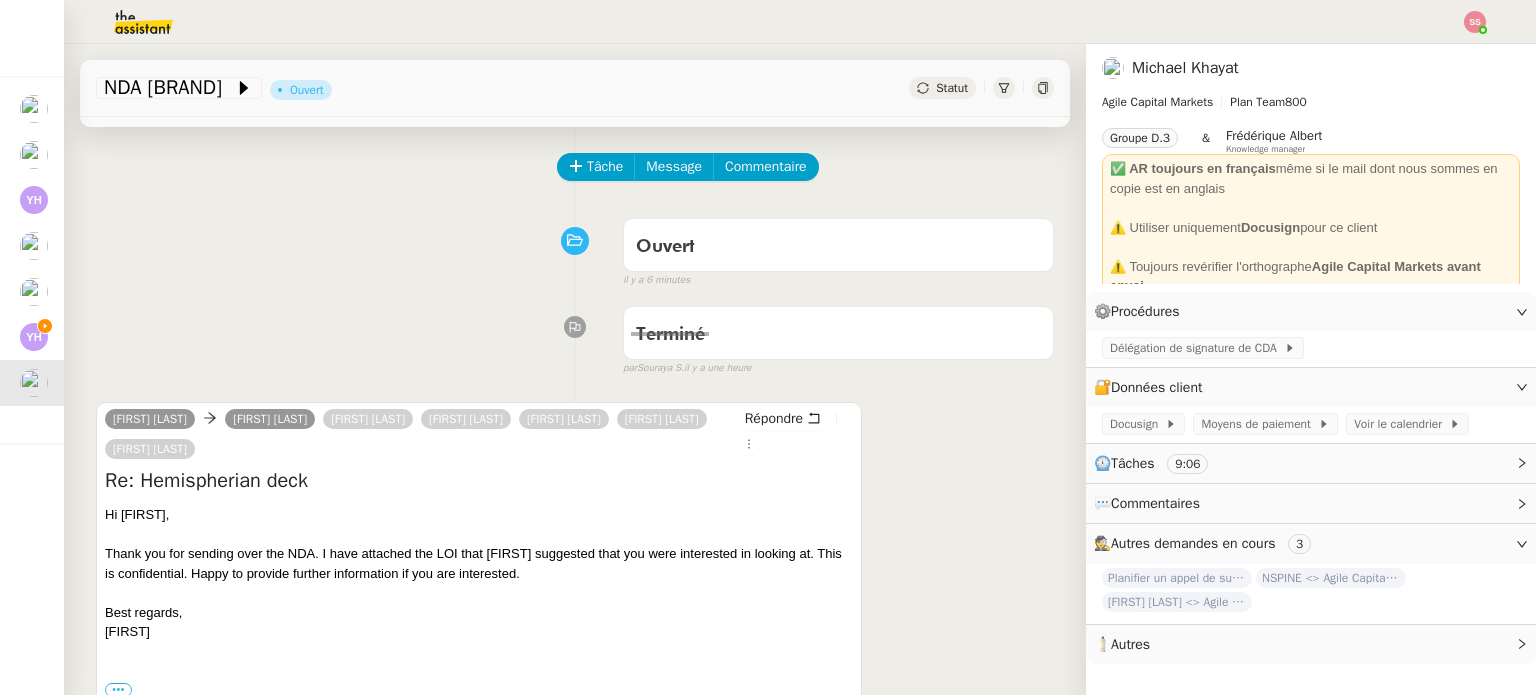 scroll, scrollTop: 100, scrollLeft: 0, axis: vertical 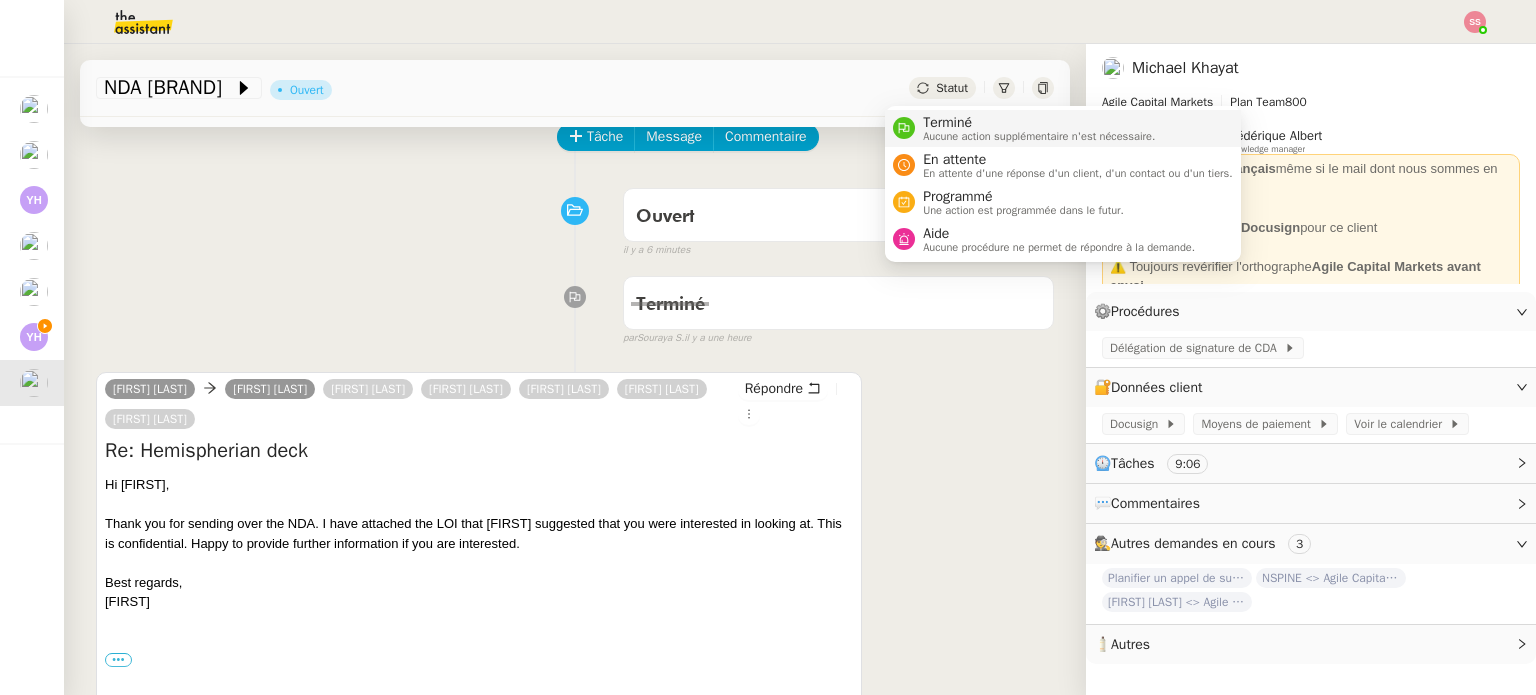 click on "Terminé" at bounding box center [1039, 123] 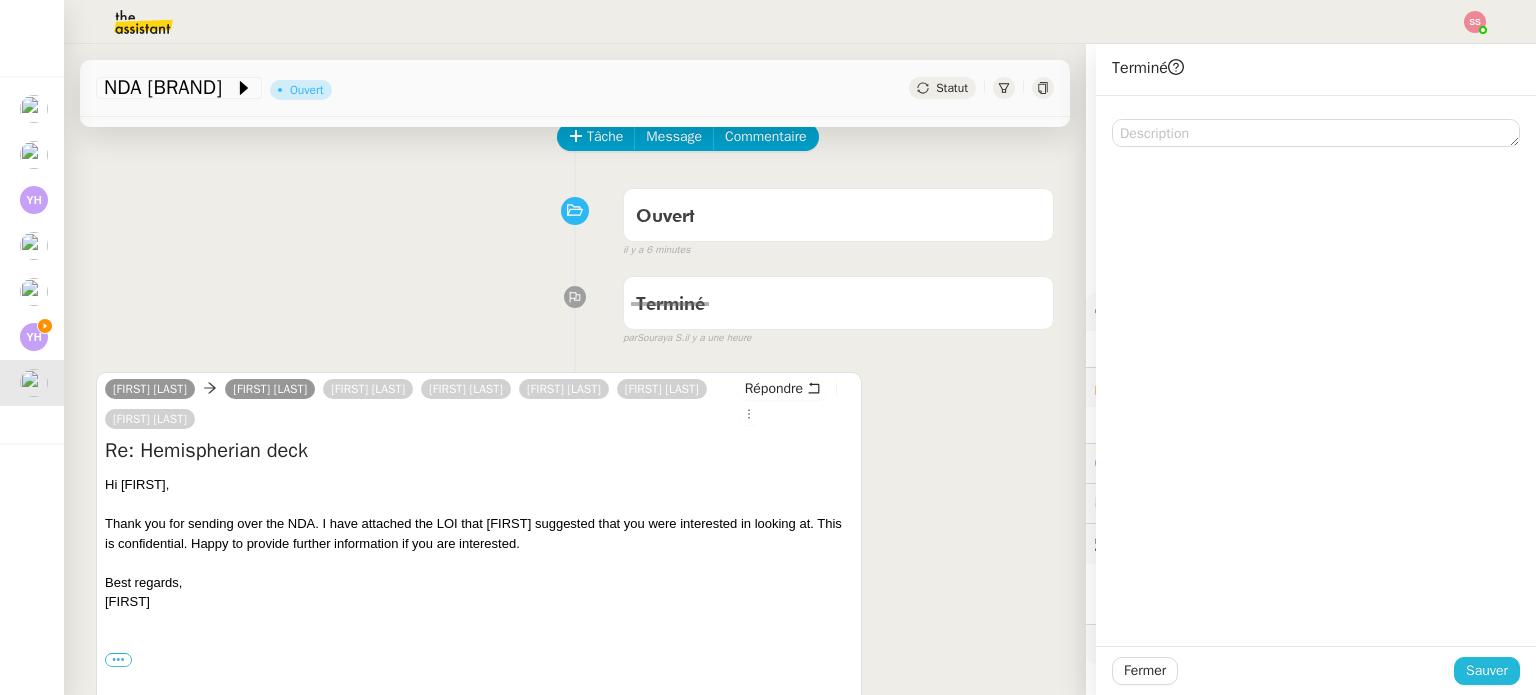 click on "Sauver" 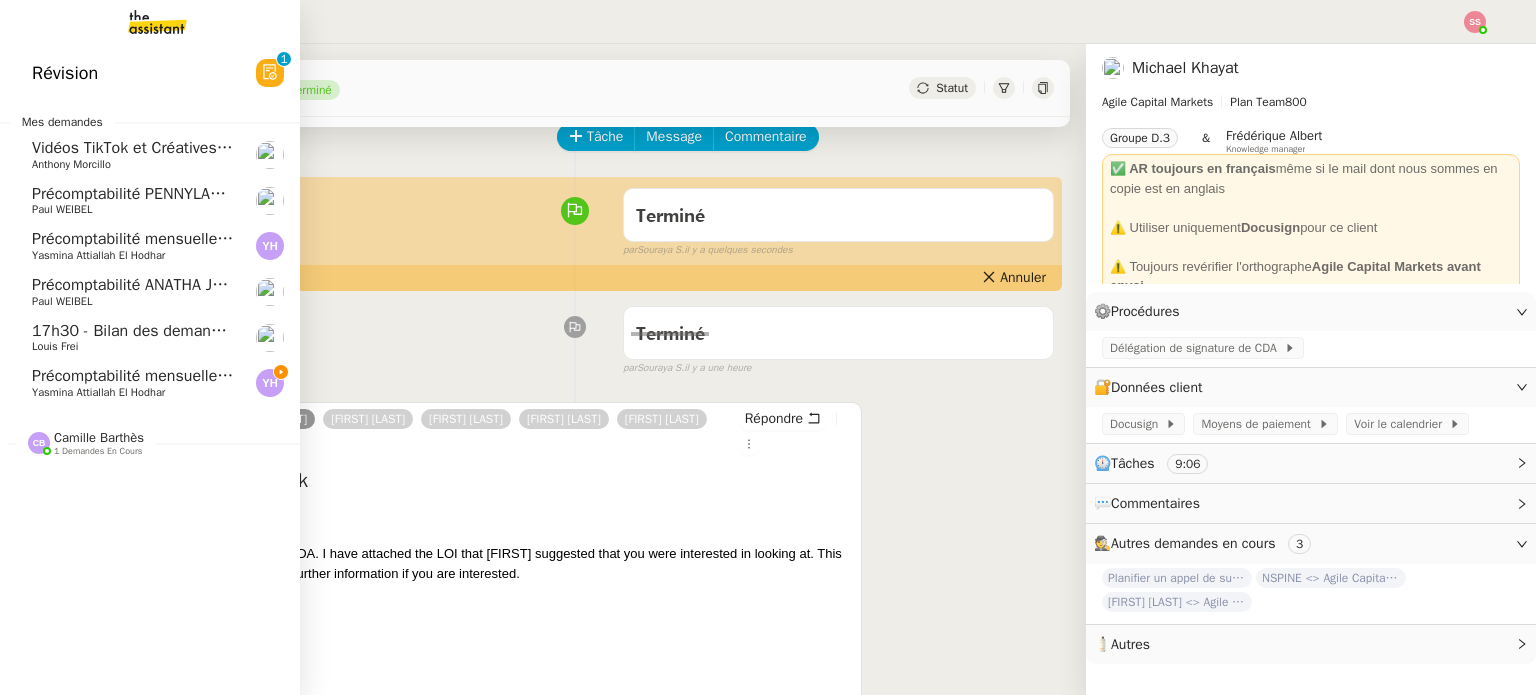 click on "[TIME] - Bilan des demandes de la journée : en cours et restant à traiter - [DATE] [FIRST] [LAST]" 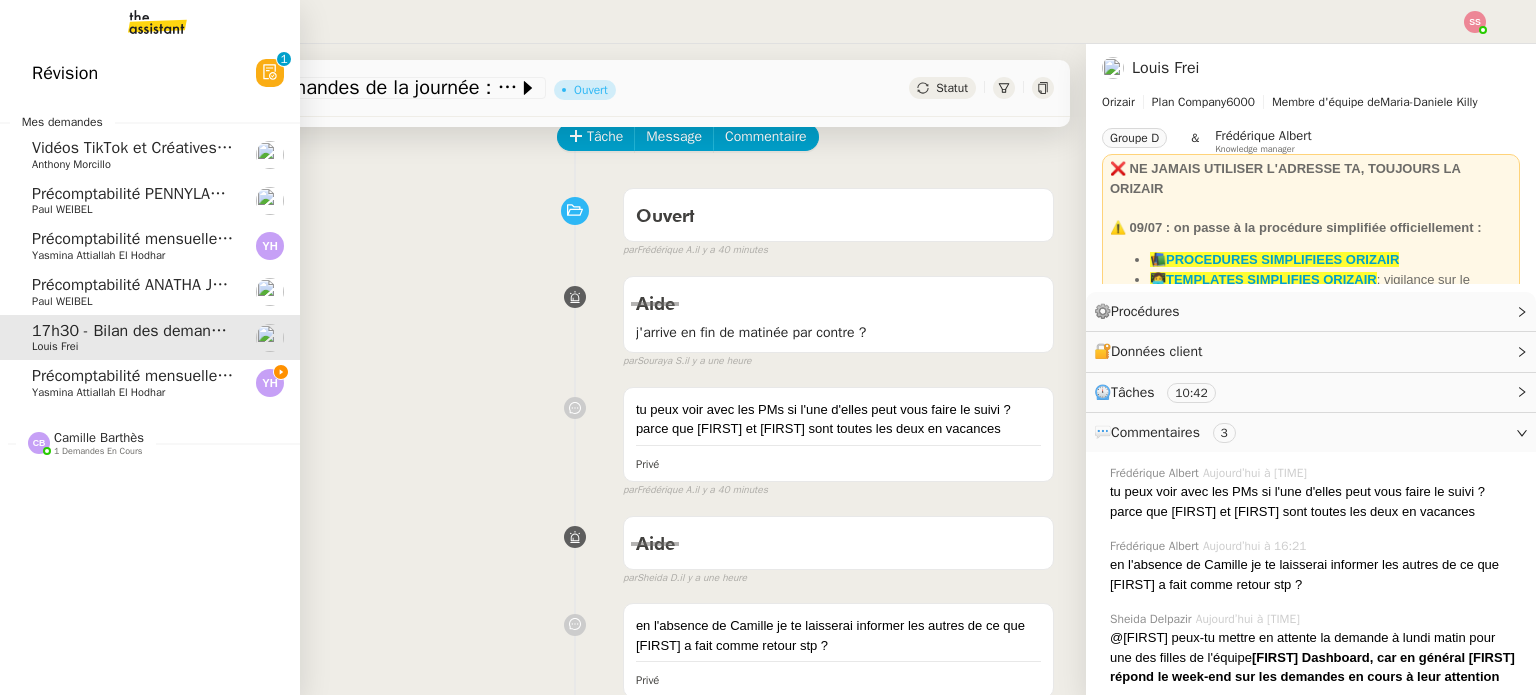 click on "Précomptabilité mensuelle - 4 août 2025" 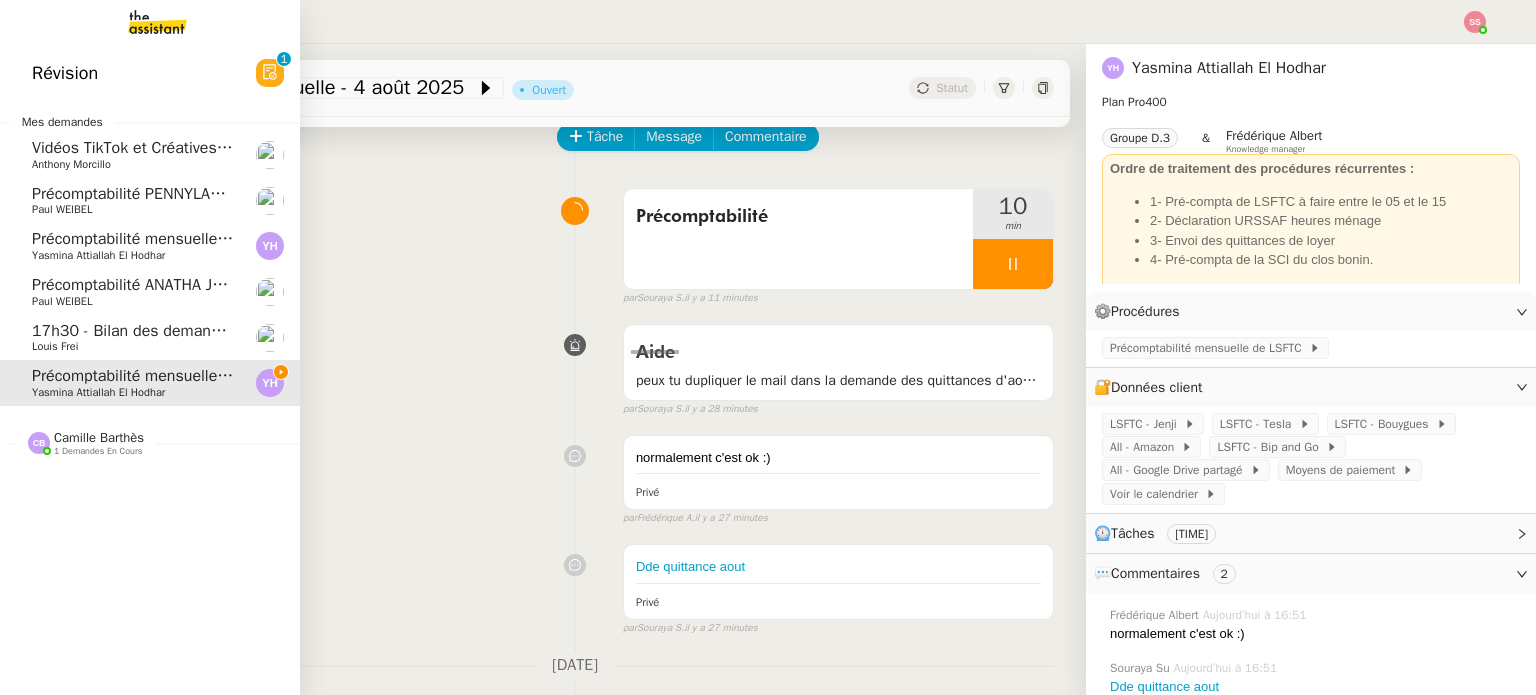 click on "Précomptabilité ANATHA Juin 2025" 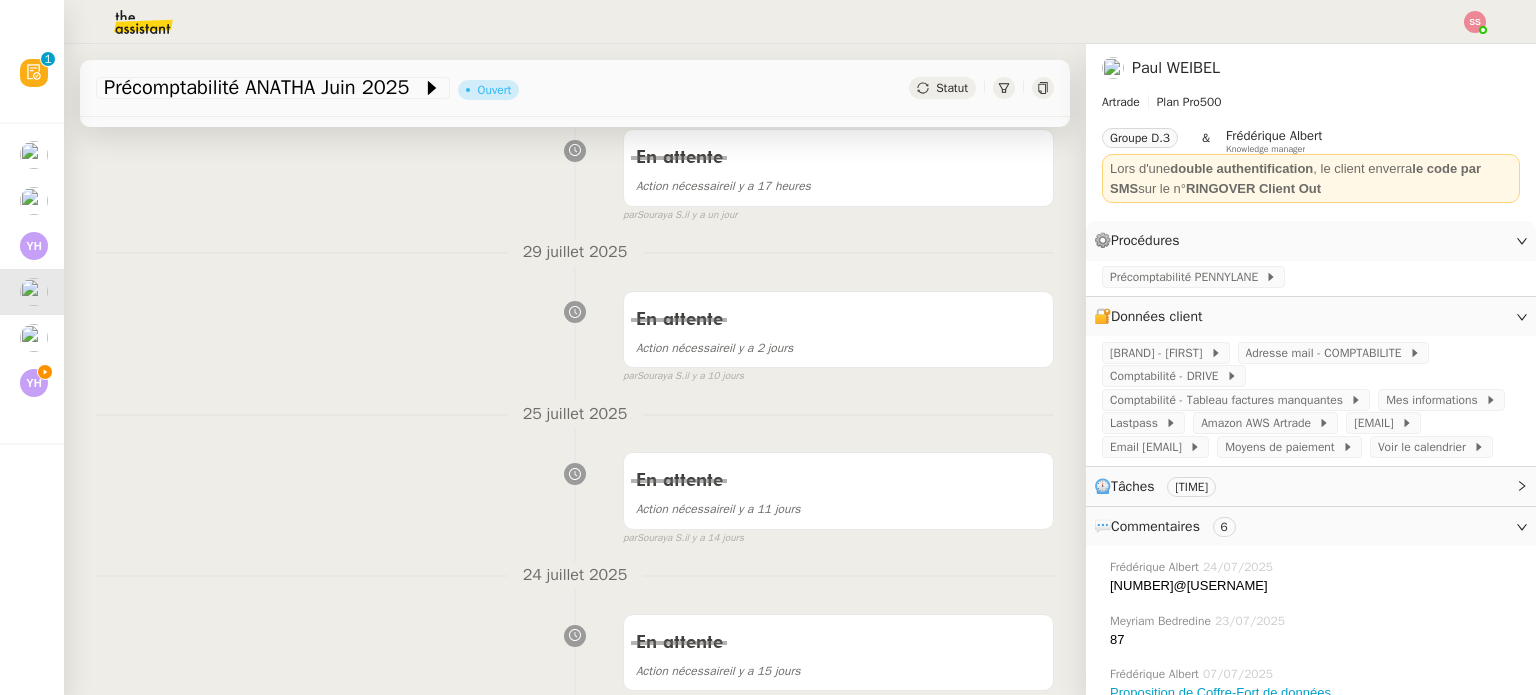 scroll, scrollTop: 100, scrollLeft: 0, axis: vertical 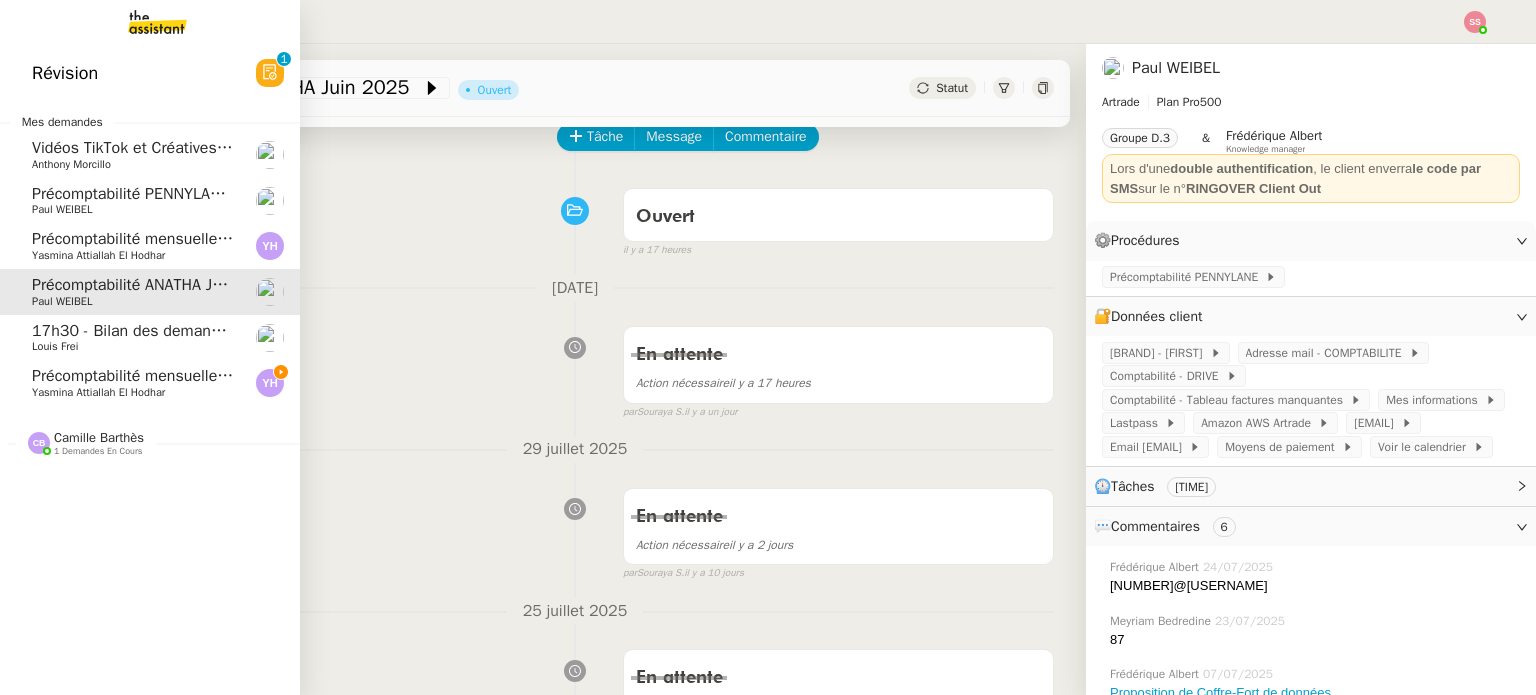 click on "Précomptabilité PENNYLANE - août 2025" 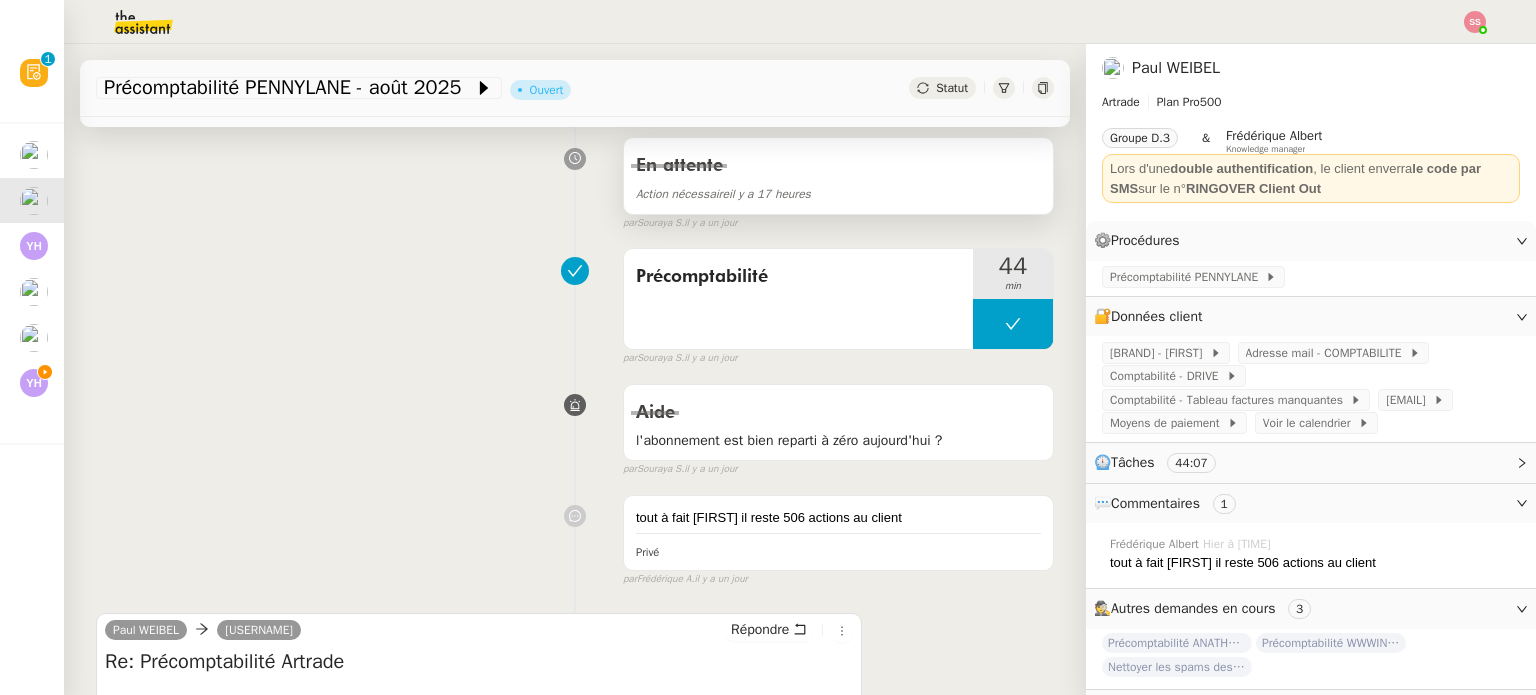 scroll, scrollTop: 300, scrollLeft: 0, axis: vertical 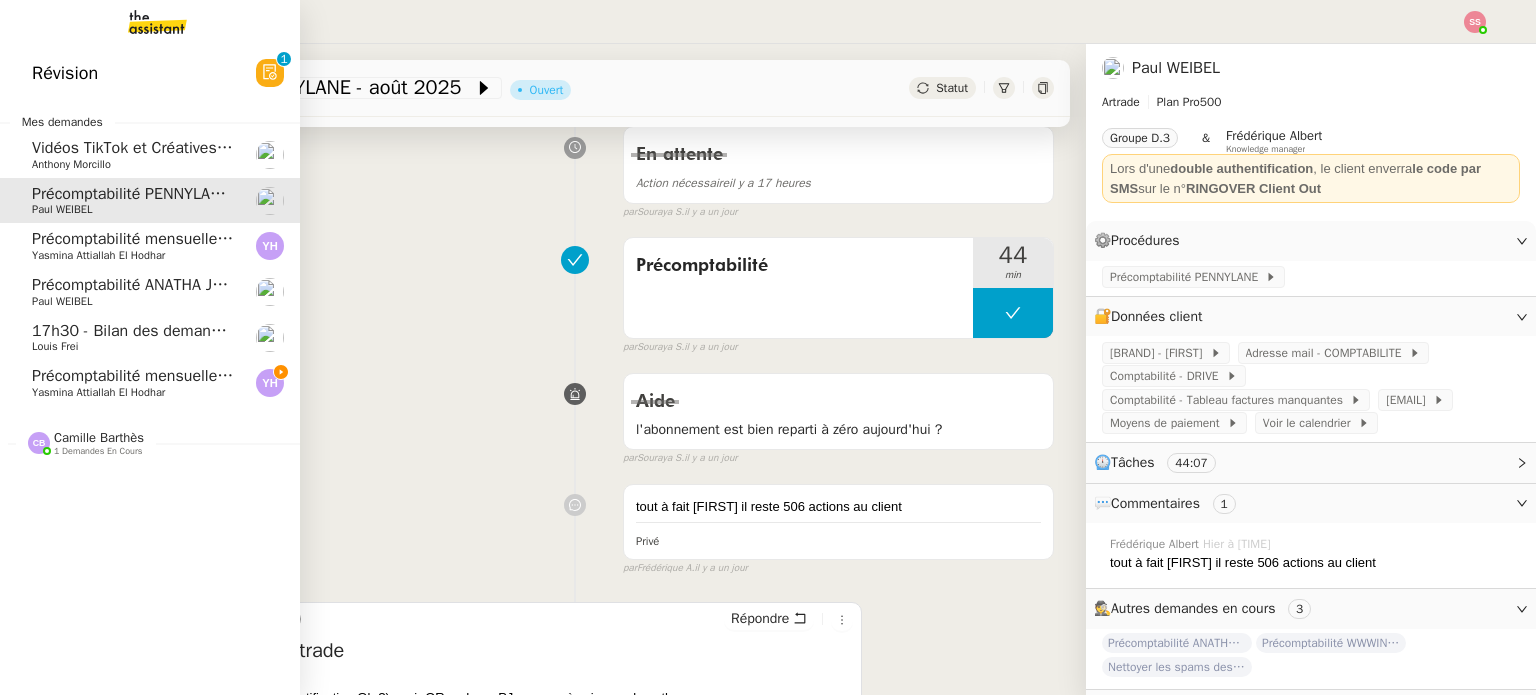 click on "Précomptabilité mensuelle - 4 août 2025" 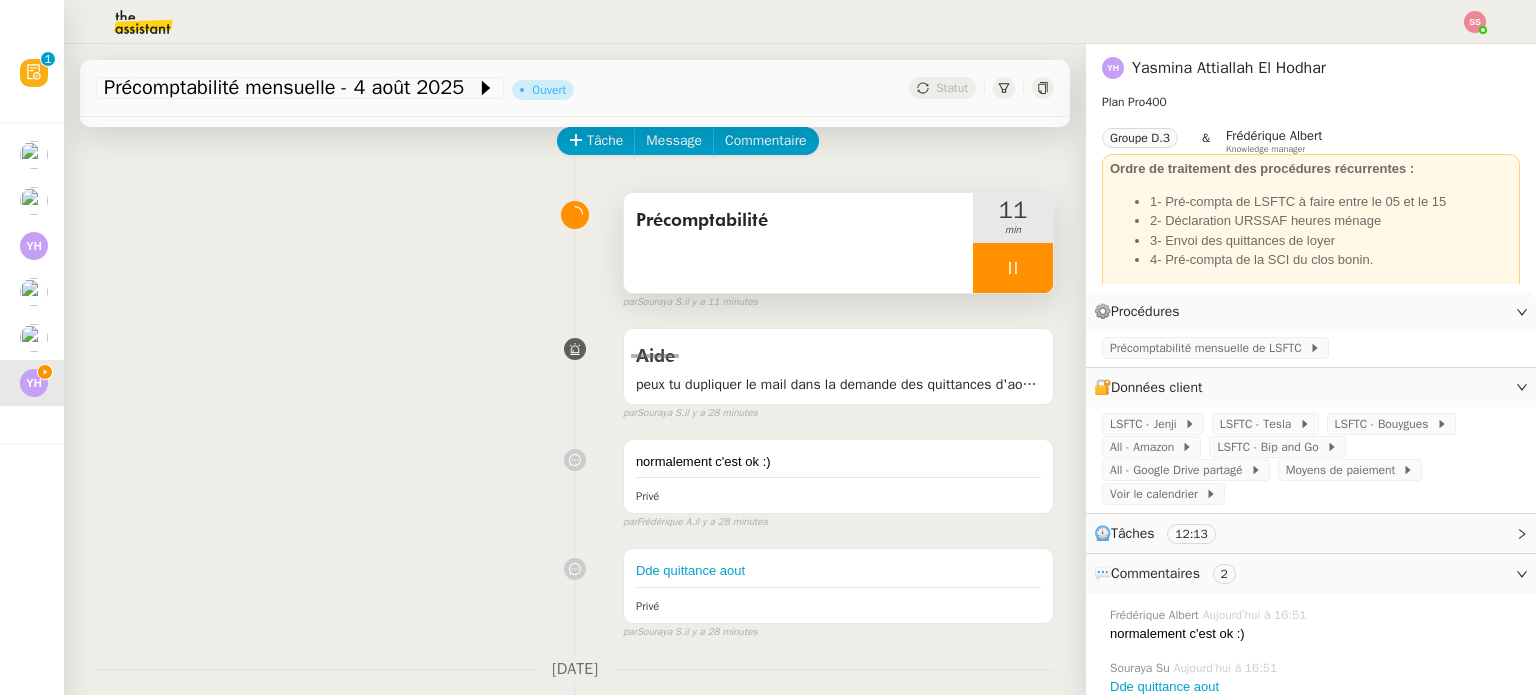 scroll, scrollTop: 0, scrollLeft: 0, axis: both 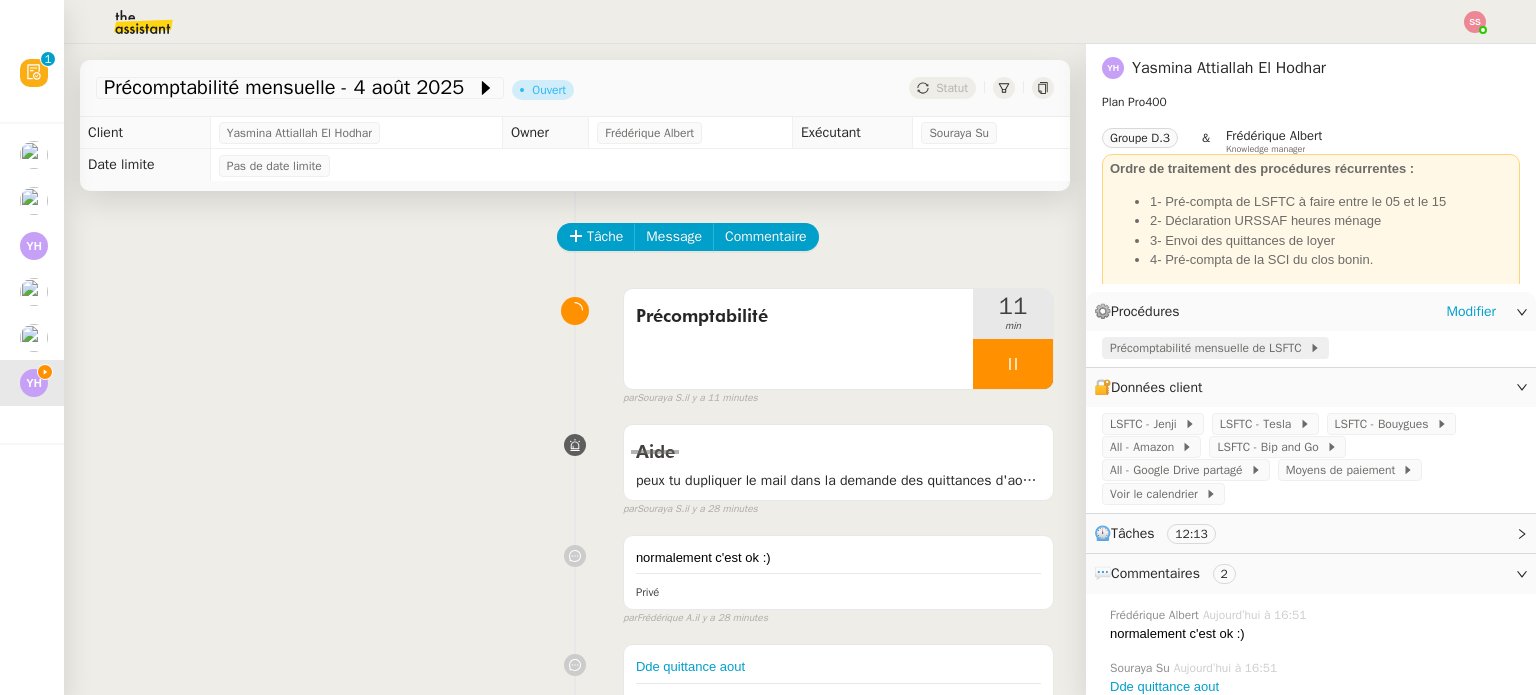 click on "Précomptabilité mensuelle de LSFTC" 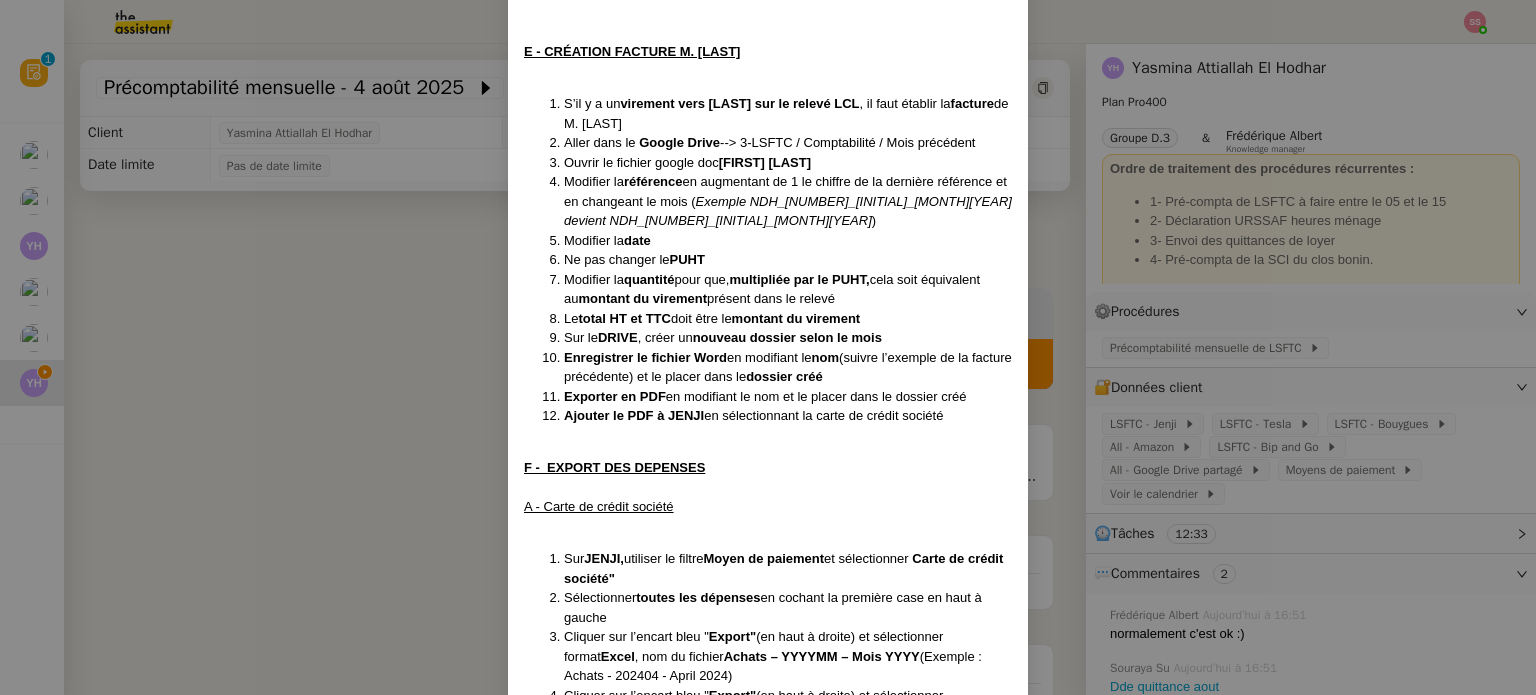 scroll, scrollTop: 1600, scrollLeft: 0, axis: vertical 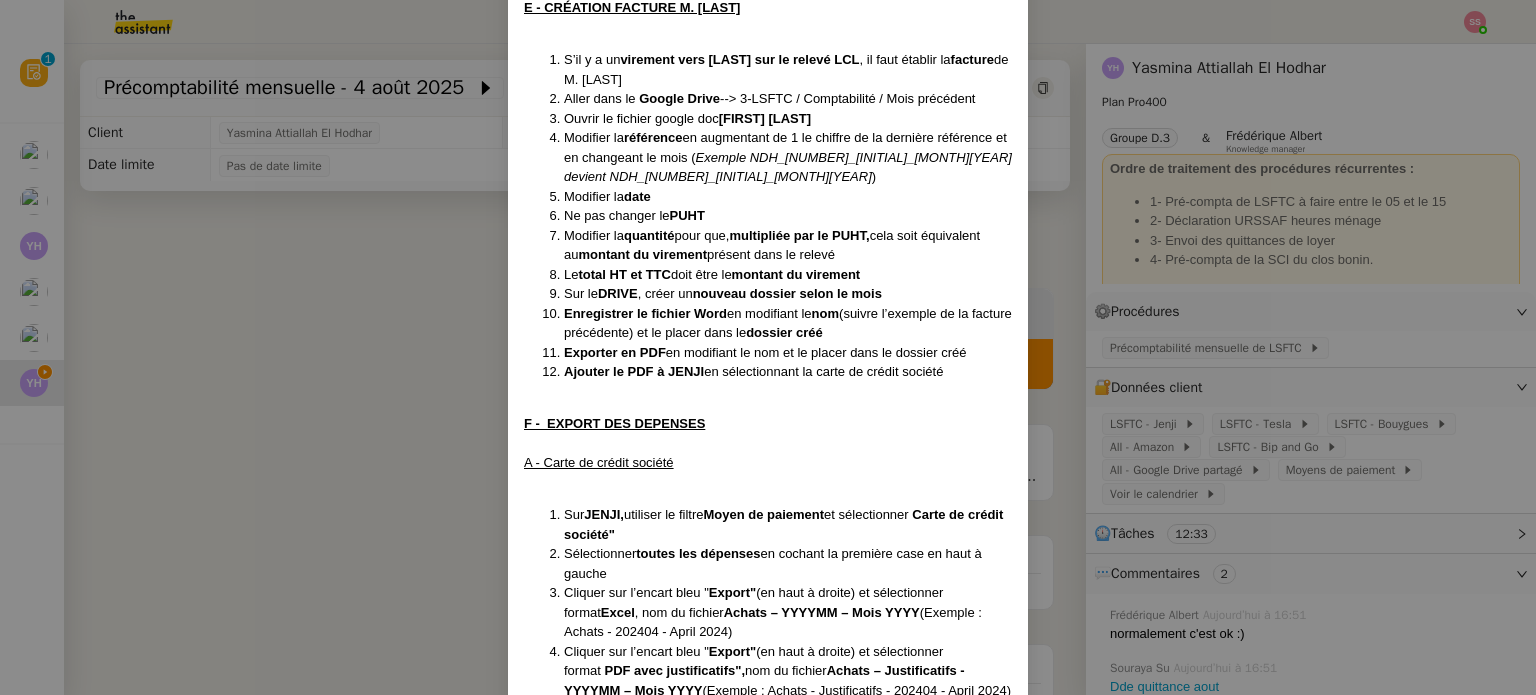 click on "Créée le [DATE]/[YEAR] MAJ le [DATE]/[YEAR] Contexte : Il s'agit de la préparation de la comptabilité de [BRAND] mensuelle en début de mois Récurrence : le [DATE] du mois PROCÉDURE A - TRAITEMENT [BRAND] Envoyer à la cliente un mail le [DATE] de chaque mois pour lui demander le relevé de compte ET le fichier des opérations facturées . Si toujours pas envoyé, lui rappeler le [DATE] puis le [DATE] Se connecter à [BRAND] et aller dans "Mes dépenses" et filtrer les dépenses par date en sélectionnant le mois écoulé Pour chaque ligne, vérifier la date, le vendeur, les montants TVA et TTC et la catégorie Modifier si besoin Marquer la dépense comme traitée B - EXPORT DE DONNÉES Sélectionner toutes les dépenses en cochant la première case en haut à gauche Cliquer sur l’encart bleu" Export" (en haut à droite) et sélectionner format Excel Télécharger l’export en allant dans la rubrique "Exports" puis "…" et "Télécharger" C - CONCORDANCE [BRAND] - RELEVE LC L Excel" at bounding box center [768, 347] 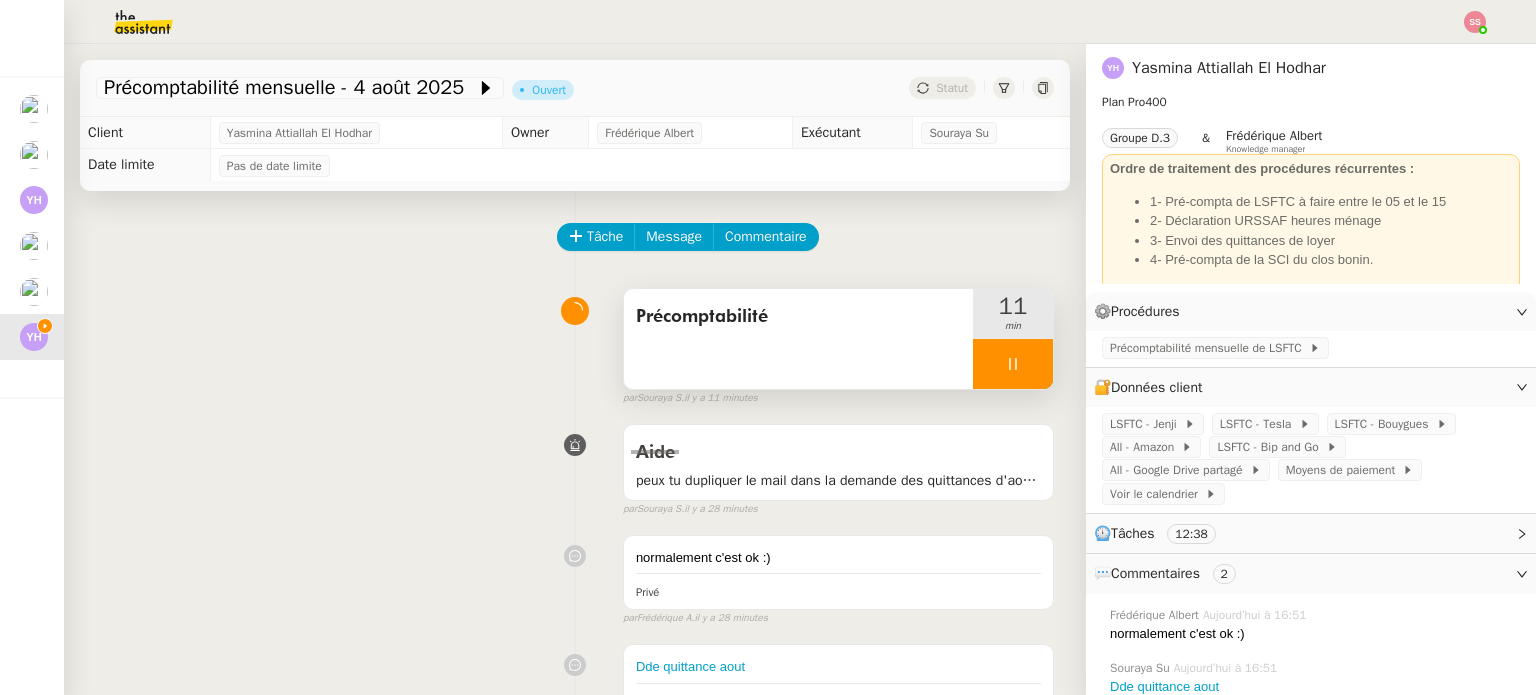 click at bounding box center [1013, 364] 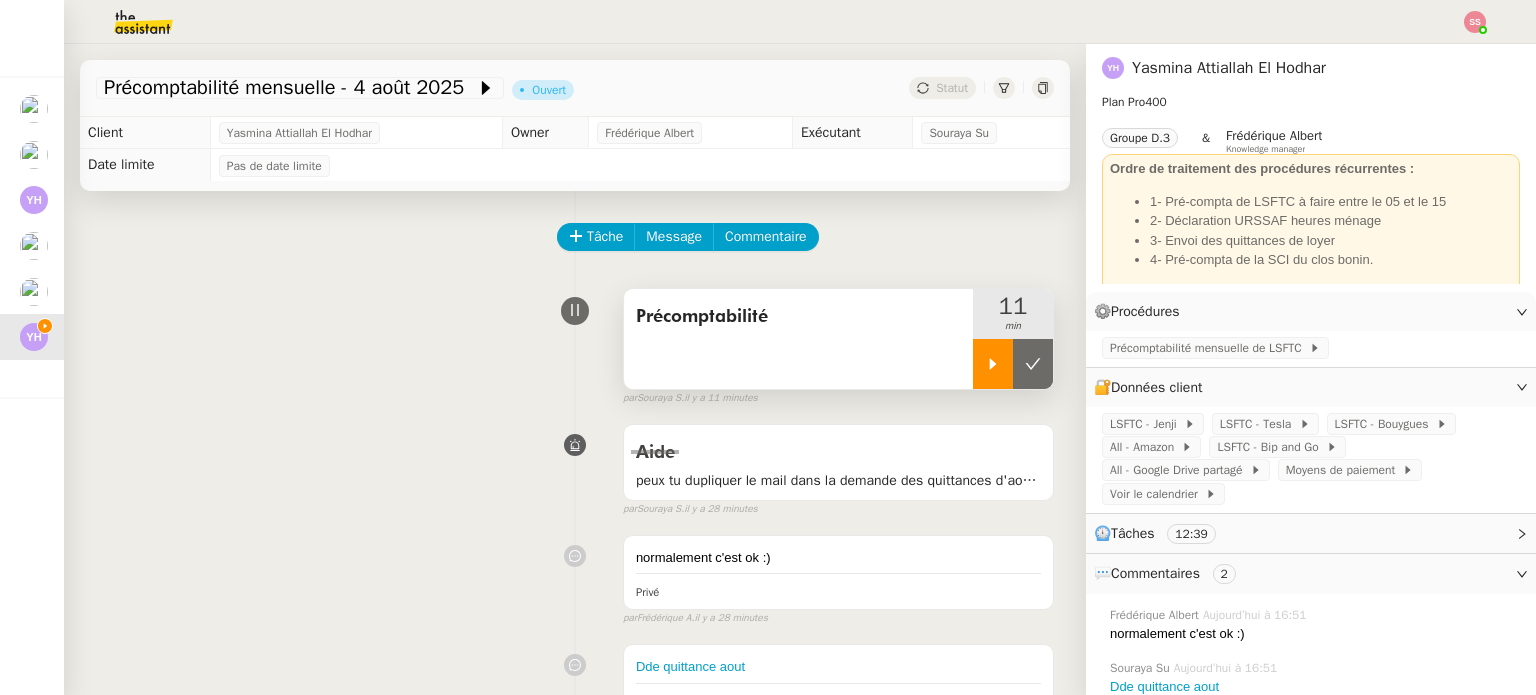 click 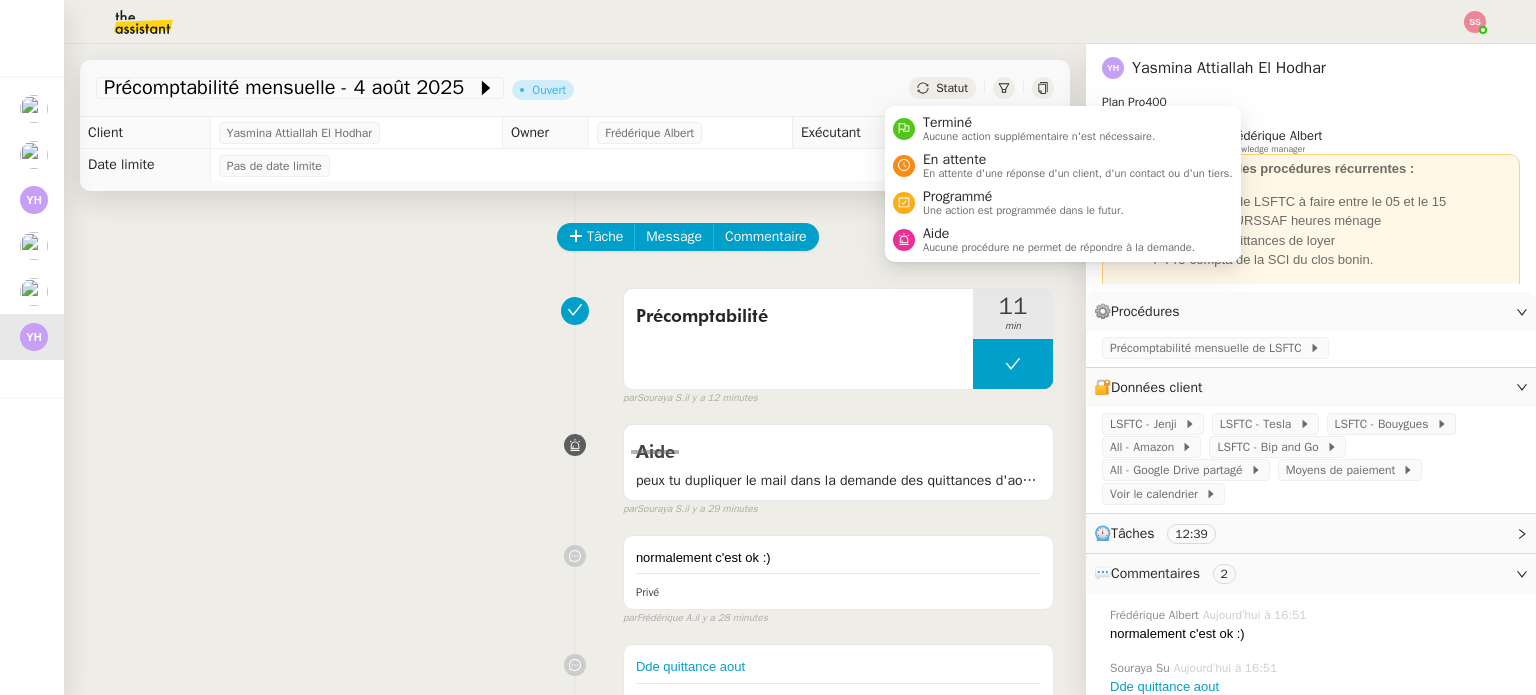 click on "Statut" 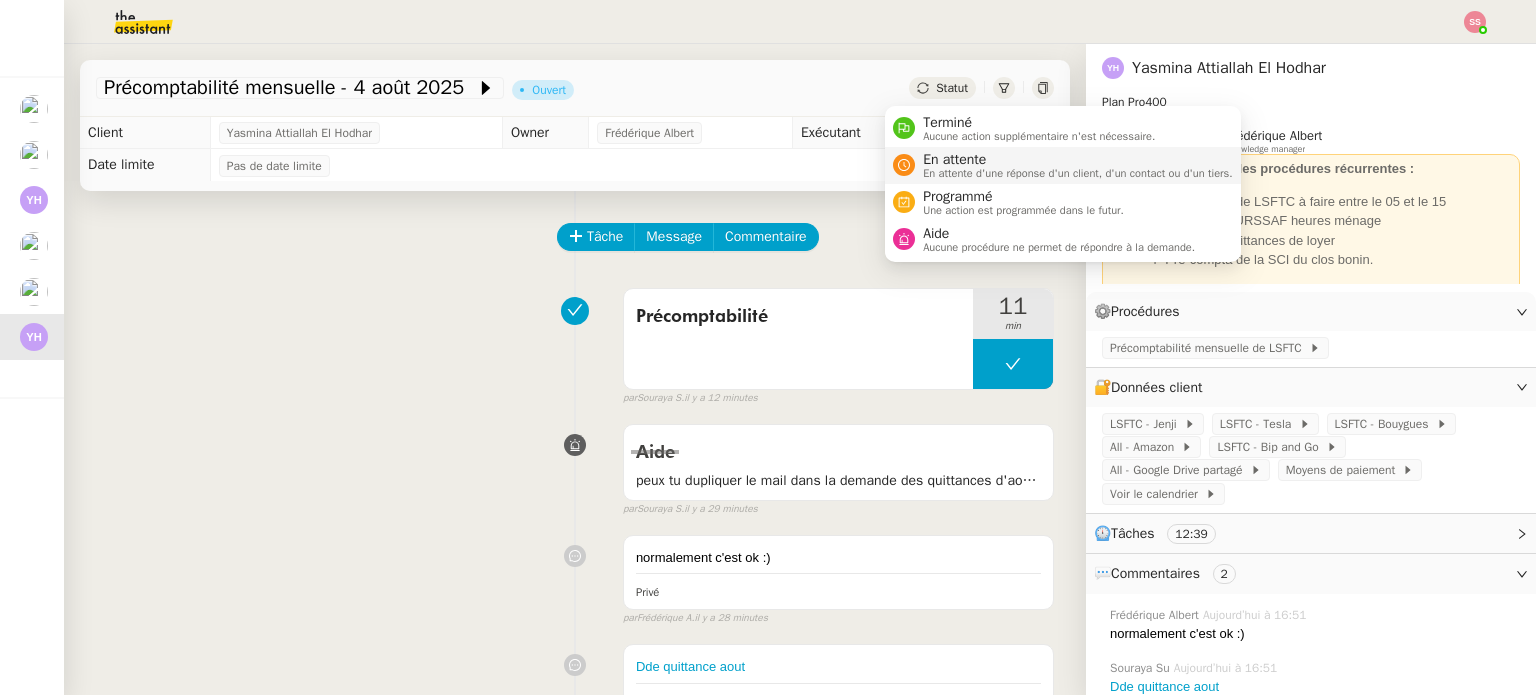 click on "En attente" at bounding box center [1078, 160] 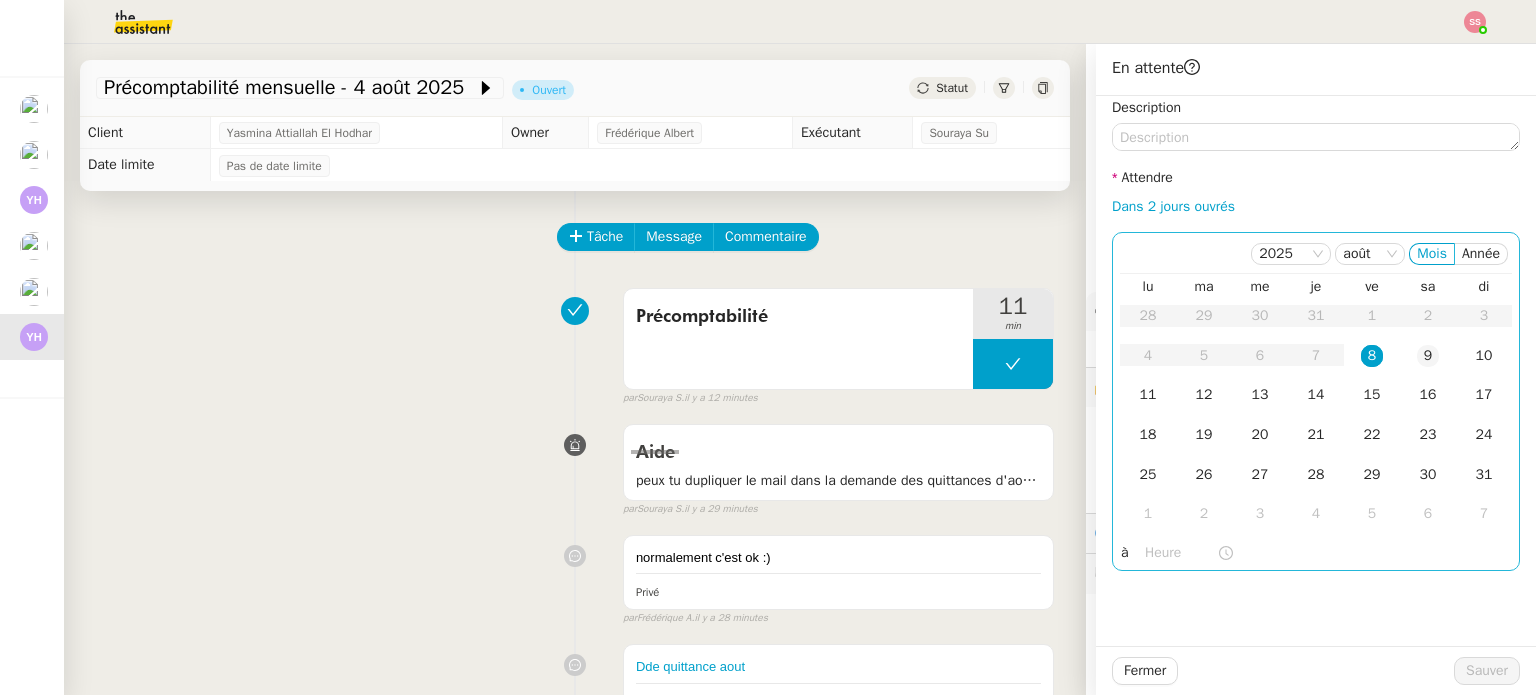 click on "9" 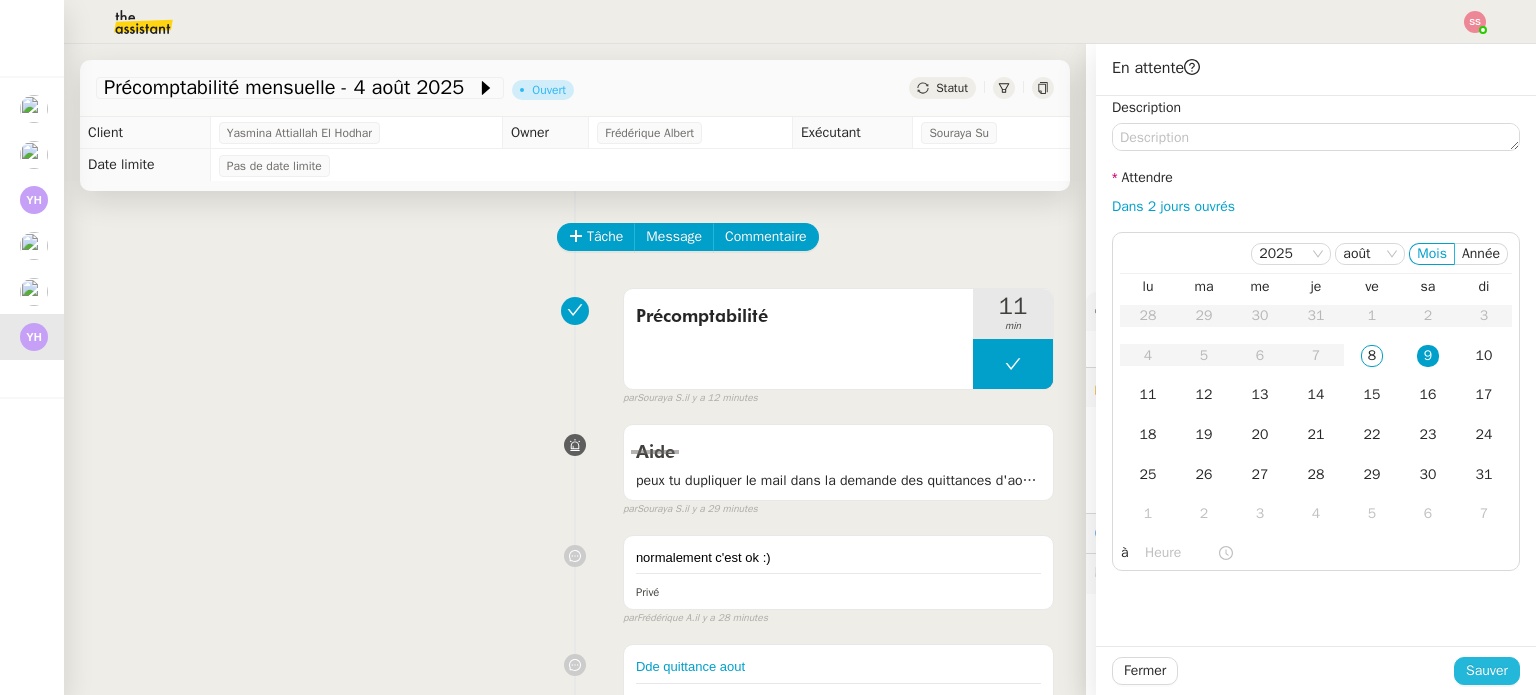click on "Sauver" 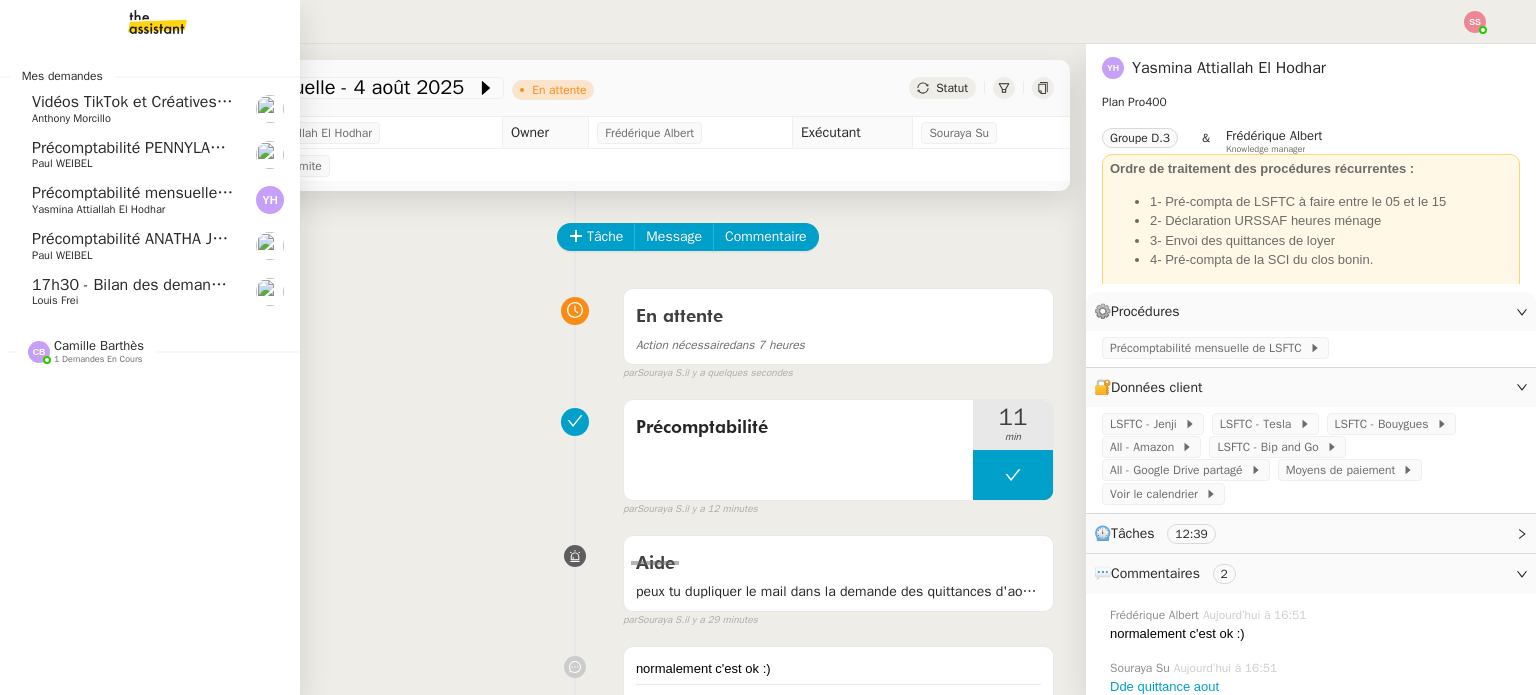 click on "Précomptabilité mensuelle de la SCI du Clos Bonin - juillet 2025" 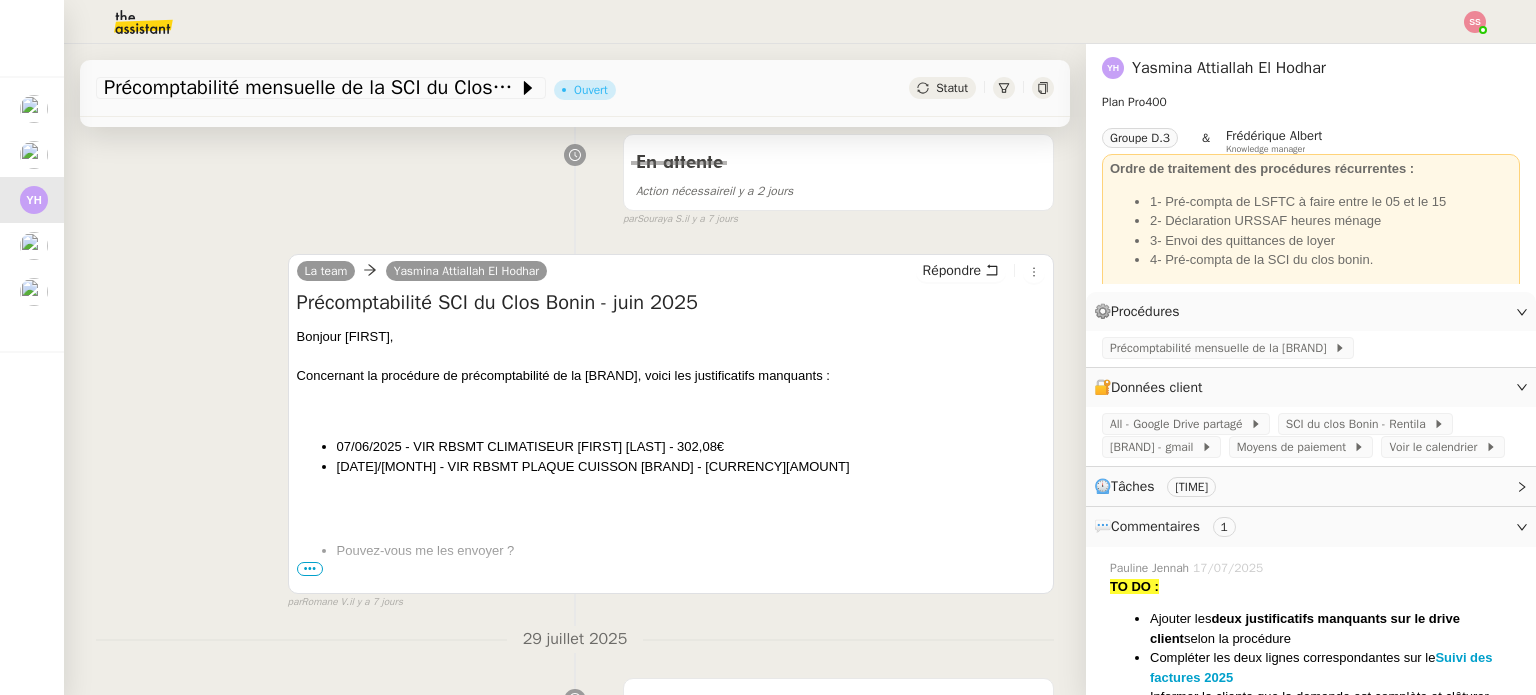 scroll, scrollTop: 600, scrollLeft: 0, axis: vertical 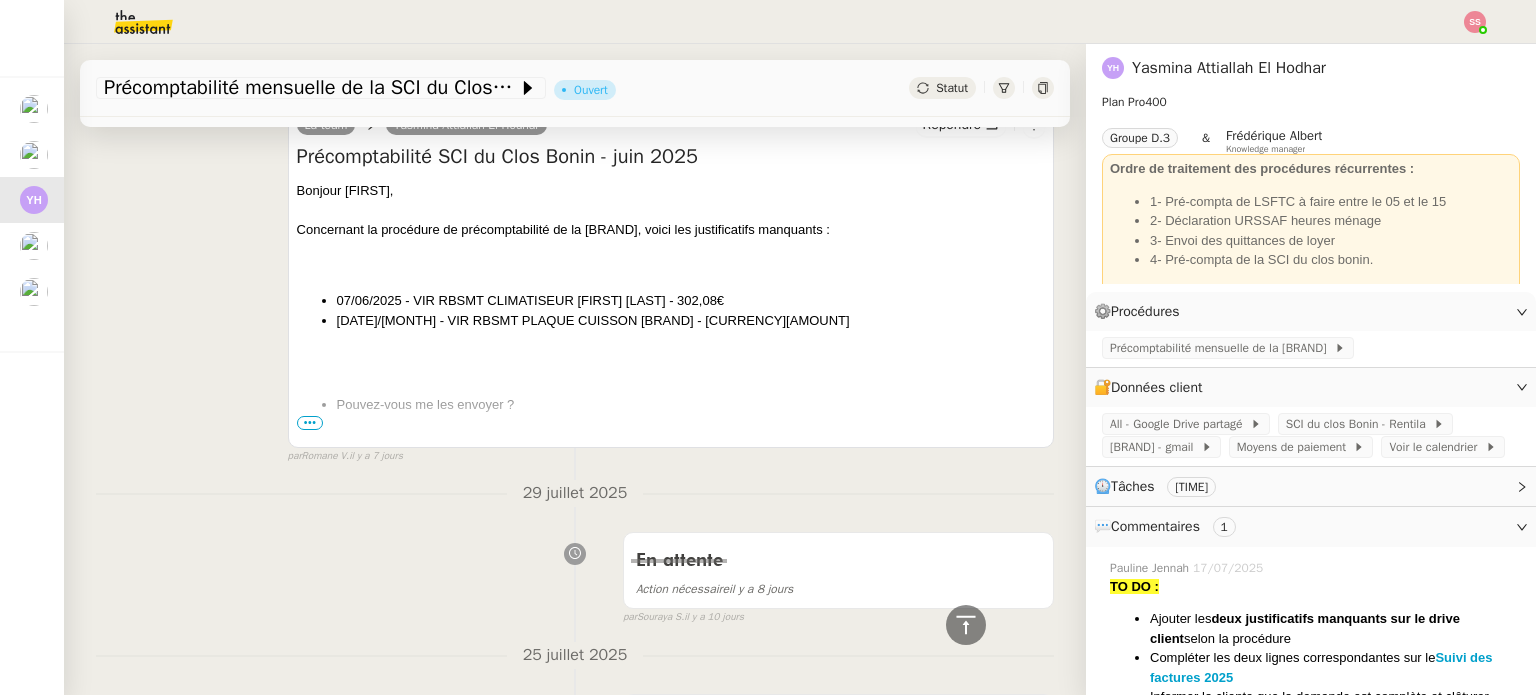 click on "•••" at bounding box center [310, 423] 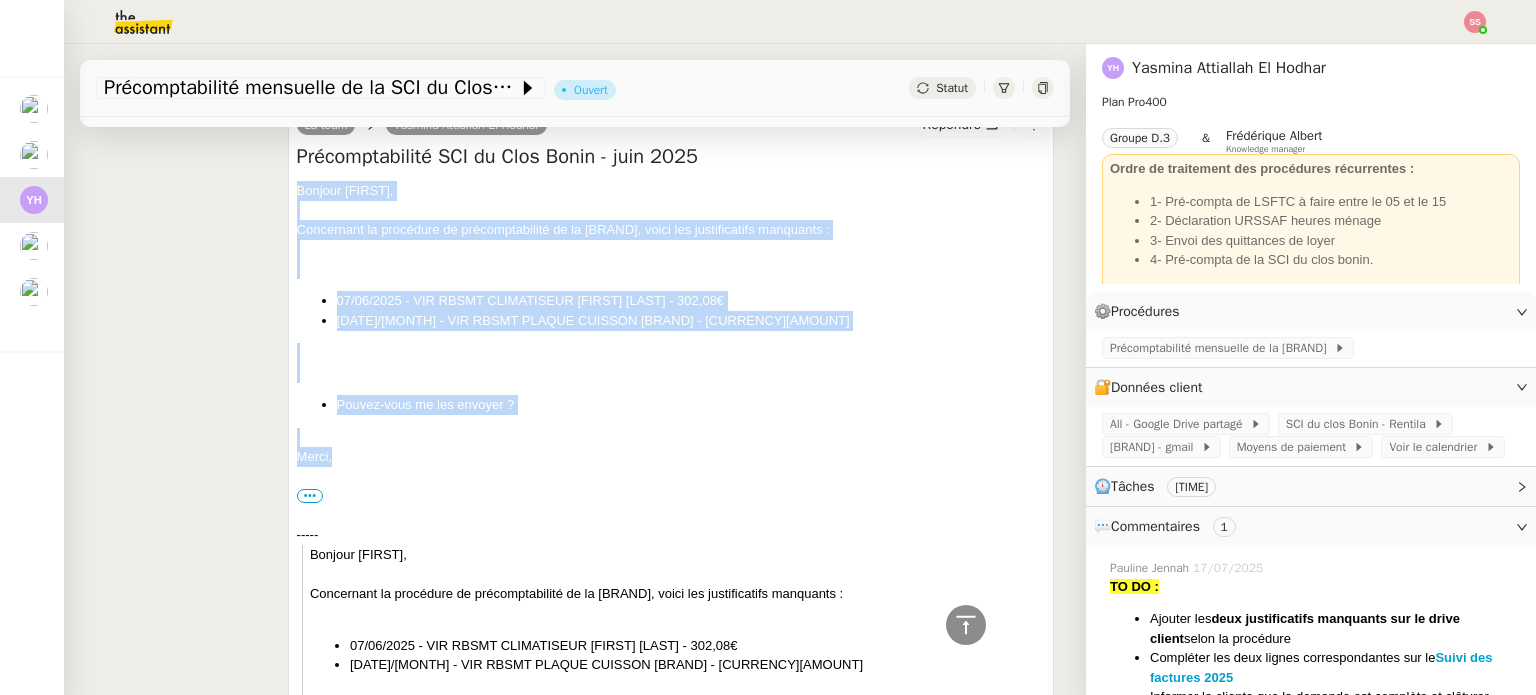 drag, startPoint x: 352, startPoint y: 458, endPoint x: 295, endPoint y: 184, distance: 279.86603 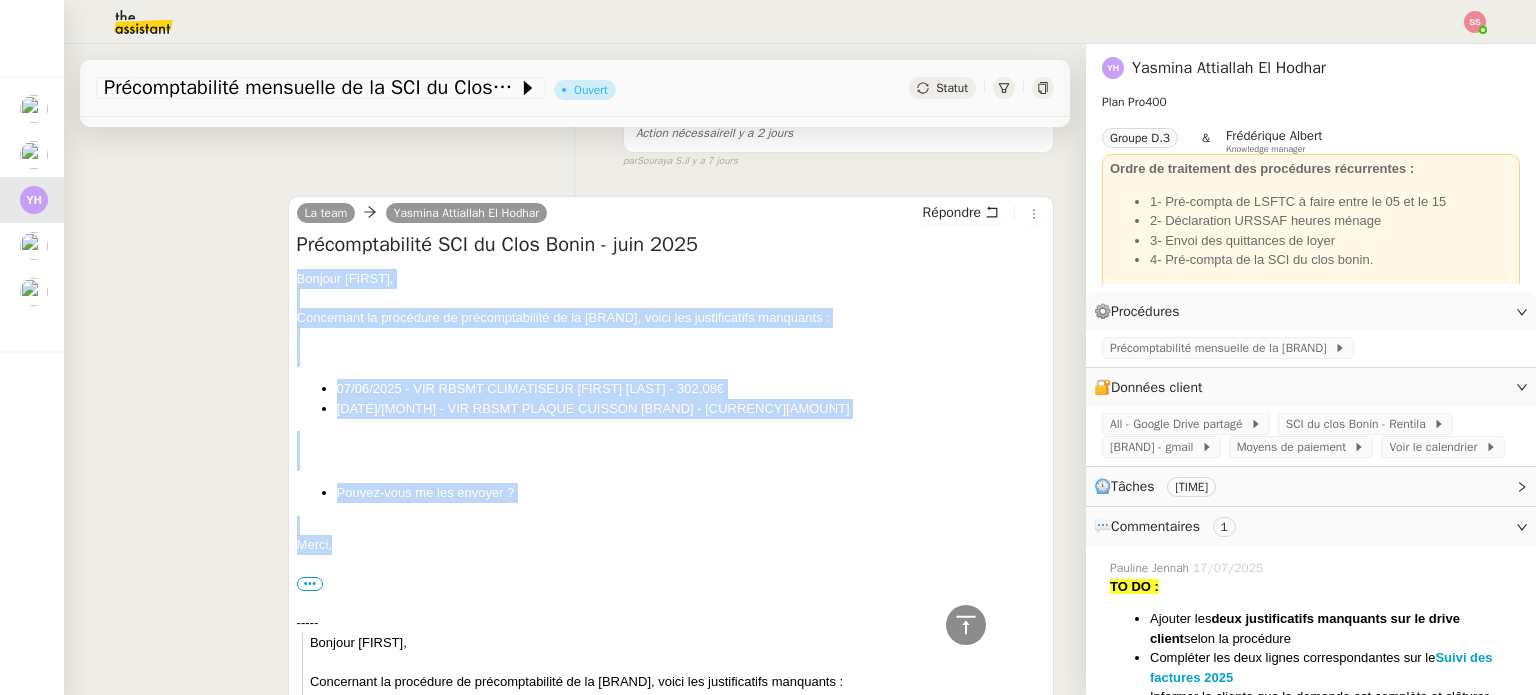 scroll, scrollTop: 400, scrollLeft: 0, axis: vertical 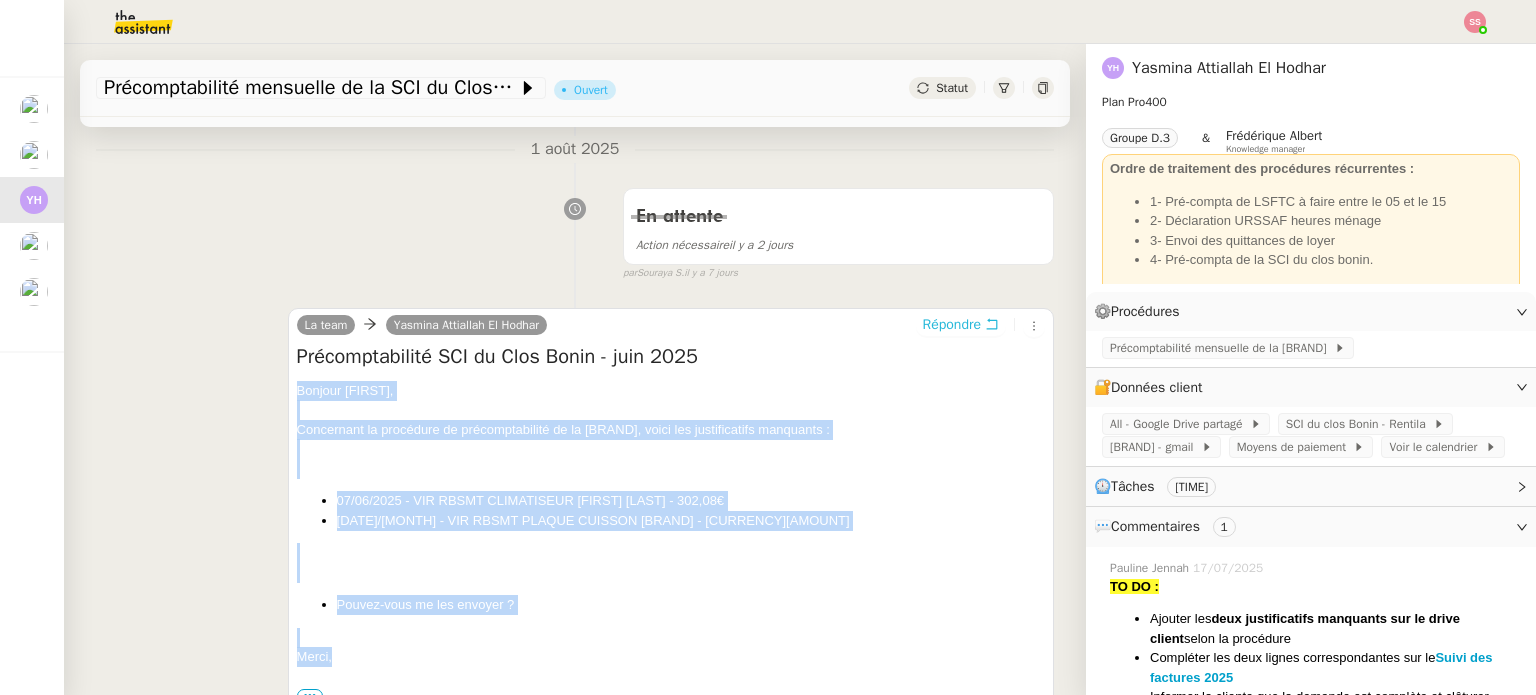 click on "Répondre" at bounding box center (952, 325) 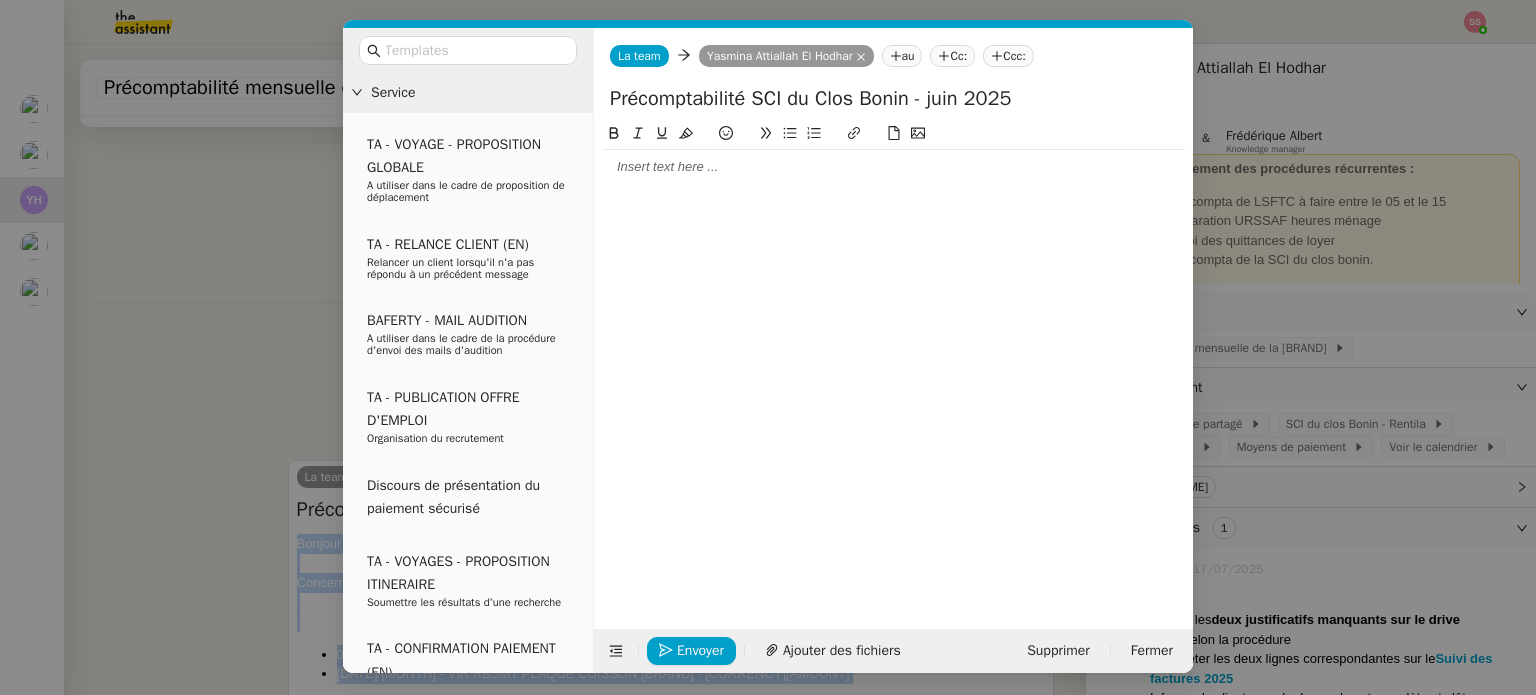 scroll, scrollTop: 553, scrollLeft: 0, axis: vertical 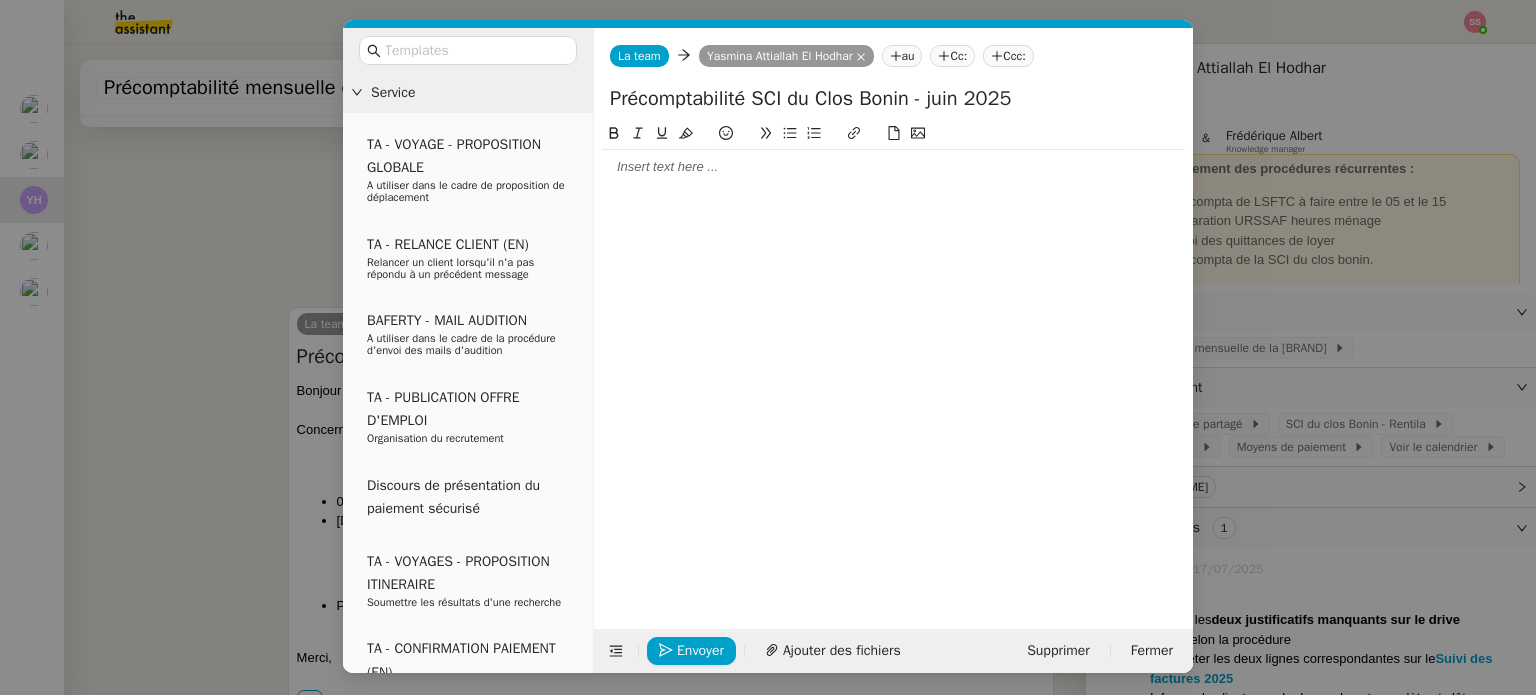 click 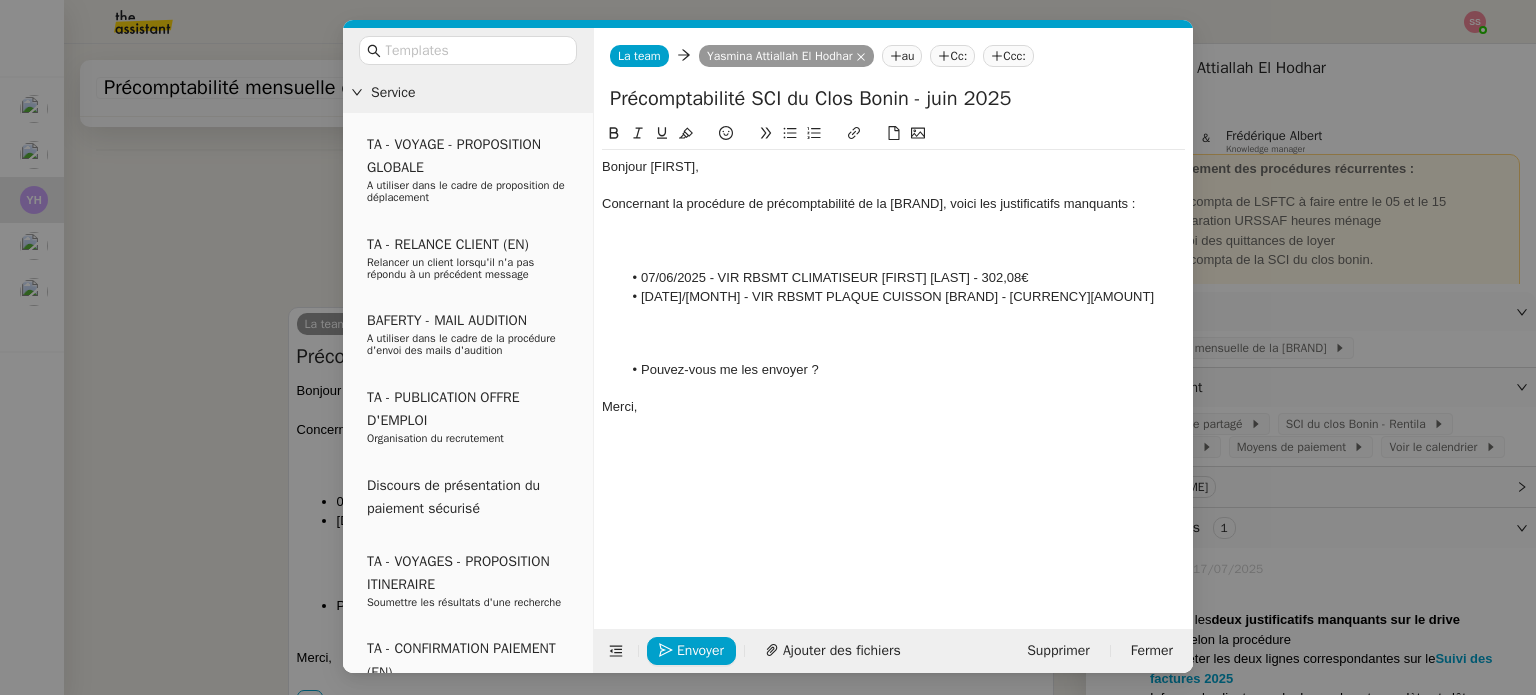 click 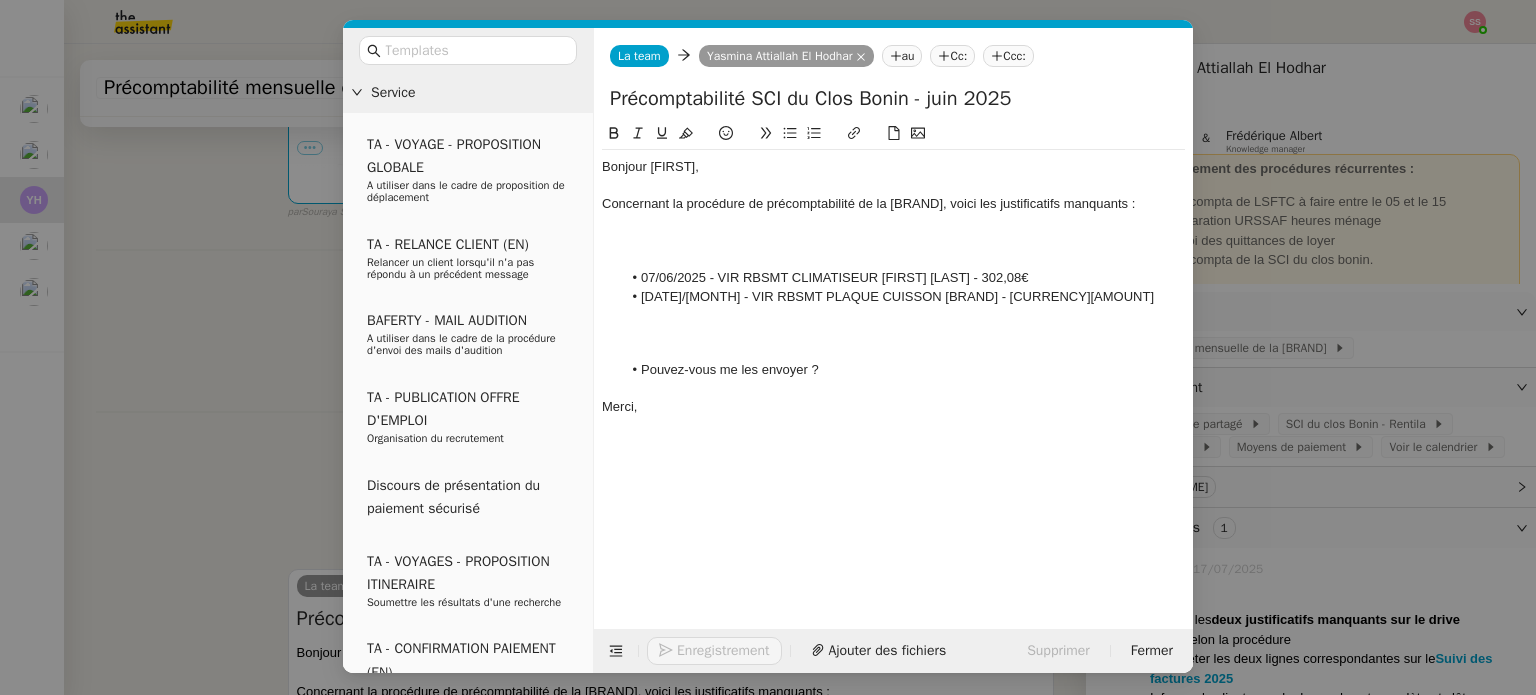 scroll, scrollTop: 816, scrollLeft: 0, axis: vertical 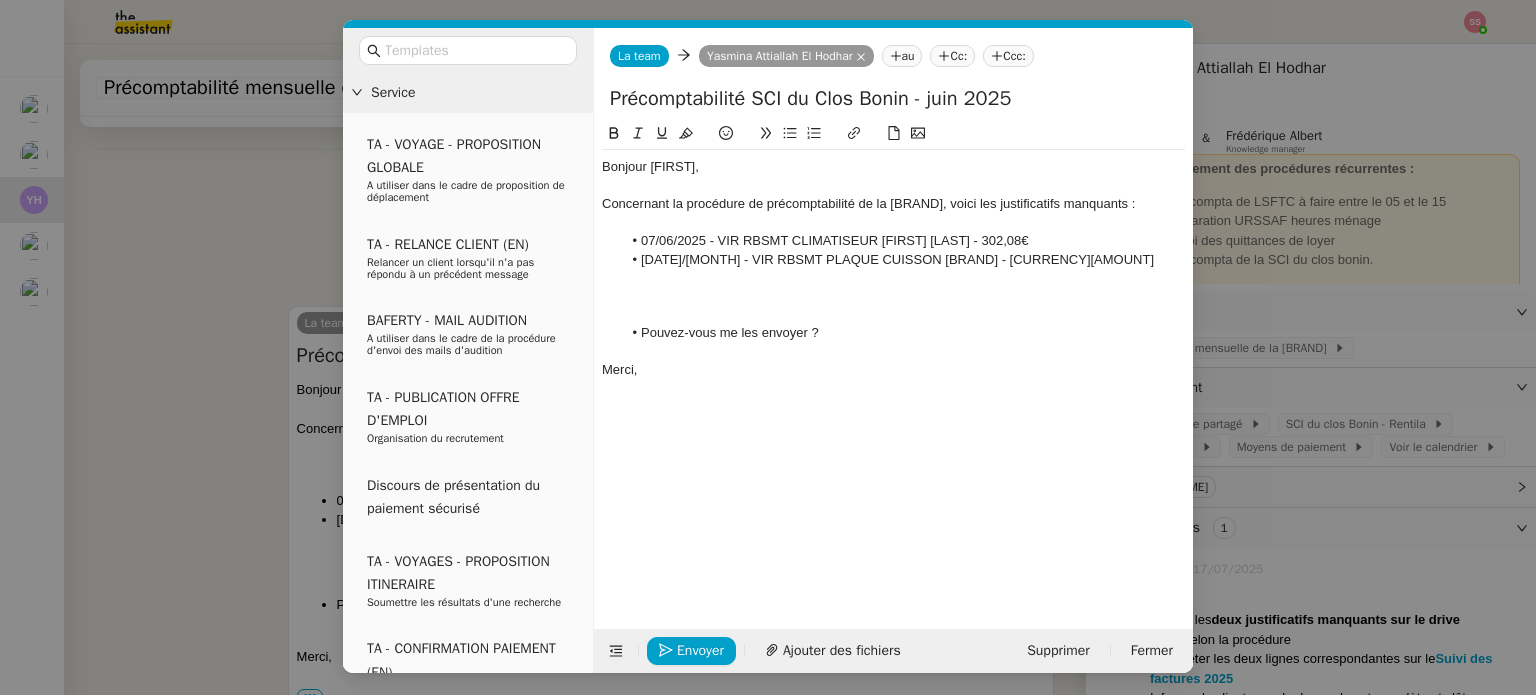 click 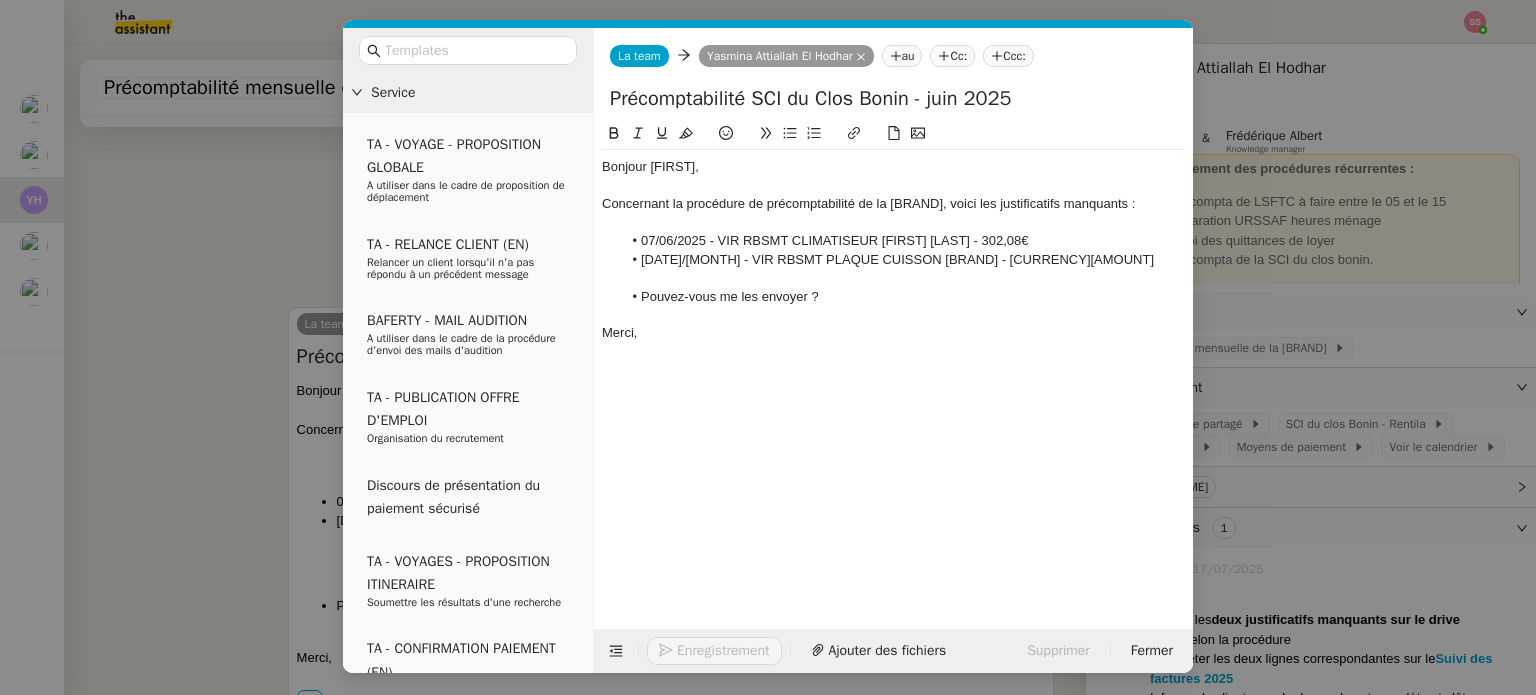 click on "Enregistrement" 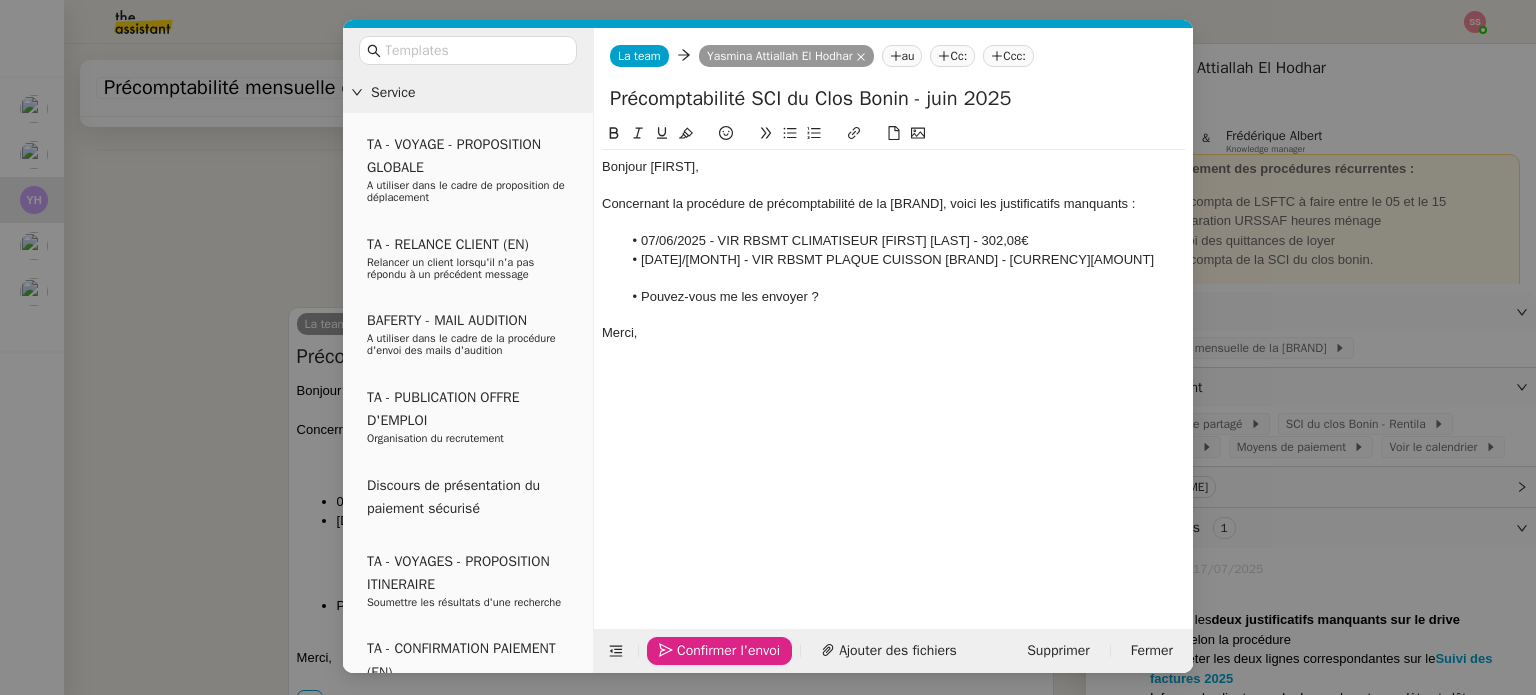 click on "Confirmer l'envoi" 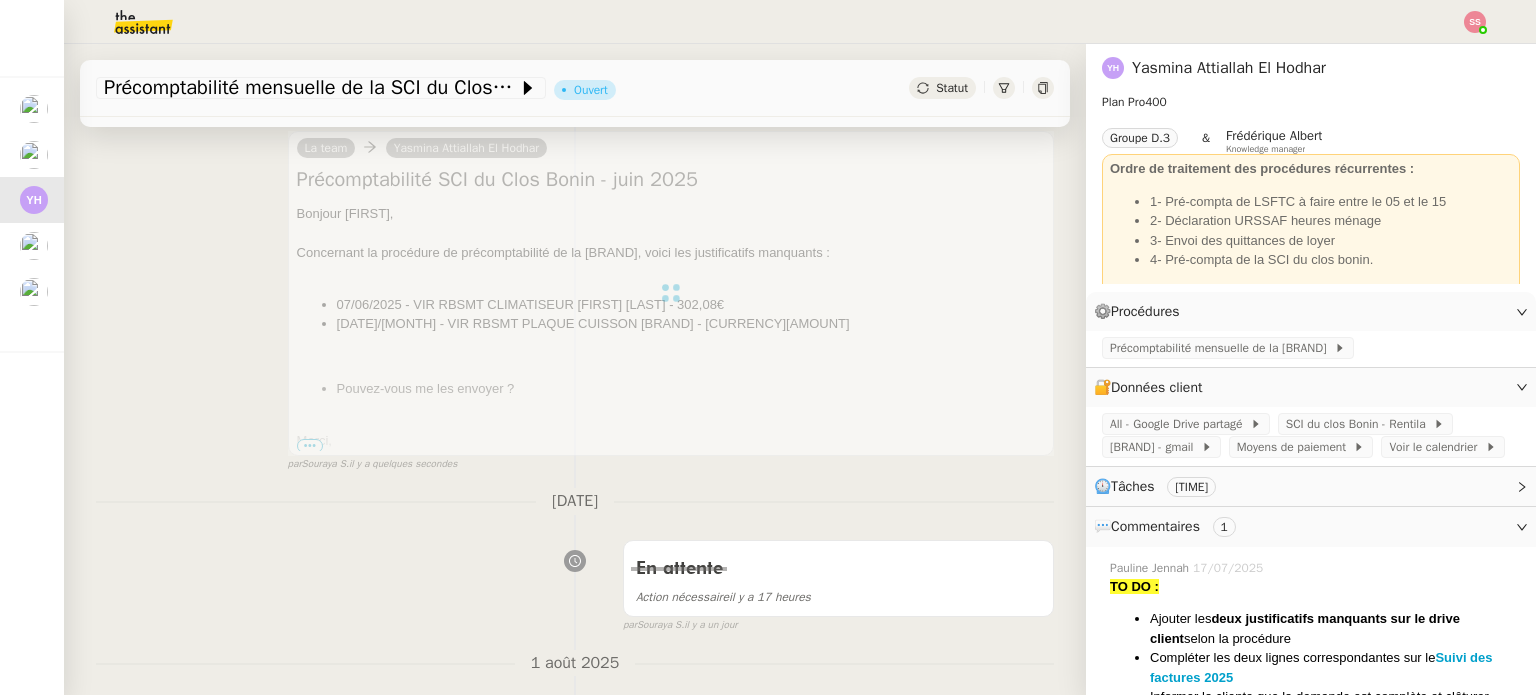 scroll, scrollTop: 168, scrollLeft: 0, axis: vertical 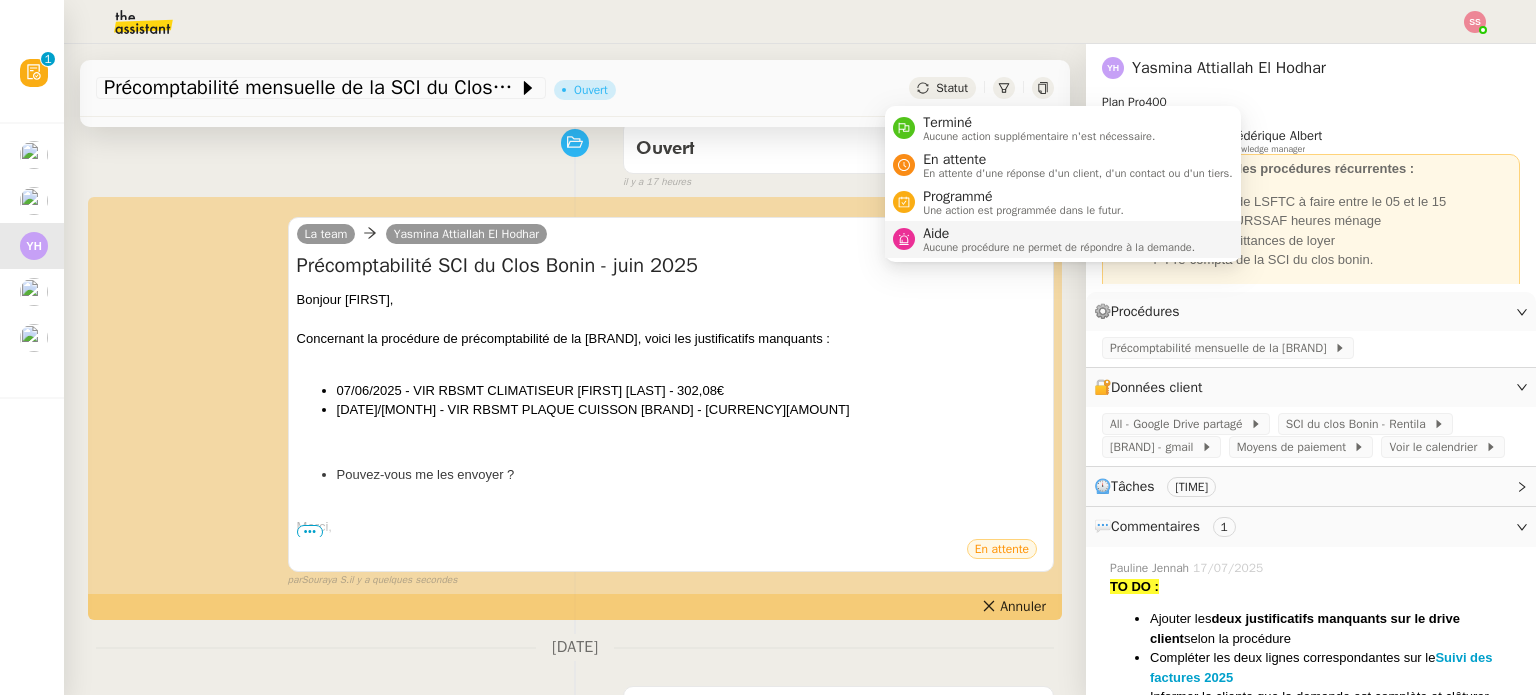 click on "Aide" at bounding box center (1059, 234) 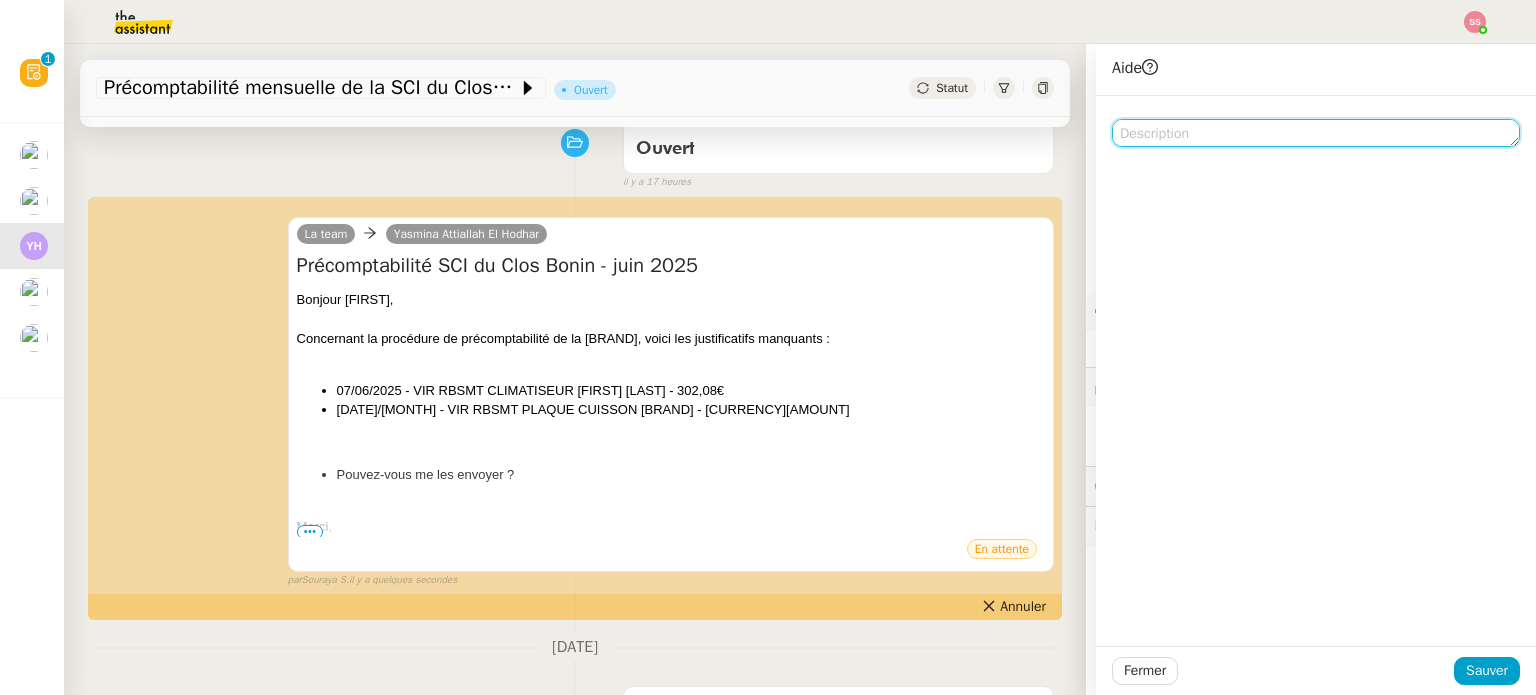 click 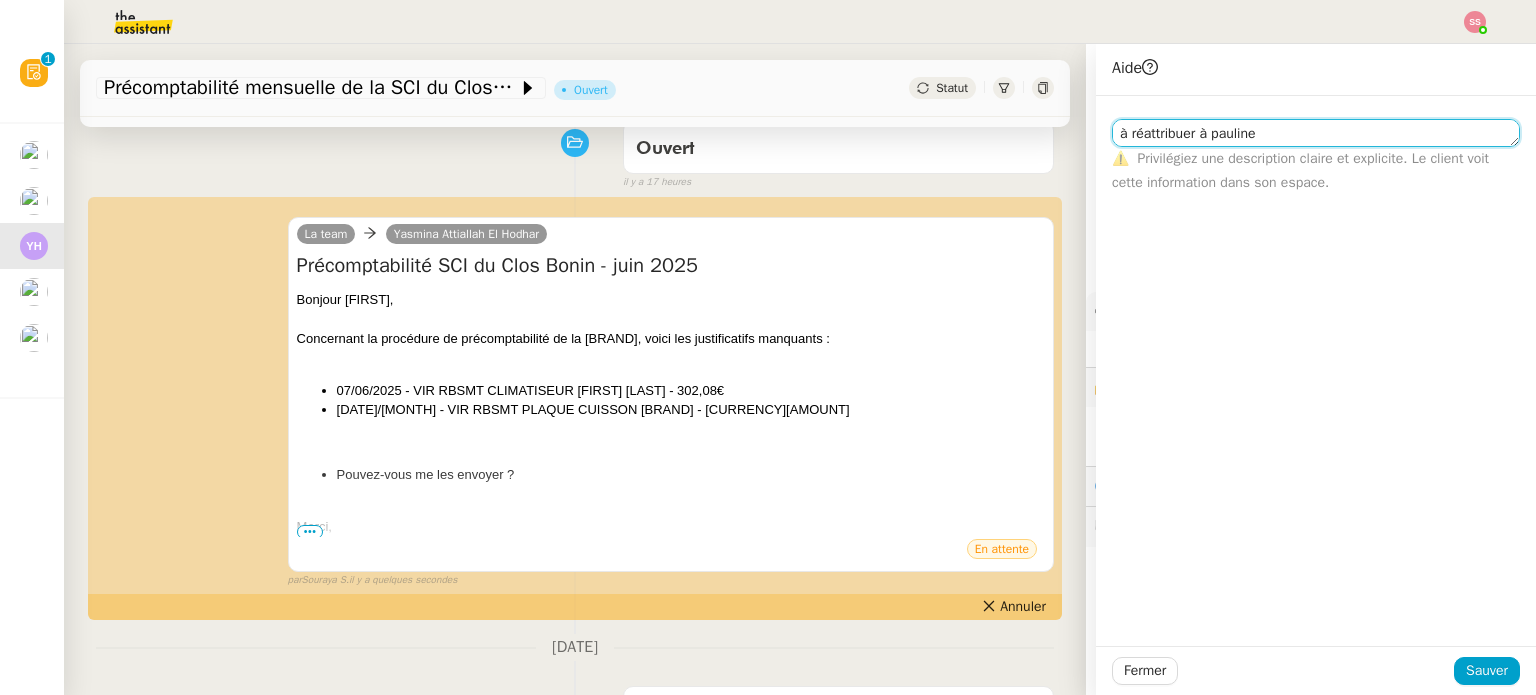 type on "à réattribuer à pauline" 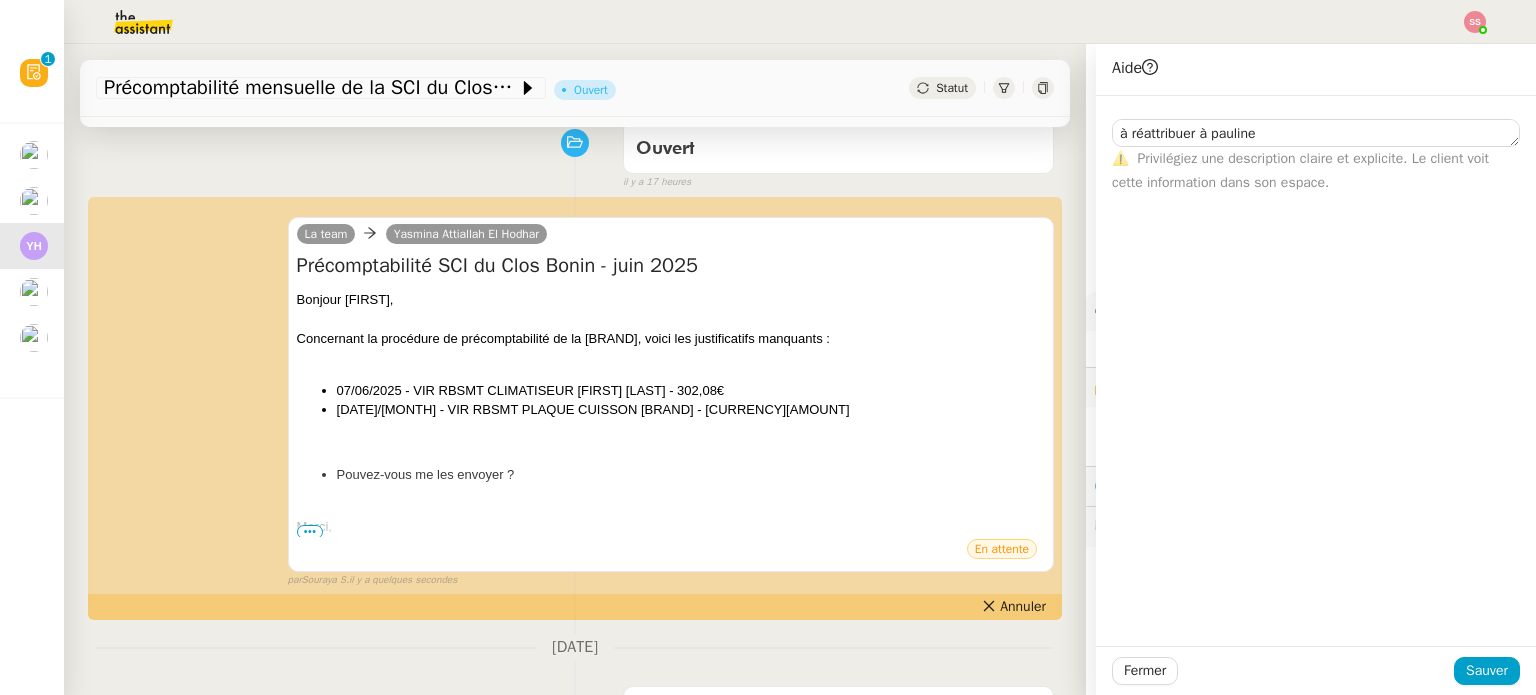 click on "Fermer Sauver" 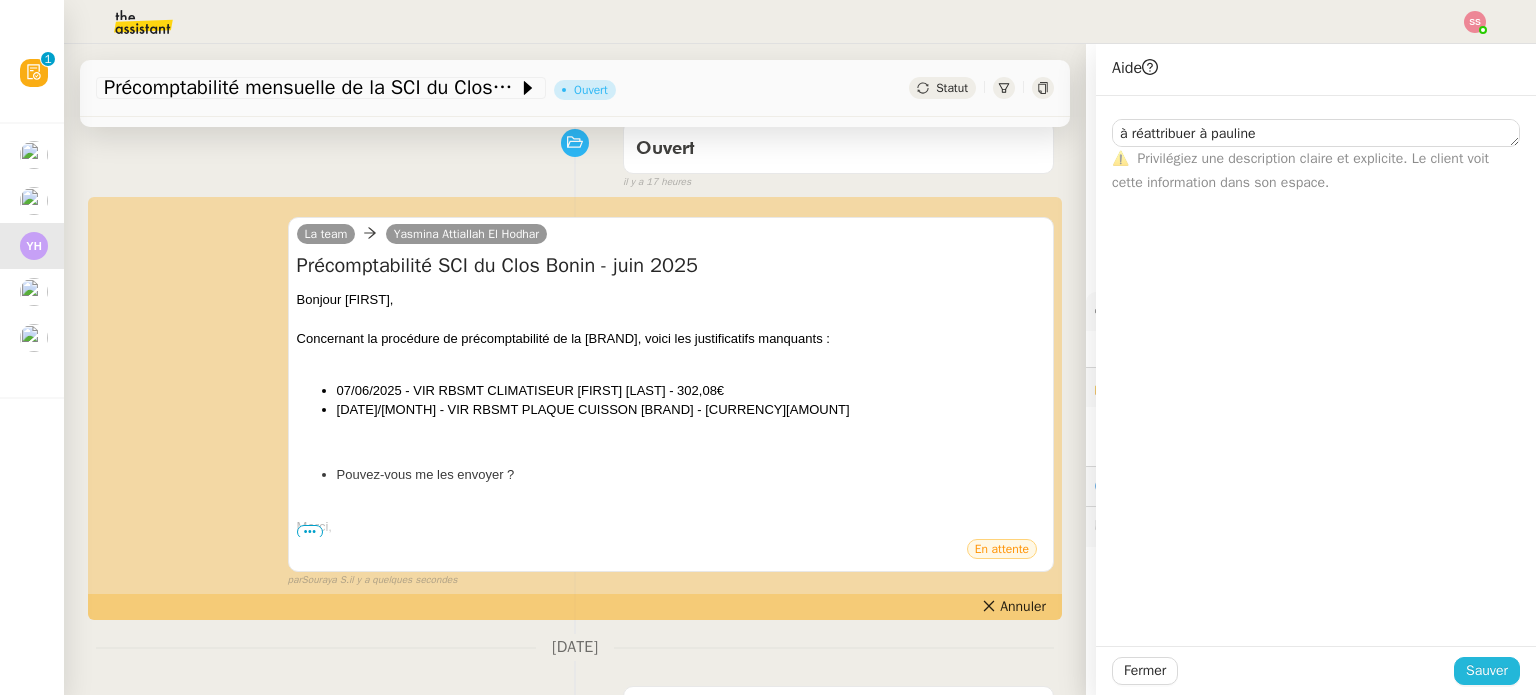 click on "Sauver" 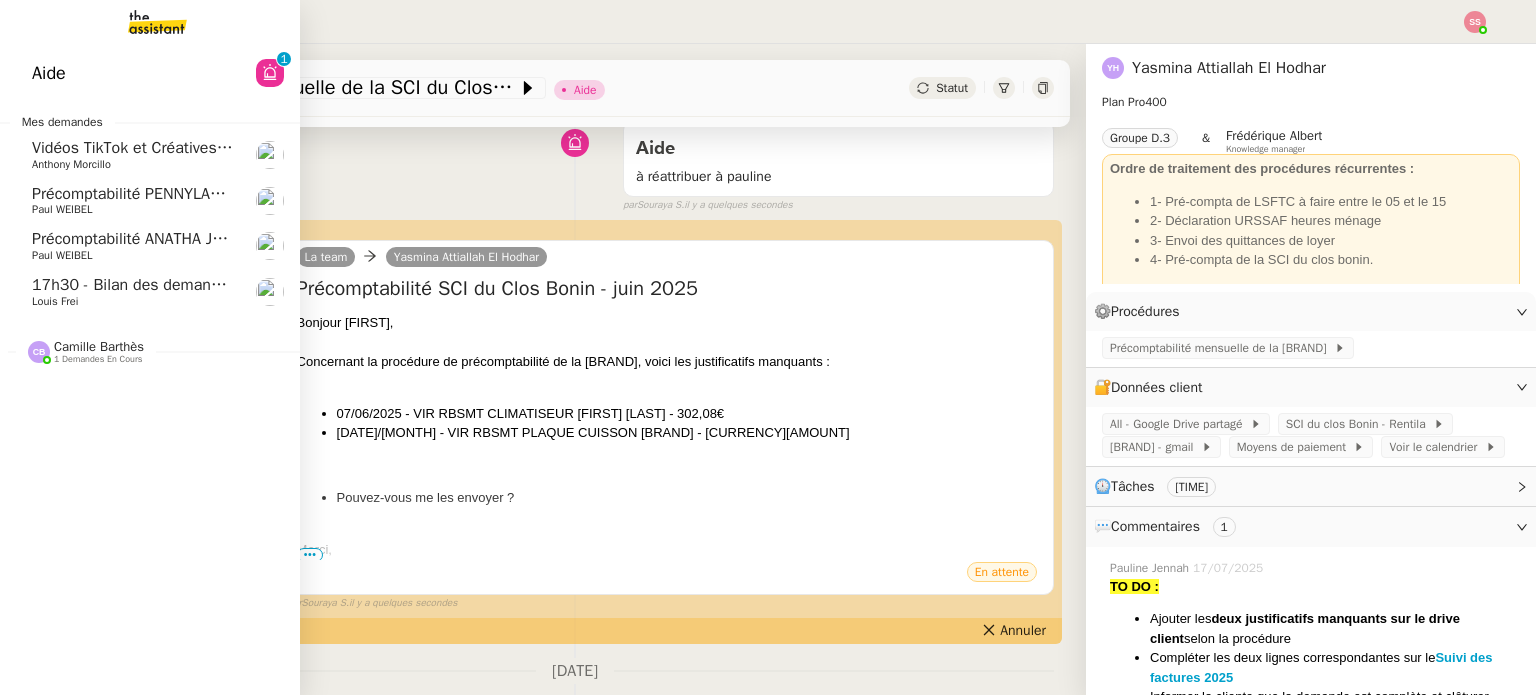 click on "Précomptabilité ANATHA Juin 2025" 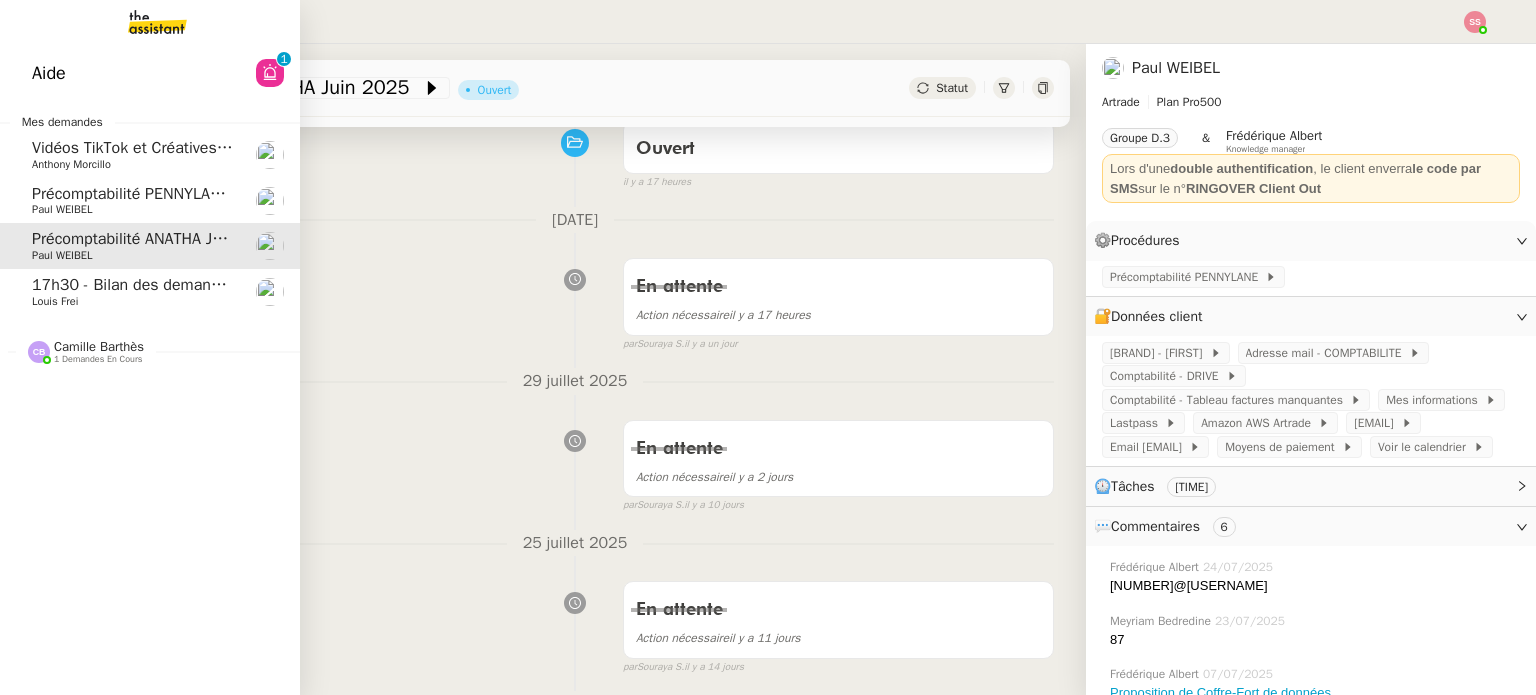 click on "17h30 - Bilan des demandes de la journée : en cours et restant à traiter - 8 août 2025" 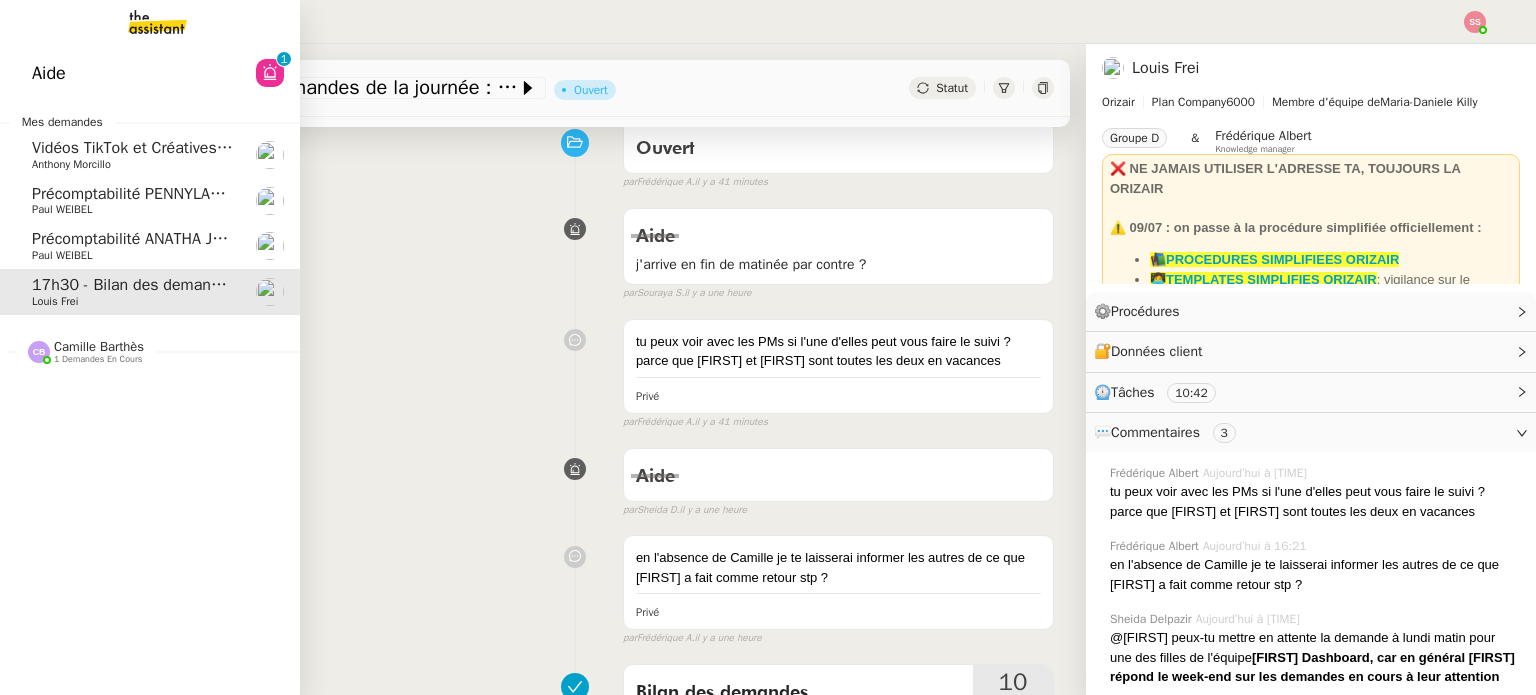 click on "Précomptabilité ANATHA Juin 2025" 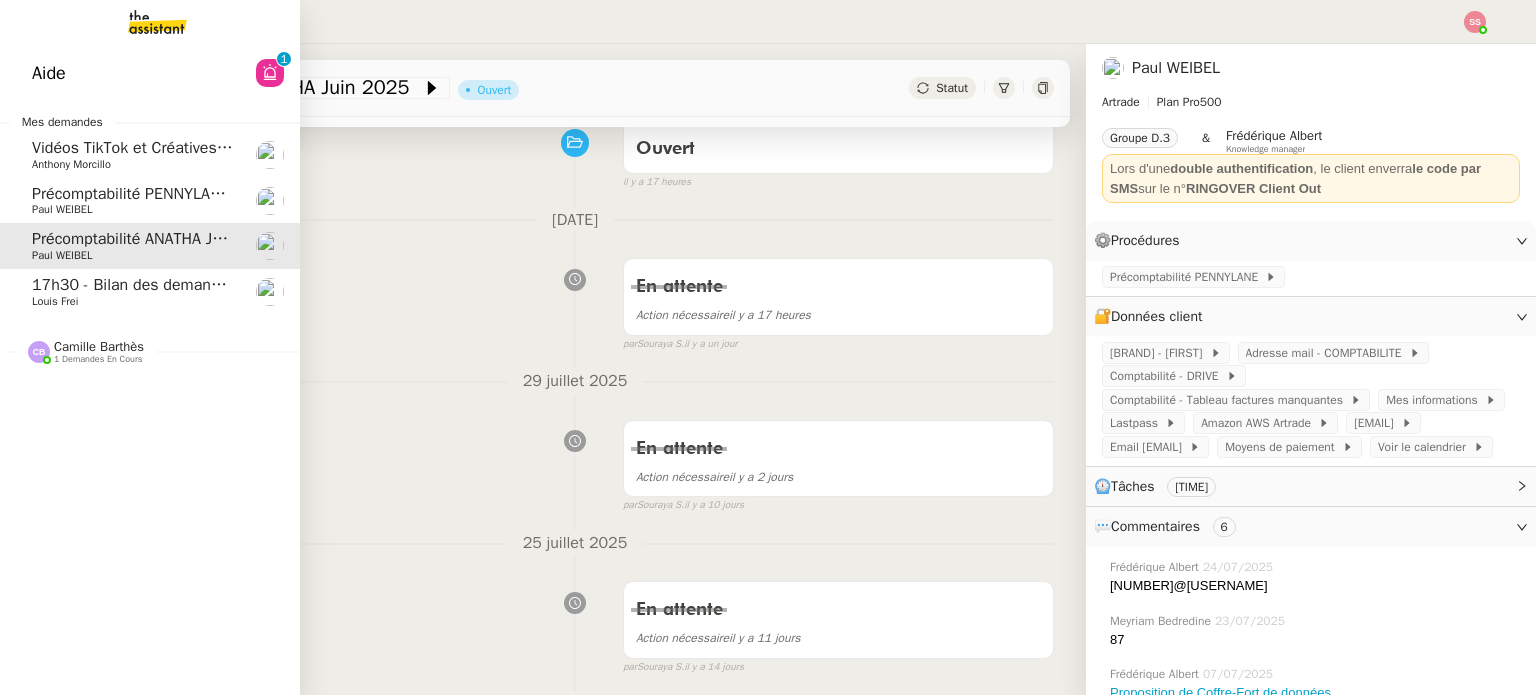 click on "Précomptabilité mensuelle - [MONTH] [YEAR] [FIRST] [LAST]" 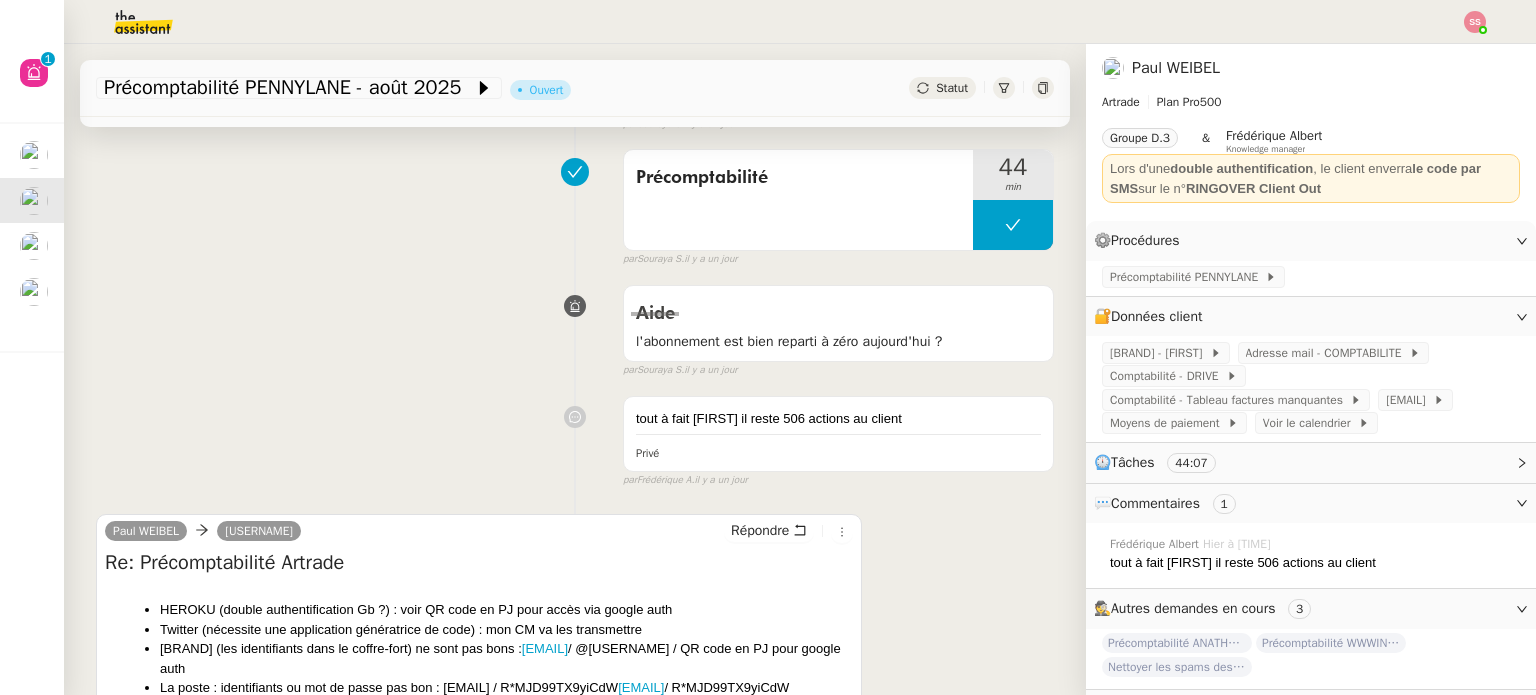 scroll, scrollTop: 400, scrollLeft: 0, axis: vertical 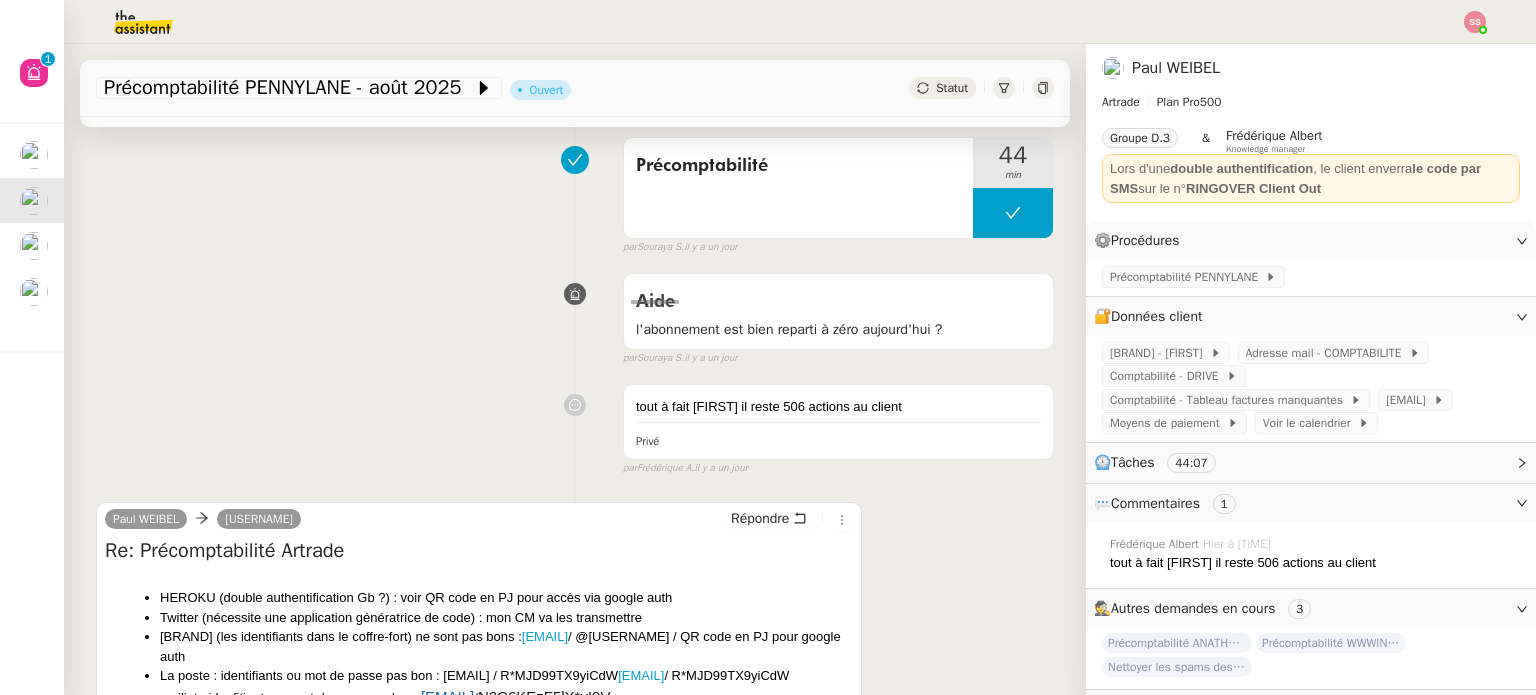click 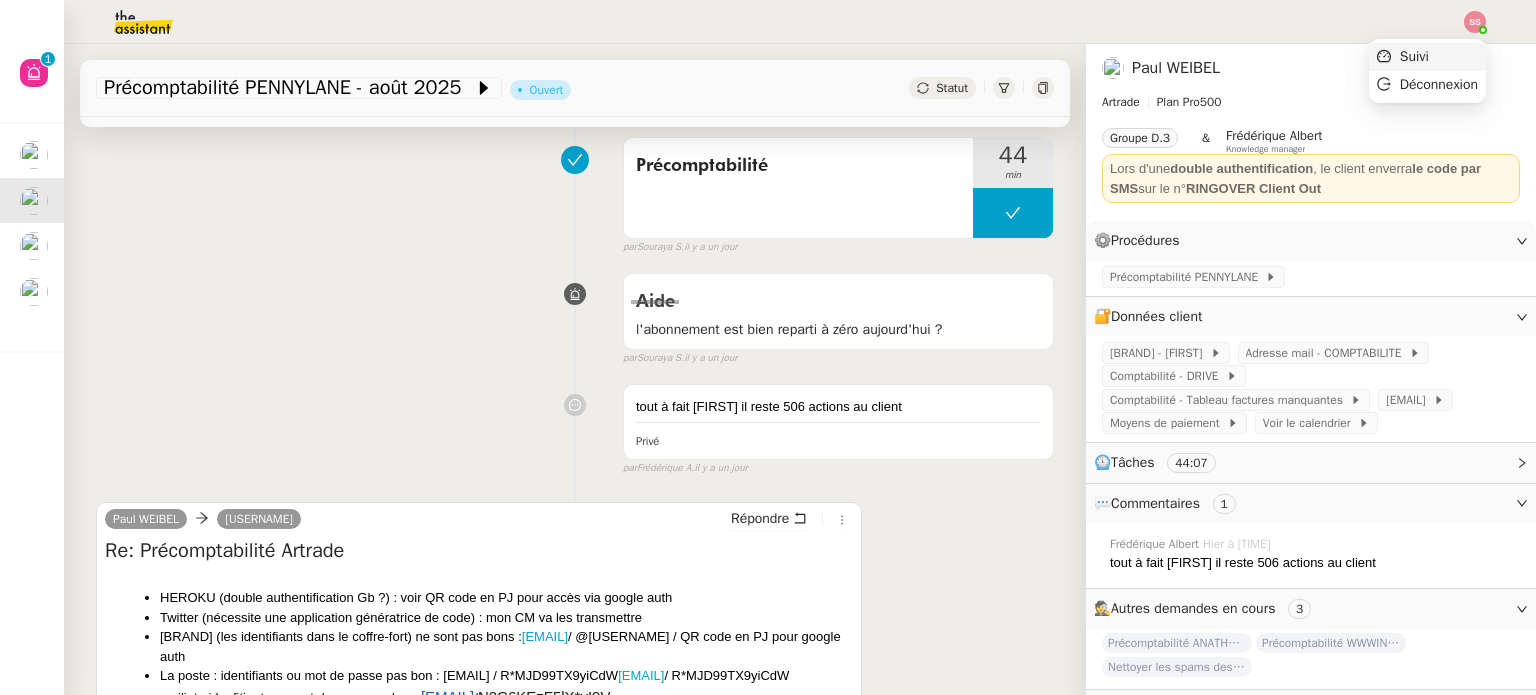click on "Suivi" at bounding box center (1427, 57) 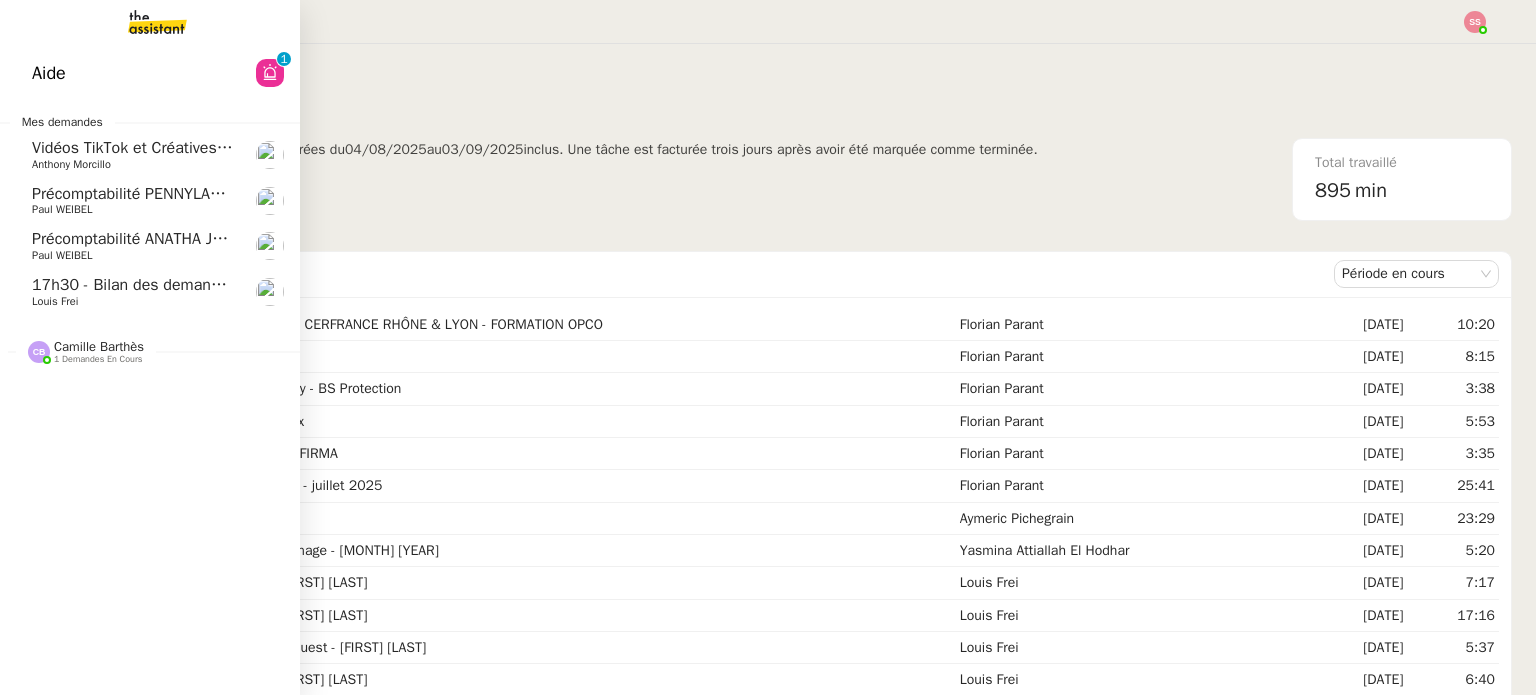 click on "Précomptabilité ANATHA Juin 2025" 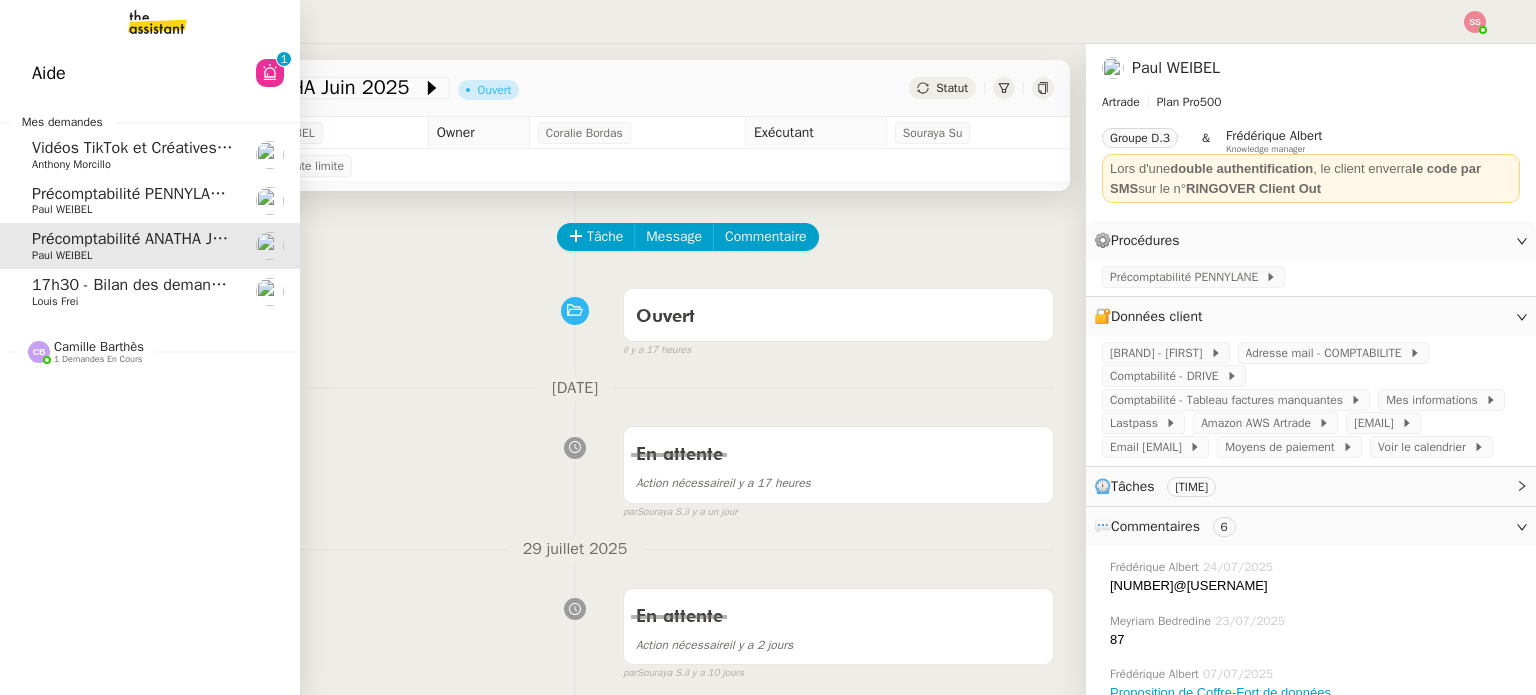 click on "Précomptabilité mensuelle - [MONTH] [YEAR] [FIRST] [LAST]" 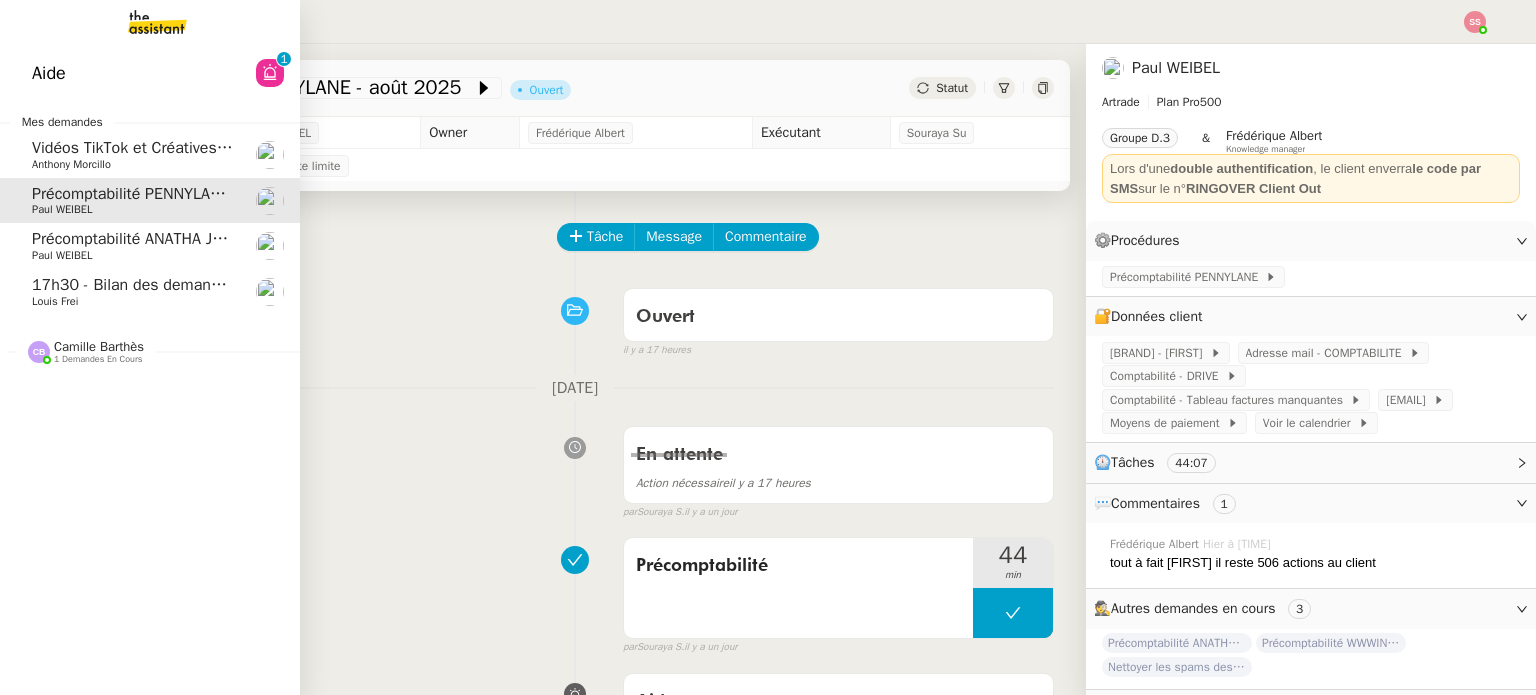 click on "Vidéos TikTok et Créatives META  - août 2025" 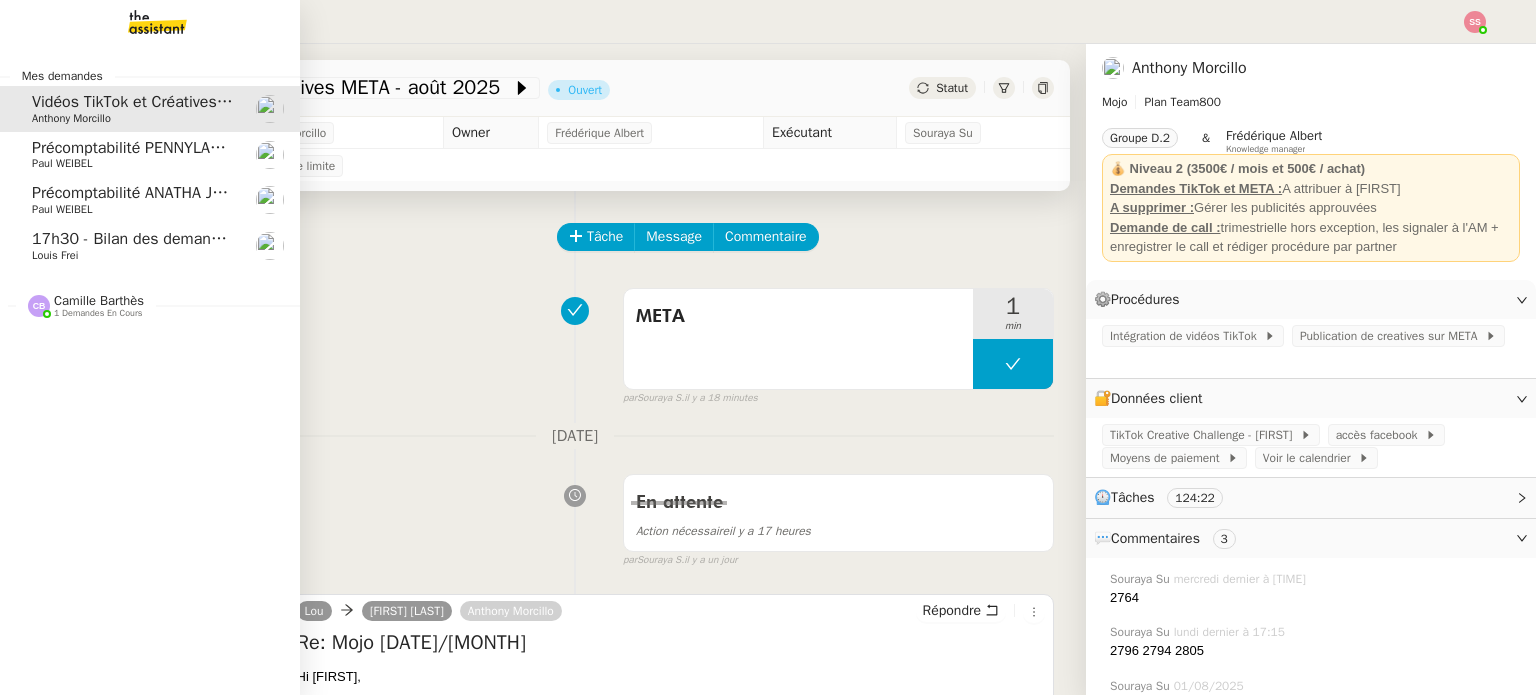 click on "Précomptabilité PENNYLANE - août 2025" 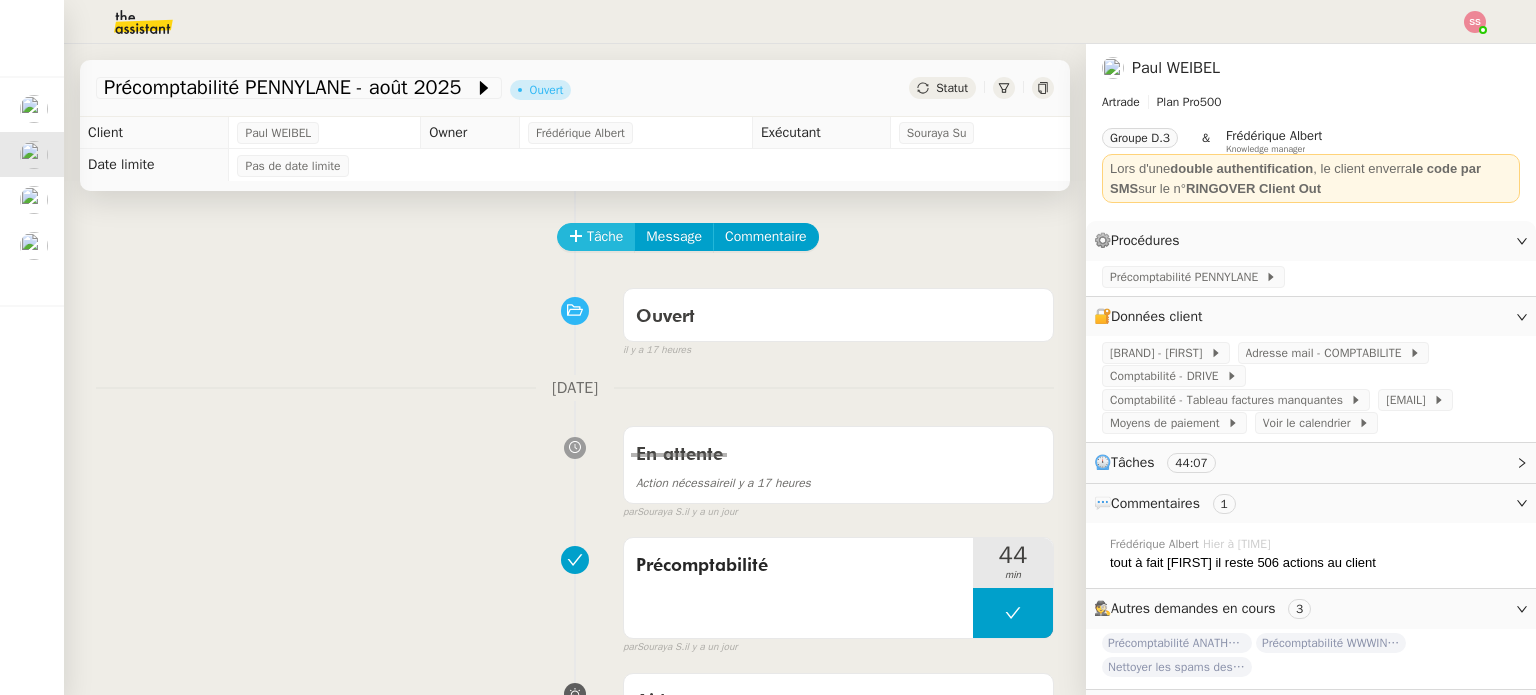 click on "Tâche" 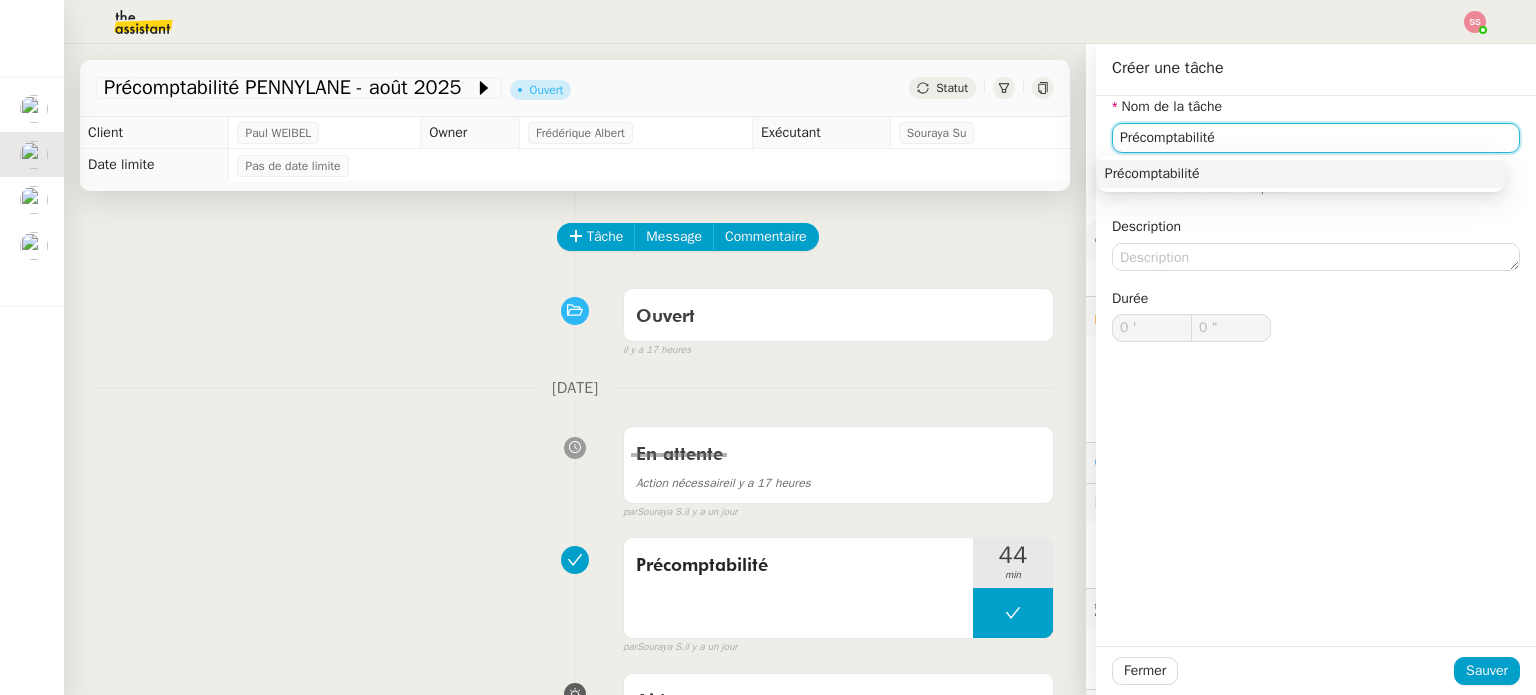 click on "Précomptabilité" at bounding box center (1301, 174) 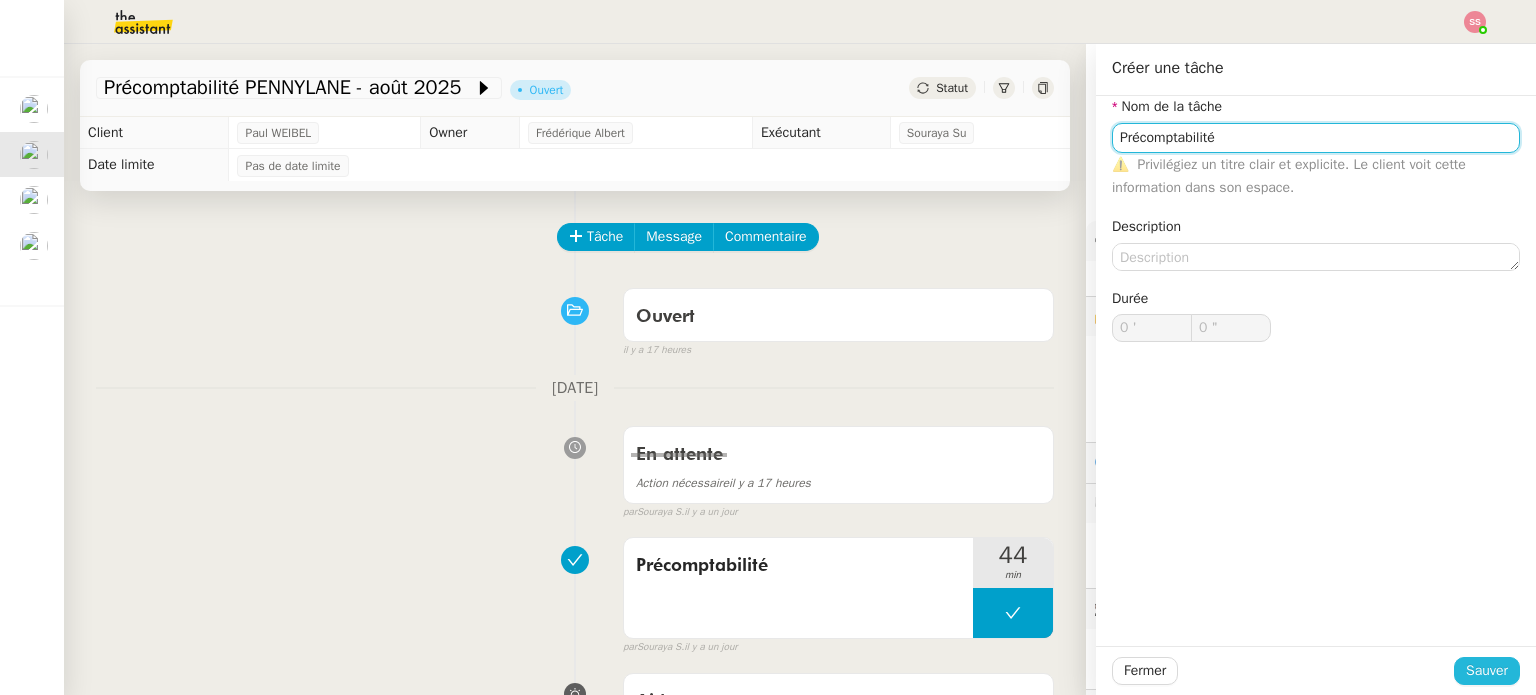 type on "Précomptabilité" 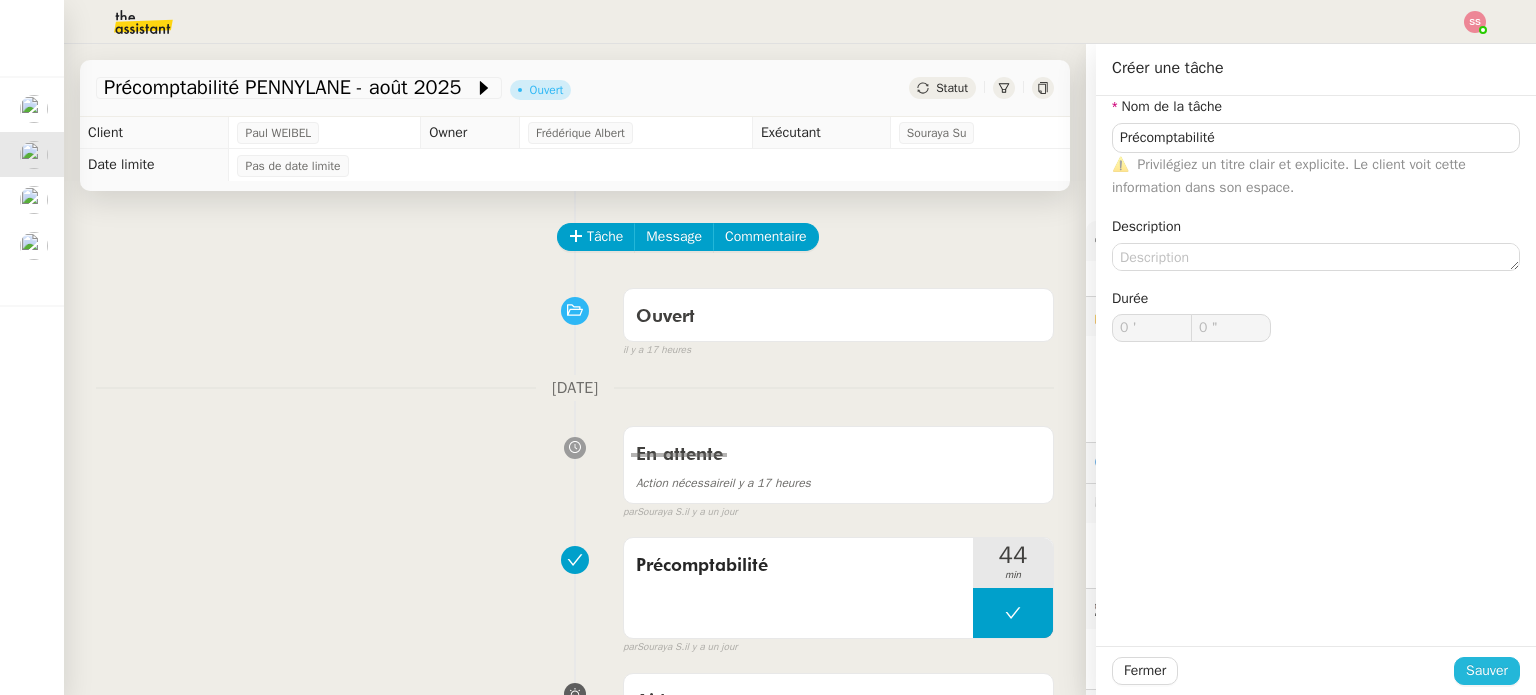 click on "Sauver" 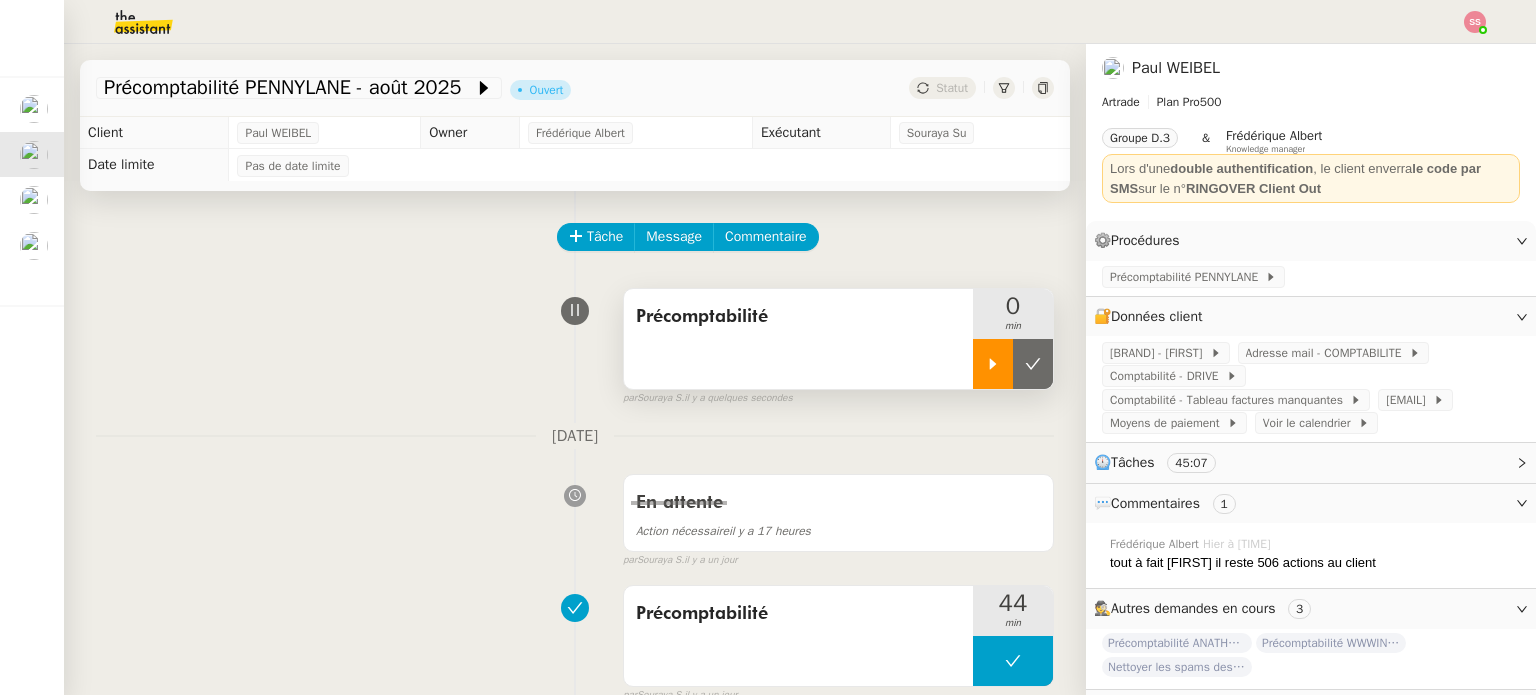 click at bounding box center (993, 364) 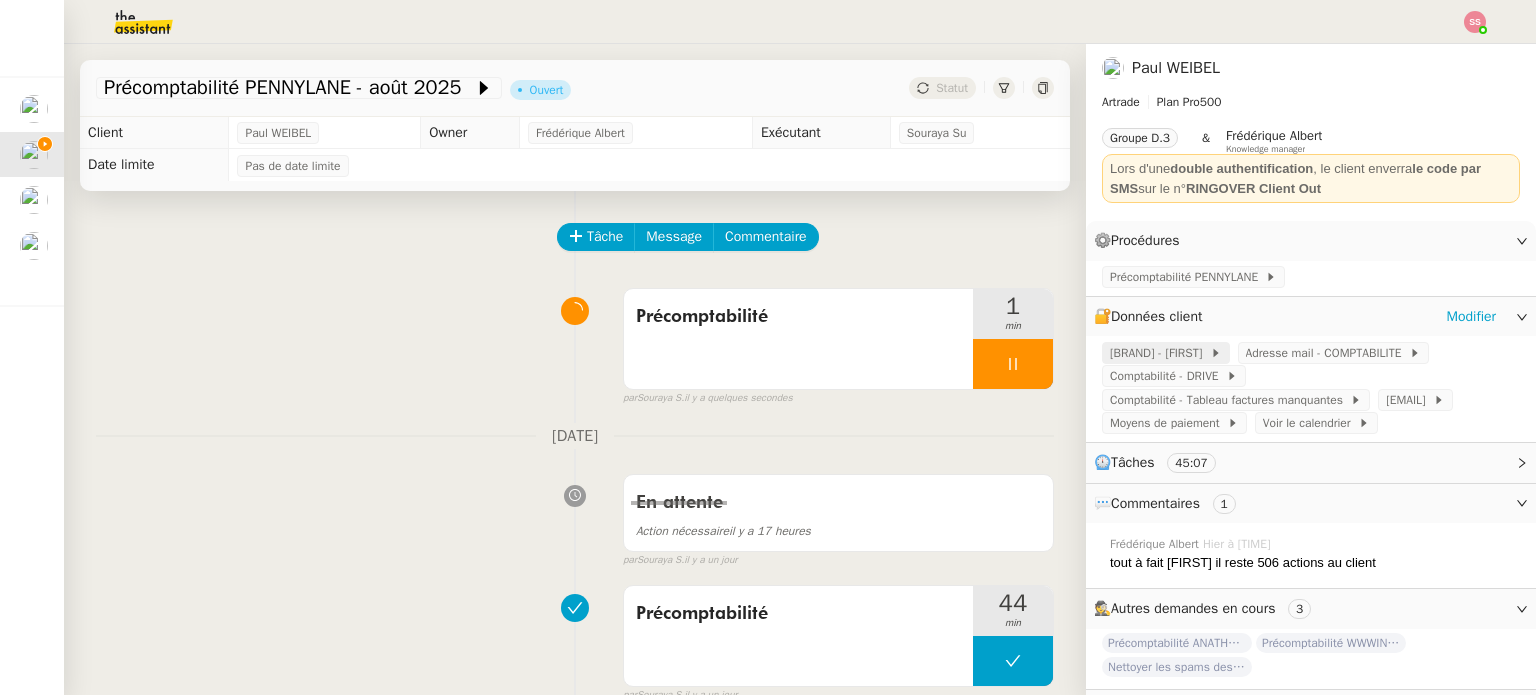 click on "[BRAND] - [FIRST]" 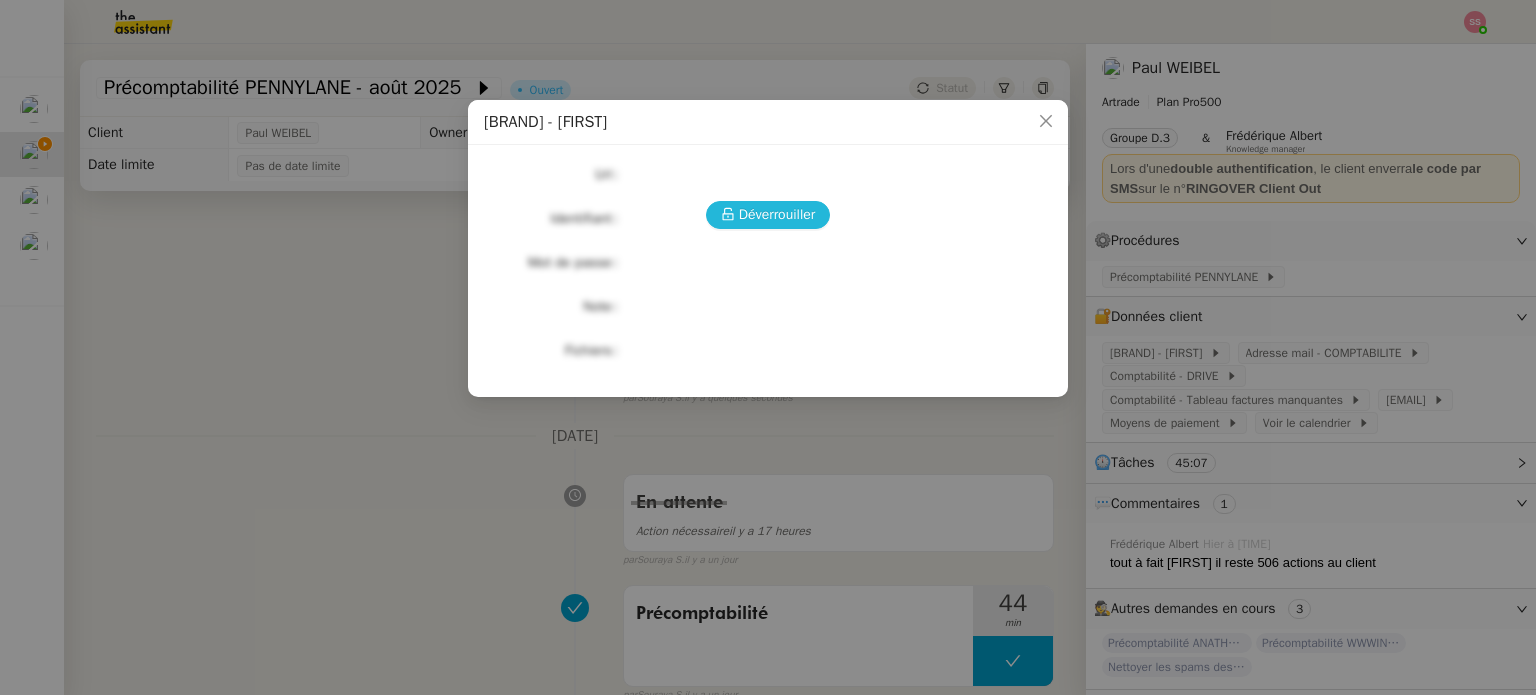 click on "Déverrouiller" at bounding box center (777, 214) 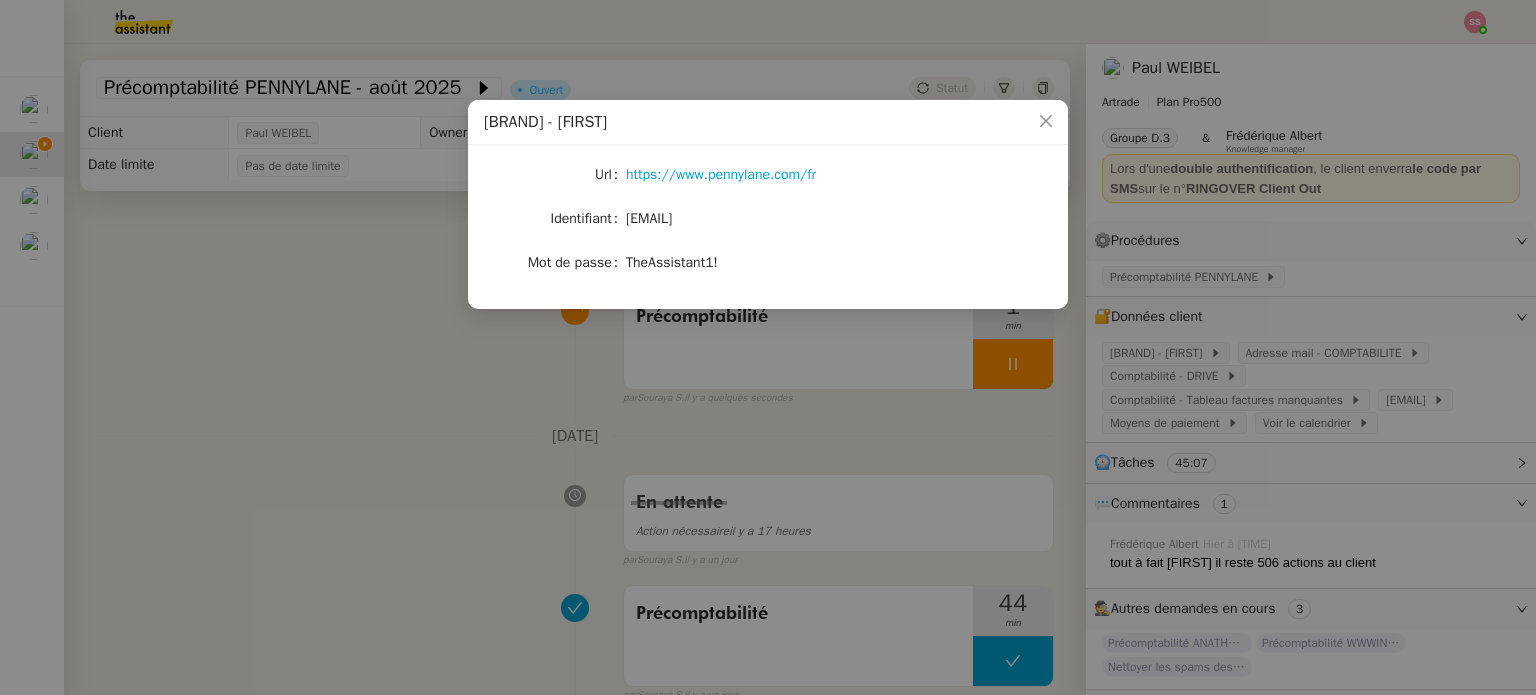 click on "TheAssistant1!" 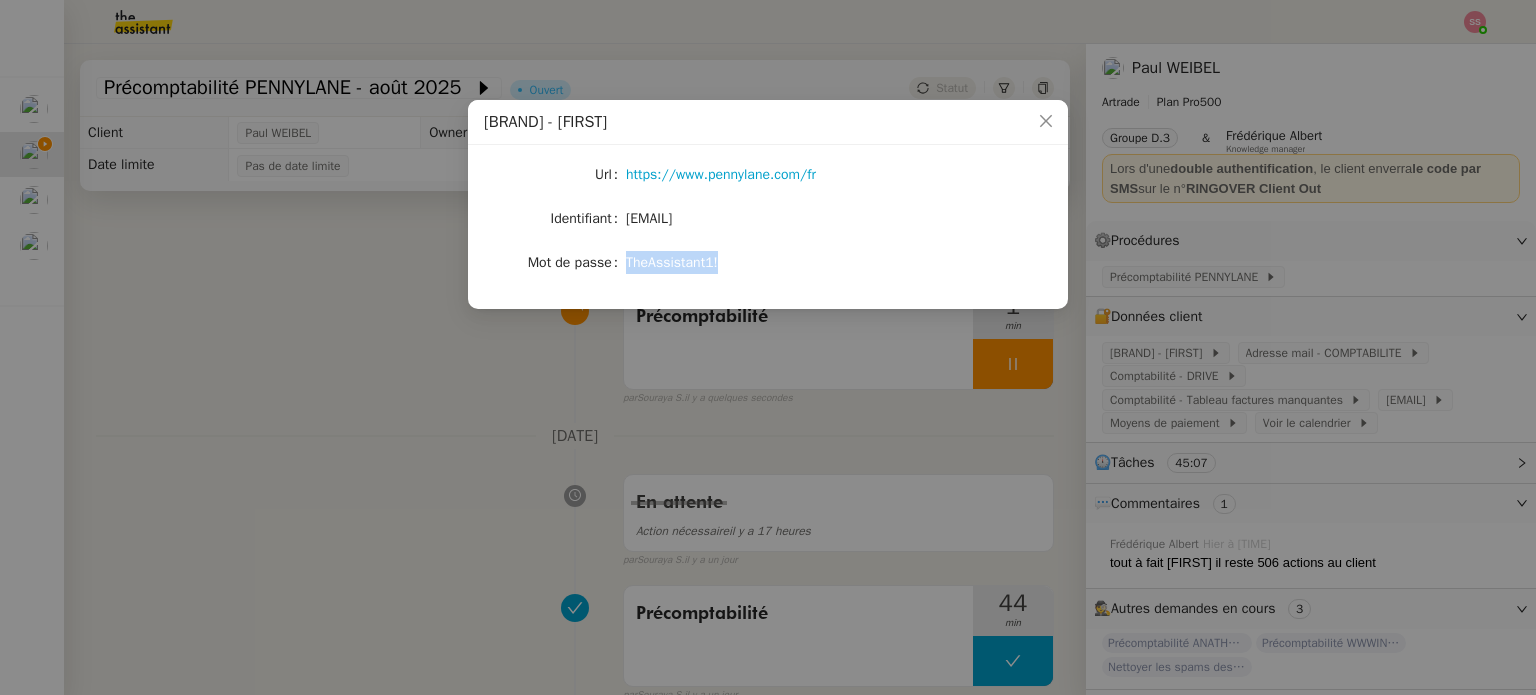 click on "TheAssistant1!" 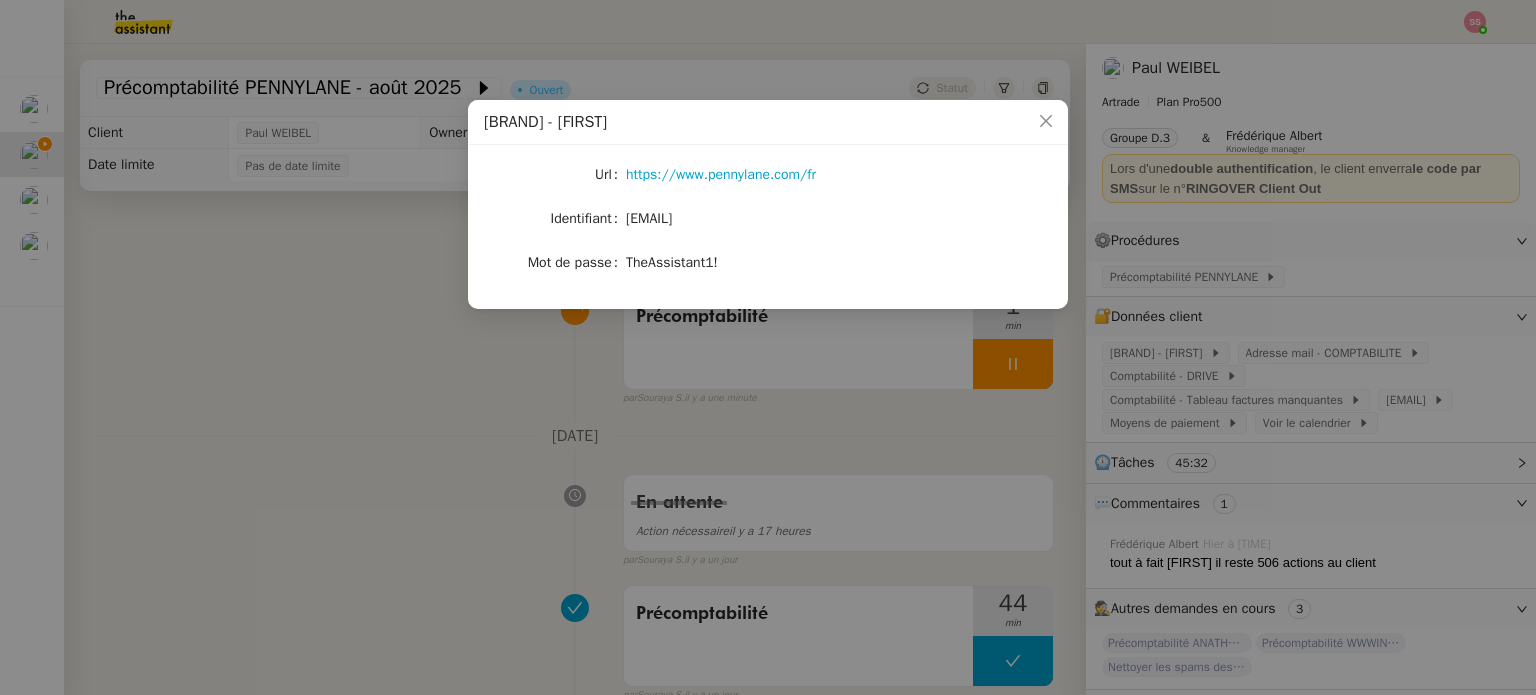 click on "Heroku TECH Url https://id.heroku.com/login    Identifiant [EMAIL] Mot de passe [PASSWORD]" at bounding box center (768, 347) 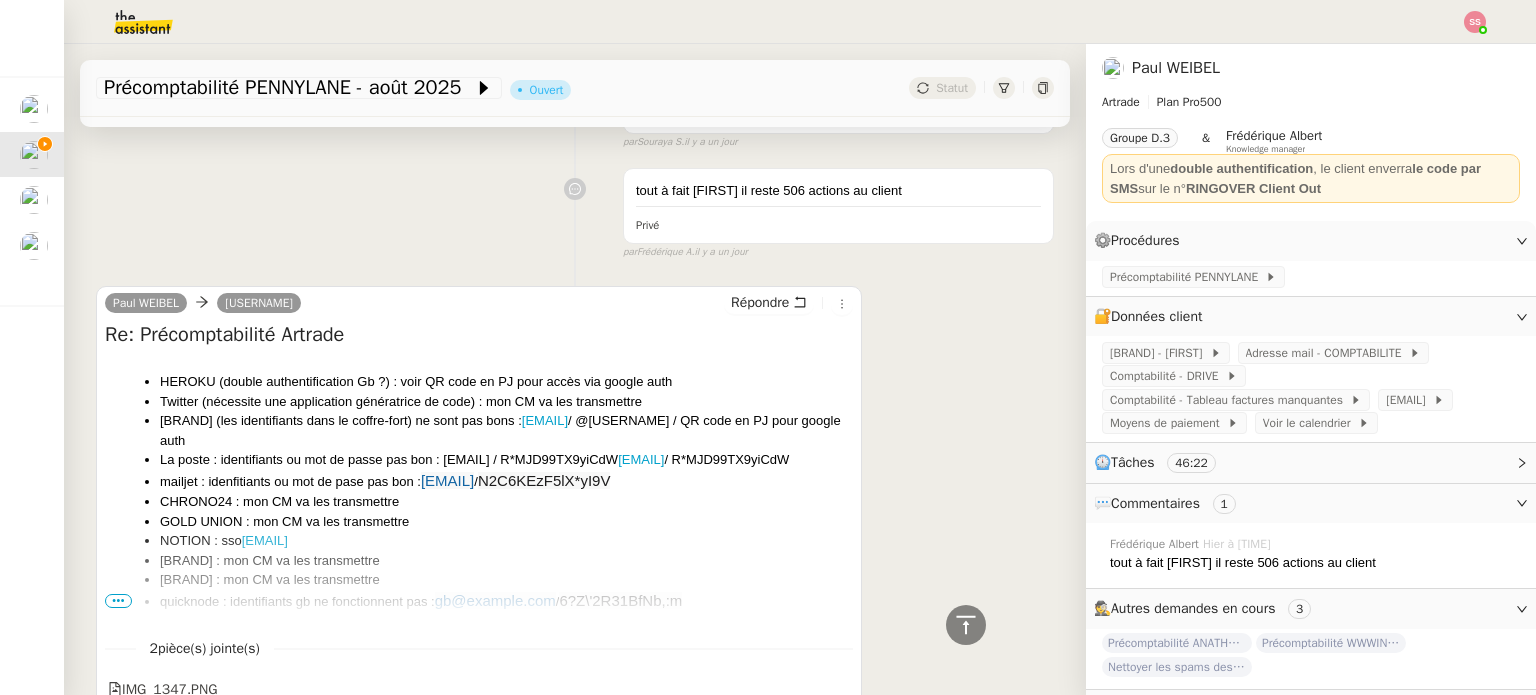 scroll, scrollTop: 900, scrollLeft: 0, axis: vertical 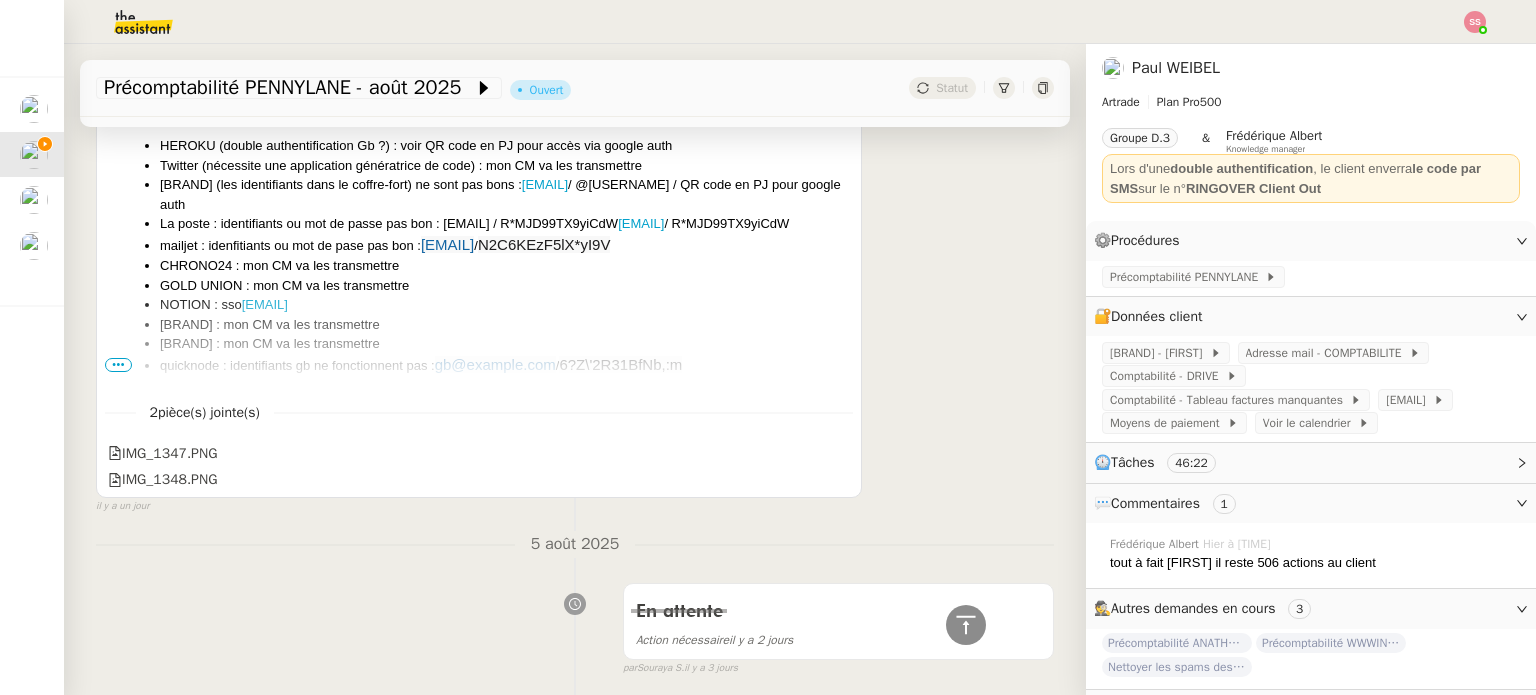 click on "•••" at bounding box center (118, 365) 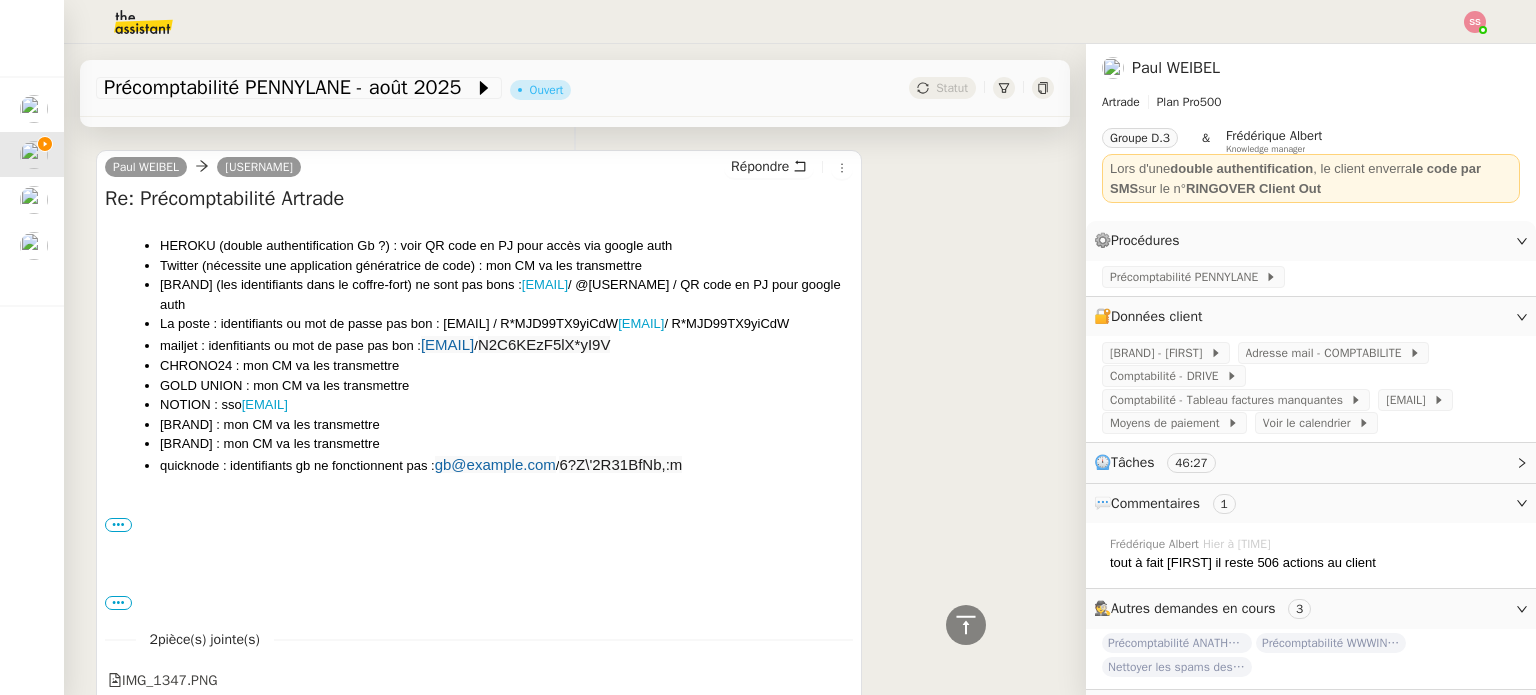 scroll, scrollTop: 900, scrollLeft: 0, axis: vertical 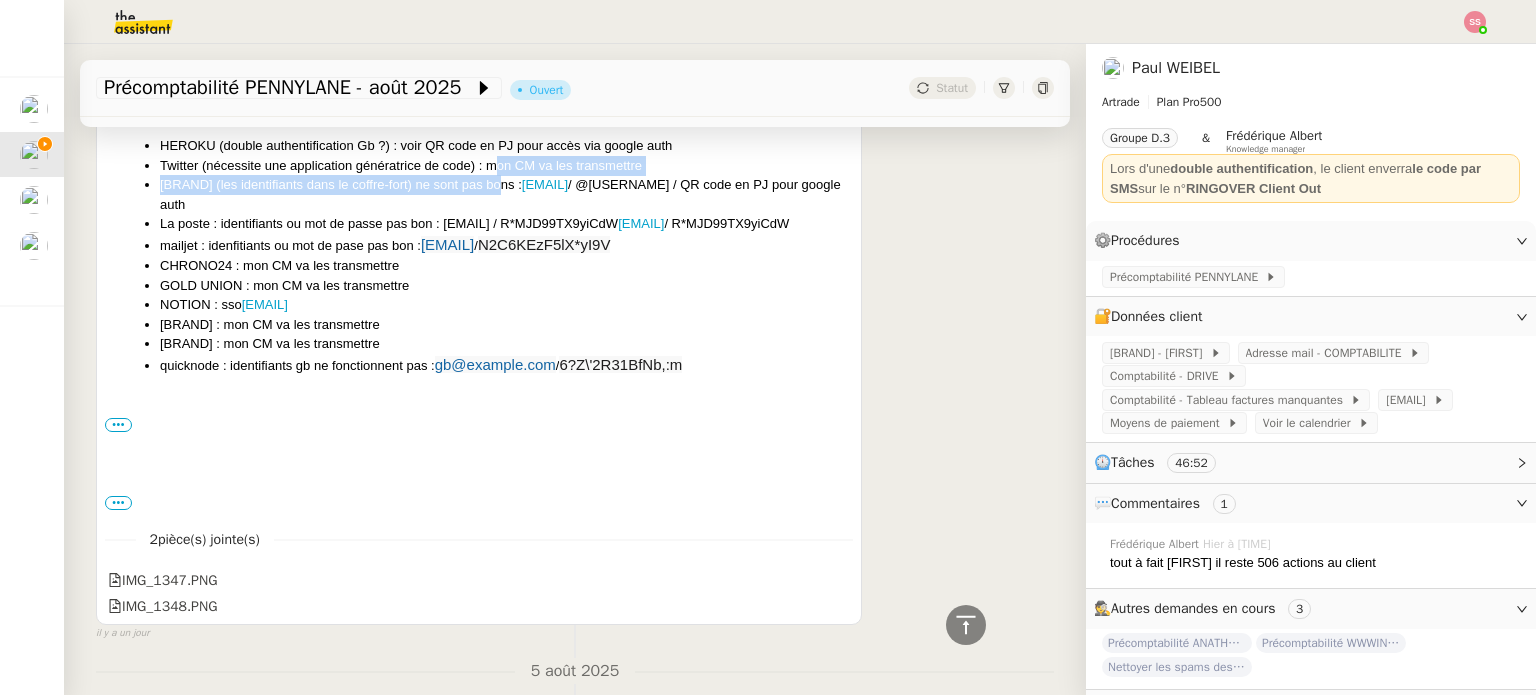 click on "paulweibel31@example.com / @Grisoni13 / QR code en PJ pour google auth La poste : identifiants ou mot de passe pas bon : tech@example.com / R*MJD99TX9yiCdW mailjet : idenfitiants ou mot de pase pas bon : tech@example.com / N2C6KEzF5lX*yI9V CHRONO24 : mon CM va les transmettre GOLD UNION : mon CM va les transmettre NOTION : sso paulweibel31@example.com VINATIS : mon CM va les transmettre TIFFANY & CO : mon CM va les transmettre quicknode : identifiants gb ne fonctionnent pas : gb@example.com / 6?Z\'2R31BfNb,:m" at bounding box center (479, 266) 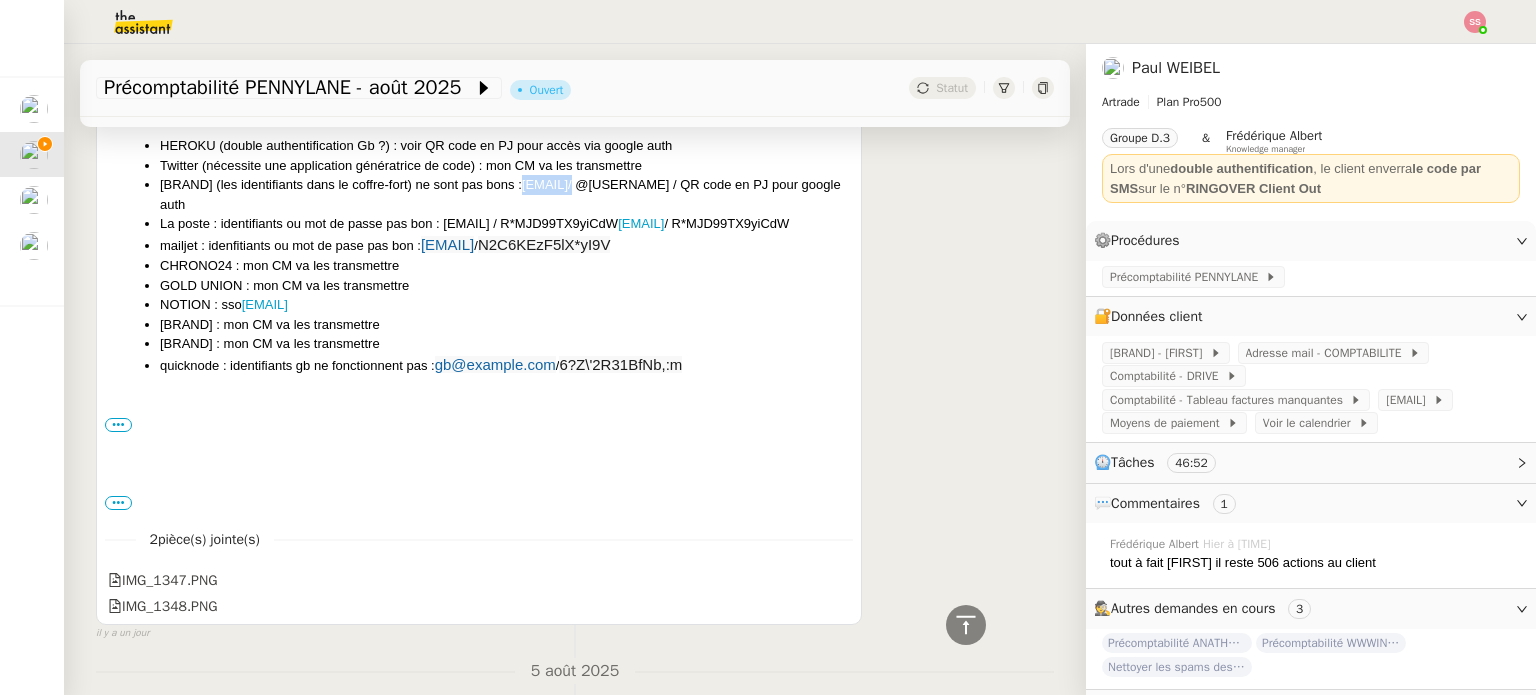 drag, startPoint x: 651, startPoint y: 186, endPoint x: 500, endPoint y: 183, distance: 151.0298 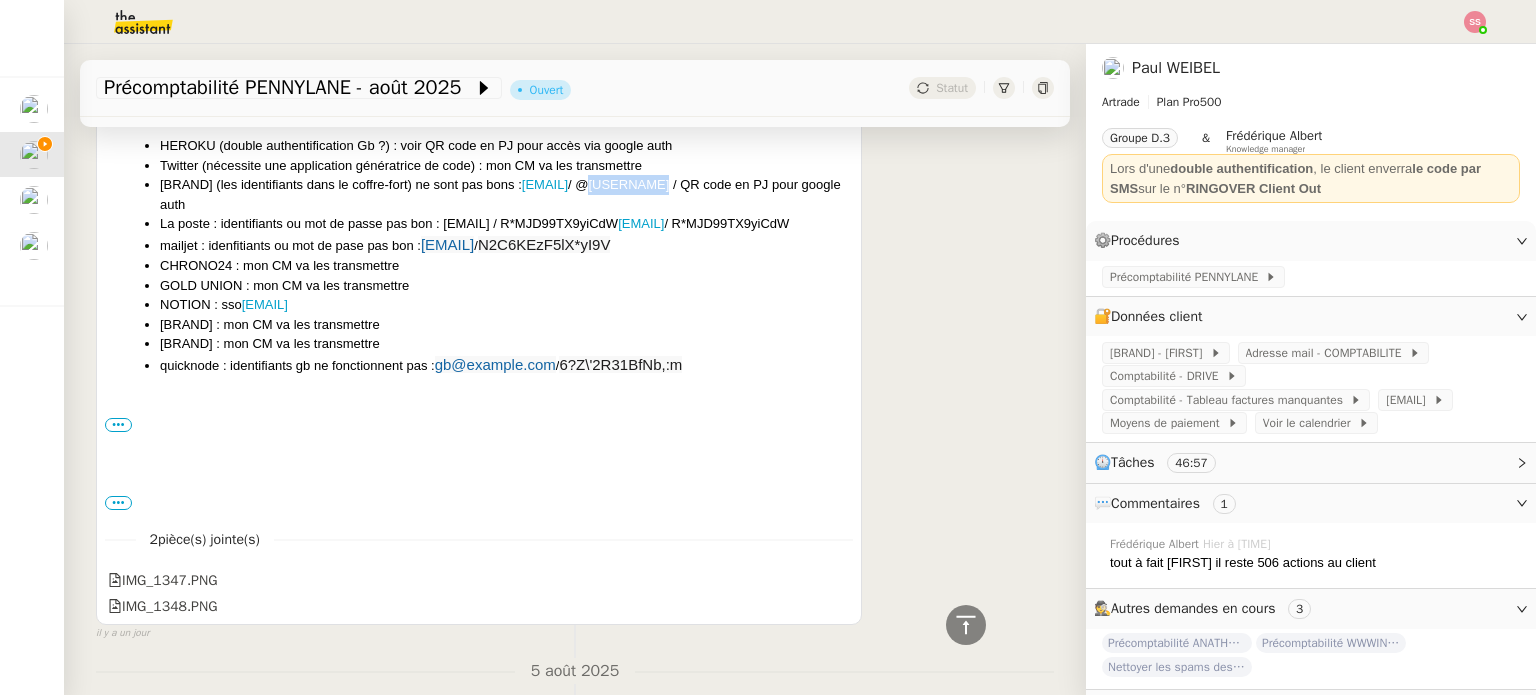drag, startPoint x: 661, startPoint y: 186, endPoint x: 728, endPoint y: 182, distance: 67.11929 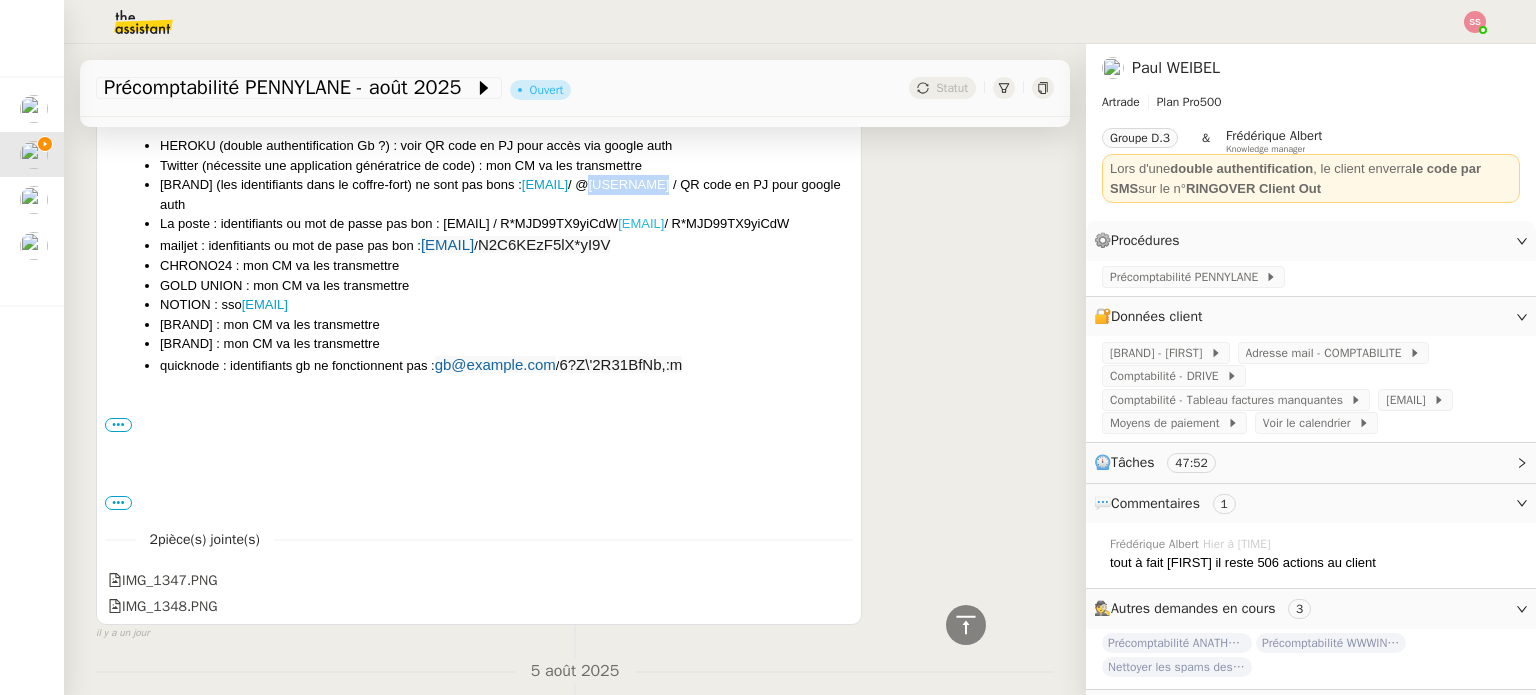 drag, startPoint x: 440, startPoint y: 223, endPoint x: 536, endPoint y: 225, distance: 96.02083 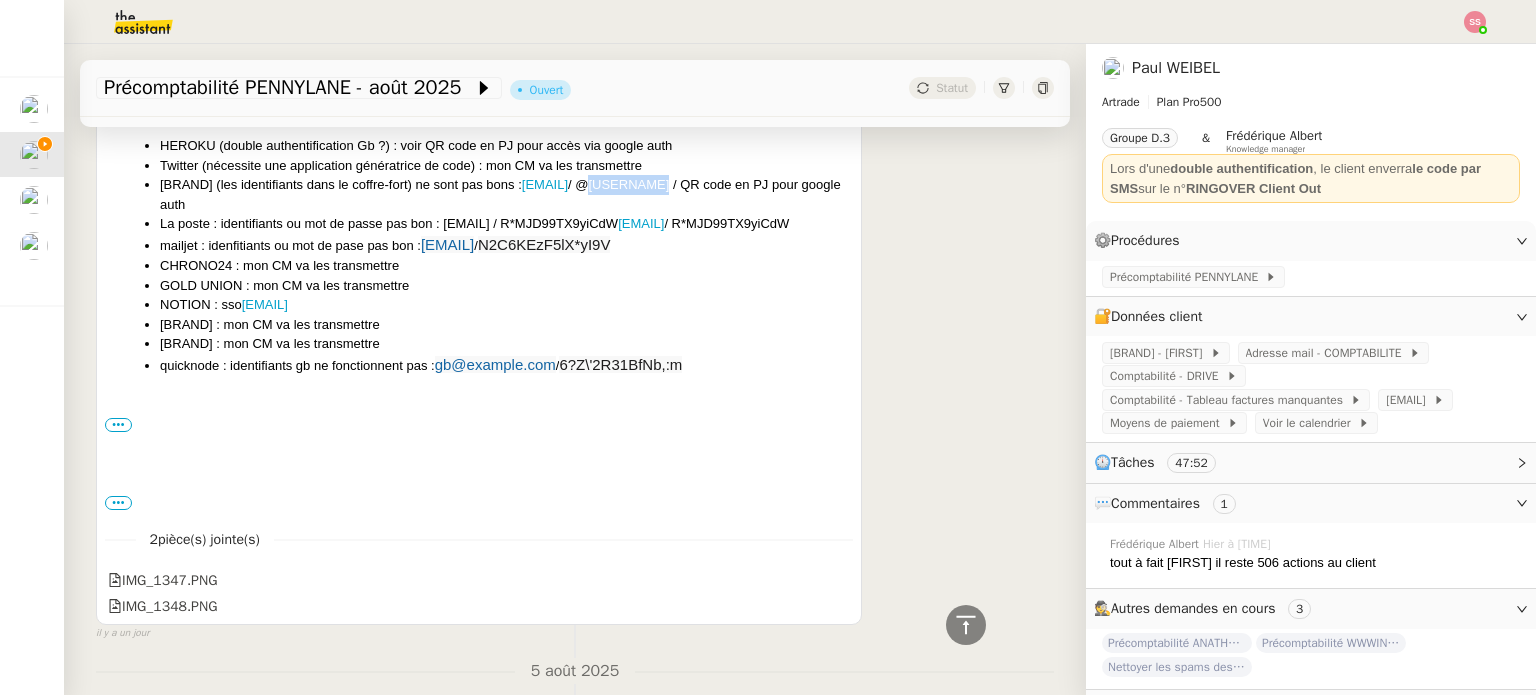 copy on "[EMAIL]" 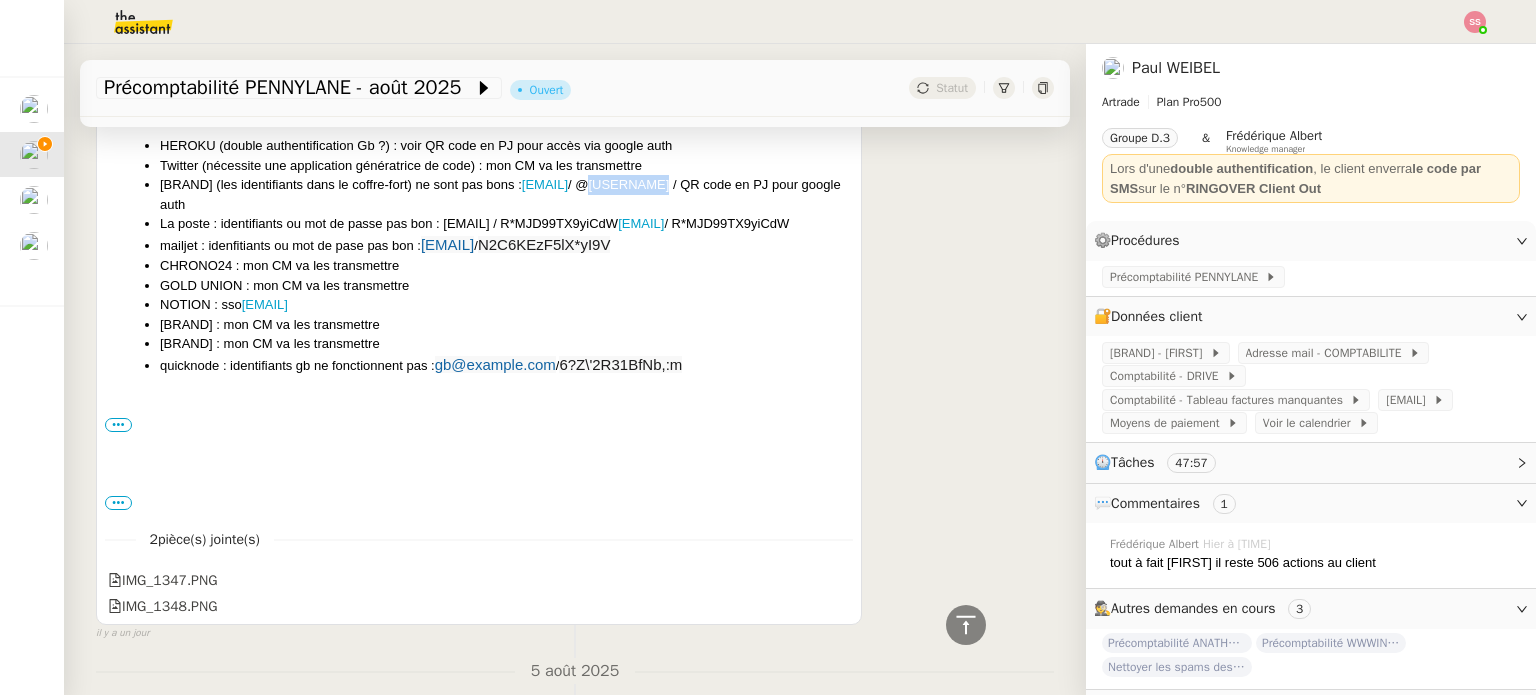 drag, startPoint x: 671, startPoint y: 223, endPoint x: 552, endPoint y: 224, distance: 119.0042 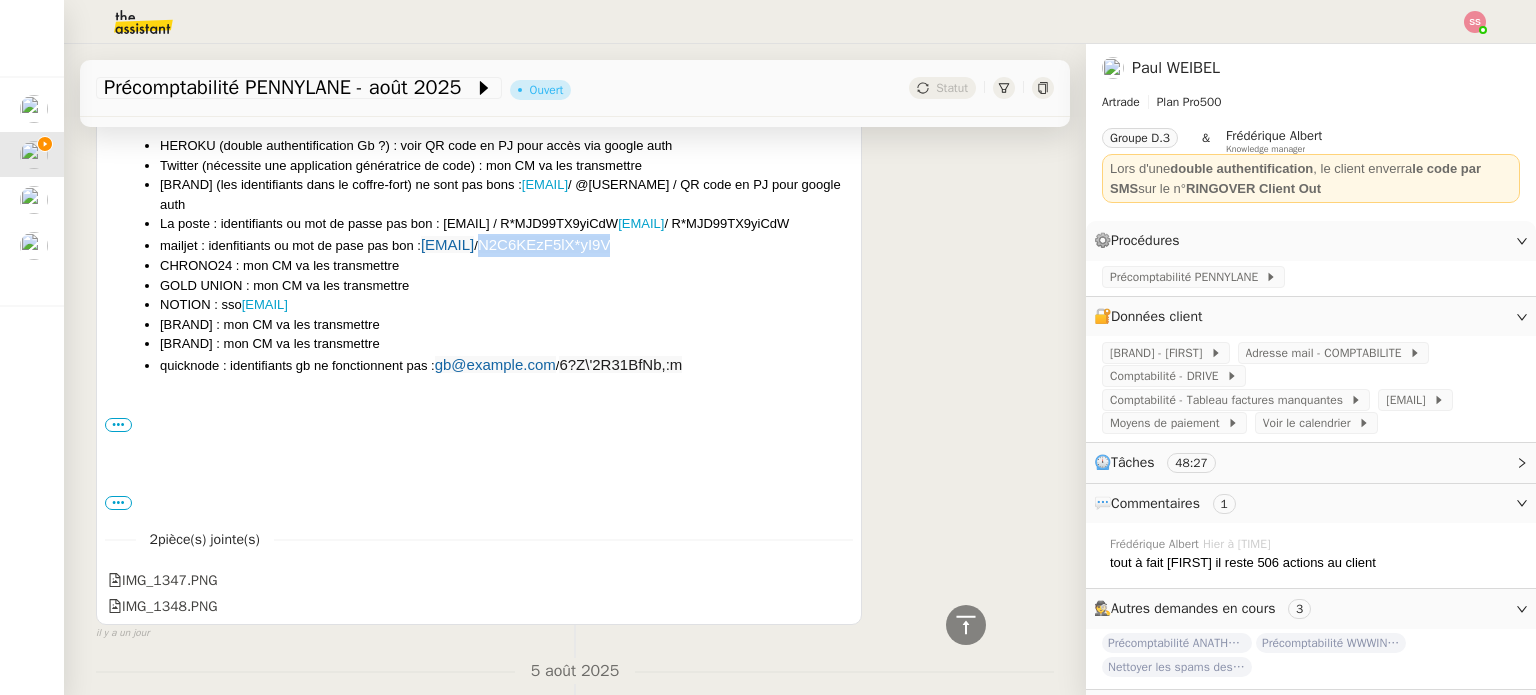 drag, startPoint x: 687, startPoint y: 251, endPoint x: 556, endPoint y: 255, distance: 131.06105 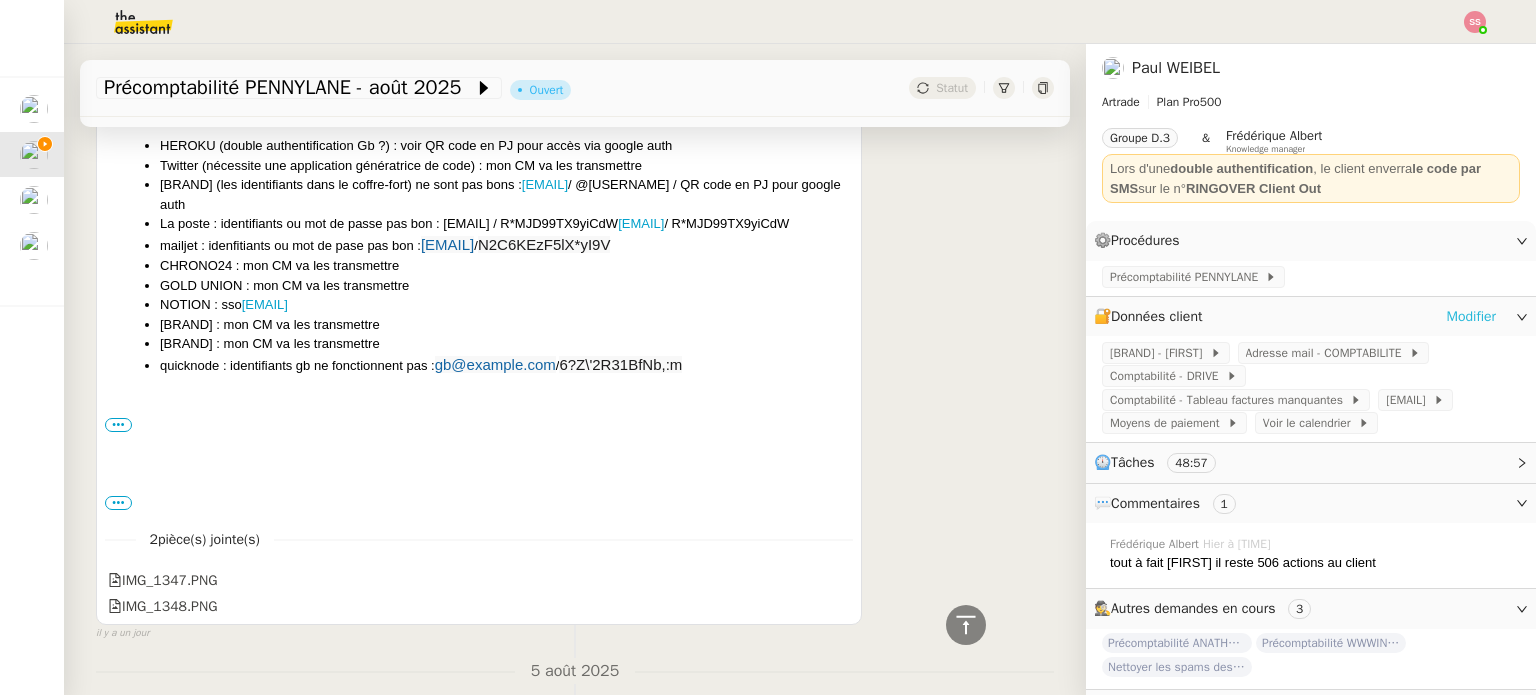 click on "Modifier" 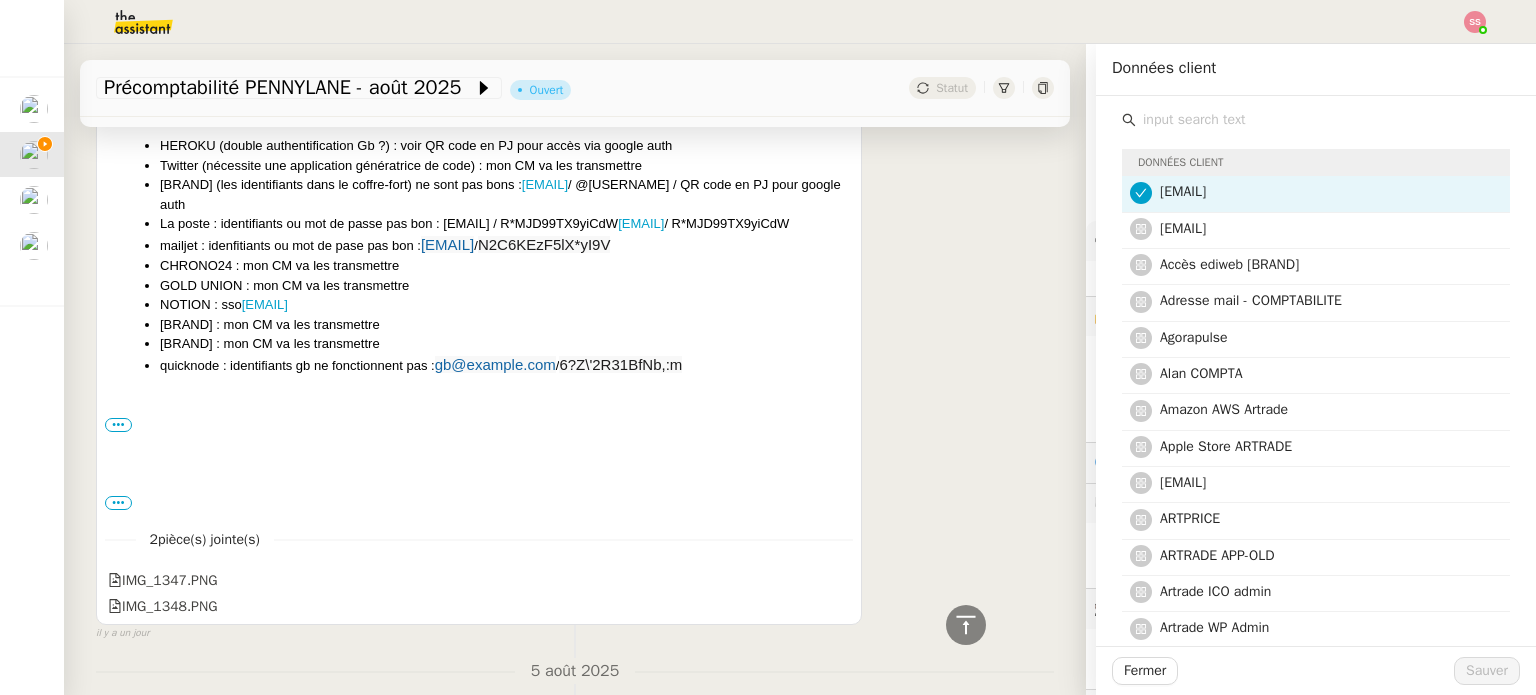 scroll, scrollTop: 139, scrollLeft: 0, axis: vertical 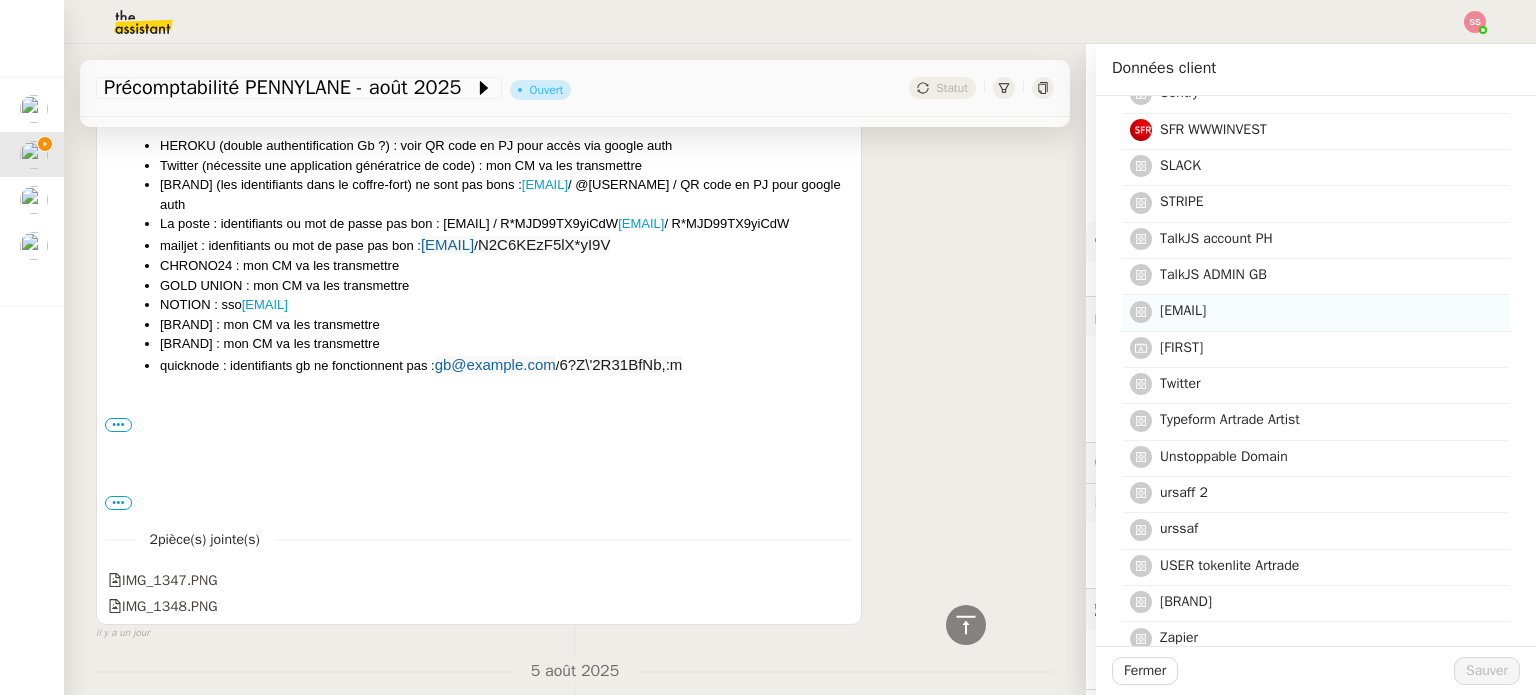 click on "[EMAIL]" 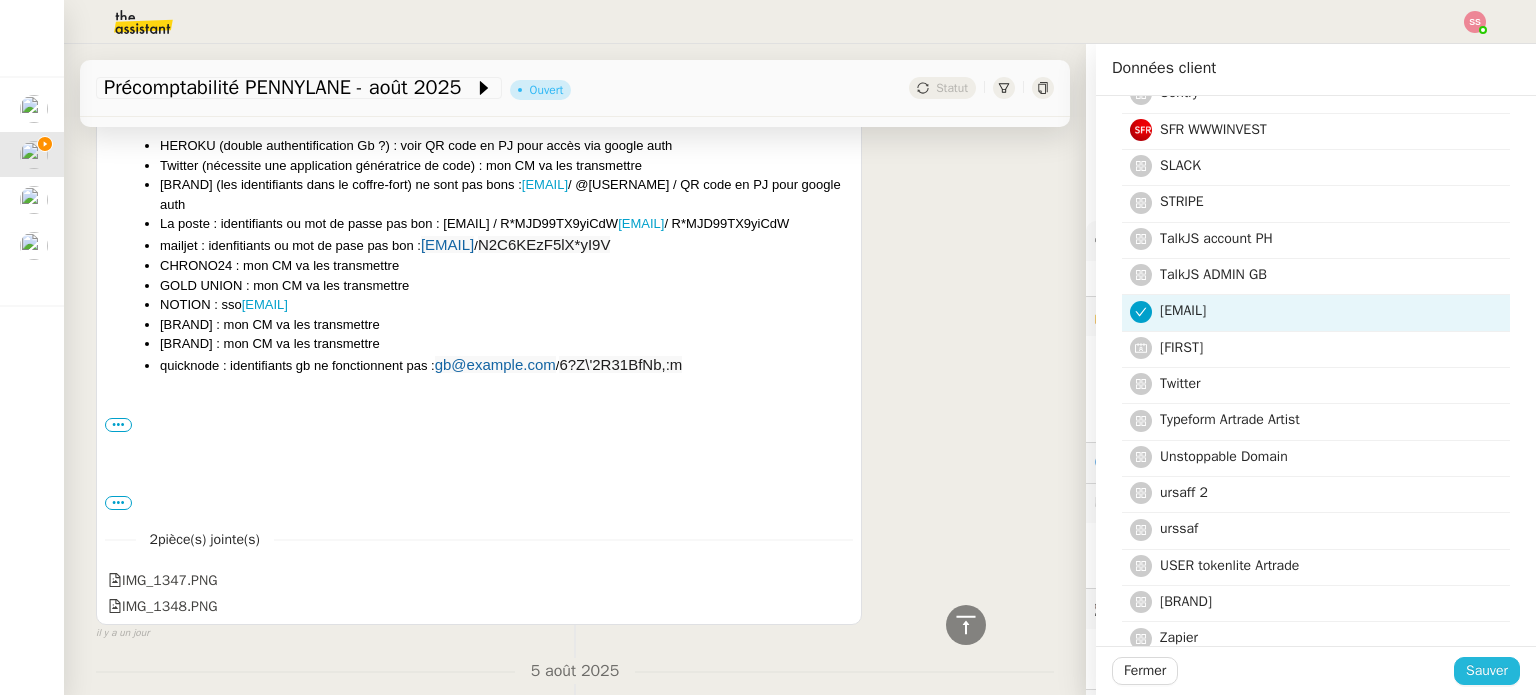 click on "Sauver" 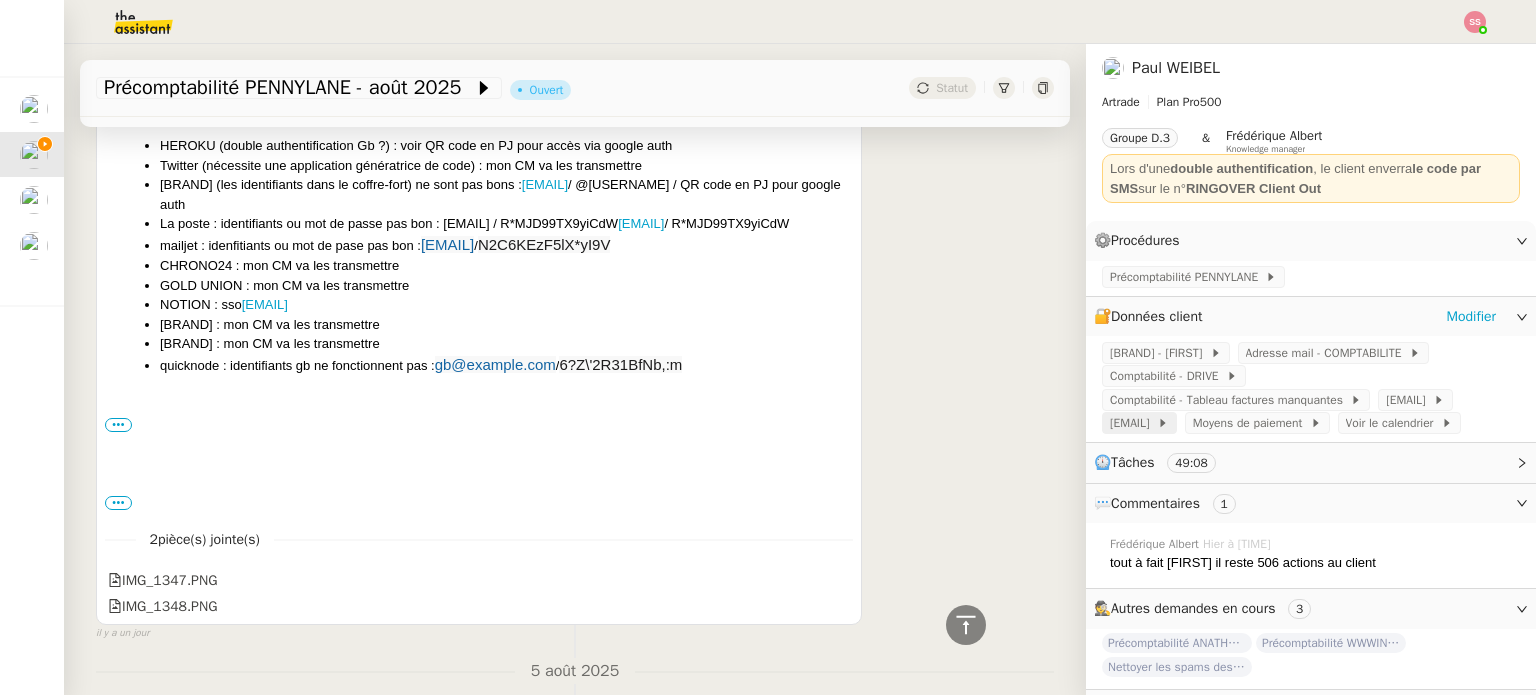 click on "[EMAIL]" 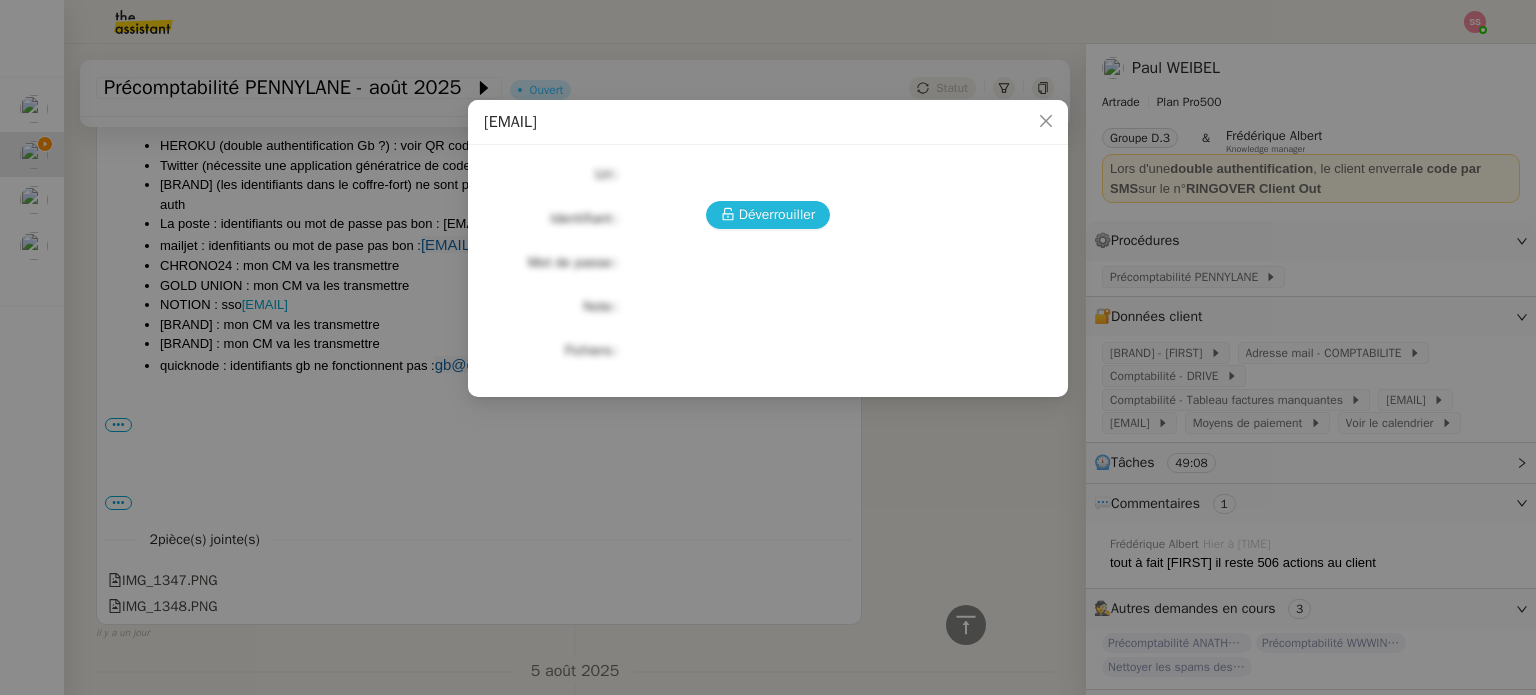 click on "Déverrouiller" at bounding box center (768, 215) 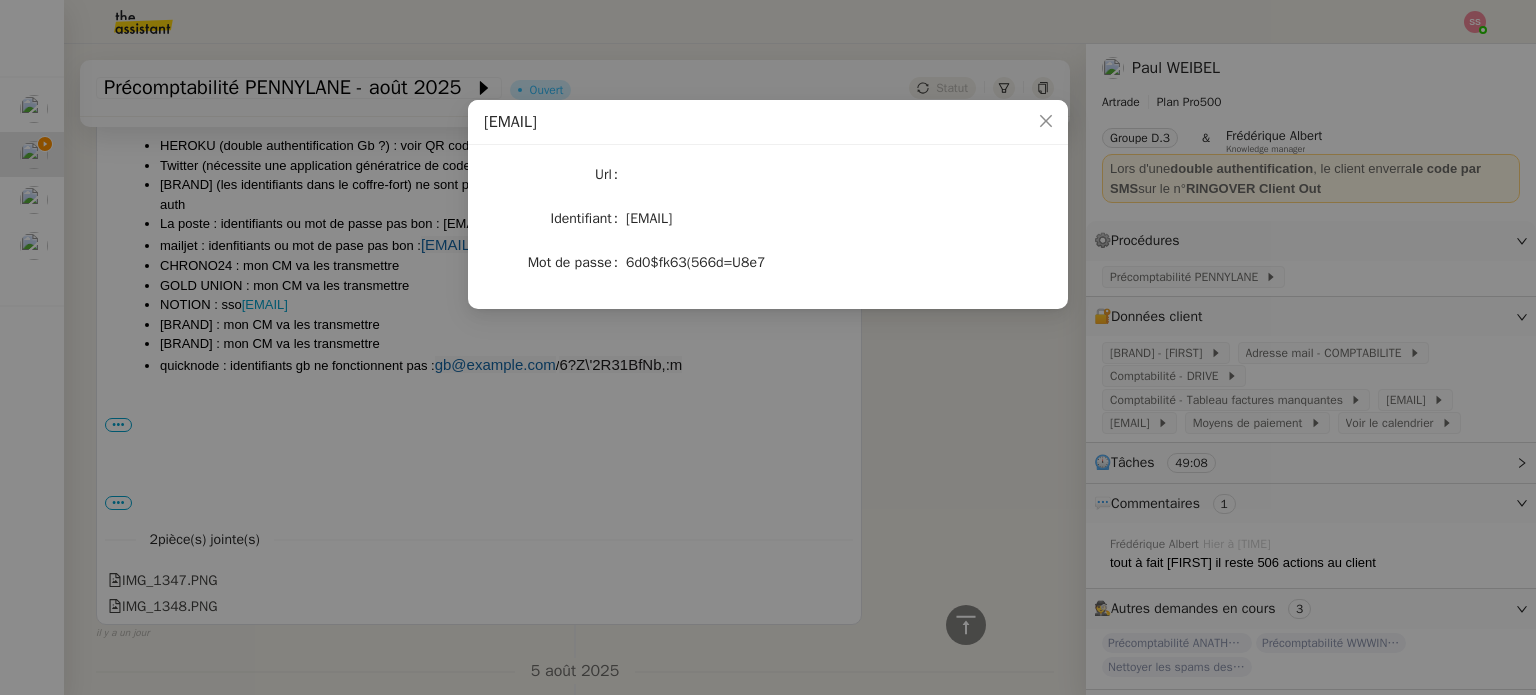 click on "[EMAIL]" 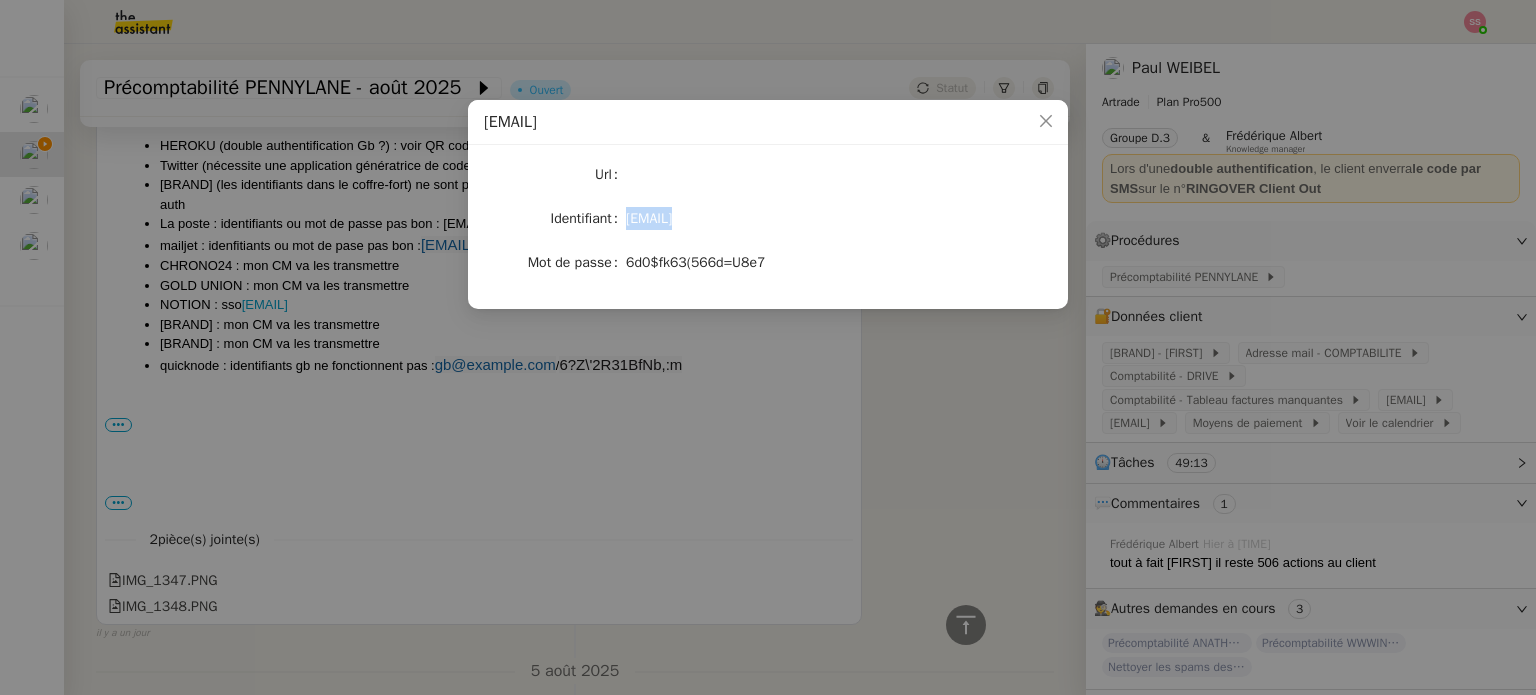 click on "[EMAIL]" 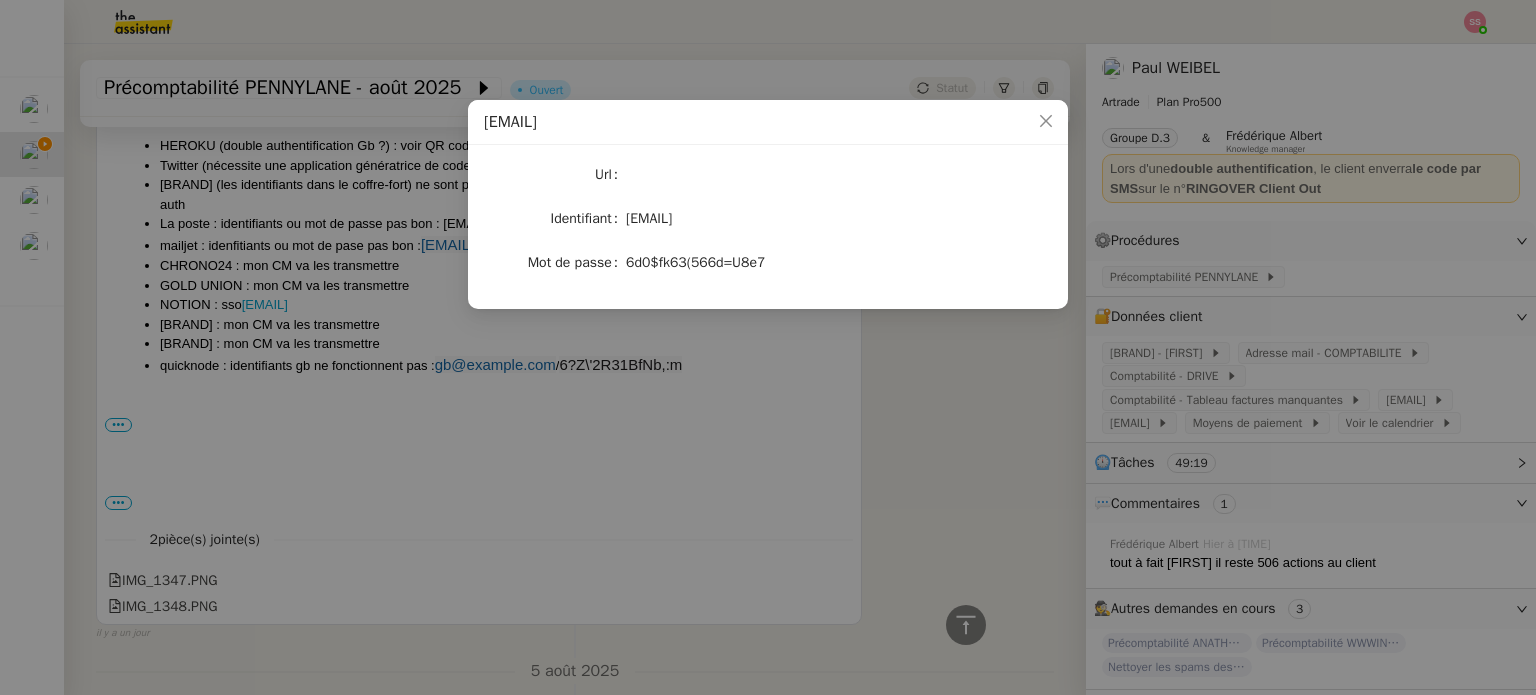 click on "6d0$fk63(566d=U8e7" 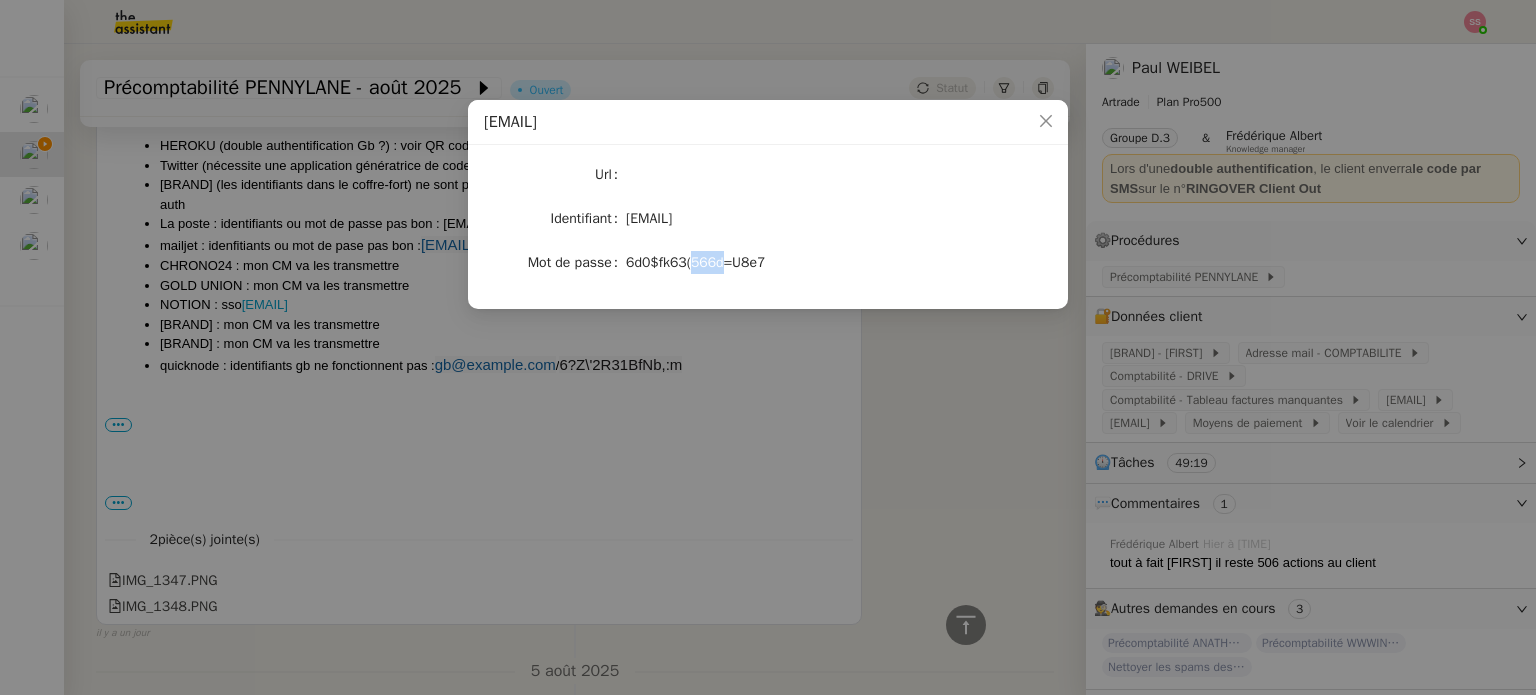 click on "6d0$fk63(566d=U8e7" 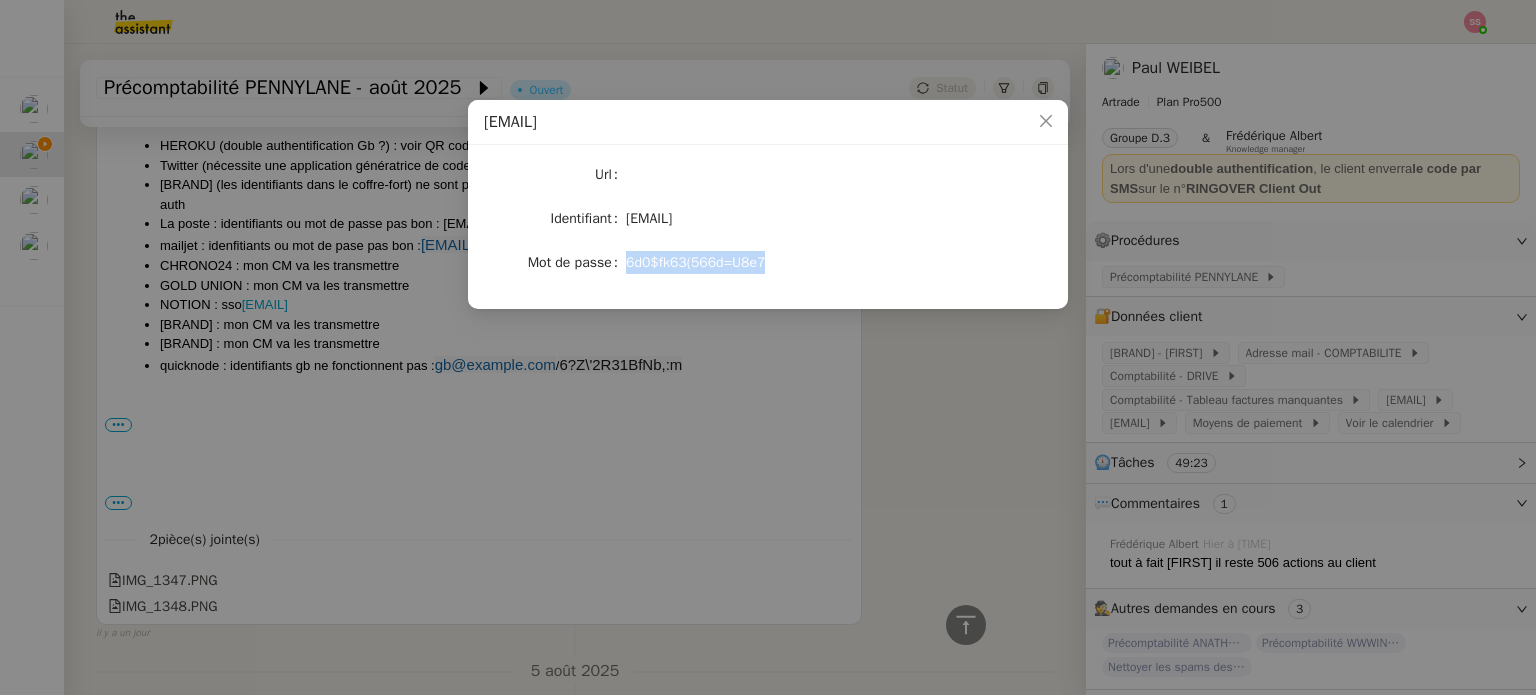 click on "6d0$fk63(566d=U8e7" 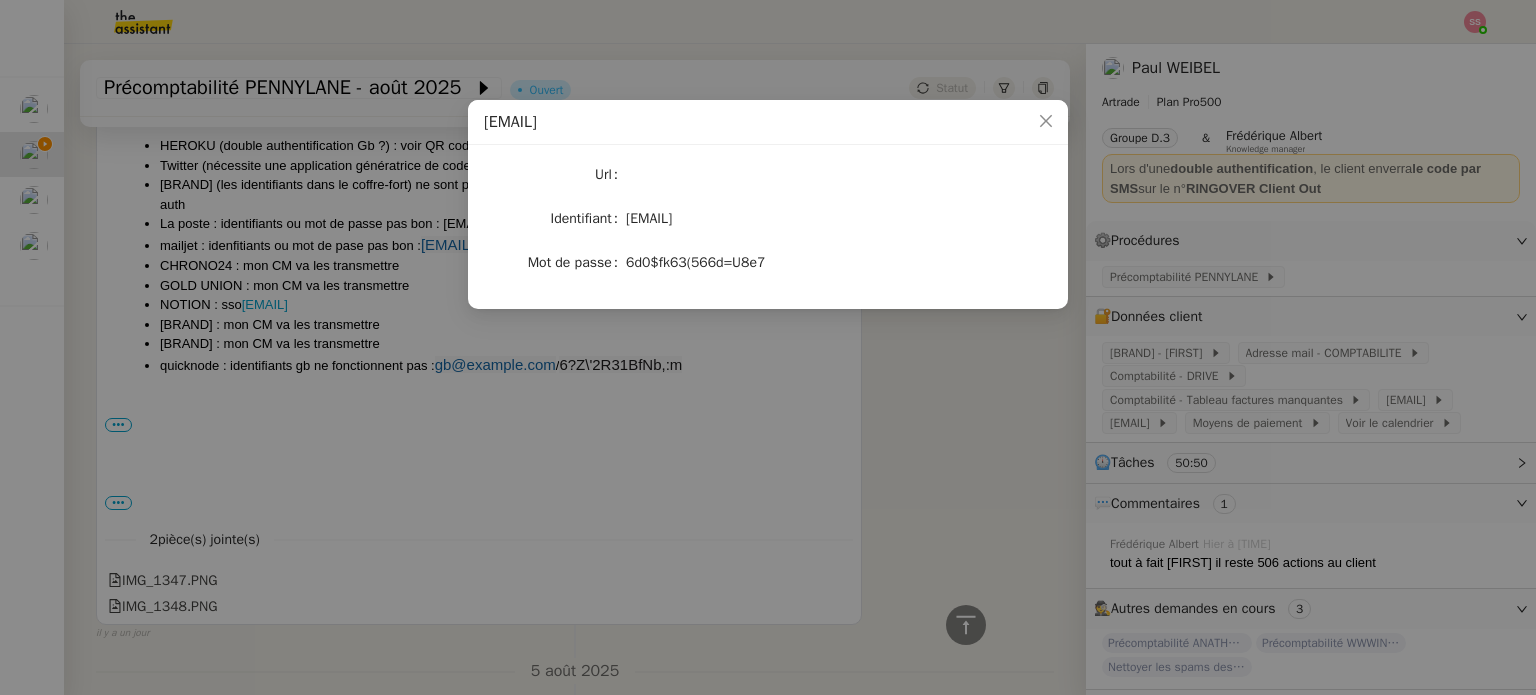 click on "[EMAIL] Url Identifiant [EMAIL] Mot de passe 6d0$fk63(566d=U8e7" at bounding box center (768, 347) 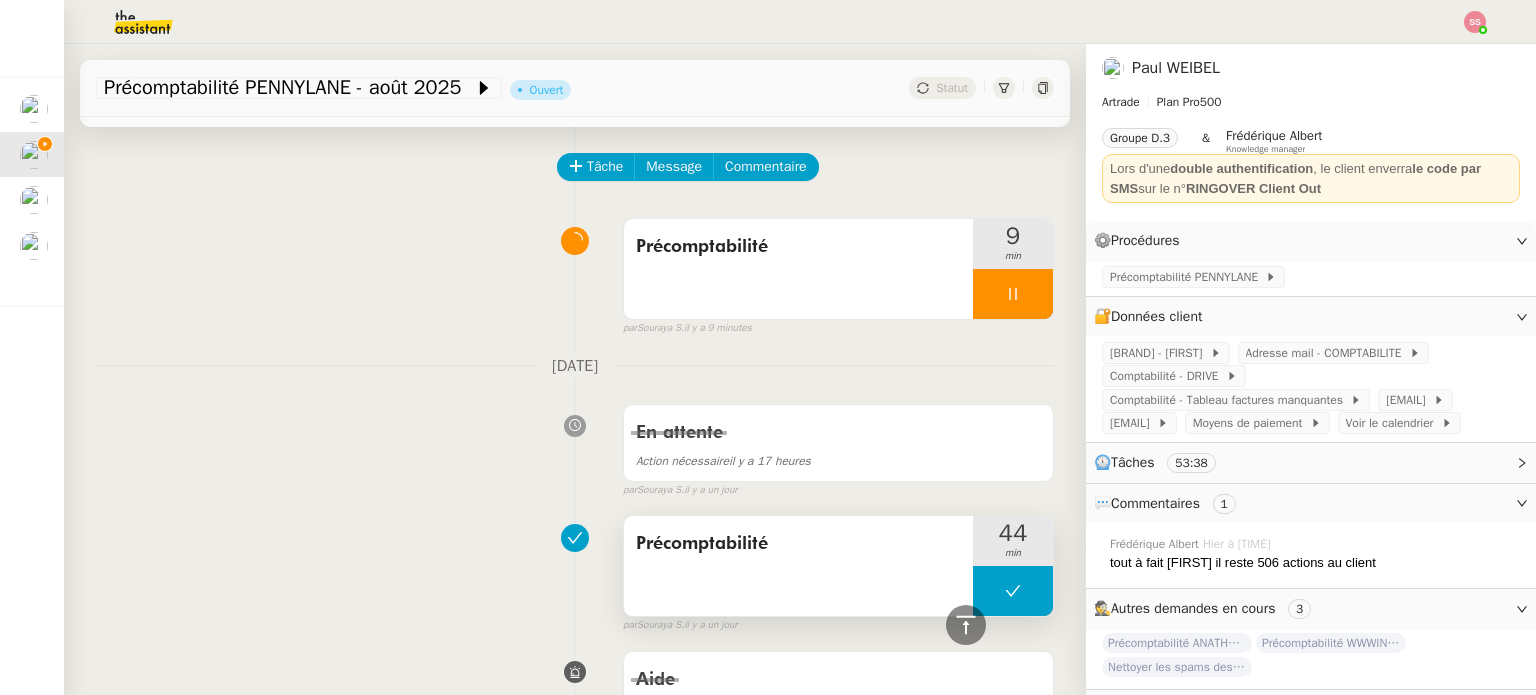 scroll, scrollTop: 0, scrollLeft: 0, axis: both 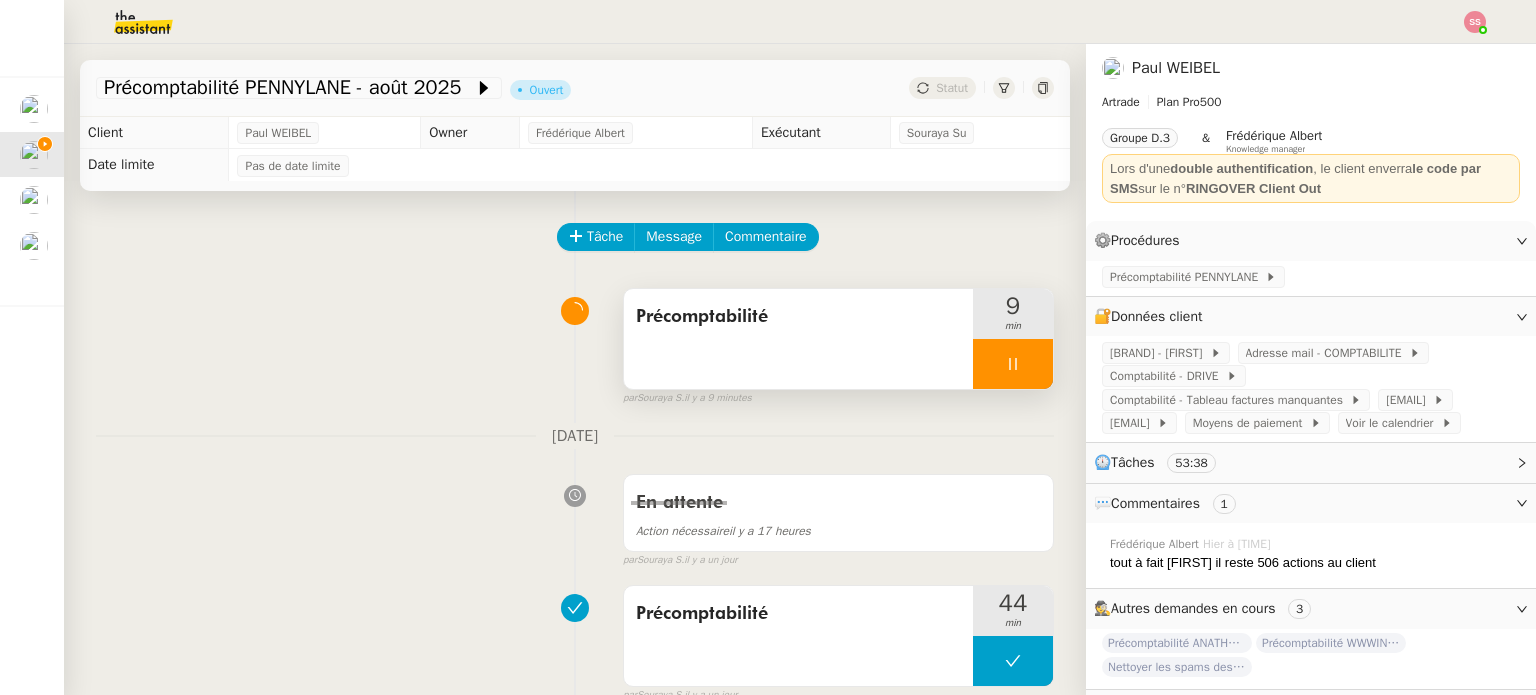 click at bounding box center (1013, 364) 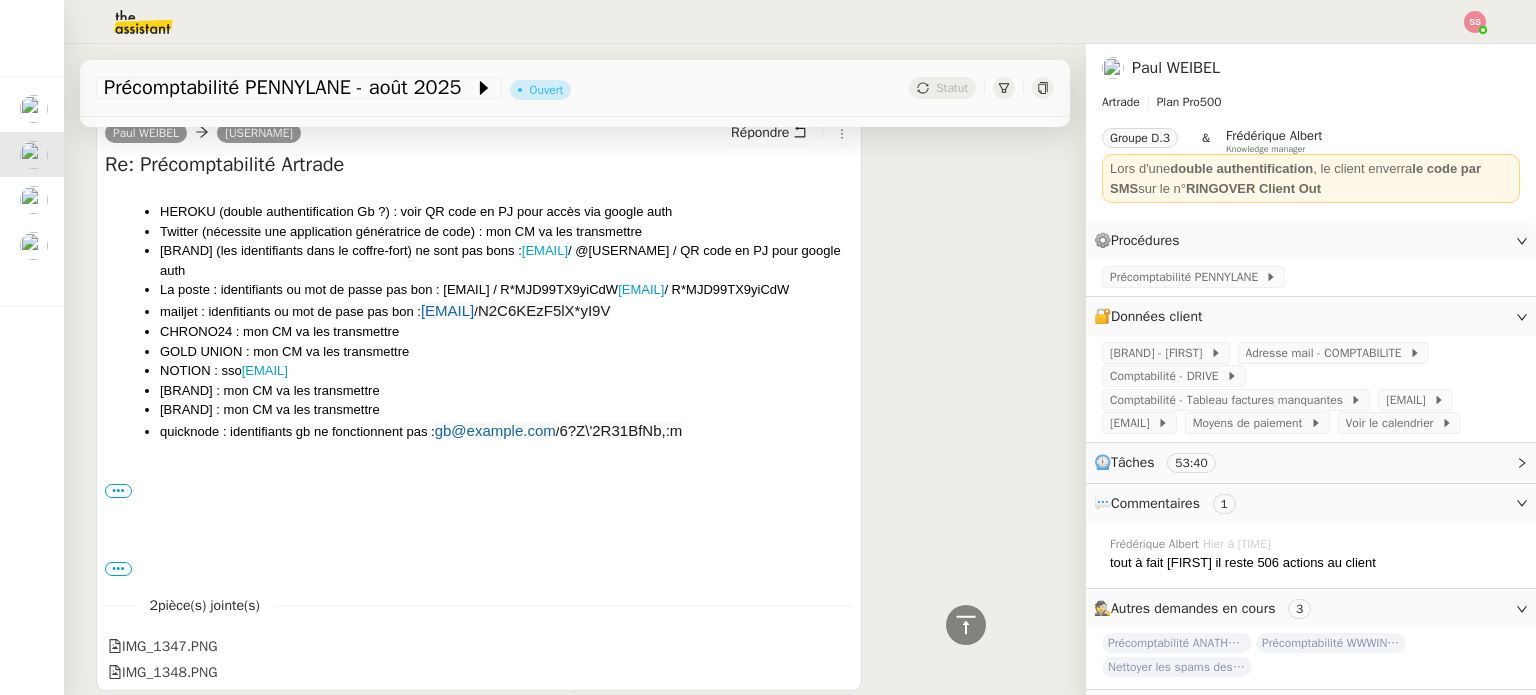 scroll, scrollTop: 800, scrollLeft: 0, axis: vertical 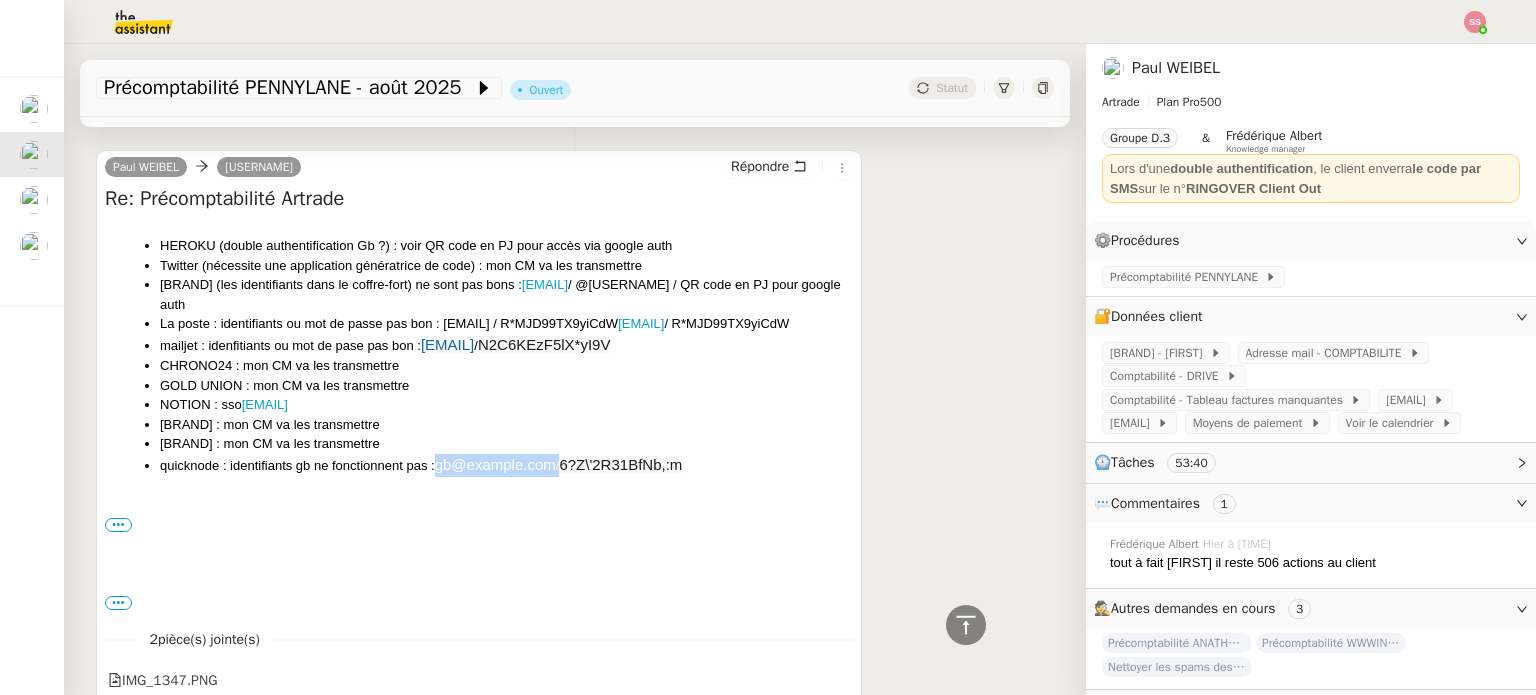 drag, startPoint x: 550, startPoint y: 459, endPoint x: 439, endPoint y: 461, distance: 111.01801 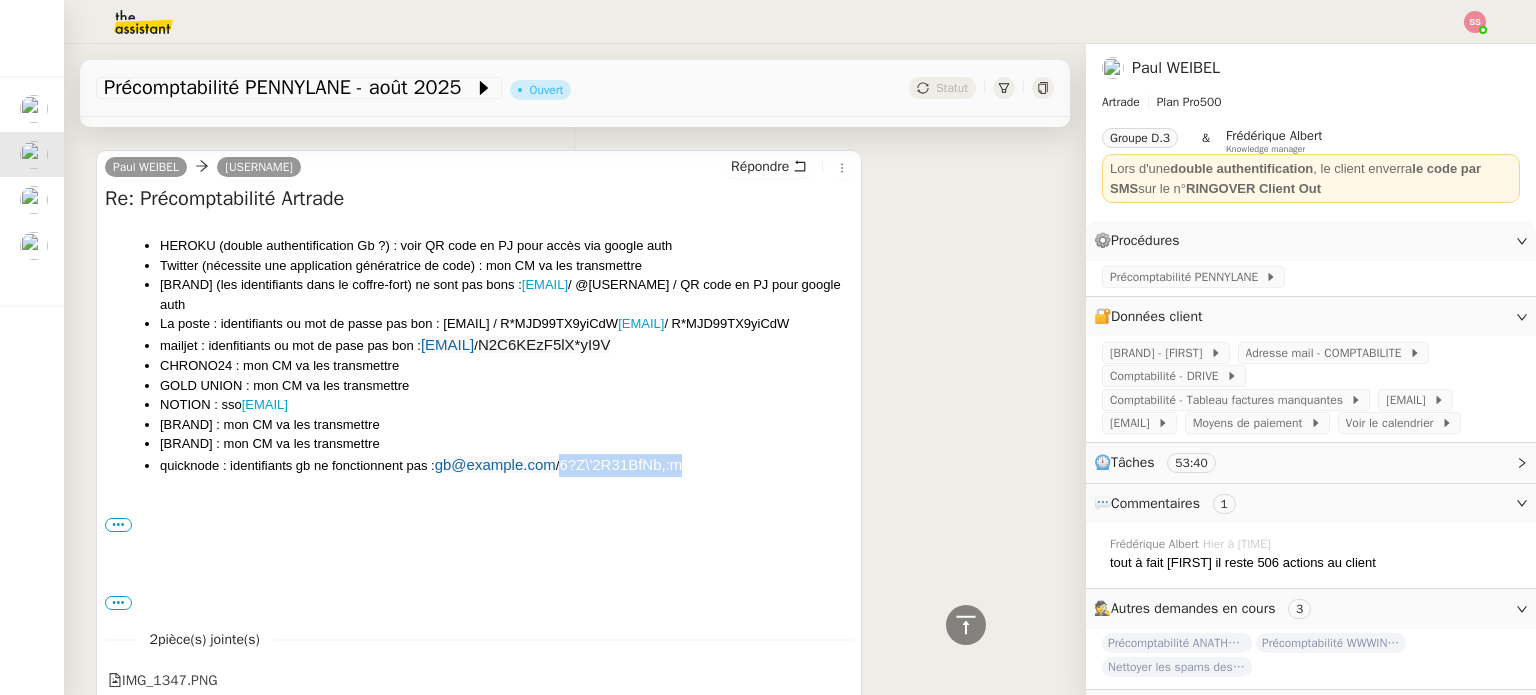 drag, startPoint x: 683, startPoint y: 467, endPoint x: 561, endPoint y: 469, distance: 122.016396 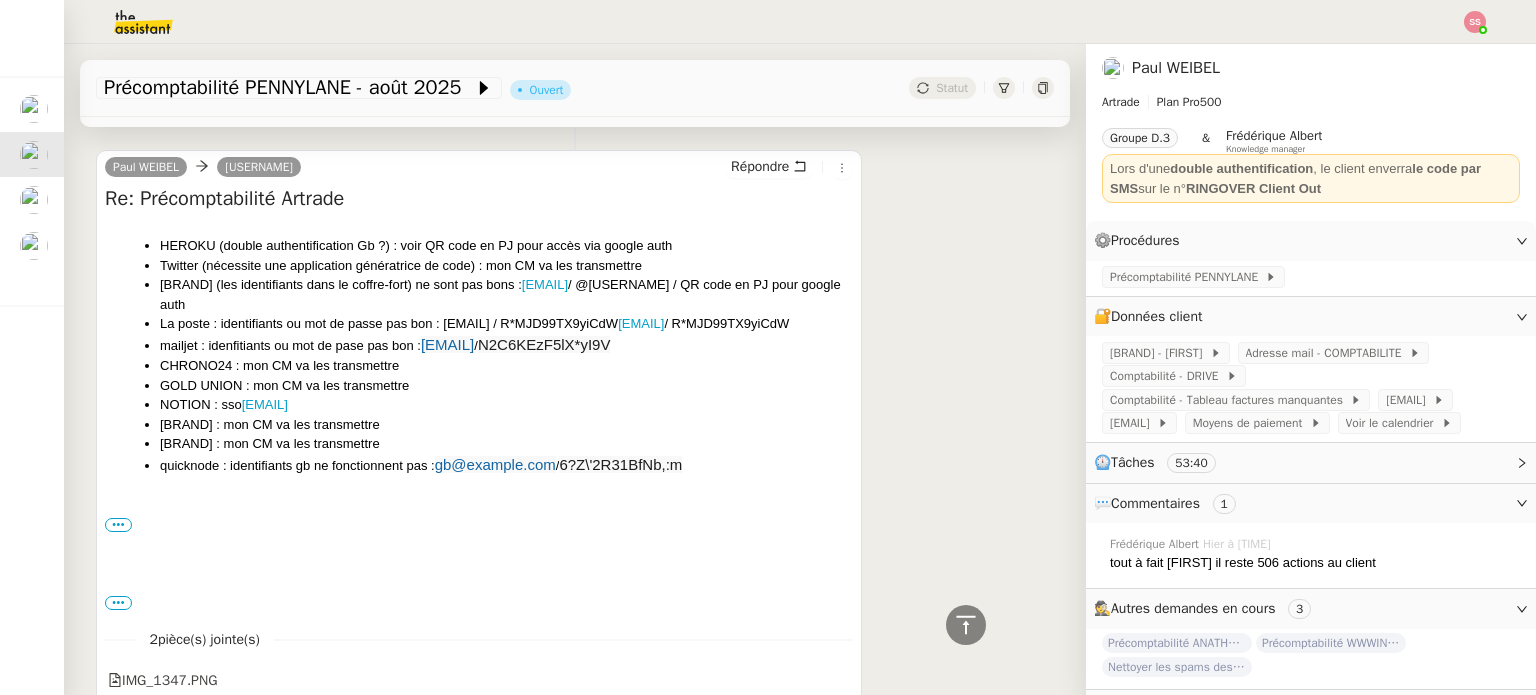 click on "•••
[FIRST] [LAST] - CEO +33 7 82 09 68 61 https://X.com/[USERNAME]   www.artrade.app" at bounding box center [479, 525] 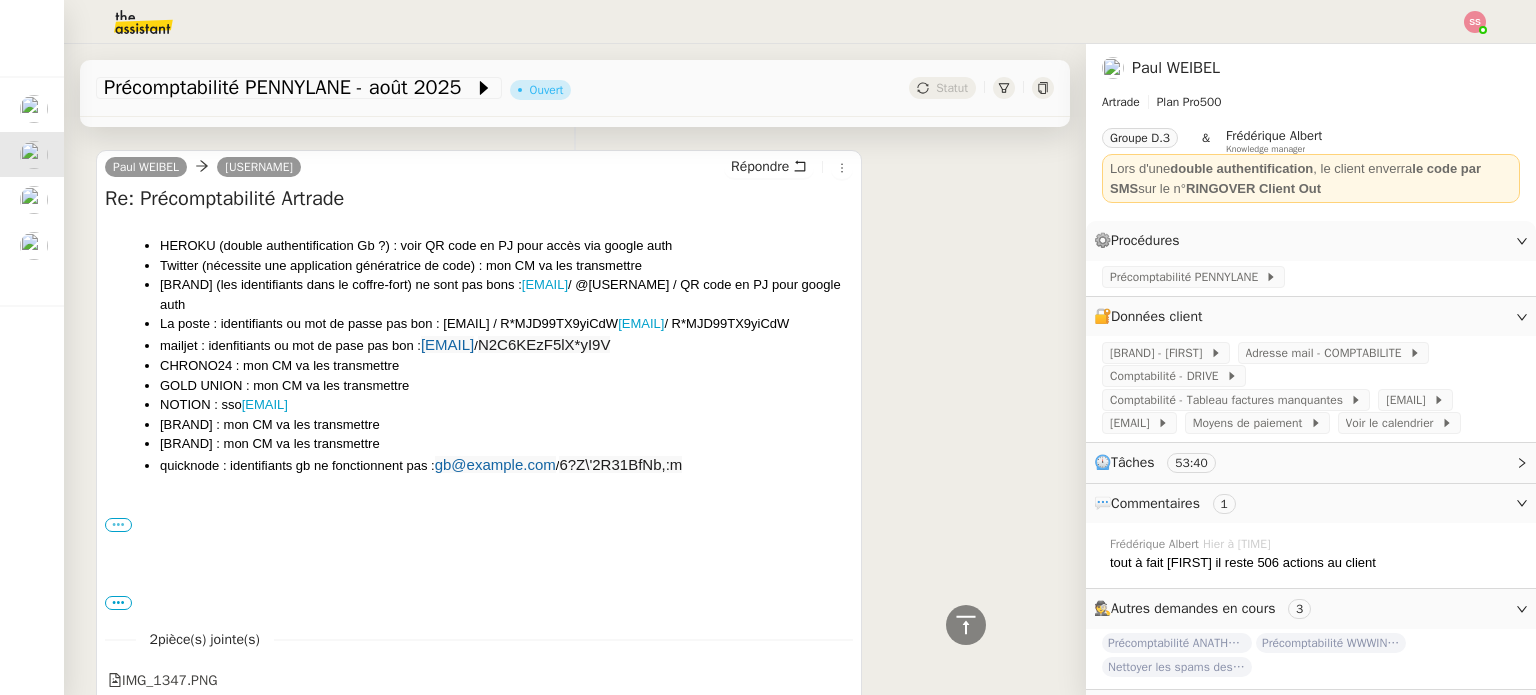 click on "•••" at bounding box center [118, 525] 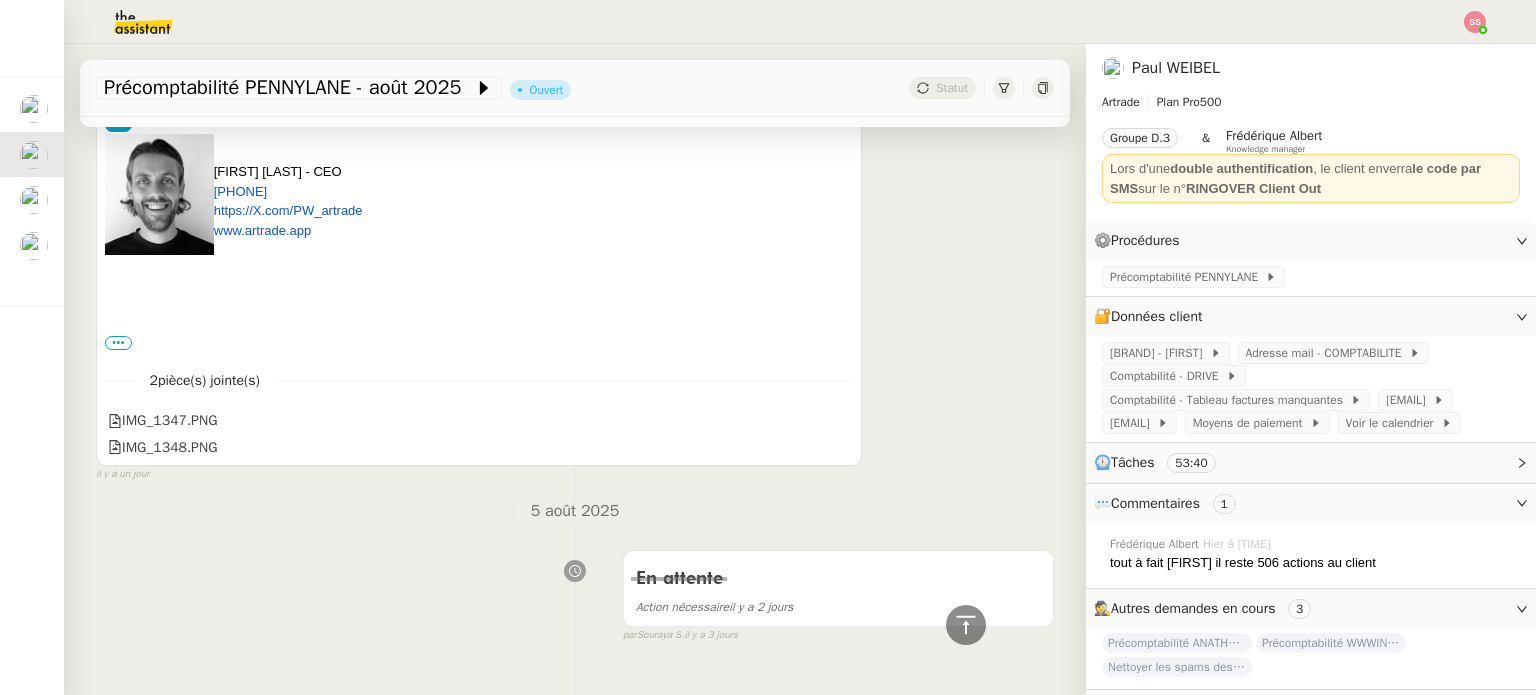 scroll, scrollTop: 1256, scrollLeft: 0, axis: vertical 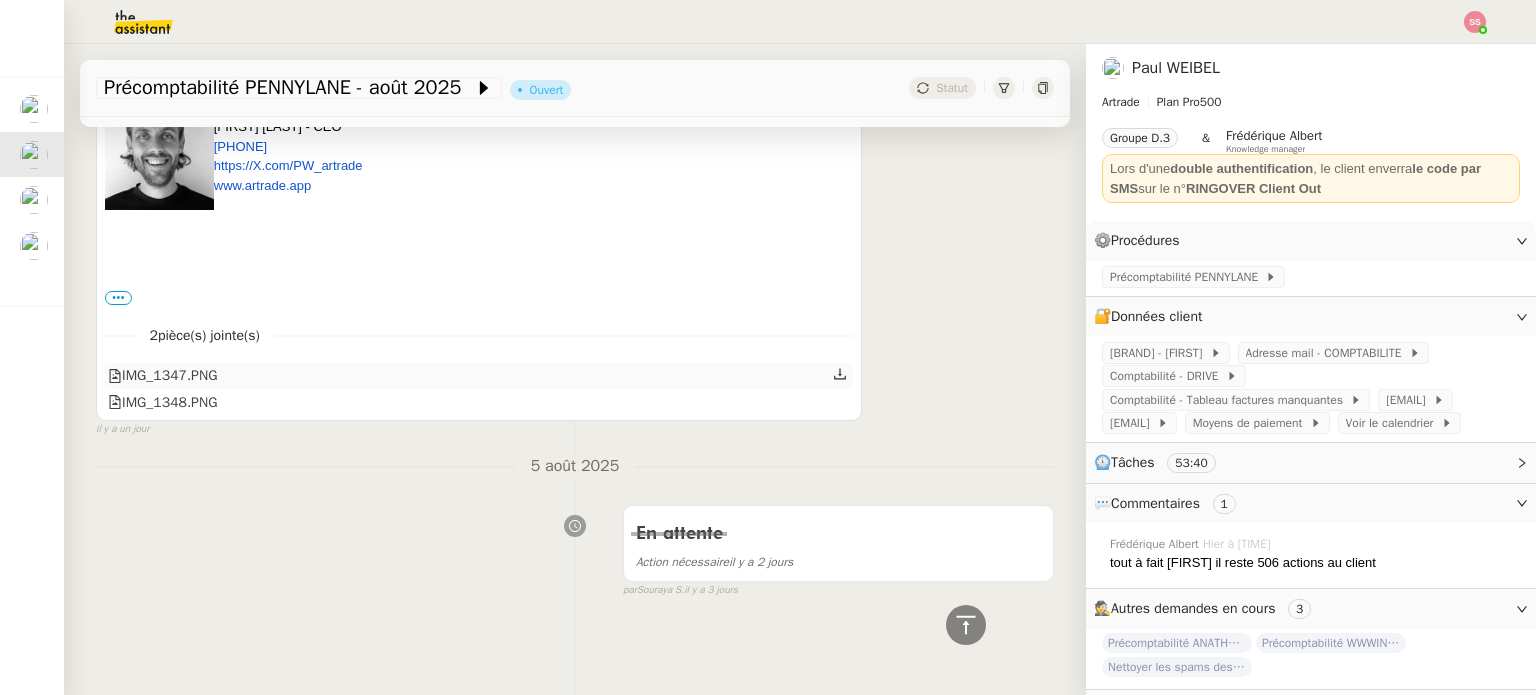 click on "IMG_1347.PNG" 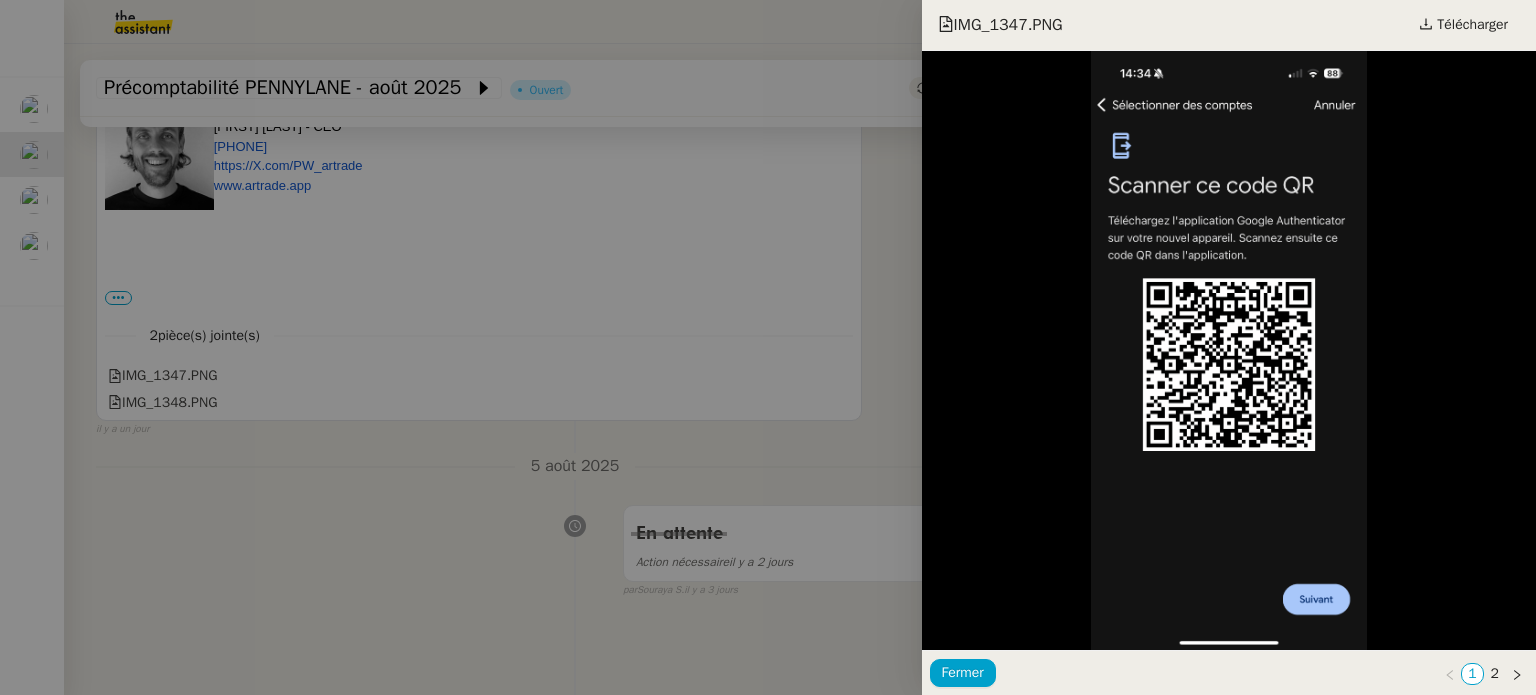 click at bounding box center (768, 347) 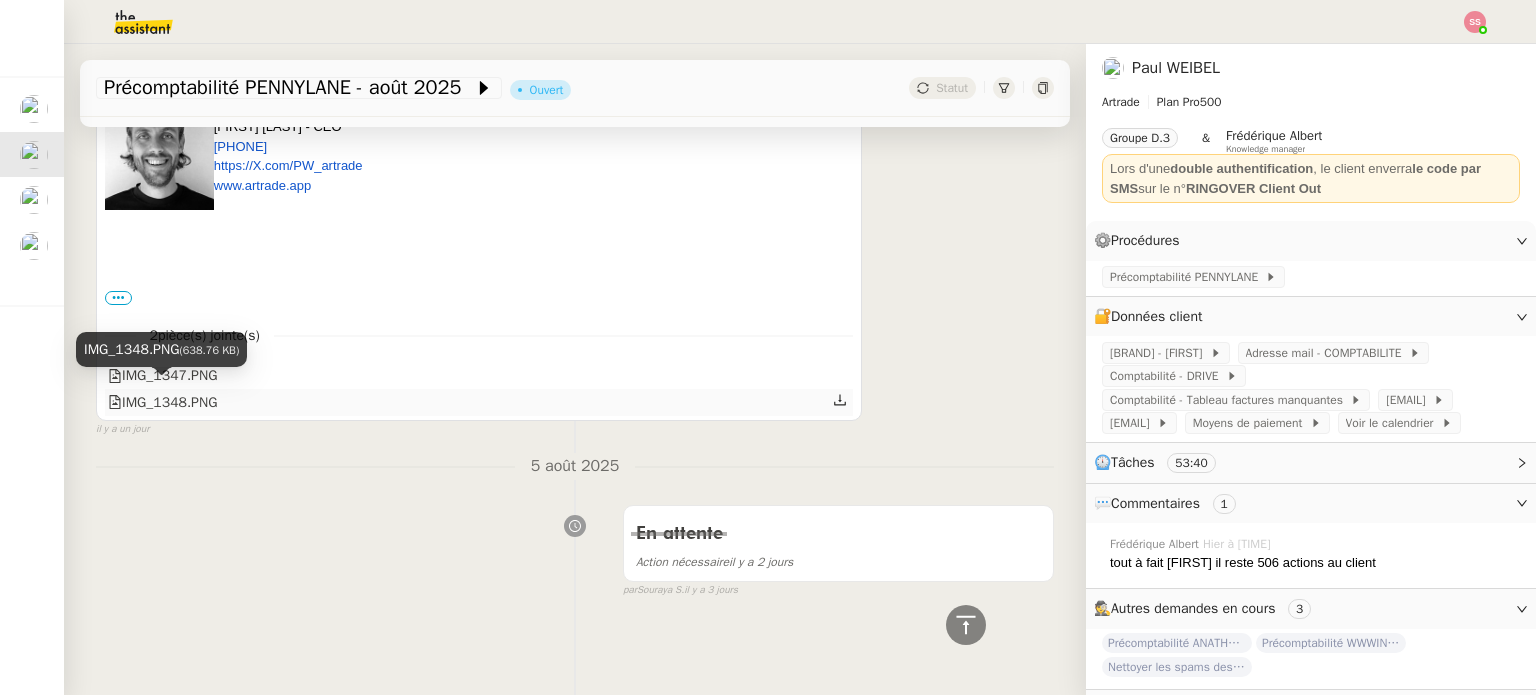 click on "IMG_1348.PNG" 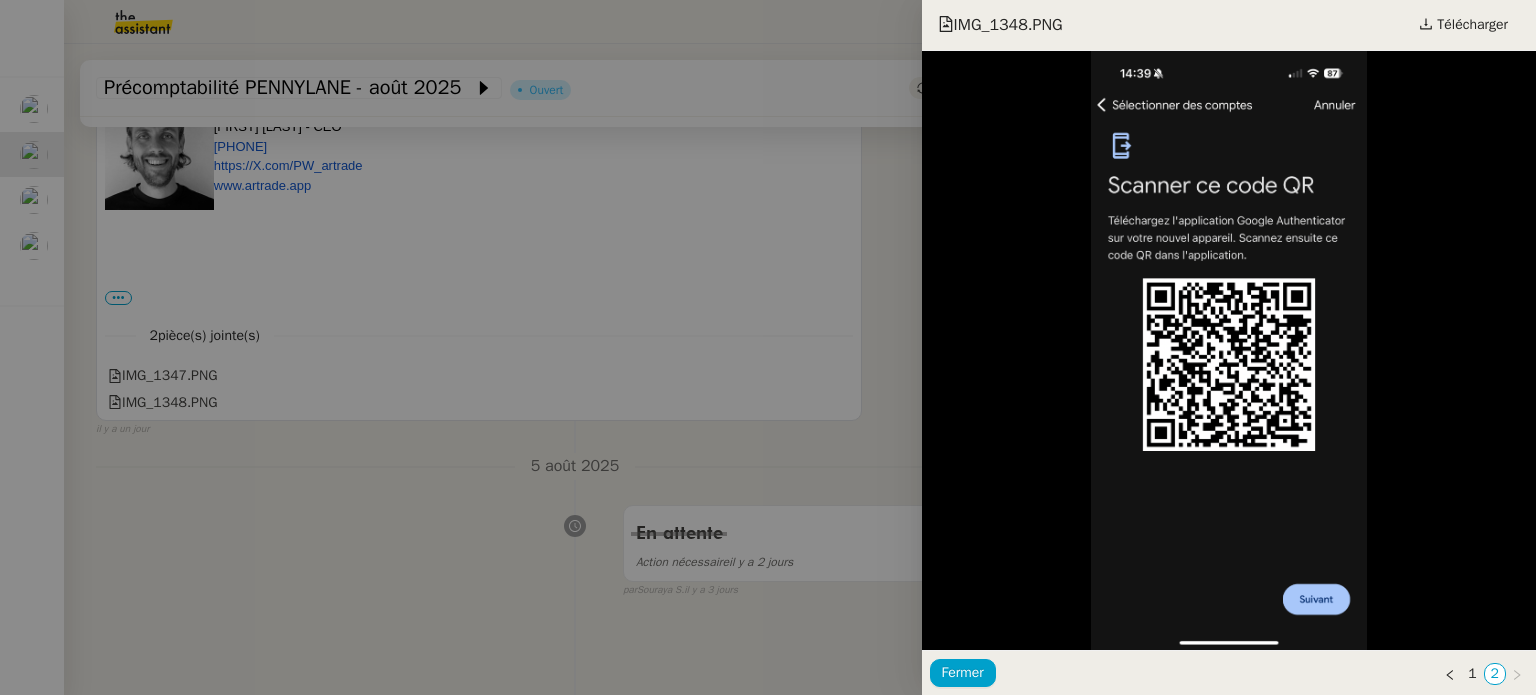 click at bounding box center [768, 347] 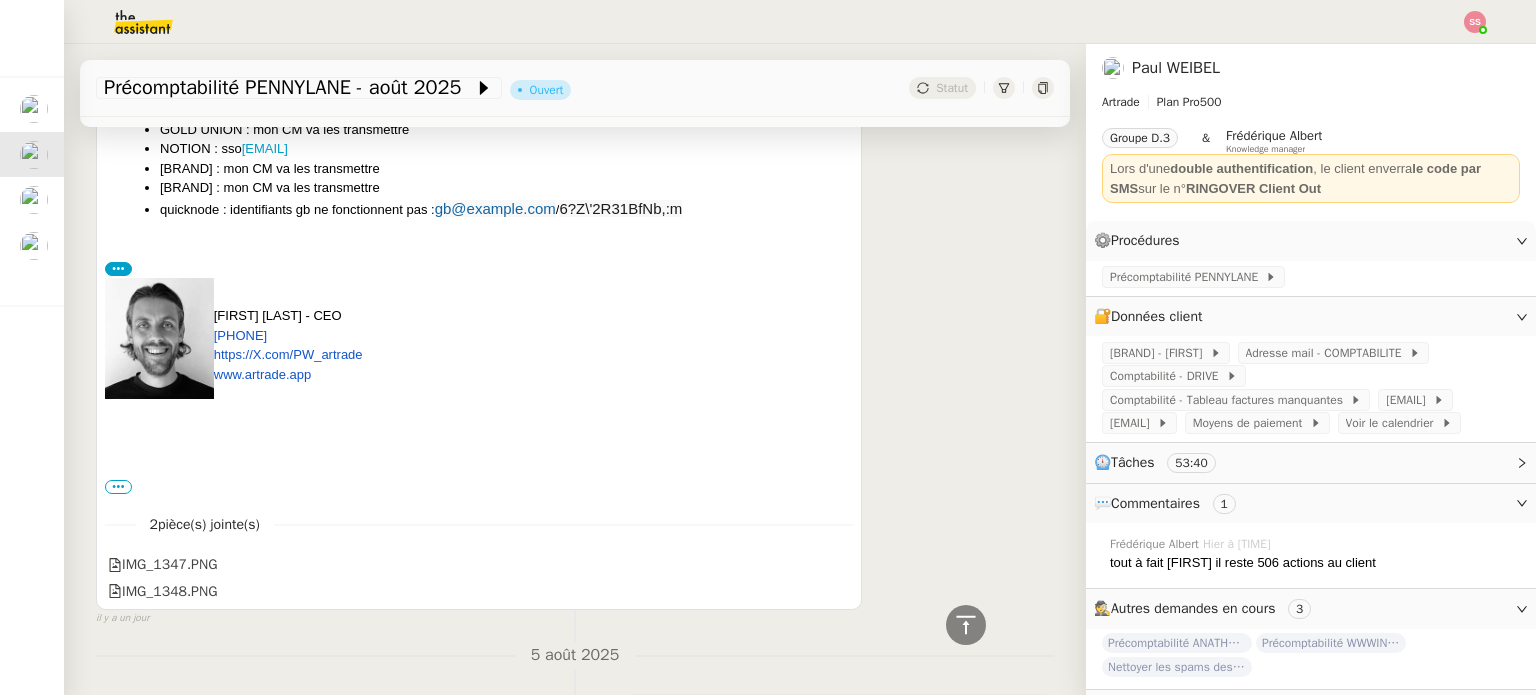 scroll, scrollTop: 856, scrollLeft: 0, axis: vertical 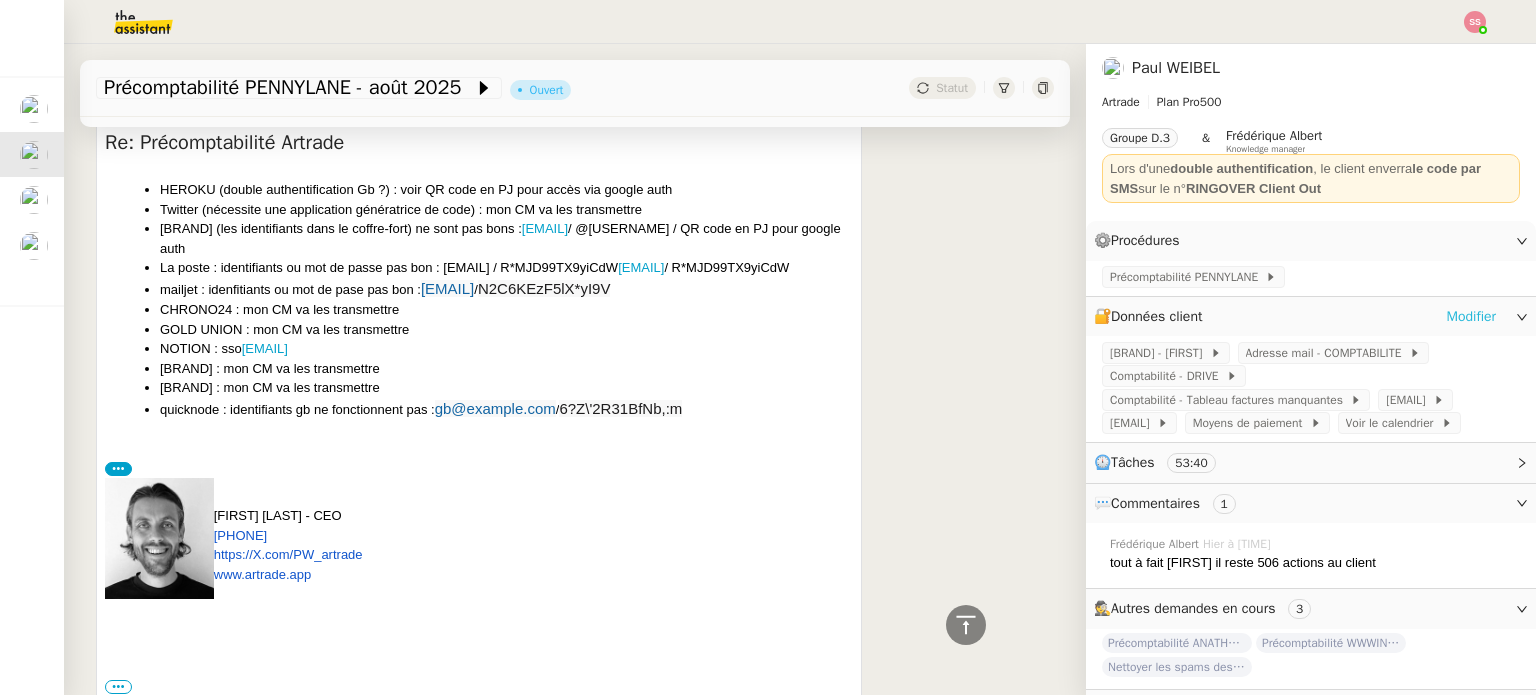 click on "Modifier" 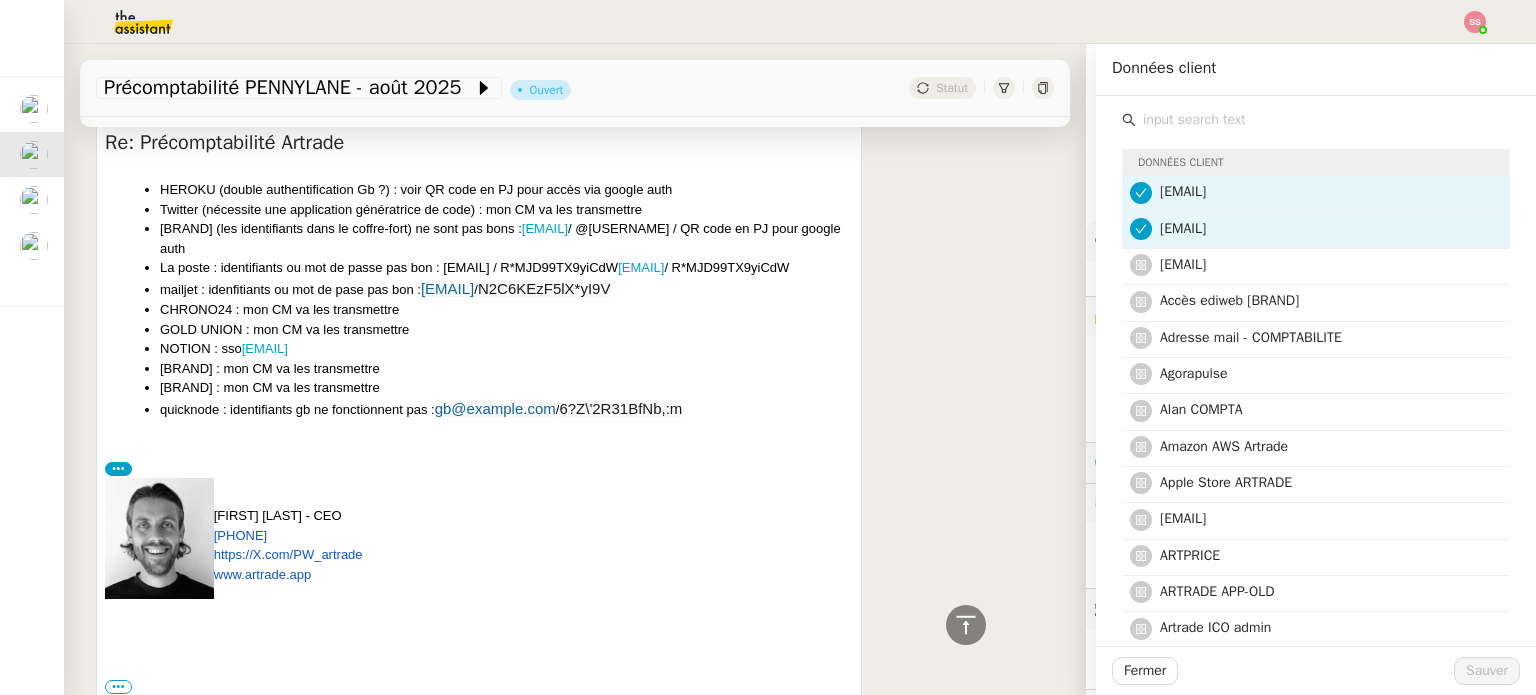 scroll, scrollTop: 75, scrollLeft: 0, axis: vertical 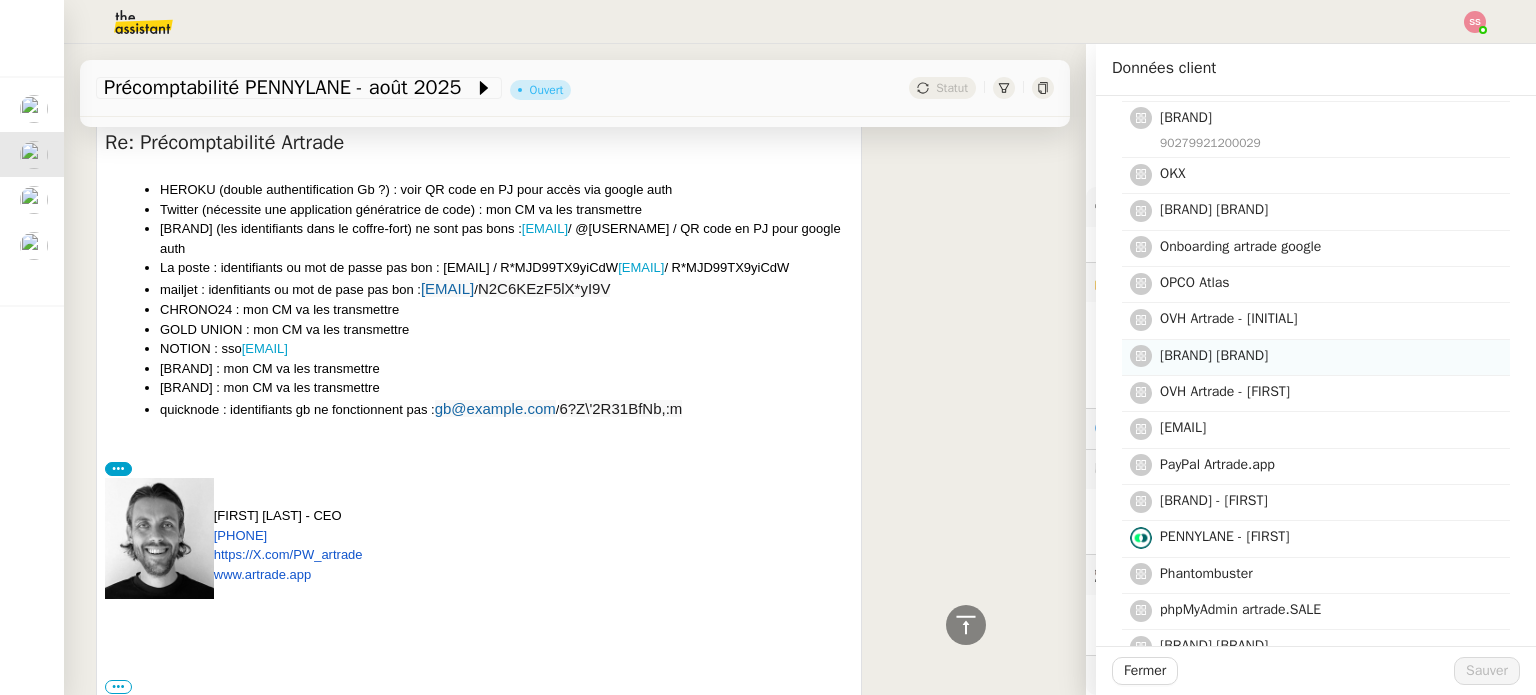 click on "[BRAND] [BRAND]" 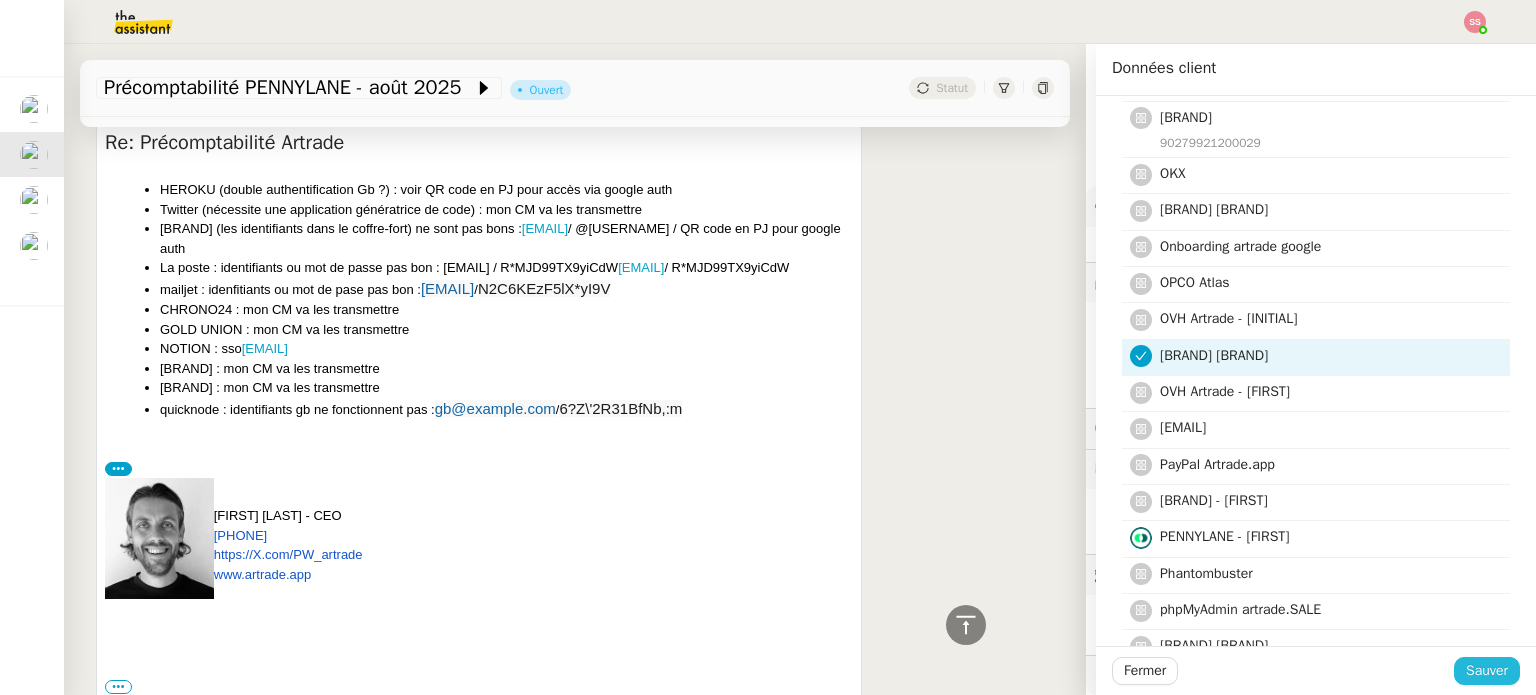 click on "Sauver" 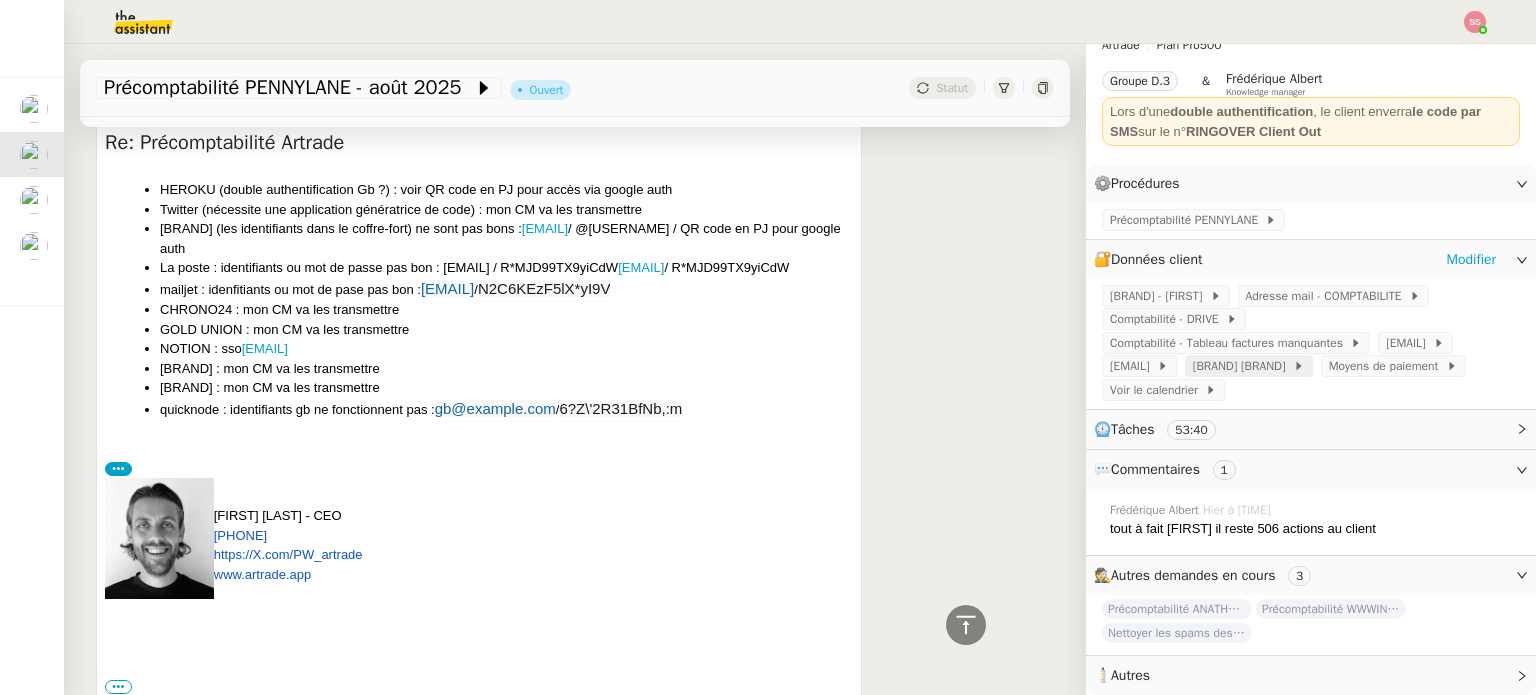 click on "[BRAND] [BRAND]" 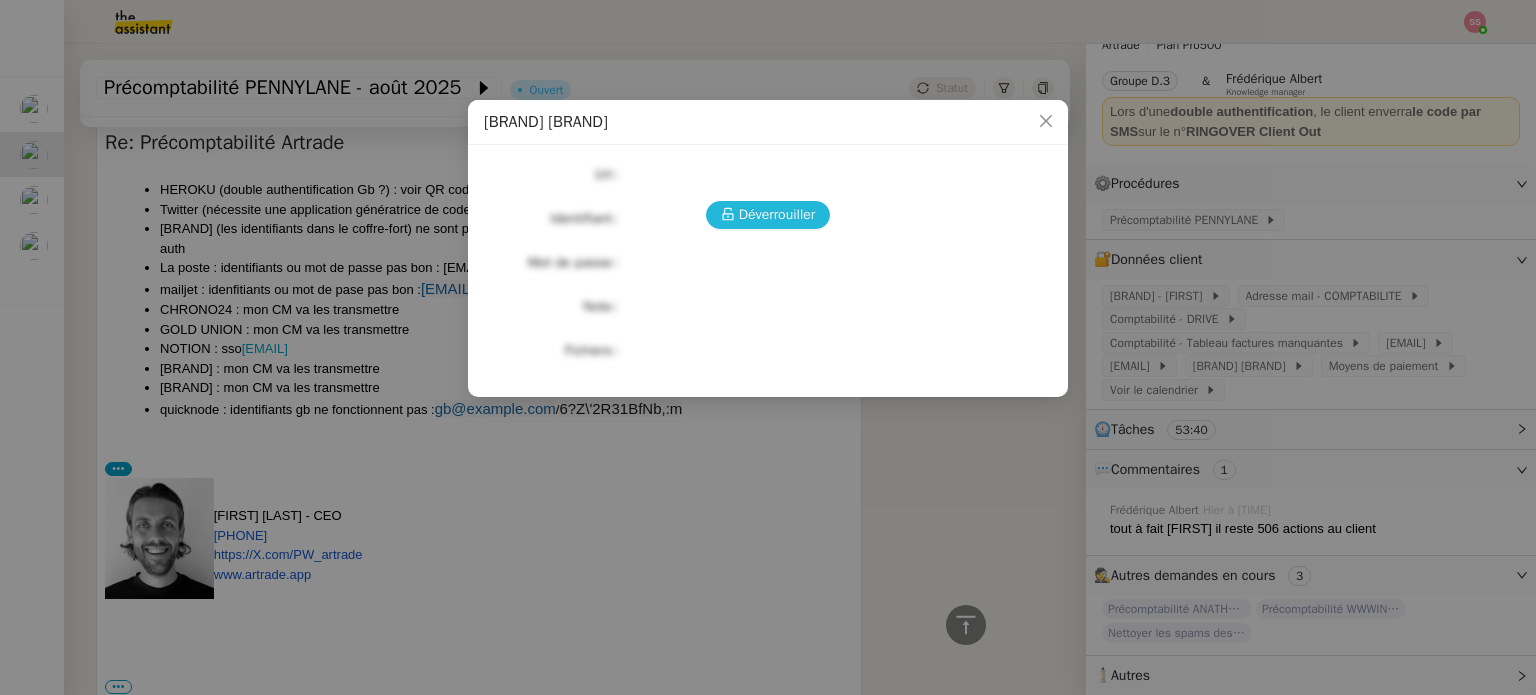 click on "Déverrouiller" at bounding box center (777, 214) 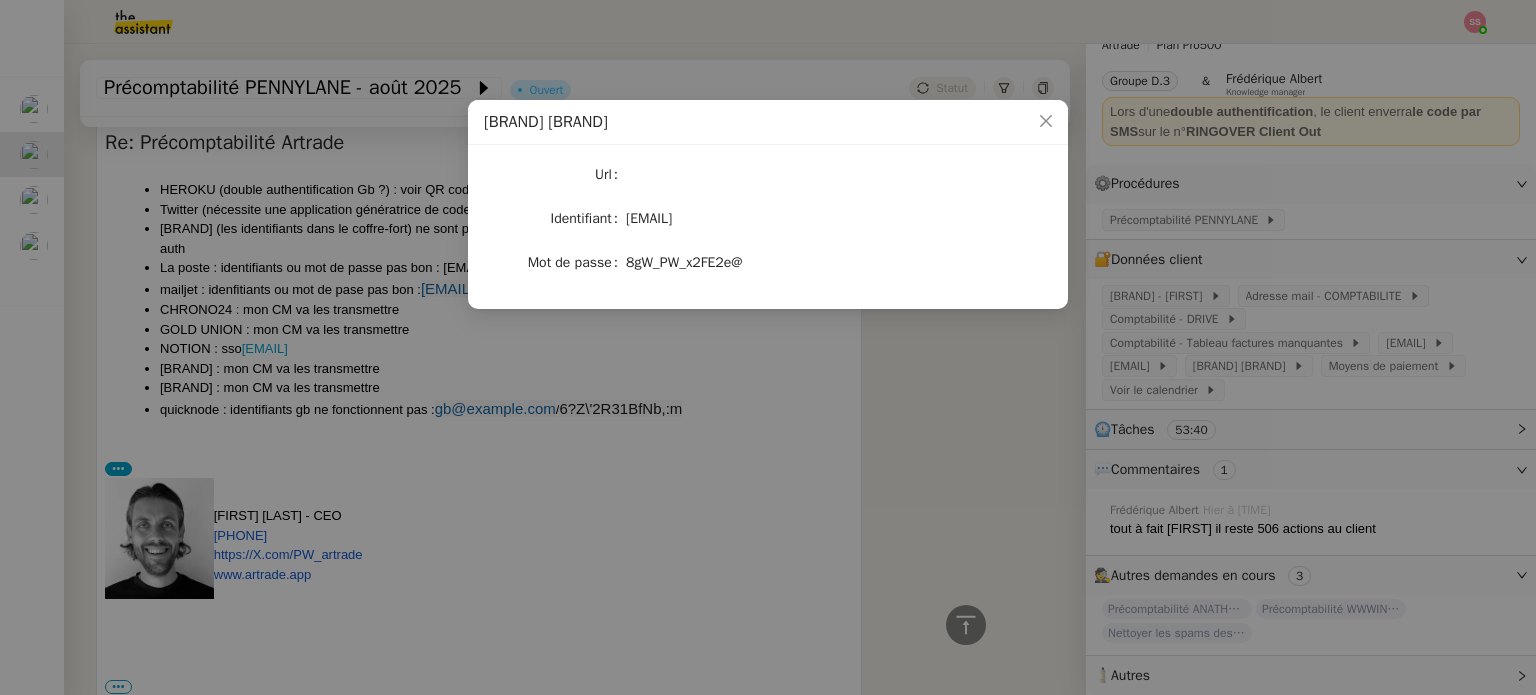 click on "[EMAIL]" 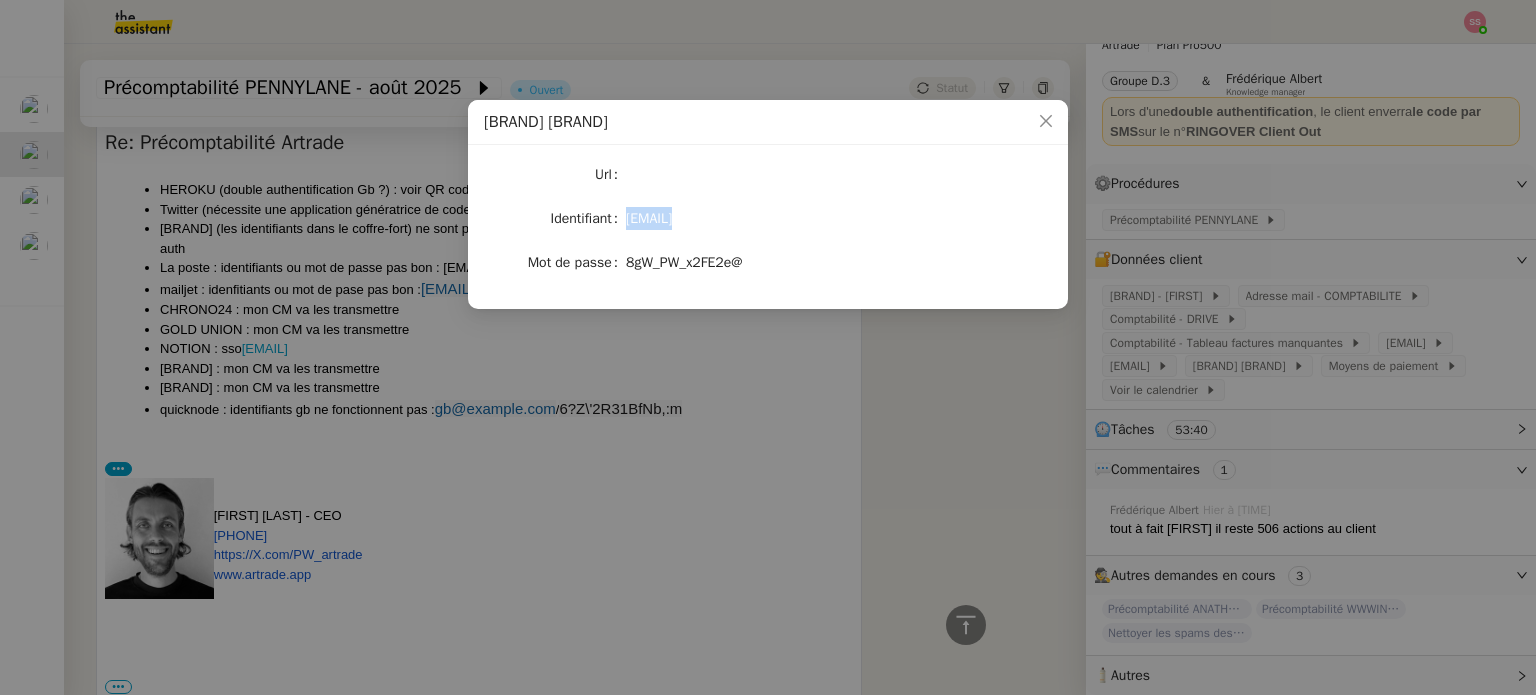 click on "[EMAIL]" 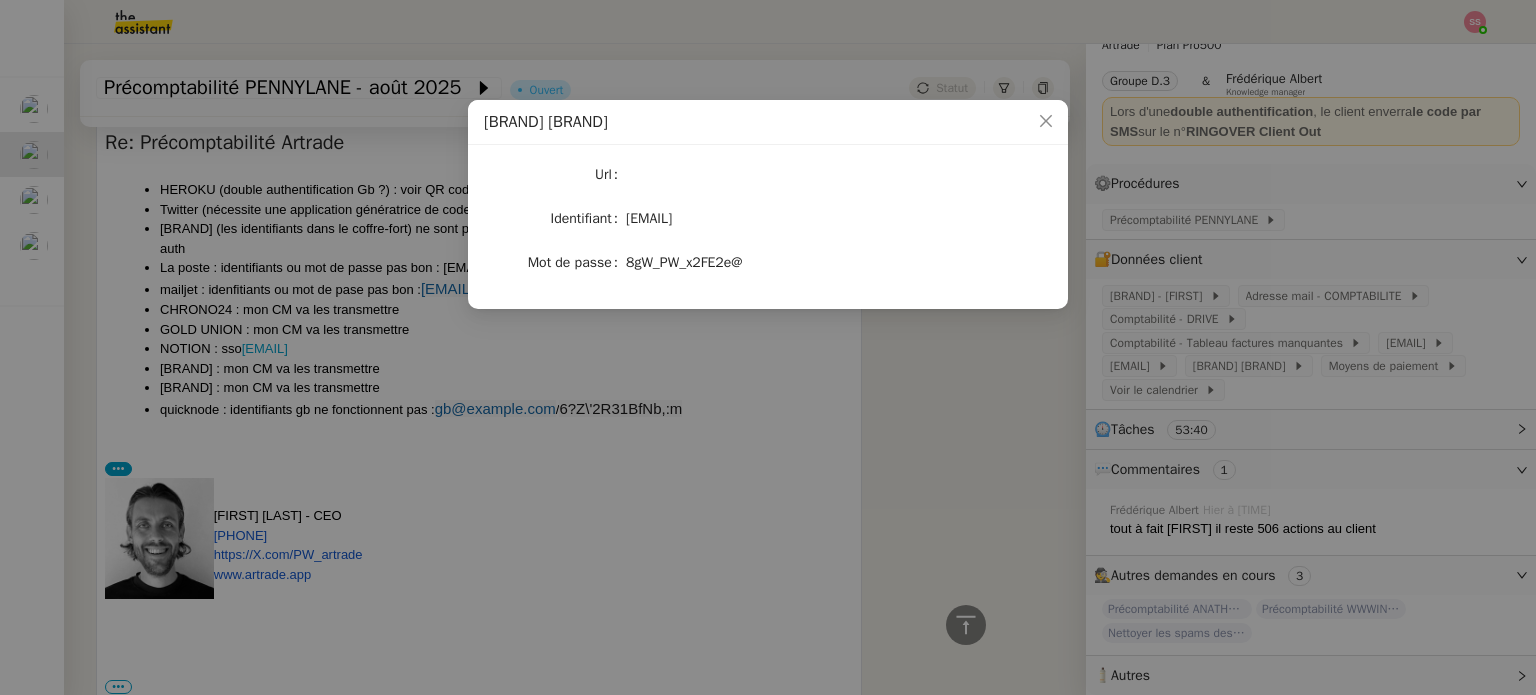 click on "8gW_PW_x2FE2e@" 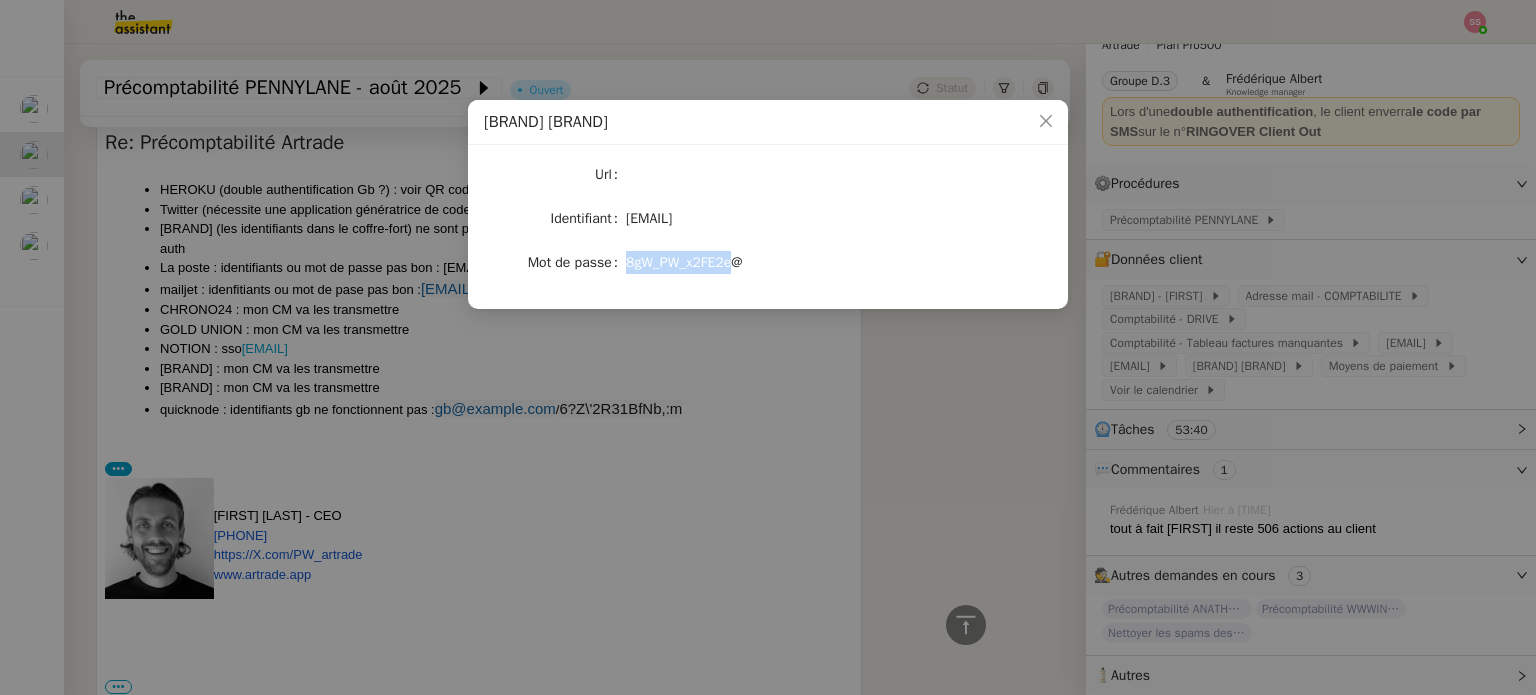 click on "8gW_PW_x2FE2e@" 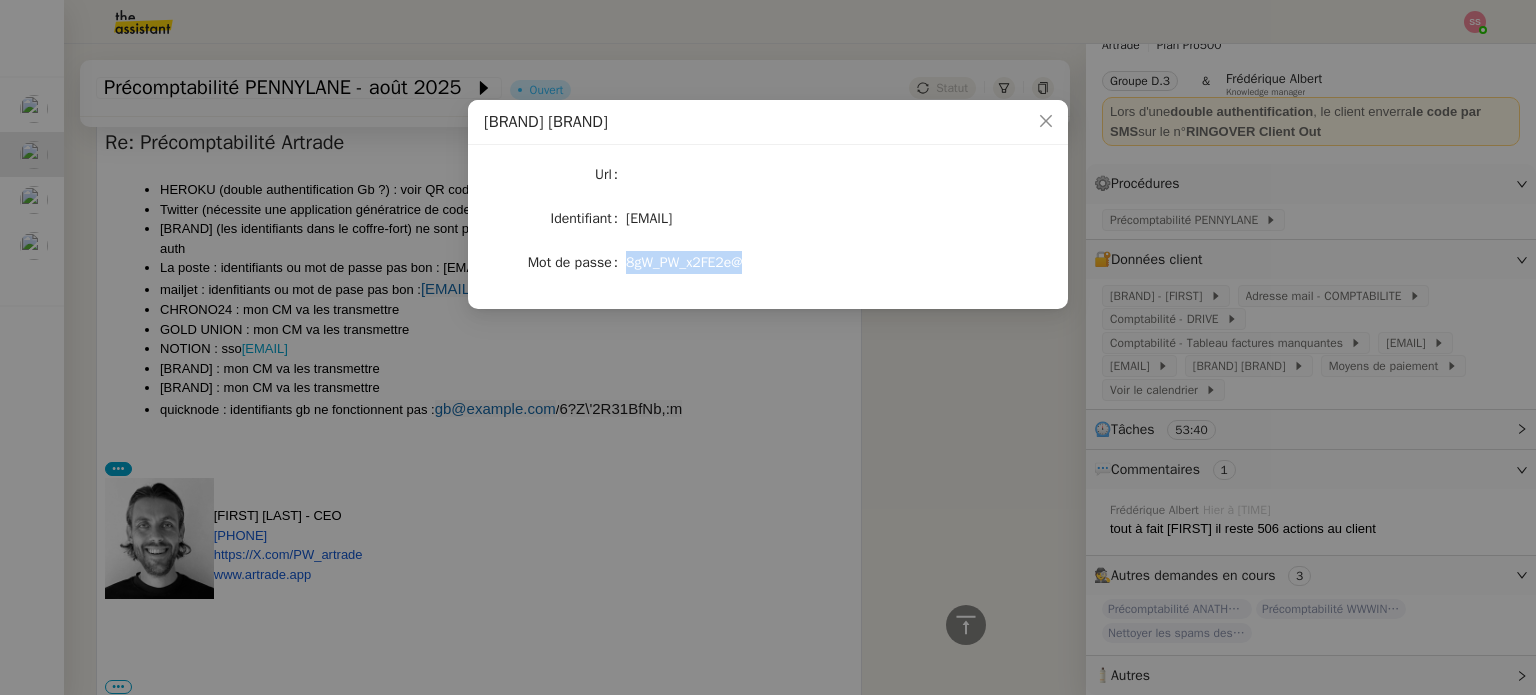 click on "8gW_PW_x2FE2e@" 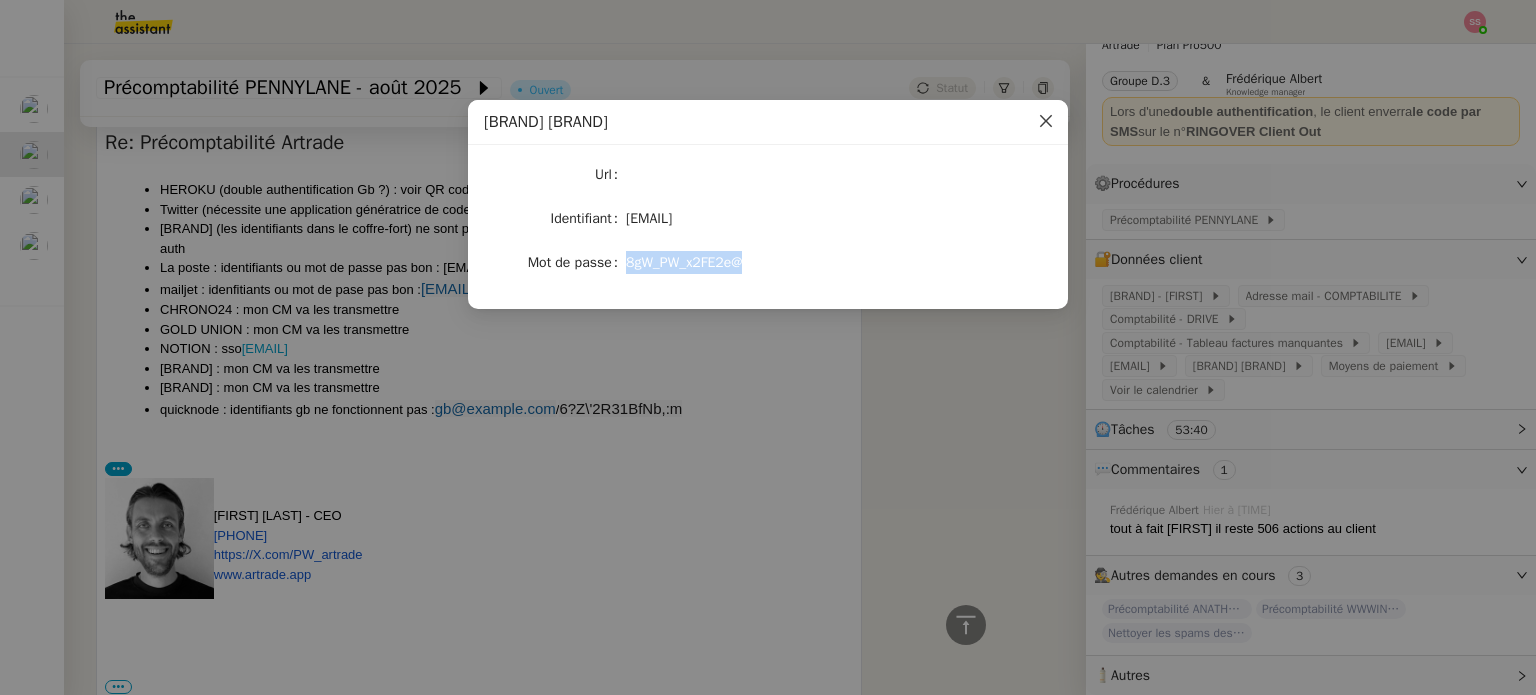 click 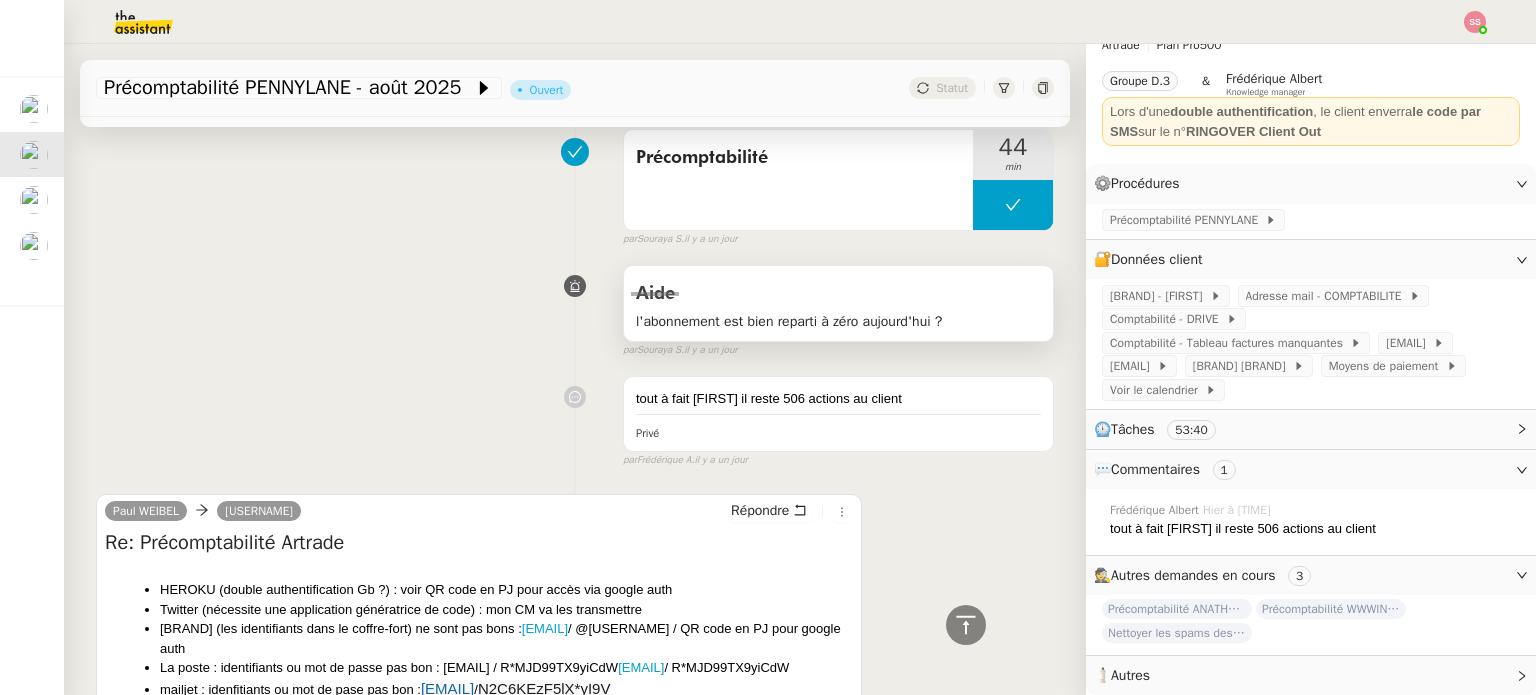scroll, scrollTop: 0, scrollLeft: 0, axis: both 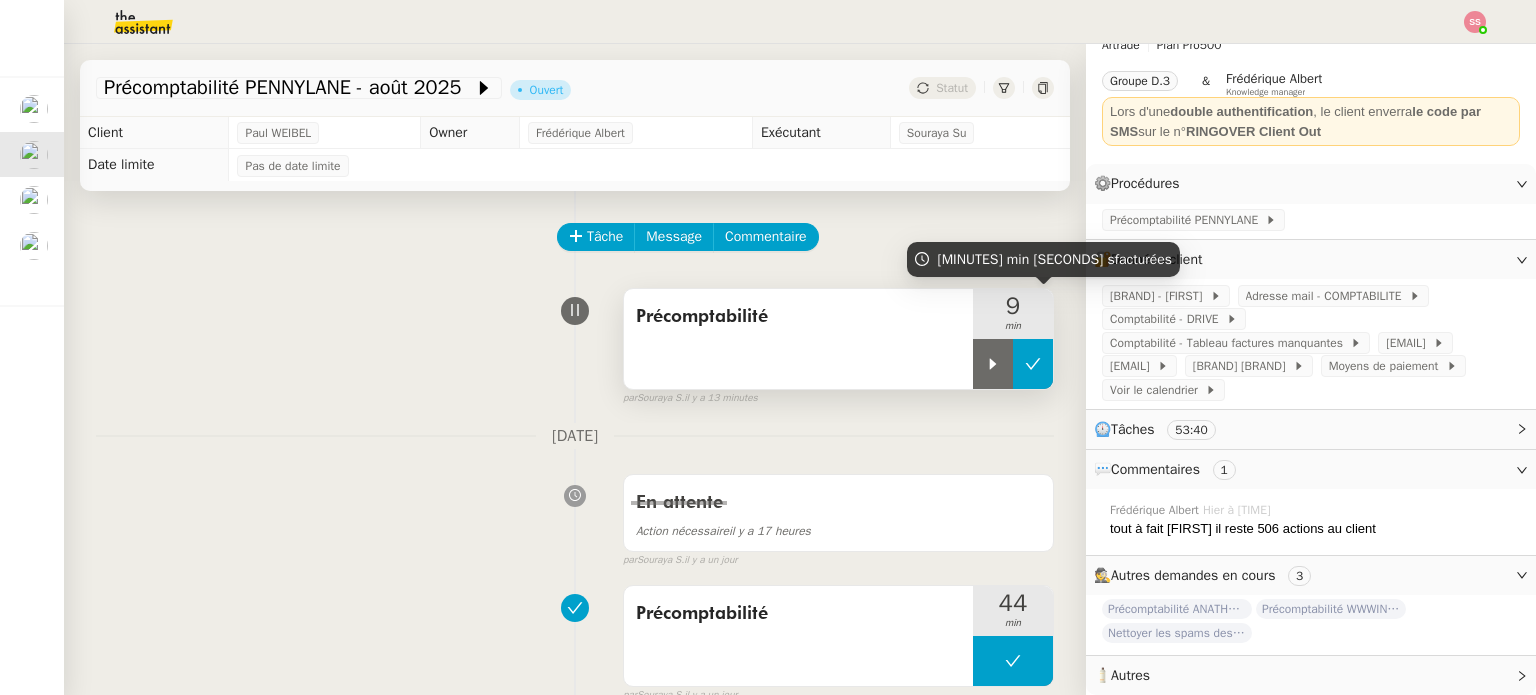 click at bounding box center [1033, 364] 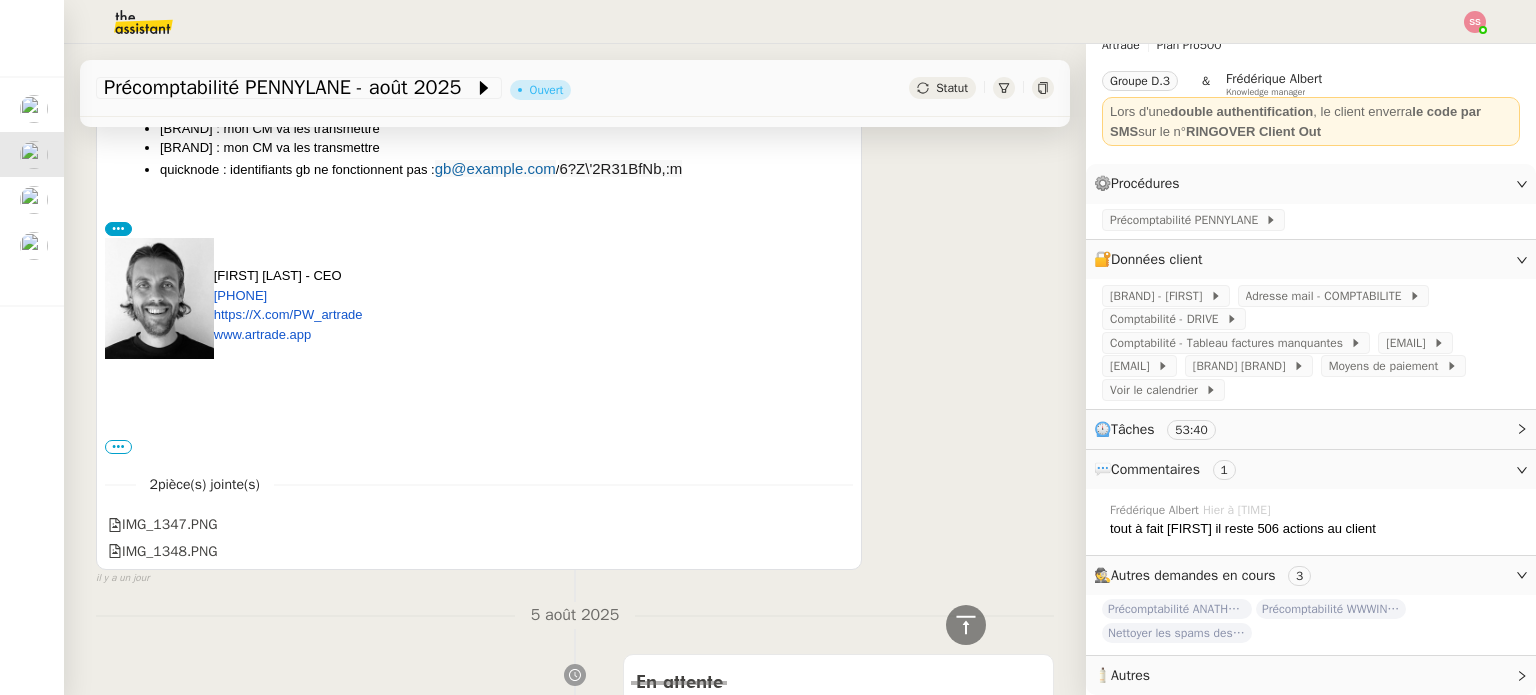 scroll, scrollTop: 1100, scrollLeft: 0, axis: vertical 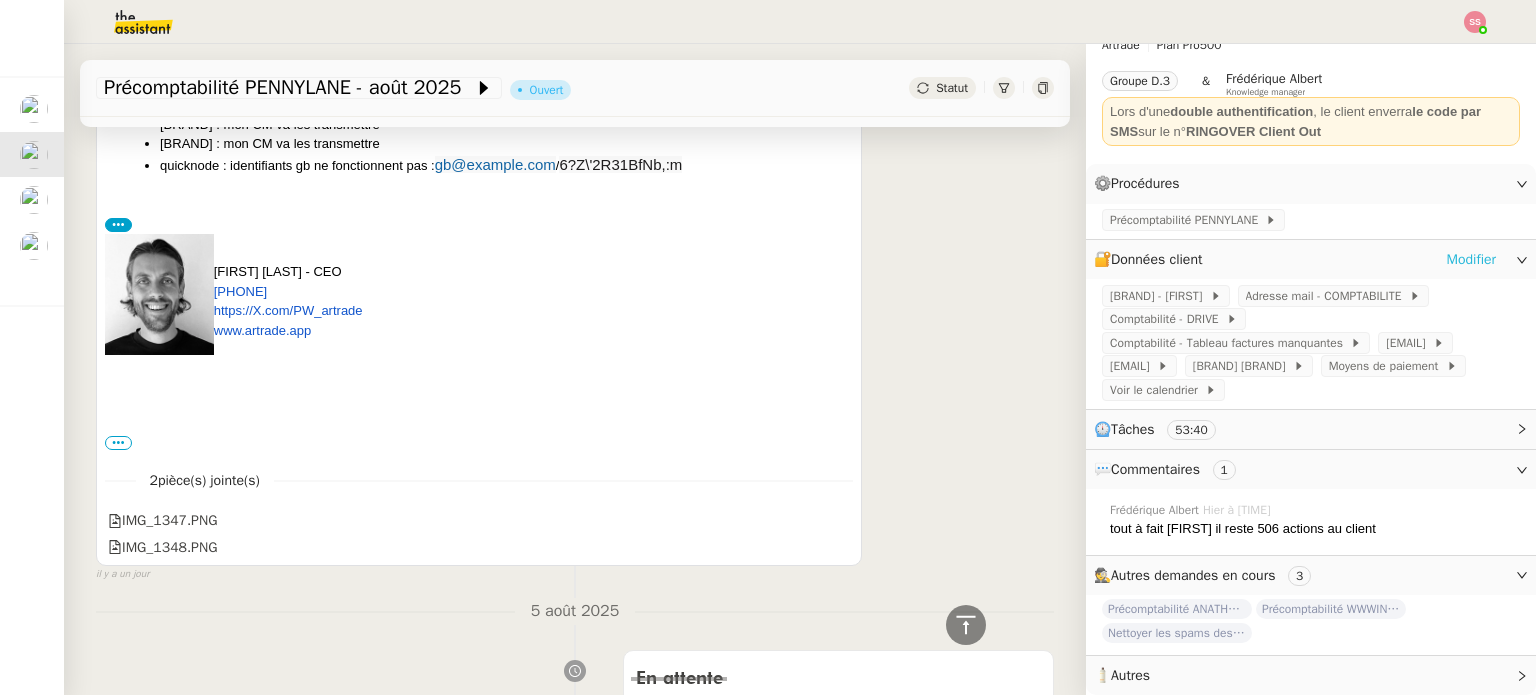 click on "Modifier" 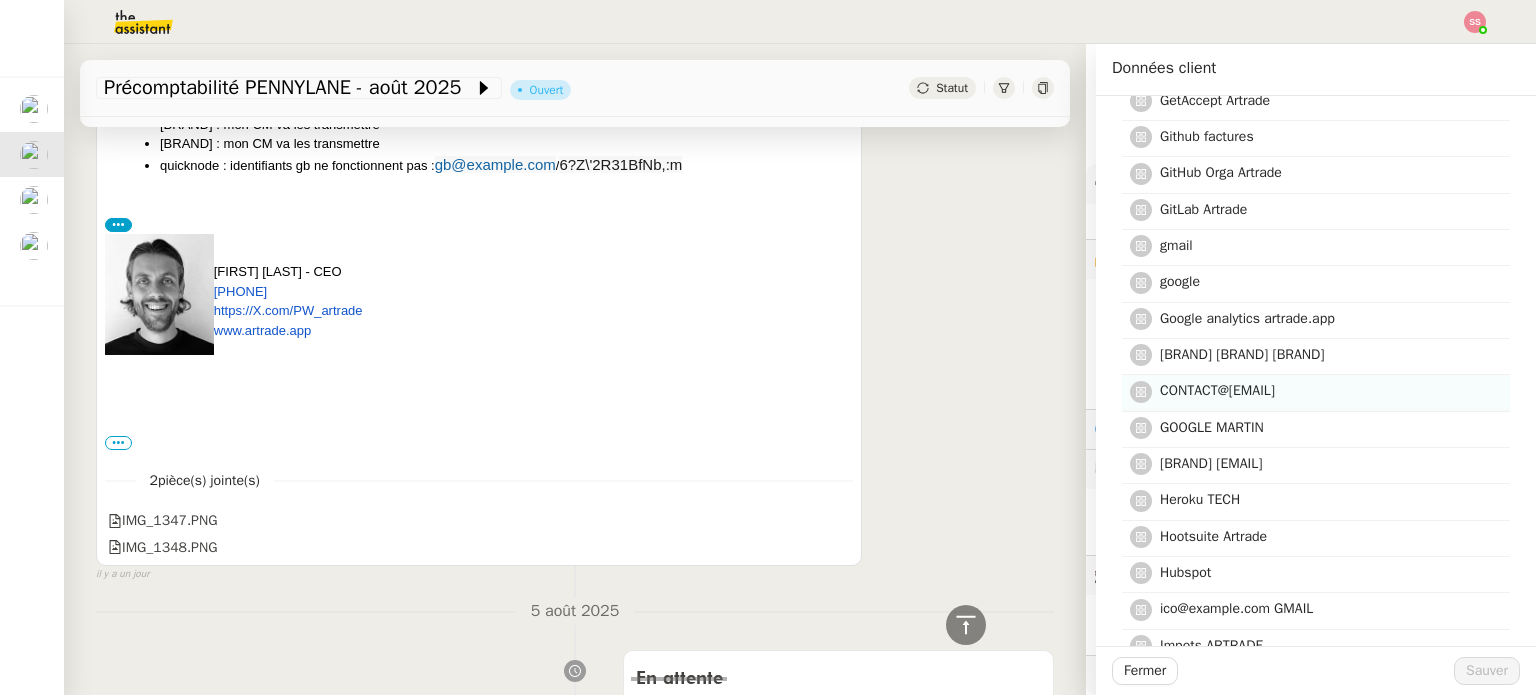 scroll, scrollTop: 2400, scrollLeft: 0, axis: vertical 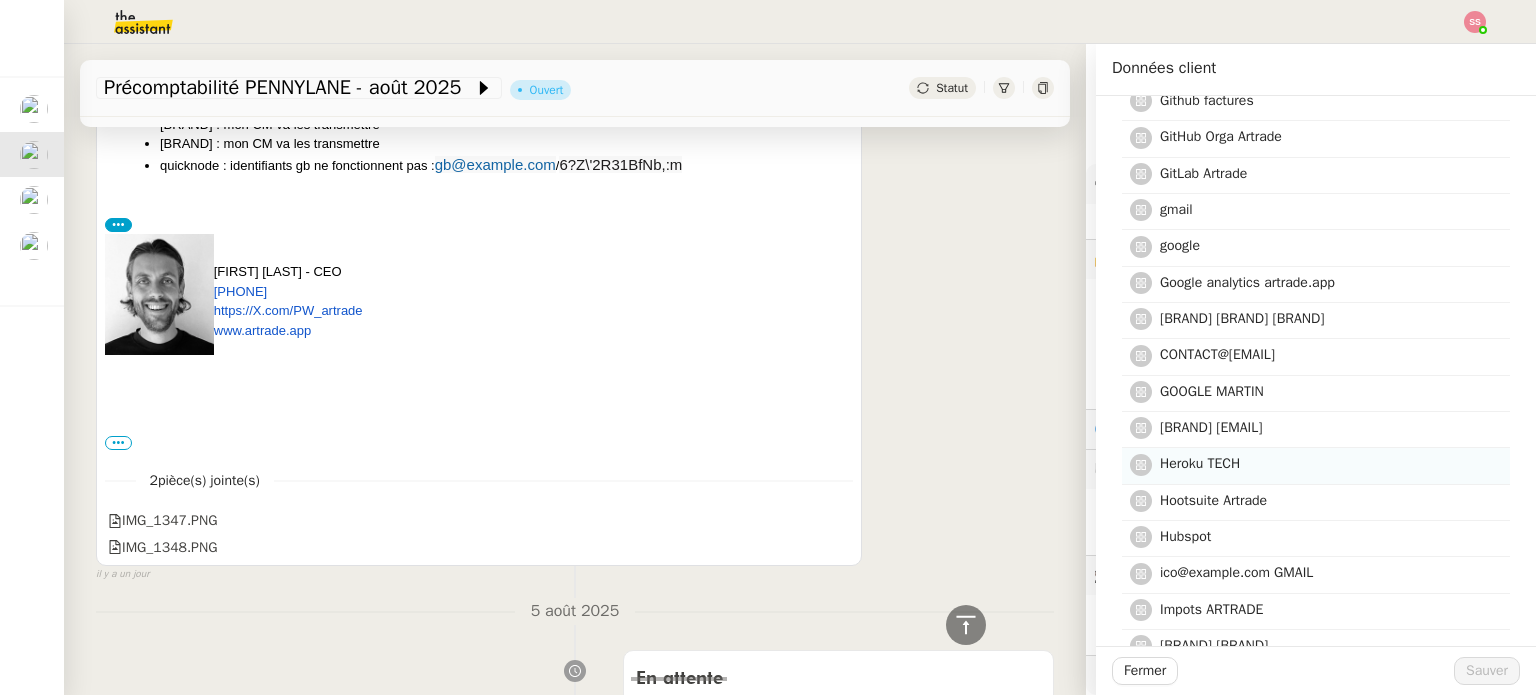 click on "Heroku TECH" 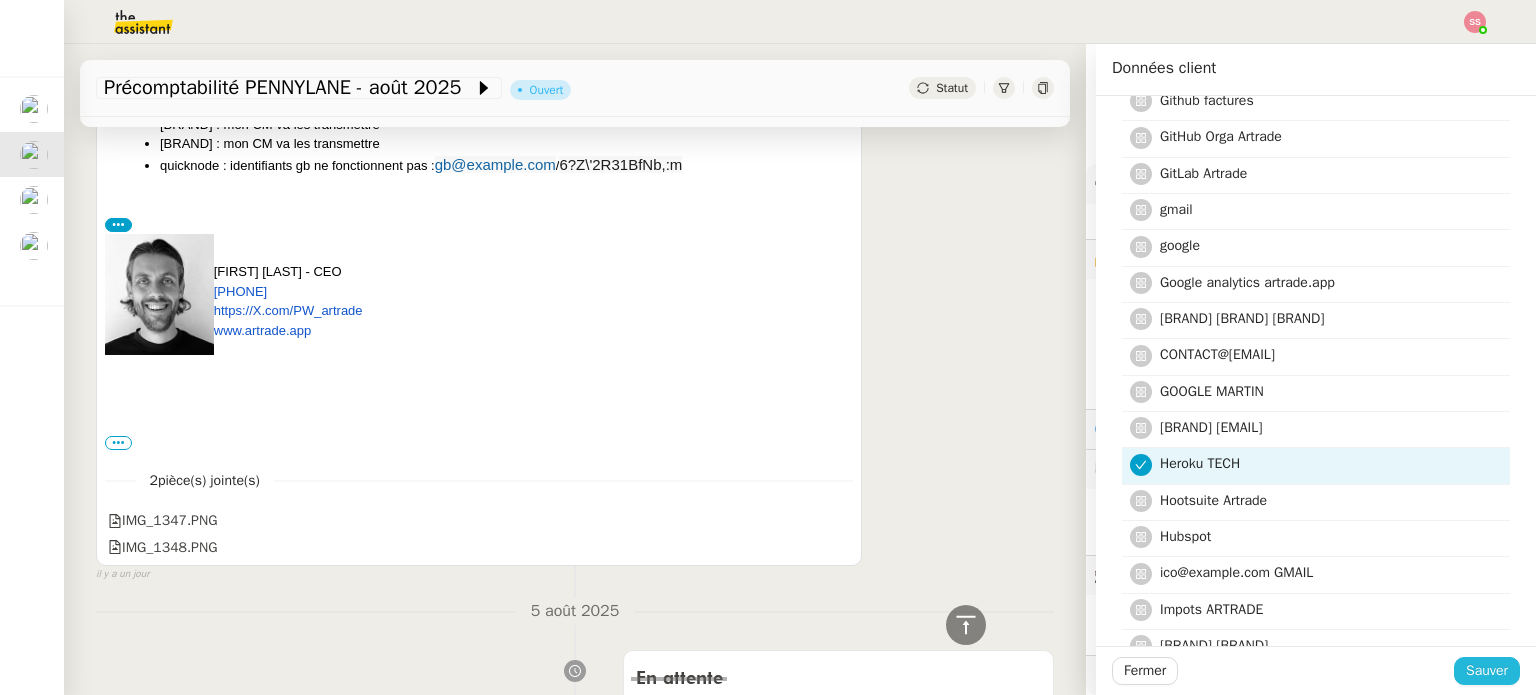 click on "Sauver" 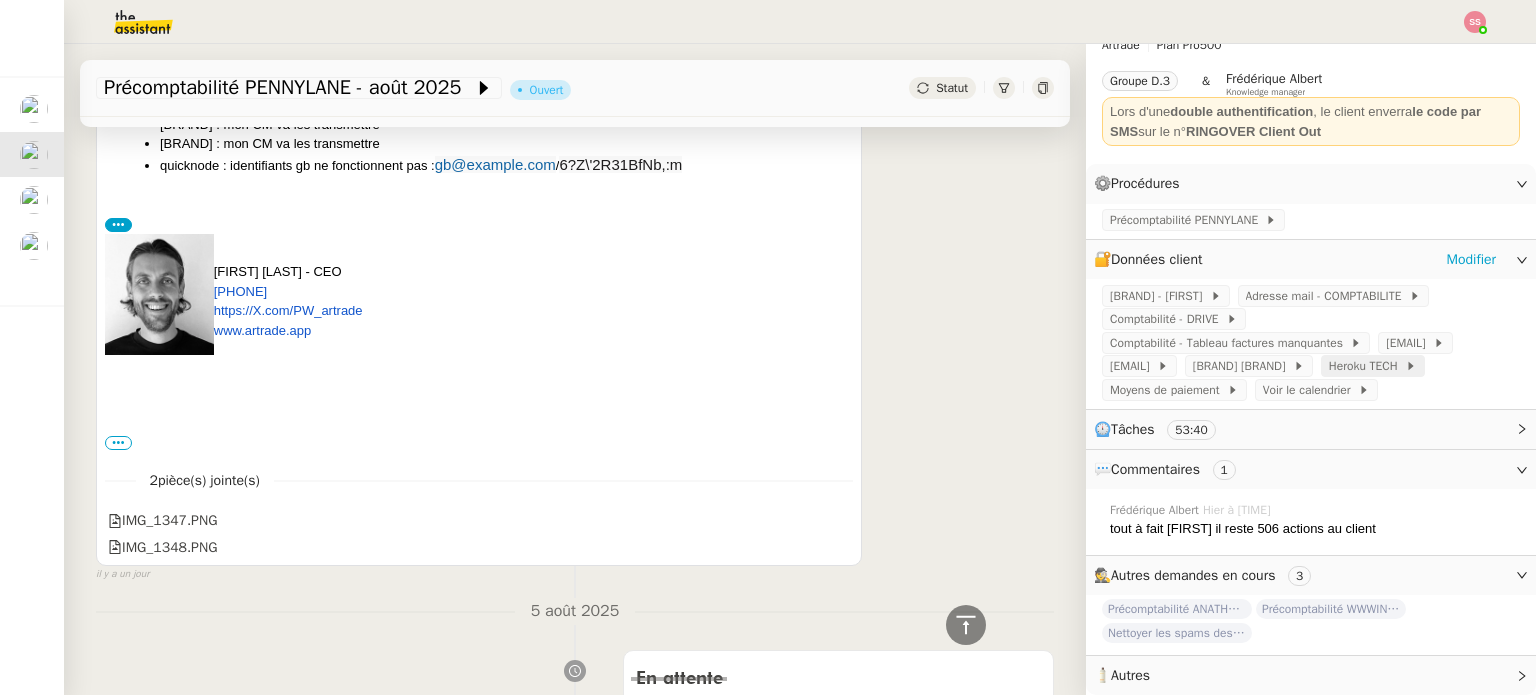 click on "Heroku TECH" 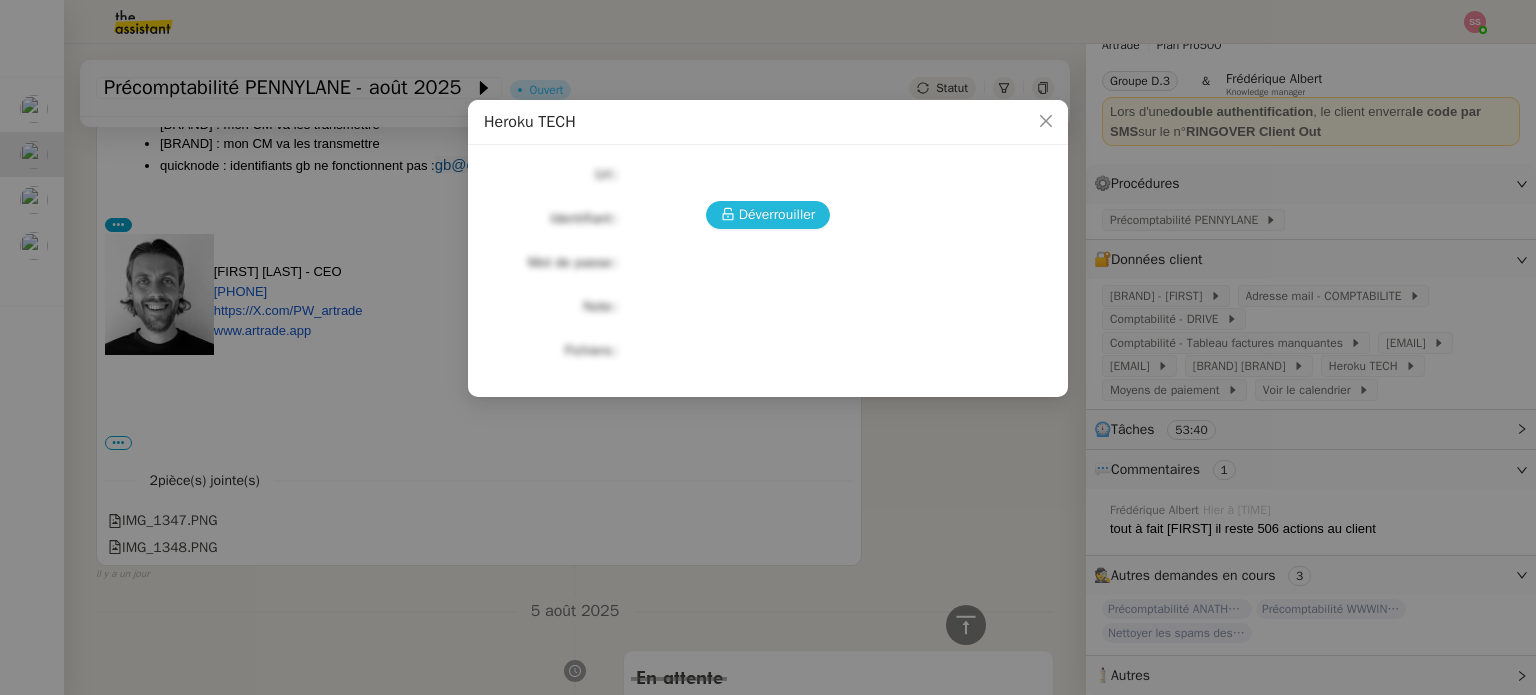 click on "Déverrouiller" at bounding box center (777, 214) 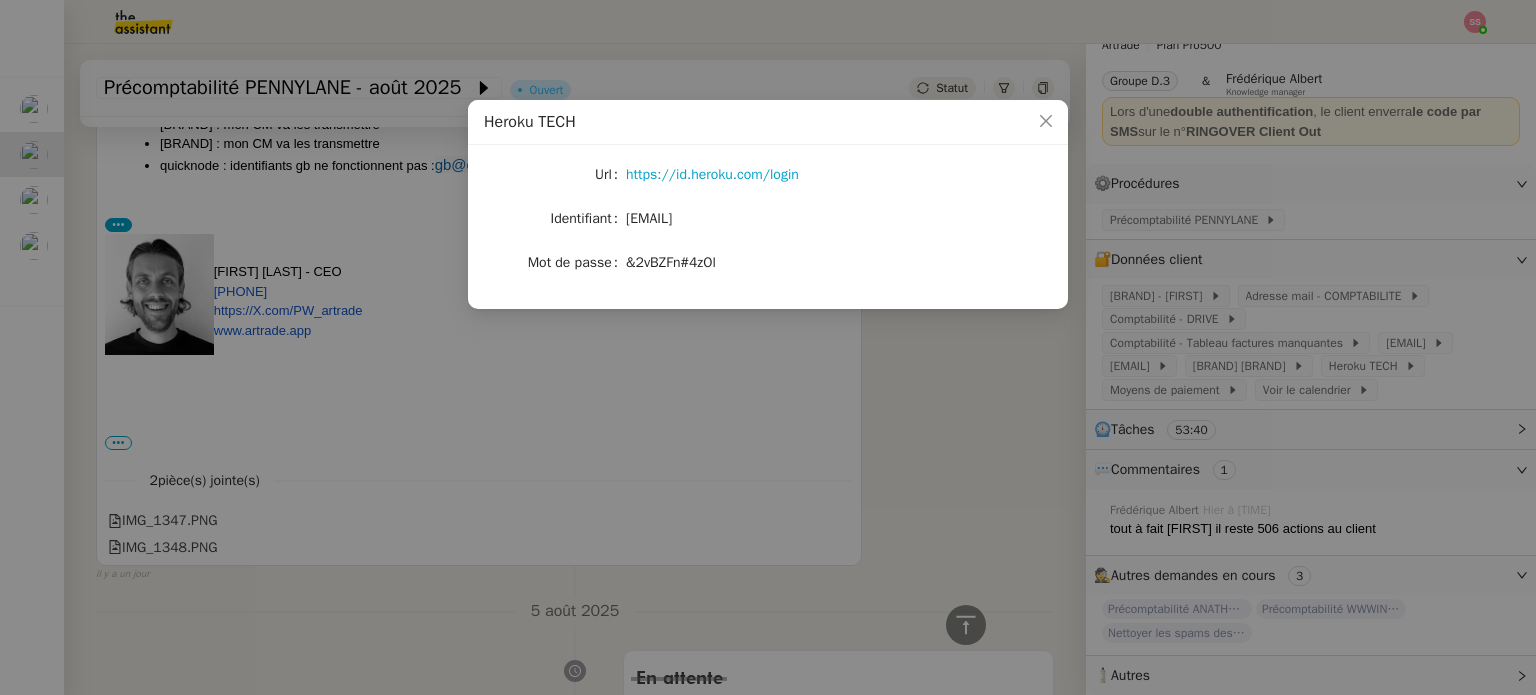 drag, startPoint x: 753, startPoint y: 226, endPoint x: 623, endPoint y: 227, distance: 130.00385 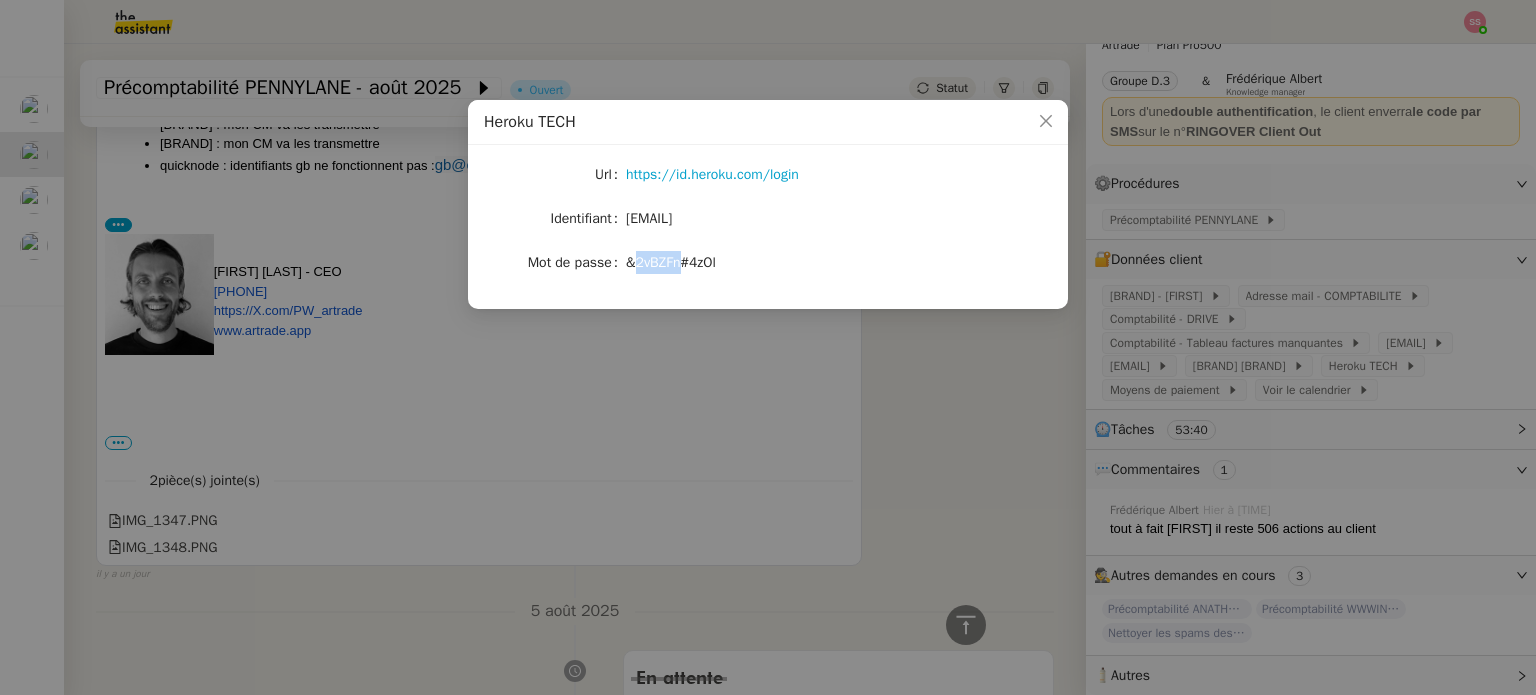 click on "&2vBZFn#4zOl" 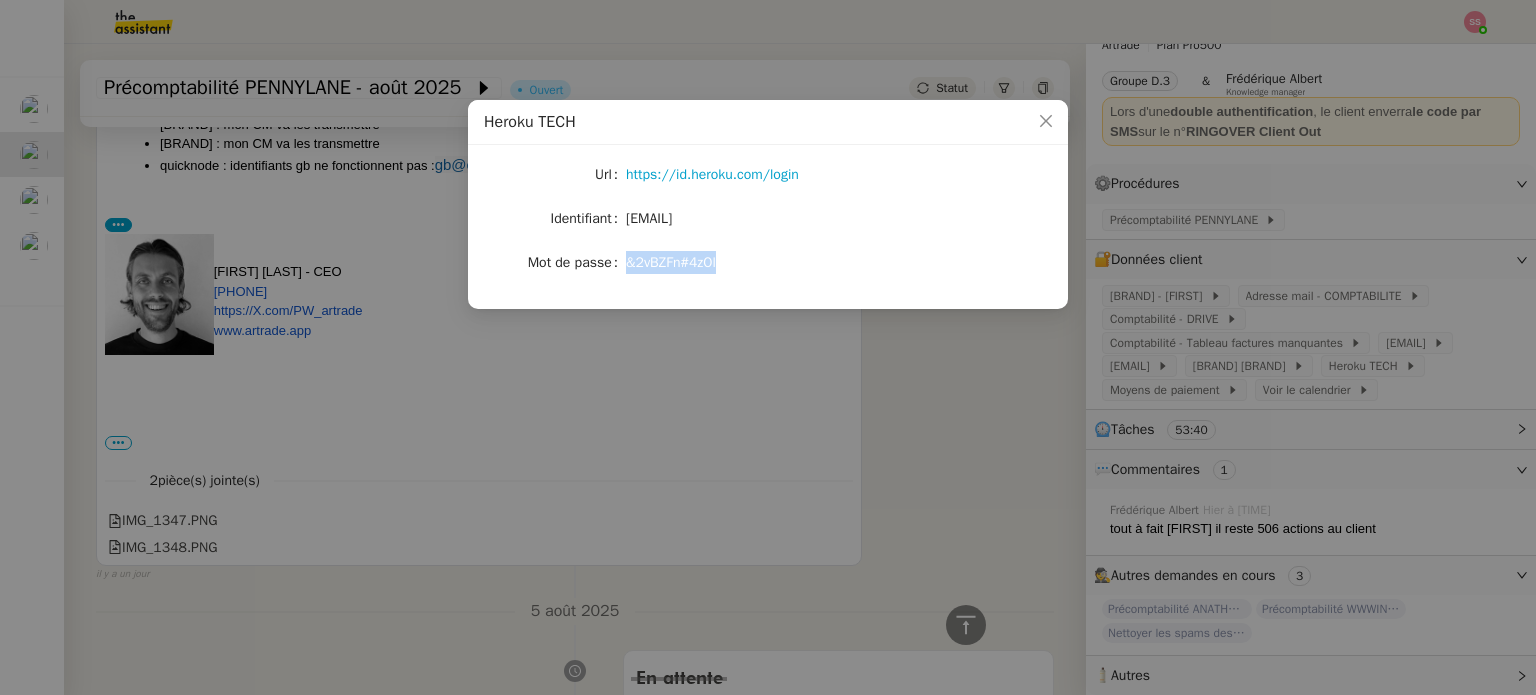 click on "&2vBZFn#4zOl" 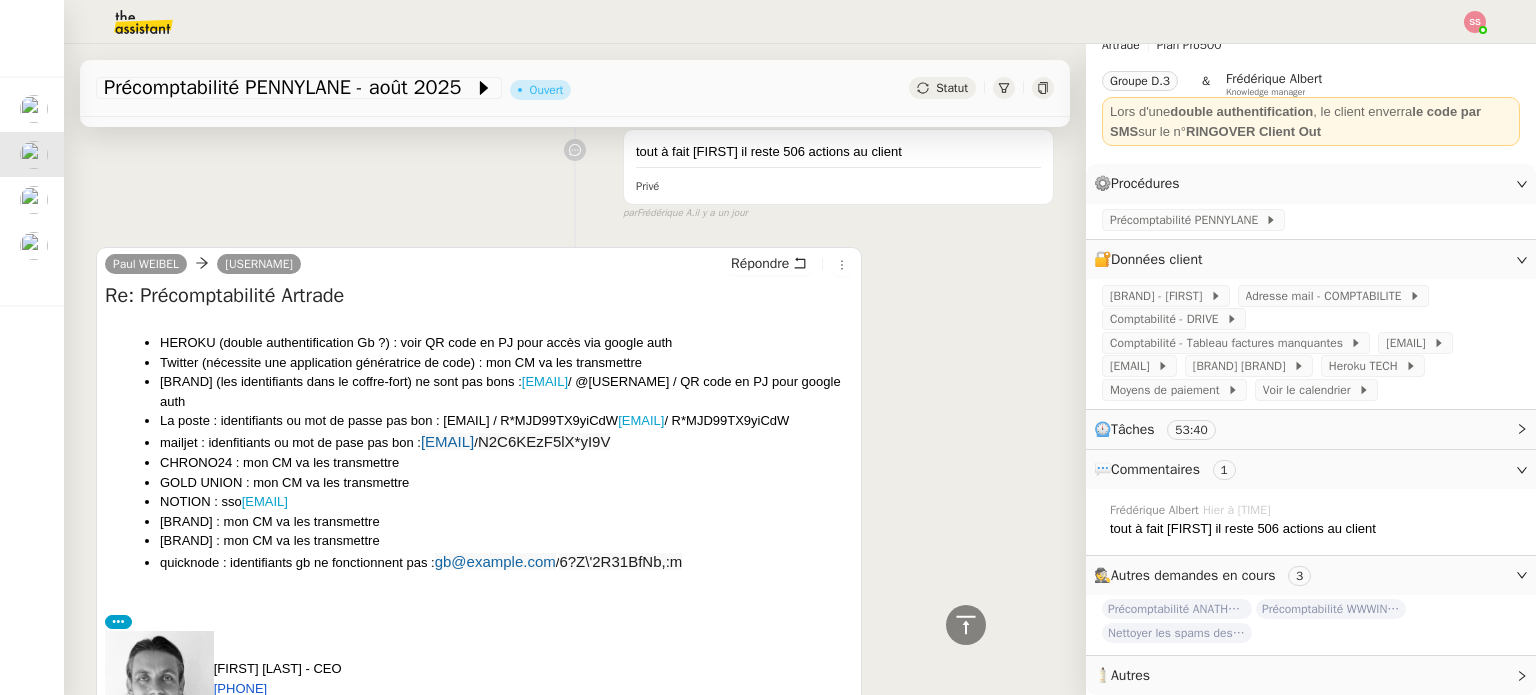 scroll, scrollTop: 700, scrollLeft: 0, axis: vertical 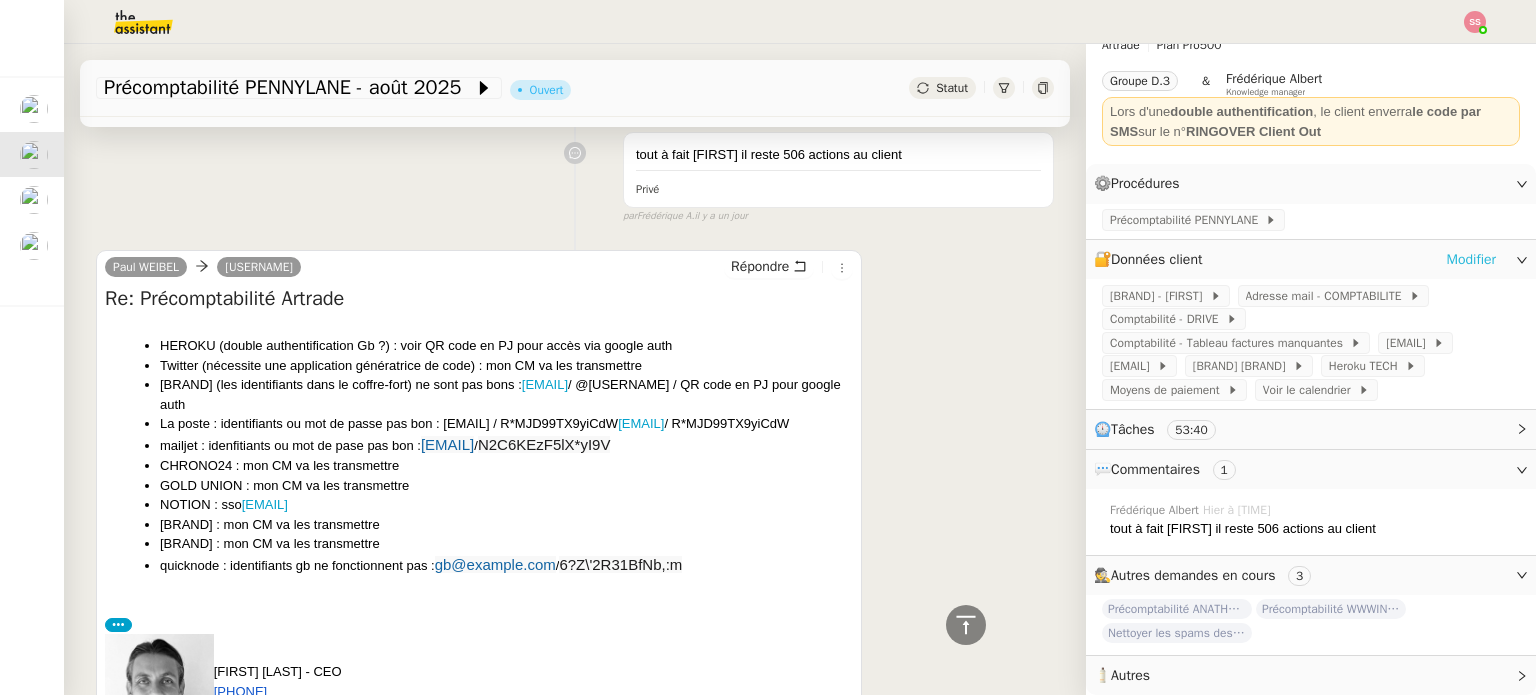 click on "Modifier" 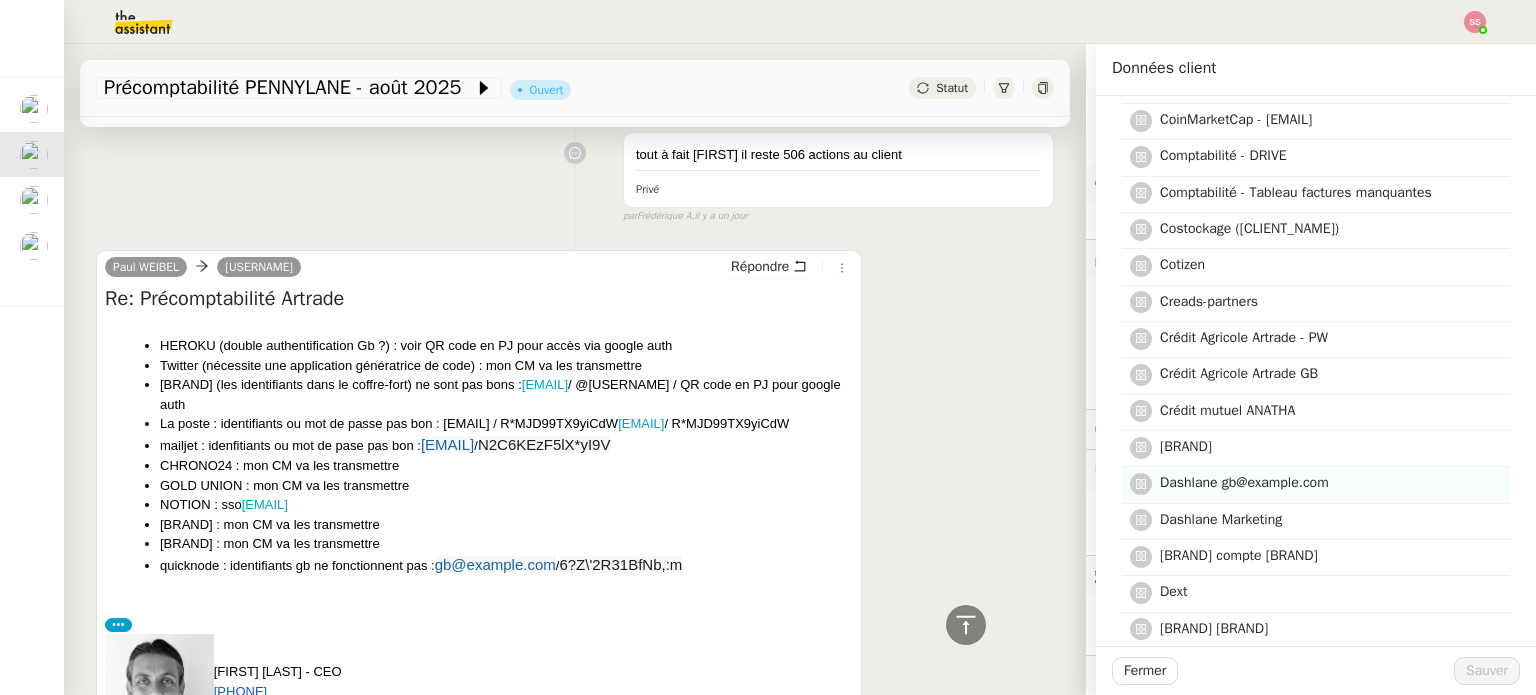 scroll, scrollTop: 1500, scrollLeft: 0, axis: vertical 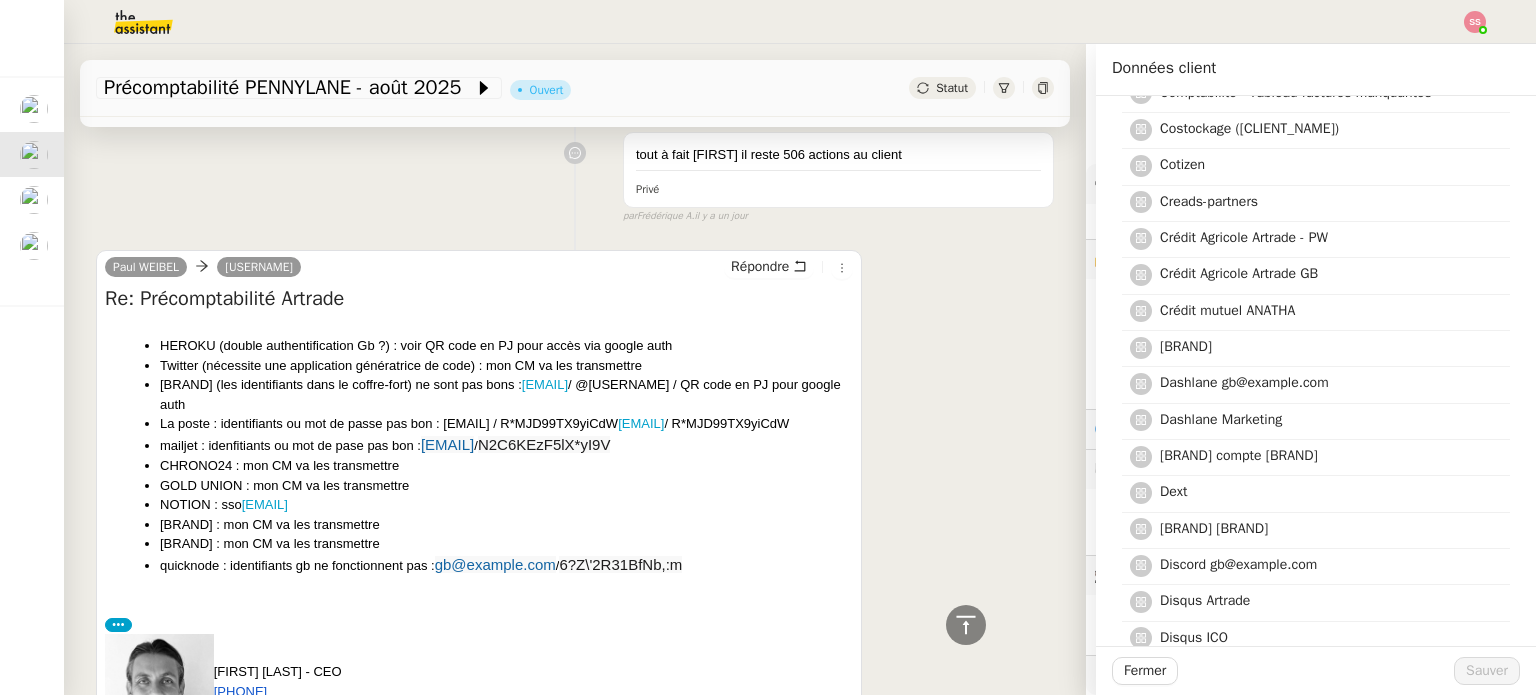 click on "[FIRST] [LAST] Andregiovanetti068 Répondre Re: Précomptabilité Artrade
HEROKU (double authentification Gb ?) : voir QR code en PJ pour accès via google auth Twitter (nécessite une application génératrice de code) : mon CM va les transmettre OVH (les identifiants dans le coffre-fort) ne sont pas bons : [EMAIL] / @[USERNAME] / QR code en PJ pour google auth La poste : identifiants ou mot de passe pas bon : [EMAIL] / R*MJD99TX9yiCdW mailjet : idenfitiants ou mot de pase pas bon : [EMAIL] / N2C6KEzF5lX*yI9V CHRONO24 : mon CM va les transmettre GOLD UNION : mon CM va les transmettre NOTION : sso [EMAIL] VINATIS : mon CM va les transmettre TIFFANY & CO : mon CM va les transmettre quicknode : identifiants gb ne fonctionnent pas : [EMAIL] / 6?Z\'2R31BfNb,:m
•••
[FIRST] [LAST] - CEO +33 [PHONE] https://X.com/PW_artrade www.artrade.app" at bounding box center [575, 607] 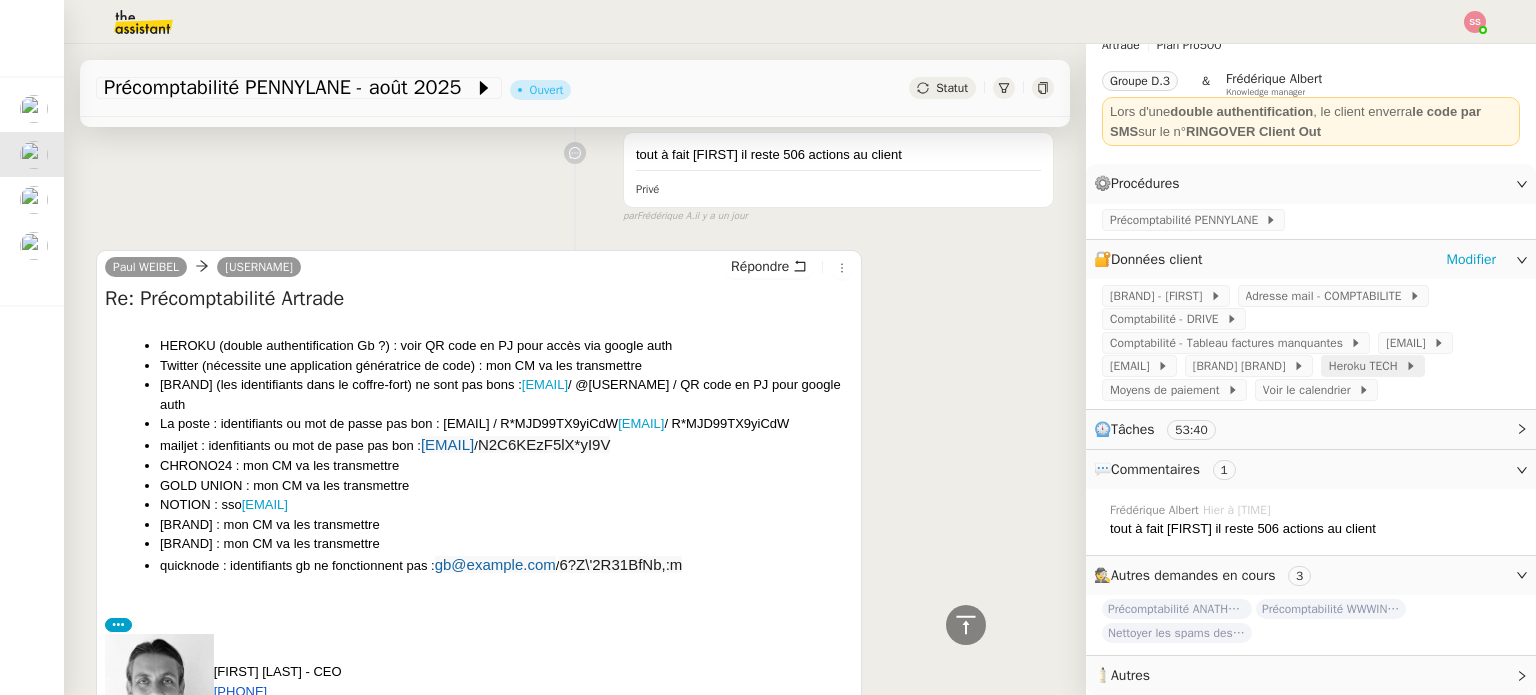 click on "Heroku TECH" 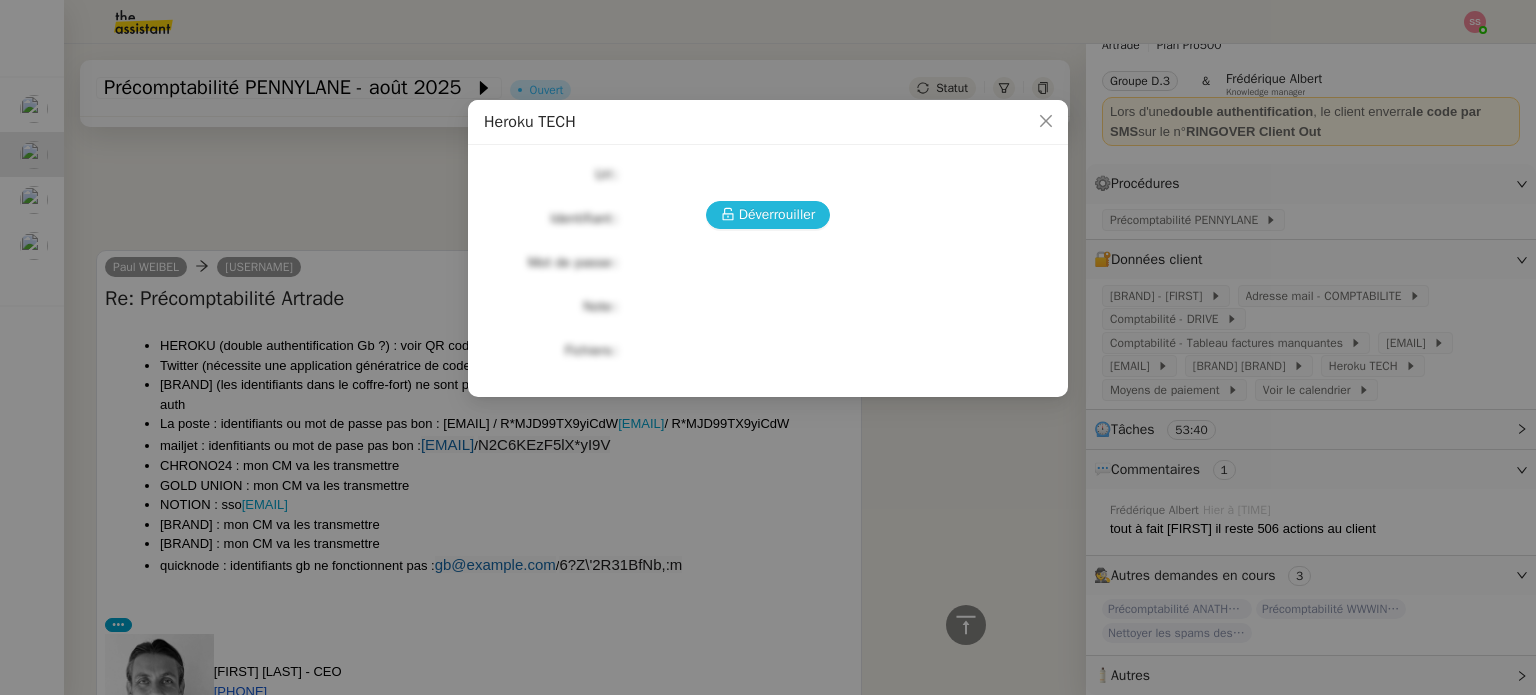 click on "Déverrouiller" at bounding box center (777, 214) 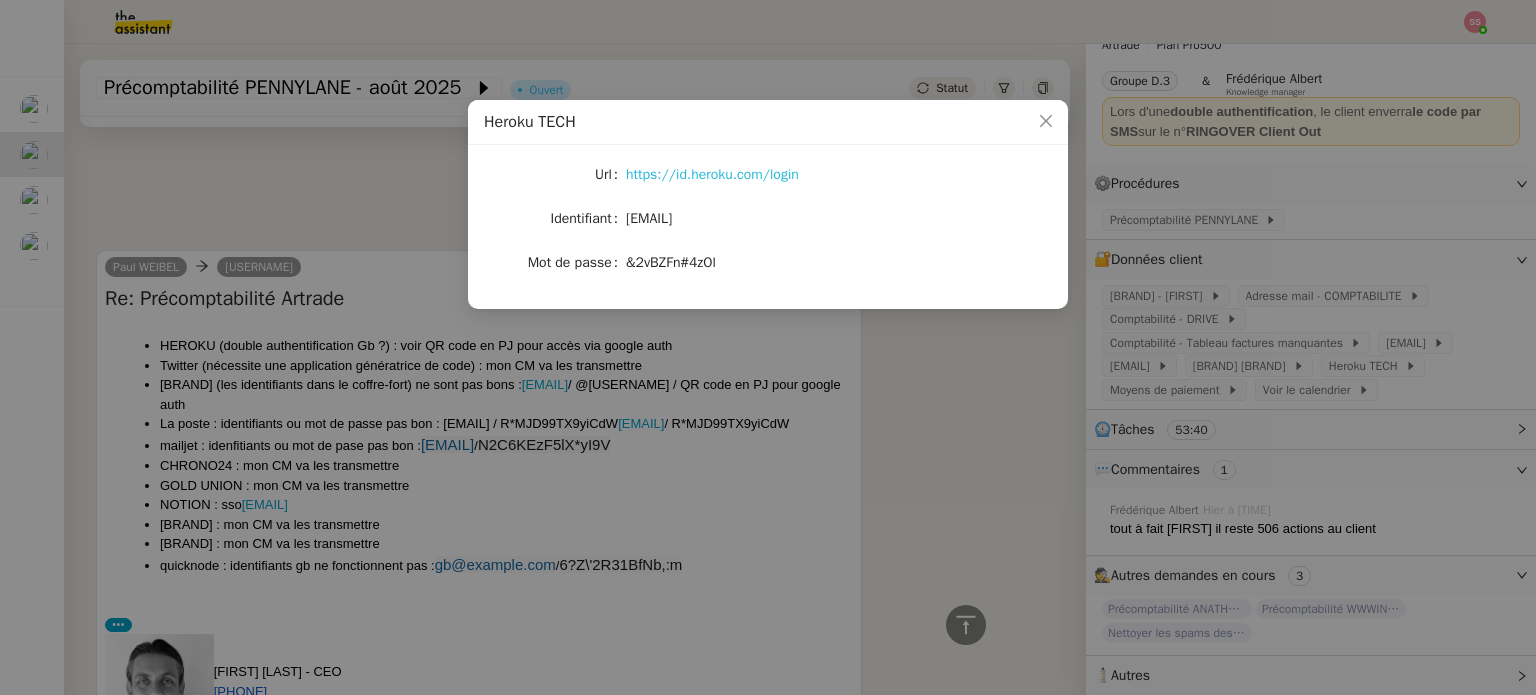 click on "https://id.heroku.com/login" 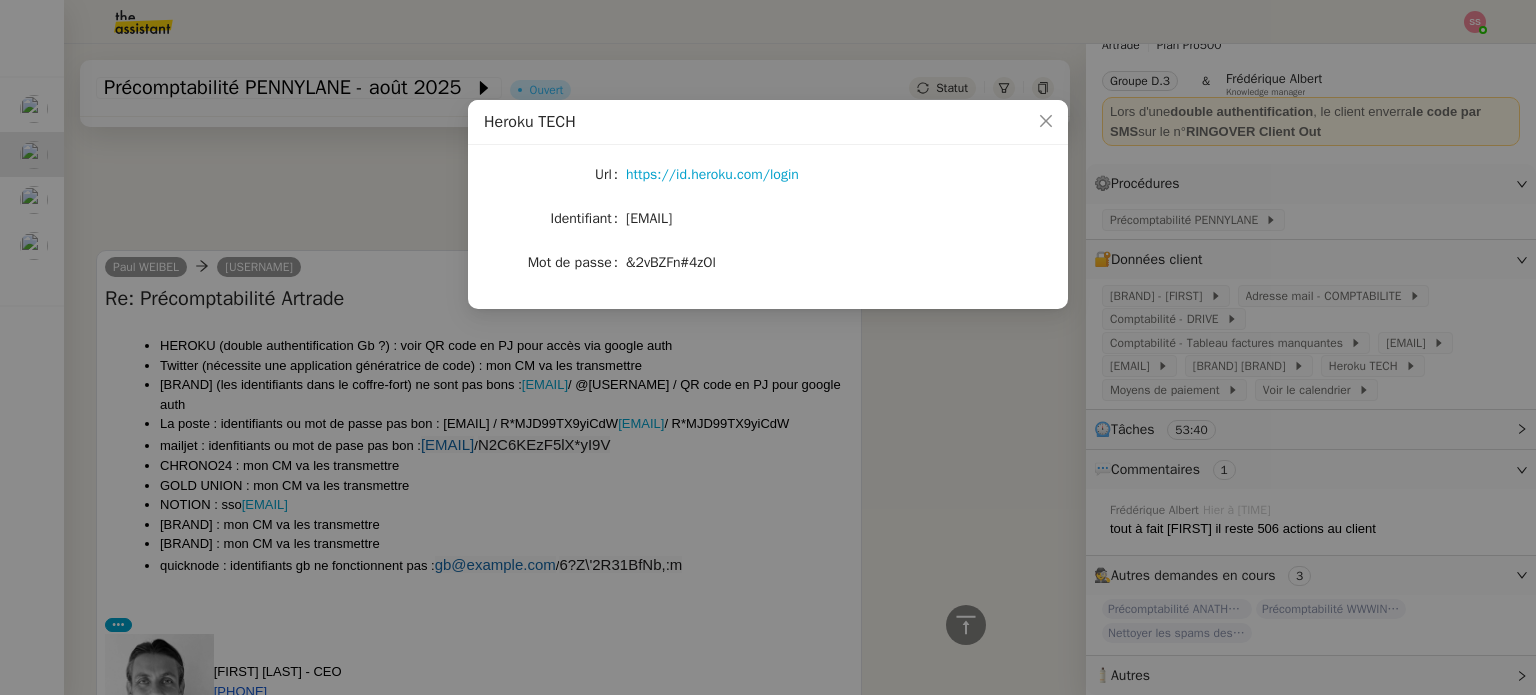 click on "Heroku TECH Url https://id.heroku.com/login    Identifiant [EMAIL] Mot de passe [PASSWORD]" at bounding box center (768, 347) 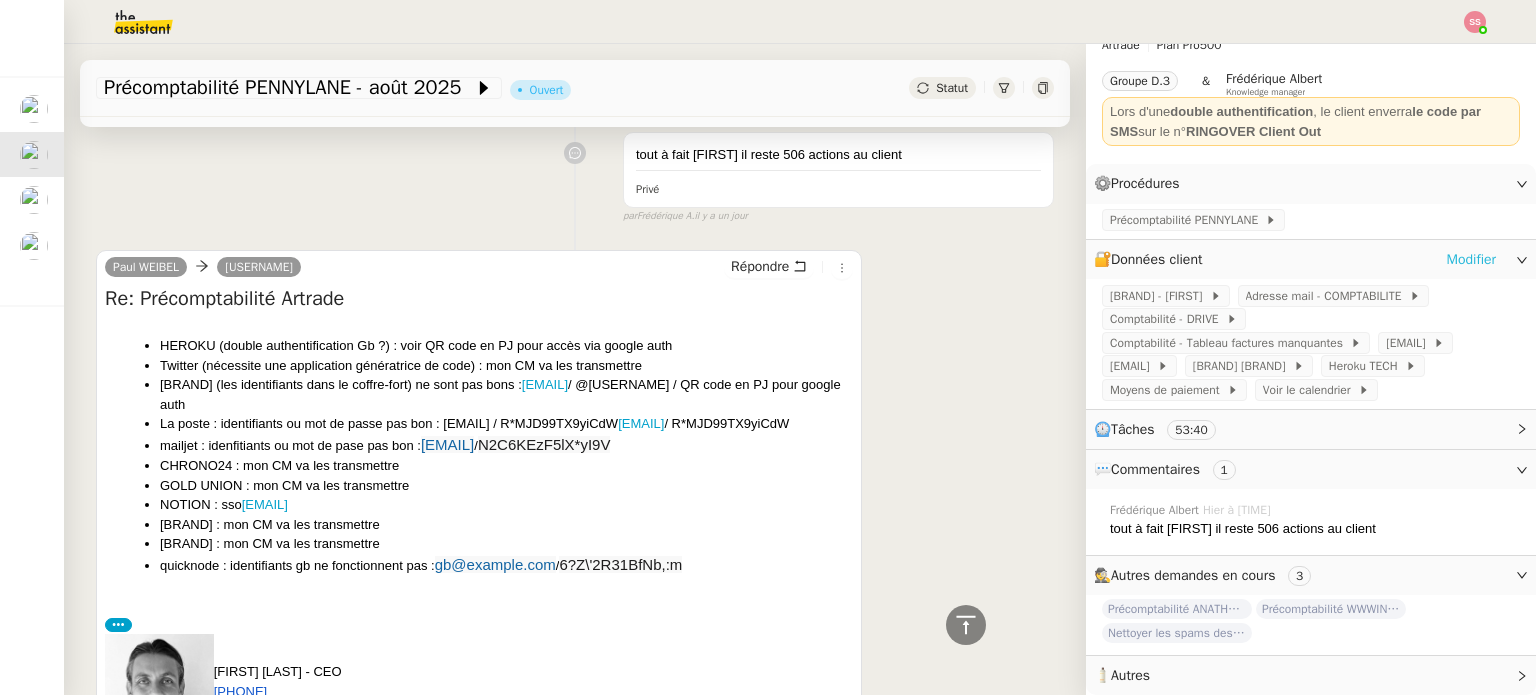 click on "Modifier" 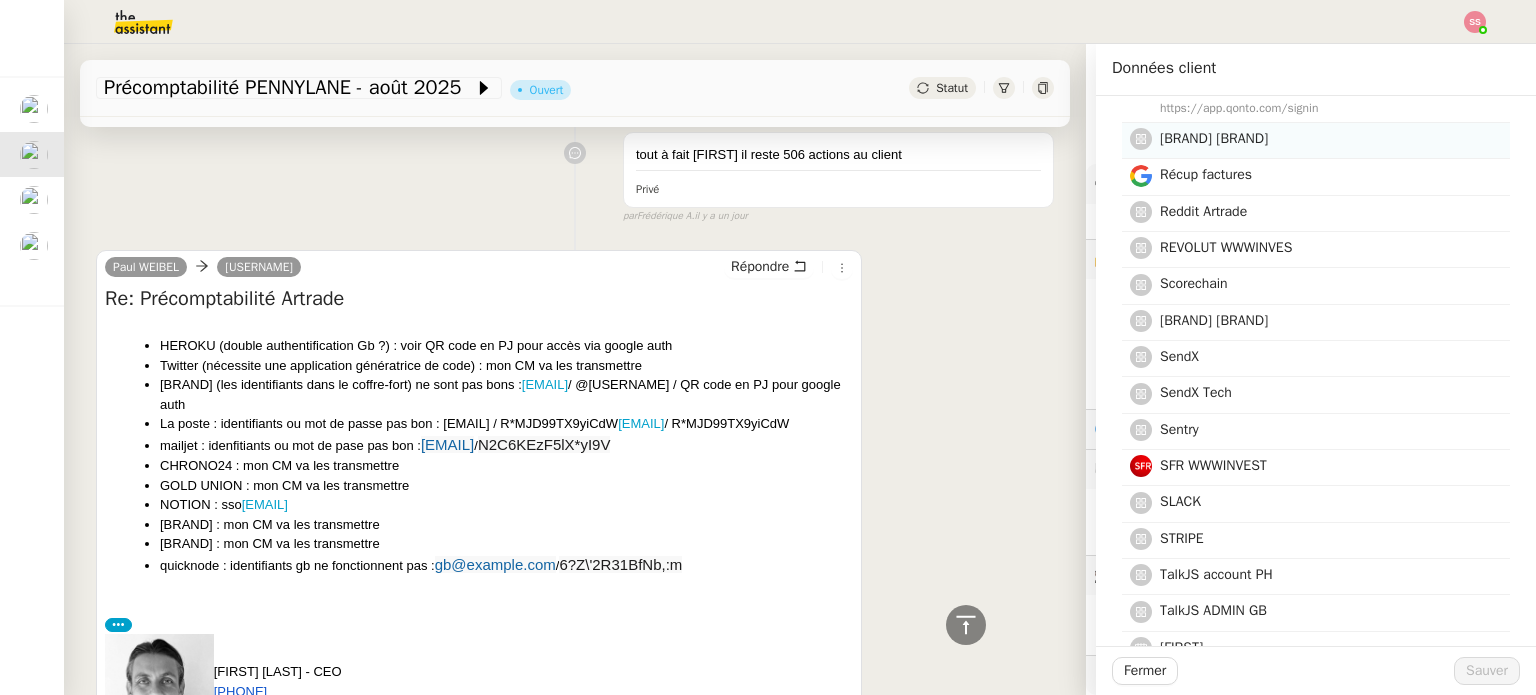 scroll, scrollTop: 4300, scrollLeft: 0, axis: vertical 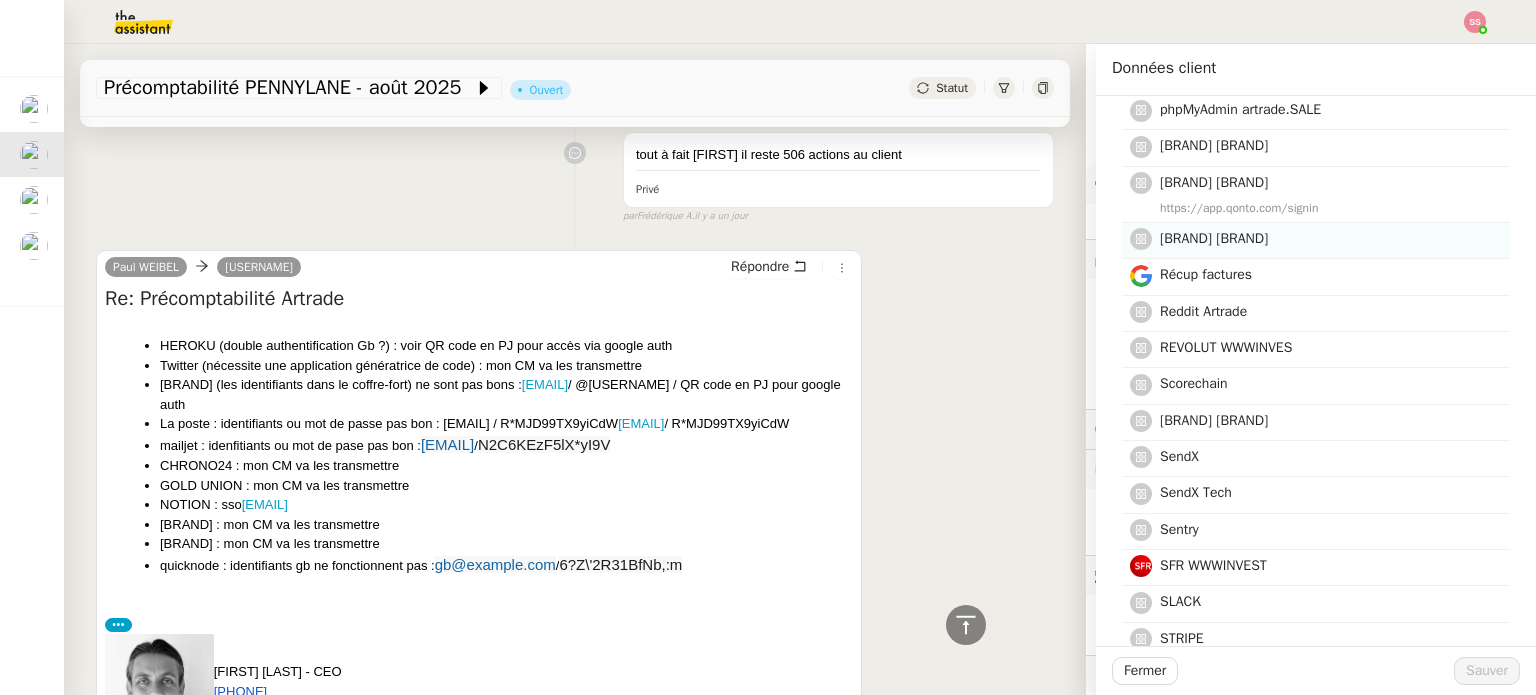 click on "[BRAND] [BRAND]" 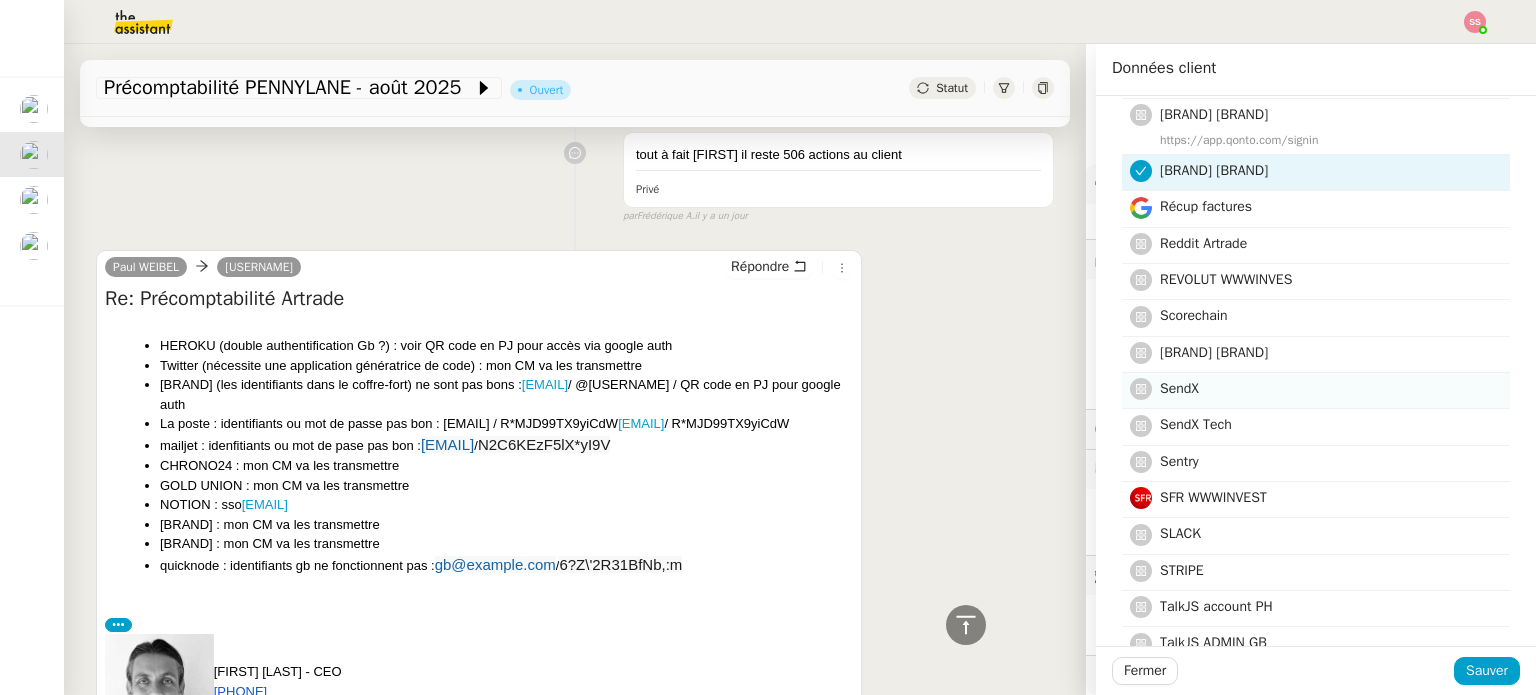 scroll, scrollTop: 4400, scrollLeft: 0, axis: vertical 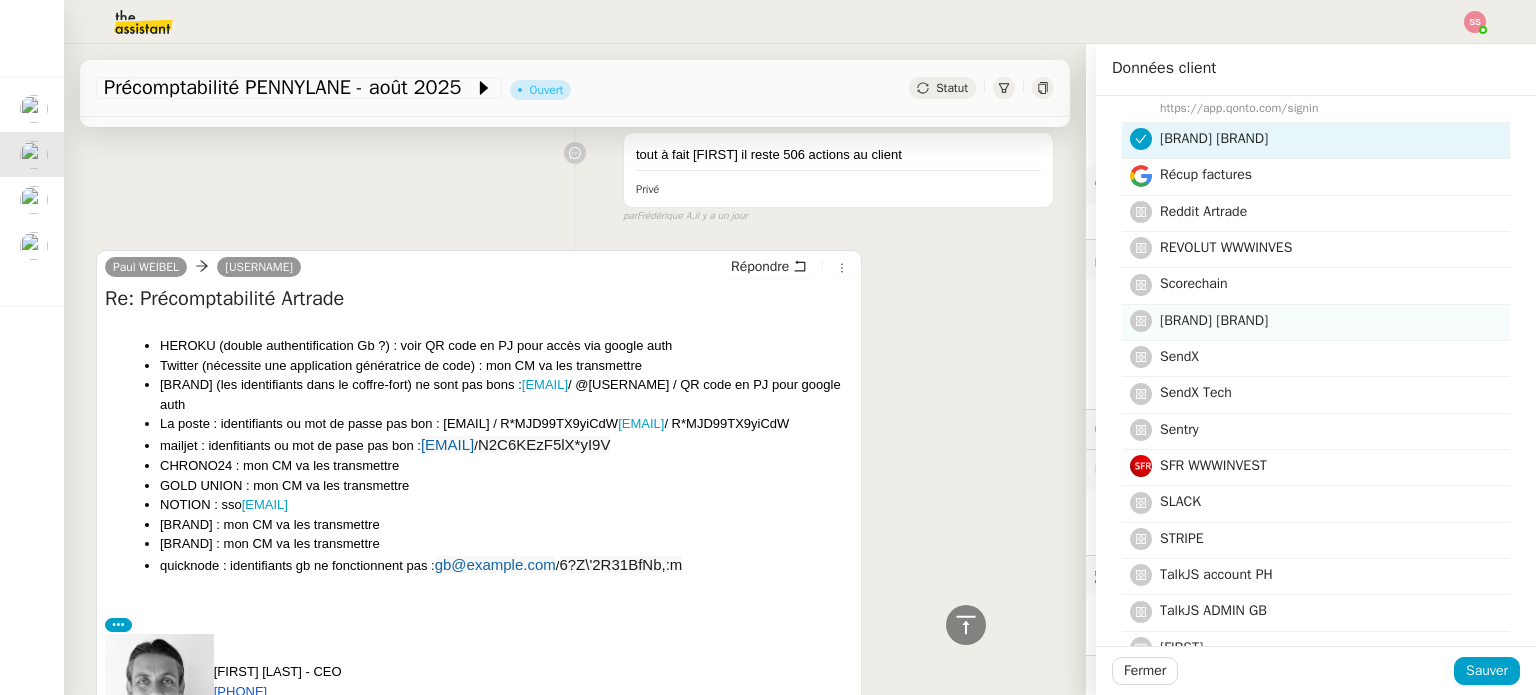 click on "[BRAND] [BRAND]" 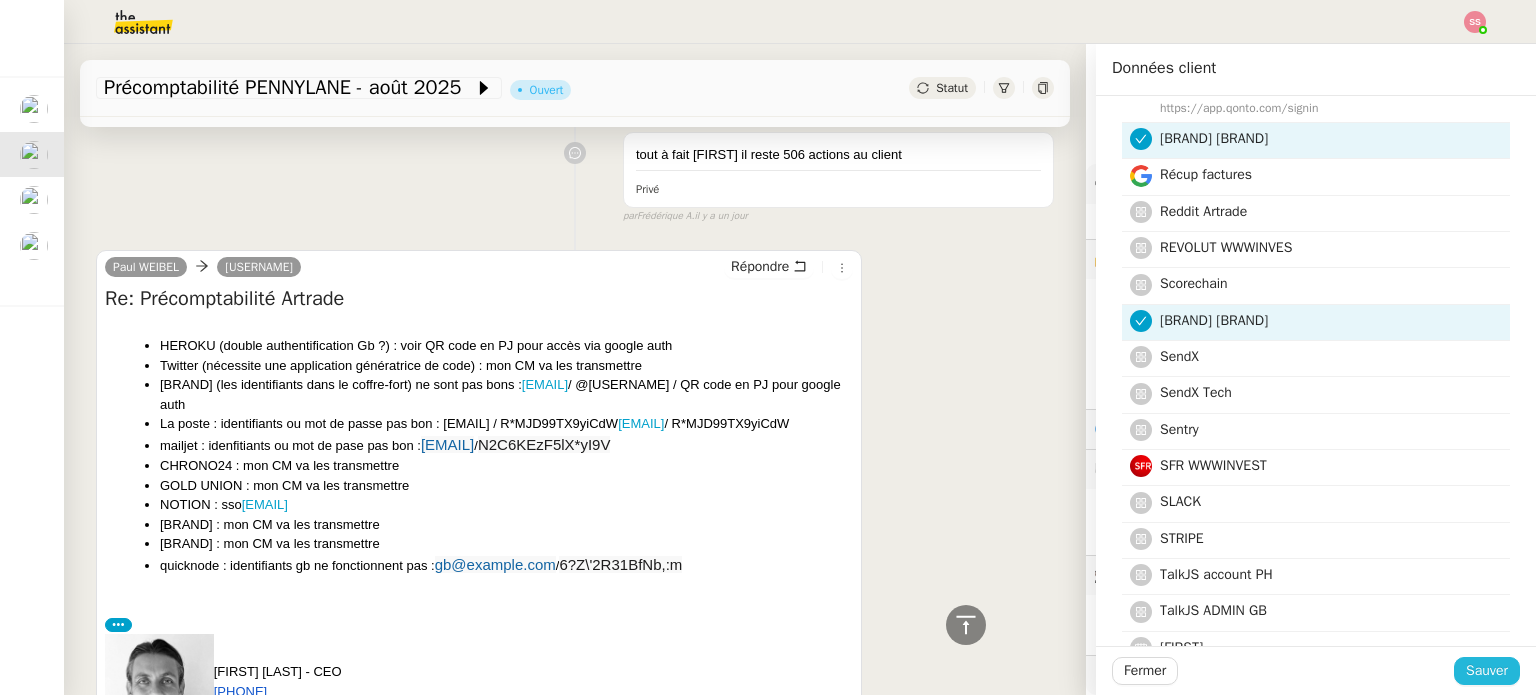 click on "Sauver" 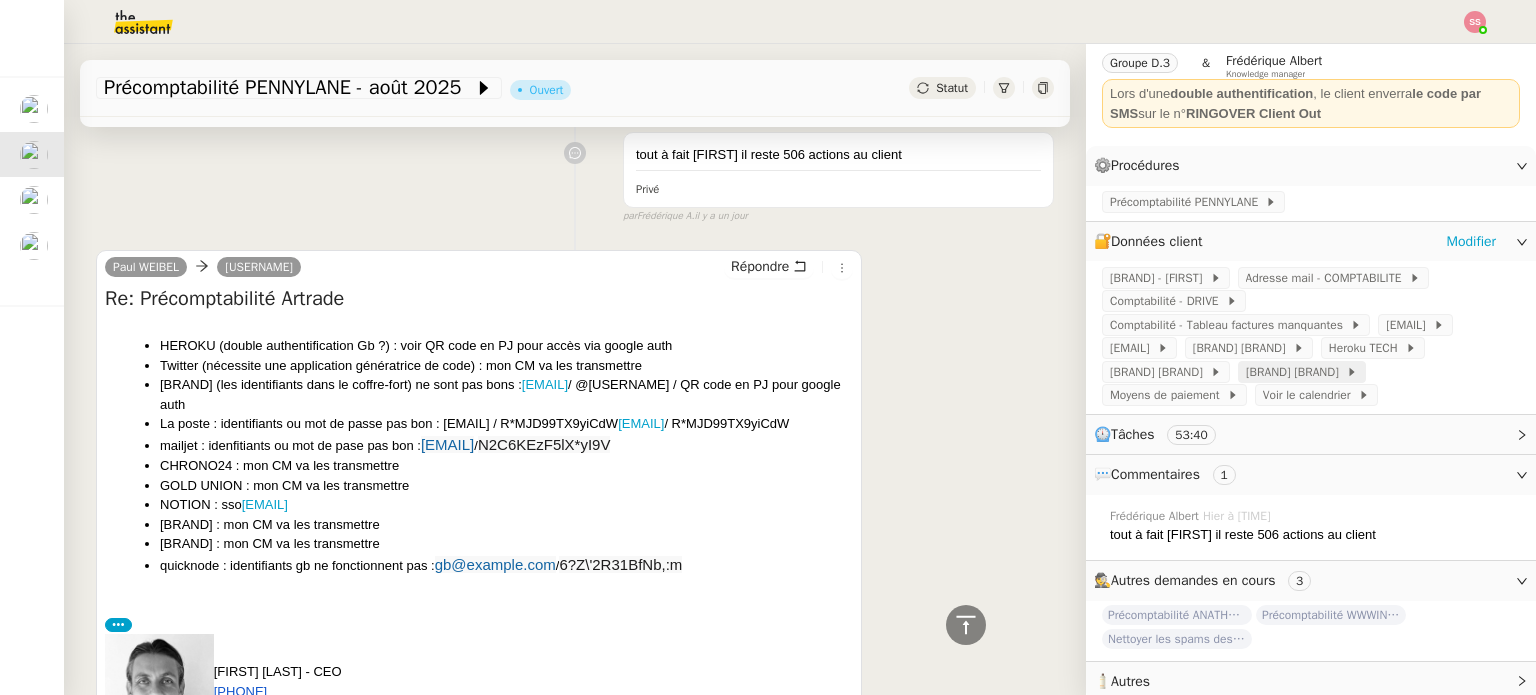 click on "[BRAND] [BRAND]" 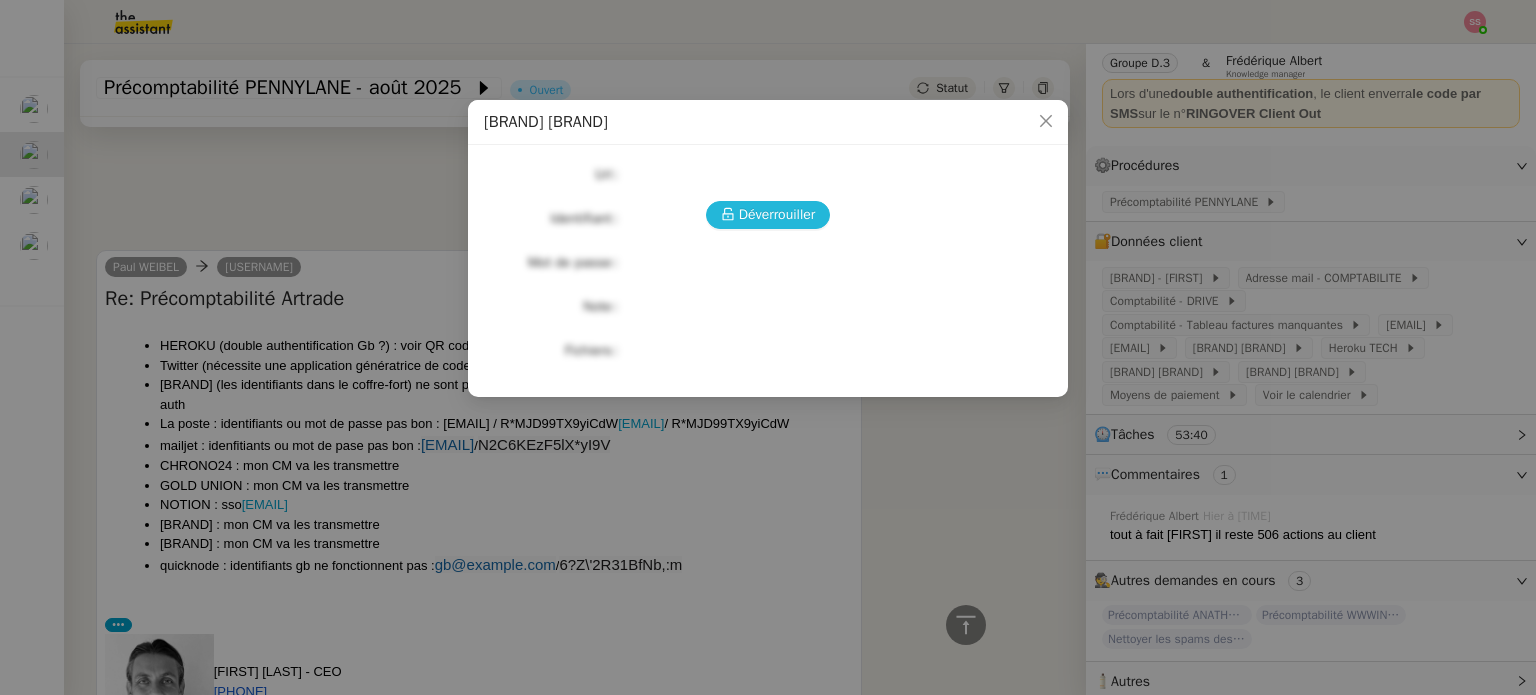 click on "Déverrouiller" at bounding box center (777, 214) 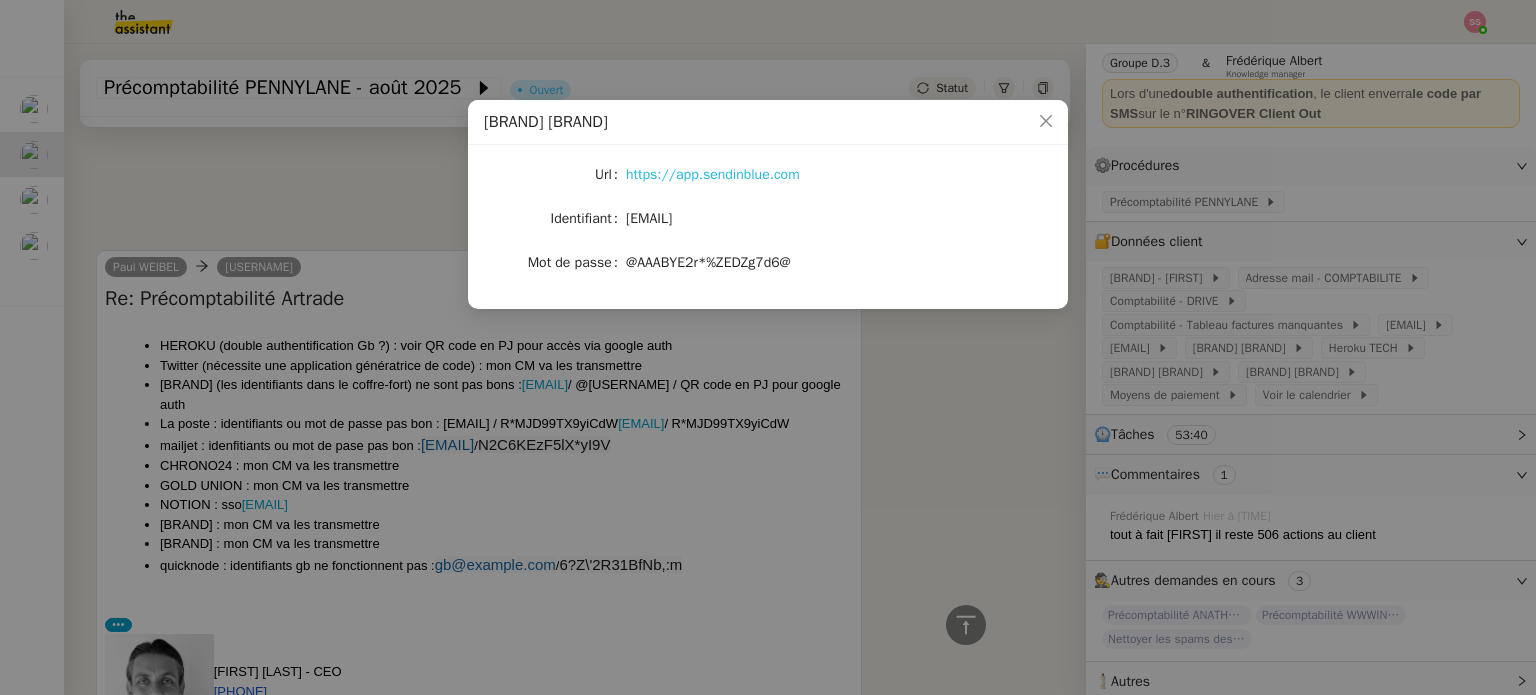 click on "https://app.sendinblue.com" 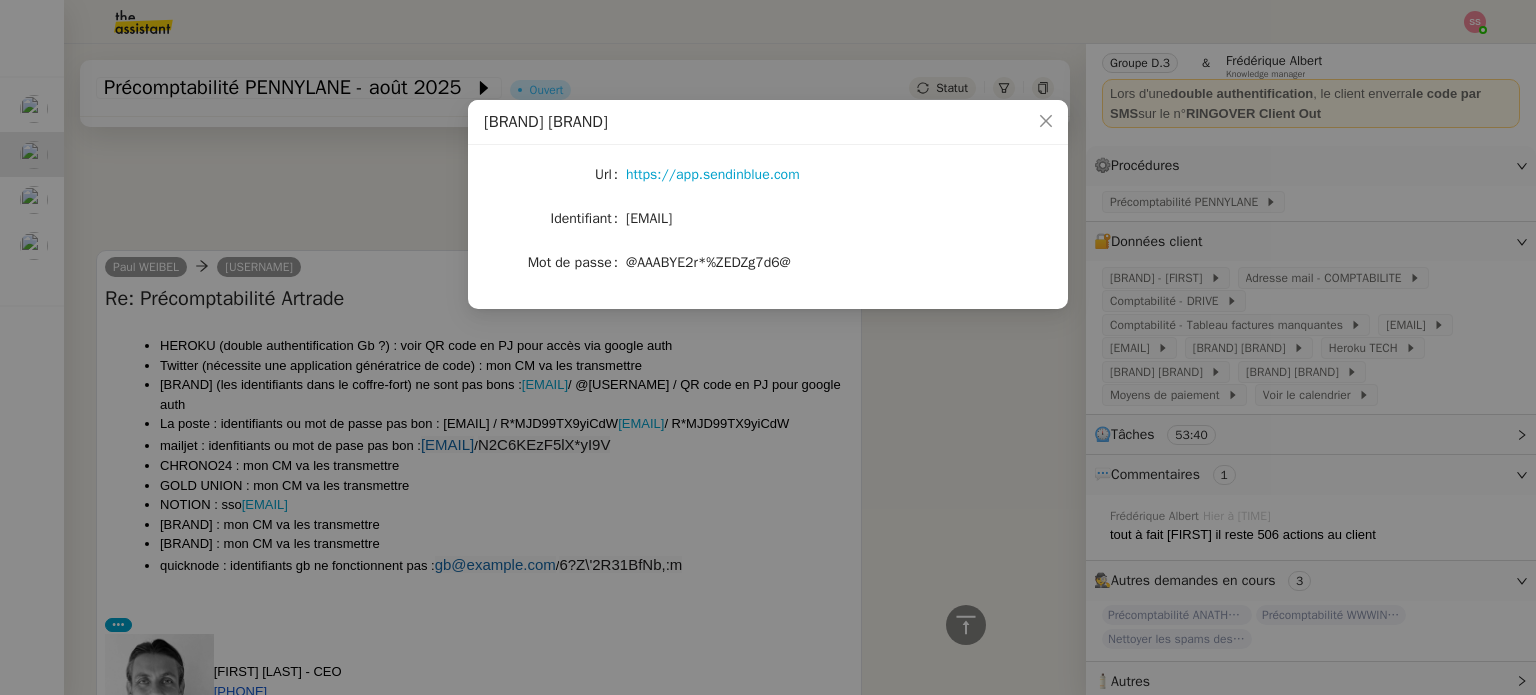 click on "[EMAIL]" 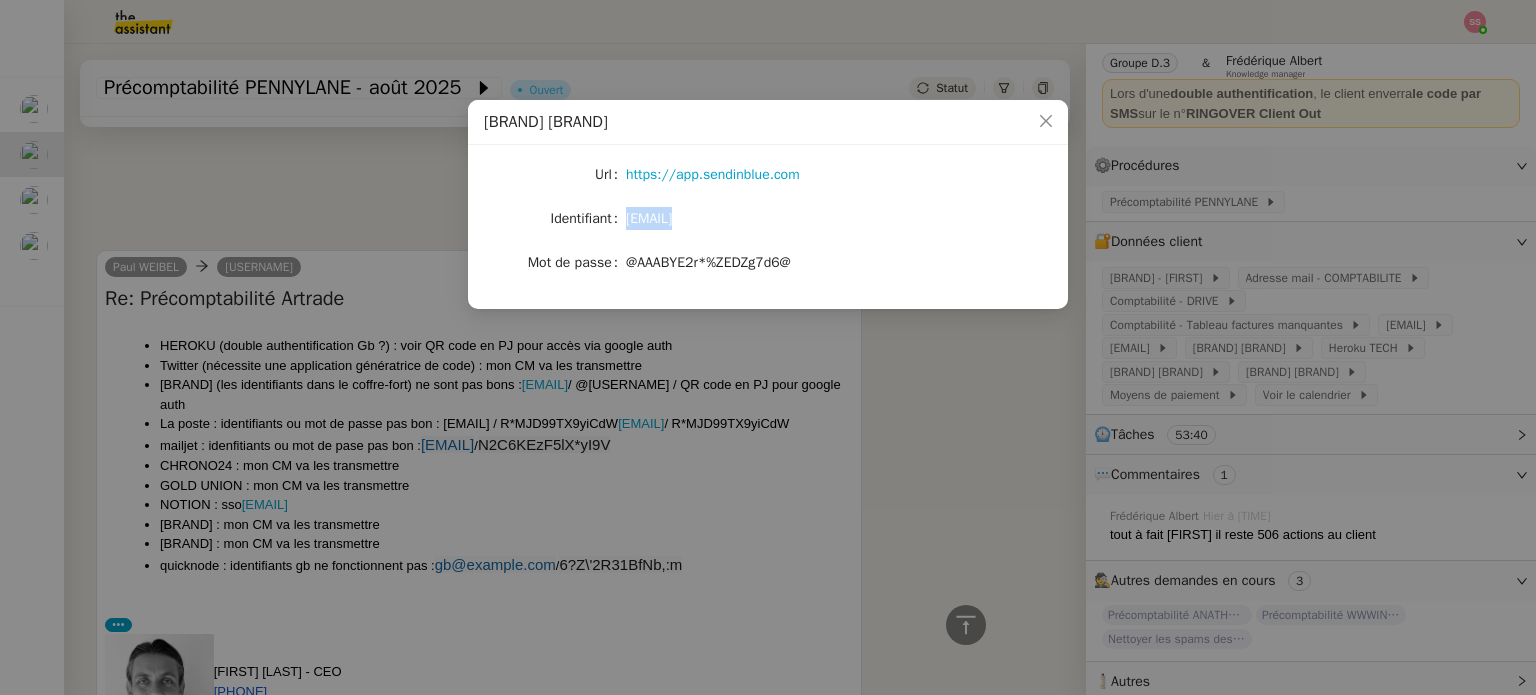 click on "[EMAIL]" 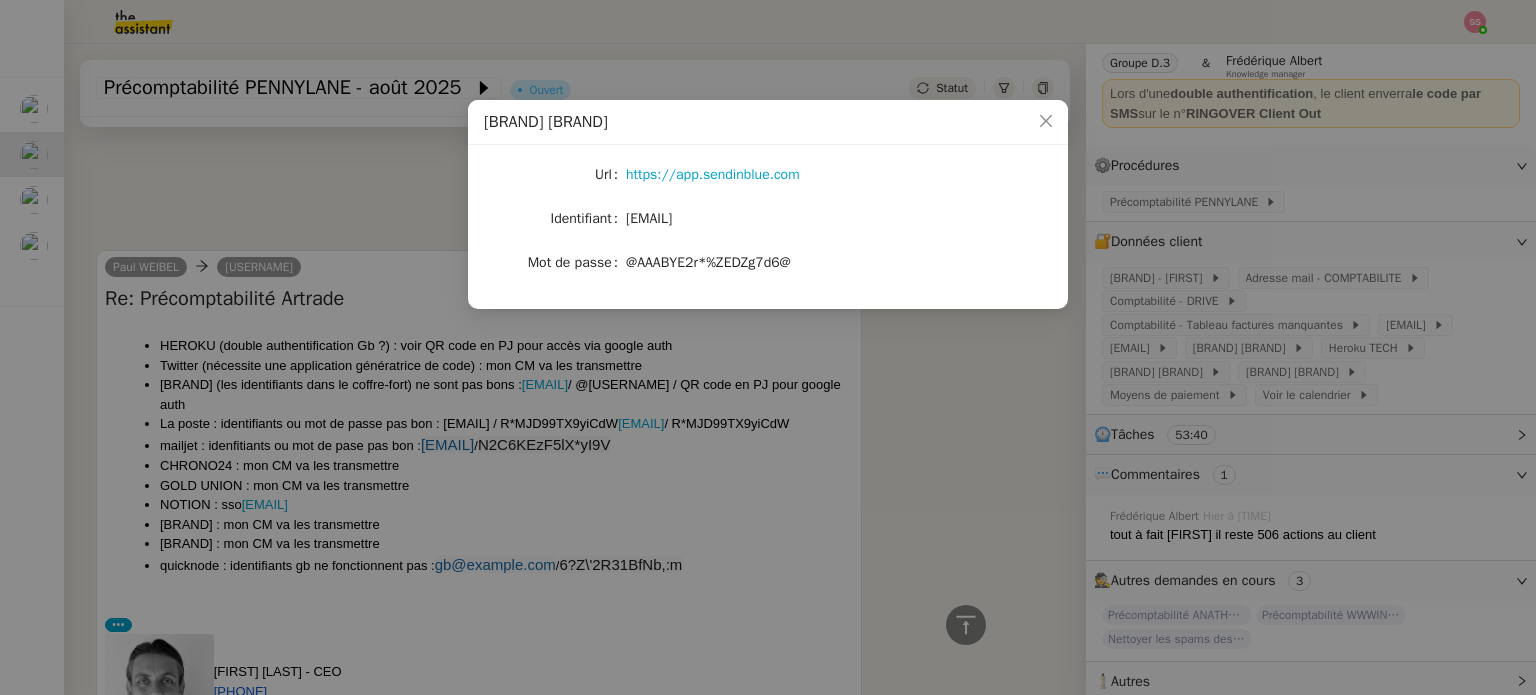 click on "@AAABYE2r*%ZEDZg7d6@" 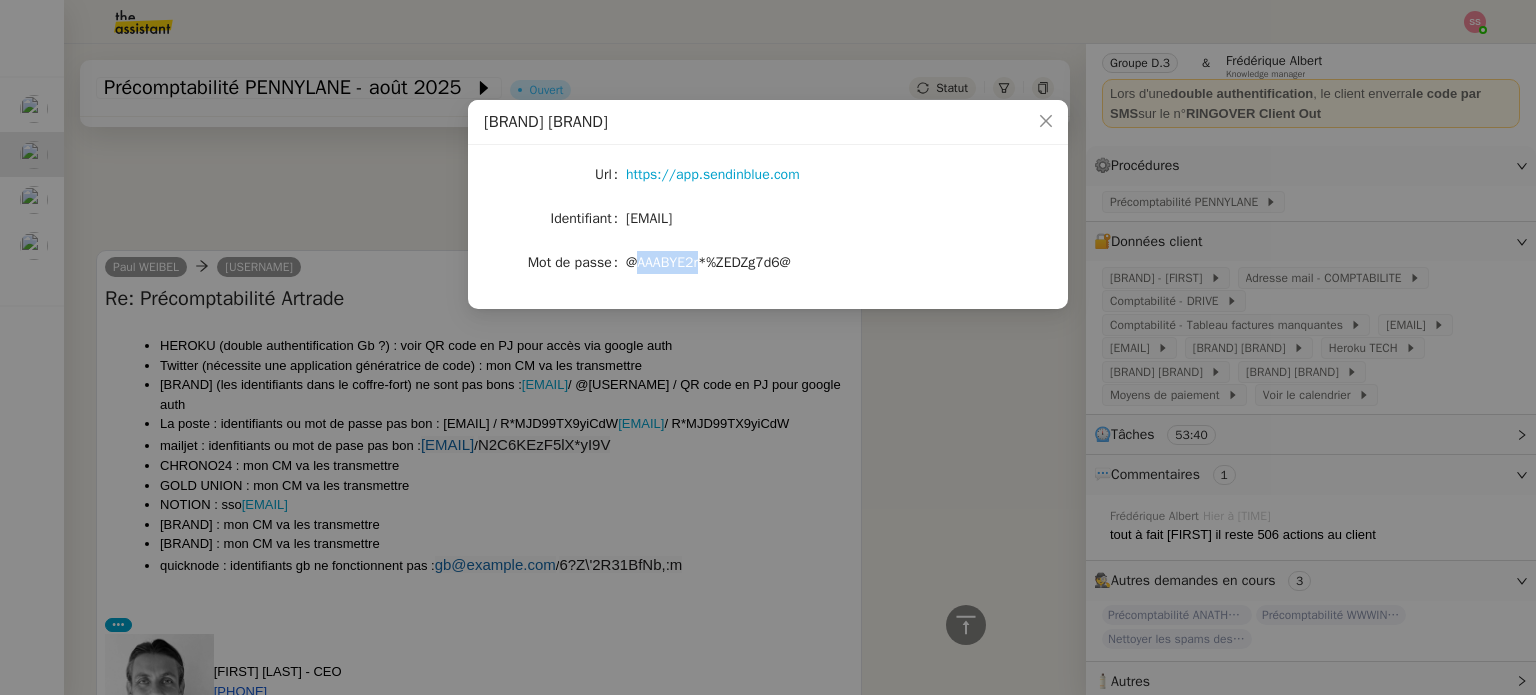 click on "@AAABYE2r*%ZEDZg7d6@" 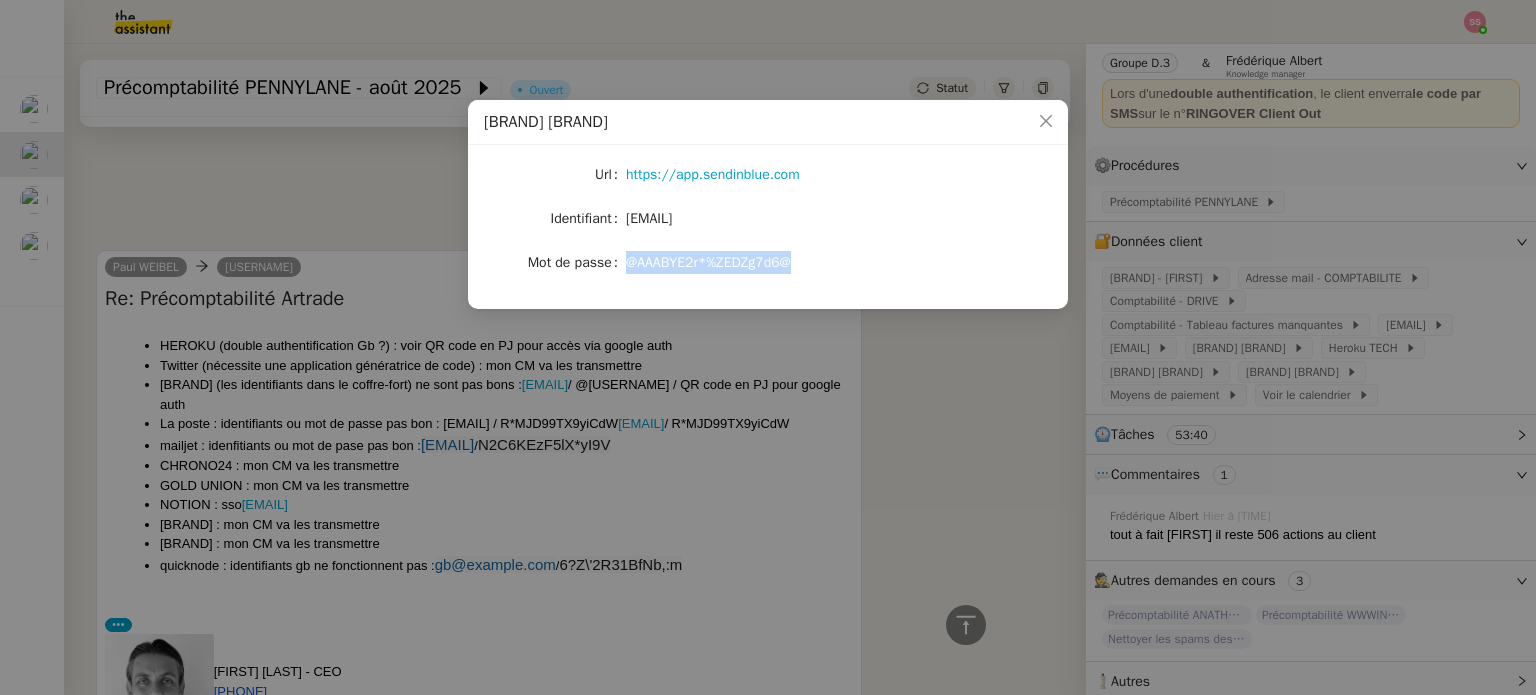 click on "@AAABYE2r*%ZEDZg7d6@" 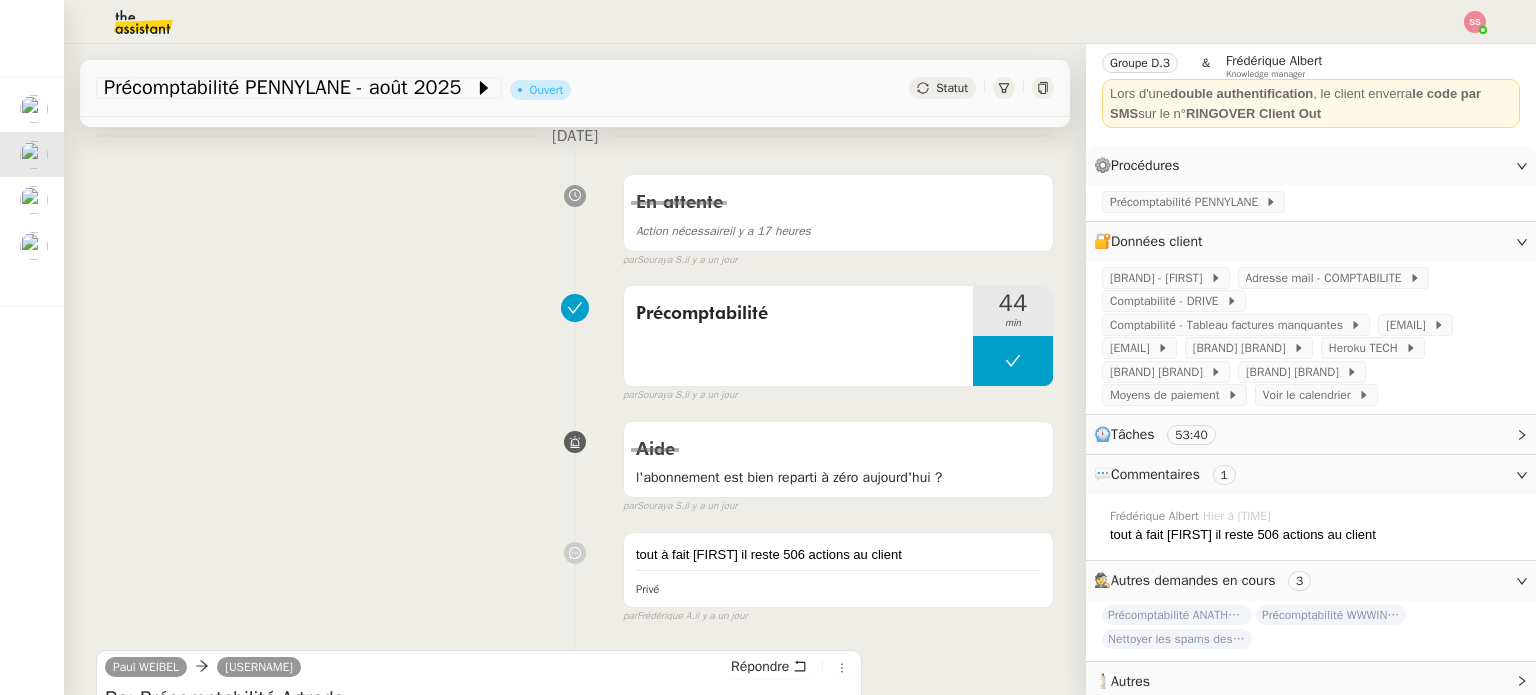 scroll, scrollTop: 0, scrollLeft: 0, axis: both 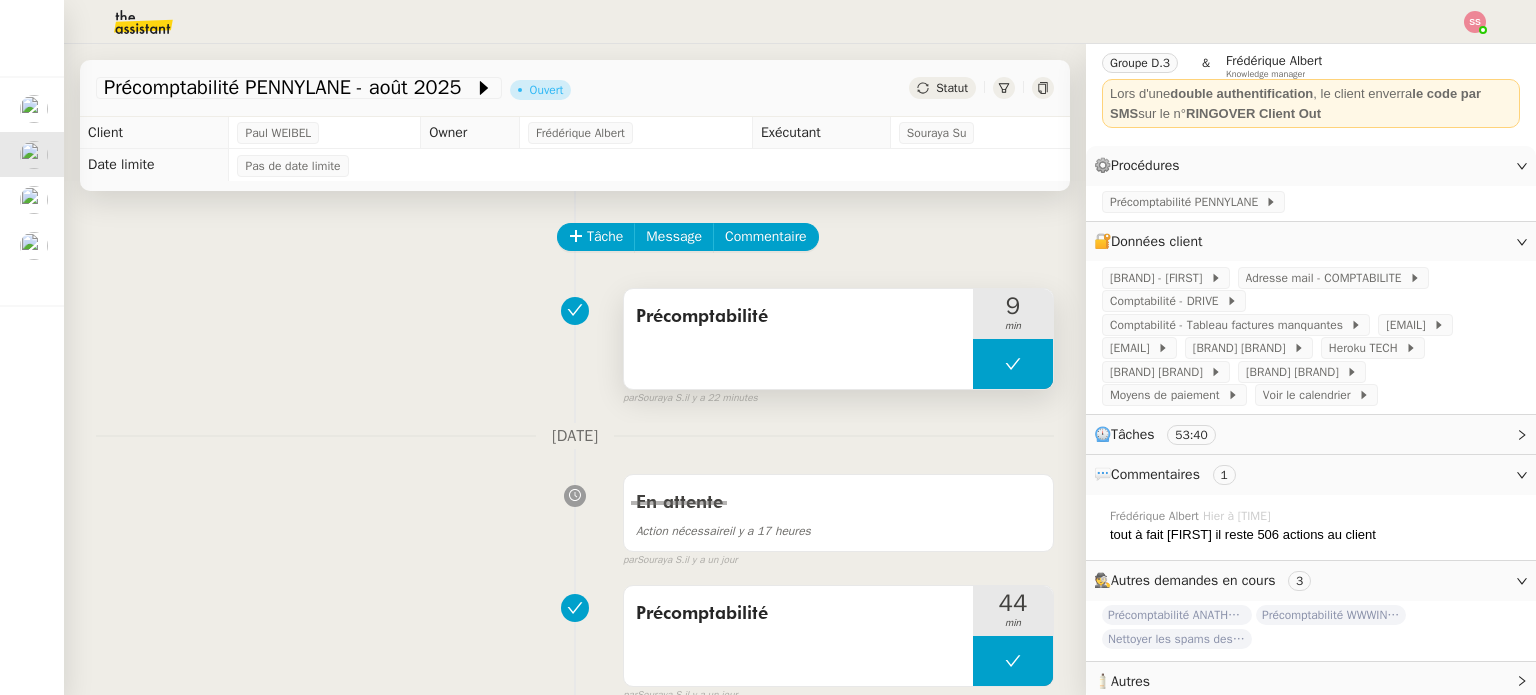click at bounding box center [1013, 364] 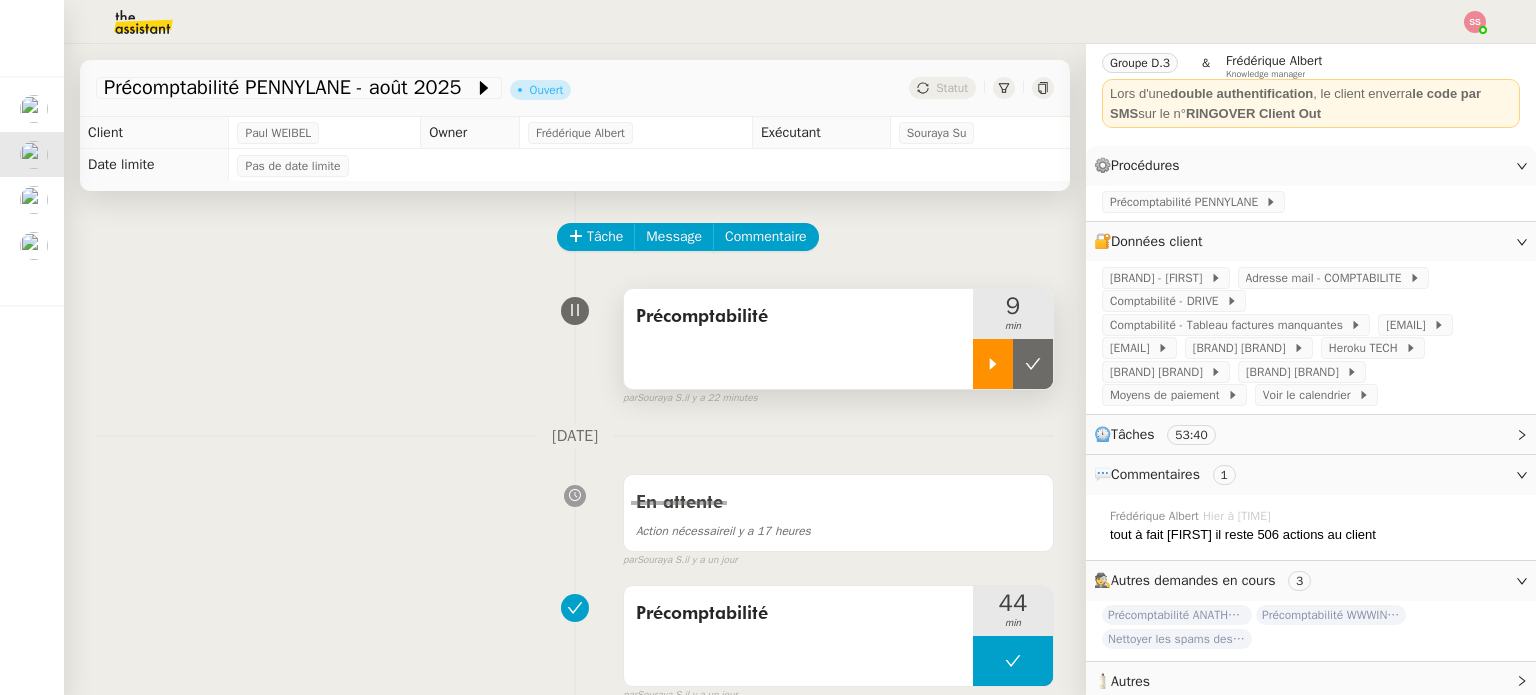 click 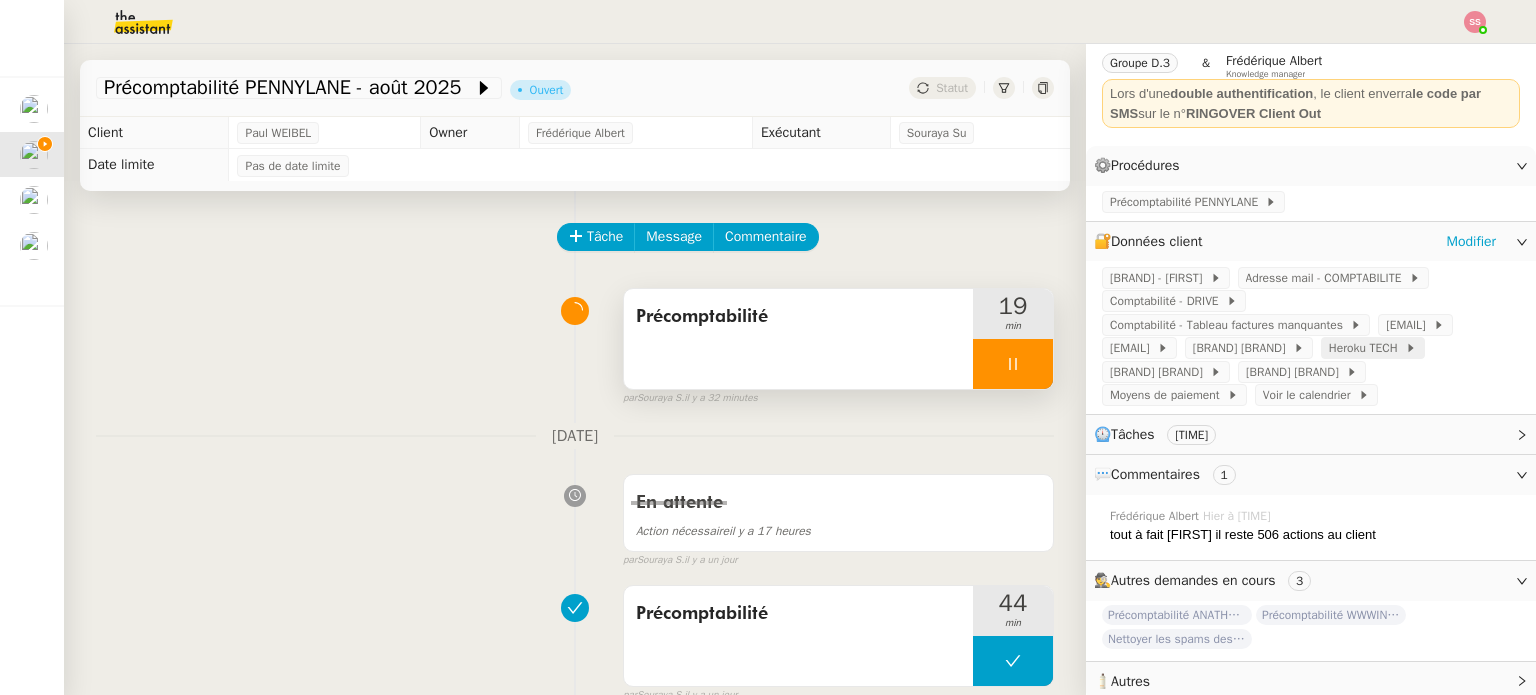 click on "Heroku TECH" 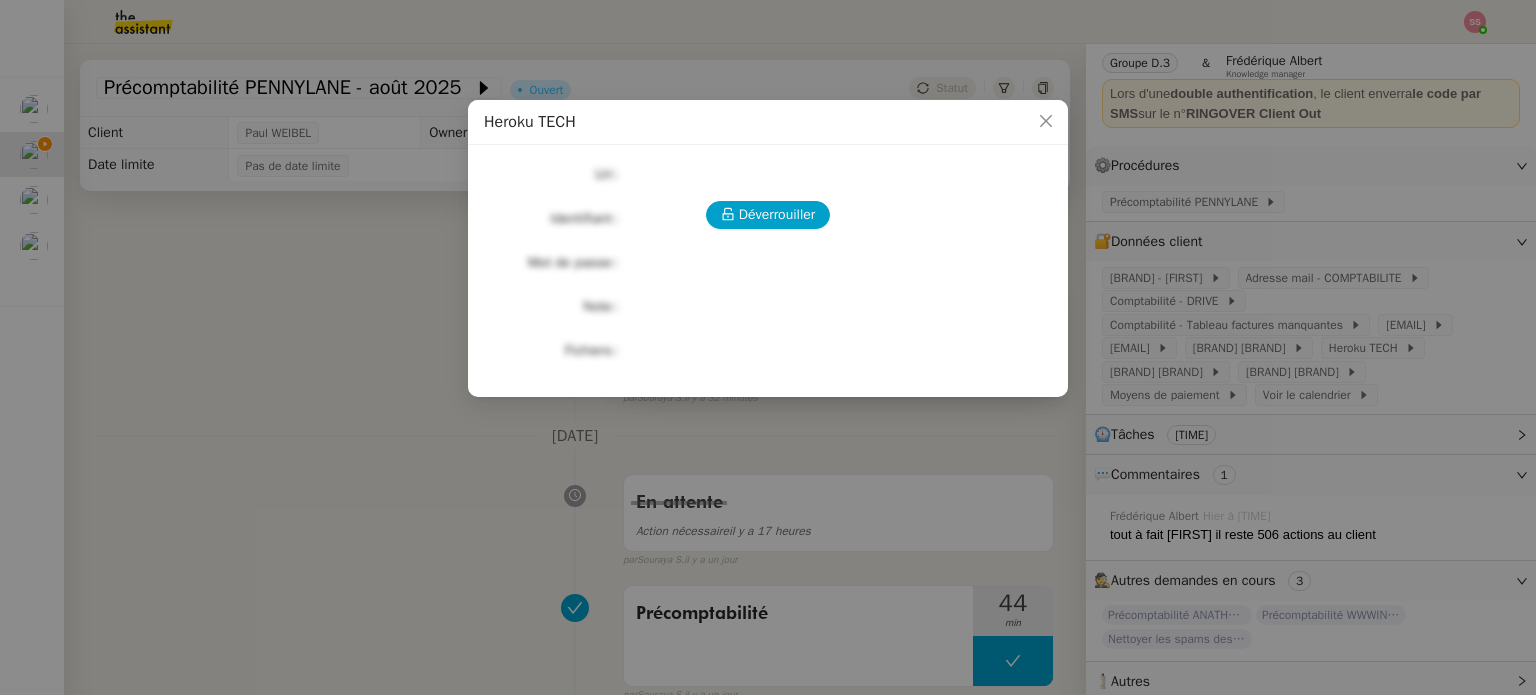 click on "Déverrouiller Url    Identifiant Mot de passe Note Fichiers Upload" at bounding box center [768, 263] 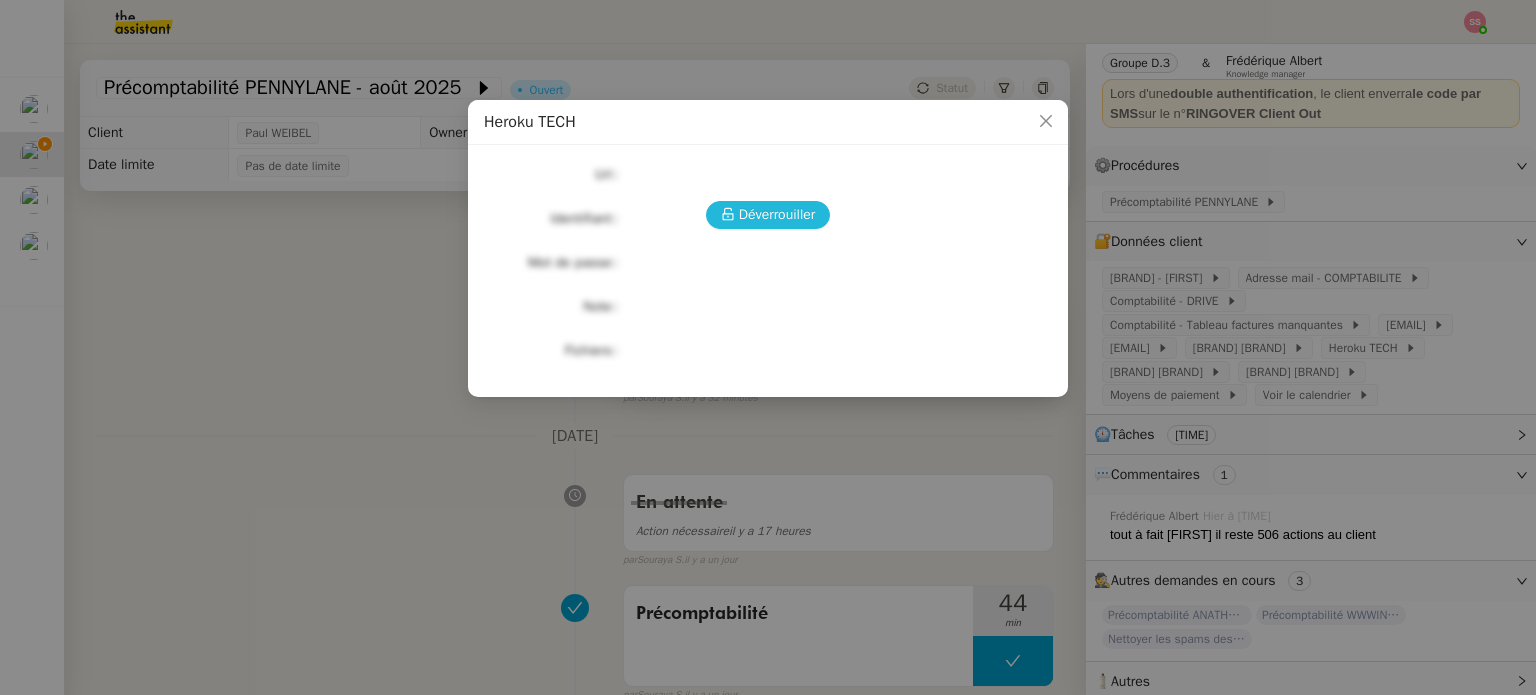 click on "Déverrouiller" at bounding box center [777, 214] 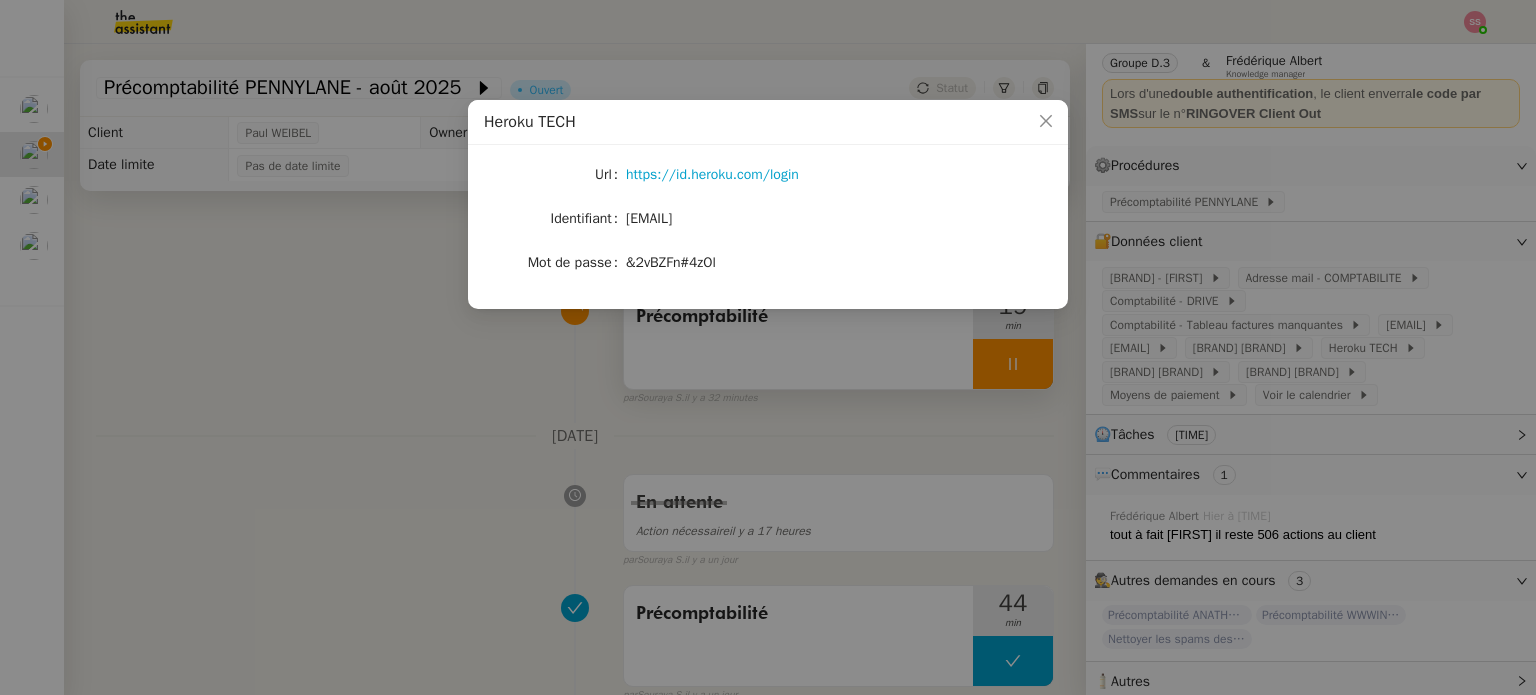 click on "&2vBZFn#4zOl" 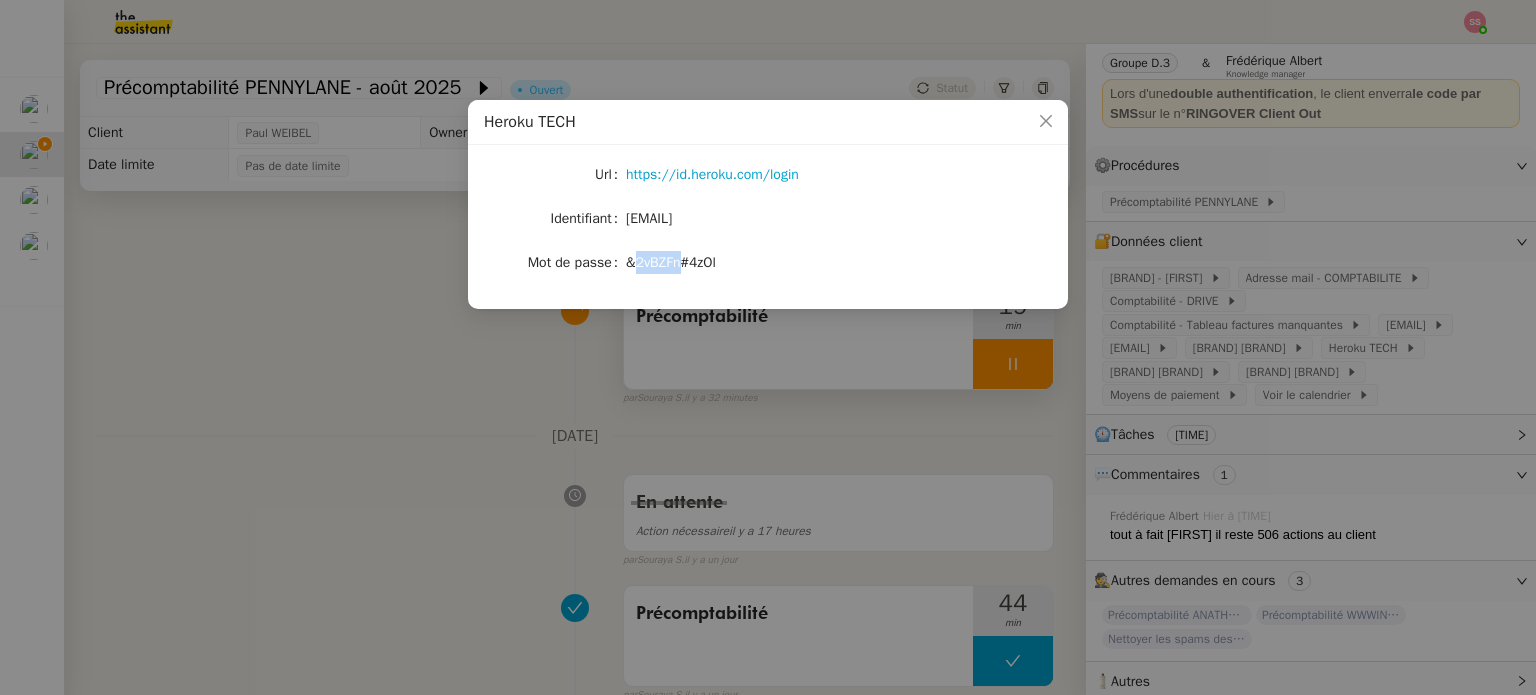 click on "&2vBZFn#4zOl" 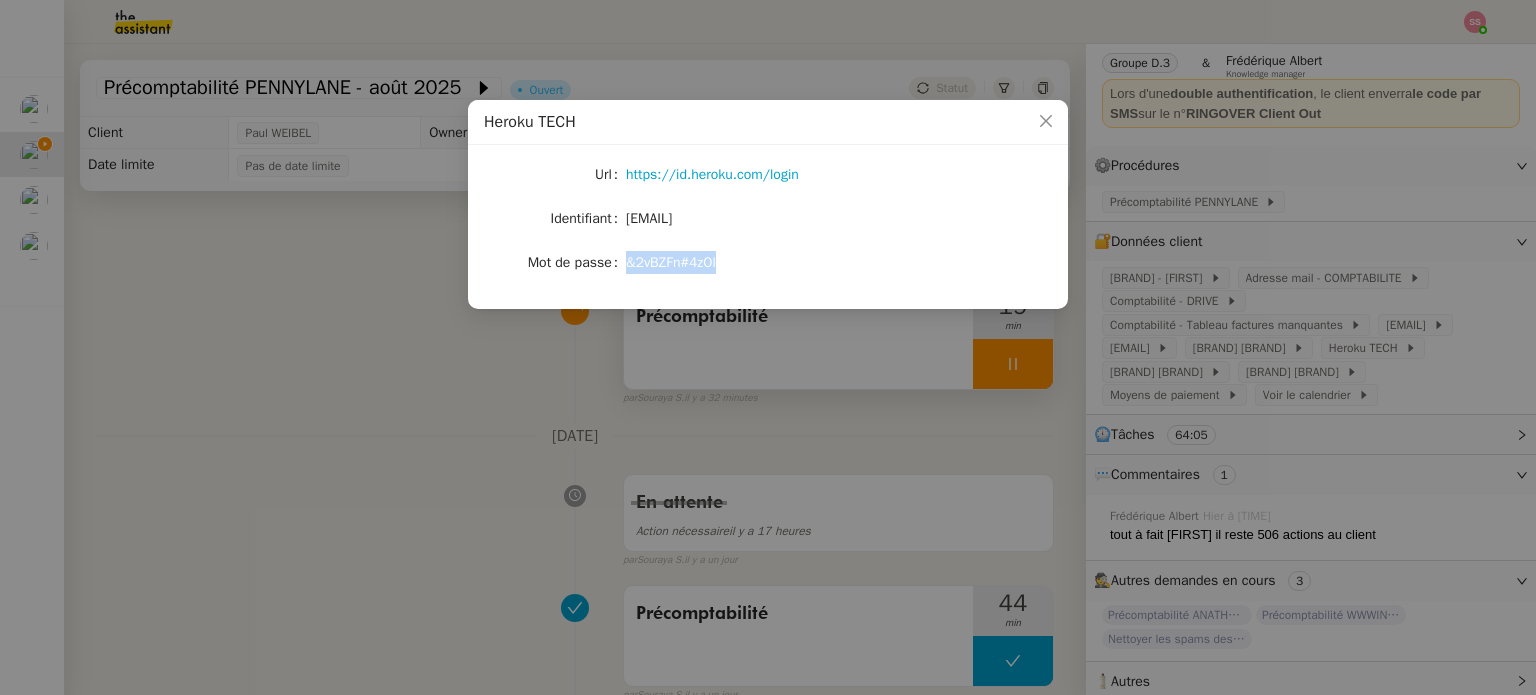 click on "&2vBZFn#4zOl" 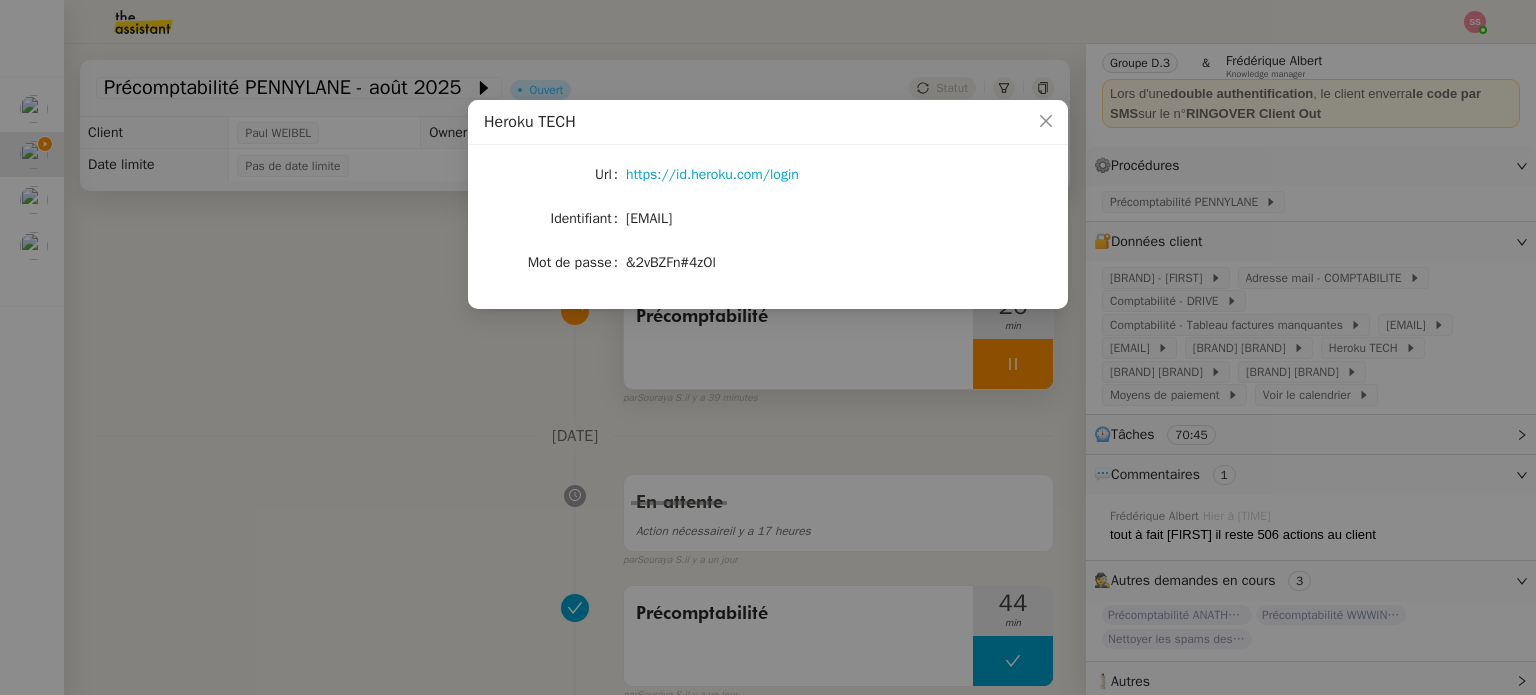 click on "Heroku TECH Url https://id.heroku.com/login    Identifiant [EMAIL] Mot de passe [PASSWORD]" at bounding box center (768, 347) 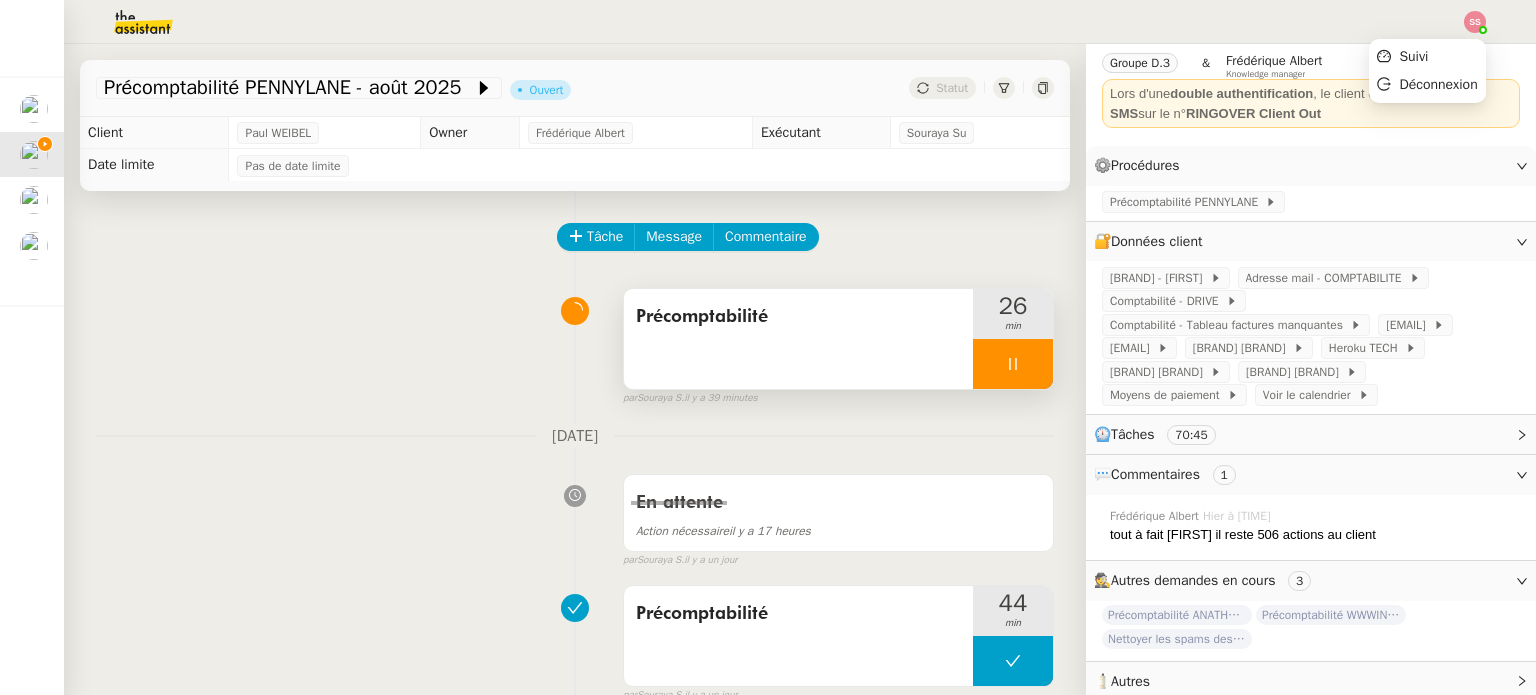 click 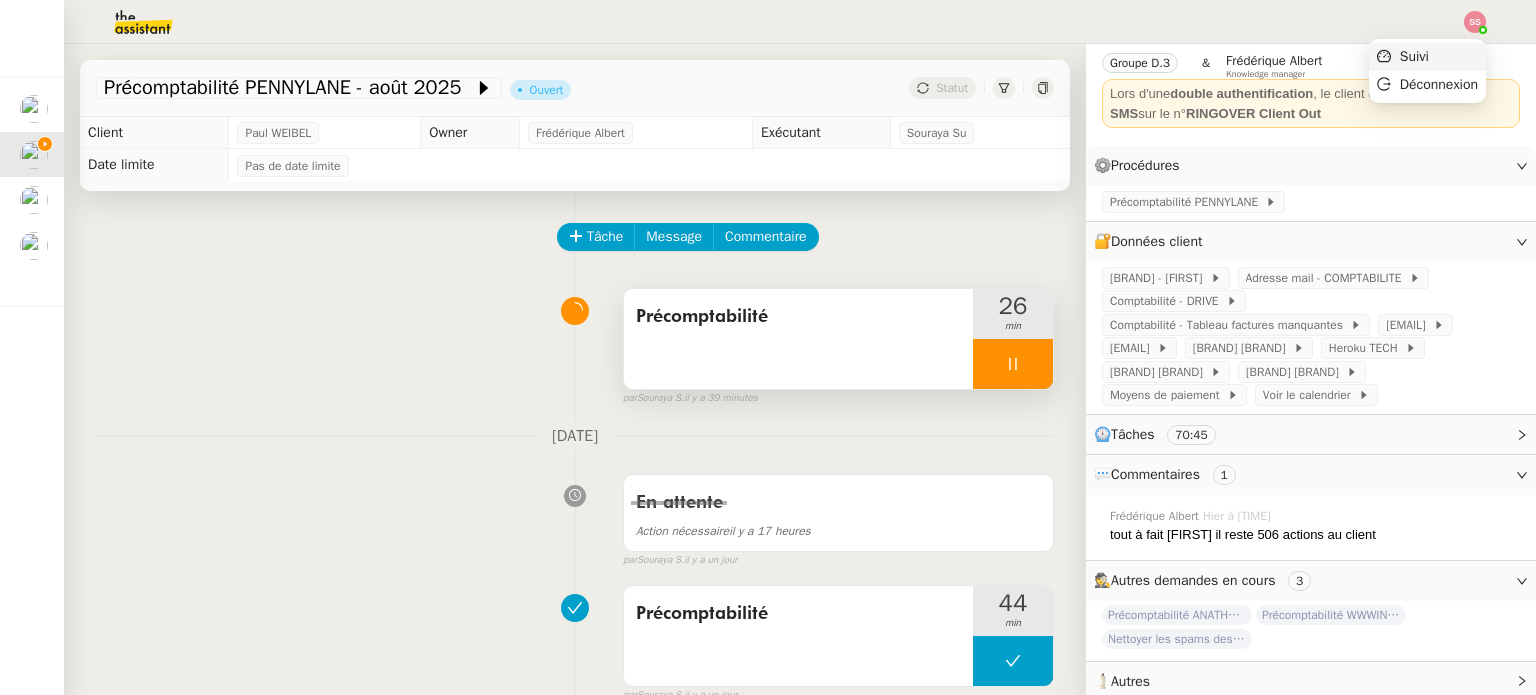 click on "Suivi" at bounding box center [1427, 57] 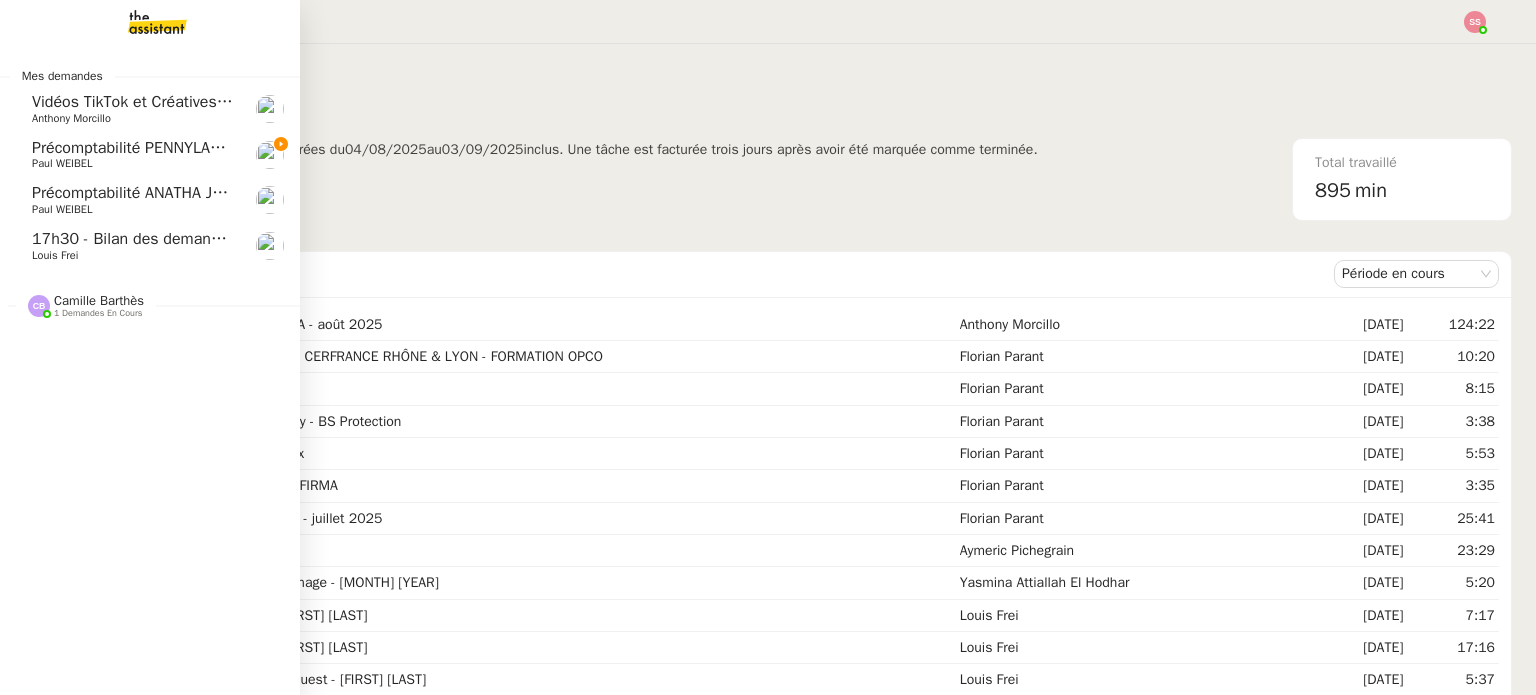 click on "Paul WEIBEL" 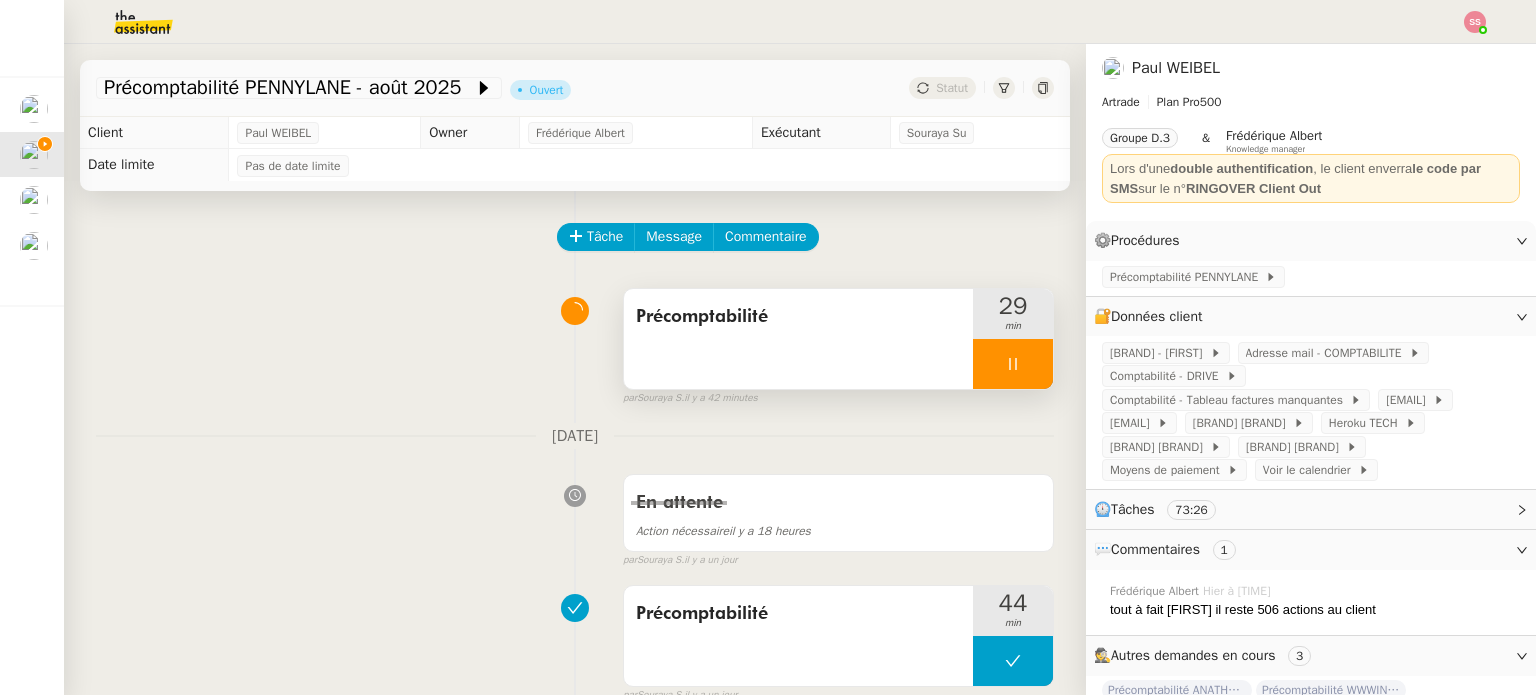 click at bounding box center [1013, 364] 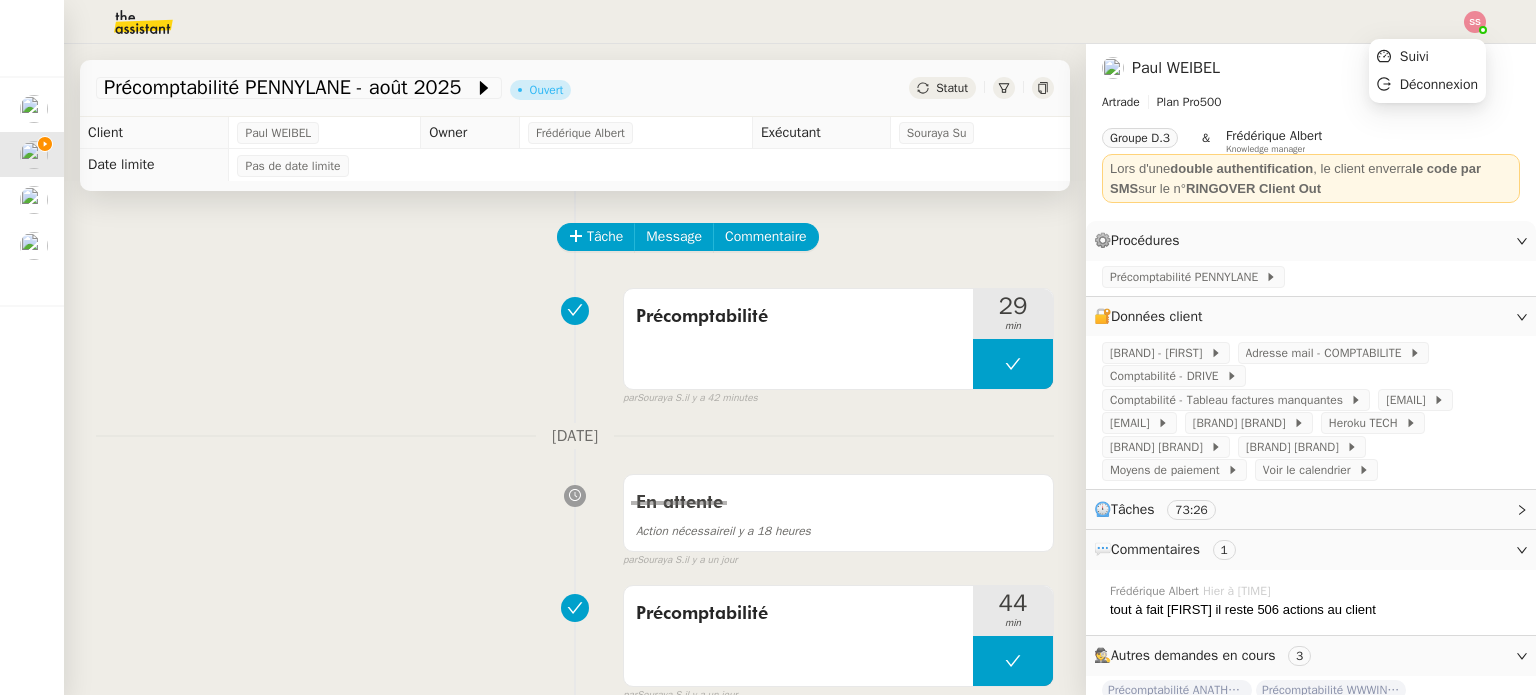 click 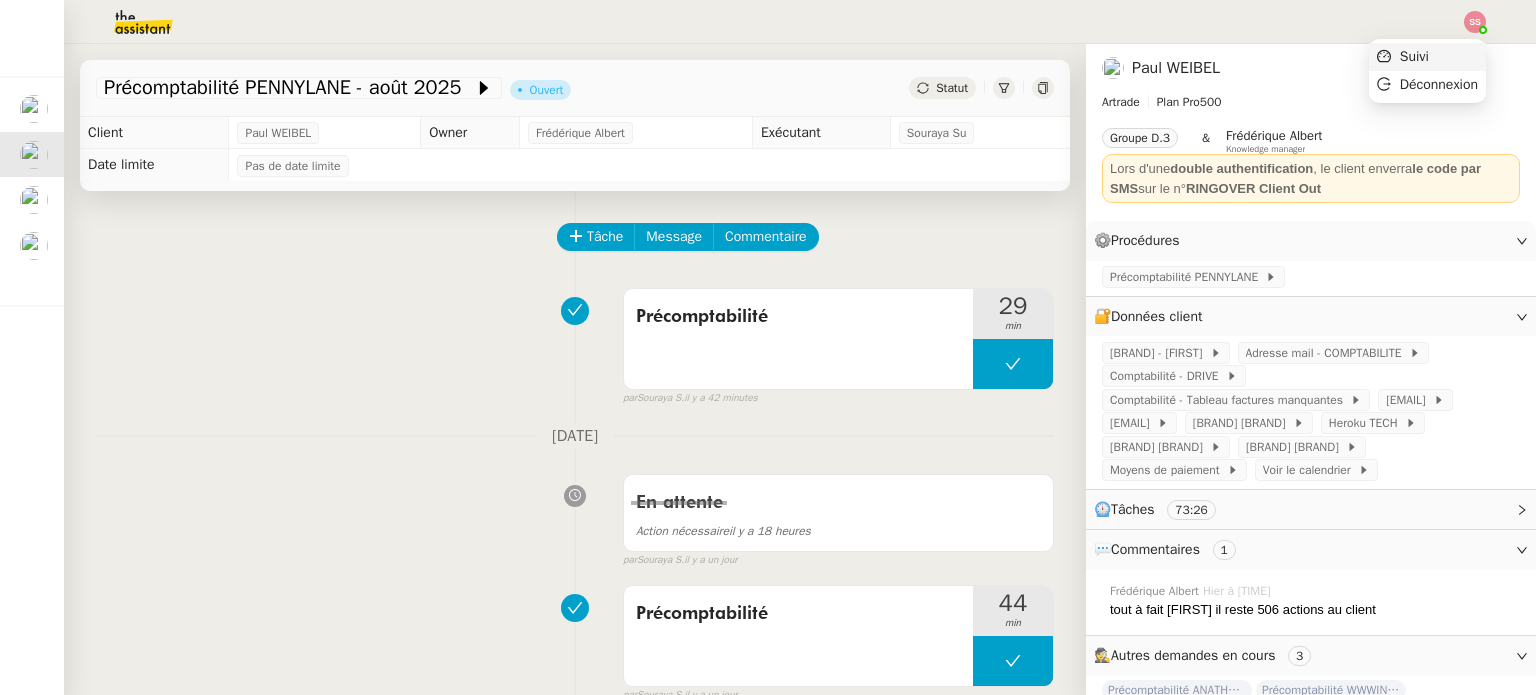 click on "Suivi" at bounding box center [1427, 57] 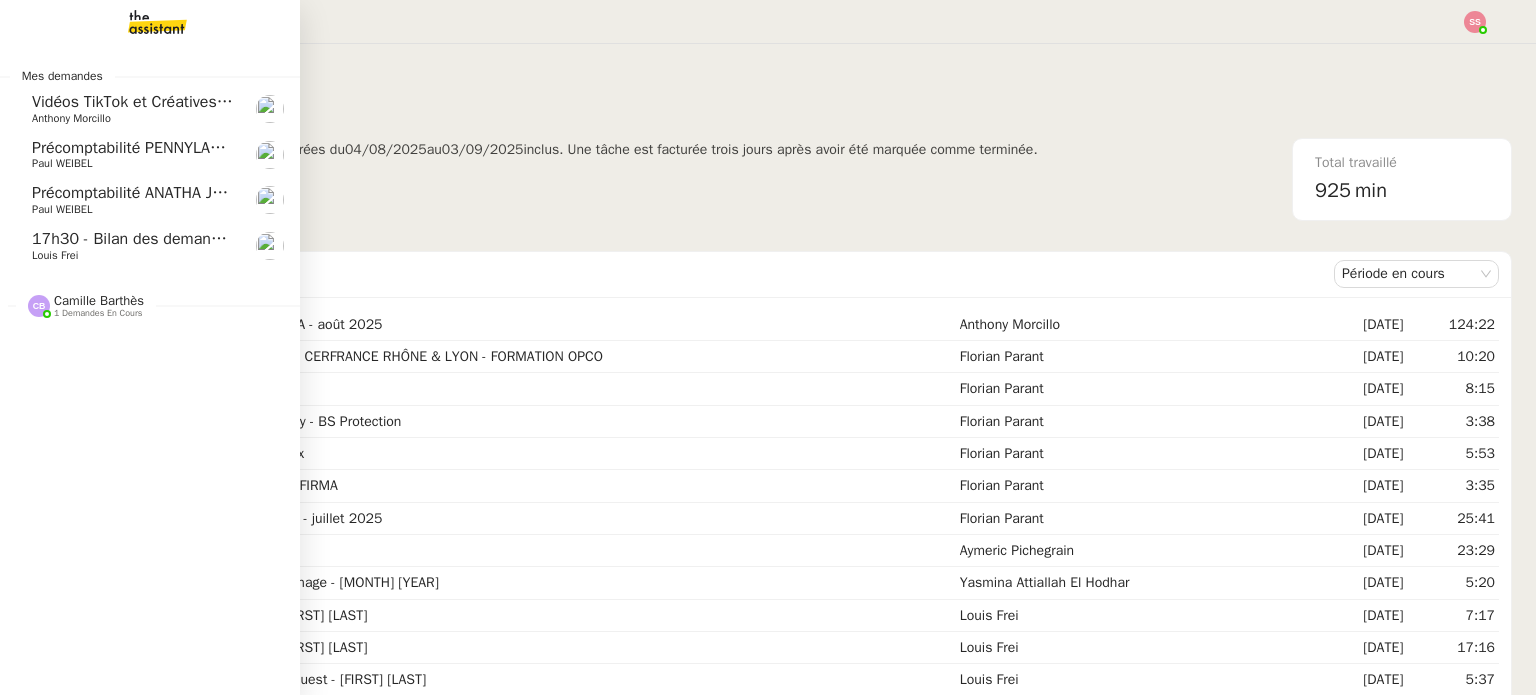 click on "Paul WEIBEL" 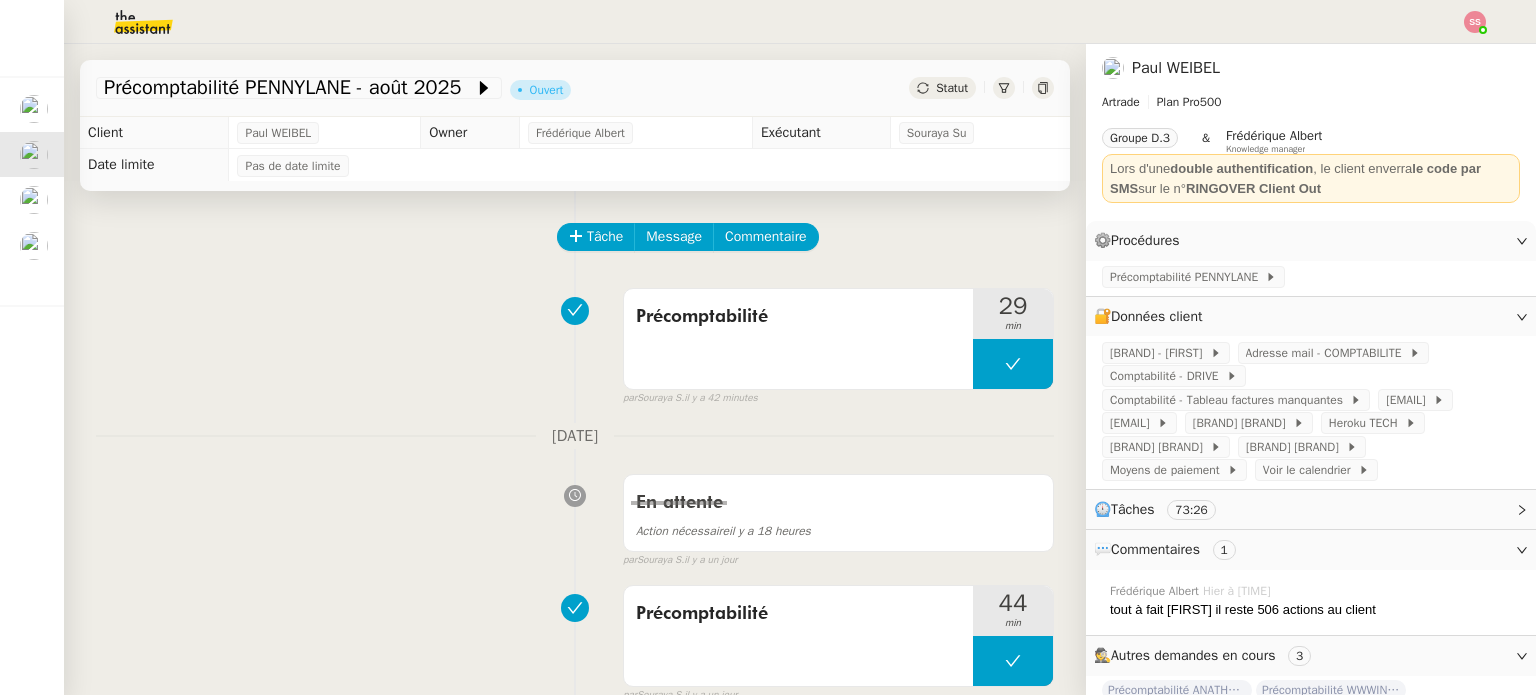 click 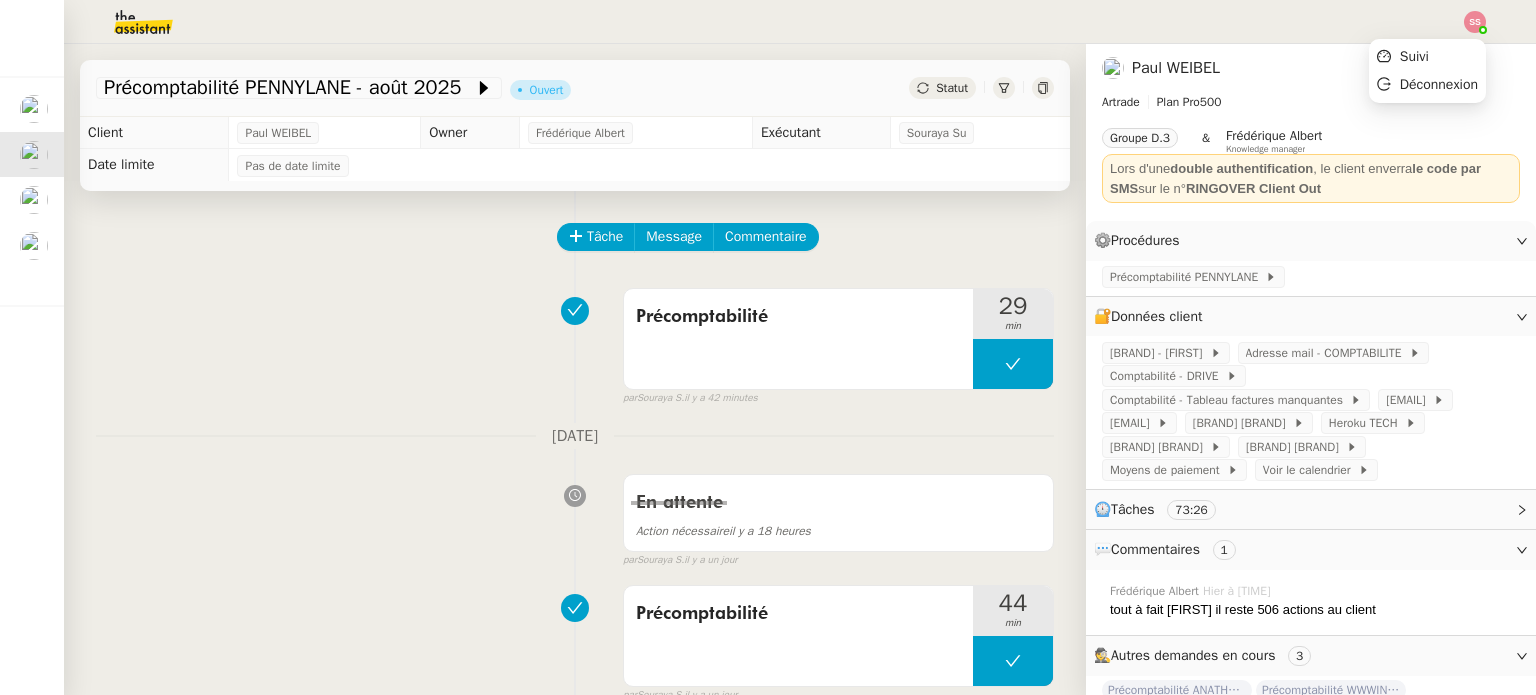 click 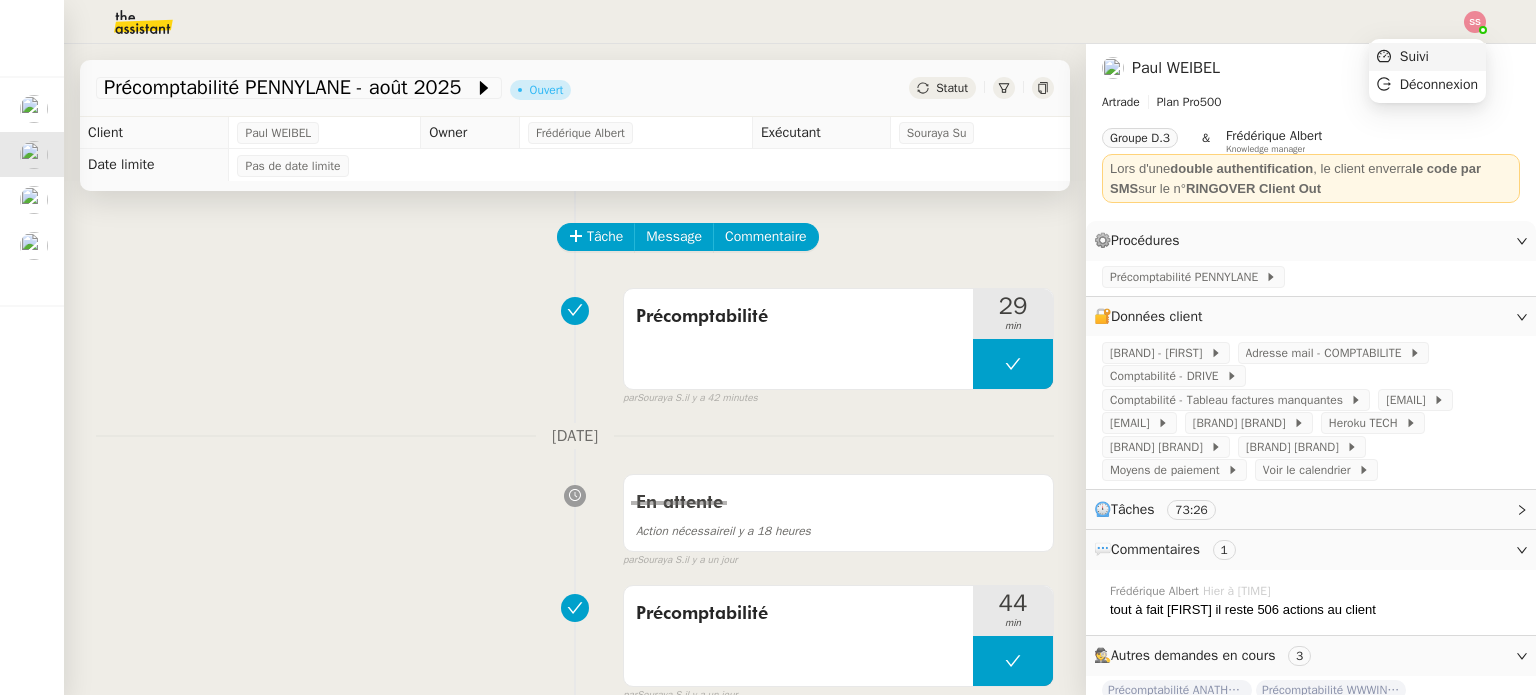 click on "Suivi" at bounding box center (1427, 57) 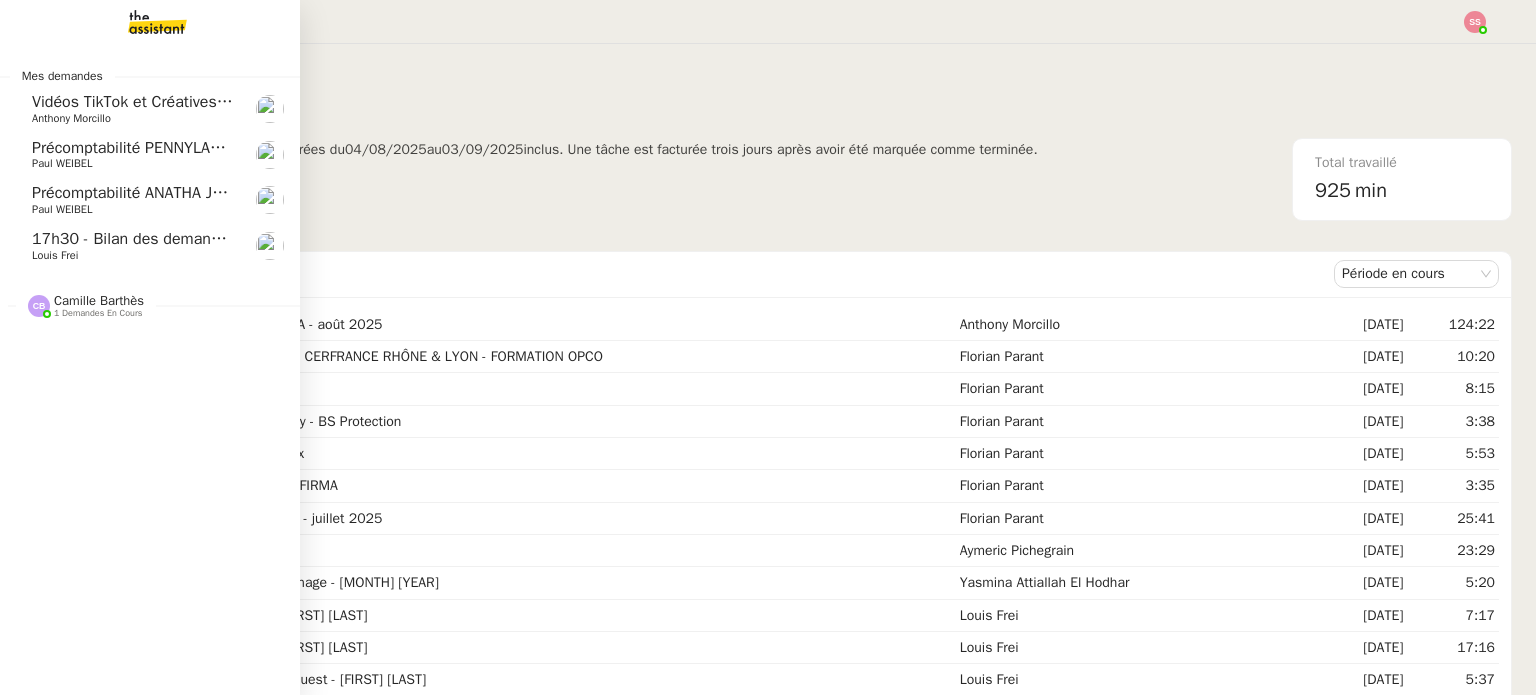 click on "Précomptabilité PENNYLANE - août 2025" 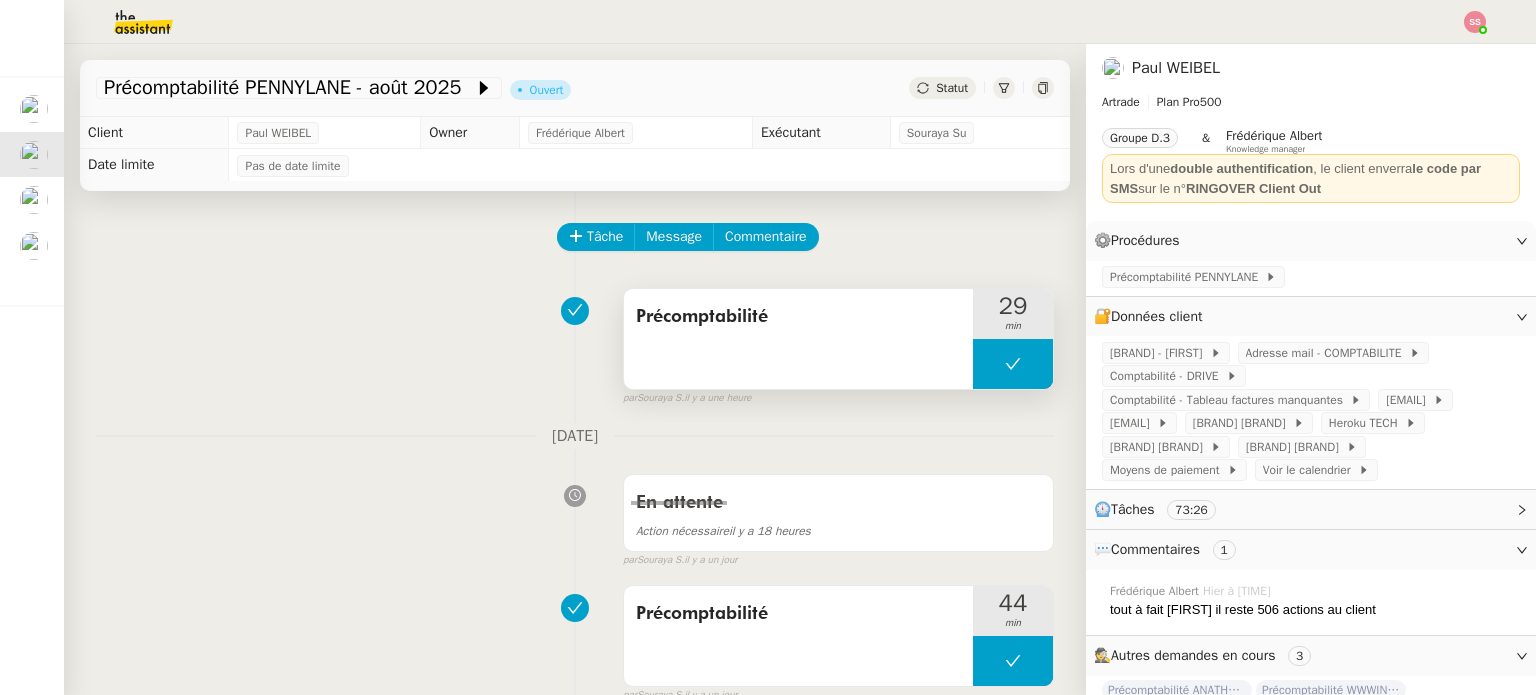click 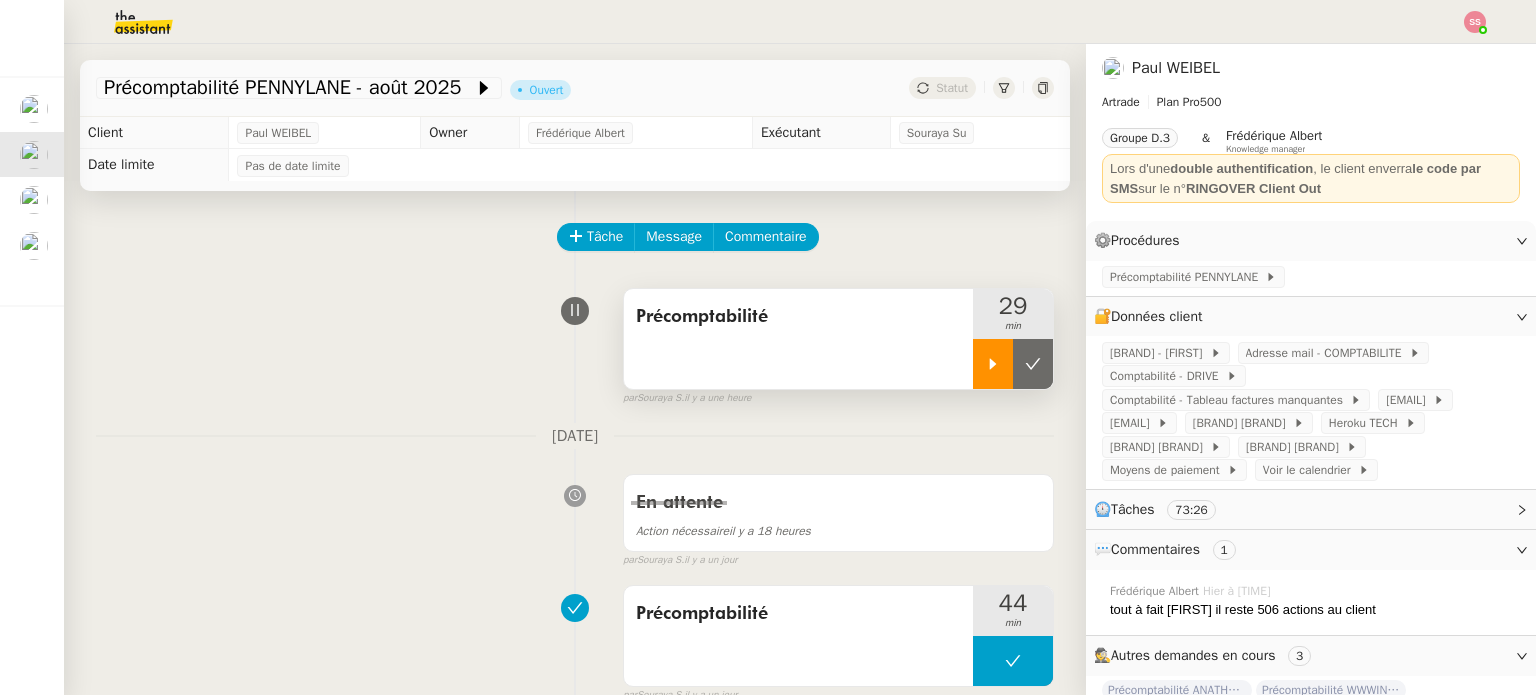 click at bounding box center [993, 364] 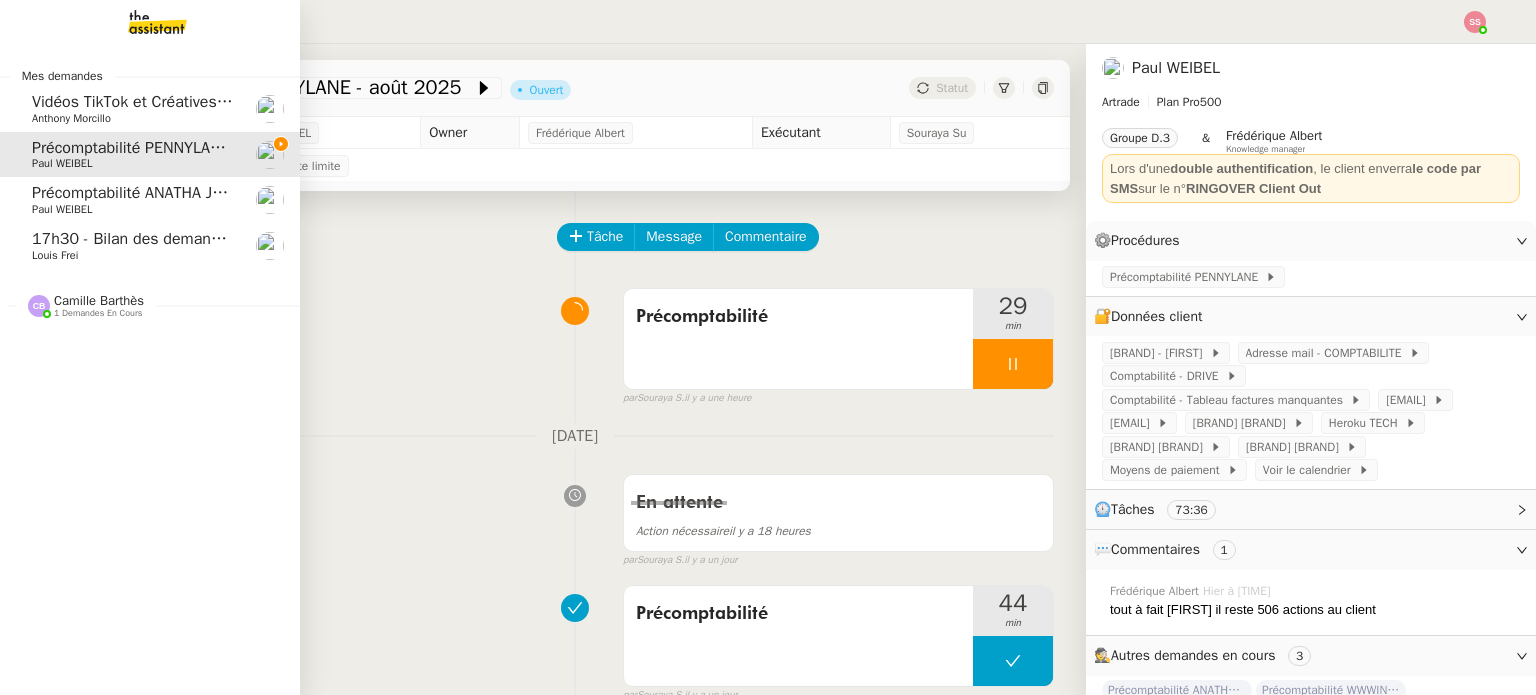click on "Précomptabilité ANATHA Juin 2025" 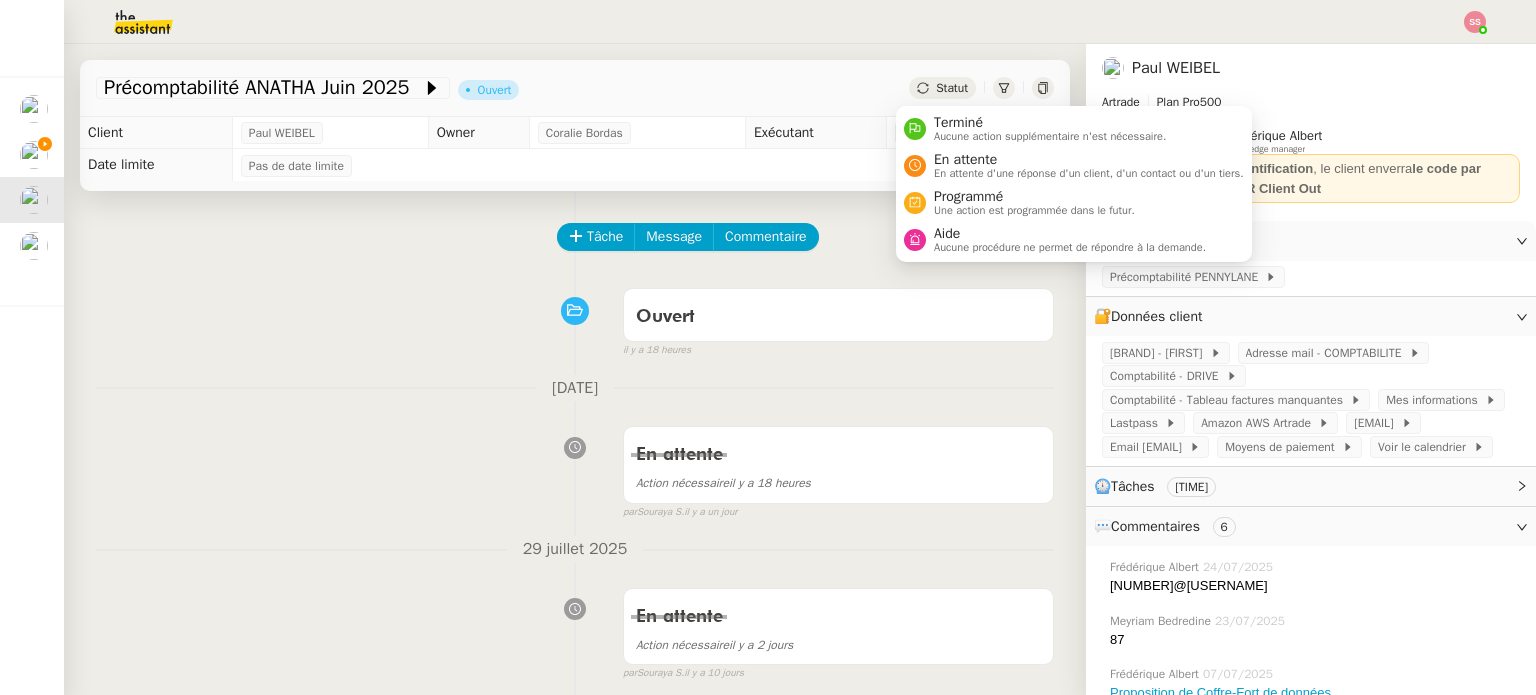 click on "Statut" 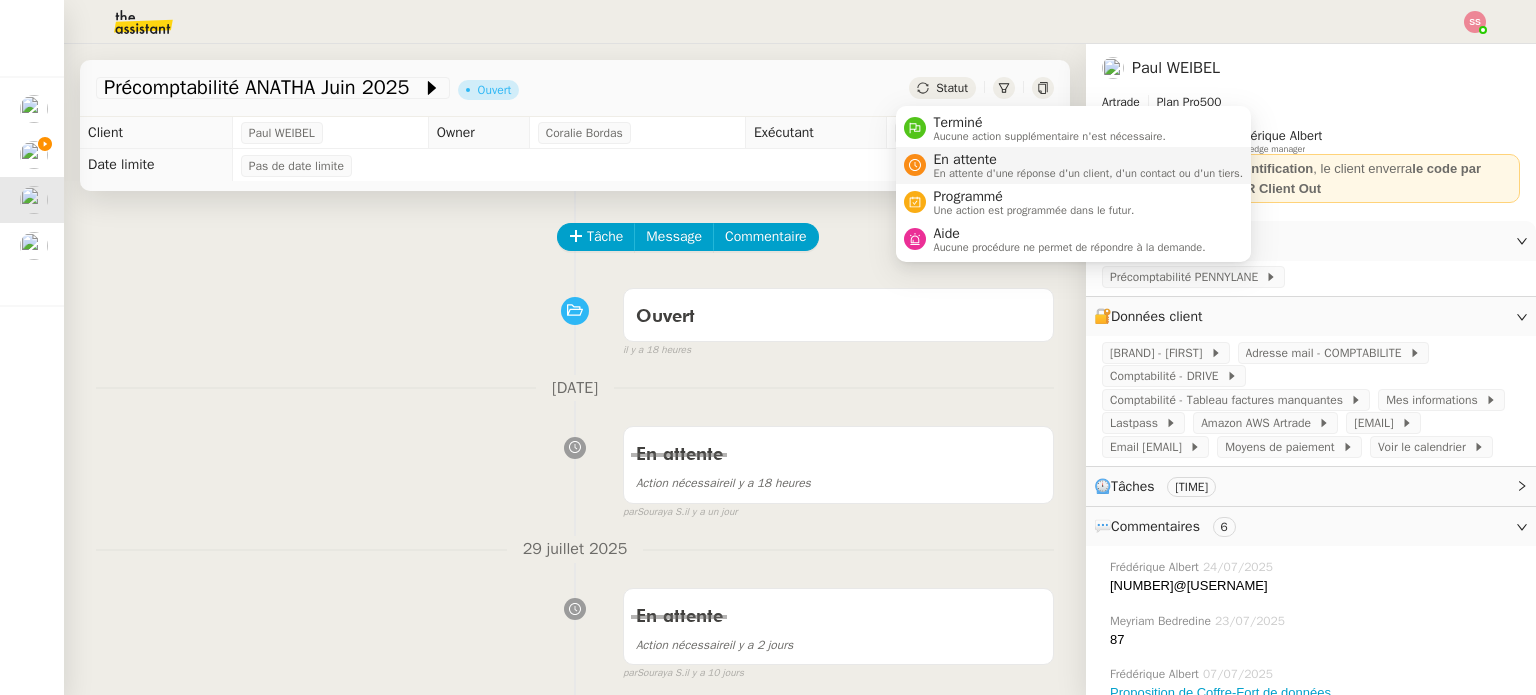 click on "En attente" at bounding box center [1089, 160] 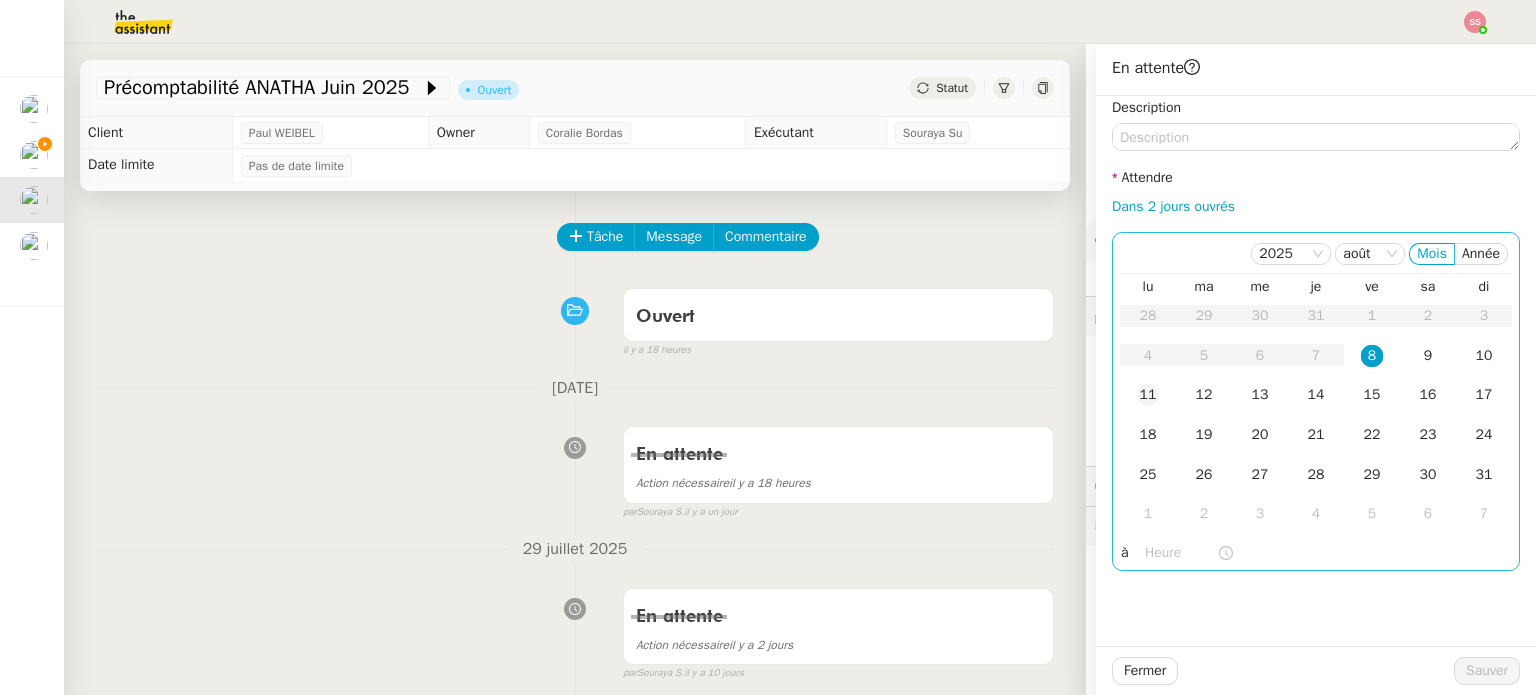 click on "11" 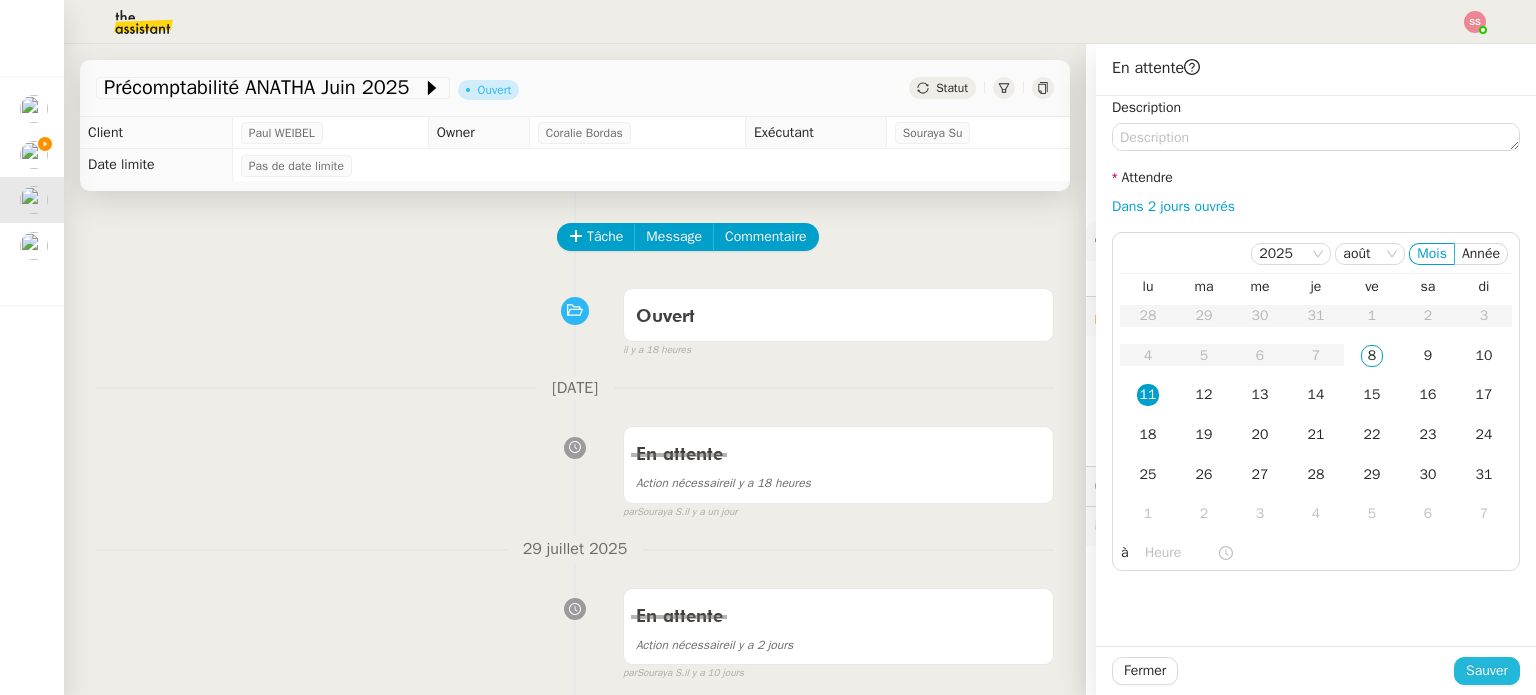 click on "Sauver" 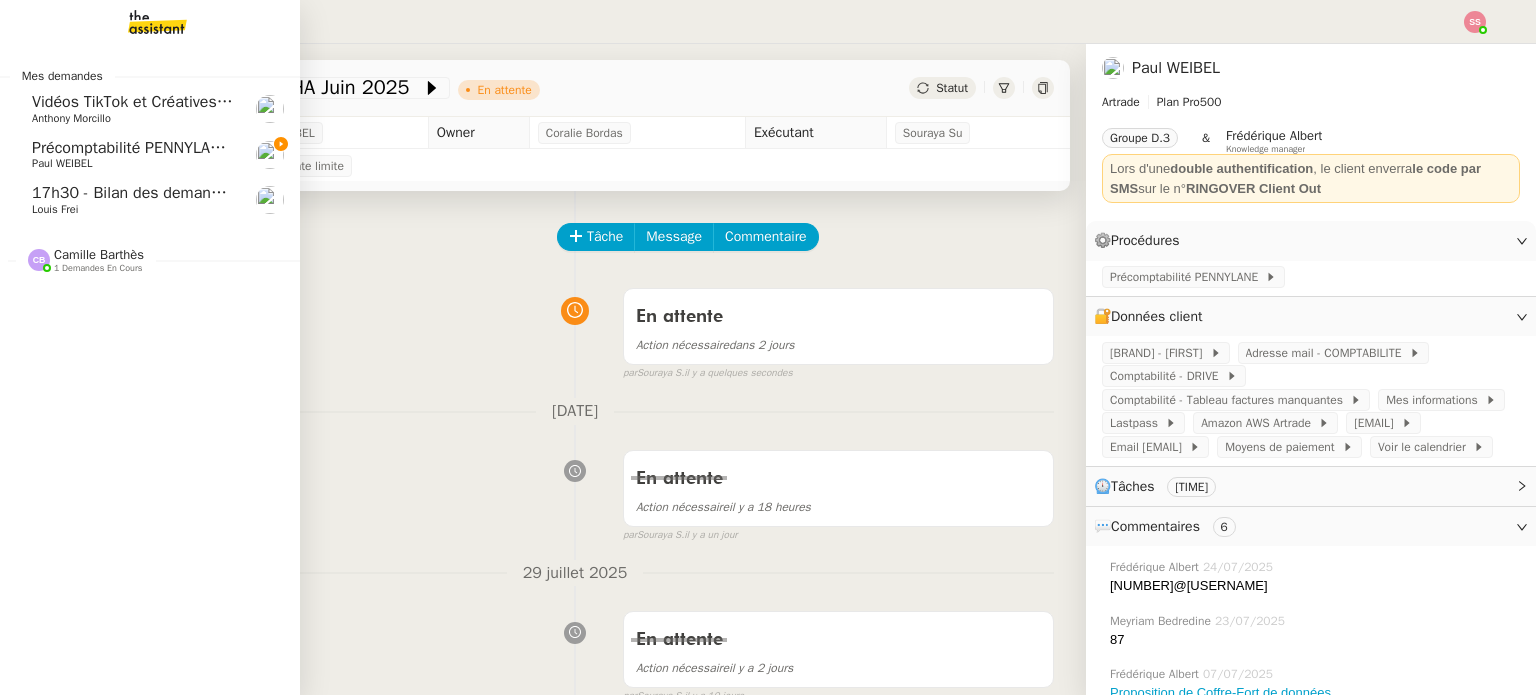 click on "Anthony Morcillo" 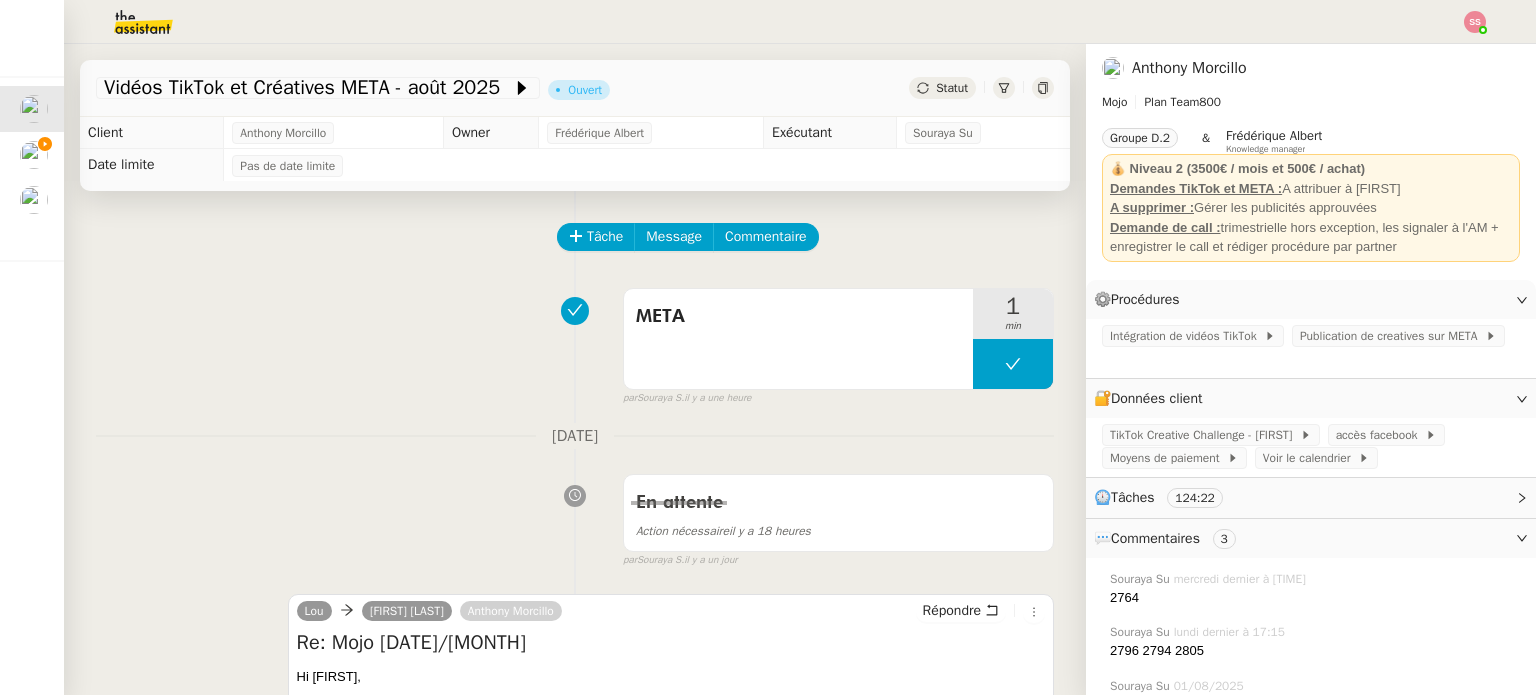 click on "Statut" 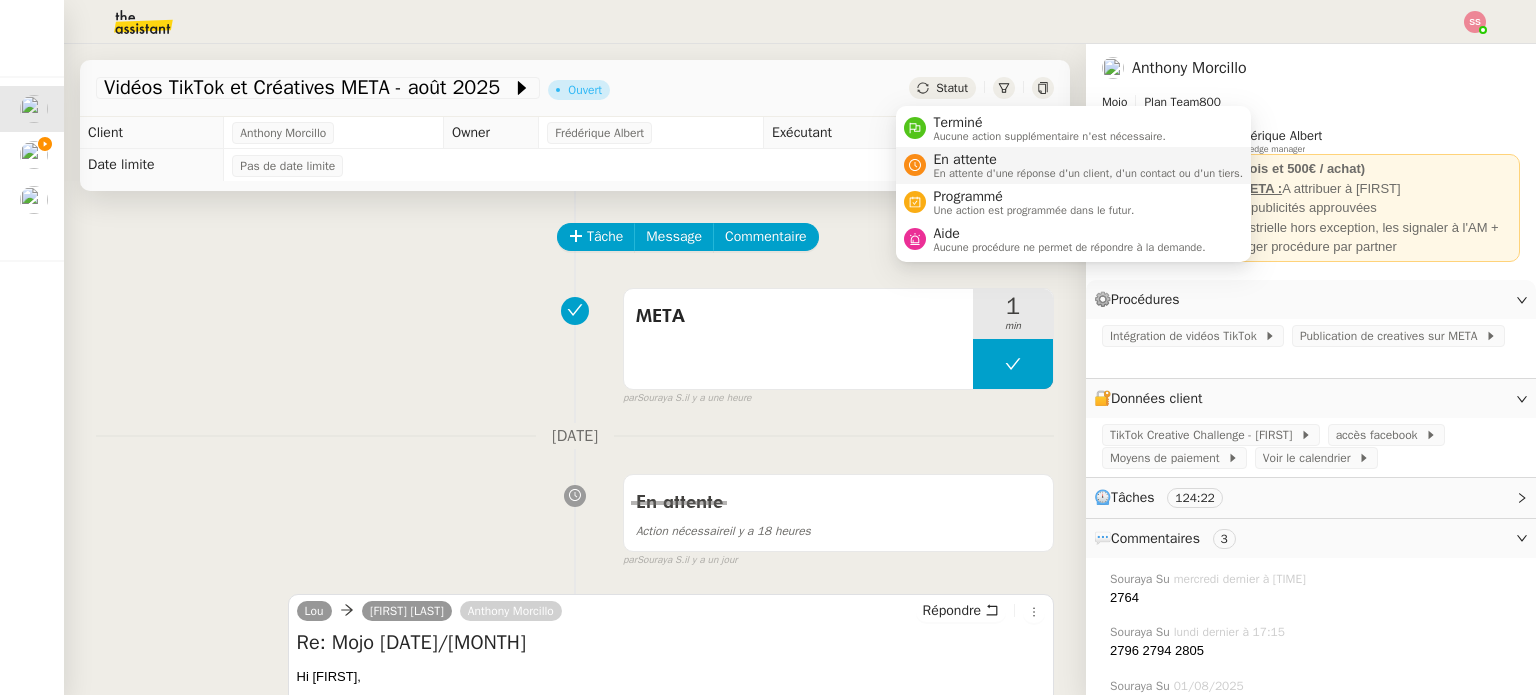 click on "En attente En attente d'une réponse d'un client, d'un contact ou d'un tiers." at bounding box center (1085, 165) 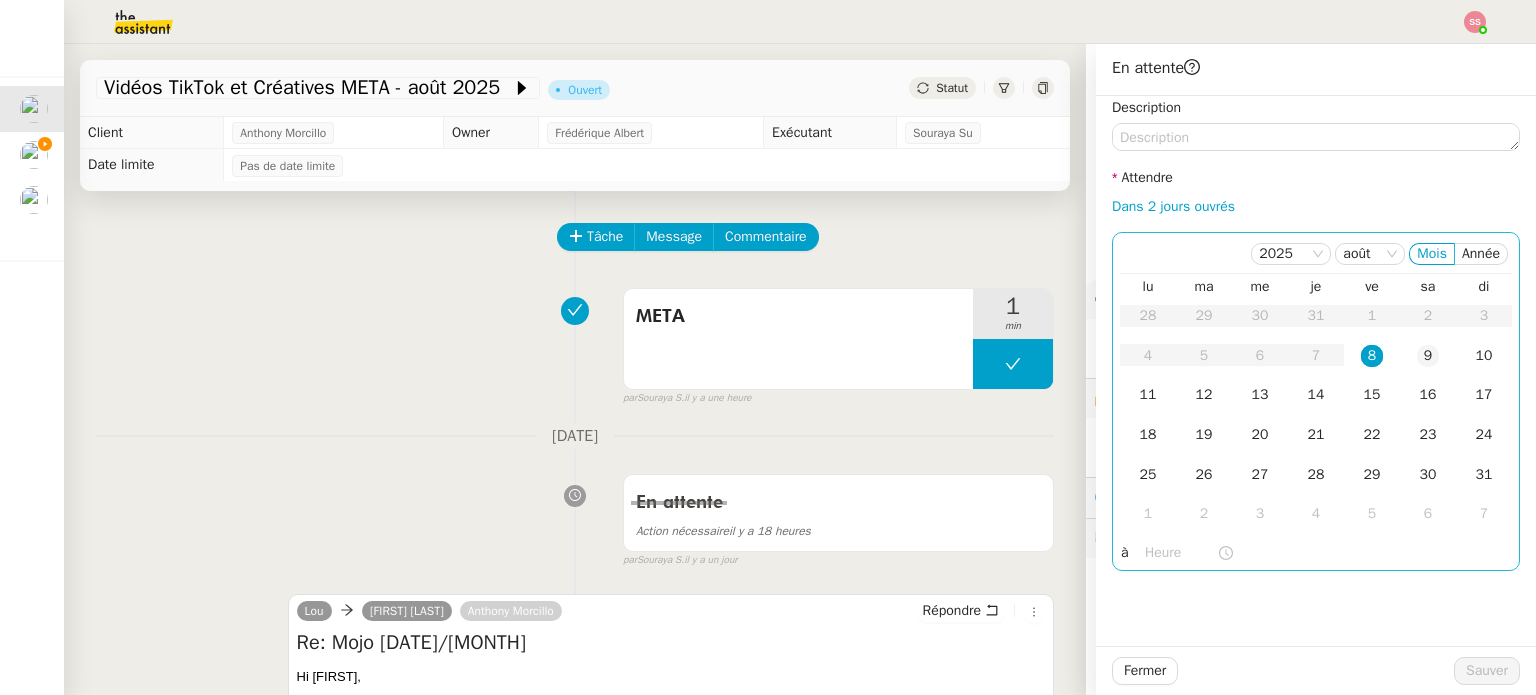 click on "9" 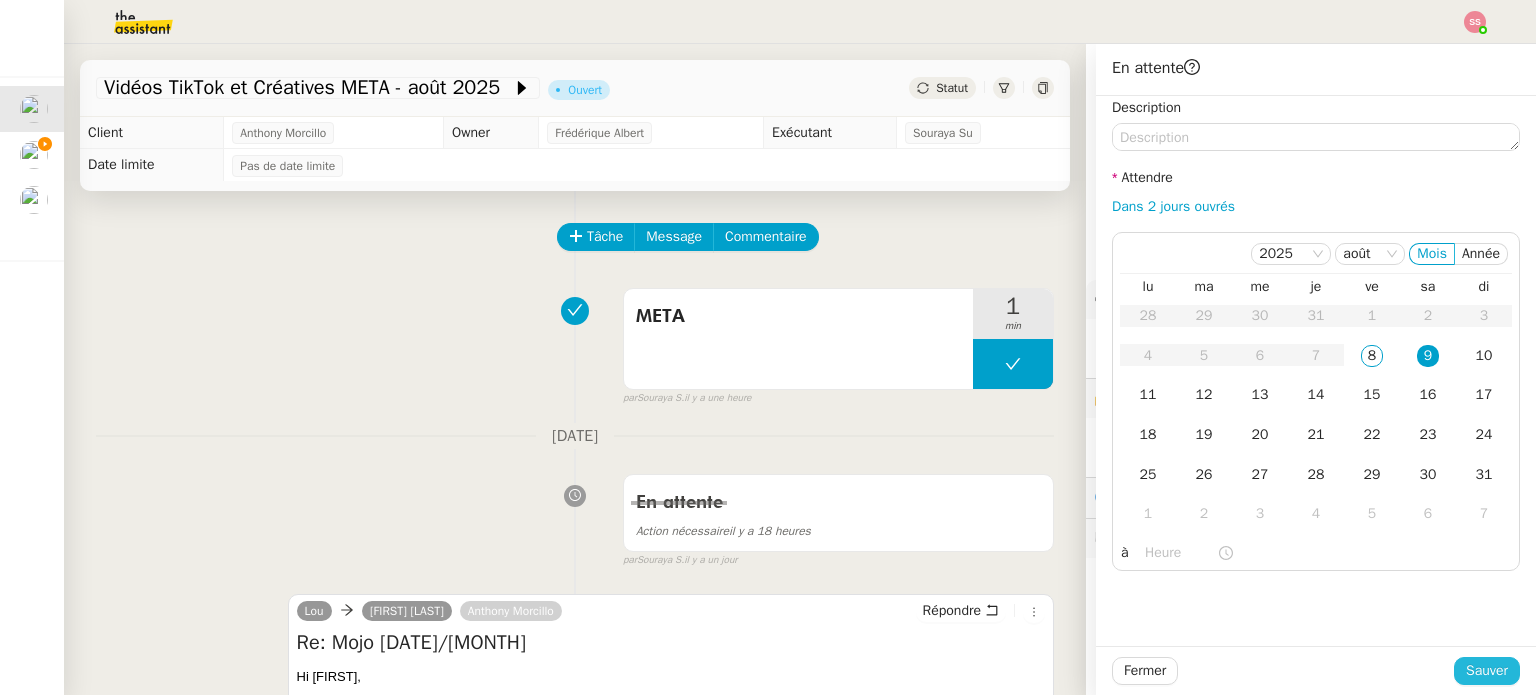 click on "Sauver" 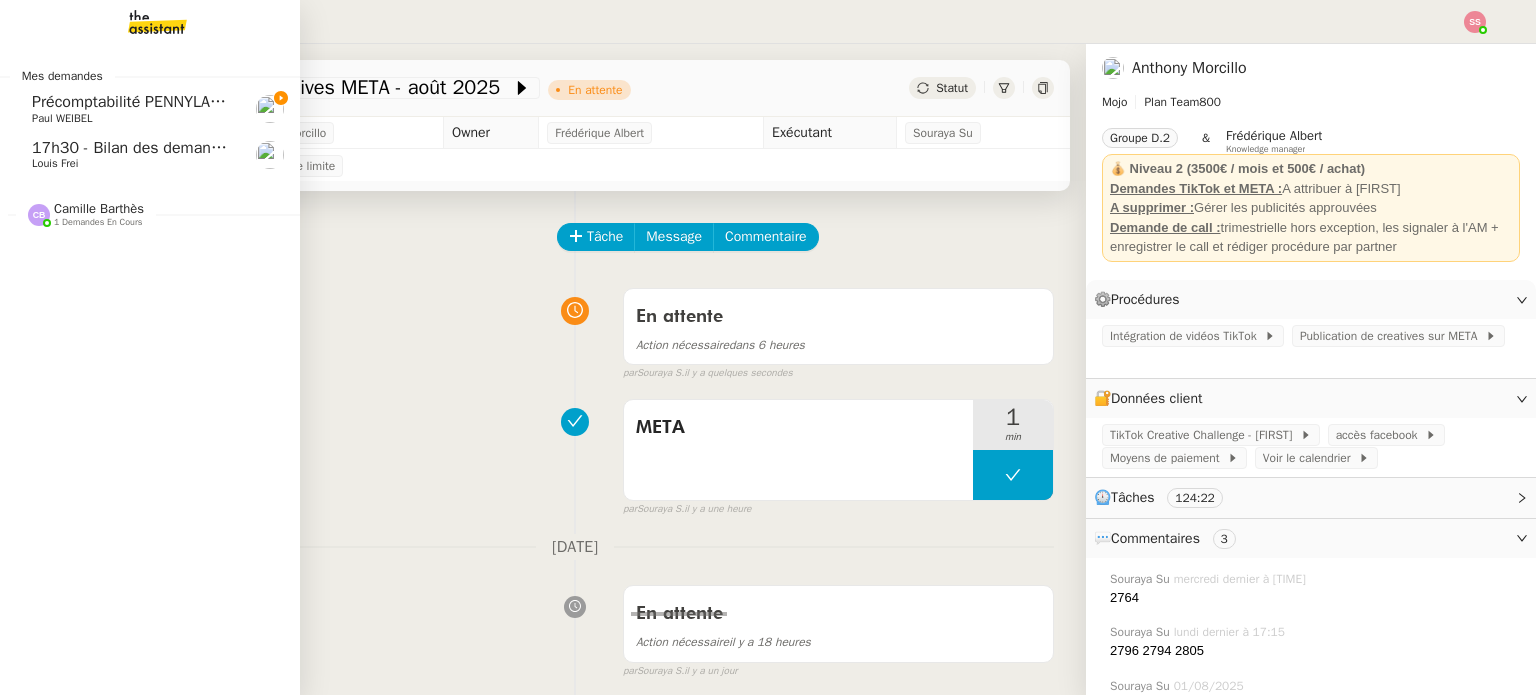 click on "Paul WEIBEL" 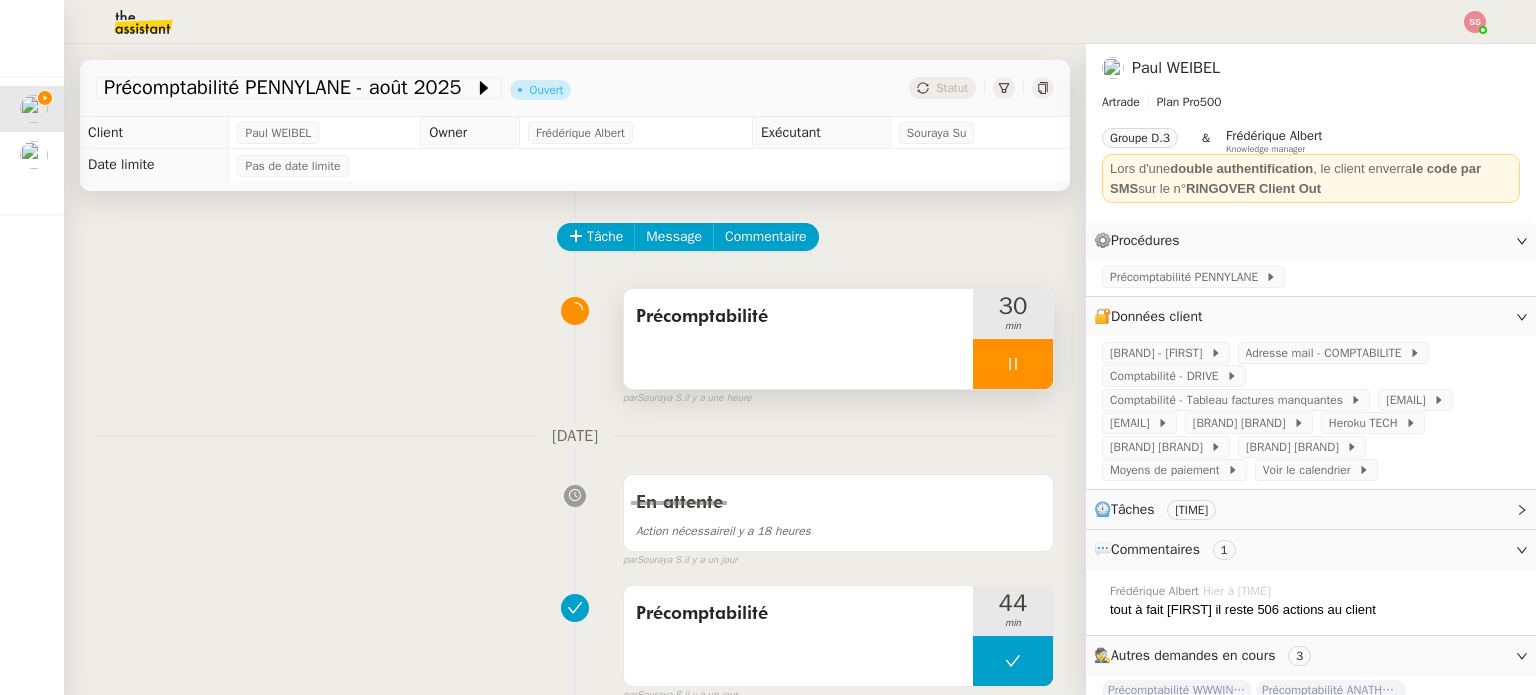 click at bounding box center (1013, 364) 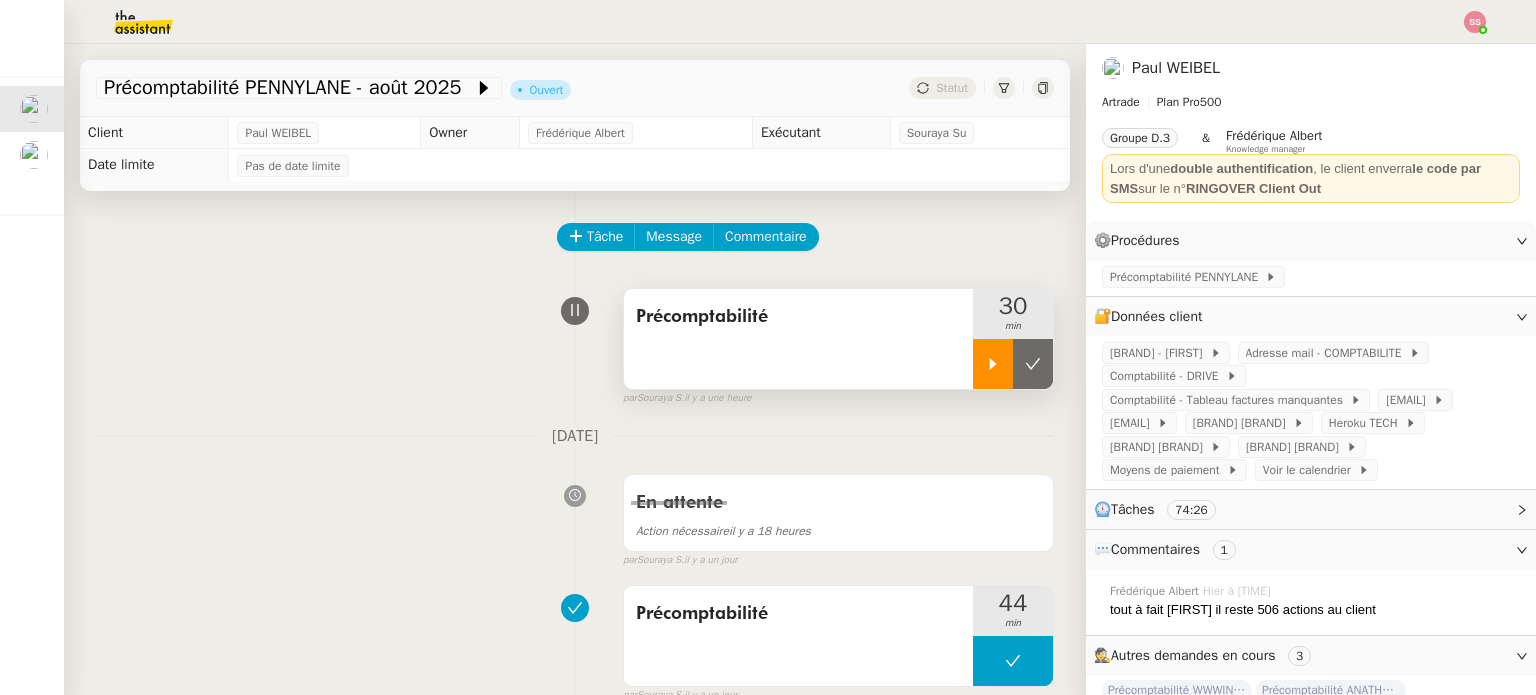 click at bounding box center (993, 364) 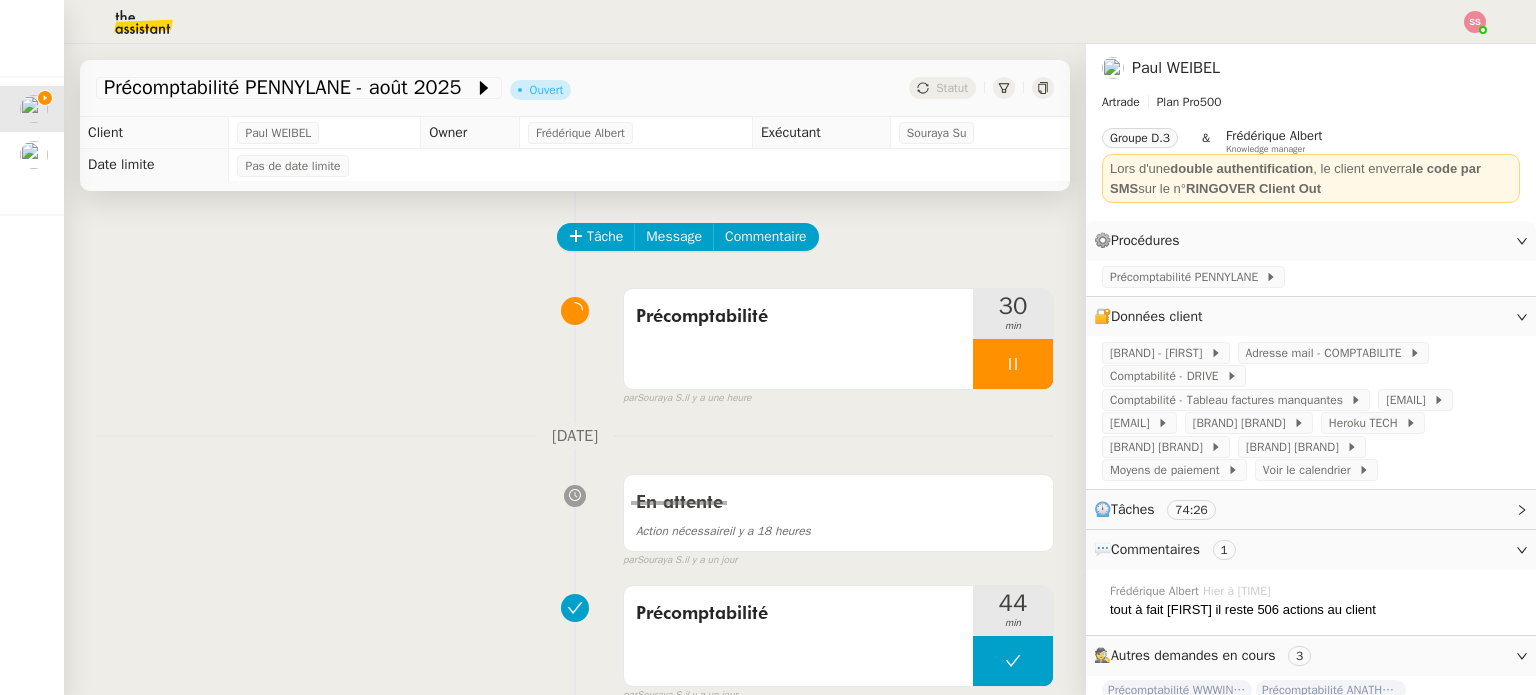 click 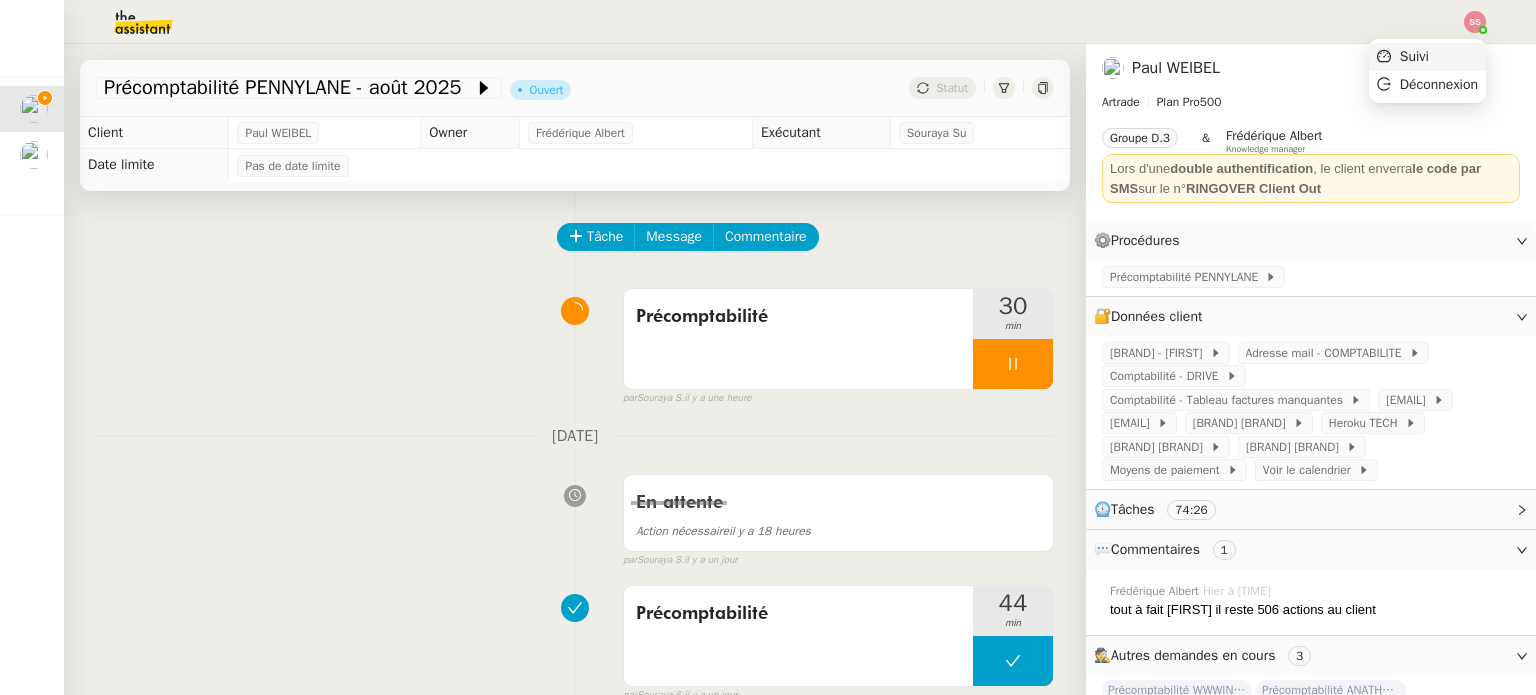 click on "Suivi" at bounding box center [1414, 56] 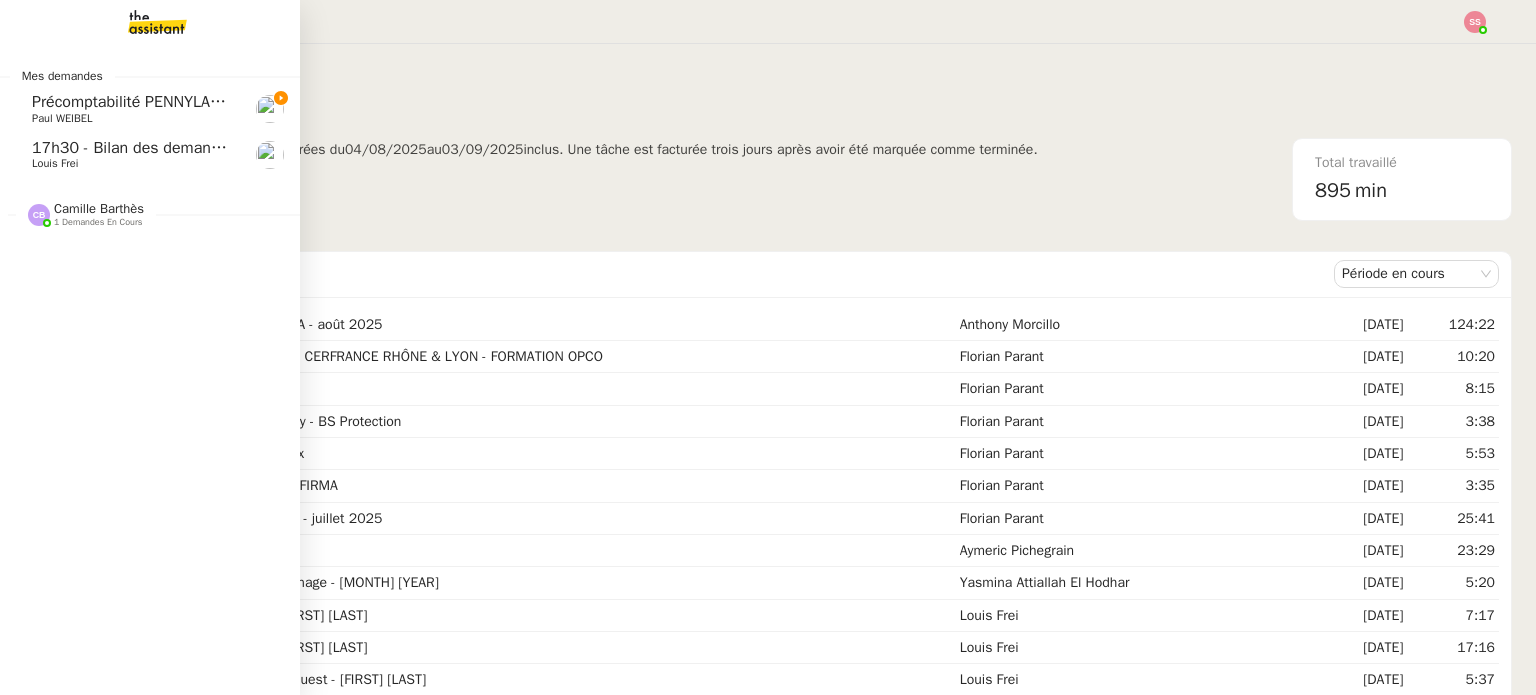 click on "Précomptabilité PENNYLANE - août 2025" 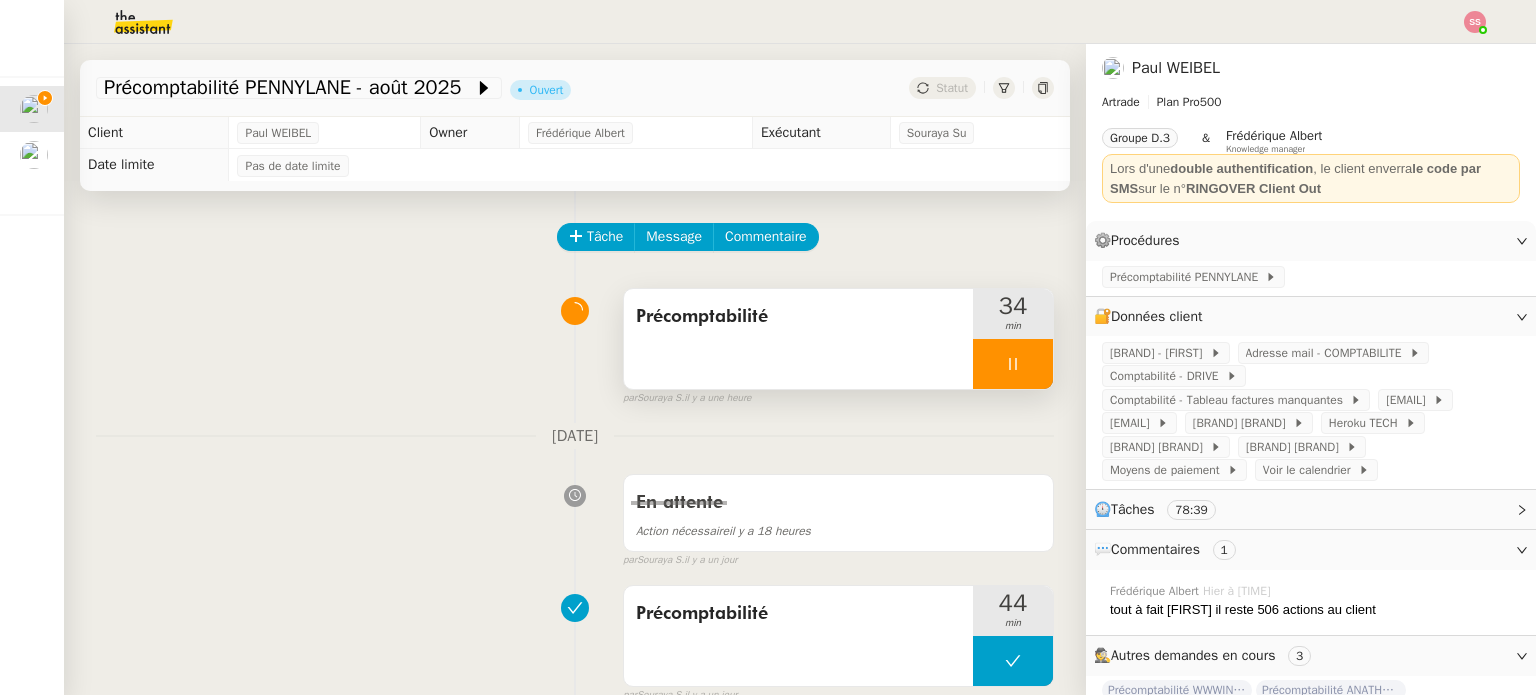 click at bounding box center [1013, 364] 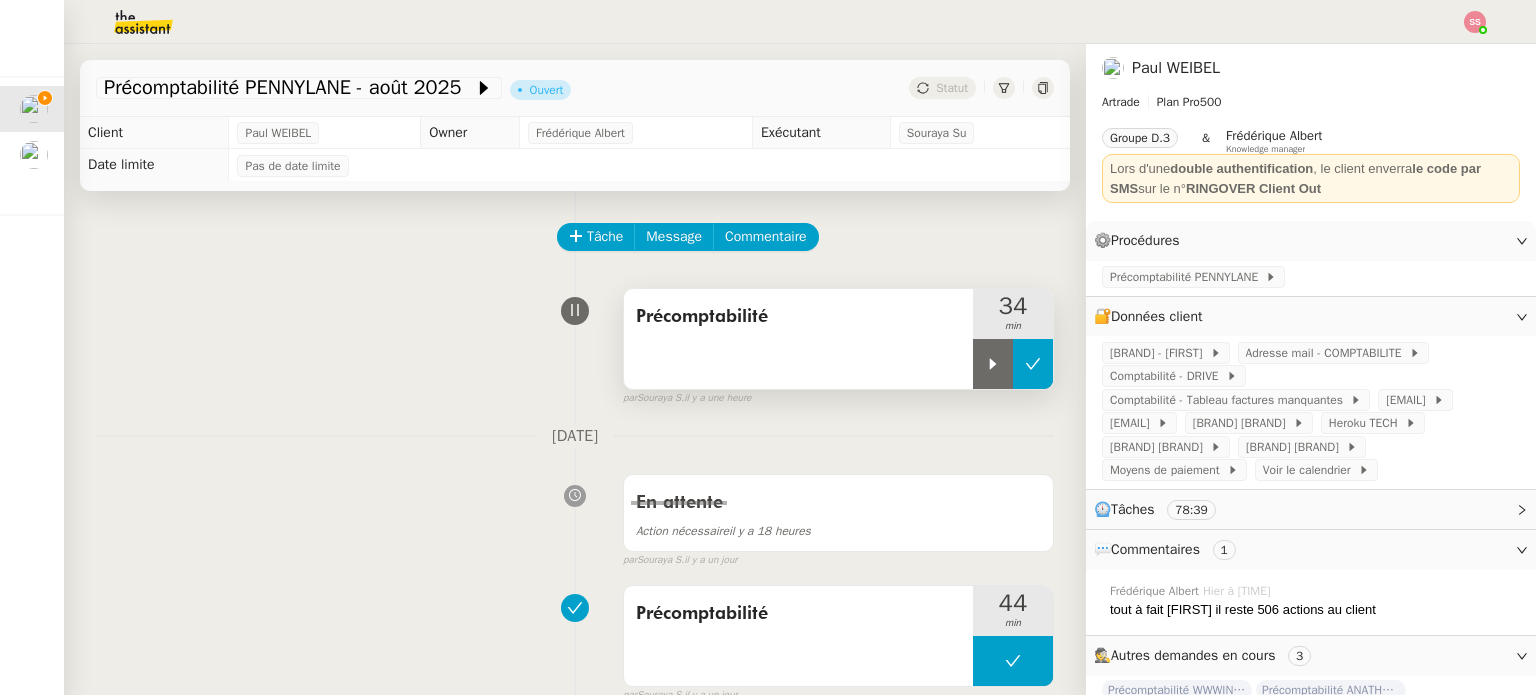 click 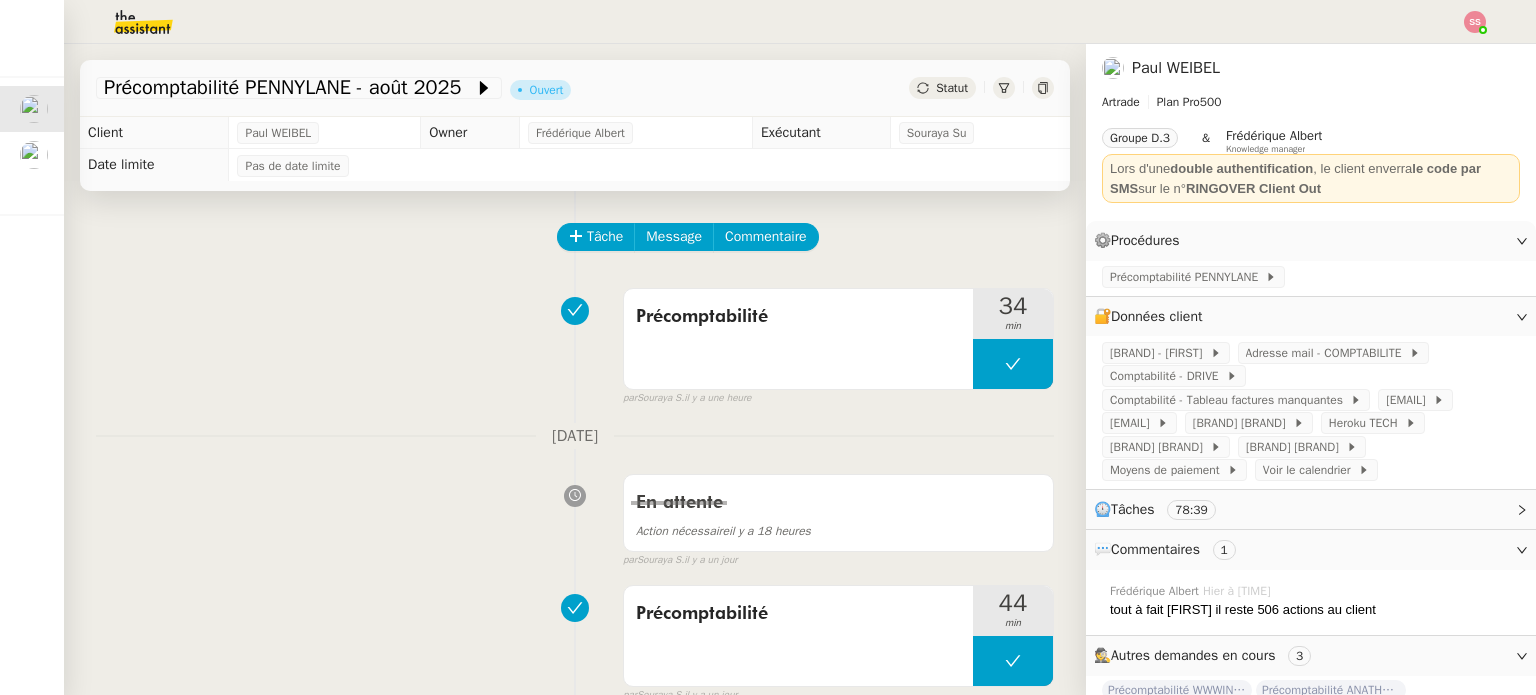click 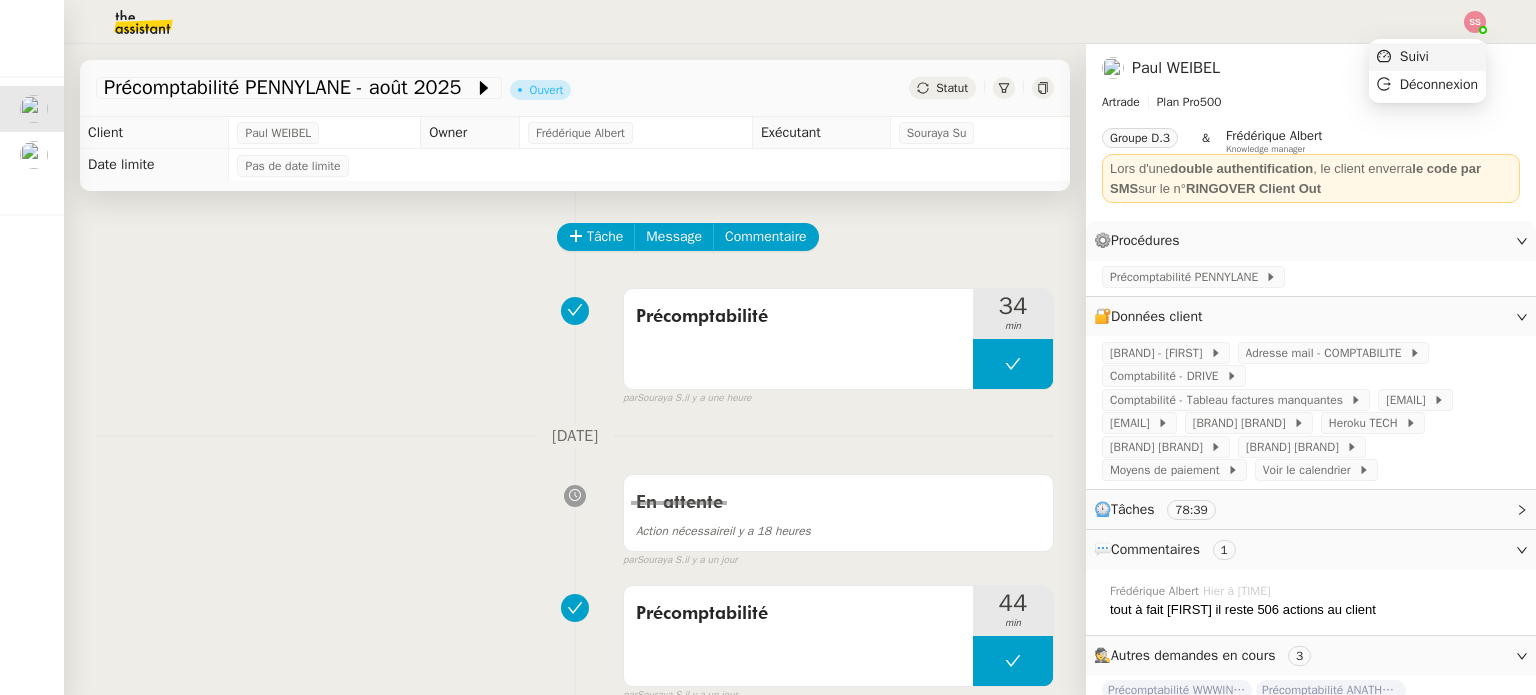click on "Suivi" at bounding box center (1427, 57) 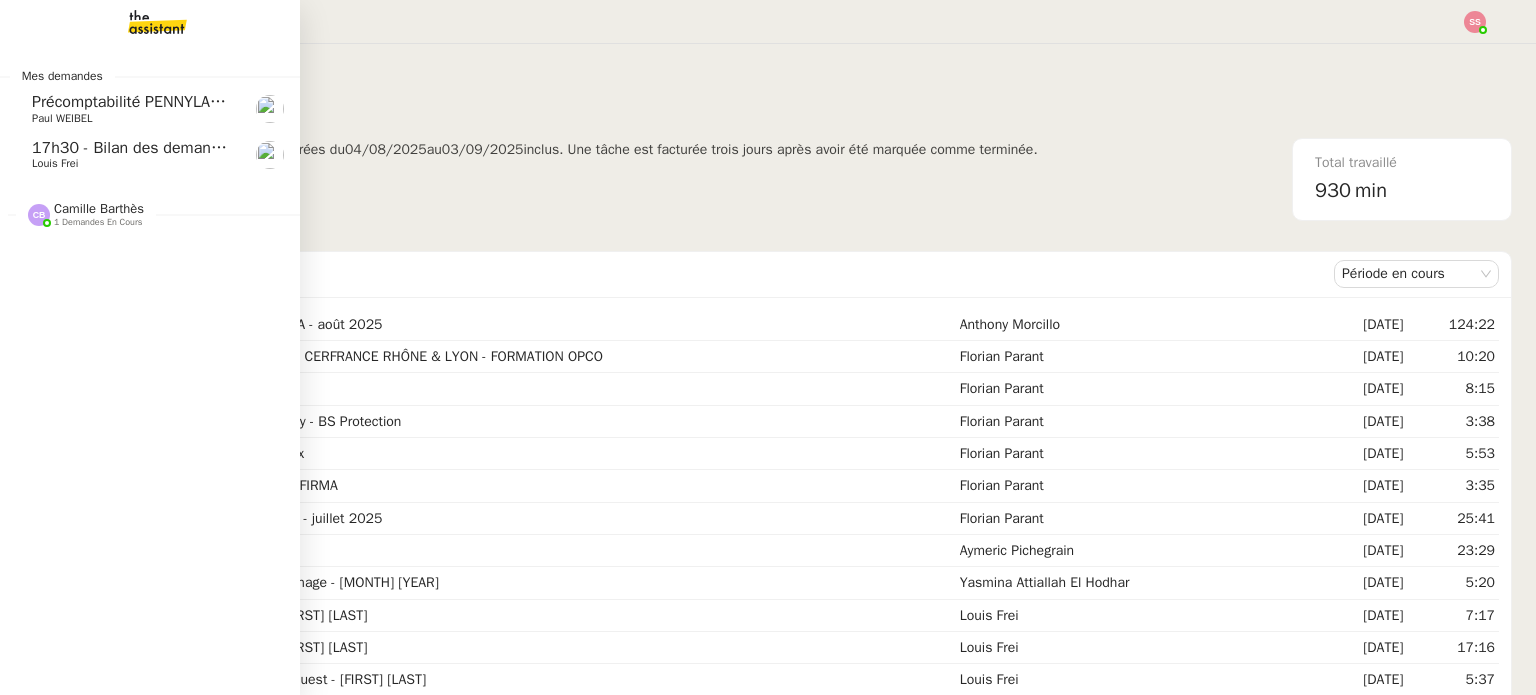 click on "Paul WEIBEL" 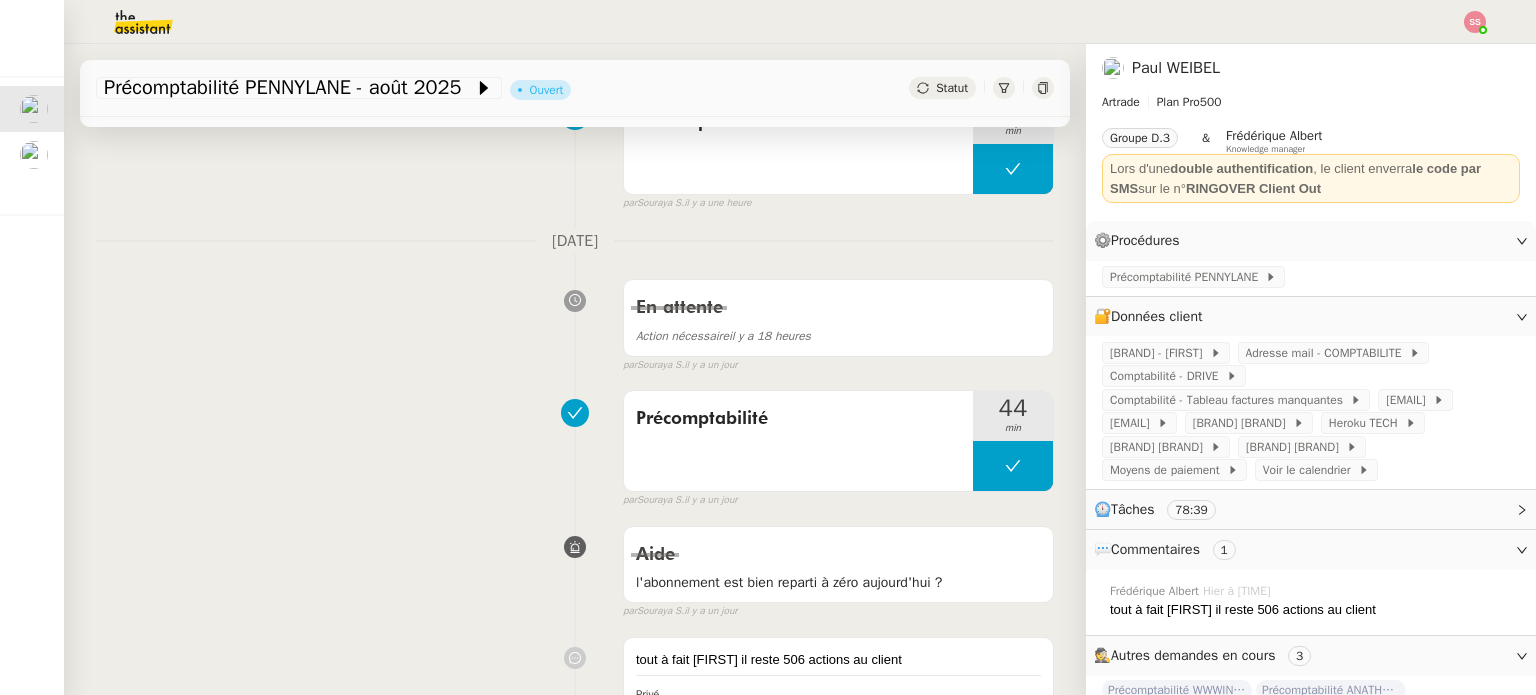 scroll, scrollTop: 200, scrollLeft: 0, axis: vertical 